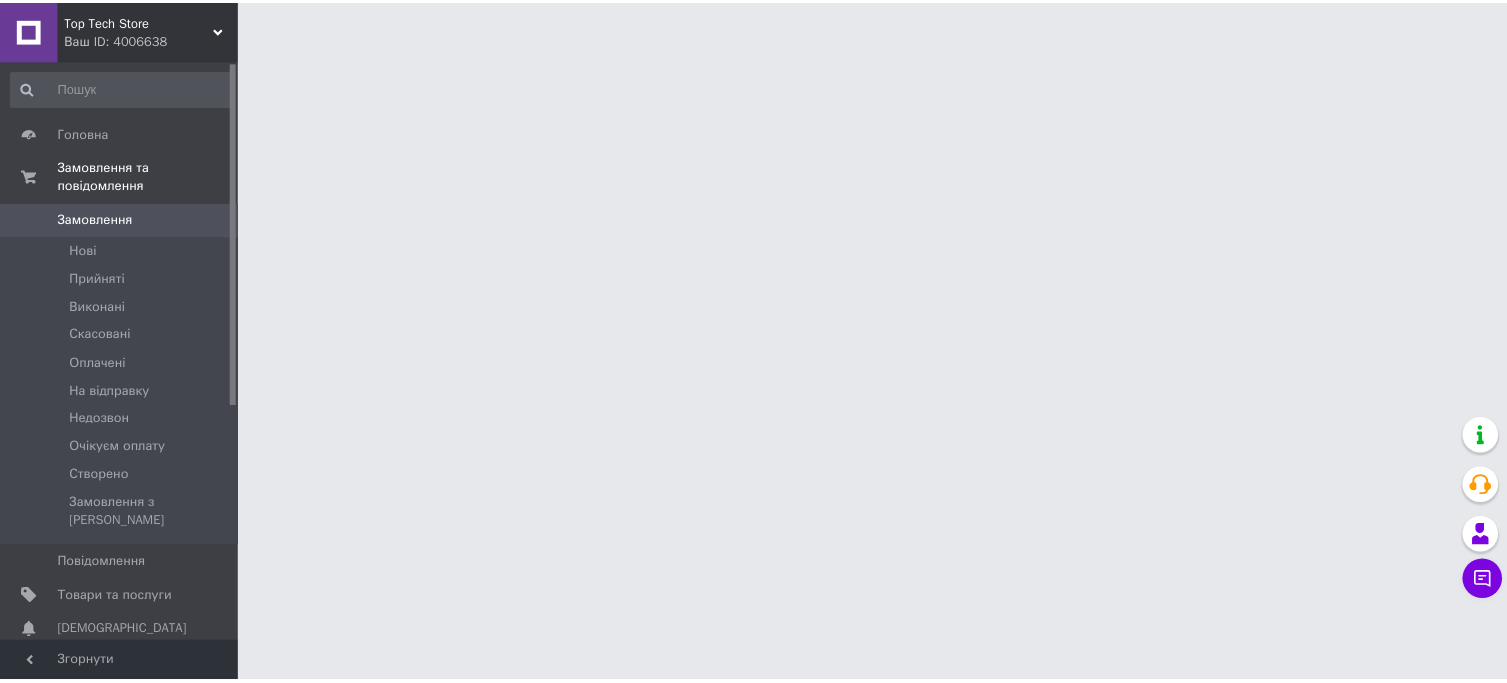 scroll, scrollTop: 0, scrollLeft: 0, axis: both 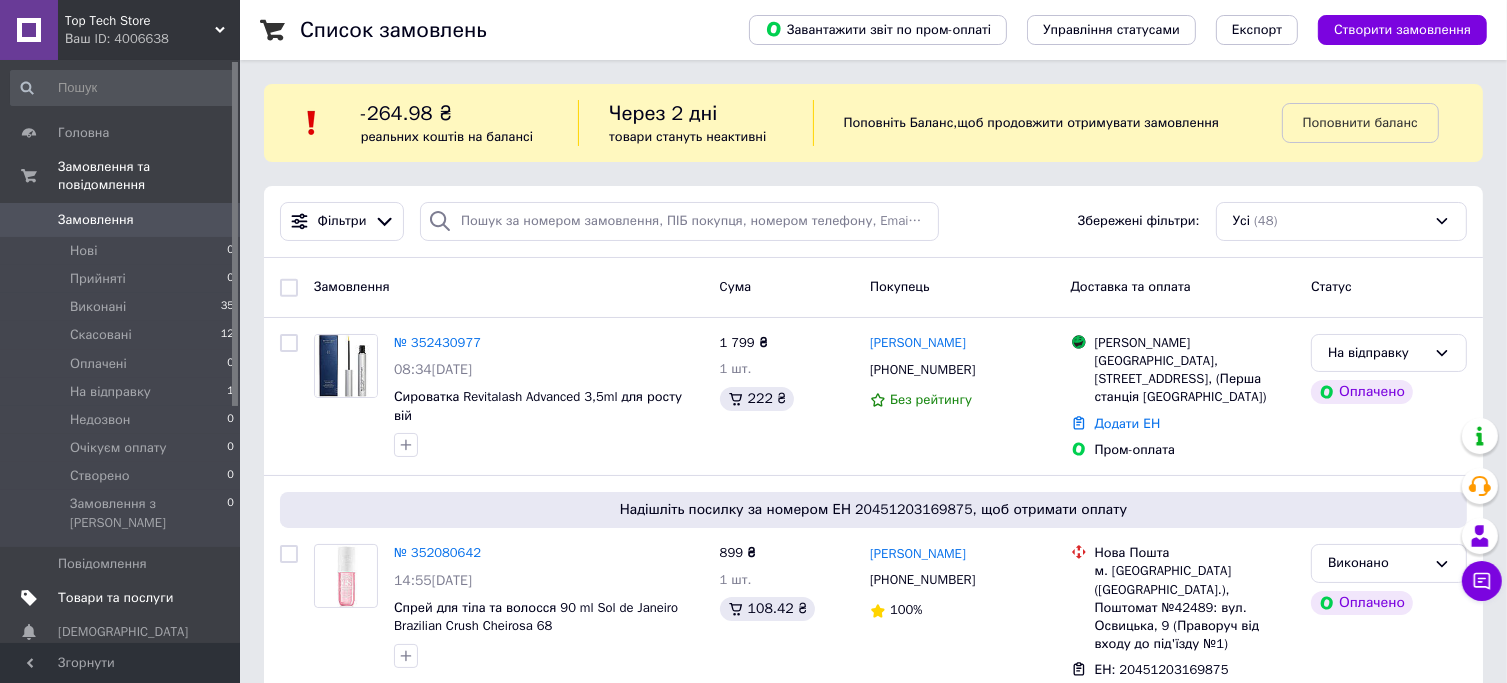 click on "Товари та послуги" at bounding box center (115, 598) 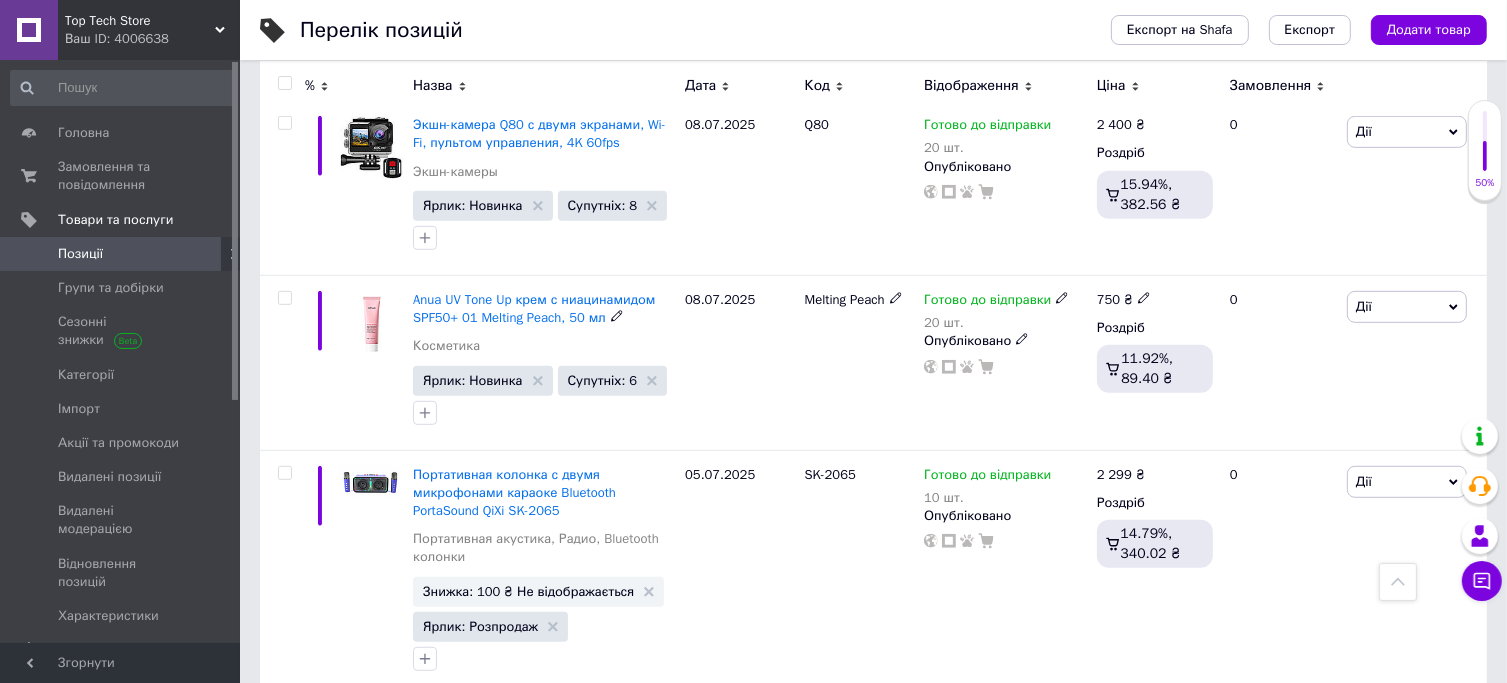 scroll, scrollTop: 1106, scrollLeft: 0, axis: vertical 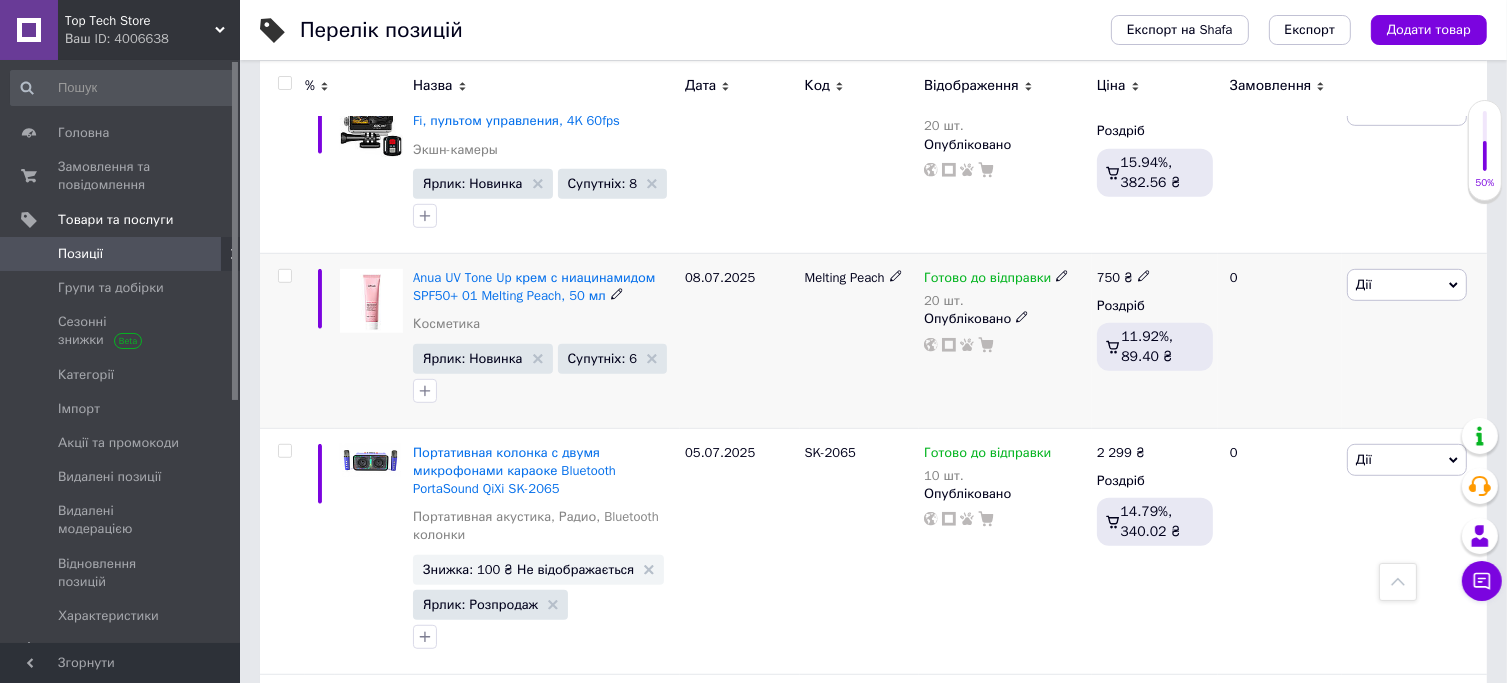 click on "750   ₴ Роздріб 11.92%, 89.40 ₴" at bounding box center (1155, 340) 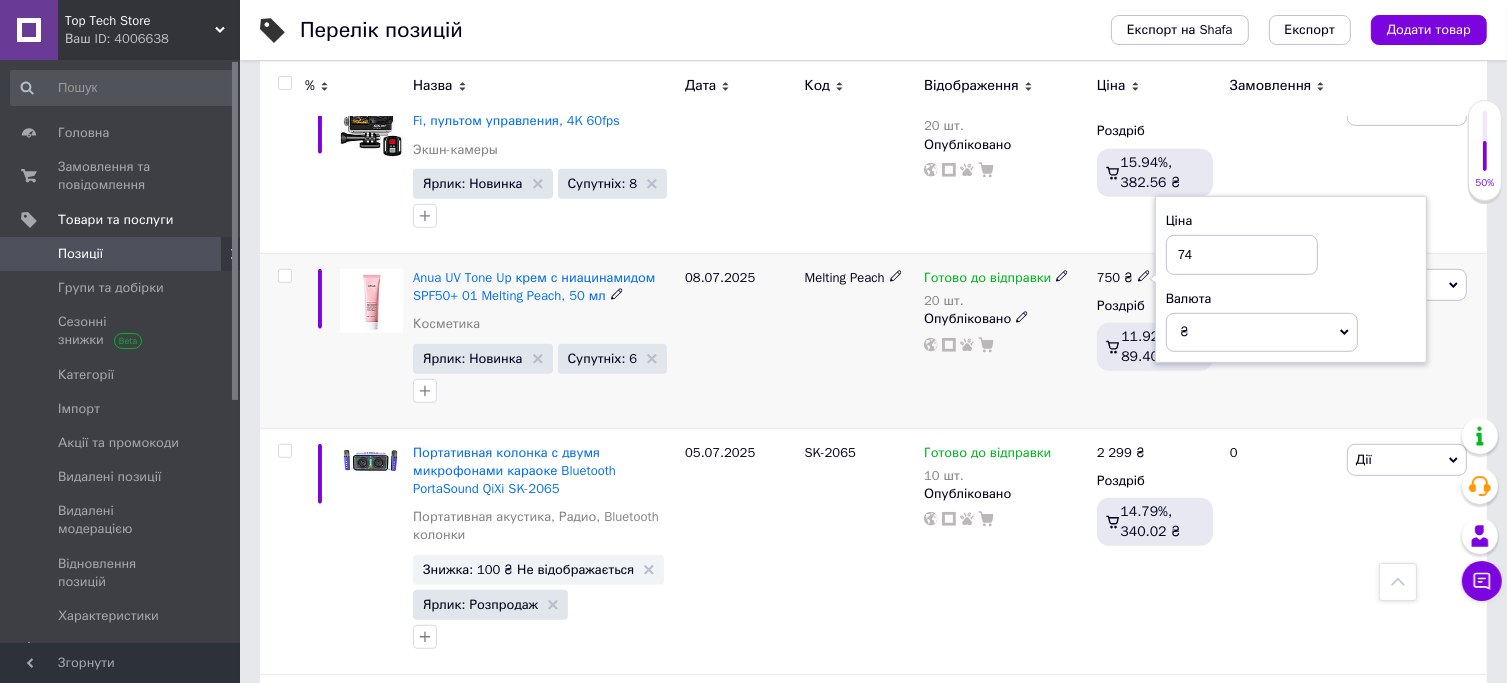 type on "749" 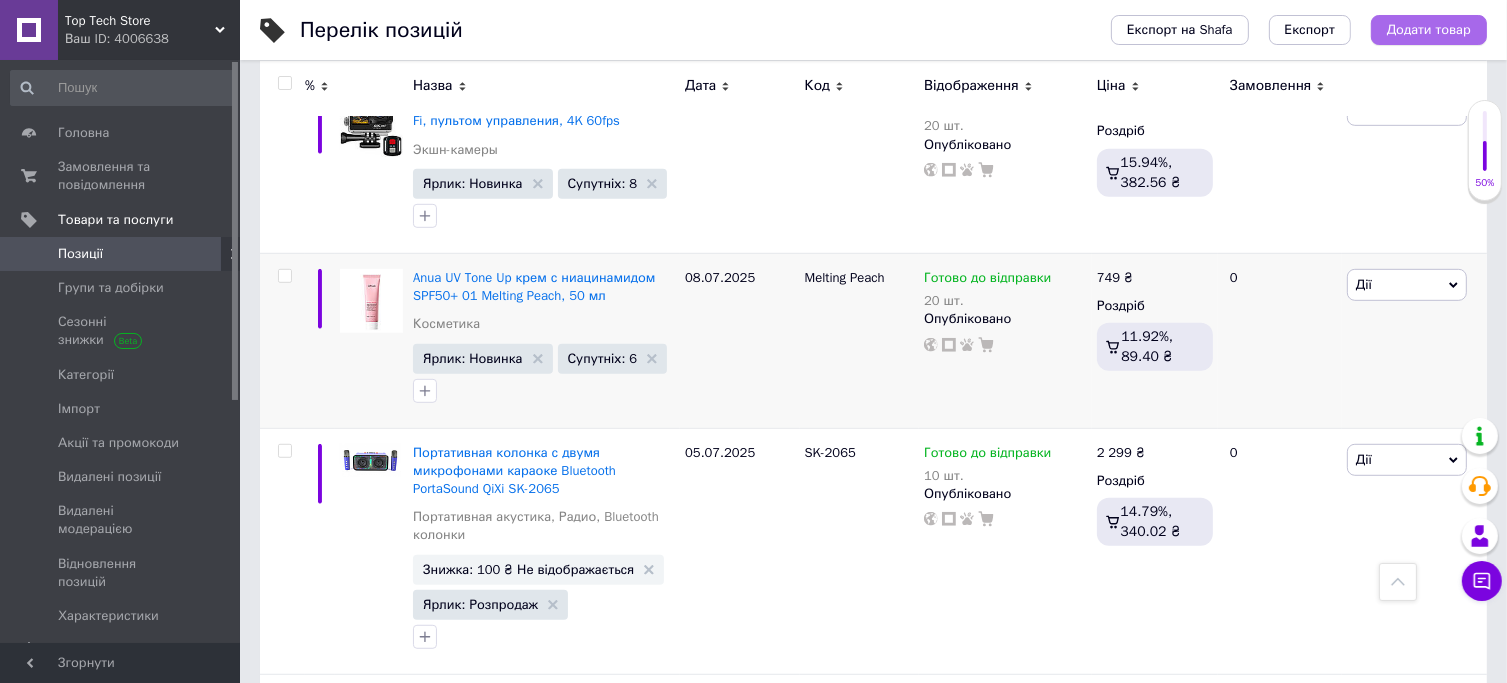 click on "Додати товар" at bounding box center (1429, 30) 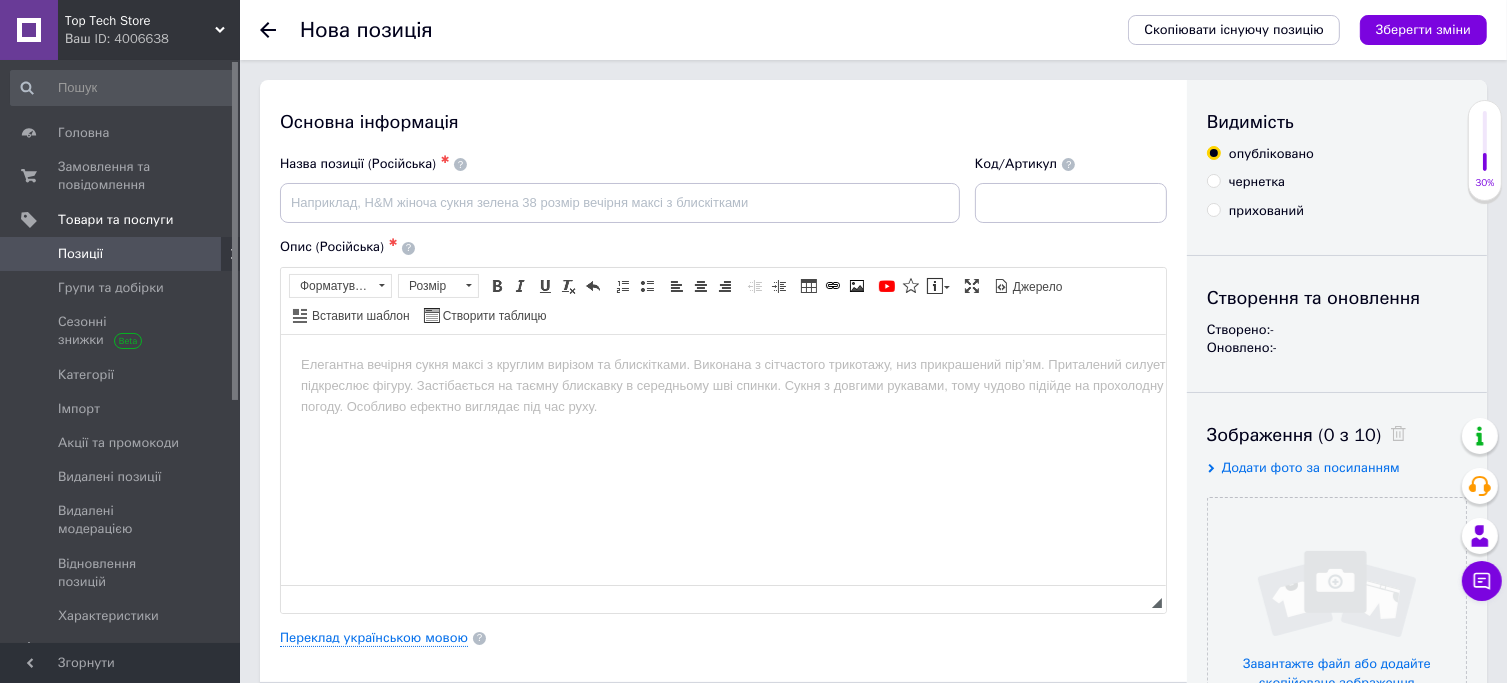 scroll, scrollTop: 0, scrollLeft: 0, axis: both 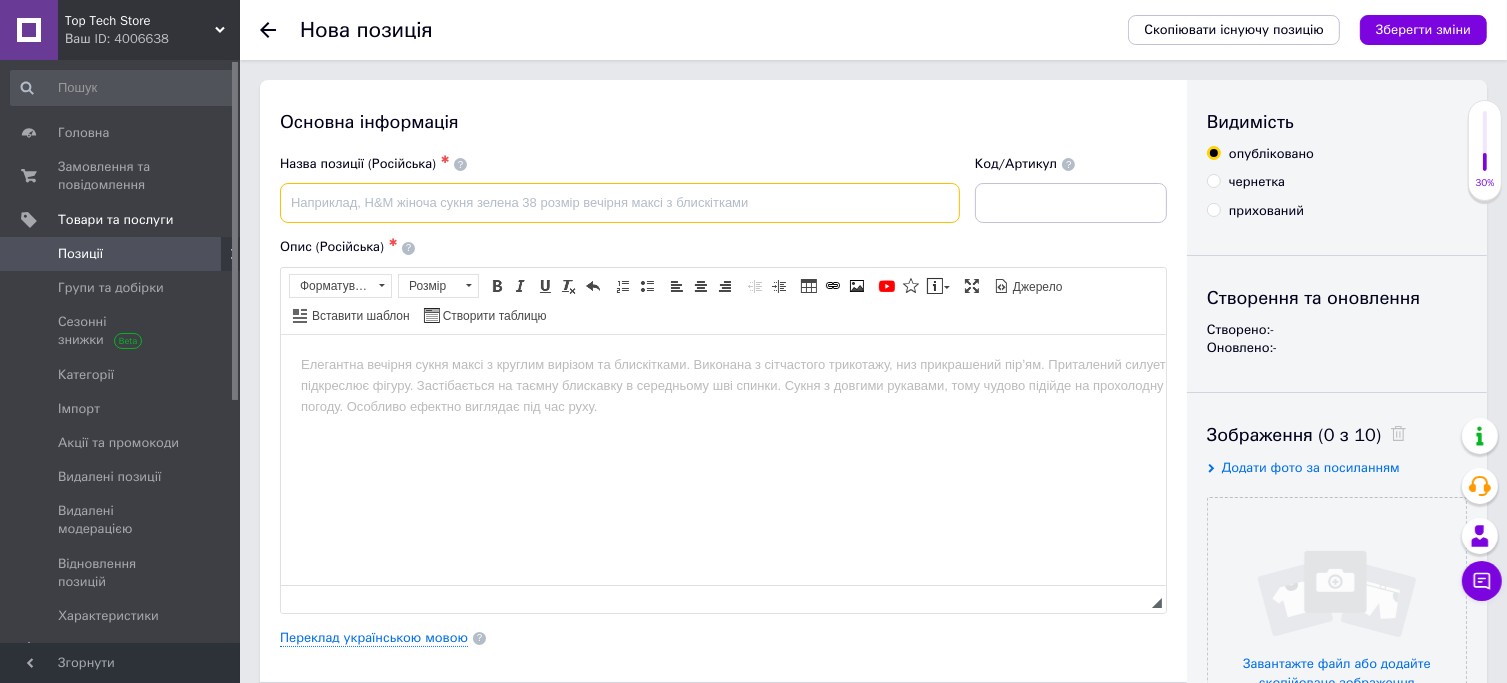 click at bounding box center [620, 203] 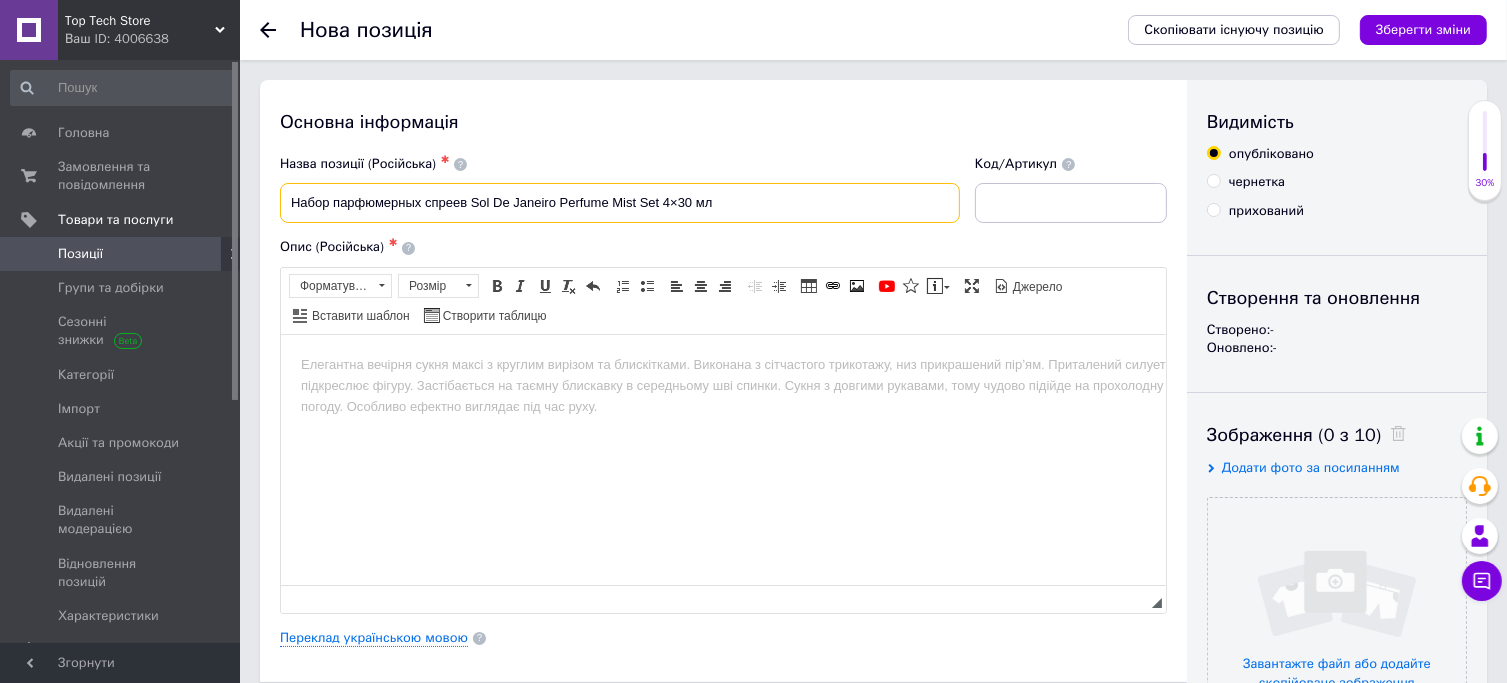 click on "Набор парфюмерных спреев Sol De Janeiro Perfume Mist Set 4×30 мл" at bounding box center (620, 203) 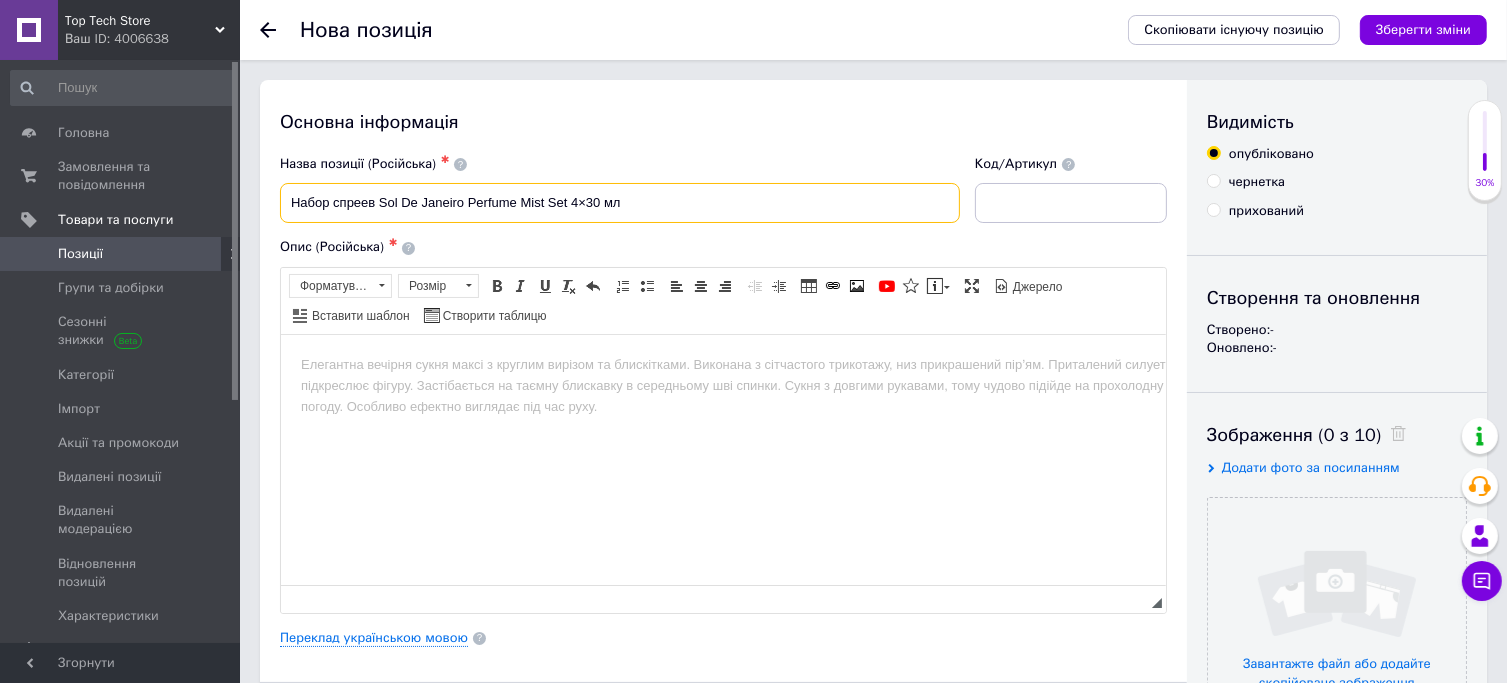 click on "Набор спреев Sol De Janeiro Perfume Mist Set 4×30 мл" at bounding box center [620, 203] 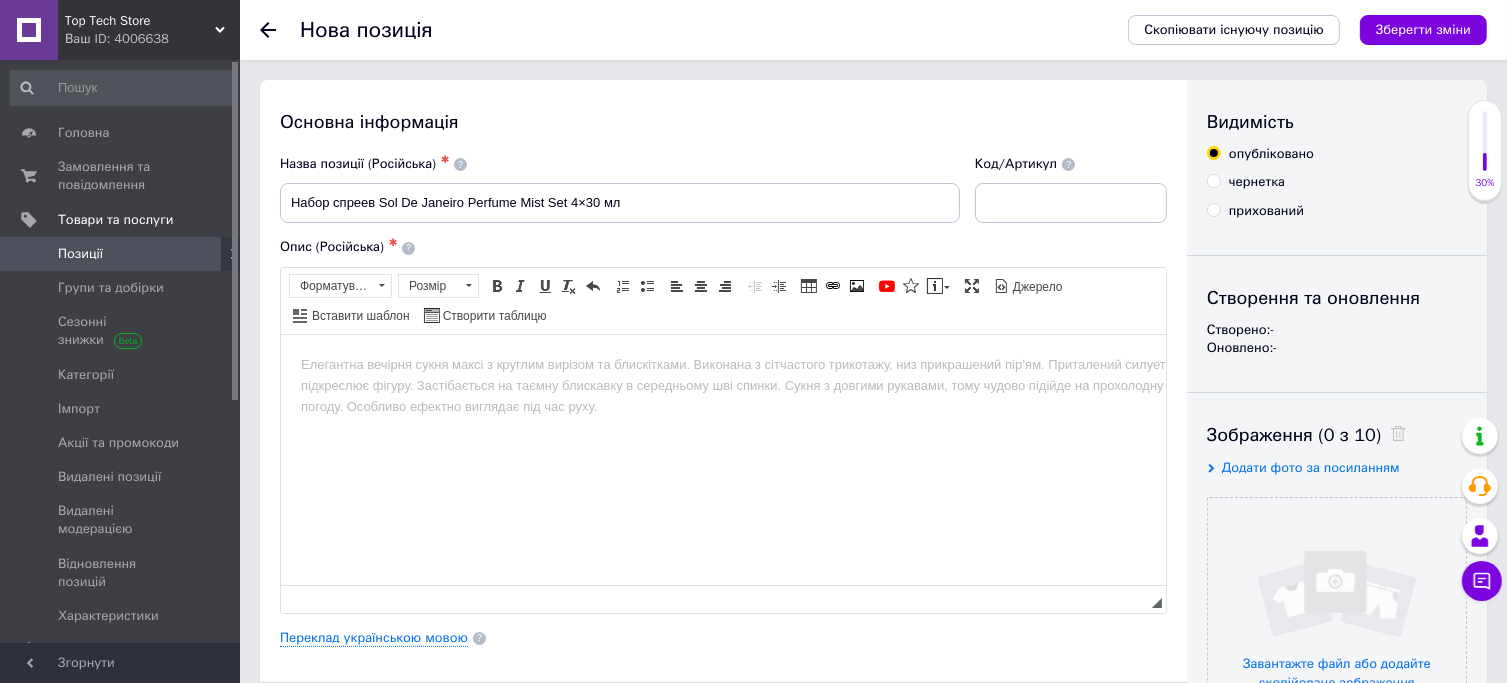 click on "Опис (Російська) ✱ Розширений текстовий редактор, B0D3D2D0-3484-47A8-B16C-39960E10B449 Панель інструментів редактора Форматування Форматування Розмір Розмір   Жирний  Сполучення клавіш Ctrl+B   Курсив  Сполучення клавіш Ctrl+I   Підкреслений  Сполучення клавіш Ctrl+U   Видалити форматування   Повернути  Сполучення клавіш Ctrl+Z   Вставити/видалити нумерований список   Вставити/видалити маркований список   По лівому краю   По центру   По правому краю   Зменшити відступ   Збільшити відступ   Таблиця   Вставити/Редагувати посилання  Сполучення клавіш Ctrl+L   Зображення   YouTube" at bounding box center [723, 425] 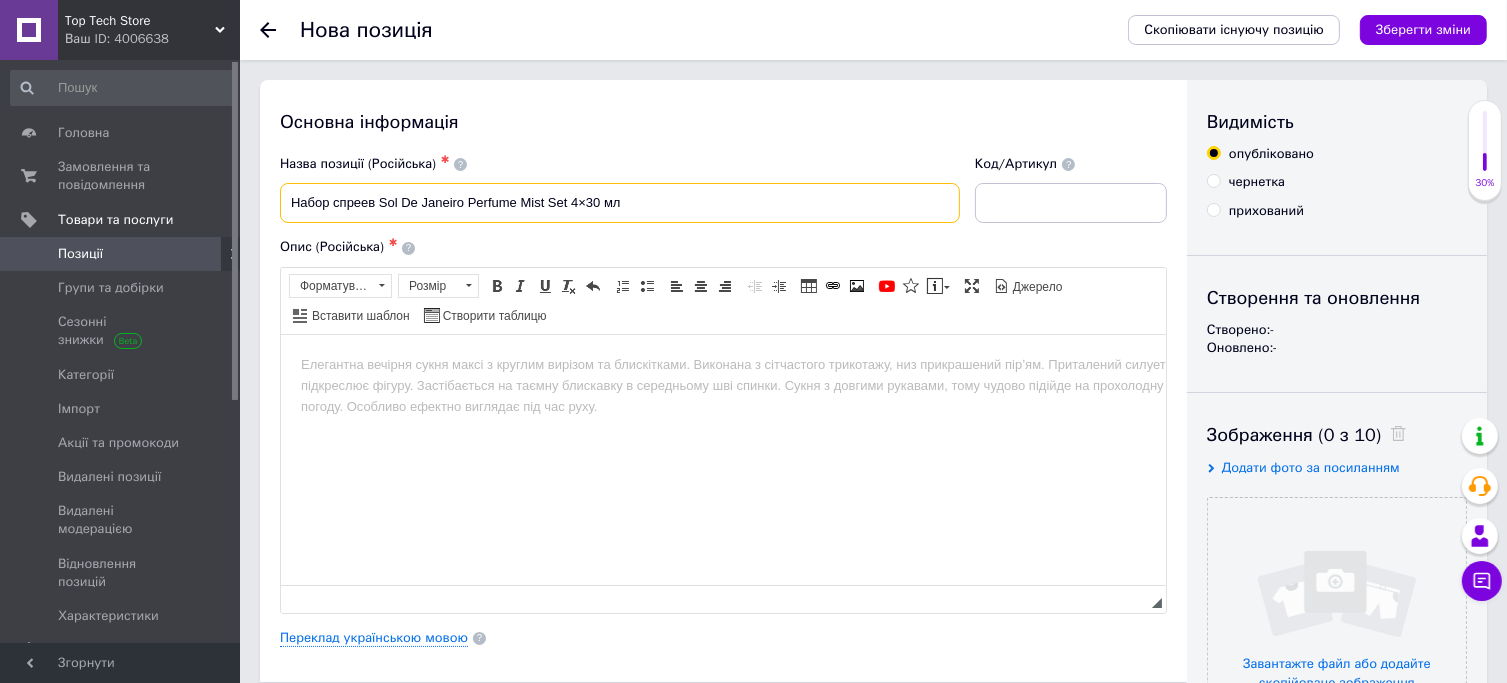 click on "Набор спреев Sol De Janeiro Perfume Mist Set 4×30 мл" at bounding box center (620, 203) 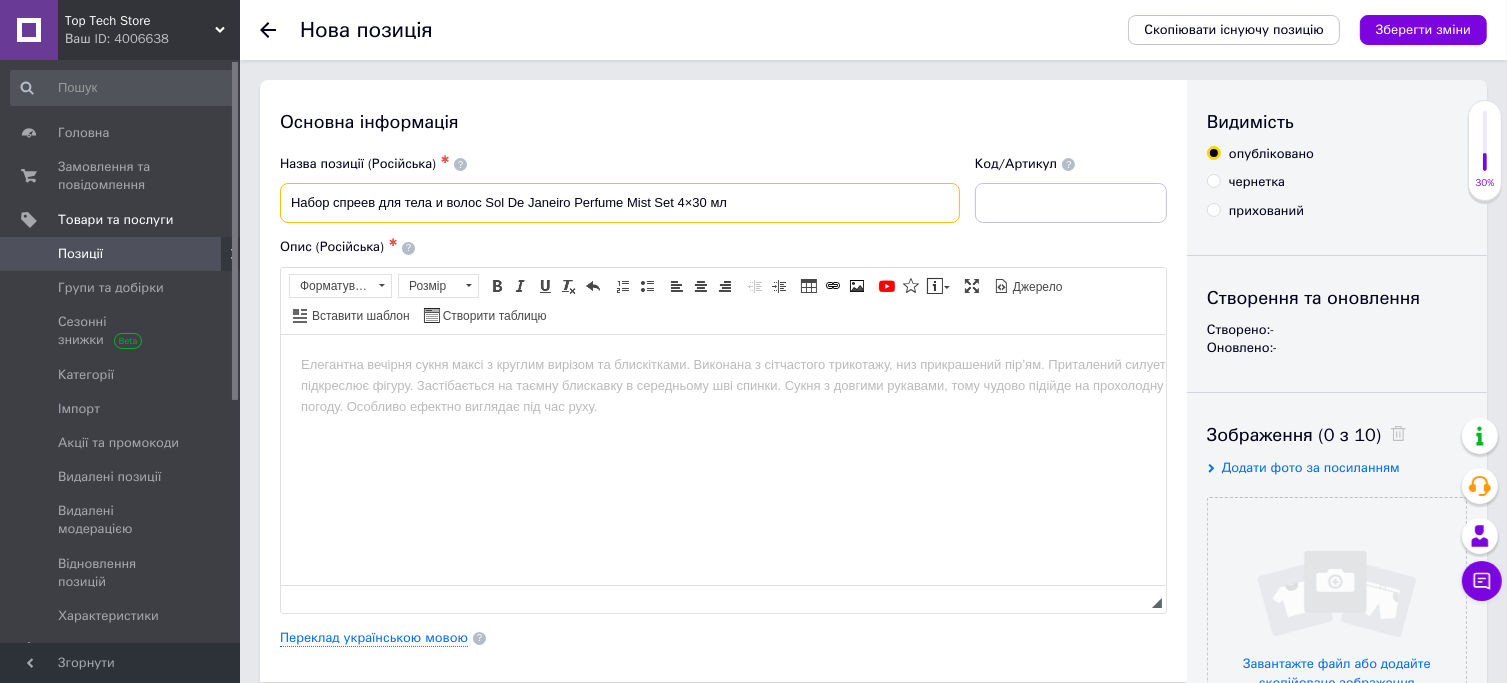 drag, startPoint x: 628, startPoint y: 203, endPoint x: 675, endPoint y: 201, distance: 47.042534 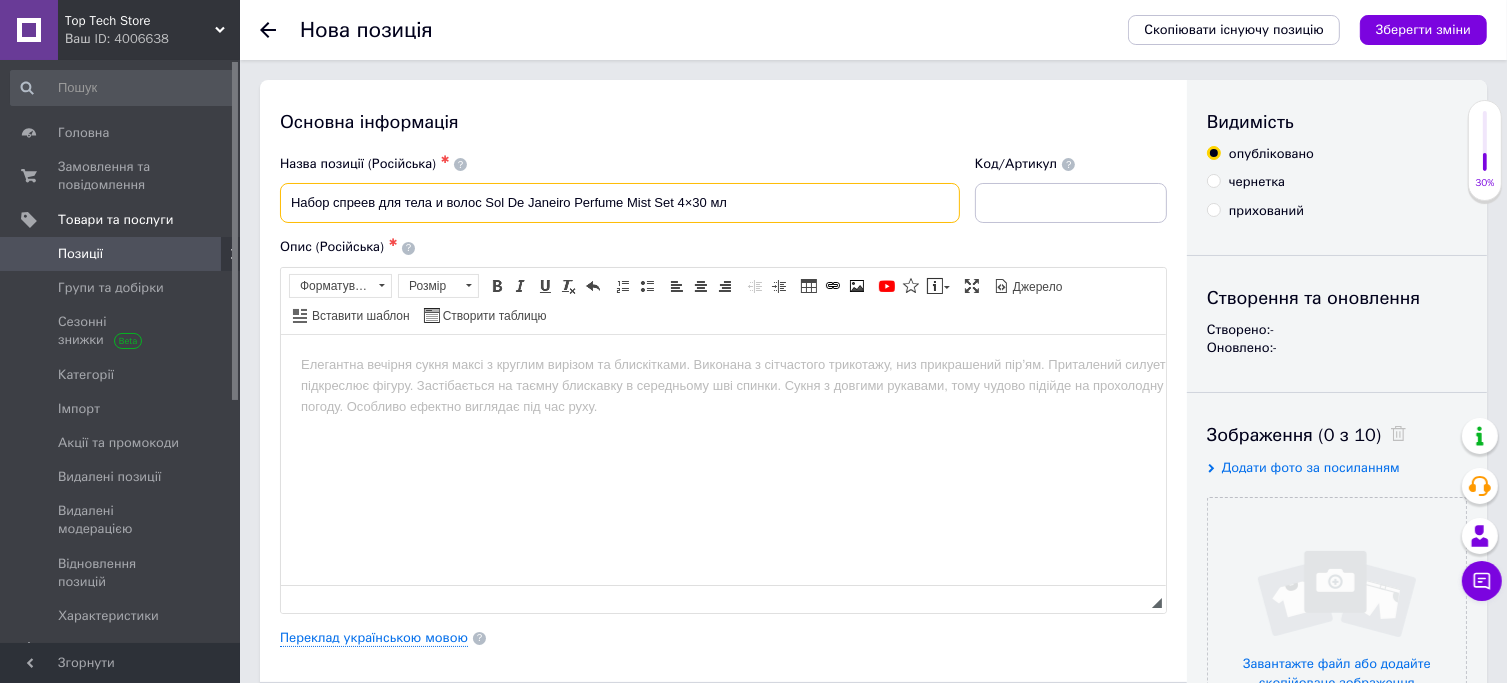 click on "Набор спреев для тела и волос Sol De Janeiro Perfume Mist Set 4×30 мл" at bounding box center [620, 203] 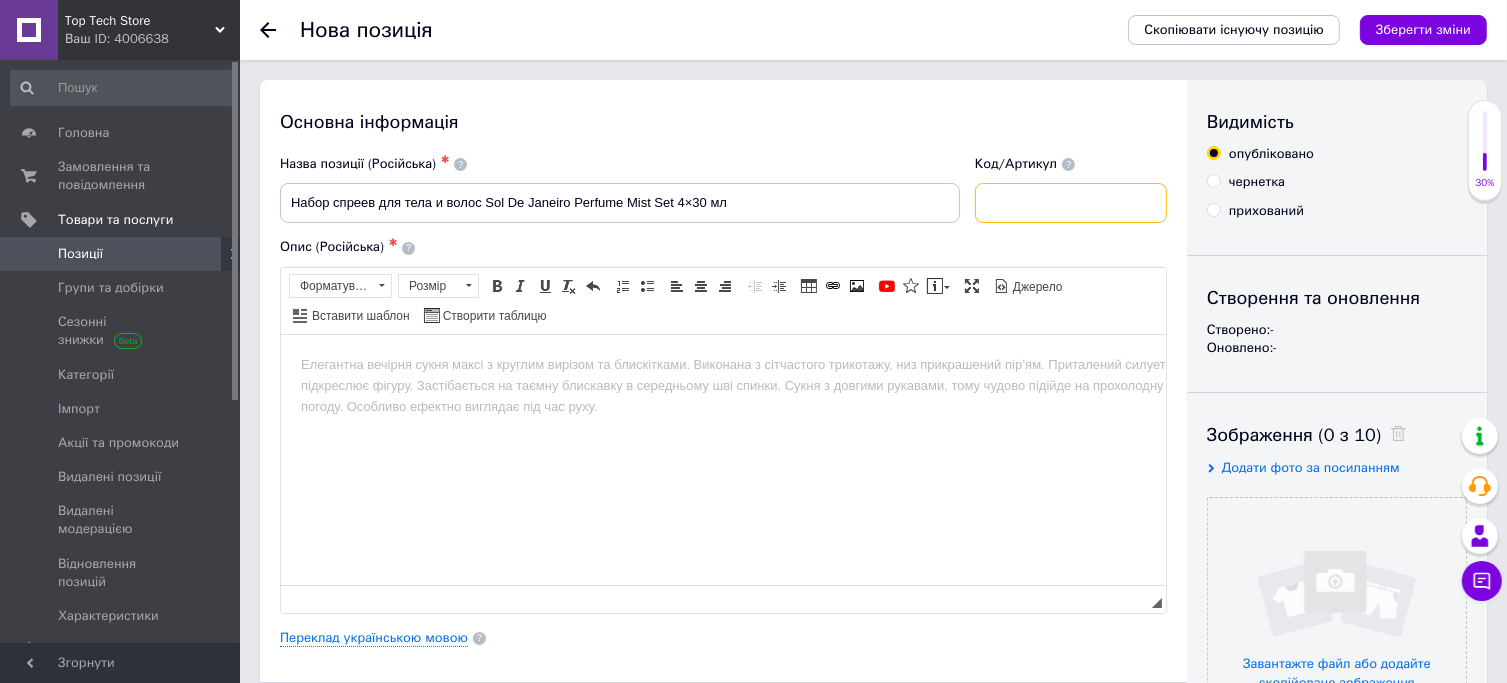click at bounding box center [1071, 203] 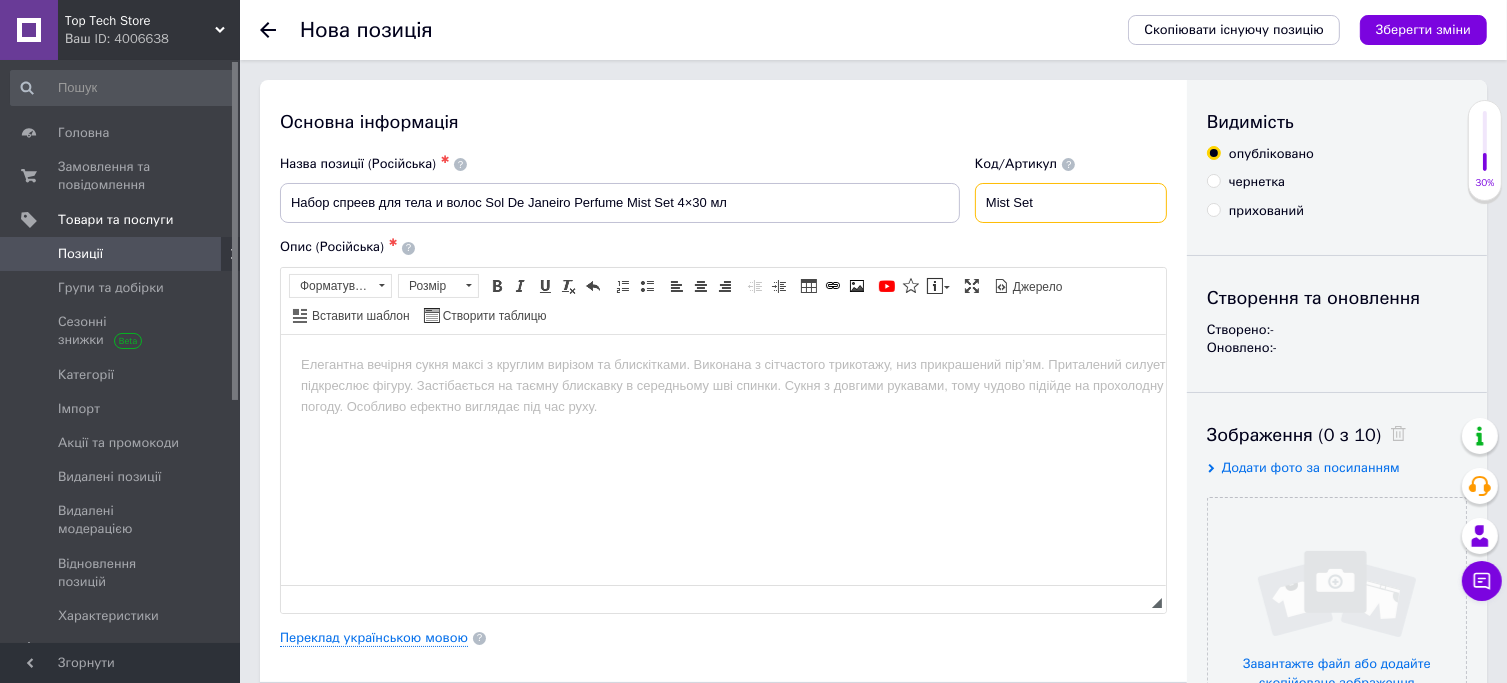 type on "Mist Set" 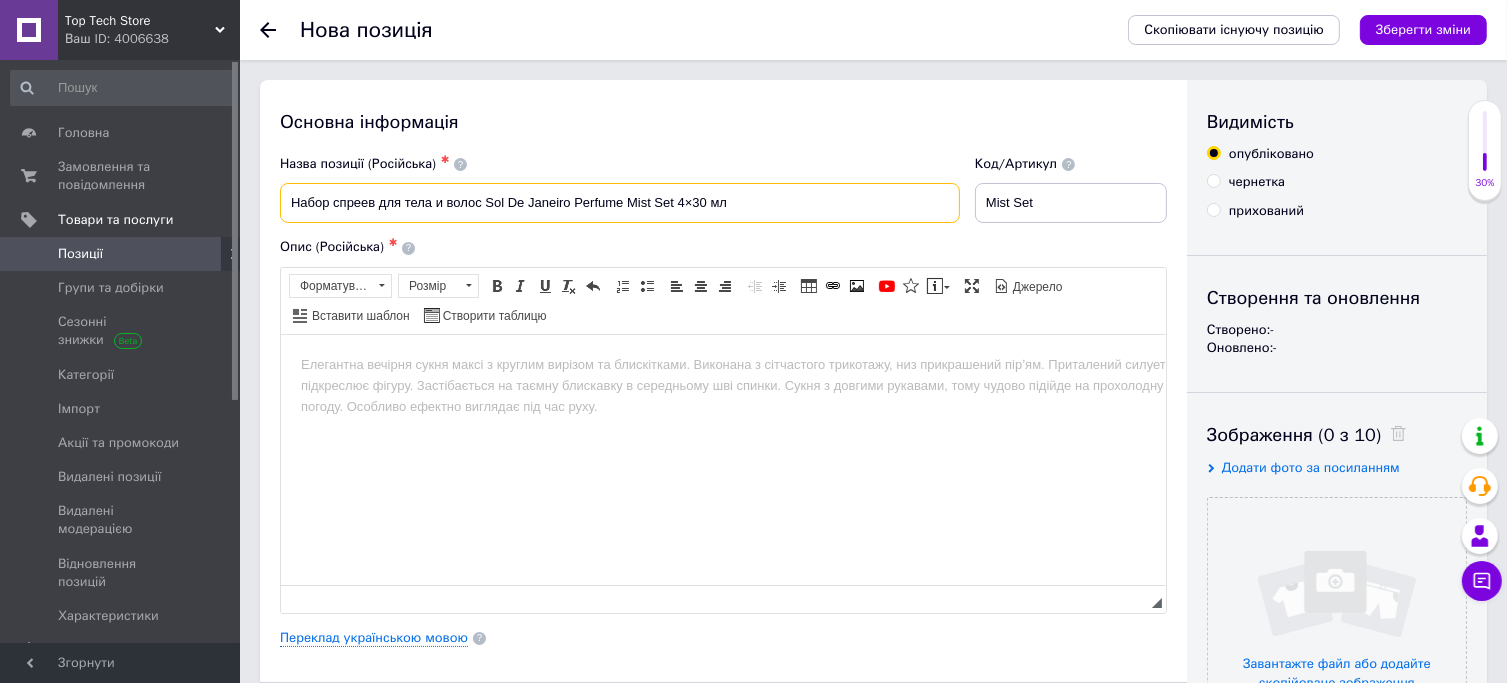 click on "Набор спреев для тела и волос Sol De Janeiro Perfume Mist Set 4×30 мл" at bounding box center (620, 203) 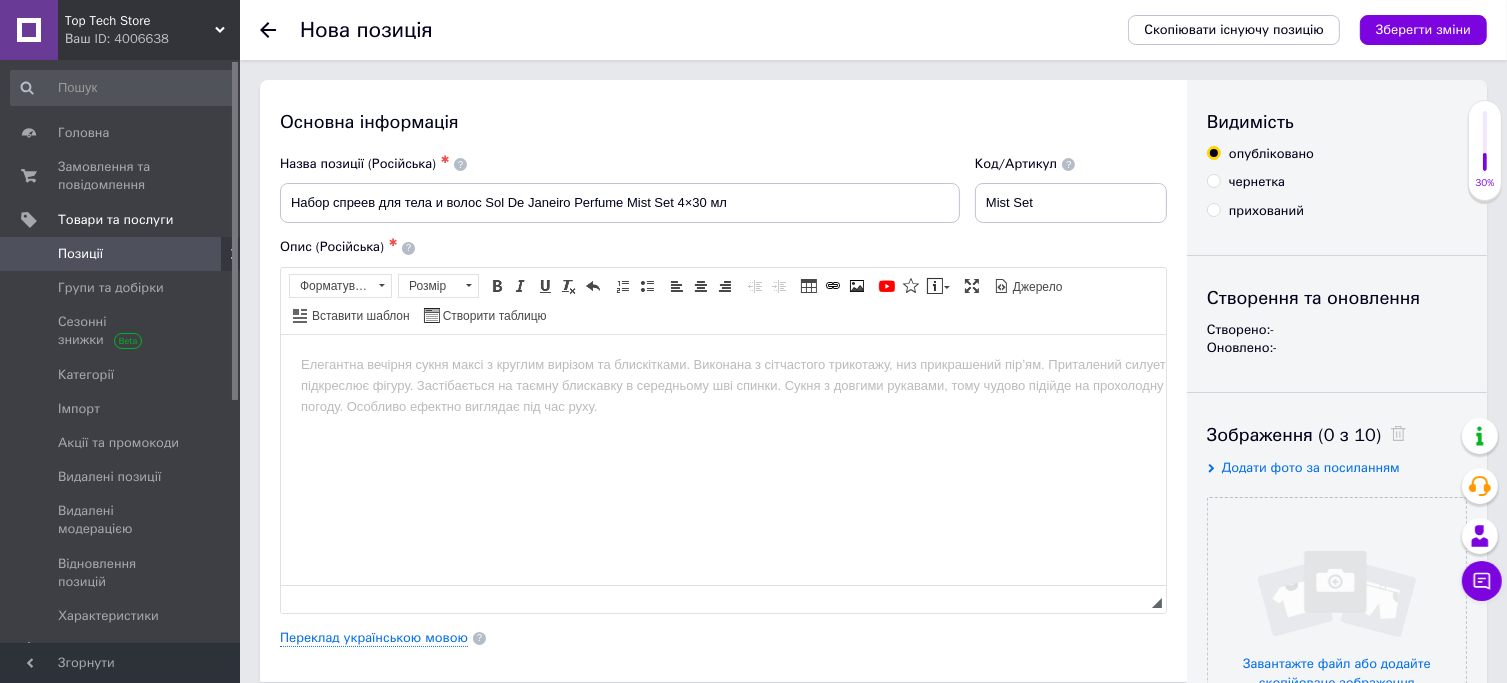 click at bounding box center (722, 364) 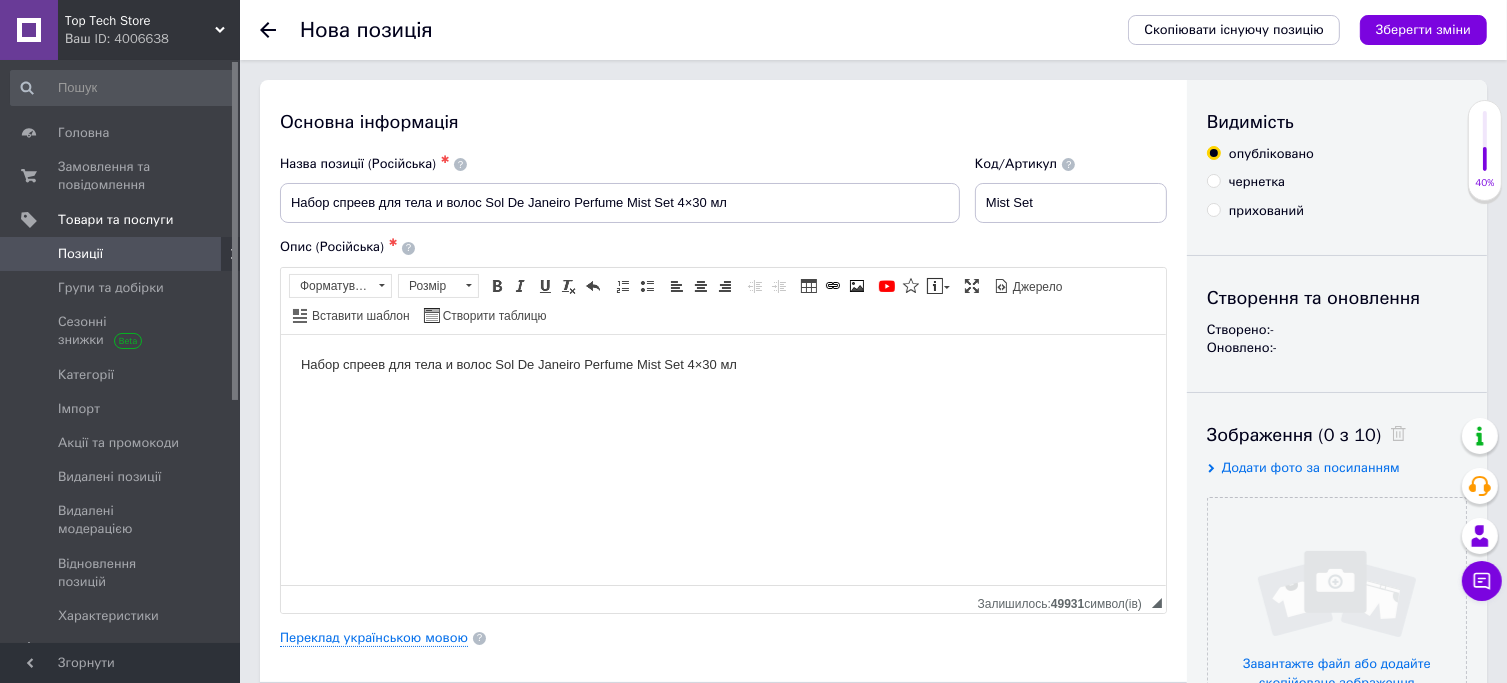 click on "Набор спреев для тела и волос Sol De Janeiro Perfume Mist Set 4×30 мл" at bounding box center (722, 364) 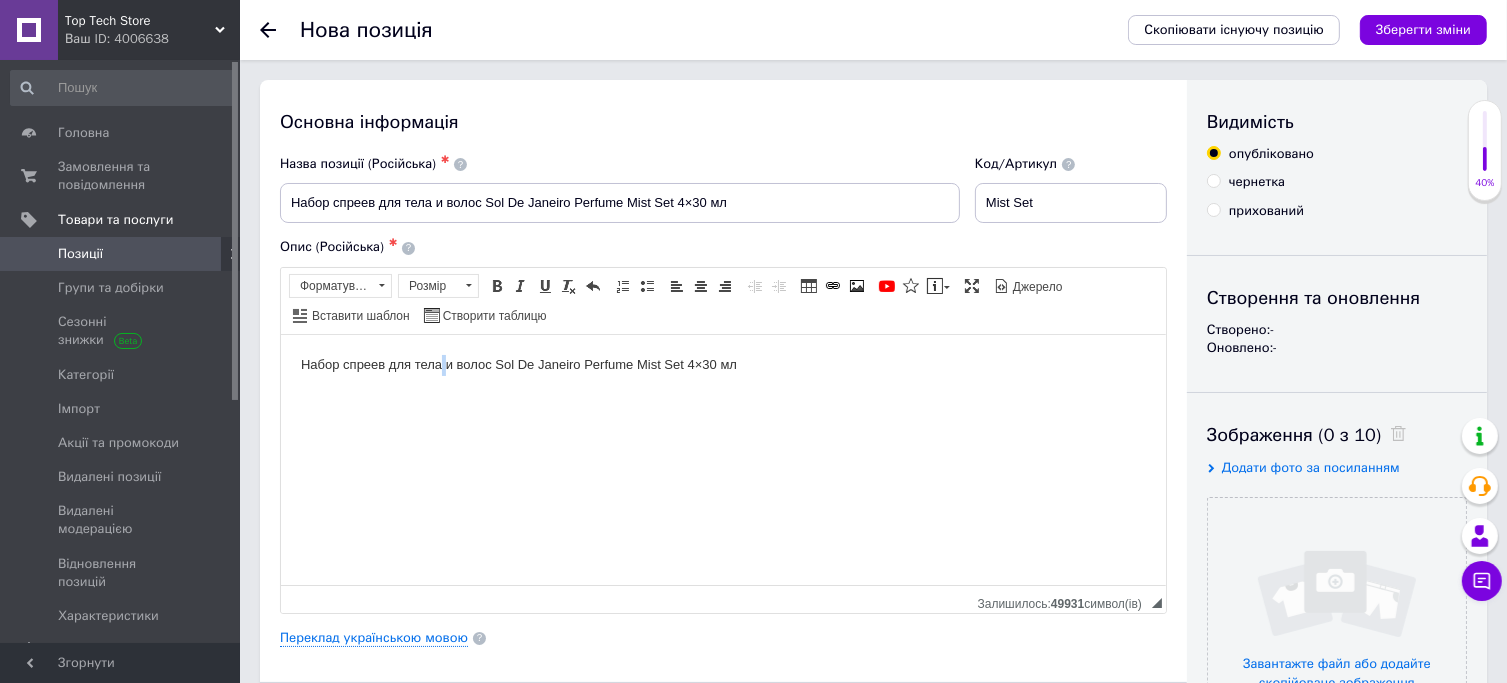 click on "Набор спреев для тела и волос Sol De Janeiro Perfume Mist Set 4×30 мл" at bounding box center [722, 364] 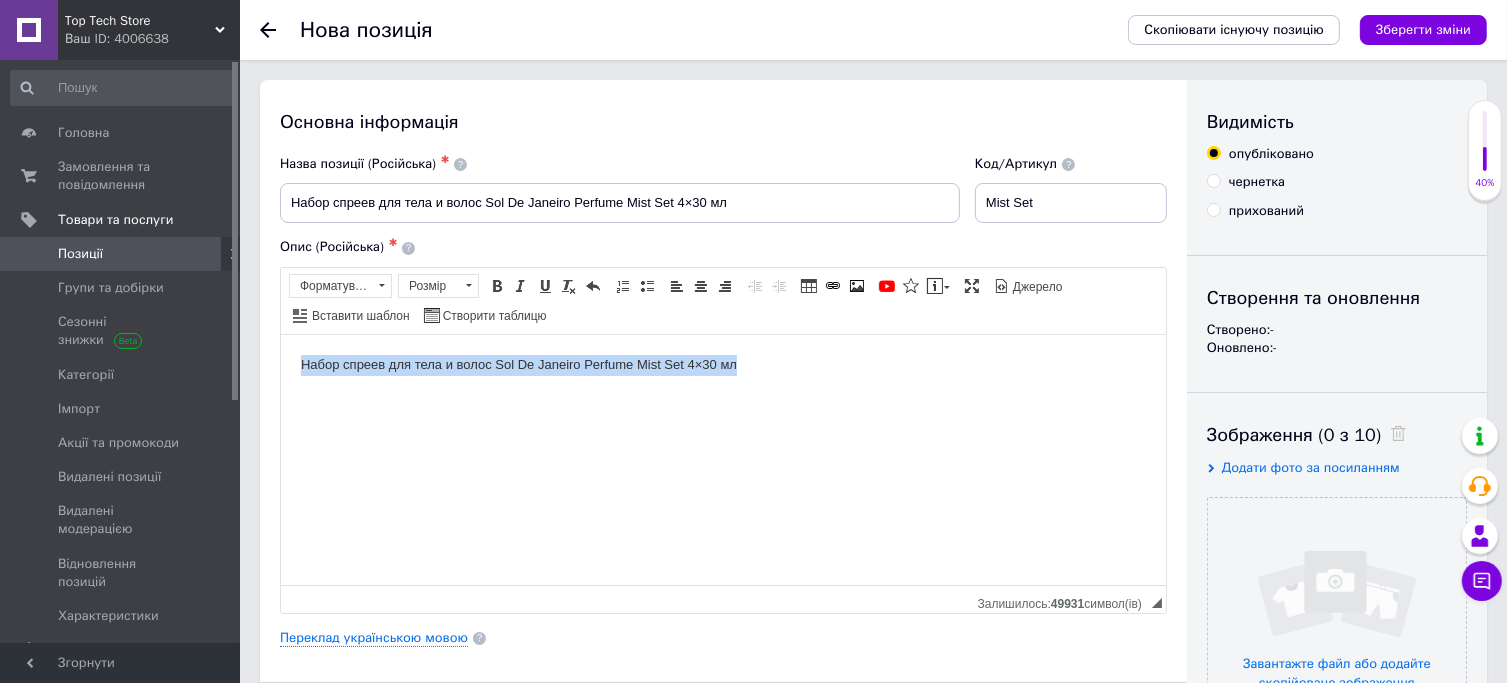 click on "Набор спреев для тела и волос Sol De Janeiro Perfume Mist Set 4×30 мл" at bounding box center [722, 364] 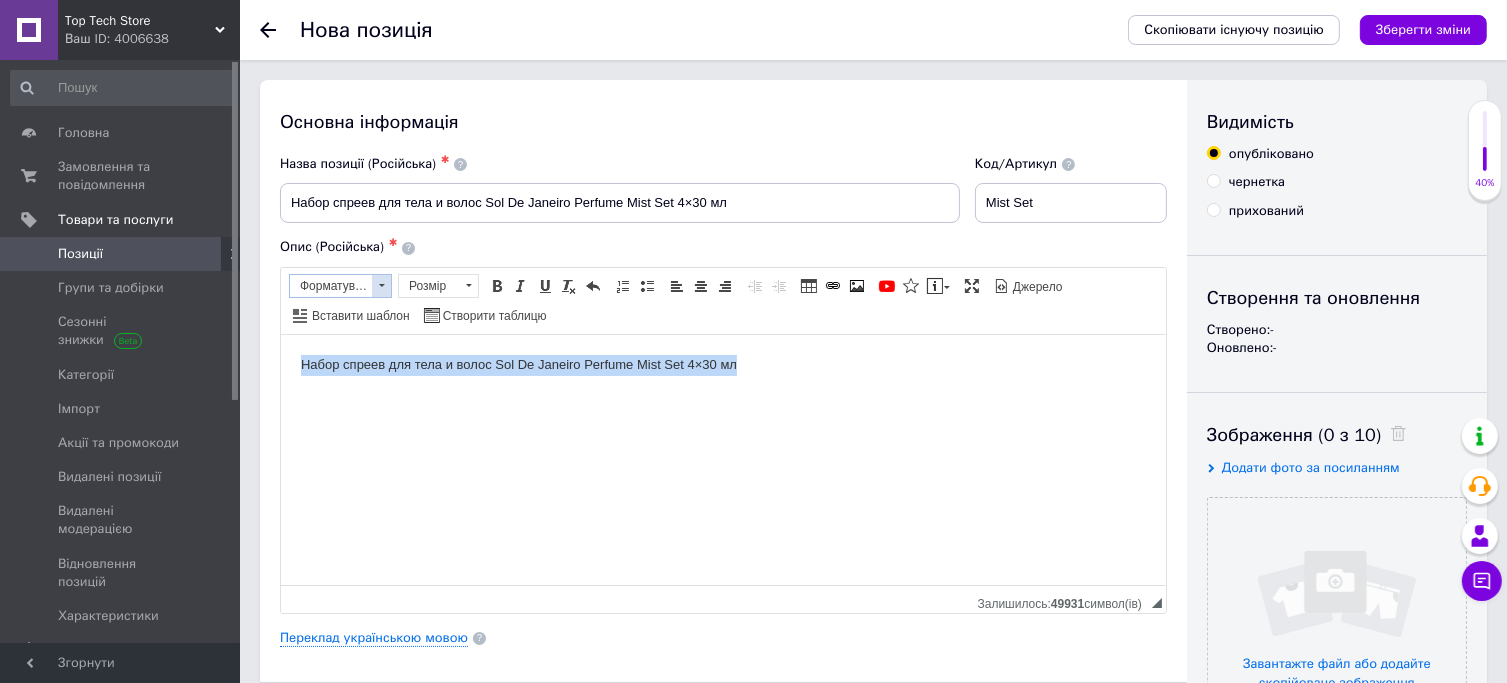 click at bounding box center (381, 286) 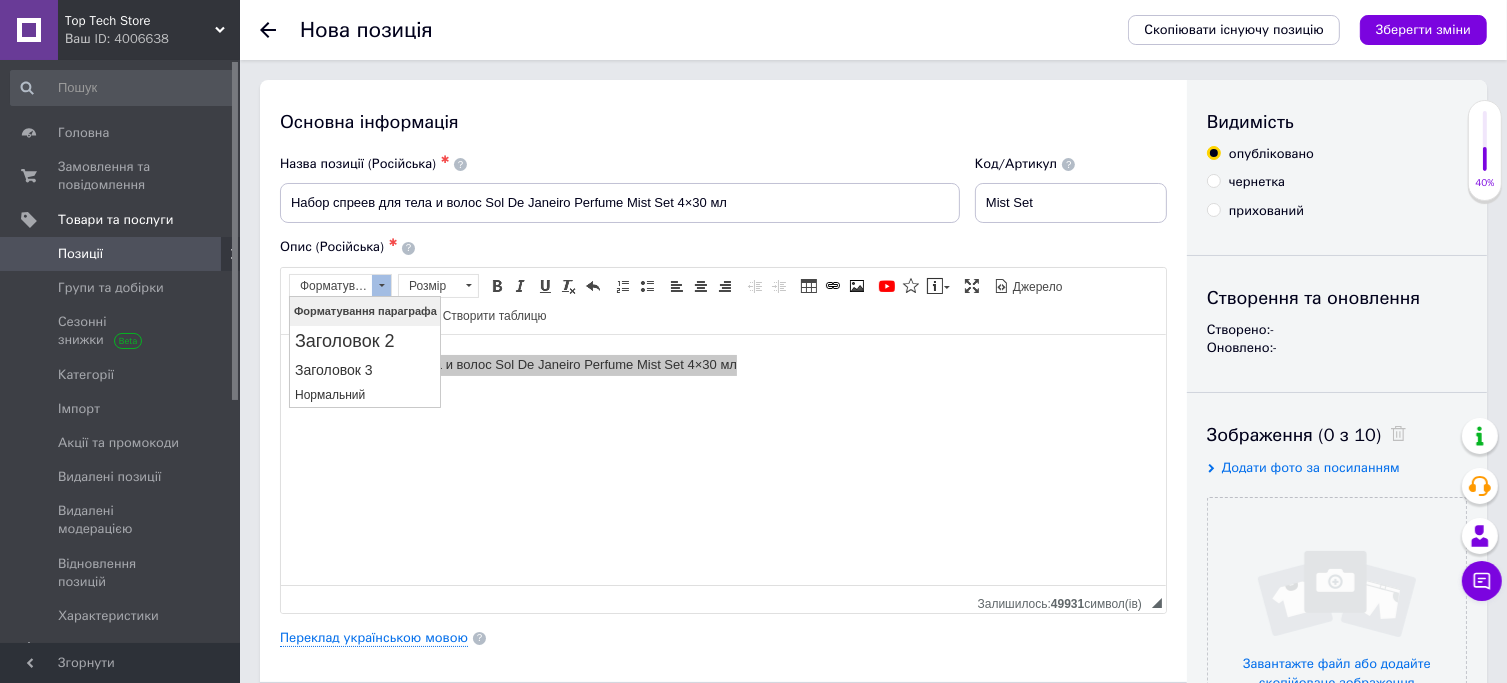 scroll, scrollTop: 0, scrollLeft: 0, axis: both 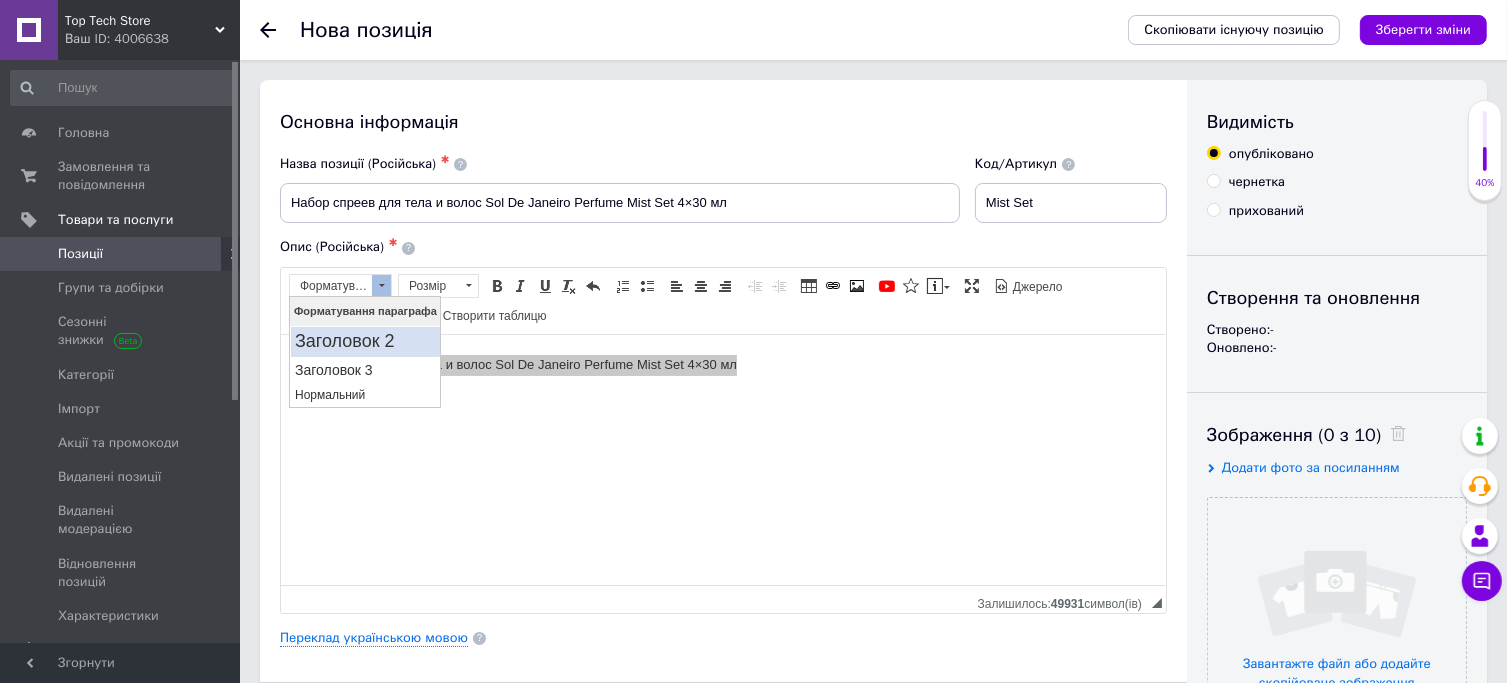 click on "Заголовок 2" at bounding box center [364, 341] 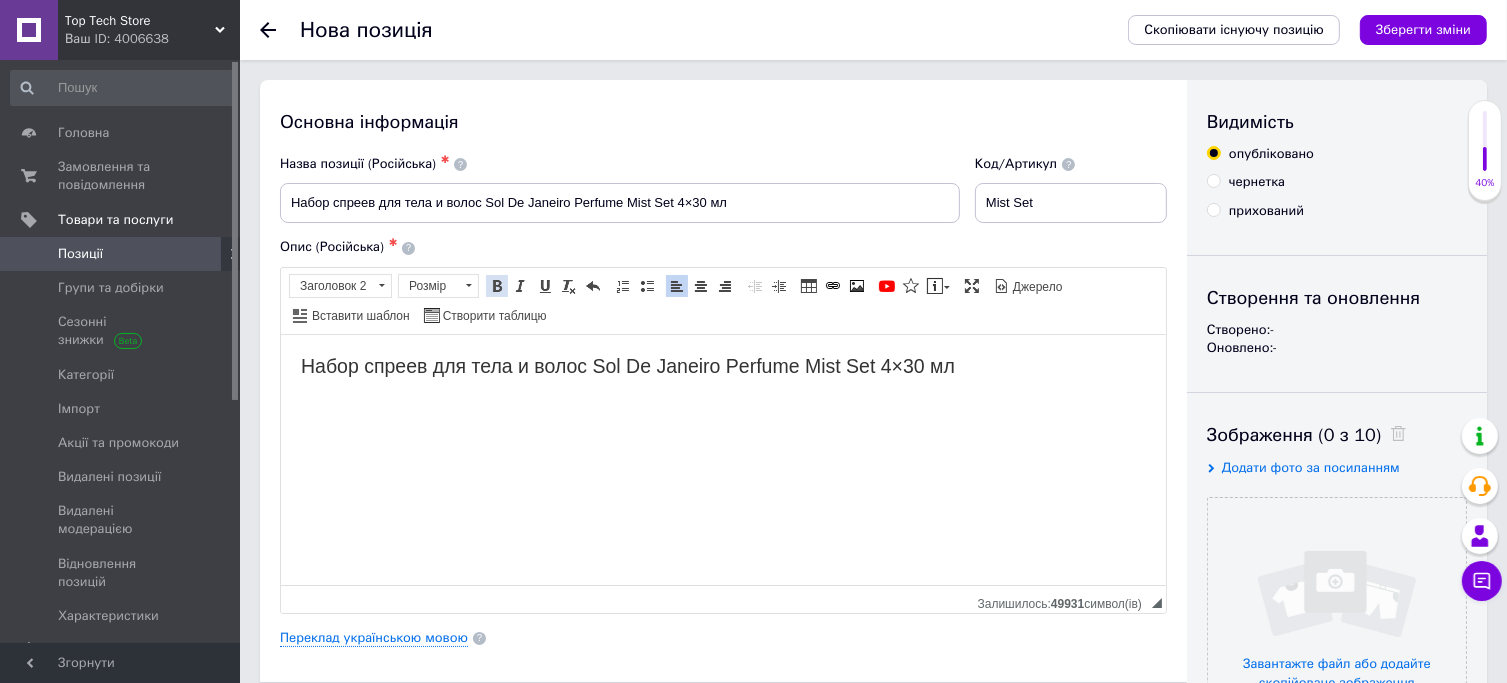 click at bounding box center [497, 286] 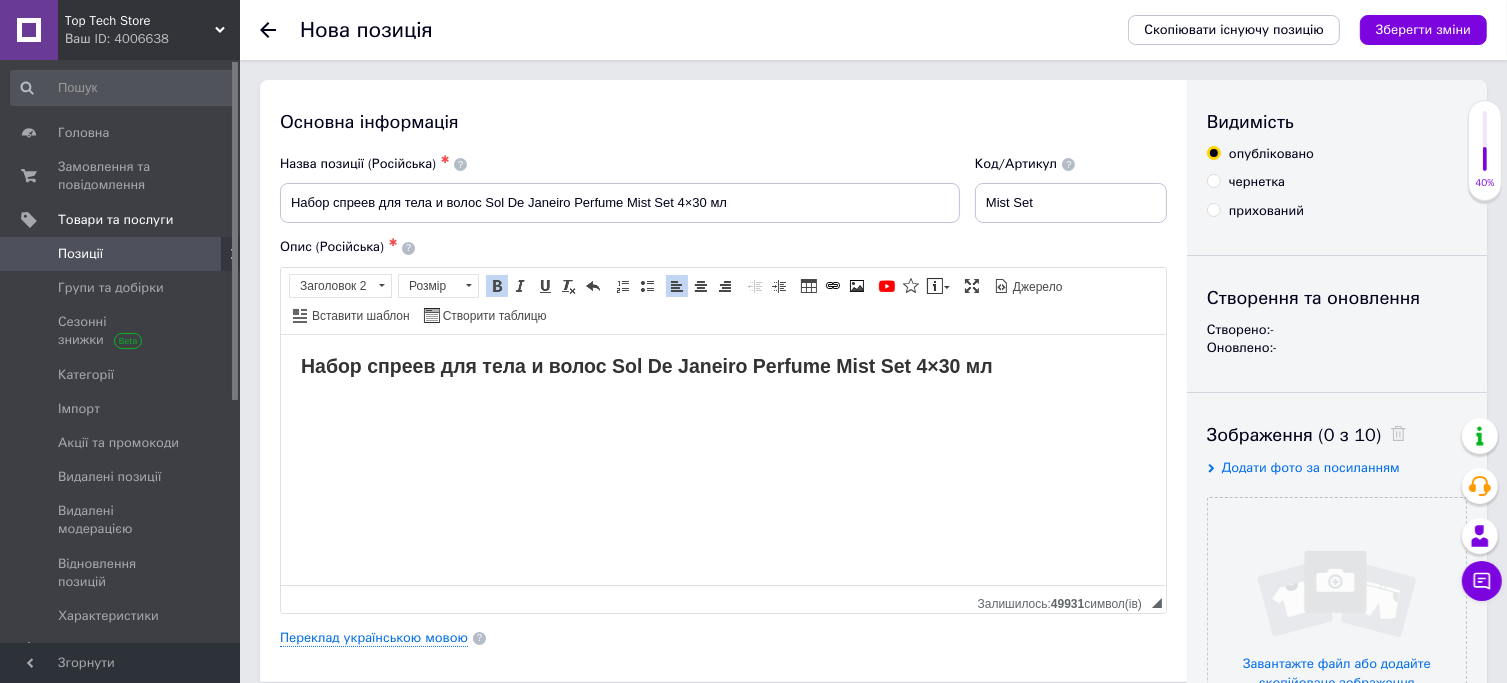 click on "Набор спреев для тела и волос Sol De Janeiro Perfume Mist Set 4×30 мл" at bounding box center [722, 365] 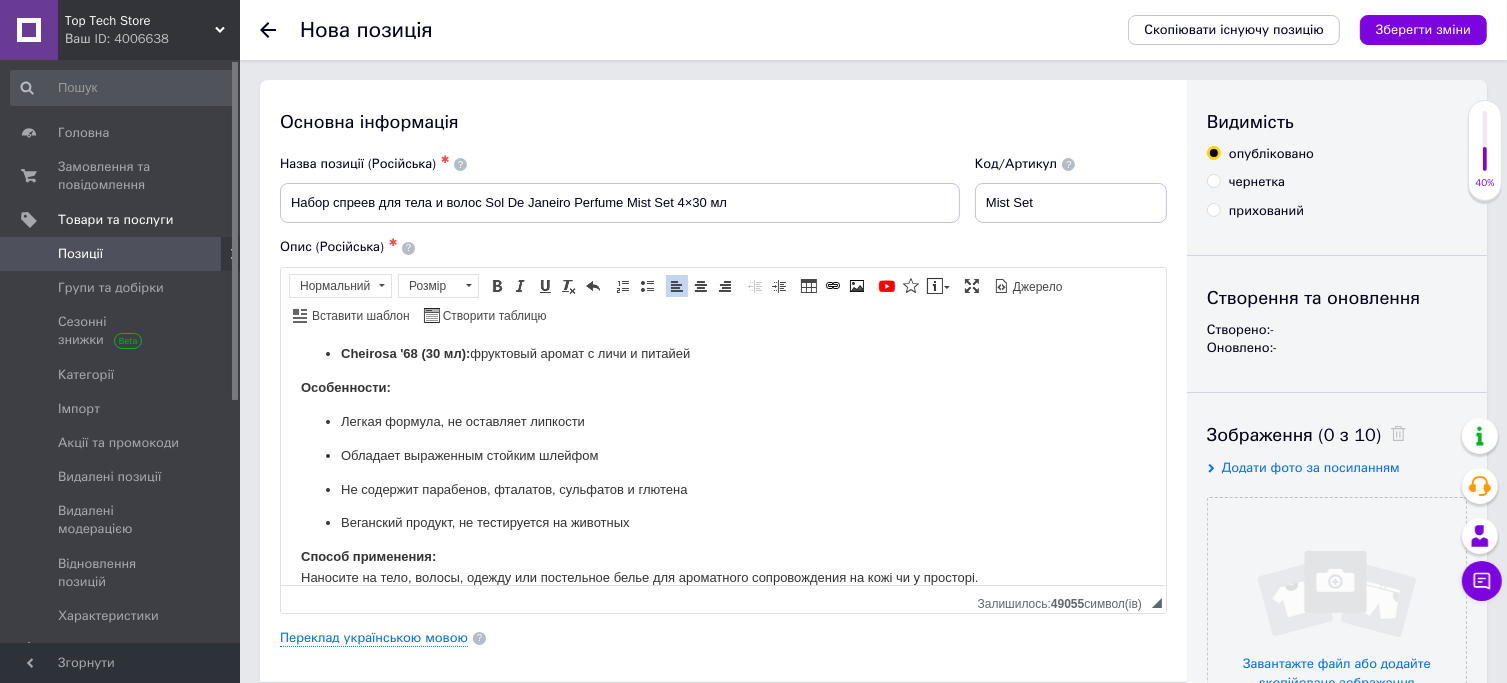 scroll, scrollTop: 0, scrollLeft: 0, axis: both 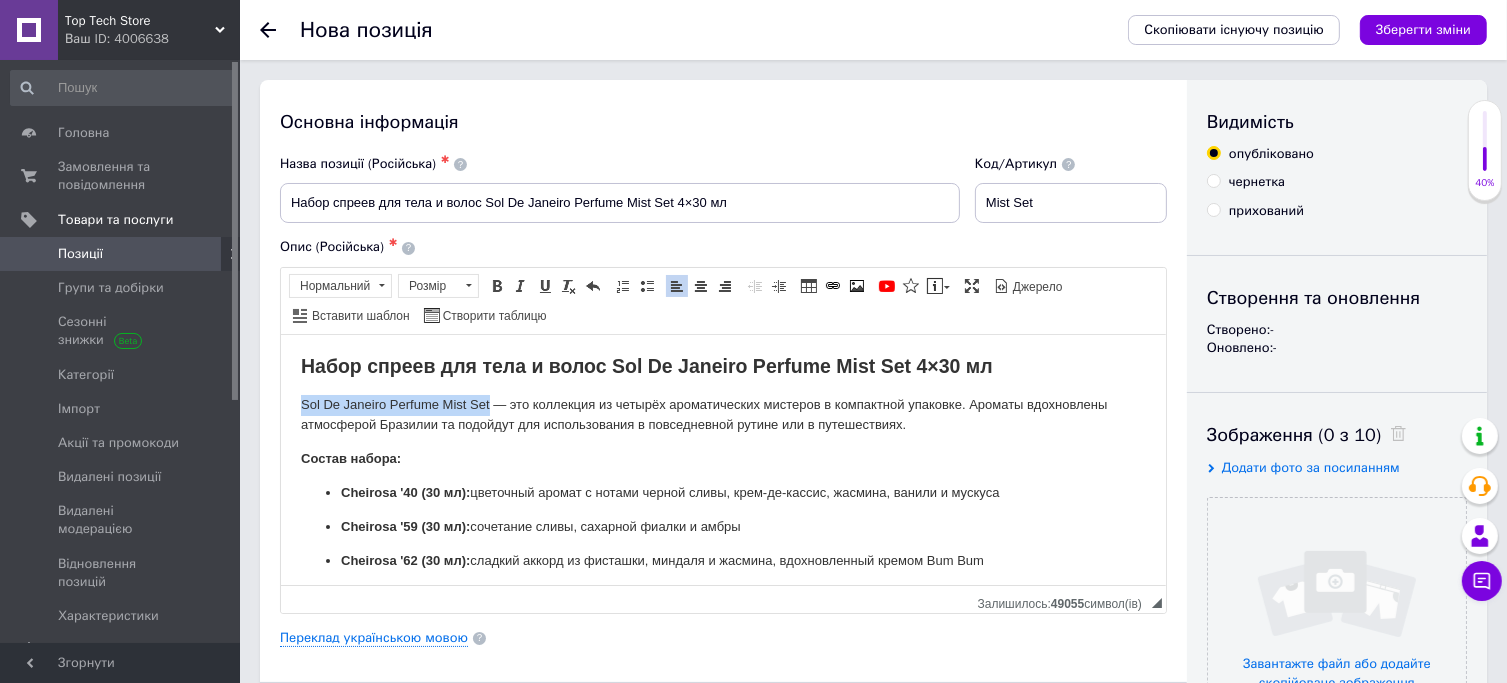 drag, startPoint x: 298, startPoint y: 396, endPoint x: 488, endPoint y: 382, distance: 190.51509 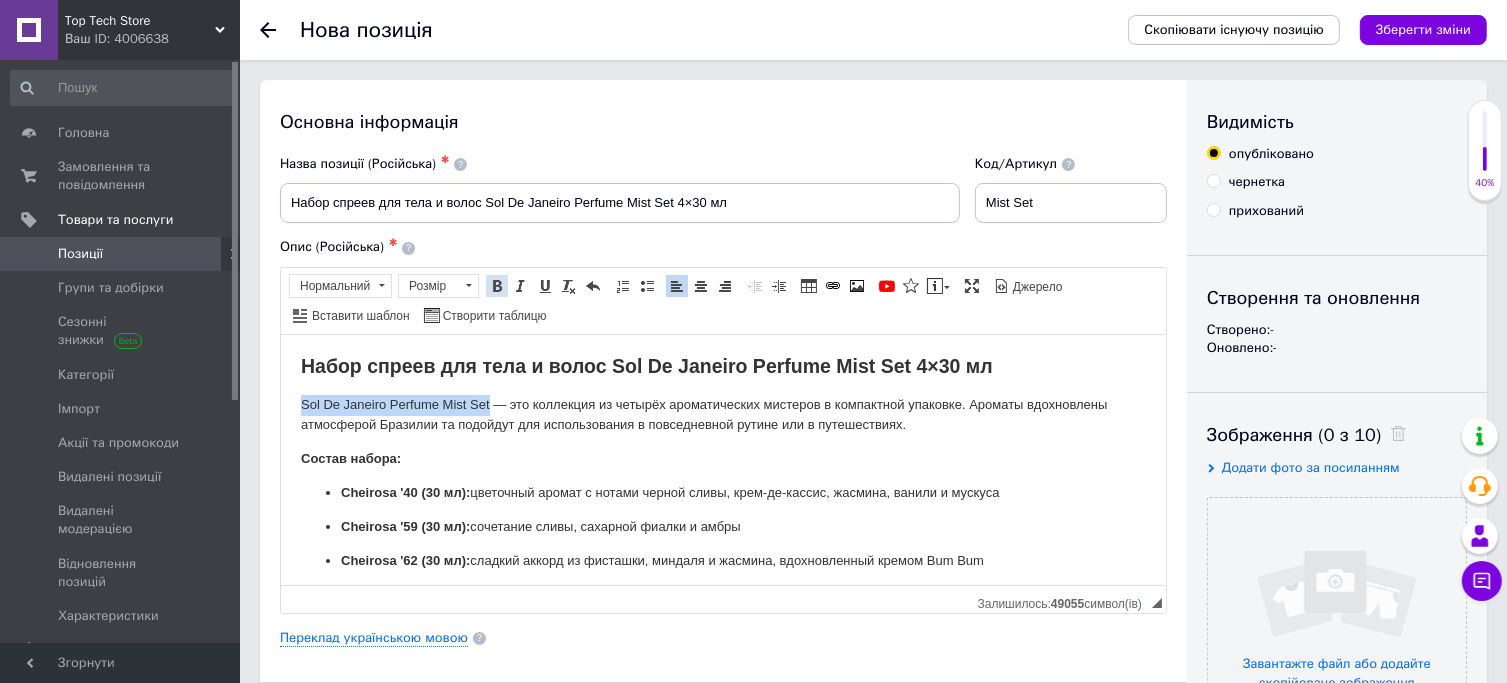 click at bounding box center (497, 286) 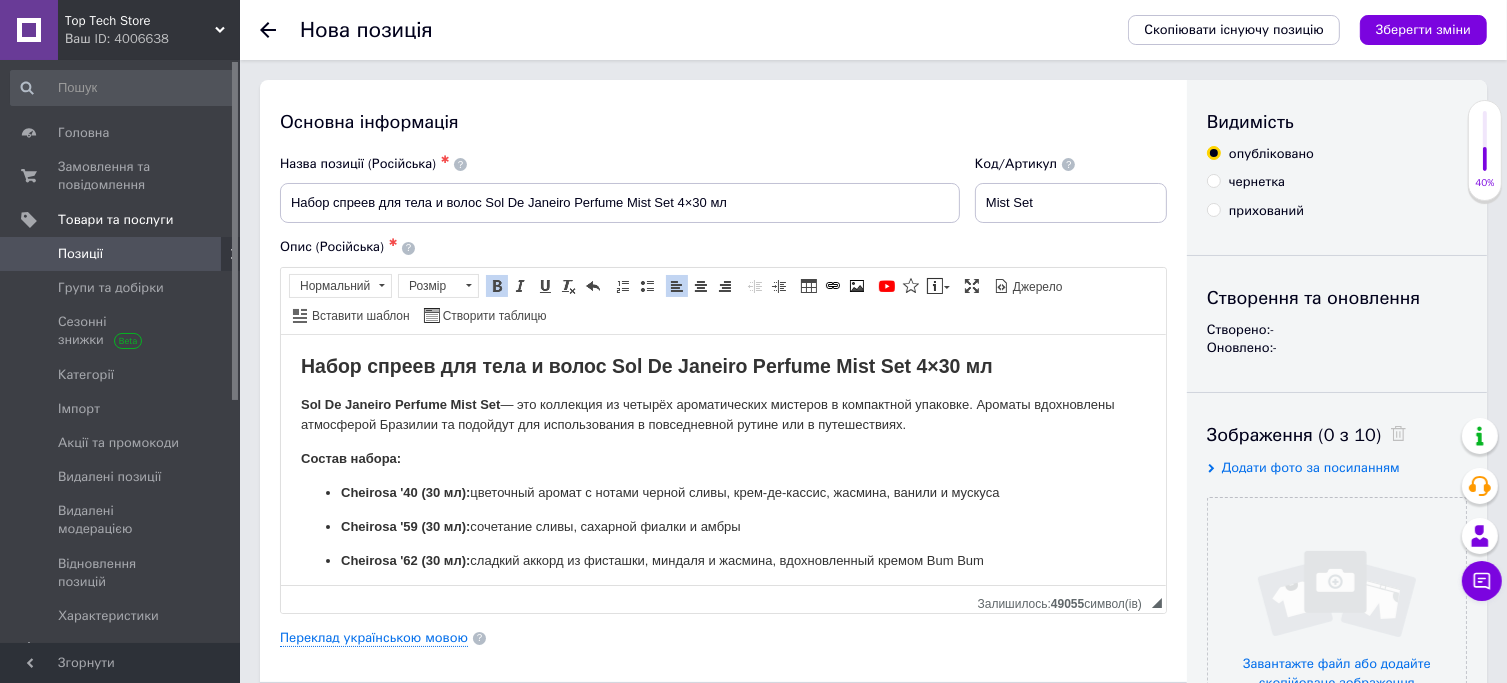click on "Sol De Janeiro Perfume Mist Set  — это коллекция из четырёх ароматических мистеров в компактной упаковке. Ароматы вдохновлены атмосферой Бразилии та подойдут для использования в повседневной рутине или в путешествиях." at bounding box center [722, 415] 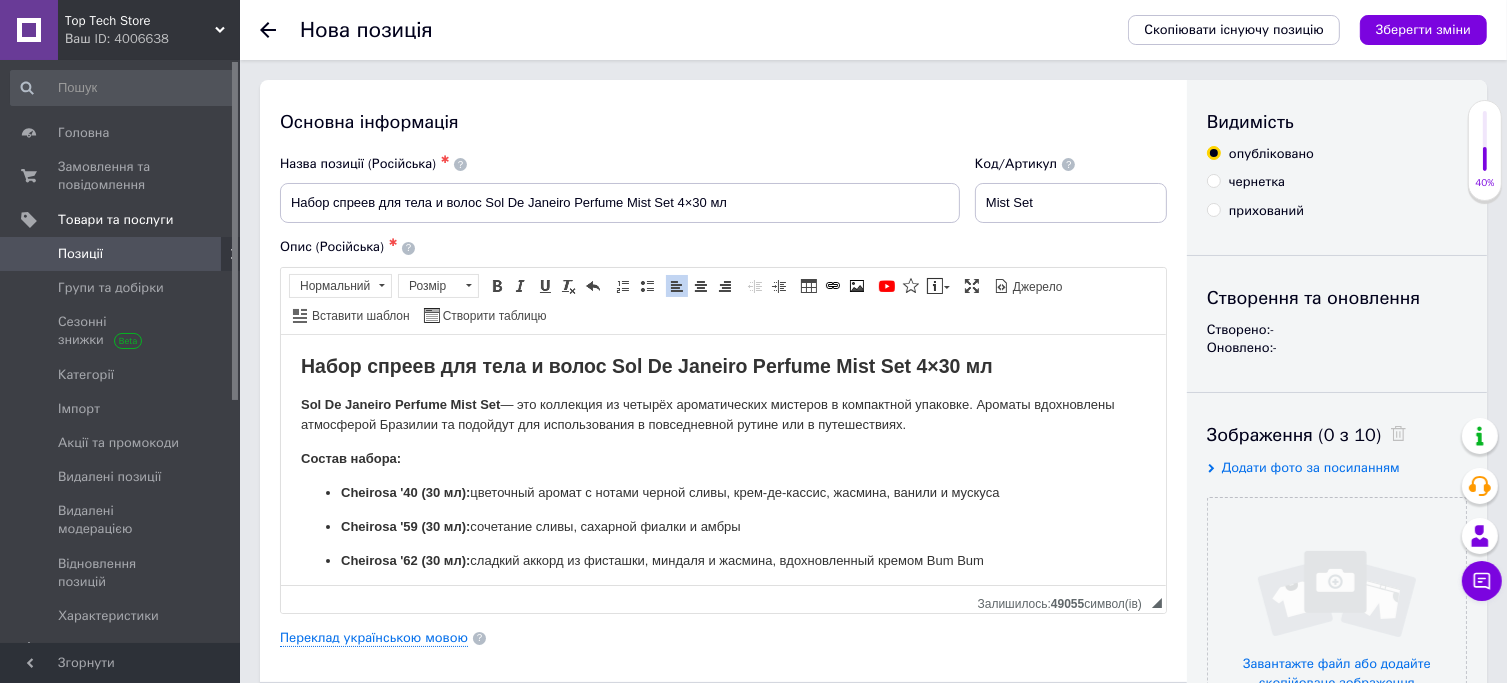 type 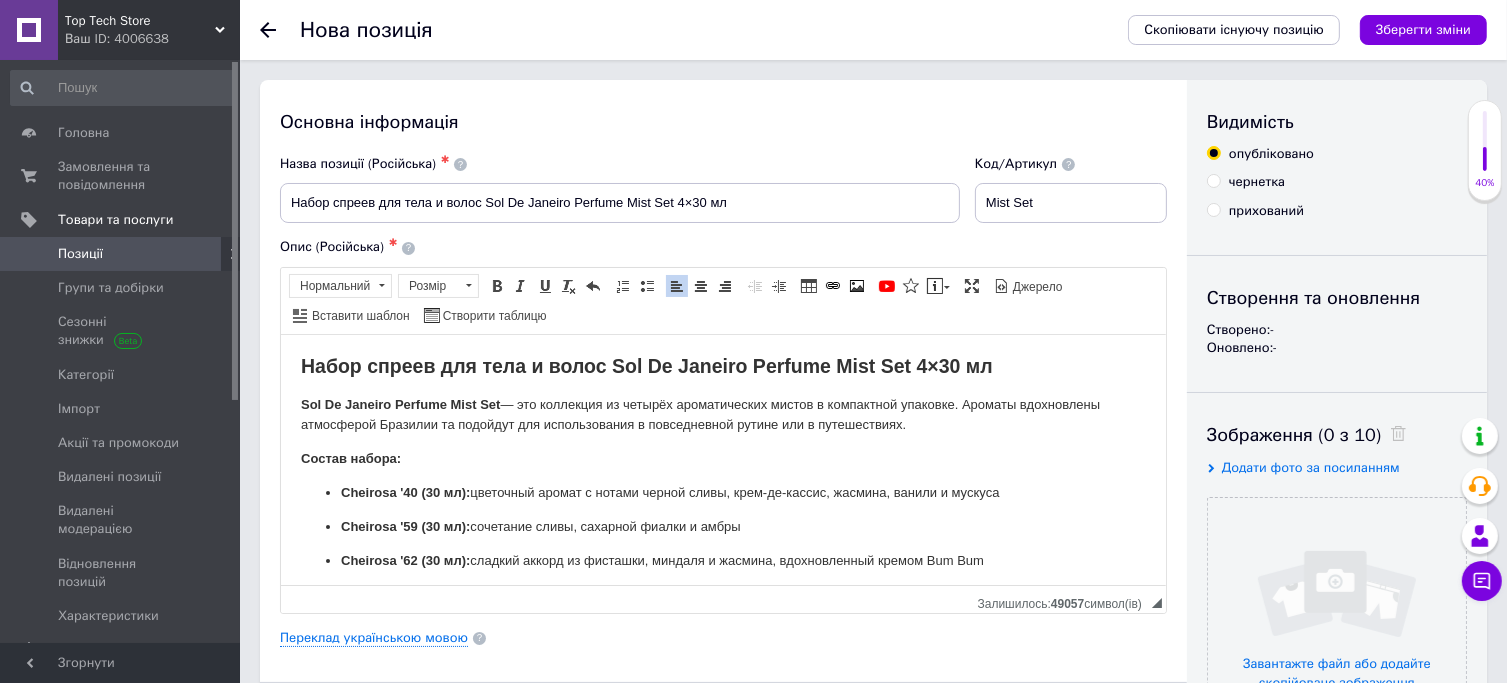 click on "Состав набора:" at bounding box center (350, 457) 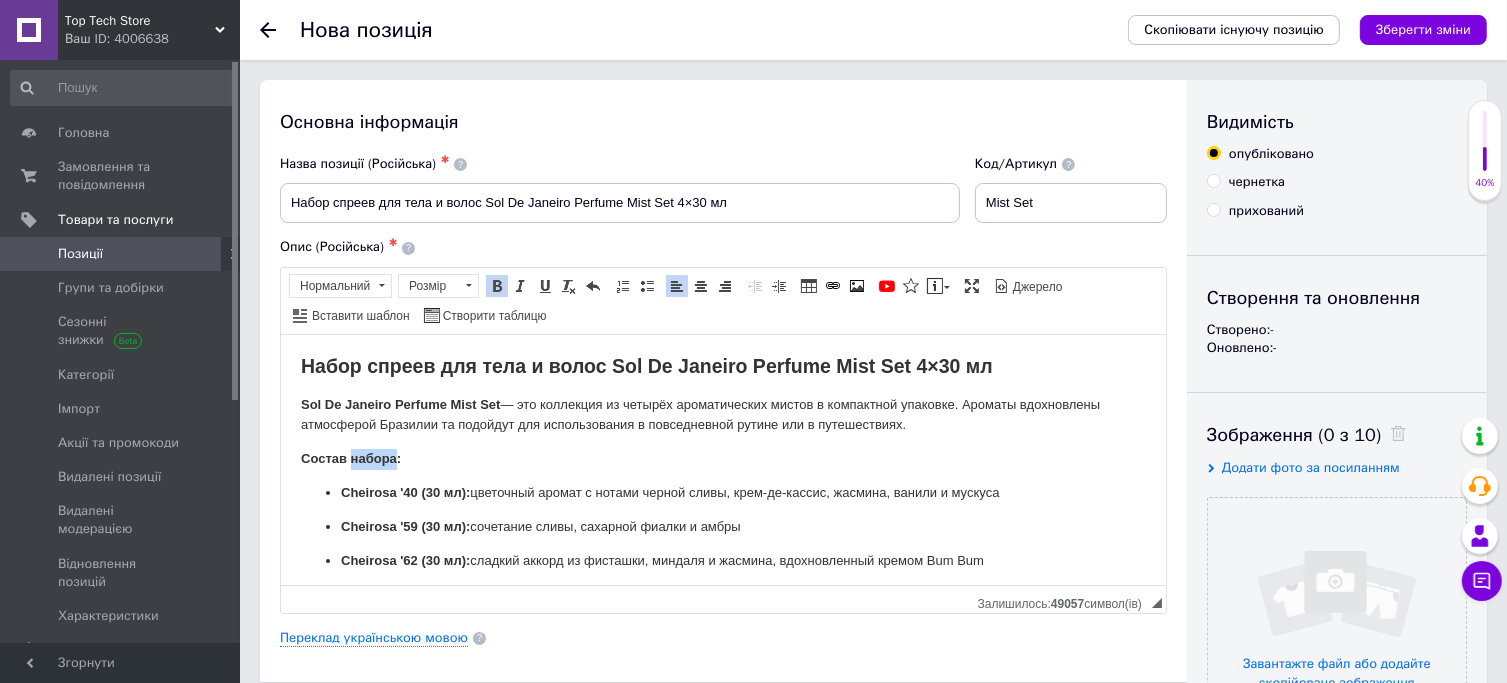 click on "Состав набора:" at bounding box center [350, 457] 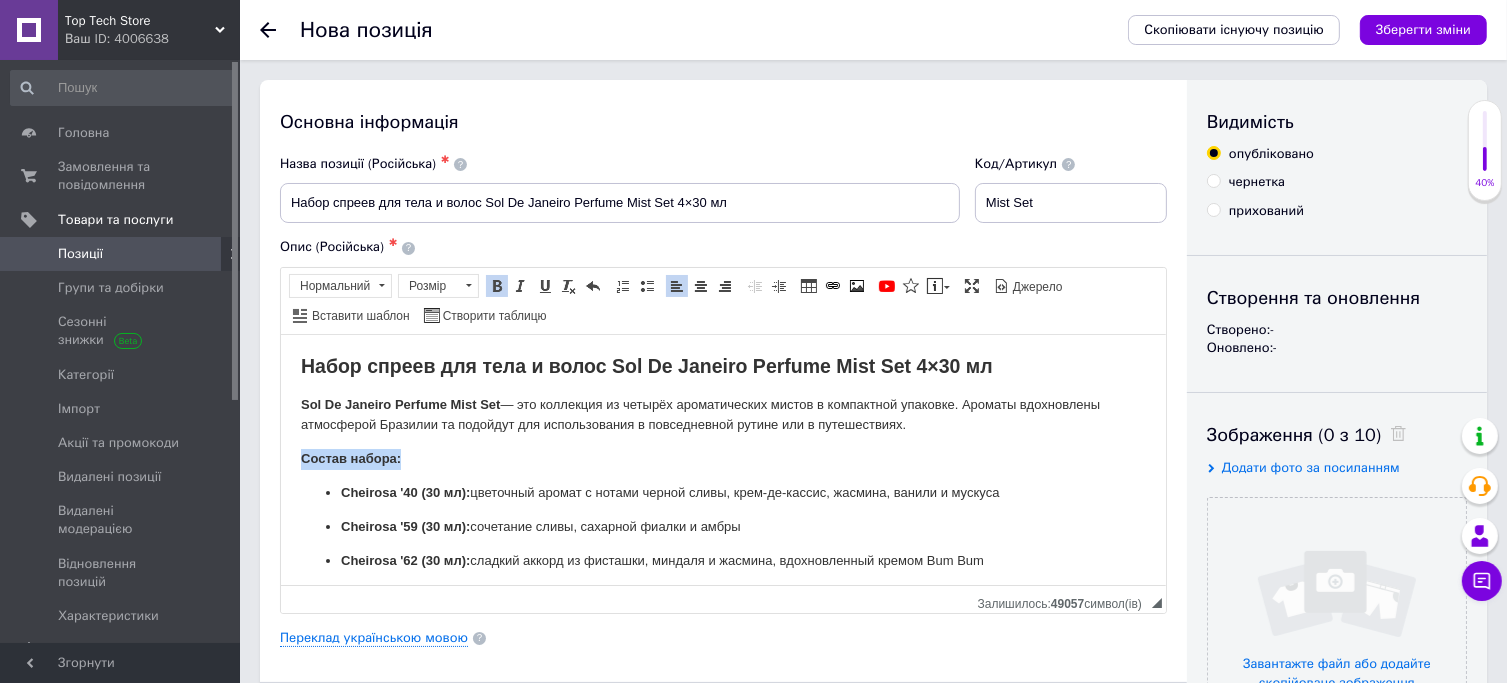 click on "Состав набора:" at bounding box center (350, 457) 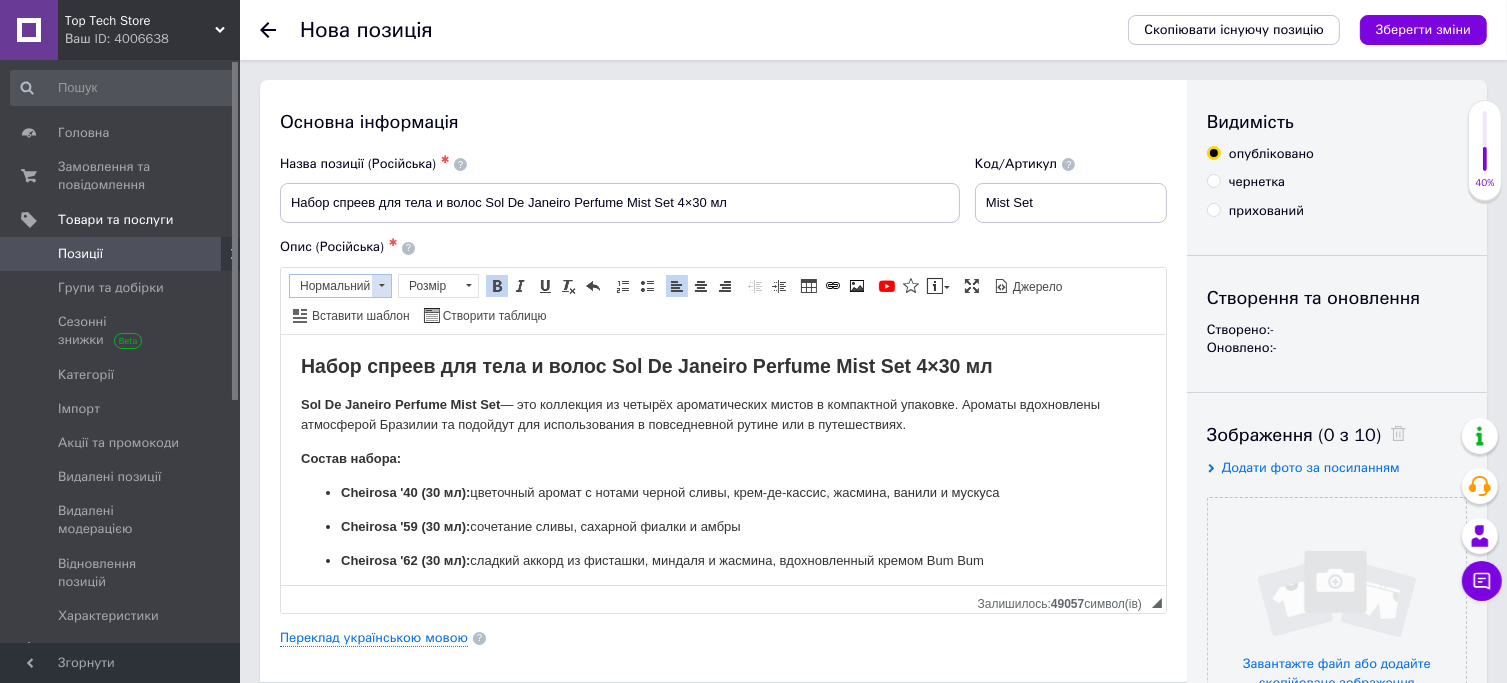 click at bounding box center [381, 286] 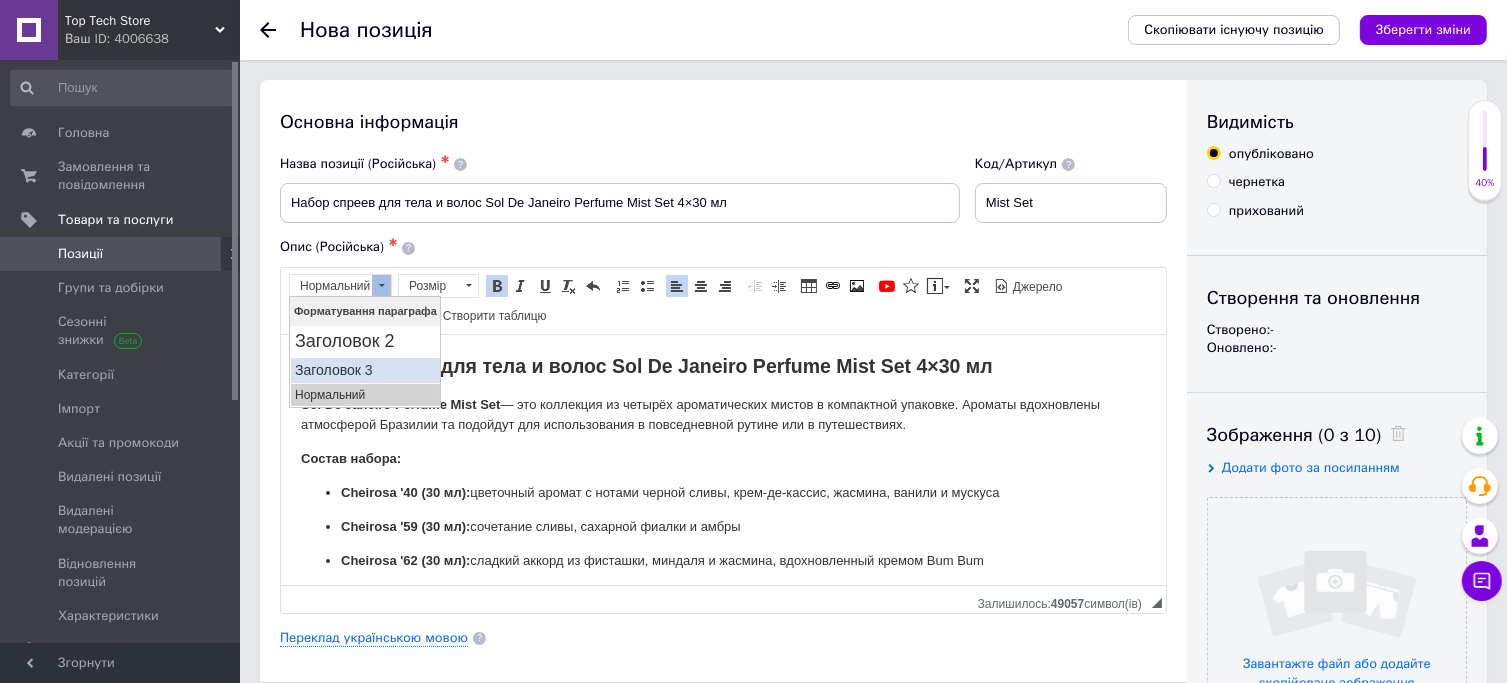 click on "Заголовок 3" at bounding box center [364, 369] 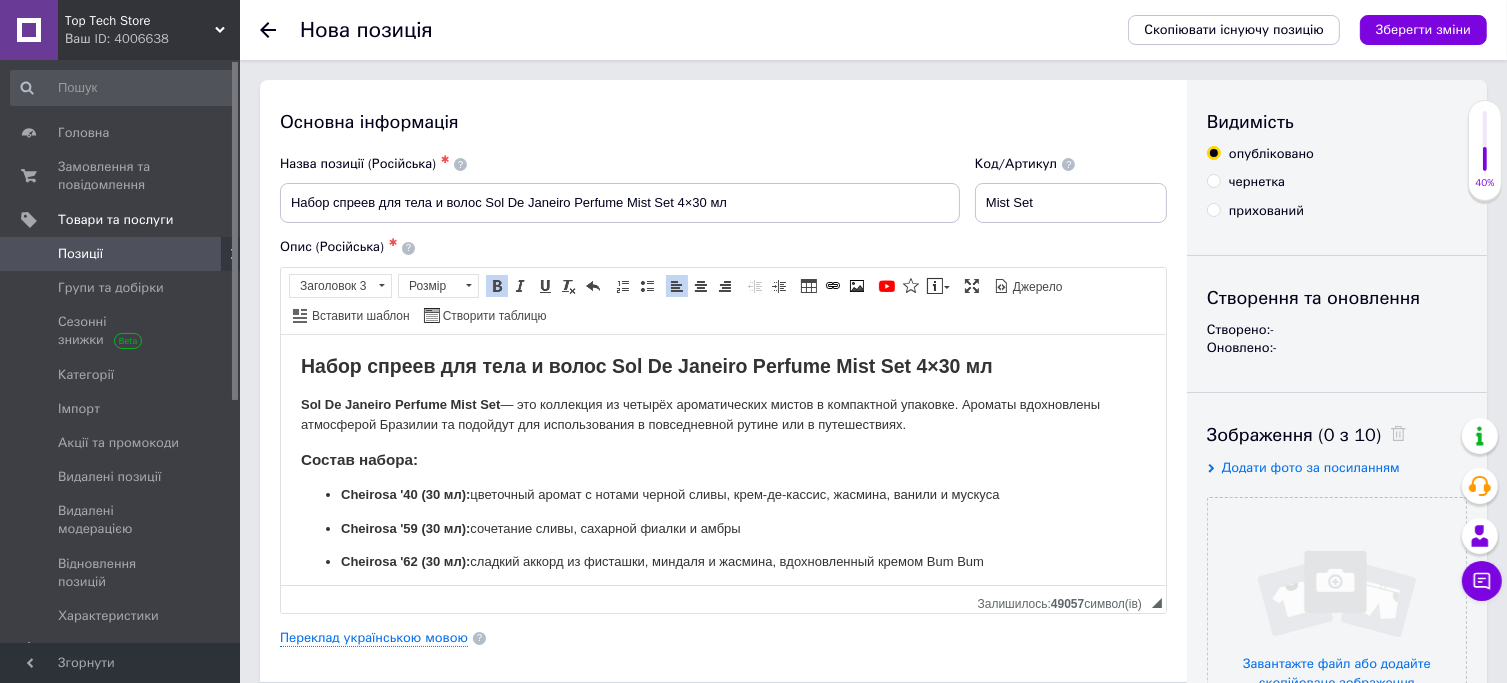 click on "Cheirosa '40 (30 мл):  цветочный аромат с нотами черной сливы, крем-де-кассис, жасмина, ванили и мускуса" at bounding box center [722, 494] 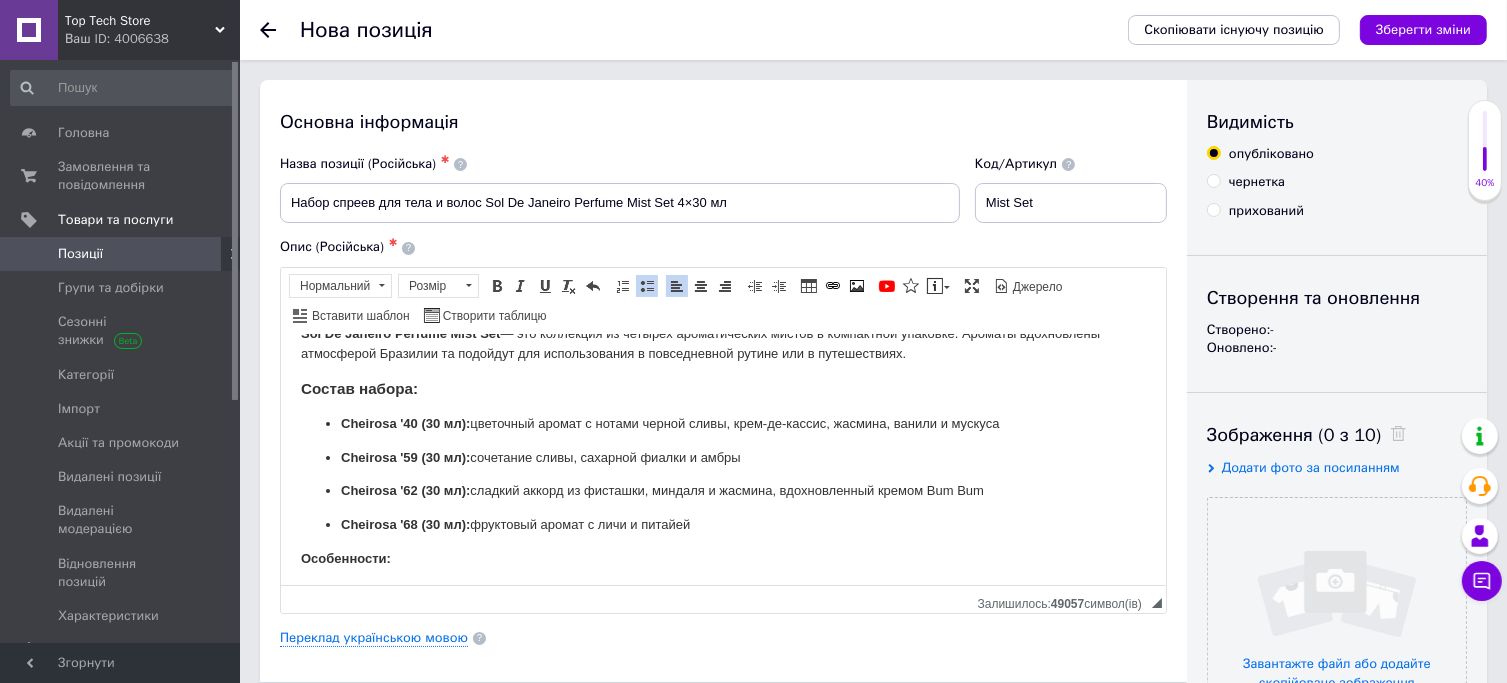 scroll, scrollTop: 72, scrollLeft: 0, axis: vertical 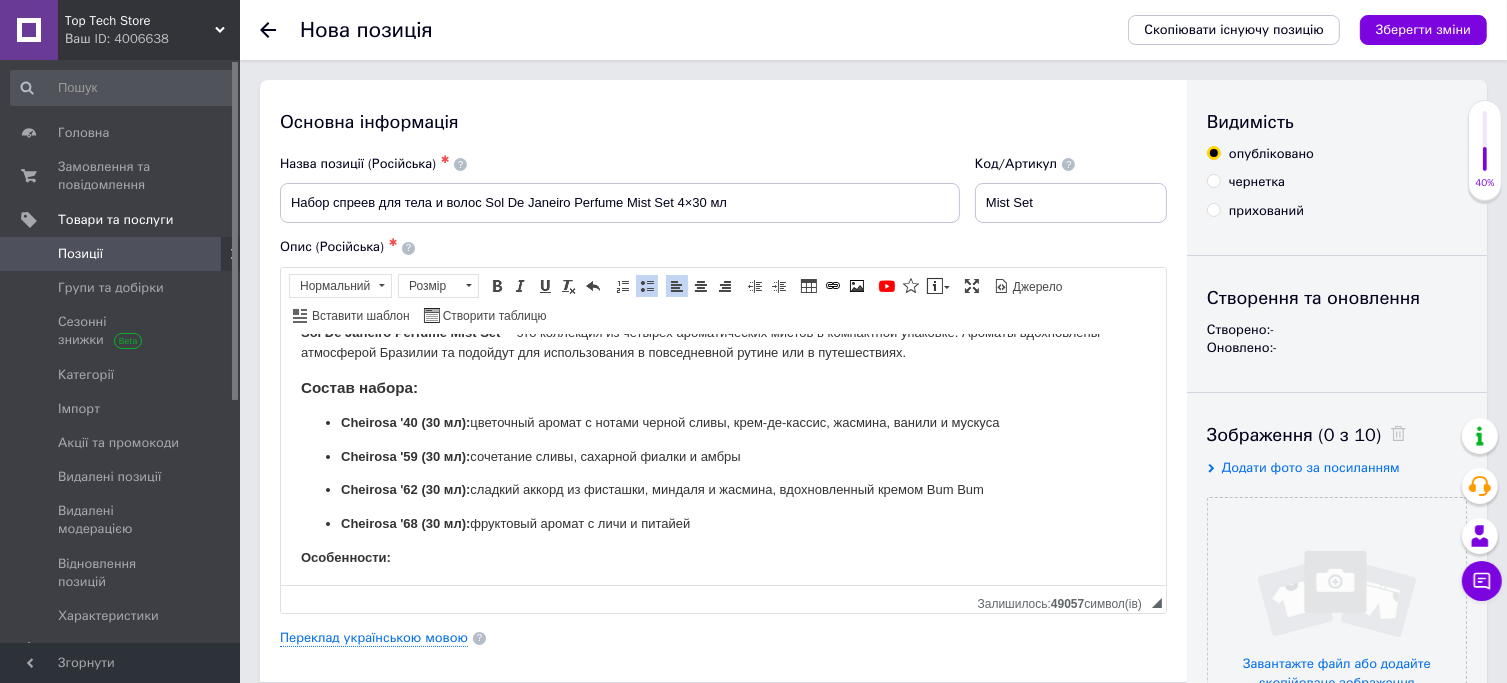 drag, startPoint x: 698, startPoint y: 524, endPoint x: 340, endPoint y: 416, distance: 373.93582 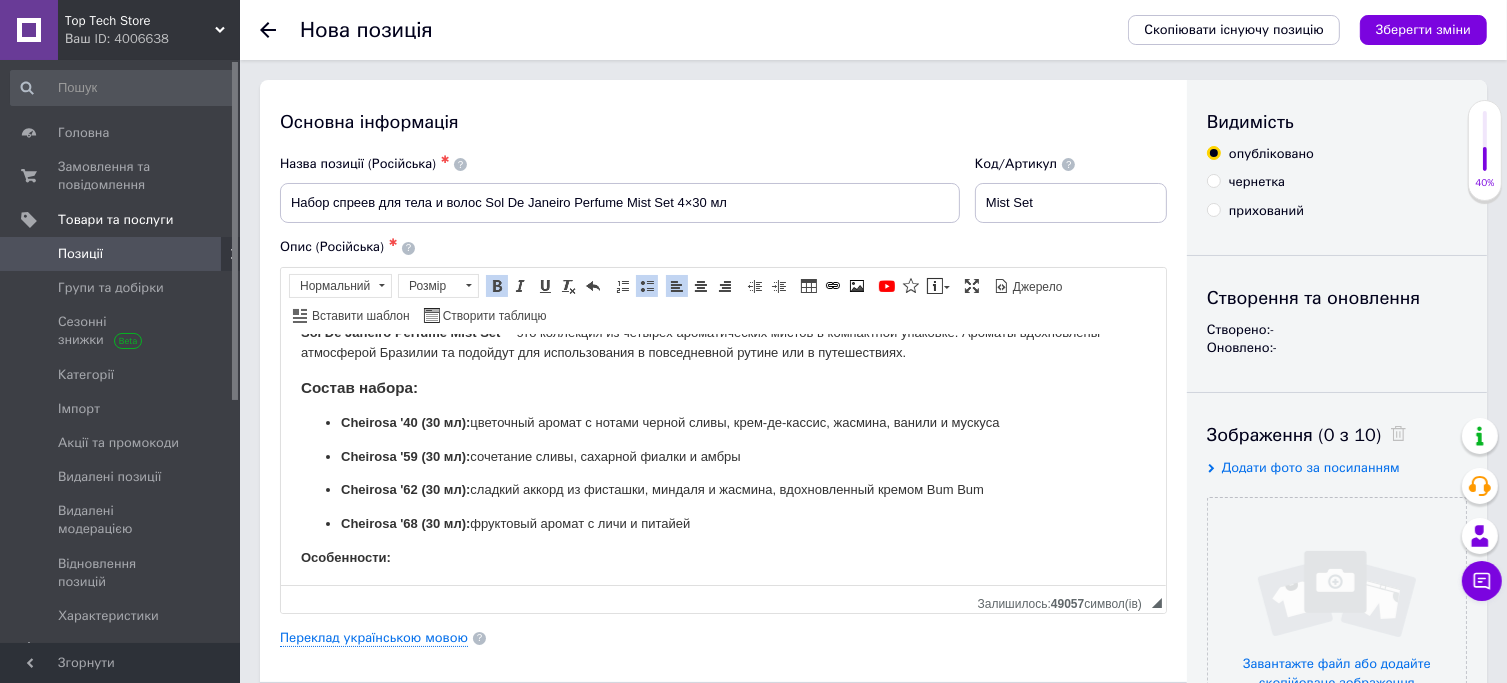 click at bounding box center (647, 286) 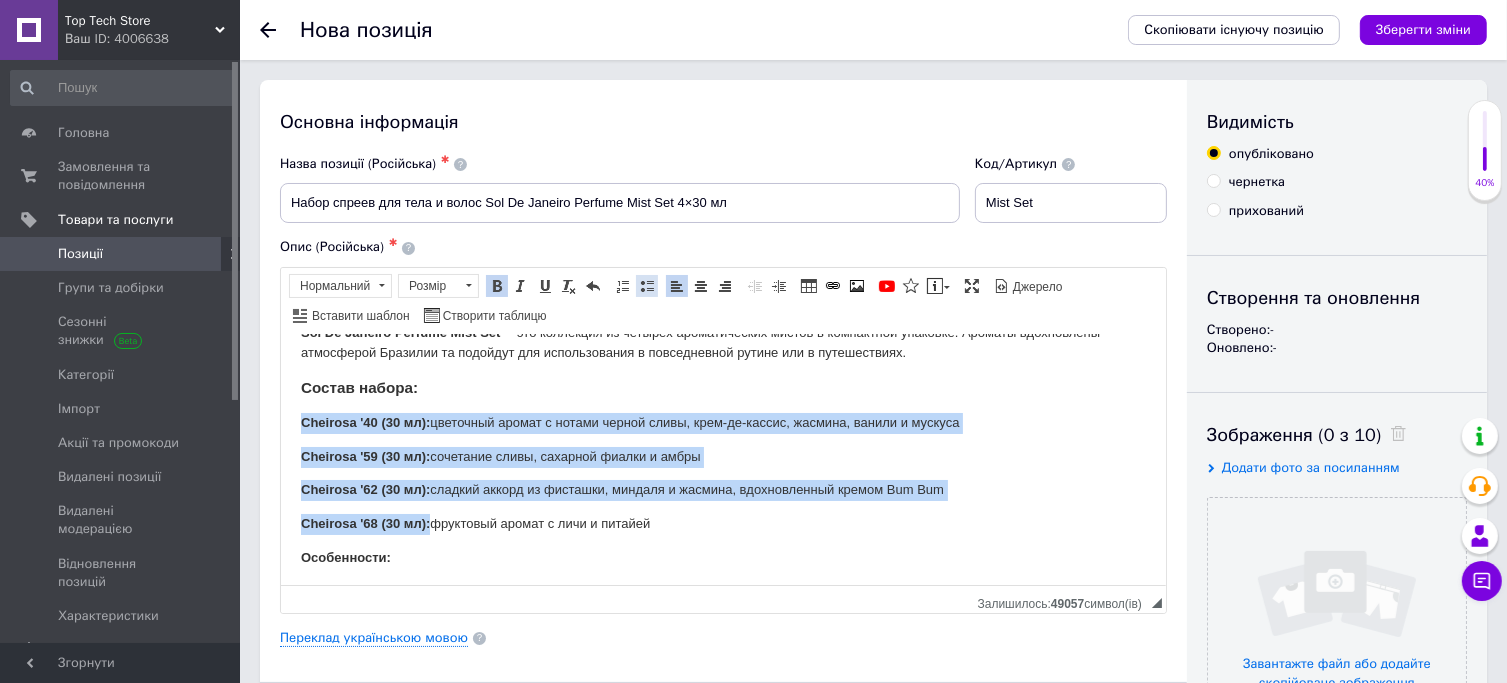 click at bounding box center [647, 286] 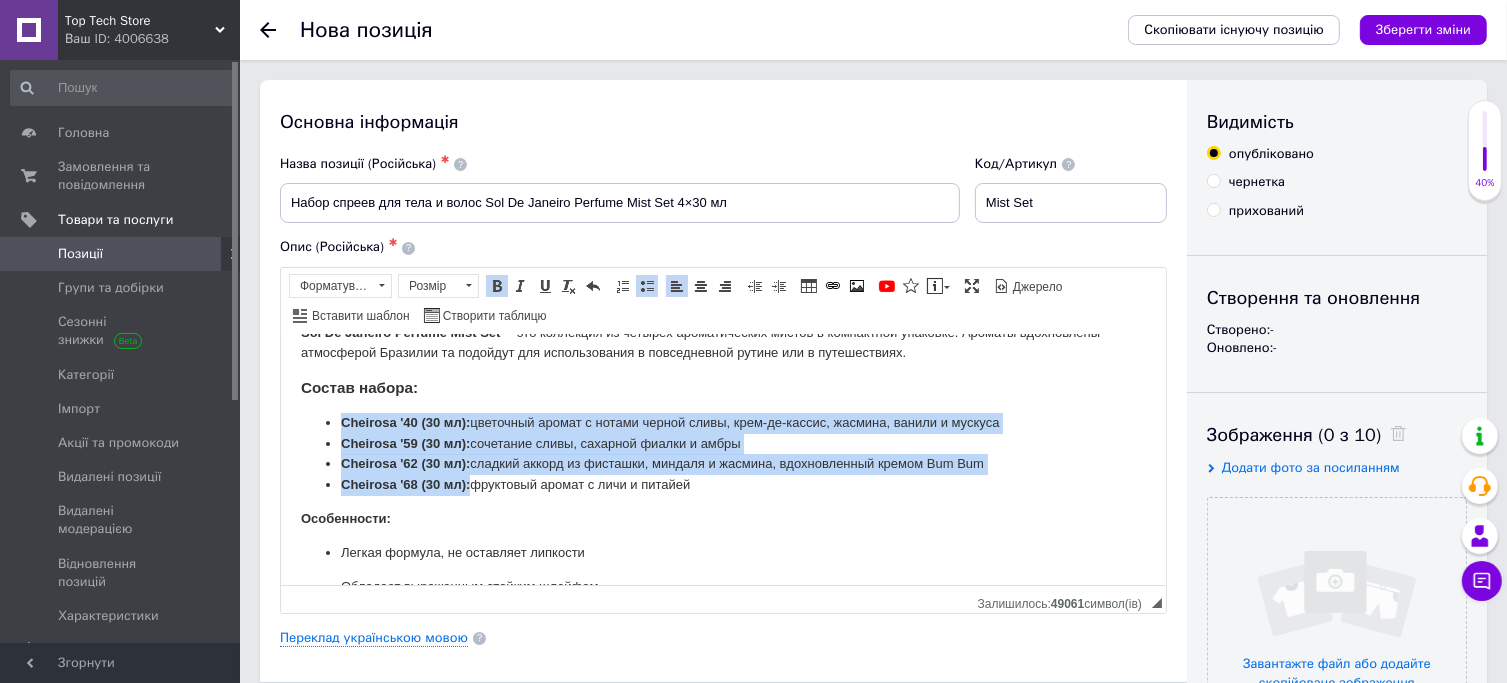 click on "Cheirosa '40 (30 мл):  цветочный аромат с нотами черной сливы, крем-де-кассис, жасмина, ванили и мускуса" at bounding box center (722, 422) 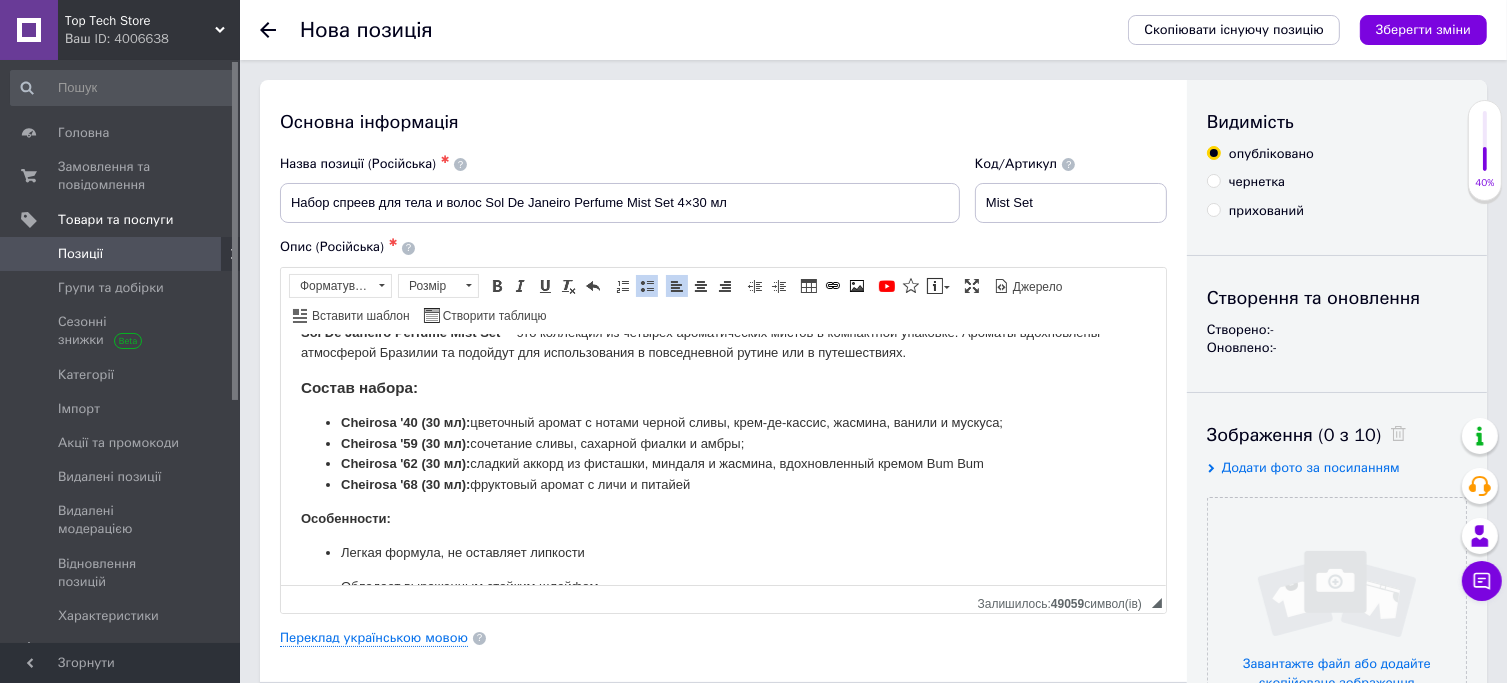 click on "Cheirosa '62 (30 мл):  сладкий аккорд из фисташки, миндаля и жасмина, вдохновленный кремом Bum Bum" at bounding box center (722, 463) 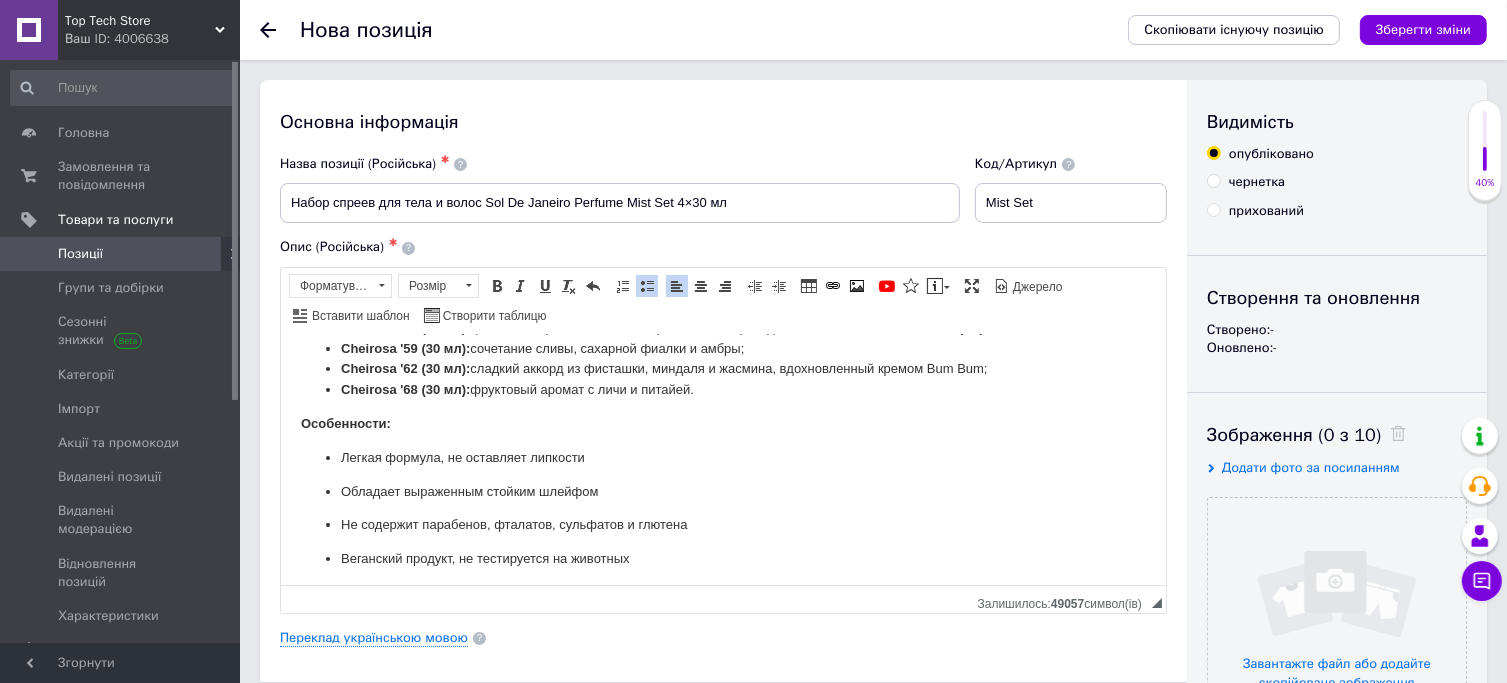 scroll, scrollTop: 170, scrollLeft: 0, axis: vertical 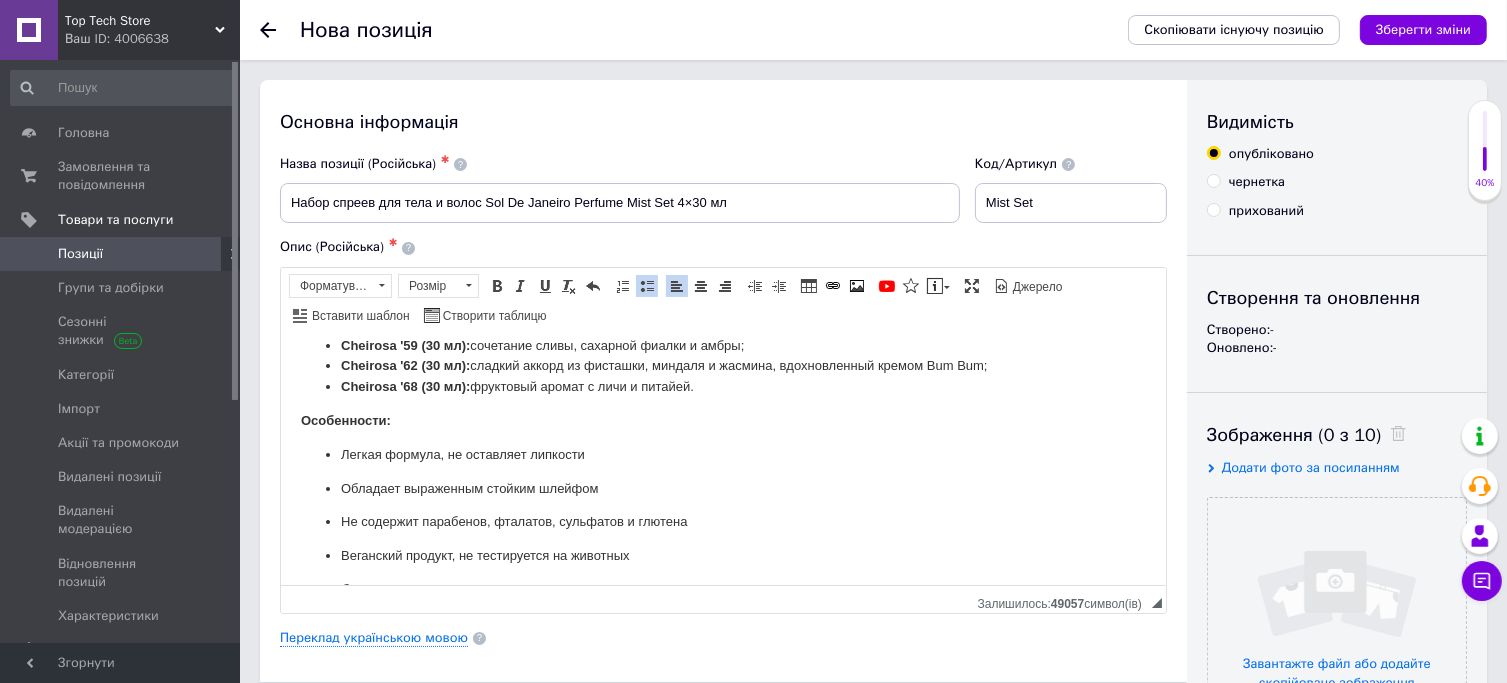 click on "Особенности:" at bounding box center (345, 419) 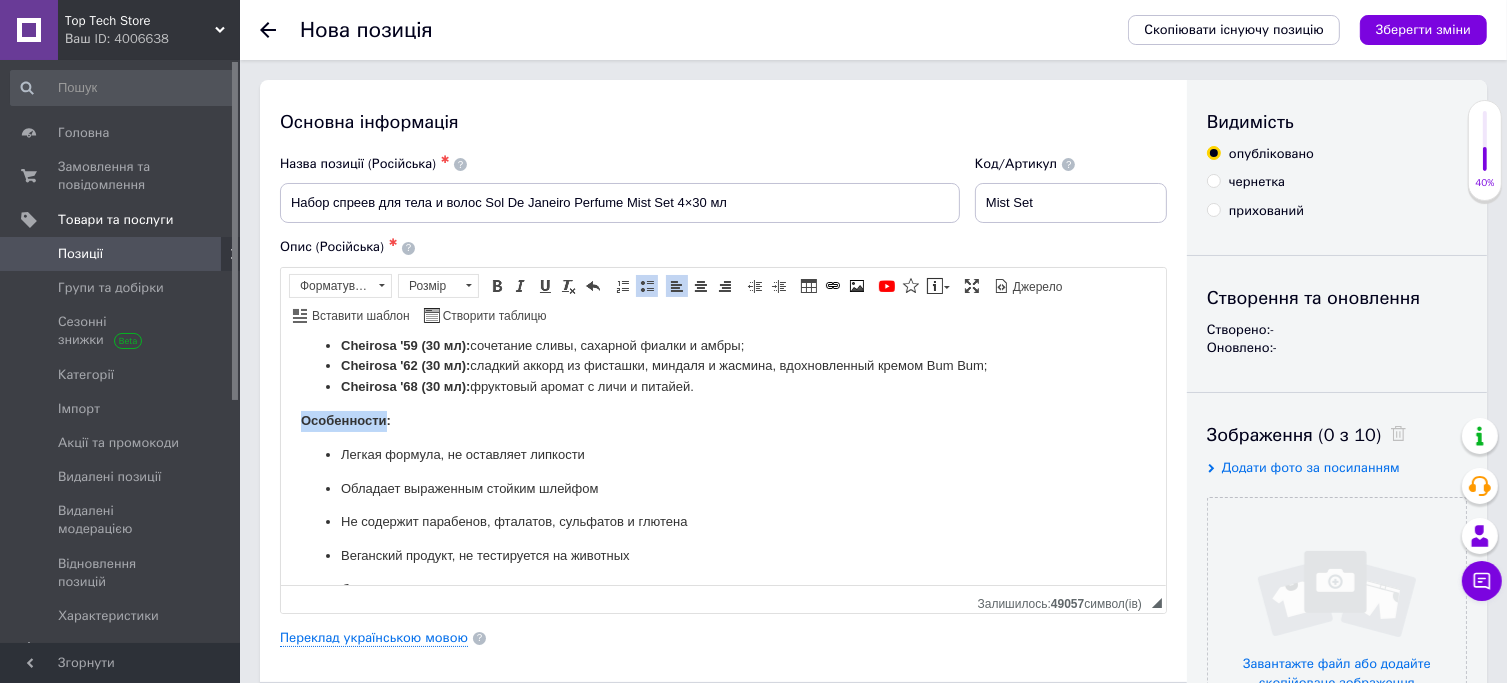 click on "Особенности:" at bounding box center [345, 419] 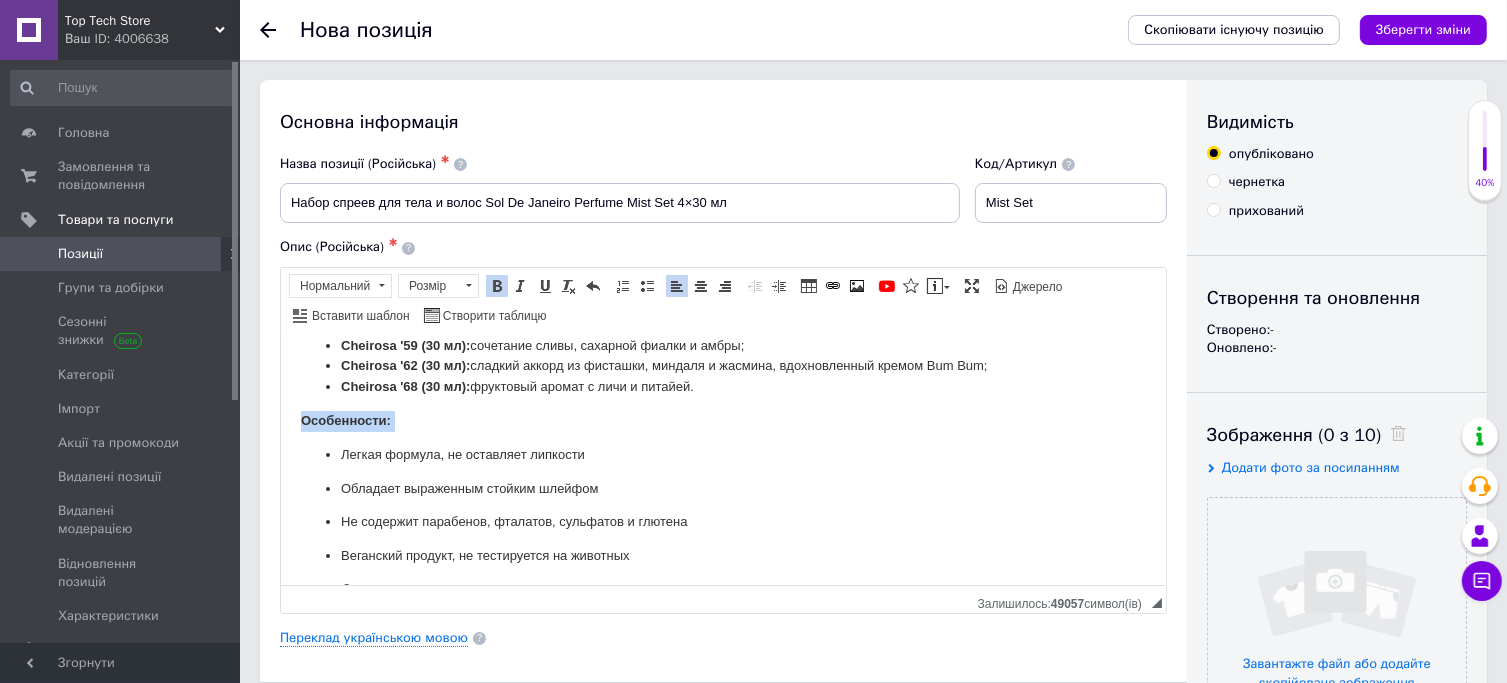 click on "Особенности:" at bounding box center [345, 419] 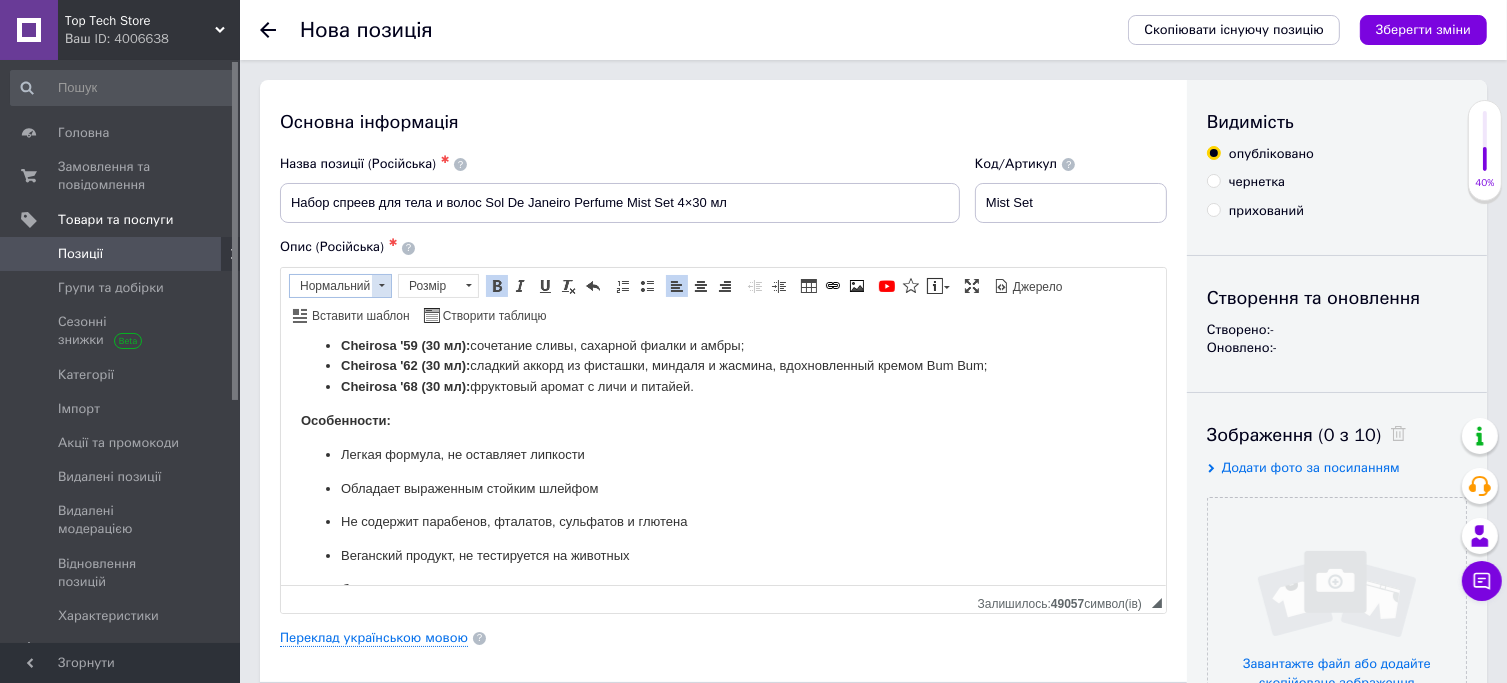 click at bounding box center (381, 286) 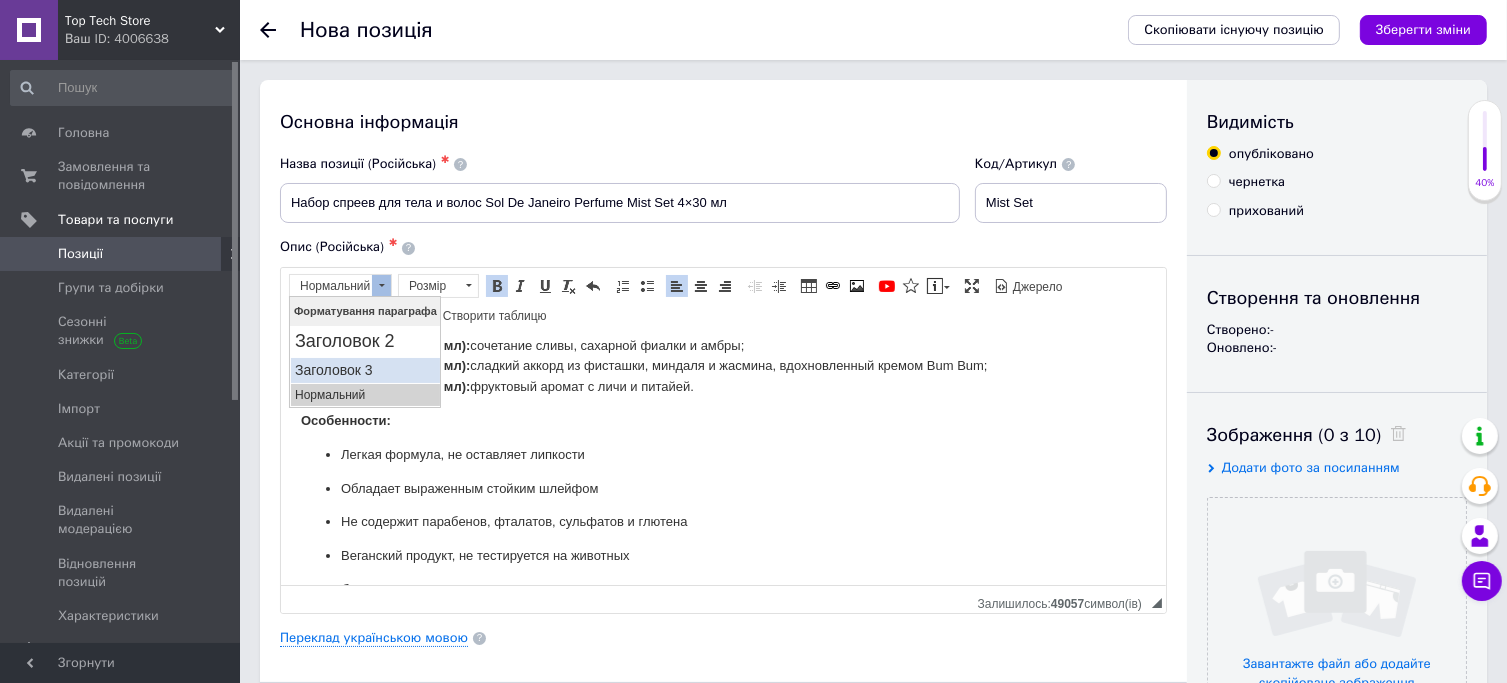 click on "Заголовок 3" at bounding box center [364, 369] 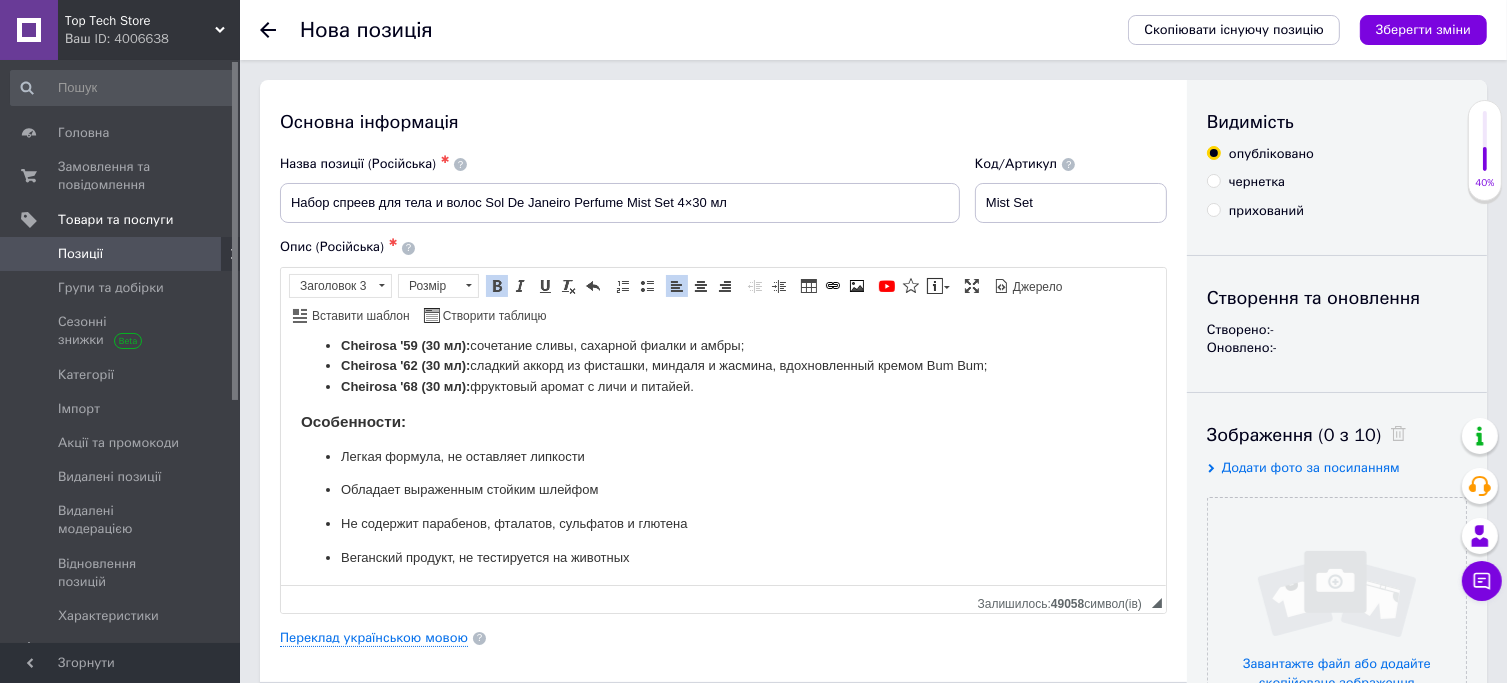 click on "Обладает выраженным стойким шлейфом" at bounding box center (722, 489) 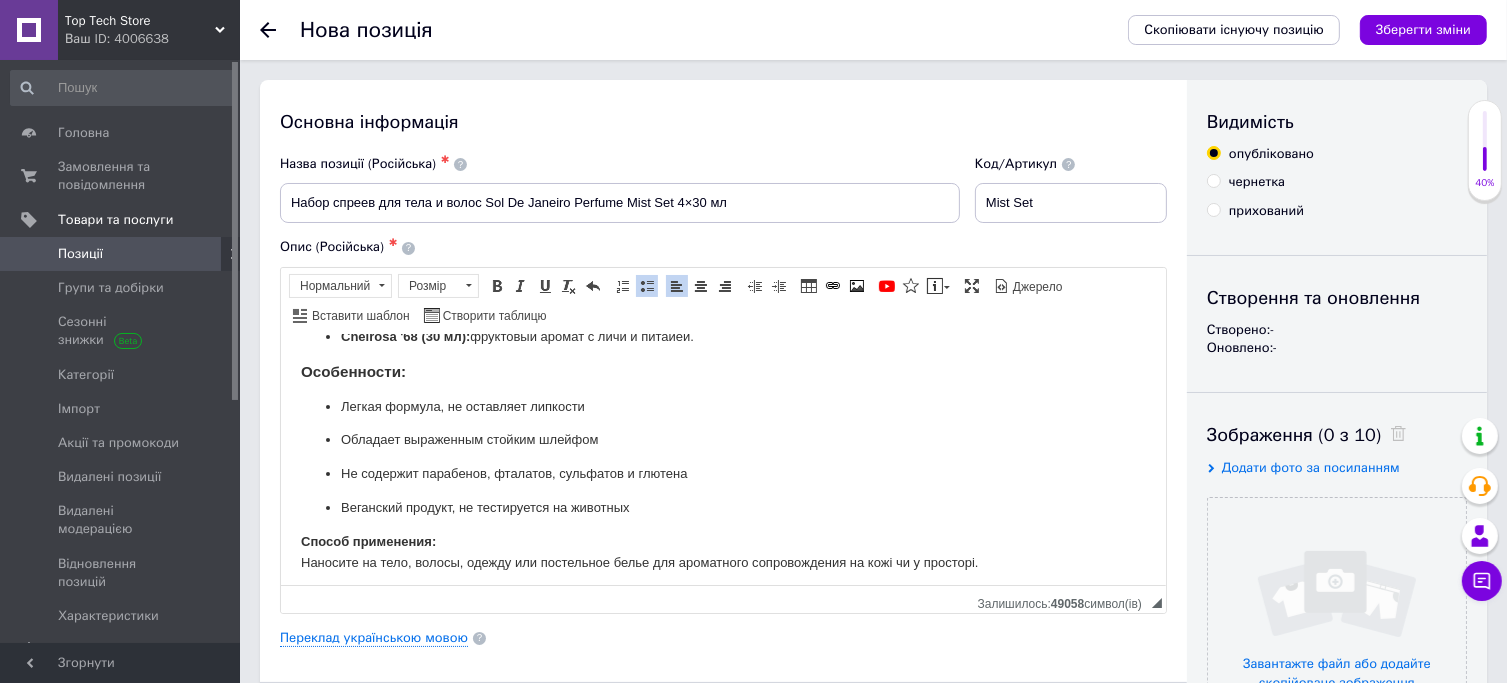 scroll, scrollTop: 220, scrollLeft: 0, axis: vertical 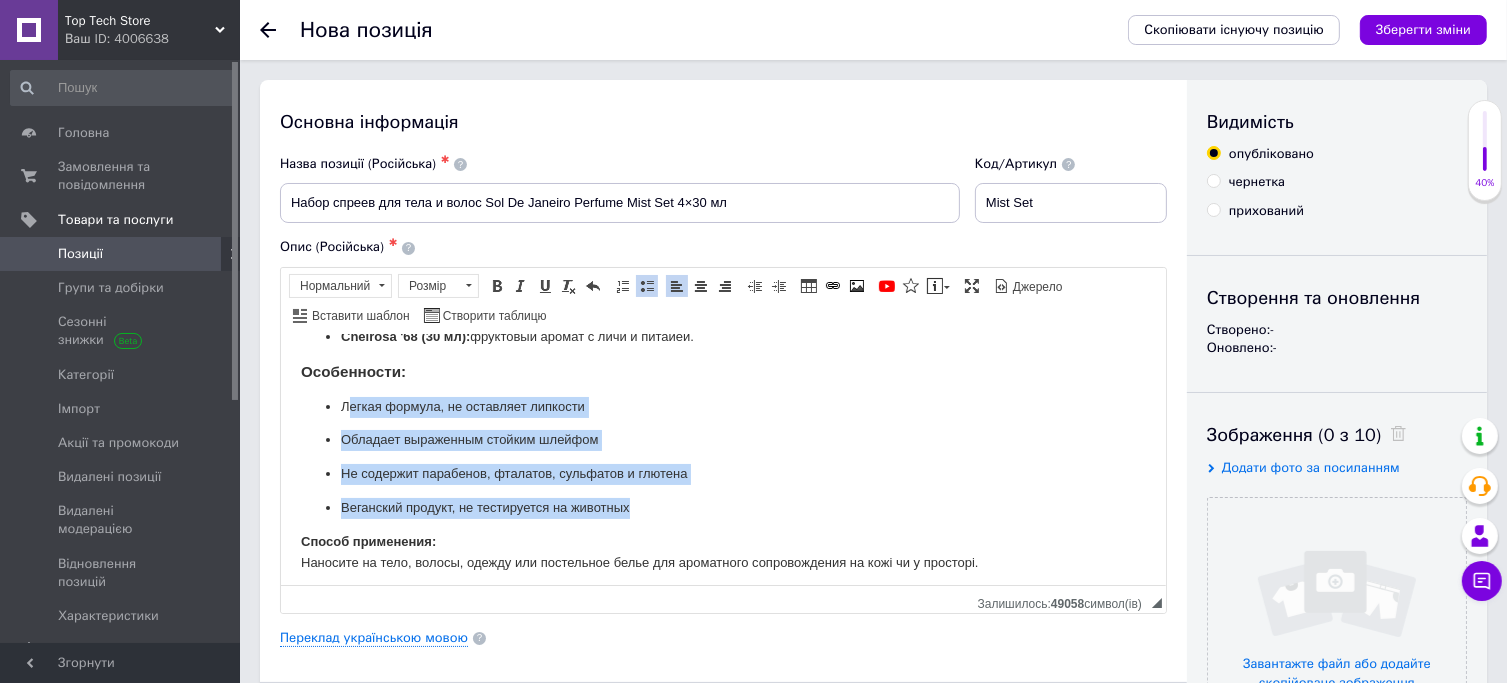 drag, startPoint x: 653, startPoint y: 506, endPoint x: 344, endPoint y: 408, distance: 324.16815 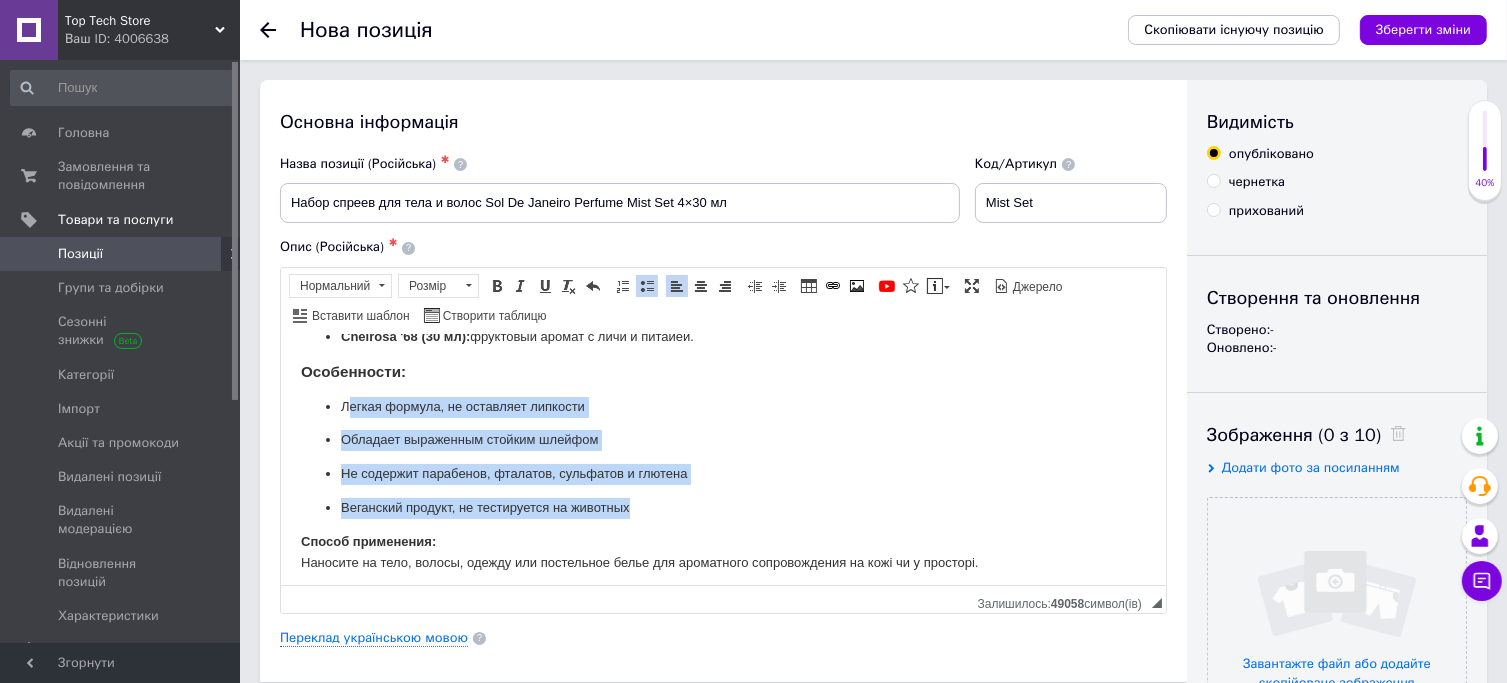click on "Вставити/видалити маркований список" at bounding box center [647, 286] 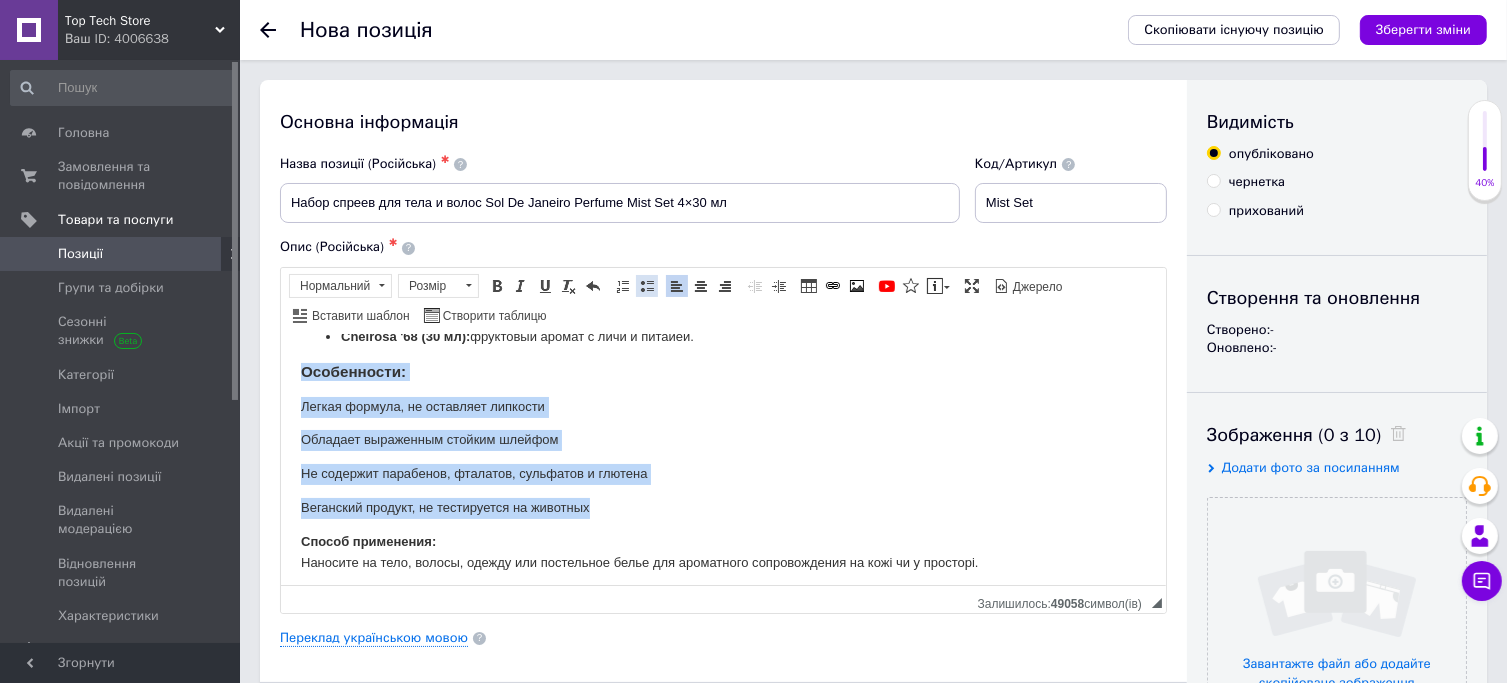 click on "Вставити/видалити маркований список" at bounding box center (647, 286) 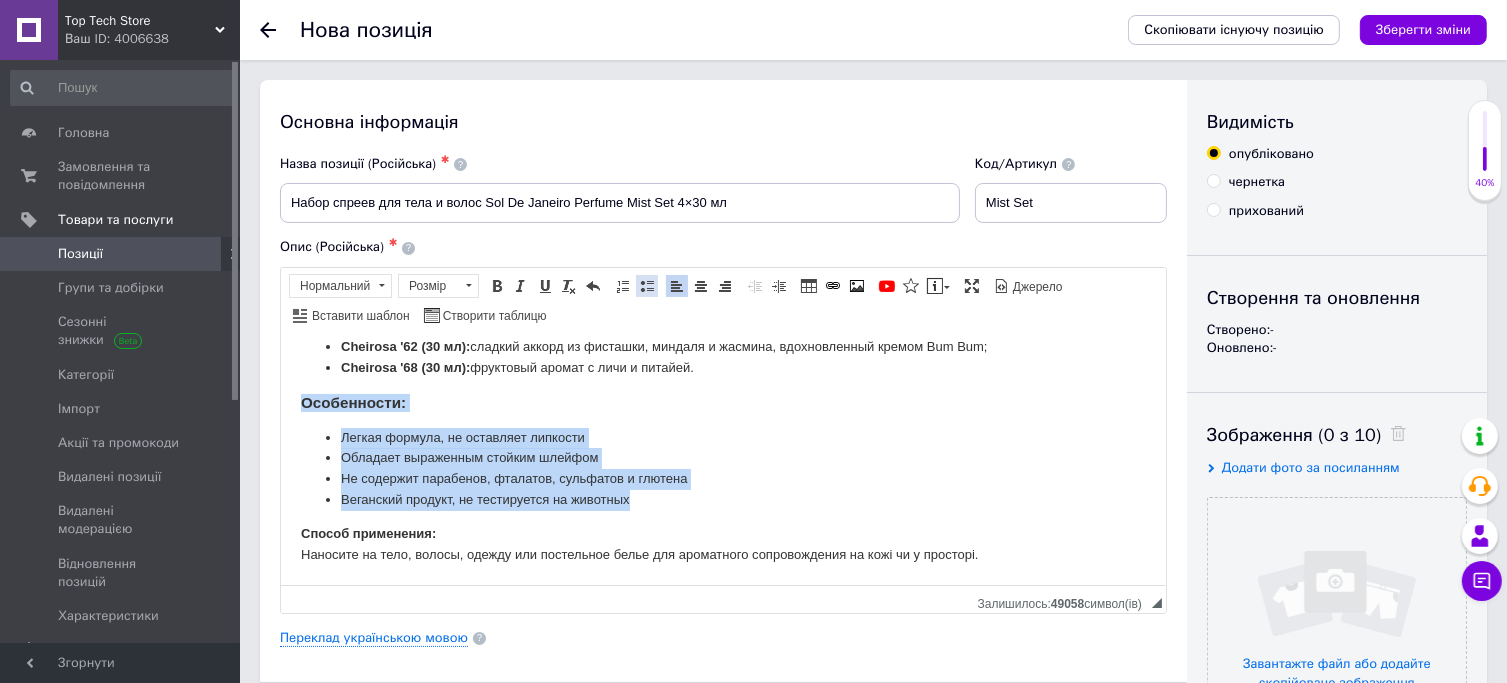 scroll, scrollTop: 188, scrollLeft: 0, axis: vertical 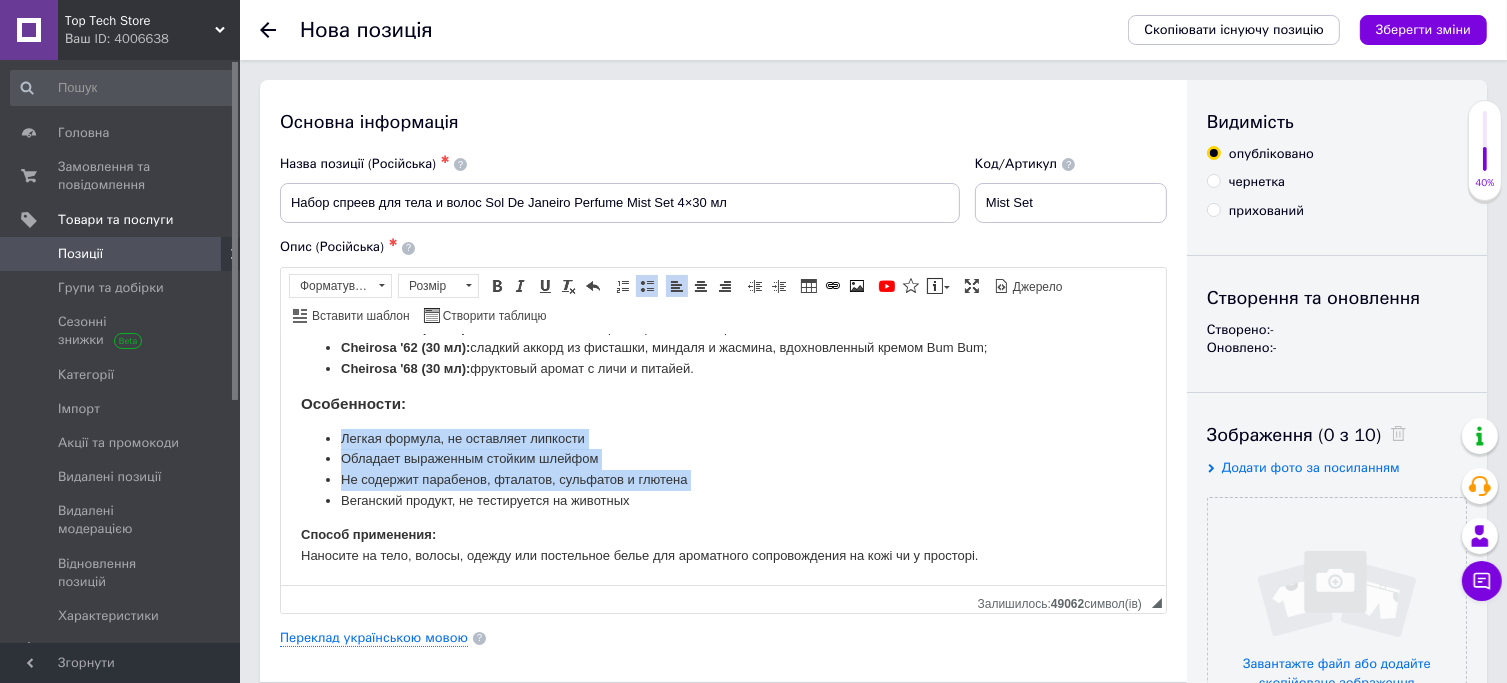 click on "Л егкая формула, не оставляет липкости" at bounding box center [722, 438] 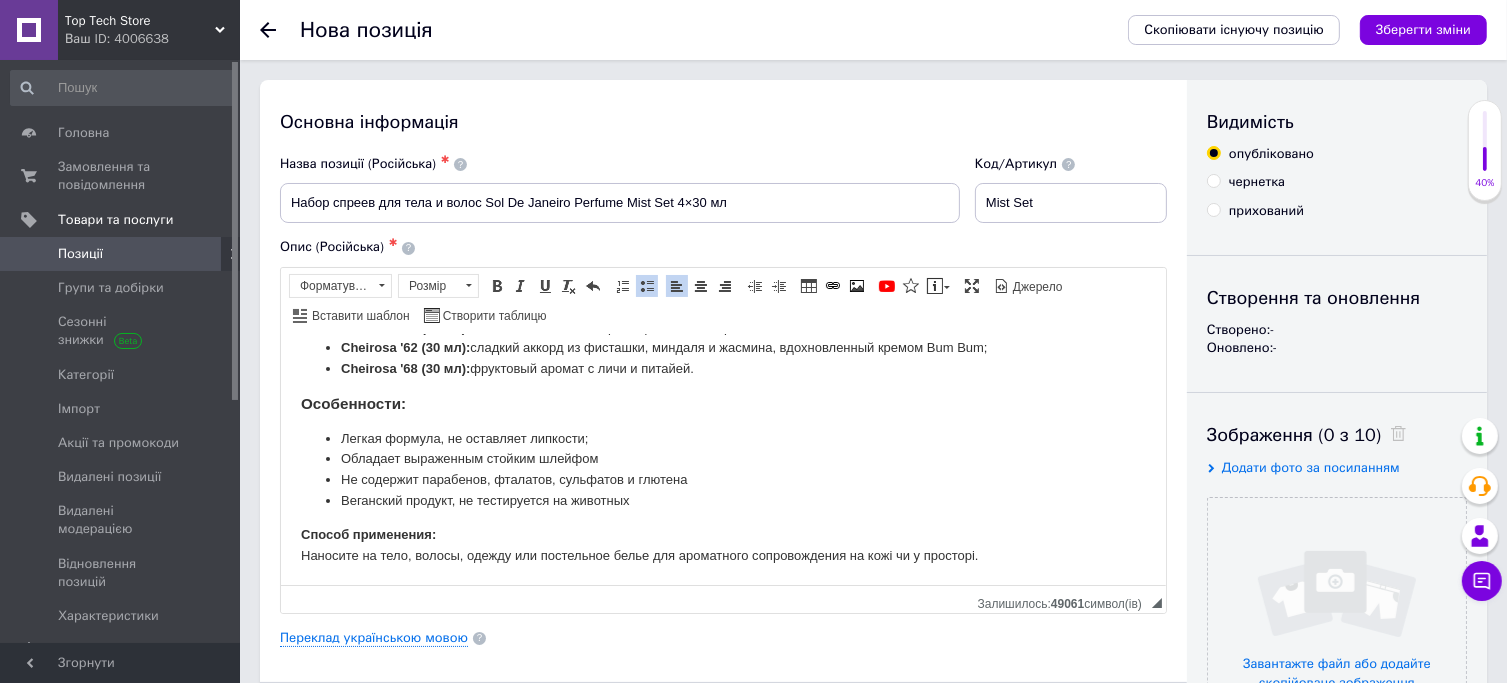 click on "Обладает выраженным стойким шлейфом" at bounding box center [722, 458] 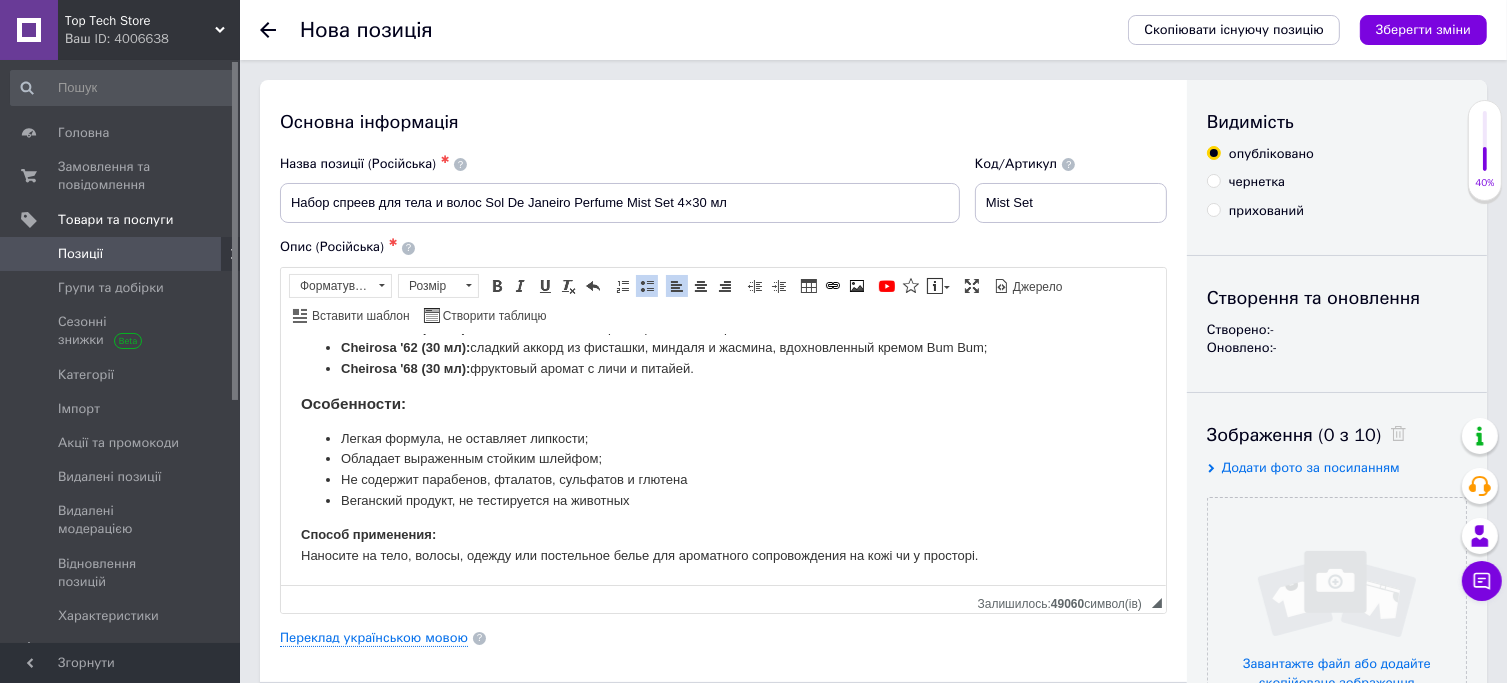 click on "Не содержит парабенов, фталатов, сульфатов и глютена" at bounding box center (722, 479) 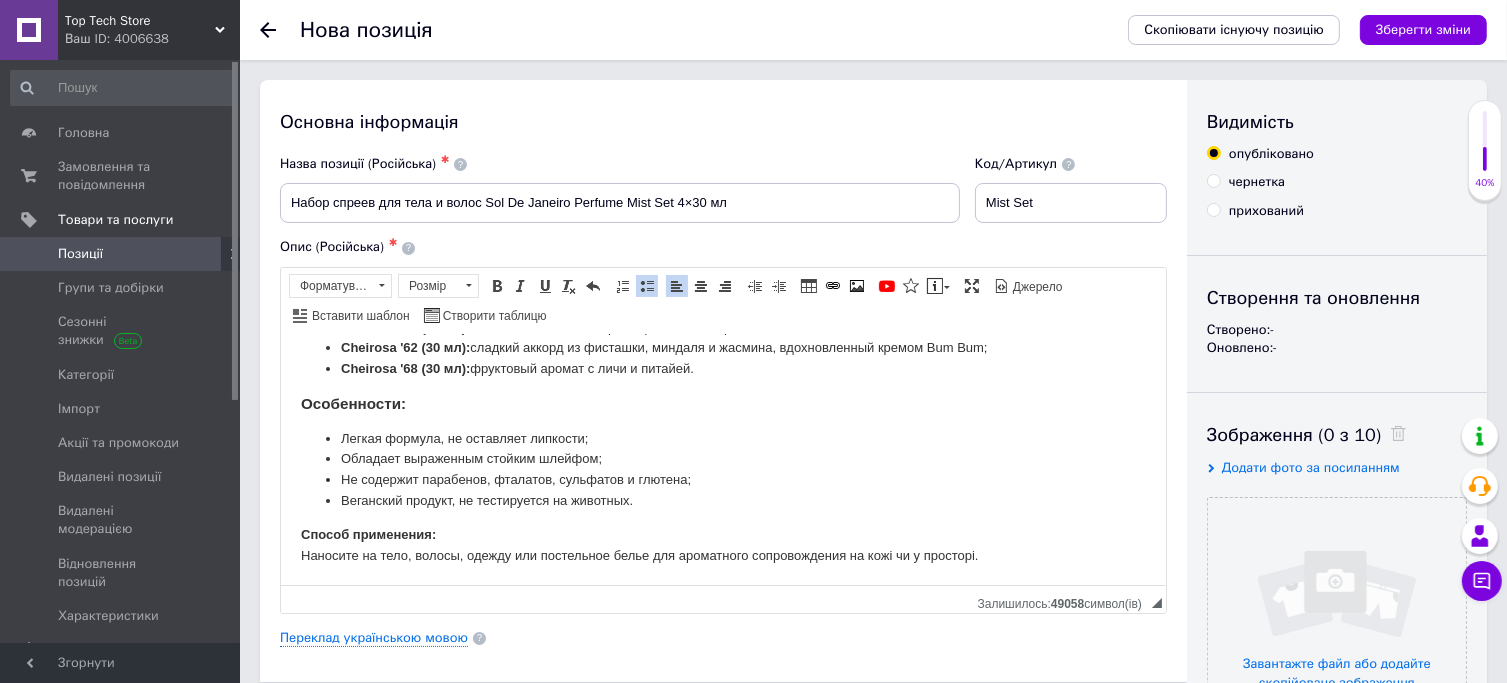 click on "Способ применения: Наносите на тело, волосы, одежду или постельное белье для ароматного сопровождения на кожі чи у просторі." at bounding box center (722, 545) 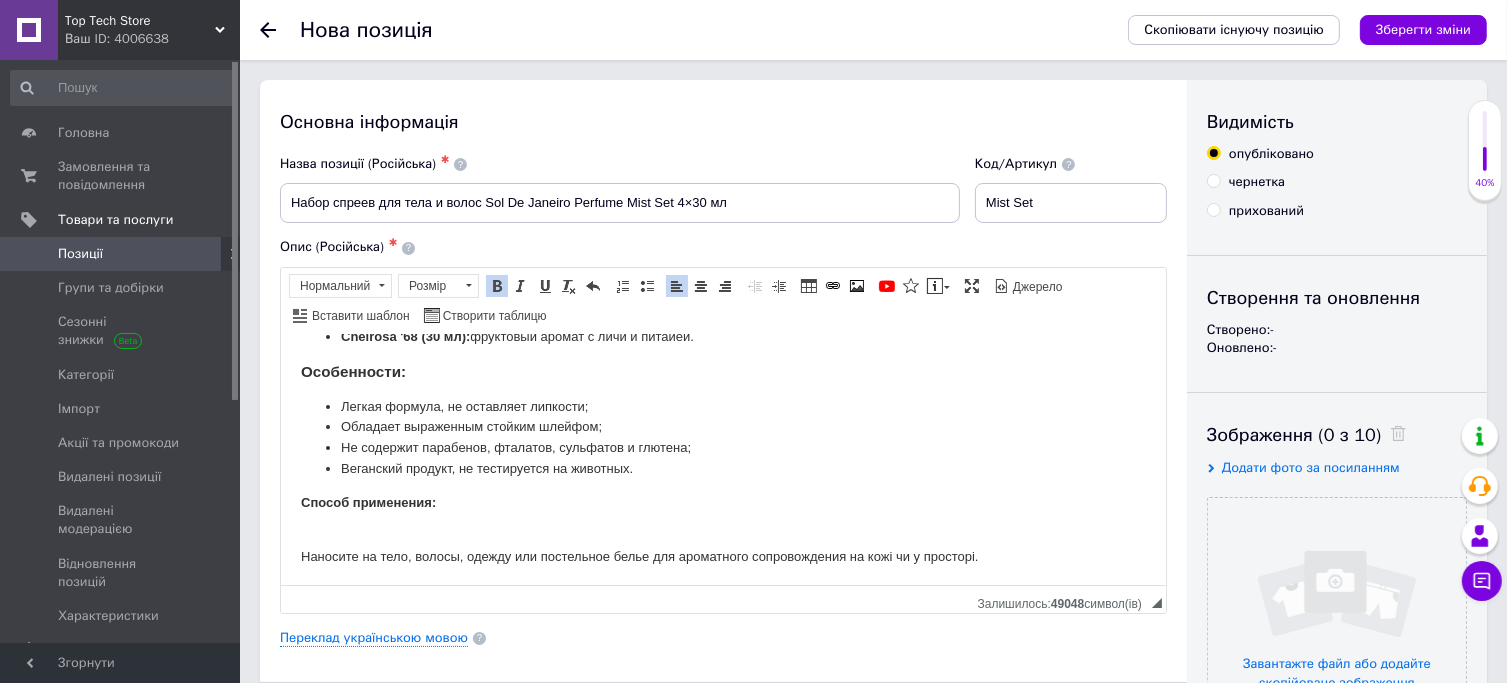 scroll, scrollTop: 202, scrollLeft: 0, axis: vertical 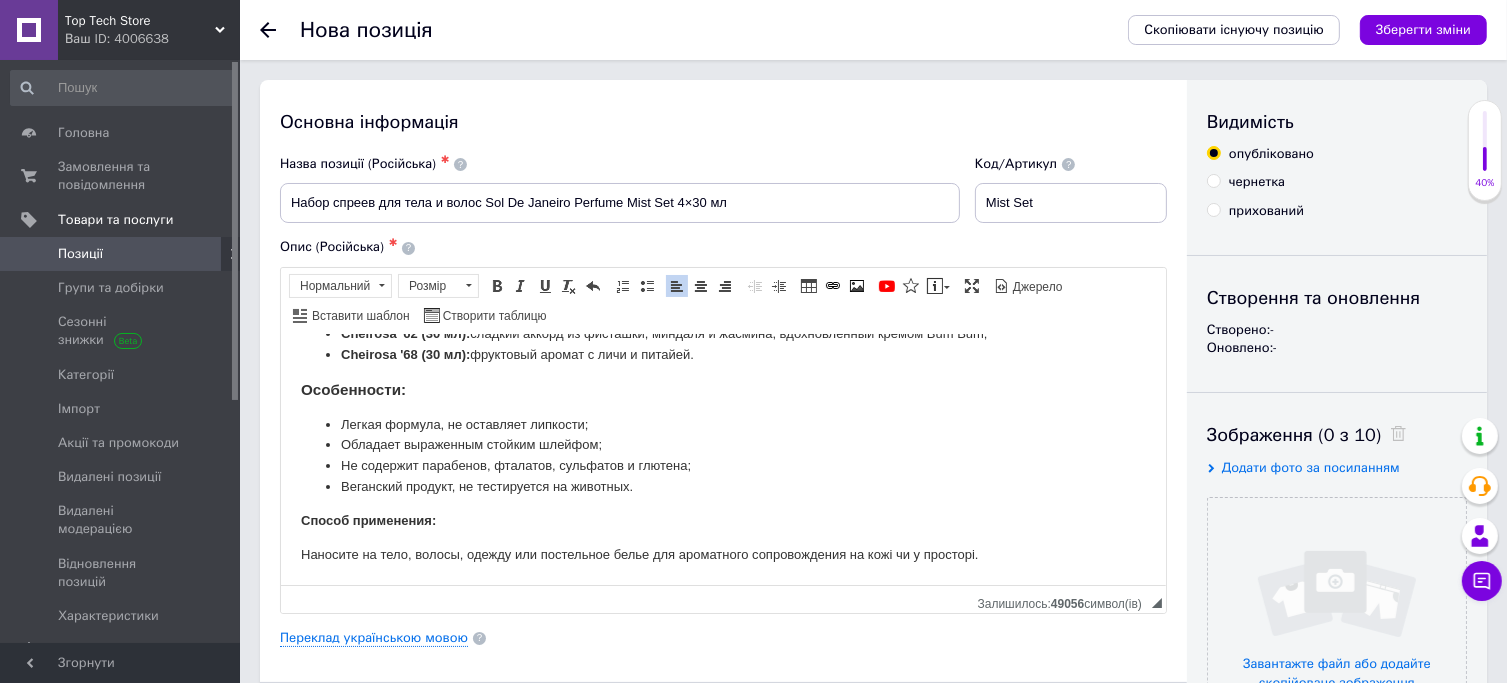 click on "Способ применения:" at bounding box center (722, 520) 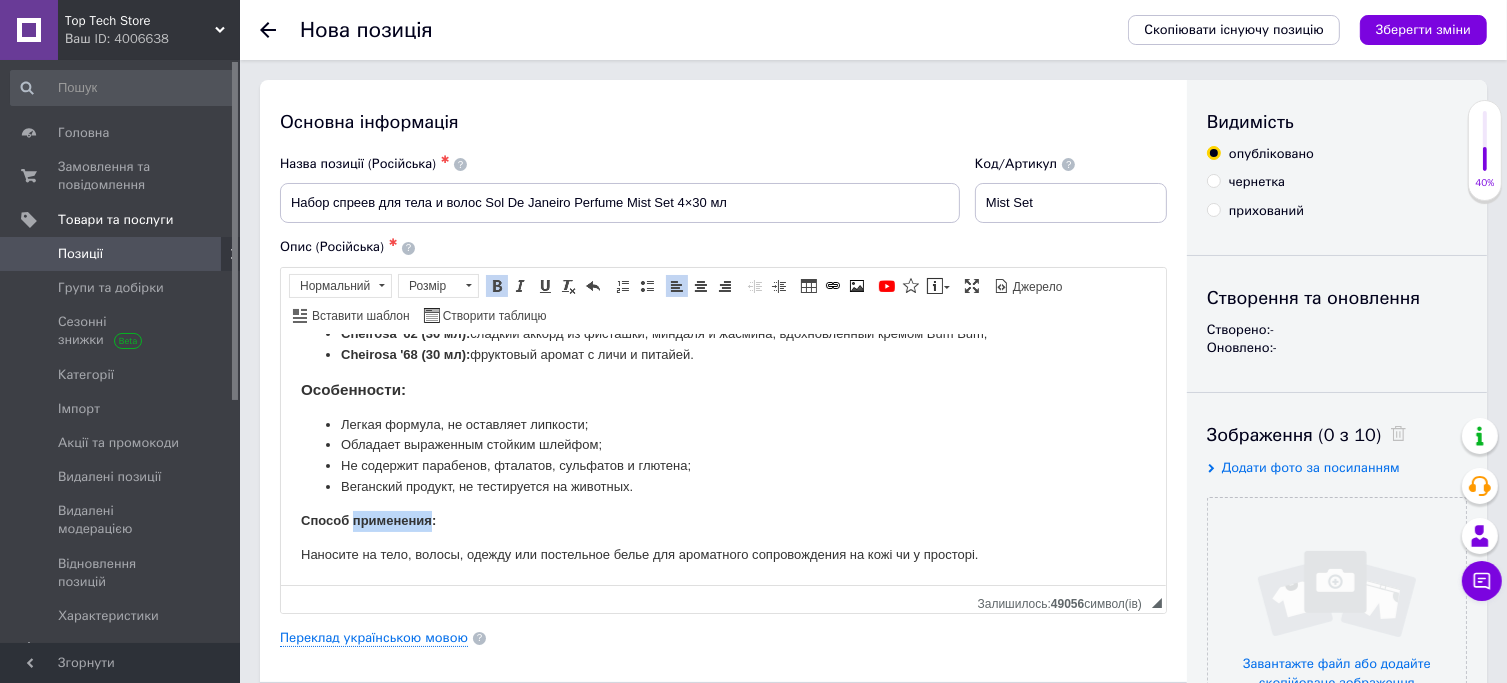 click on "Способ применения:" at bounding box center [367, 519] 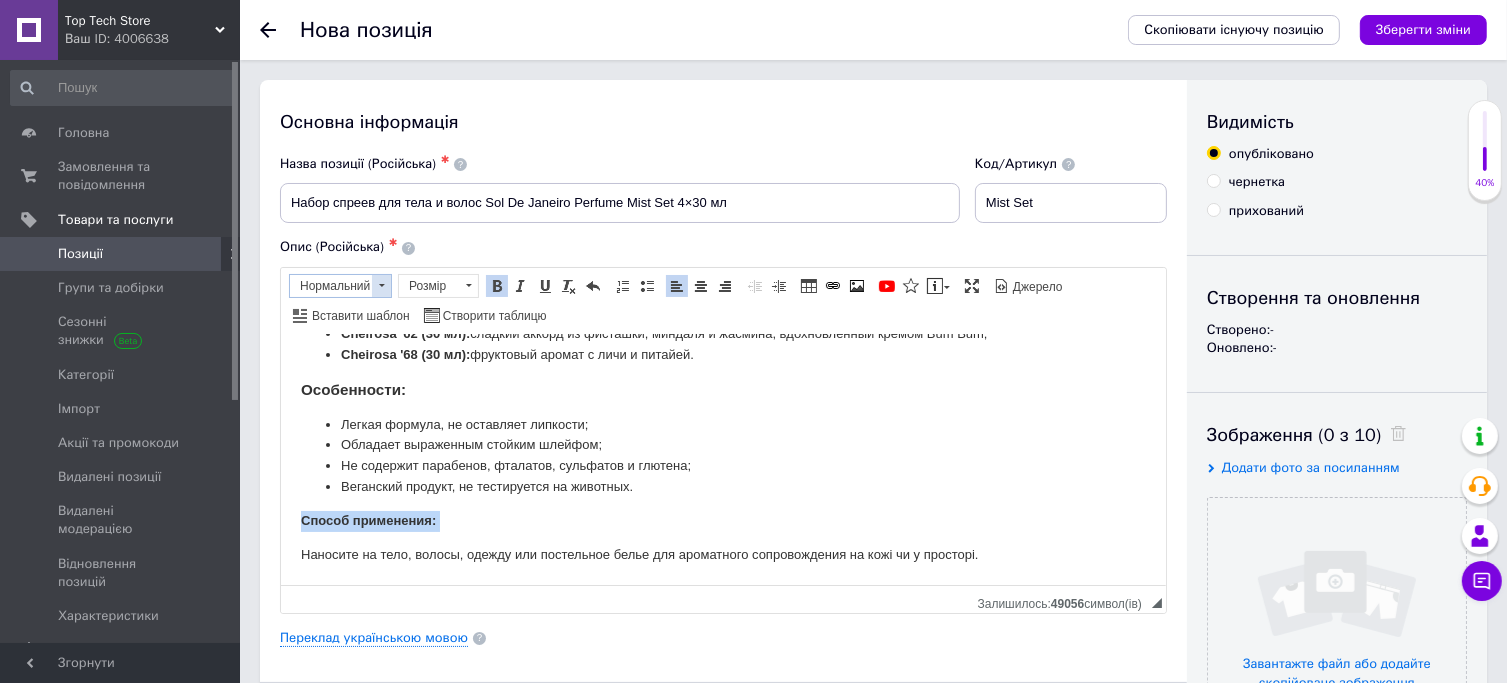 click at bounding box center (381, 286) 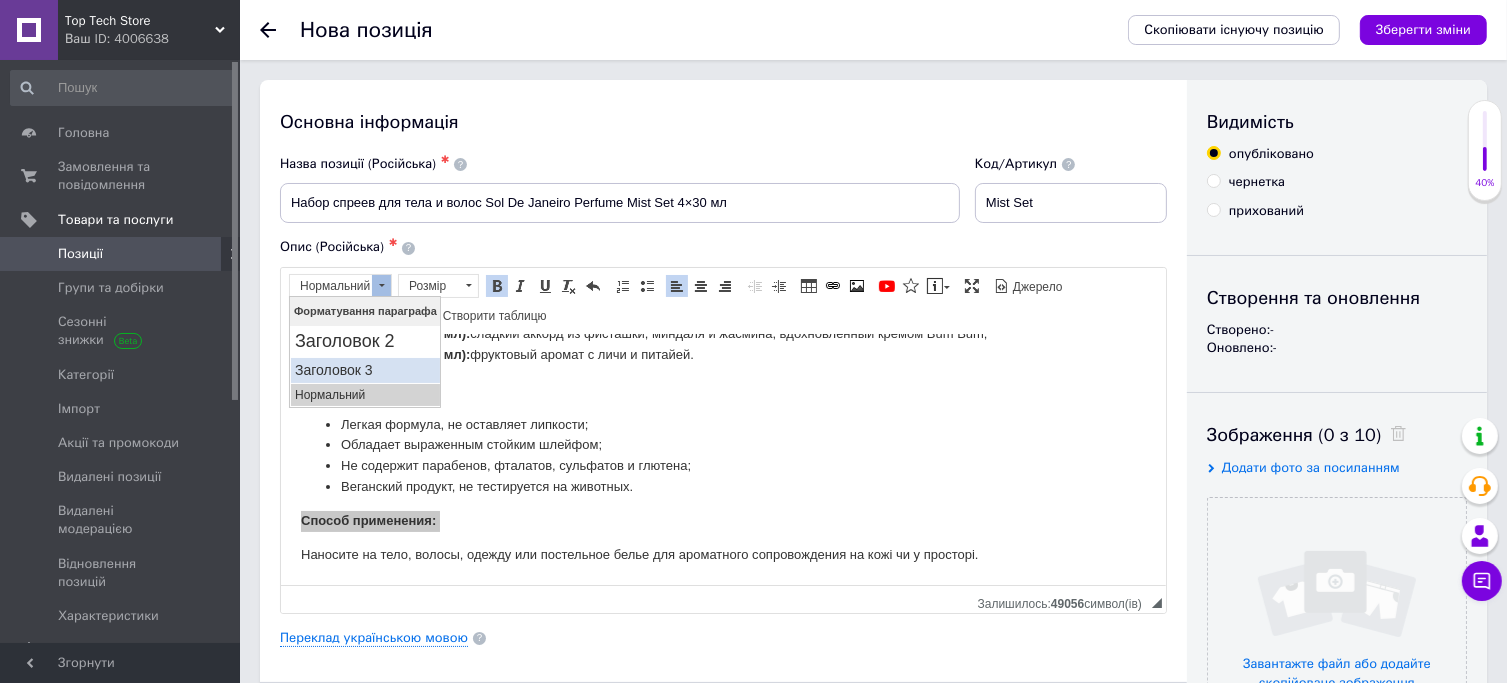click on "Заголовок 3" at bounding box center [364, 369] 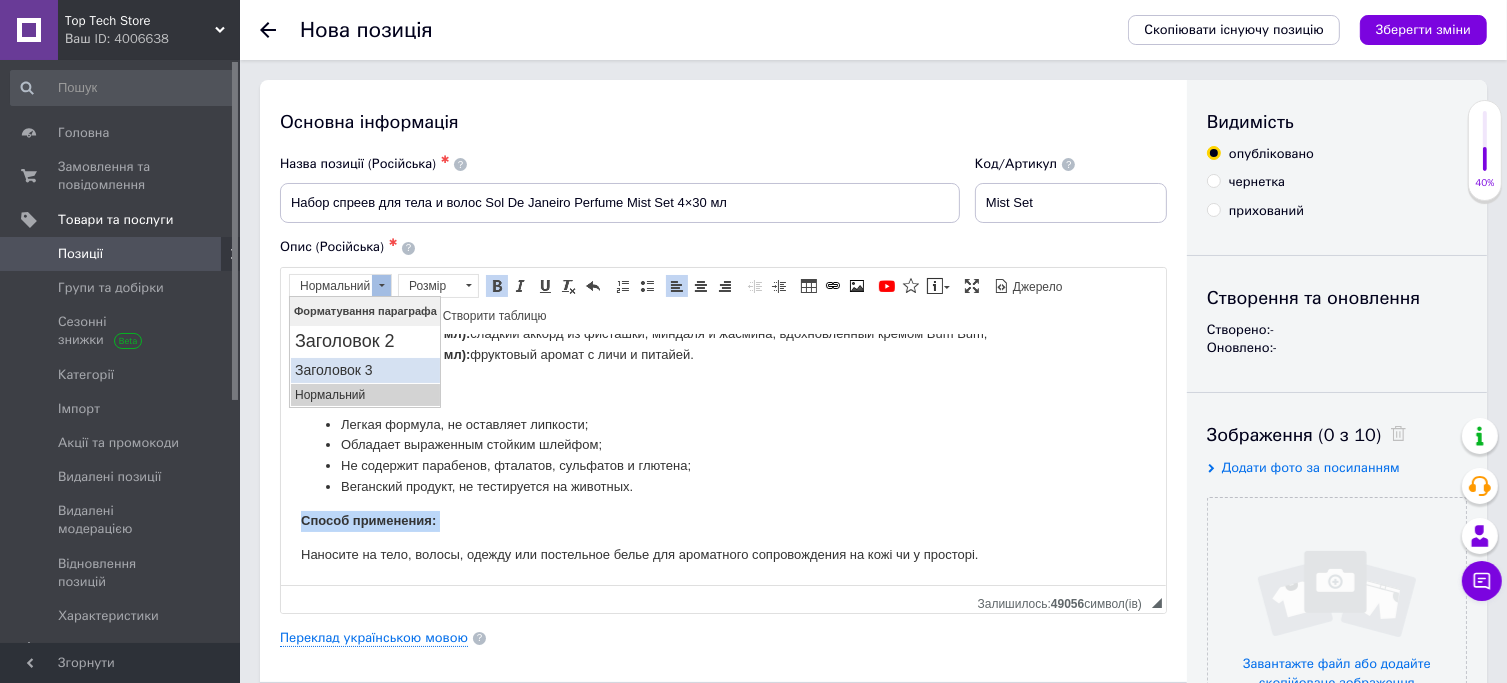 scroll, scrollTop: 201, scrollLeft: 0, axis: vertical 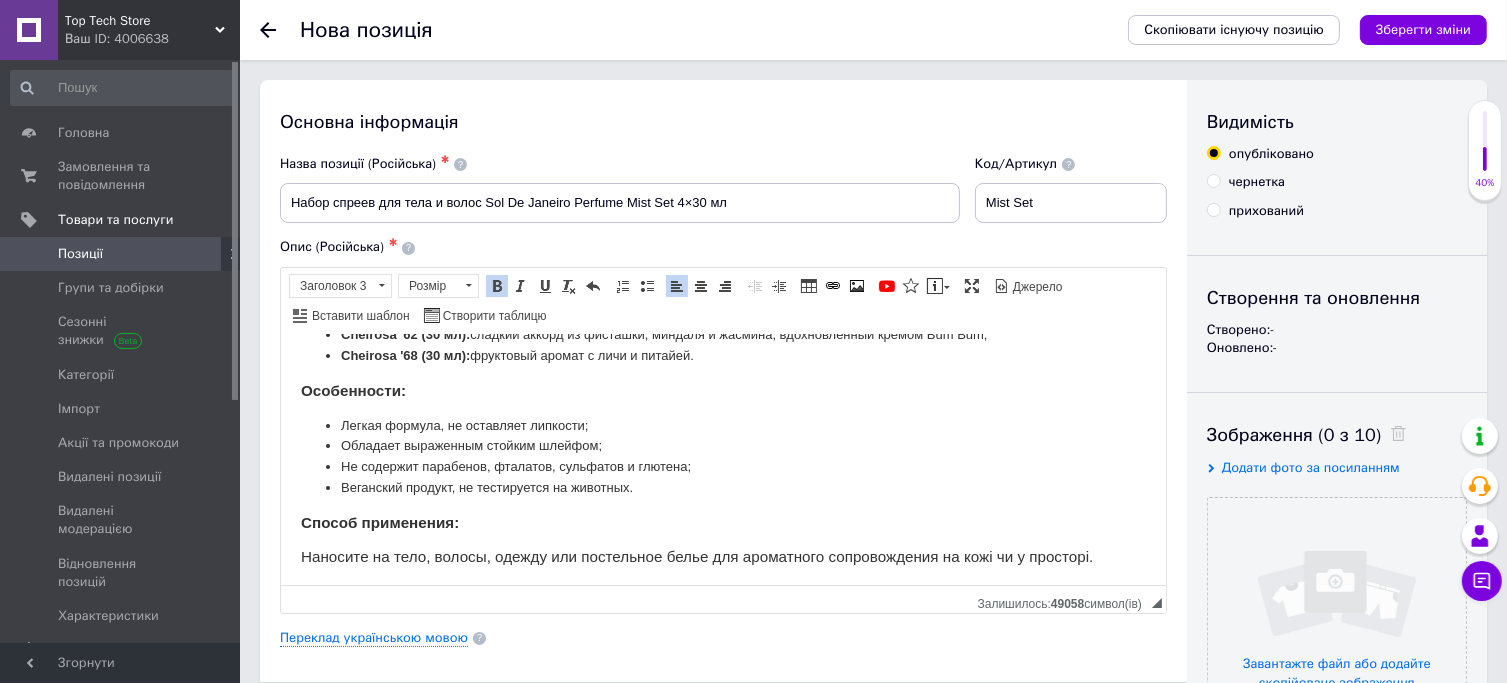 click on "Набор спреев для тела и волос Sol De Janeiro Perfume Mist Set 4×30 мл Sol De Janeiro Perfume Mist Set  — это коллекция из четырёх ароматических мистов в компактной упаковке. Ароматы вдохновлены атмосферой Бразилии та подойдут для использования в повседневной рутине или в путешествиях. Состав набора: Cheirosa '40 (30 мл):  цветочный аромат с нотами черной сливы, крем-де-кассис, жасмина, ванили и мускуса; Cheirosa '59 (30 мл):  сочетание сливы, сахарной фиалки и амбры; Cheirosa '62 (30 мл):  сладкий аккорд из фисташки, миндаля и жасмина, вдохновленный кремом Bum Bum; Cheirosa '68 (30 мл):  фруктовый аромат с личи и питайей. Л" at bounding box center (722, 359) 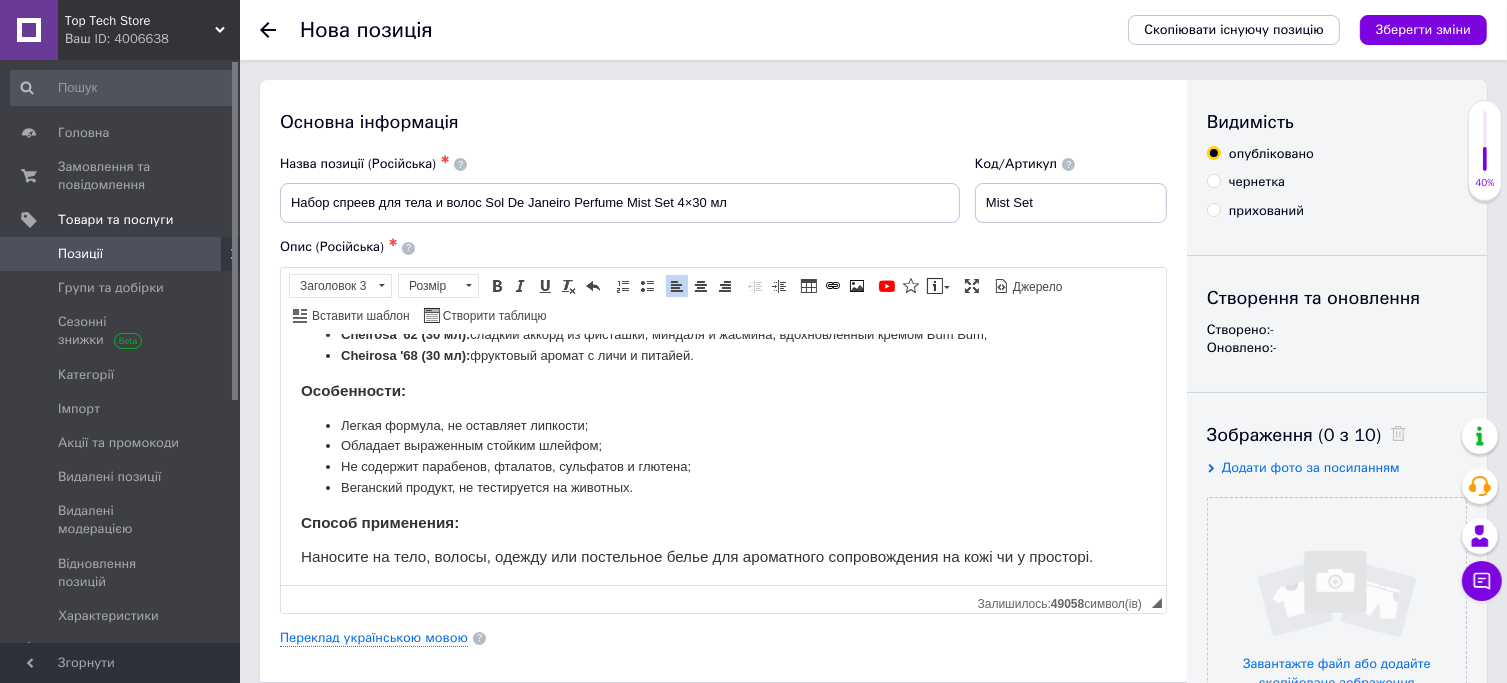 click on "Набор спреев для тела и волос Sol De Janeiro Perfume Mist Set 4×30 мл Sol De Janeiro Perfume Mist Set  — это коллекция из четырёх ароматических мистов в компактной упаковке. Ароматы вдохновлены атмосферой Бразилии та подойдут для использования в повседневной рутине или в путешествиях. Состав набора: Cheirosa '40 (30 мл):  цветочный аромат с нотами черной сливы, крем-де-кассис, жасмина, ванили и мускуса; Cheirosa '59 (30 мл):  сочетание сливы, сахарной фиалки и амбры; Cheirosa '62 (30 мл):  сладкий аккорд из фисташки, миндаля и жасмина, вдохновленный кремом Bum Bum; Cheirosa '68 (30 мл):  фруктовый аромат с личи и питайей. Л" at bounding box center [722, 359] 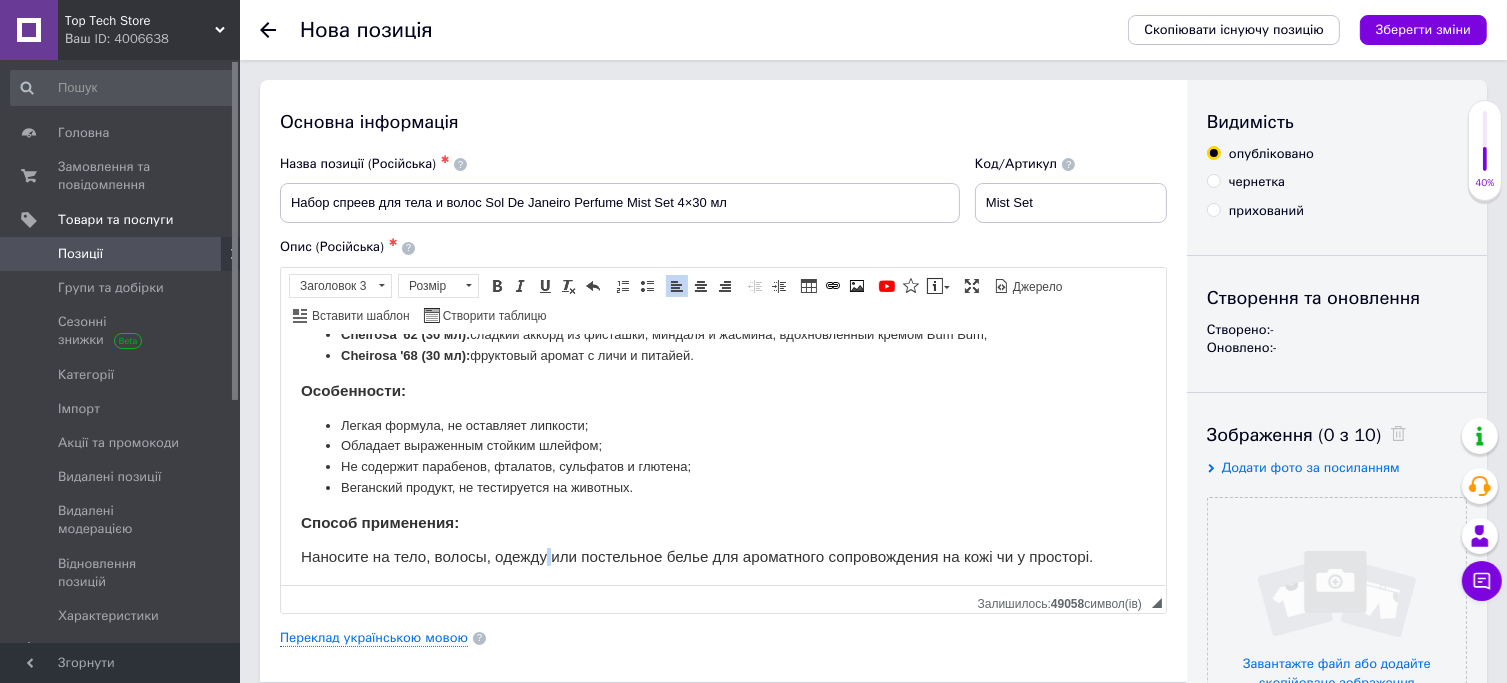 click on "Наносите на тело, волосы, одежду или постельное белье для ароматного сопровождения на кожі чи у просторі." at bounding box center [722, 556] 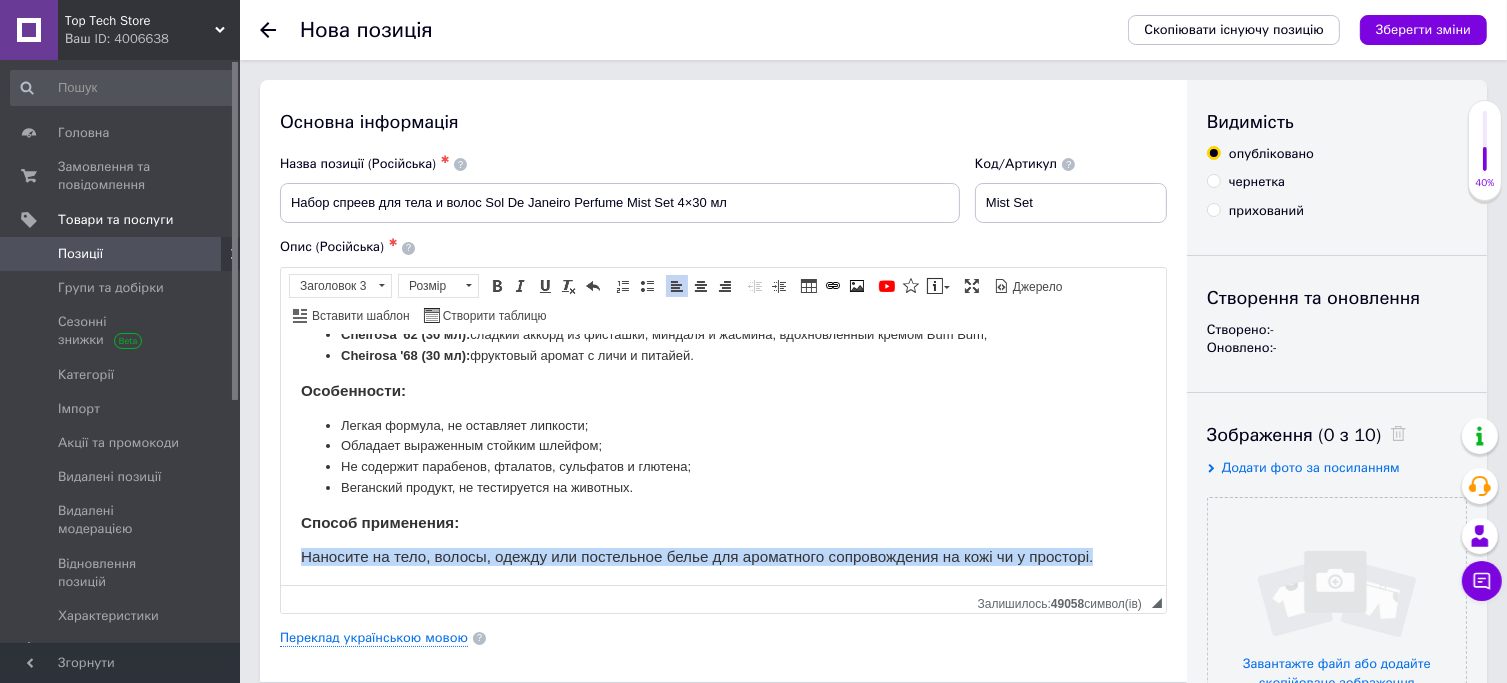 click on "Наносите на тело, волосы, одежду или постельное белье для ароматного сопровождения на кожі чи у просторі." at bounding box center [722, 556] 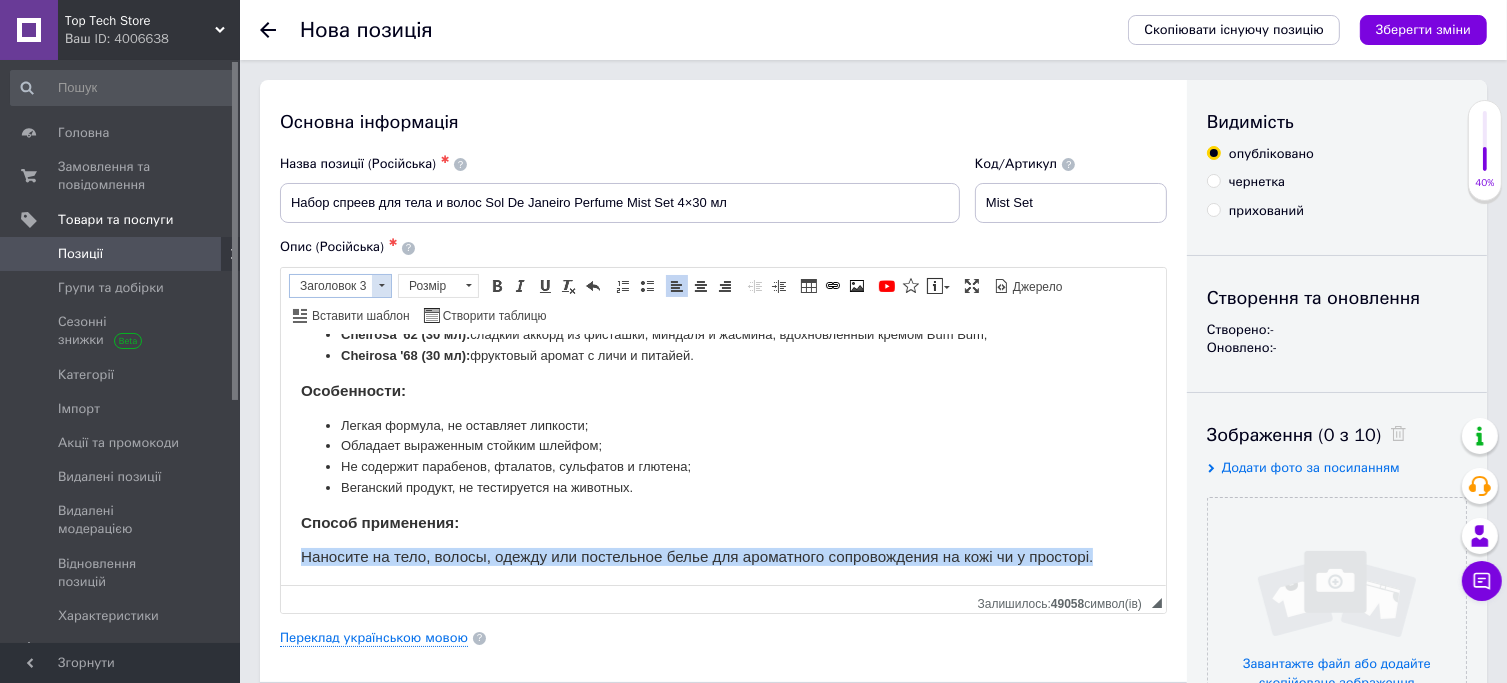 click at bounding box center (381, 286) 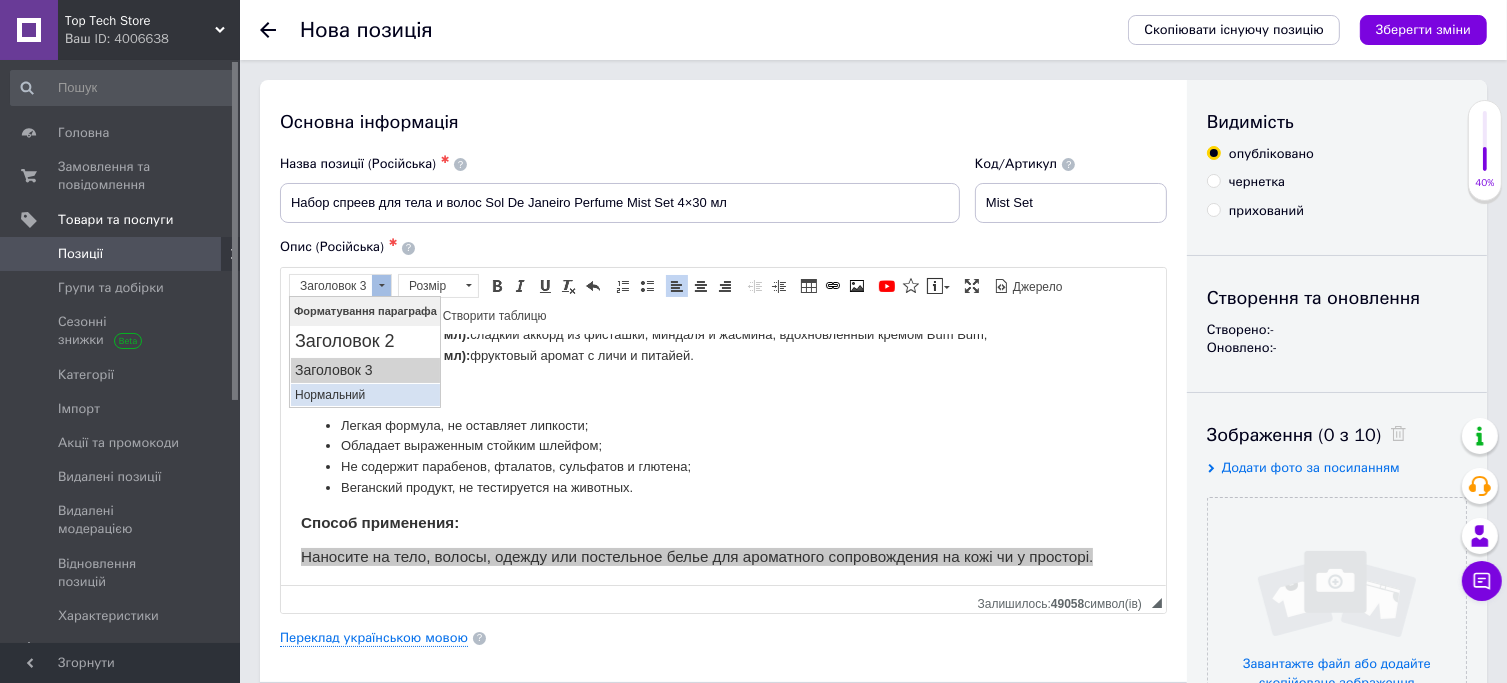 click on "Нормальний" at bounding box center [364, 394] 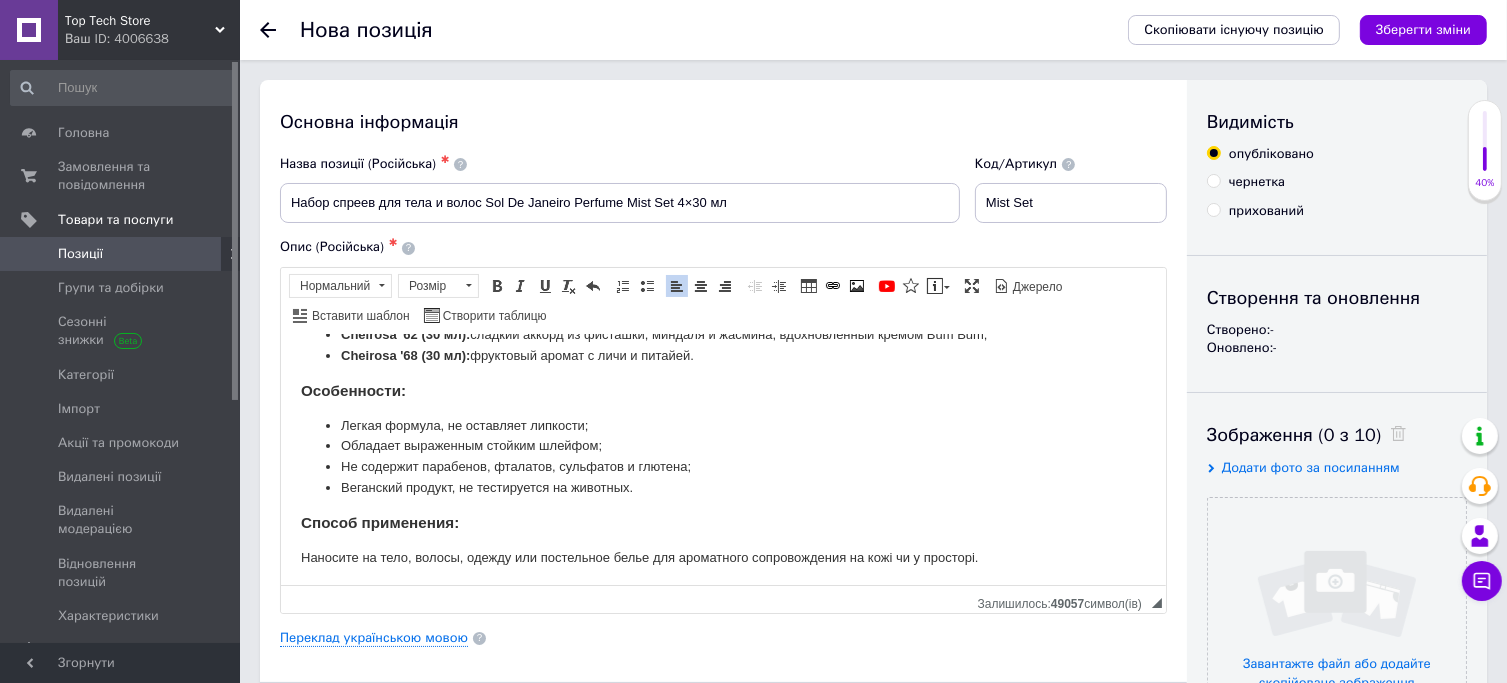 click on "Способ применения:" at bounding box center (722, 522) 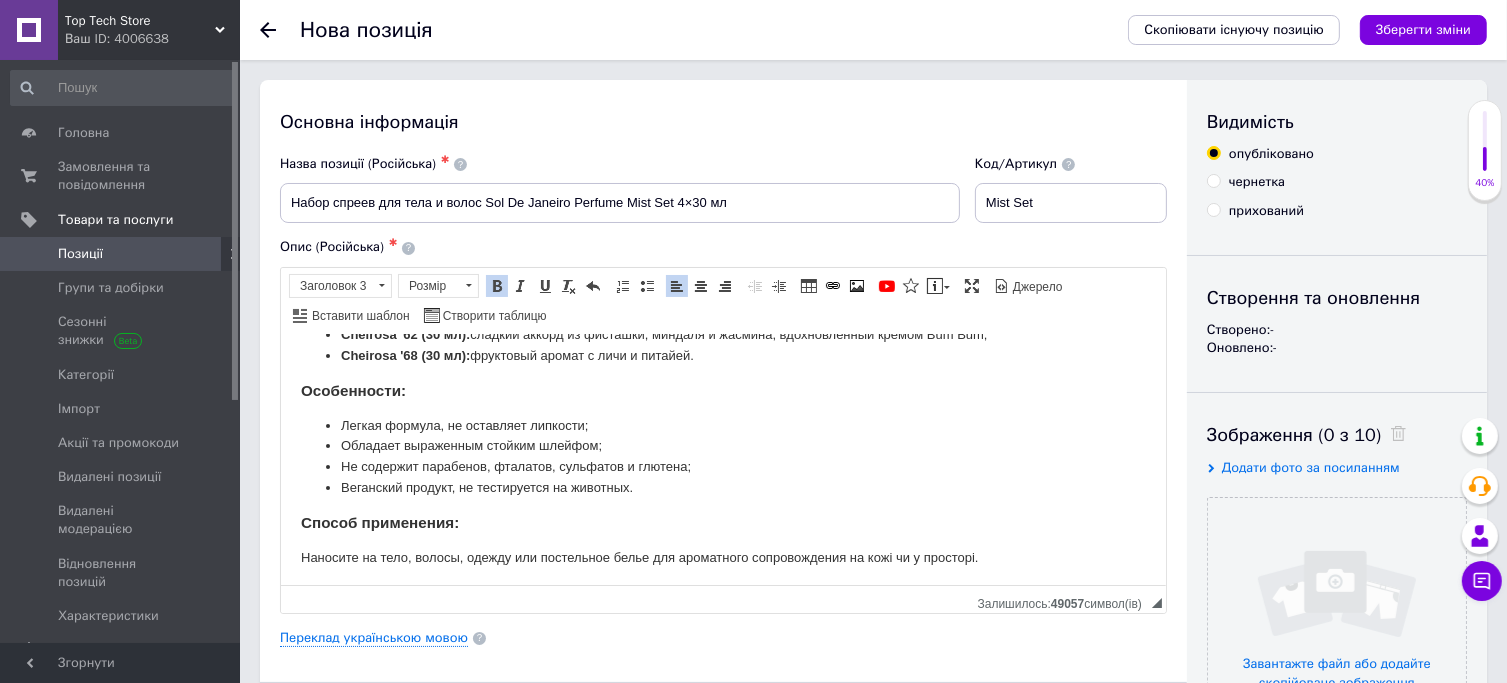 scroll, scrollTop: 204, scrollLeft: 0, axis: vertical 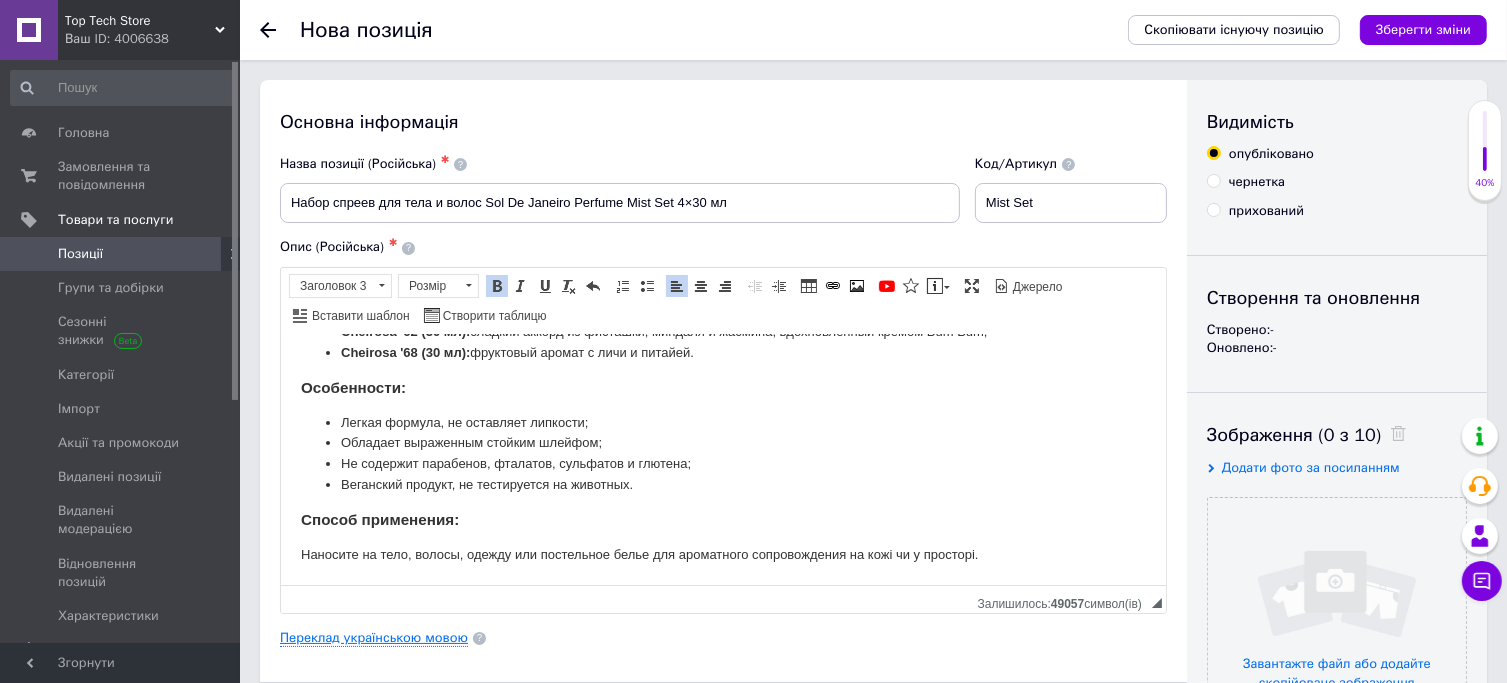click on "Переклад українською мовою" at bounding box center (374, 638) 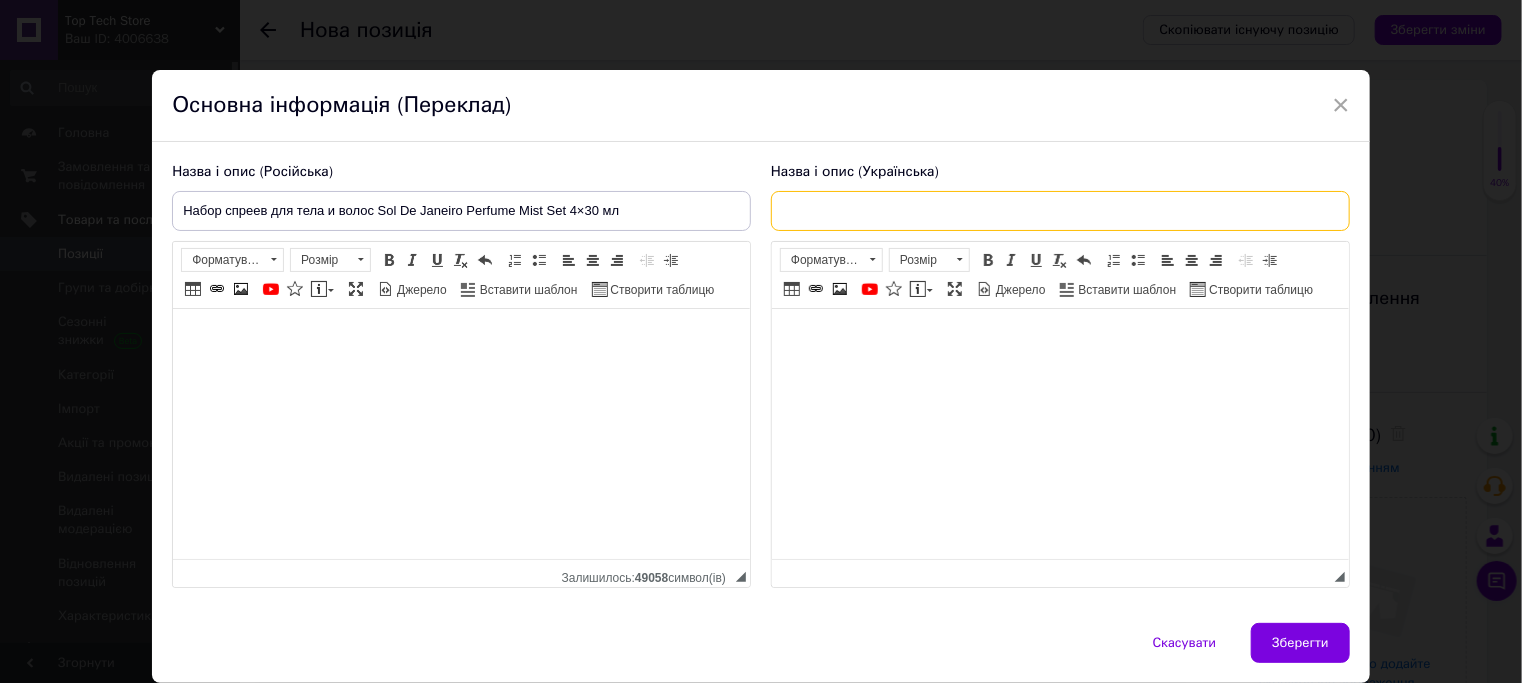 click at bounding box center (1060, 211) 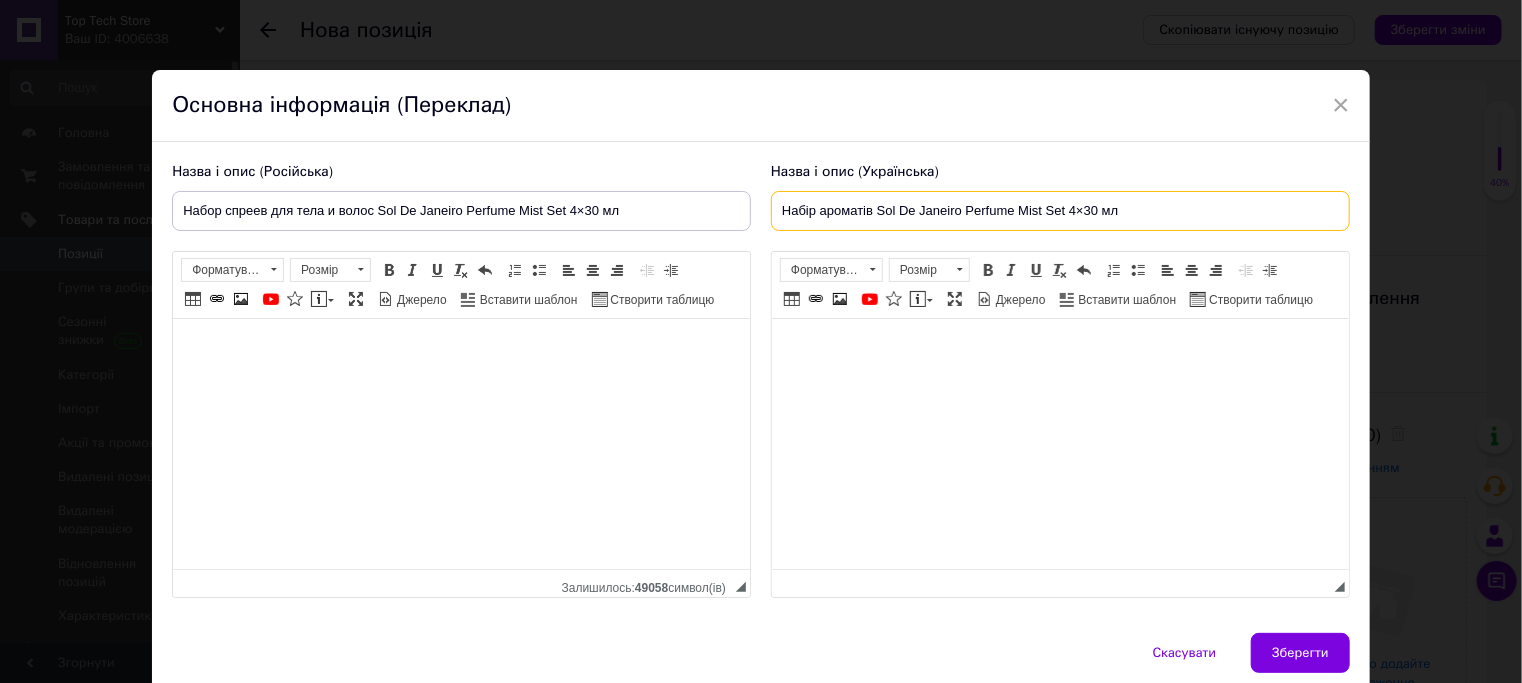 click on "Набір ароматів Sol De Janeiro Perfume Mist Set 4×30 мл" at bounding box center [1060, 211] 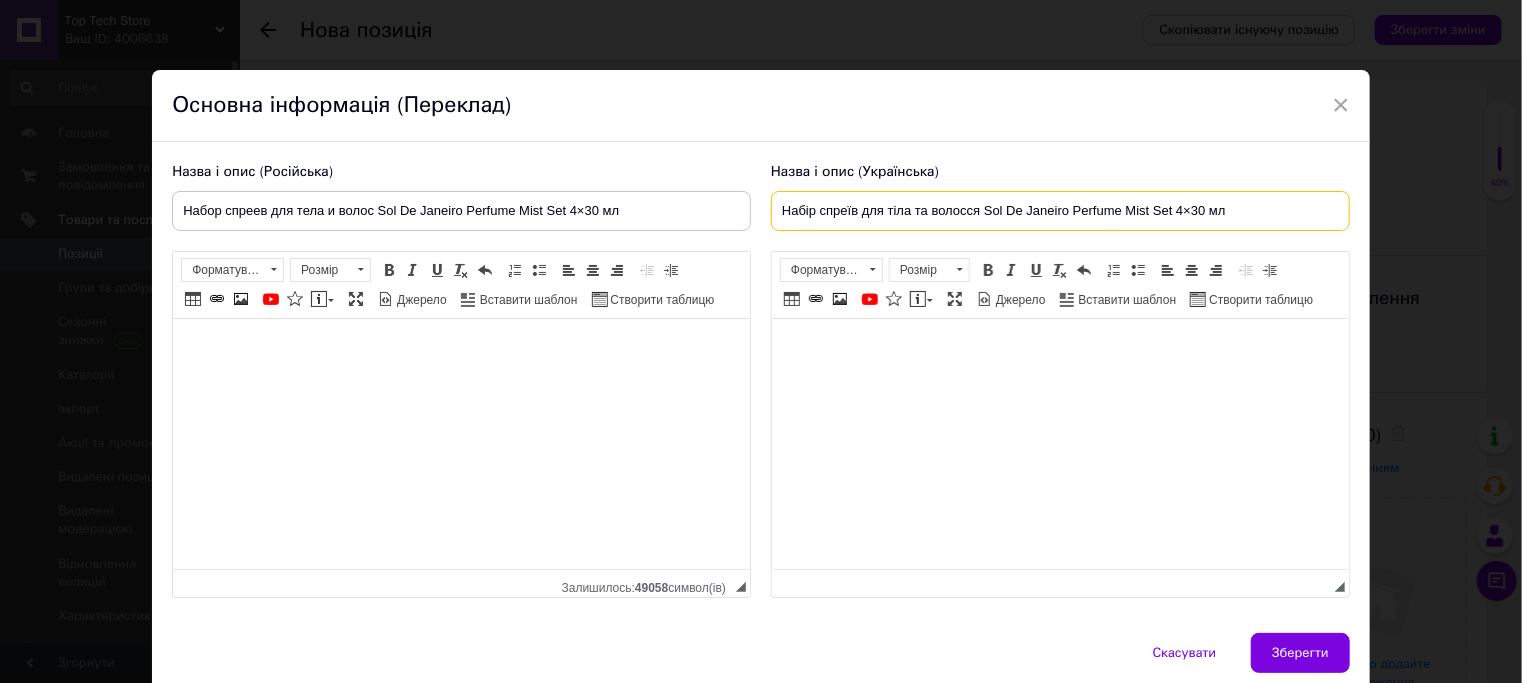 click on "Набір спреїв для тіла та волосся Sol De Janeiro Perfume Mist Set 4×30 мл" at bounding box center [1060, 211] 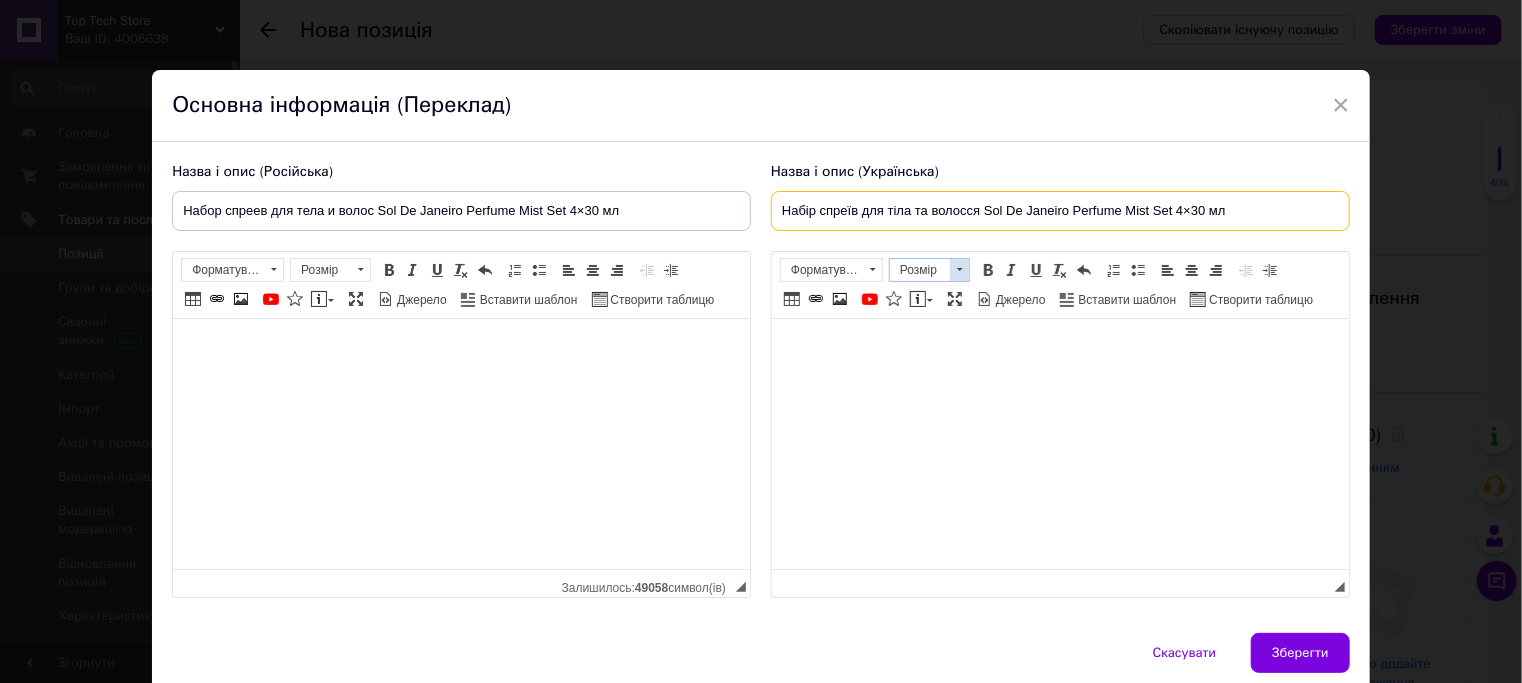 type on "Набір спреїв для тіла та волосся Sol De Janeiro Perfume Mist Set 4×30 мл" 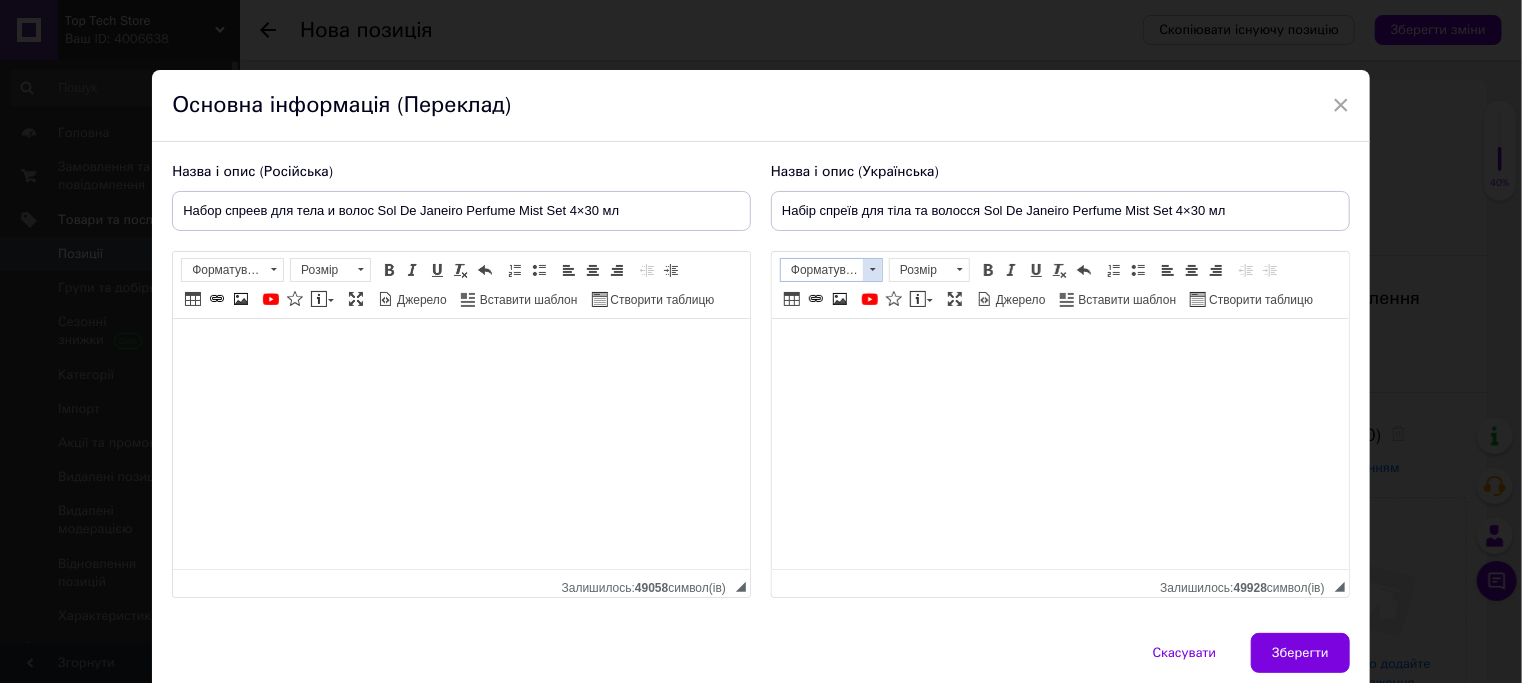 click at bounding box center [872, 270] 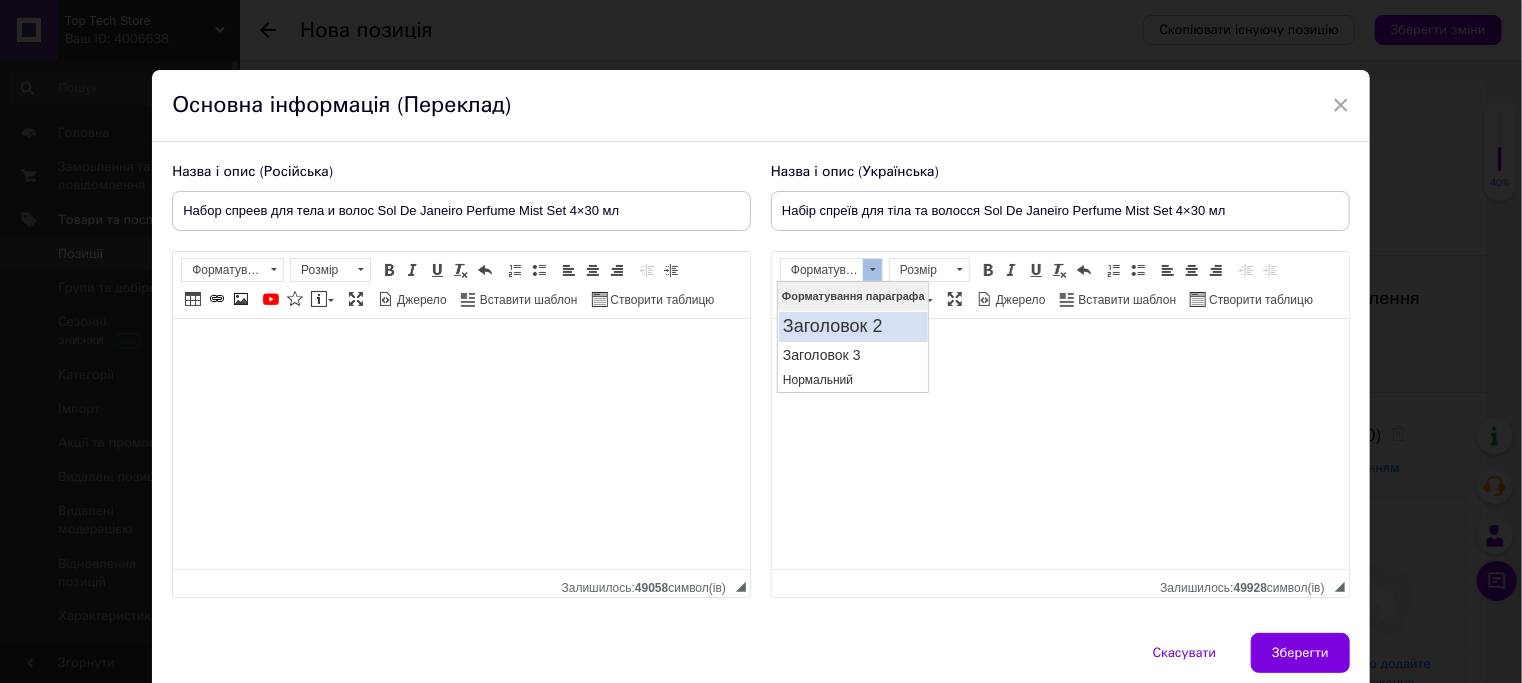 click on "Заголовок 2" at bounding box center [852, 326] 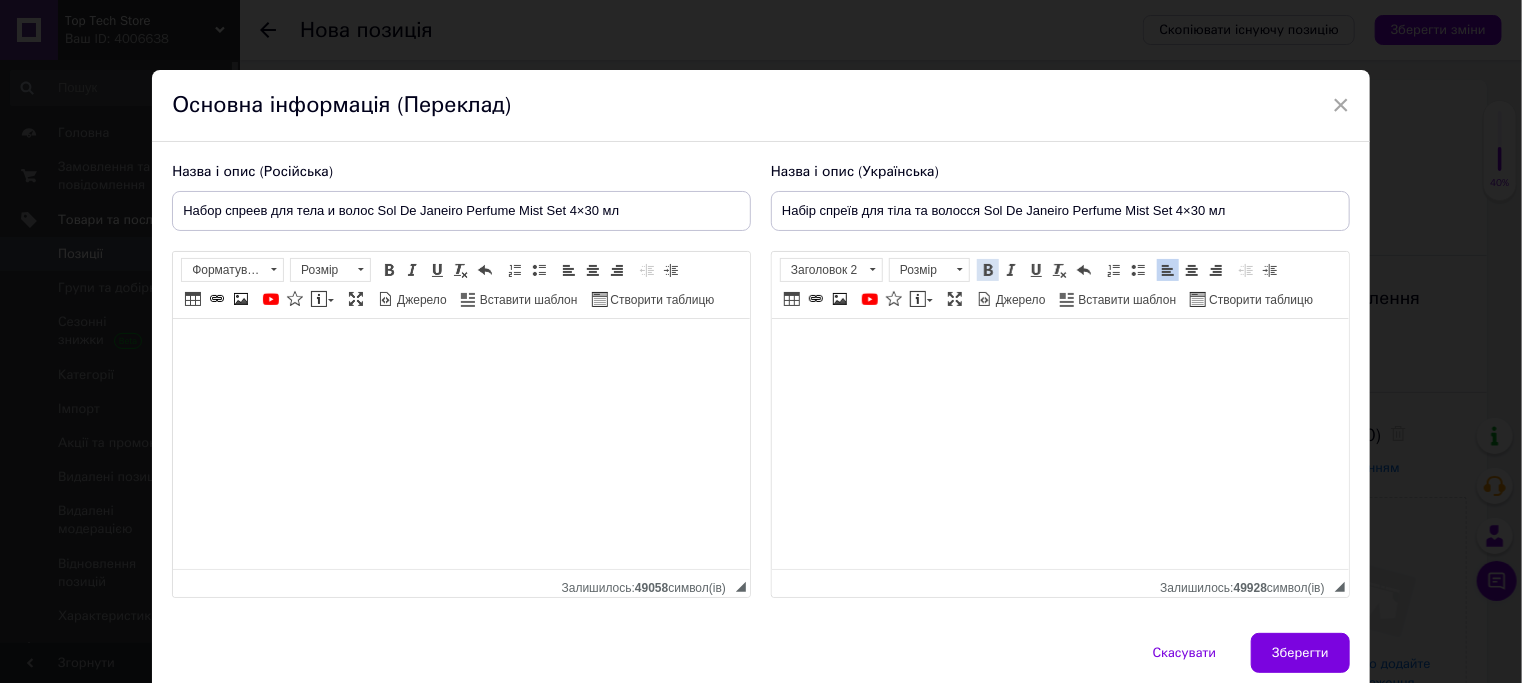 click at bounding box center (988, 270) 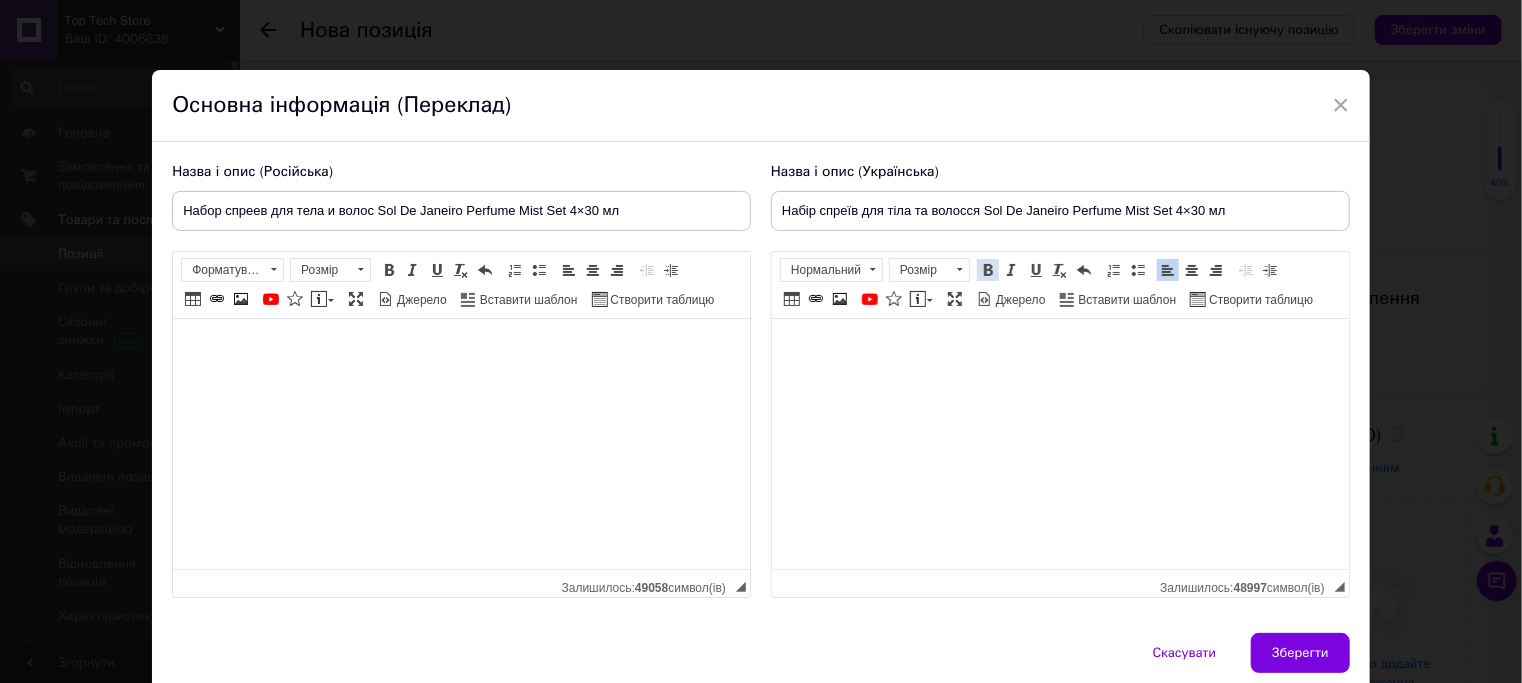 click at bounding box center [988, 270] 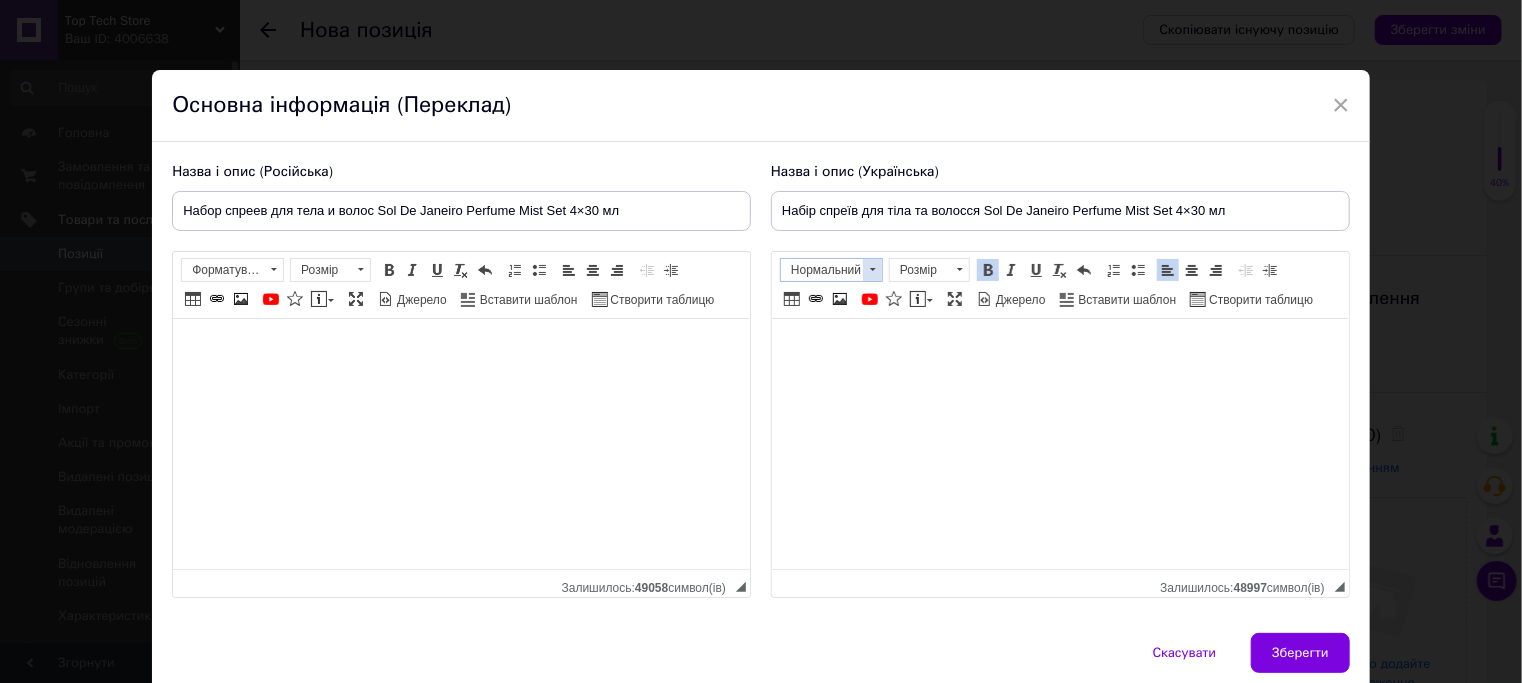 click at bounding box center (872, 270) 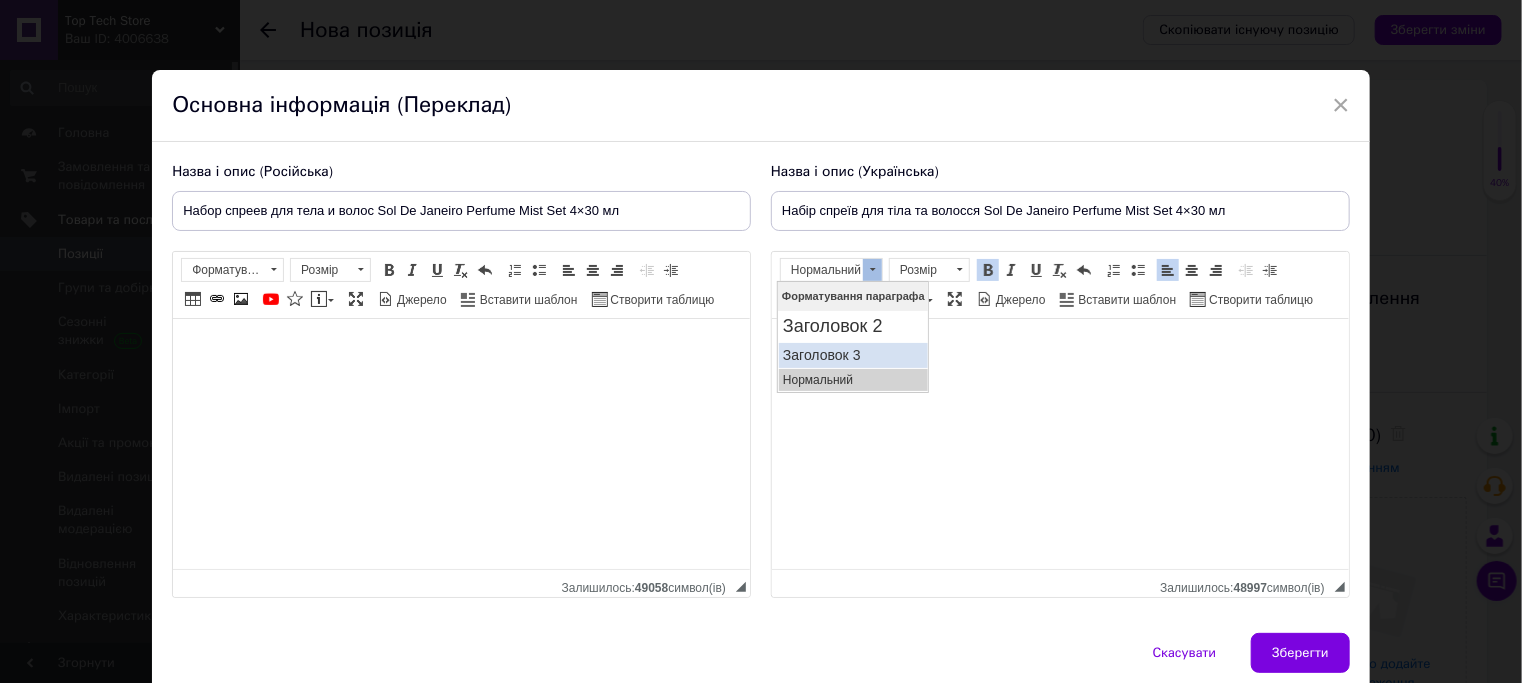 click on "Заголовок 3" at bounding box center (852, 354) 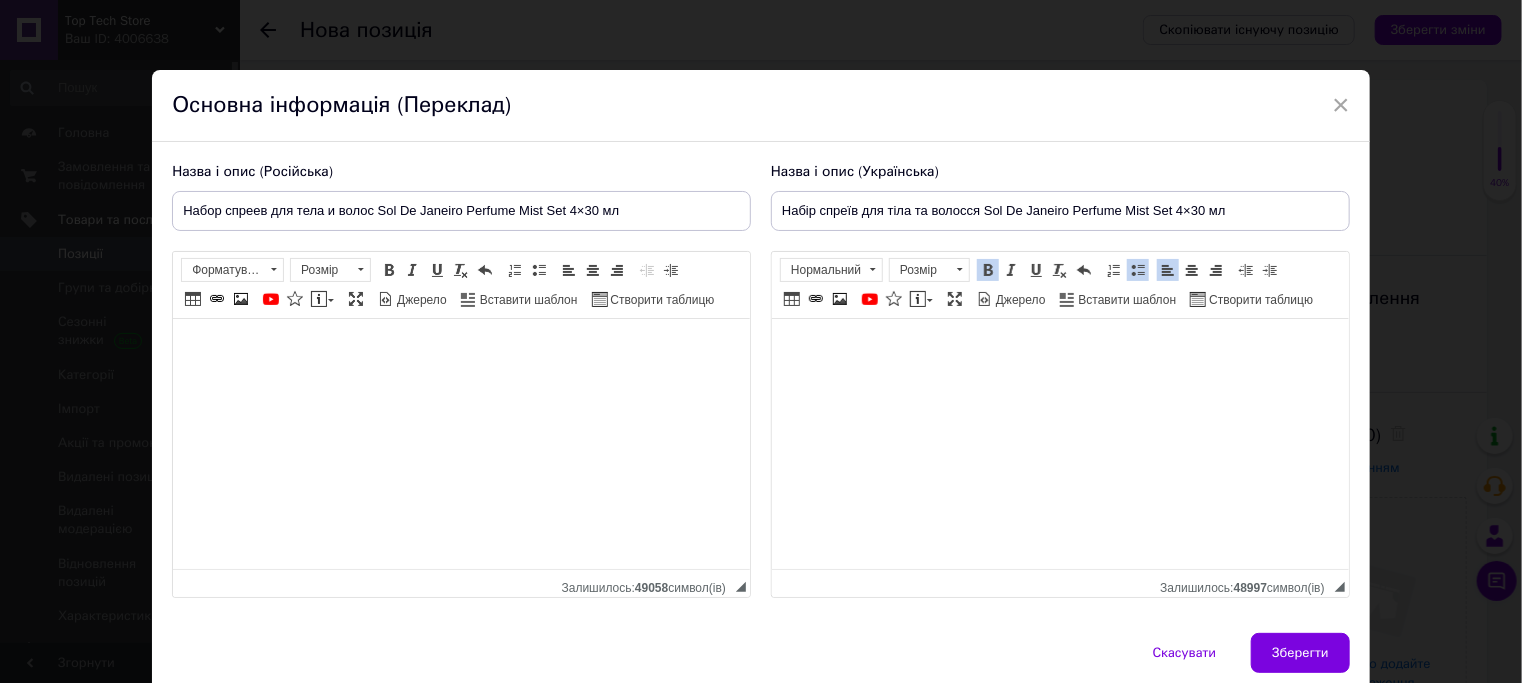click at bounding box center [1138, 270] 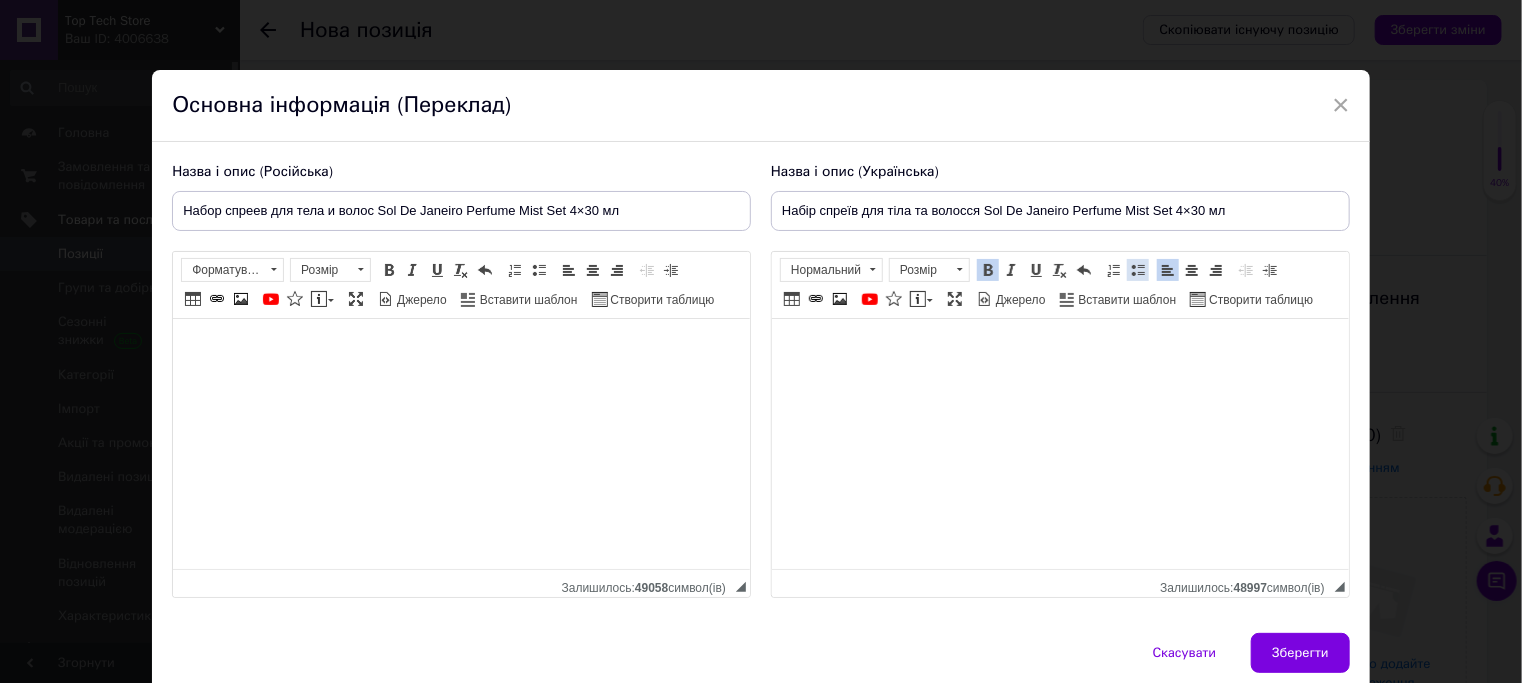 click at bounding box center [1138, 270] 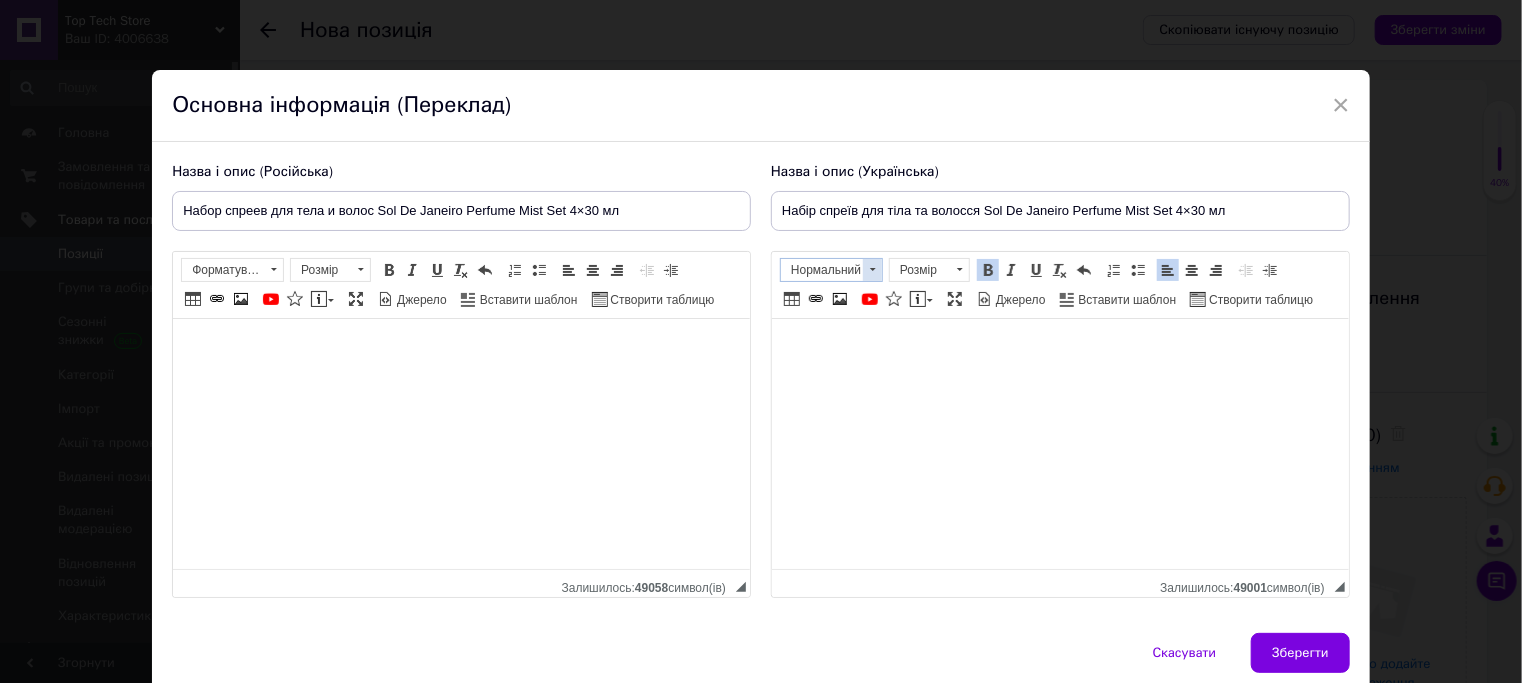 click at bounding box center [872, 270] 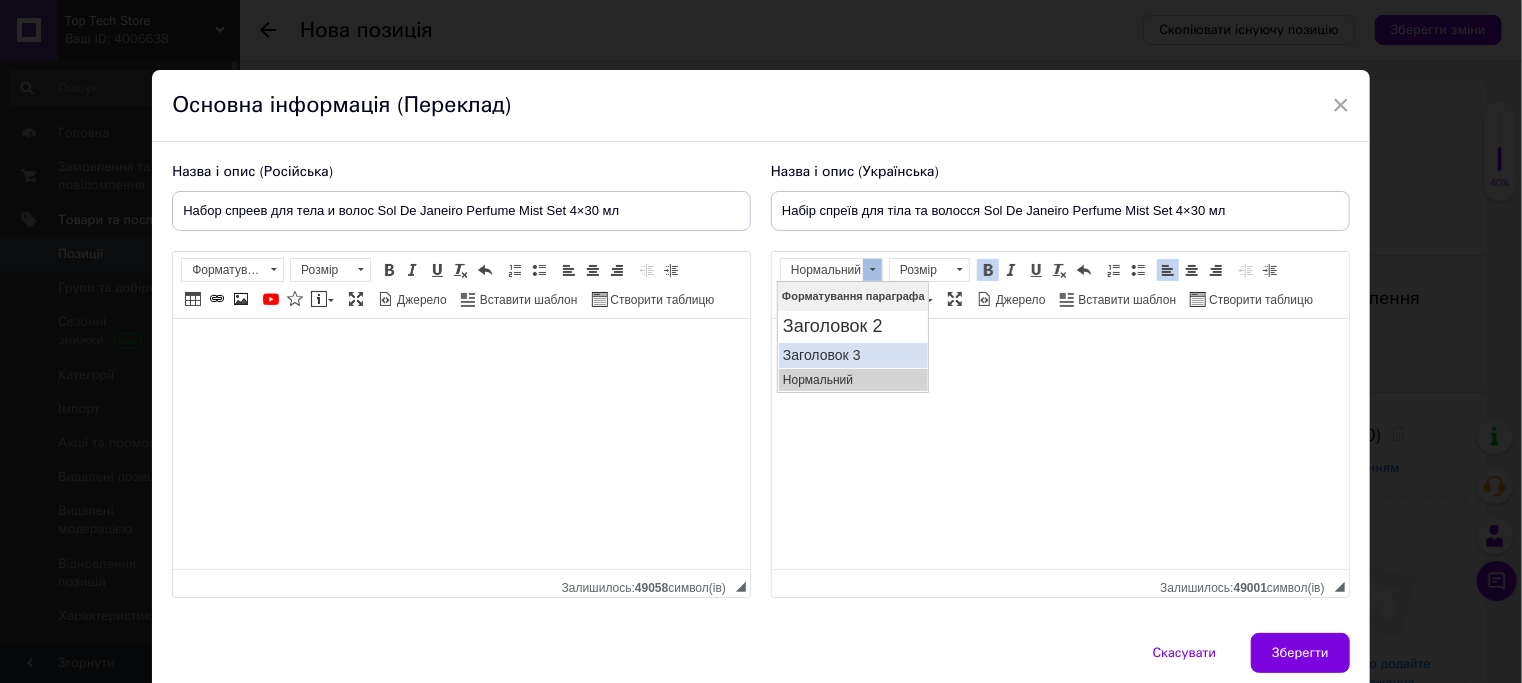 click on "Заголовок 3" at bounding box center (852, 354) 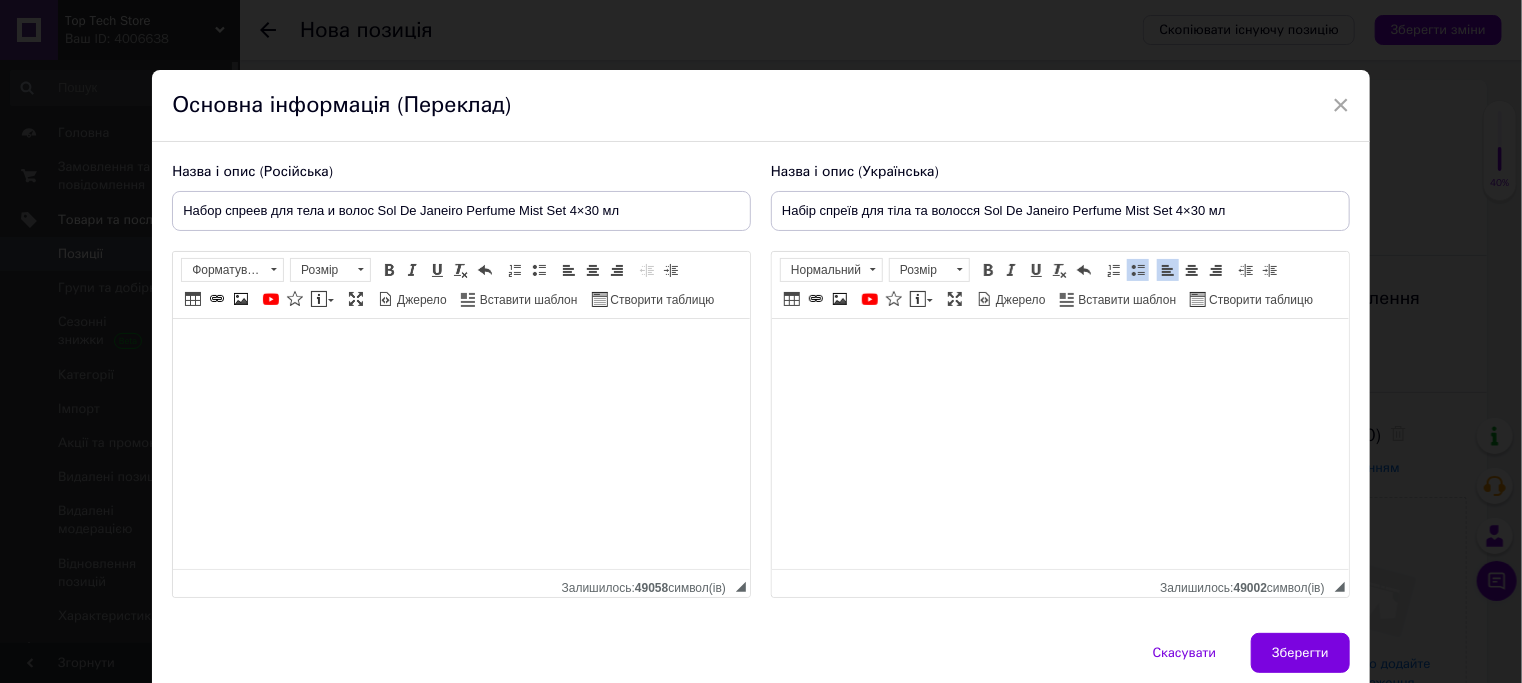 click at bounding box center (1138, 270) 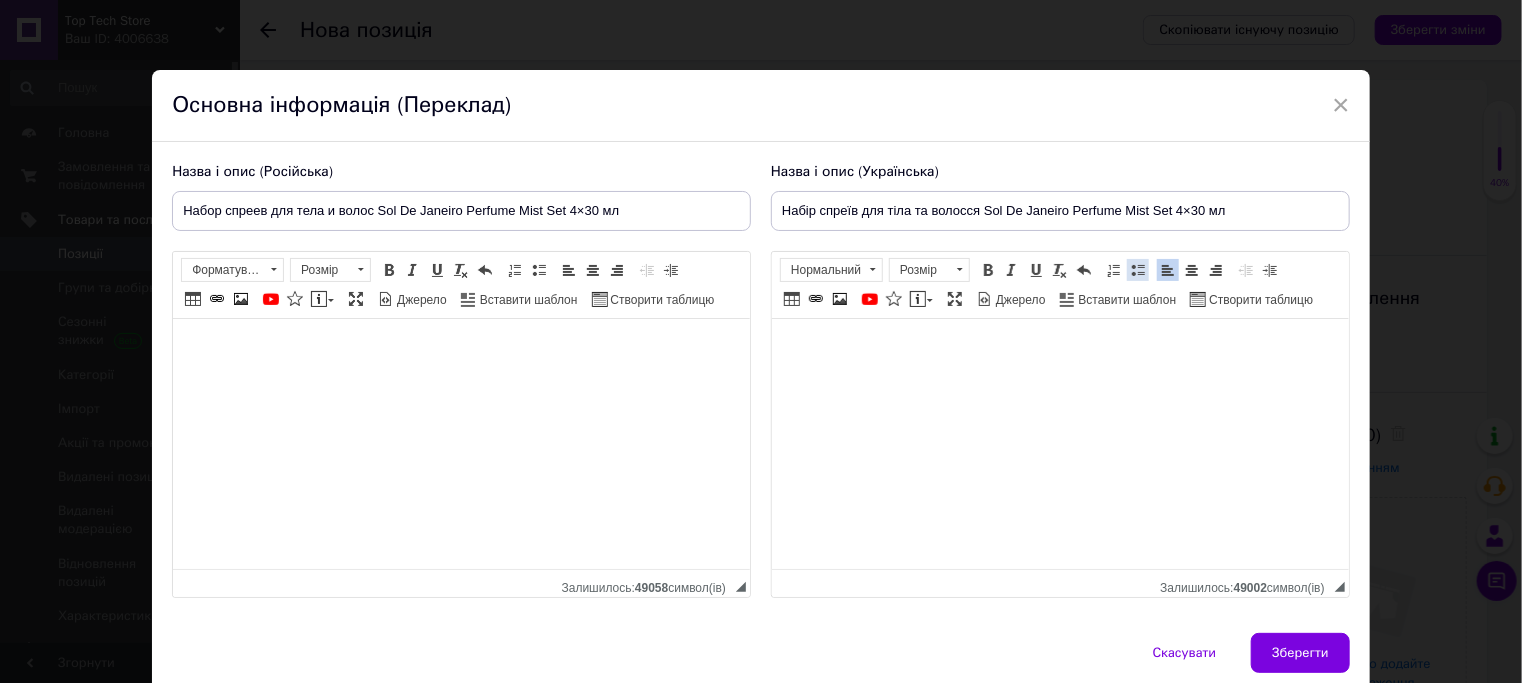 click at bounding box center (1138, 270) 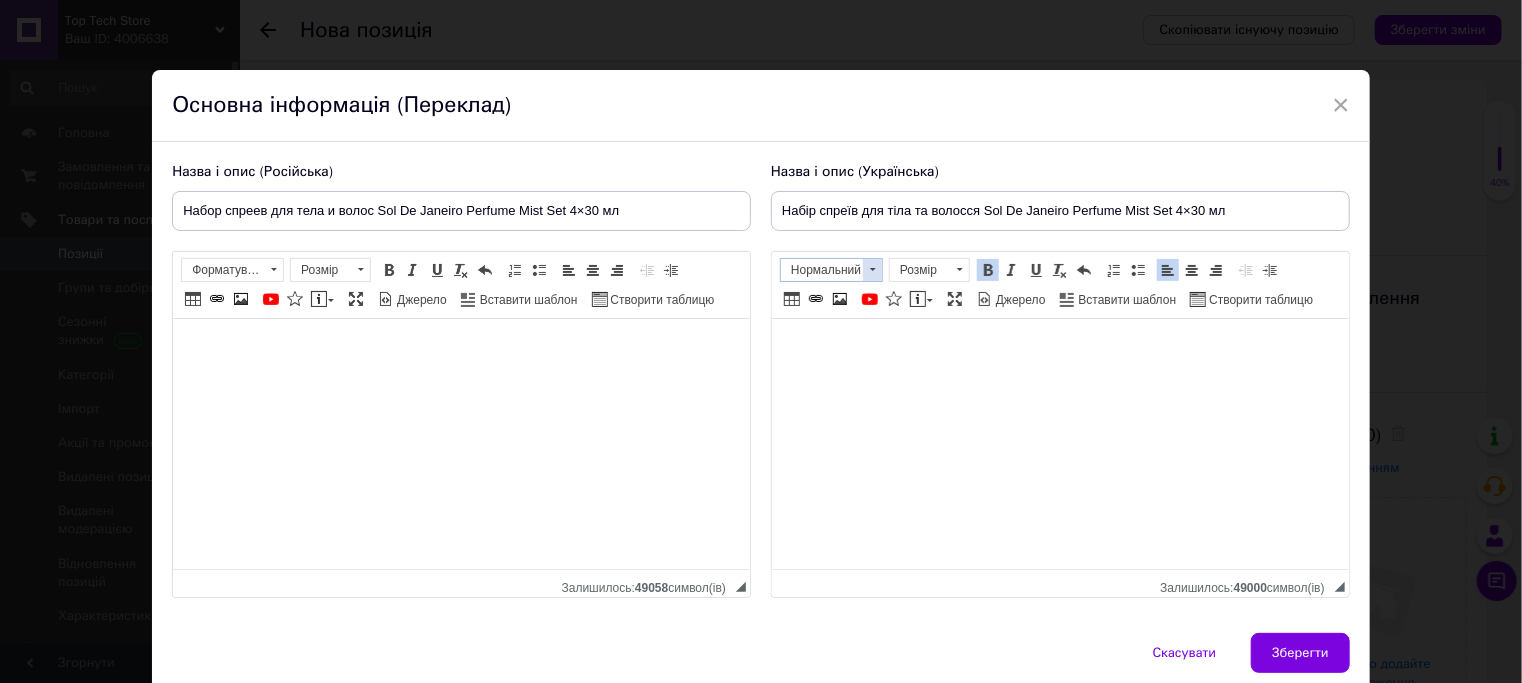 click at bounding box center [872, 270] 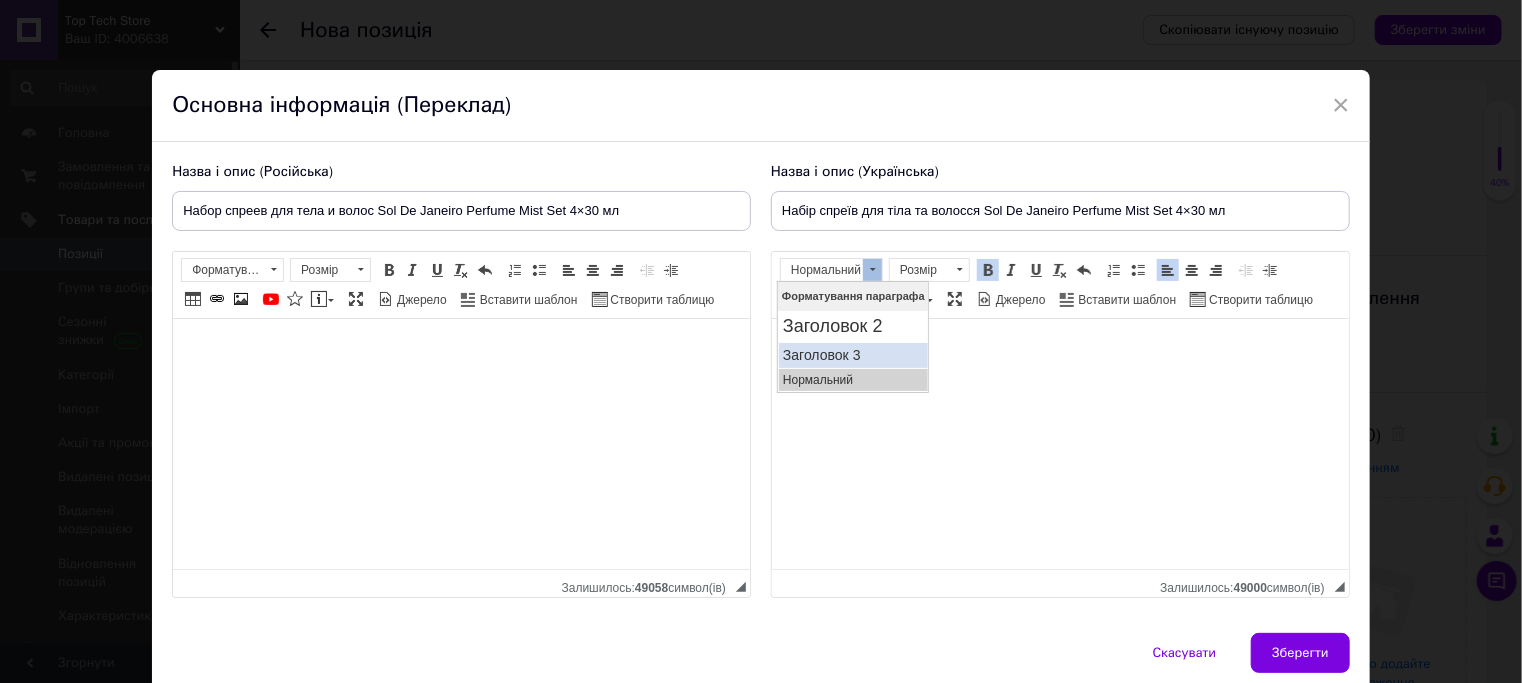 click on "Заголовок 3" at bounding box center (852, 354) 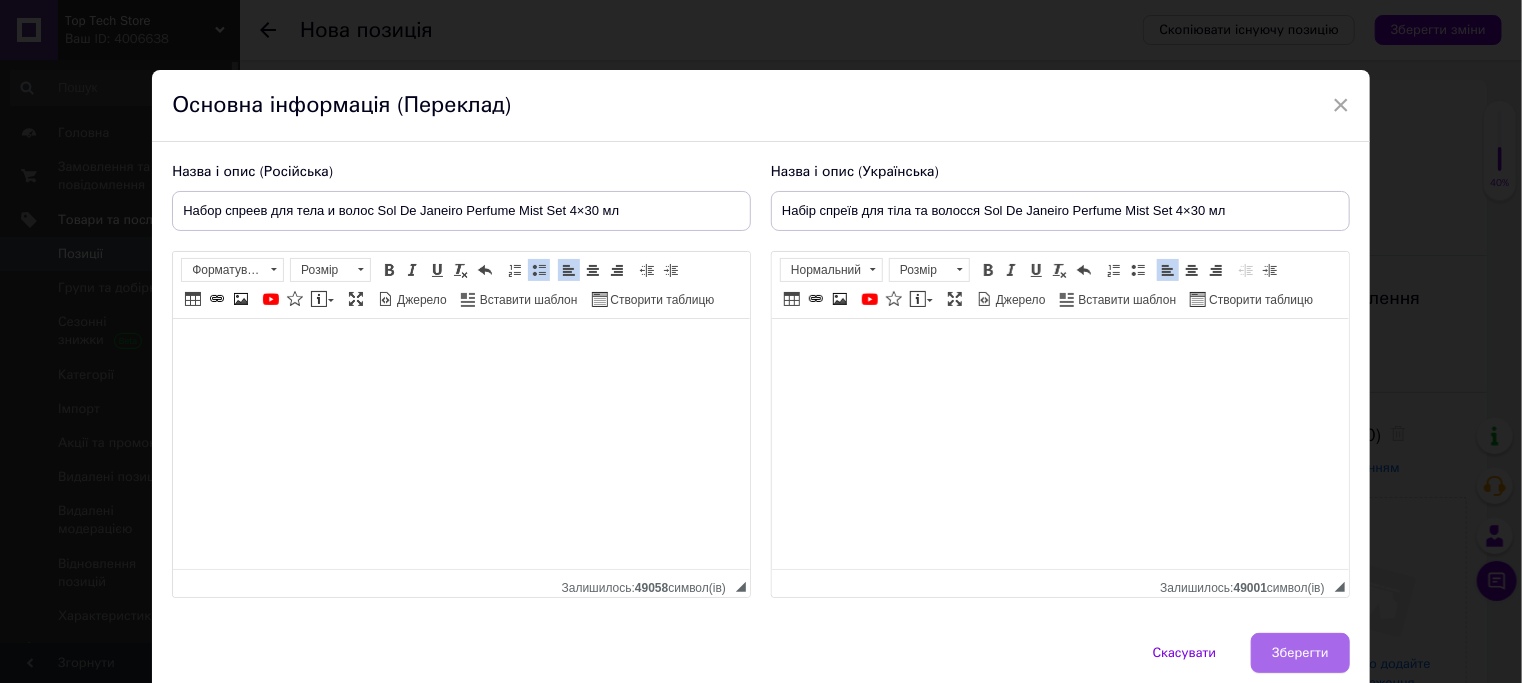 click on "Зберегти" at bounding box center [1300, 653] 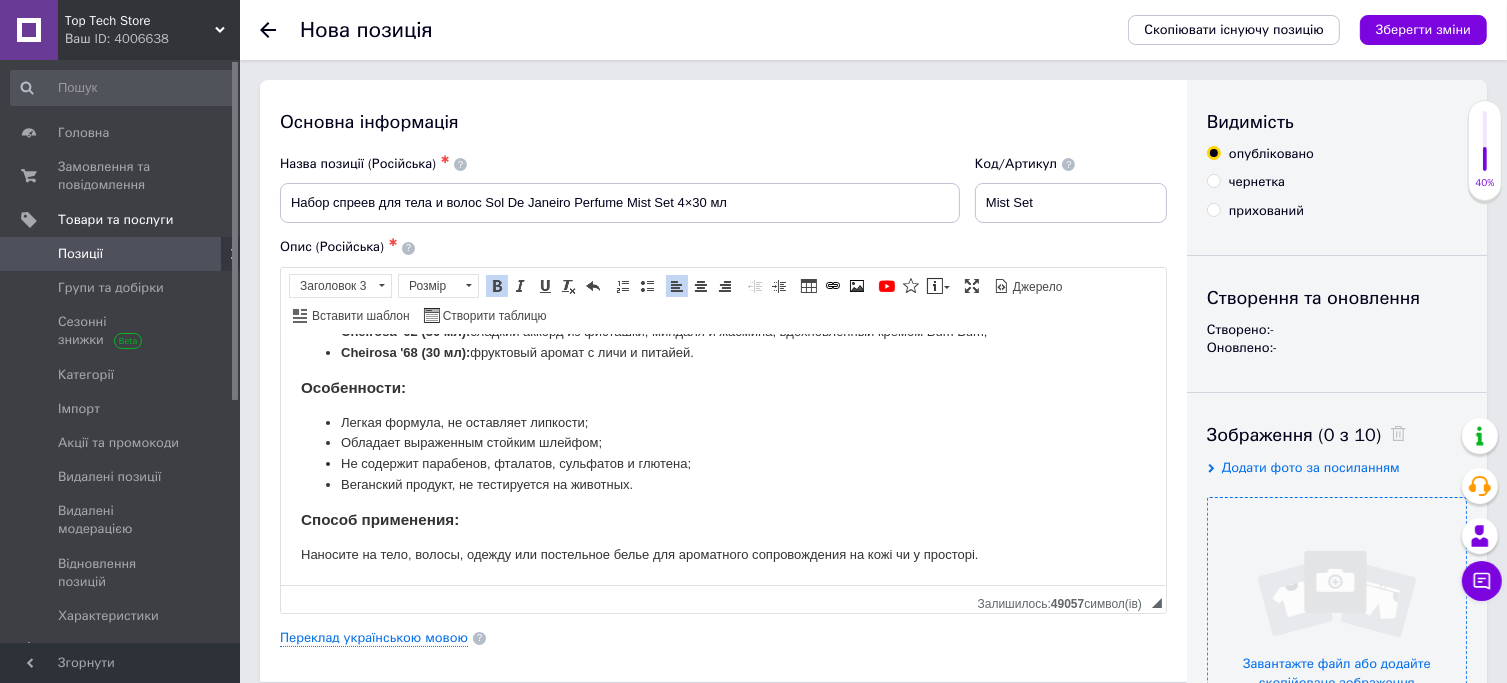 click at bounding box center (1337, 627) 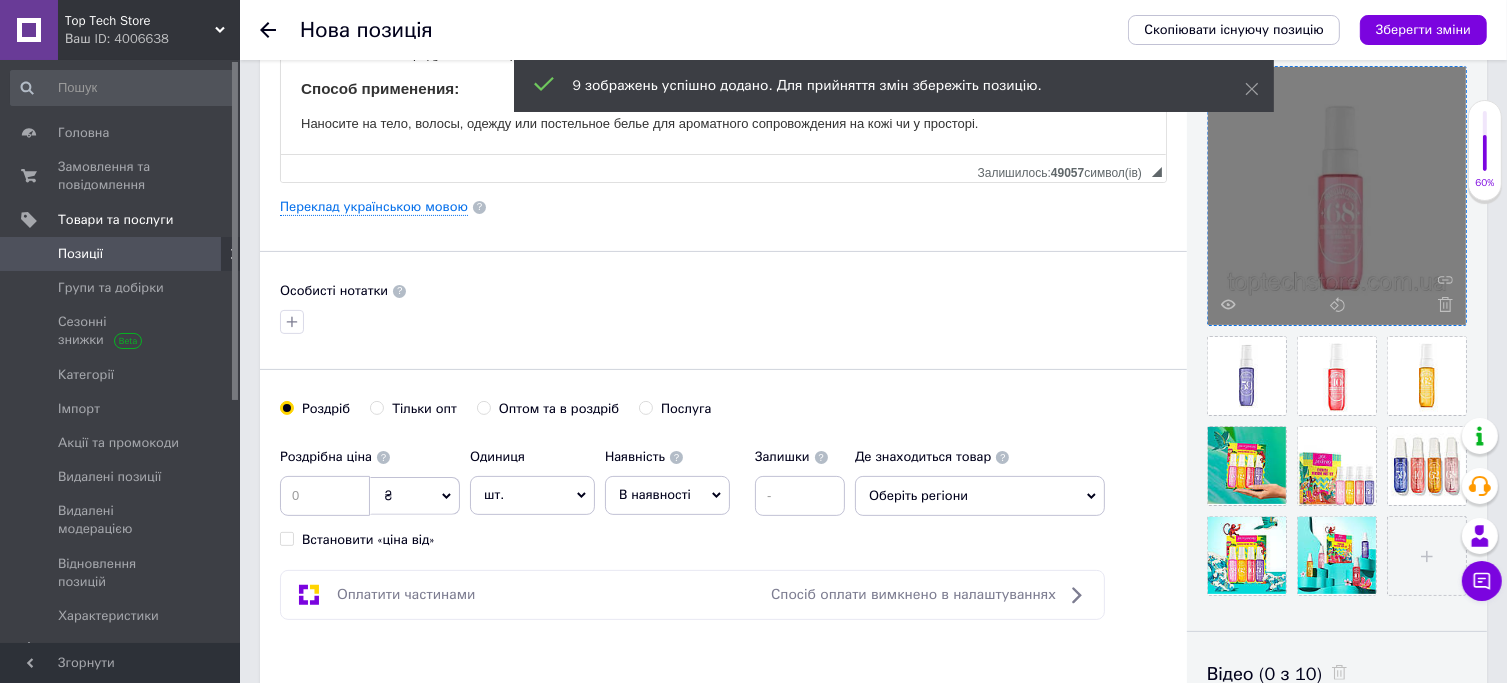 scroll, scrollTop: 436, scrollLeft: 0, axis: vertical 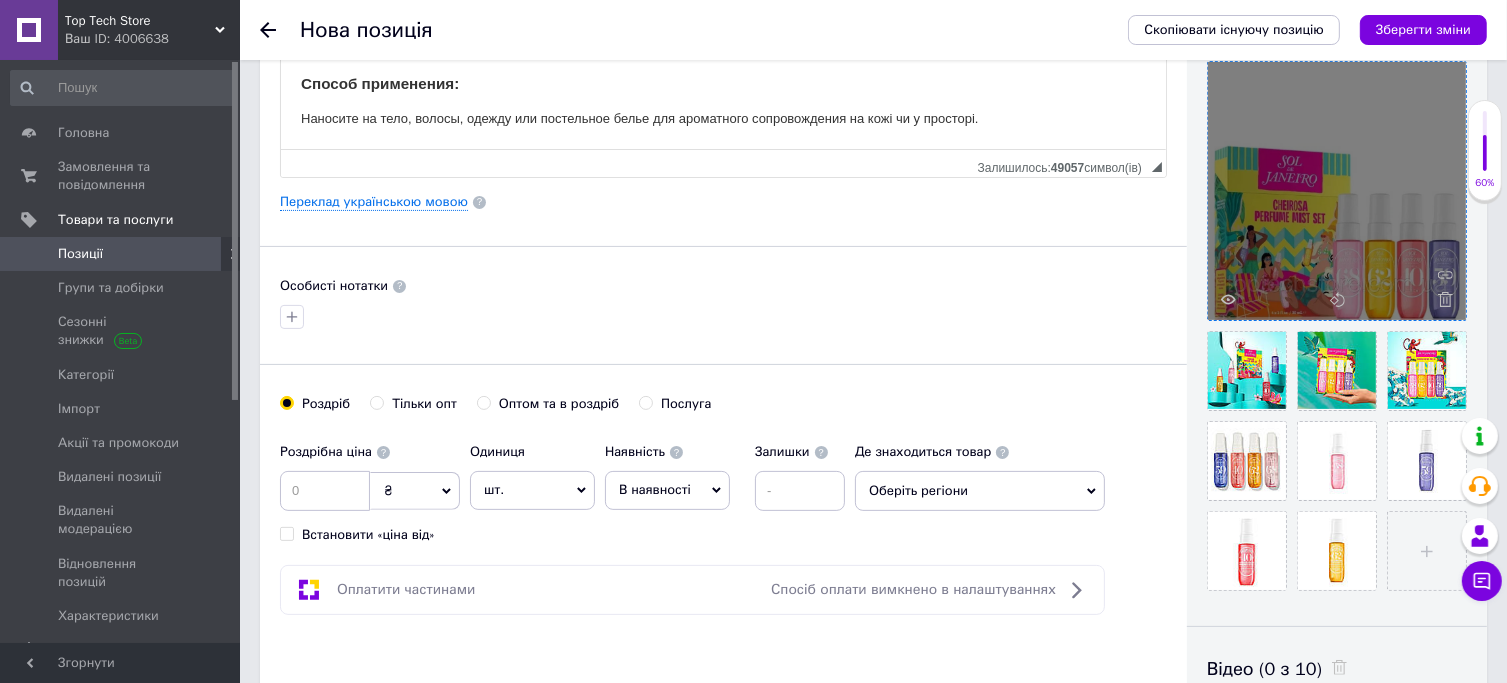click on "[PERSON_NAME] опт Оптом та в роздріб Послуга" at bounding box center [723, 414] 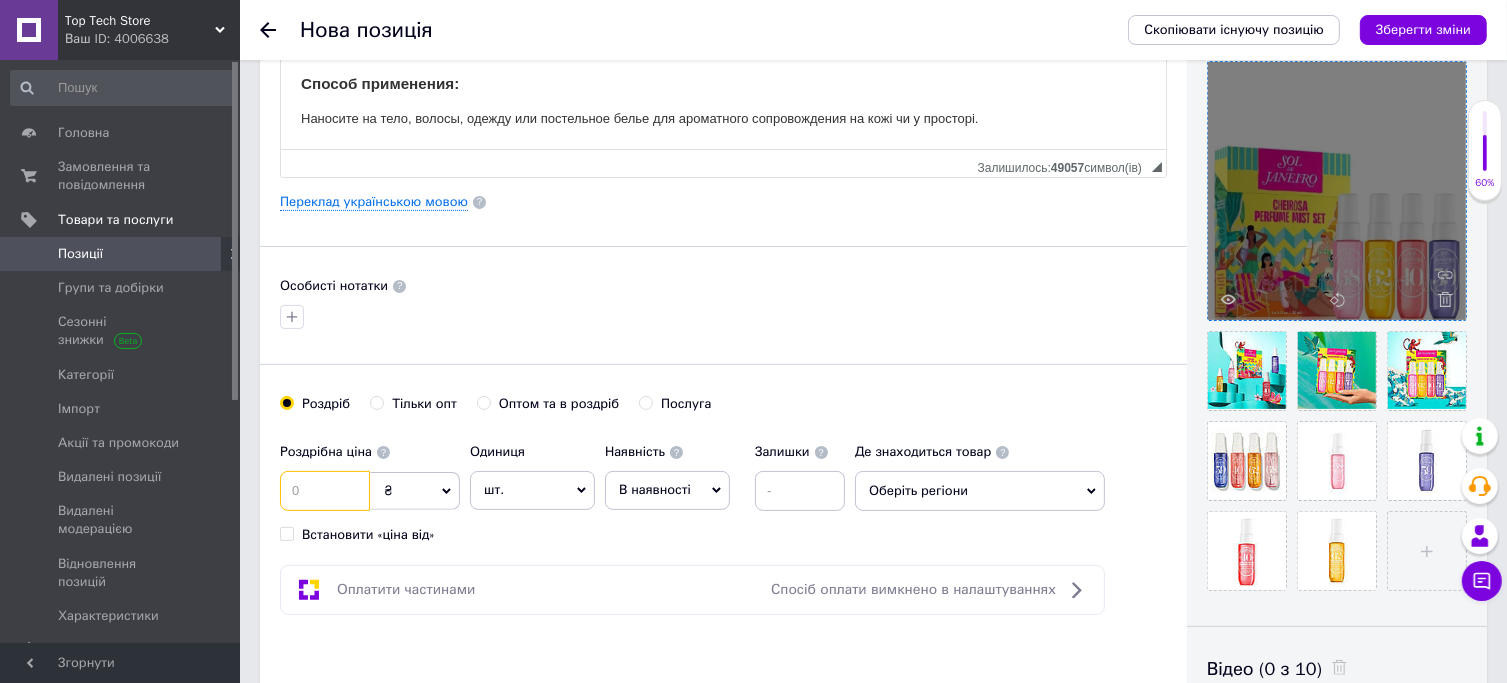click at bounding box center [325, 491] 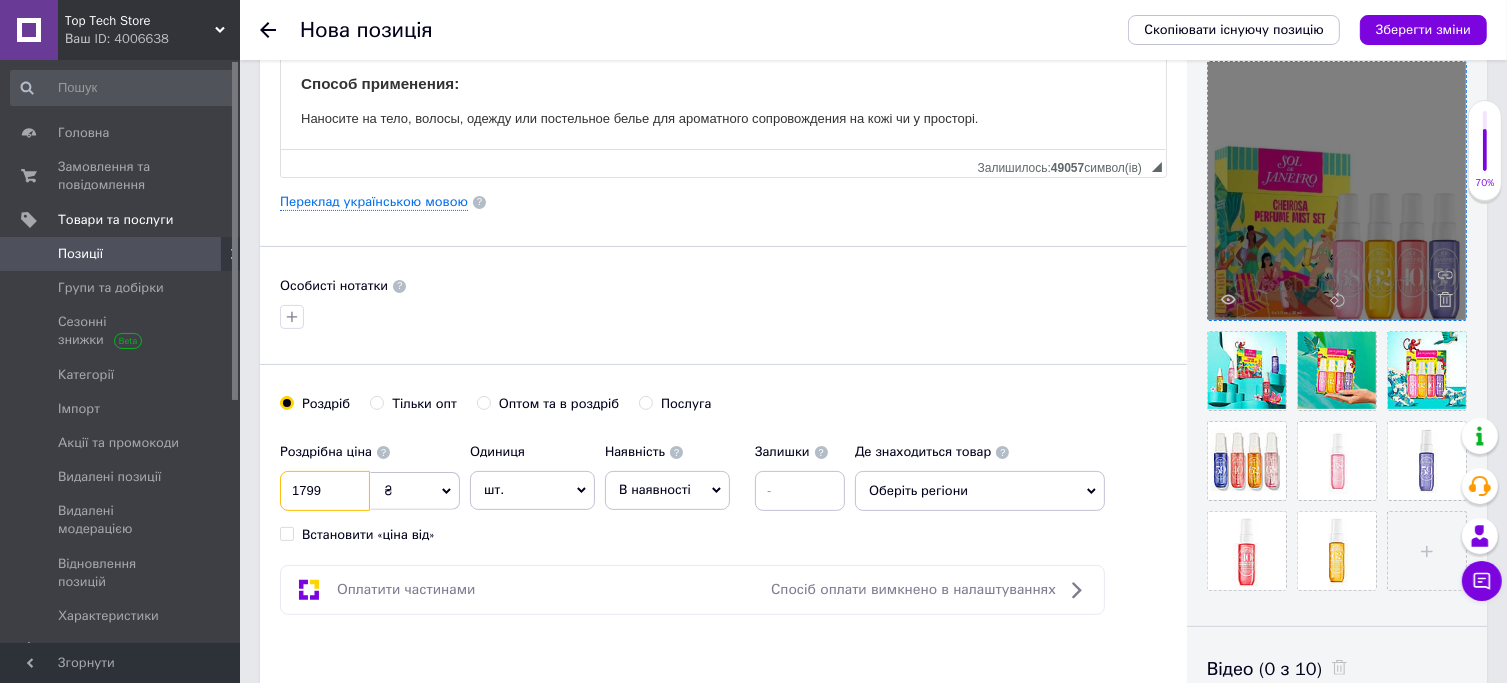 type on "1799" 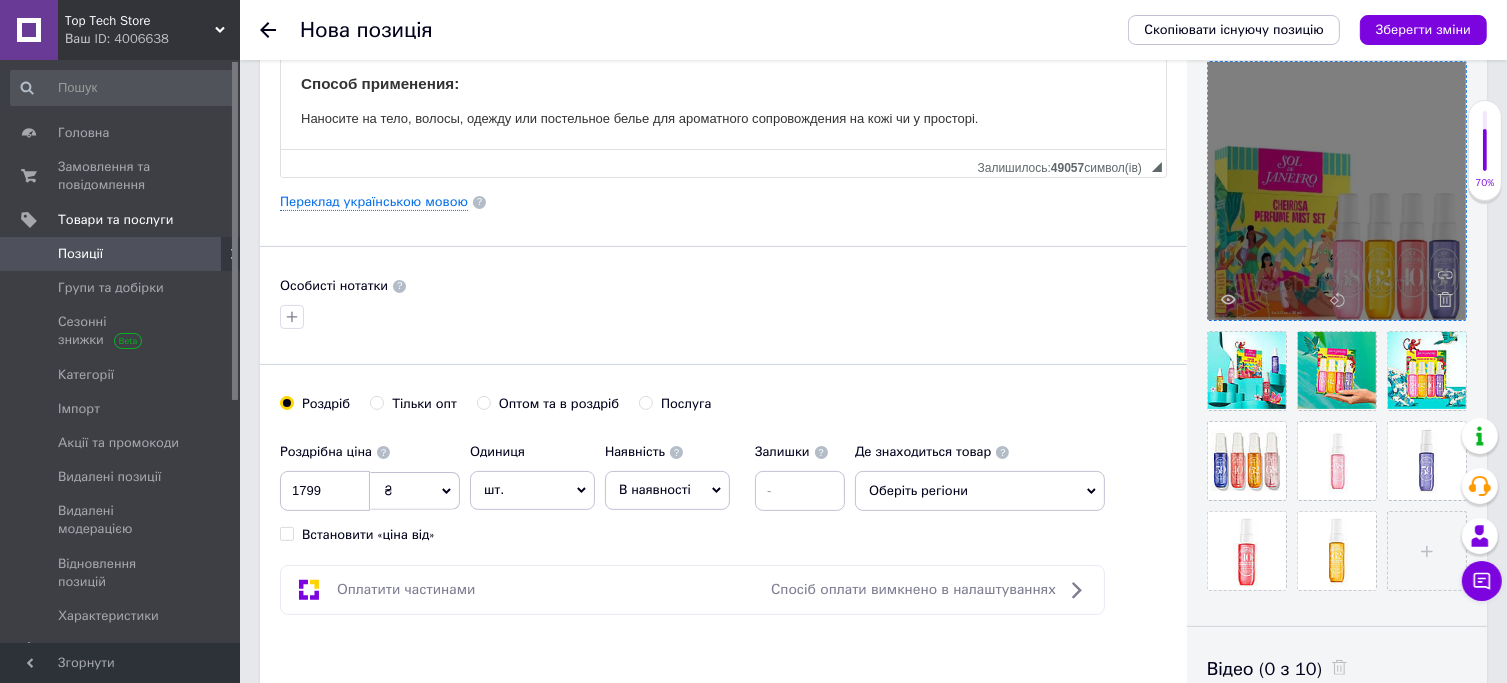 click on "В наявності" at bounding box center (655, 489) 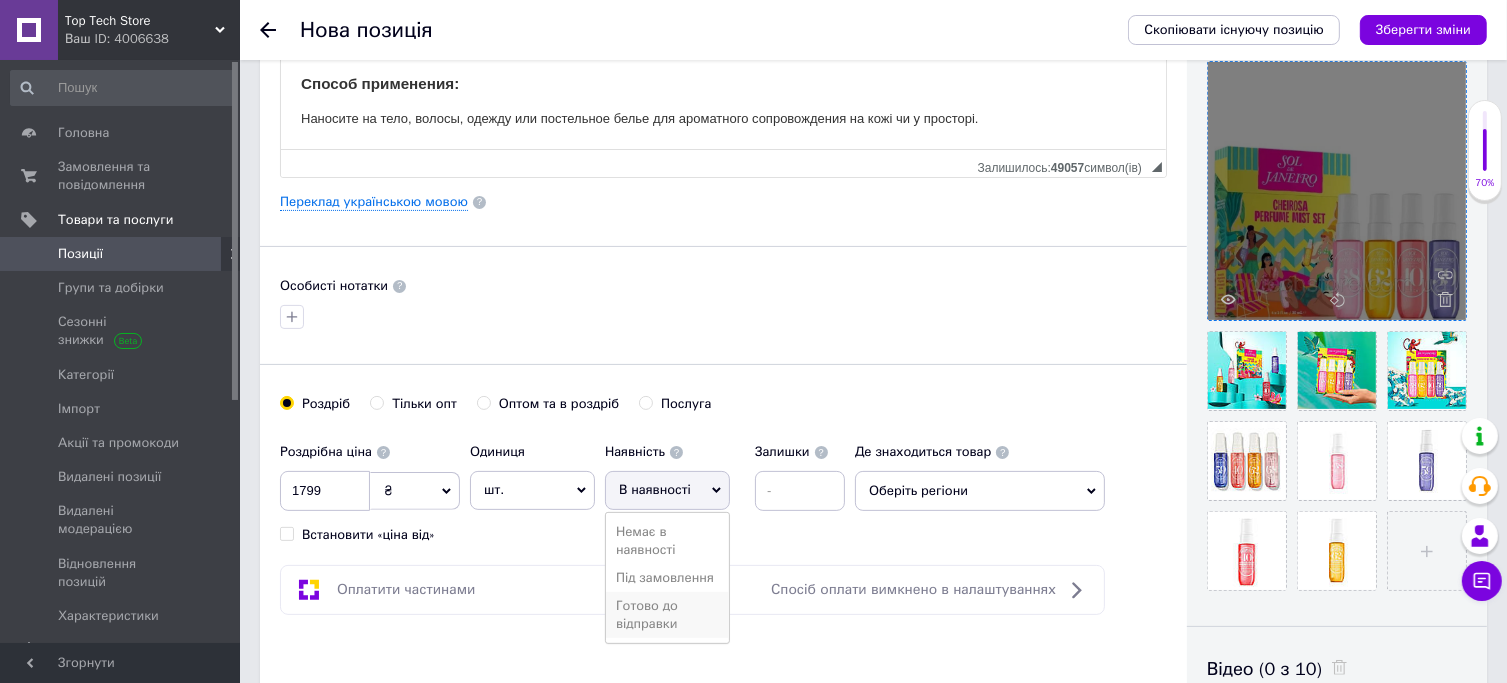 click on "Готово до відправки" at bounding box center [667, 615] 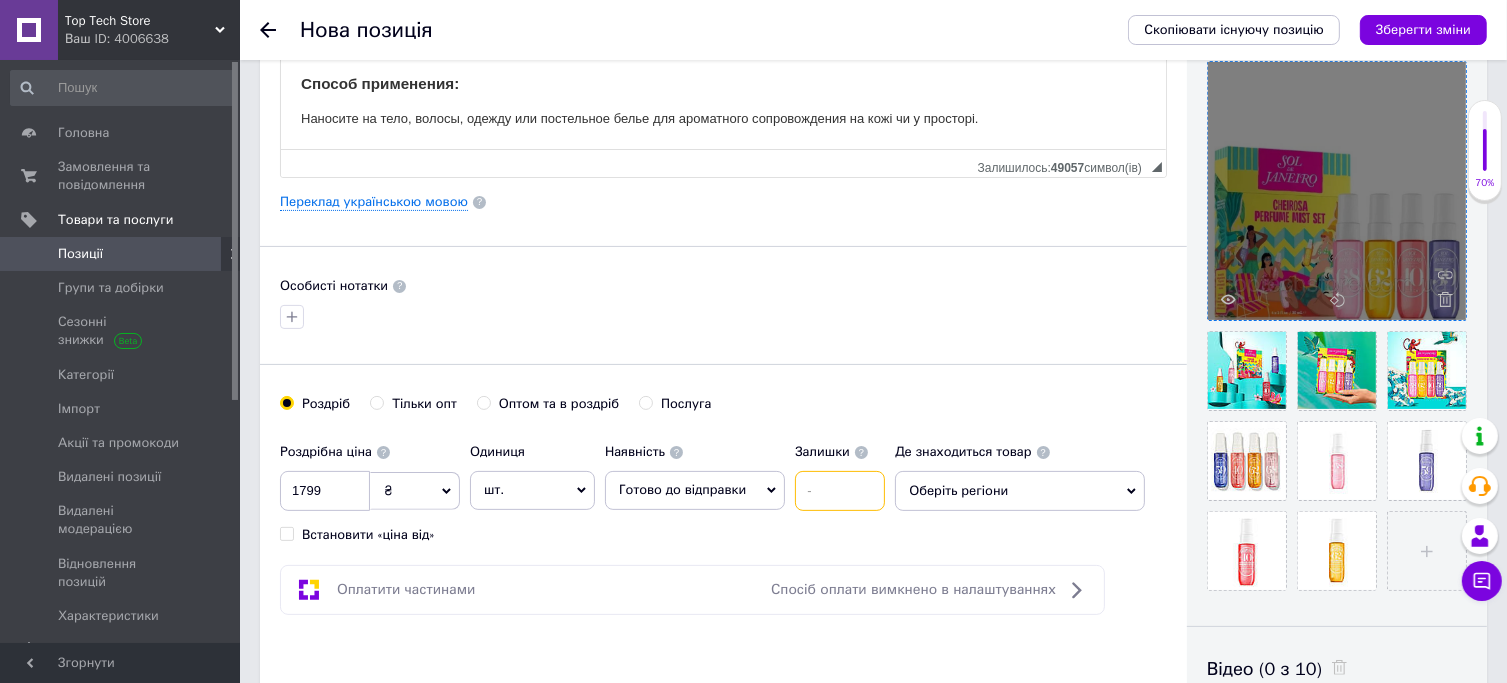 click at bounding box center (840, 491) 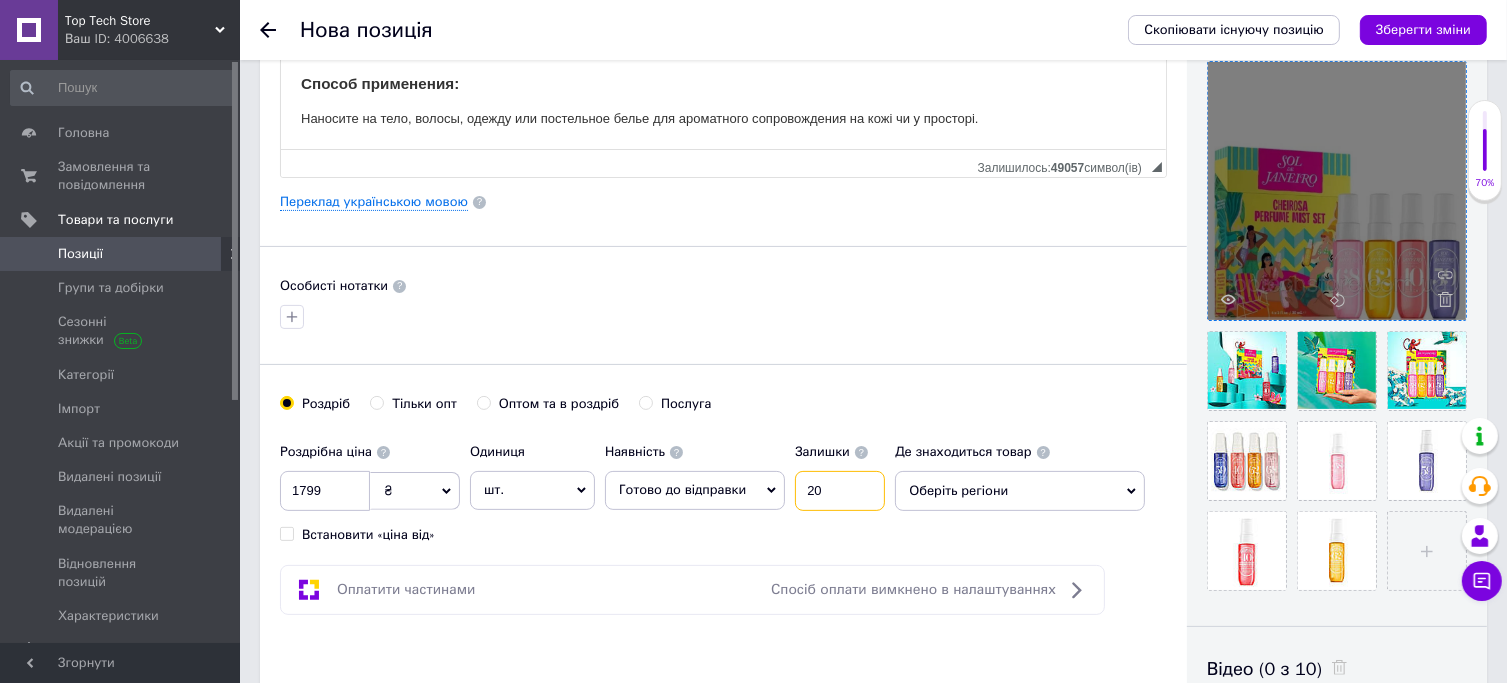 type on "20" 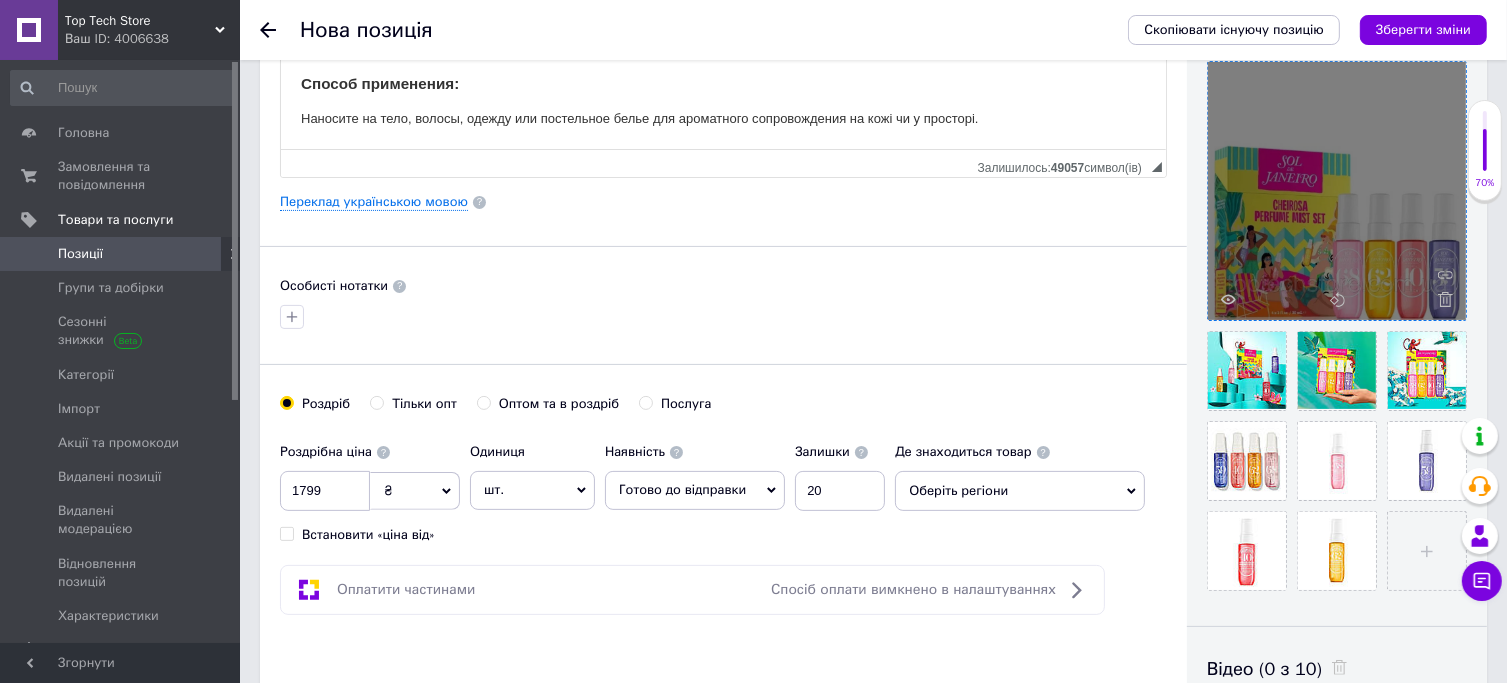 click on "Оберіть регіони" at bounding box center (1020, 491) 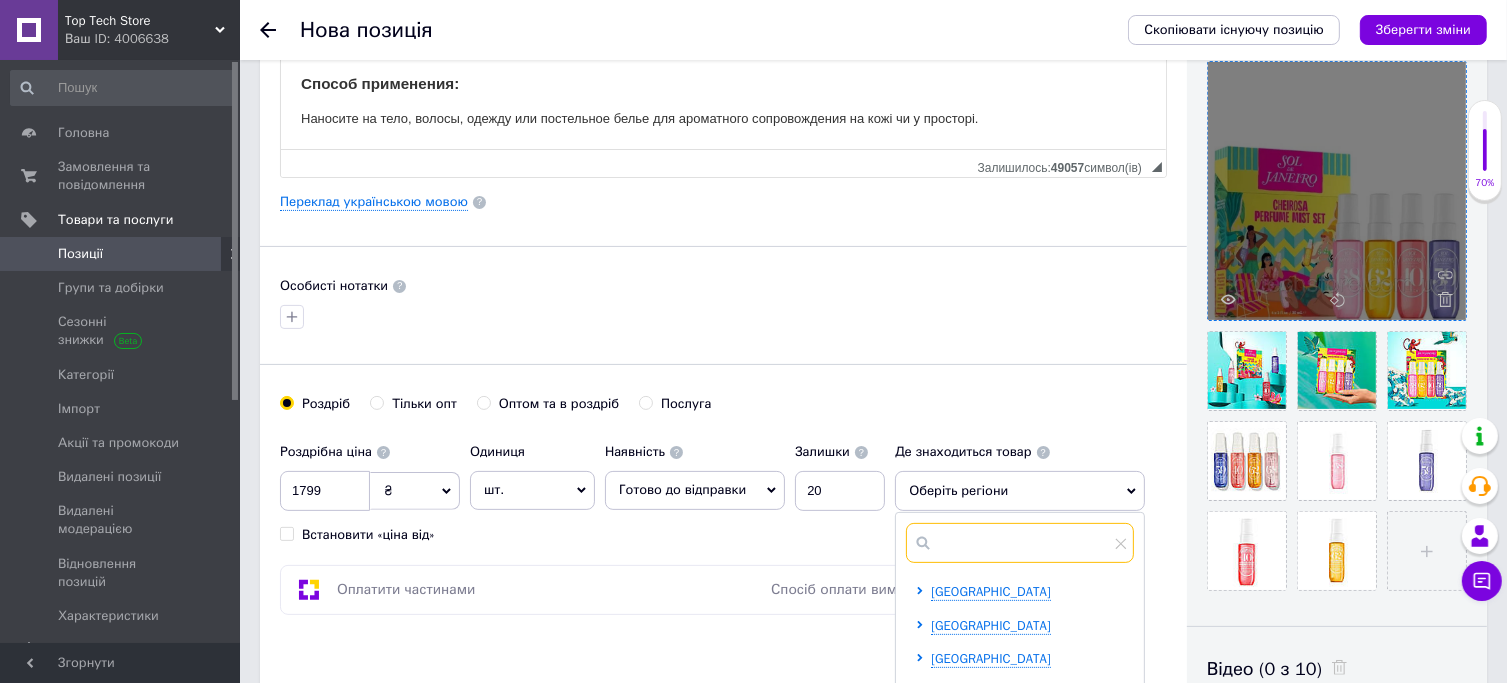 click at bounding box center (1020, 543) 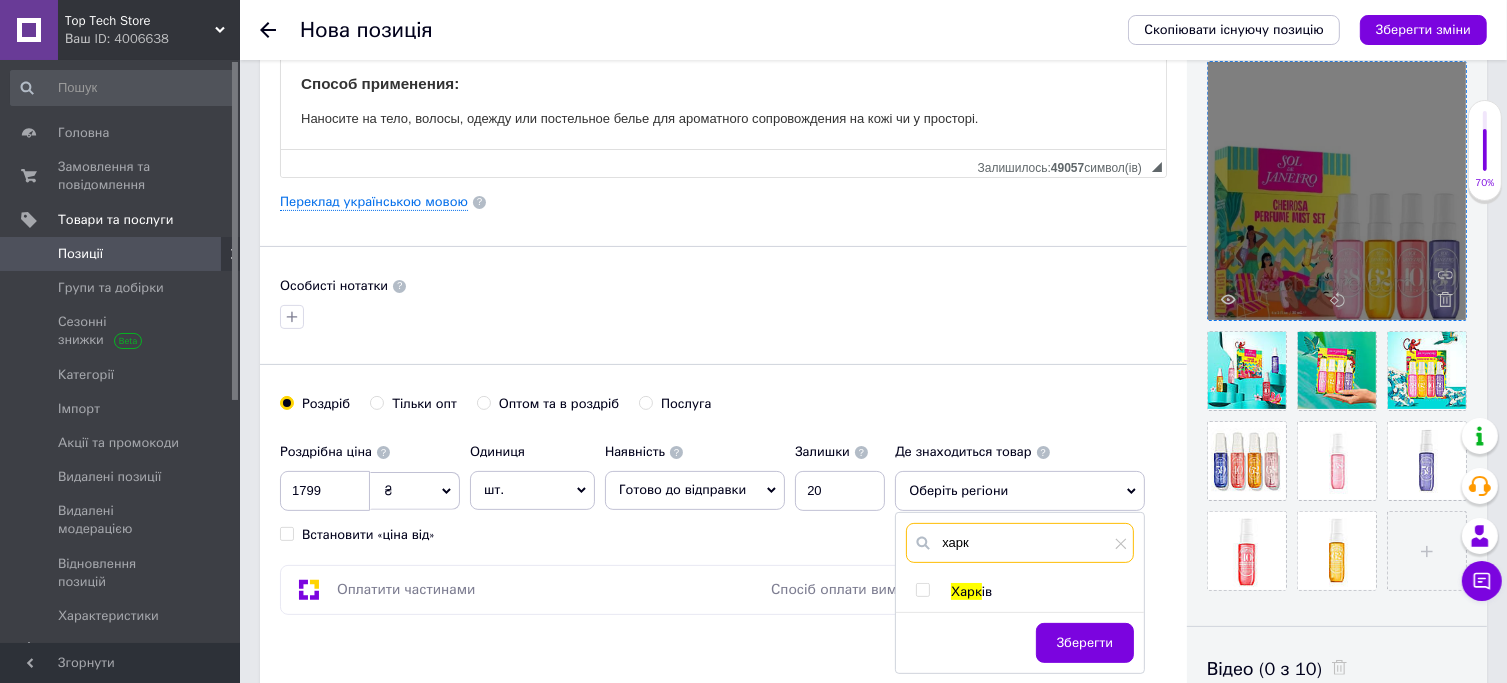 type on "харк" 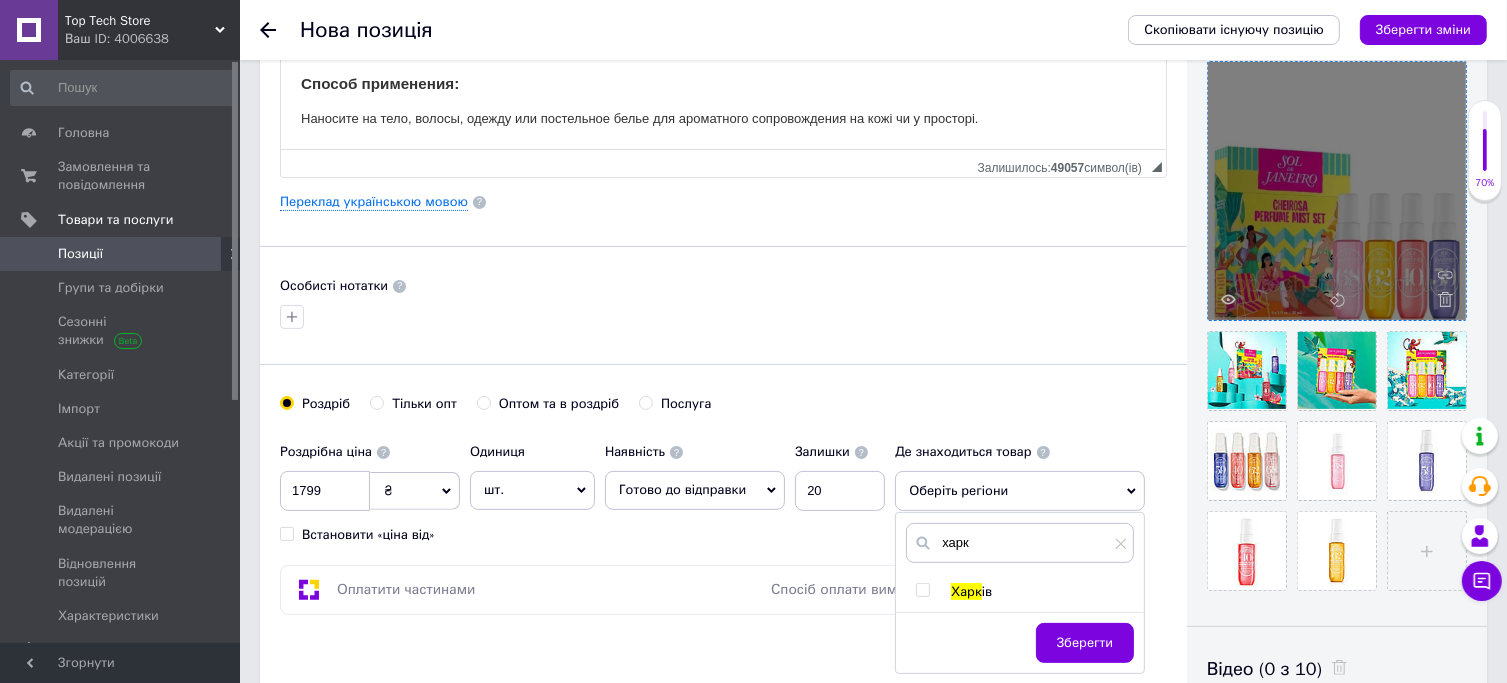 click on "Харк" at bounding box center [966, 591] 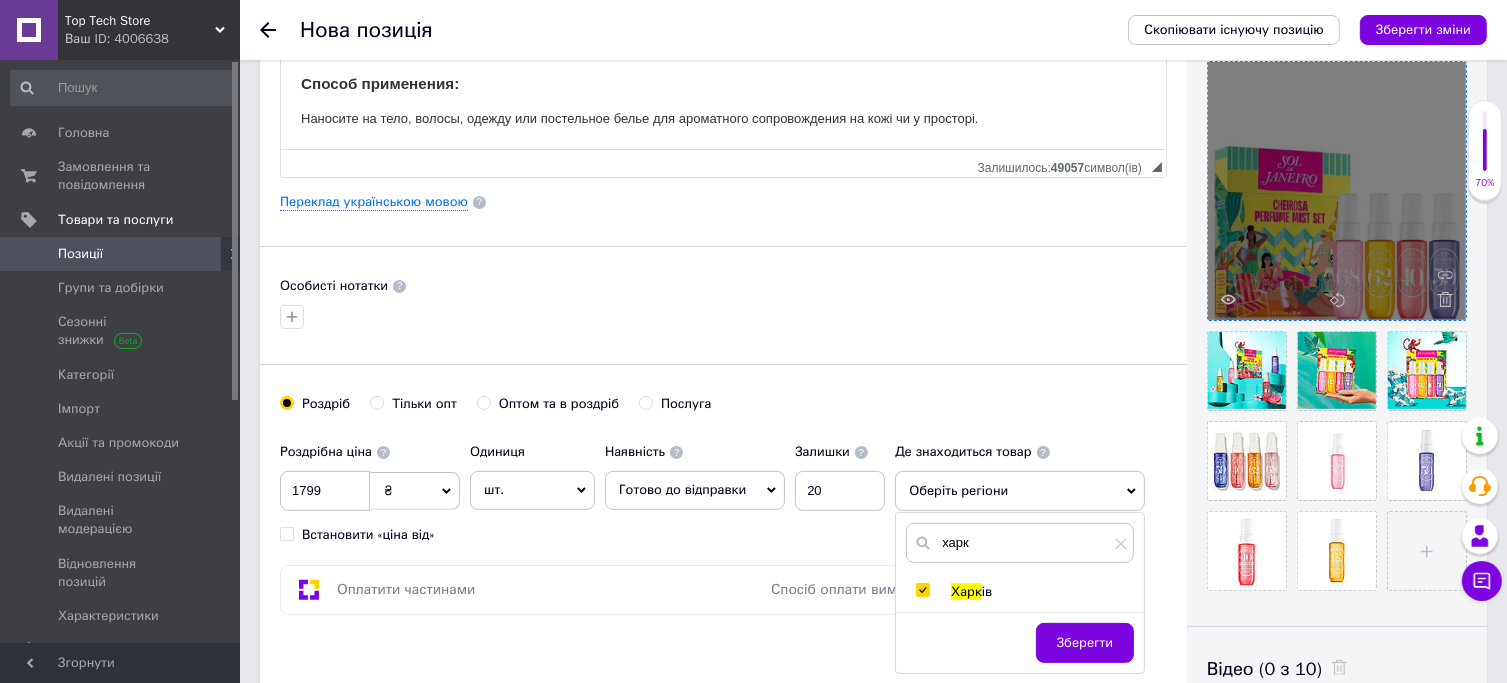 checkbox on "true" 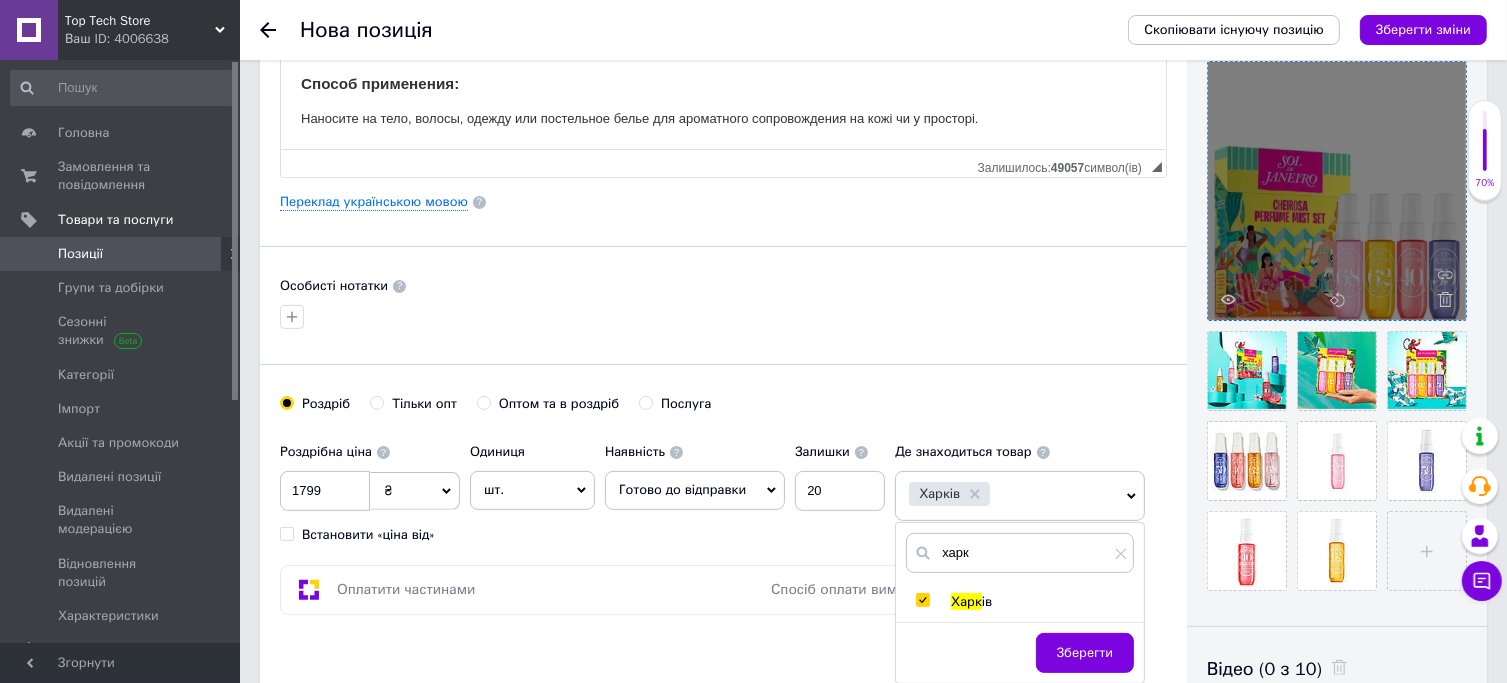 click on "Зберегти" at bounding box center [1020, 652] 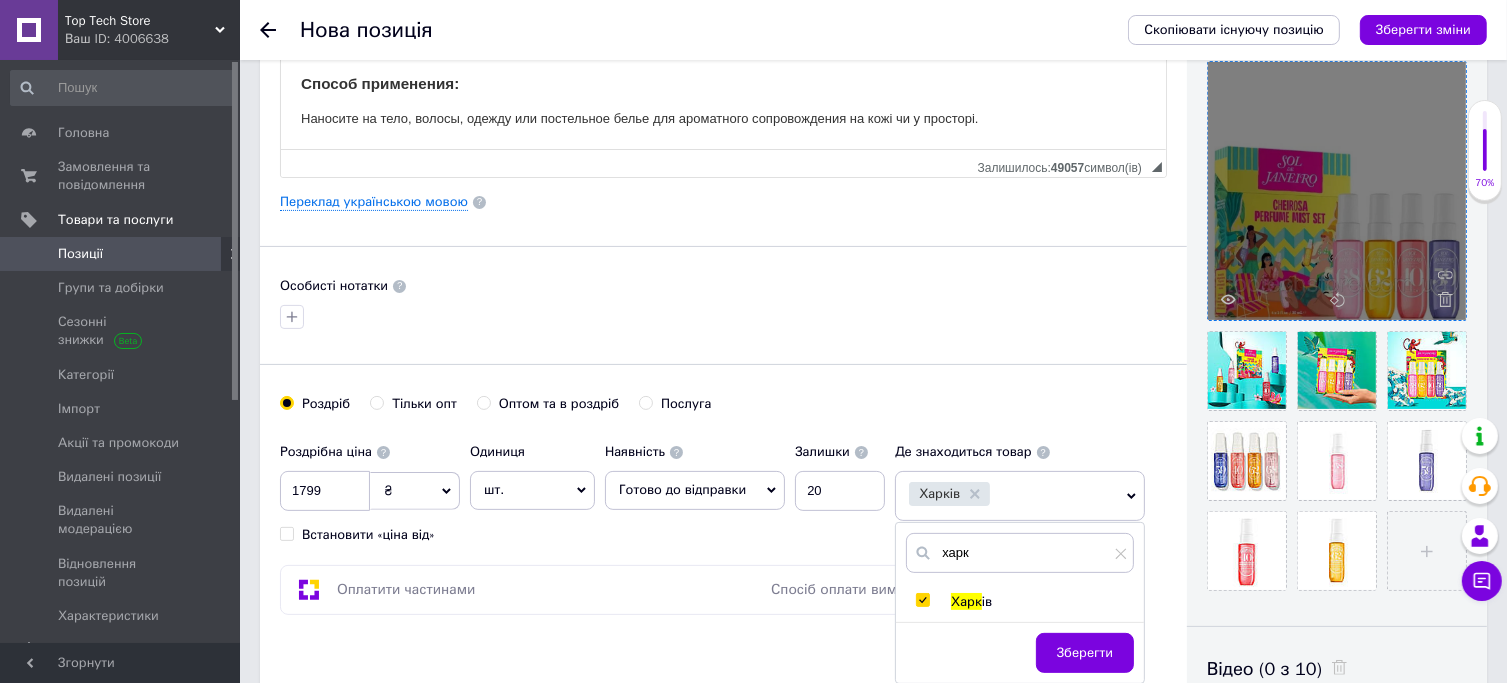 click on "Зберегти" at bounding box center [1085, 653] 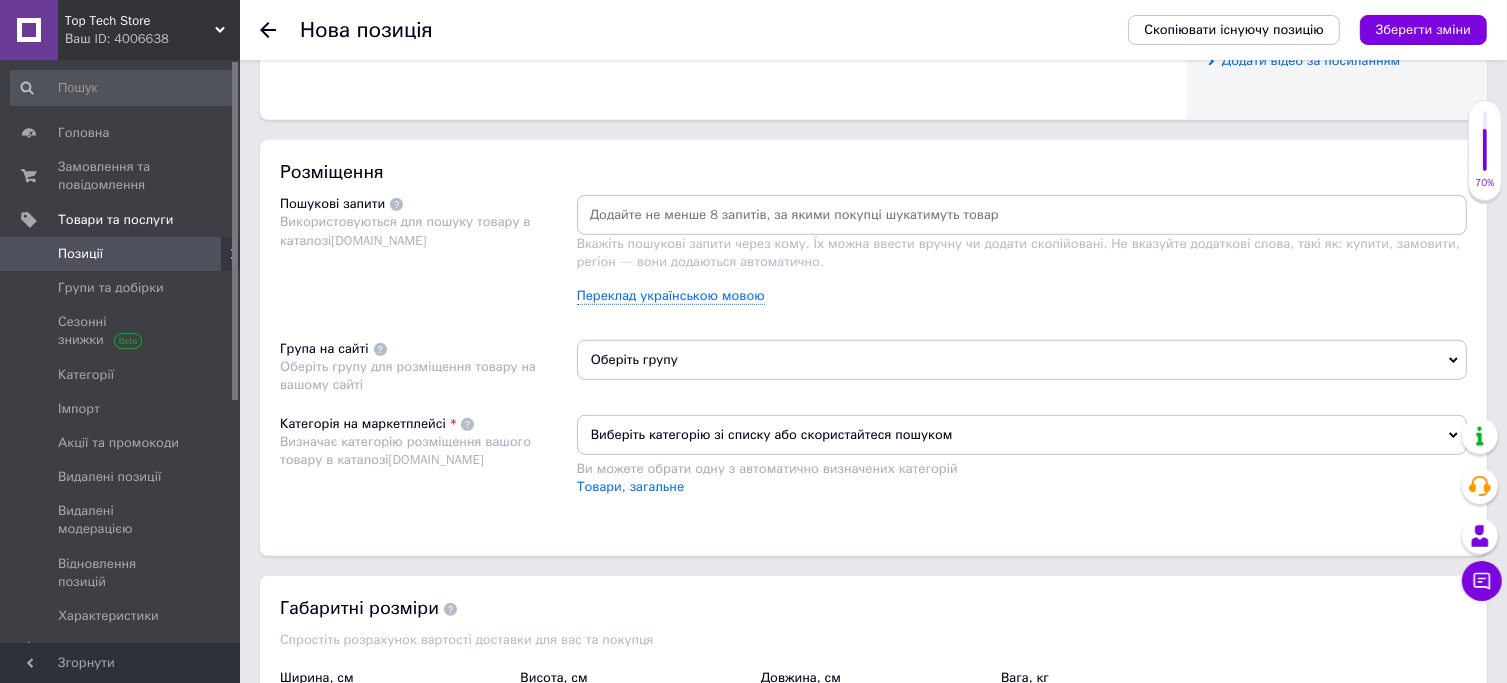 scroll, scrollTop: 1080, scrollLeft: 0, axis: vertical 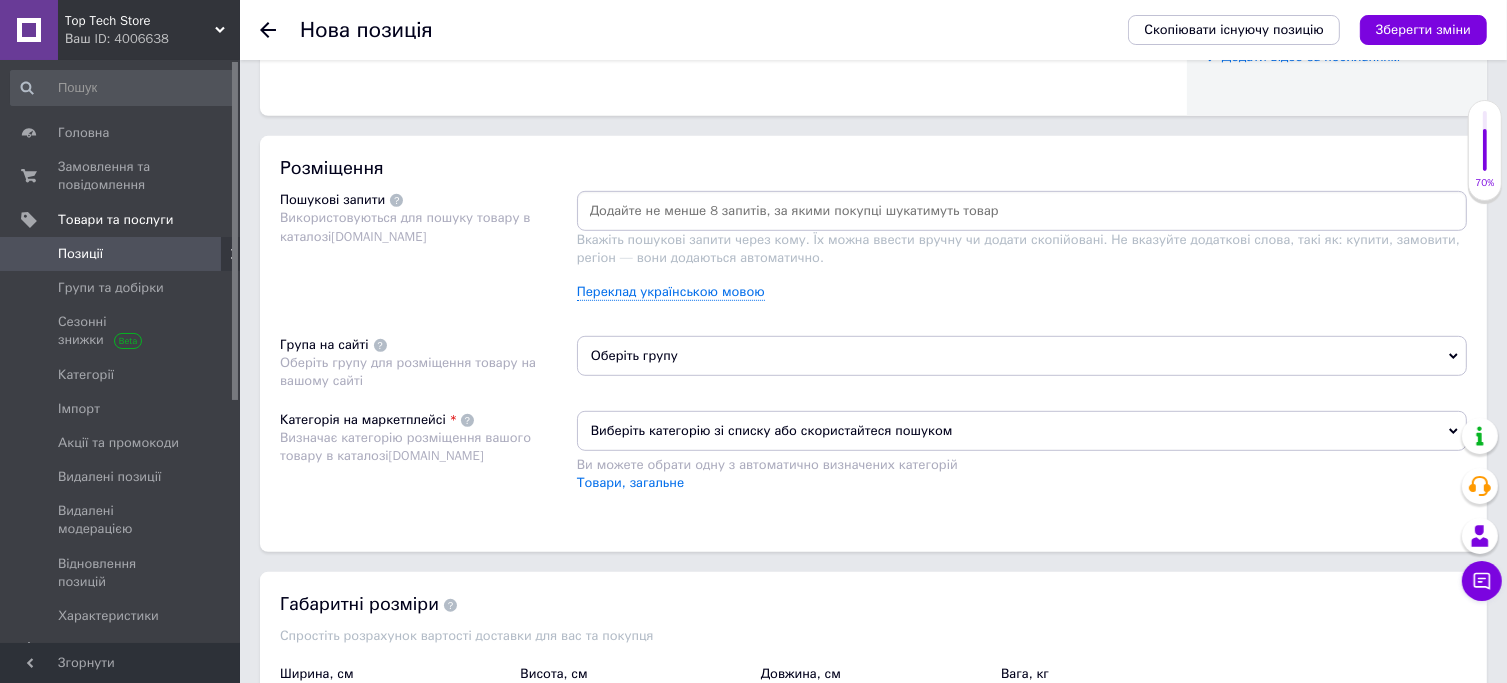 click on "Оберіть групу" at bounding box center (1022, 356) 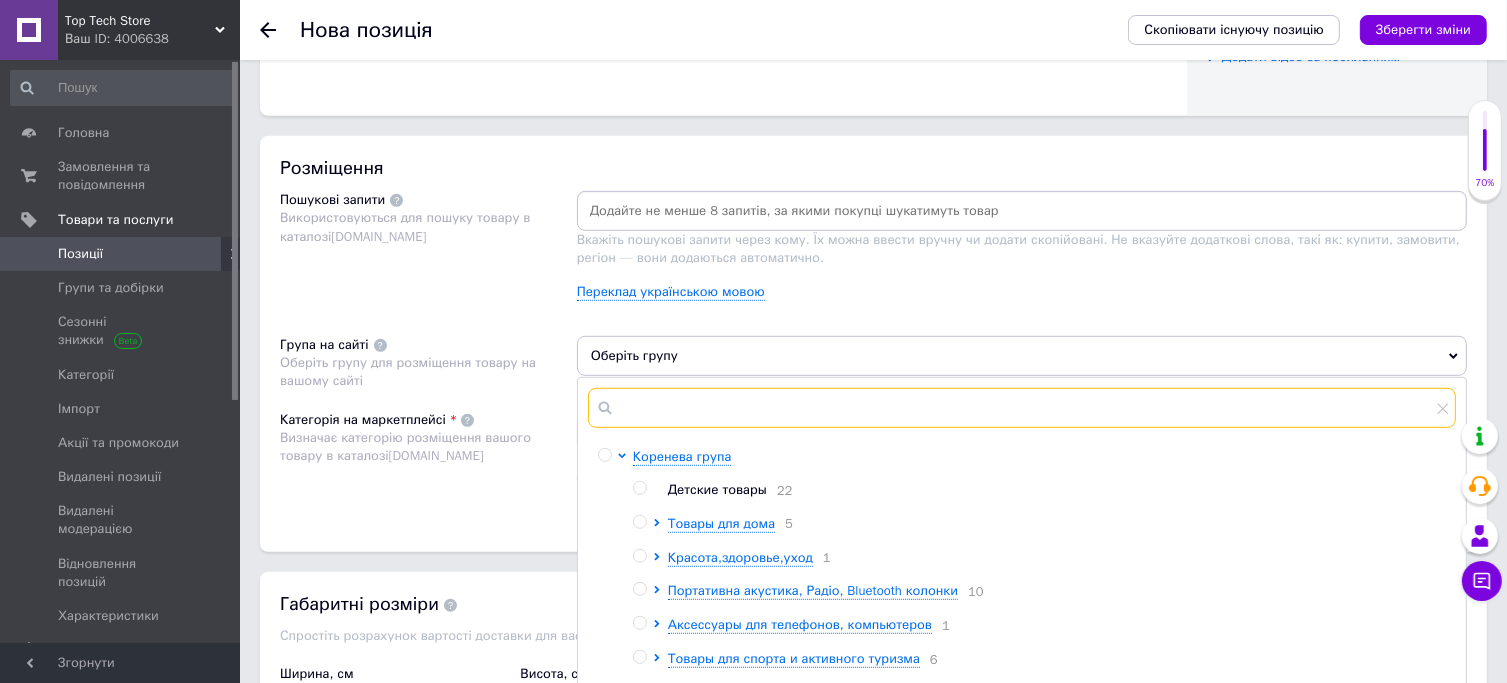 click at bounding box center (1022, 408) 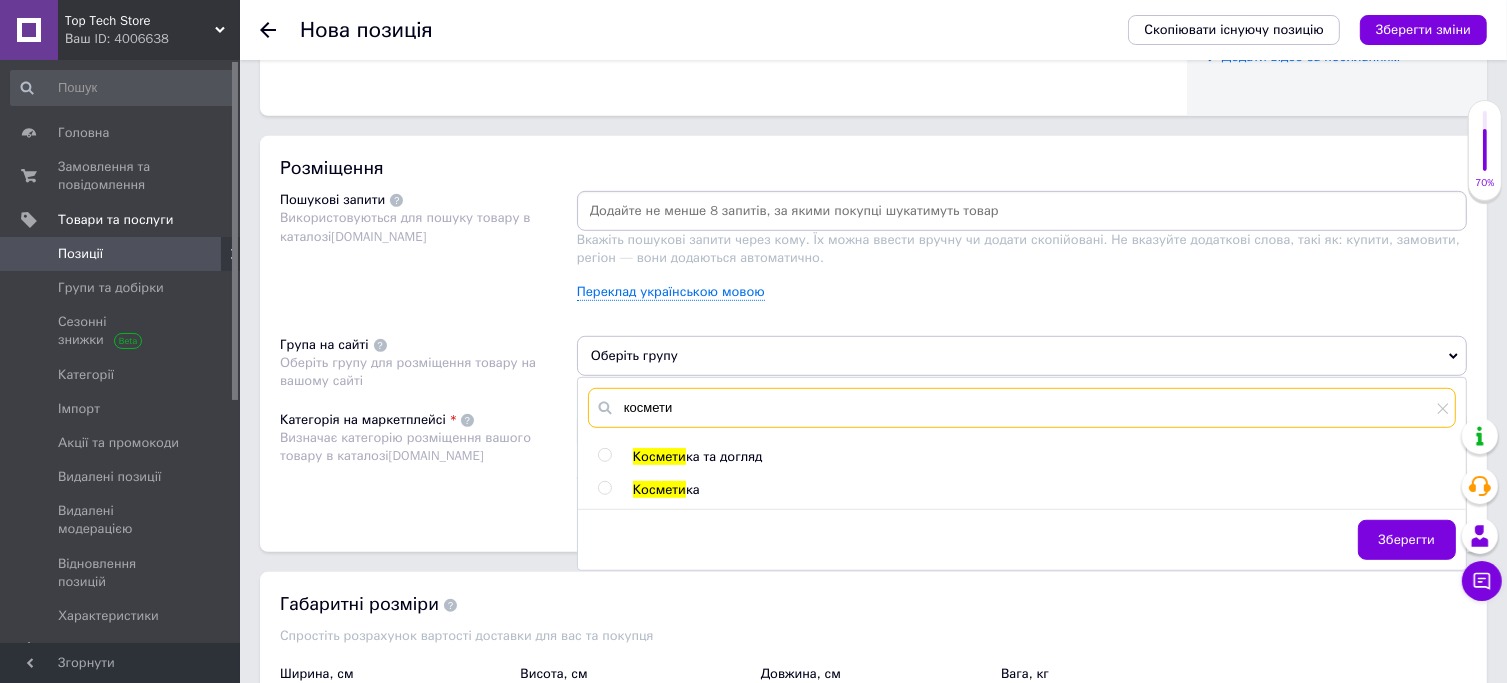 type on "космети" 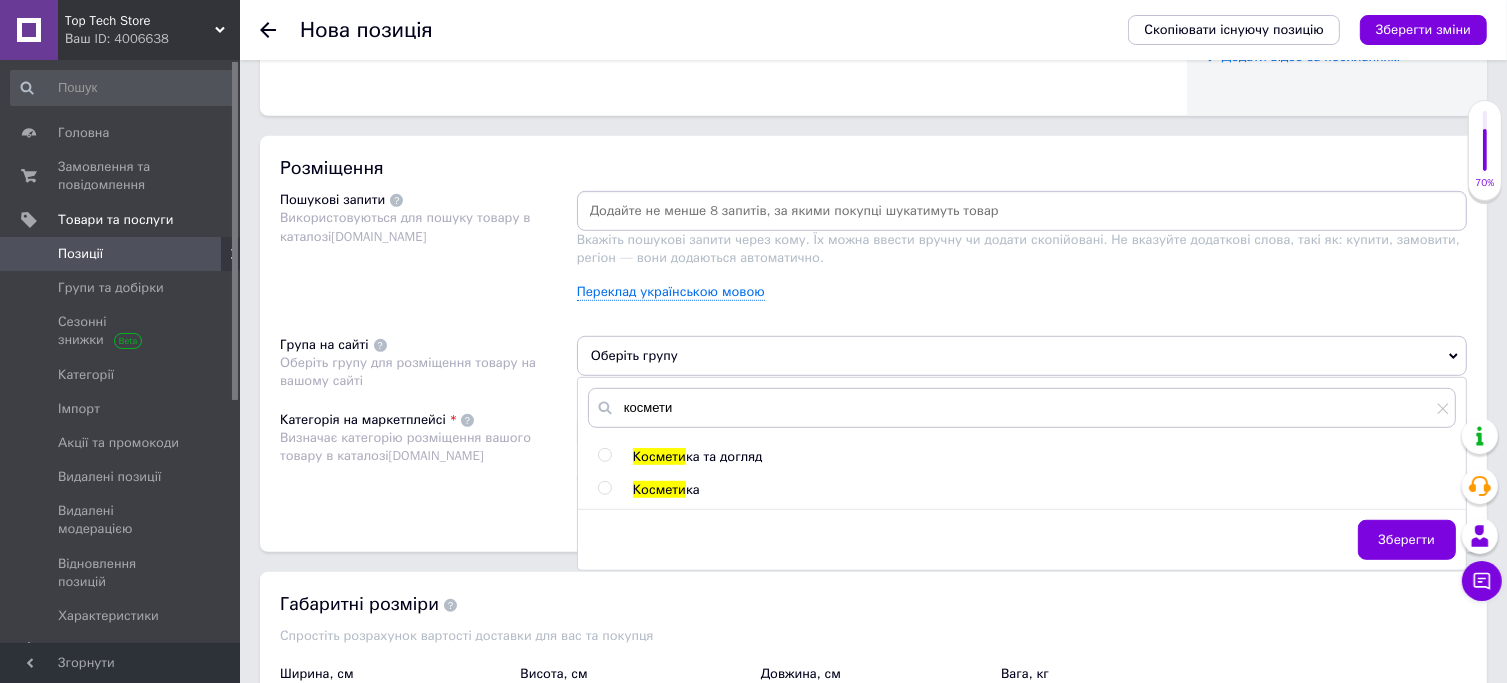 click on "Космети" at bounding box center [659, 489] 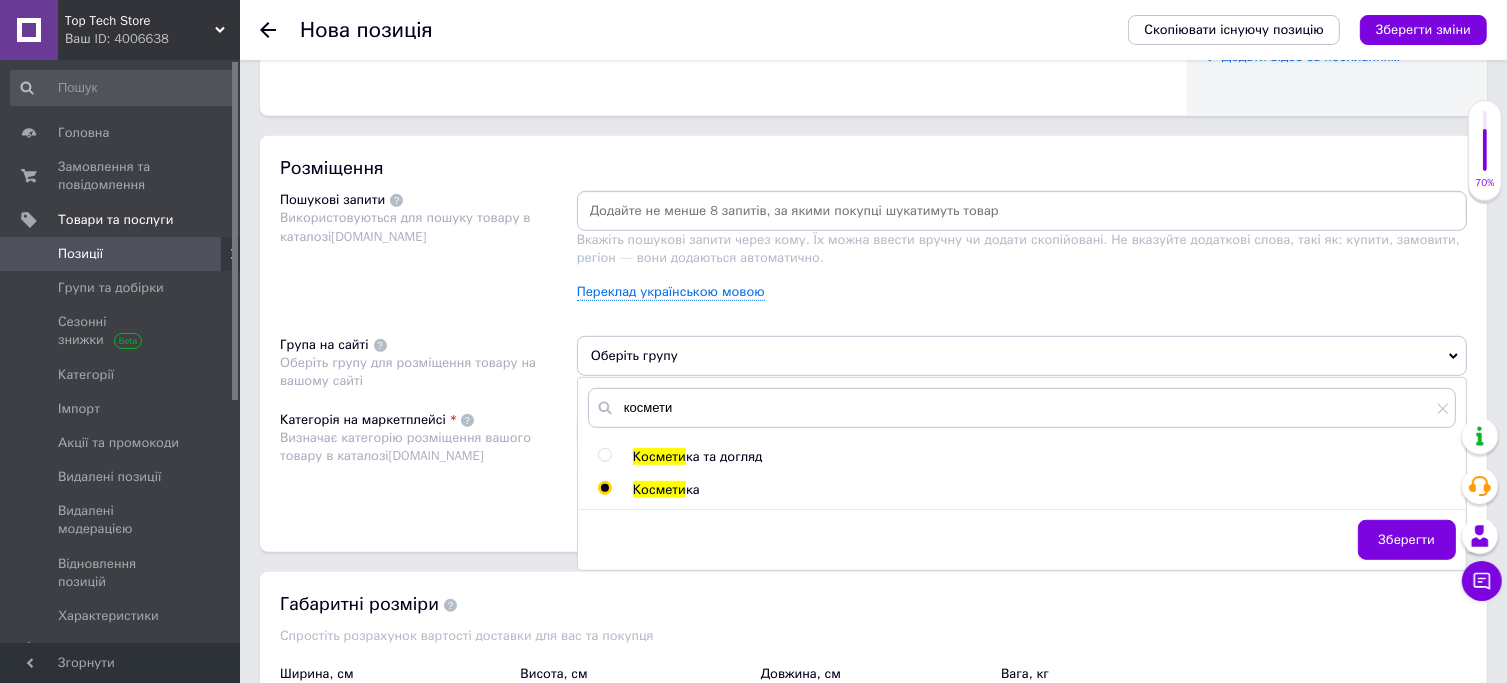 radio on "true" 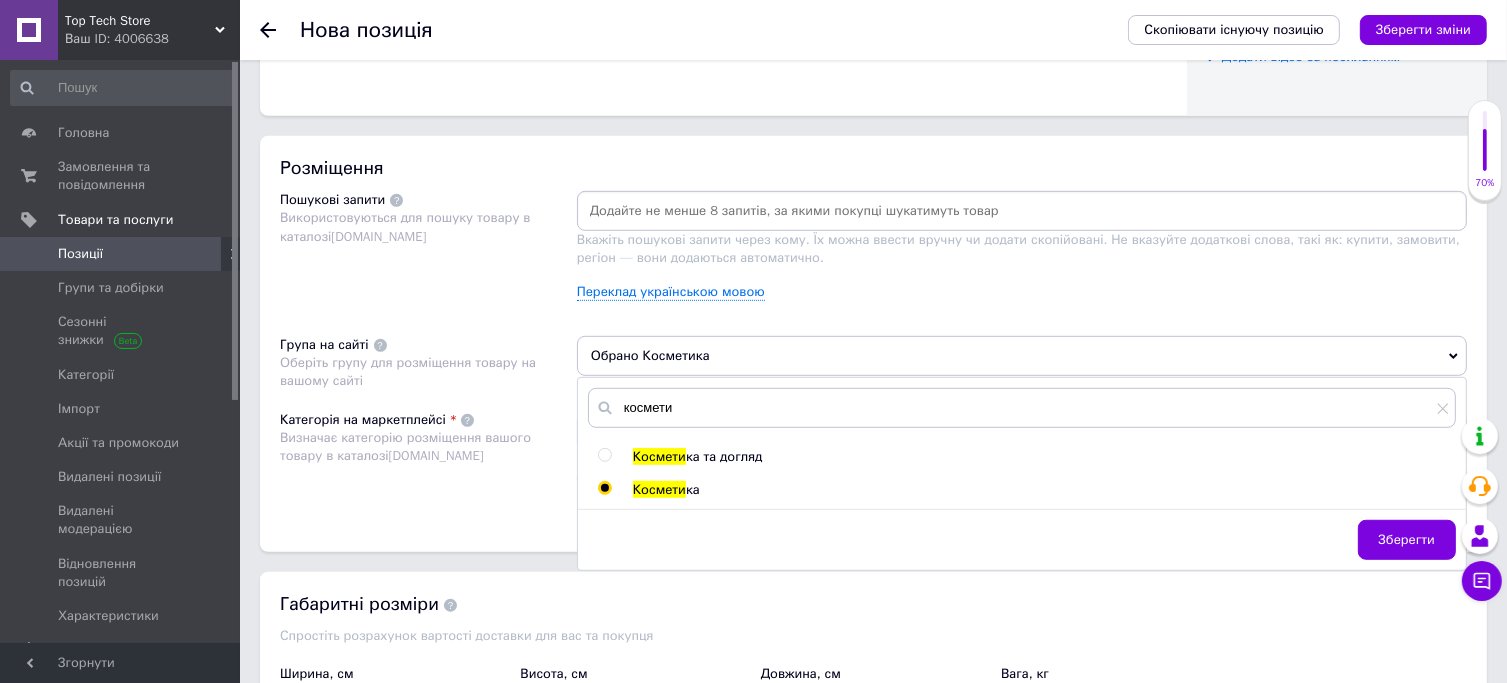 click on "Зберегти" at bounding box center (1407, 540) 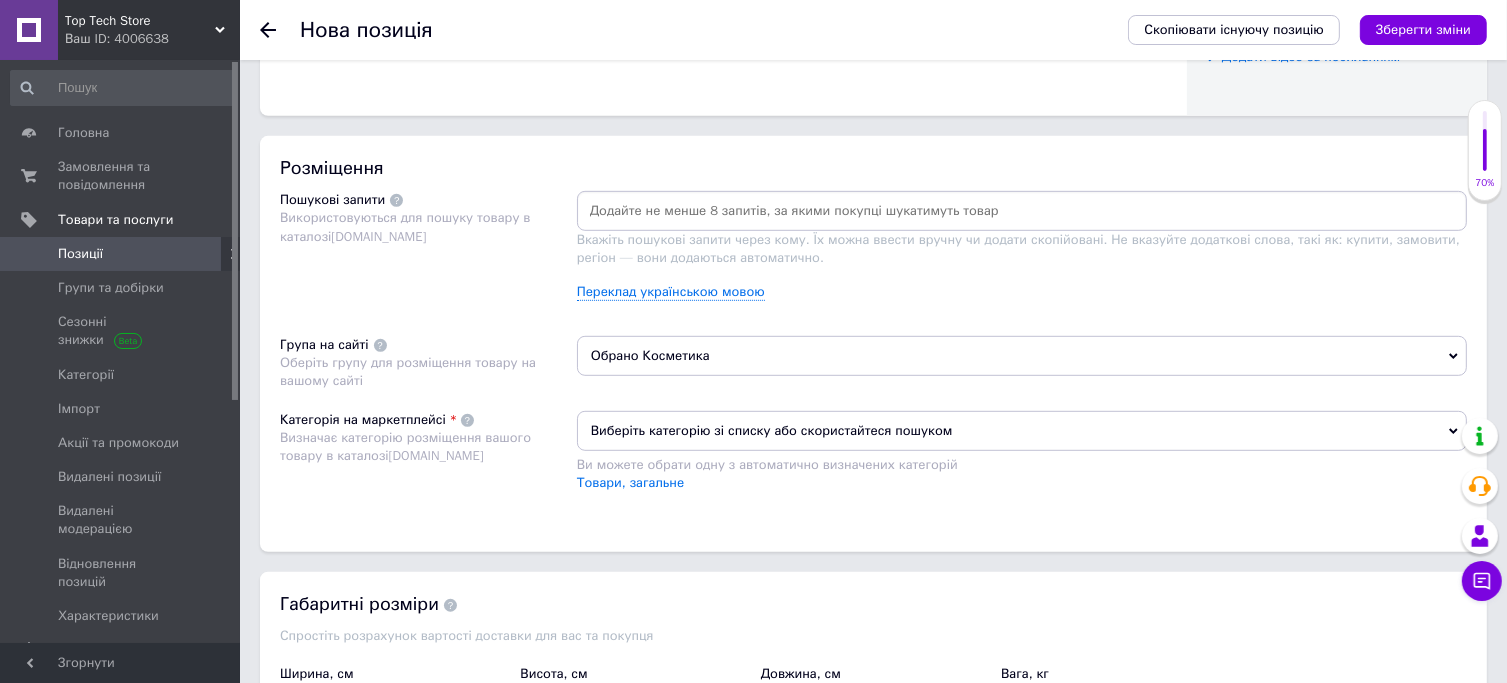 click on "Виберіть категорію зі списку або скористайтеся пошуком" at bounding box center [1022, 431] 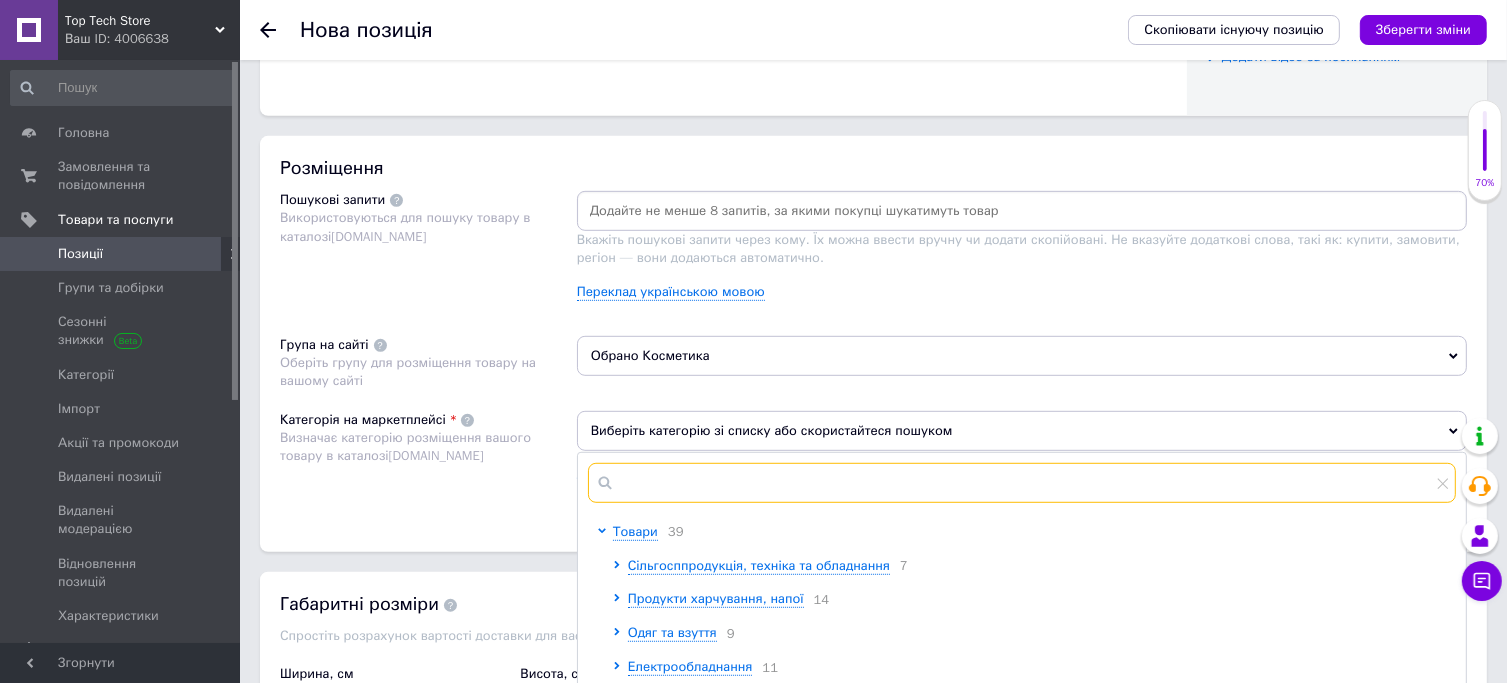 click at bounding box center [1022, 483] 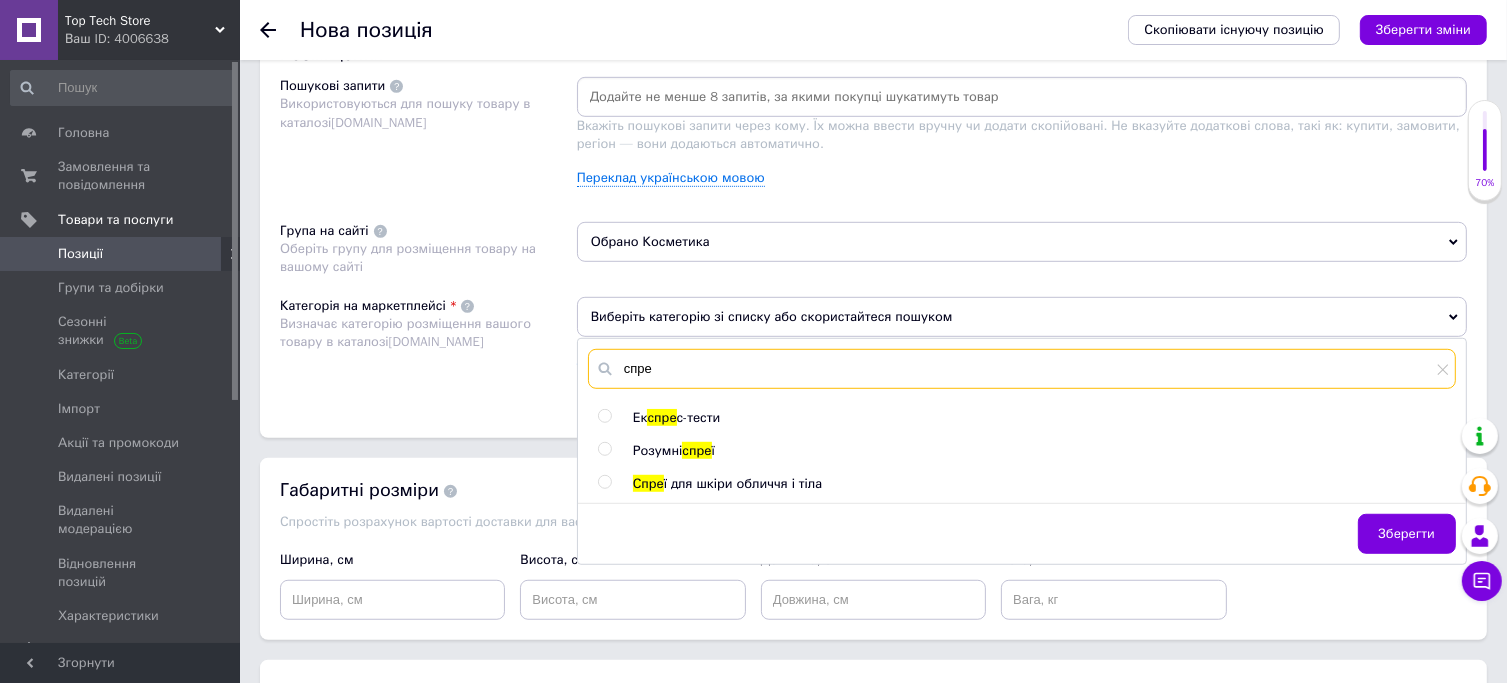 scroll, scrollTop: 1196, scrollLeft: 0, axis: vertical 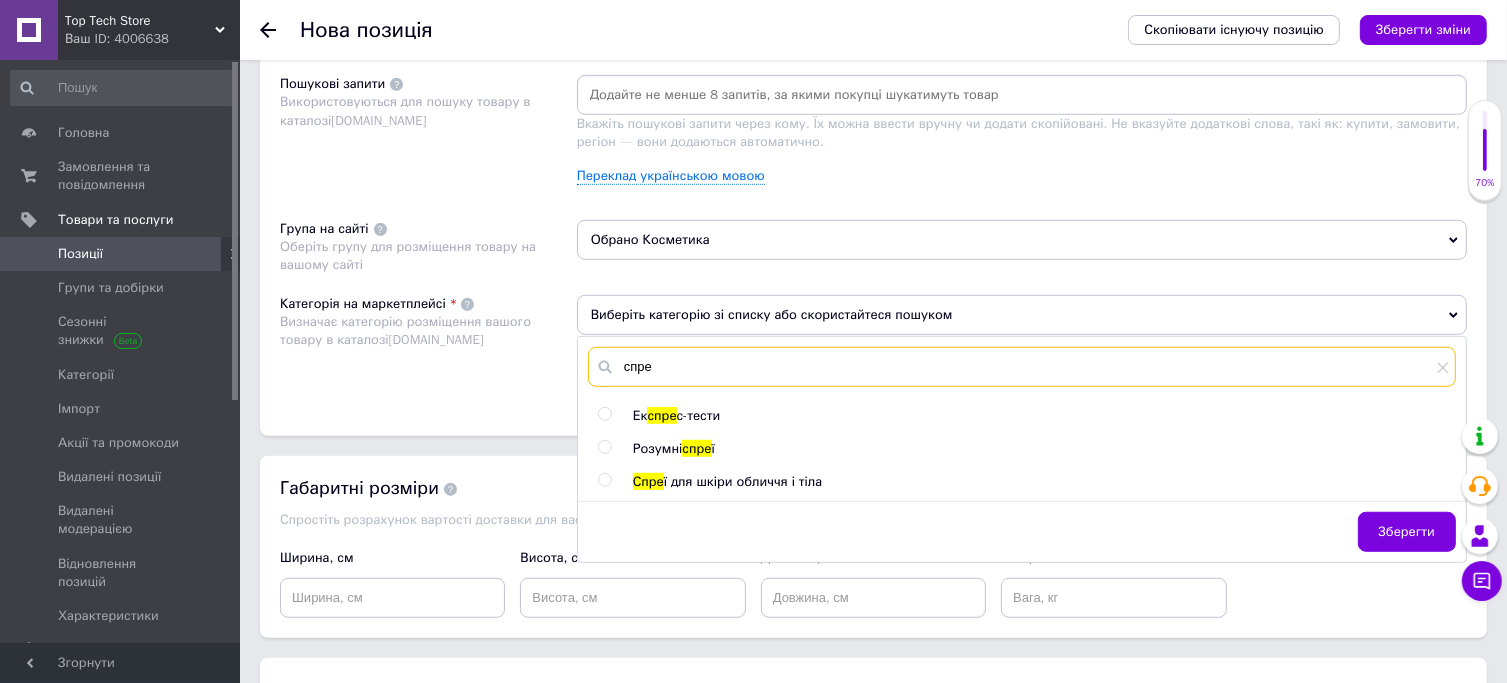 type on "спре" 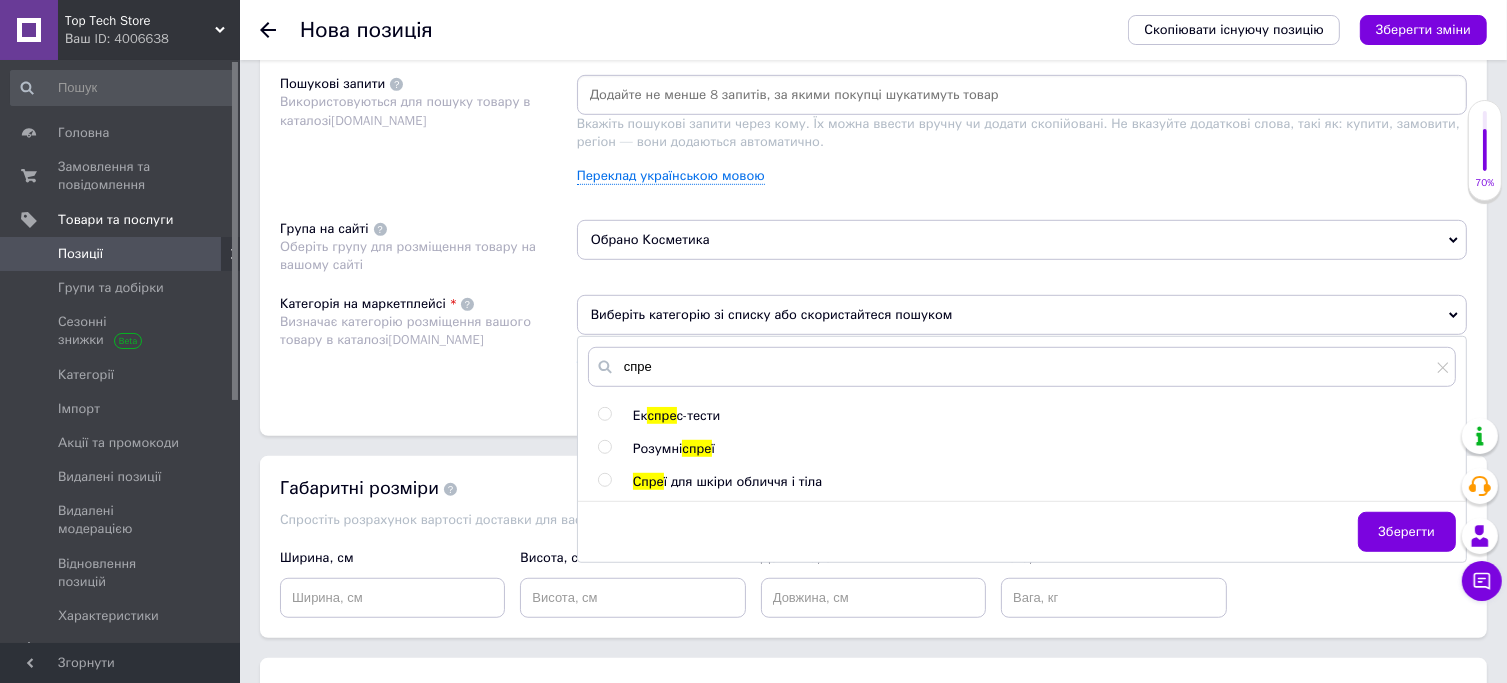 click on "ї для шкіри обличчя і тіла" at bounding box center [743, 481] 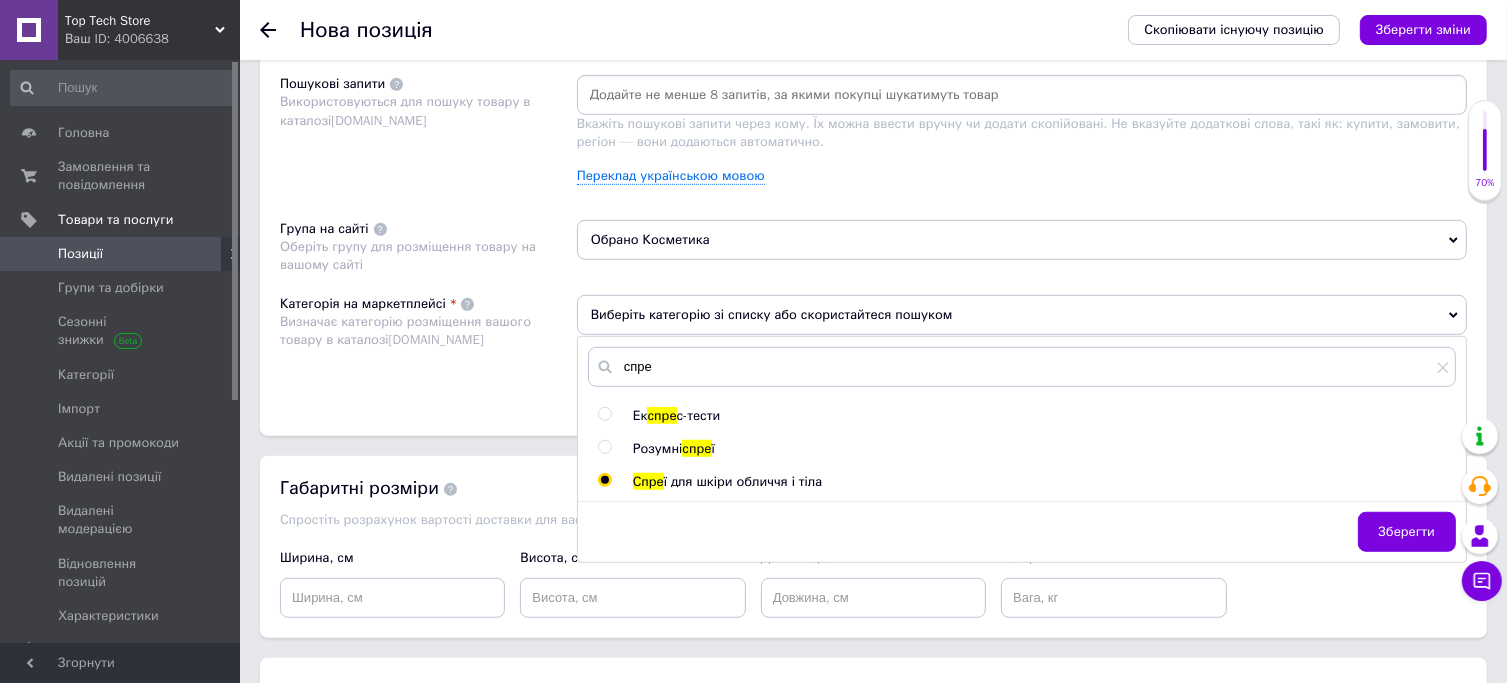radio on "true" 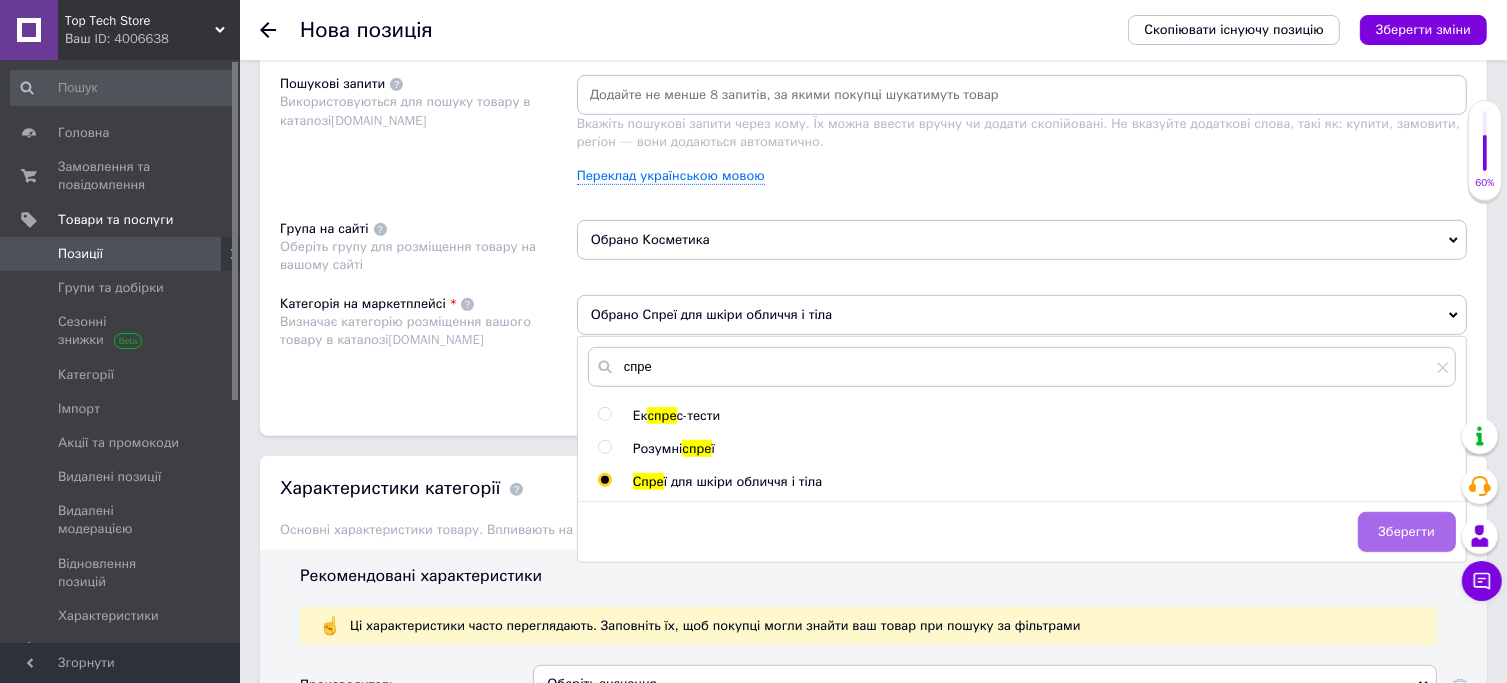 click on "Зберегти" at bounding box center [1407, 532] 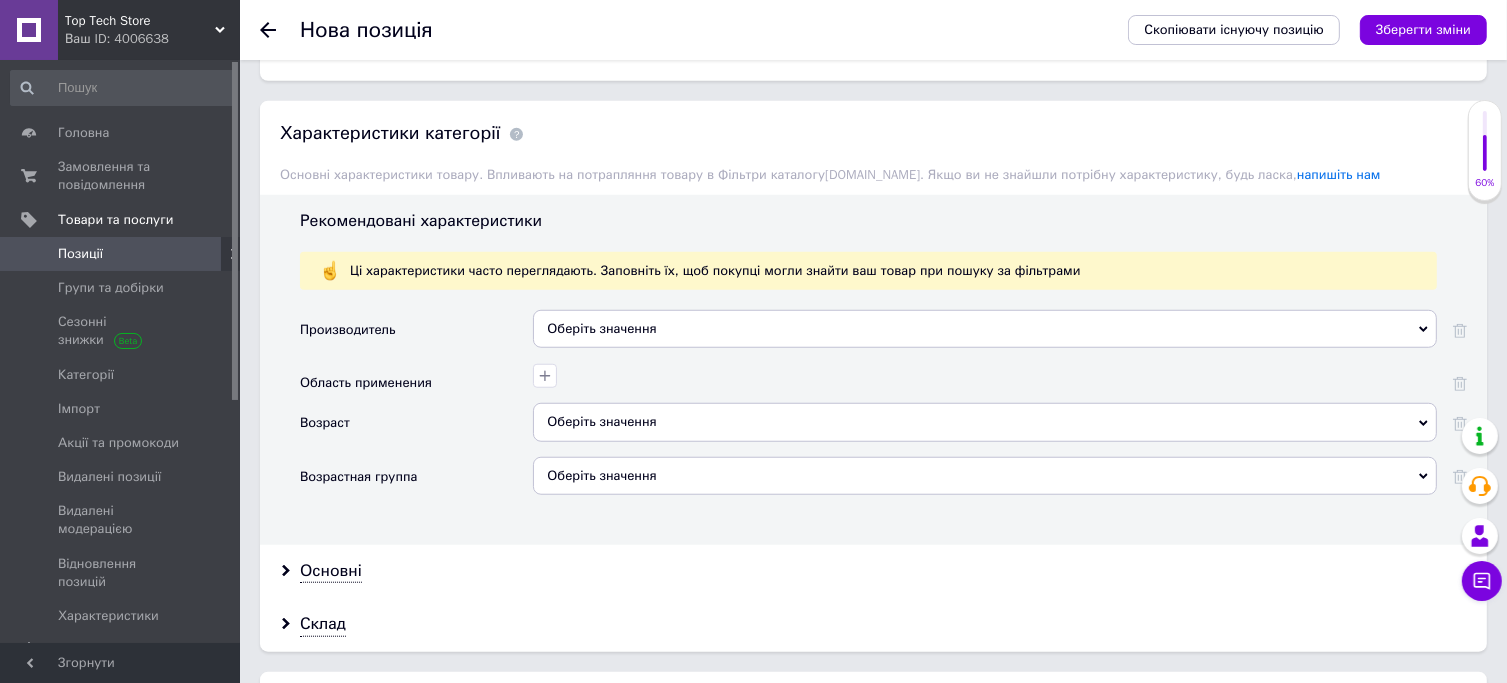 scroll, scrollTop: 1552, scrollLeft: 0, axis: vertical 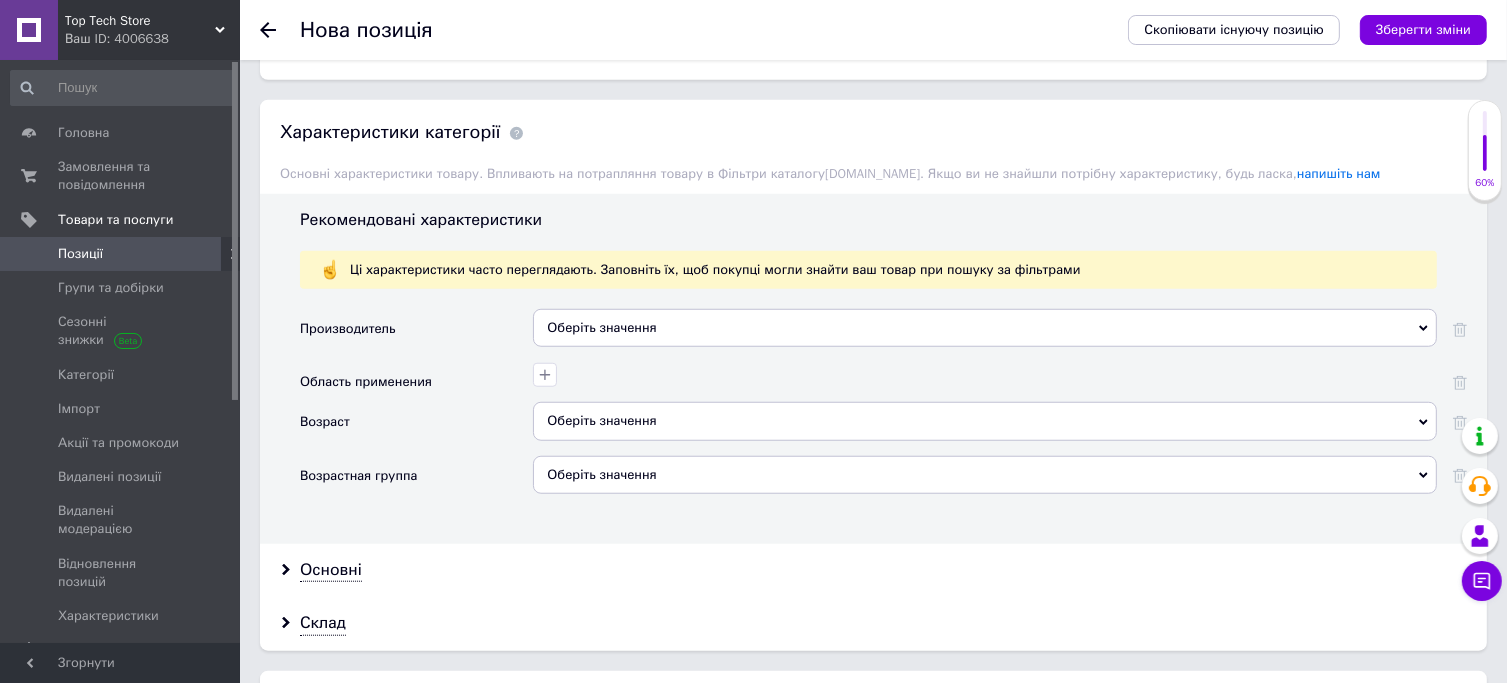 click on "Оберіть значення" at bounding box center [985, 328] 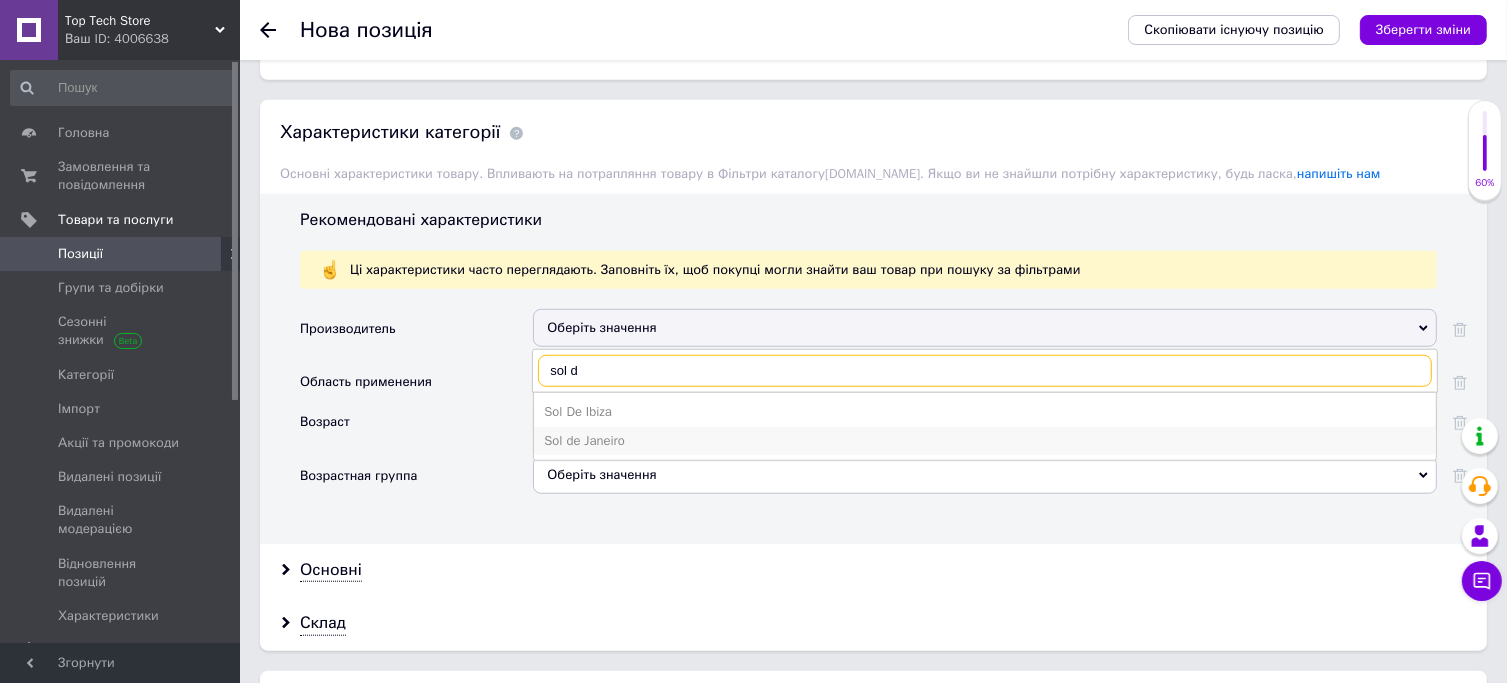type on "sol d" 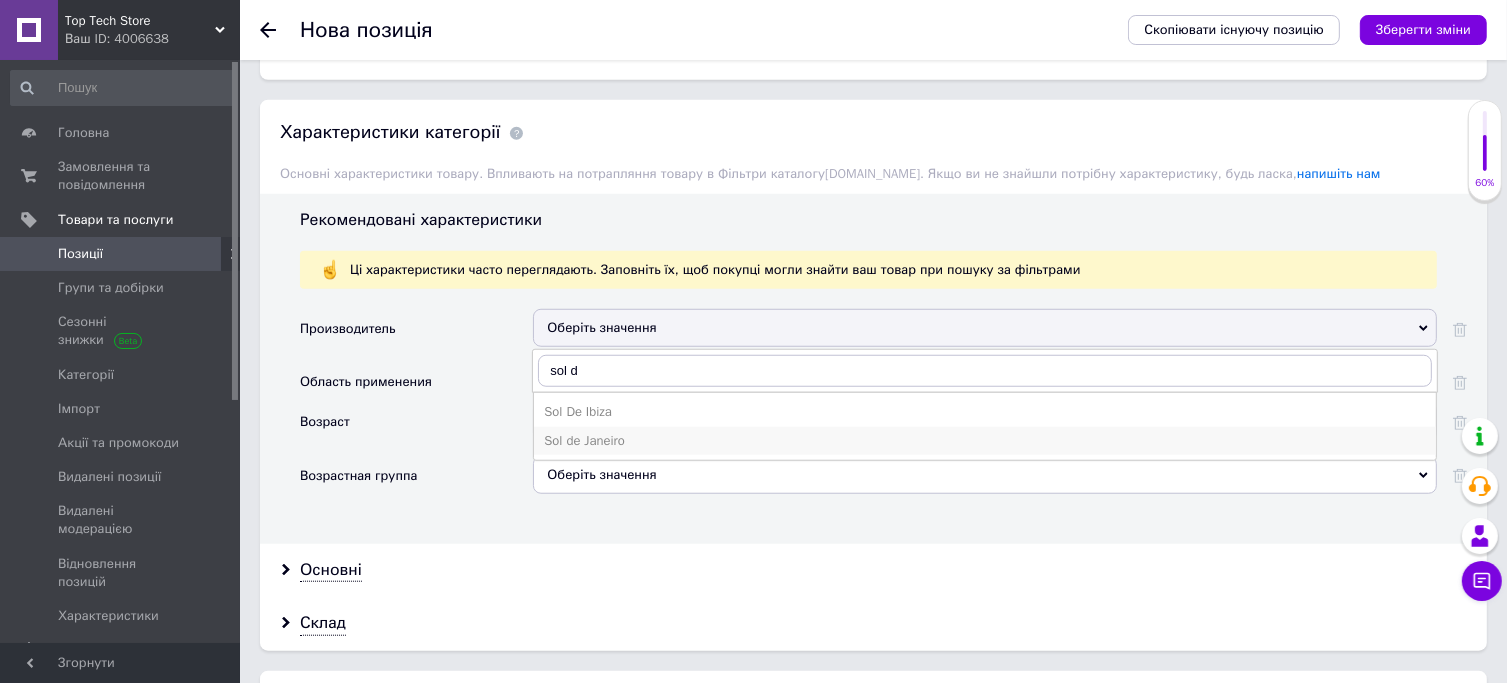 click on "Sol de Janeiro" at bounding box center [985, 441] 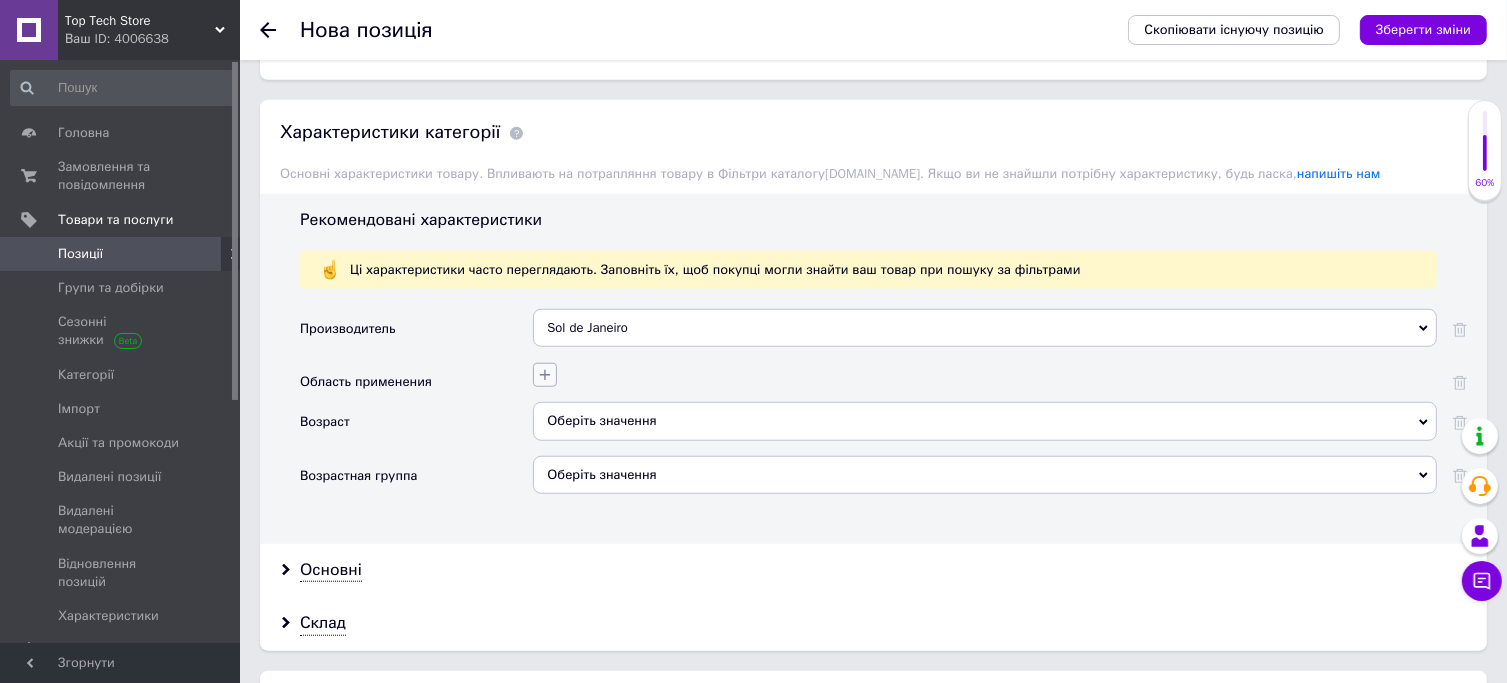 click 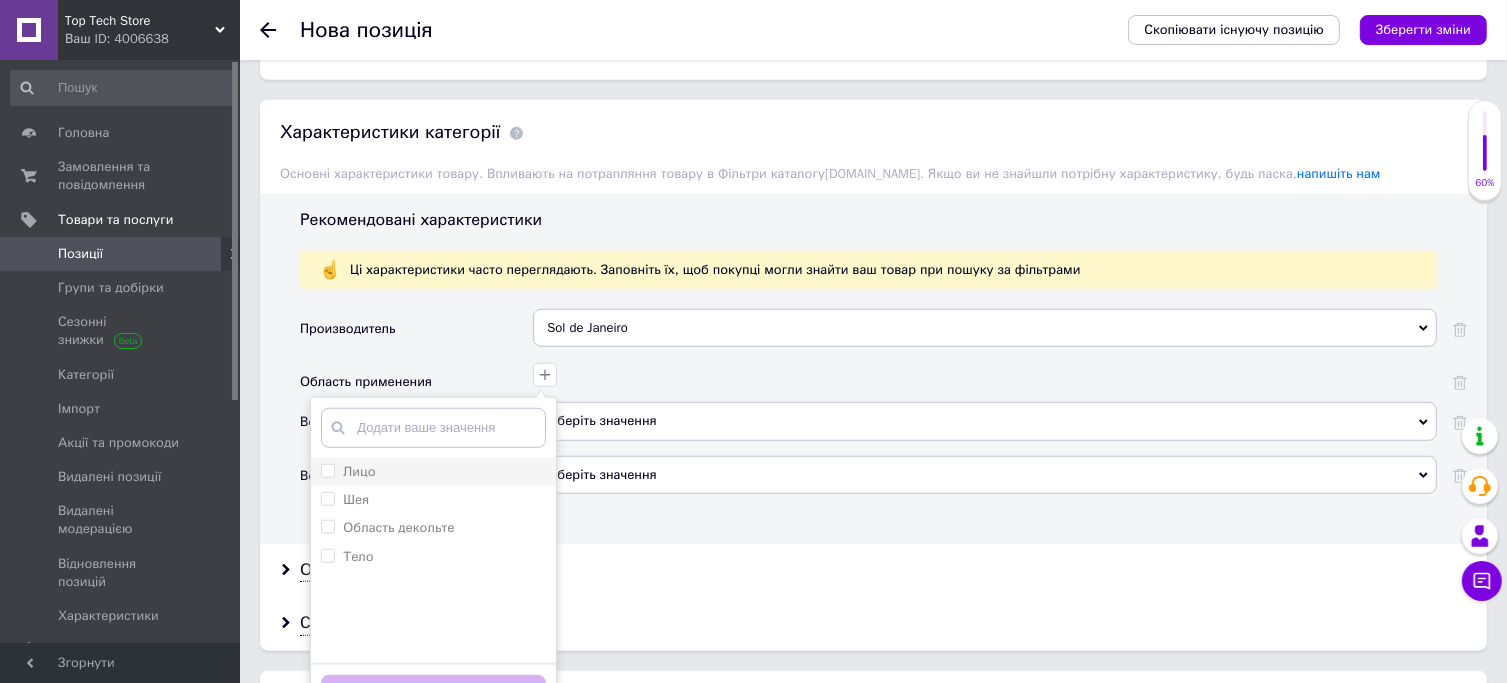 click on "Лицо" at bounding box center (433, 472) 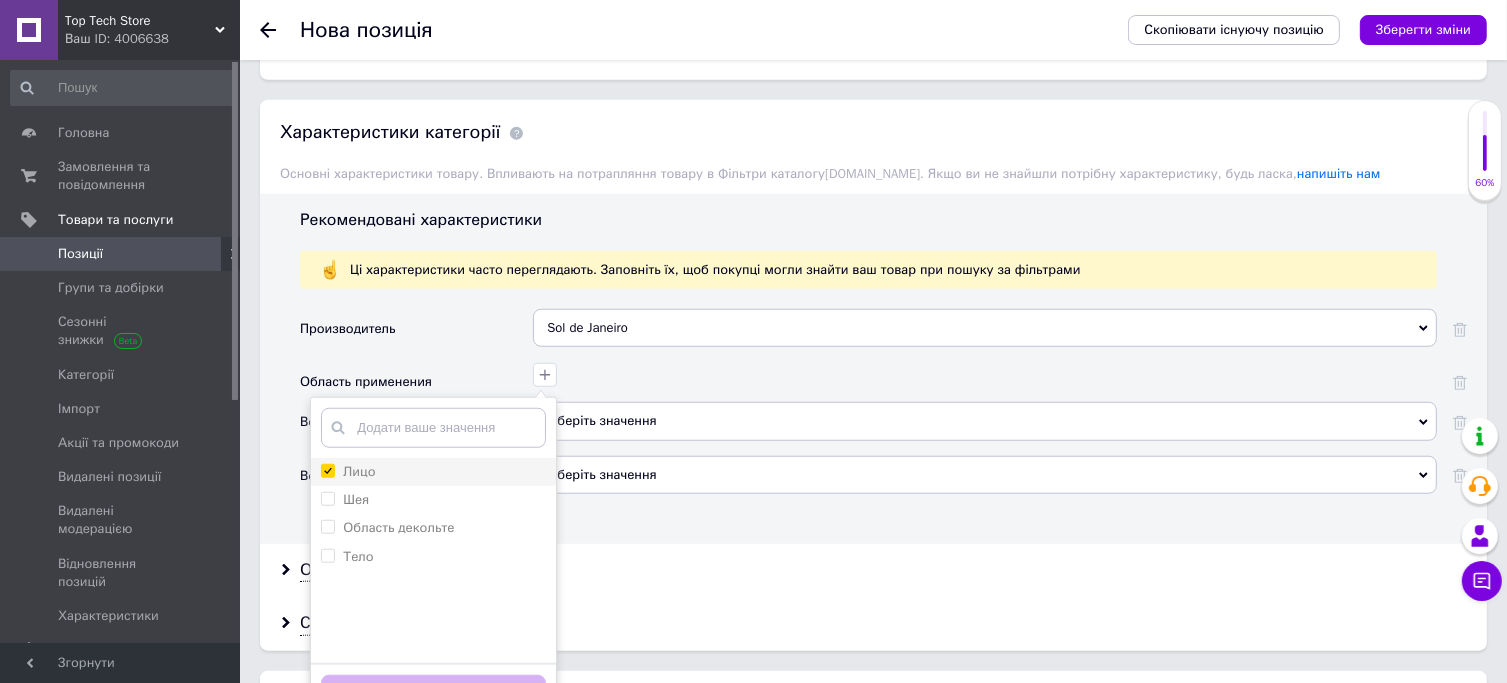 checkbox on "true" 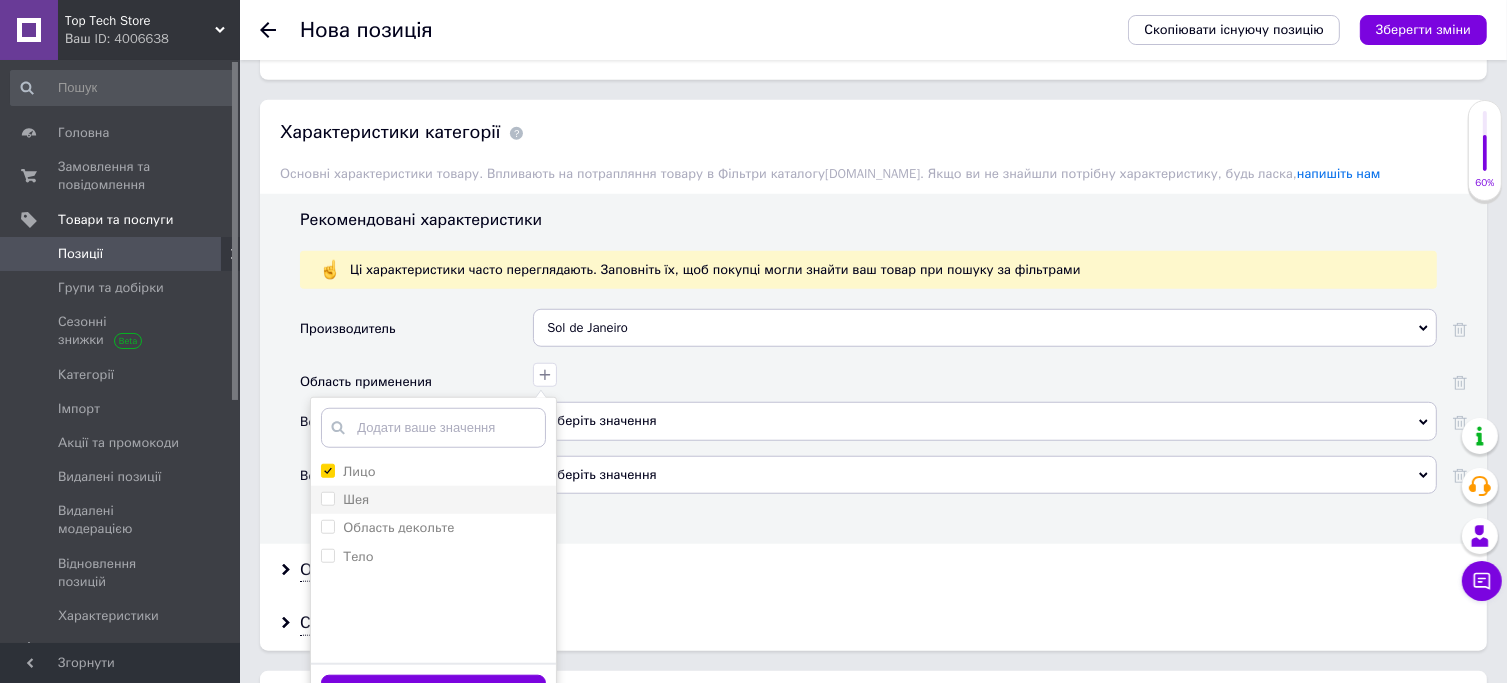 click on "Шея" at bounding box center (433, 500) 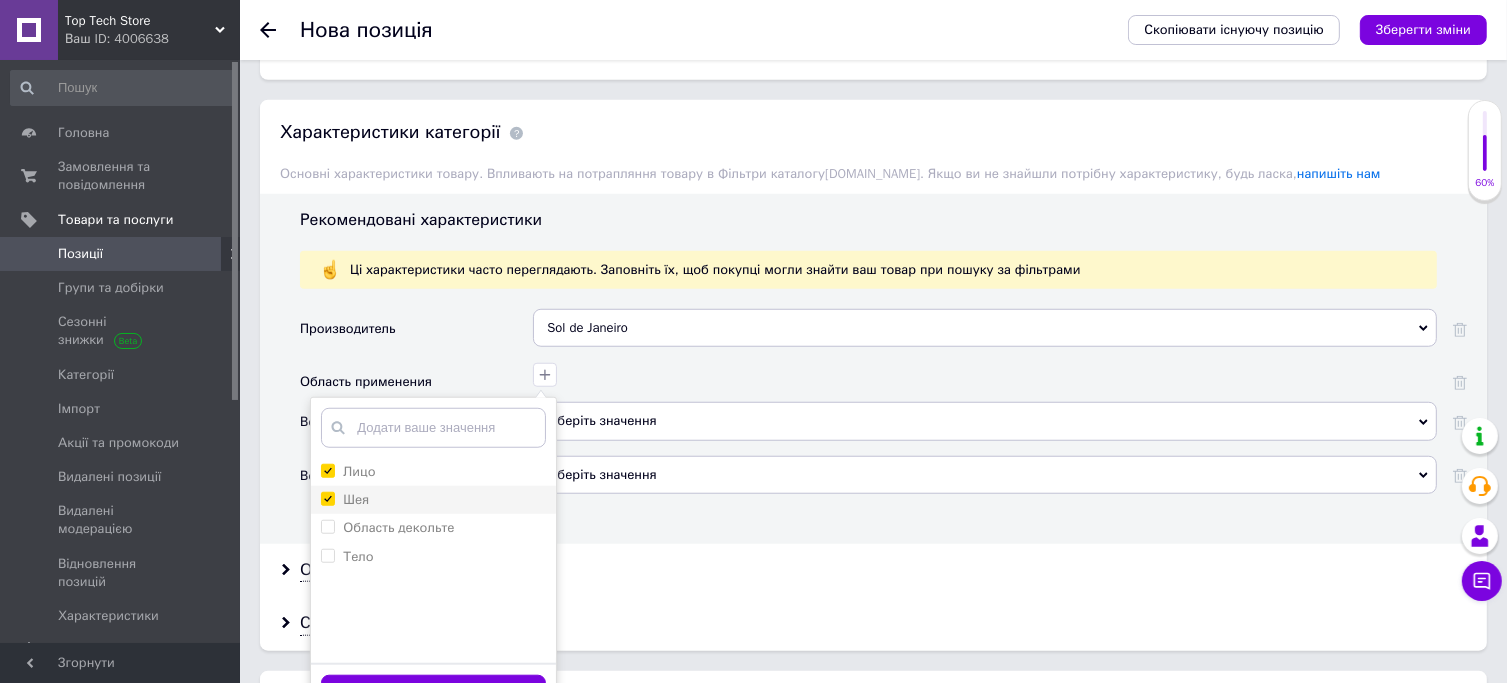 checkbox on "true" 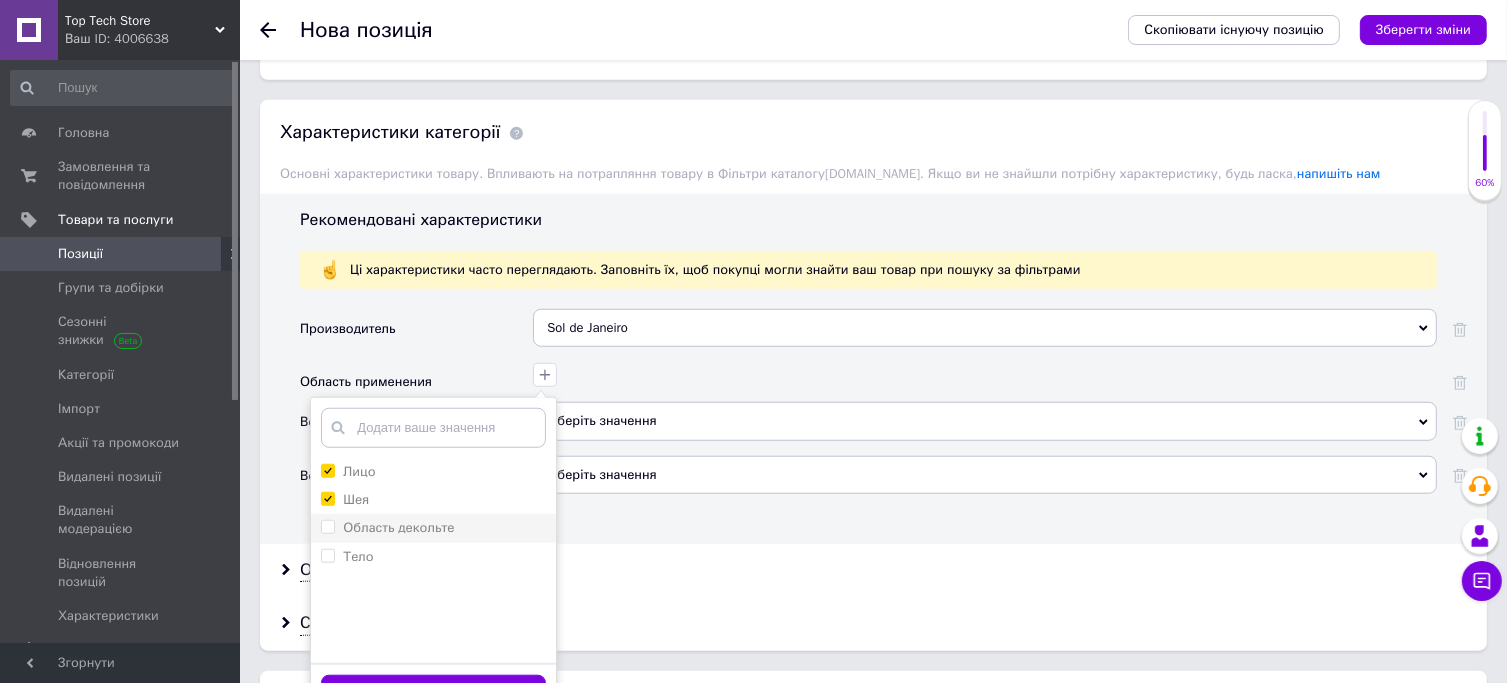 click on "Область декольте" at bounding box center [433, 528] 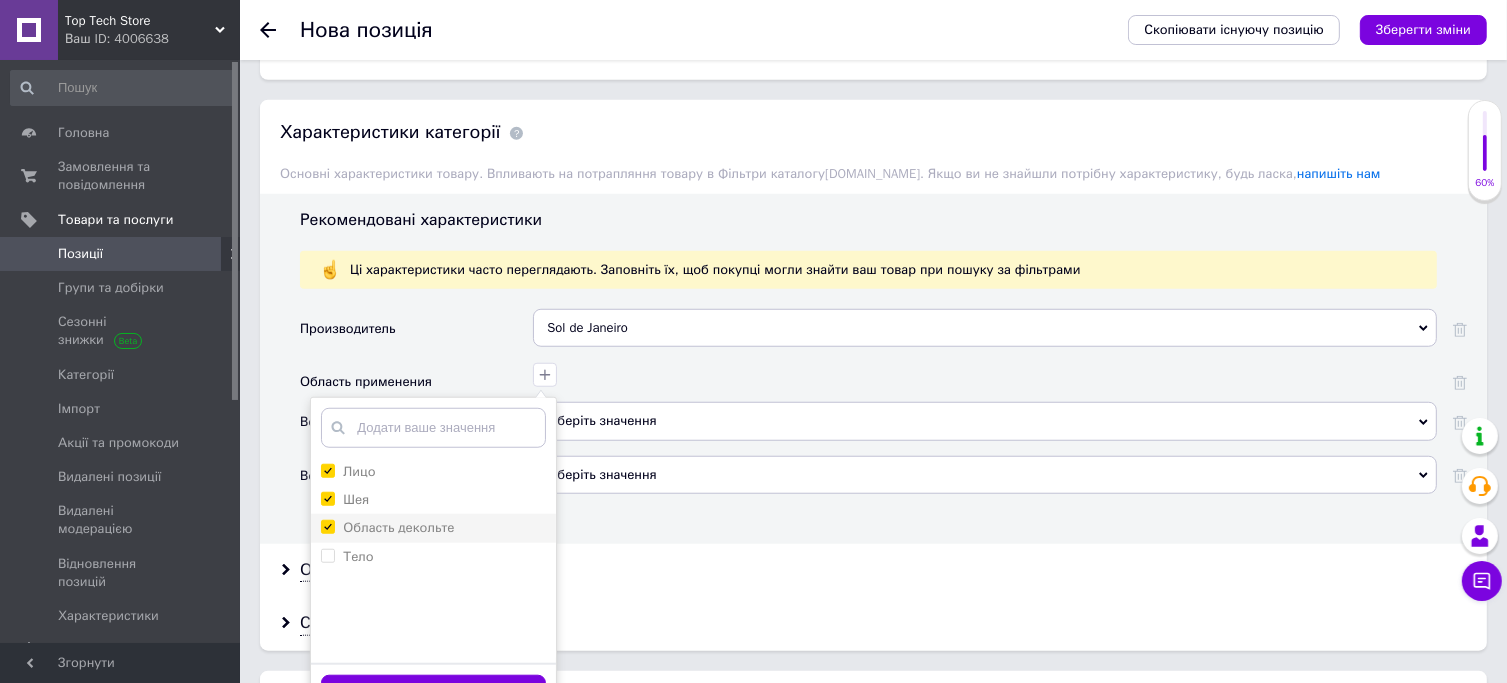 checkbox on "true" 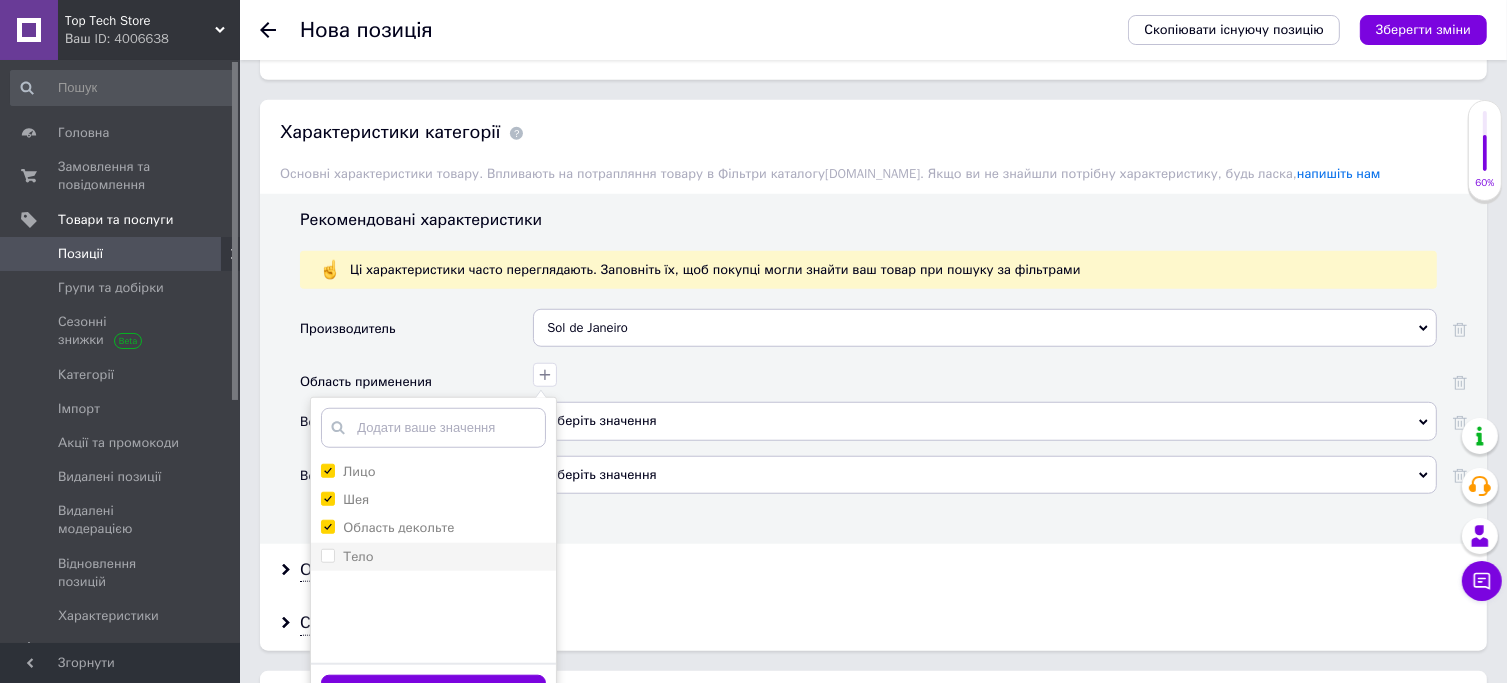 click on "Тело" at bounding box center [433, 557] 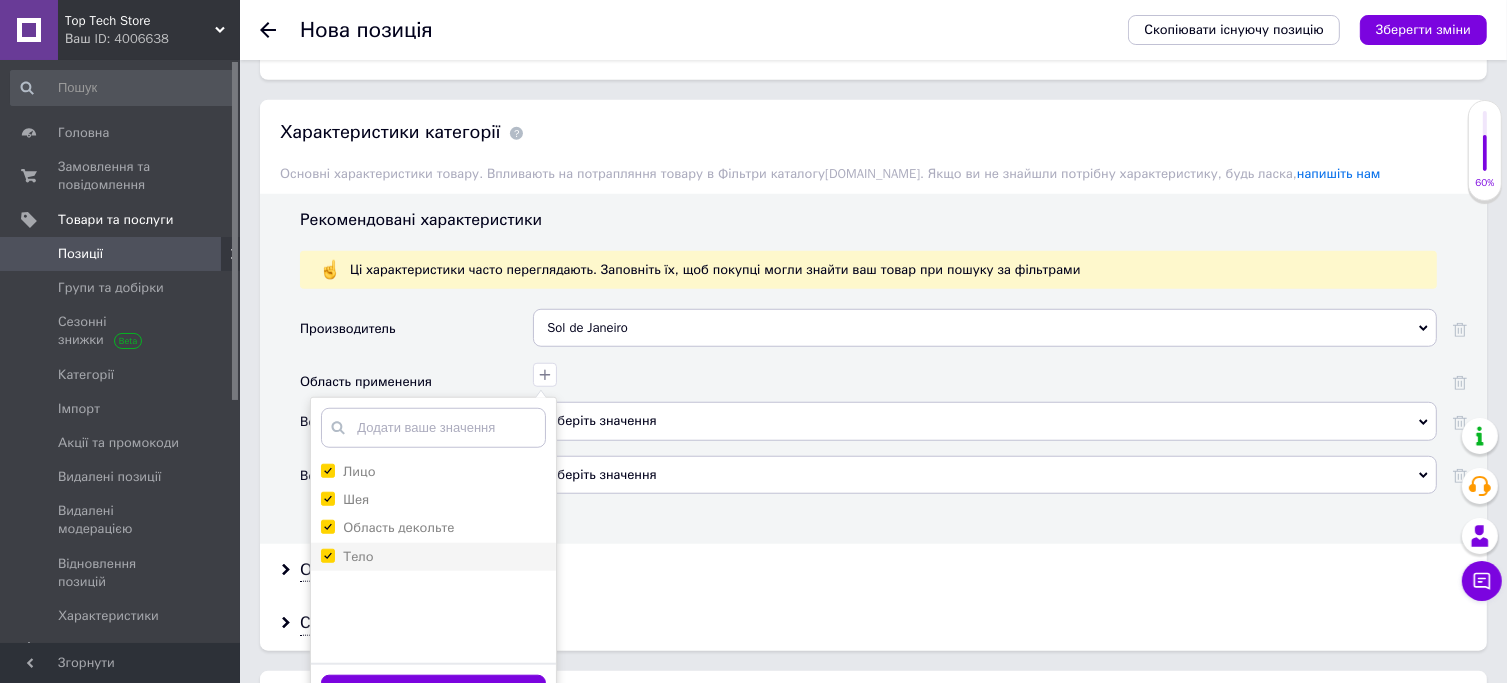 checkbox on "true" 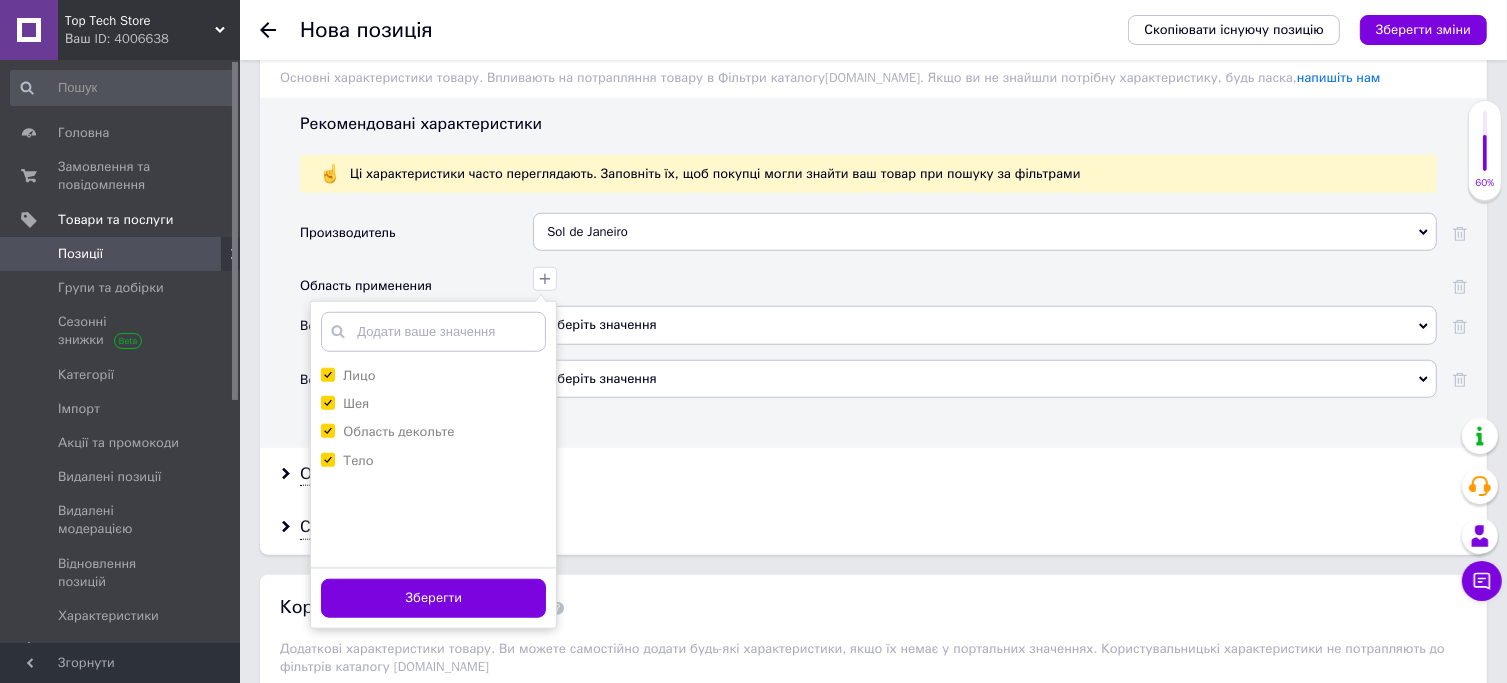 click on "Зберегти" at bounding box center (433, 598) 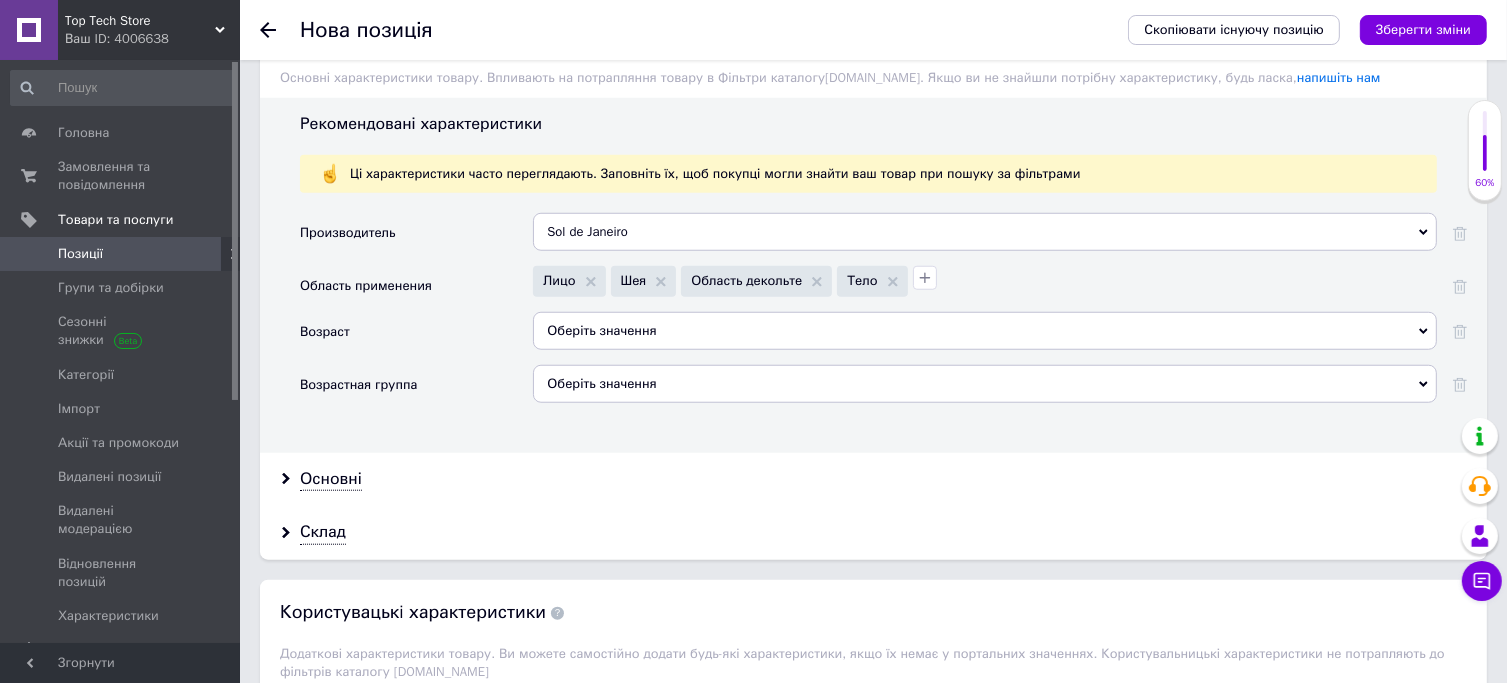 click on "Оберіть значення" at bounding box center [985, 331] 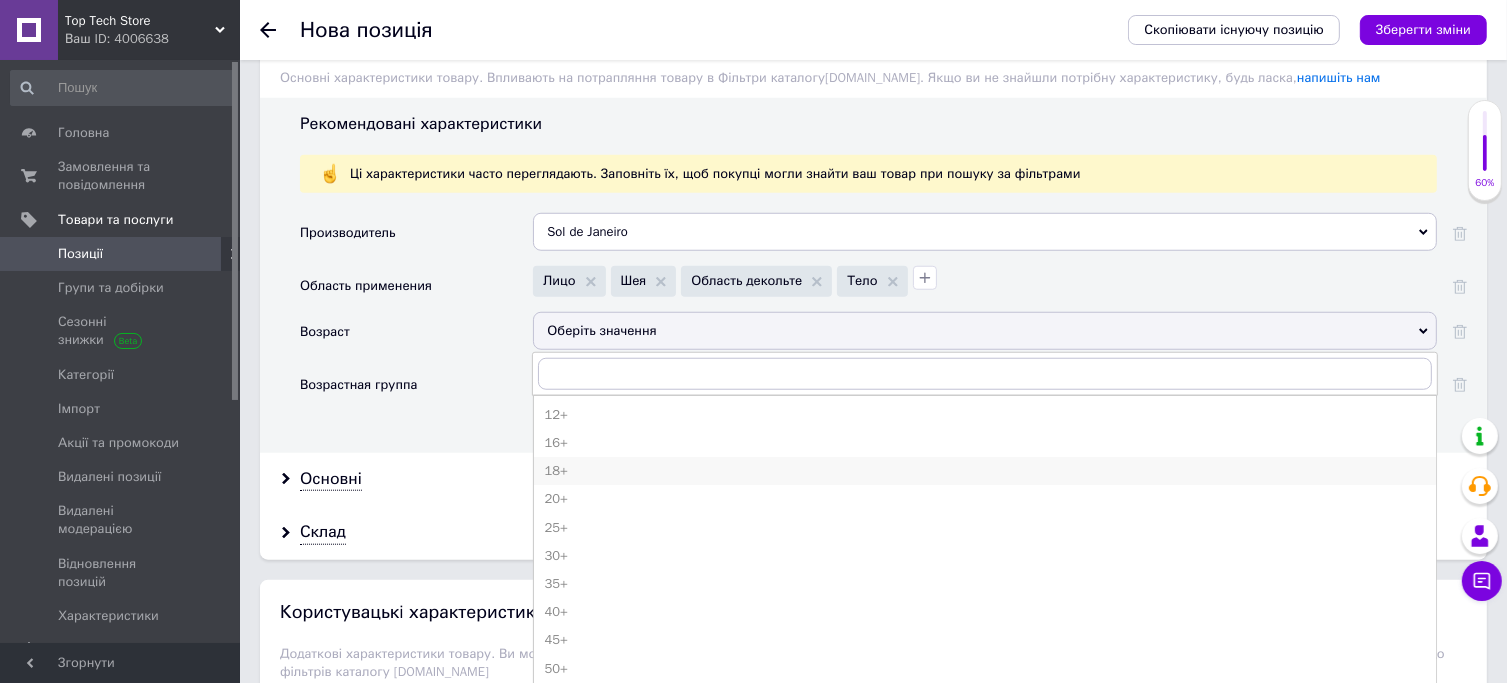 click on "18+" at bounding box center (985, 471) 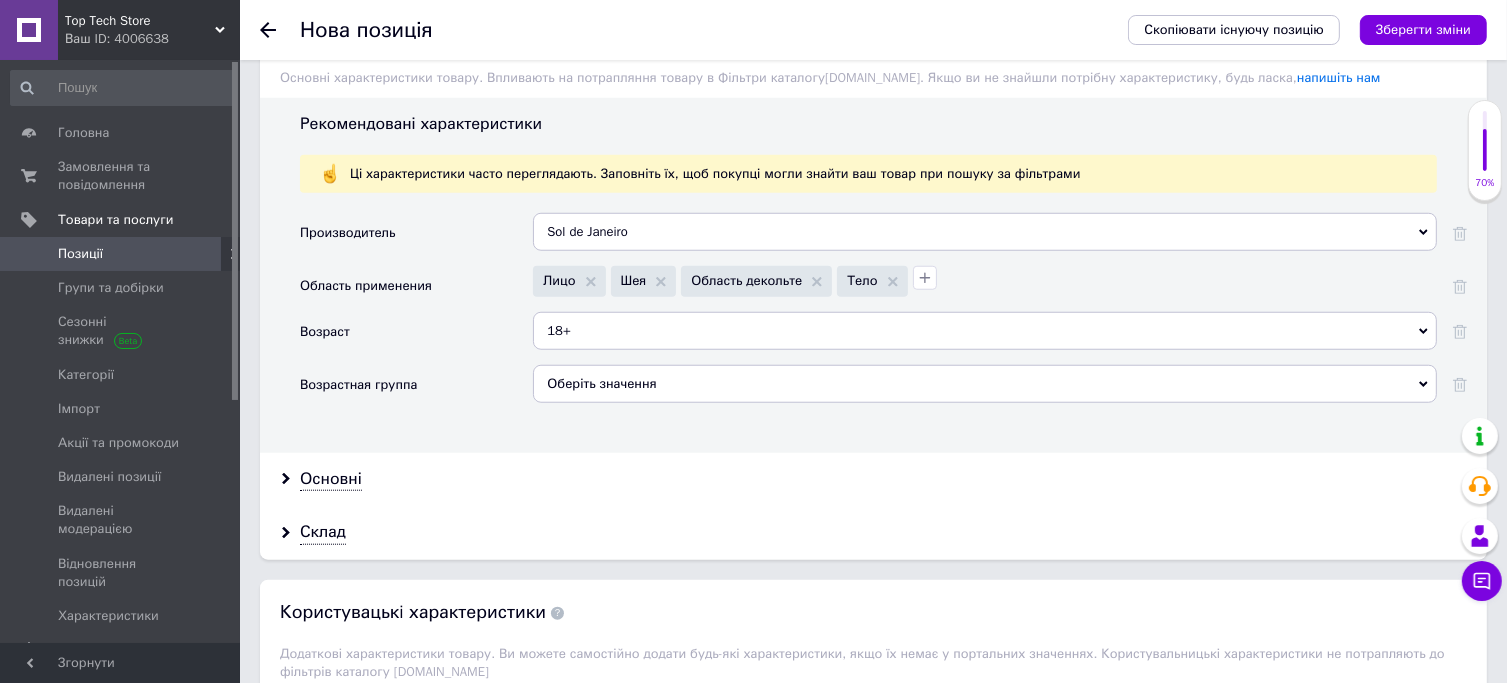 click on "Оберіть значення" at bounding box center [985, 384] 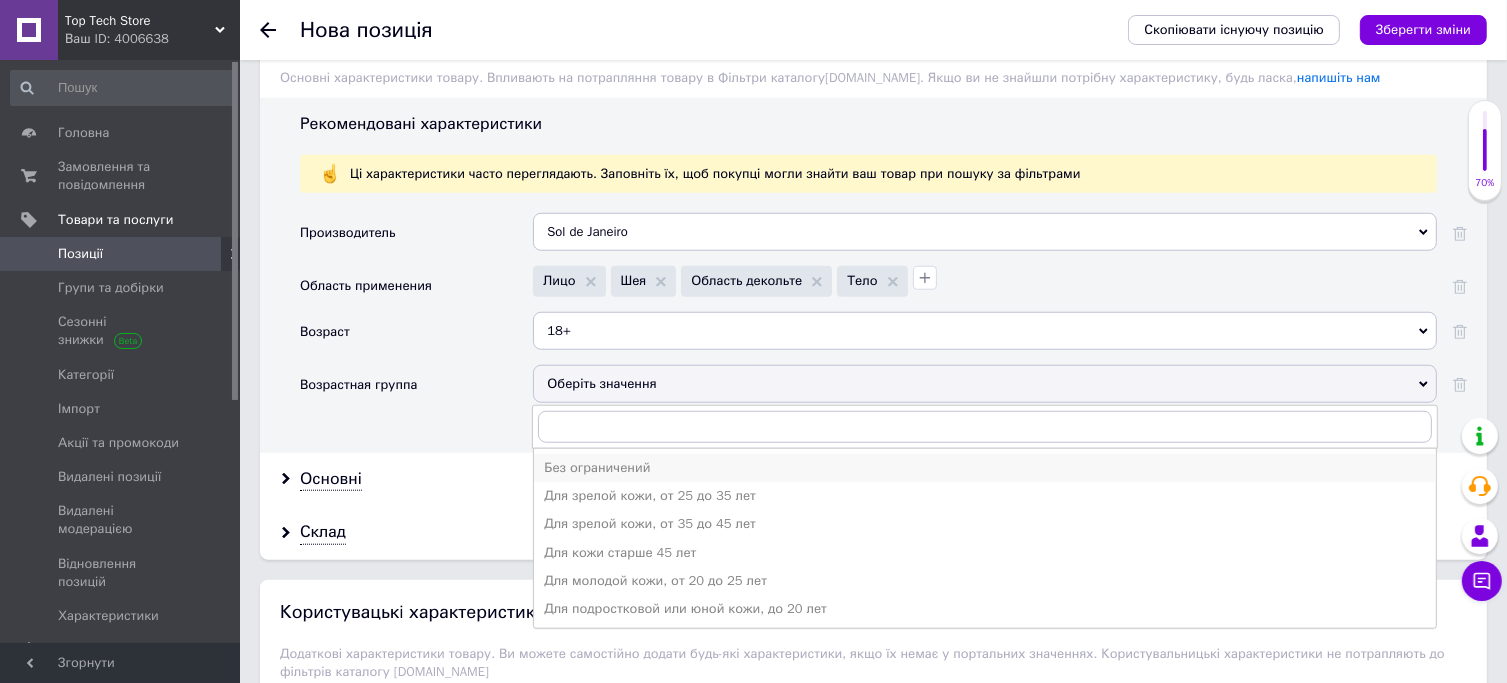 click on "Без ограничений" at bounding box center (985, 468) 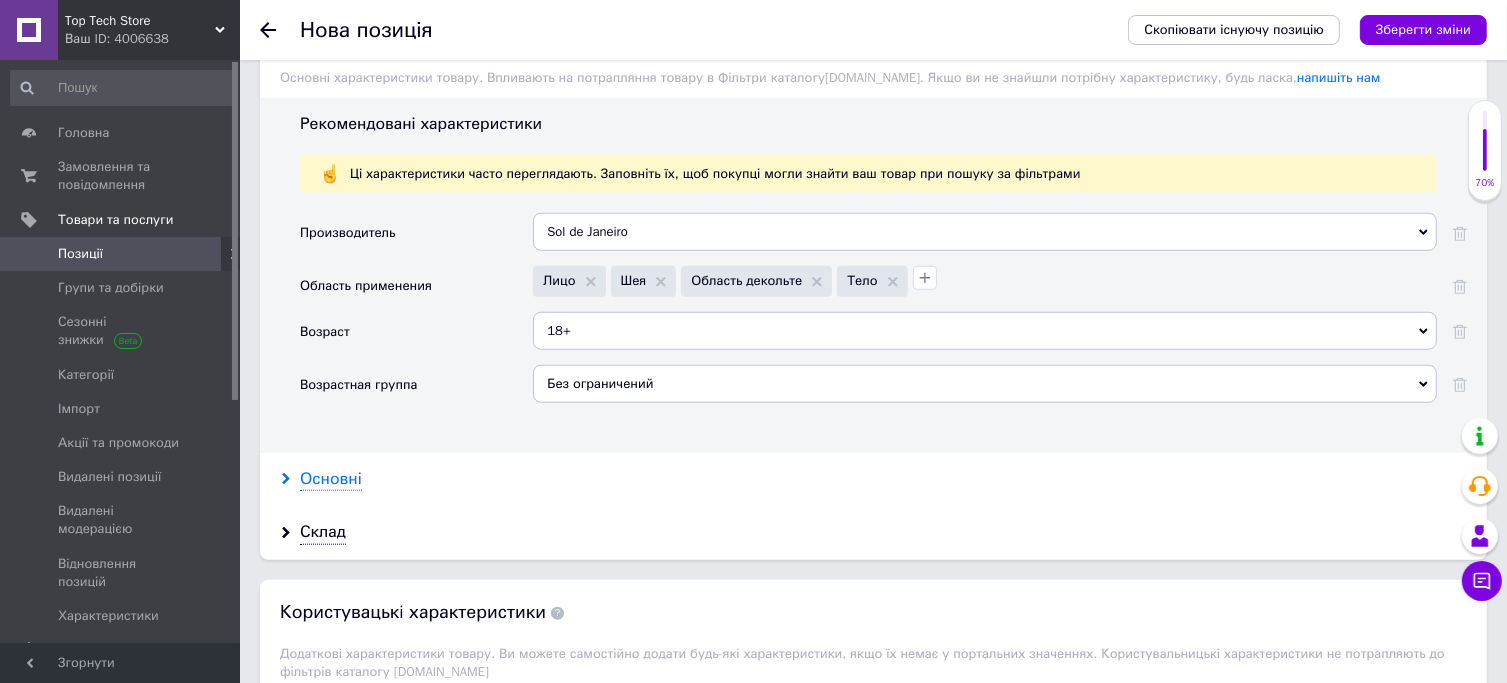 click on "Основні" at bounding box center (331, 479) 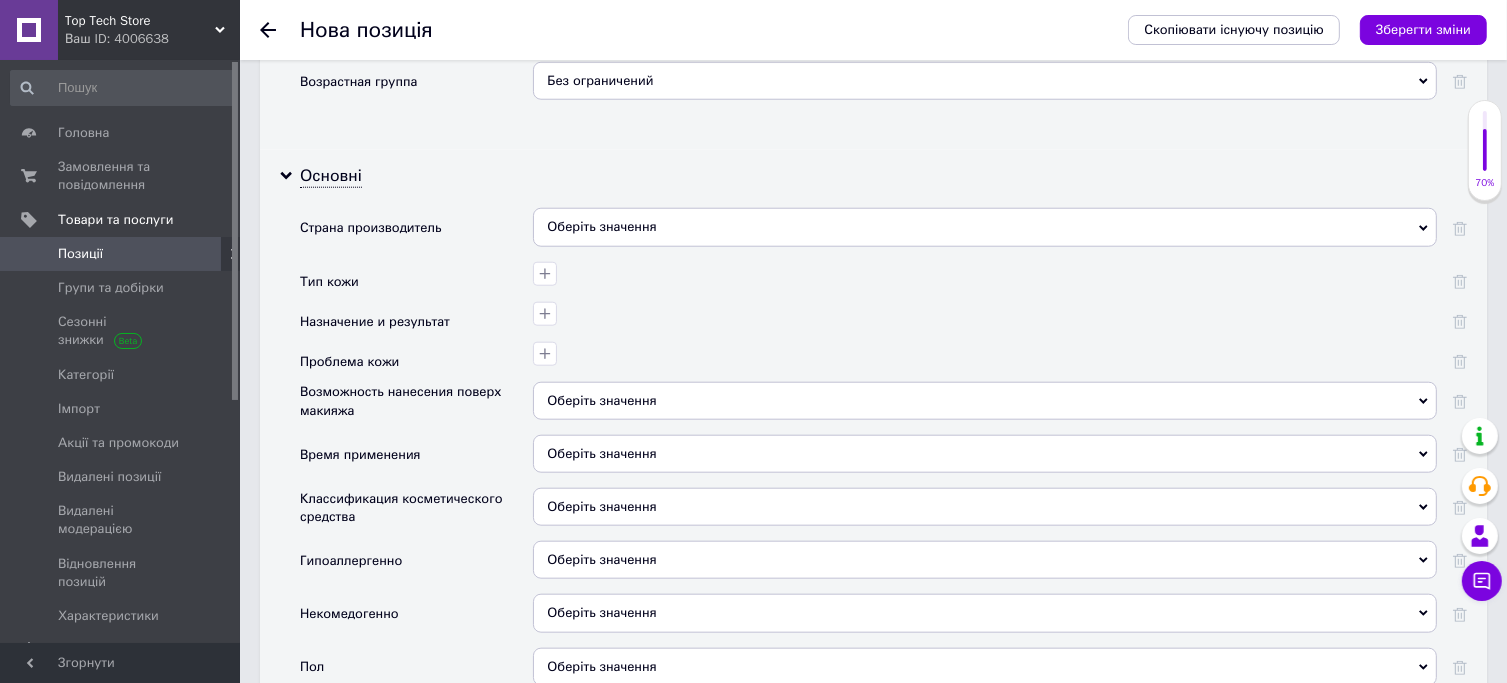 scroll, scrollTop: 1952, scrollLeft: 0, axis: vertical 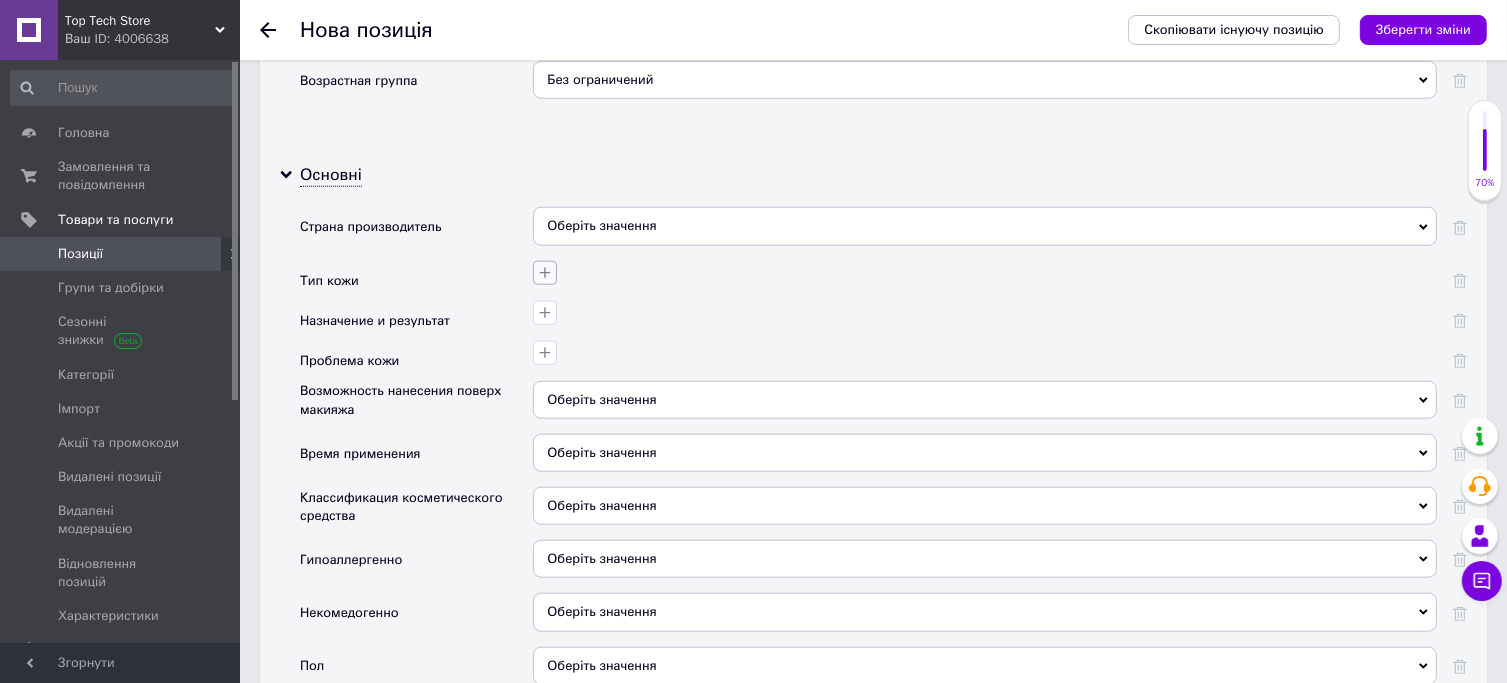 click 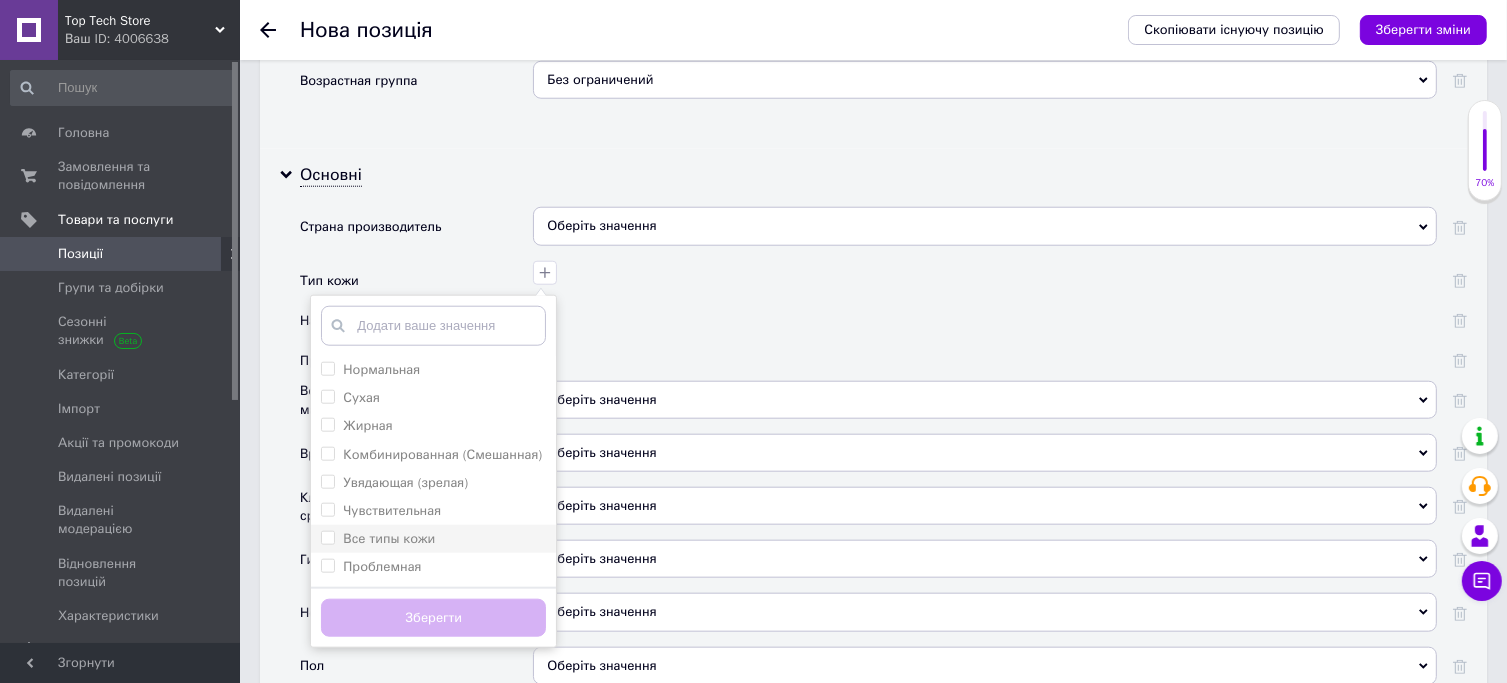 click on "Все типы кожи" at bounding box center [389, 538] 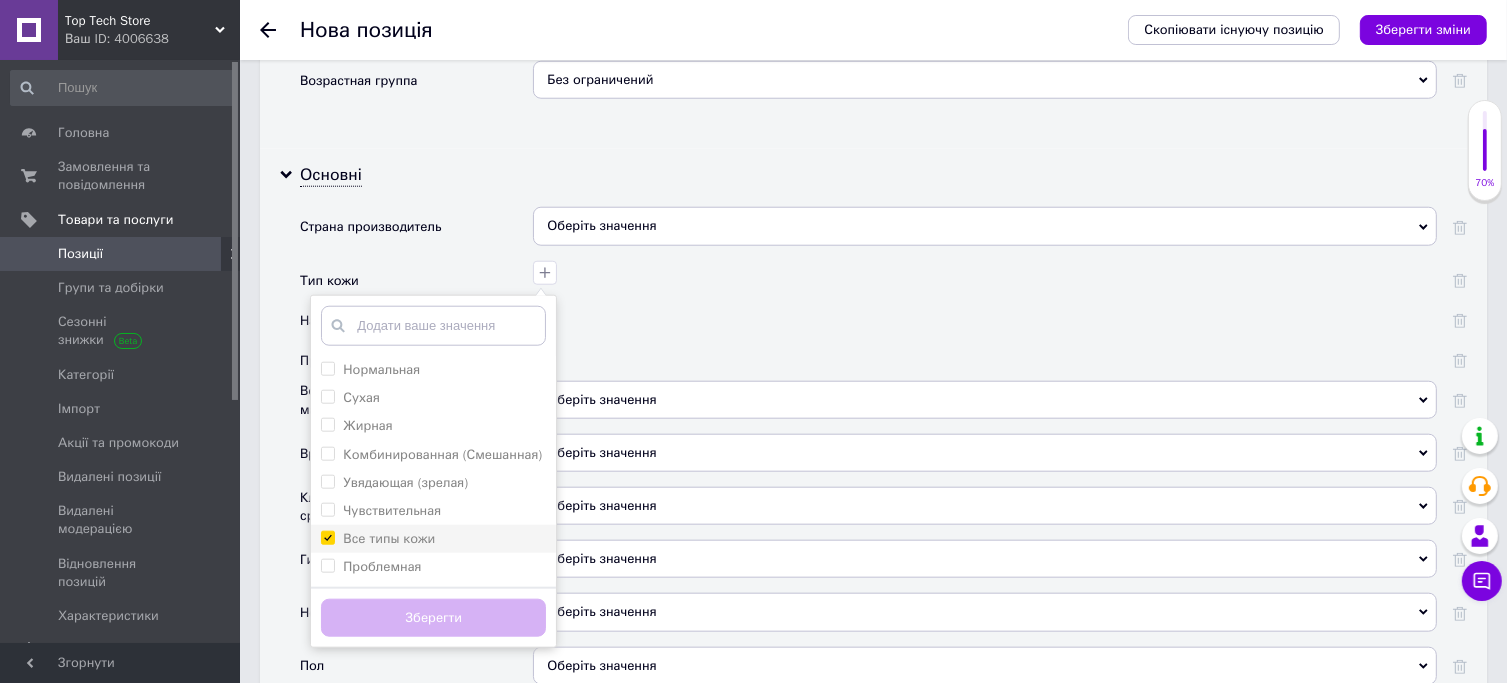 checkbox on "true" 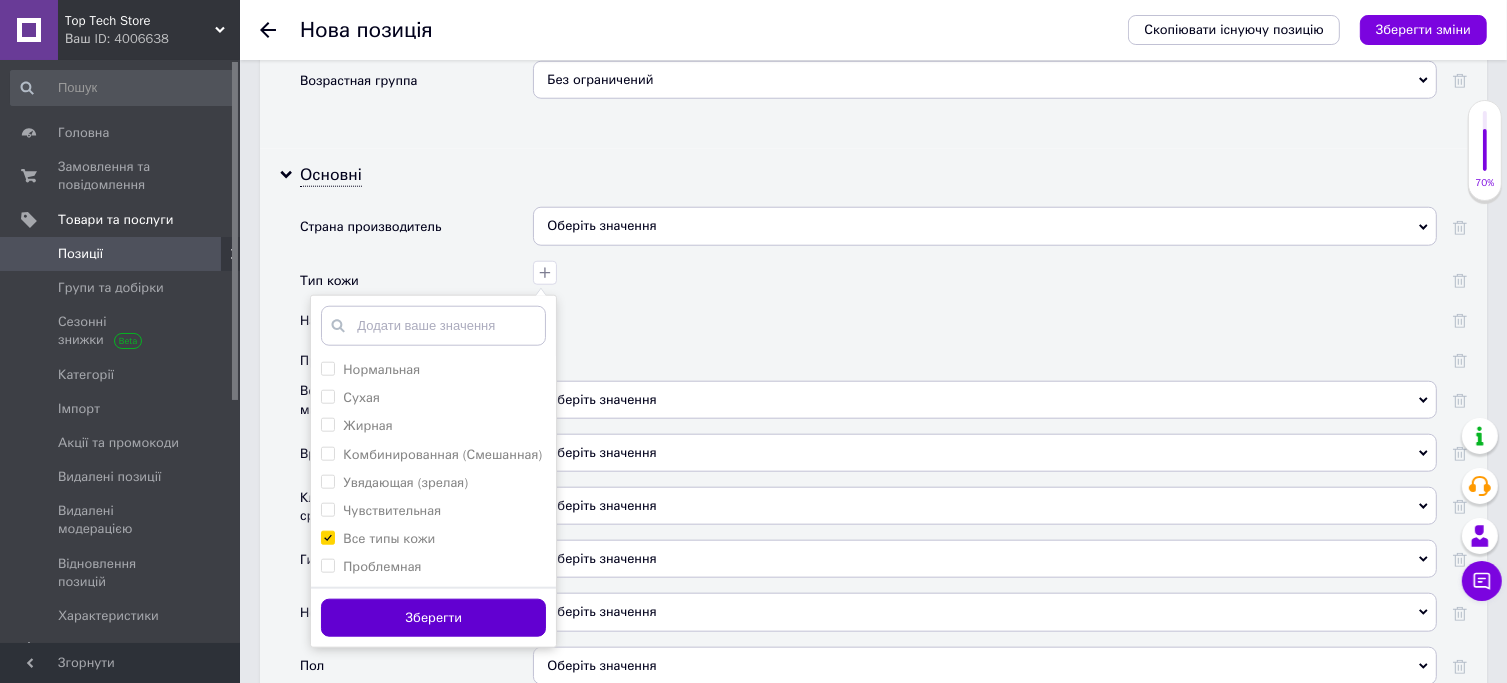 click on "Зберегти" at bounding box center (433, 618) 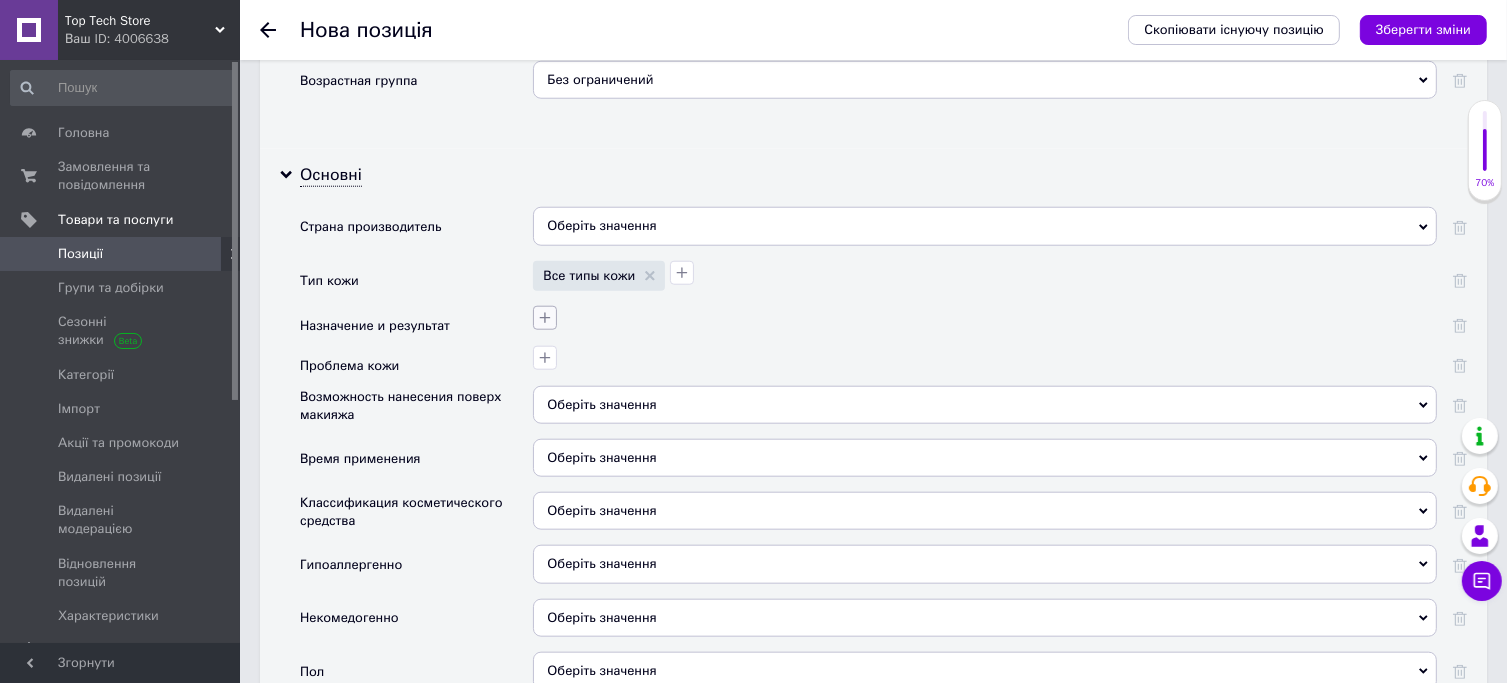 click at bounding box center [545, 318] 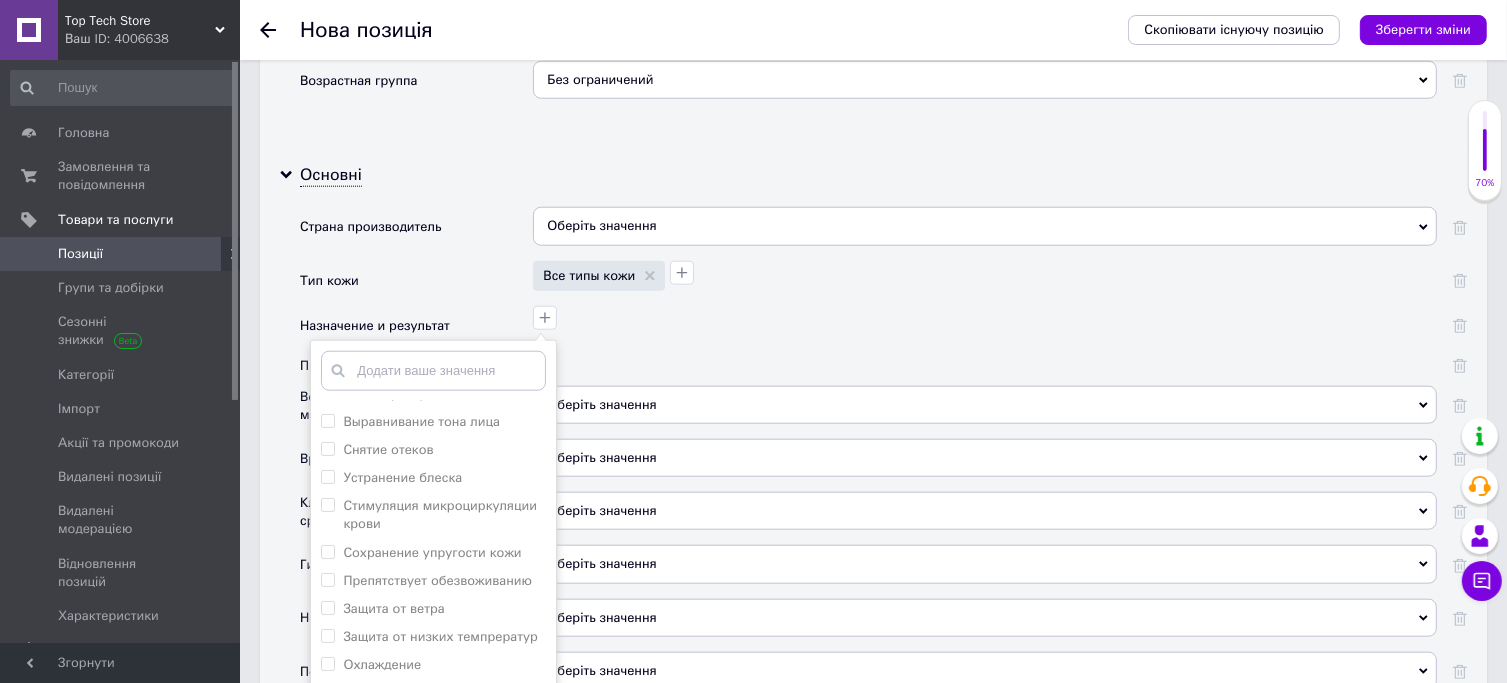scroll, scrollTop: 367, scrollLeft: 0, axis: vertical 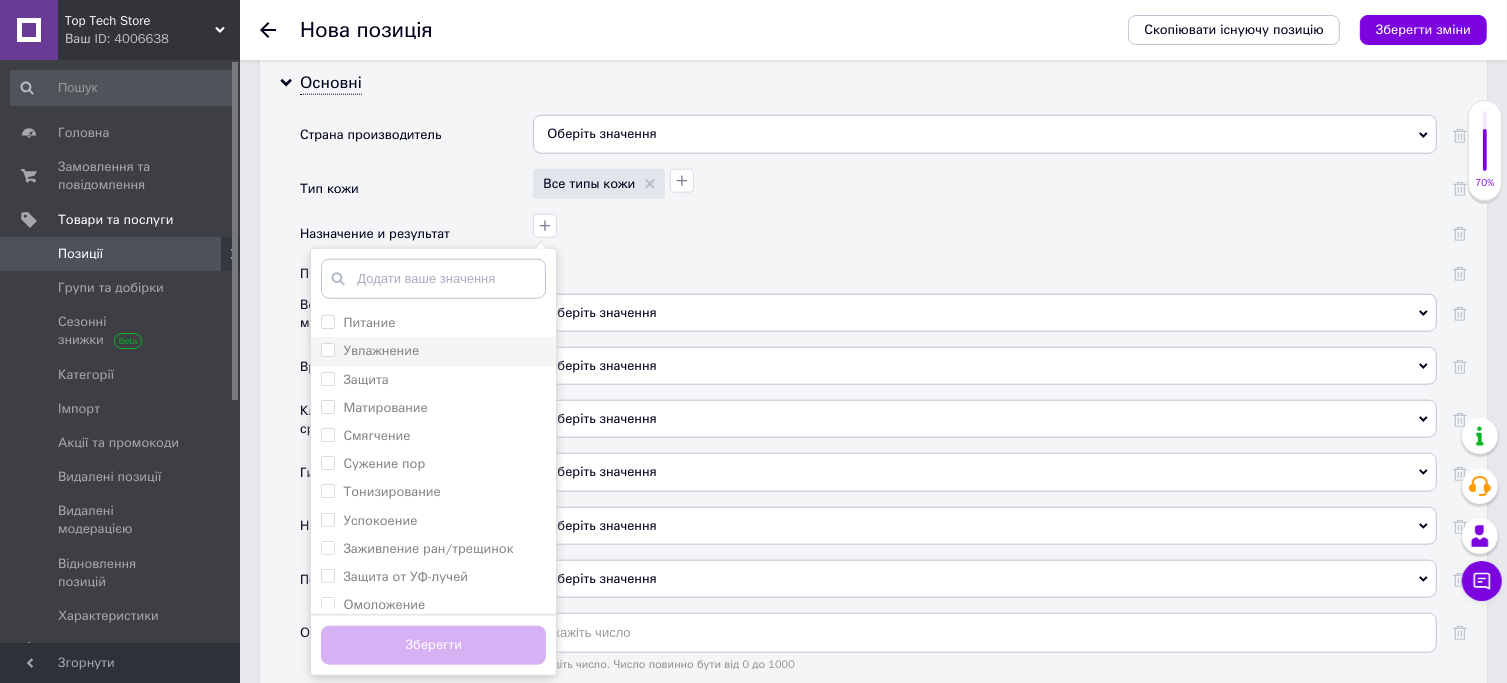 click on "Увлажнение" at bounding box center (433, 351) 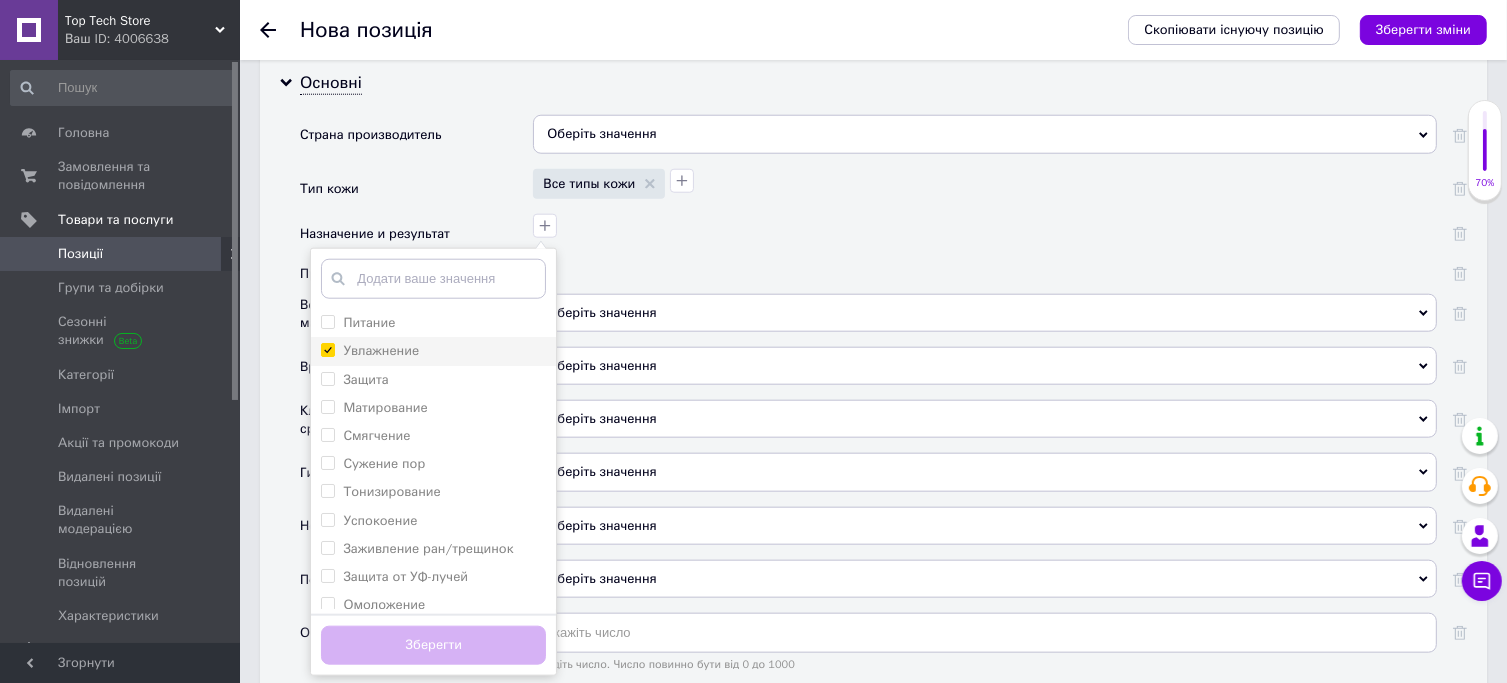 checkbox on "true" 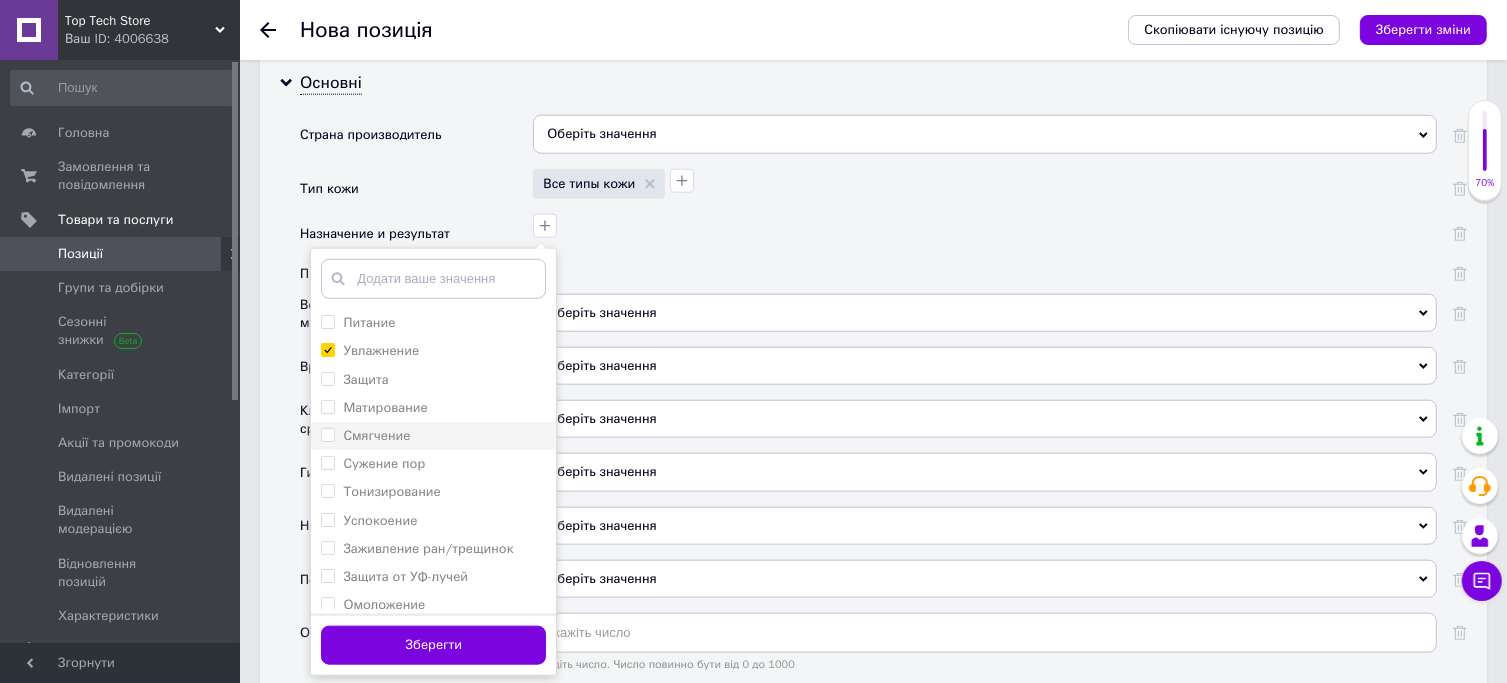 click on "Смягчение" at bounding box center (433, 436) 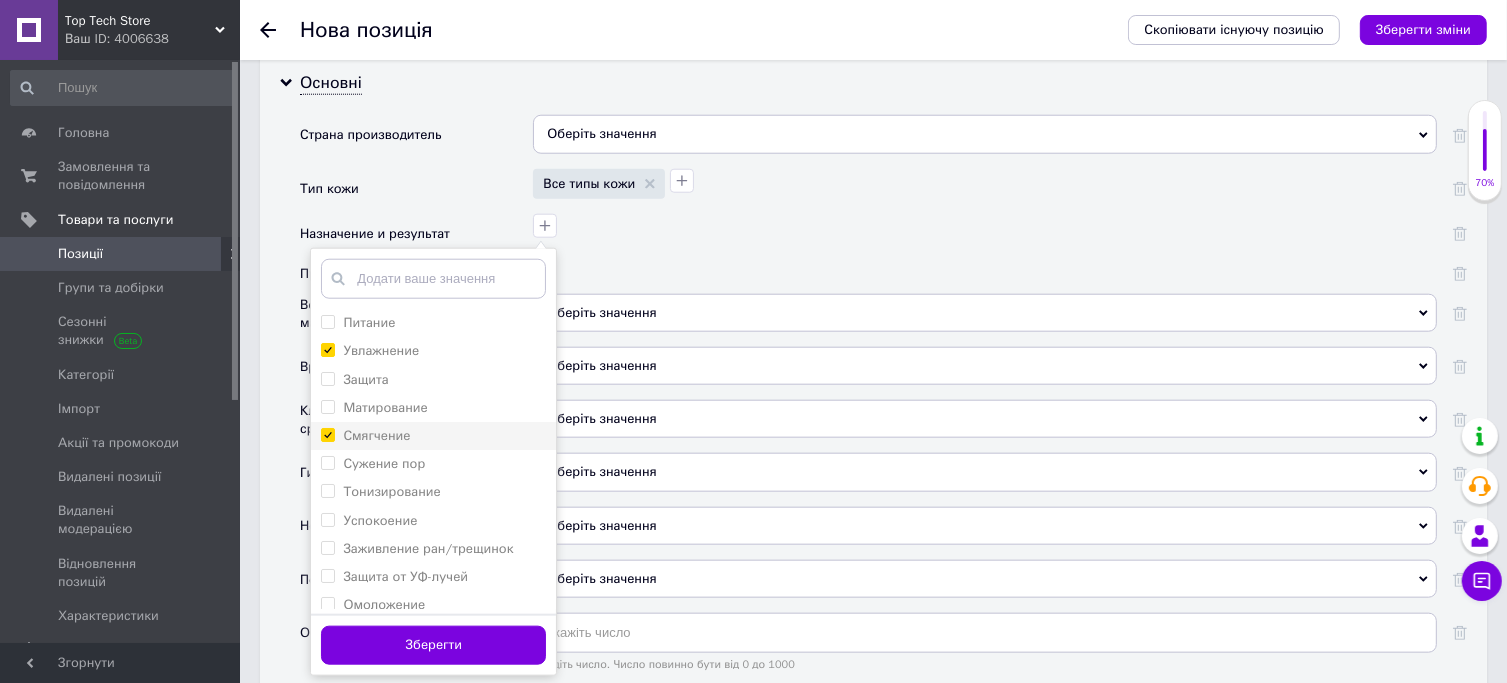checkbox on "true" 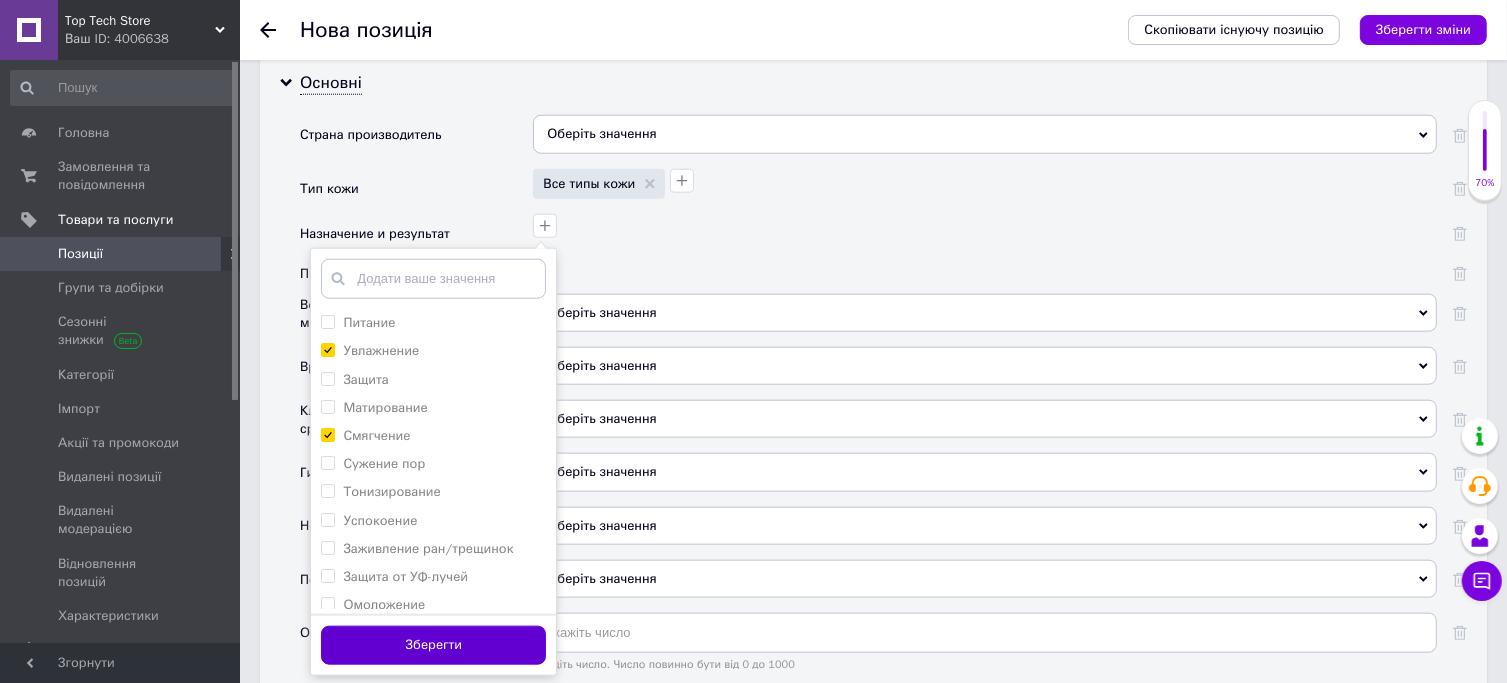click on "Зберегти" at bounding box center [433, 645] 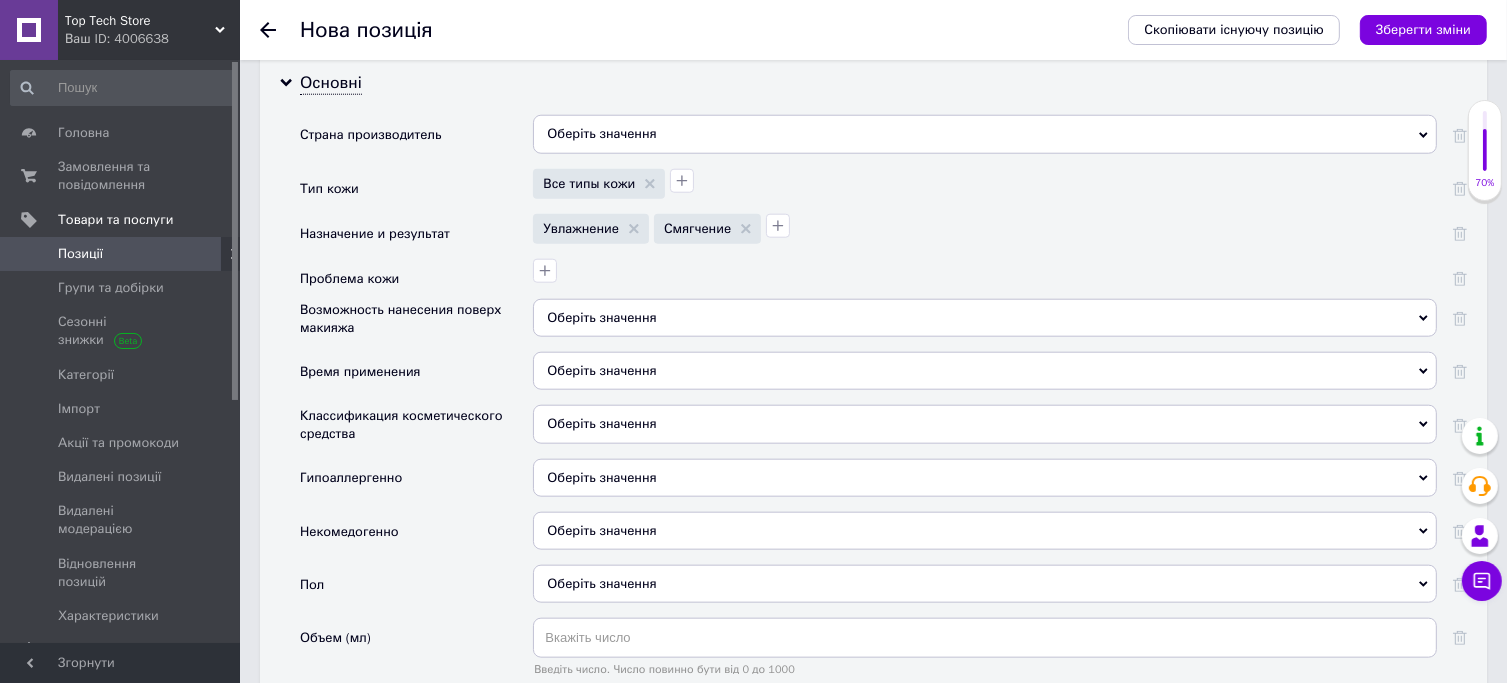 click on "Оберіть значення" at bounding box center (985, 371) 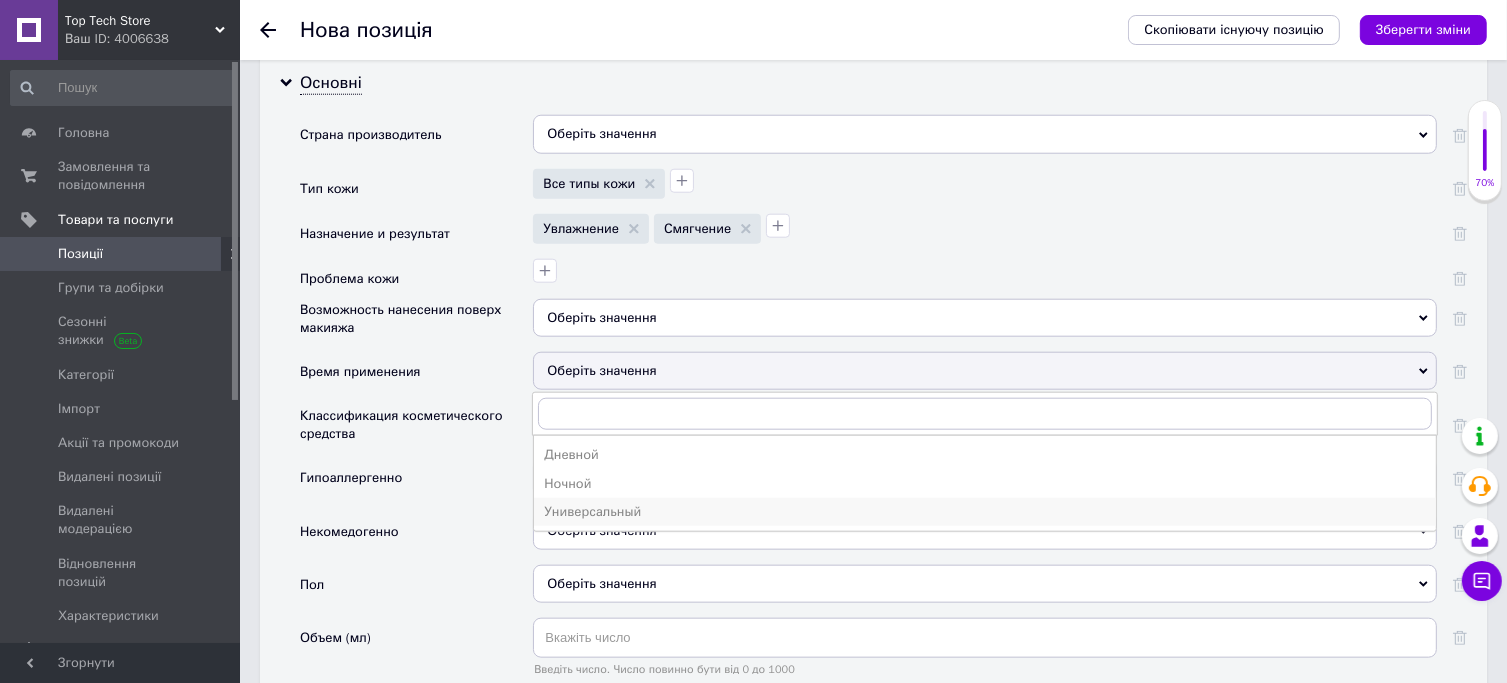 click on "Универсальный" at bounding box center [985, 512] 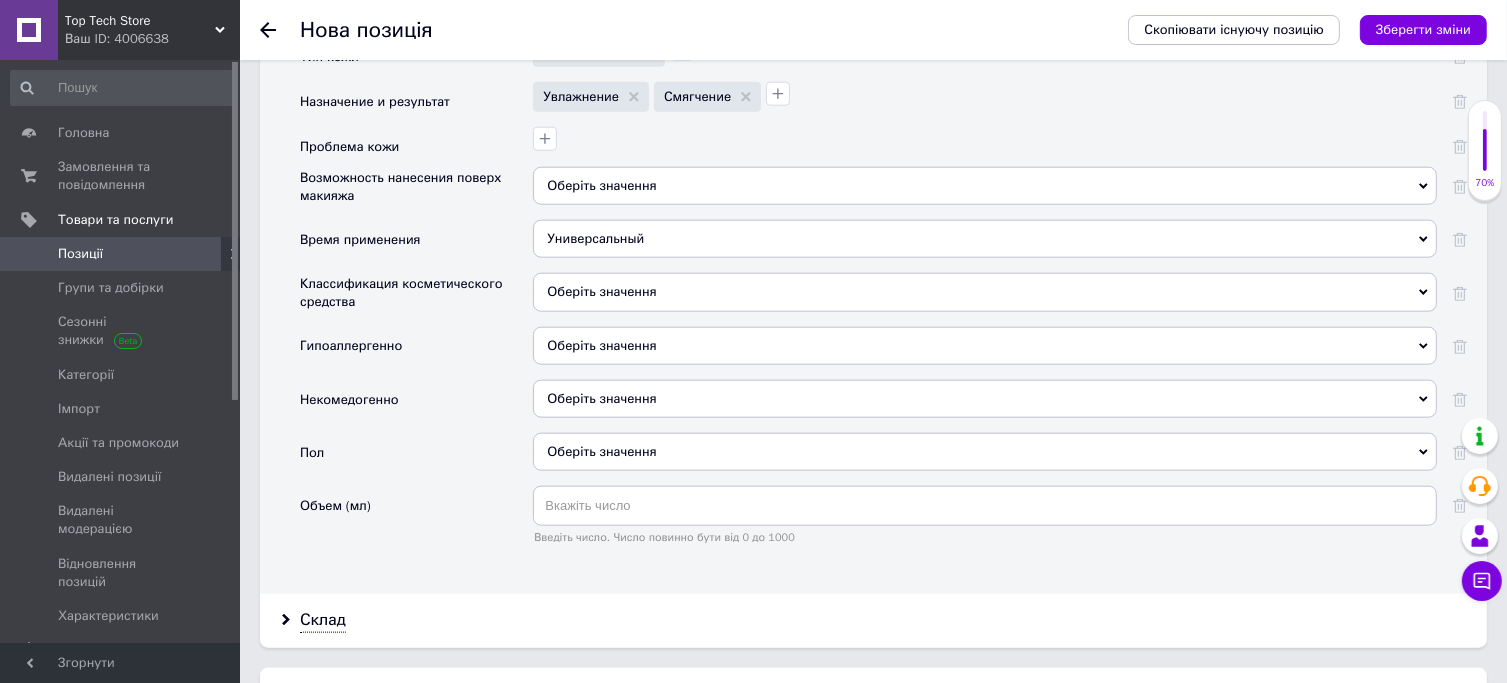 scroll, scrollTop: 2214, scrollLeft: 0, axis: vertical 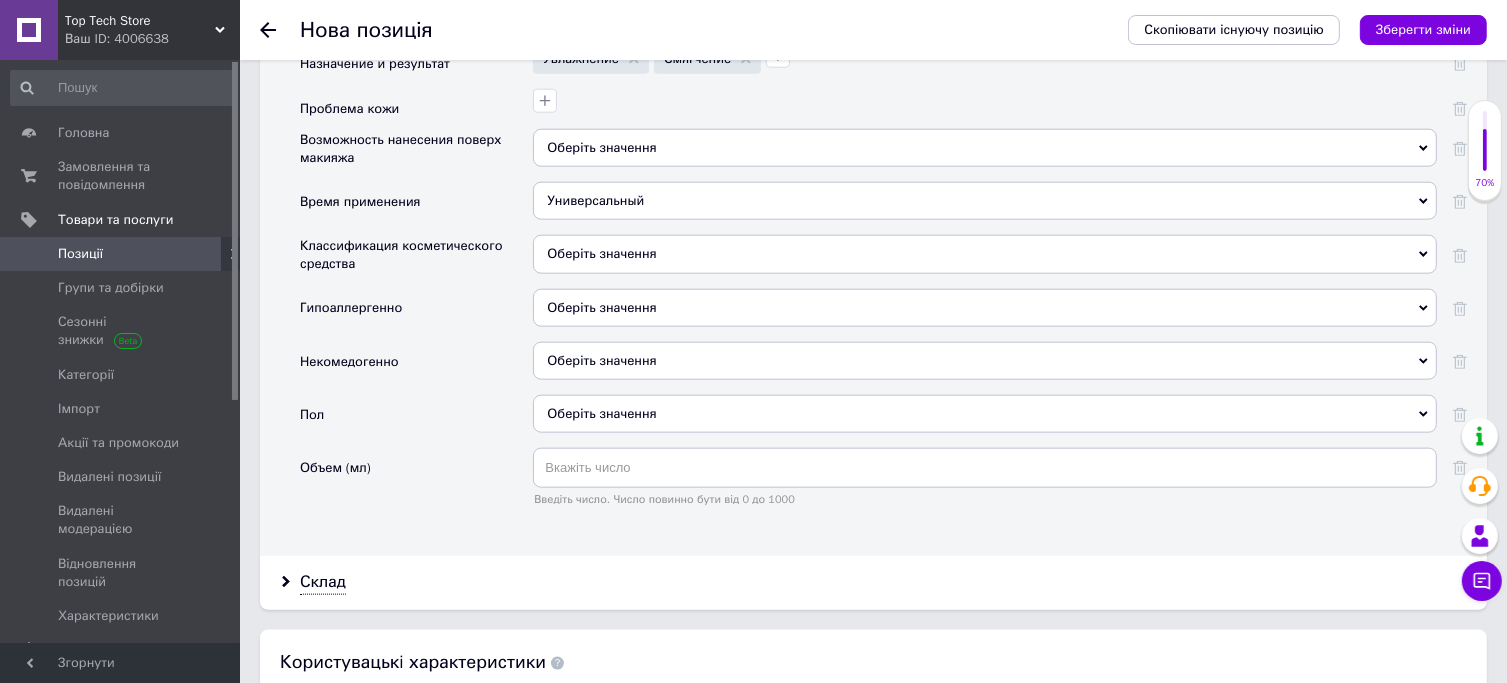 click on "Оберіть значення" at bounding box center [985, 254] 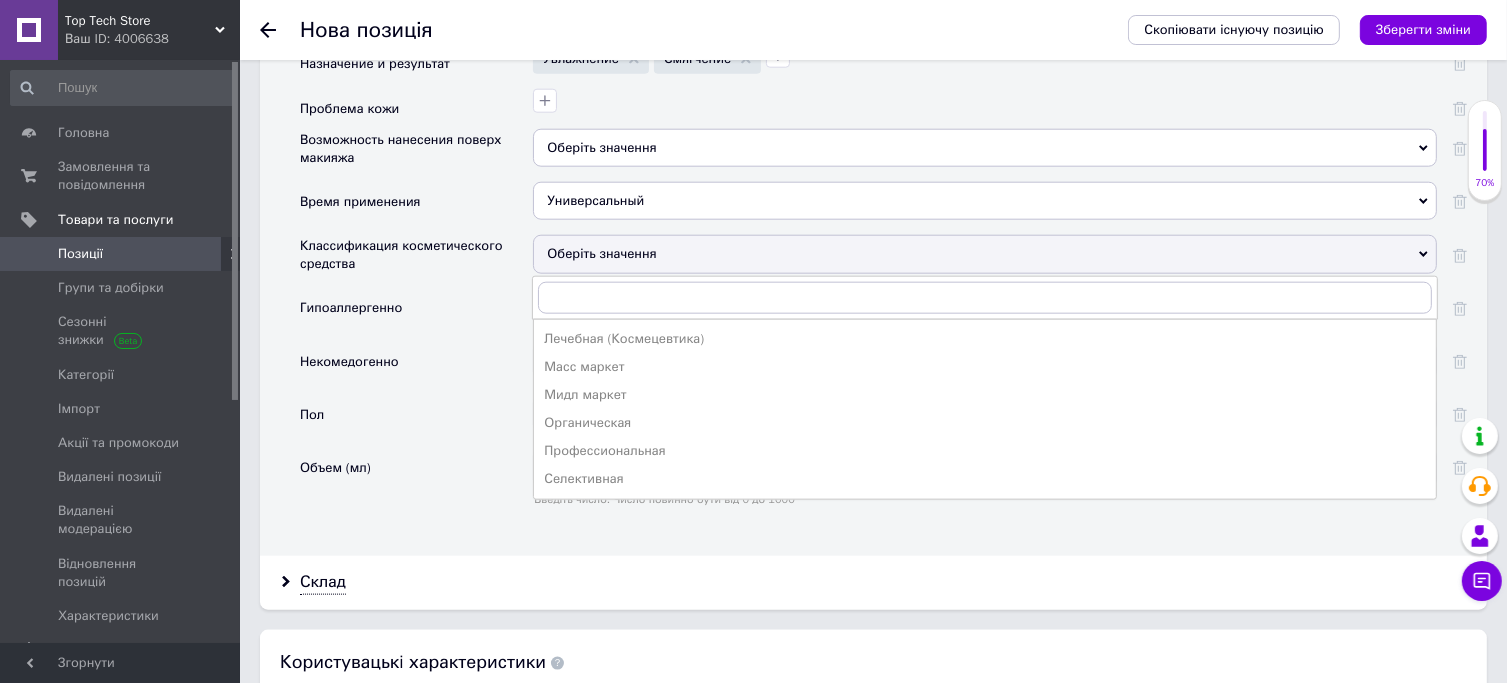 click on "Оберіть значення" at bounding box center [985, 254] 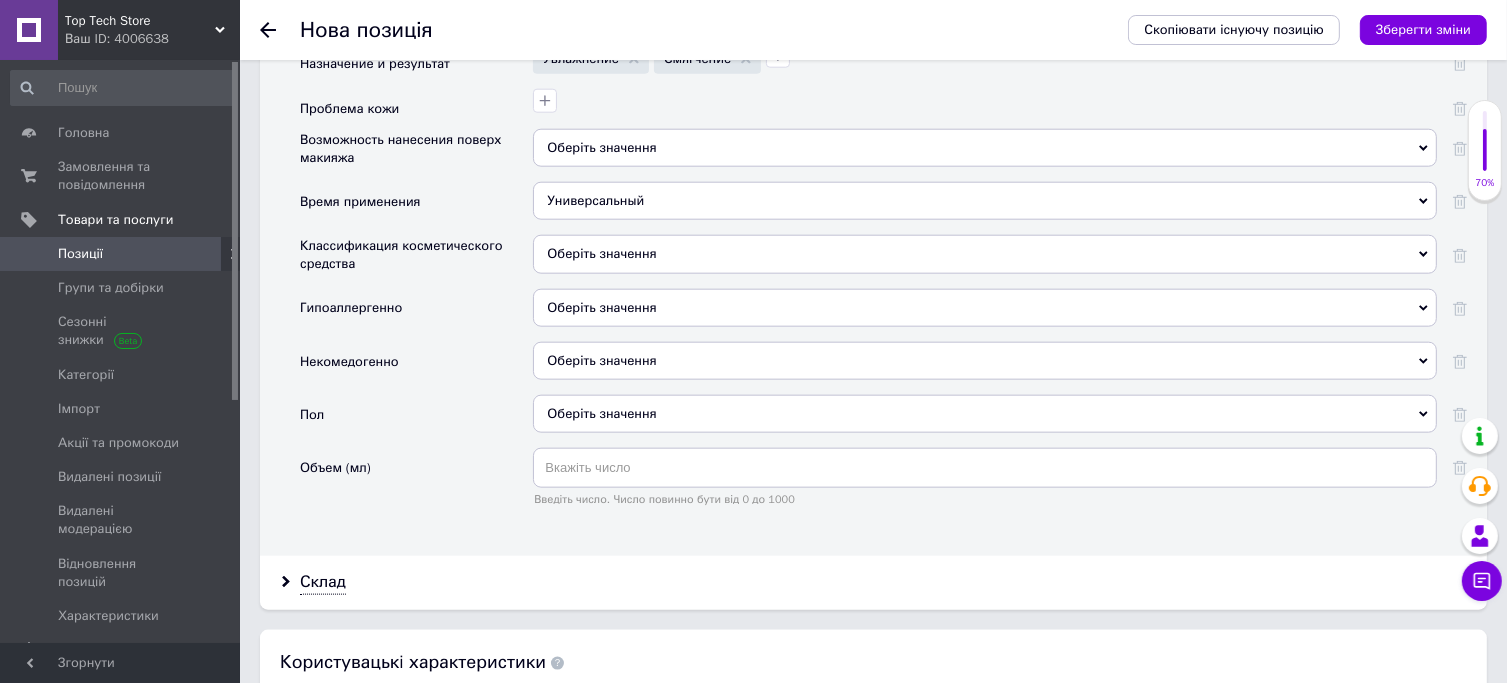 click on "Оберіть значення" at bounding box center (985, 414) 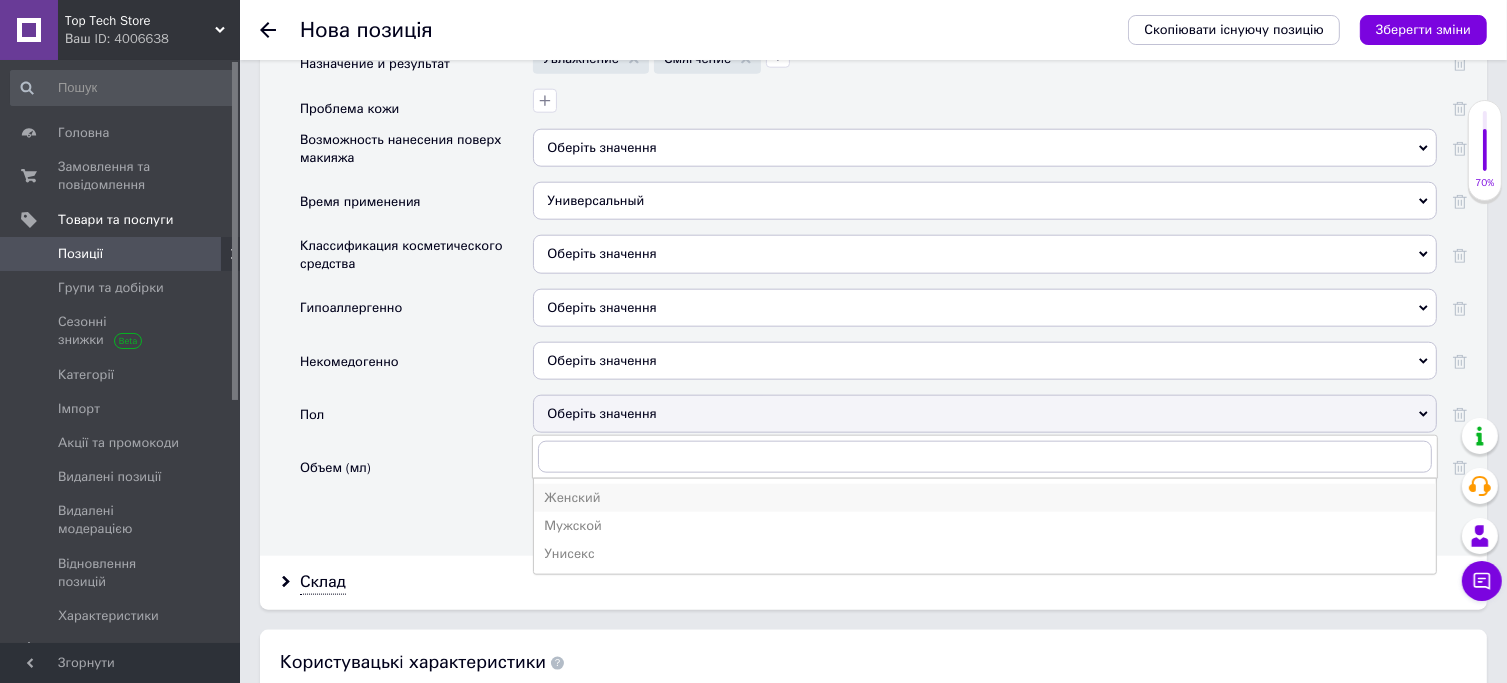 click on "Женский" at bounding box center (985, 498) 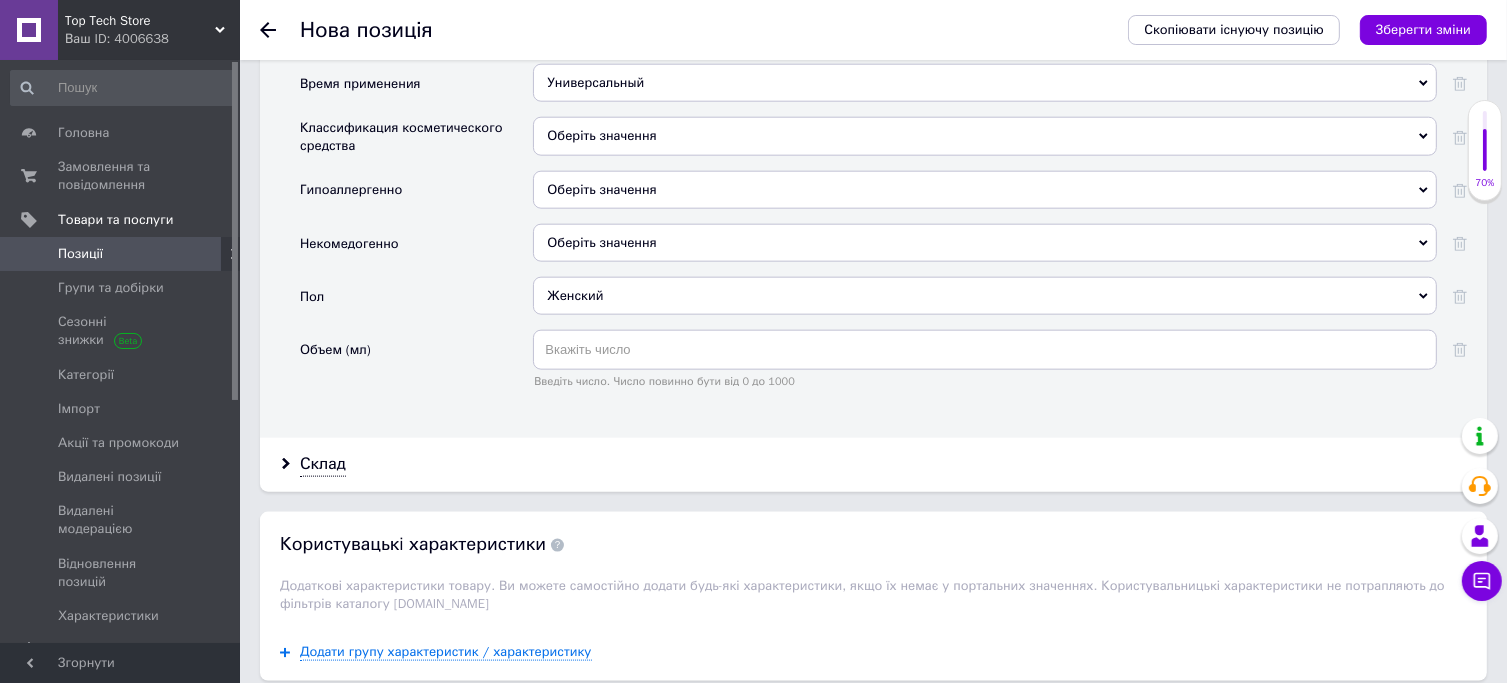 scroll, scrollTop: 2350, scrollLeft: 0, axis: vertical 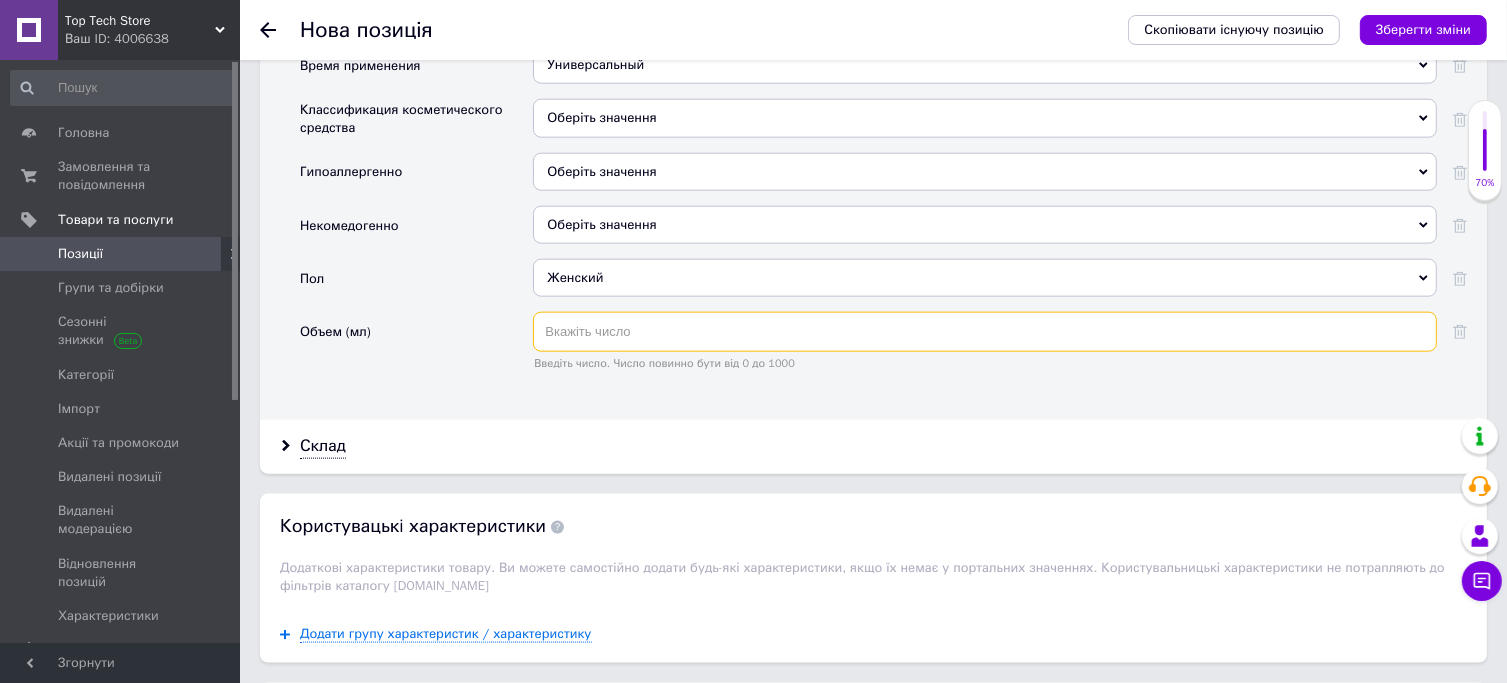 click at bounding box center (985, 332) 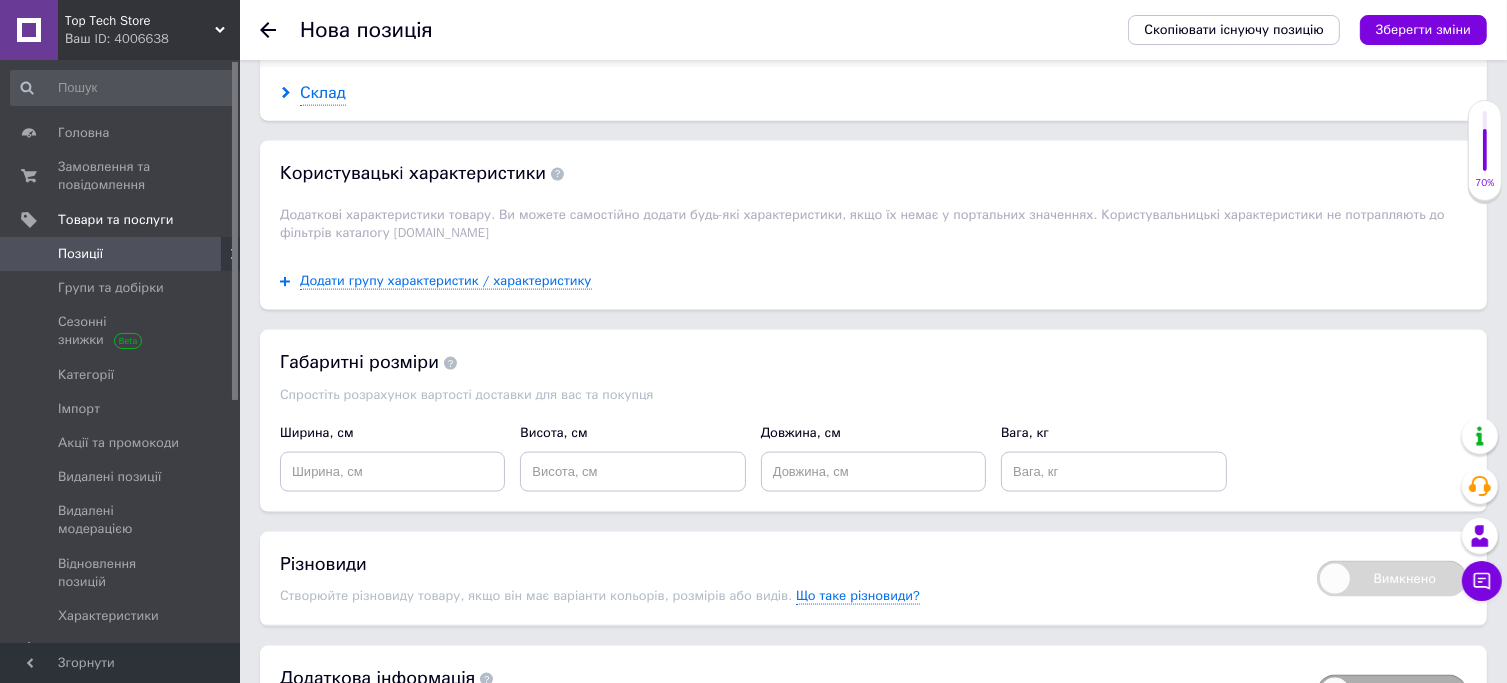 scroll, scrollTop: 2767, scrollLeft: 0, axis: vertical 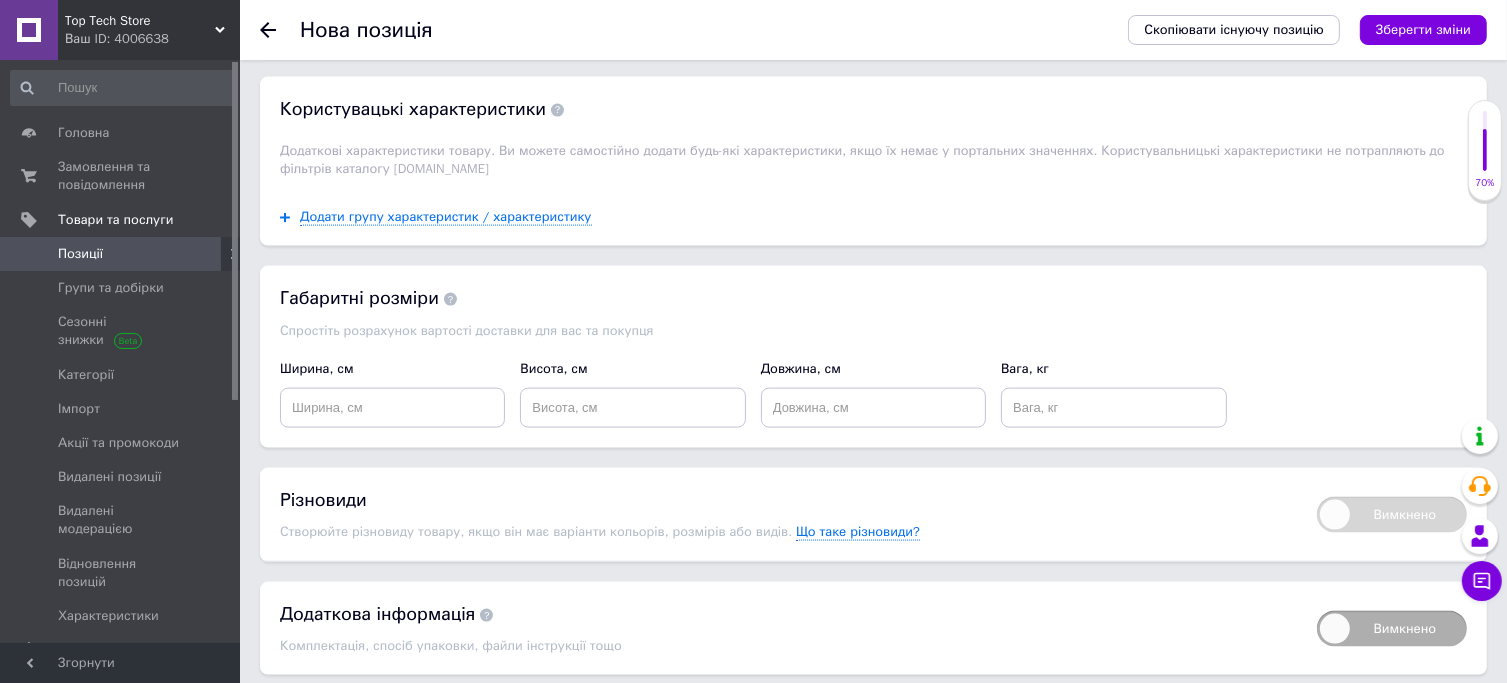 type on "120" 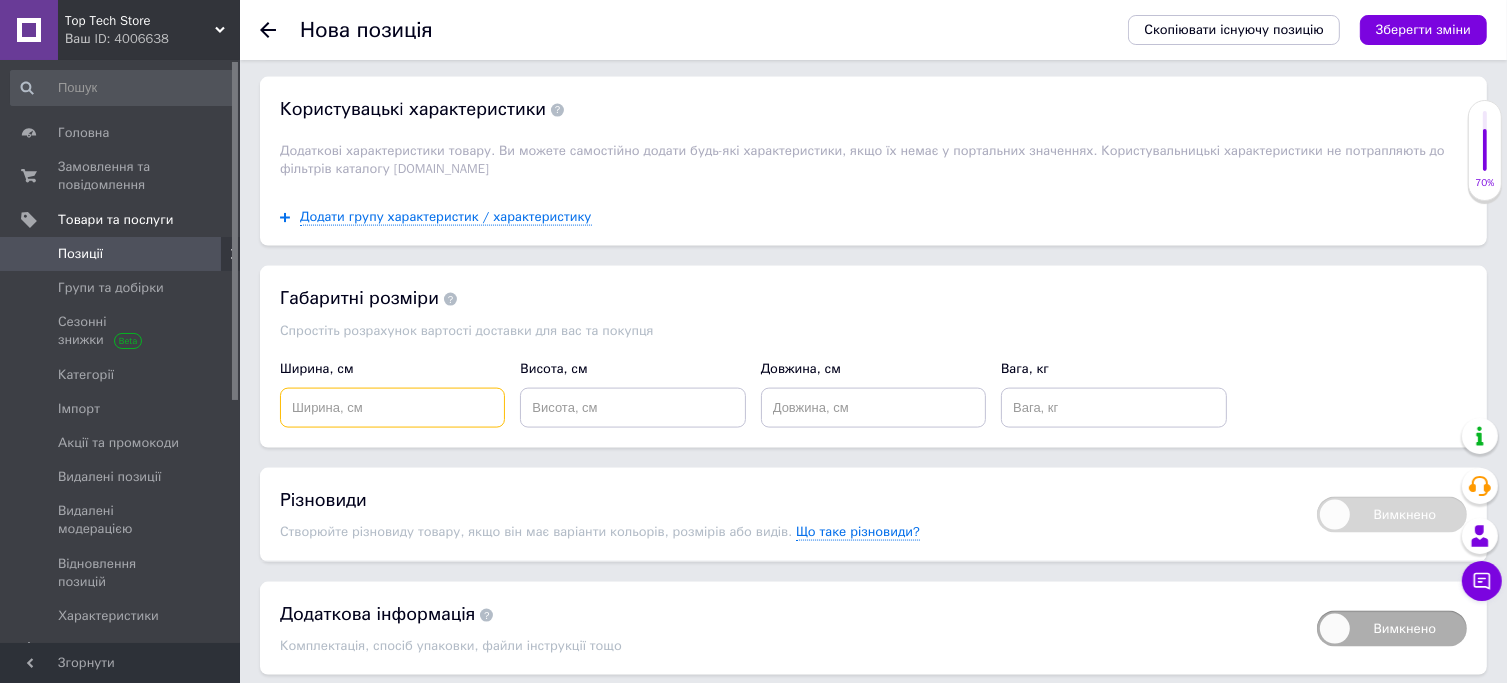 click at bounding box center [392, 408] 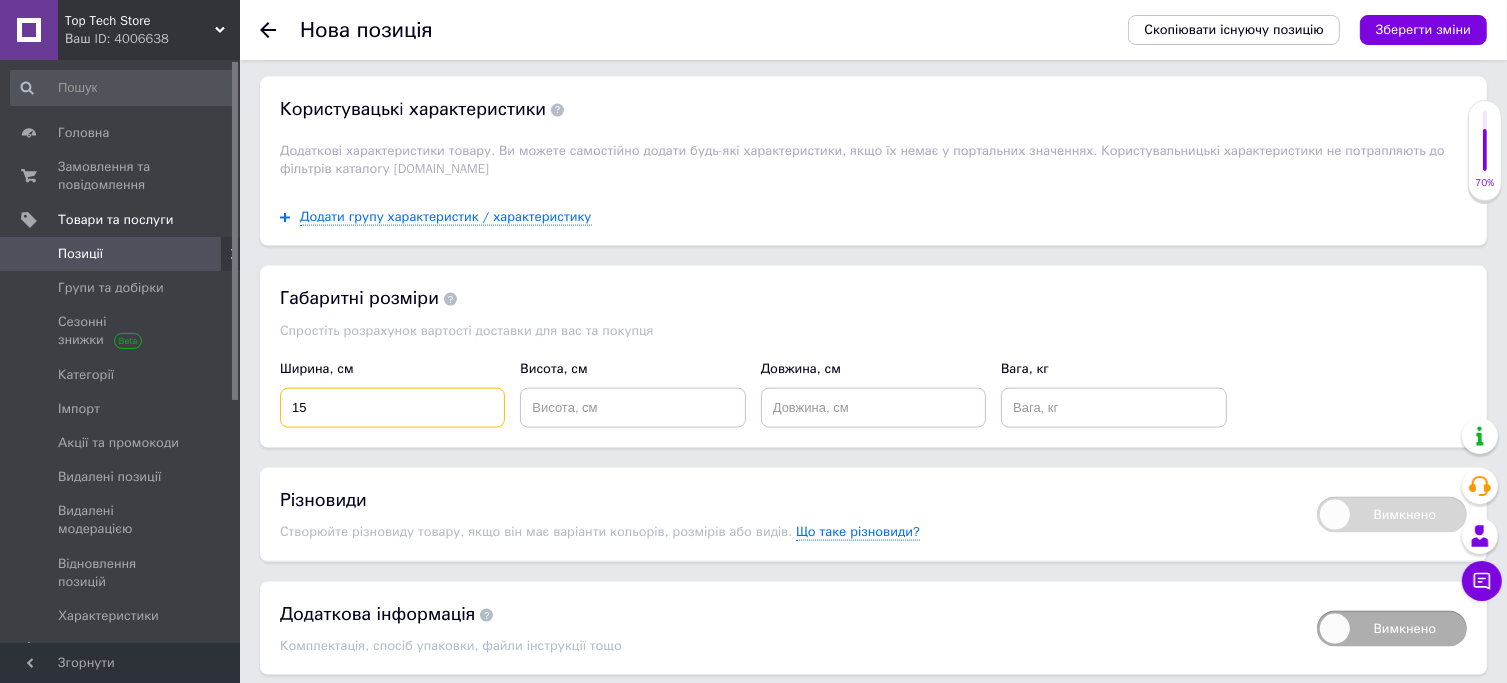 type on "15" 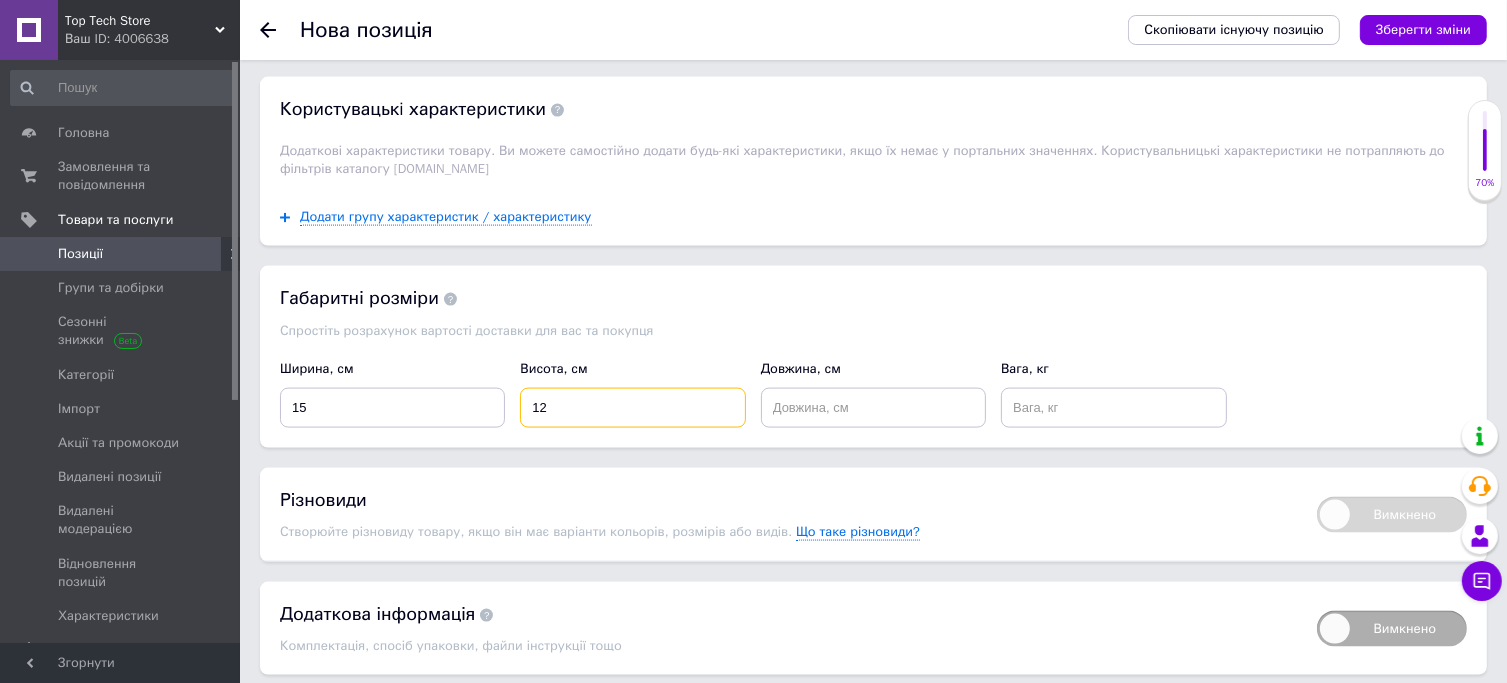 type on "12" 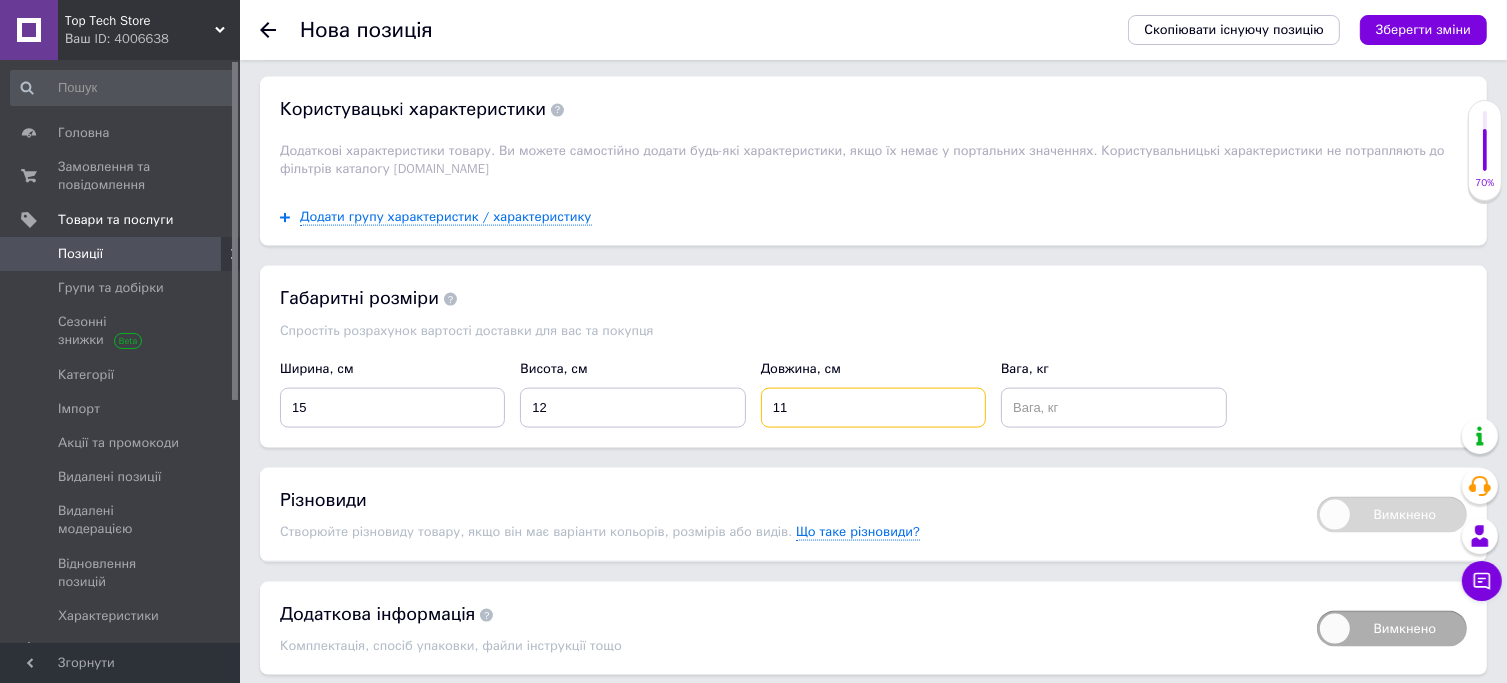 type on "11" 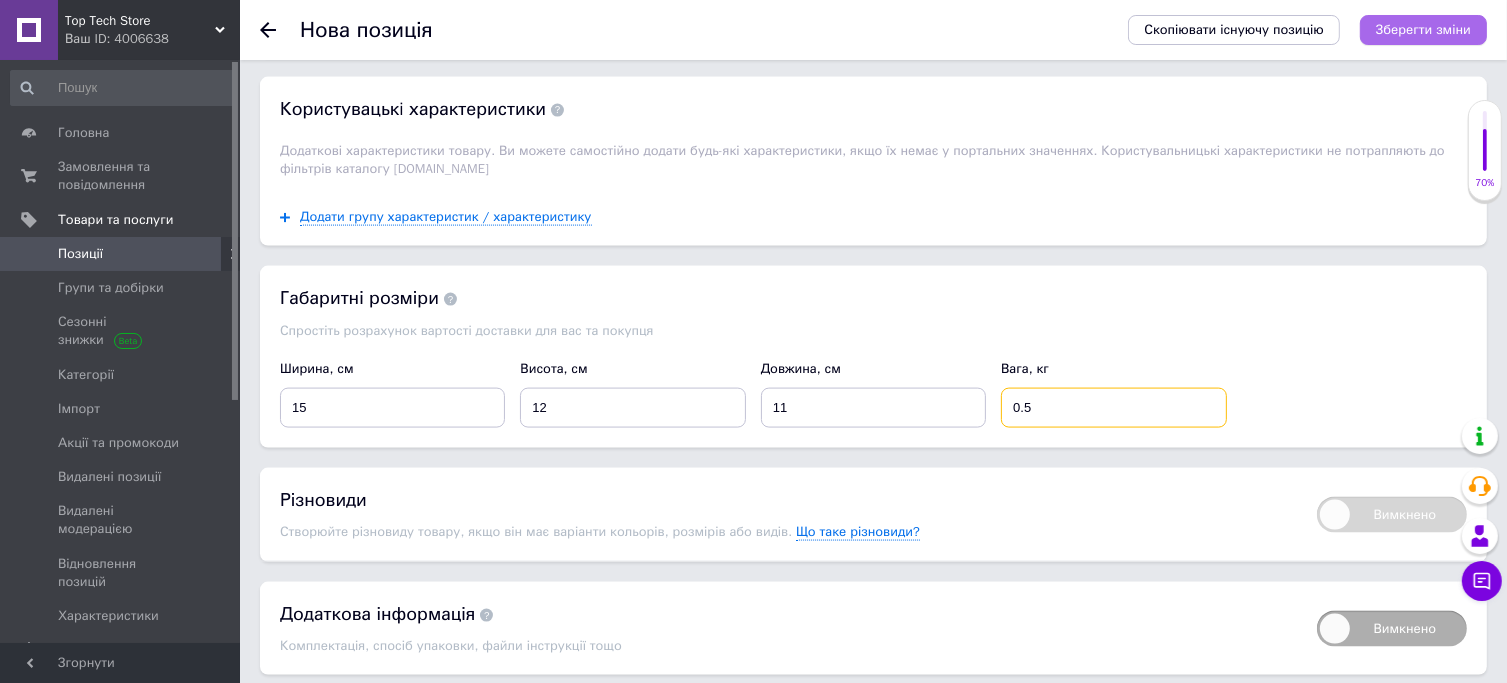 type on "0.5" 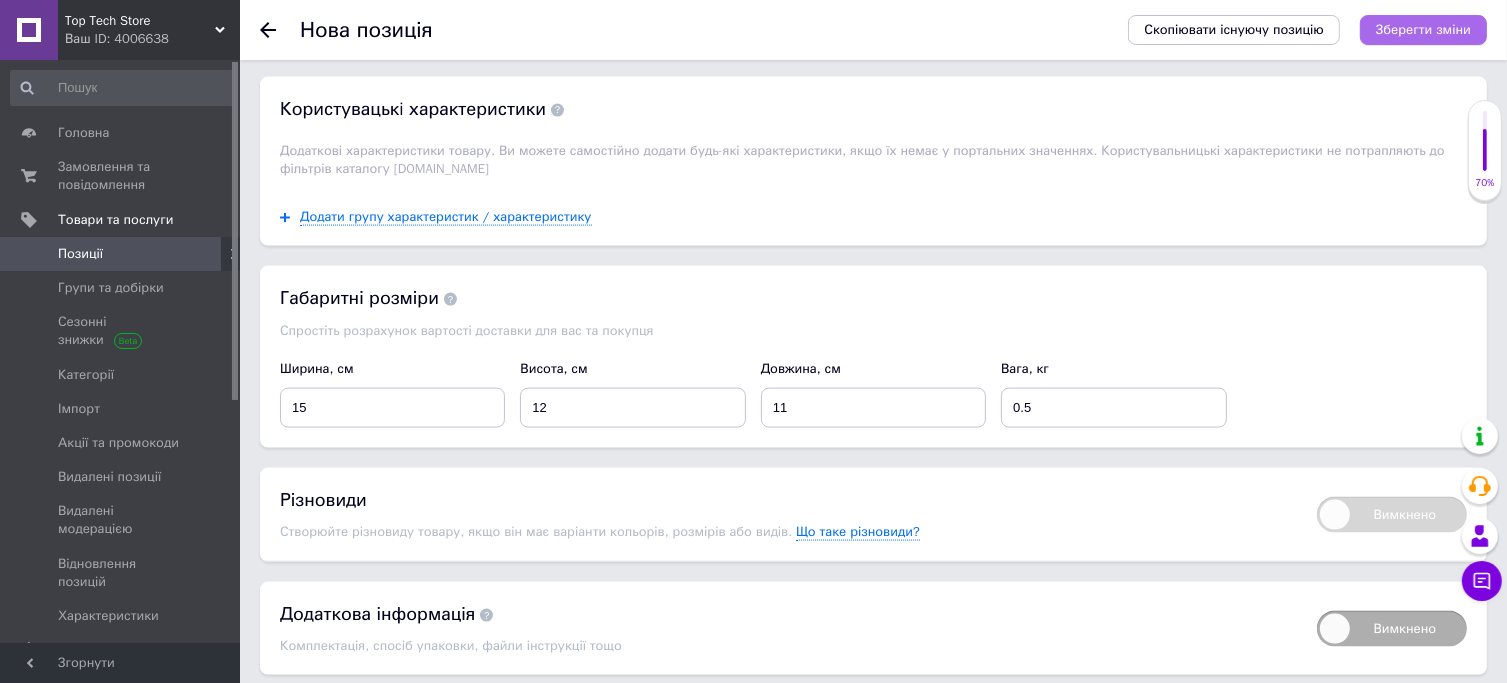 click on "Зберегти зміни" at bounding box center (1423, 29) 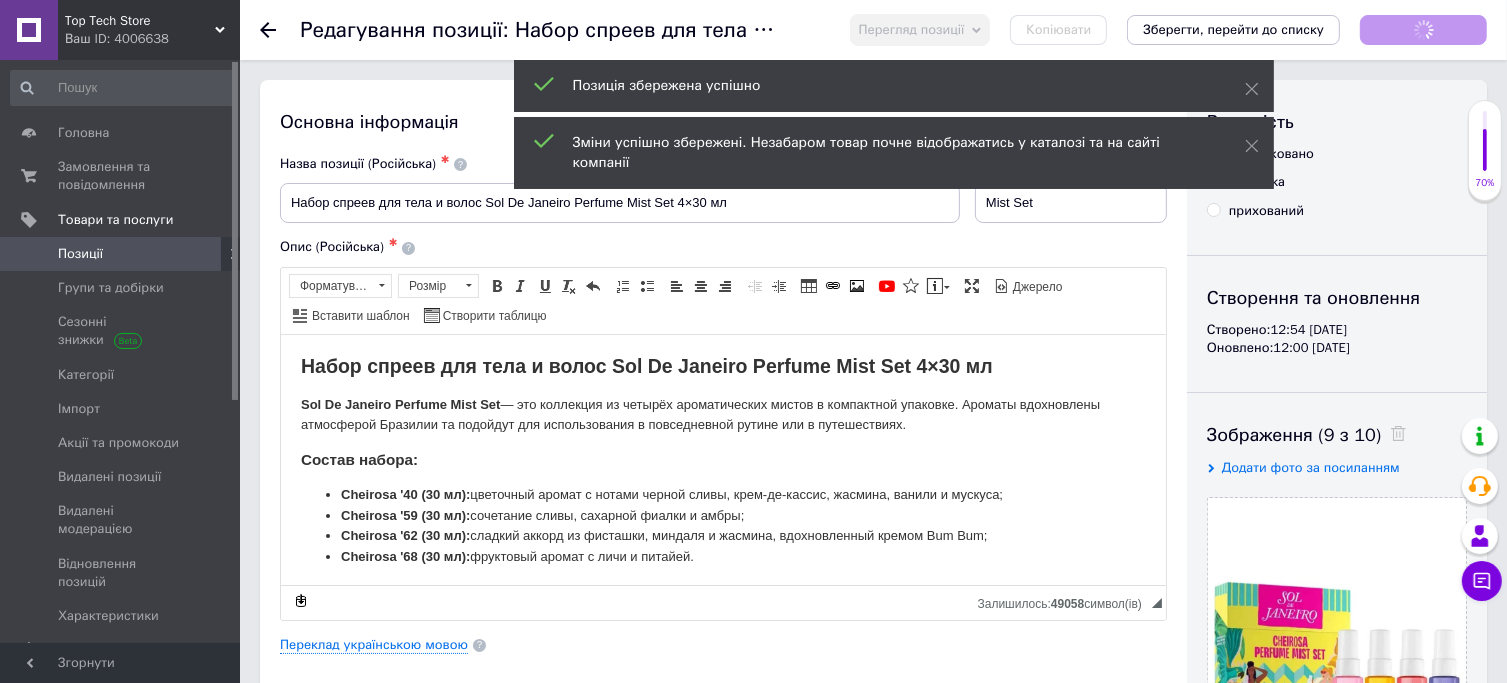 scroll, scrollTop: 0, scrollLeft: 0, axis: both 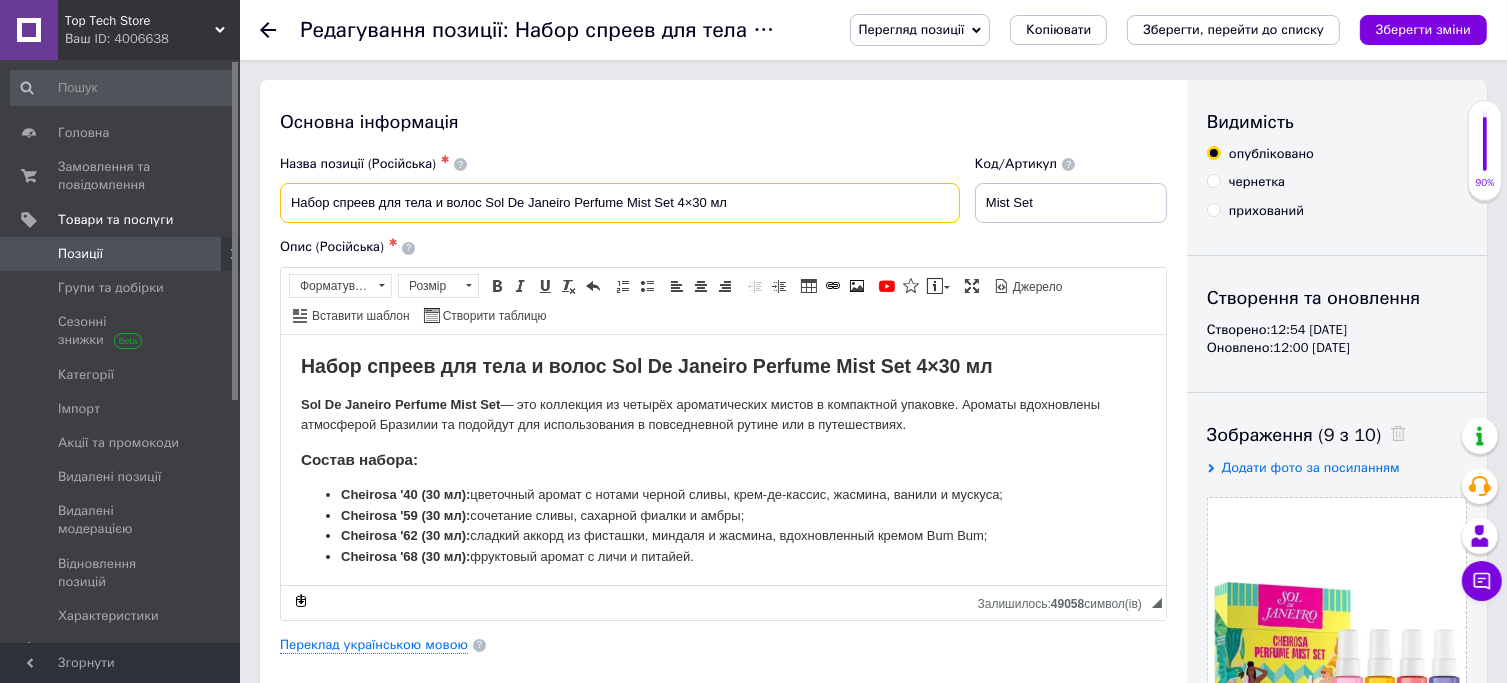 drag, startPoint x: 486, startPoint y: 200, endPoint x: 676, endPoint y: 208, distance: 190.16835 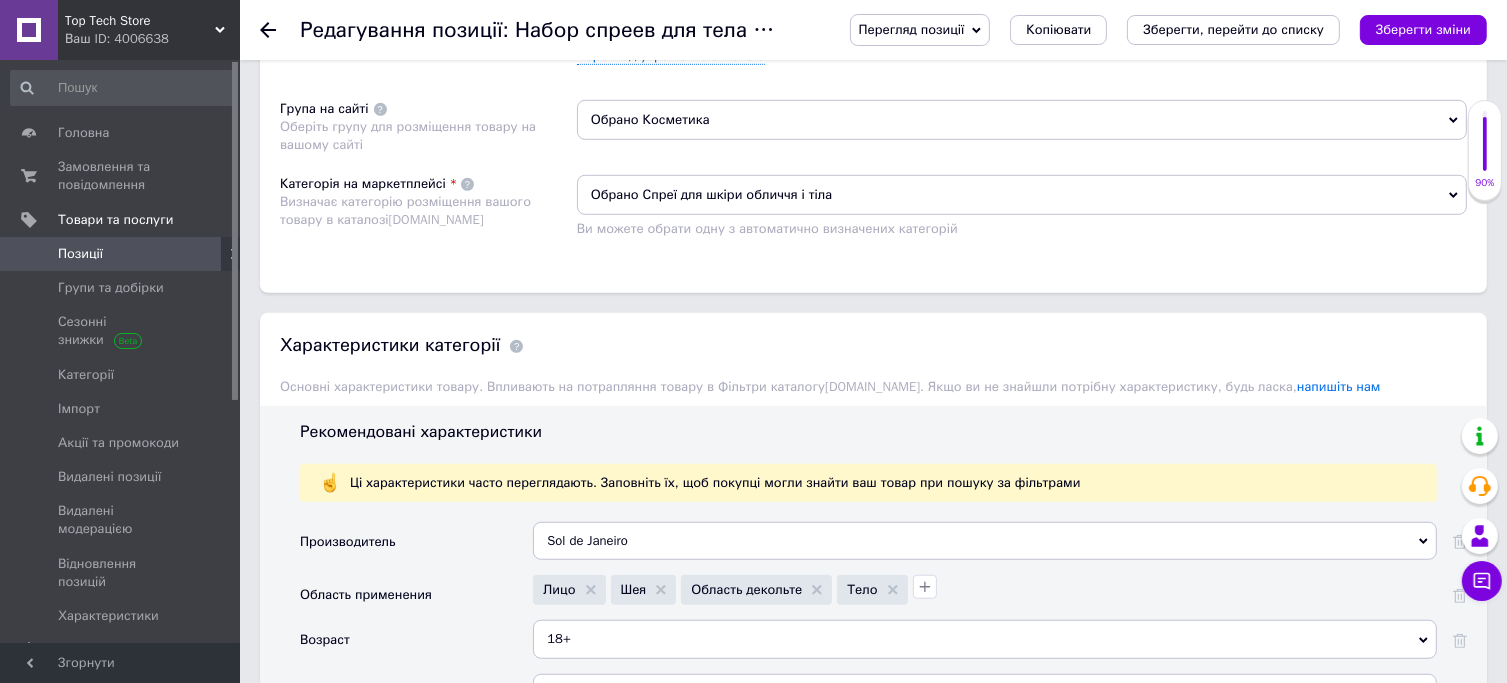 scroll, scrollTop: 1358, scrollLeft: 0, axis: vertical 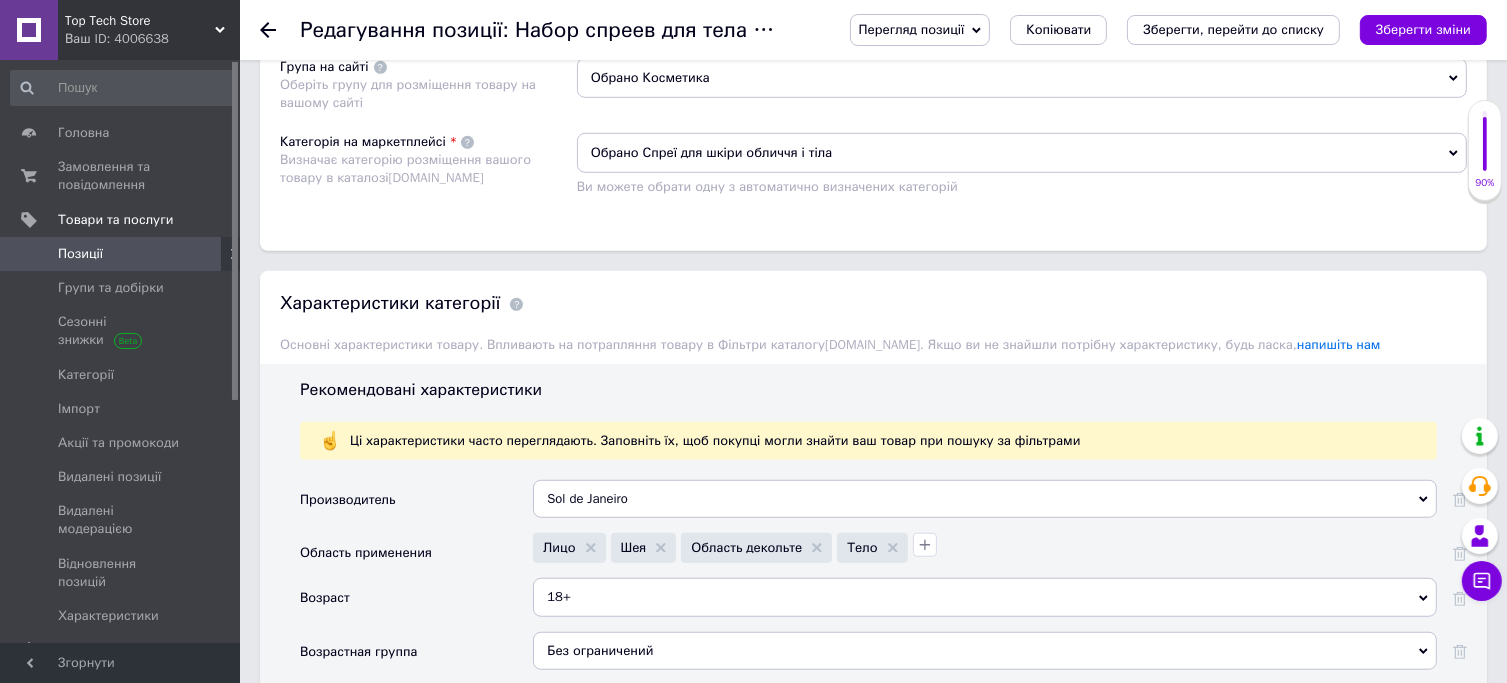 click on "Обрано Спреї для шкіри обличчя і тіла" at bounding box center [1022, 153] 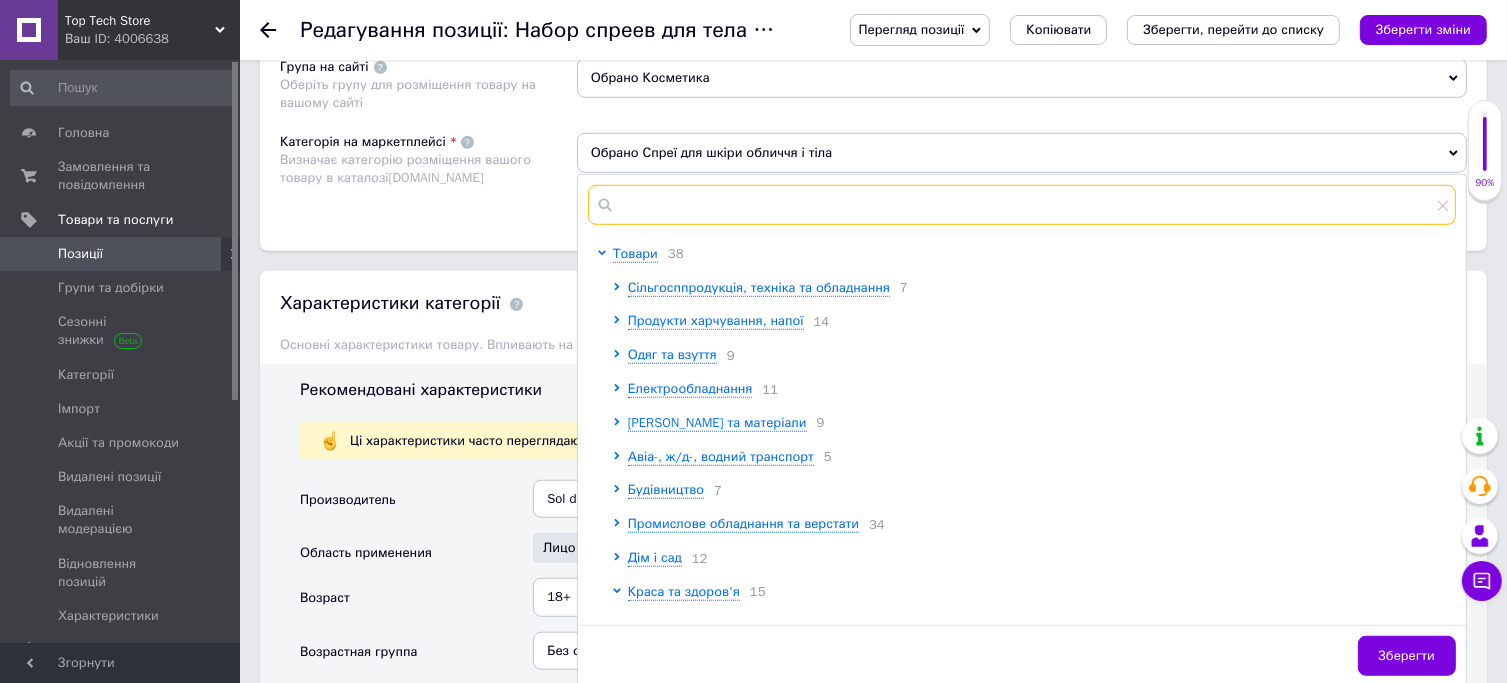 click at bounding box center (1022, 205) 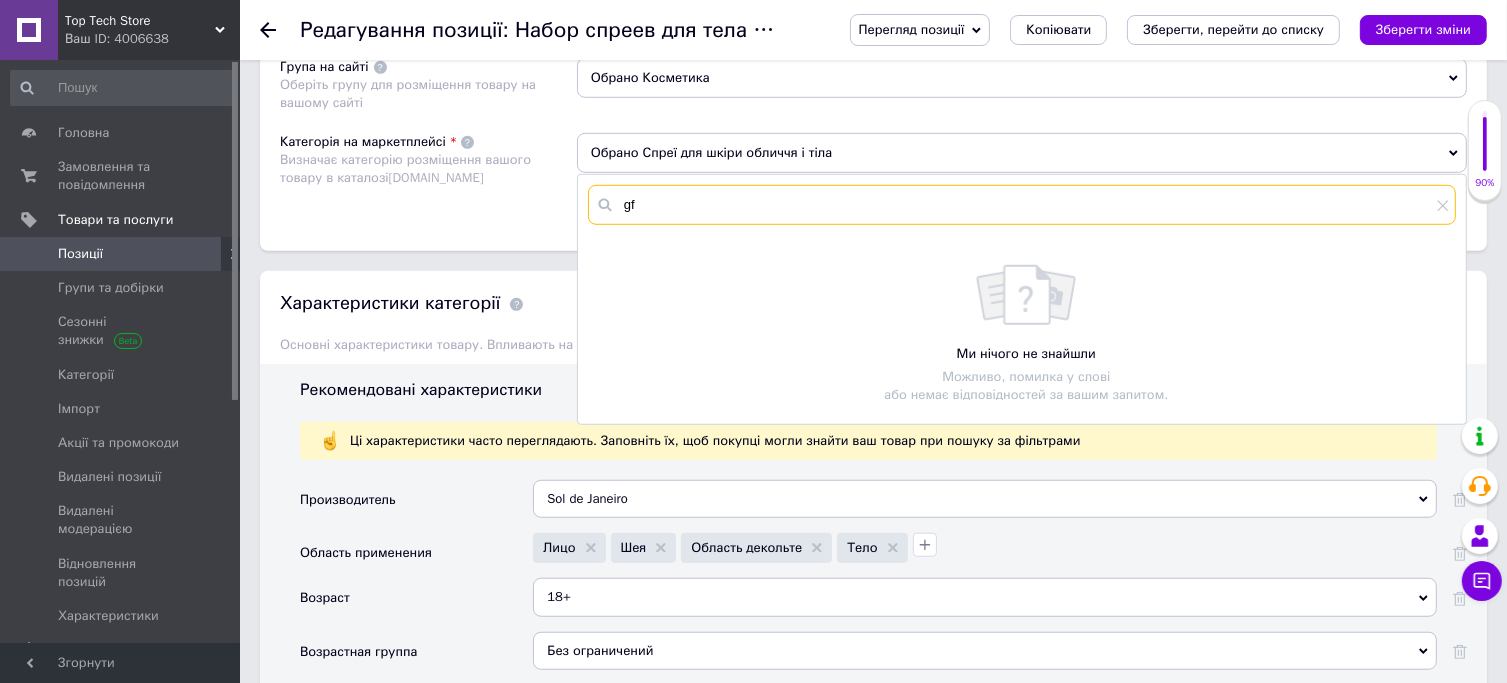 type on "g" 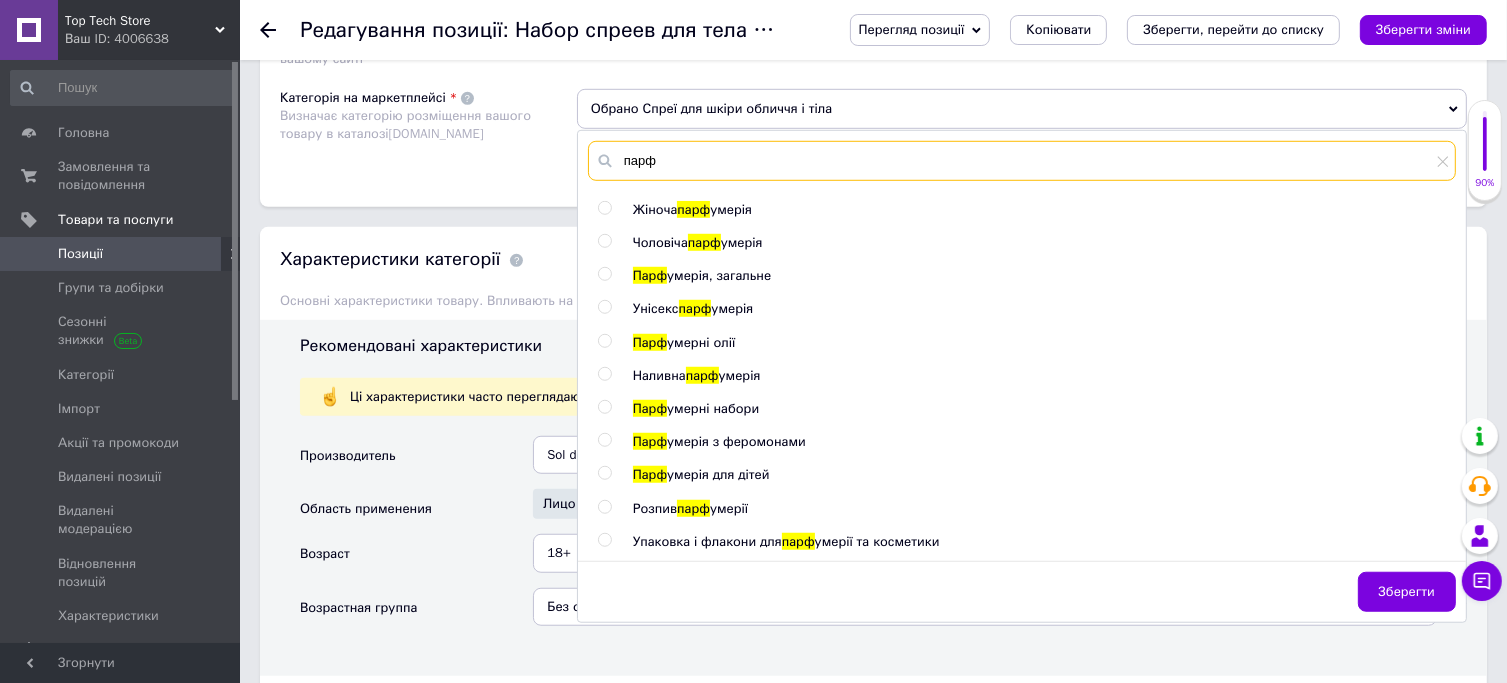 scroll, scrollTop: 1410, scrollLeft: 0, axis: vertical 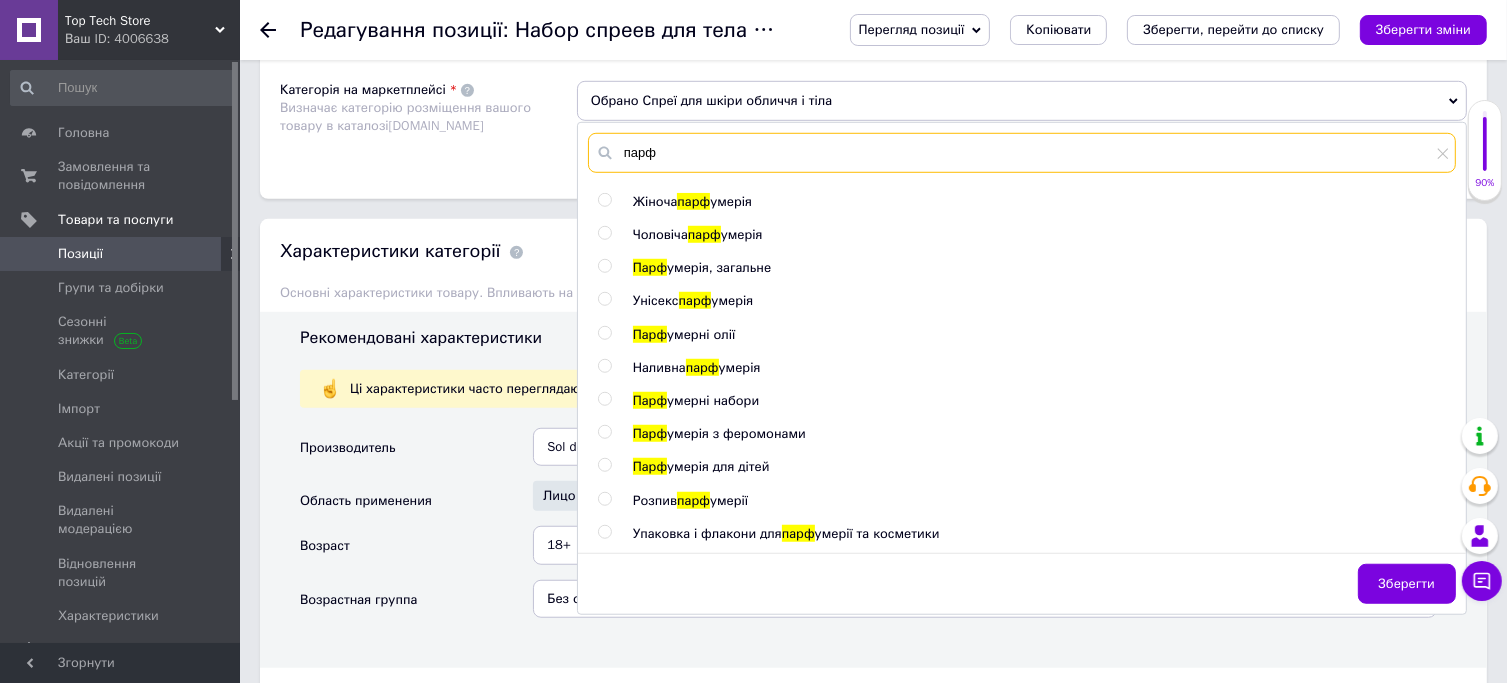 type on "парф" 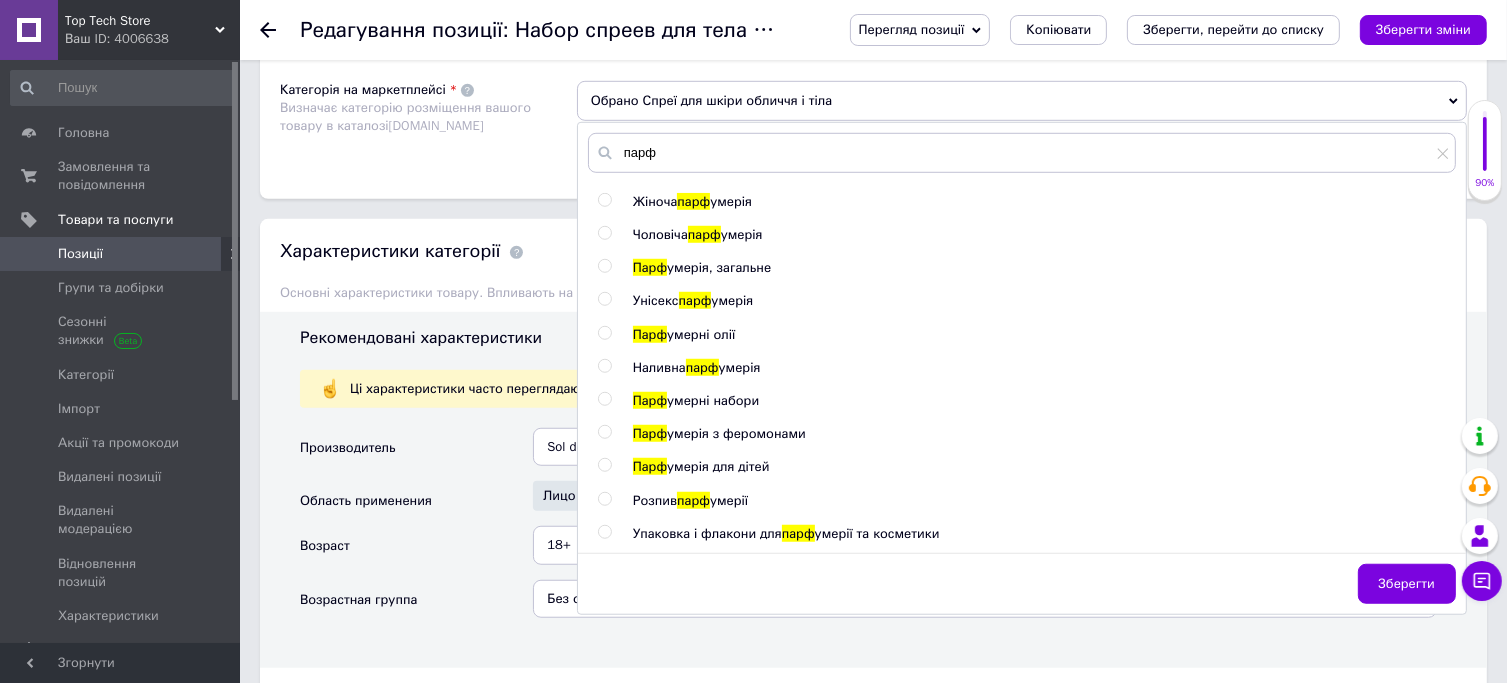 click on "умерні набори" at bounding box center (713, 400) 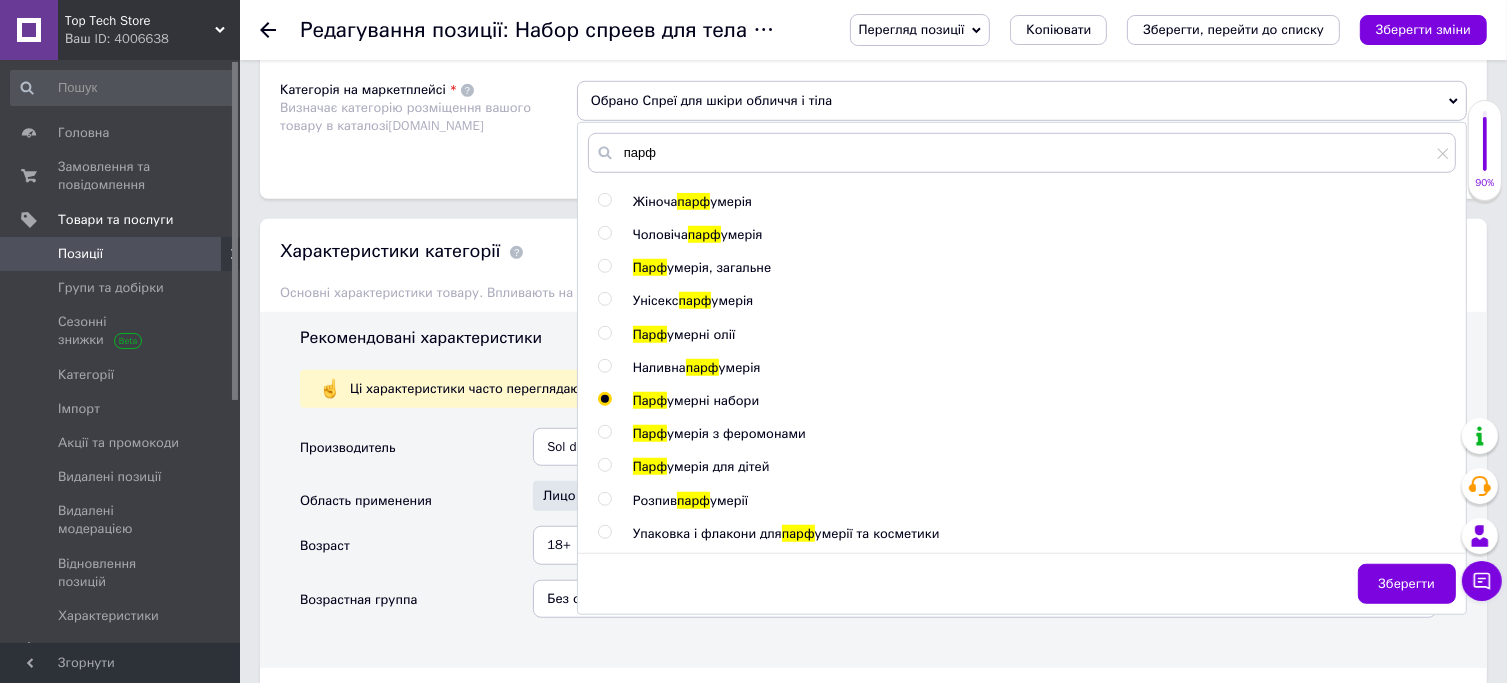 radio on "true" 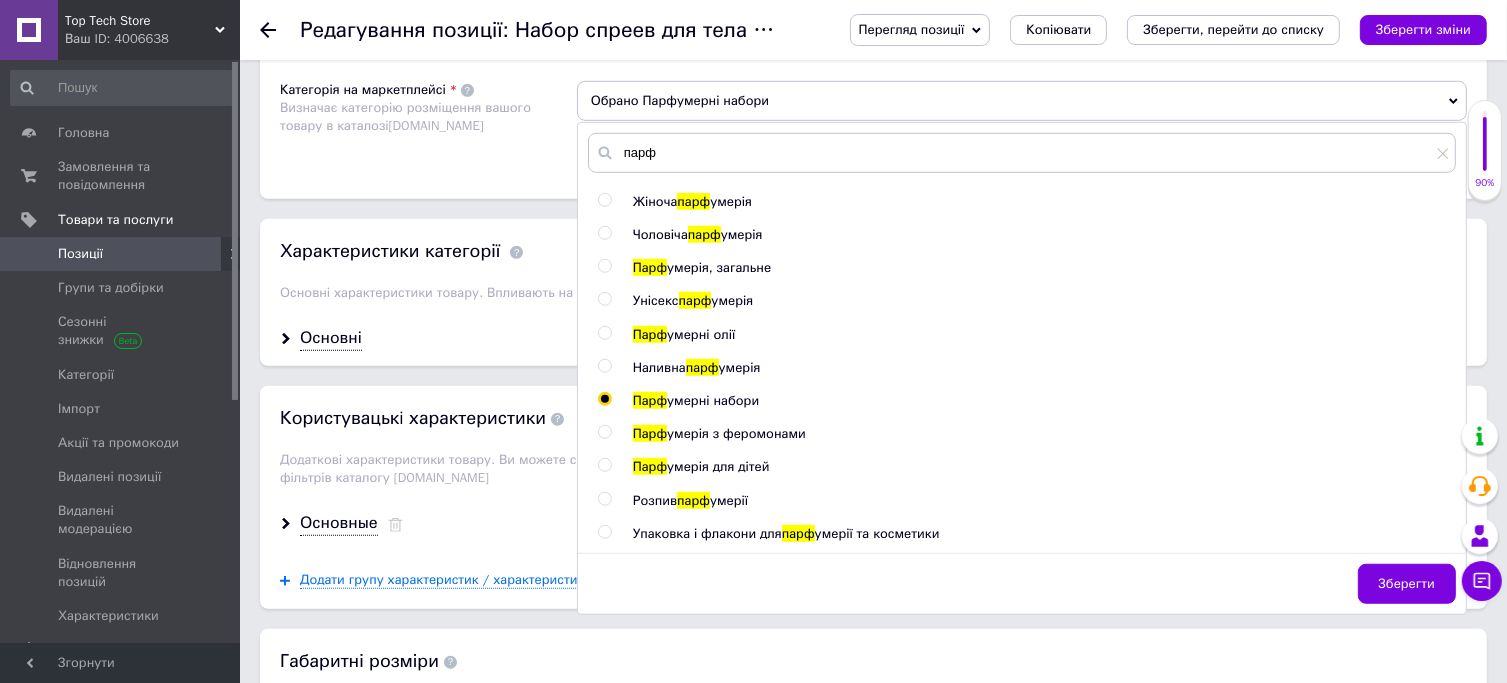 click on "Зберегти" at bounding box center (1407, 584) 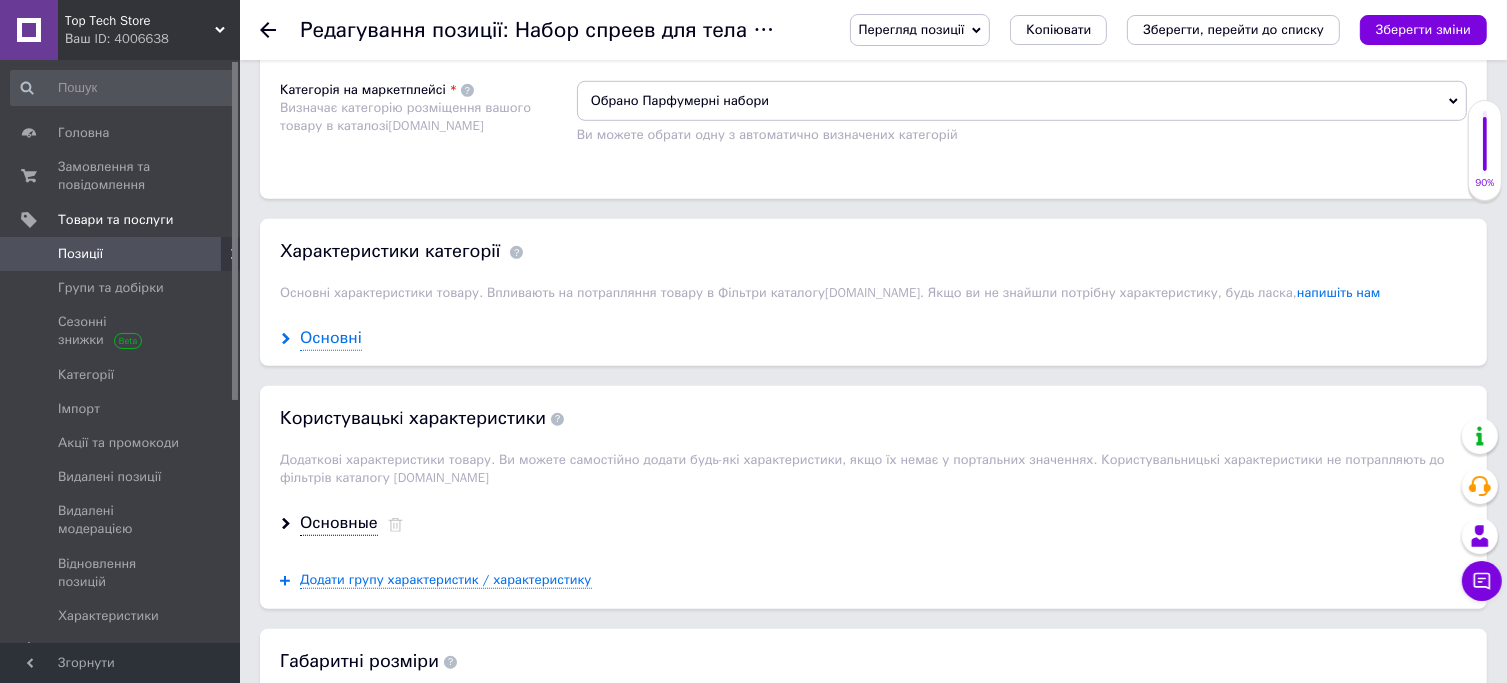 click on "Основні" at bounding box center [331, 338] 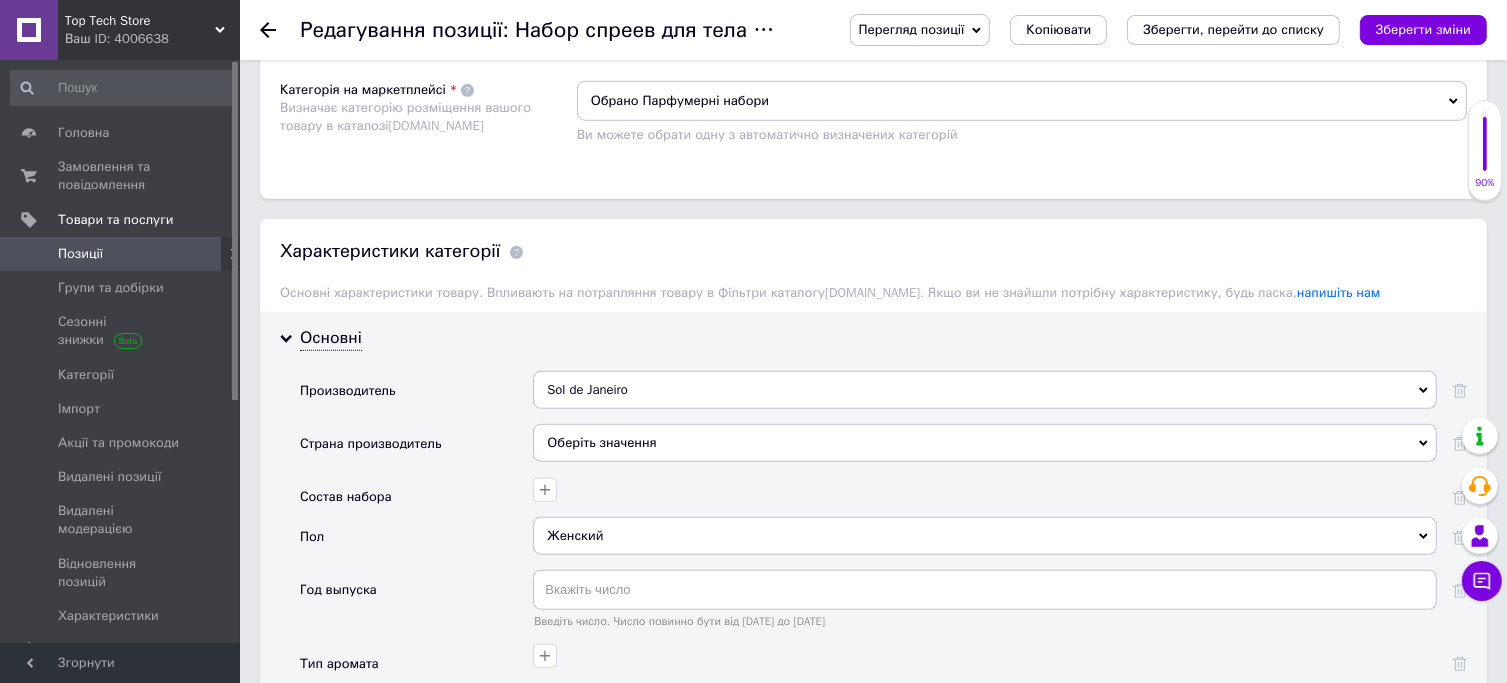 scroll, scrollTop: 1507, scrollLeft: 0, axis: vertical 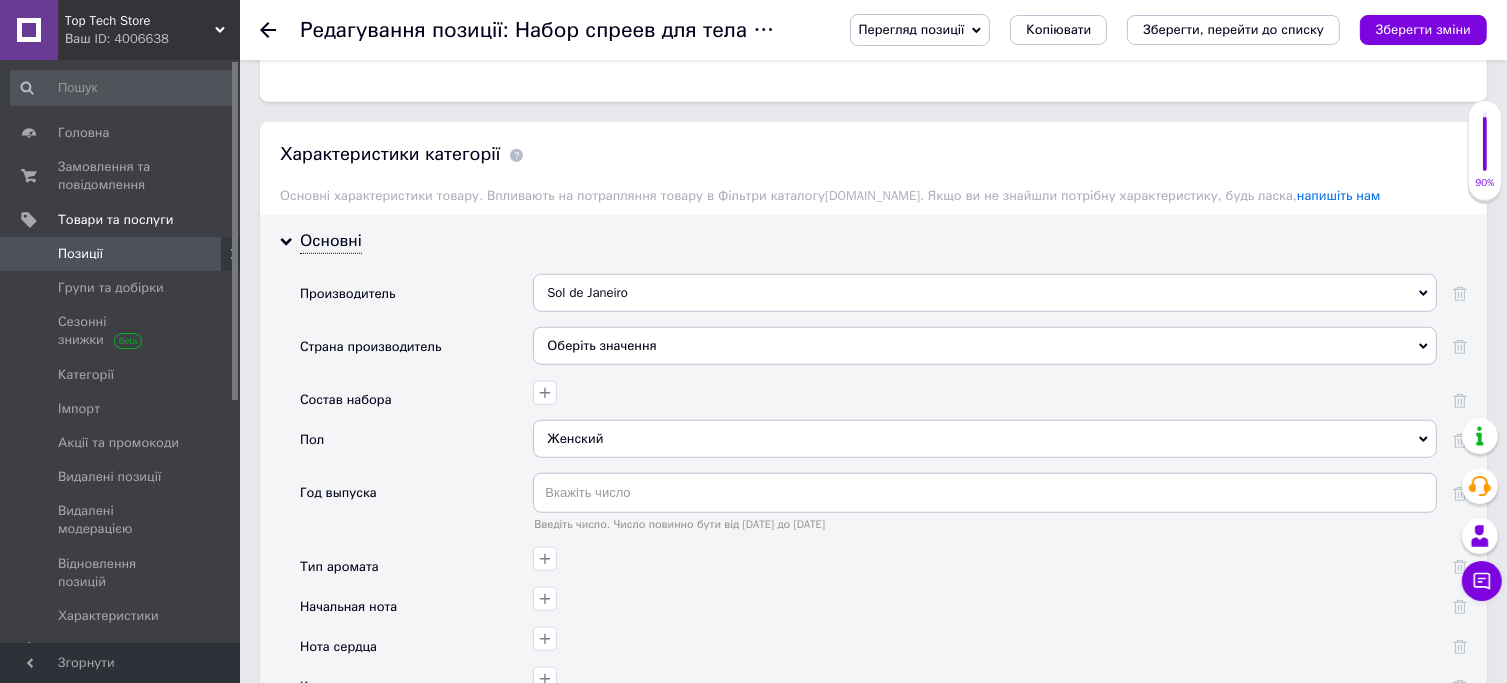 click 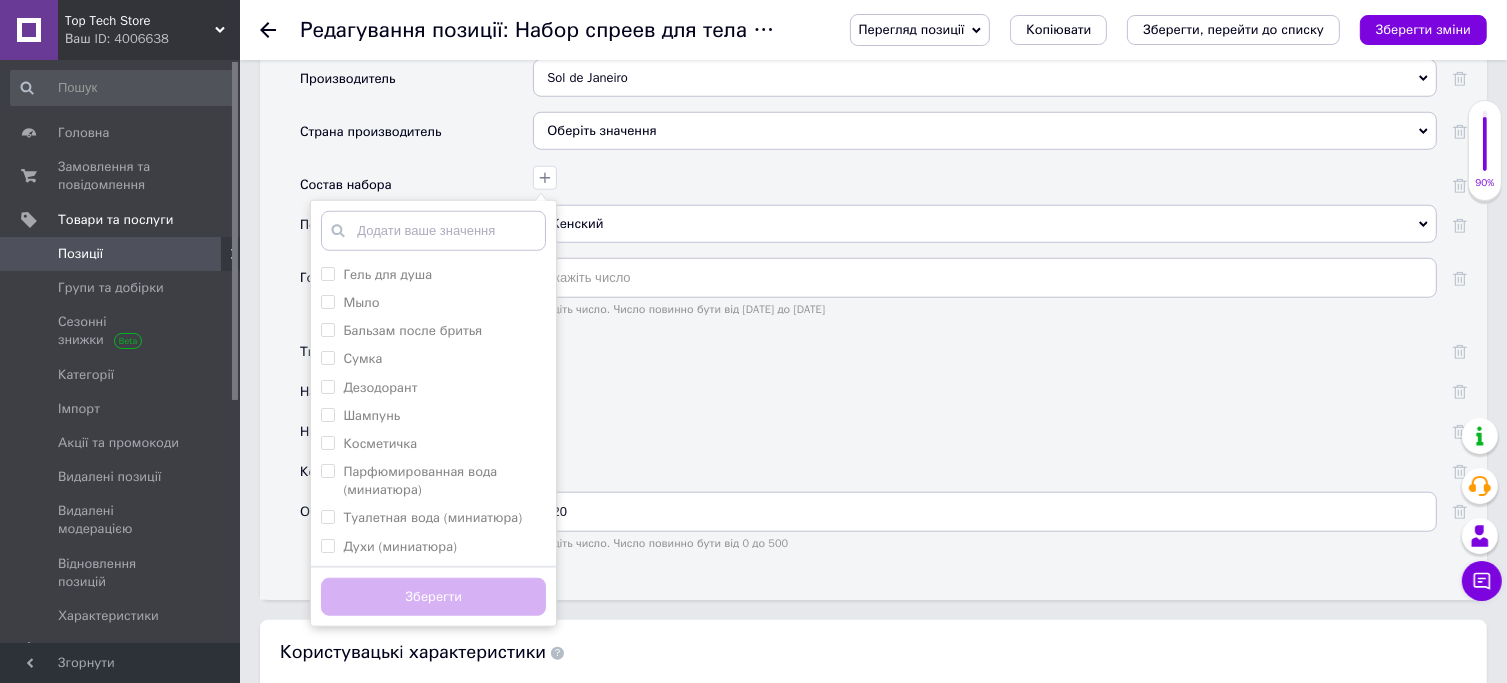 scroll, scrollTop: 1720, scrollLeft: 0, axis: vertical 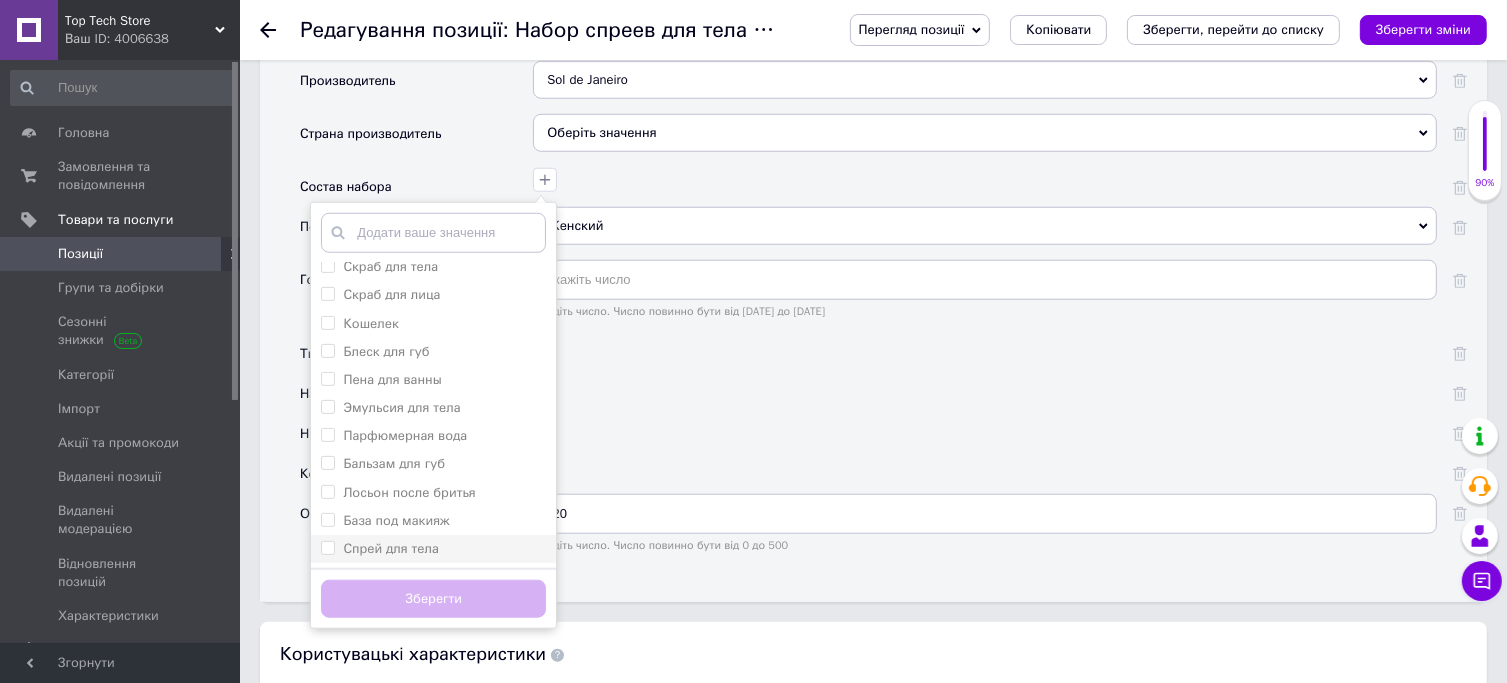 click on "Спрей для тела" at bounding box center (433, 549) 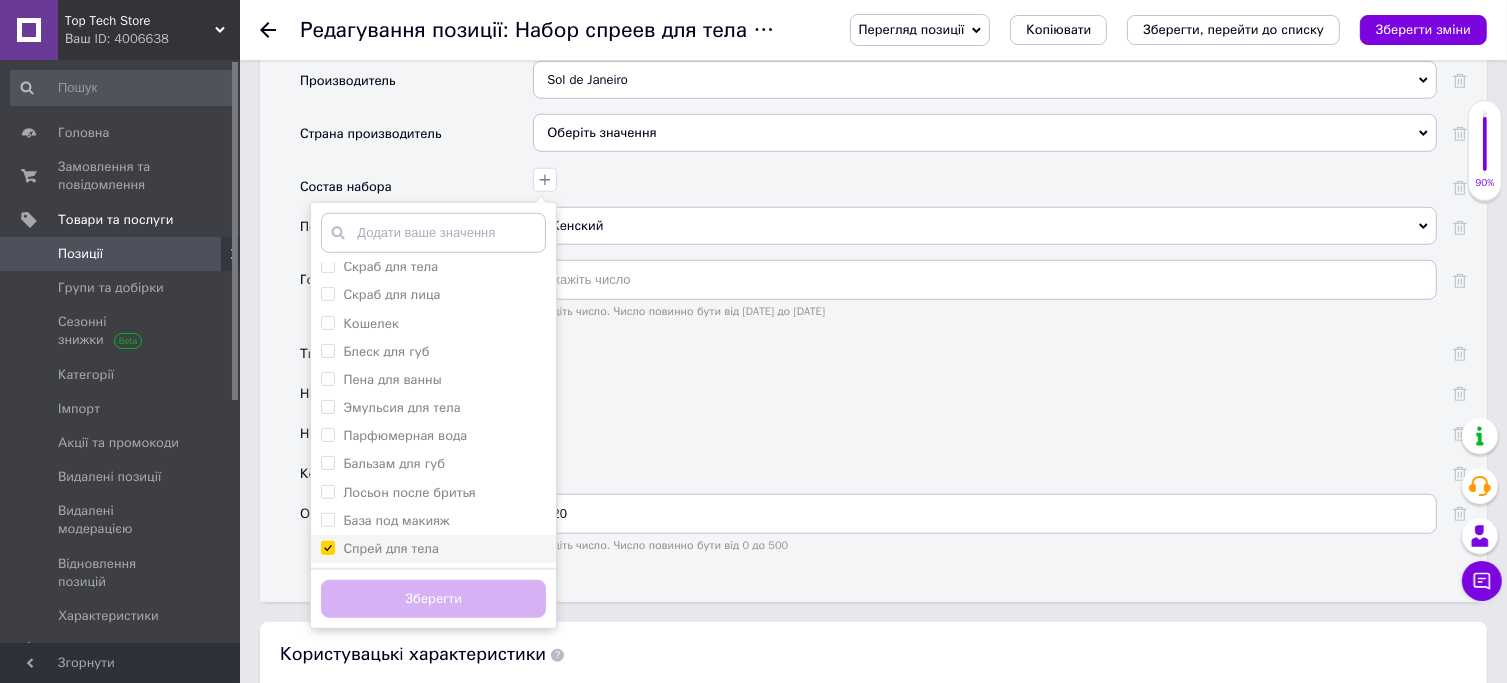 checkbox on "true" 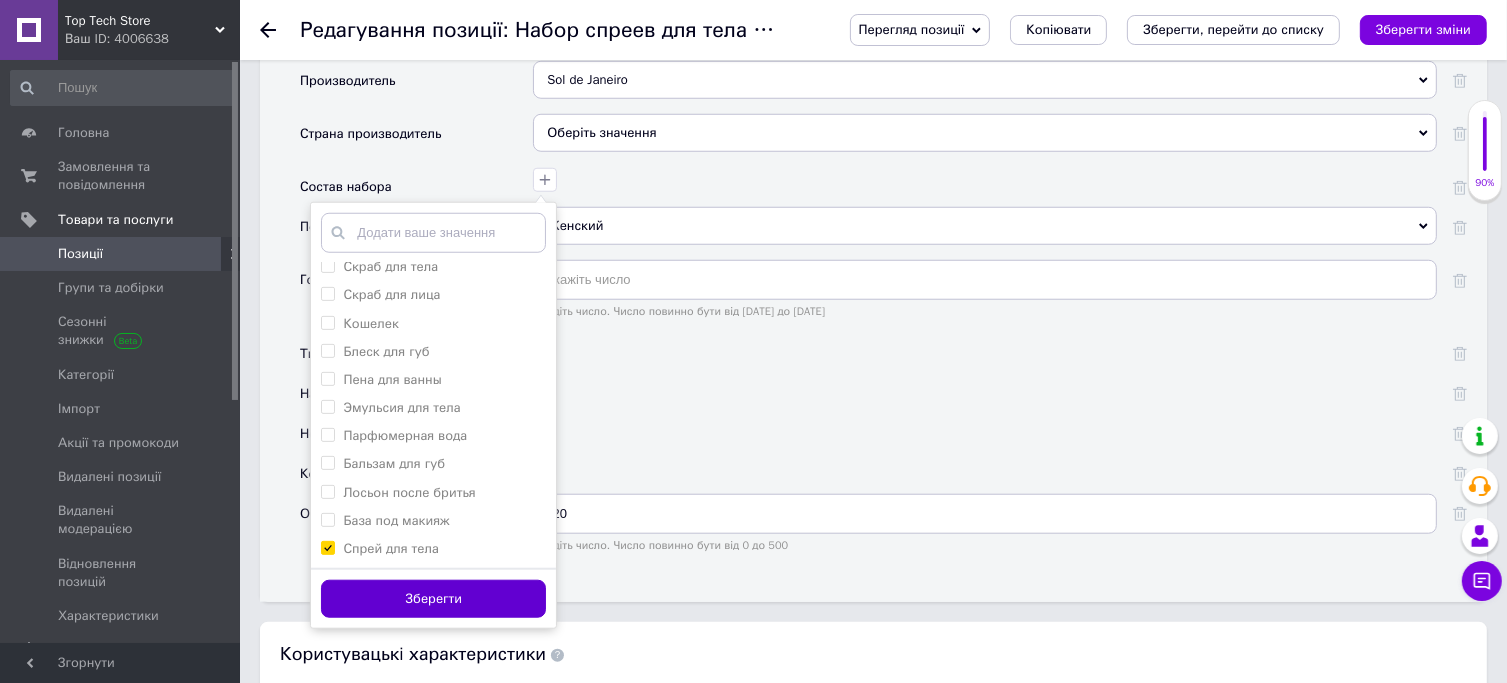 click on "Зберегти" at bounding box center [433, 599] 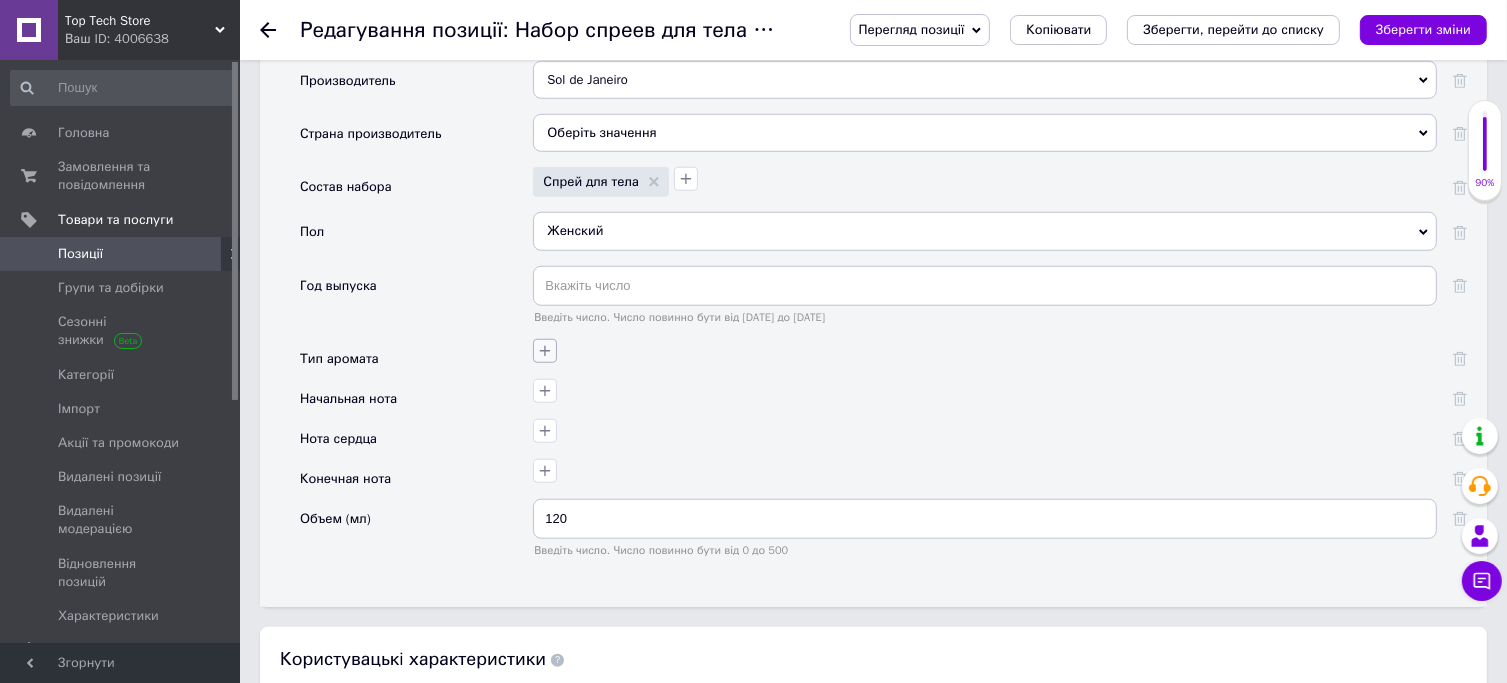 click 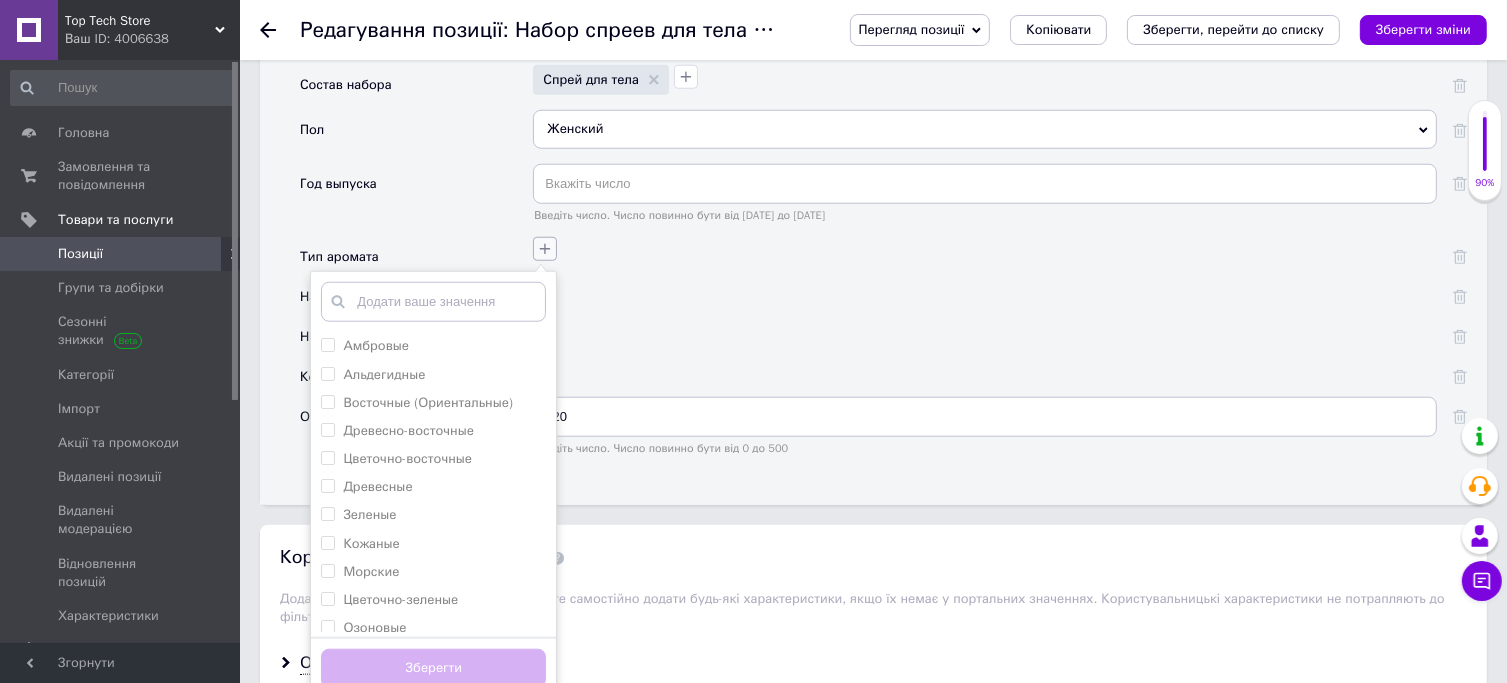 scroll, scrollTop: 1824, scrollLeft: 0, axis: vertical 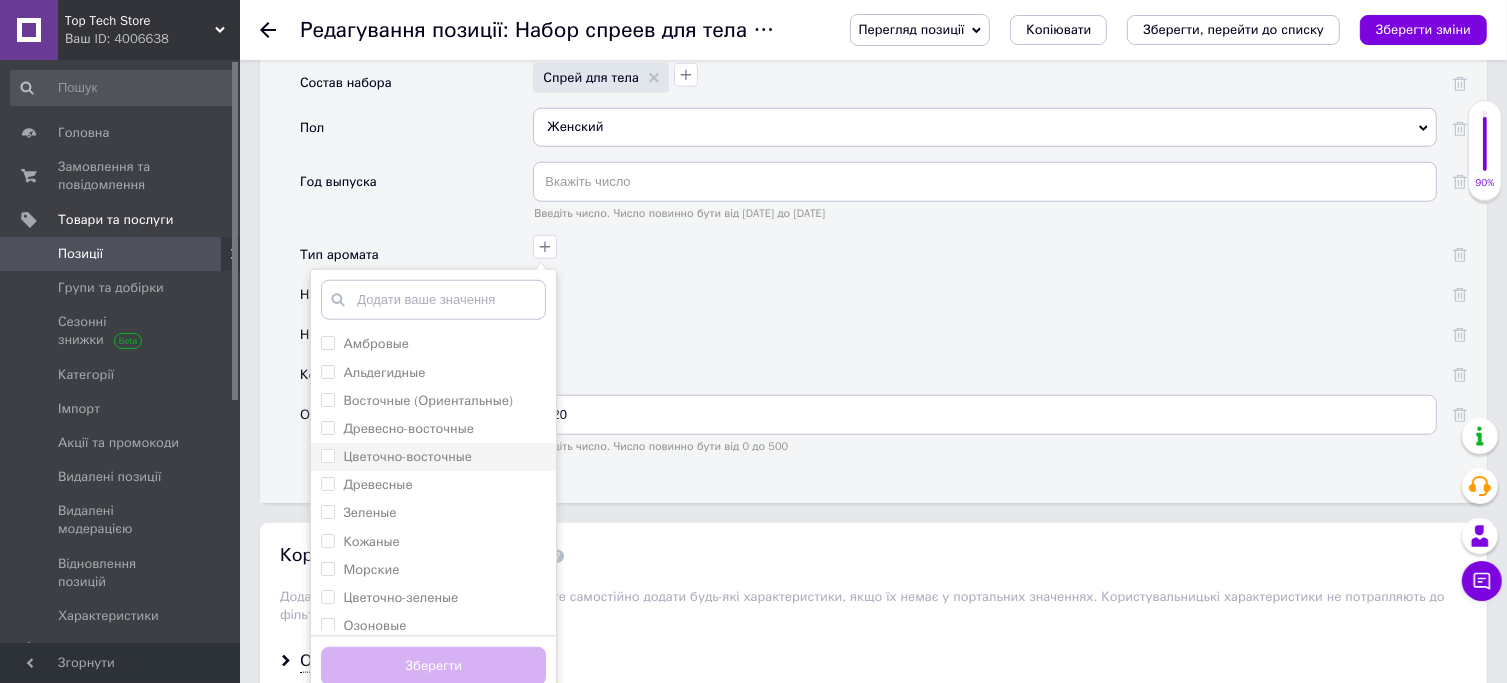 click on "Цветочно-восточные" at bounding box center (407, 456) 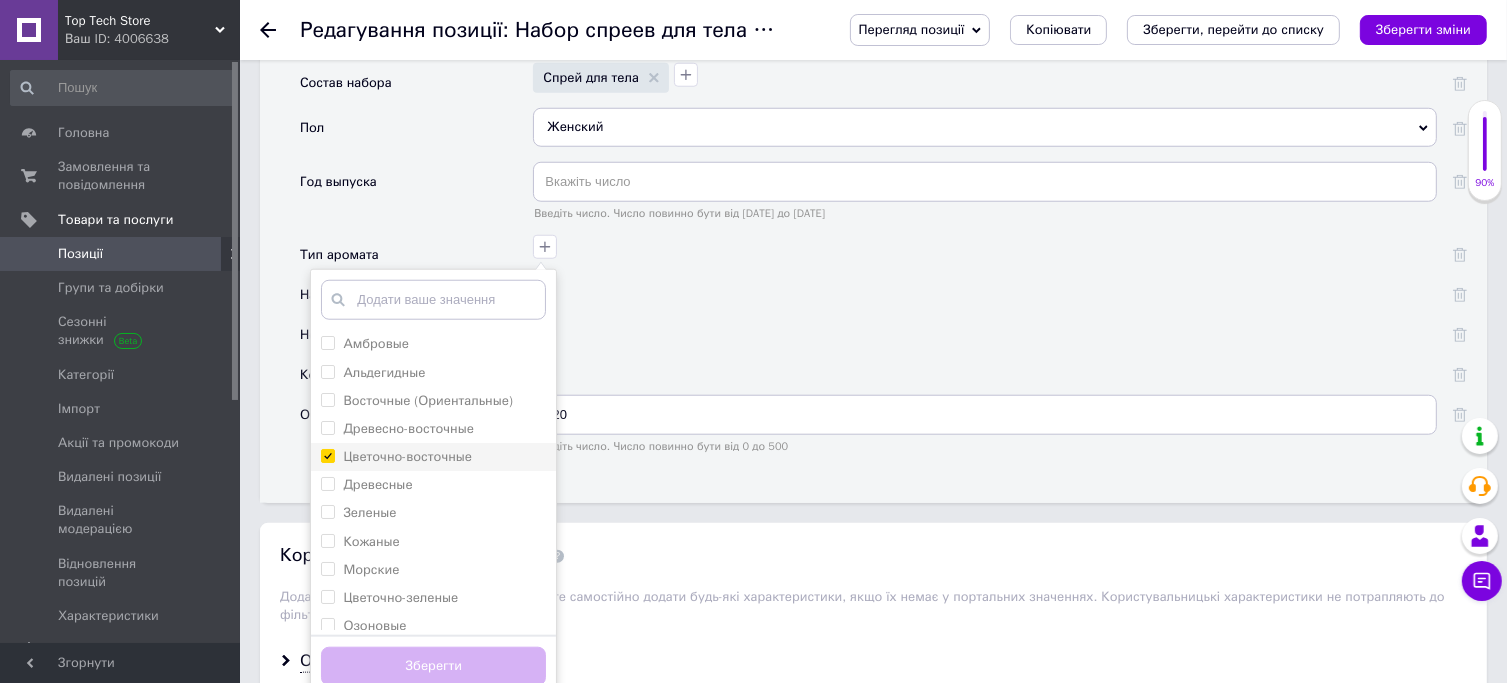 checkbox on "true" 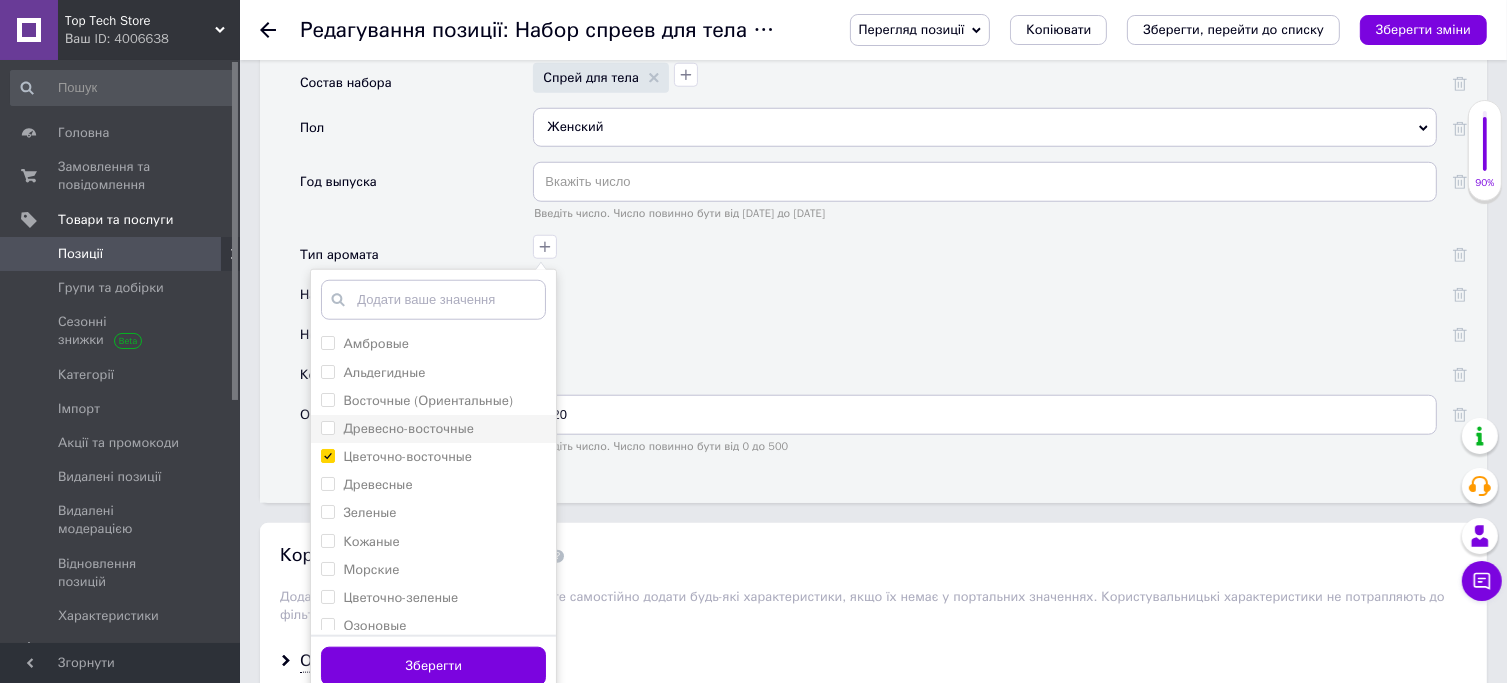 click on "Древесно-восточные" at bounding box center (408, 428) 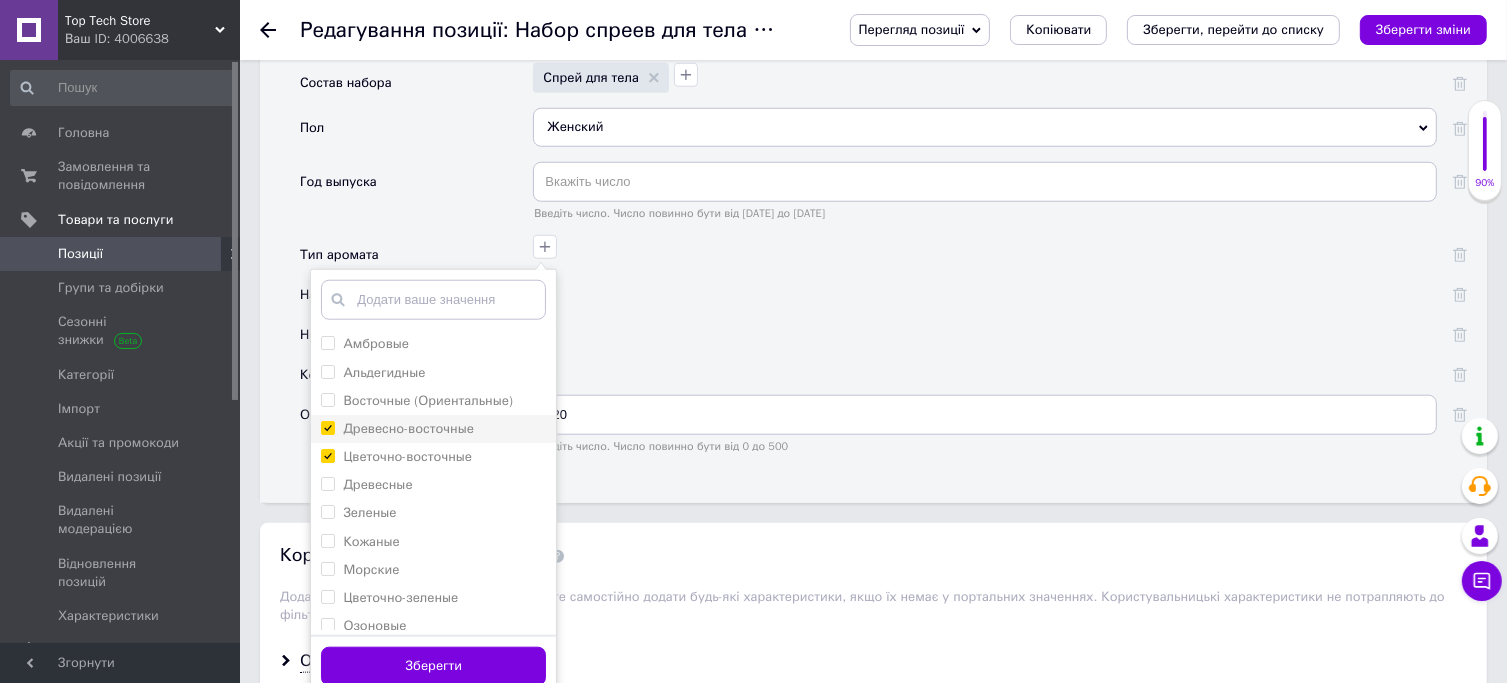 checkbox on "true" 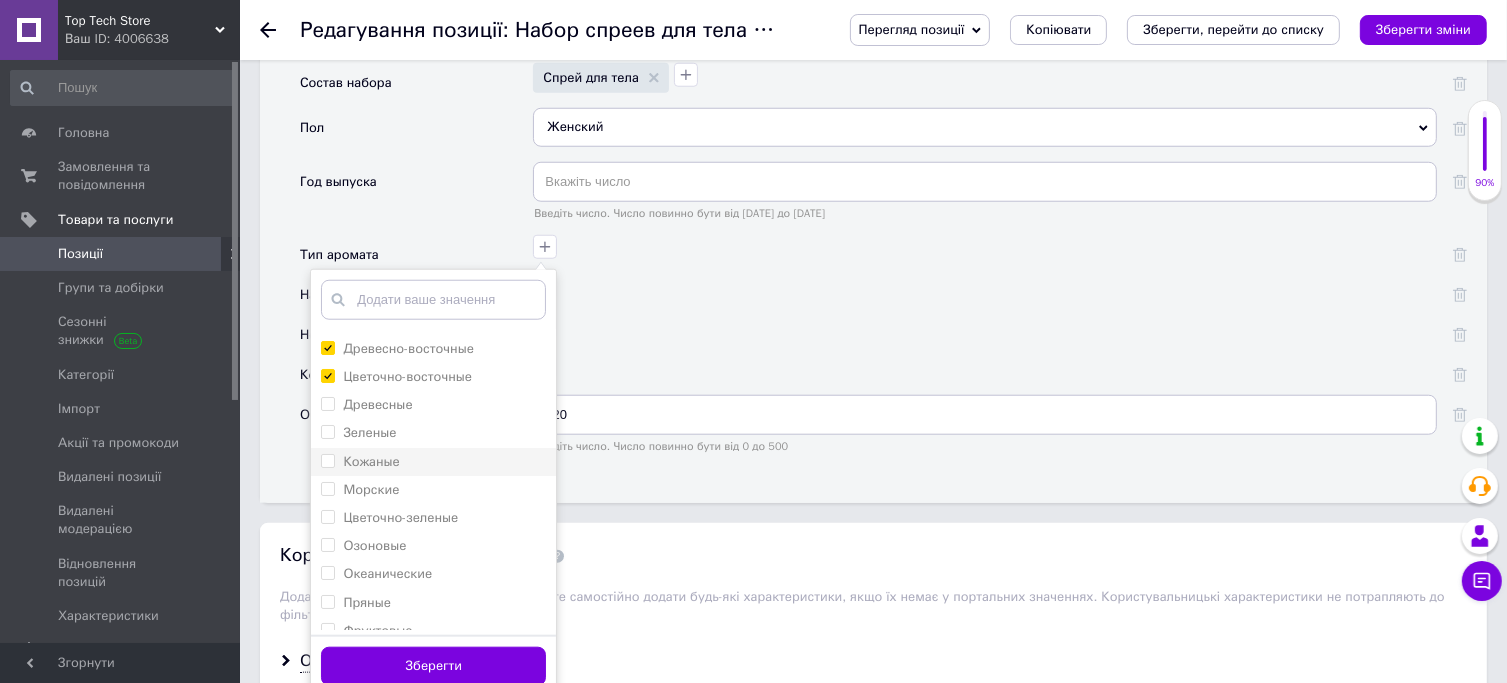 scroll, scrollTop: 96, scrollLeft: 0, axis: vertical 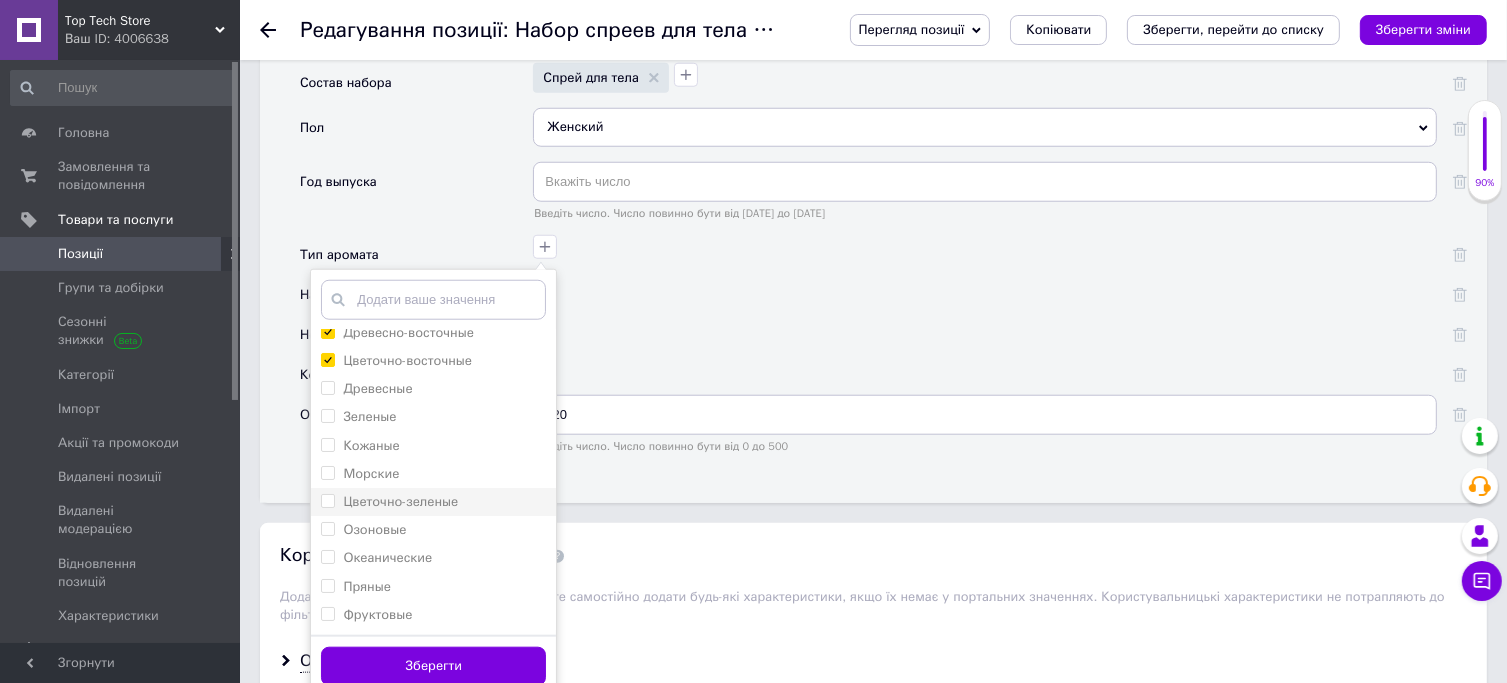 click on "Цветочно-зеленые" at bounding box center (433, 502) 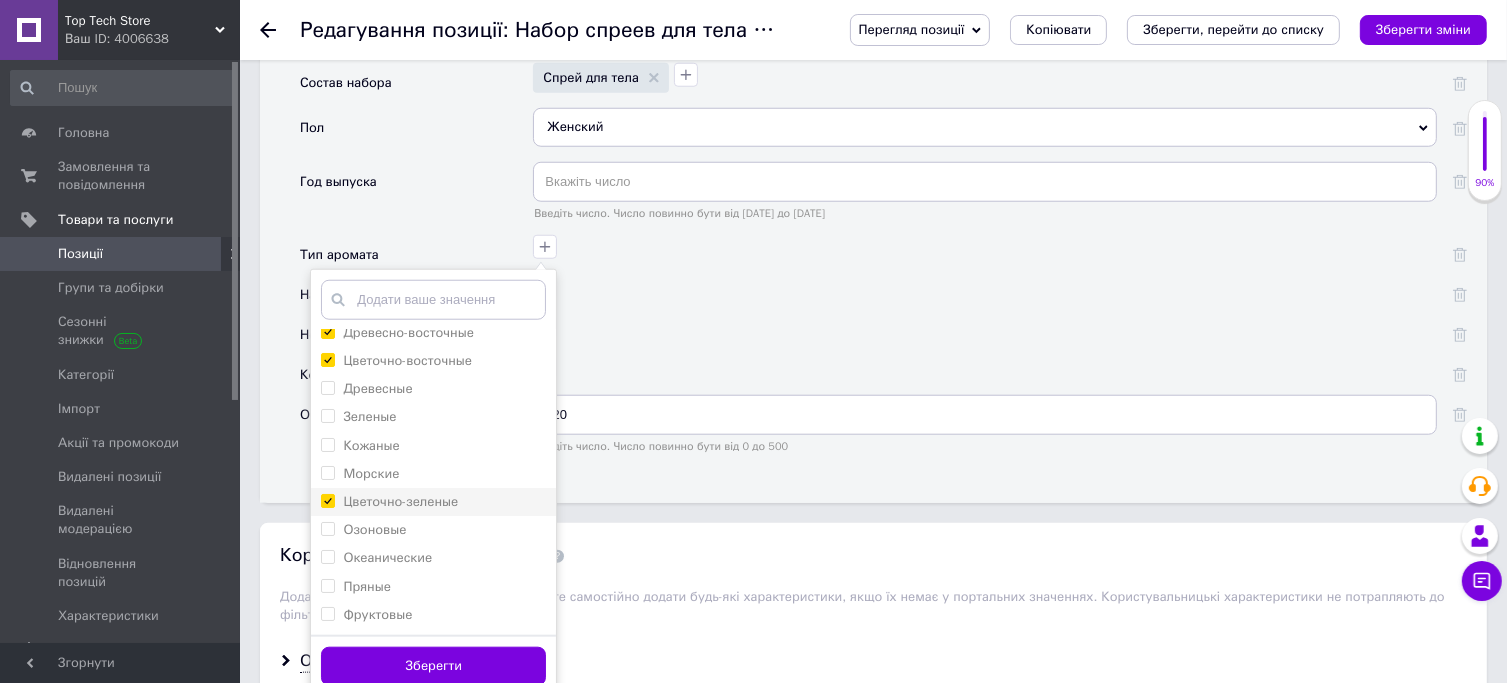 checkbox on "true" 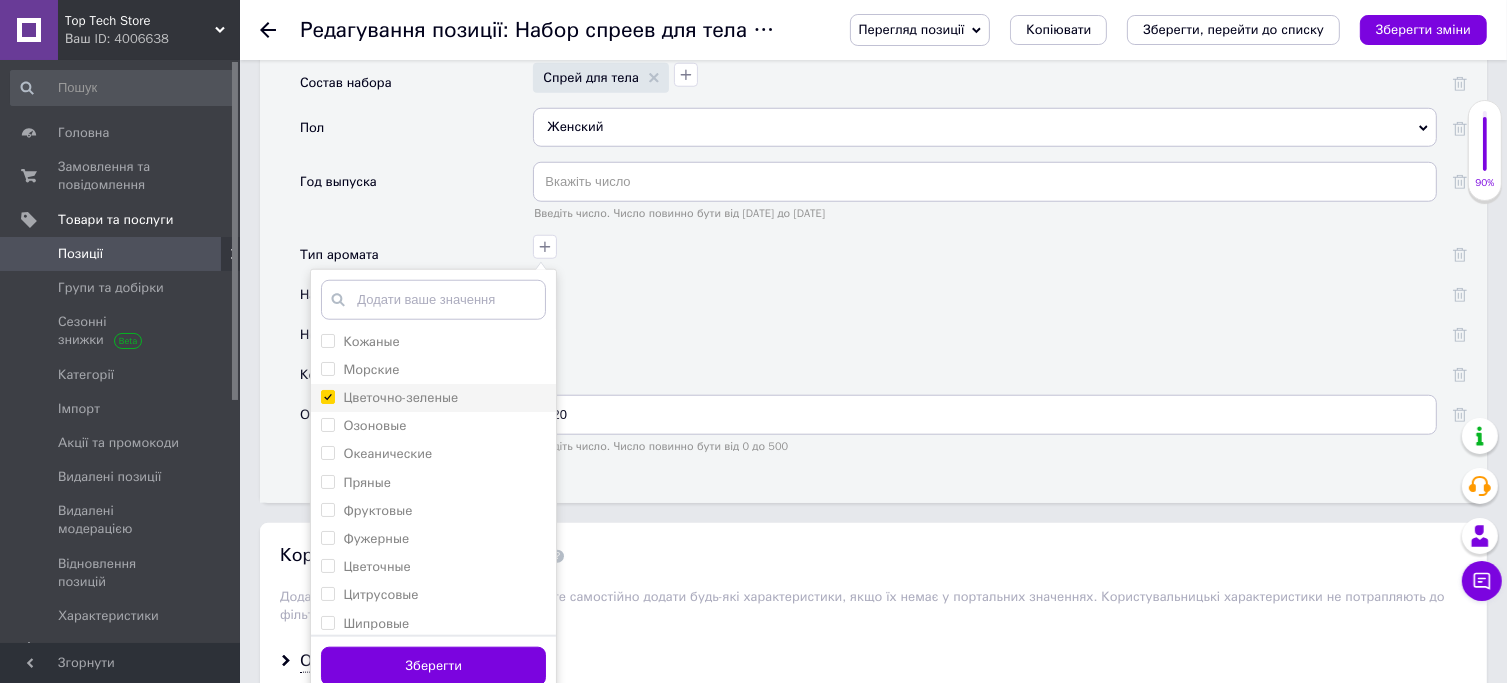 scroll, scrollTop: 216, scrollLeft: 0, axis: vertical 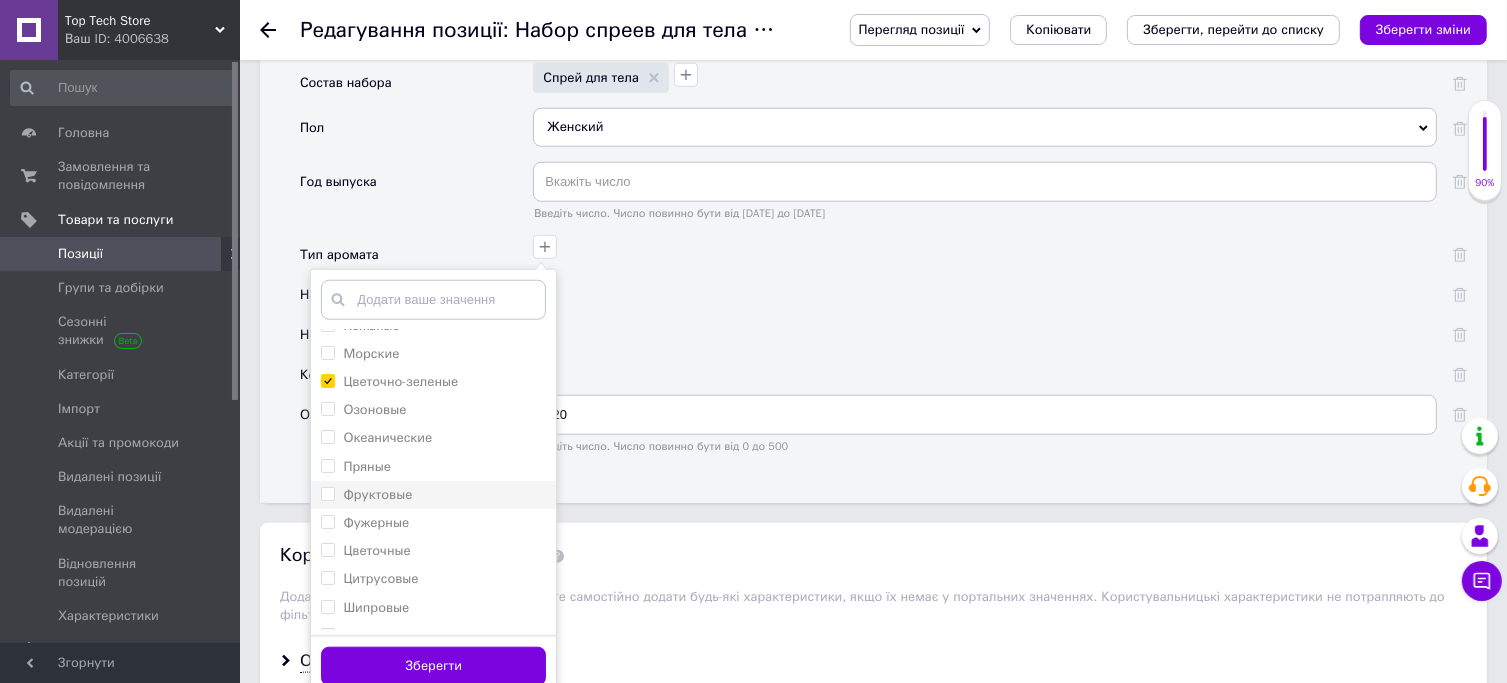 click on "Фруктовые" at bounding box center [433, 495] 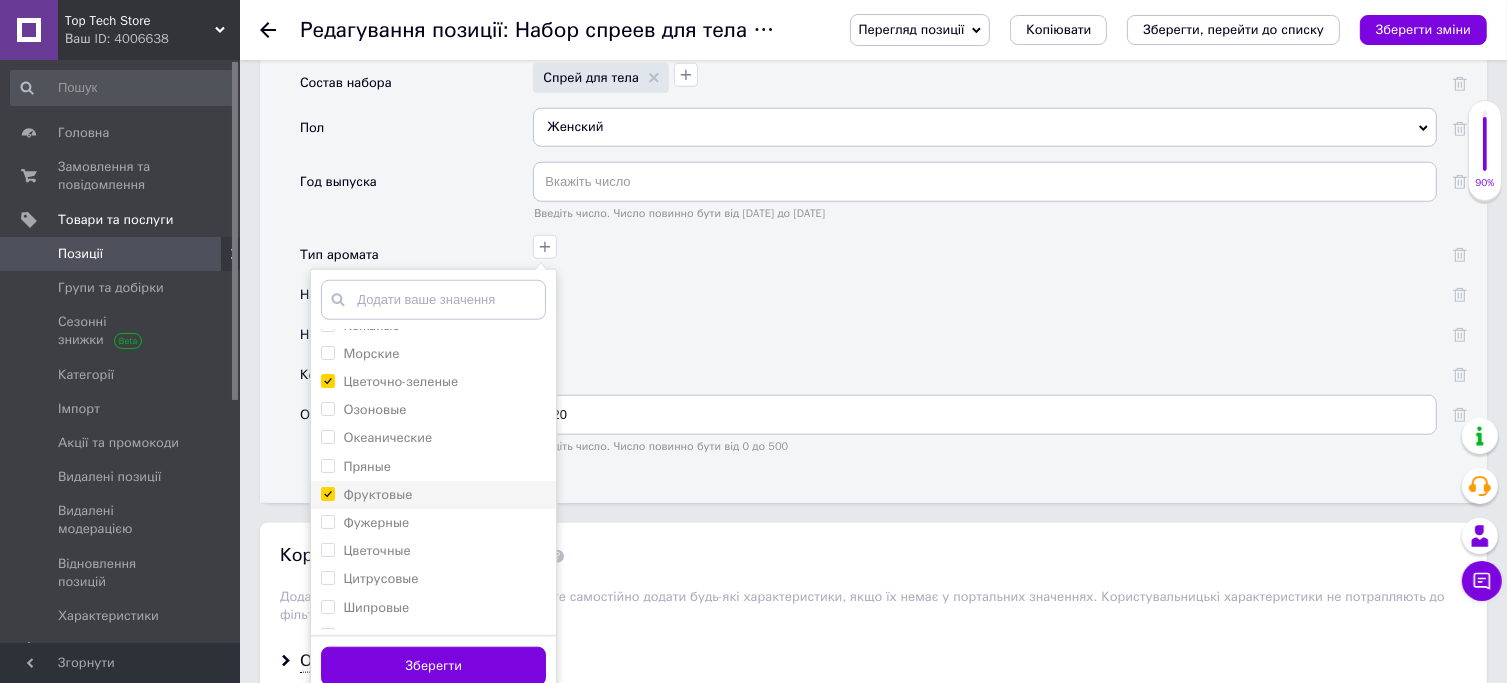 checkbox on "true" 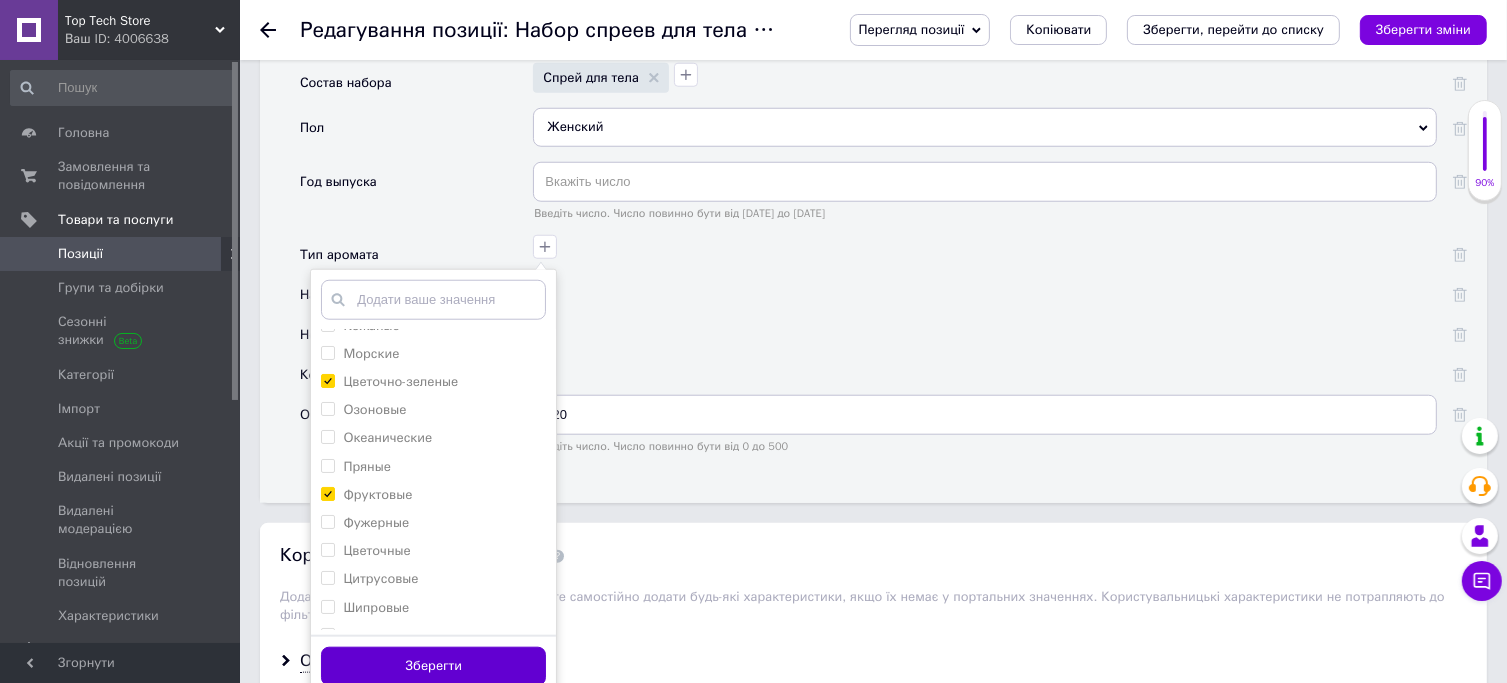 click on "Зберегти" at bounding box center [433, 666] 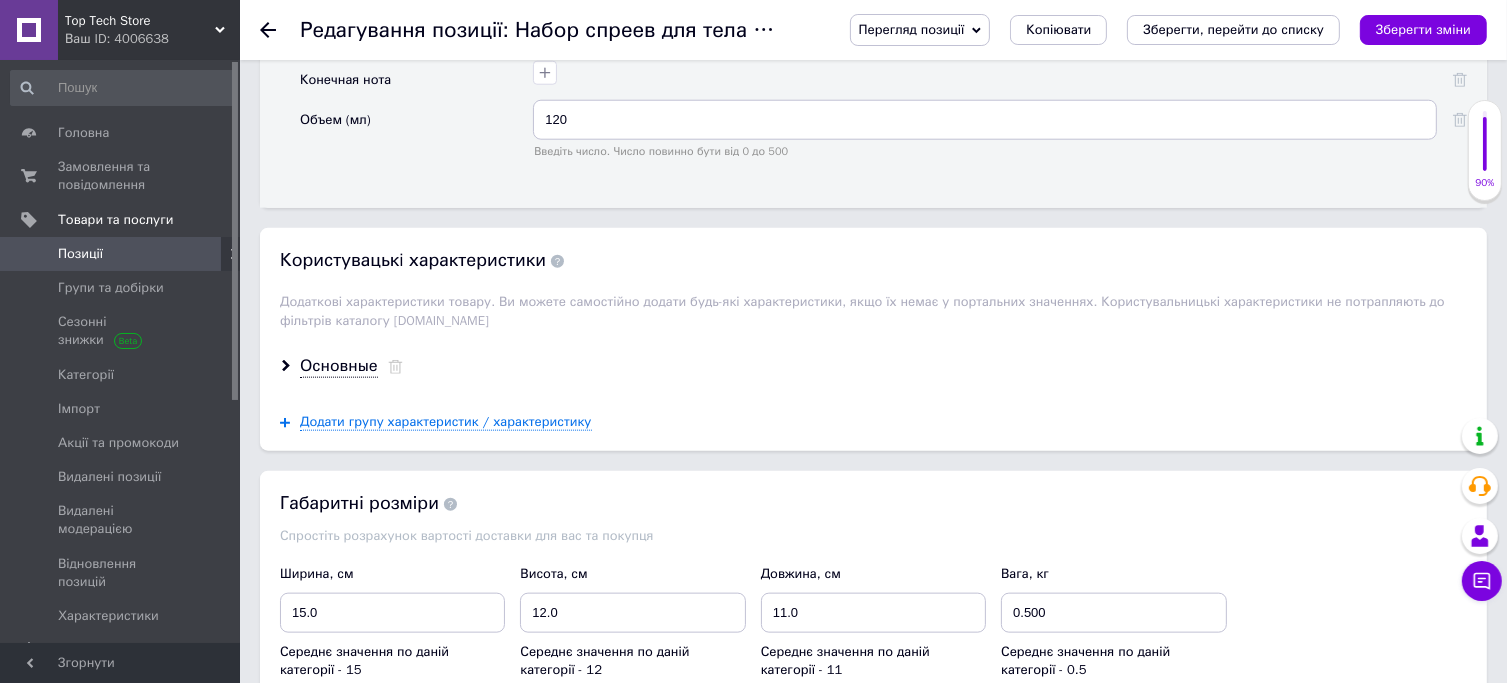 scroll, scrollTop: 2132, scrollLeft: 0, axis: vertical 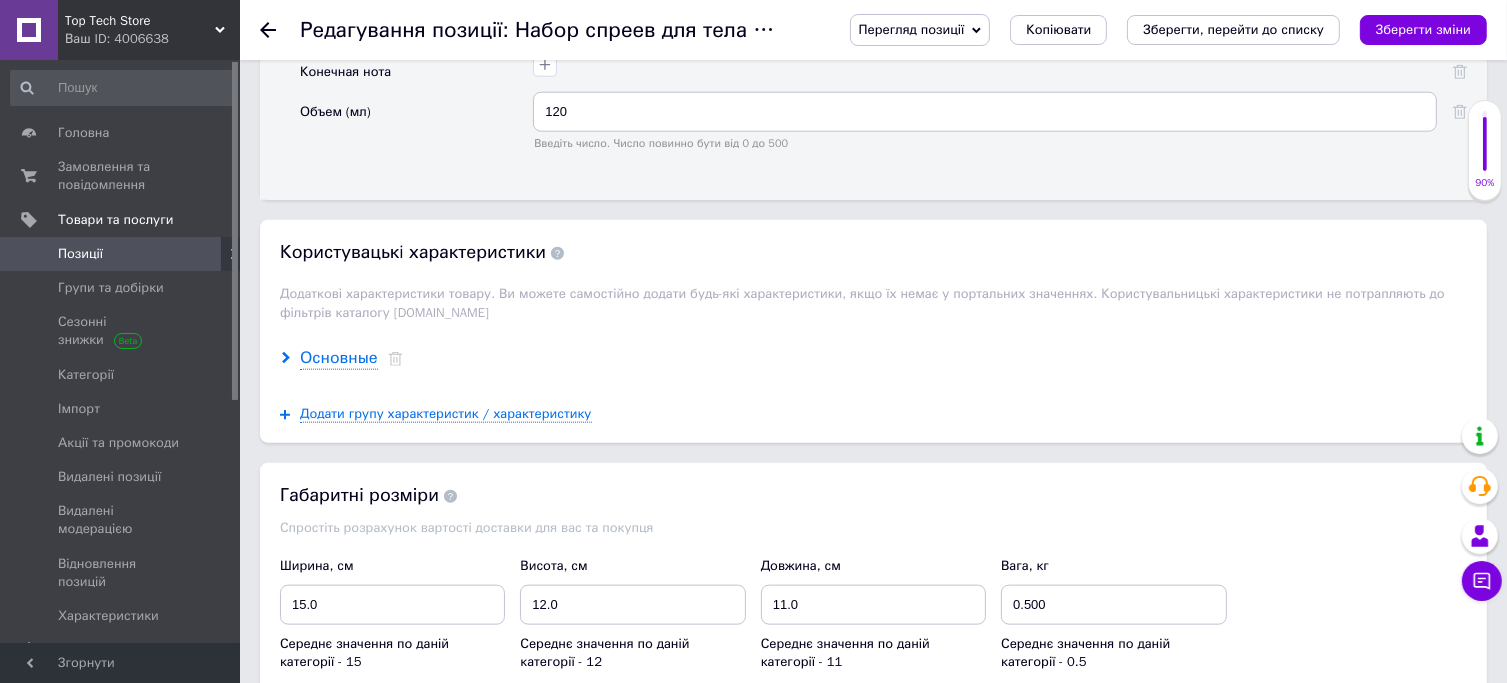 click on "Основные" at bounding box center [339, 358] 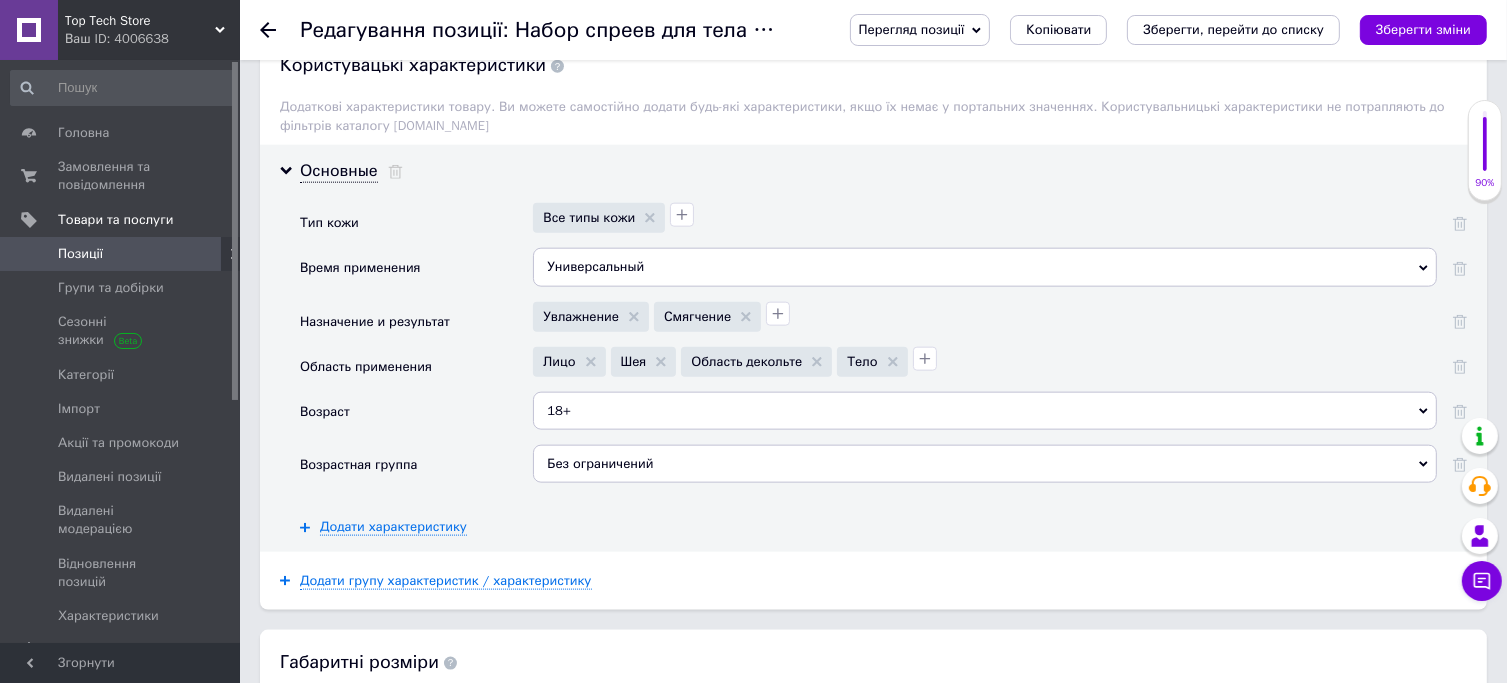 scroll, scrollTop: 2326, scrollLeft: 0, axis: vertical 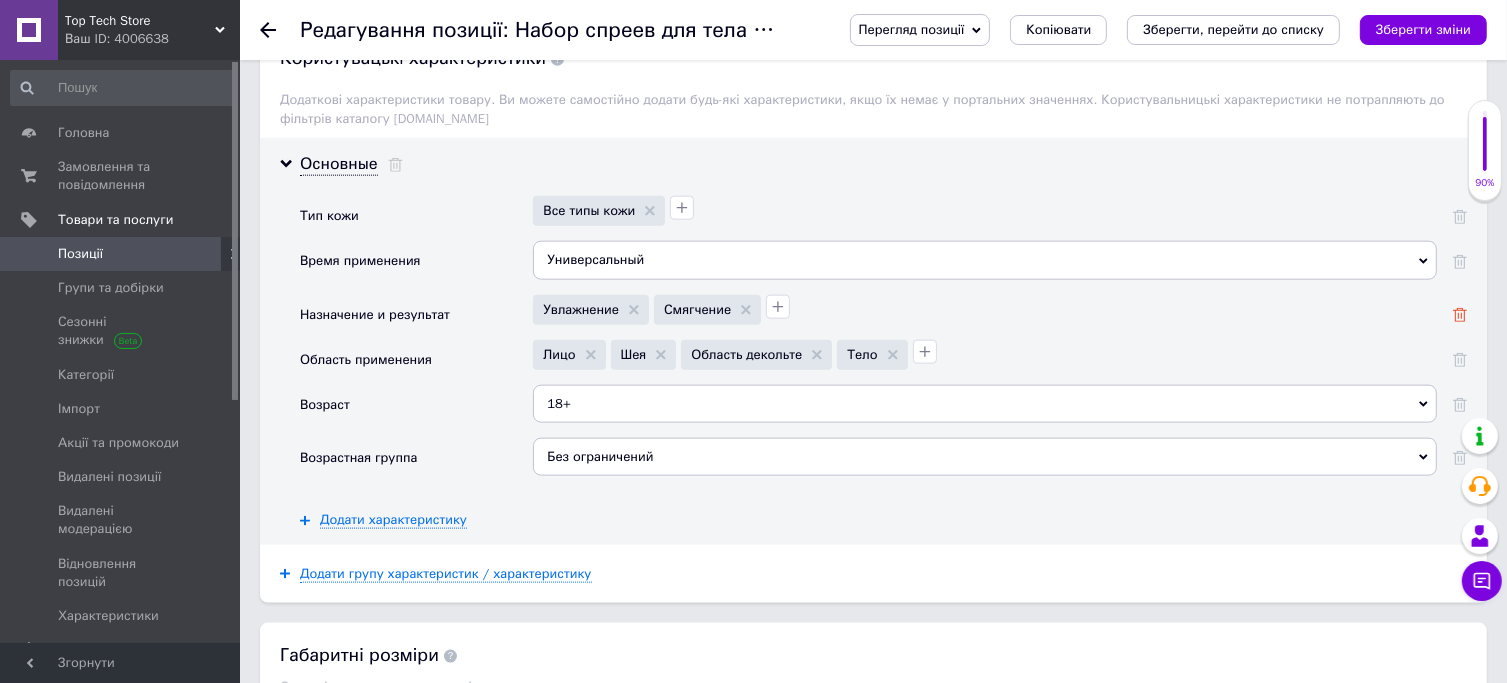 click 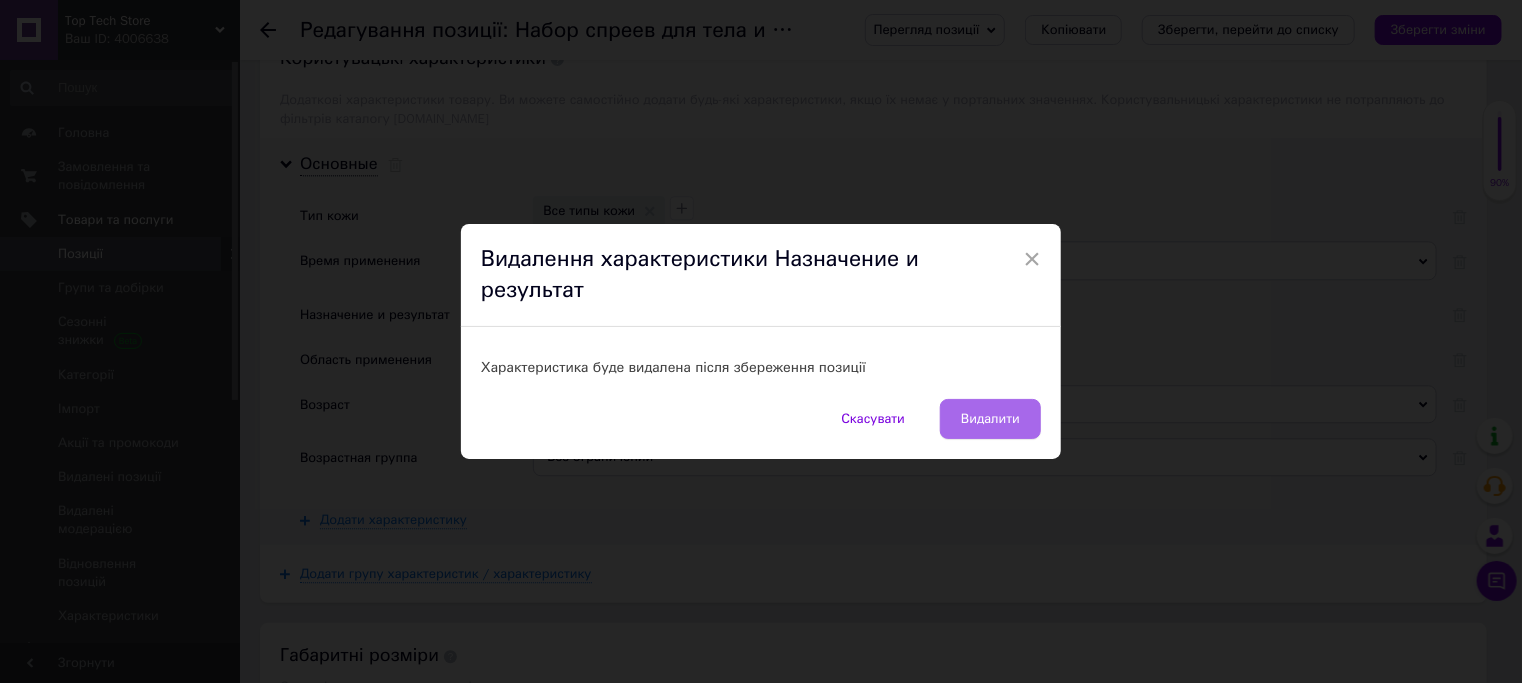 click on "Видалити" at bounding box center [990, 419] 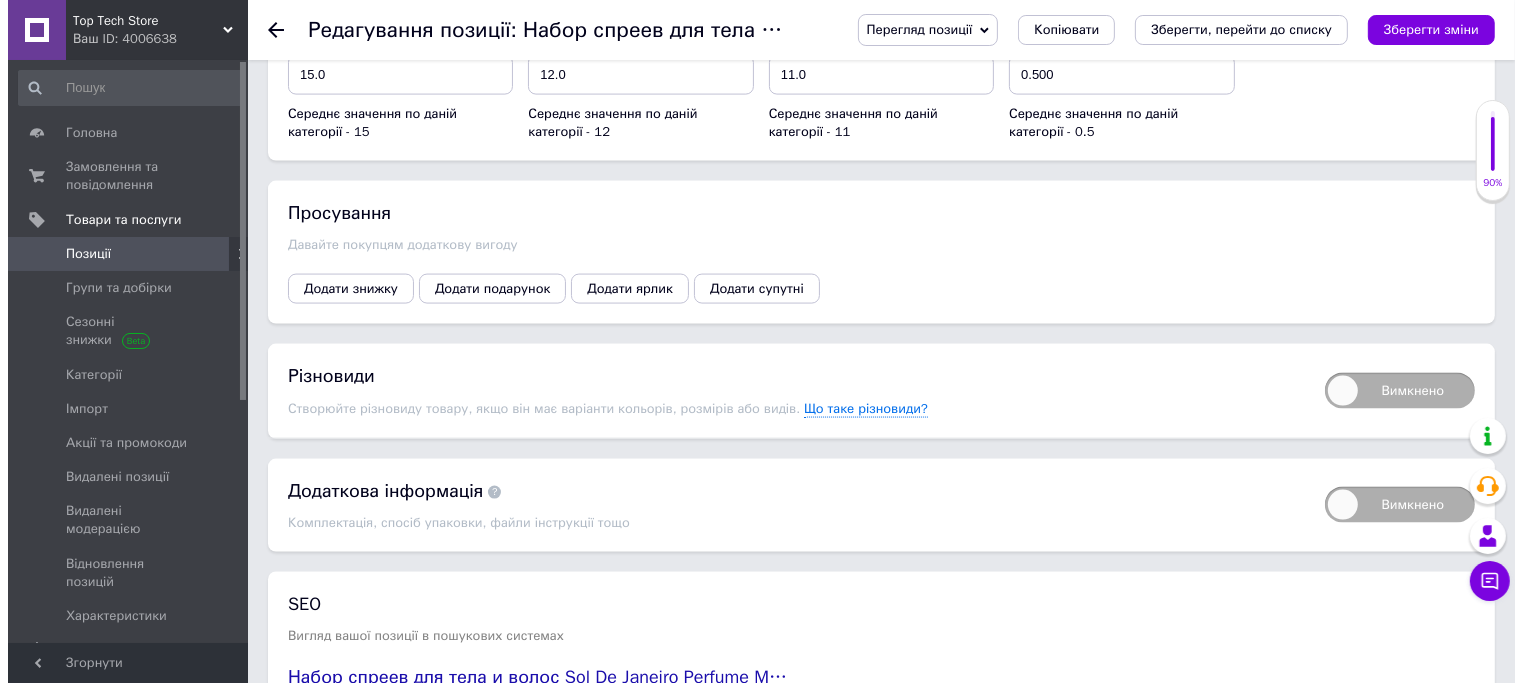 scroll, scrollTop: 2976, scrollLeft: 0, axis: vertical 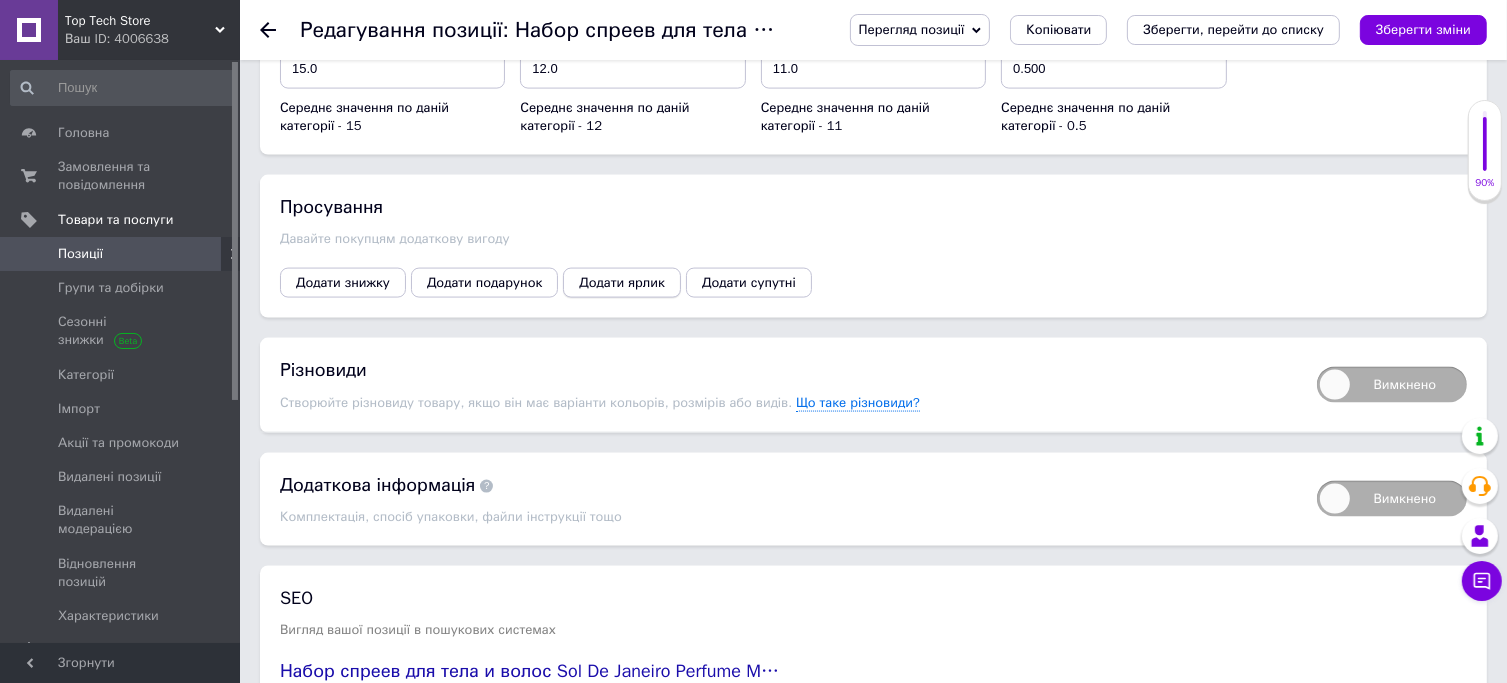 click on "Додати ярлик" at bounding box center (622, 283) 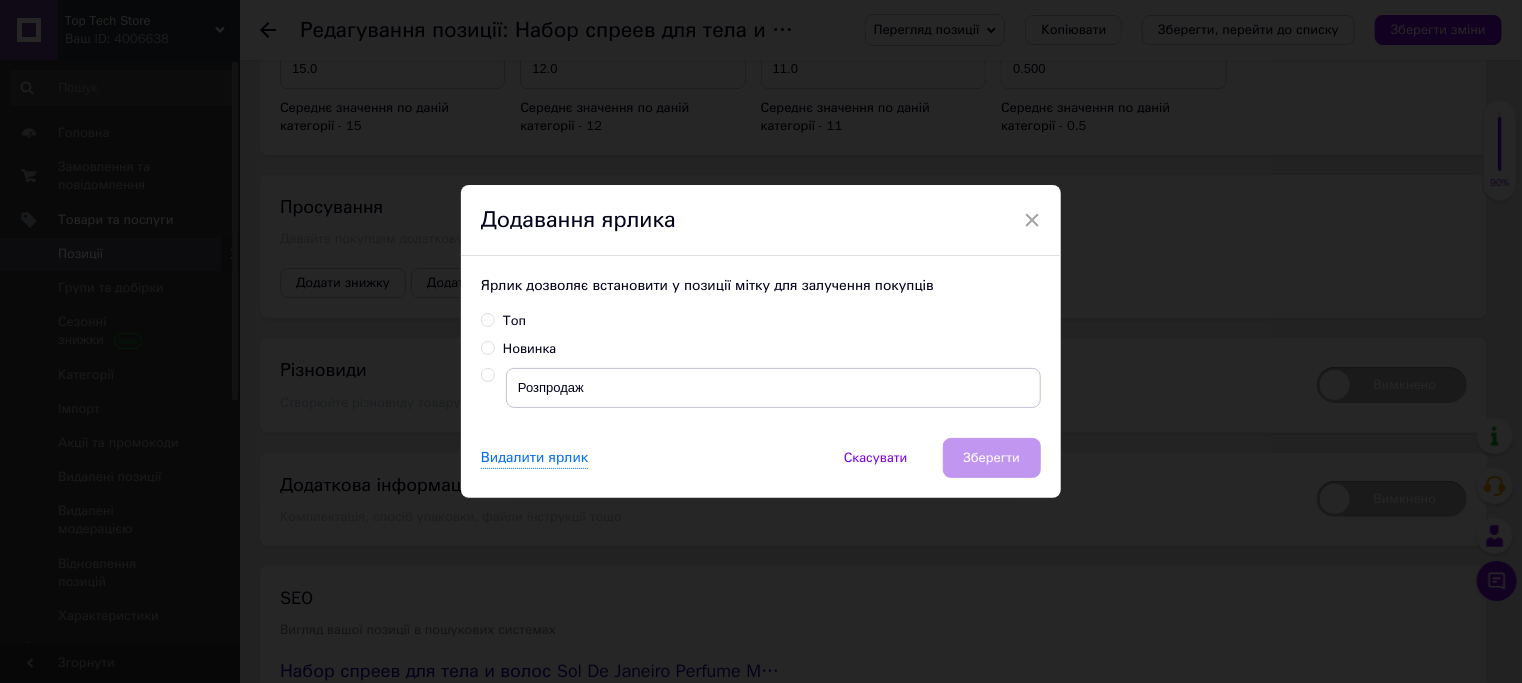 click on "Топ" at bounding box center [514, 321] 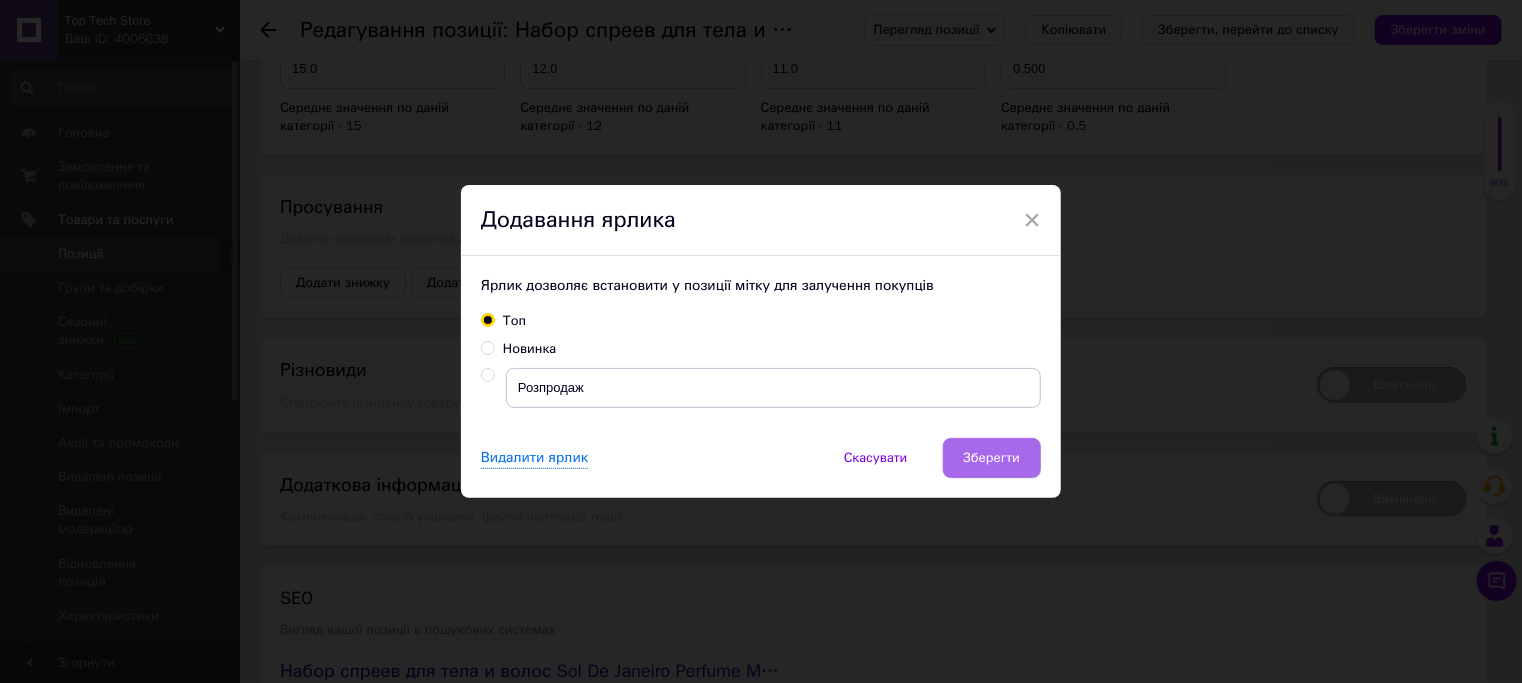 click on "Зберегти" at bounding box center (992, 458) 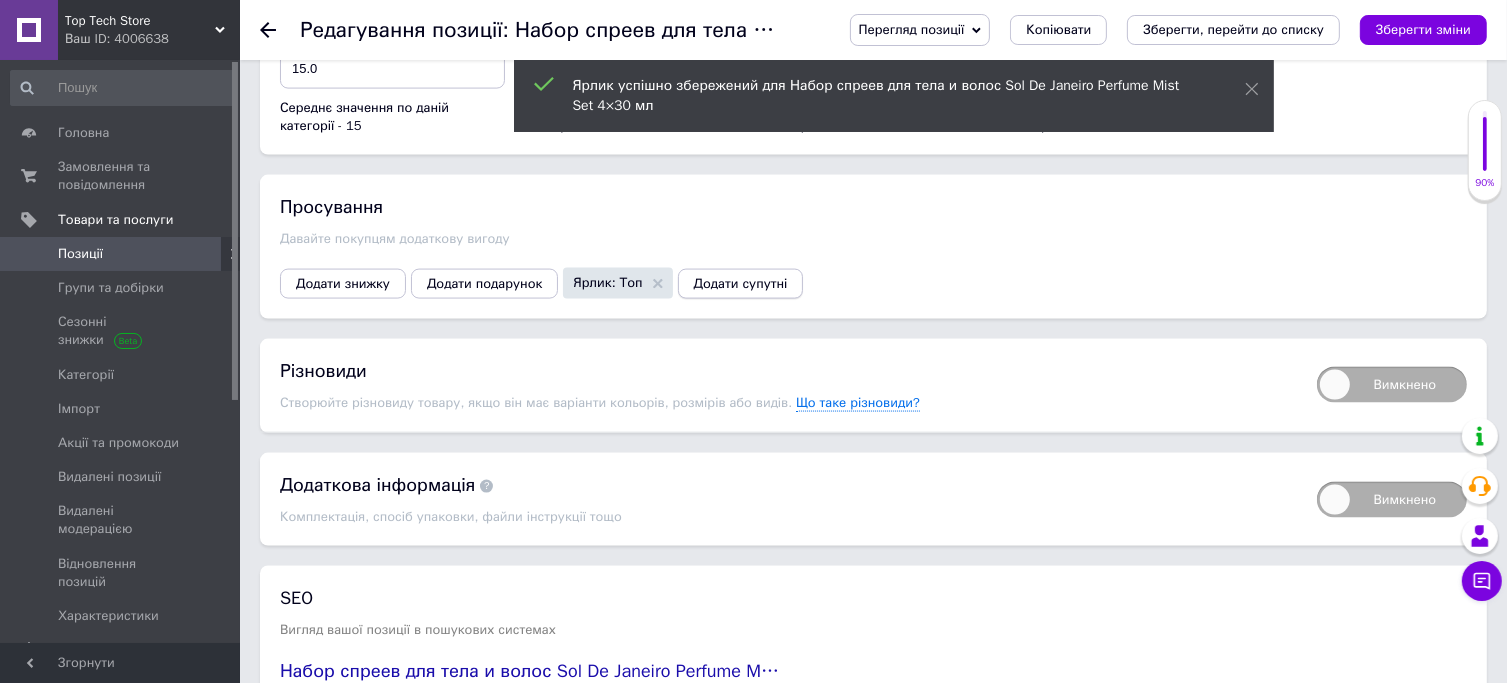 click on "Додати супутні" at bounding box center (741, 284) 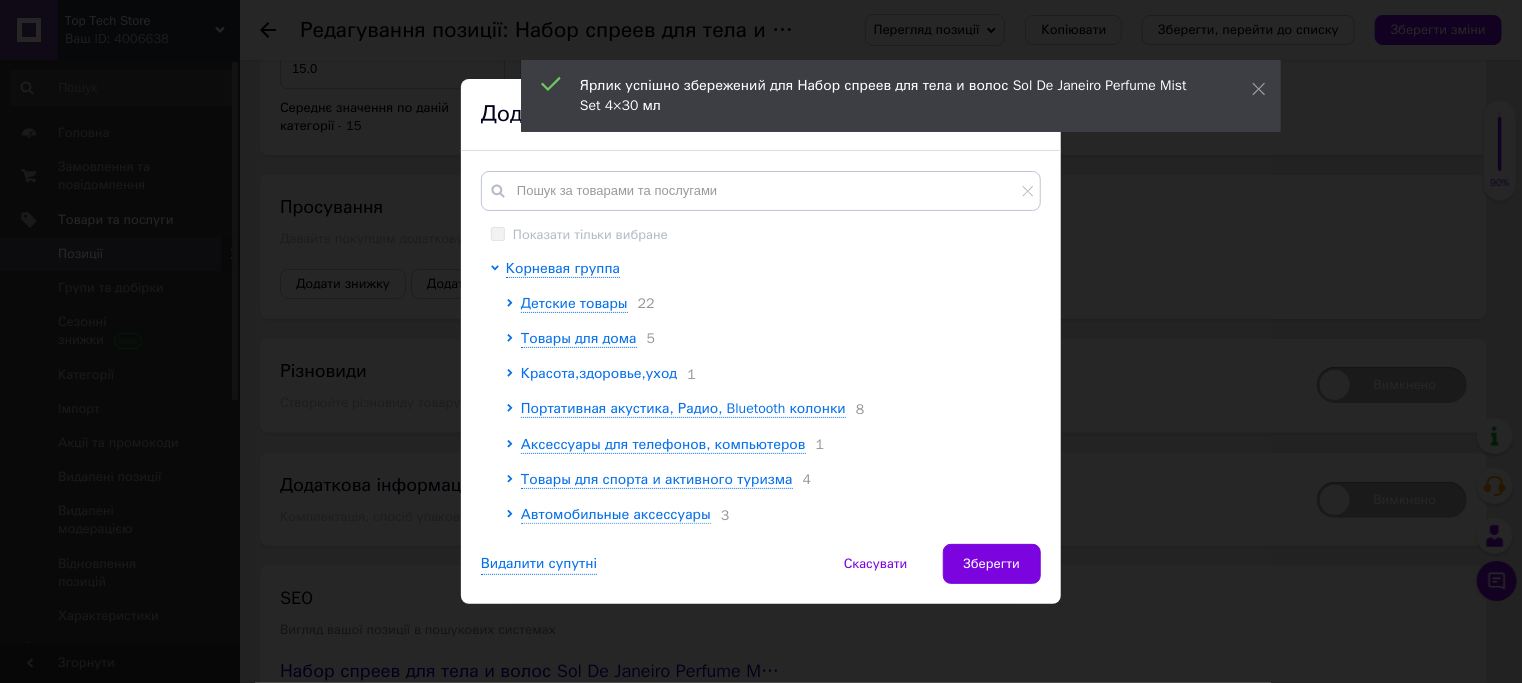click on "Красота,здоровье,уход" at bounding box center [599, 373] 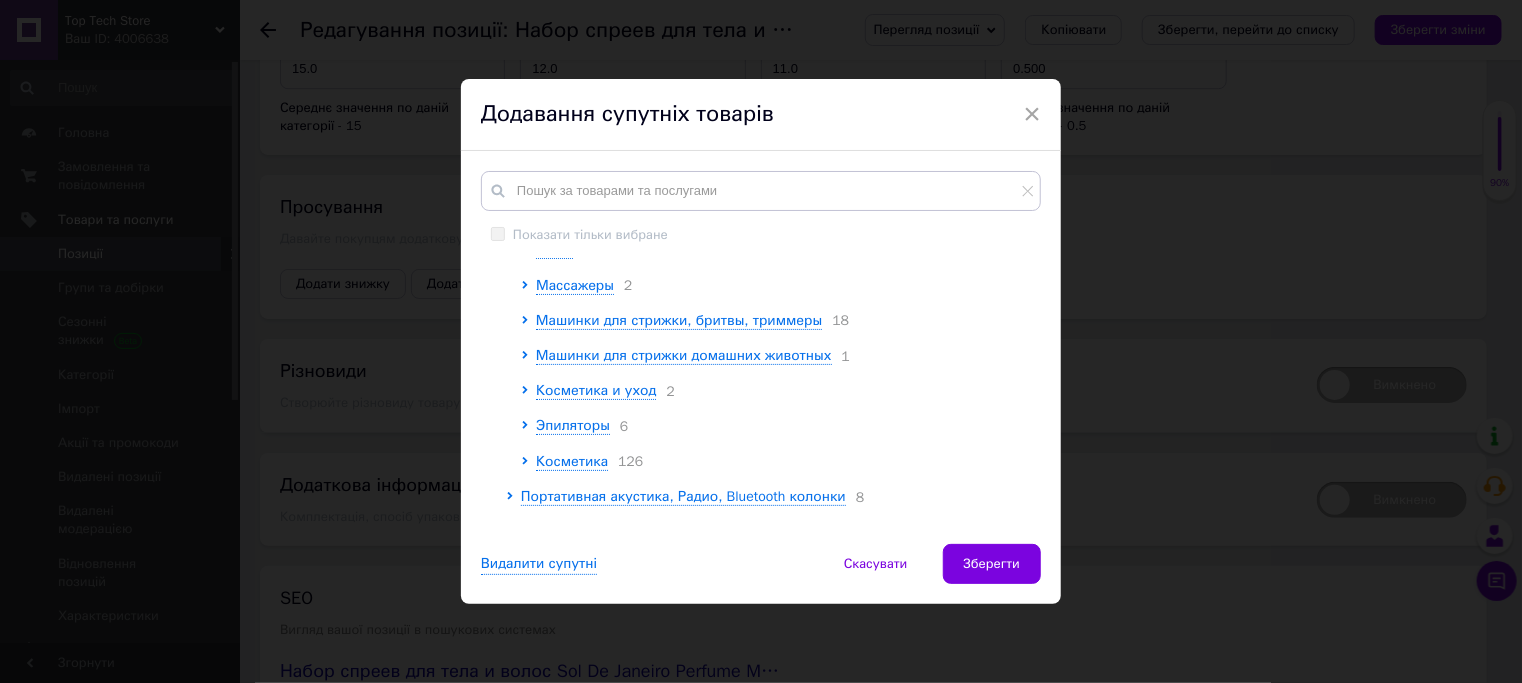 scroll, scrollTop: 218, scrollLeft: 0, axis: vertical 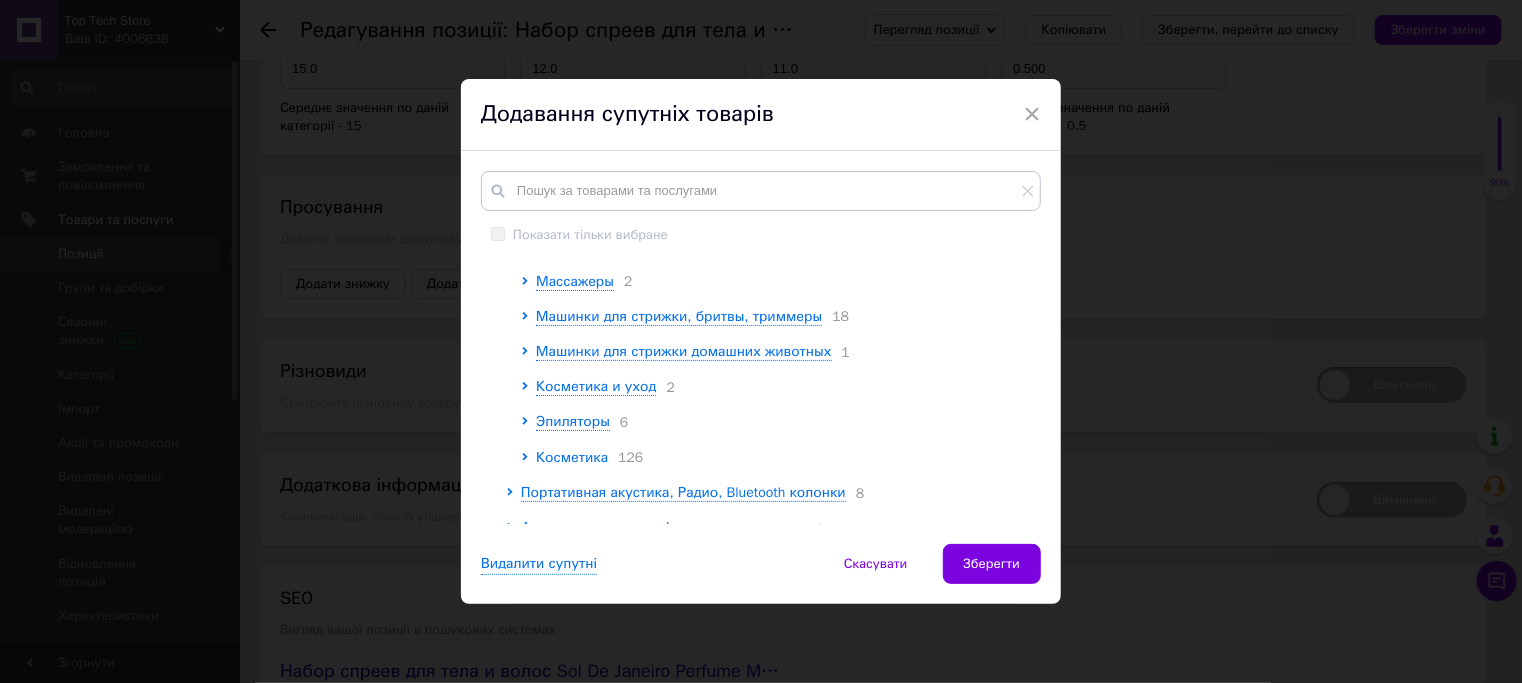 click on "Косметика" at bounding box center (572, 457) 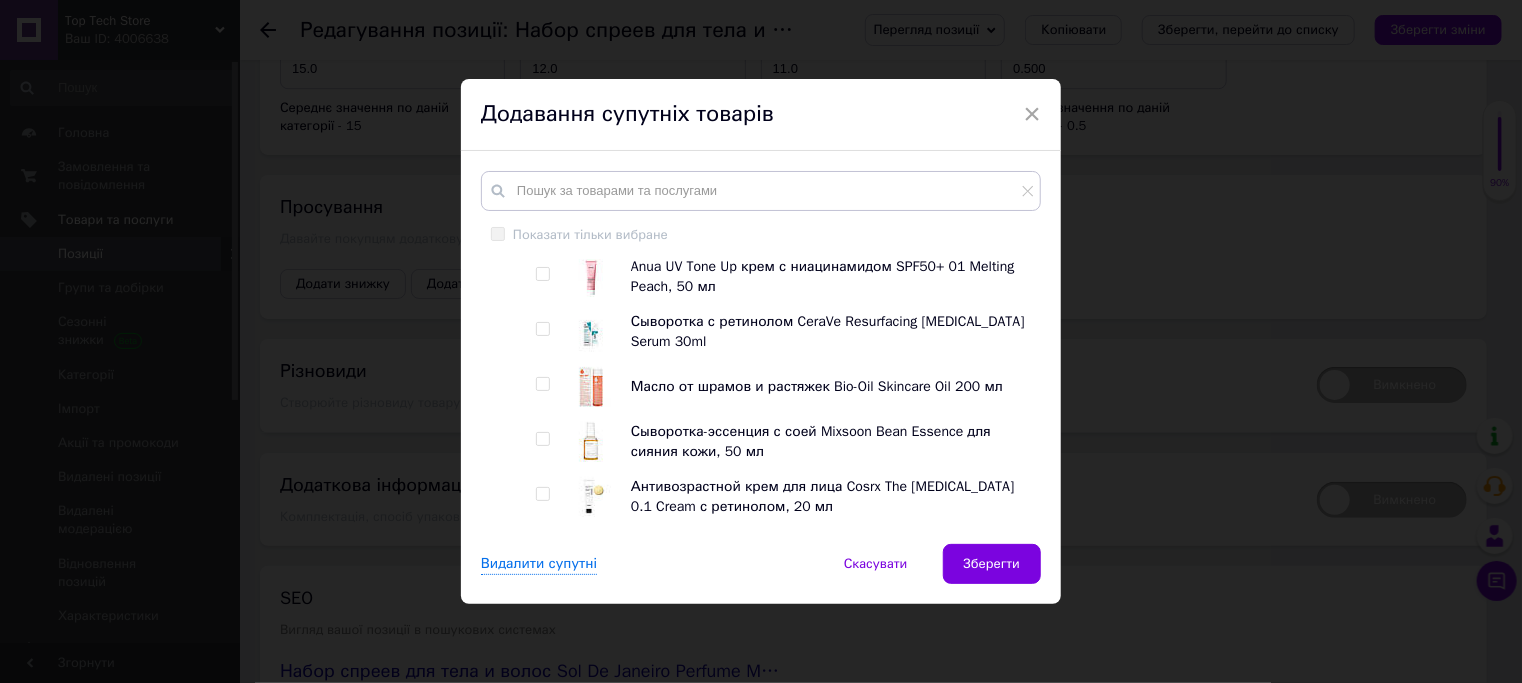 scroll, scrollTop: 446, scrollLeft: 0, axis: vertical 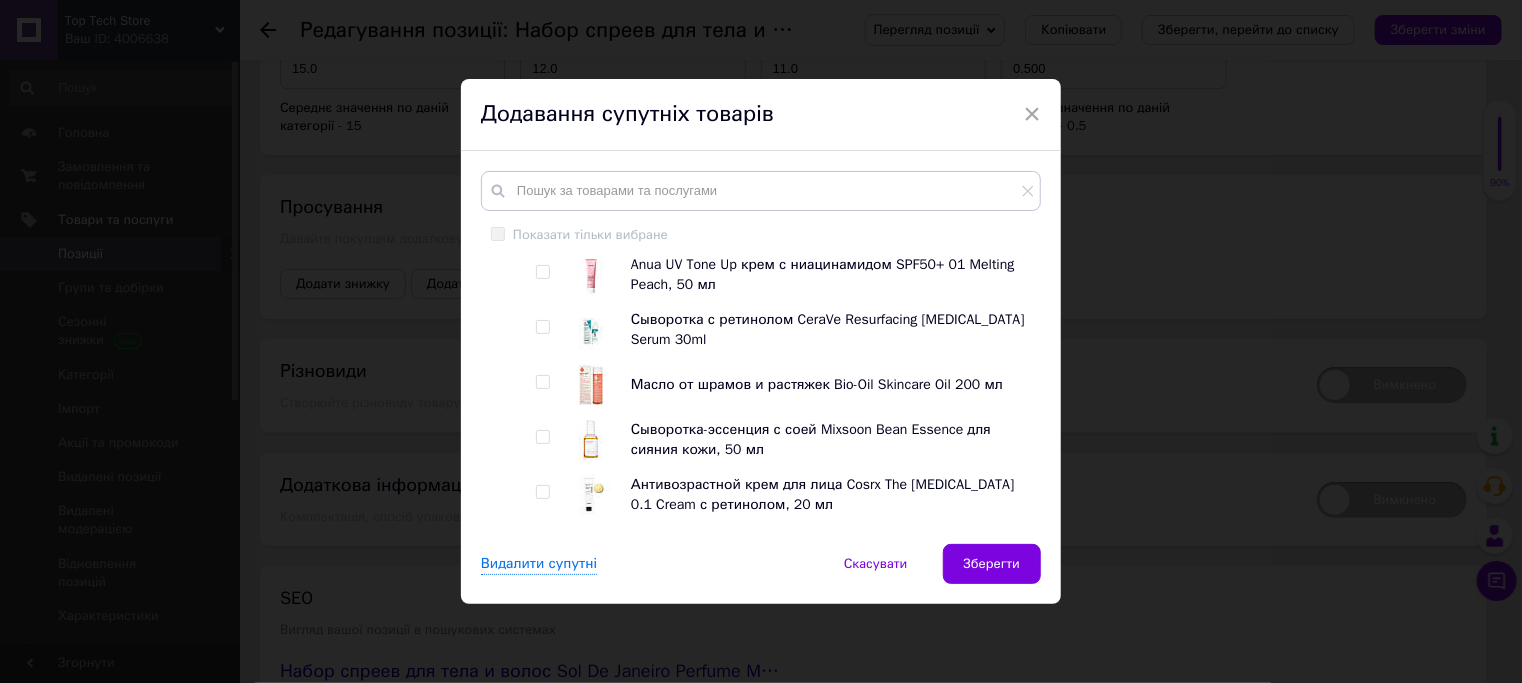 click at bounding box center [542, 272] 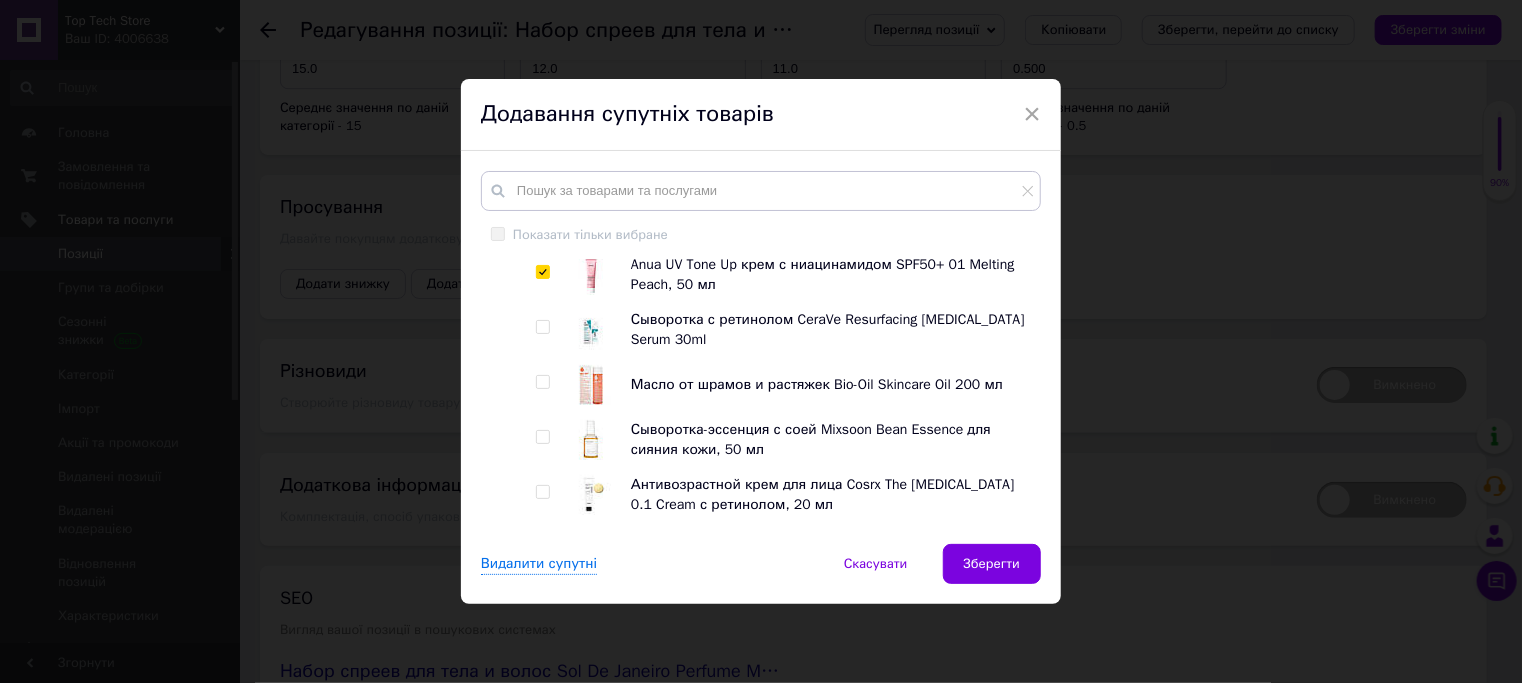 checkbox on "true" 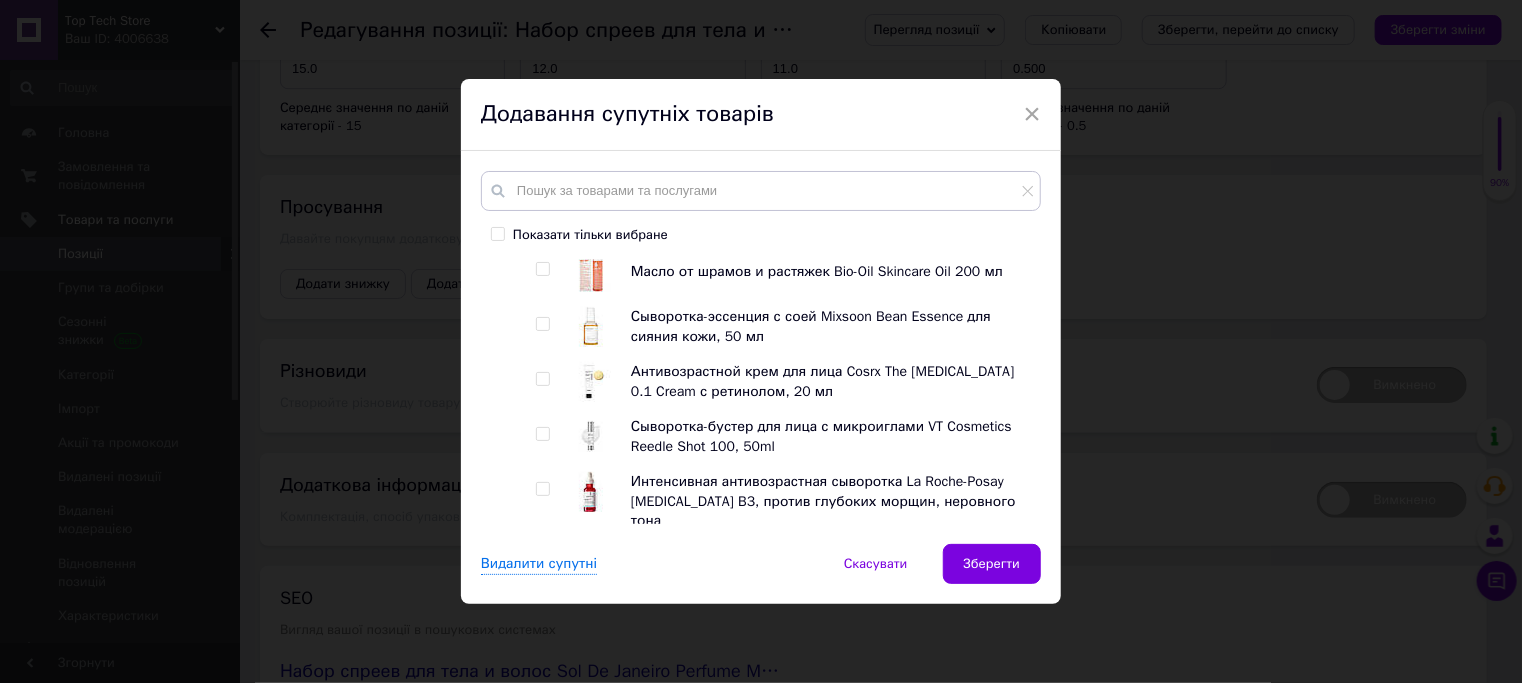 scroll, scrollTop: 560, scrollLeft: 0, axis: vertical 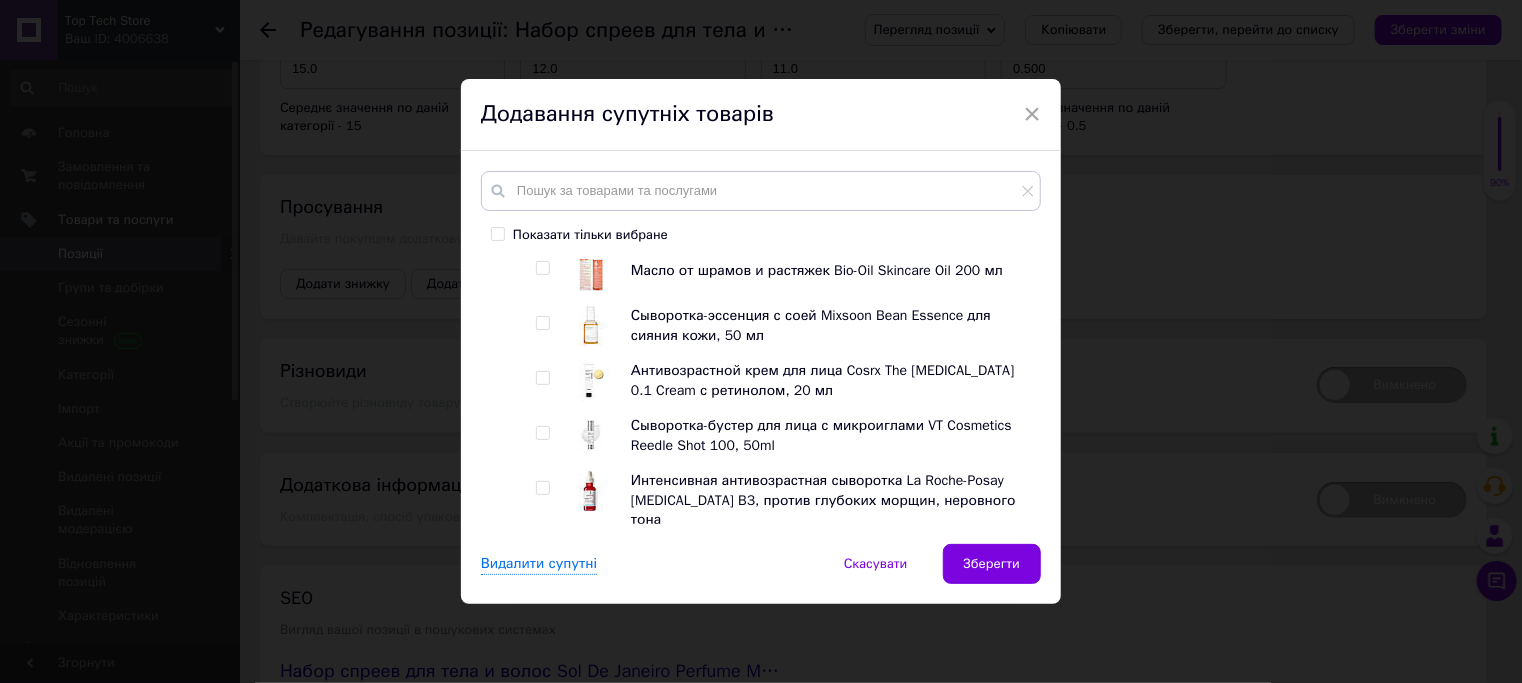 click at bounding box center (542, 323) 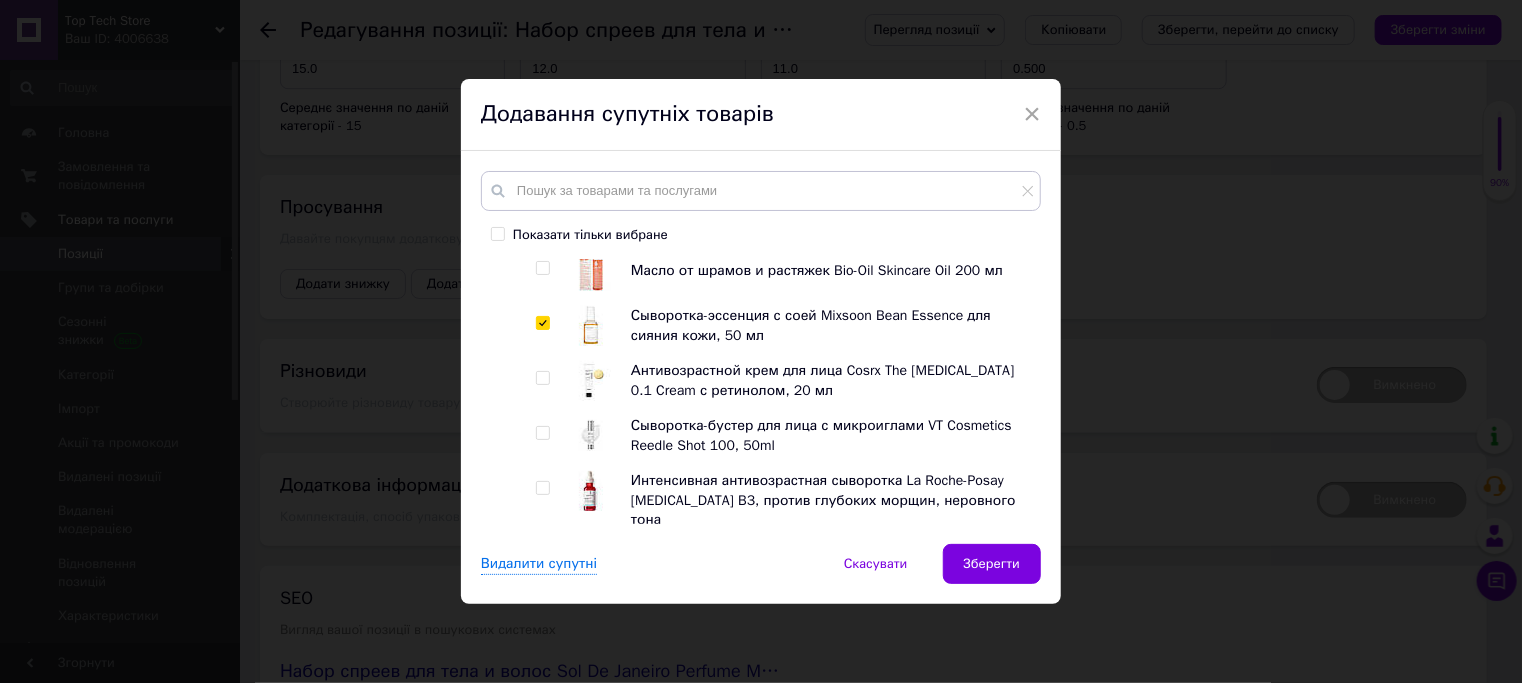checkbox on "true" 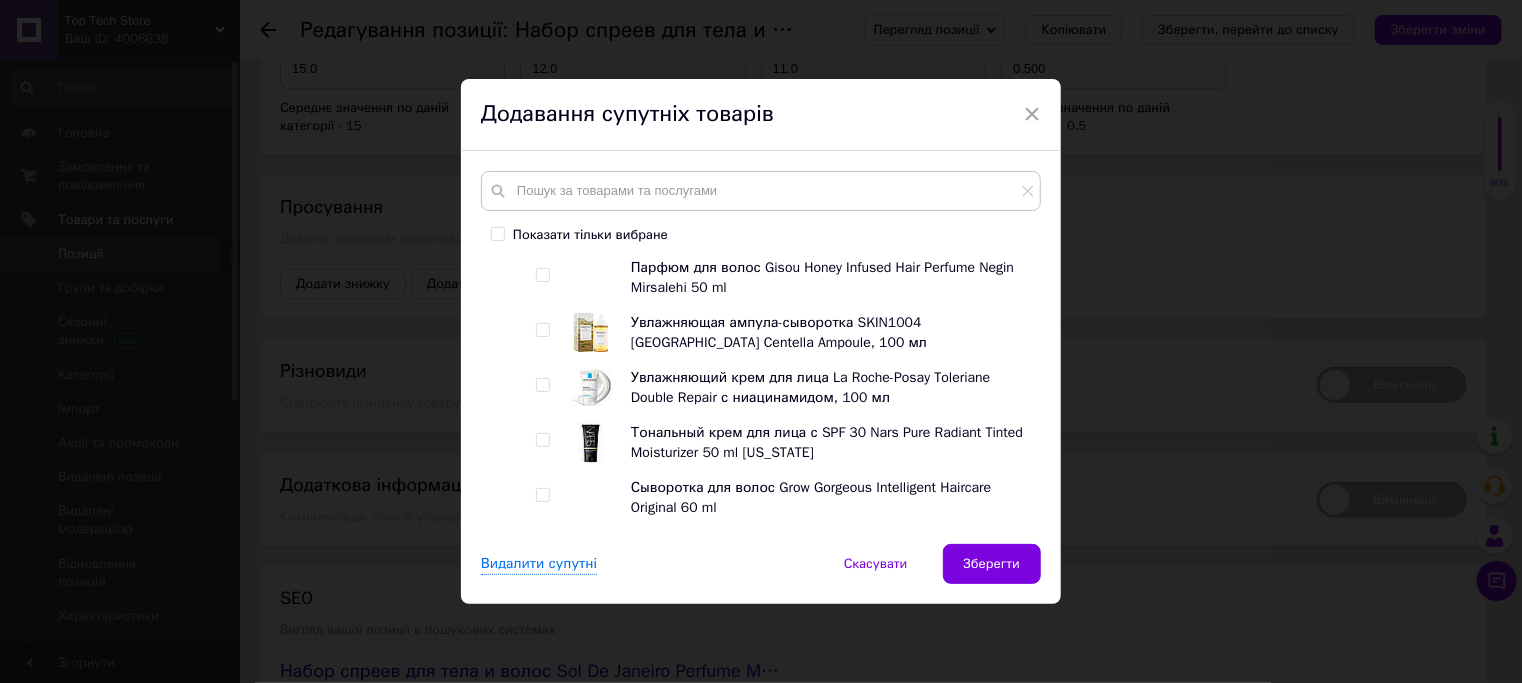 scroll, scrollTop: 3220, scrollLeft: 0, axis: vertical 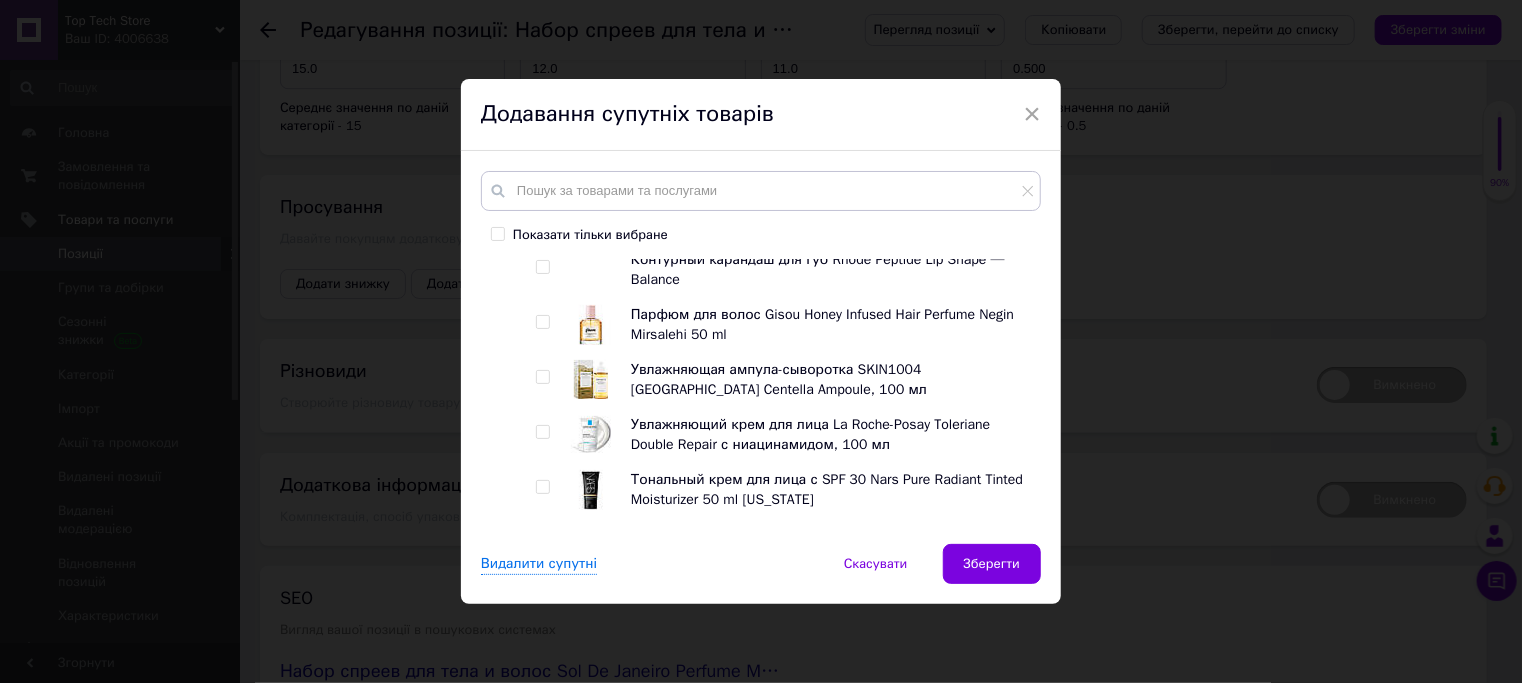 click at bounding box center (543, 322) 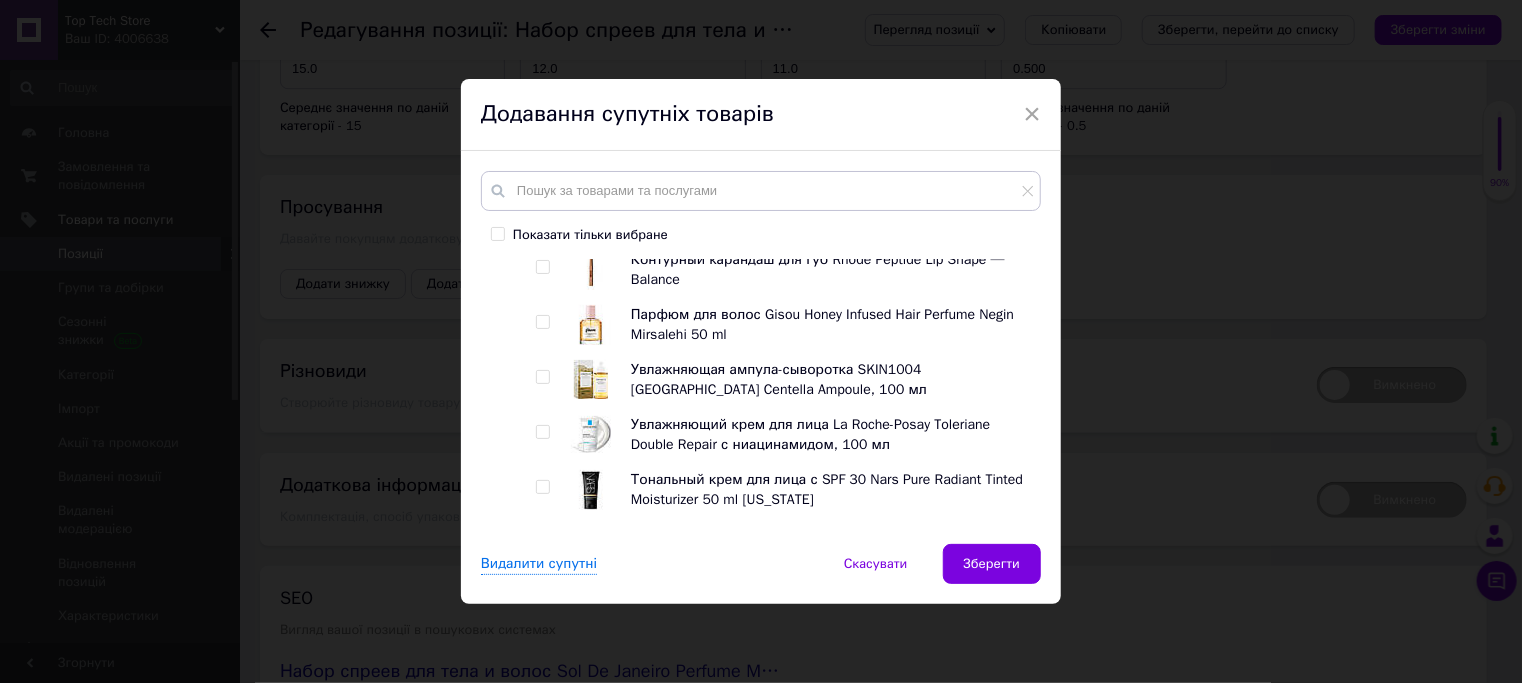 click at bounding box center [542, 322] 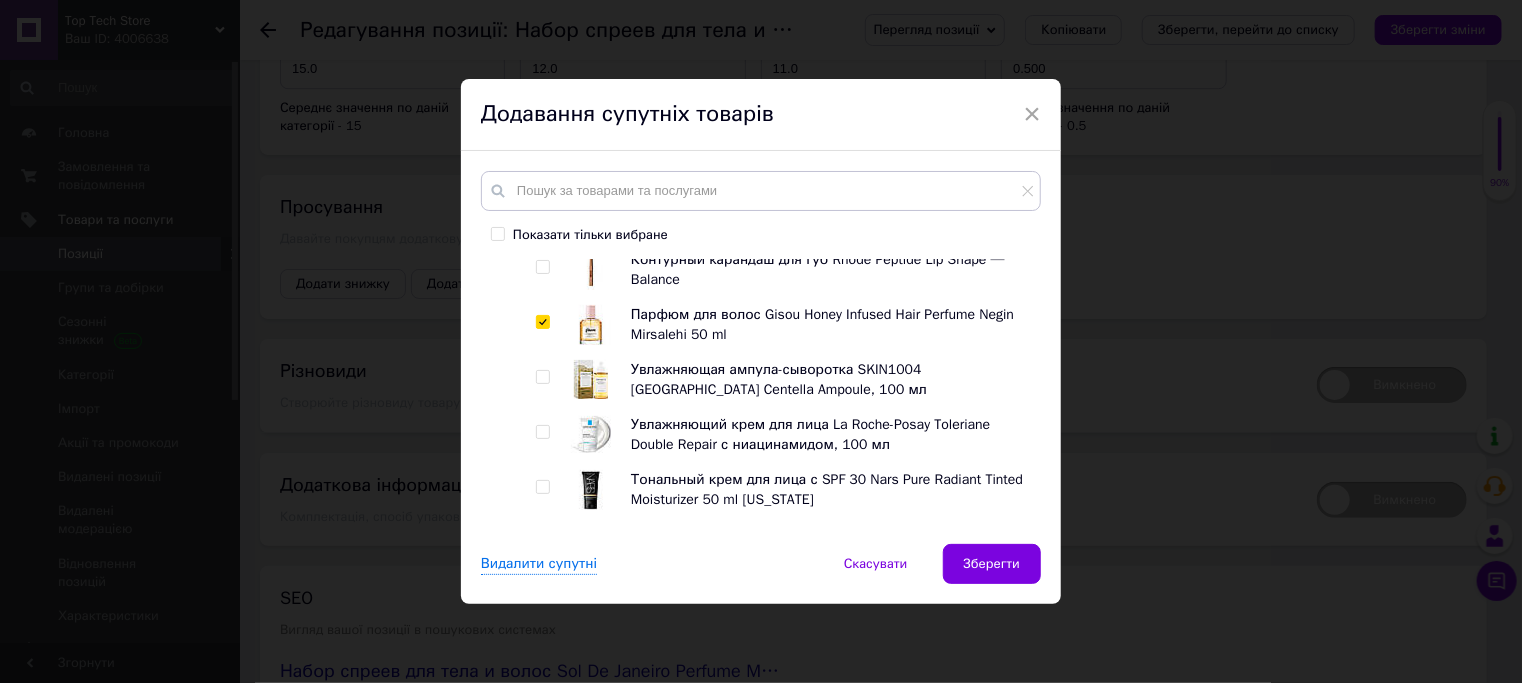 checkbox on "true" 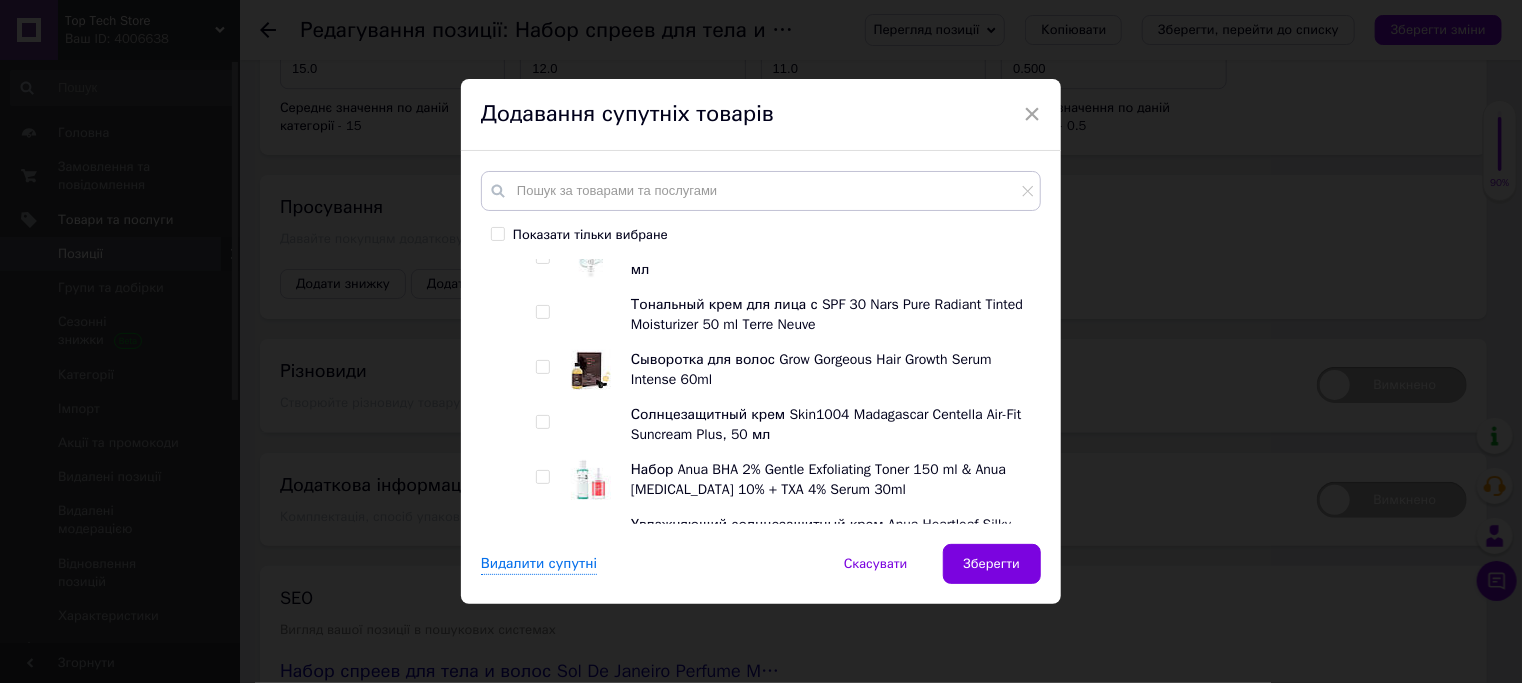 scroll, scrollTop: 5526, scrollLeft: 0, axis: vertical 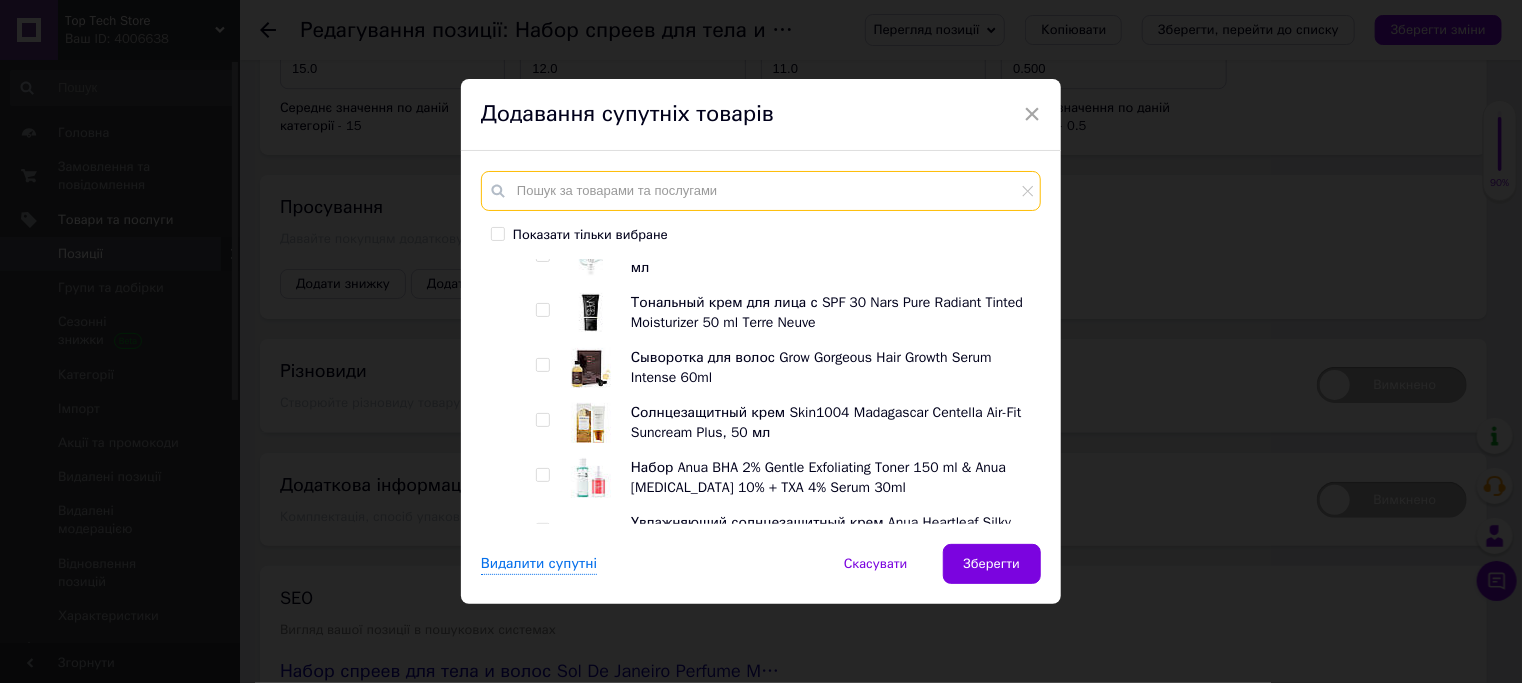 click at bounding box center (761, 191) 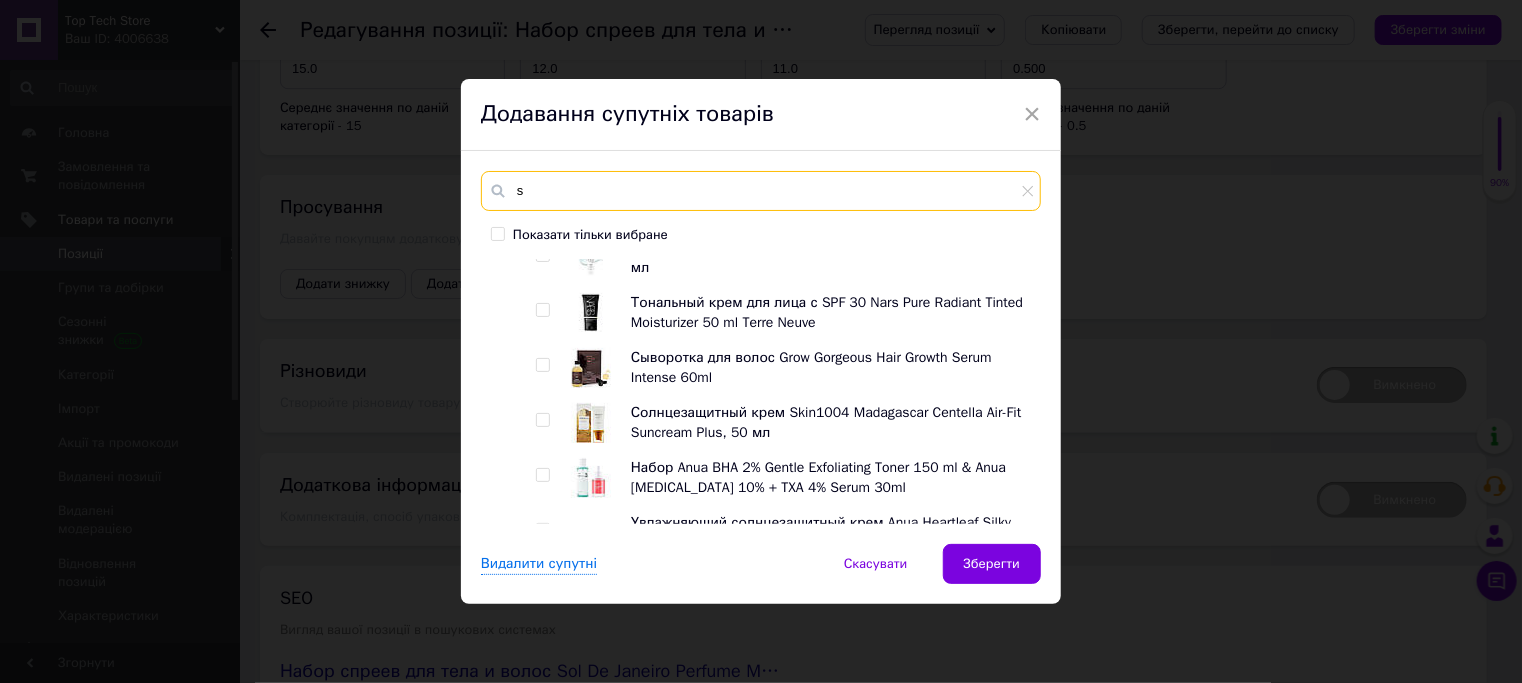 scroll, scrollTop: 0, scrollLeft: 0, axis: both 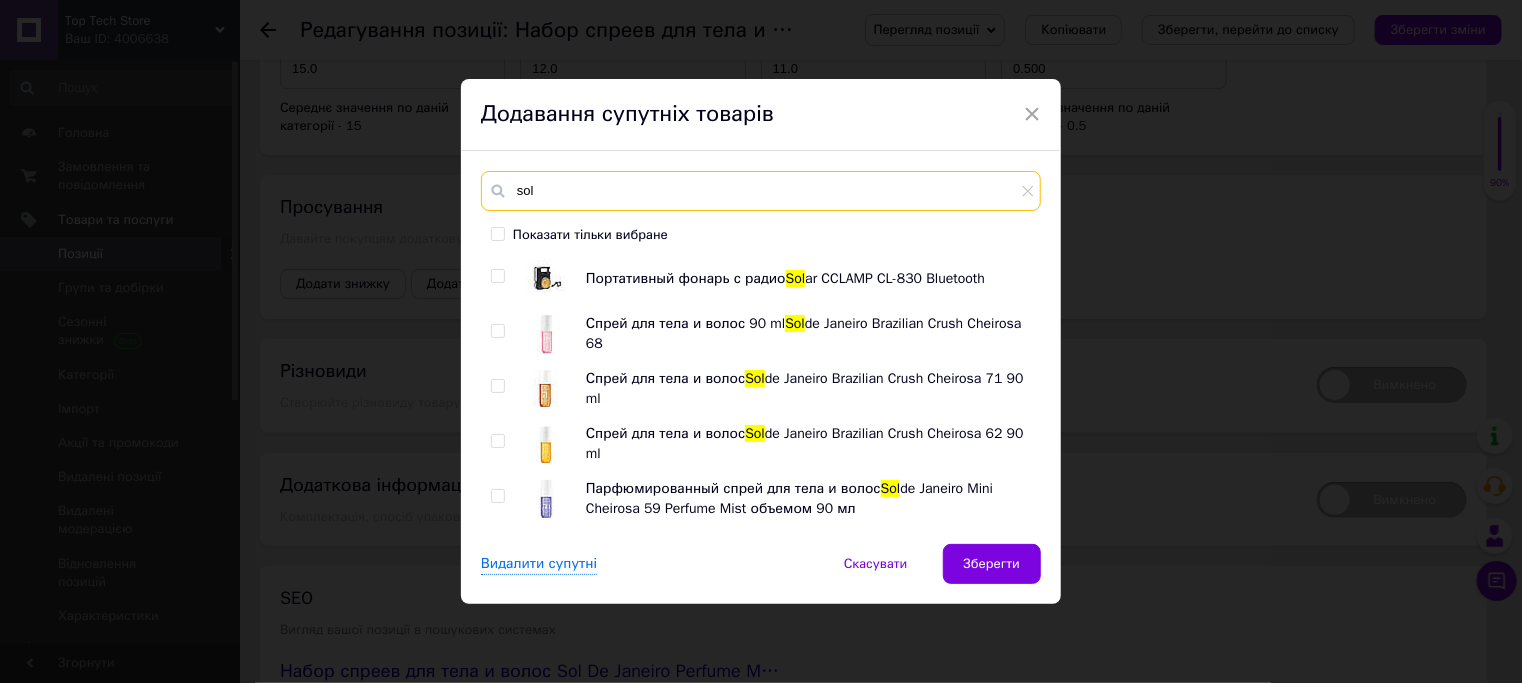 type on "sol" 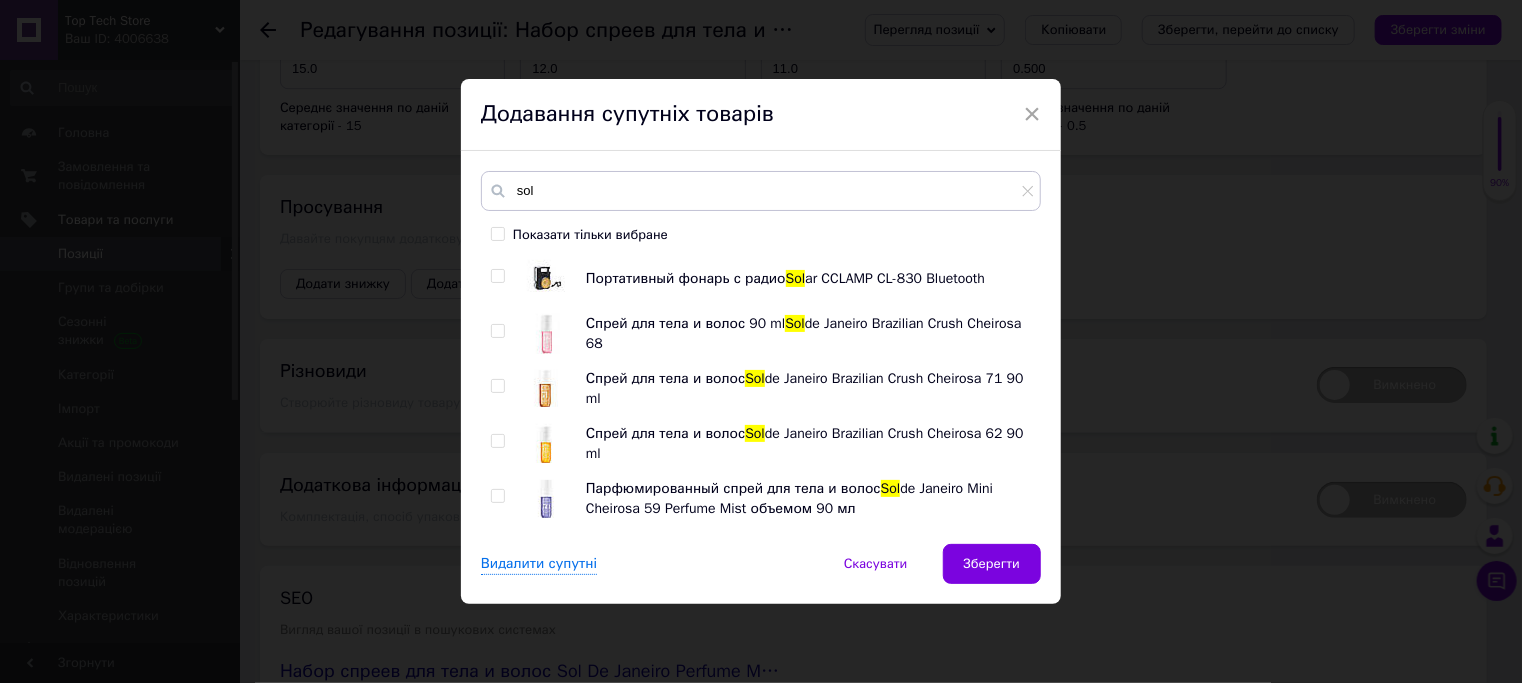 click at bounding box center [497, 331] 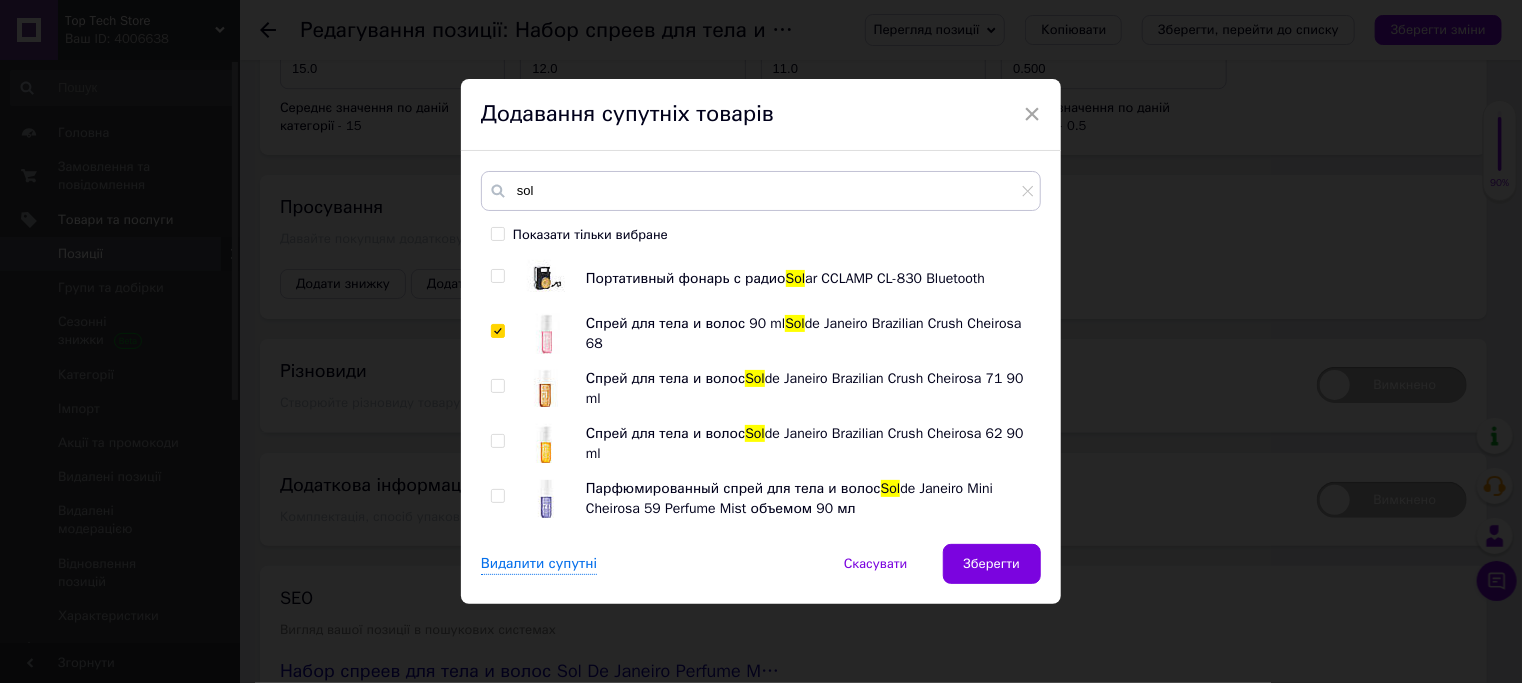click at bounding box center (497, 331) 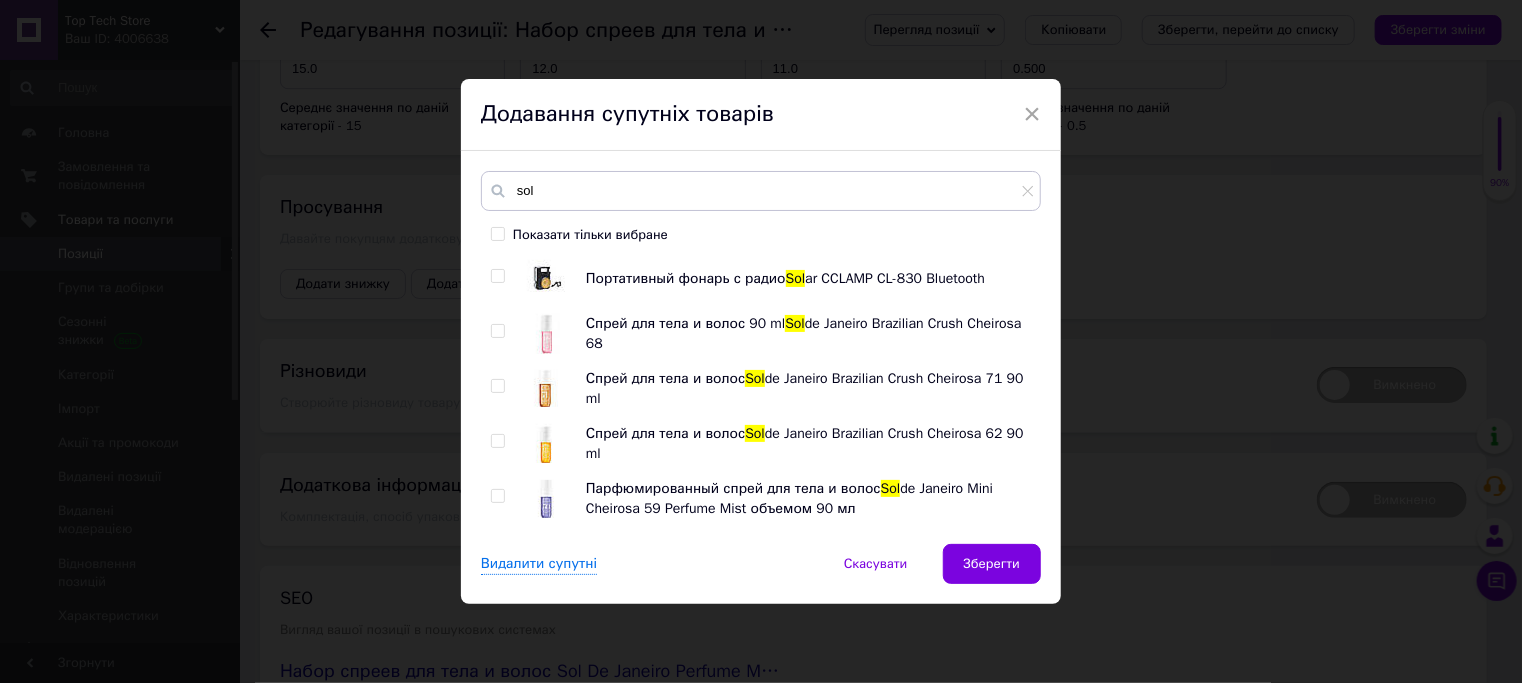 checkbox on "false" 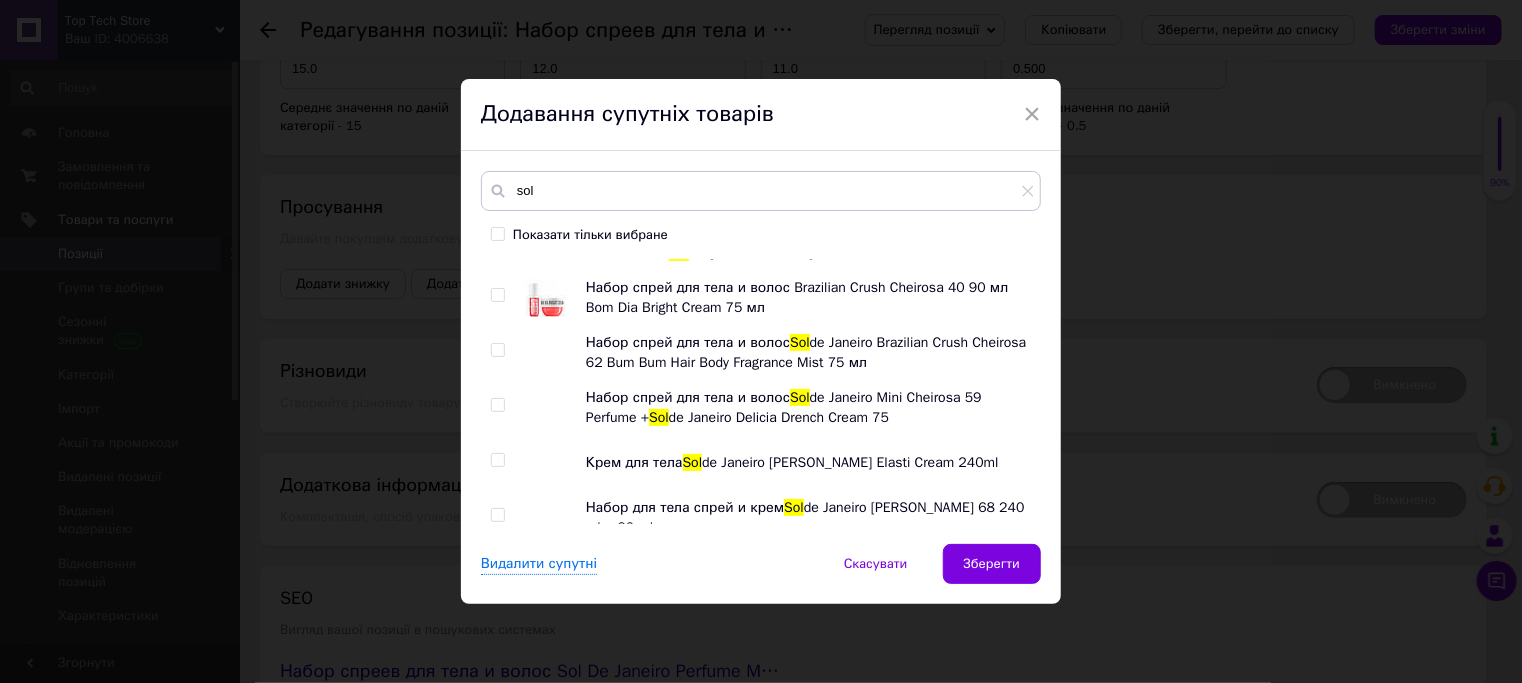 scroll, scrollTop: 535, scrollLeft: 0, axis: vertical 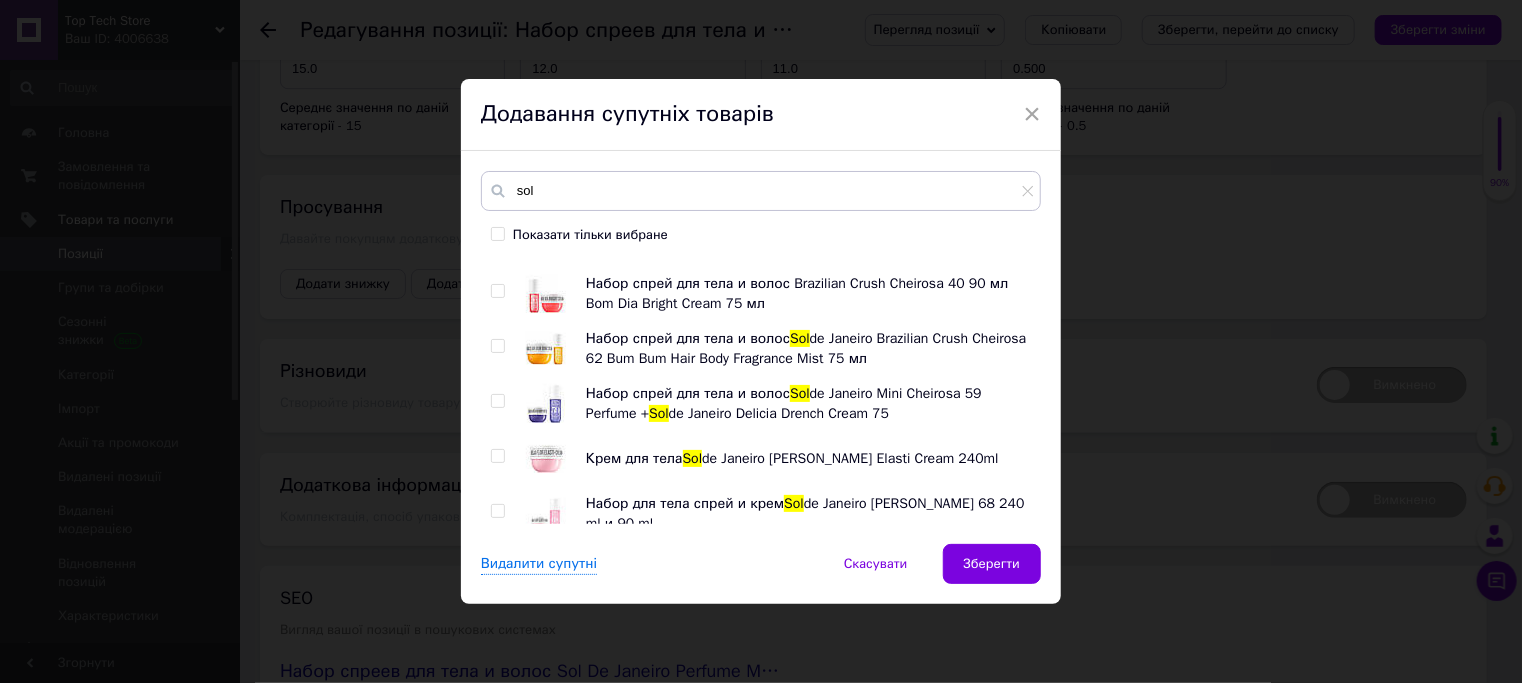 click at bounding box center (497, 291) 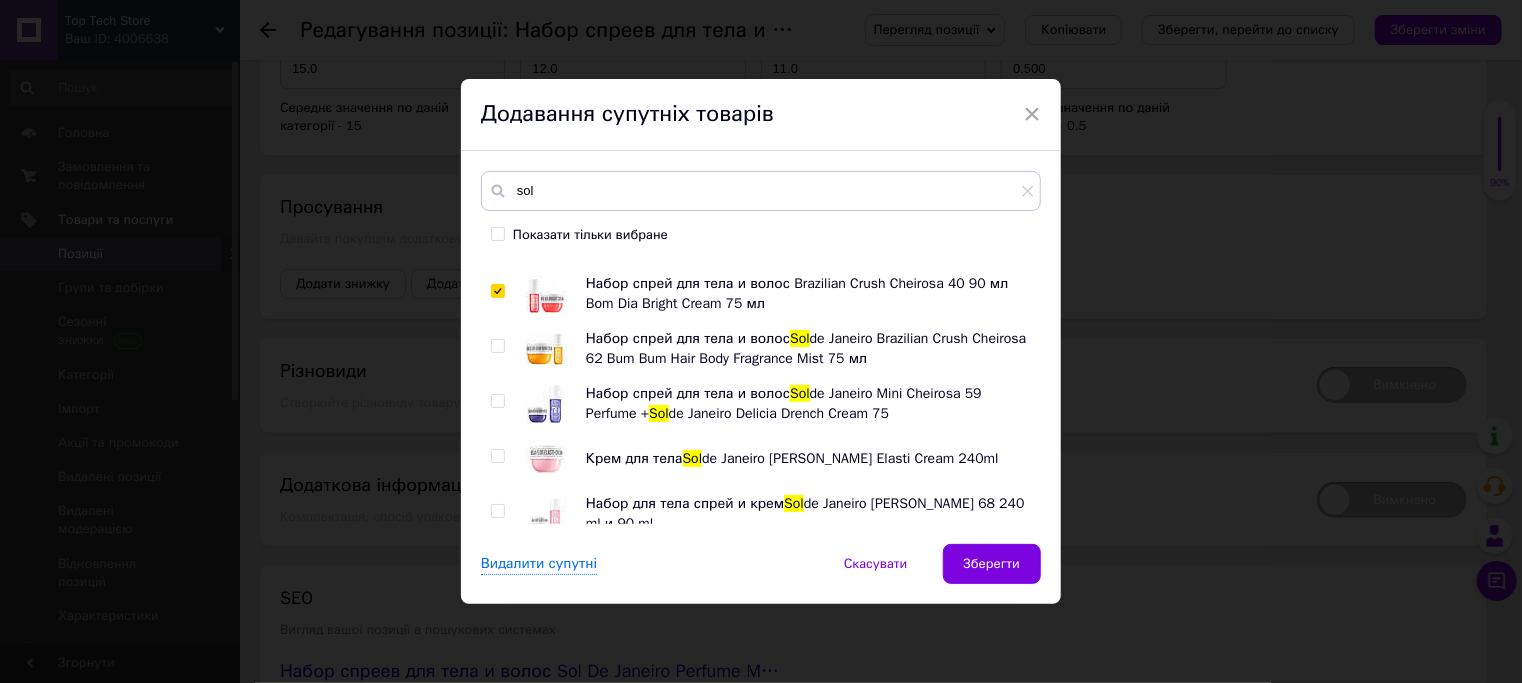 checkbox on "true" 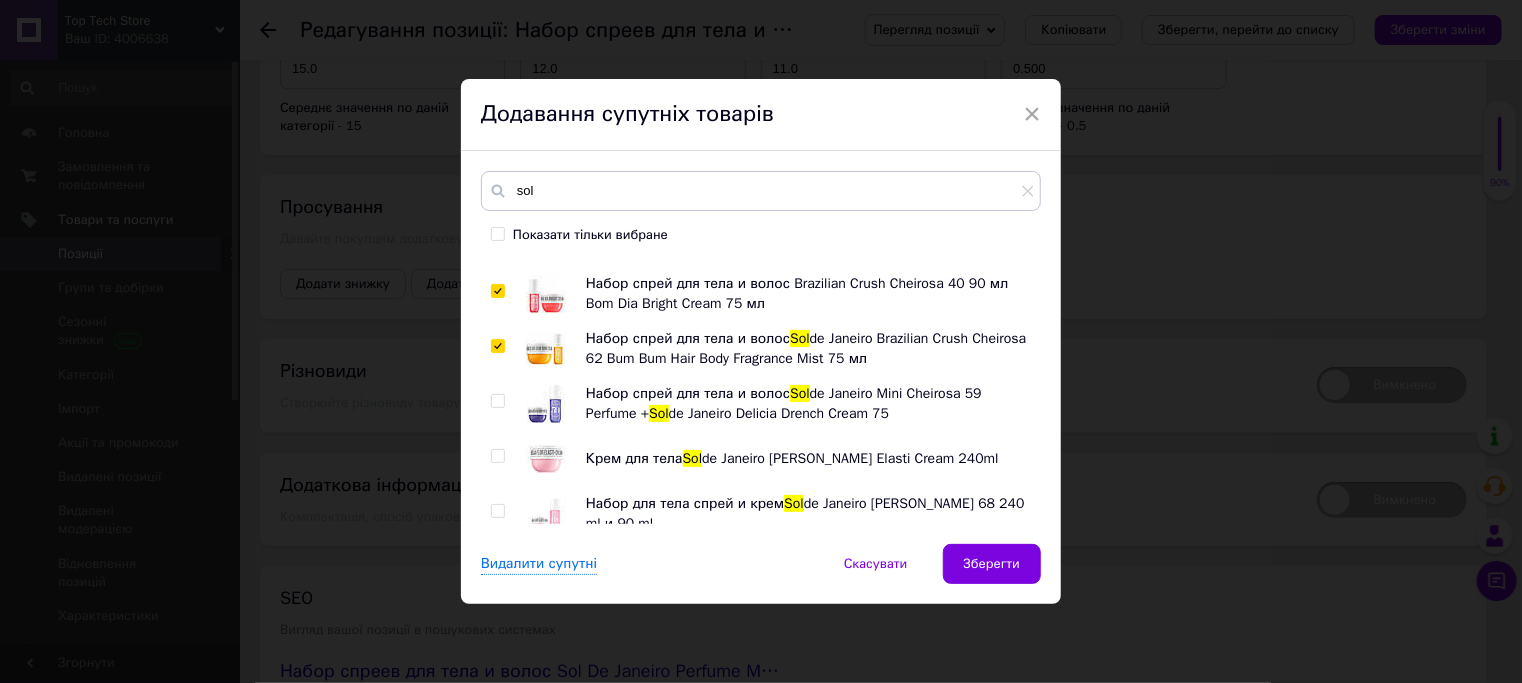 checkbox on "true" 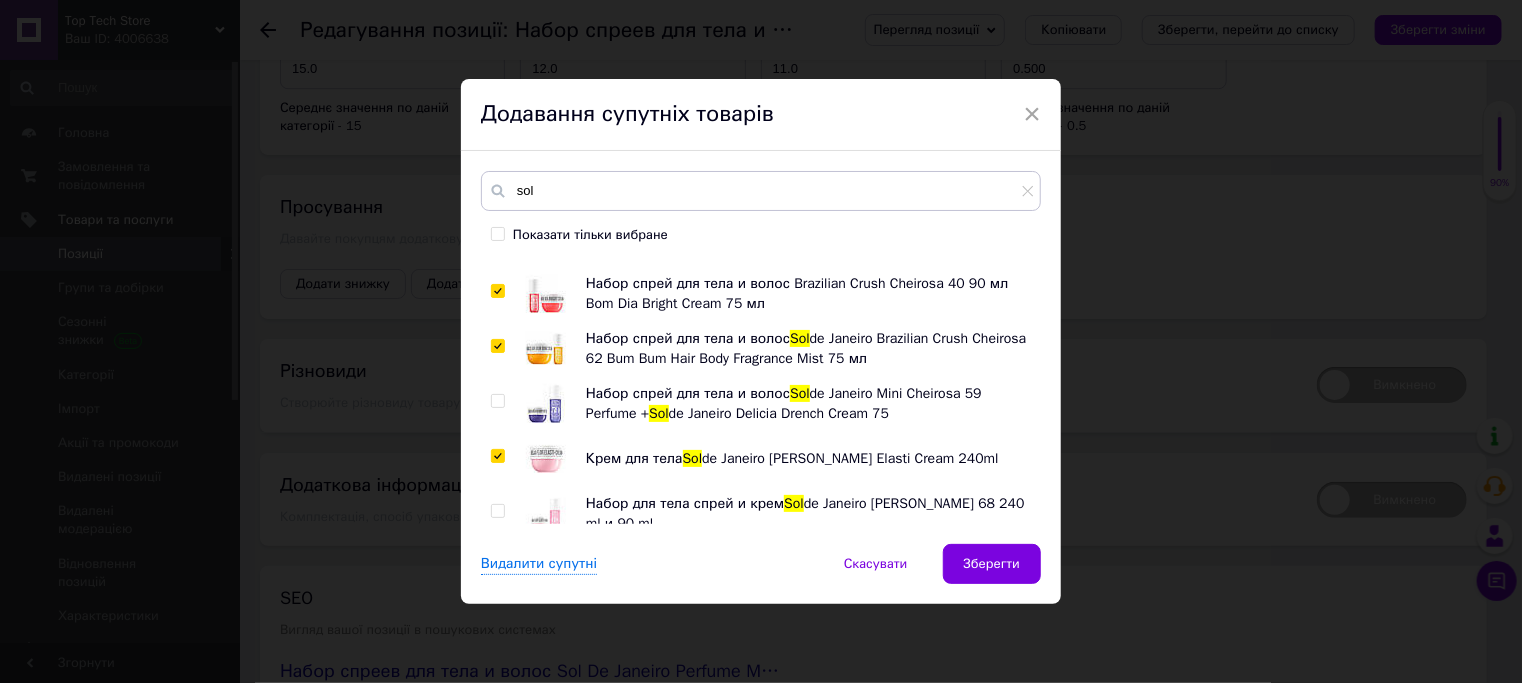 checkbox on "true" 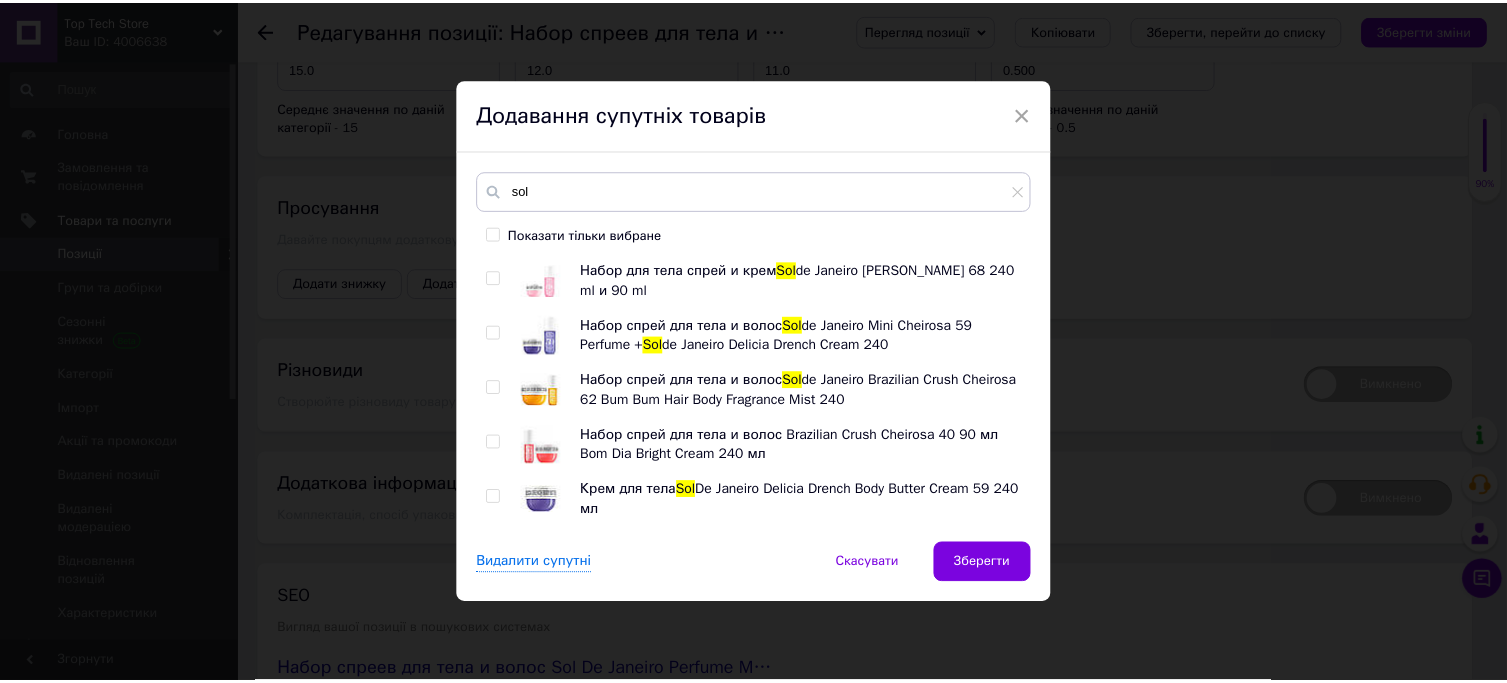 scroll, scrollTop: 820, scrollLeft: 0, axis: vertical 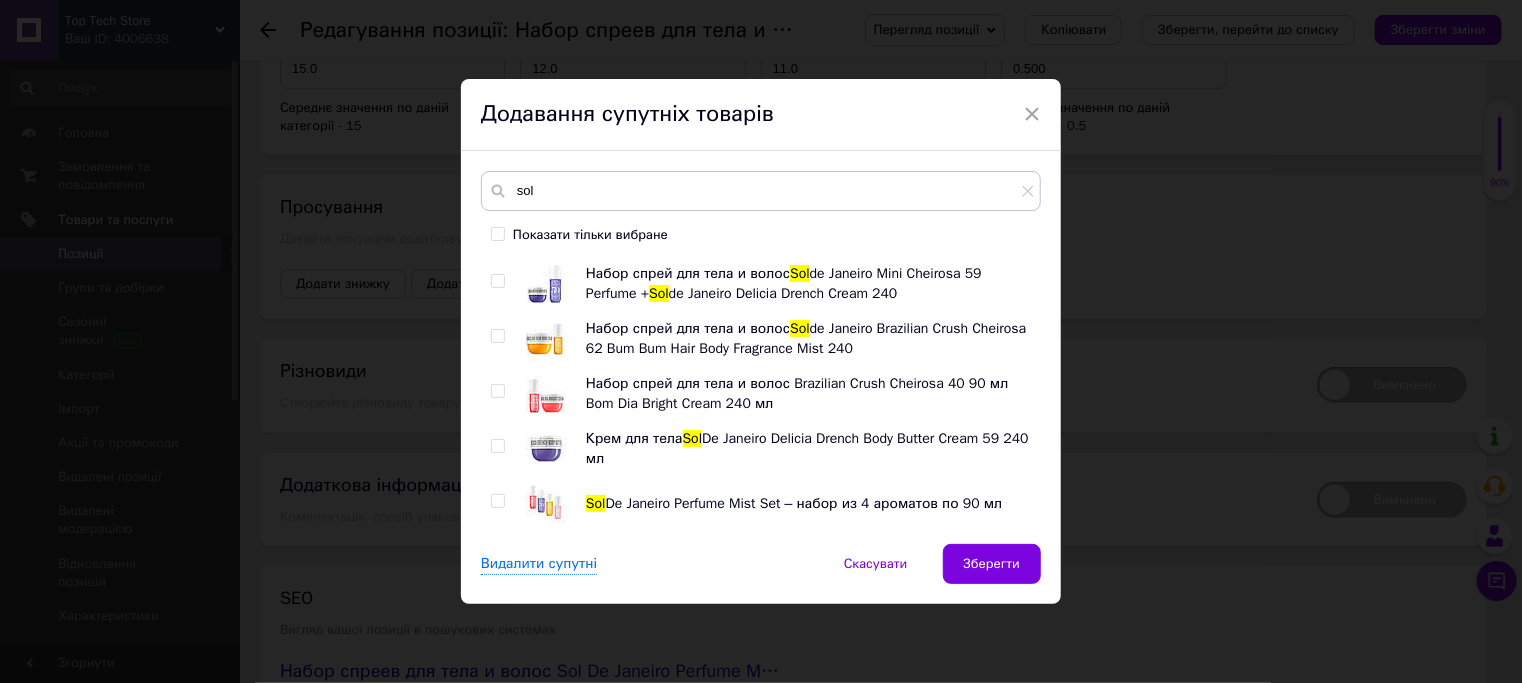 click at bounding box center [501, 449] 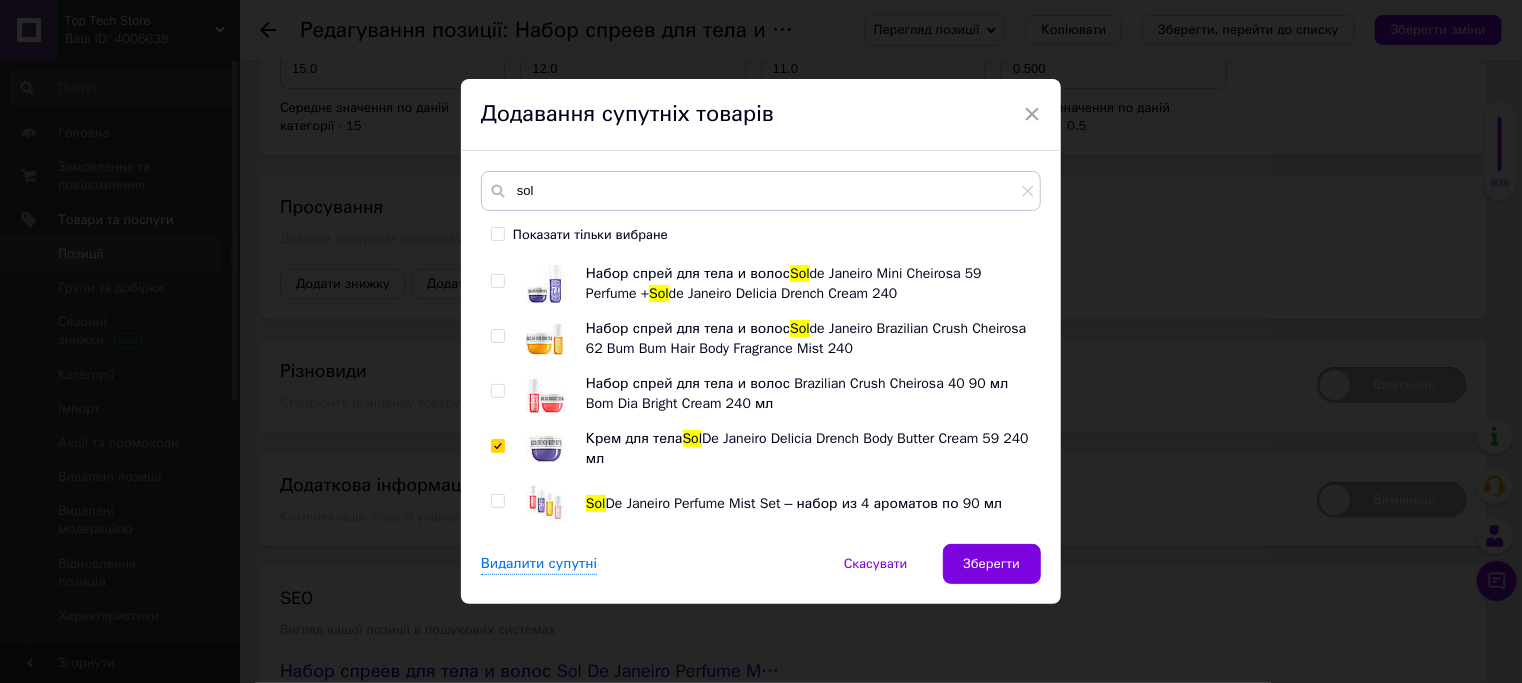 checkbox on "true" 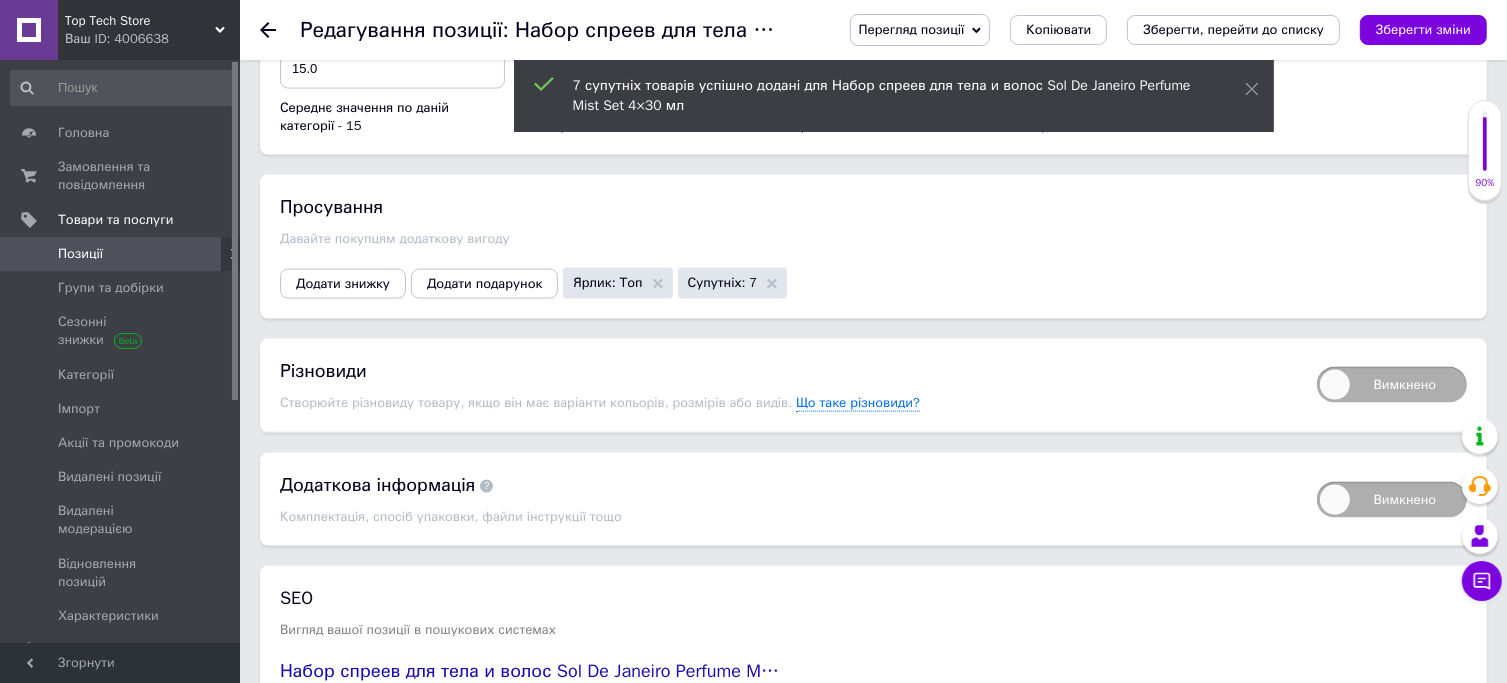 scroll, scrollTop: 3164, scrollLeft: 0, axis: vertical 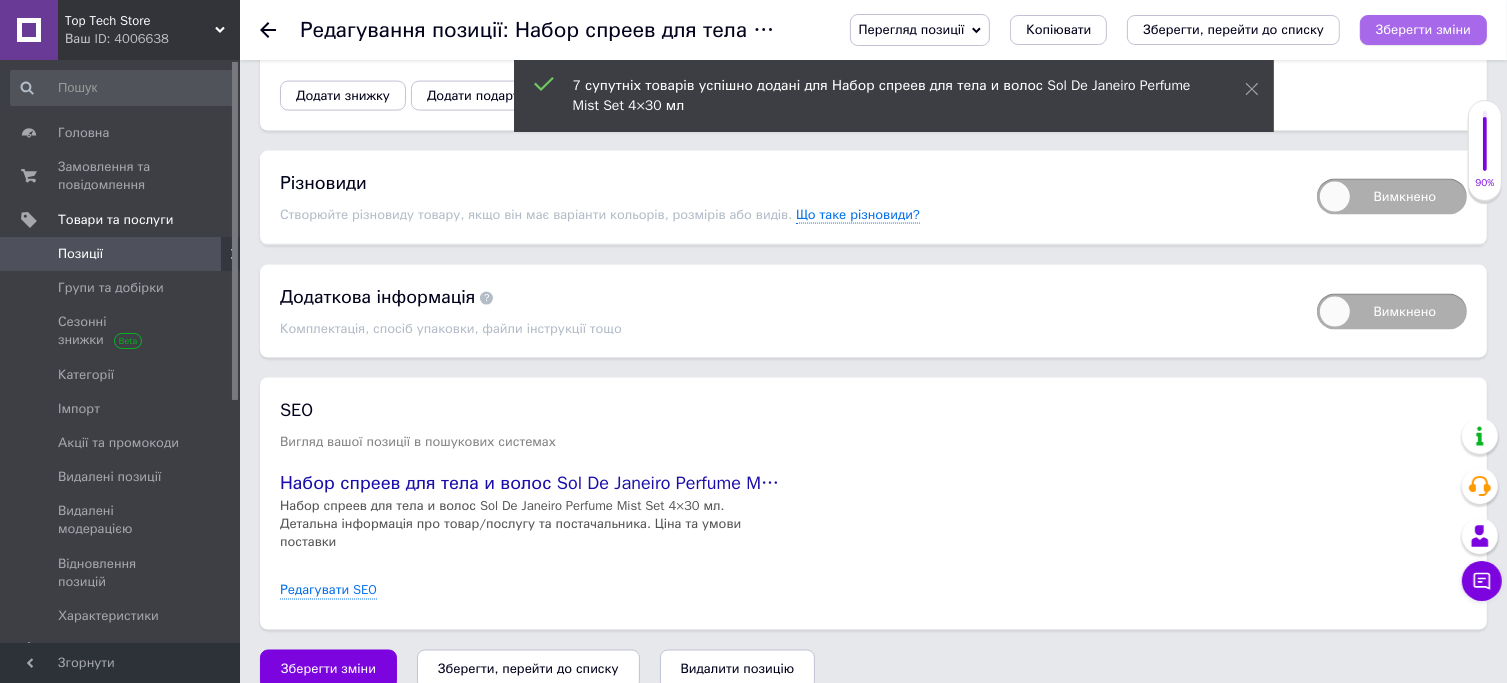 click on "Зберегти зміни" at bounding box center (1423, 29) 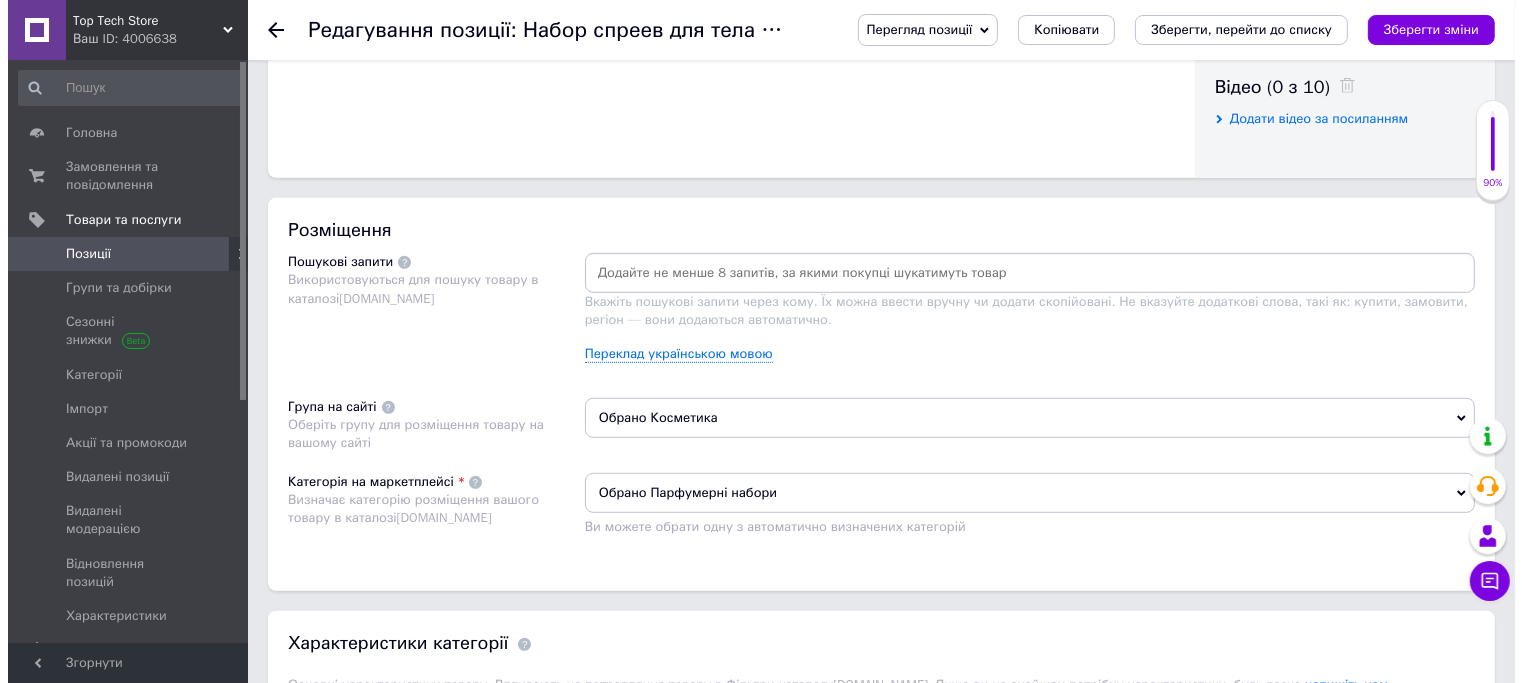 scroll, scrollTop: 1015, scrollLeft: 0, axis: vertical 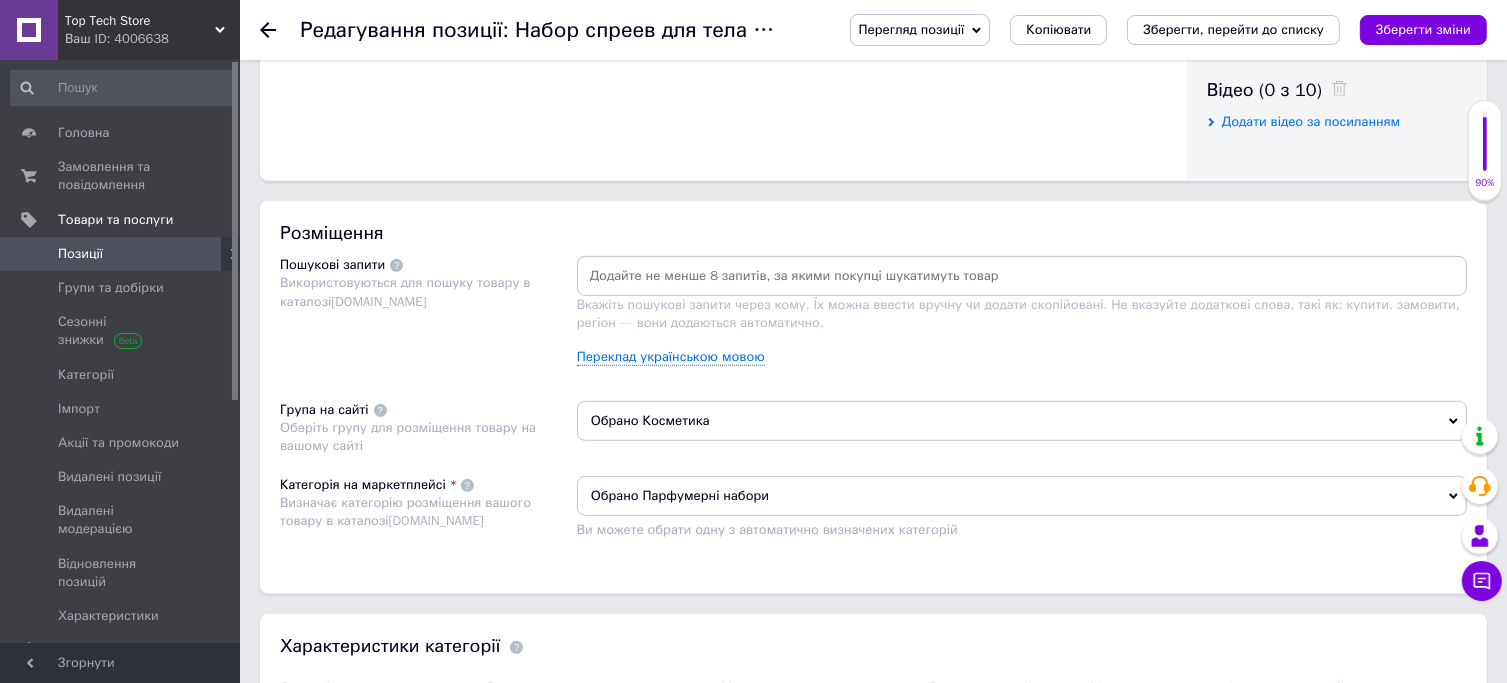 click at bounding box center [1022, 276] 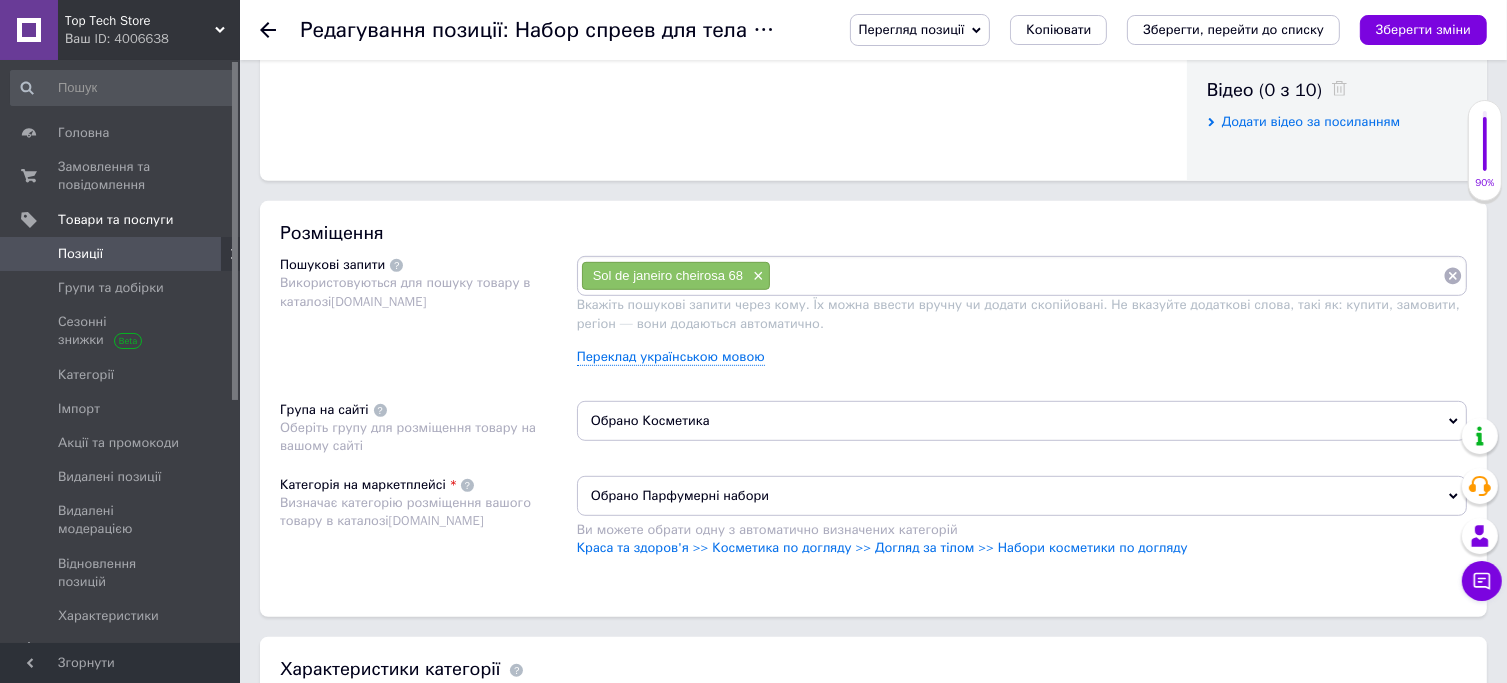 paste on "Парфюмированный спрей для летнего использования" 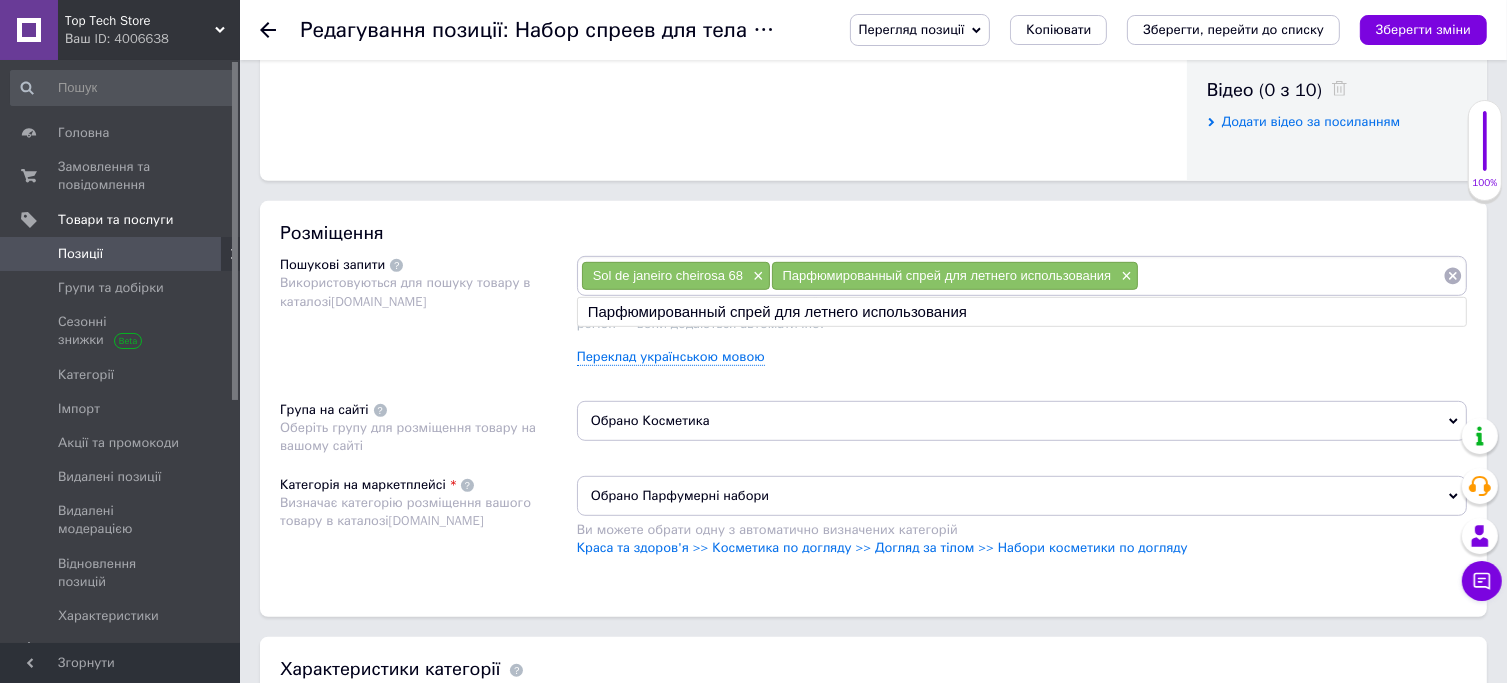 paste on "Спрей для тела с нотами фруктов" 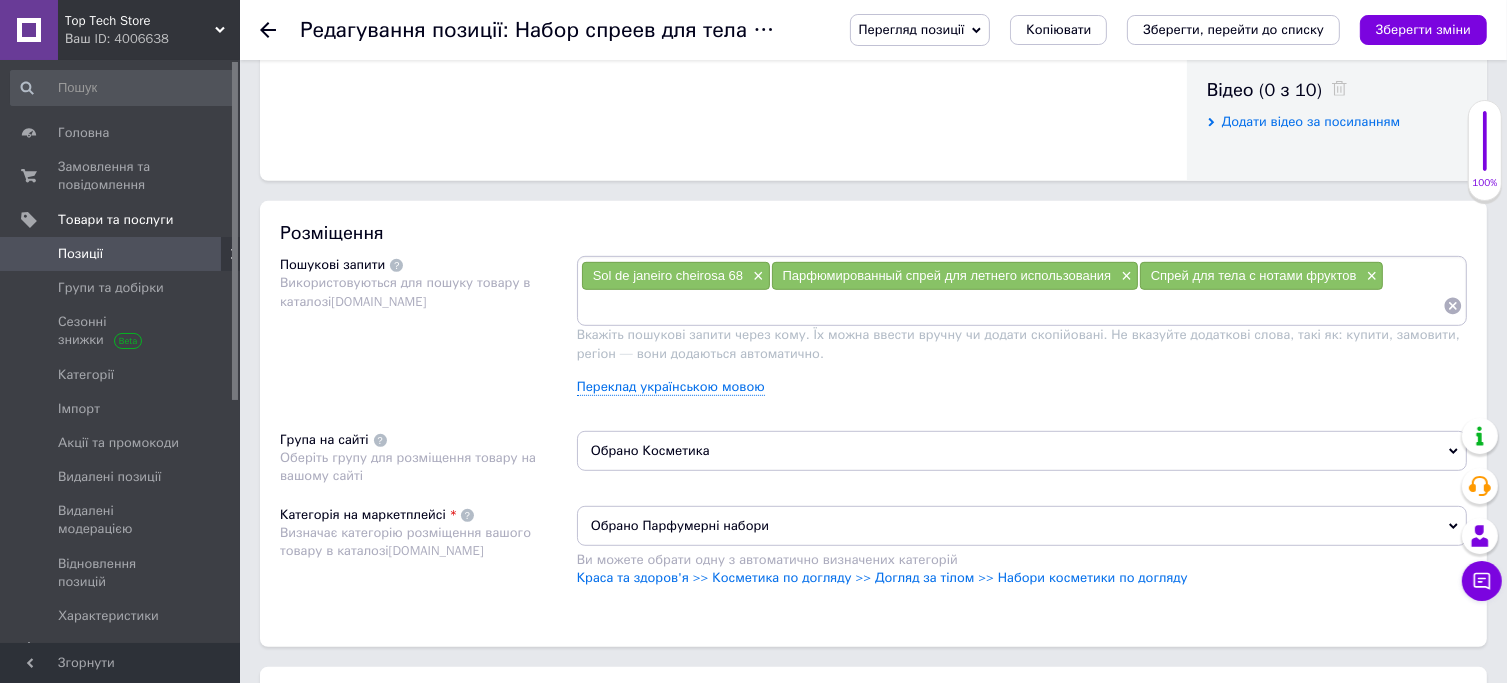 paste on "Спрей для тела с экстрактами" 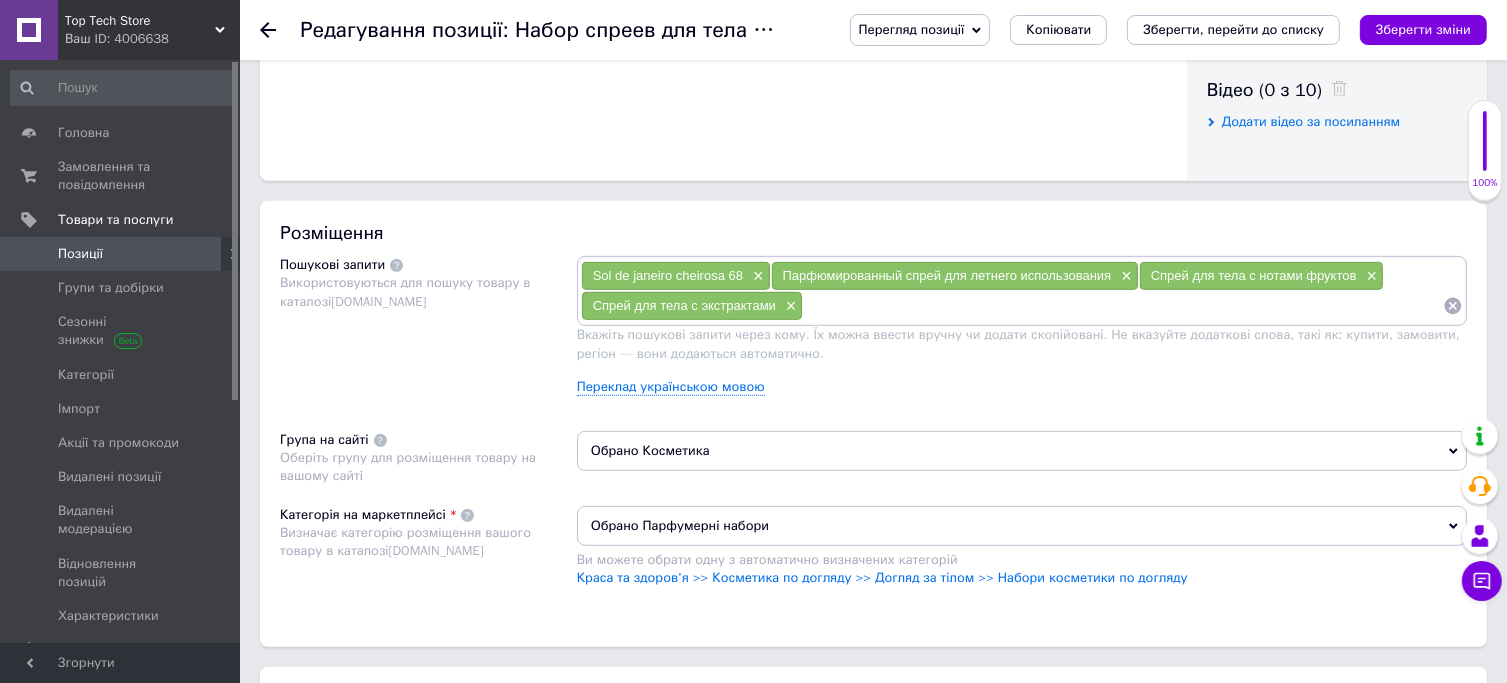 paste on "Sol de janeiro крем для тела" 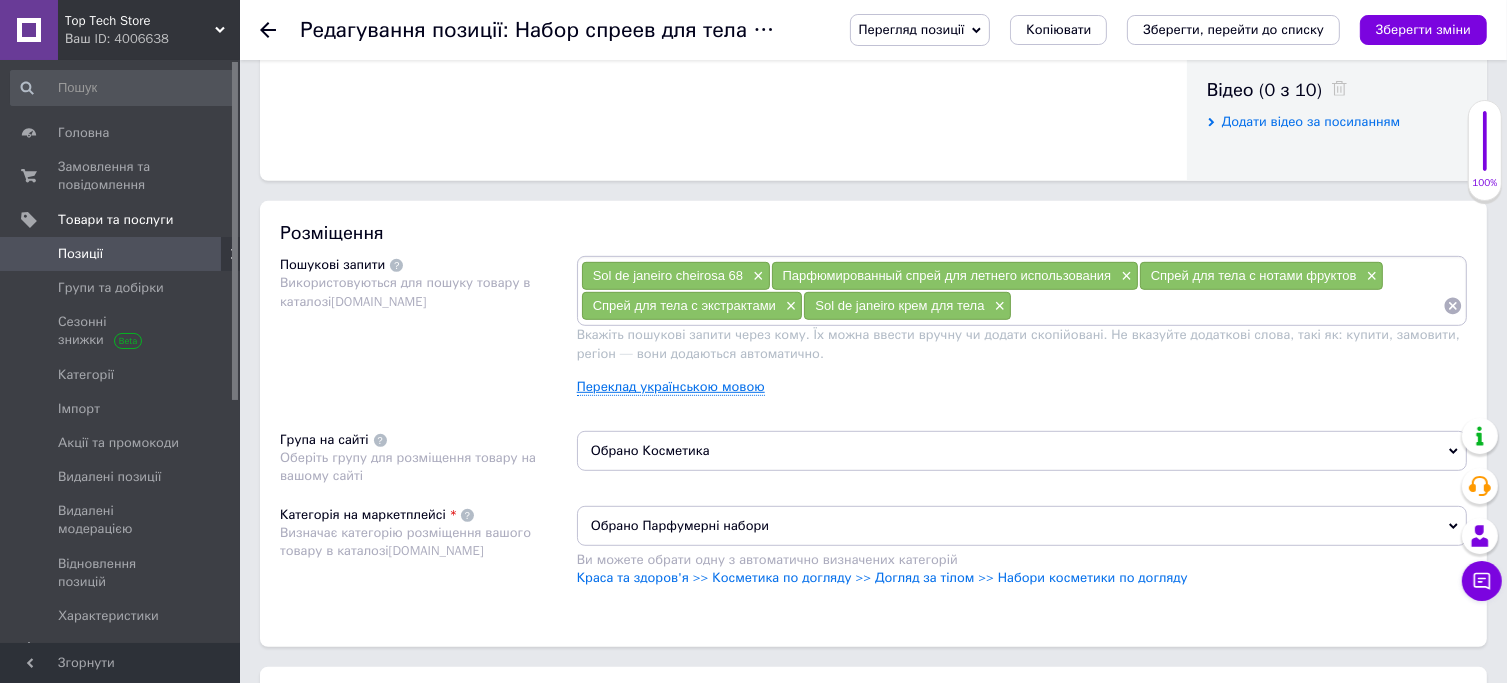 paste on "Парфюмированный спрей для ежедневного использования" 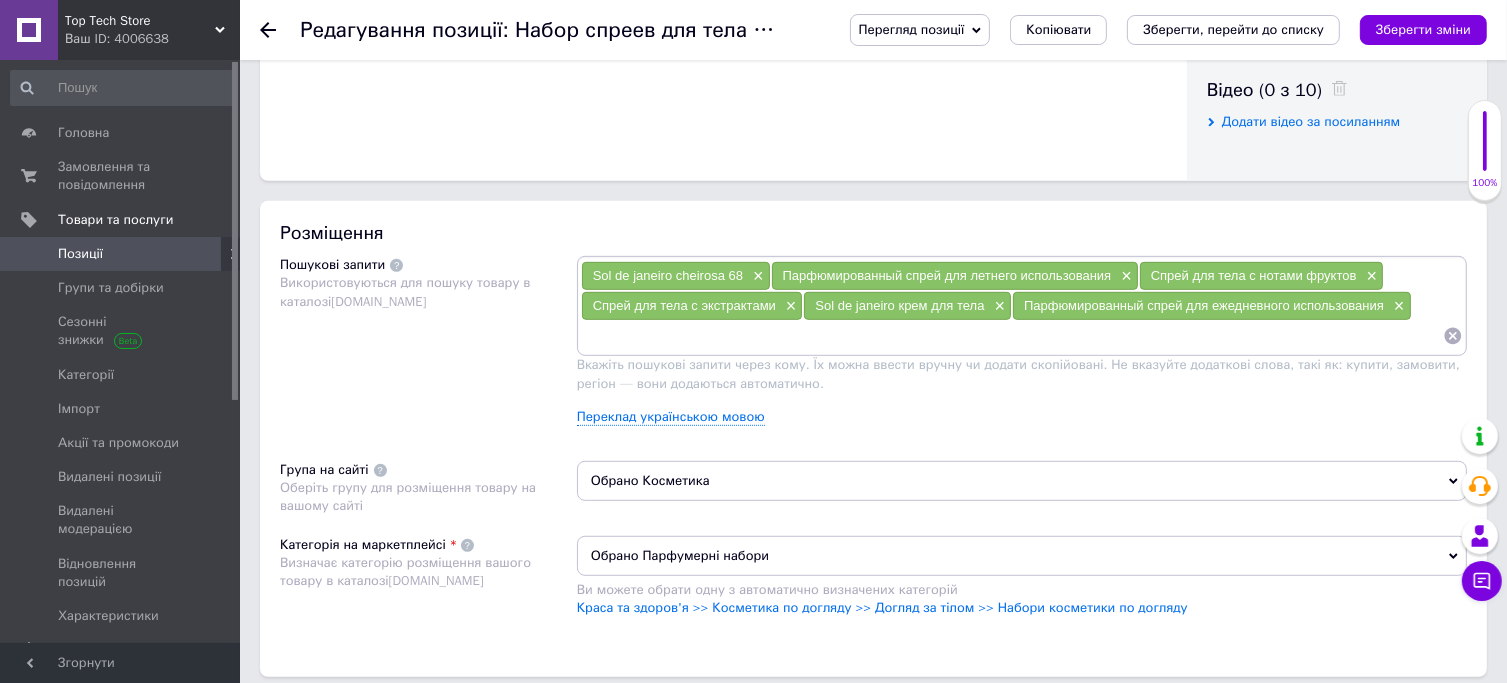 paste on "Набор для тела Sol de Janeiro" 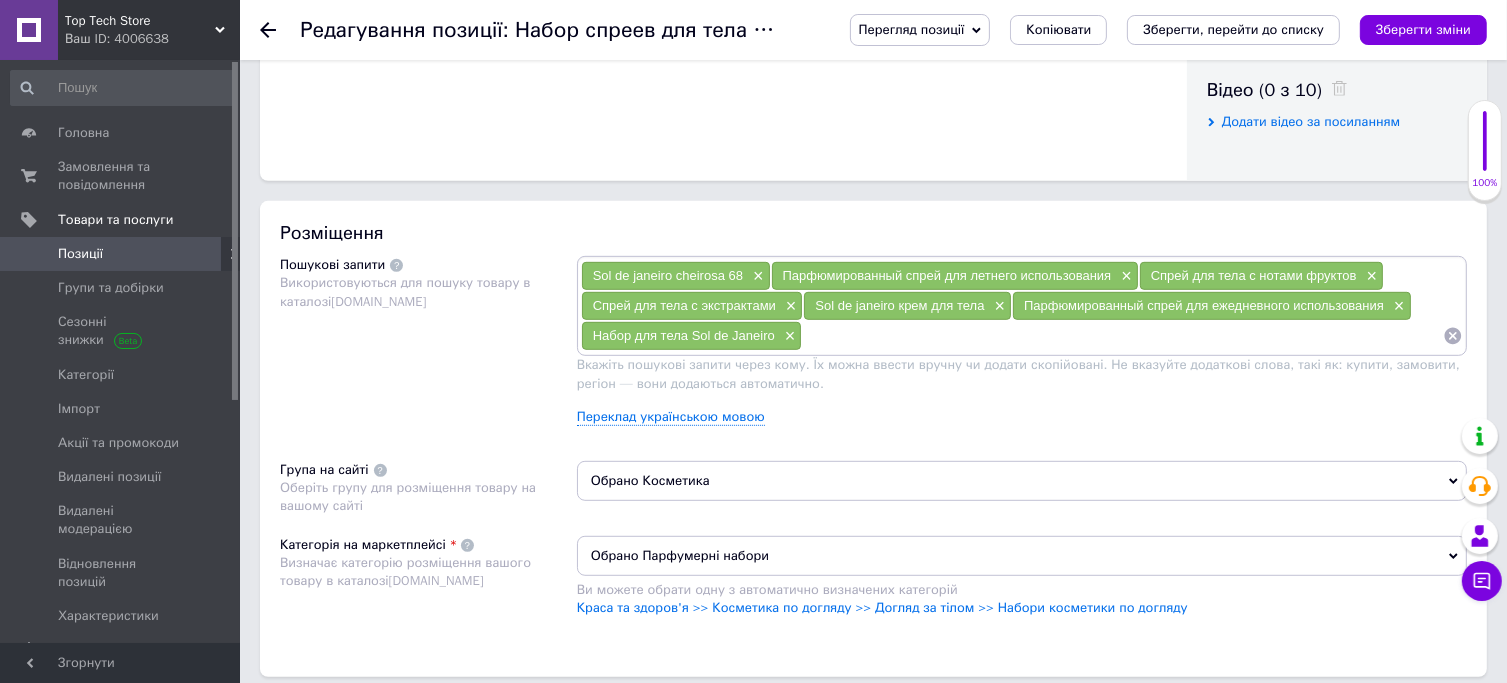 paste on "Дорожный набор для тела" 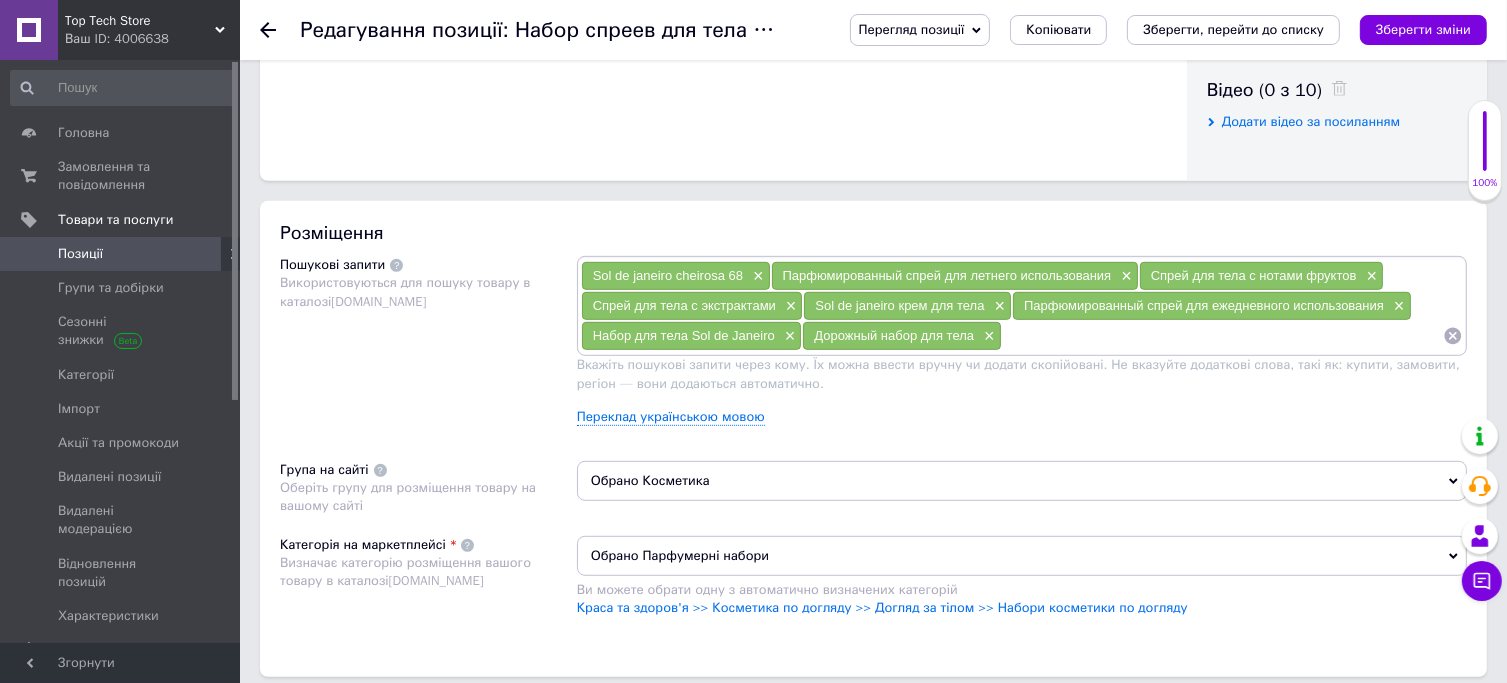 paste on "Дорожный уход за кожей" 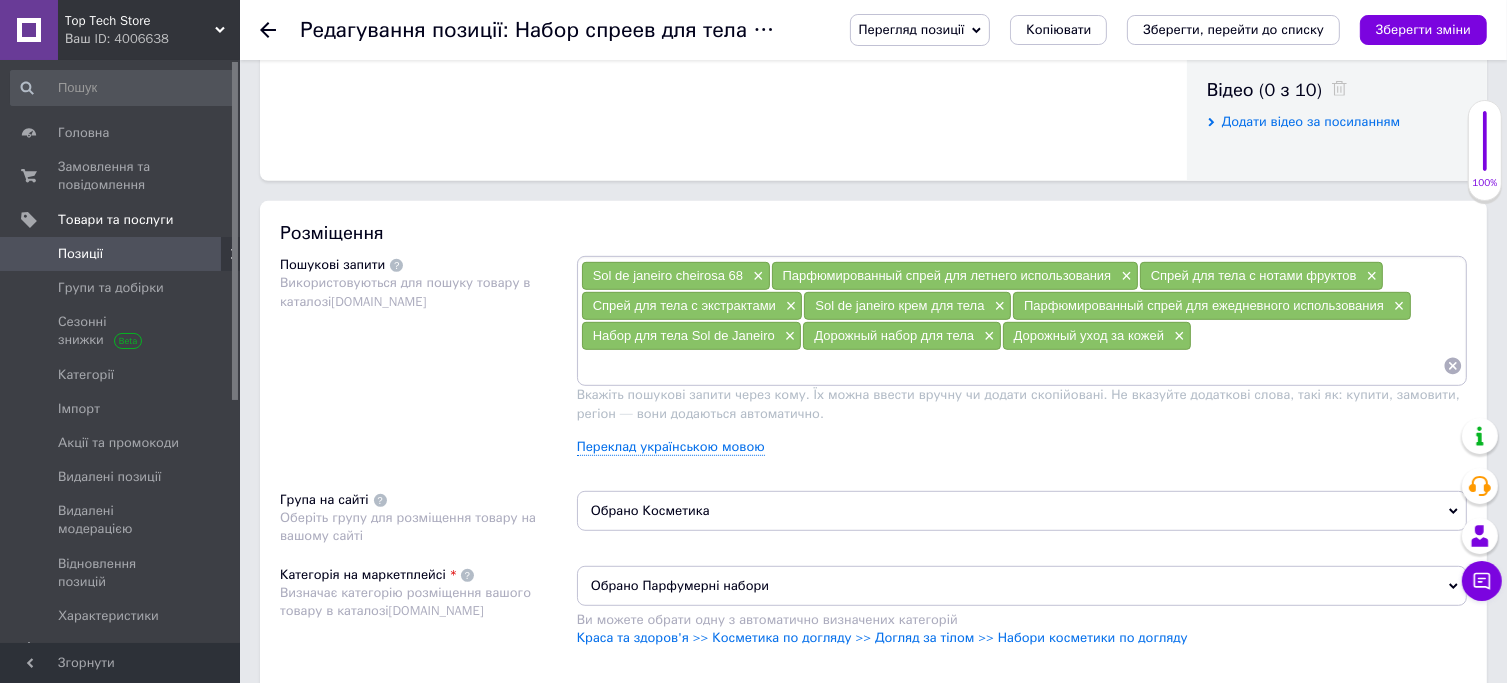 paste on "Дорожная косметика для тела" 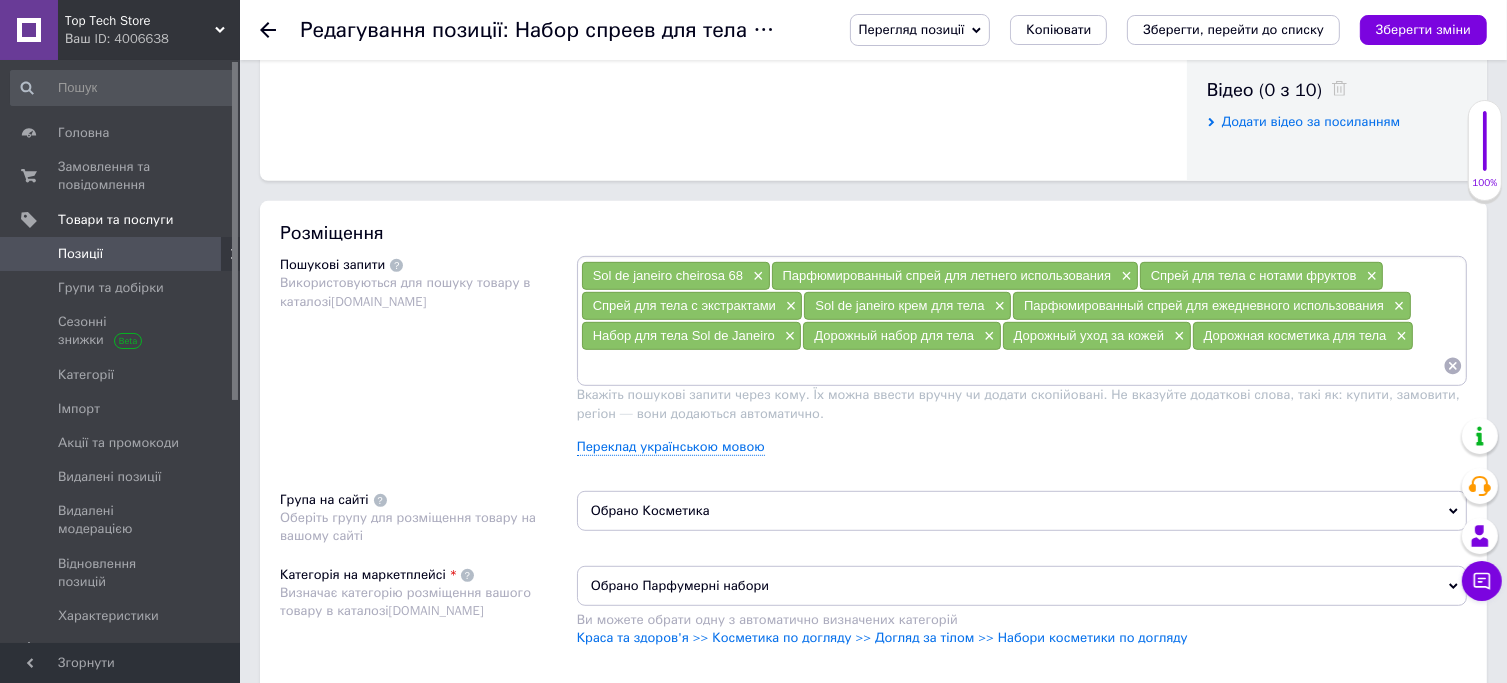 paste on "Sol de Janeiro Cheirosa" 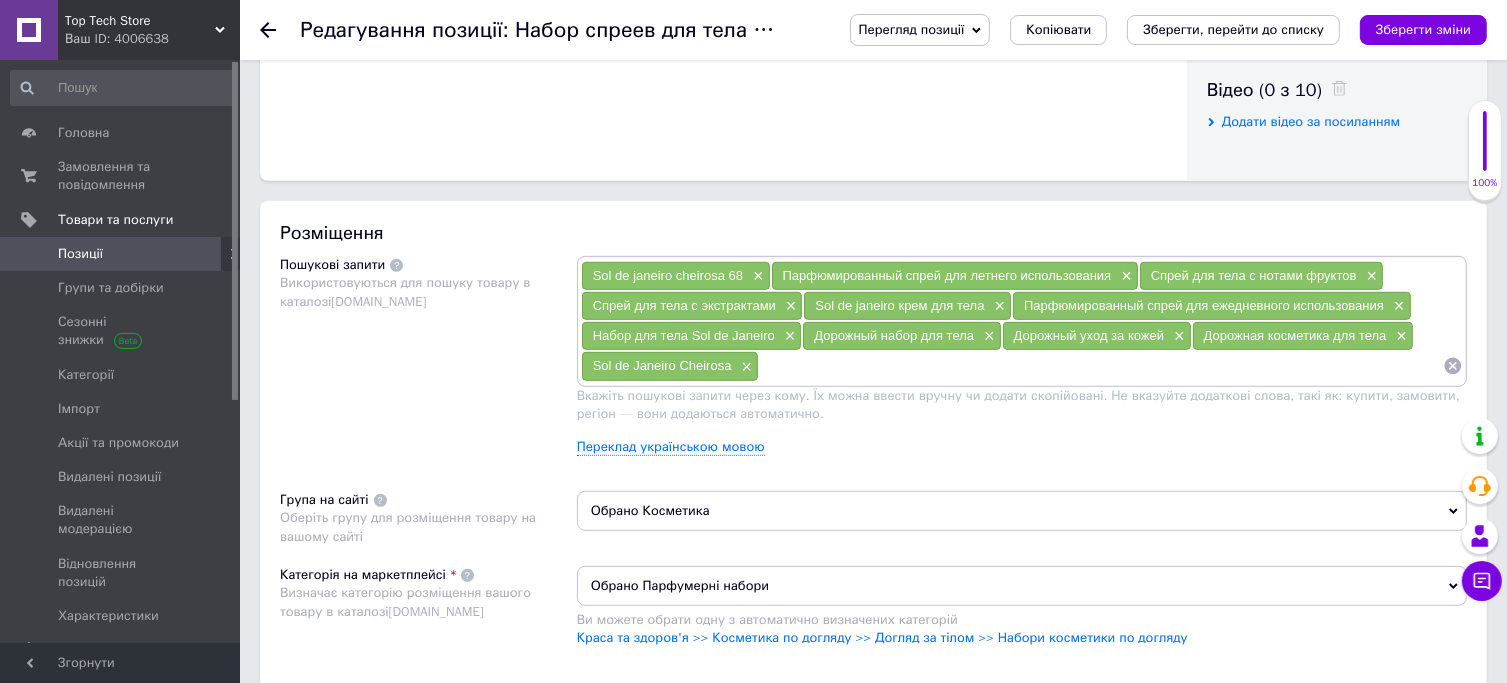 paste on "Крем для тела бразильский" 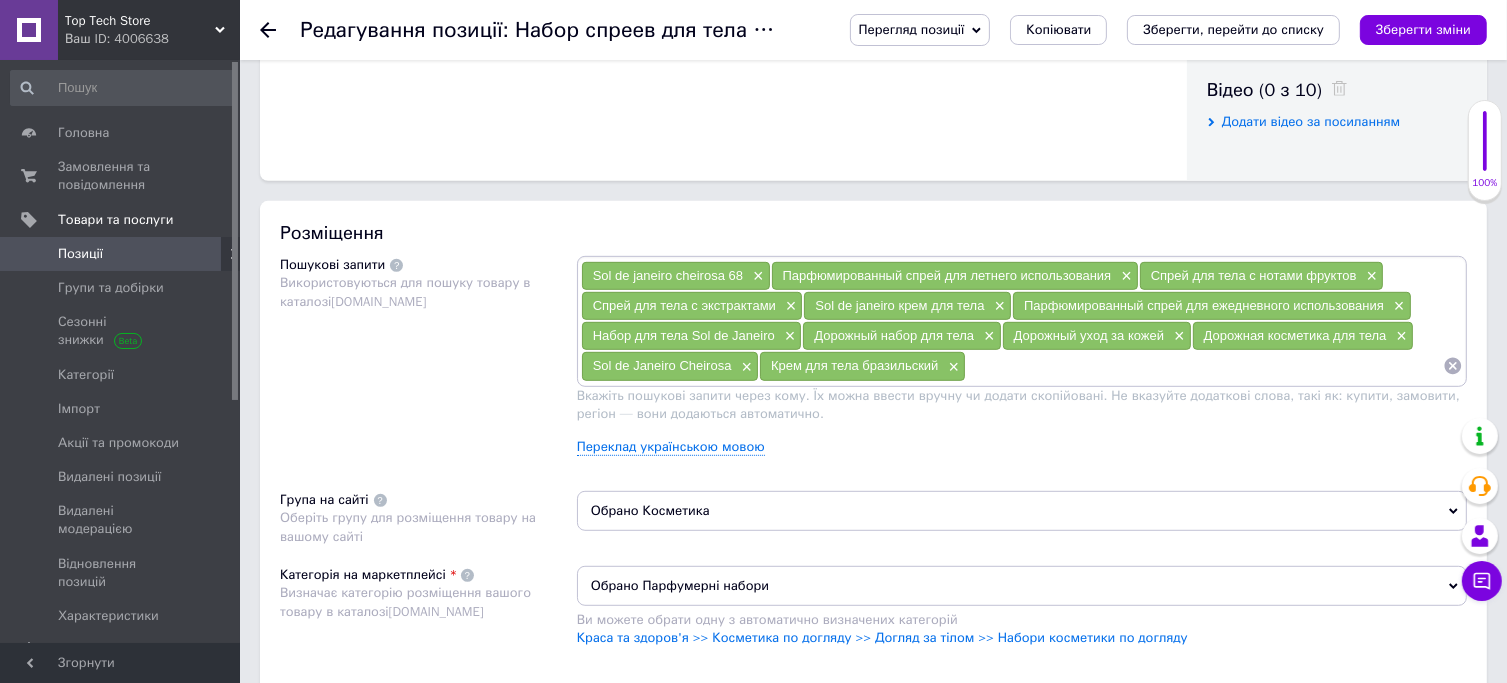 paste on "[PERSON_NAME] Elasti-Cream" 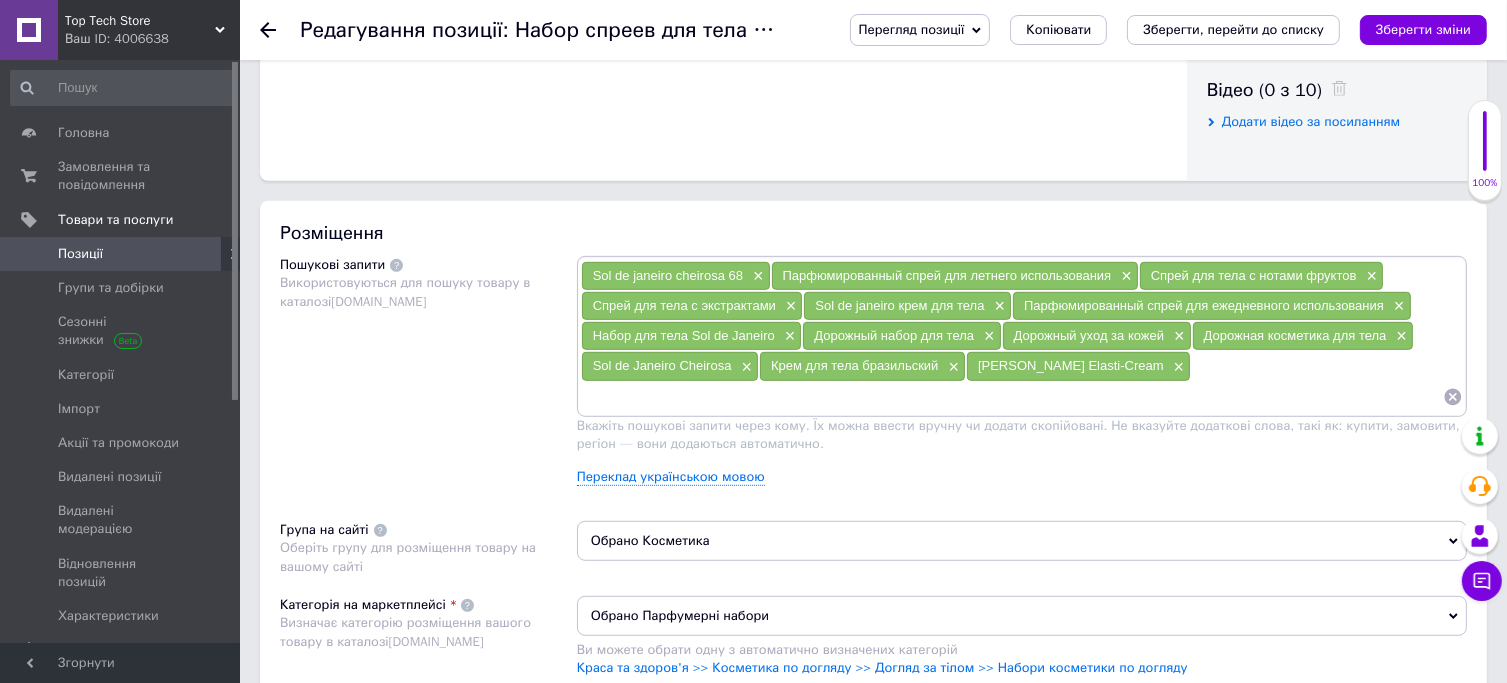 paste on "Sol De Janeiro Bum Bum Jet Set" 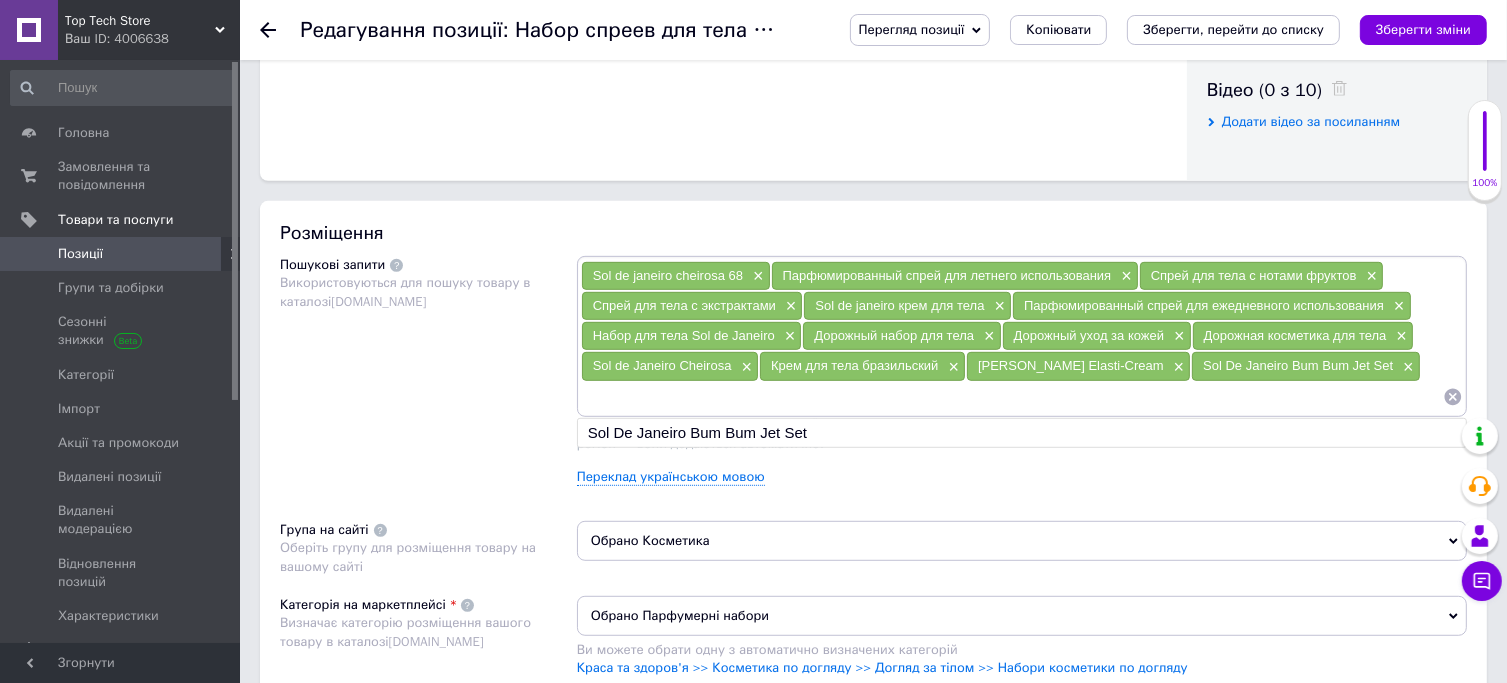 paste on "Аромат для тела и волос" 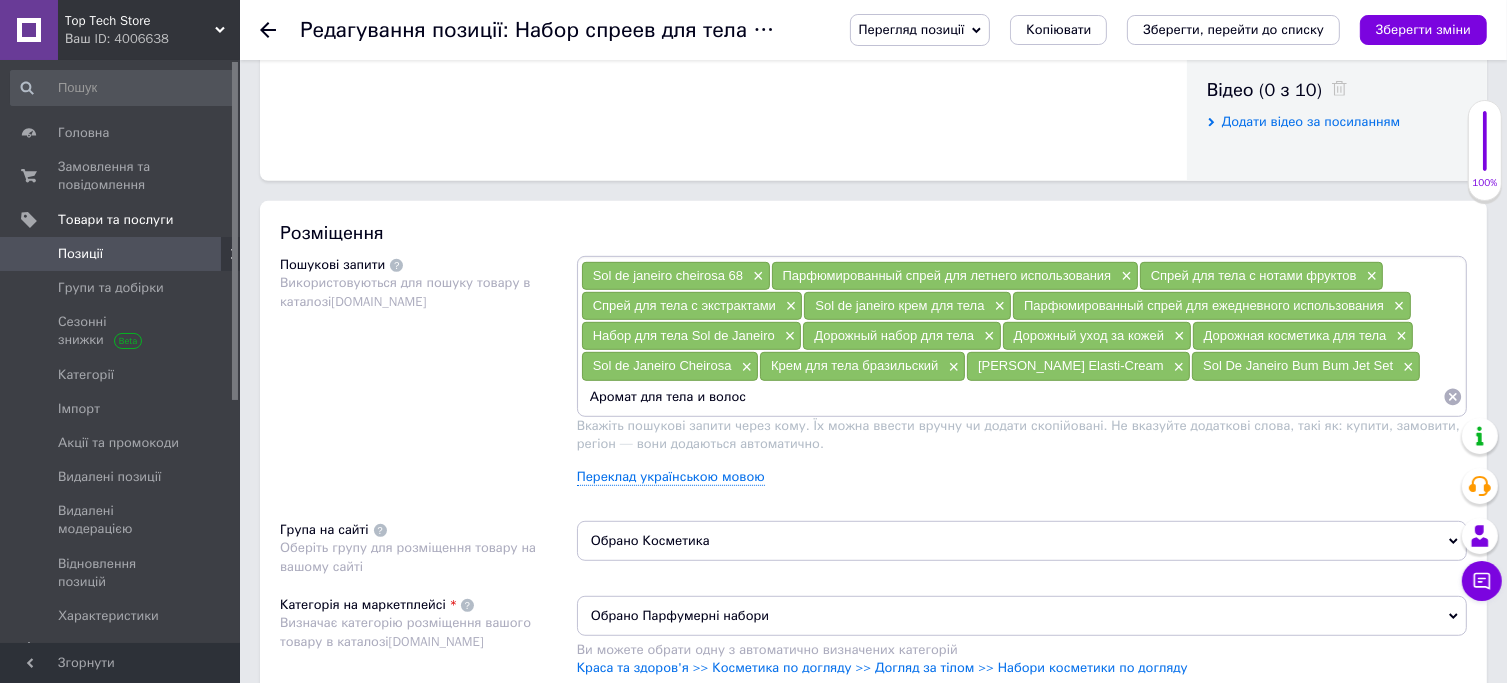 type 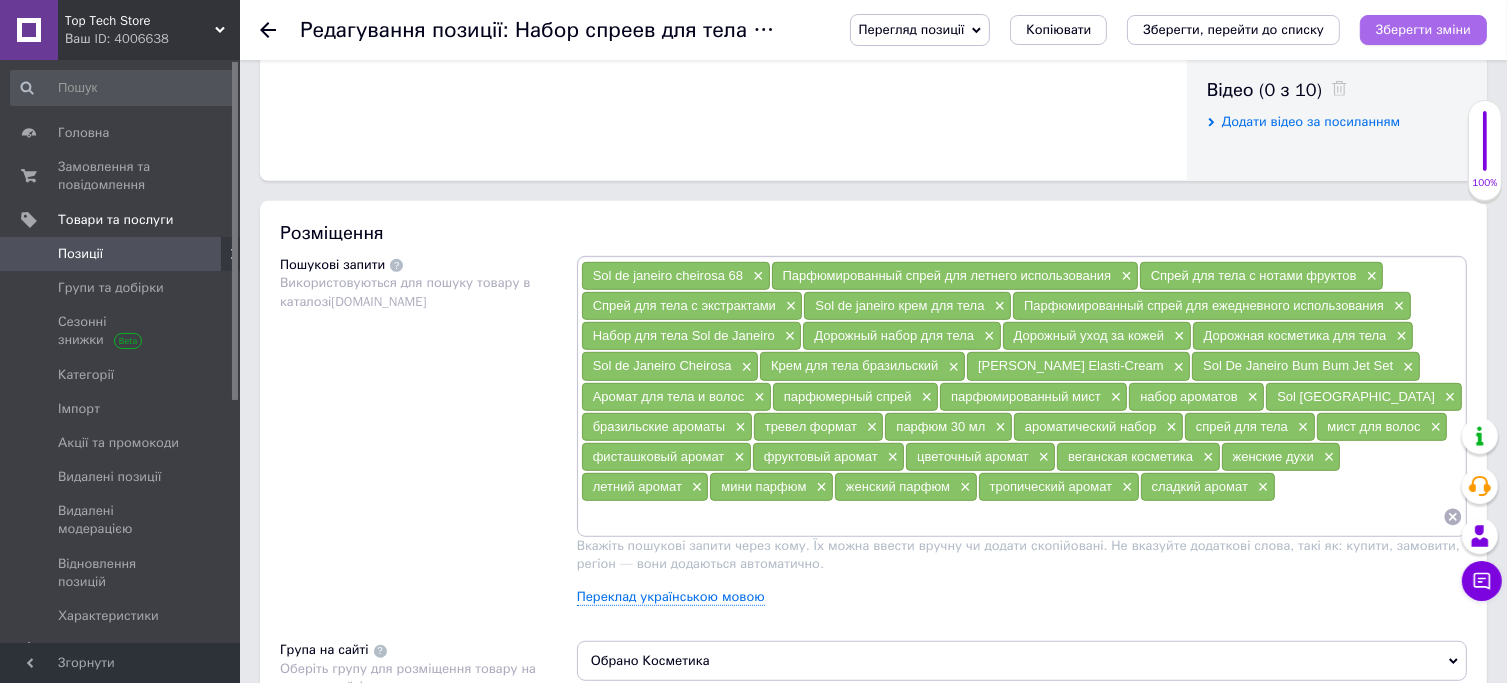 click on "Зберегти зміни" at bounding box center (1423, 29) 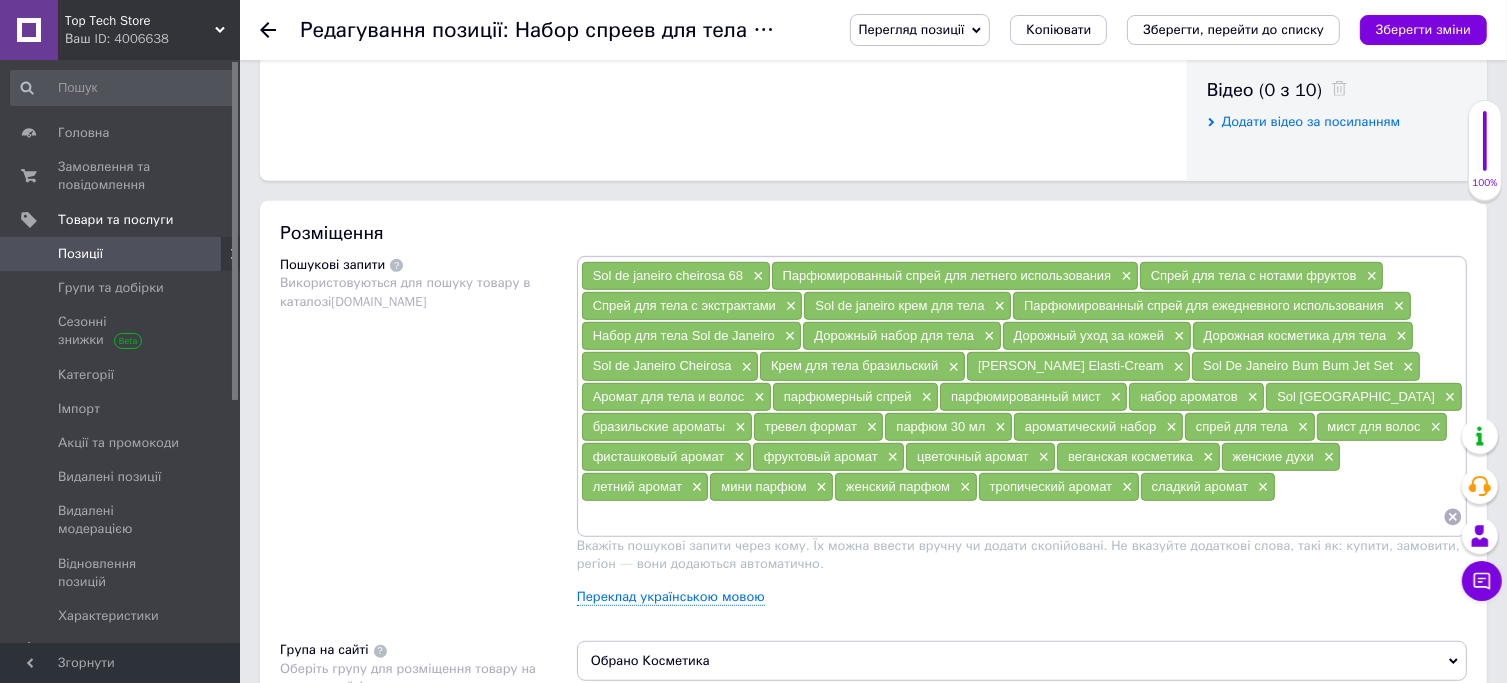 click on "Пошукові запити Використовуються для пошуку товару в каталозі  [DOMAIN_NAME]" at bounding box center (428, 438) 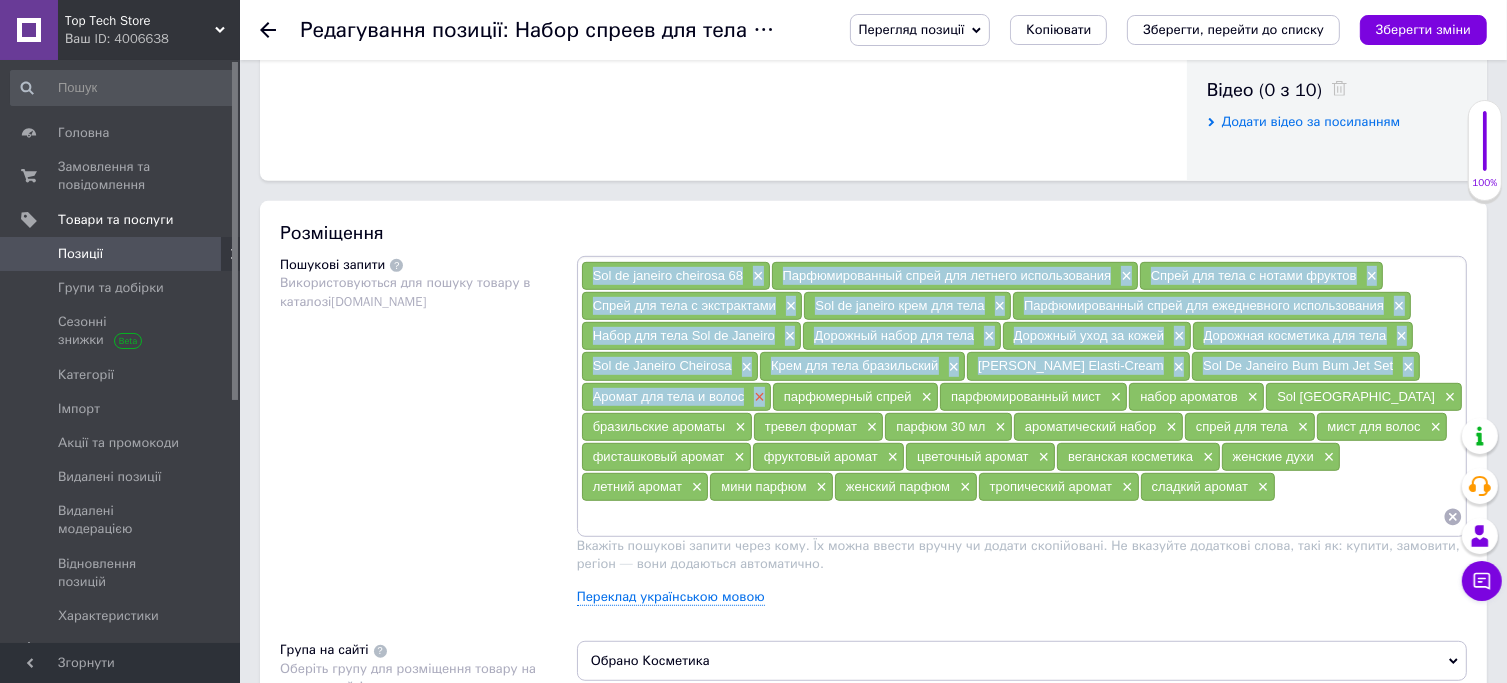 drag, startPoint x: 582, startPoint y: 276, endPoint x: 760, endPoint y: 387, distance: 209.77368 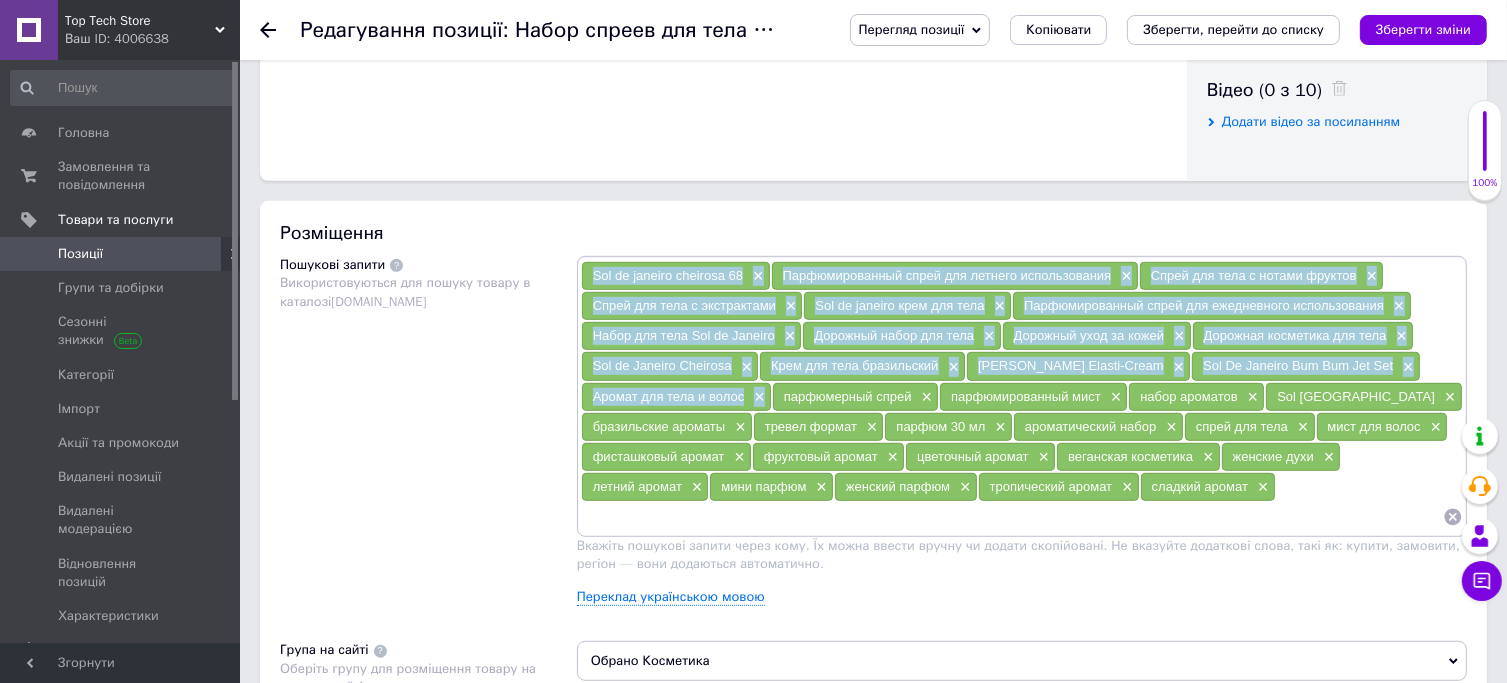 copy on "Sol de janeiro cheirosa 68 × Парфюмированный спрей для летнего использования × Спрей для тела с нотами фруктов × Спрей для тела с экстрактами × Sol de janeiro крем для тела × Парфюмированный спрей для ежедневного использования × Набор для тела Sol de Janeiro × Дорожный набор для тела × Дорожный уход за кожей × Дорожная косметика для тела × Sol de Janeiro Cheirosa × Крем для тела бразильский × [PERSON_NAME] Elasti-Cream × Sol De Janeiro Bum Bum Jet Set × Аромат для тела и волос ×" 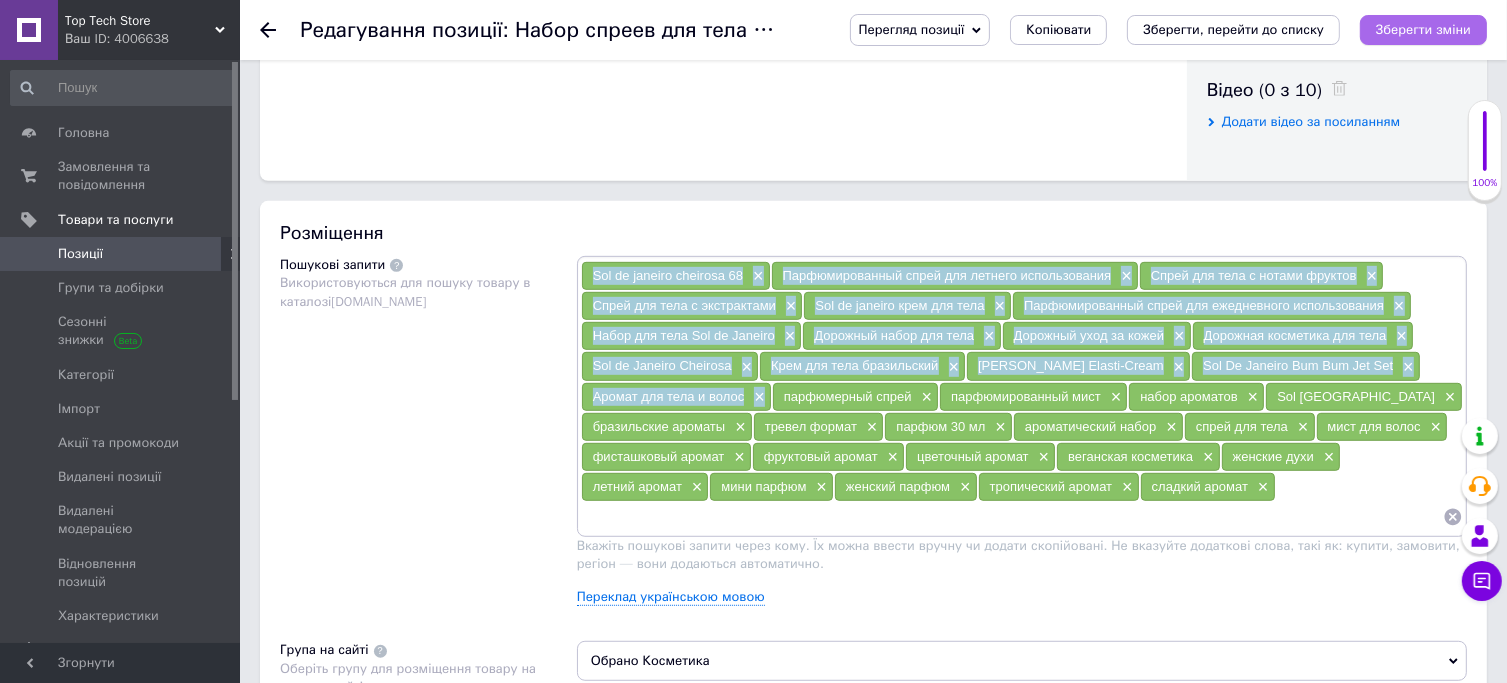 click on "Зберегти зміни" at bounding box center (1423, 29) 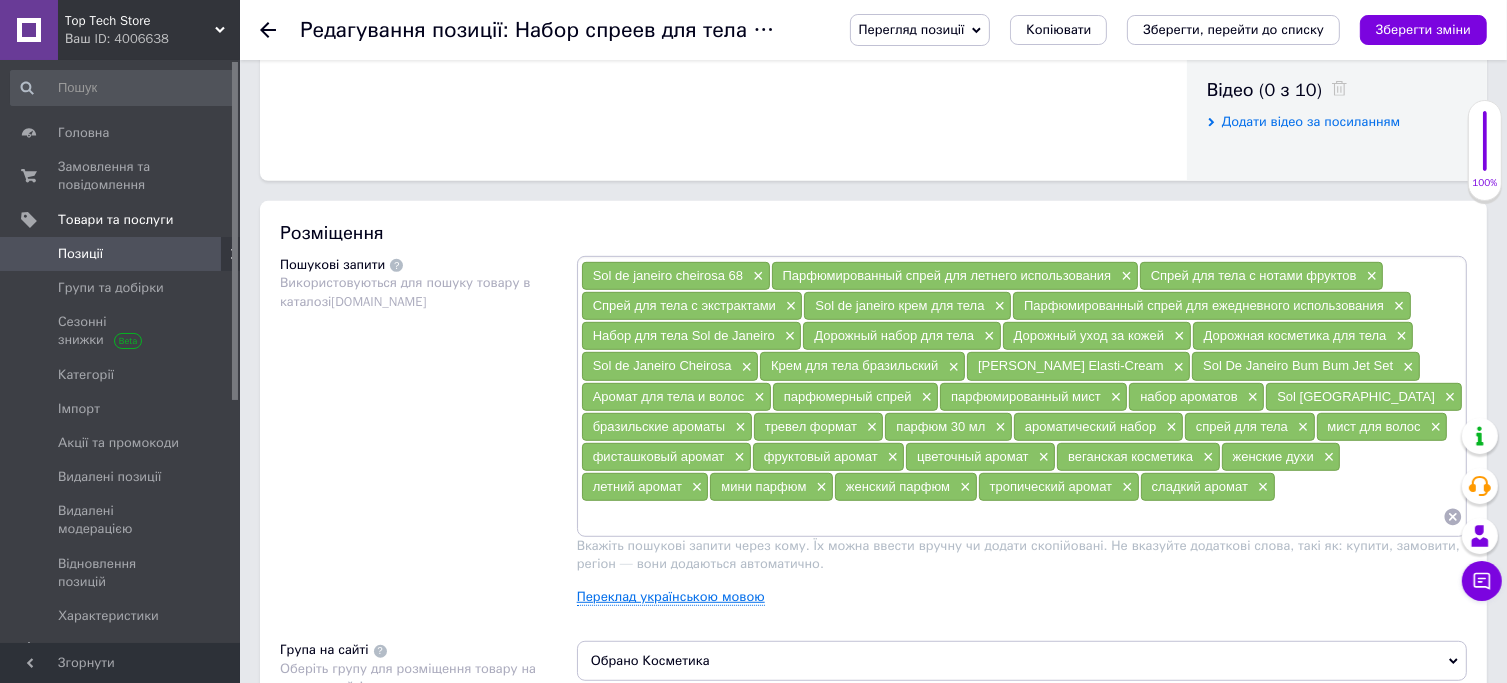 click on "Переклад українською мовою" at bounding box center (671, 597) 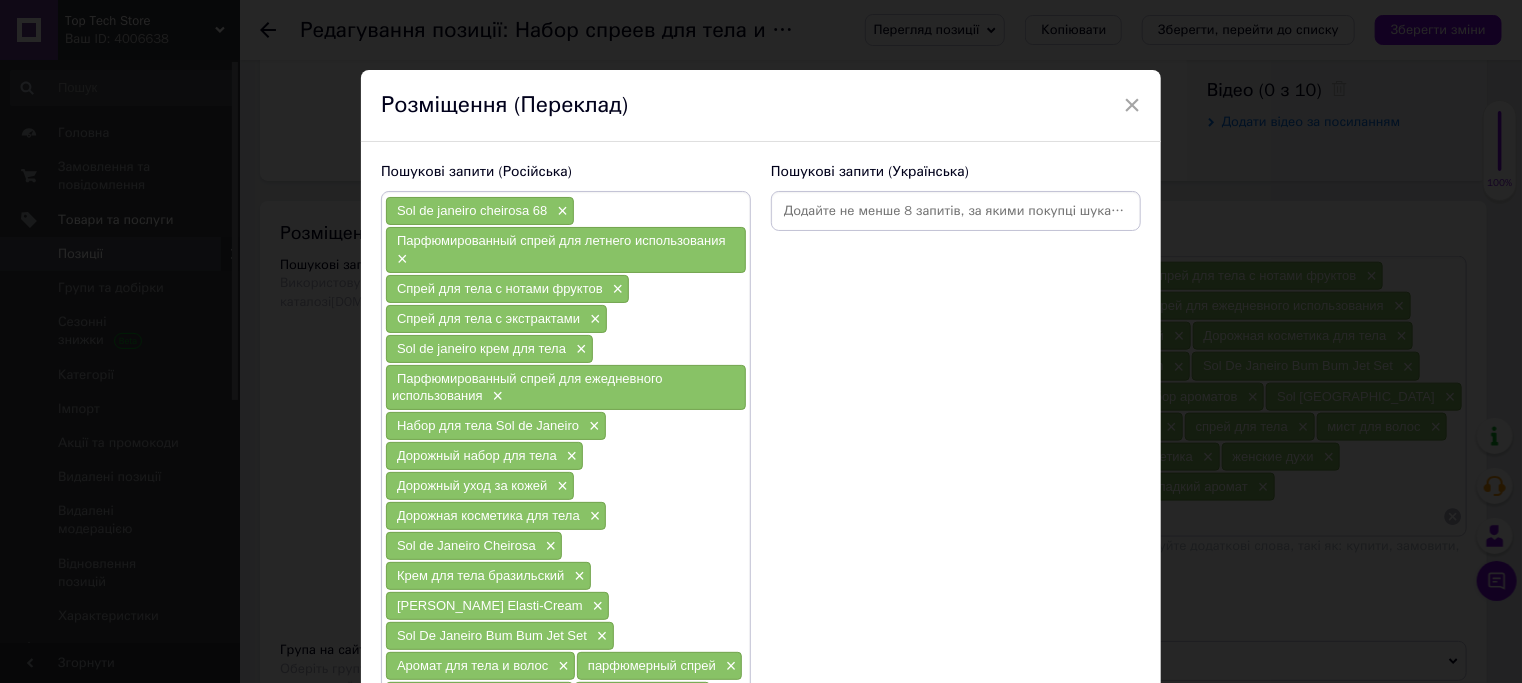 click at bounding box center [956, 211] 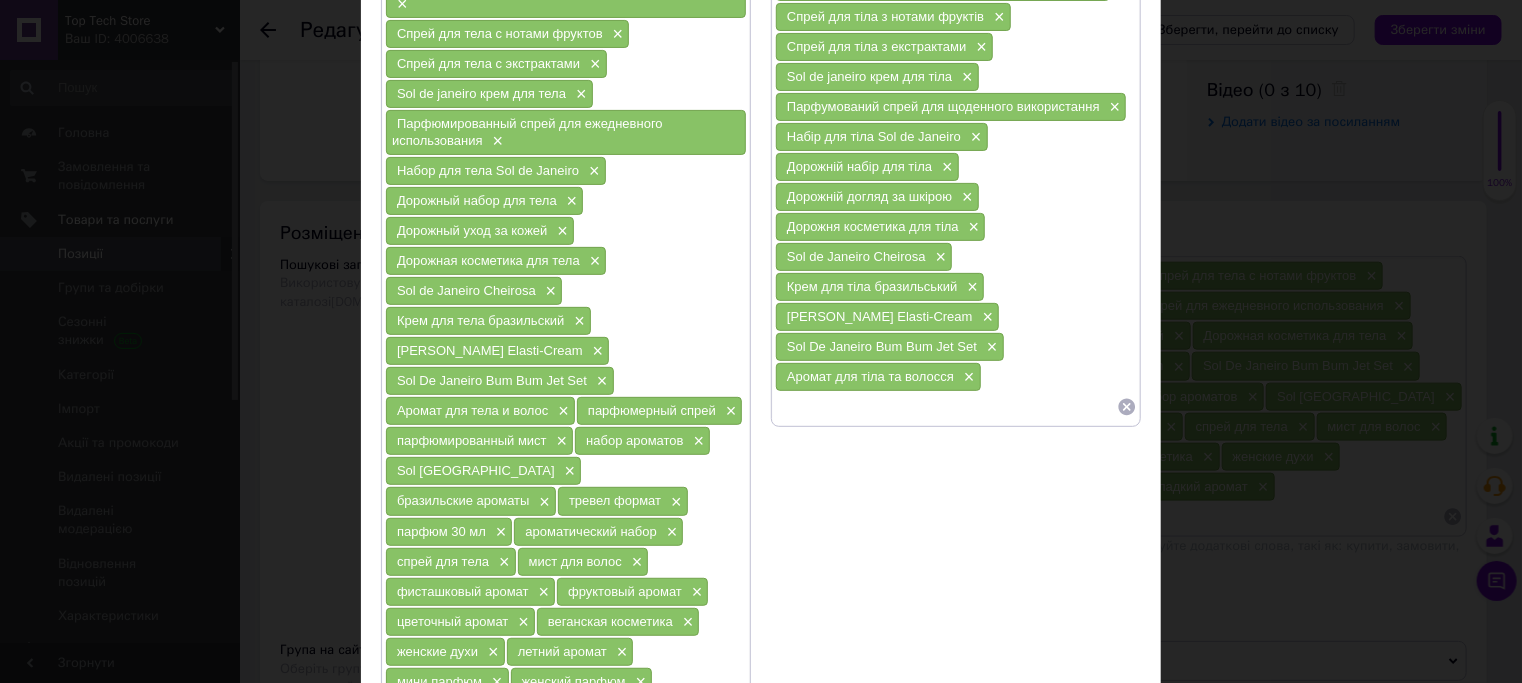 scroll, scrollTop: 264, scrollLeft: 0, axis: vertical 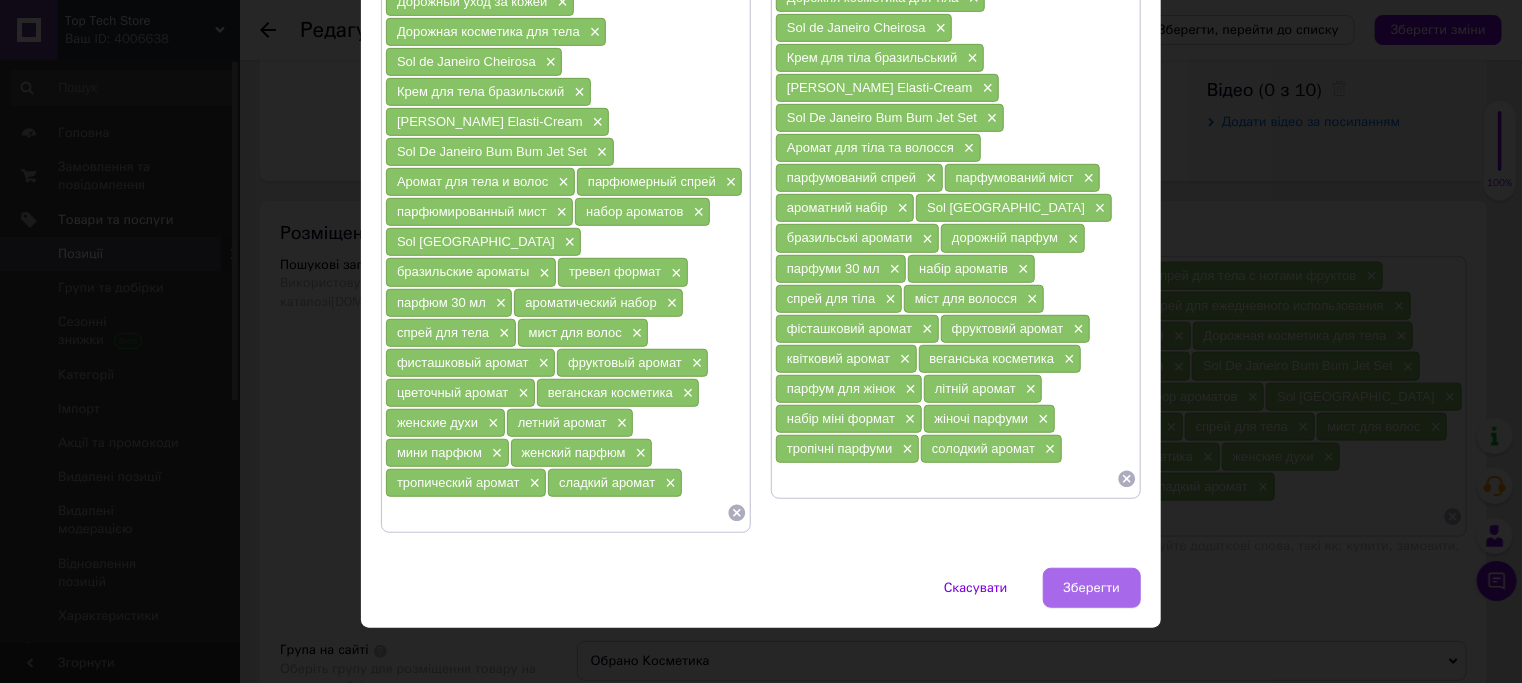 click on "Зберегти" at bounding box center (1092, 588) 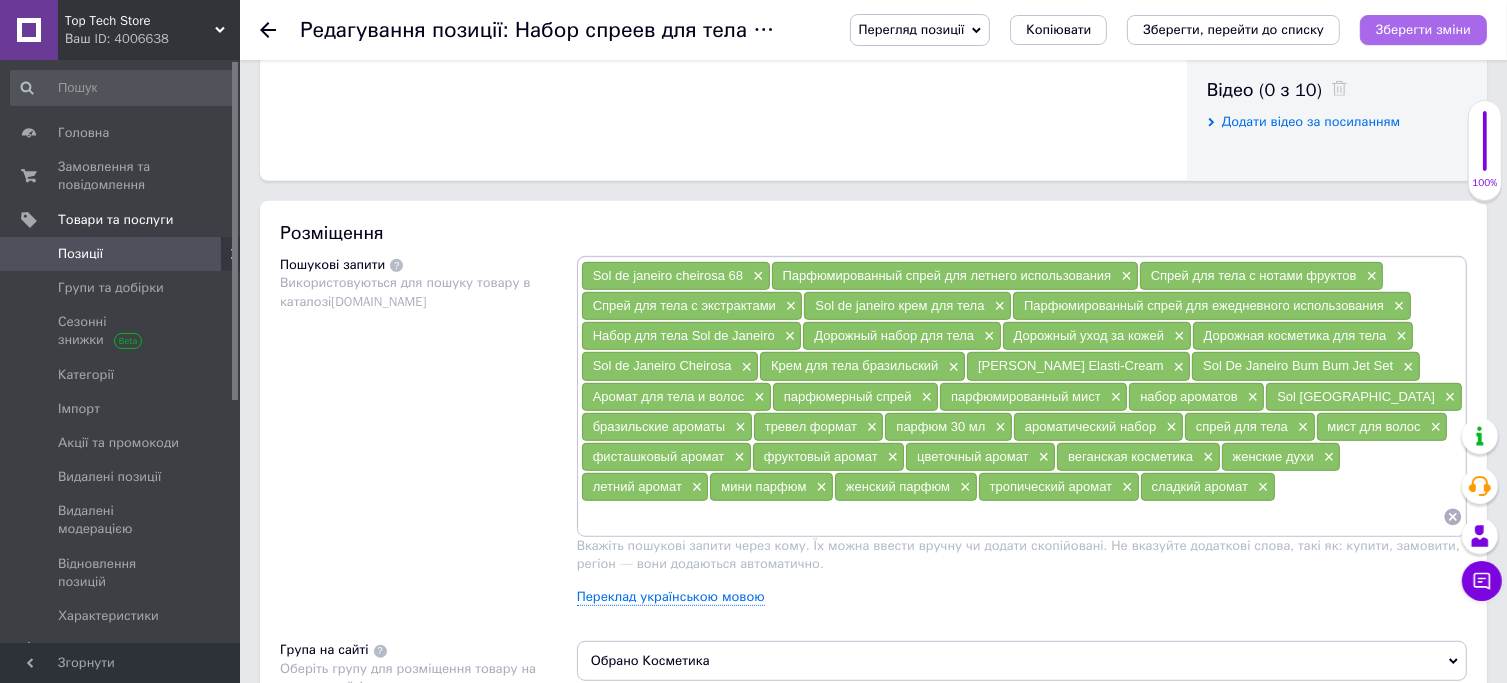 click on "Зберегти зміни" at bounding box center (1423, 29) 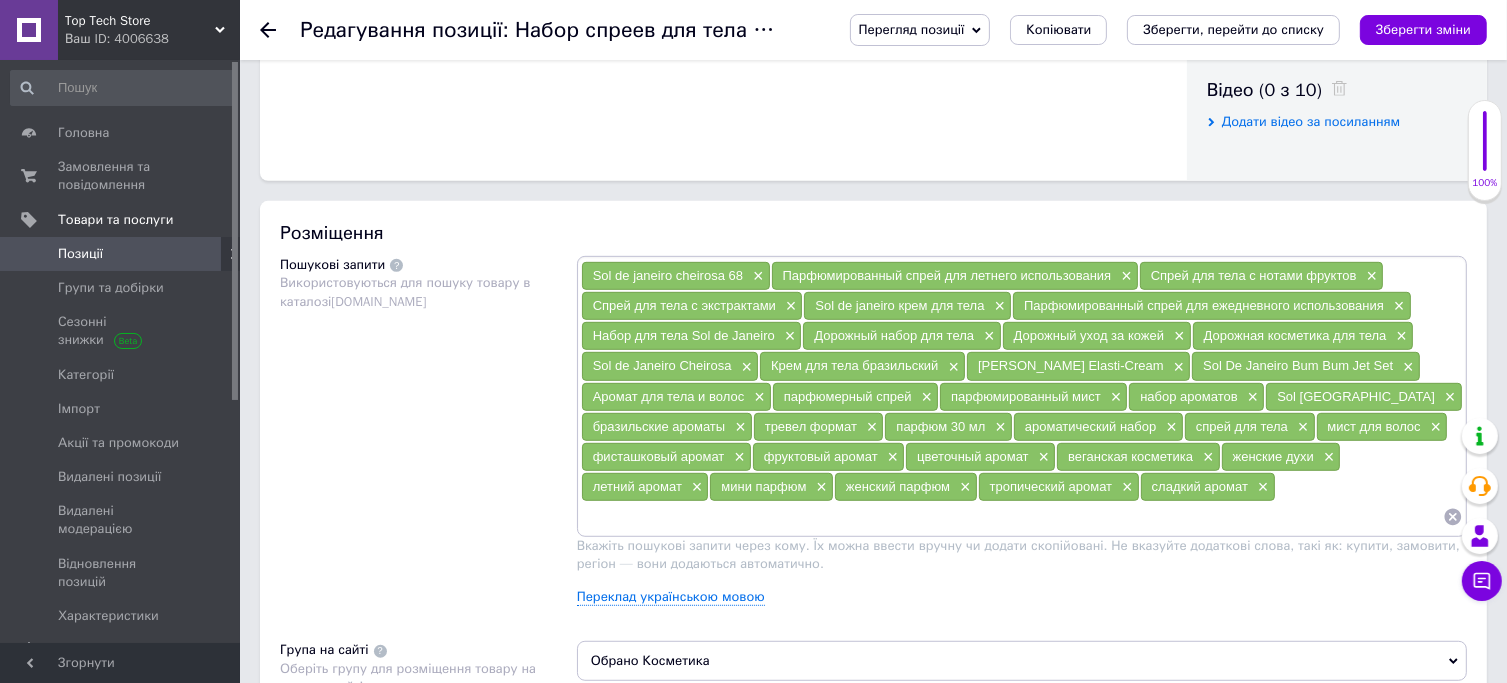 scroll, scrollTop: 908, scrollLeft: 0, axis: vertical 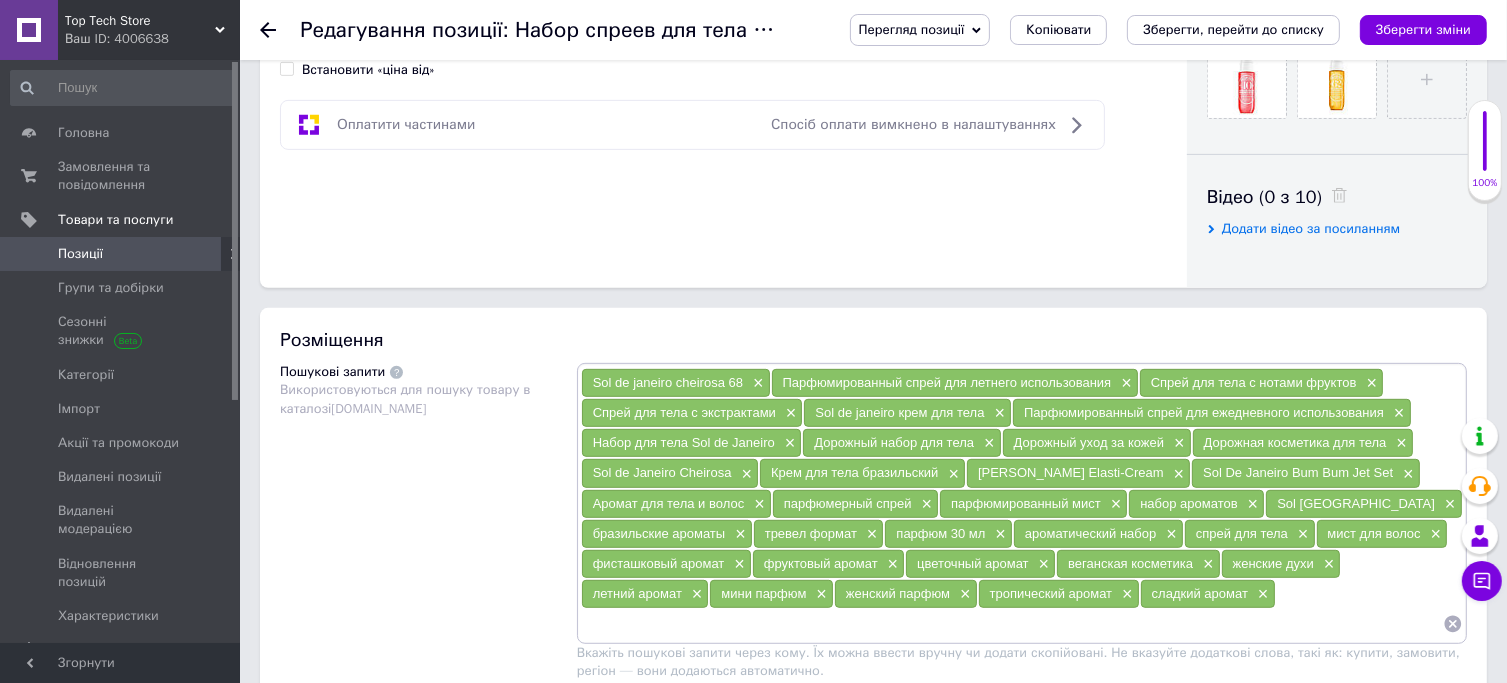 click on "Додати відео за посиланням" at bounding box center [1311, 228] 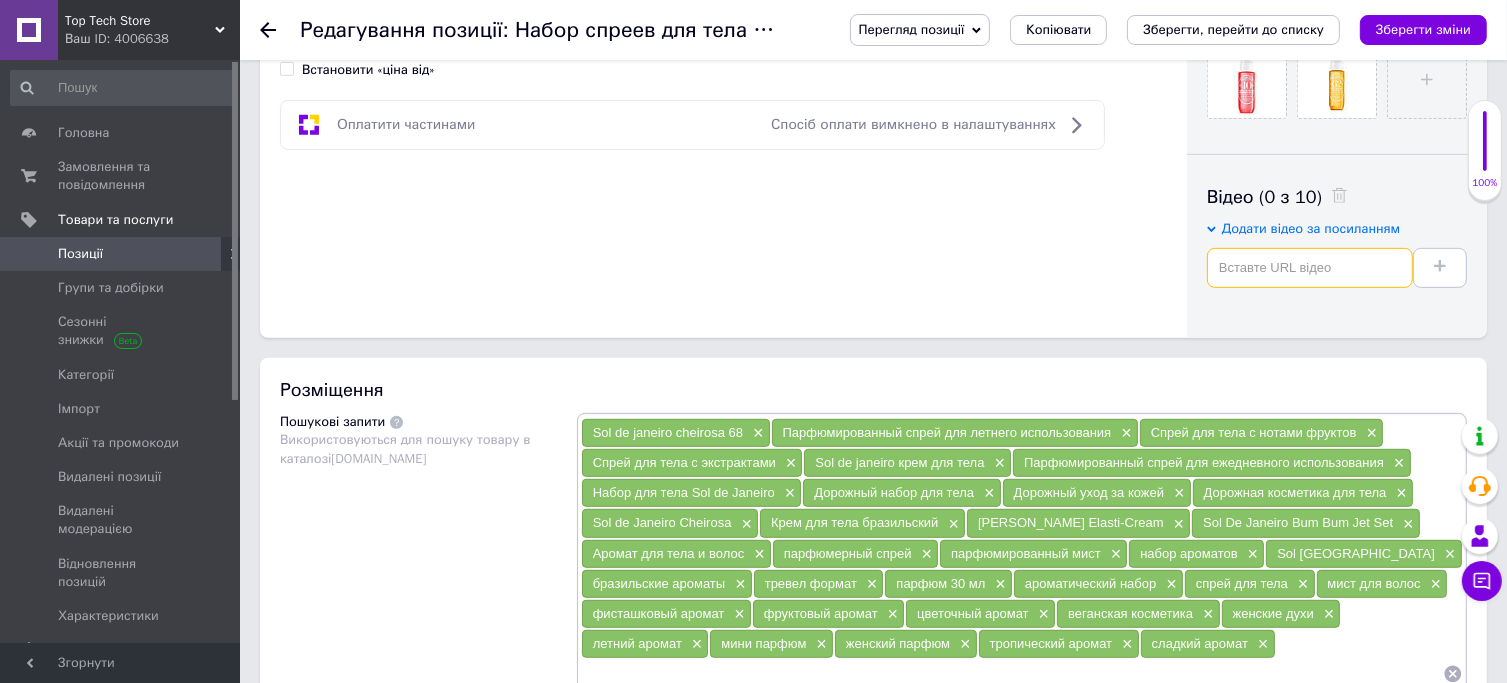 click at bounding box center [1310, 268] 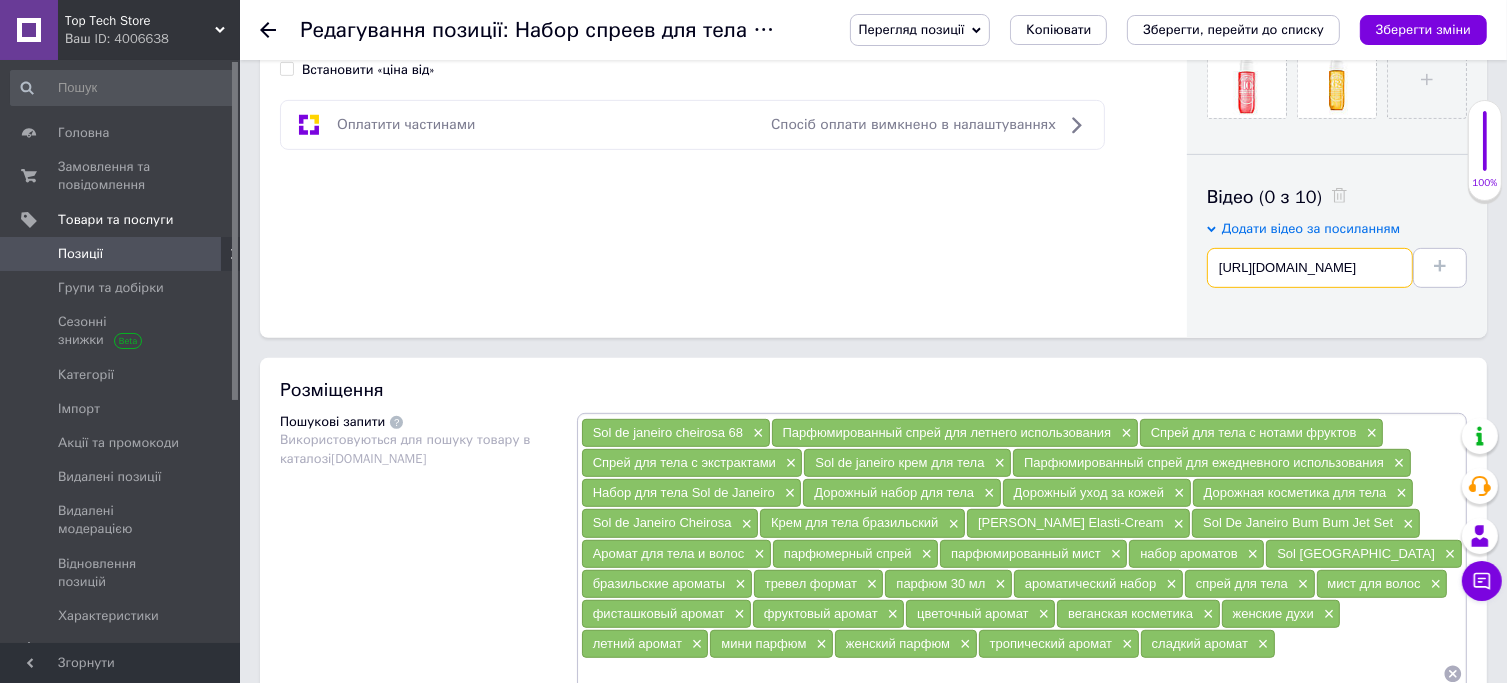 scroll, scrollTop: 0, scrollLeft: 170, axis: horizontal 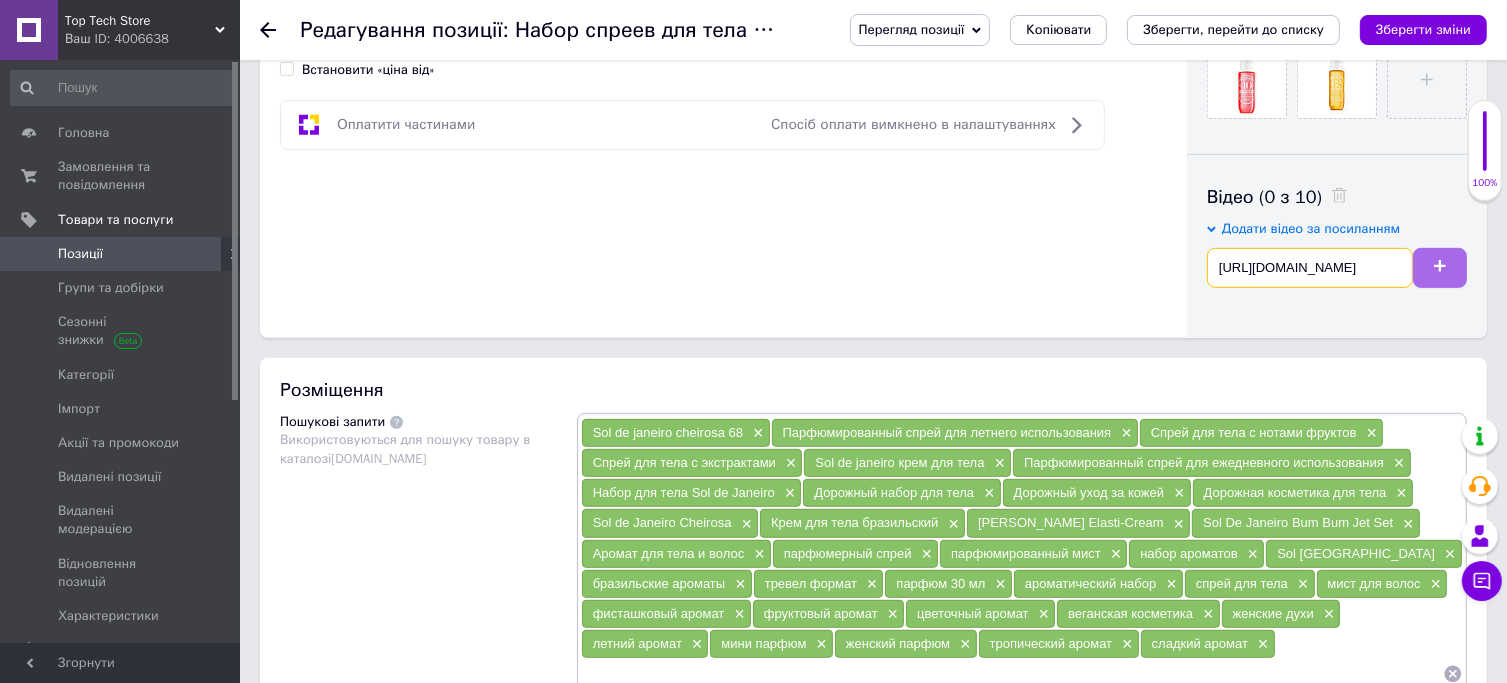 type on "[URL][DOMAIN_NAME]" 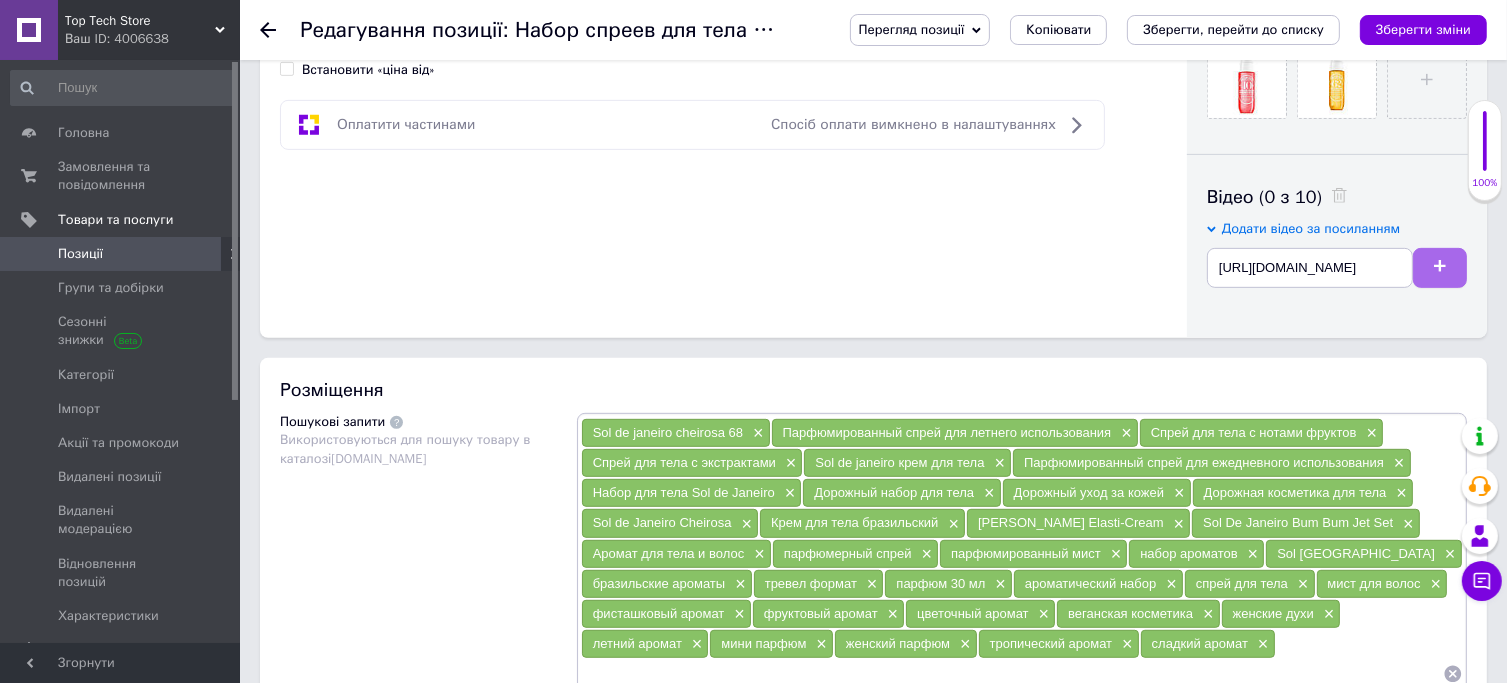 click at bounding box center (1440, 268) 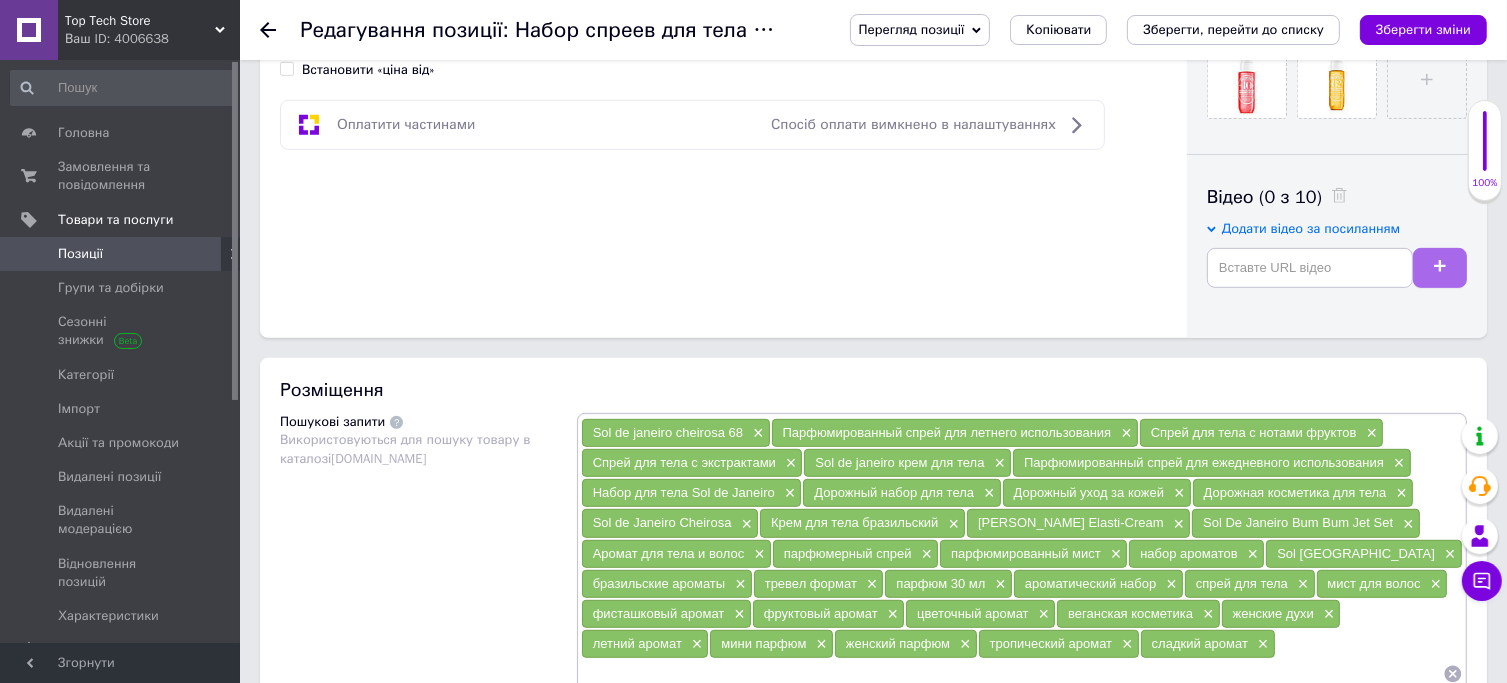scroll, scrollTop: 0, scrollLeft: 0, axis: both 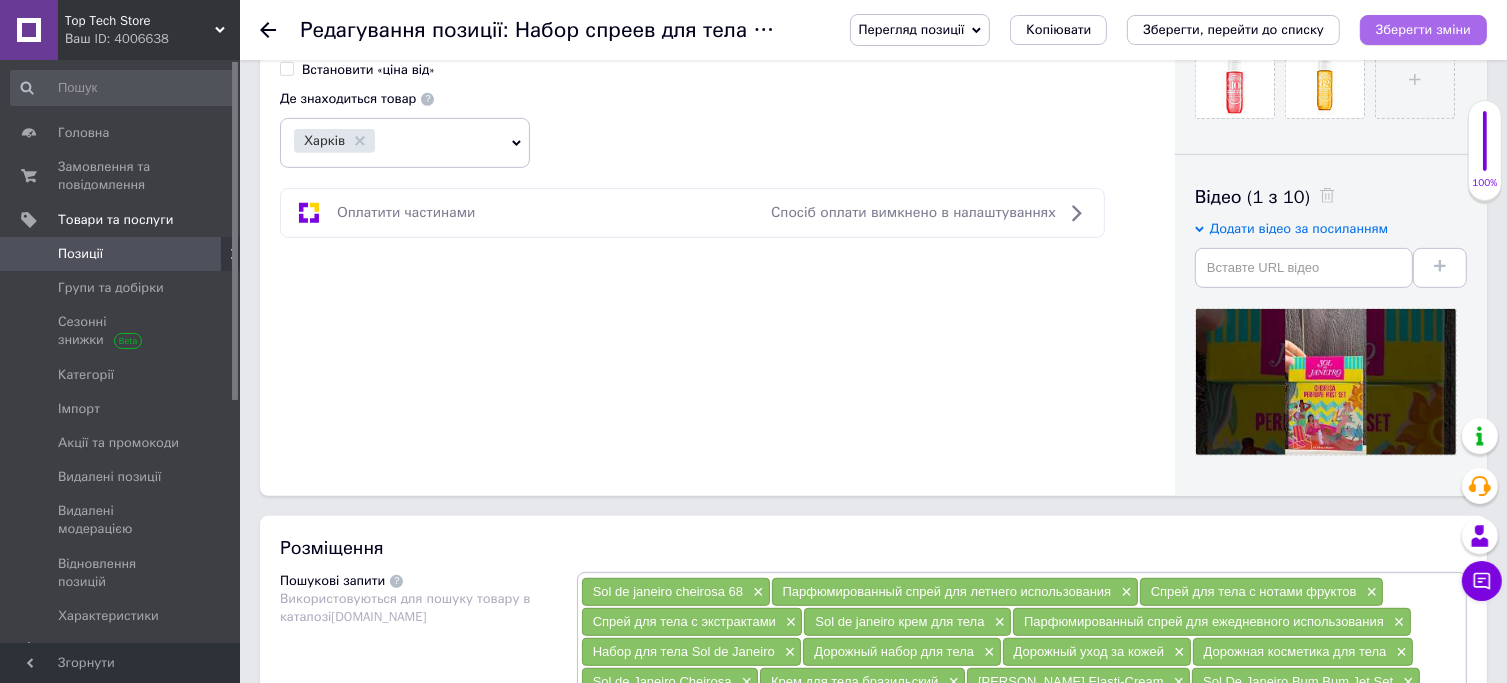 click on "Зберегти зміни" at bounding box center [1423, 29] 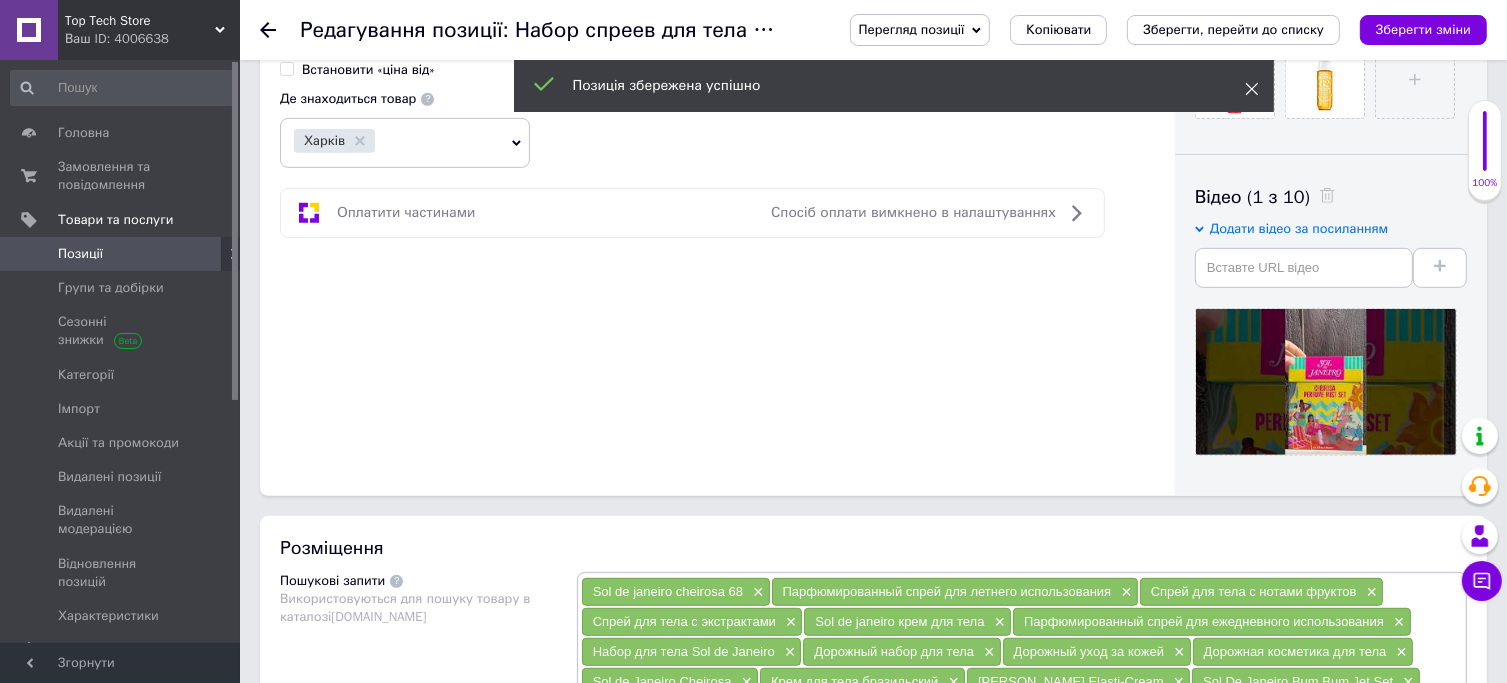click 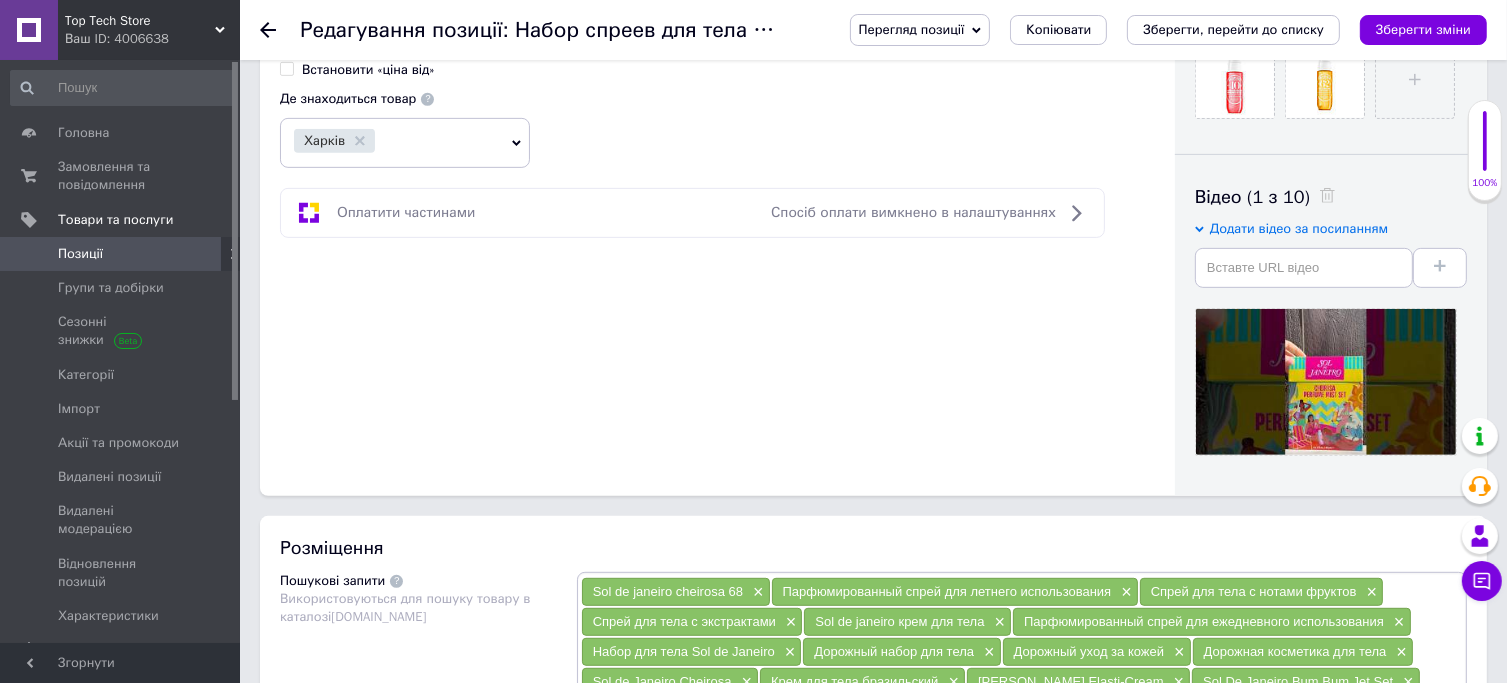 click on "Перегляд позиції" at bounding box center [920, 30] 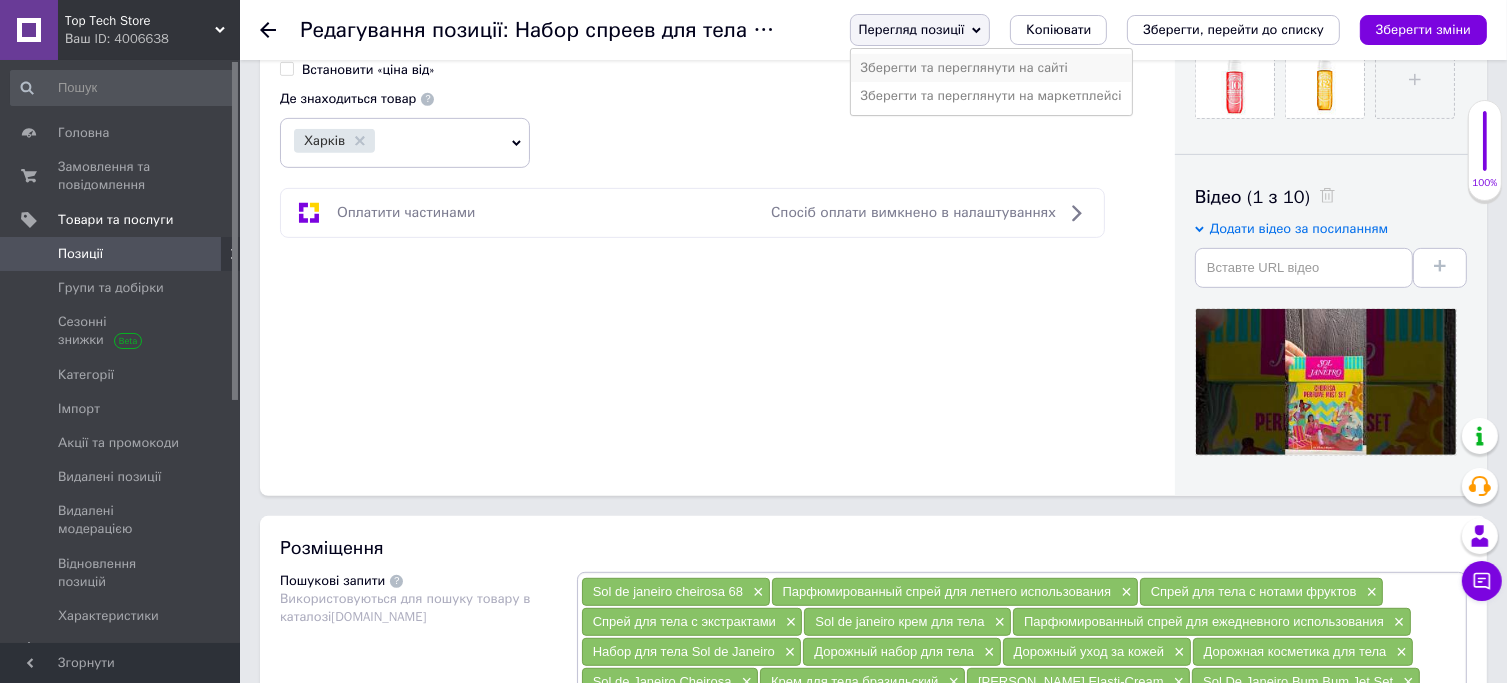 click on "Зберегти та переглянути на сайті" at bounding box center [991, 68] 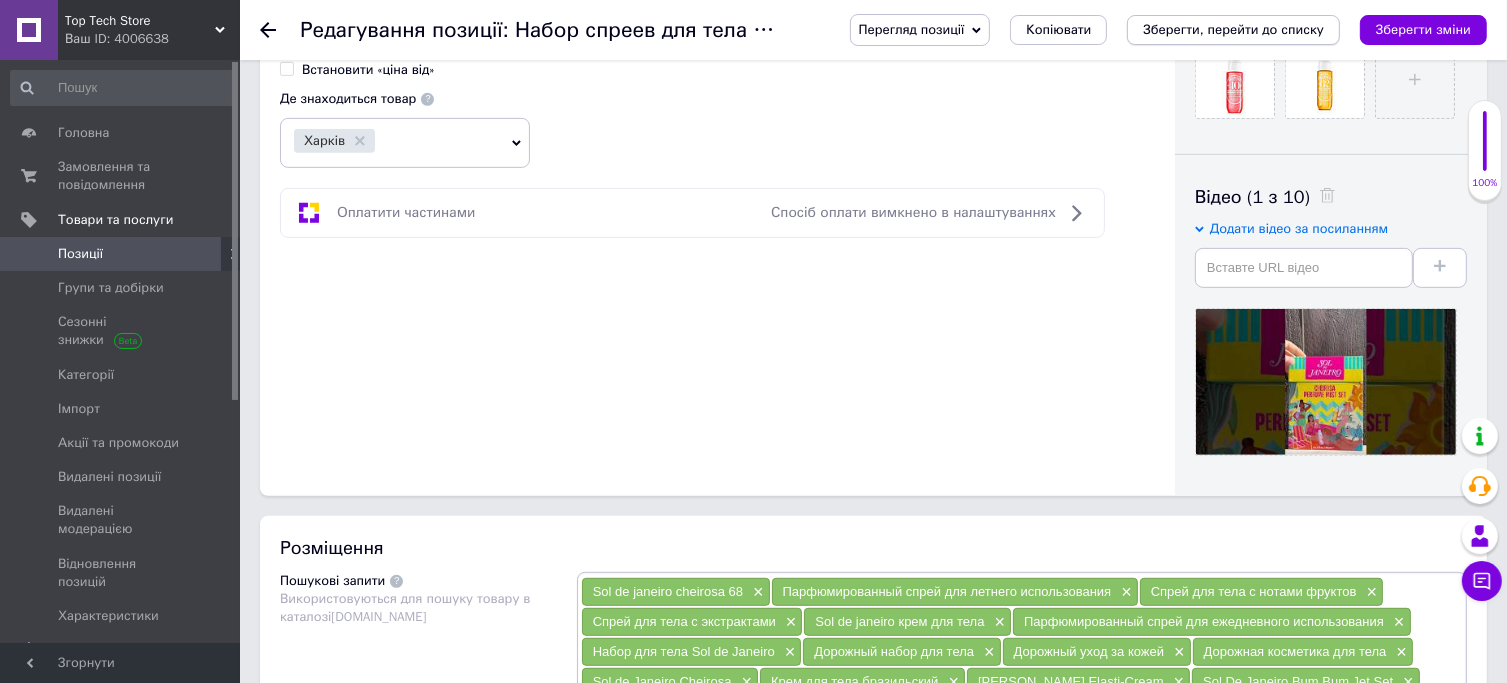 click on "Зберегти, перейти до списку" at bounding box center [1233, 29] 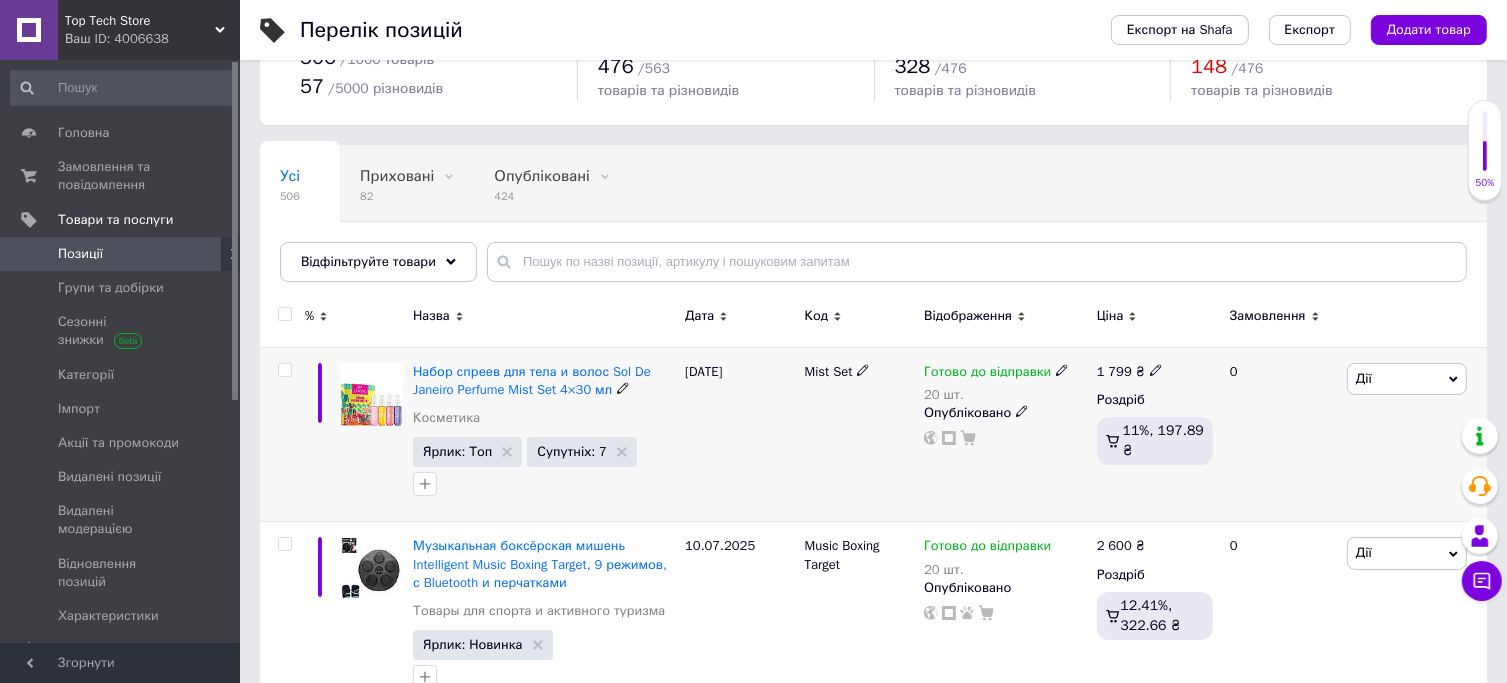 scroll, scrollTop: 104, scrollLeft: 0, axis: vertical 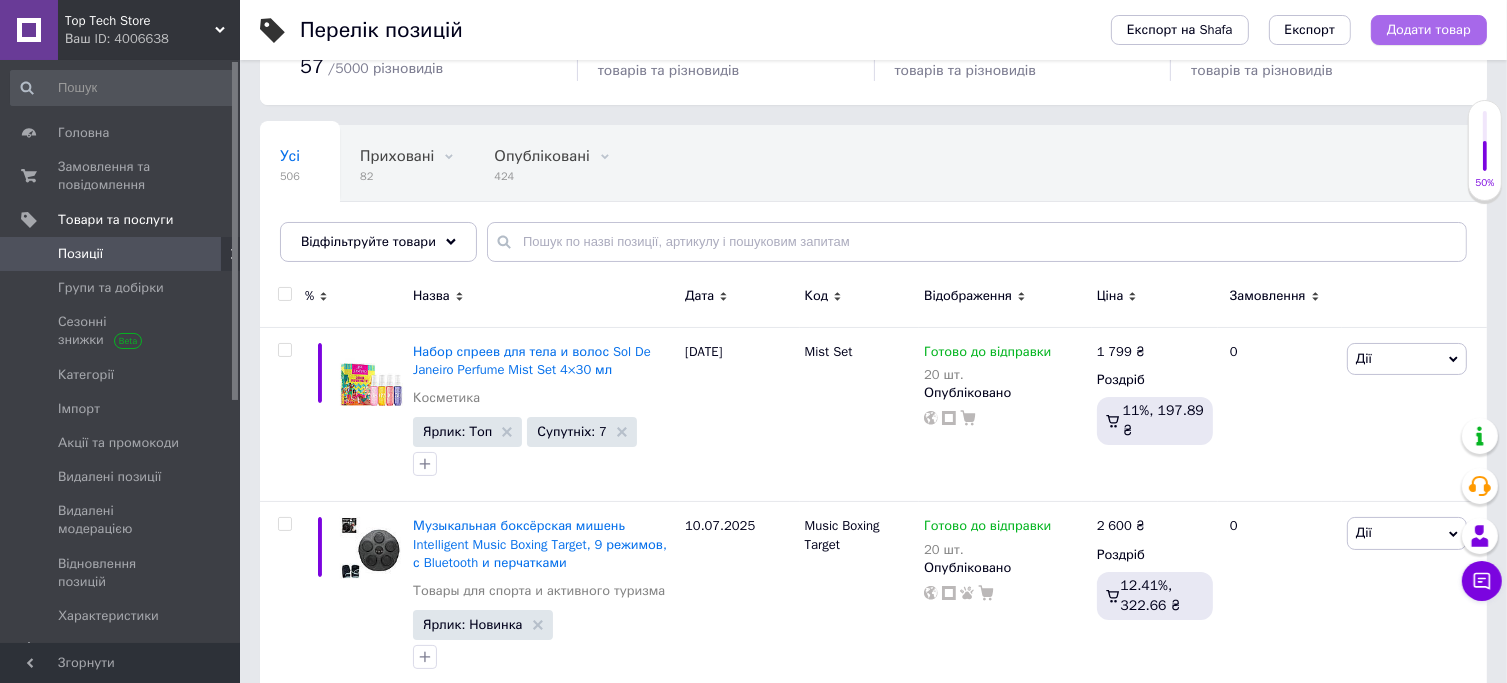 click on "Додати товар" at bounding box center (1429, 30) 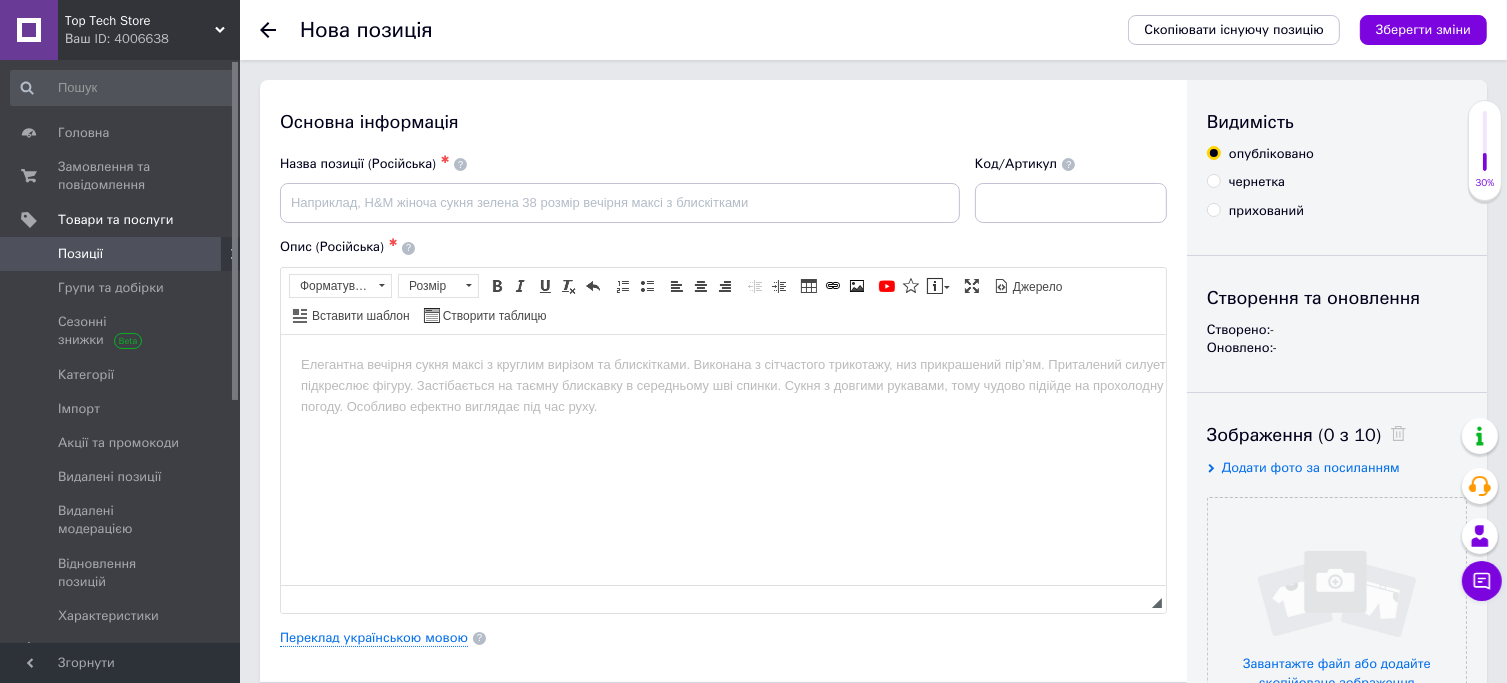scroll, scrollTop: 0, scrollLeft: 0, axis: both 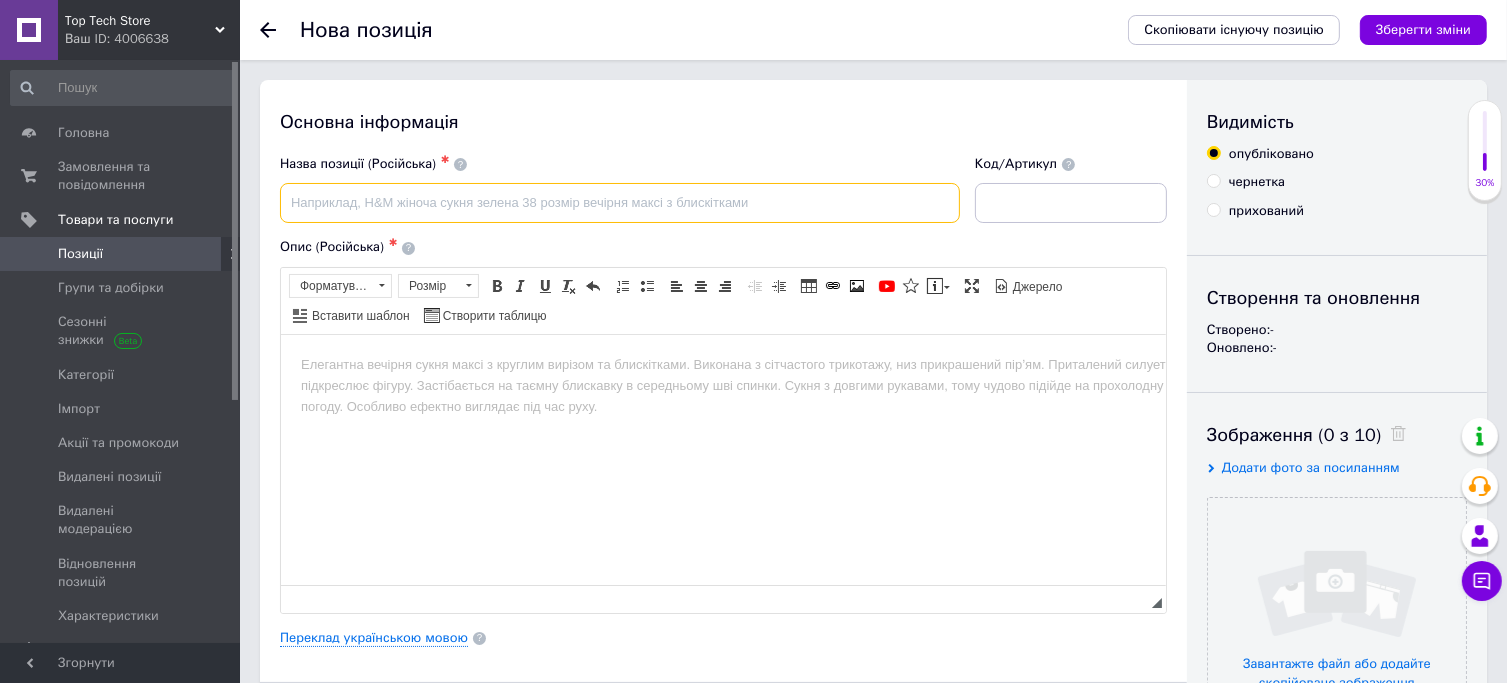 click at bounding box center [620, 203] 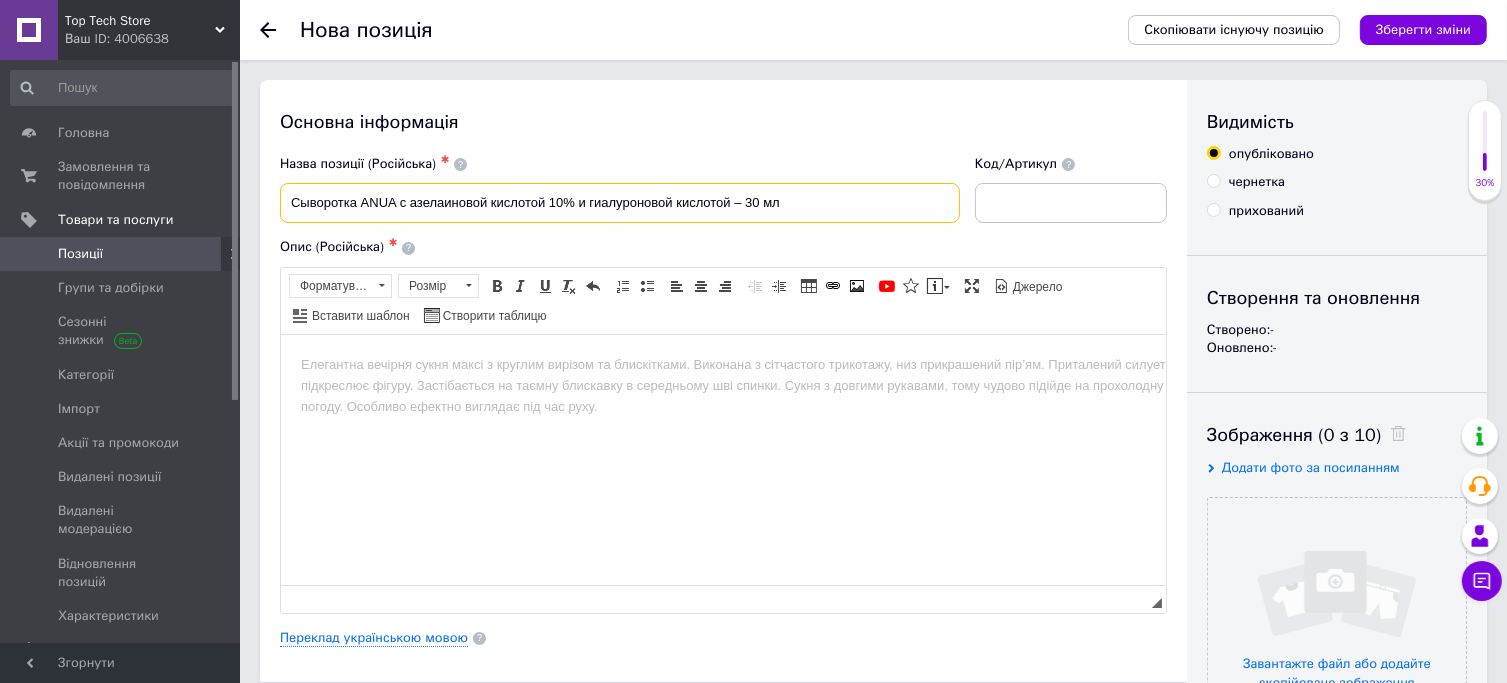 click on "Сыворотка ANUA с азелаиновой кислотой 10% и гиалуроновой кислотой – 30 мл" at bounding box center [620, 203] 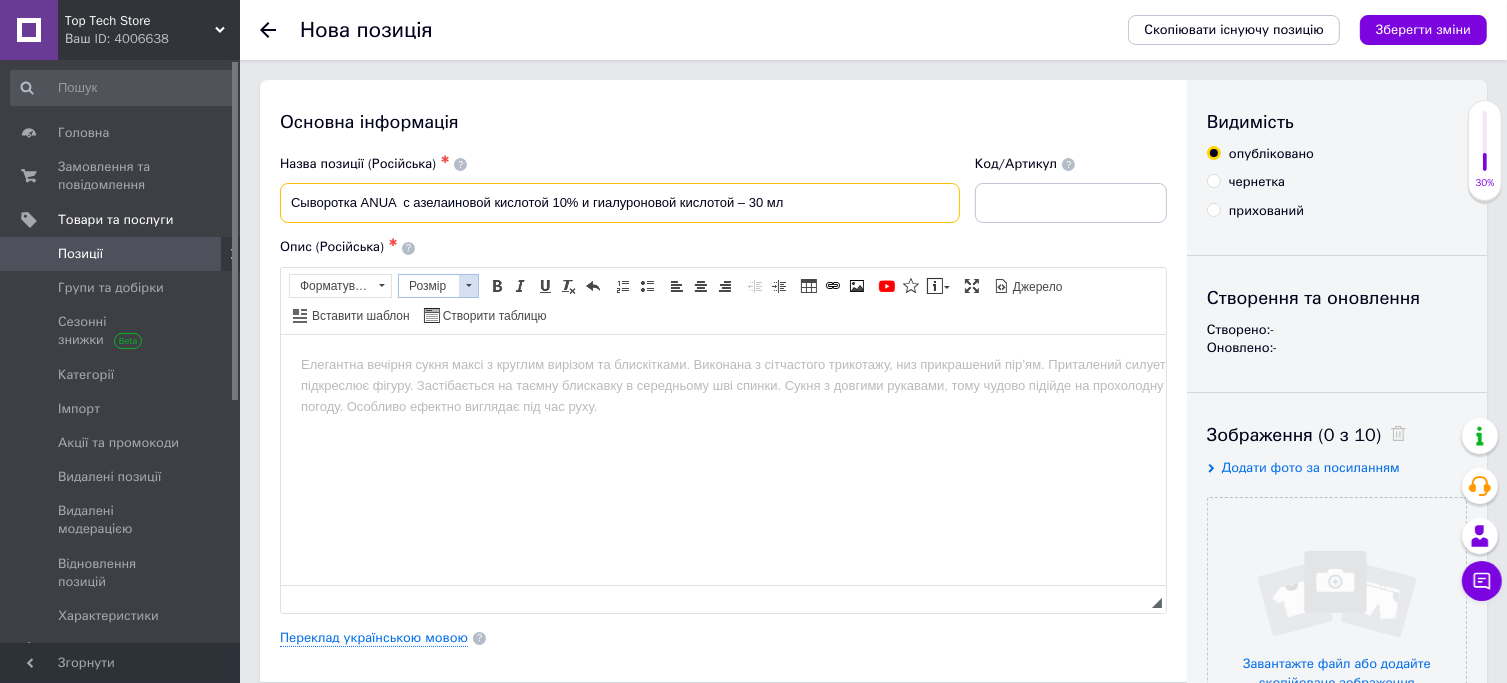 paste on "Azelaic Hyaluron Soothing Serum" 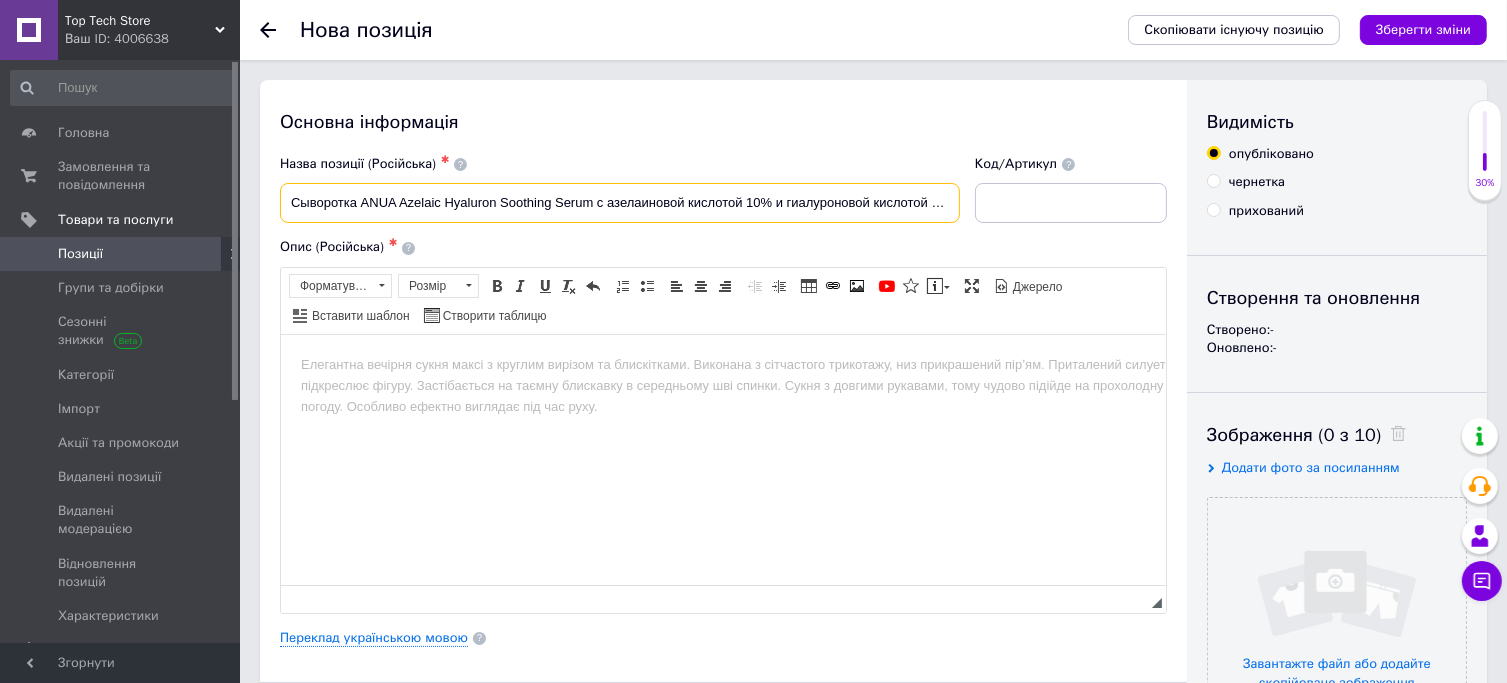 scroll, scrollTop: 0, scrollLeft: 19, axis: horizontal 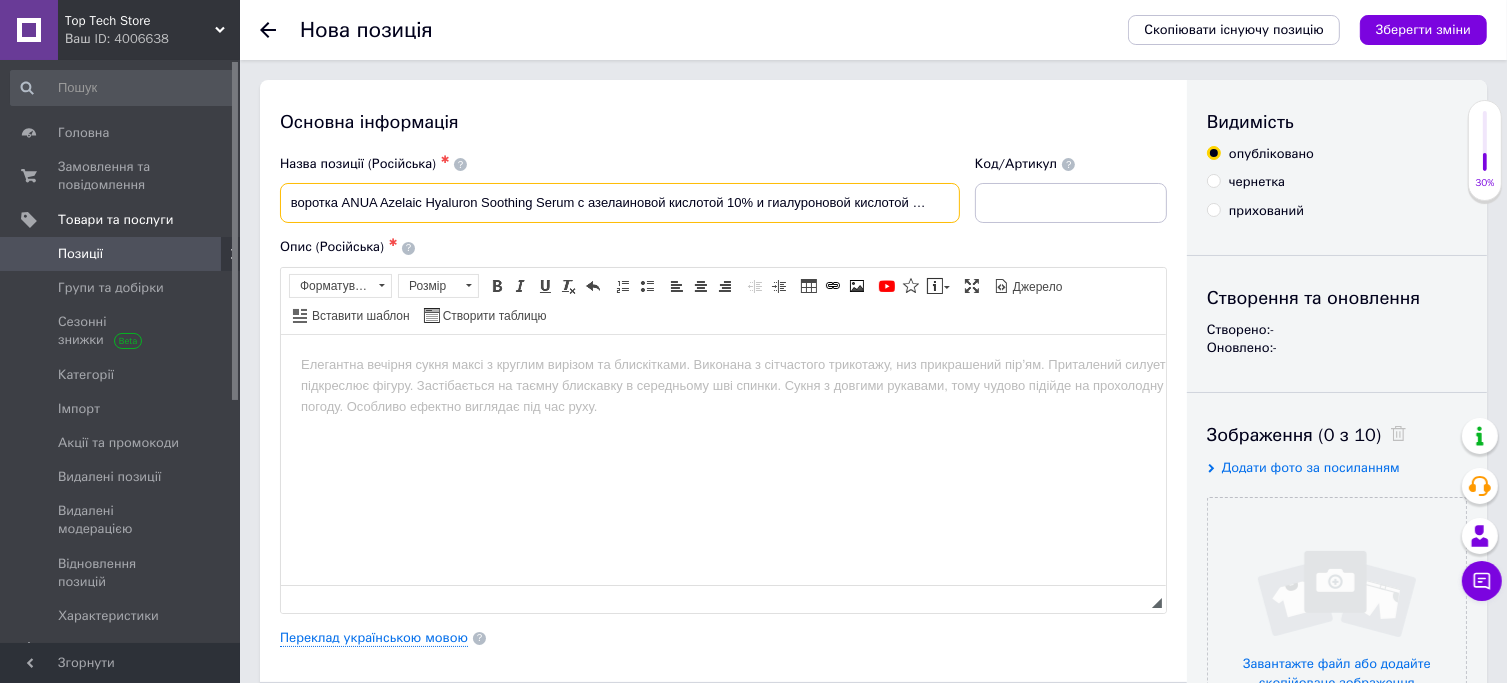 click on "Сыворотка ANUA Azelaic Hyaluron Soothing Serum с азелаиновой кислотой 10% и гиалуроновой кислотой – 30 мл" at bounding box center [620, 203] 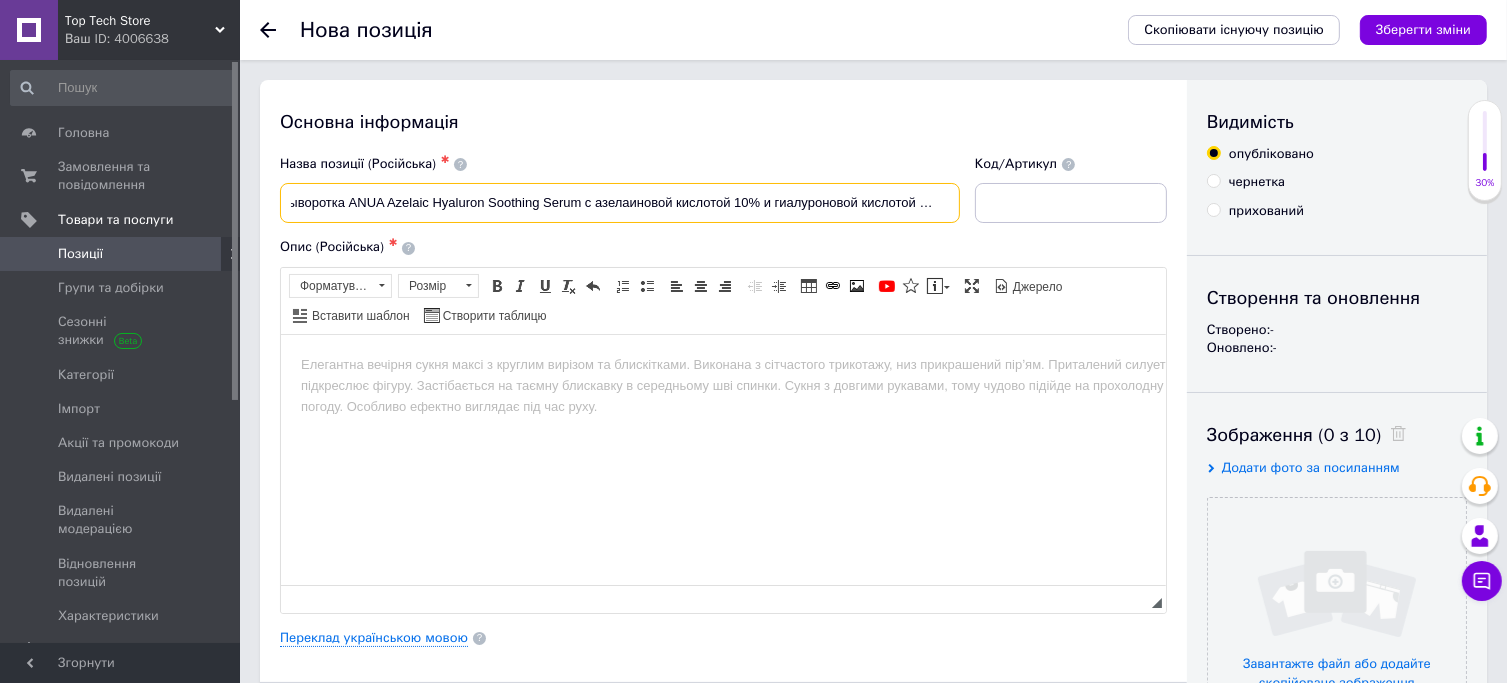 scroll, scrollTop: 0, scrollLeft: 8, axis: horizontal 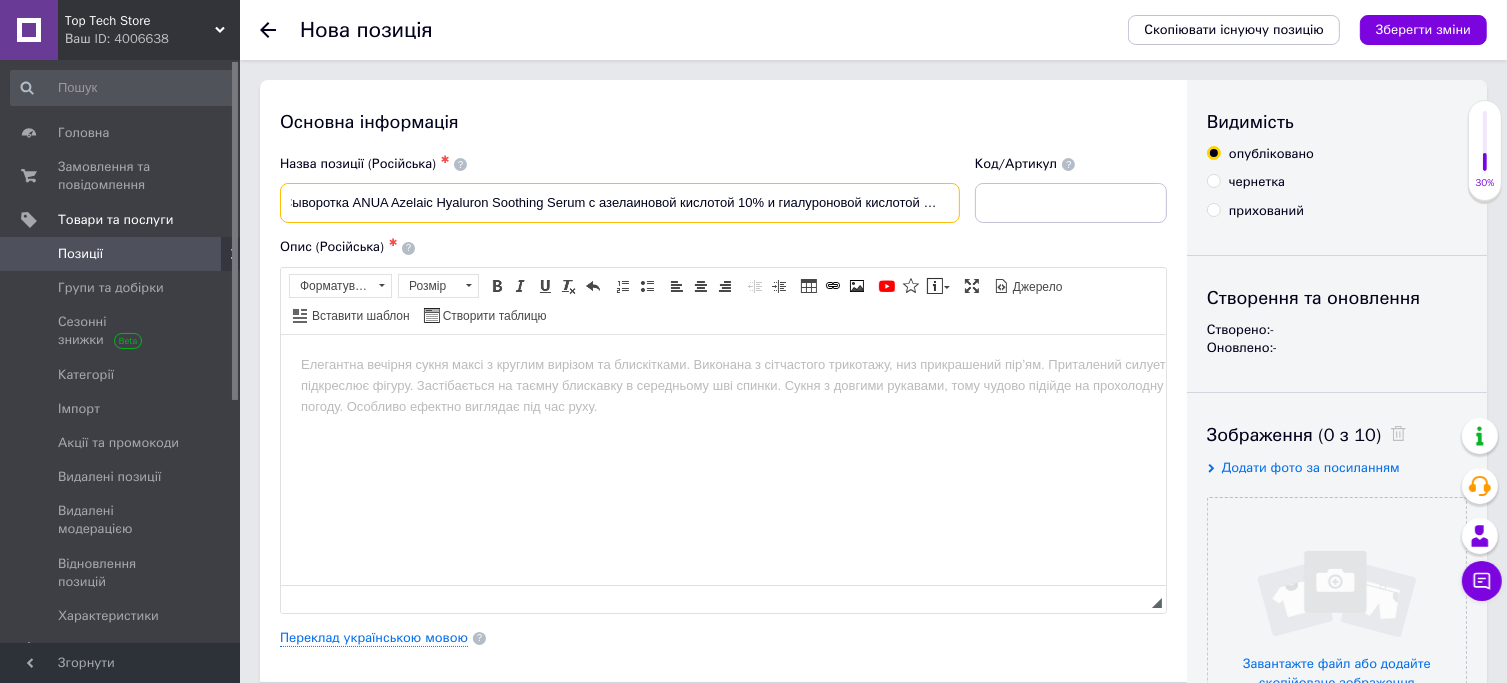 click on "Сыворотка ANUA Azelaic Hyaluron Soothing Serum с азелаиновой кислотой 10% и гиалуроновой кислотой 30 мл" at bounding box center [620, 203] 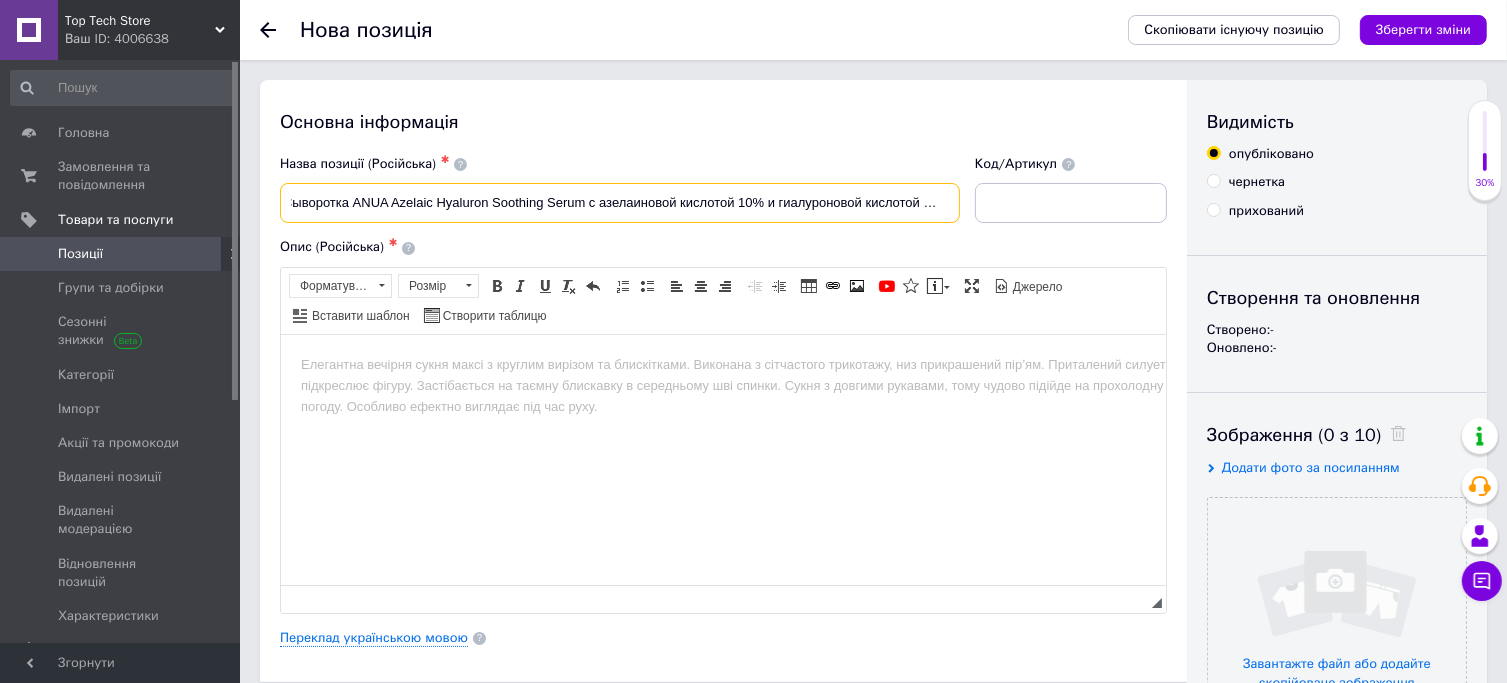 drag, startPoint x: 389, startPoint y: 202, endPoint x: 488, endPoint y: 204, distance: 99.0202 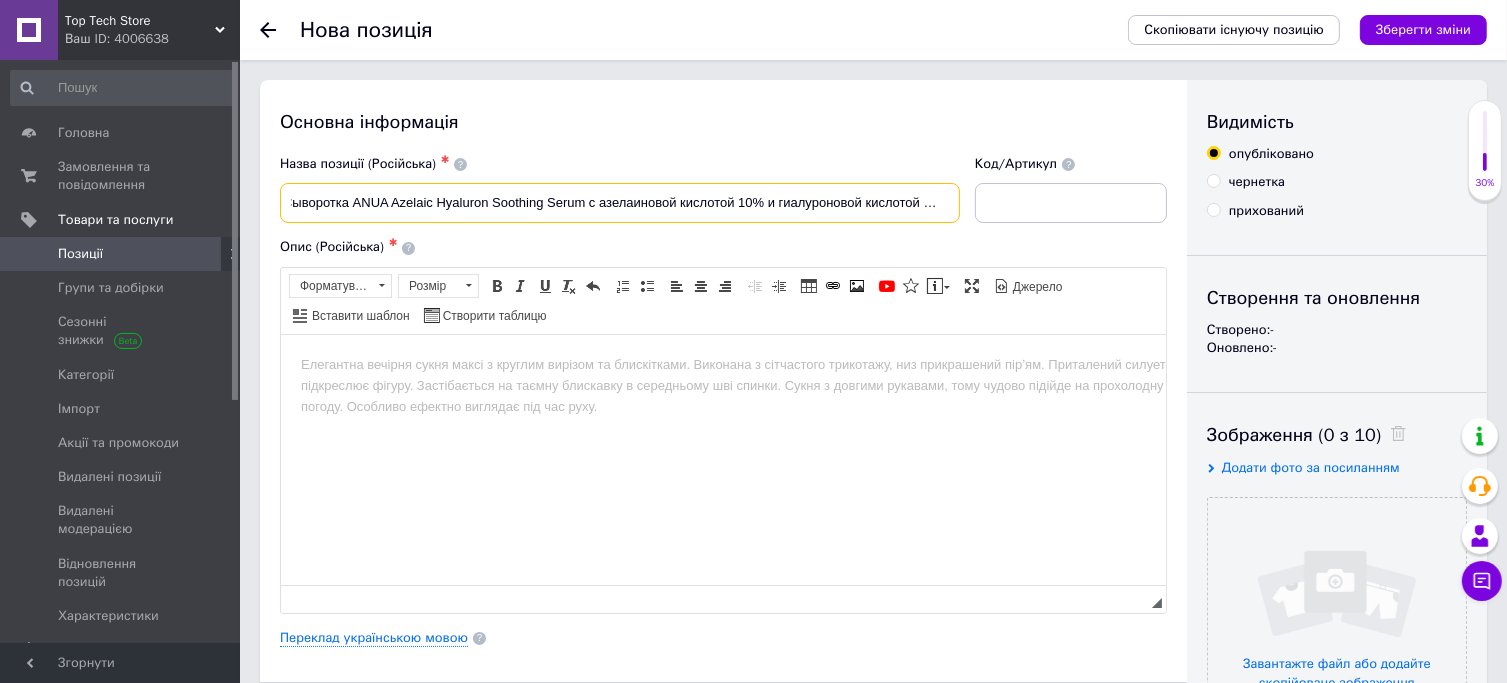 click on "Сыворотка ANUA Azelaic Hyaluron Soothing Serum с азелаиновой кислотой 10% и гиалуроновой кислотой 30 мл" at bounding box center (620, 203) 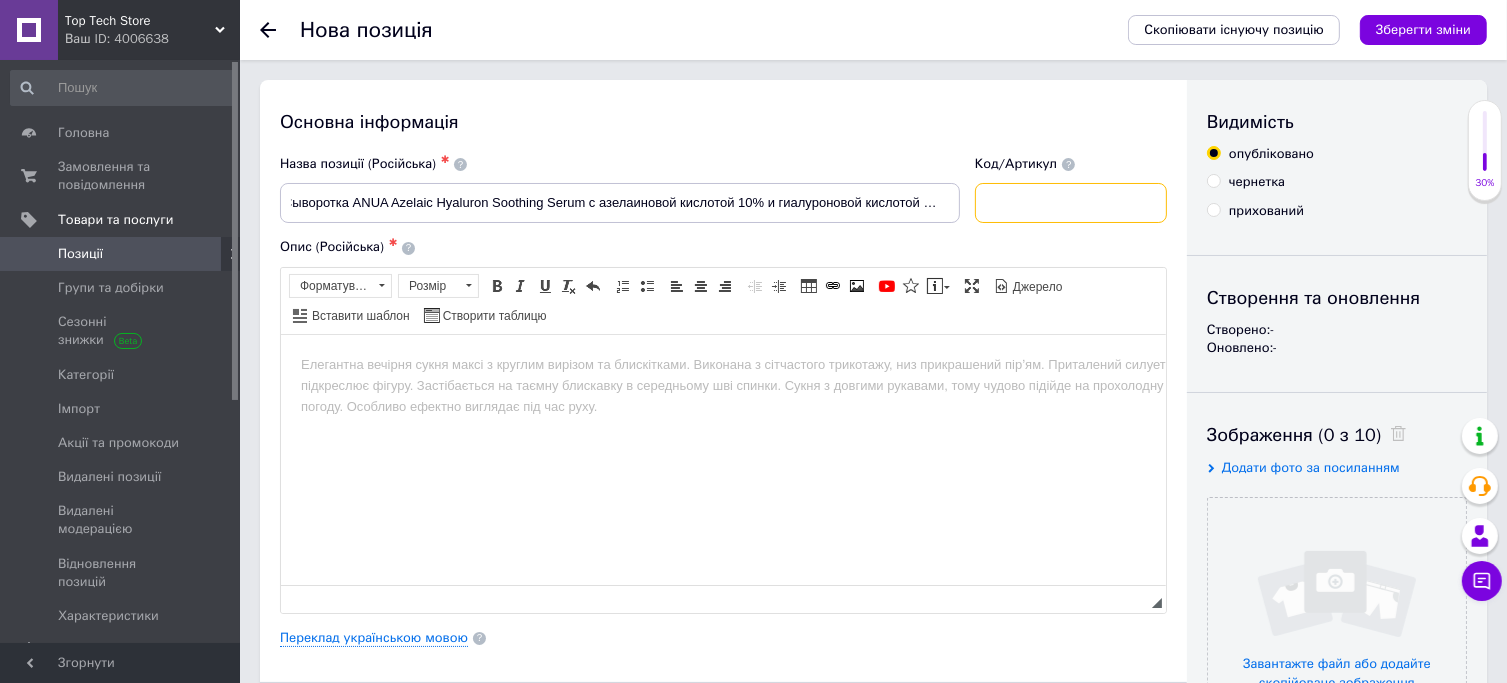 scroll, scrollTop: 0, scrollLeft: 0, axis: both 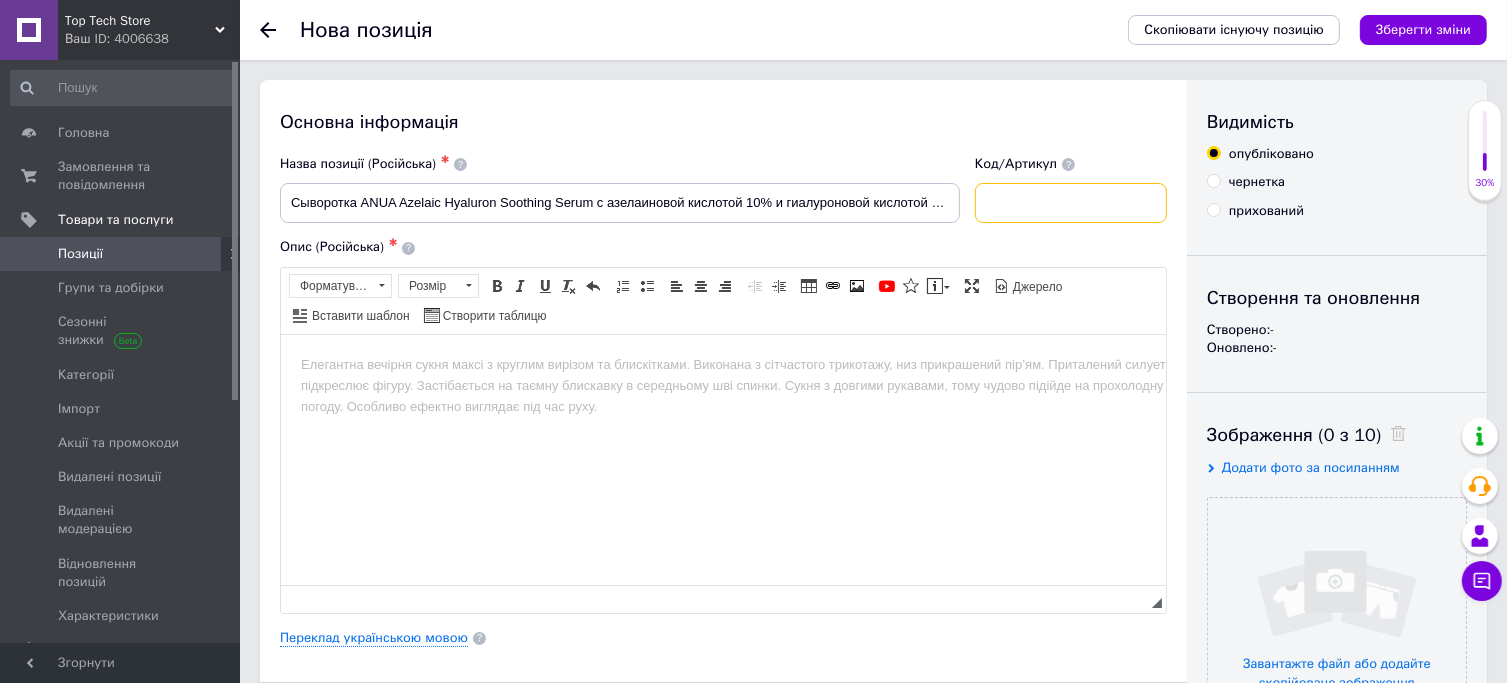 click at bounding box center [1071, 203] 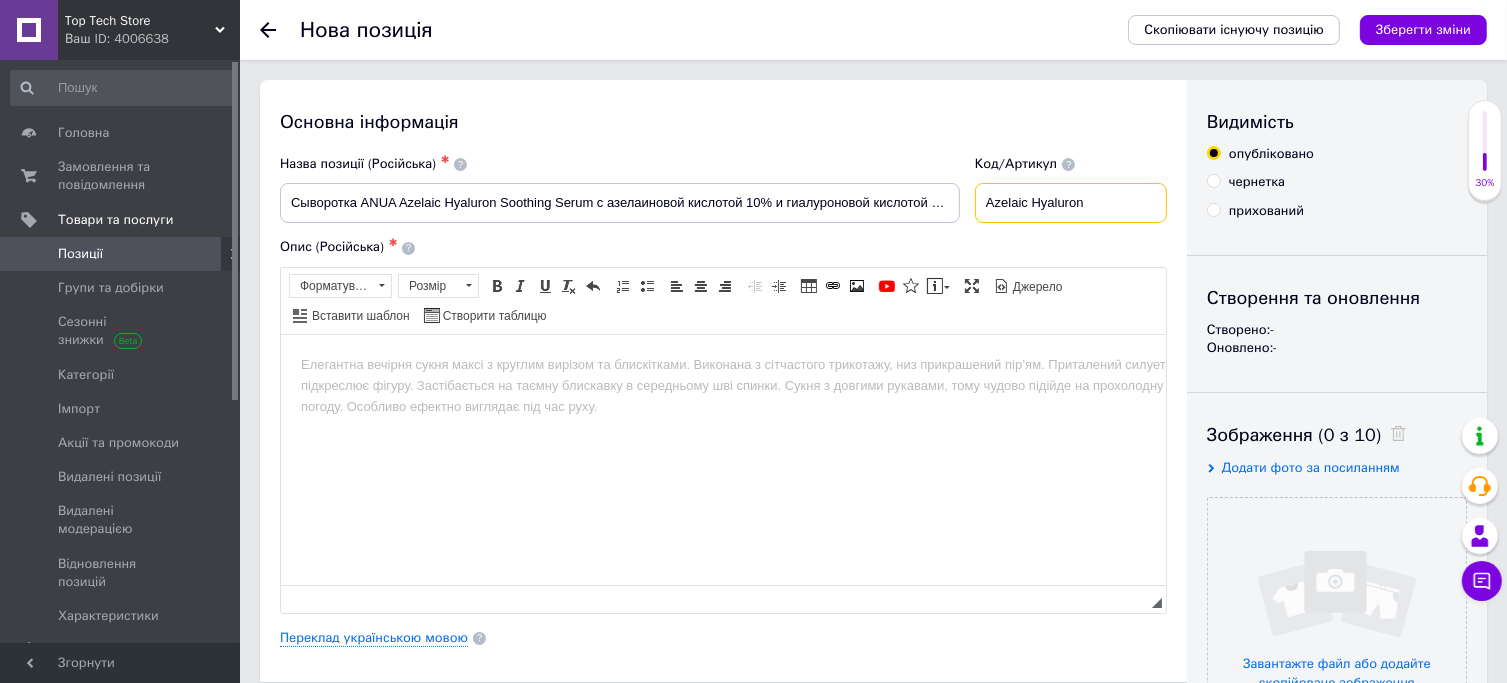 type on "Azelaic Hyaluron" 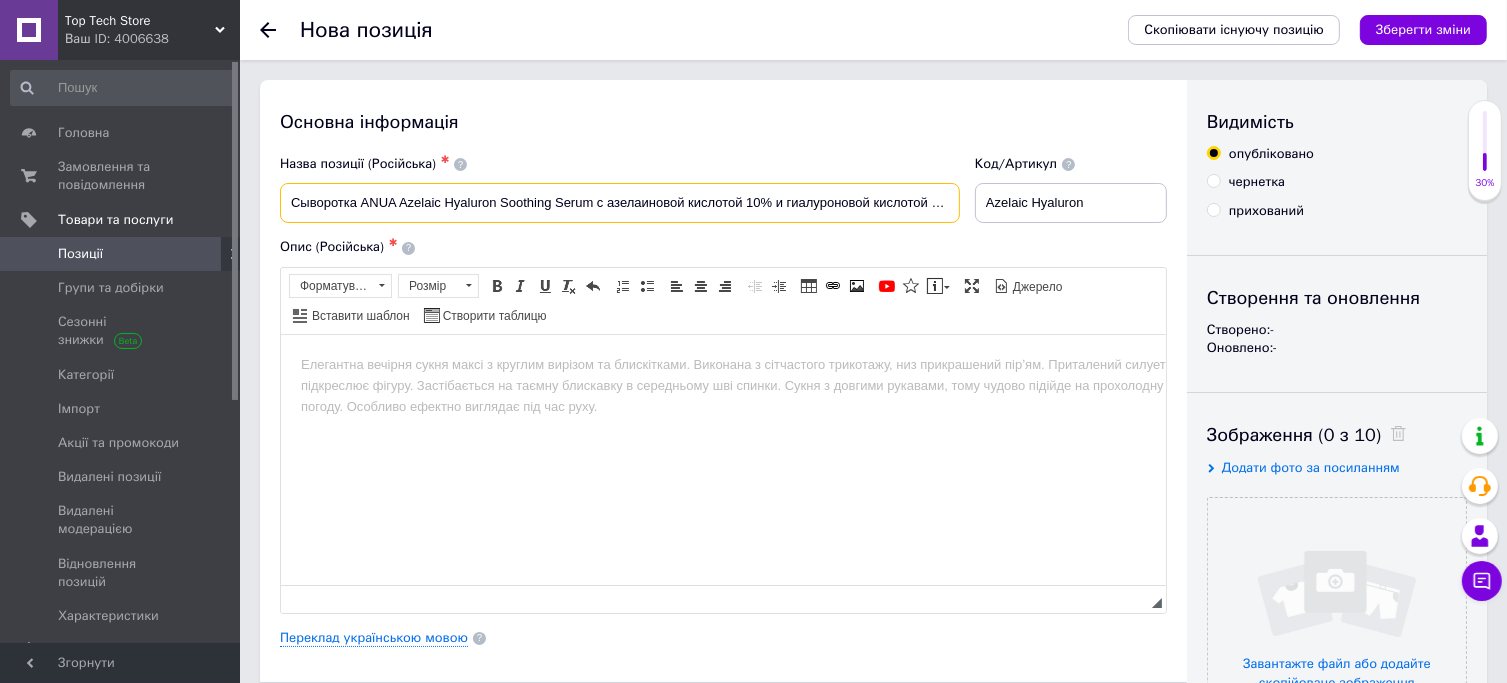 click on "Сыворотка ANUA Azelaic Hyaluron Soothing Serum с азелаиновой кислотой 10% и гиалуроновой кислотой 30 мл" at bounding box center (620, 203) 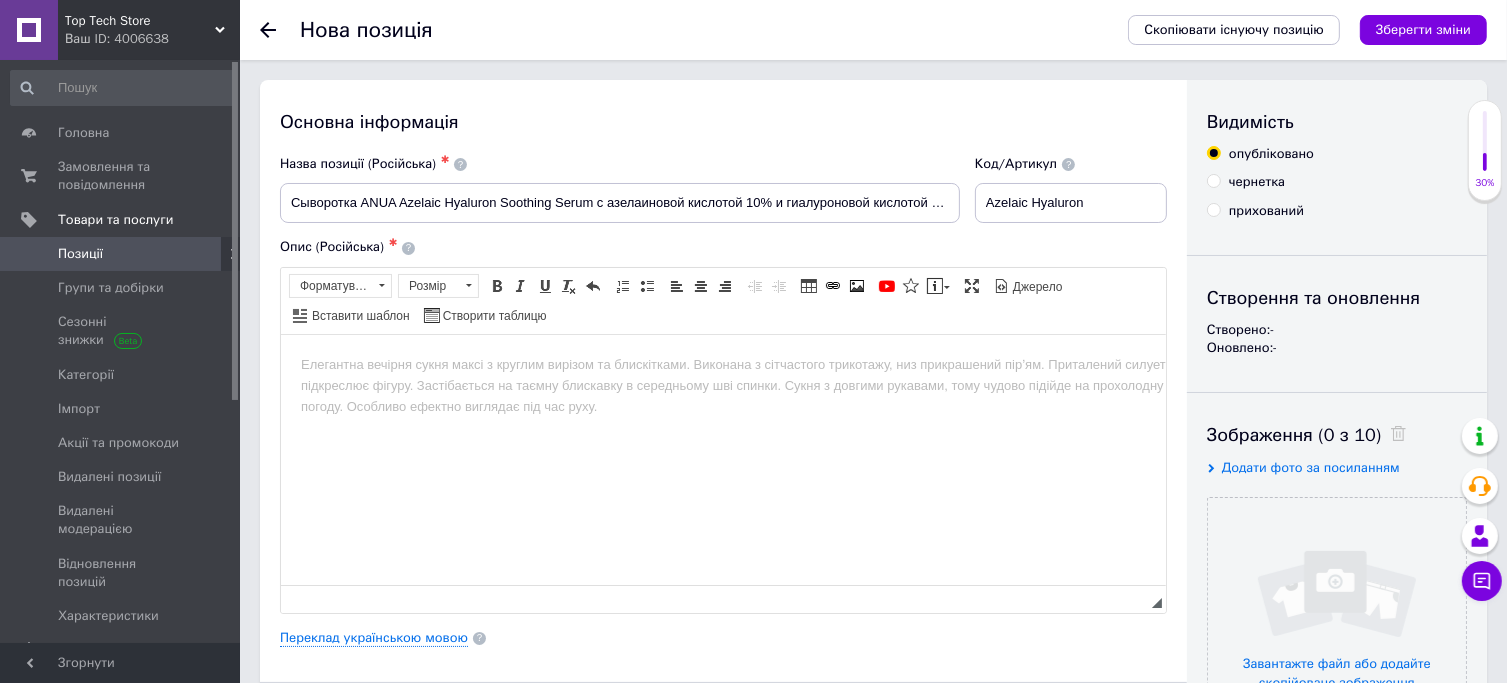 click at bounding box center [722, 364] 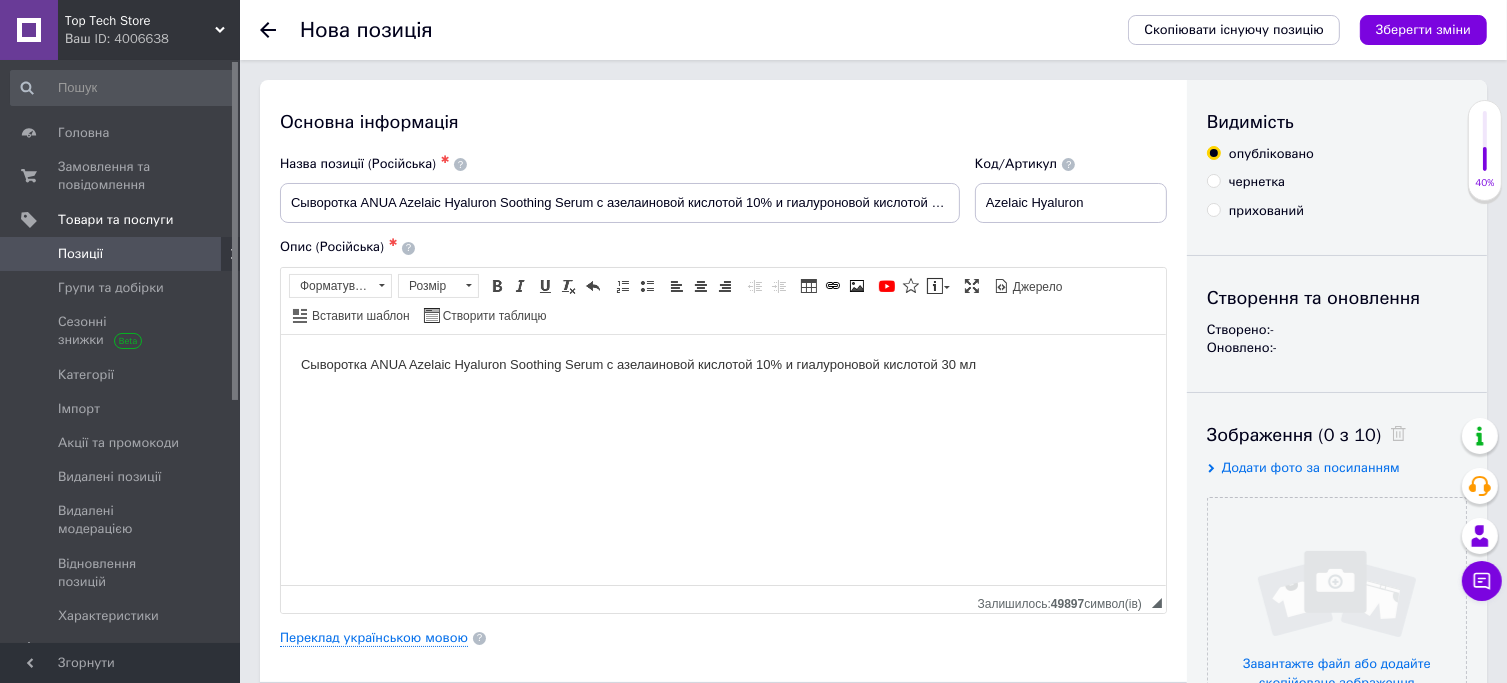 click on "Сыворотка ANUA Azelaic Hyaluron Soothing Serum с азелаиновой кислотой 10% и гиалуроновой кислотой 30 мл" at bounding box center (722, 364) 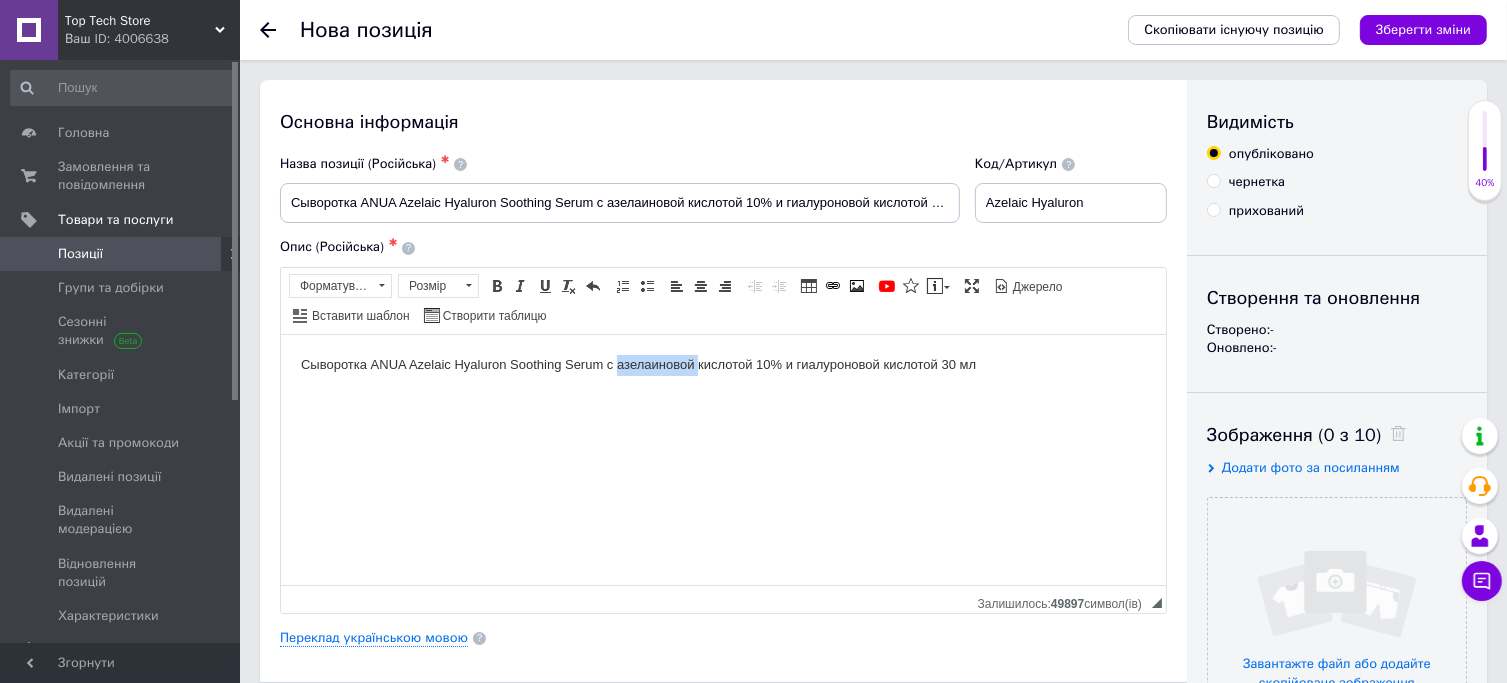 click on "Сыворотка ANUA Azelaic Hyaluron Soothing Serum с азелаиновой кислотой 10% и гиалуроновой кислотой 30 мл" at bounding box center [722, 364] 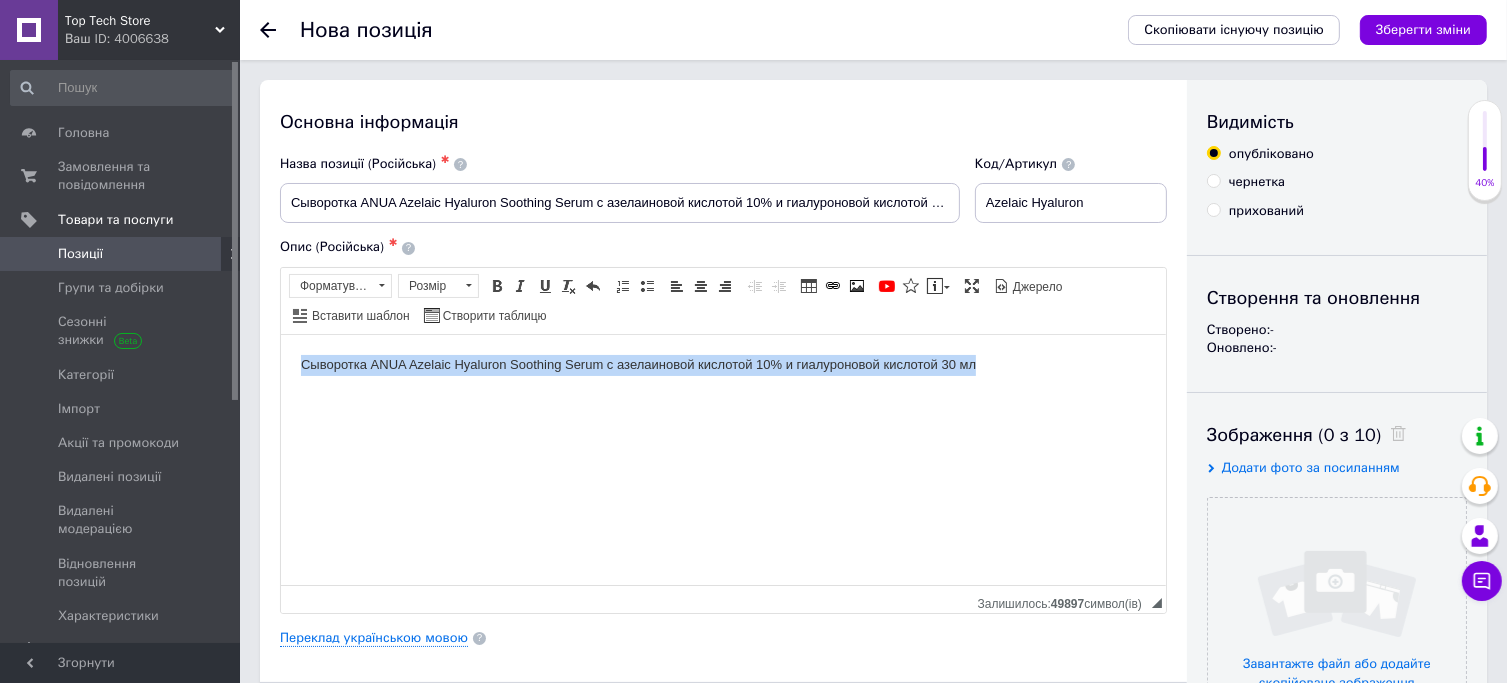 click on "Сыворотка ANUA Azelaic Hyaluron Soothing Serum с азелаиновой кислотой 10% и гиалуроновой кислотой 30 мл" at bounding box center (722, 364) 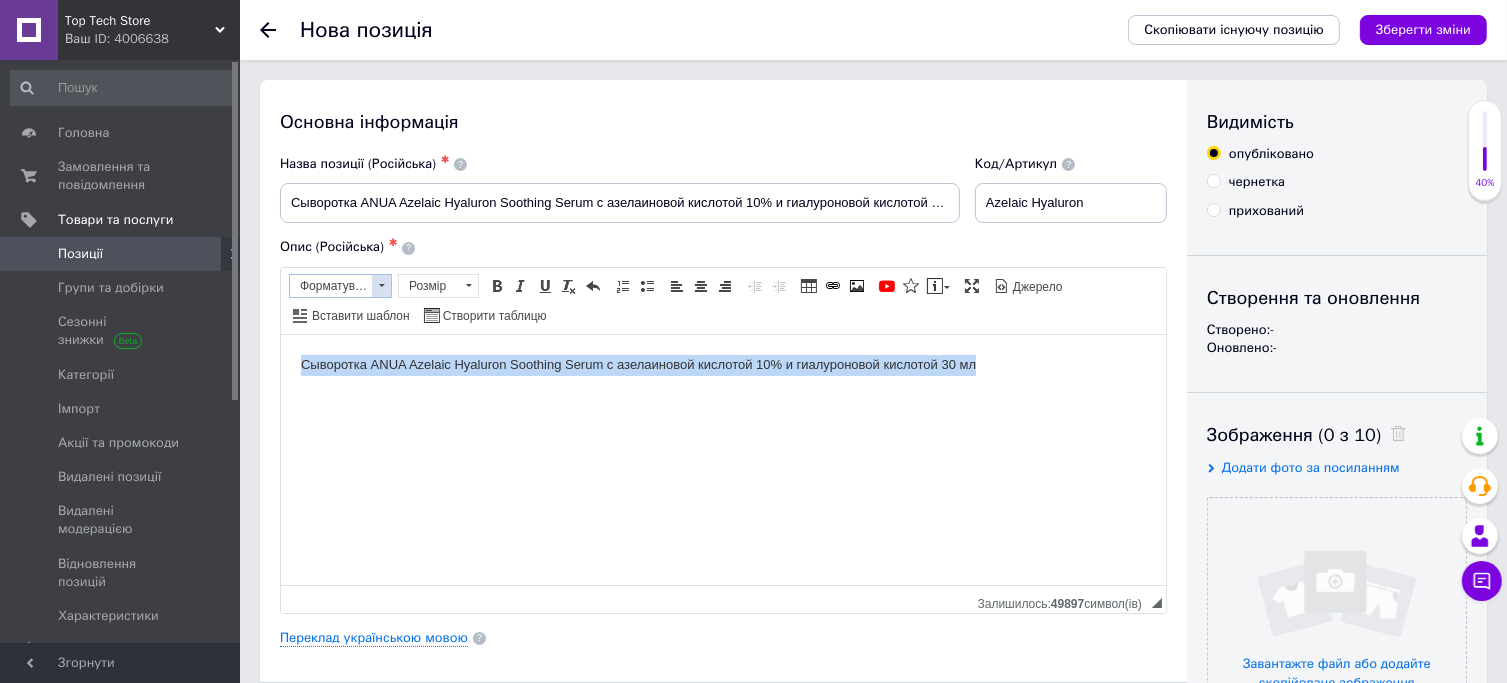 click at bounding box center (381, 286) 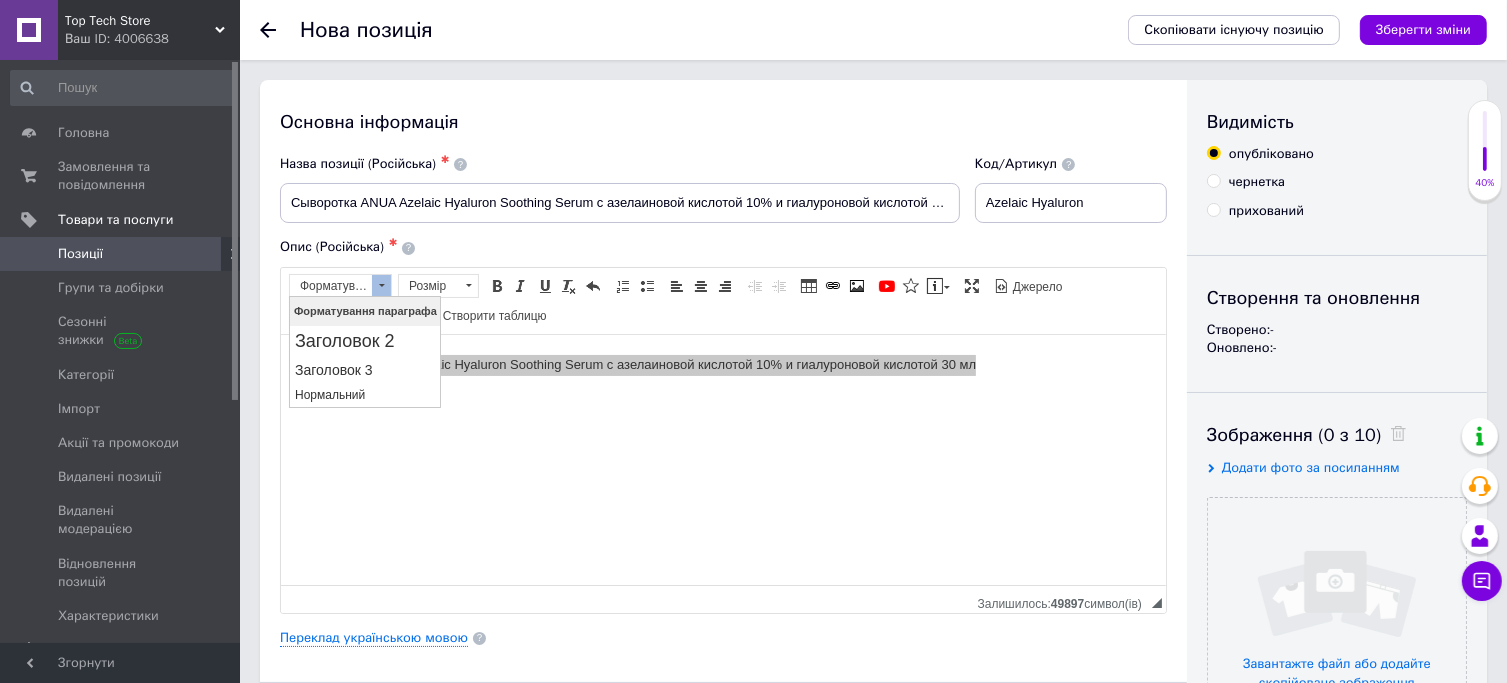 scroll, scrollTop: 0, scrollLeft: 0, axis: both 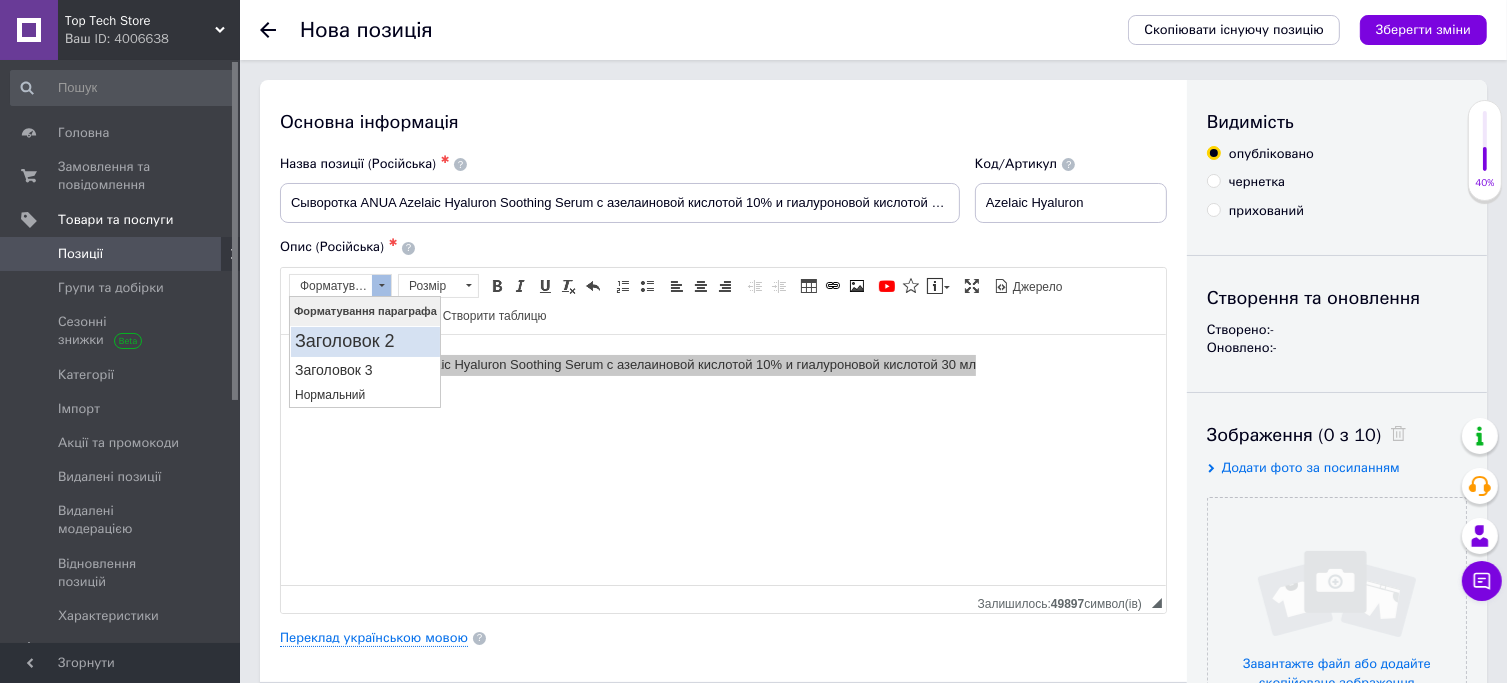 click on "Заголовок 2" at bounding box center (364, 341) 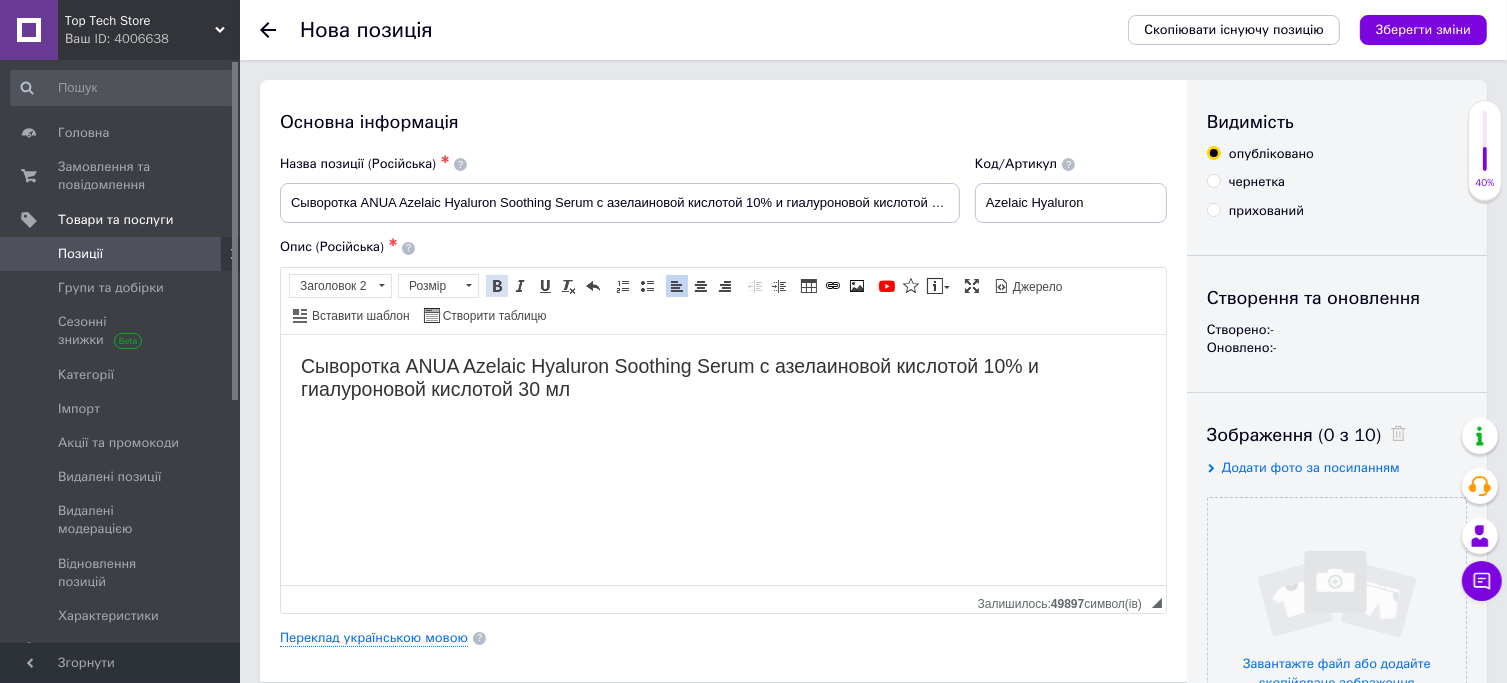 click at bounding box center [497, 286] 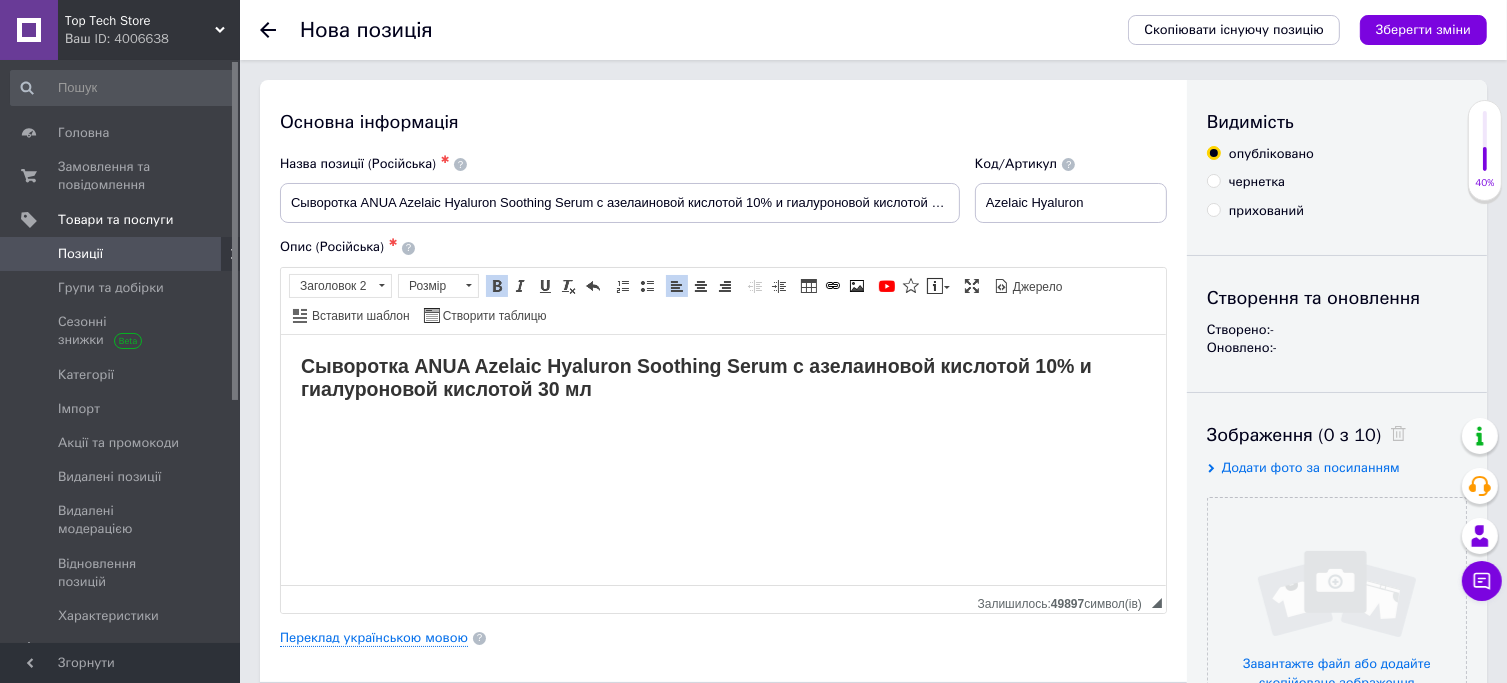 click on "Сыворотка ANUA Azelaic Hyaluron Soothing Serum с азелаиновой кислотой 10% и гиалуроновой кислотой 30 мл" at bounding box center (722, 377) 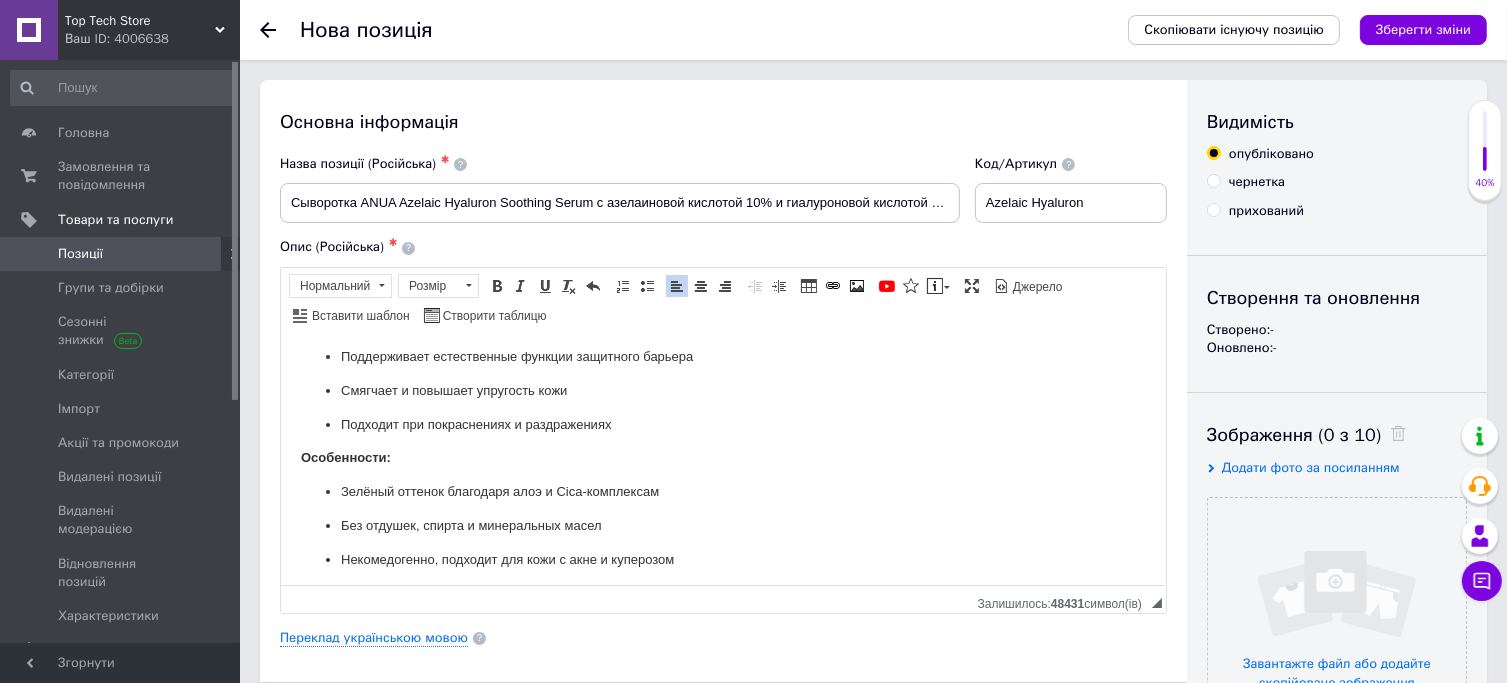 scroll, scrollTop: 0, scrollLeft: 0, axis: both 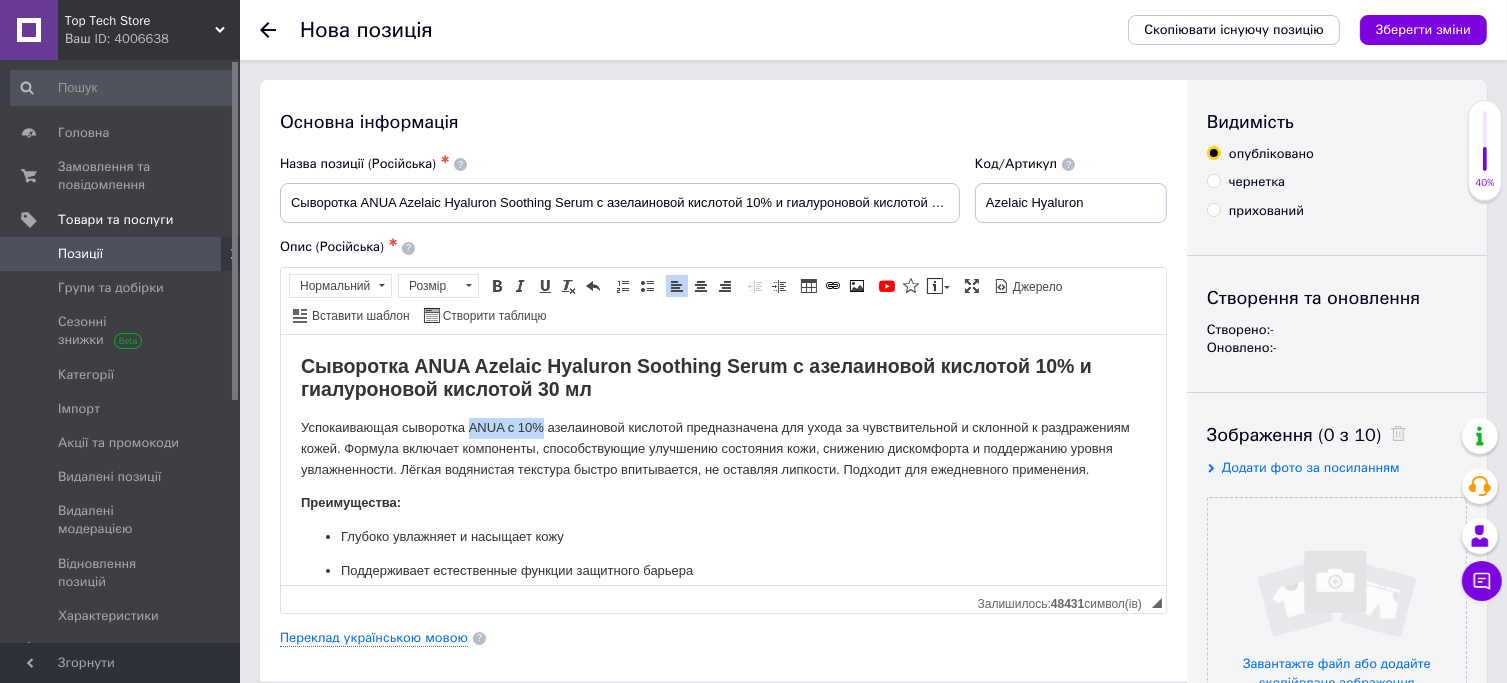 drag, startPoint x: 470, startPoint y: 428, endPoint x: 543, endPoint y: 426, distance: 73.02739 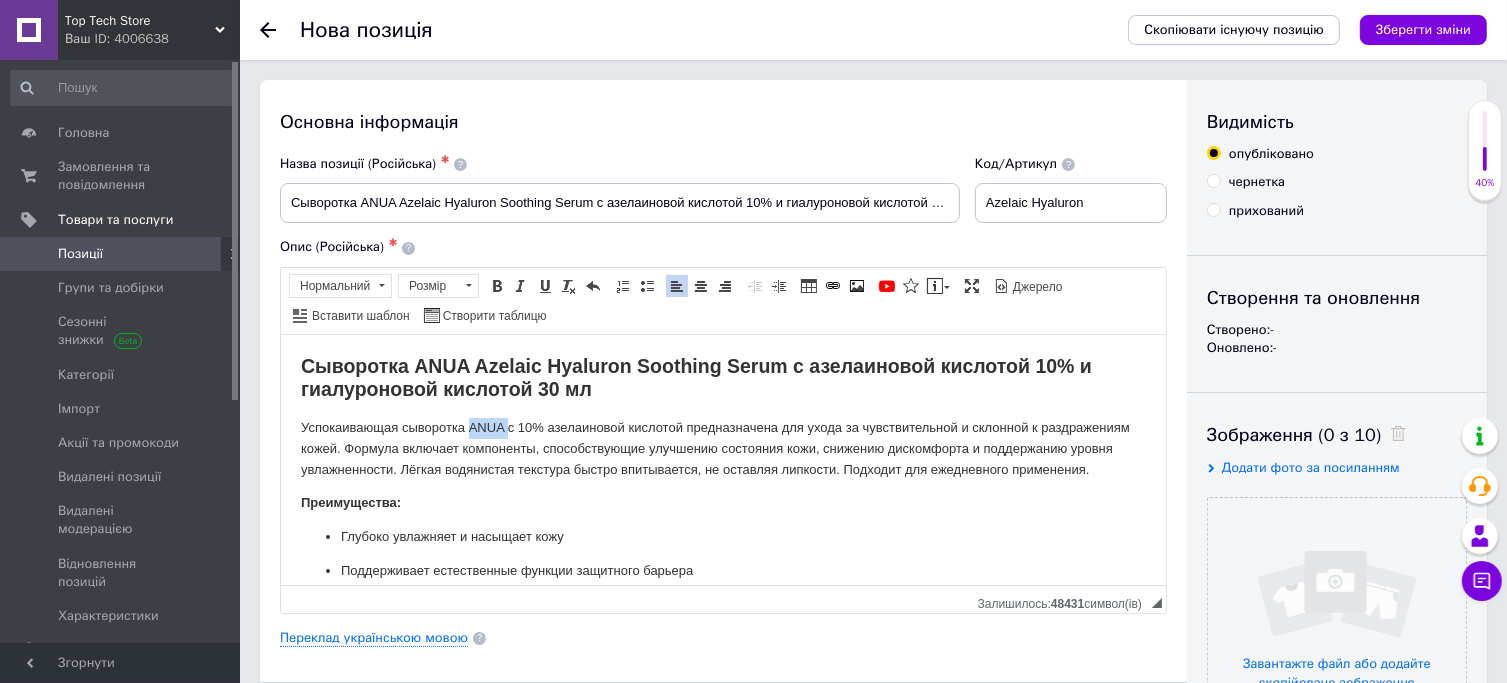 click on "Успокаивающая сыворотка ANUA с 10% азелаиновой кислотой предназначена для ухода за чувствительной и склонной к раздражениям кожей. Формула включает компоненты, способствующие улучшению состояния кожи, снижению дискомфорта и поддержанию уровня увлажненности. Лёгкая водянистая текстура быстро впитывается, не оставляя липкости. Подходит для ежедневного применения." at bounding box center (722, 448) 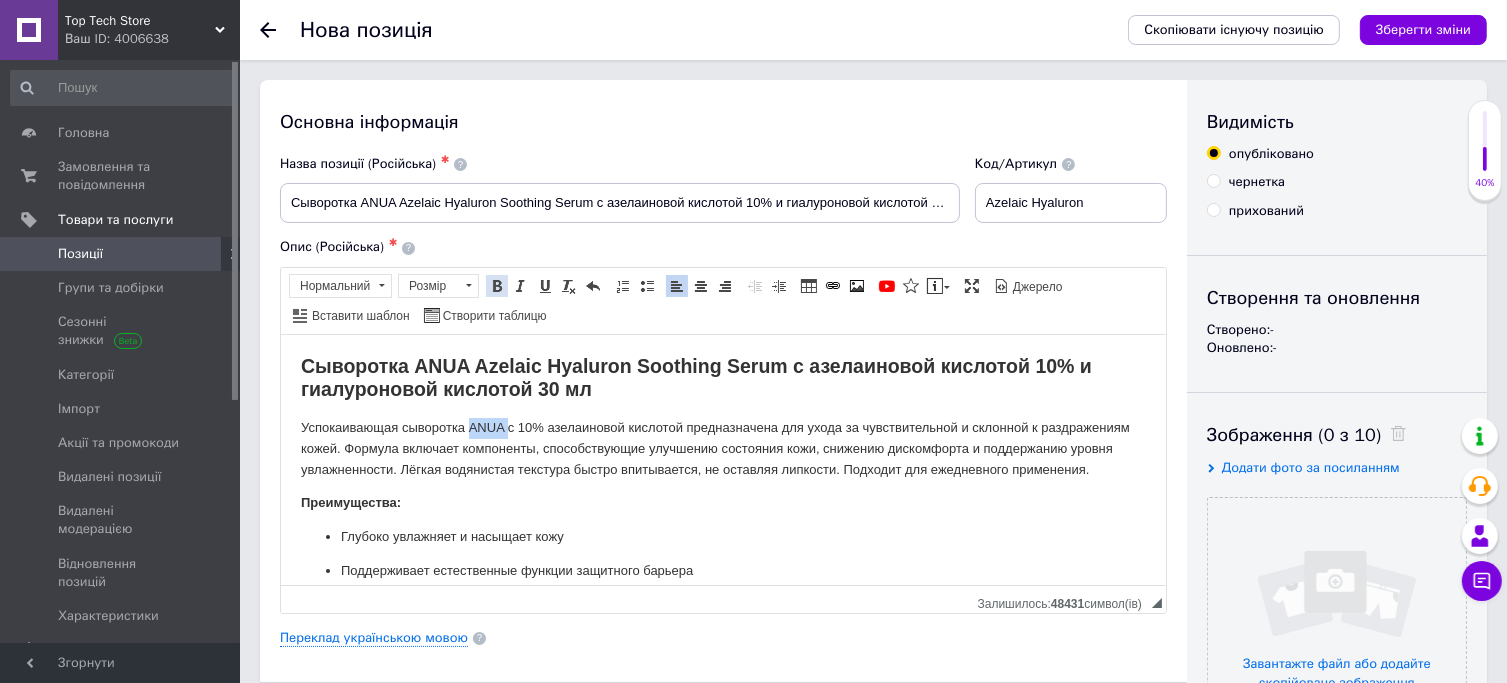 click at bounding box center [497, 286] 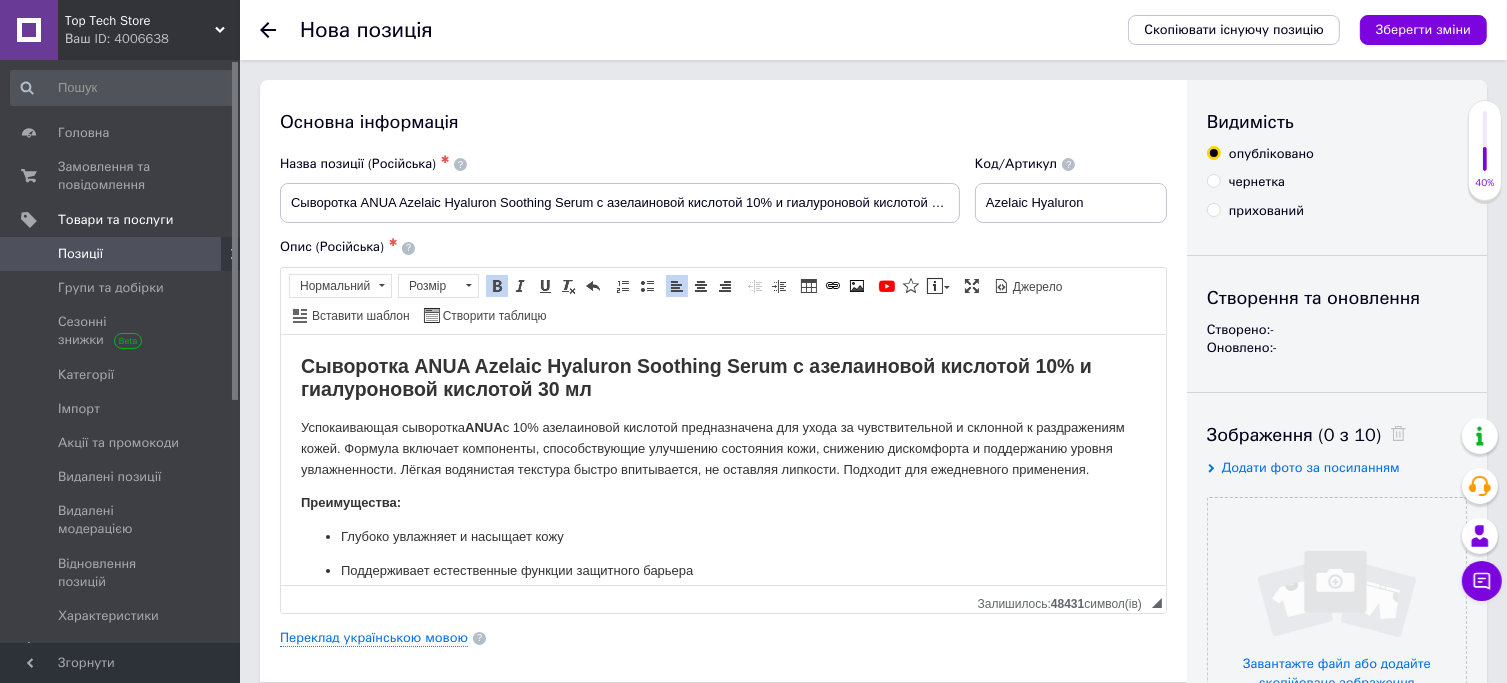 click on "Успокаивающая сыворотка  ANUA  с 10% азелаиновой кислотой предназначена для ухода за чувствительной и склонной к раздражениям кожей. Формула включает компоненты, способствующие улучшению состояния кожи, снижению дискомфорта и поддержанию уровня увлажненности. Лёгкая водянистая текстура быстро впитывается, не оставляя липкости. Подходит для ежедневного применения." at bounding box center (722, 448) 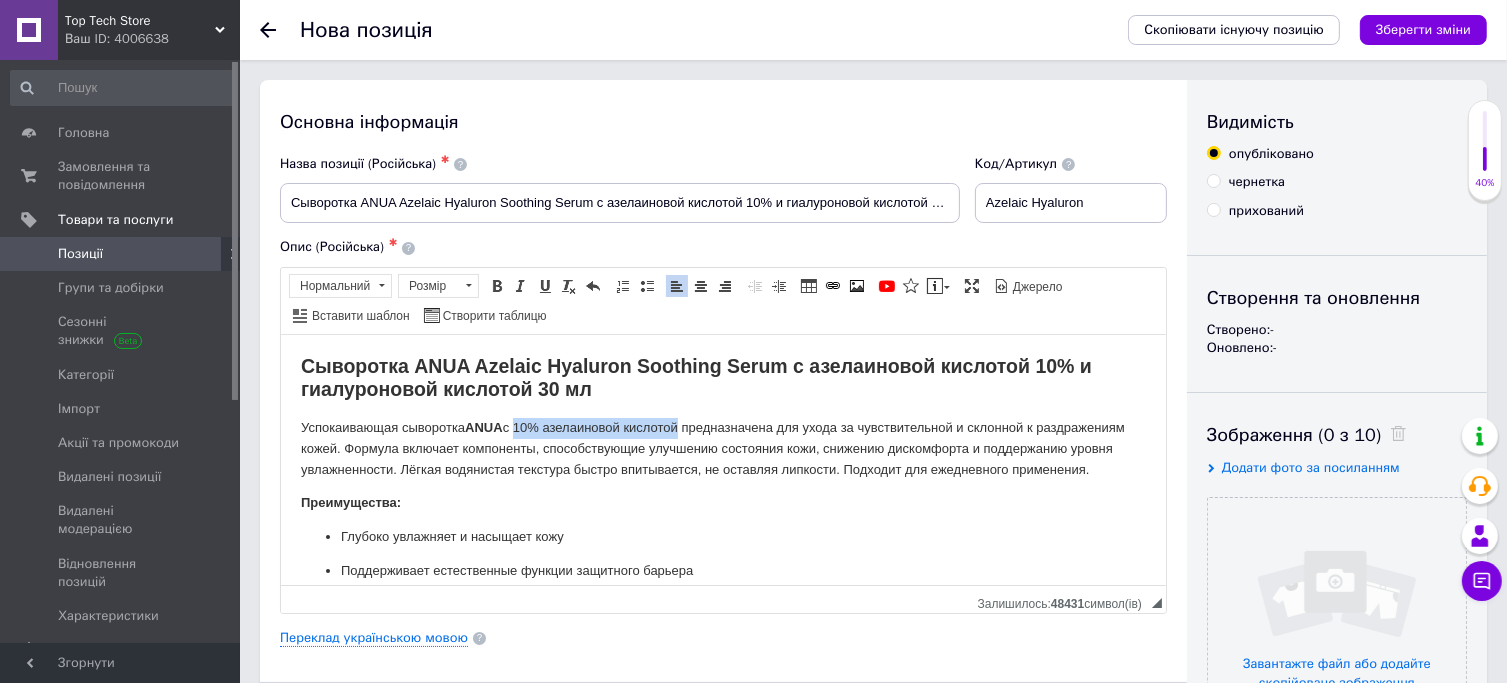 drag, startPoint x: 520, startPoint y: 427, endPoint x: 683, endPoint y: 431, distance: 163.04907 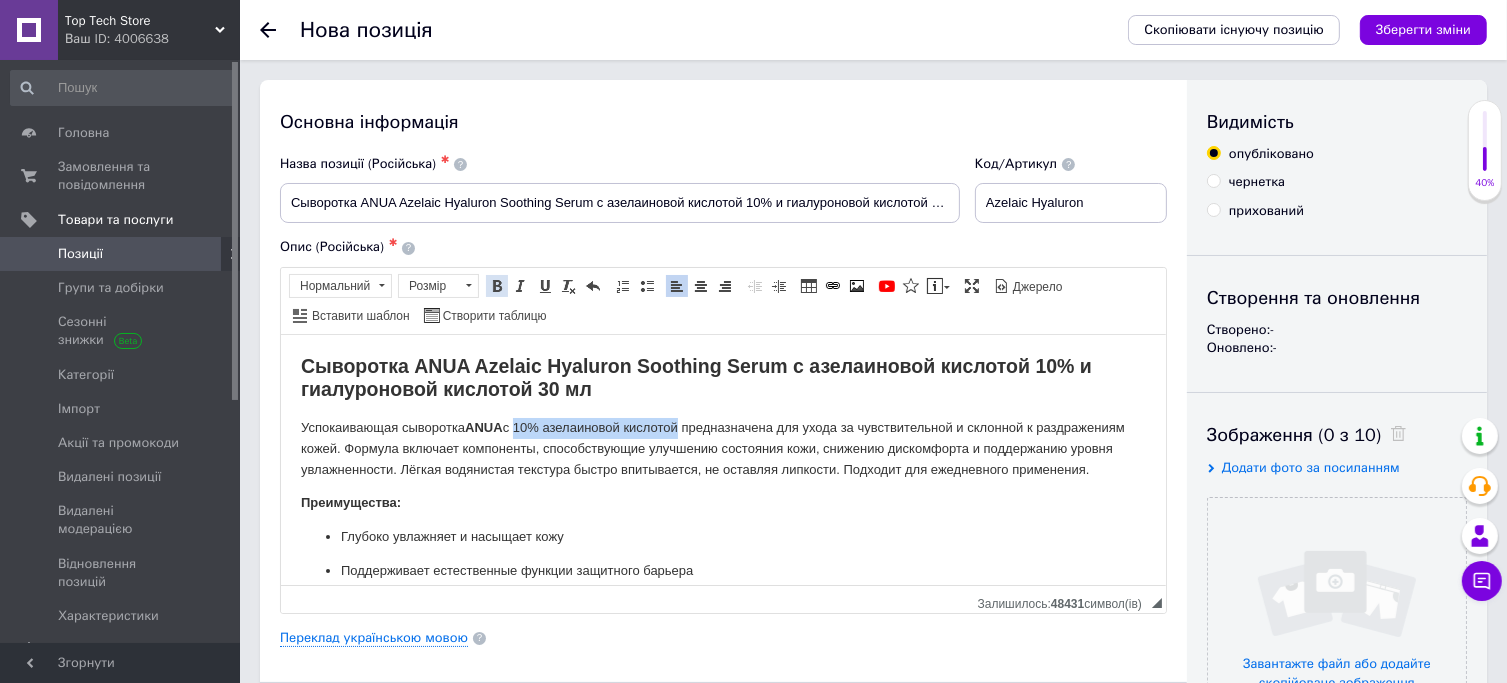 click at bounding box center [497, 286] 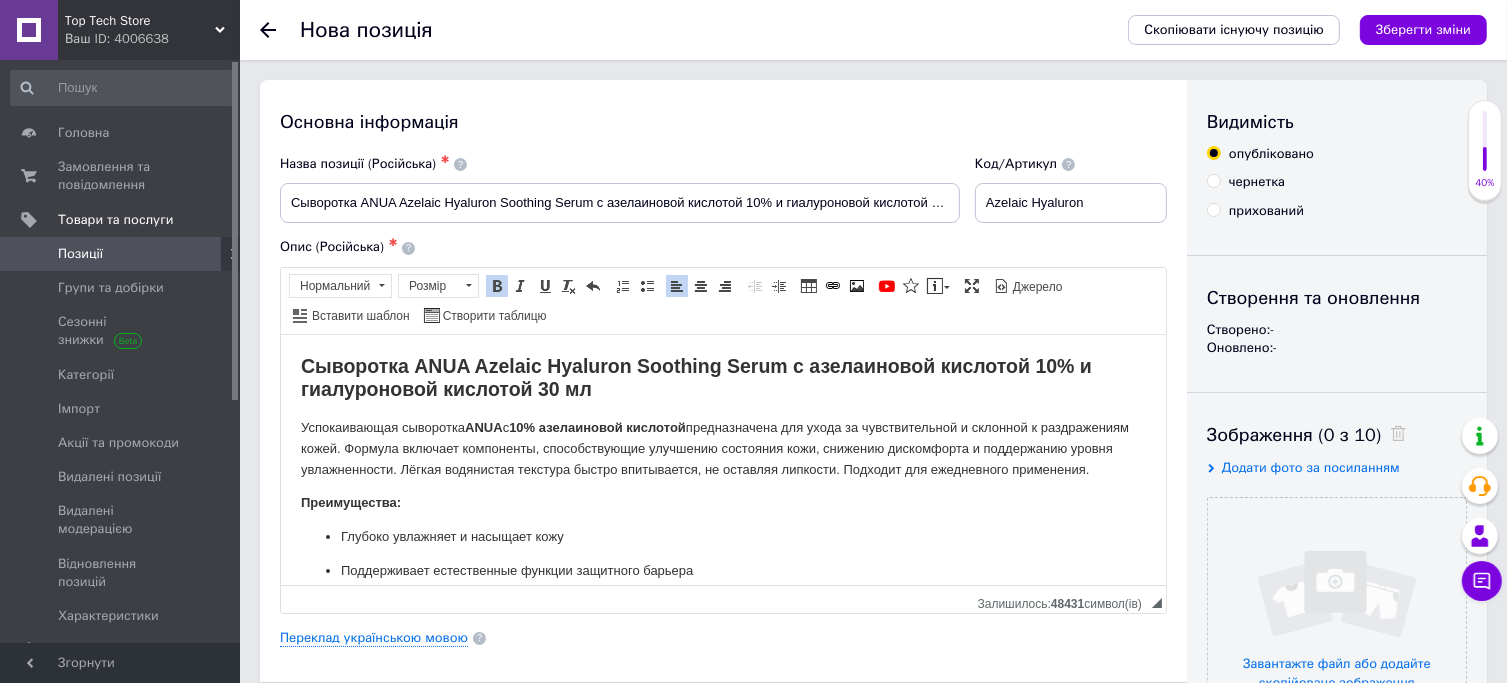 click on "Сыворотка ANUA Azelaic Hyaluron Soothing Serum с азелаиновой кислотой 10% и гиалуроновой кислотой 30 мл Успокаивающая сыворотка  ANUA  с  10% азелаиновой кислотой  предназначена для ухода за чувствительной и склонной к раздражениям кожей. Формула включает компоненты, способствующие улучшению состояния кожи, снижению дискомфорта и поддержанию уровня увлажненности. Лёгкая водянистая текстура быстро впитывается, не оставляя липкости. Подходит для ежедневного применения. Преимущества: Глубоко увлажняет и насыщает кожу Поддерживает естественные функции защитного барьера" at bounding box center (722, 741) 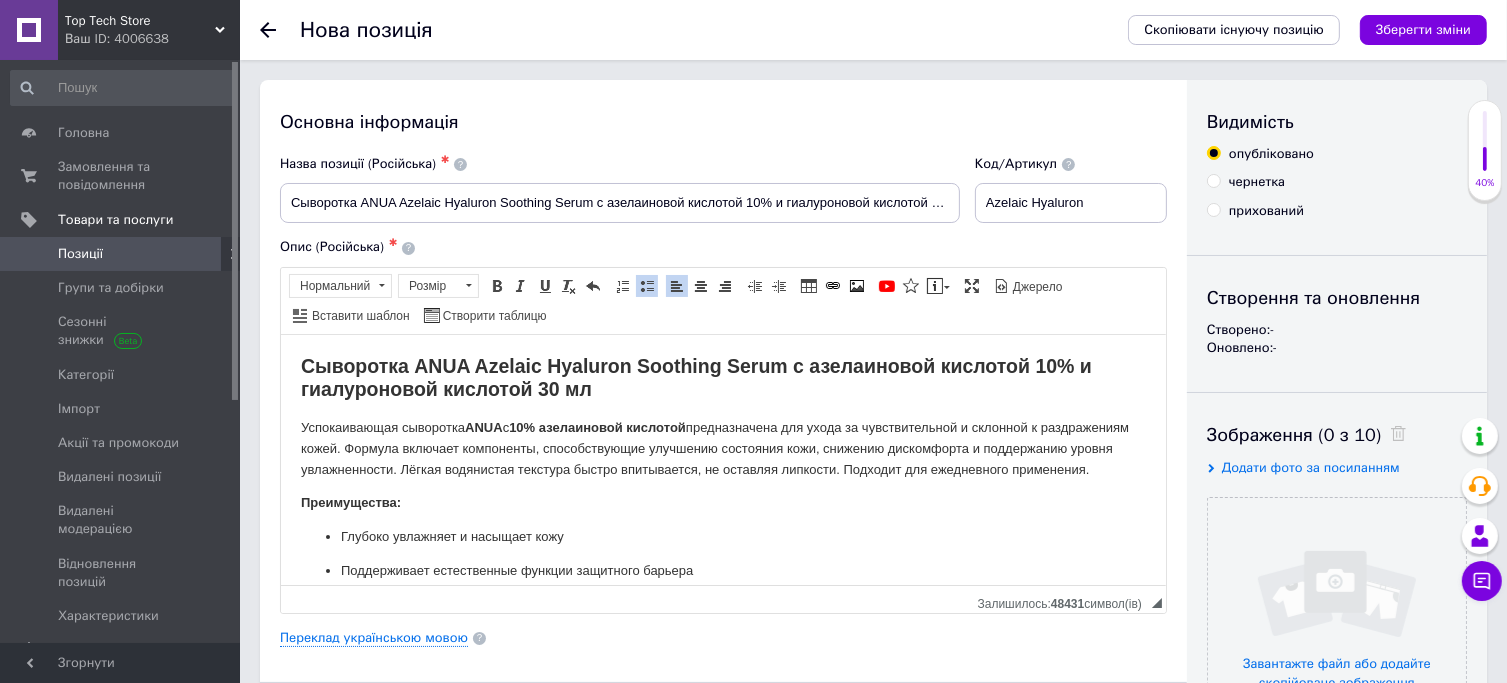 click on "Преимущества:" at bounding box center [350, 501] 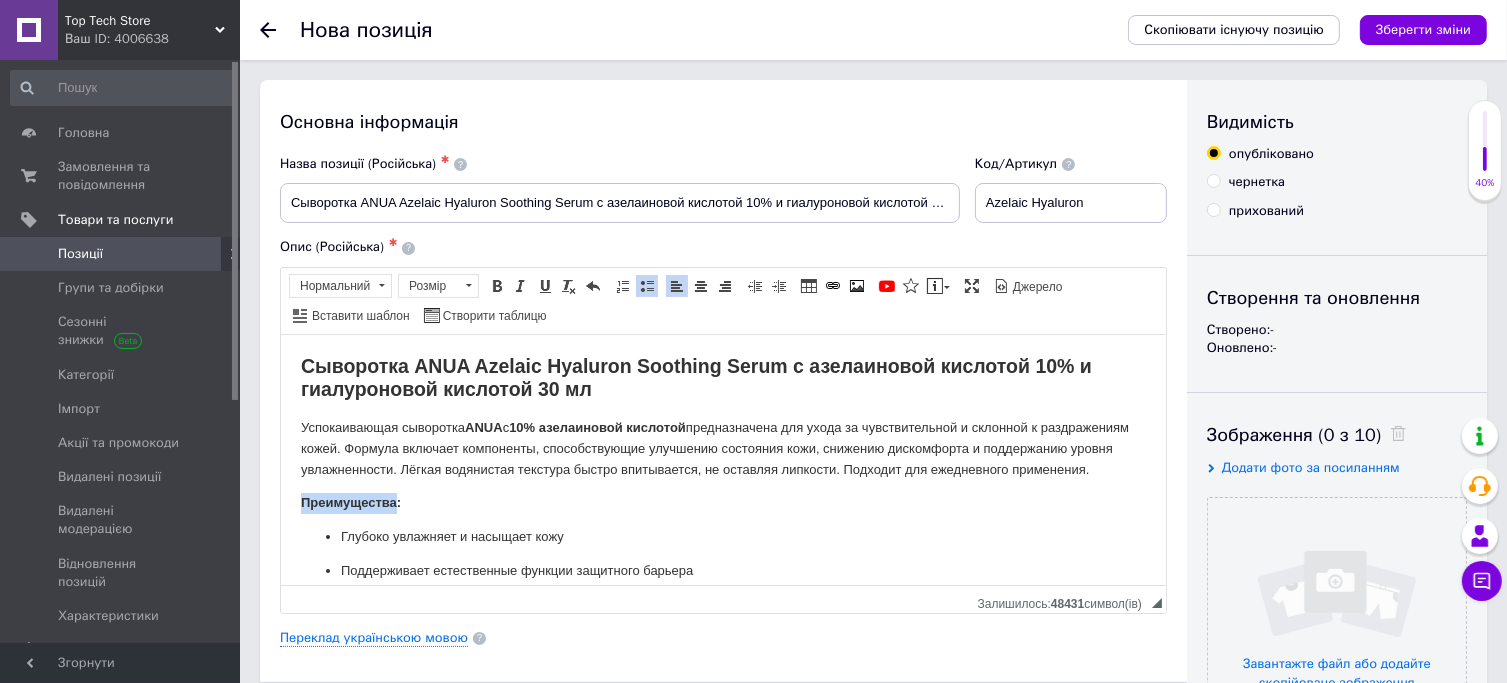 click on "Преимущества:" at bounding box center [350, 501] 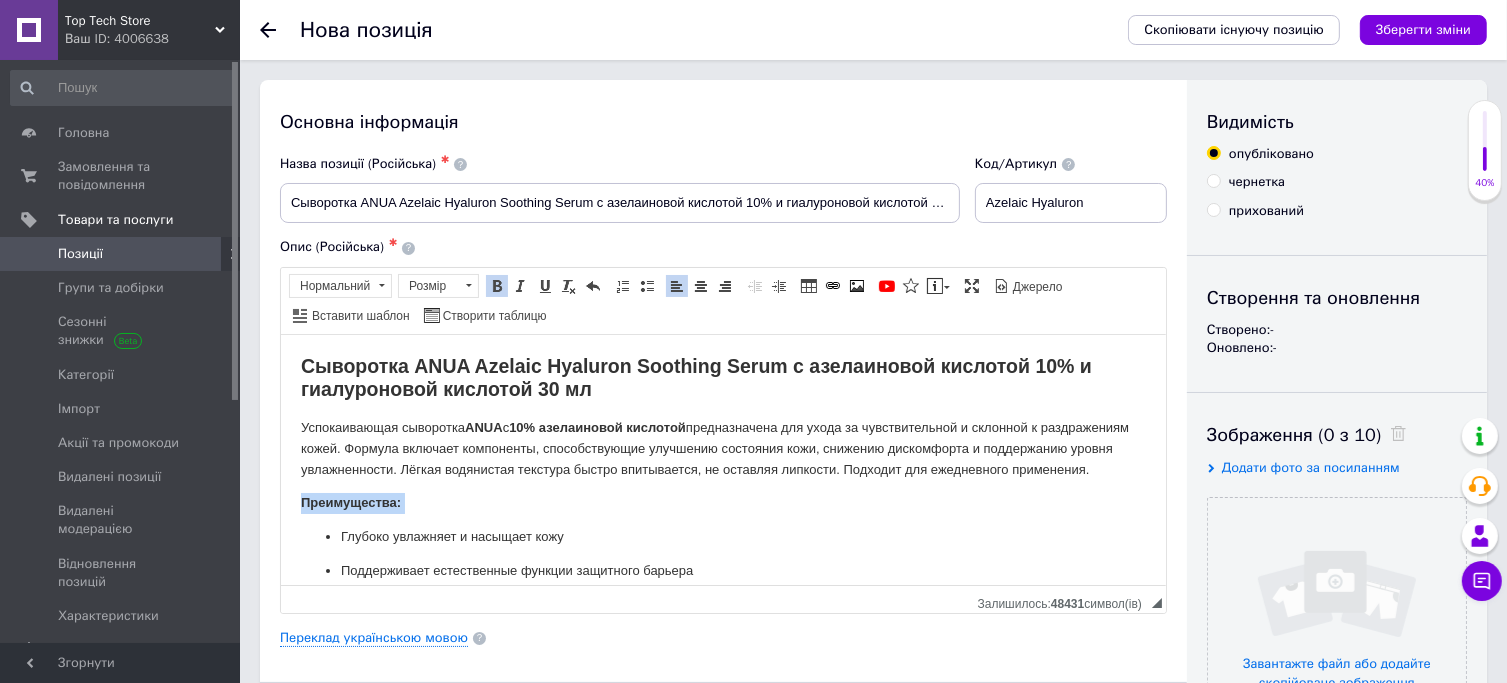 click on "Преимущества:" at bounding box center [350, 501] 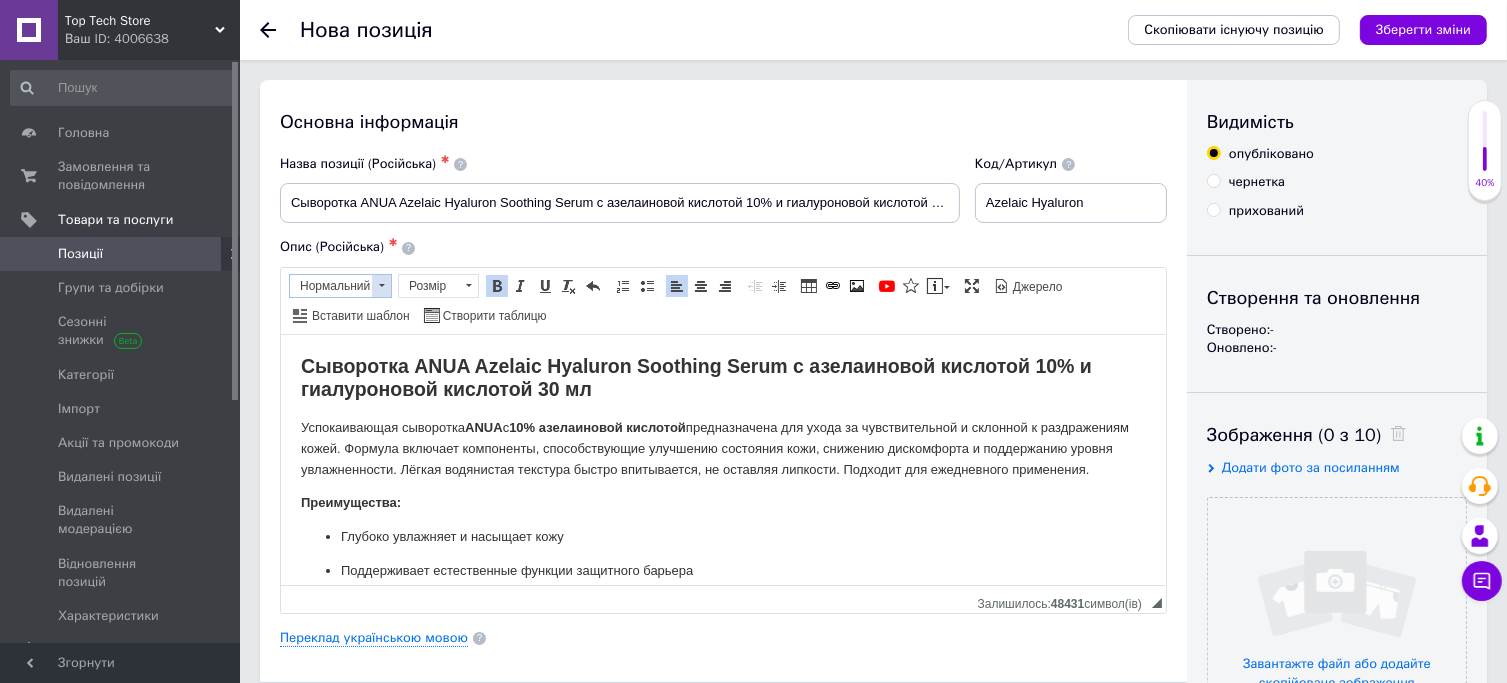 click at bounding box center (382, 285) 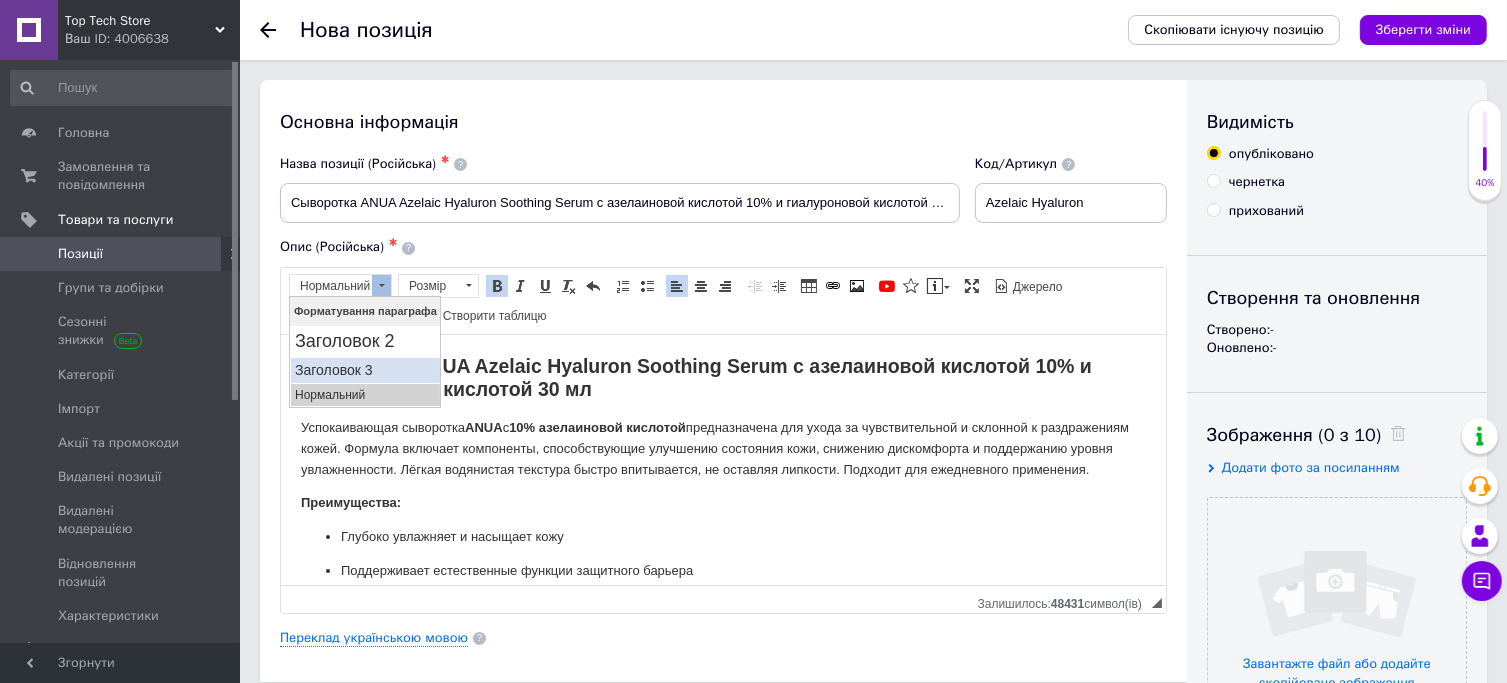 click on "Заголовок 3" at bounding box center (364, 369) 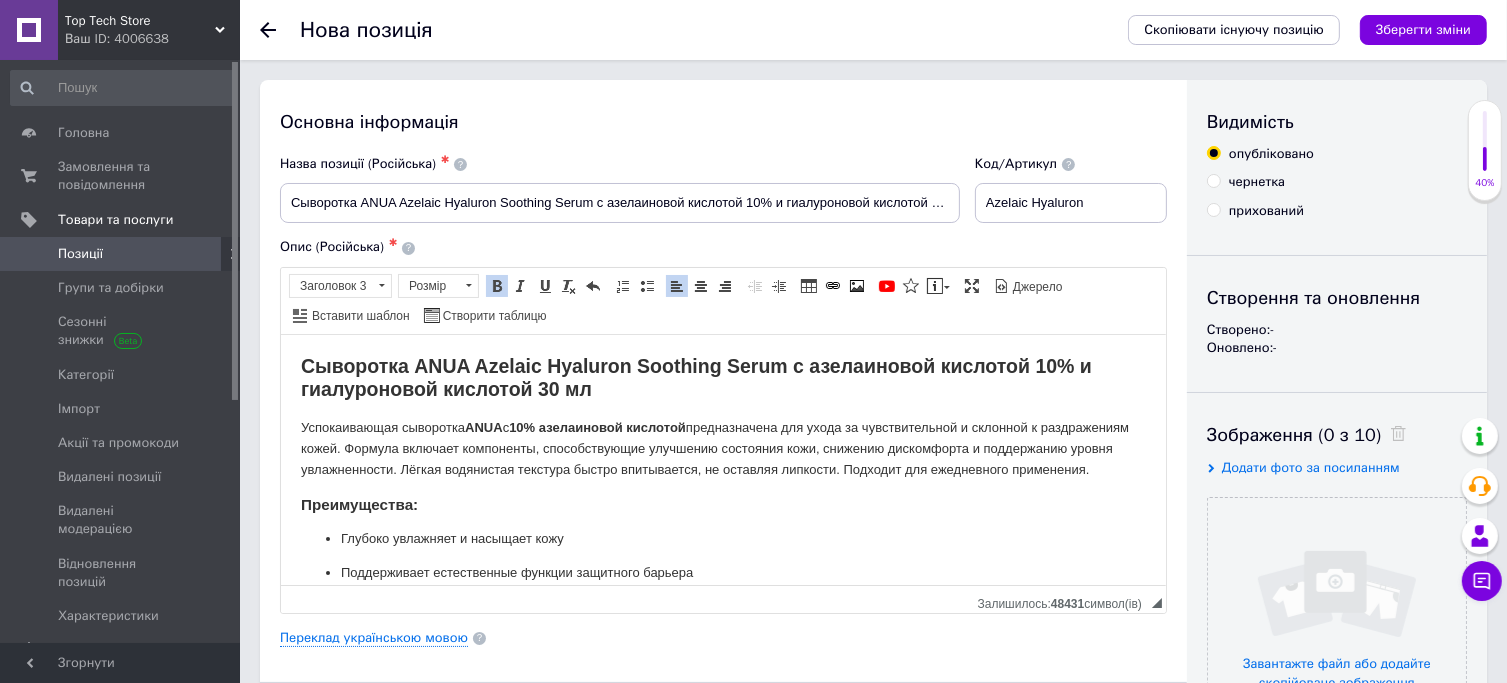 click on "Сыворотка ANUA Azelaic Hyaluron Soothing Serum с азелаиновой кислотой 10% и гиалуроновой кислотой 30 мл Успокаивающая сыворотка  ANUA  с  10% азелаиновой кислотой  предназначена для ухода за чувствительной и склонной к раздражениям кожей. Формула включает компоненты, способствующие улучшению состояния кожи, снижению дискомфорта и поддержанию уровня увлажненности. Лёгкая водянистая текстура быстро впитывается, не оставляя липкости. Подходит для ежедневного применения. Преимущества: Глубоко увлажняет и насыщает кожу Поддерживает естественные функции защитного барьера" at bounding box center (722, 742) 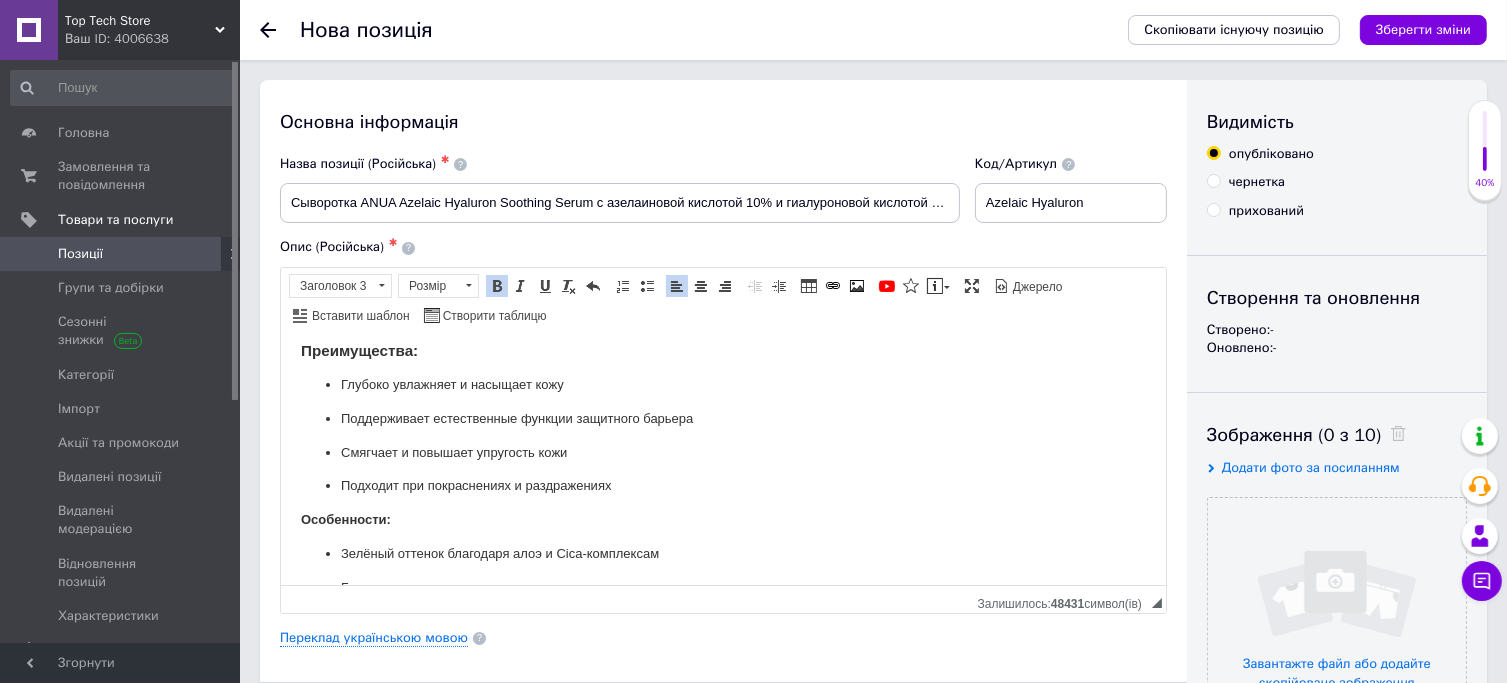 scroll, scrollTop: 143, scrollLeft: 0, axis: vertical 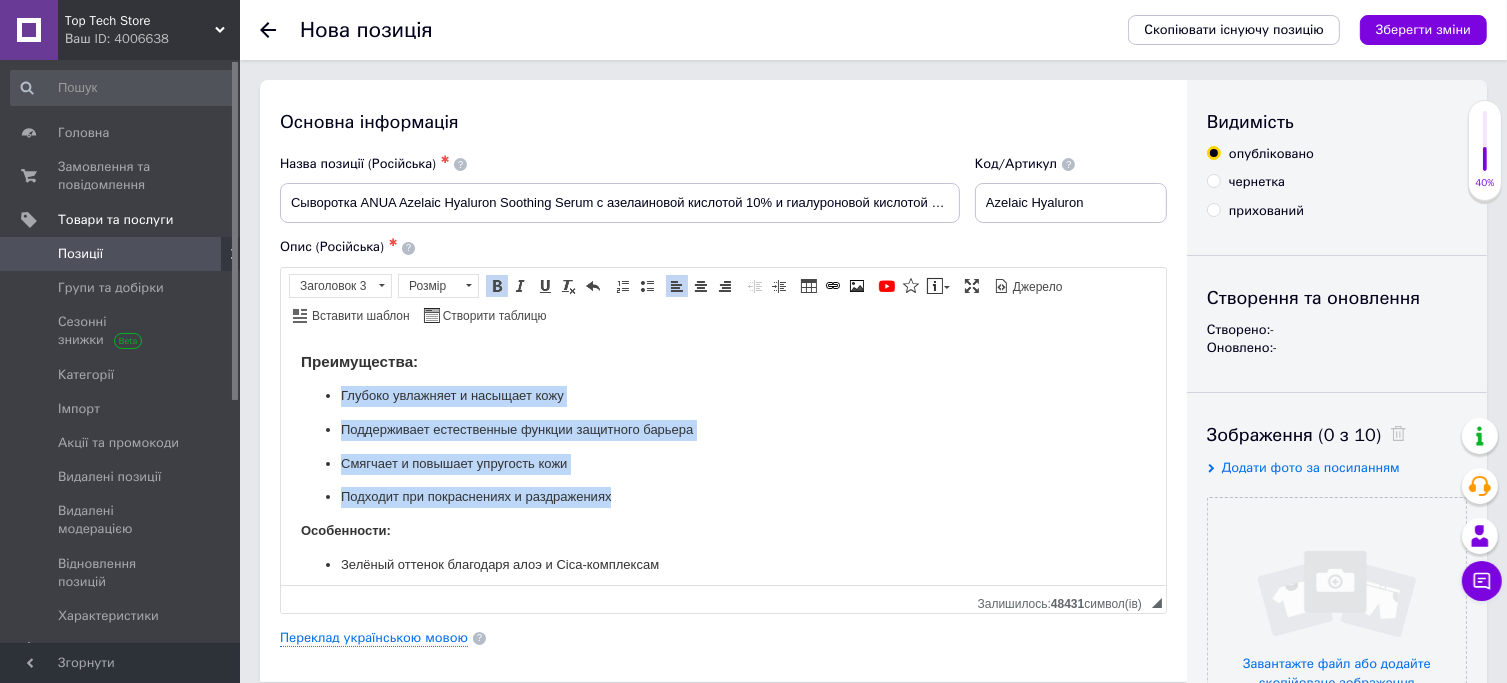 drag, startPoint x: 620, startPoint y: 524, endPoint x: 328, endPoint y: 415, distance: 311.68094 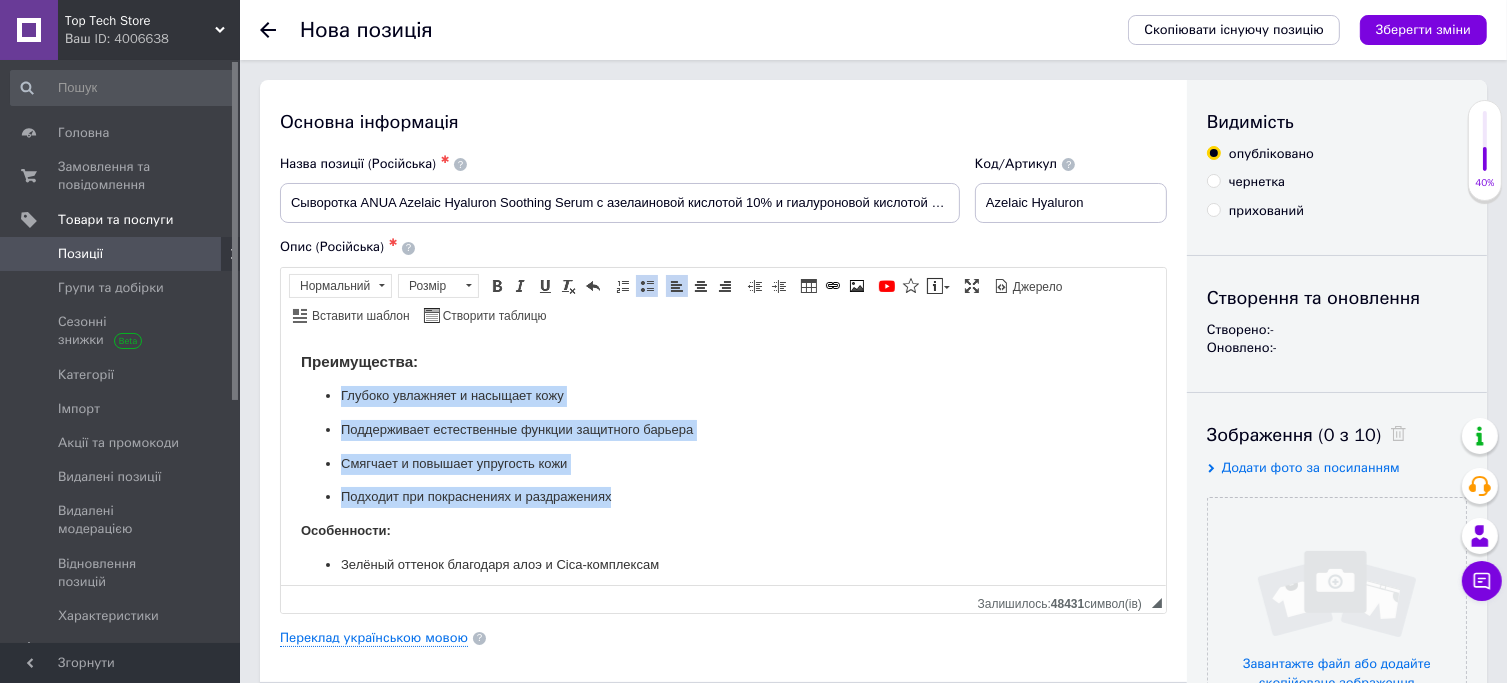 click at bounding box center [647, 286] 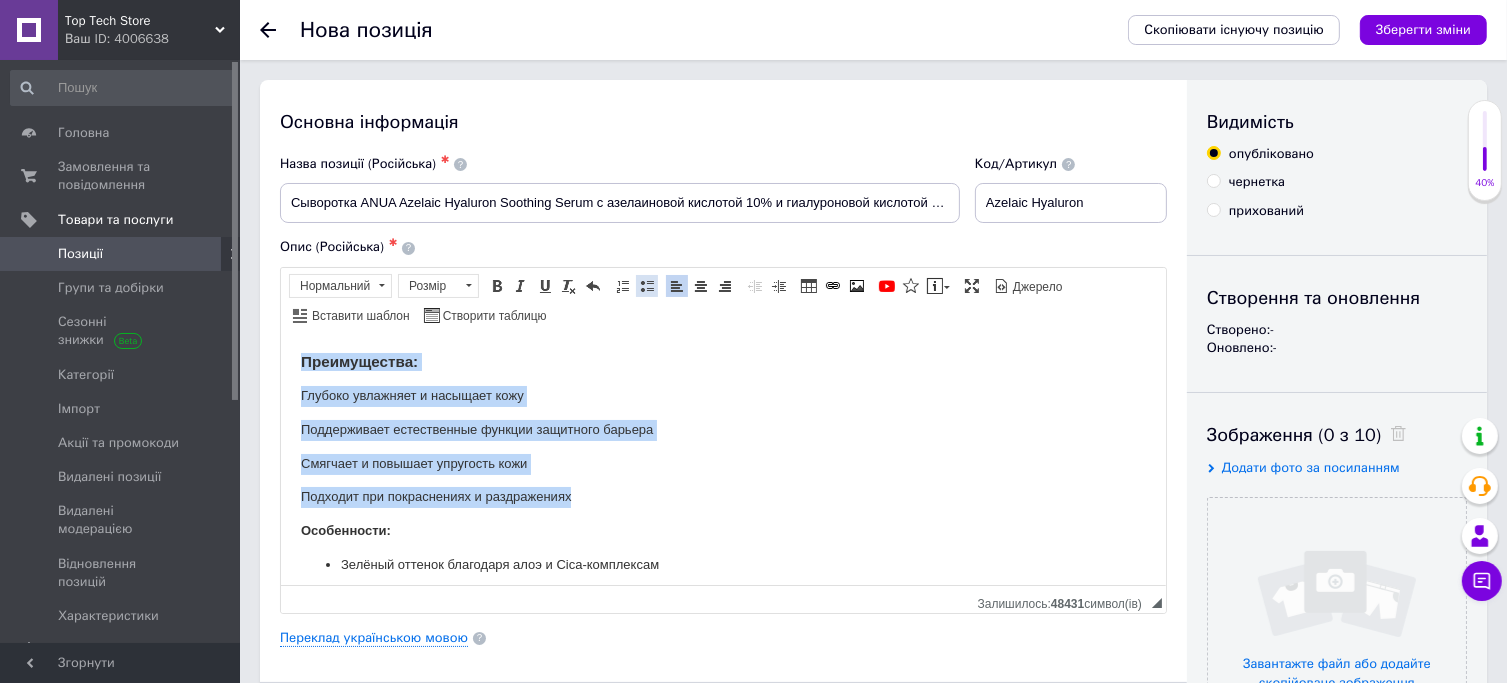 click at bounding box center [647, 286] 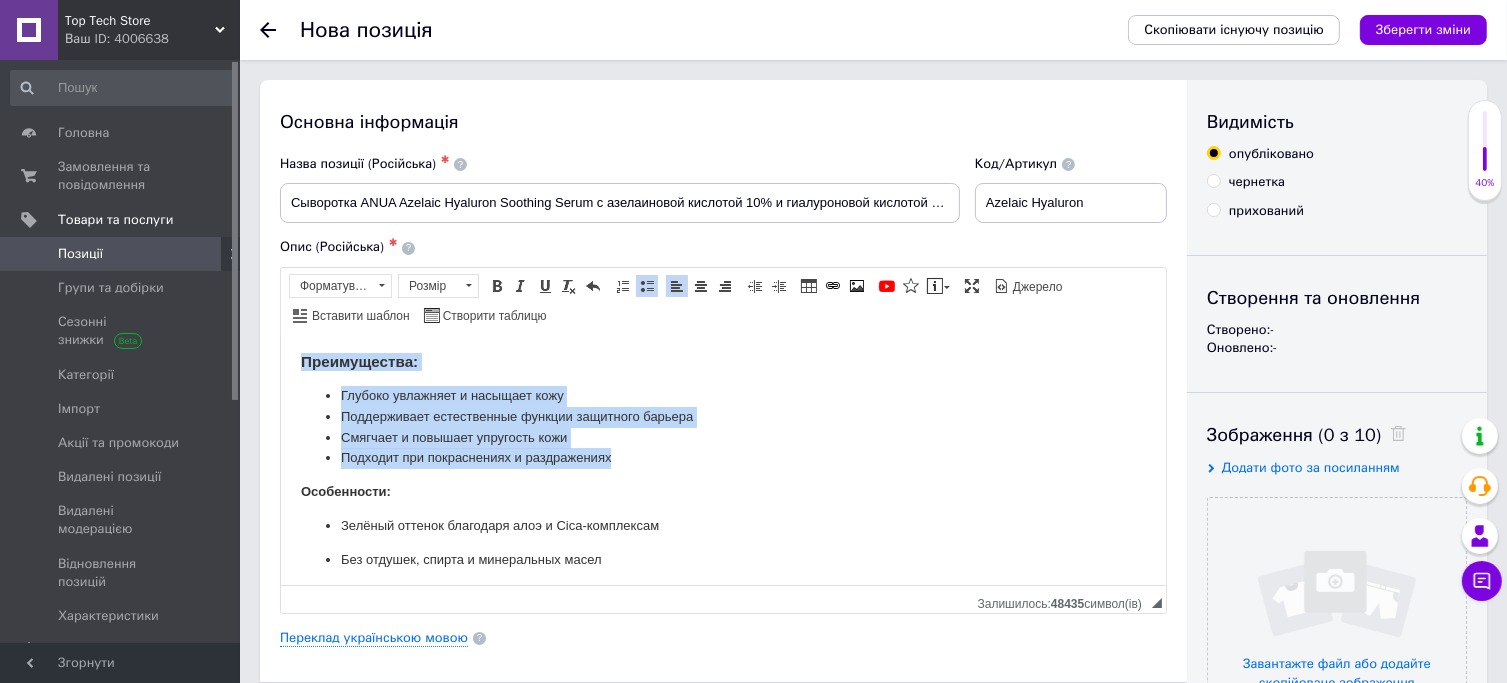 click on "Глубоко увлажняет и насыщает кожу" at bounding box center (722, 395) 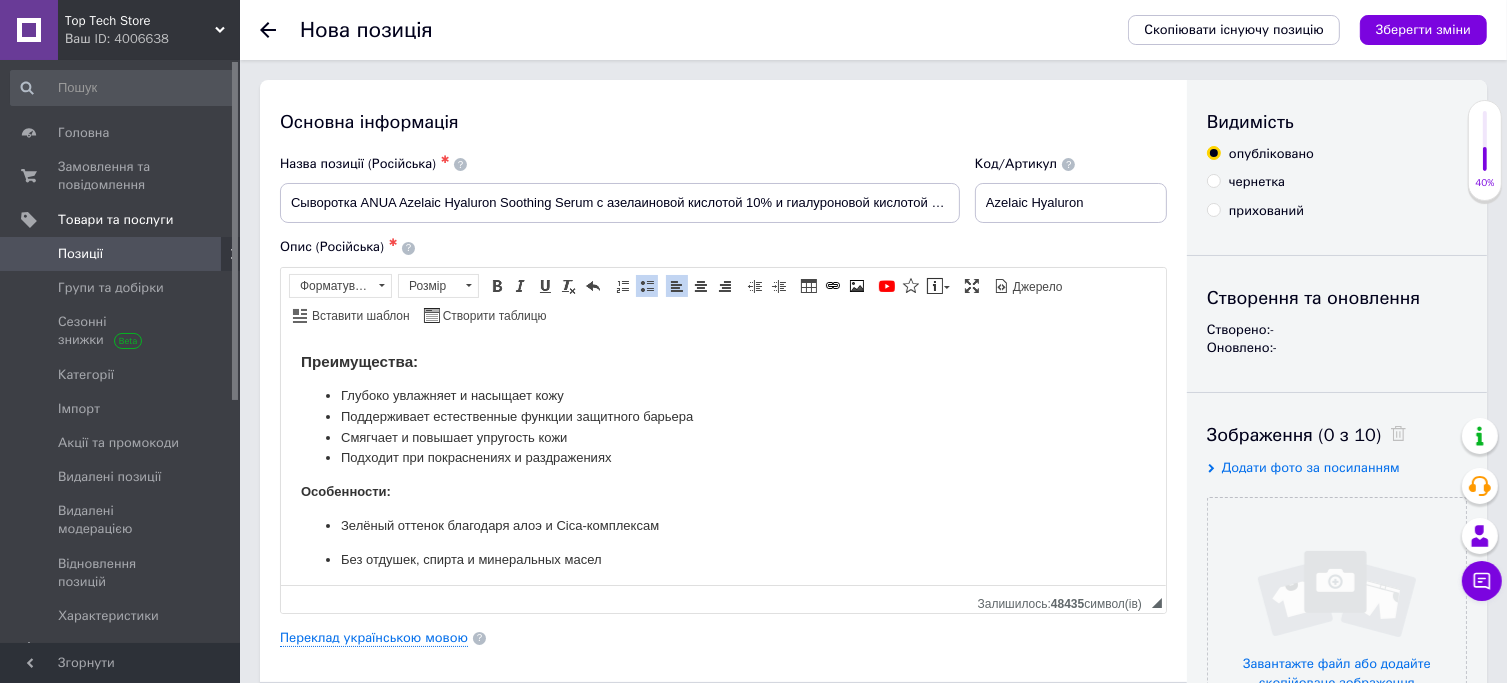 type 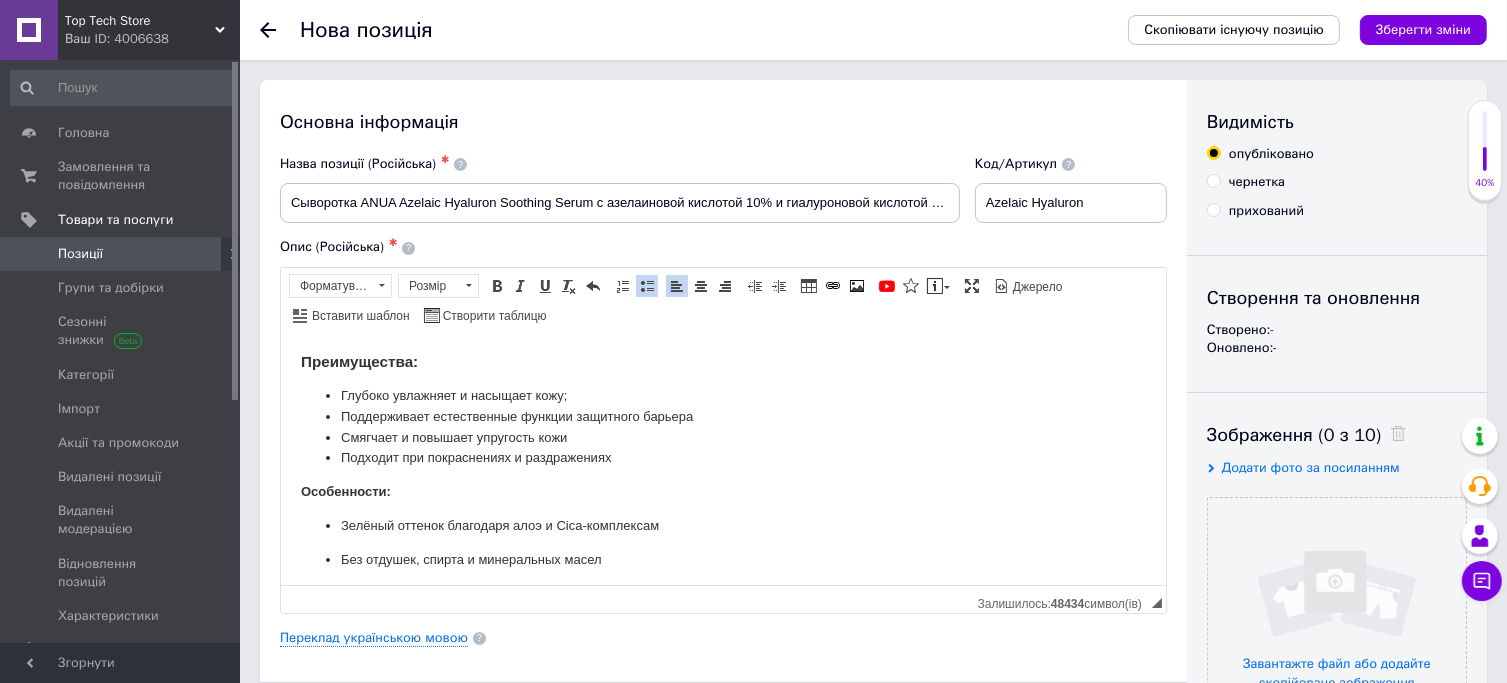 click on "Поддерживает естественные функции защитного барьера" at bounding box center [722, 416] 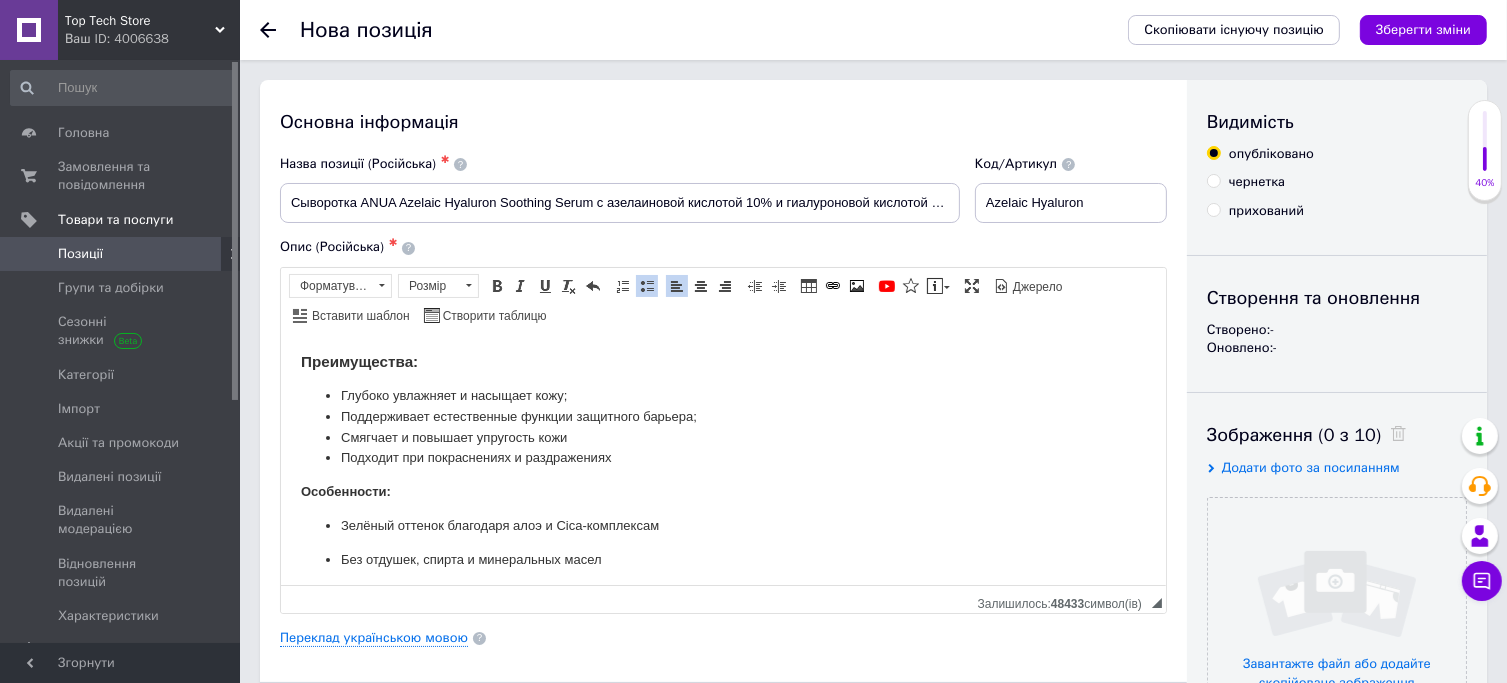 click on "Смягчает и повышает упругость кожи" at bounding box center (722, 437) 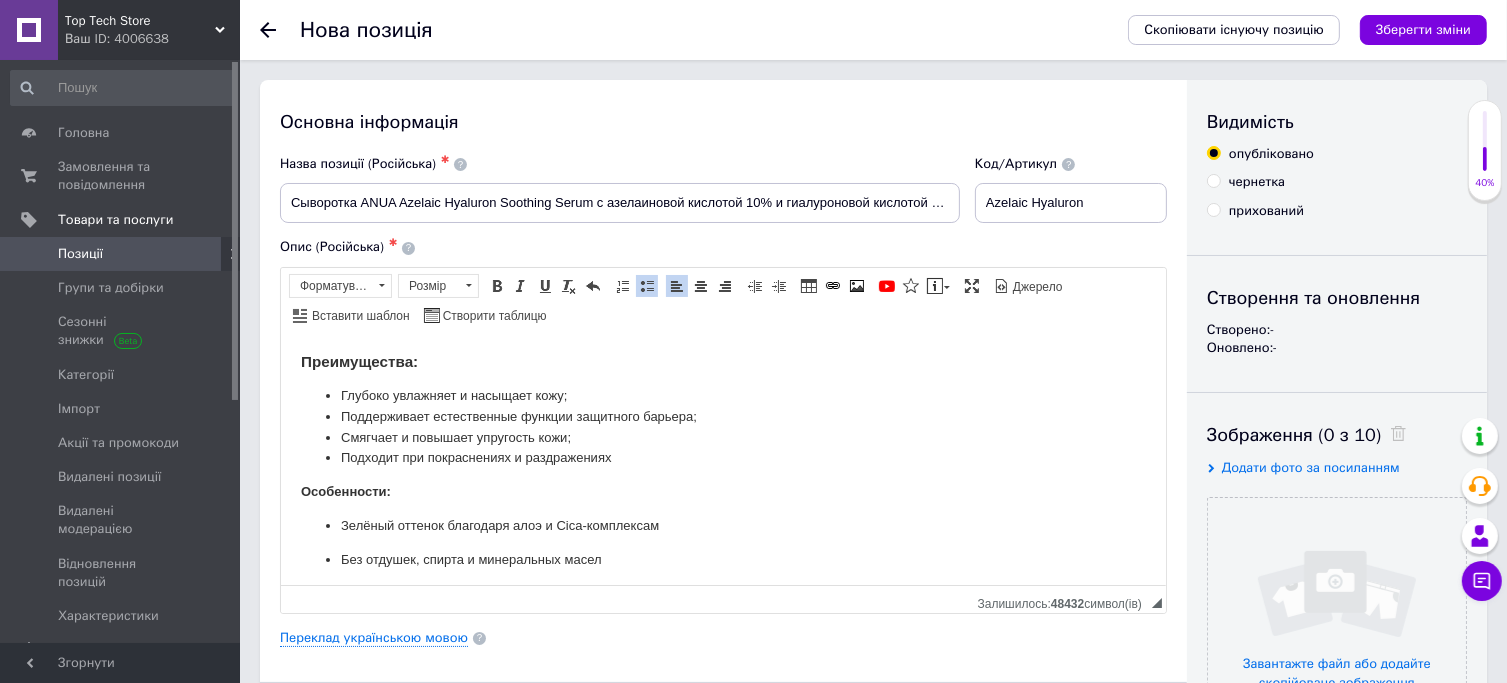 click on "Подходит при покраснениях и раздражениях" at bounding box center (722, 457) 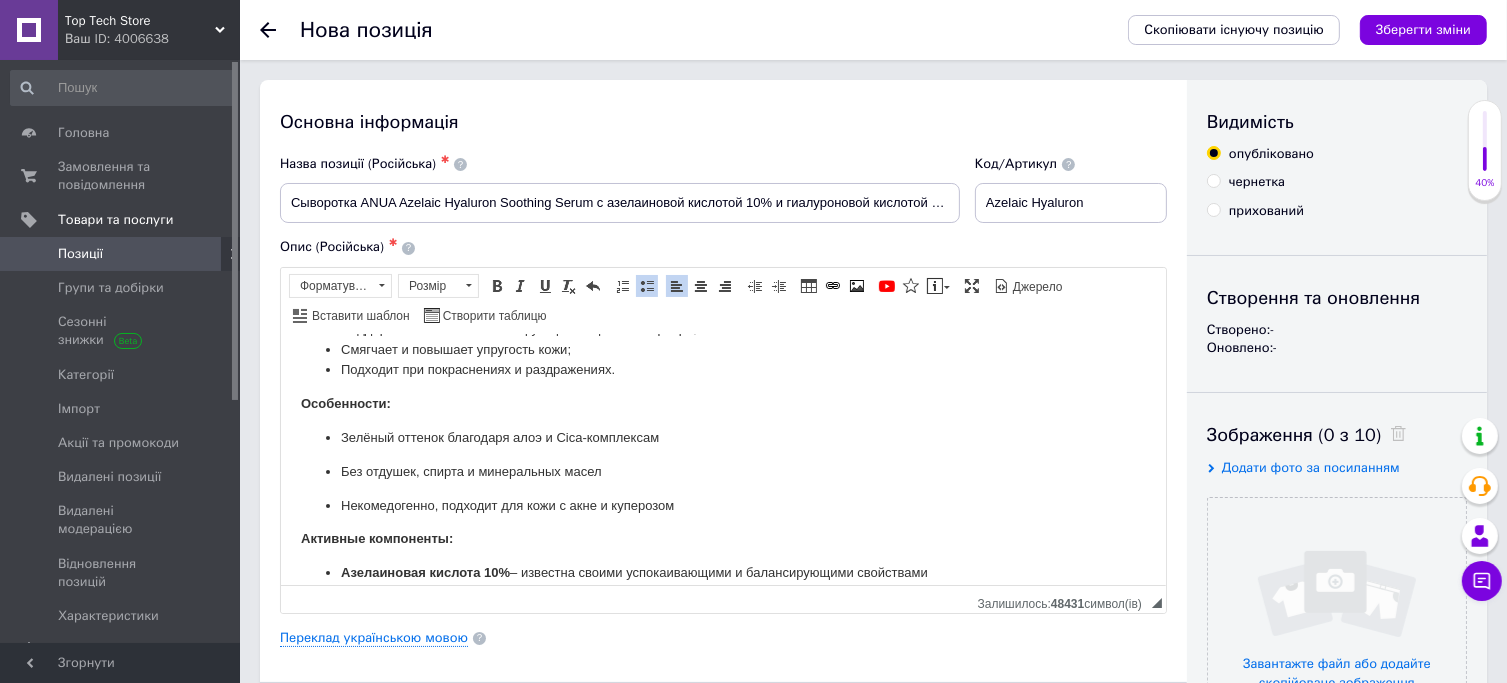 scroll, scrollTop: 223, scrollLeft: 0, axis: vertical 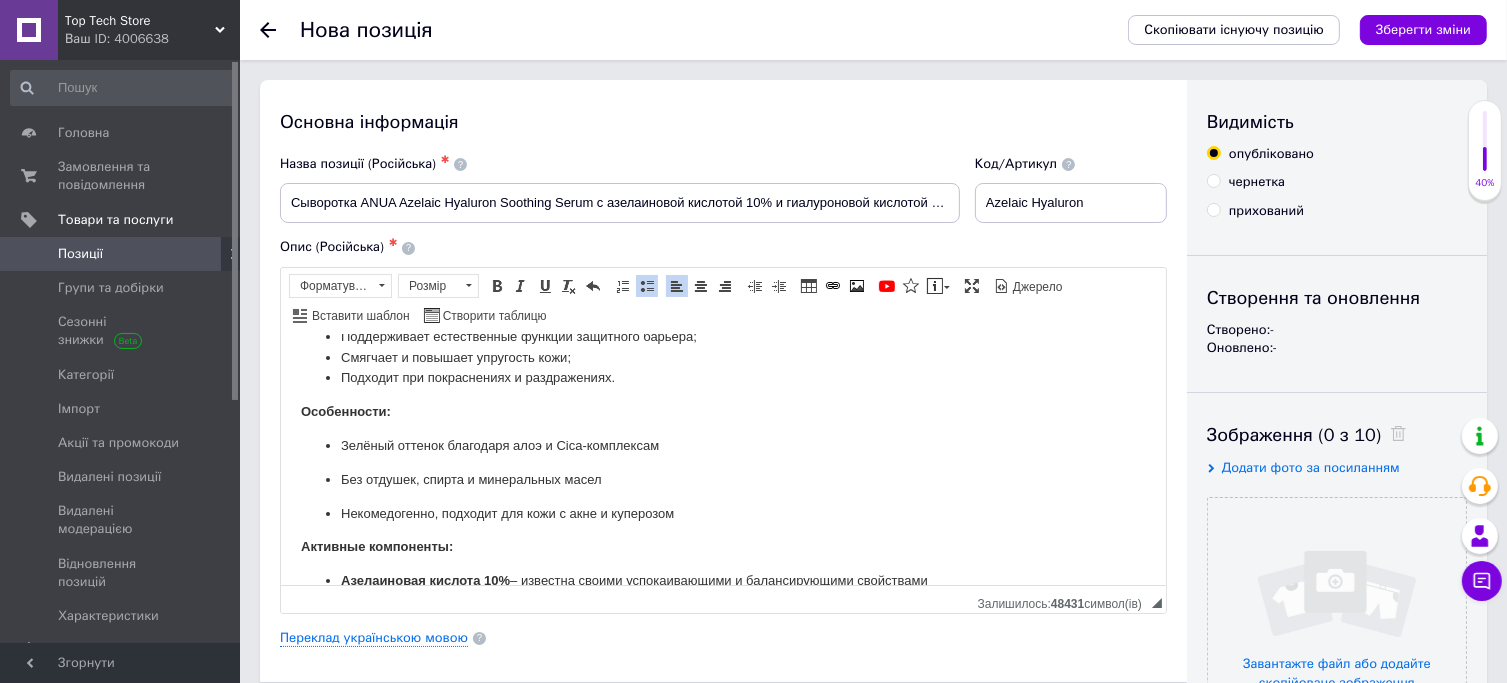 click on "Особенности:" at bounding box center [345, 410] 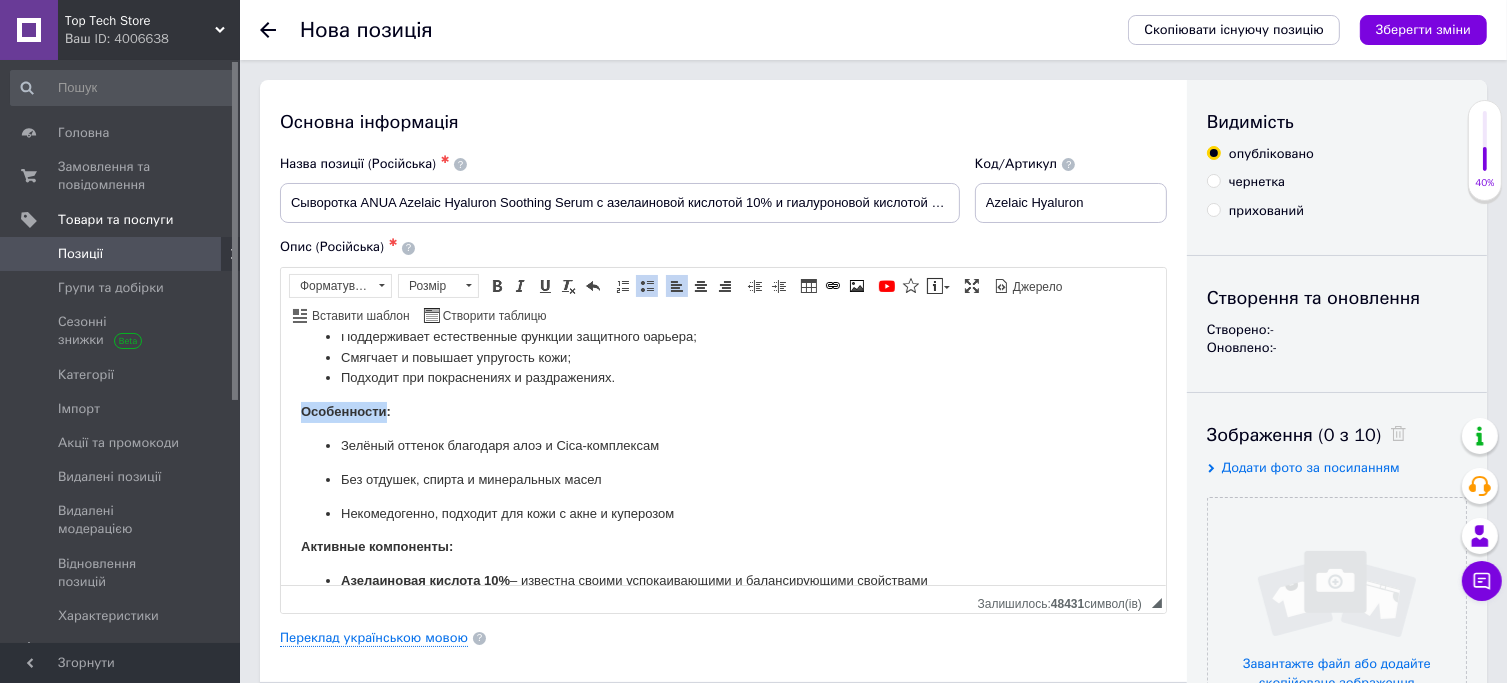 click on "Особенности:" at bounding box center (345, 410) 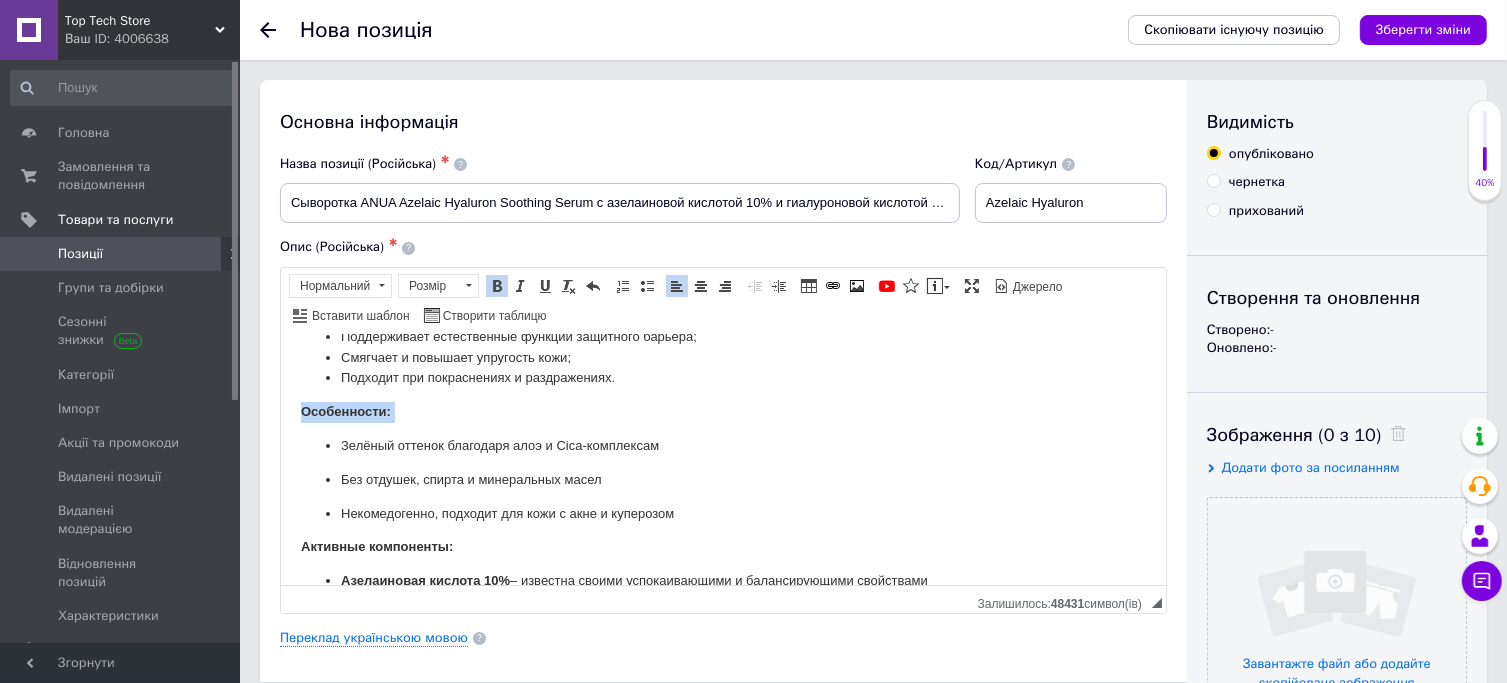 click on "Особенности:" at bounding box center (345, 410) 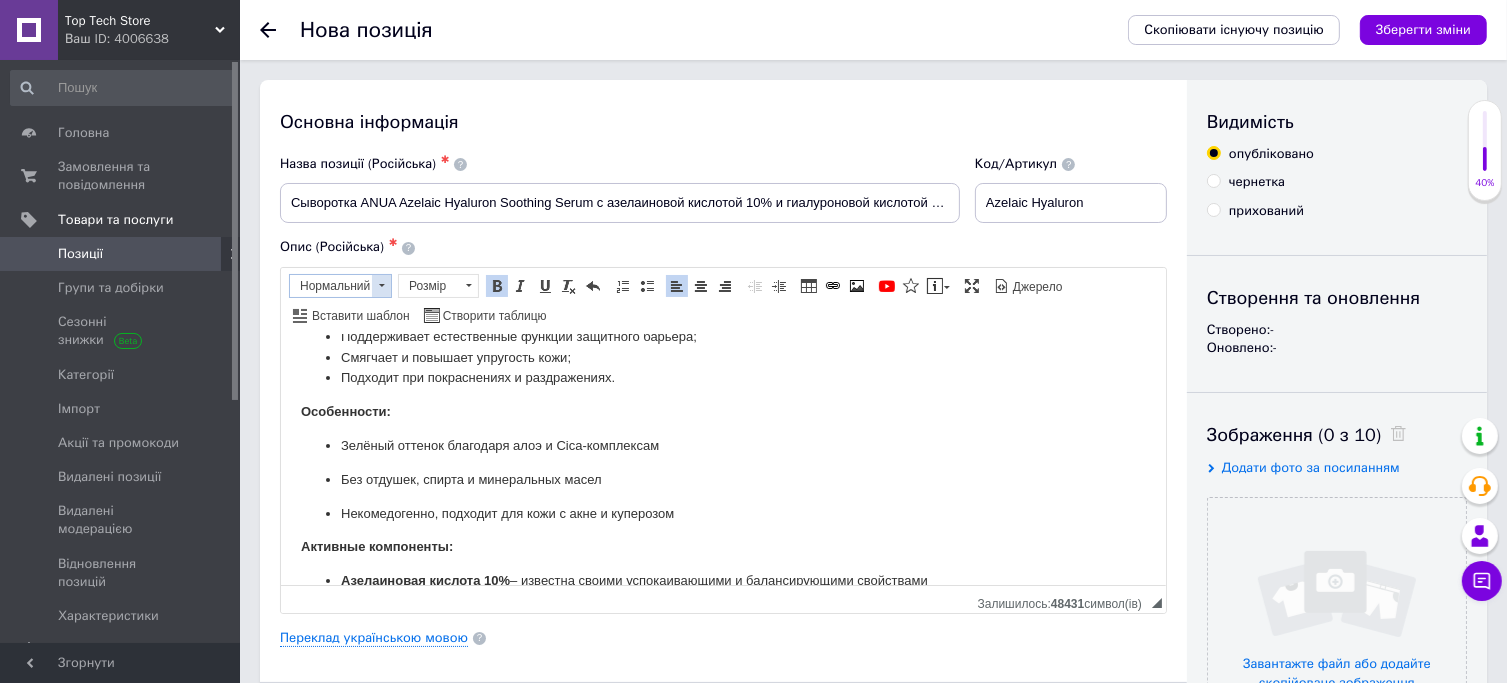click at bounding box center [381, 286] 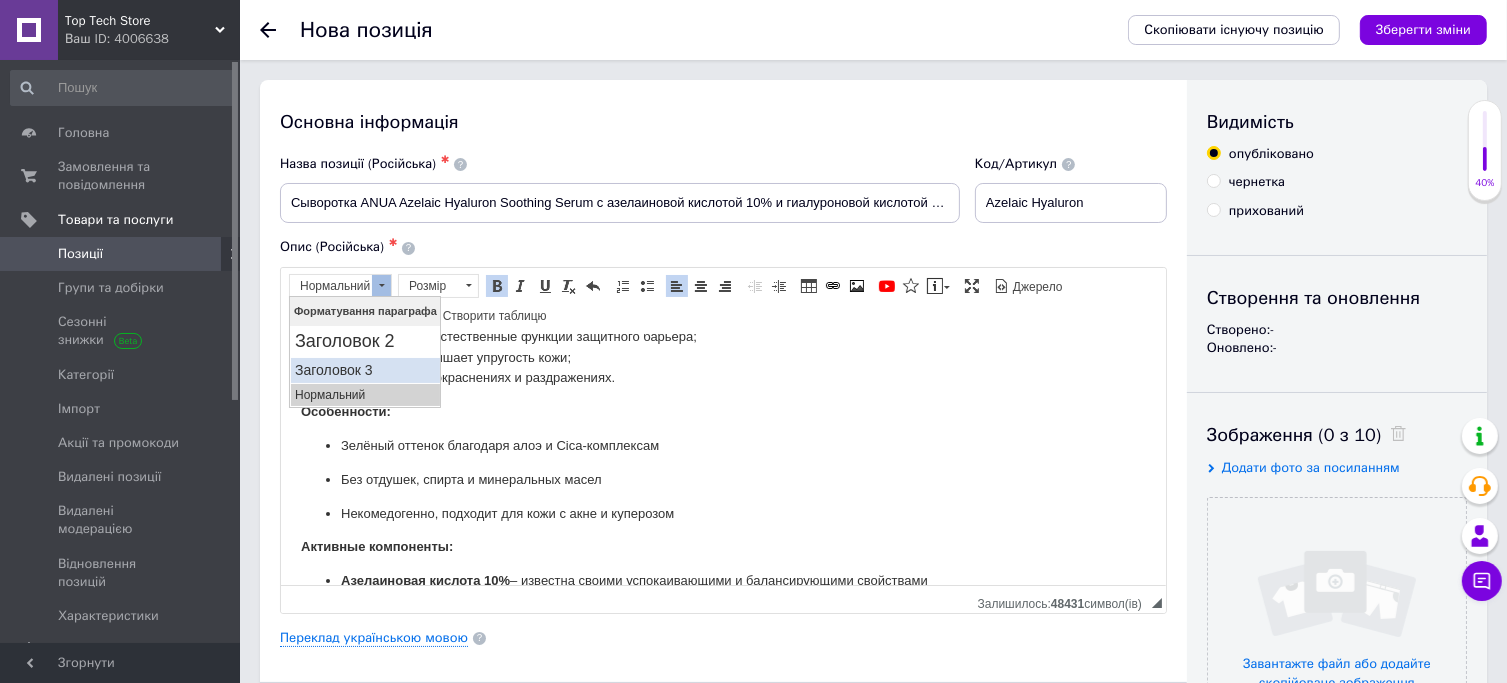 drag, startPoint x: 371, startPoint y: 362, endPoint x: 378, endPoint y: 326, distance: 36.67424 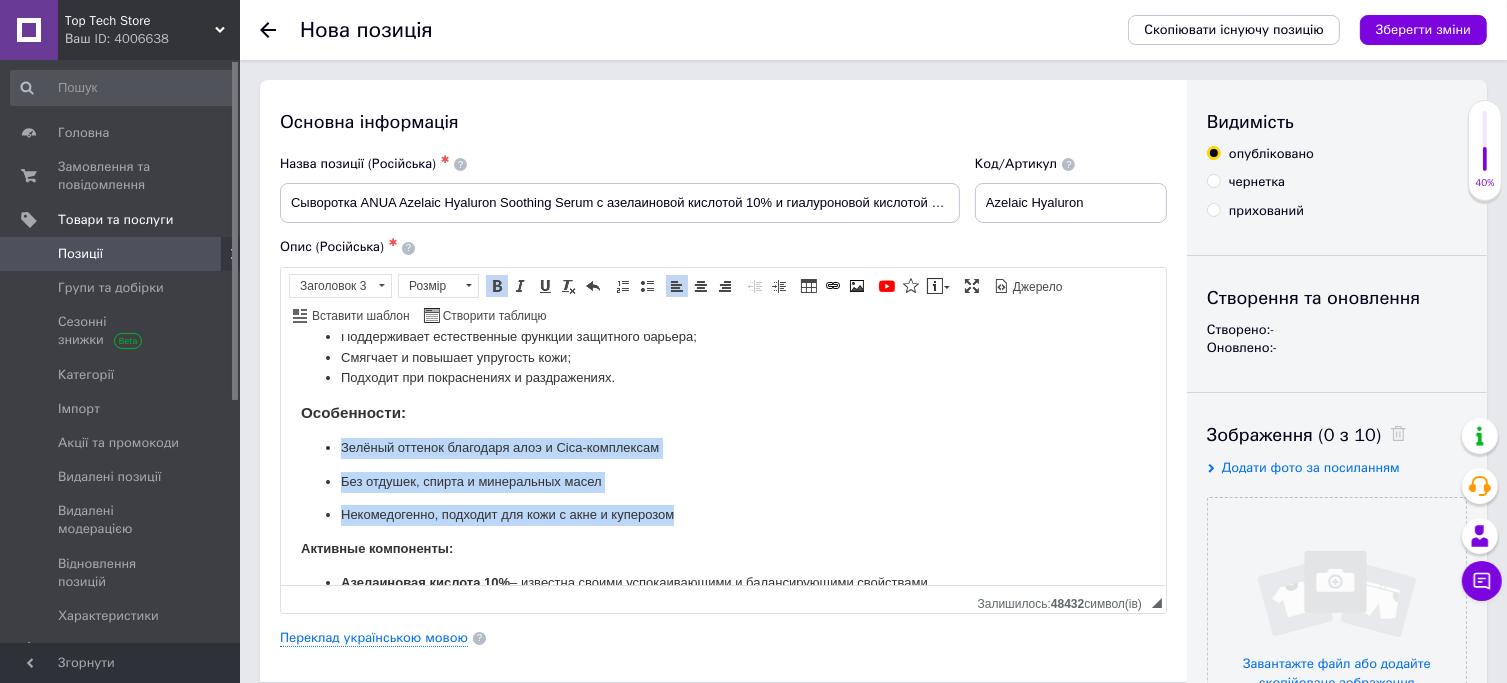 drag, startPoint x: 681, startPoint y: 541, endPoint x: 318, endPoint y: 469, distance: 370.07162 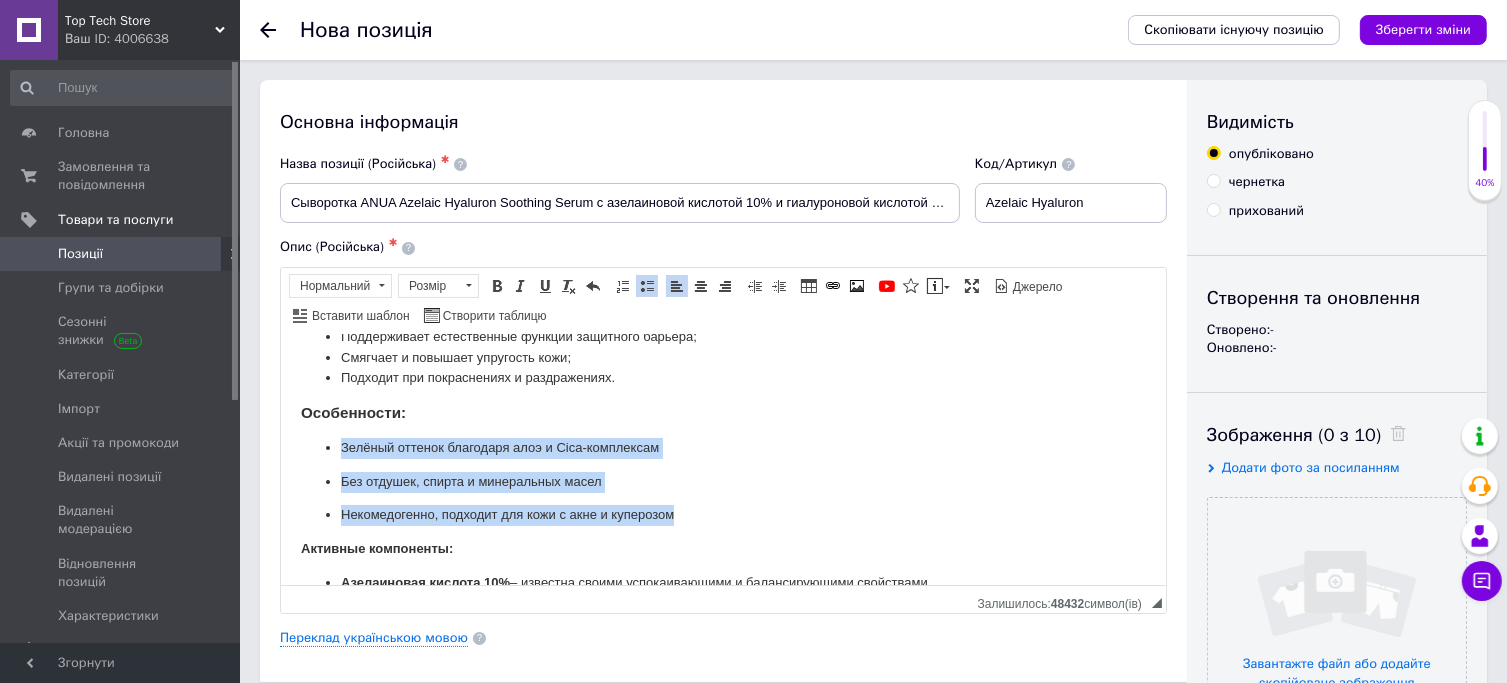 click at bounding box center [647, 286] 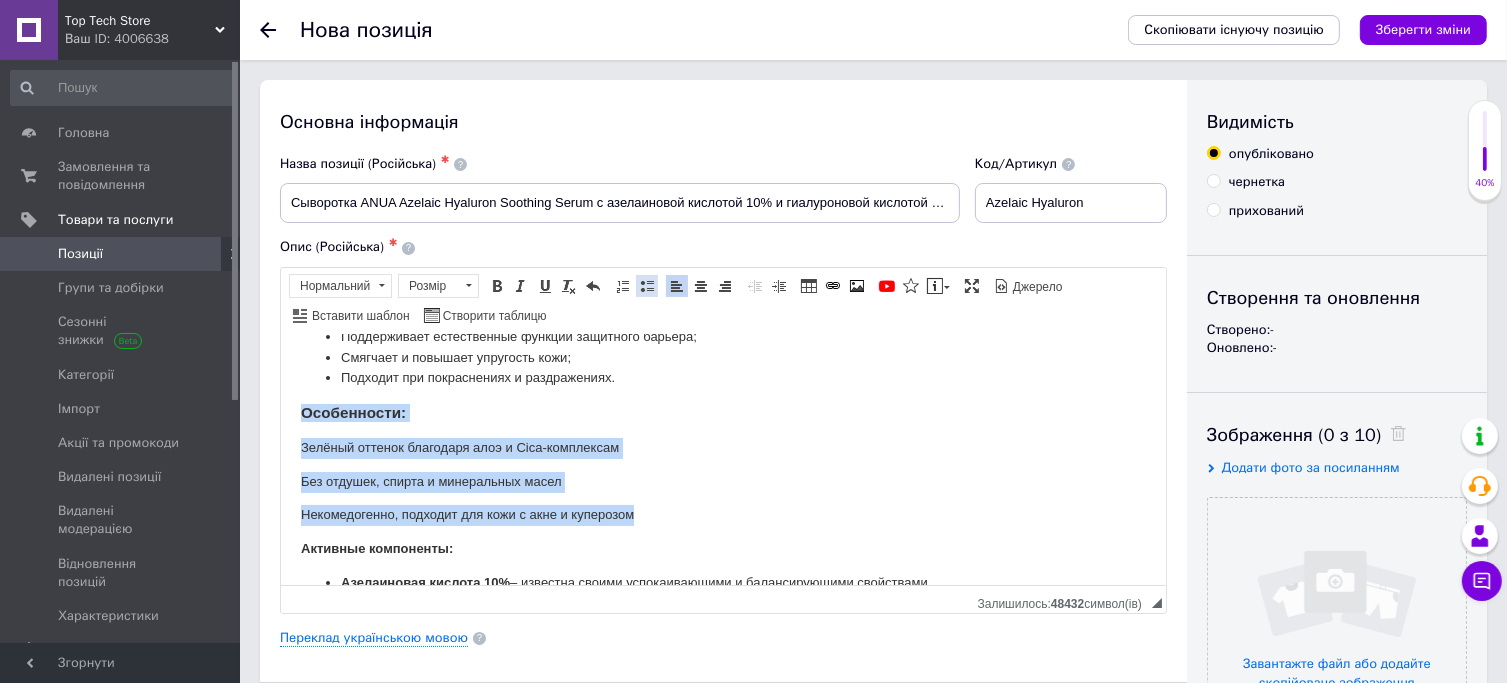 click at bounding box center (647, 286) 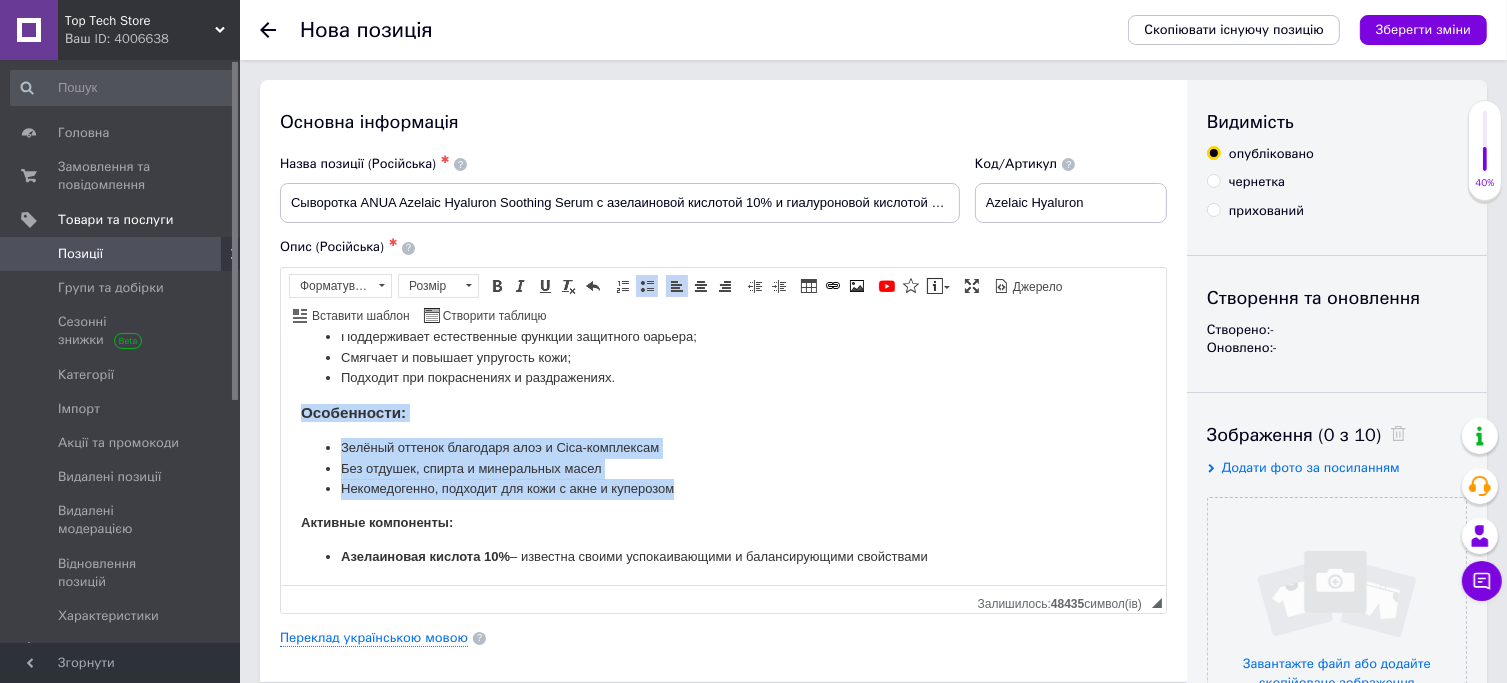 click on "Особенности:" at bounding box center (722, 412) 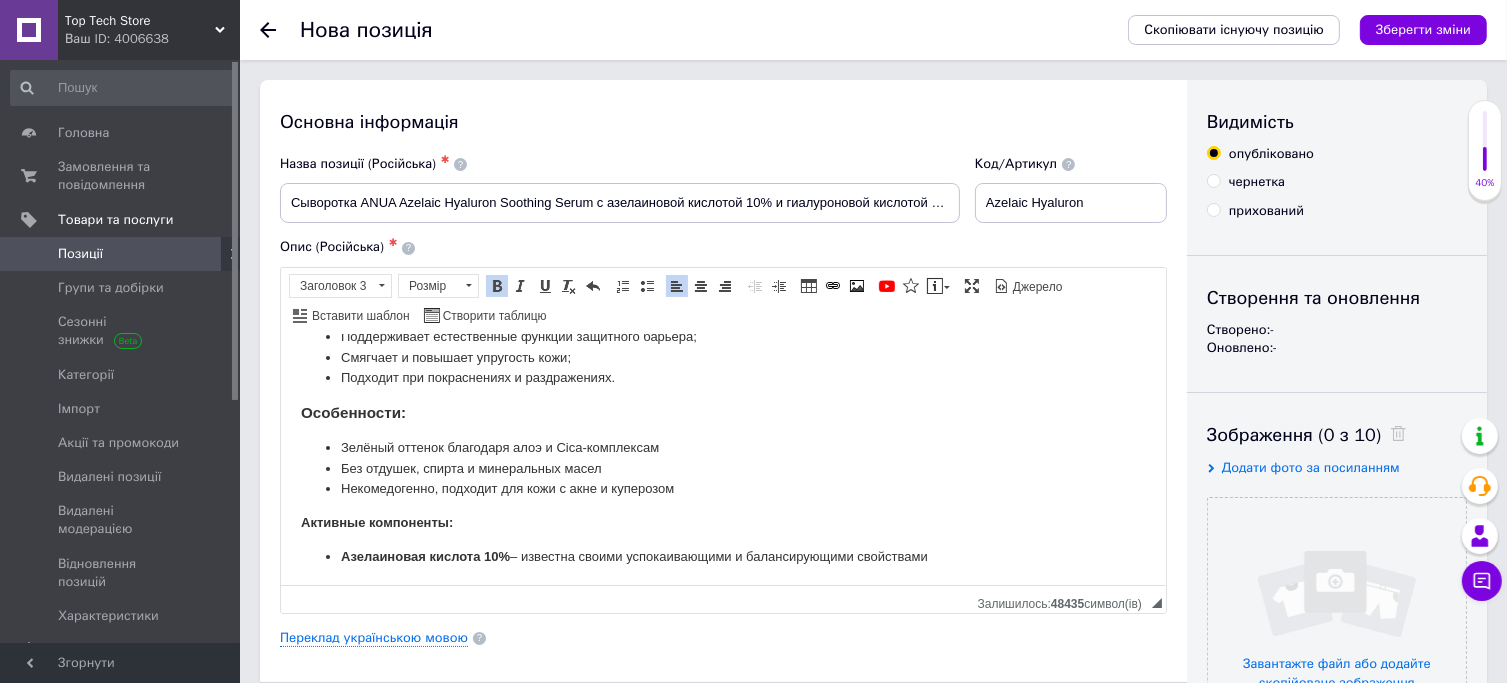click on "Зелёный оттенок благодаря алоэ и Cica-комплексам" at bounding box center (722, 447) 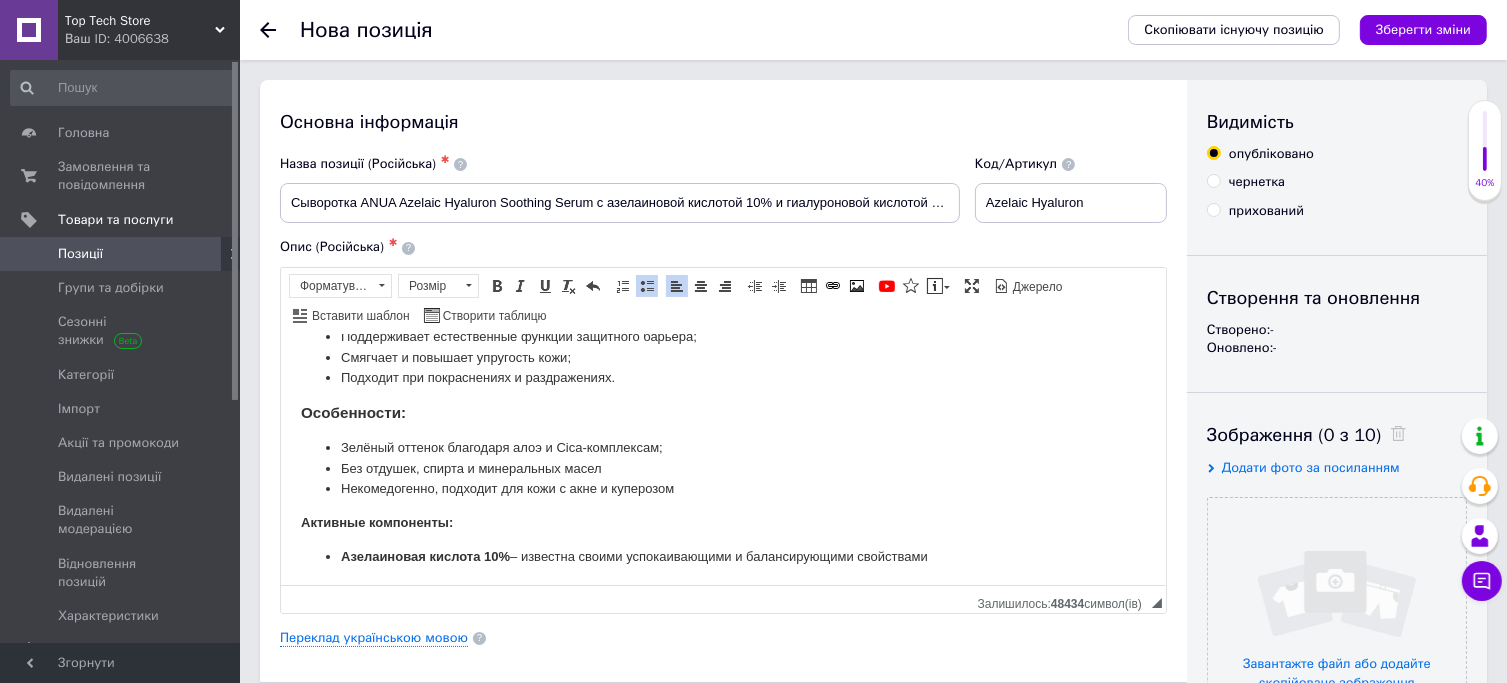 click on "Без отдушек, спирта и минеральных масел" at bounding box center [722, 468] 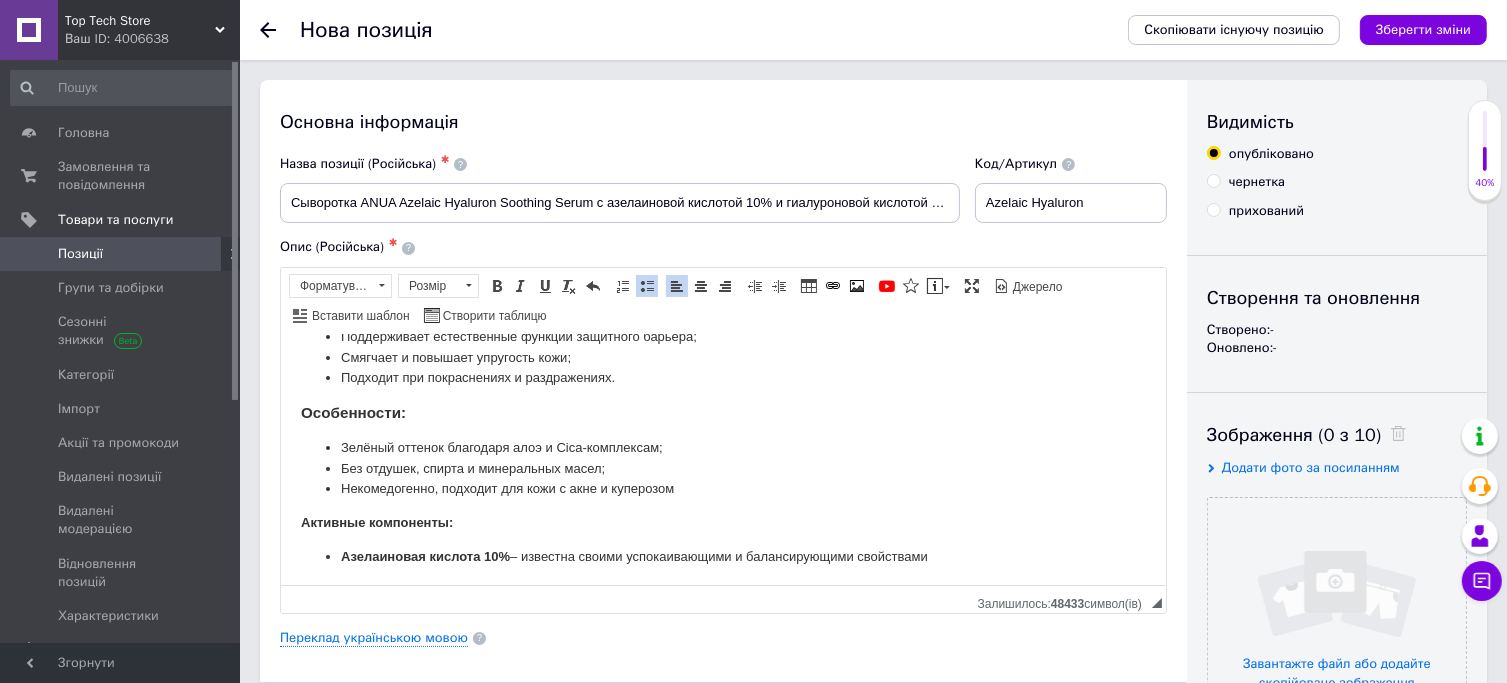 click on "Некомедогенно, подходит для кожи с акне и куперозом" at bounding box center (722, 488) 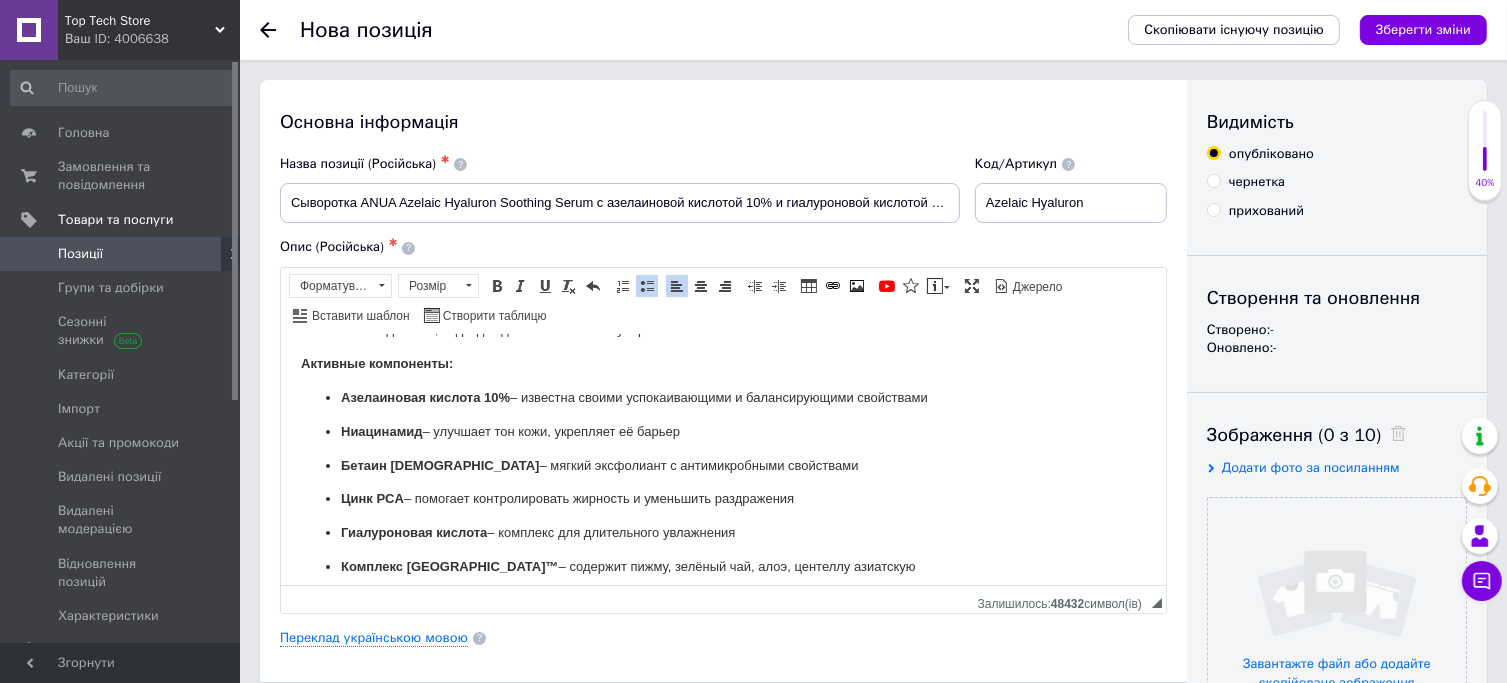 scroll, scrollTop: 383, scrollLeft: 0, axis: vertical 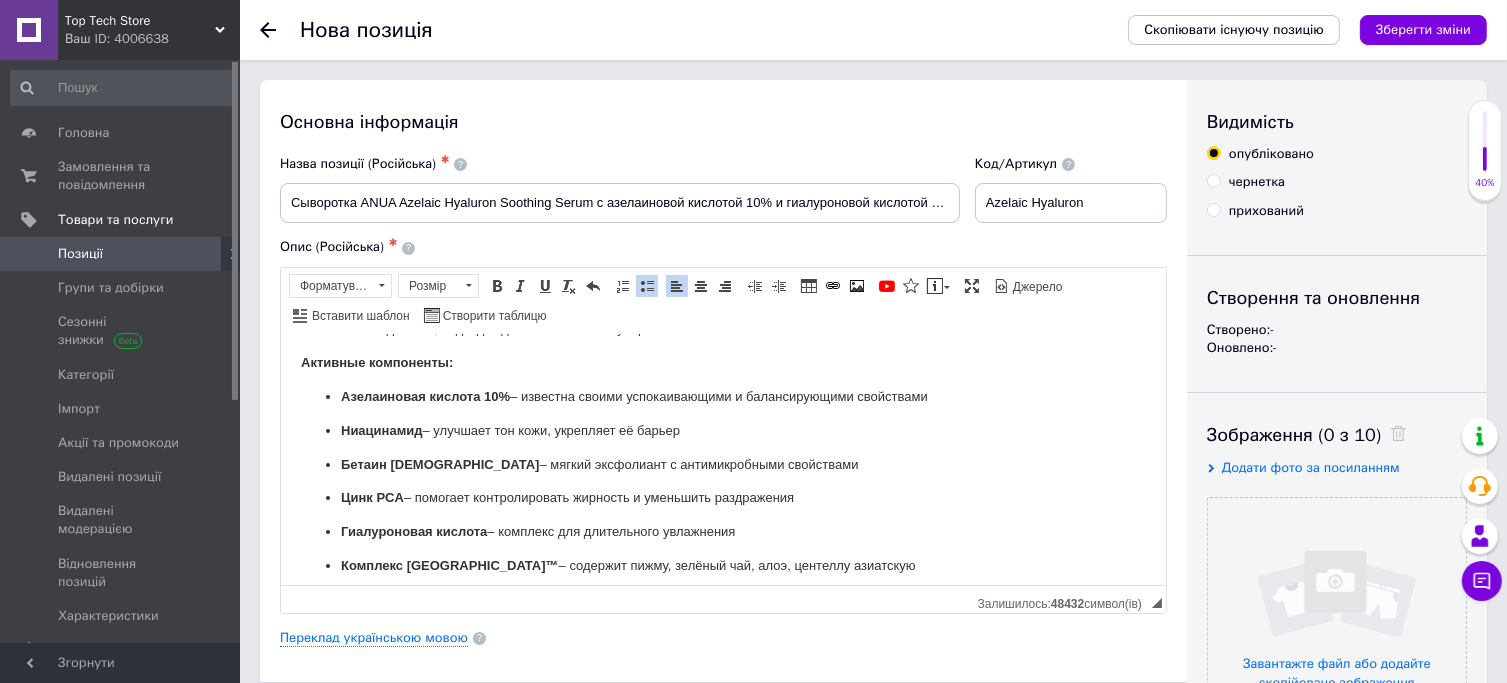 click on "Активные компоненты:" at bounding box center [376, 361] 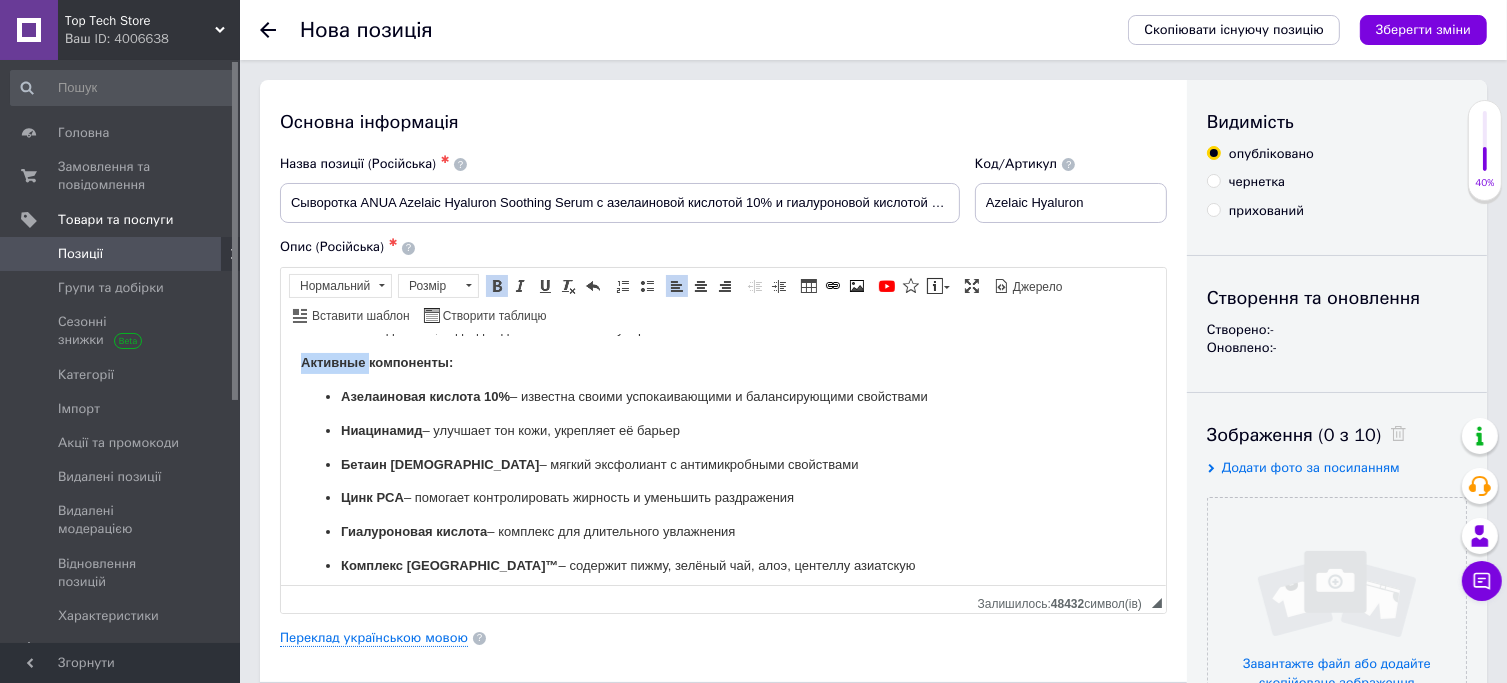 click on "Активные компоненты:" at bounding box center [376, 361] 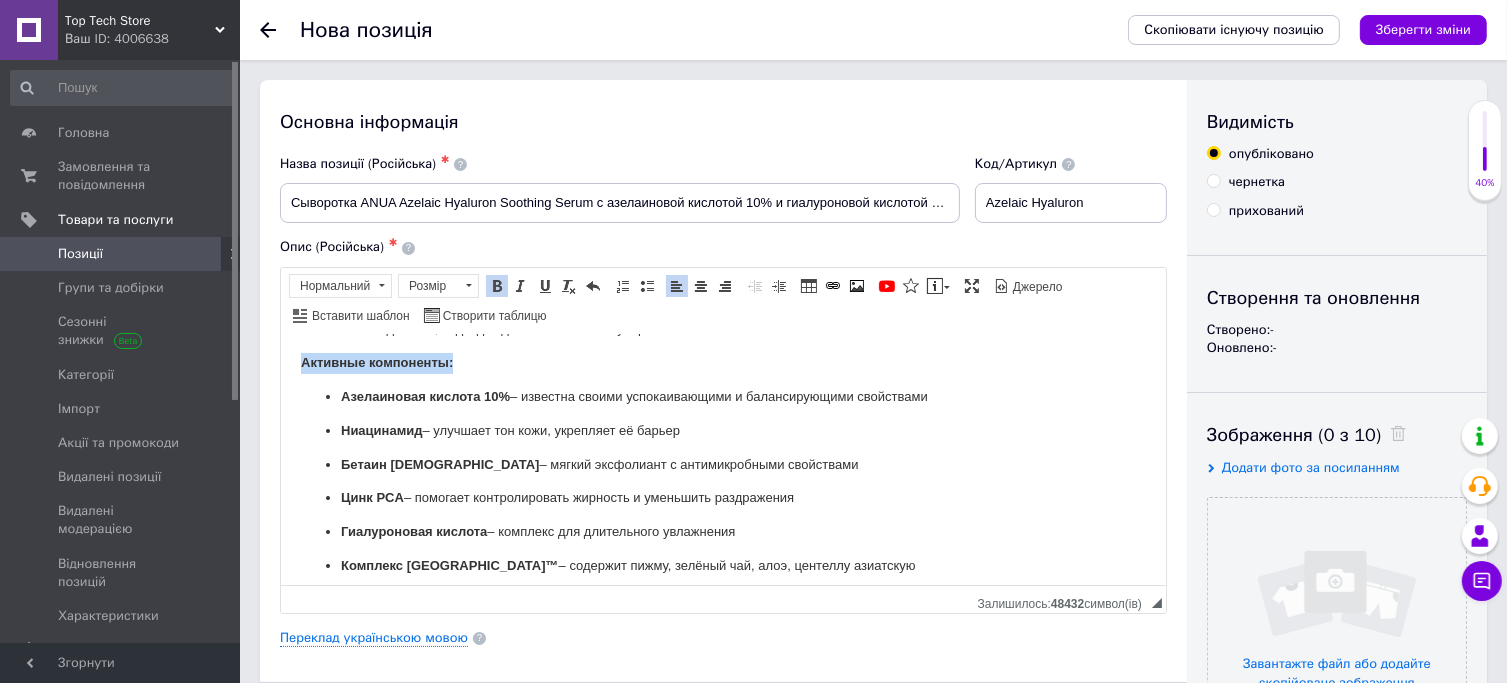 click on "Активные компоненты:" at bounding box center [376, 361] 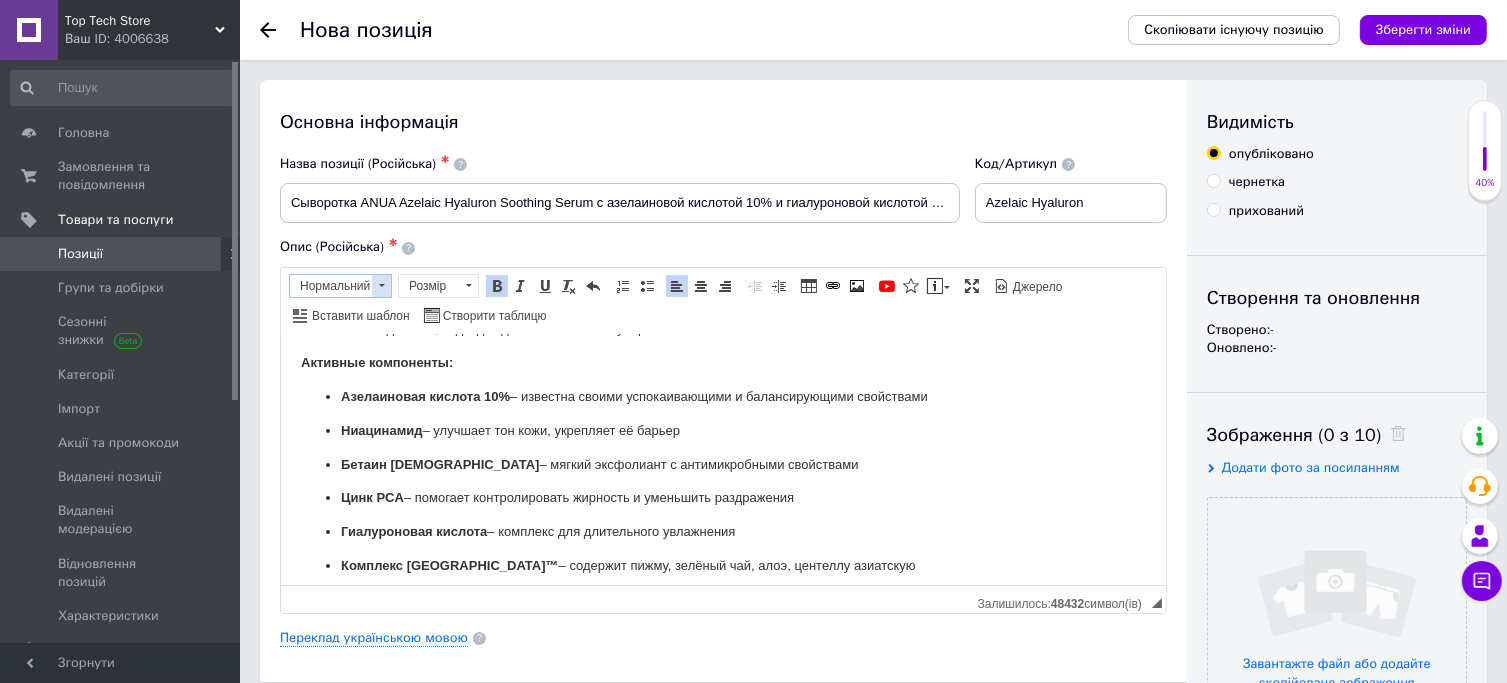 click at bounding box center (381, 286) 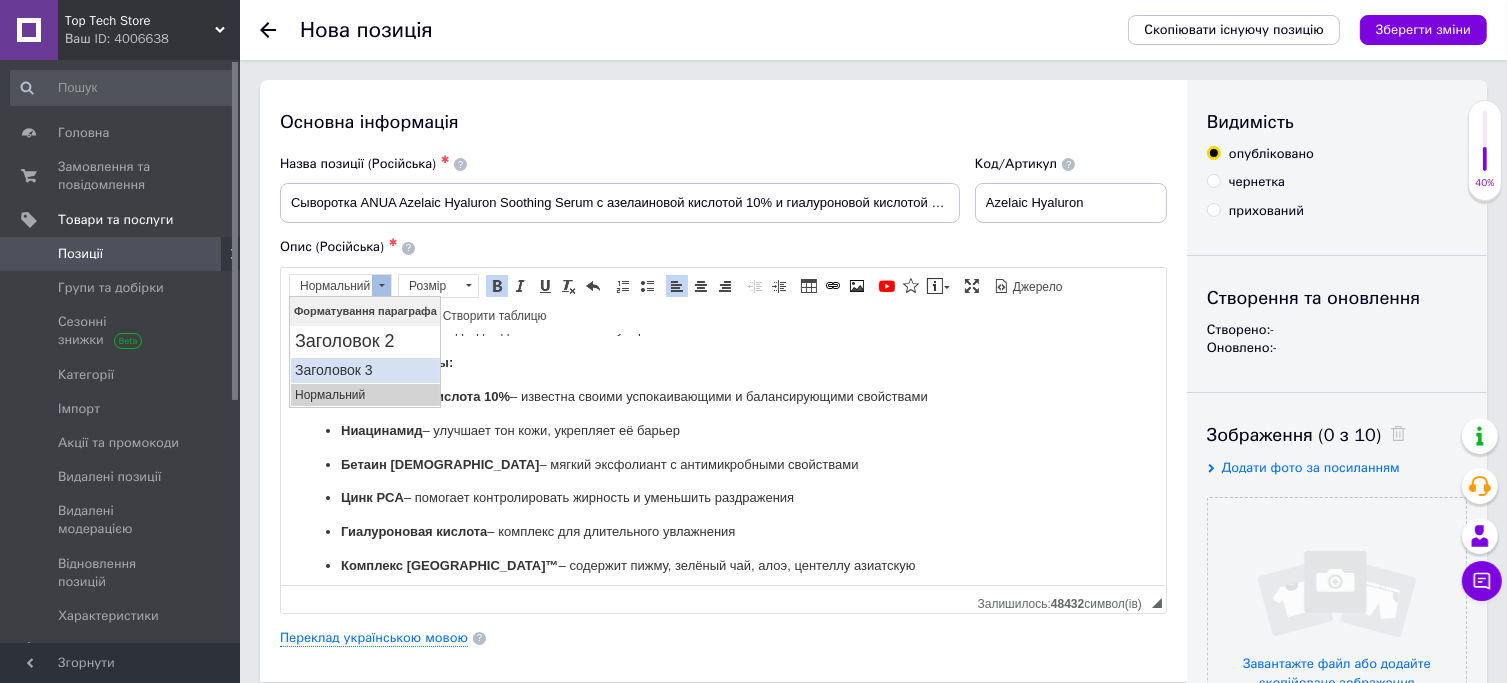 click on "Заголовок 3" at bounding box center (364, 369) 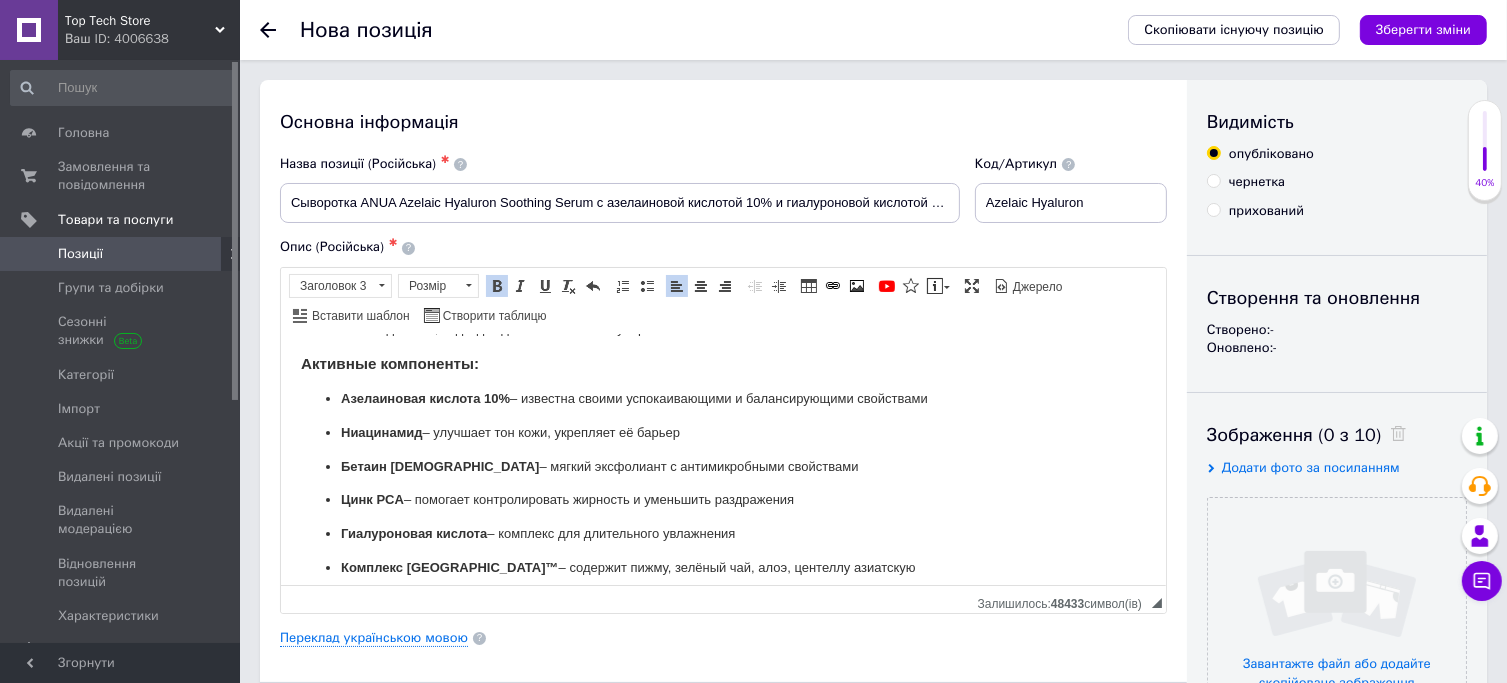 click on "Активные компоненты:" at bounding box center [722, 363] 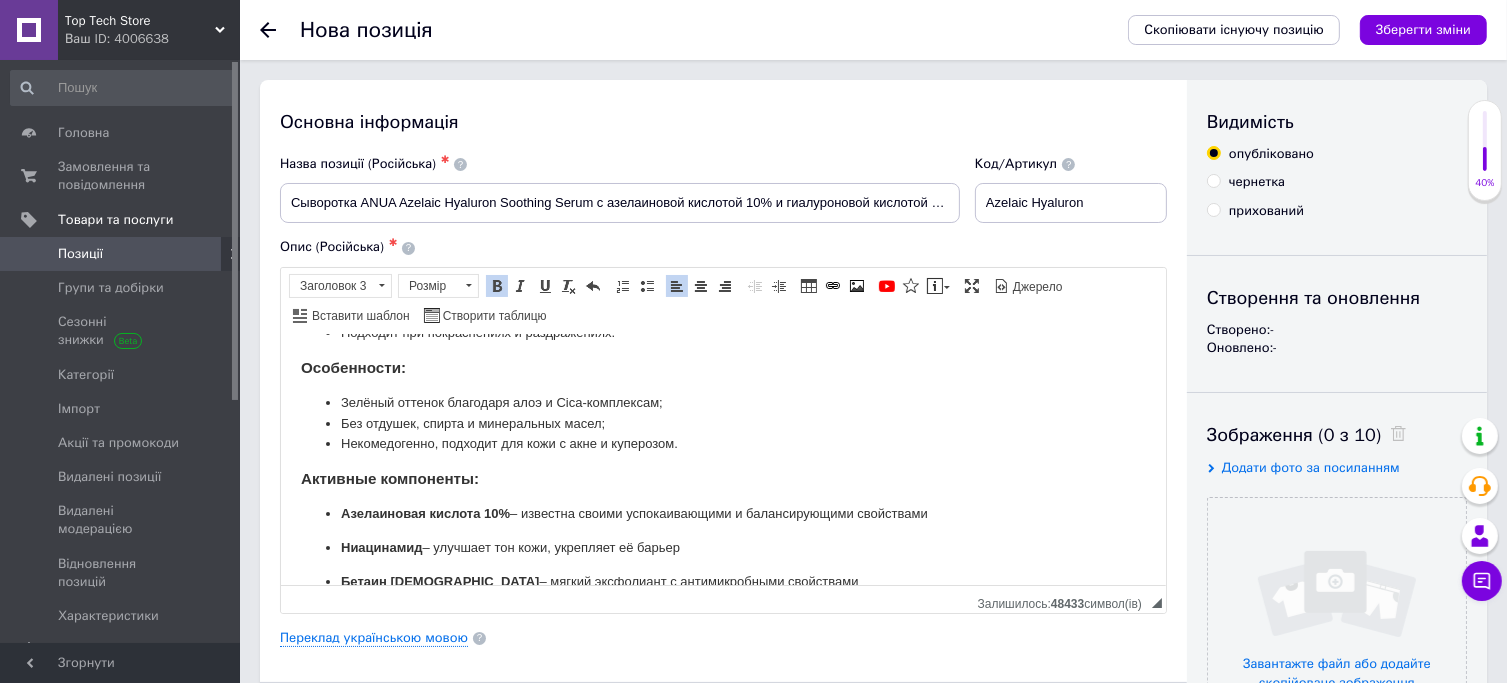 scroll, scrollTop: 219, scrollLeft: 0, axis: vertical 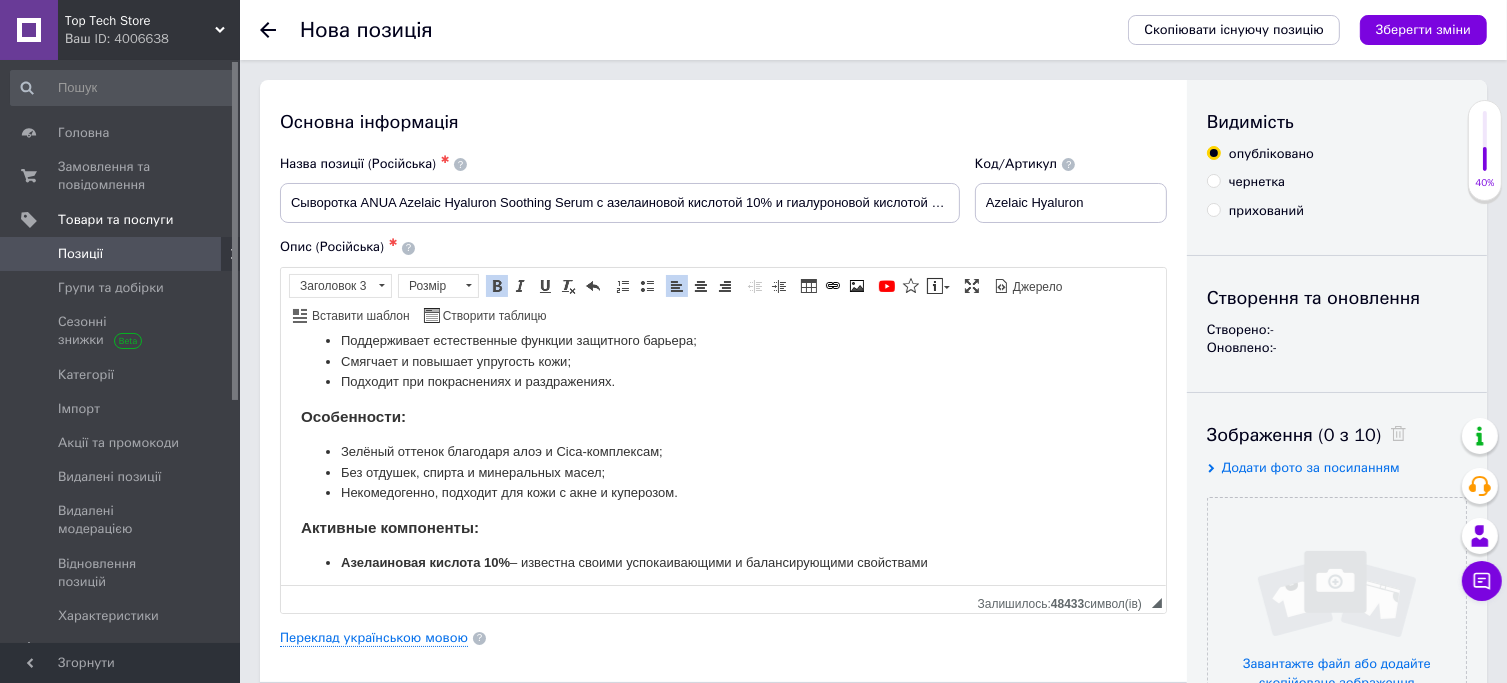 drag, startPoint x: 855, startPoint y: 540, endPoint x: 325, endPoint y: 562, distance: 530.4564 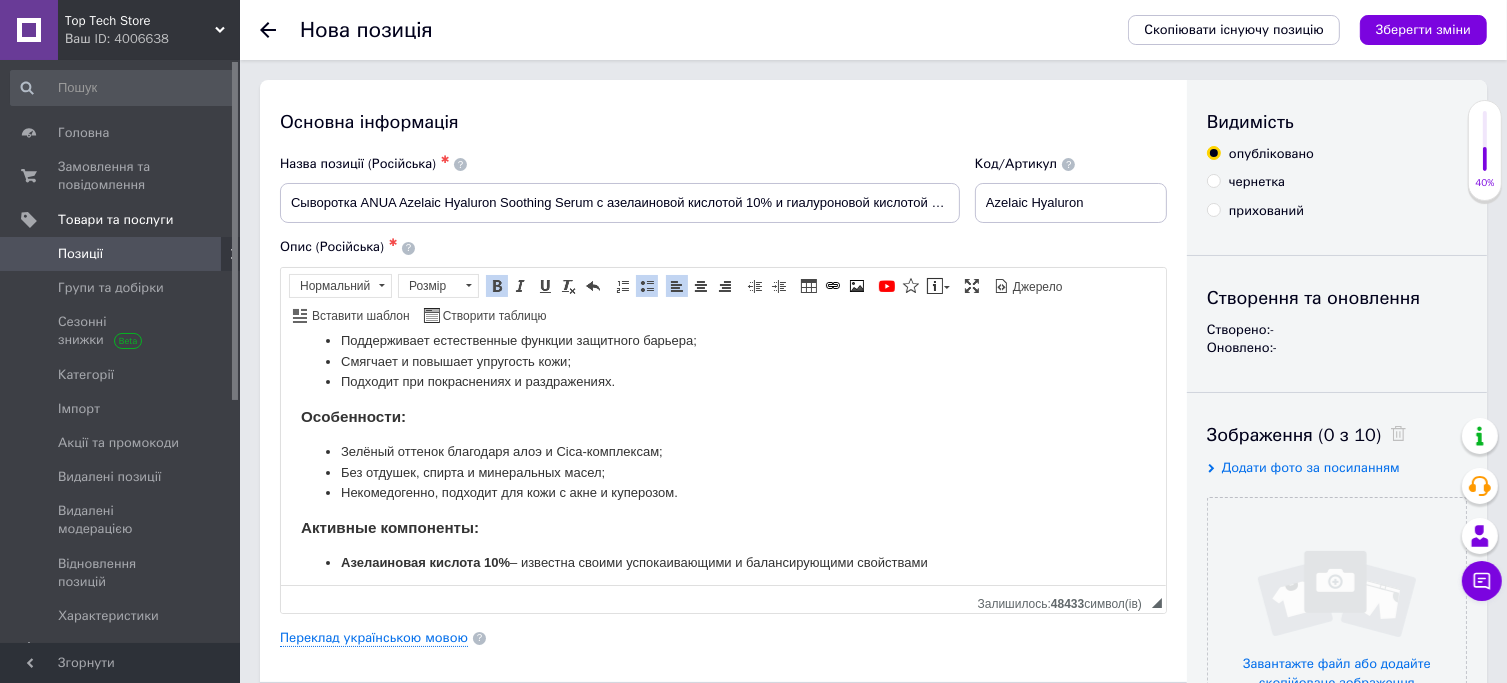 click at bounding box center (647, 286) 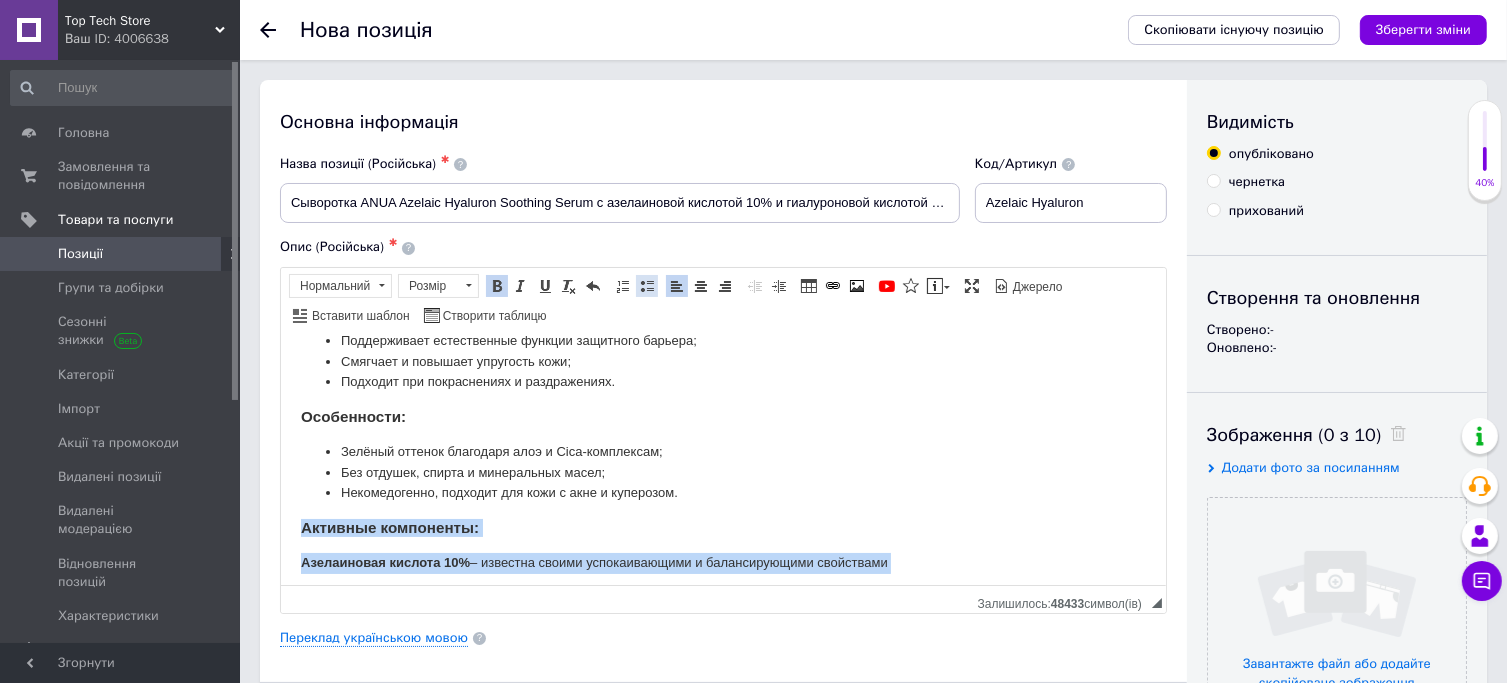 click at bounding box center (647, 286) 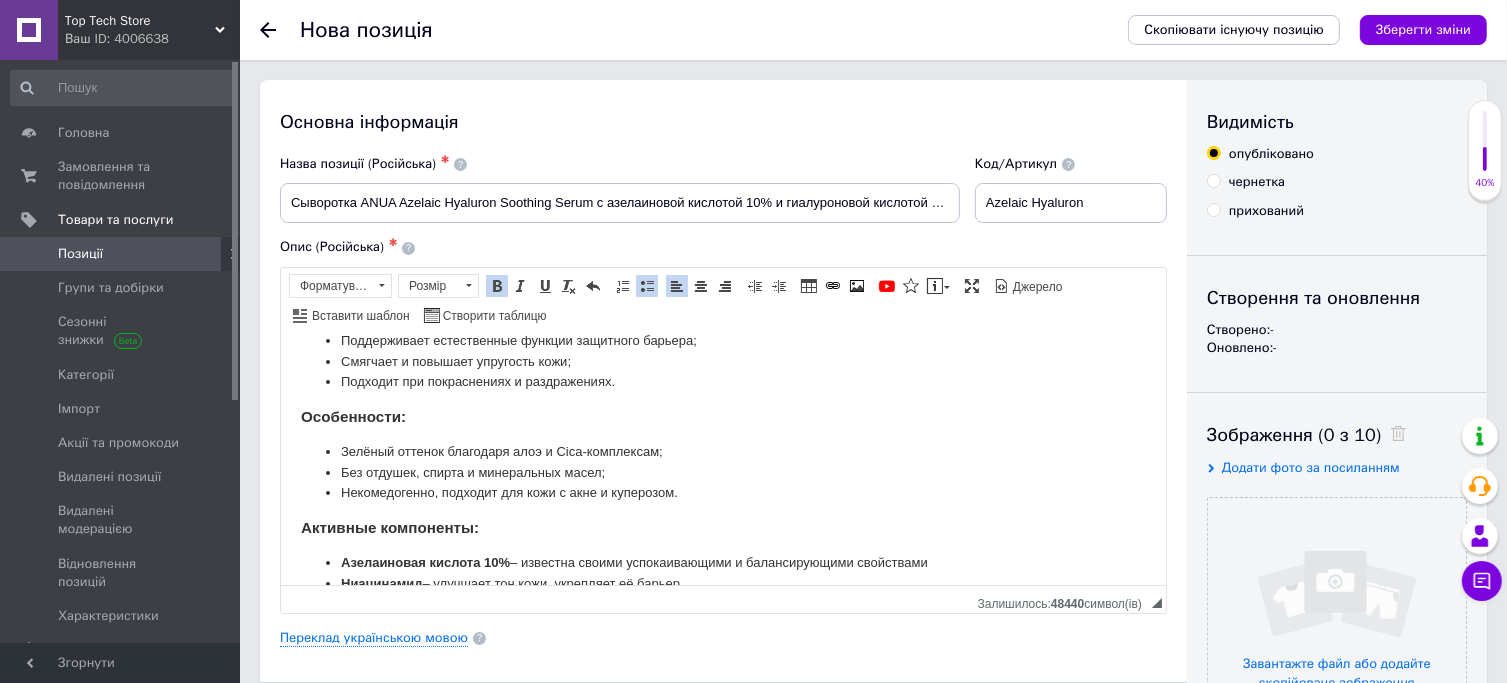 click on "Некомедогенно, подходит для кожи с акне и куперозом." at bounding box center [722, 492] 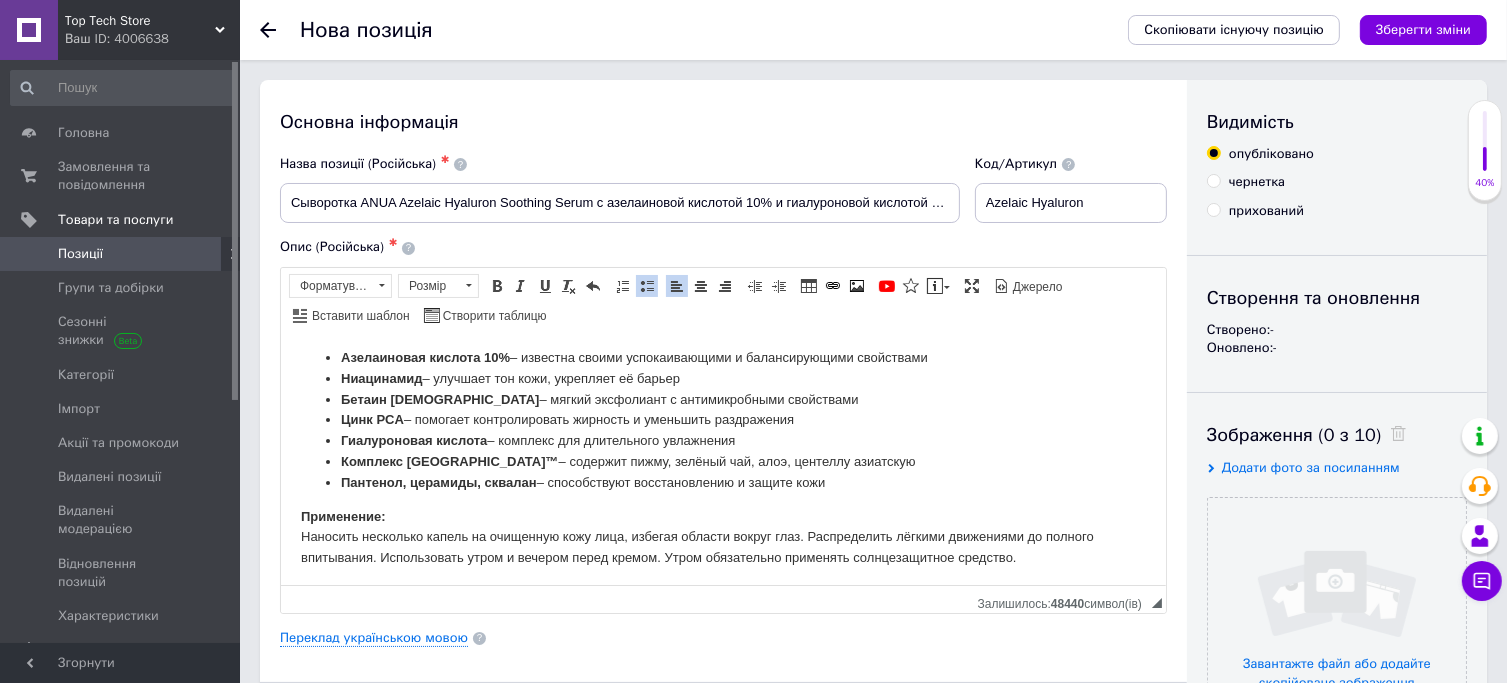 scroll, scrollTop: 423, scrollLeft: 0, axis: vertical 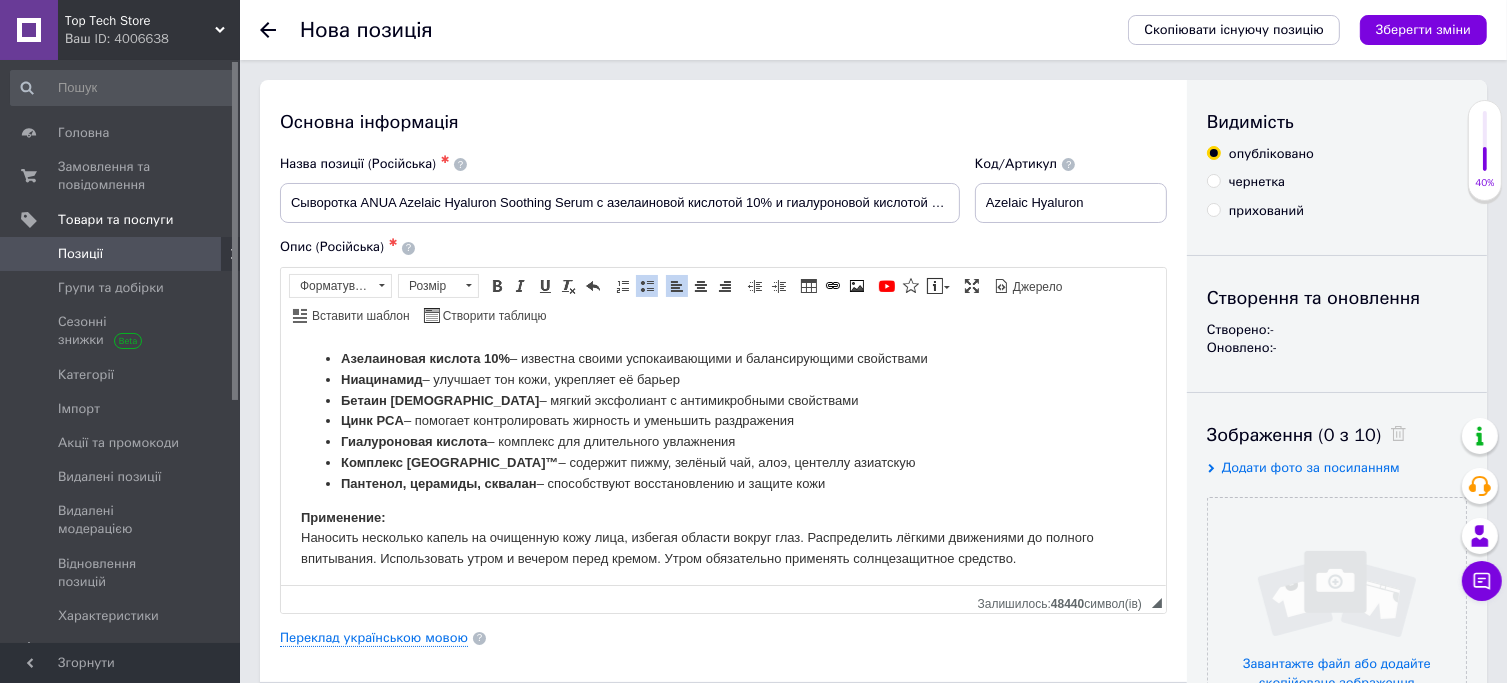 click on "Азелаиновая кислота 10%  – известна своими успокаивающими и балансирующими свойствами" at bounding box center [722, 358] 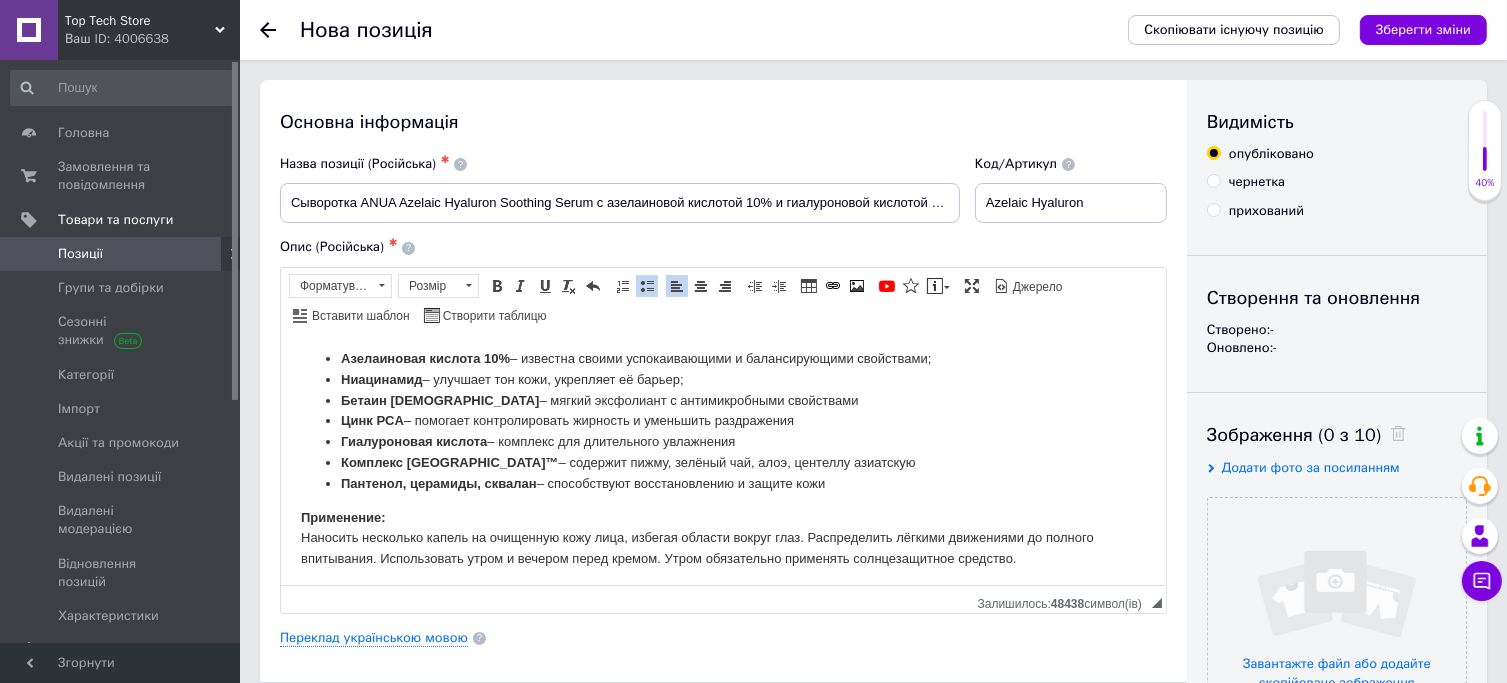 click on "Бетаин салицилат  – мягкий эксфолиант с антимикробными свойствами" at bounding box center (722, 400) 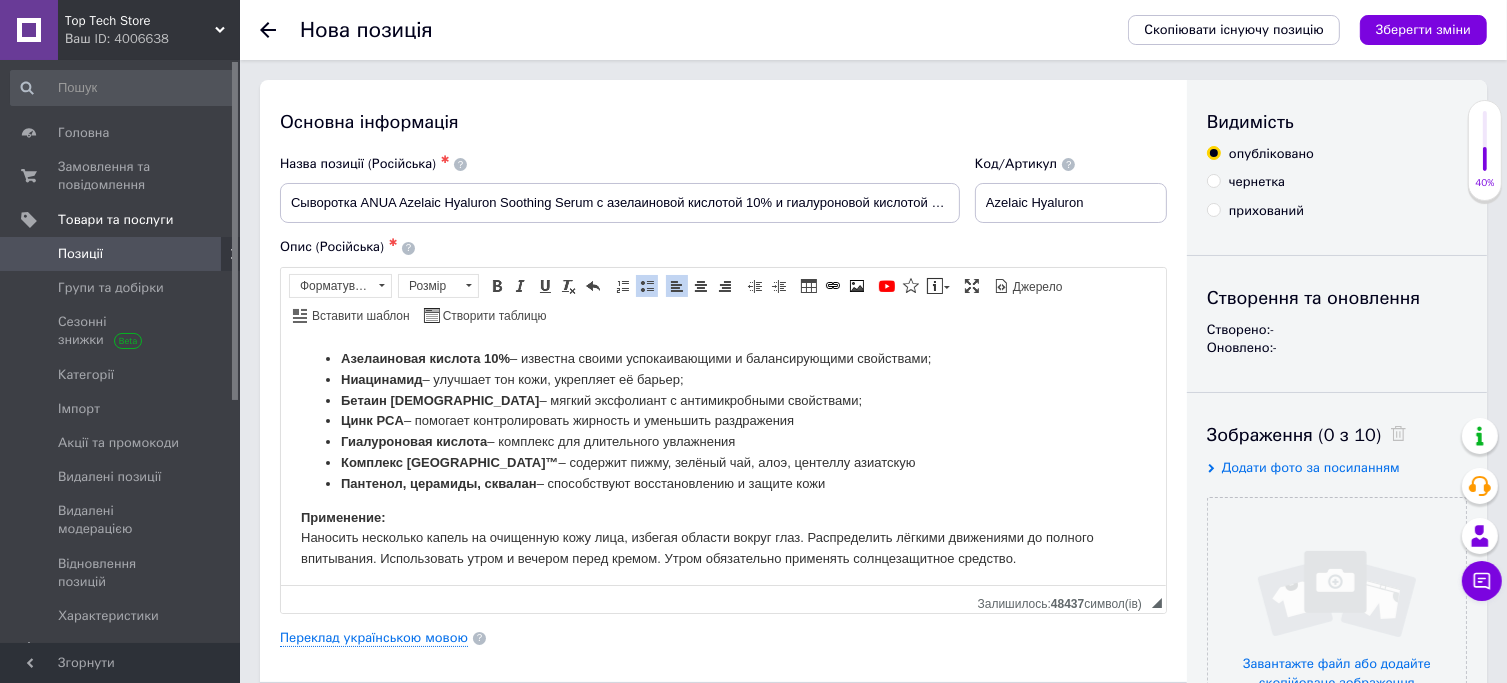 click on "Цинк PCA  – помогает контролировать жирность и уменьшить раздражения" at bounding box center (722, 420) 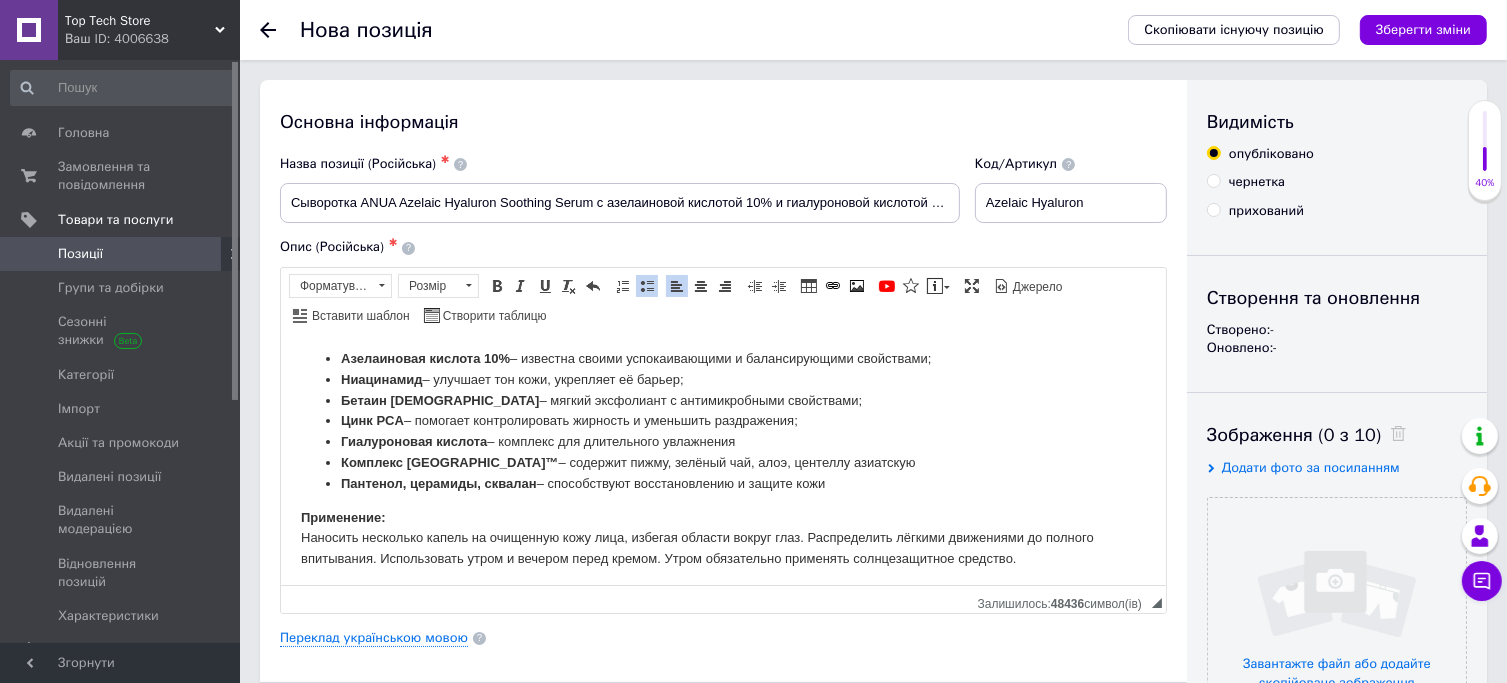 click on "Гиалуроновая кислота  – комплекс для длительного увлажнения" at bounding box center [722, 441] 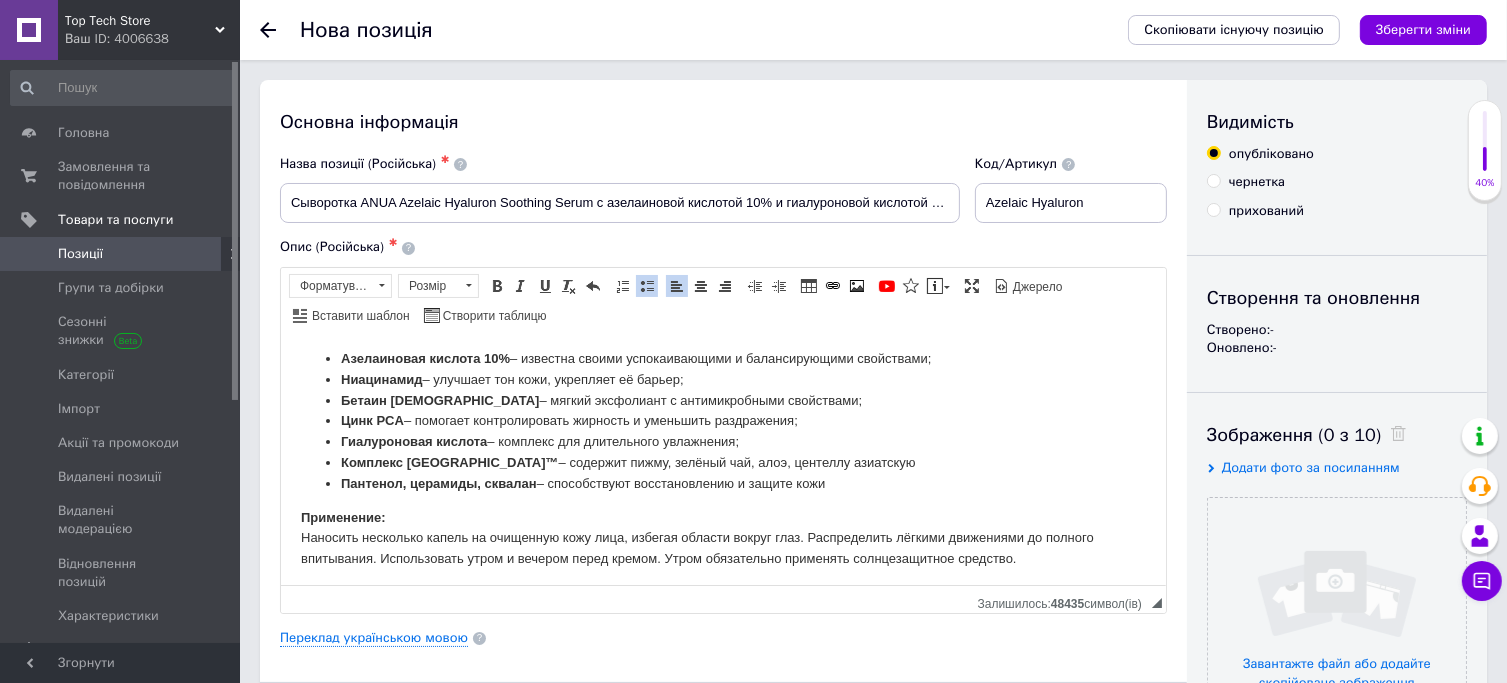click on "Комплекс Gentle Calming Complex™  – содержит пижму, зелёный чай, алоэ, центеллу азиатскую" at bounding box center [722, 462] 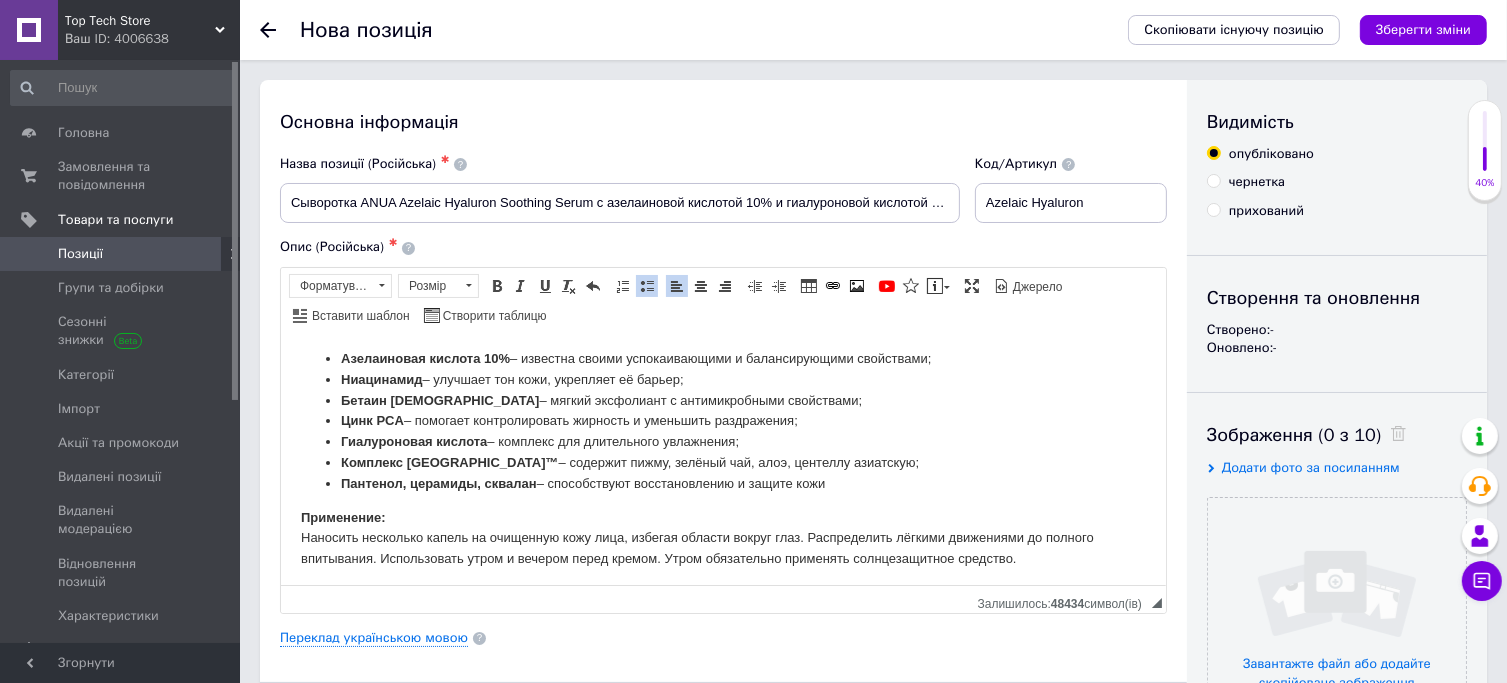 click on "Пантенол, церамиды, сквалан  – способствуют восстановлению и защите кожи" at bounding box center (722, 483) 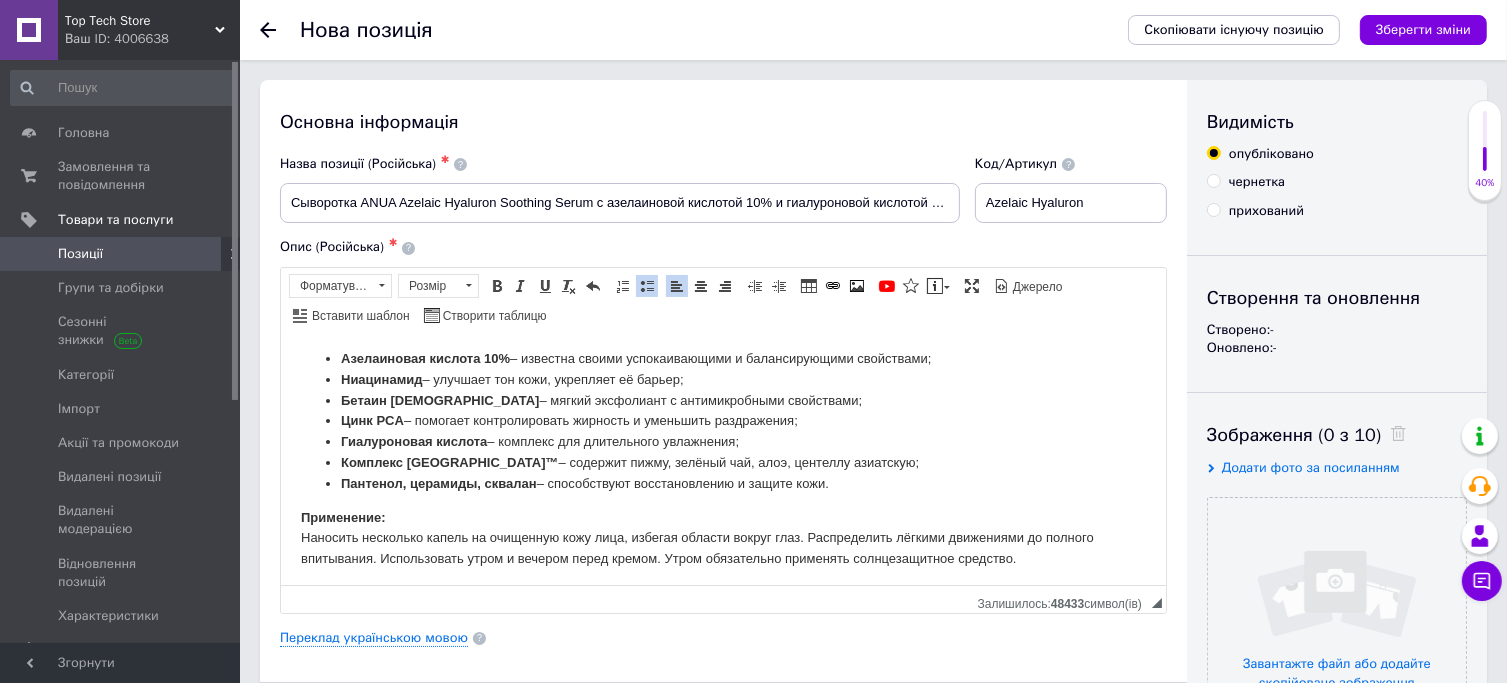 click on "Применение: Наносить несколько капель на очищенную кожу лица, избегая области вокруг глаз. Распределить лёгкими движениями до полного впитывания. Использовать утром и вечером перед кремом. Утром обязательно применять солнцезащитное средство." at bounding box center (722, 538) 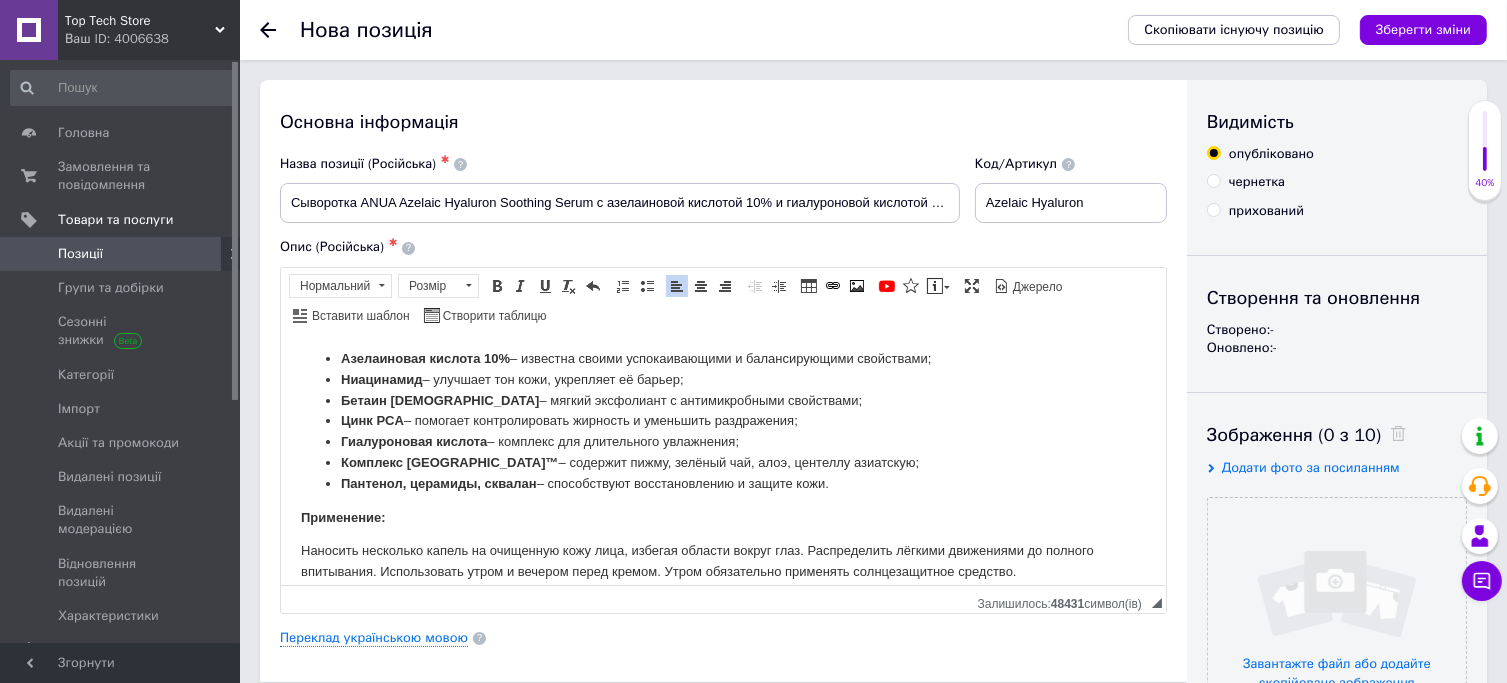 click on "Применение:" at bounding box center (342, 516) 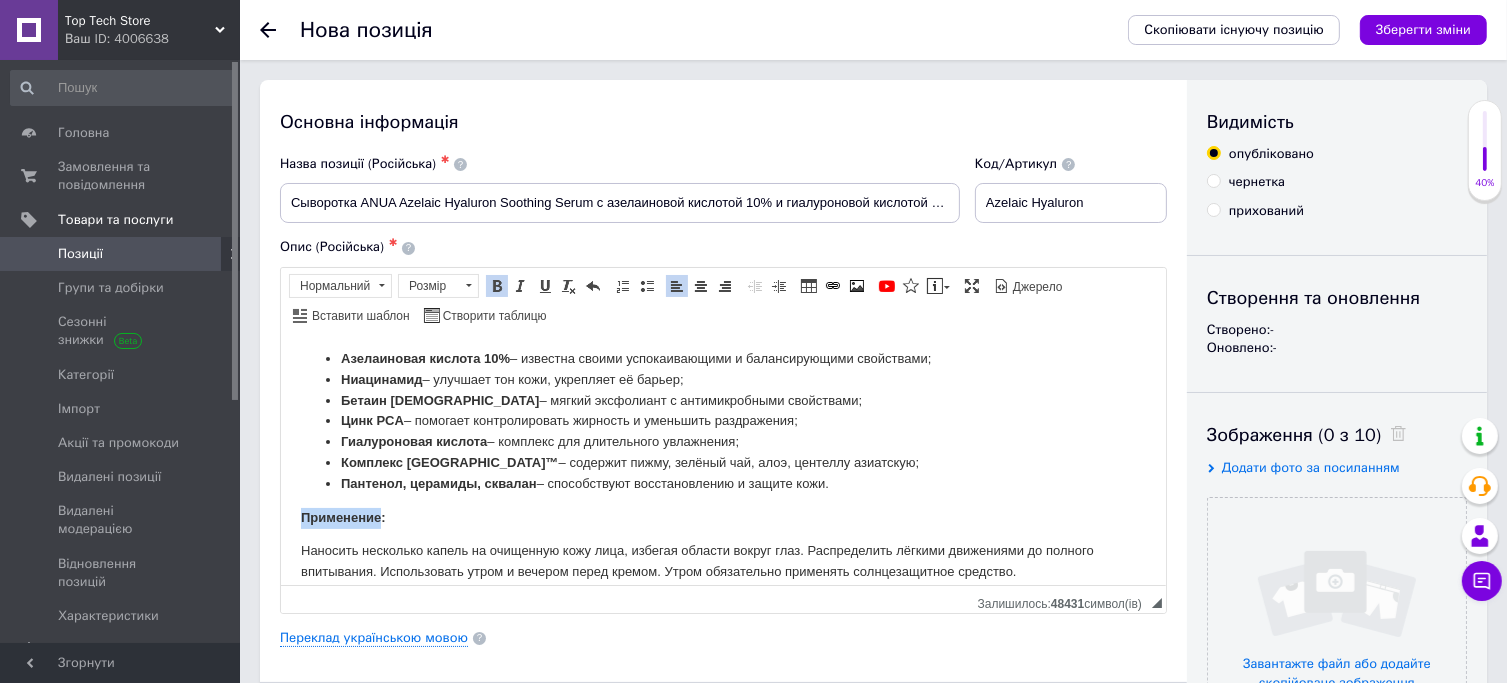 click on "Применение:" at bounding box center [342, 516] 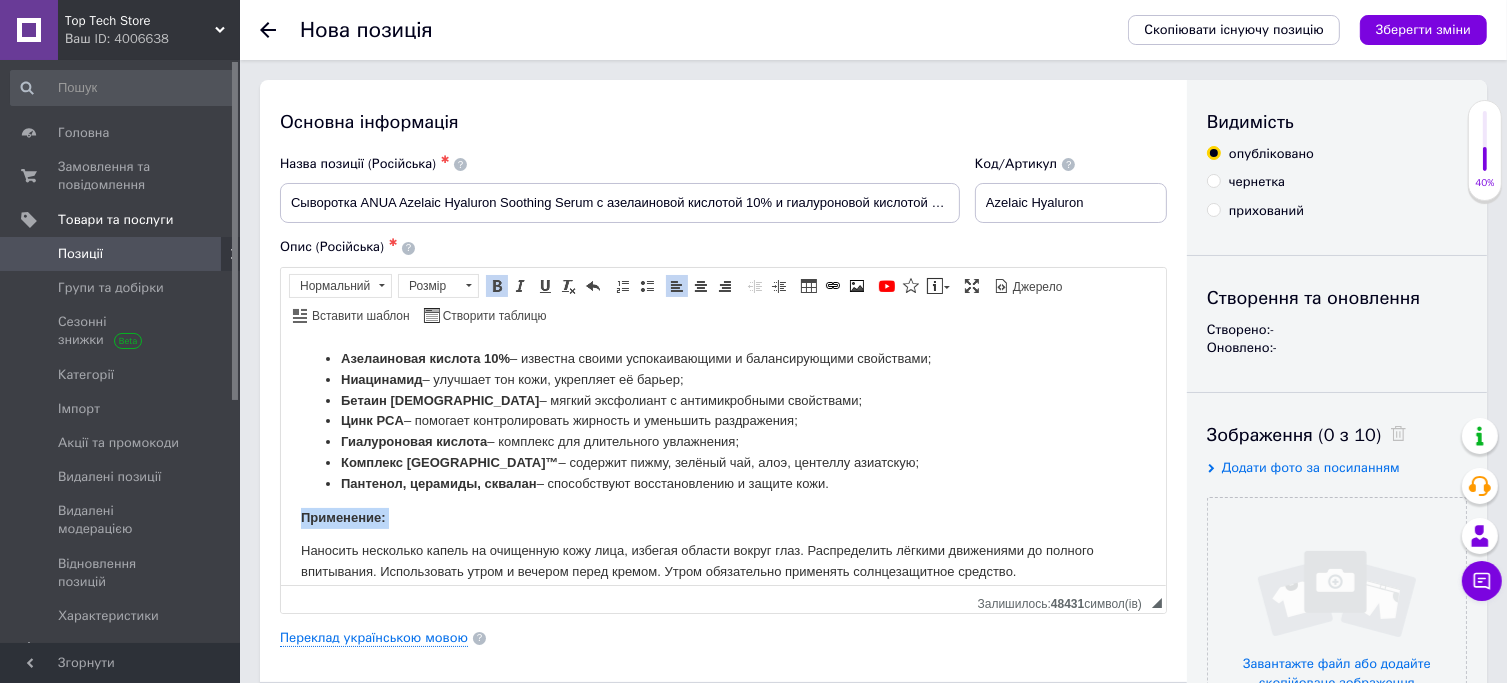 click on "Применение:" at bounding box center (342, 516) 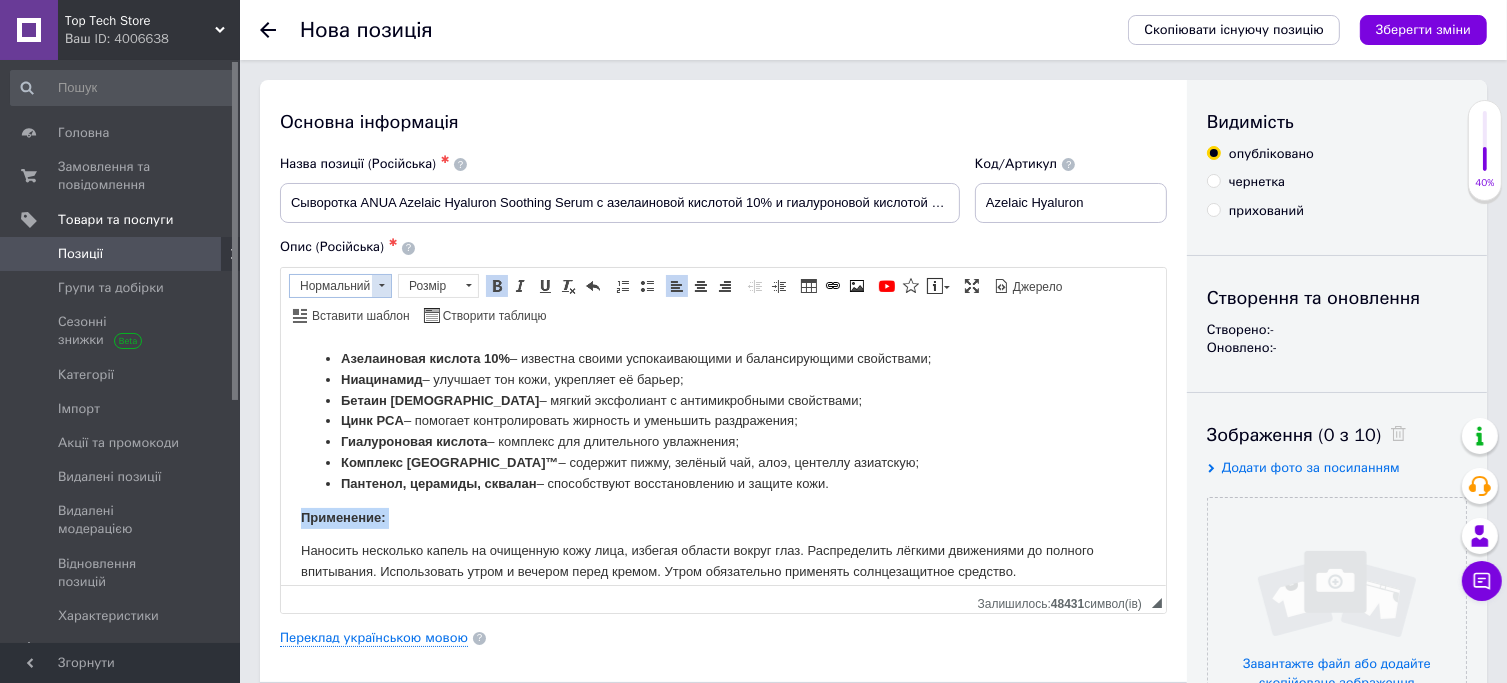 click at bounding box center [381, 286] 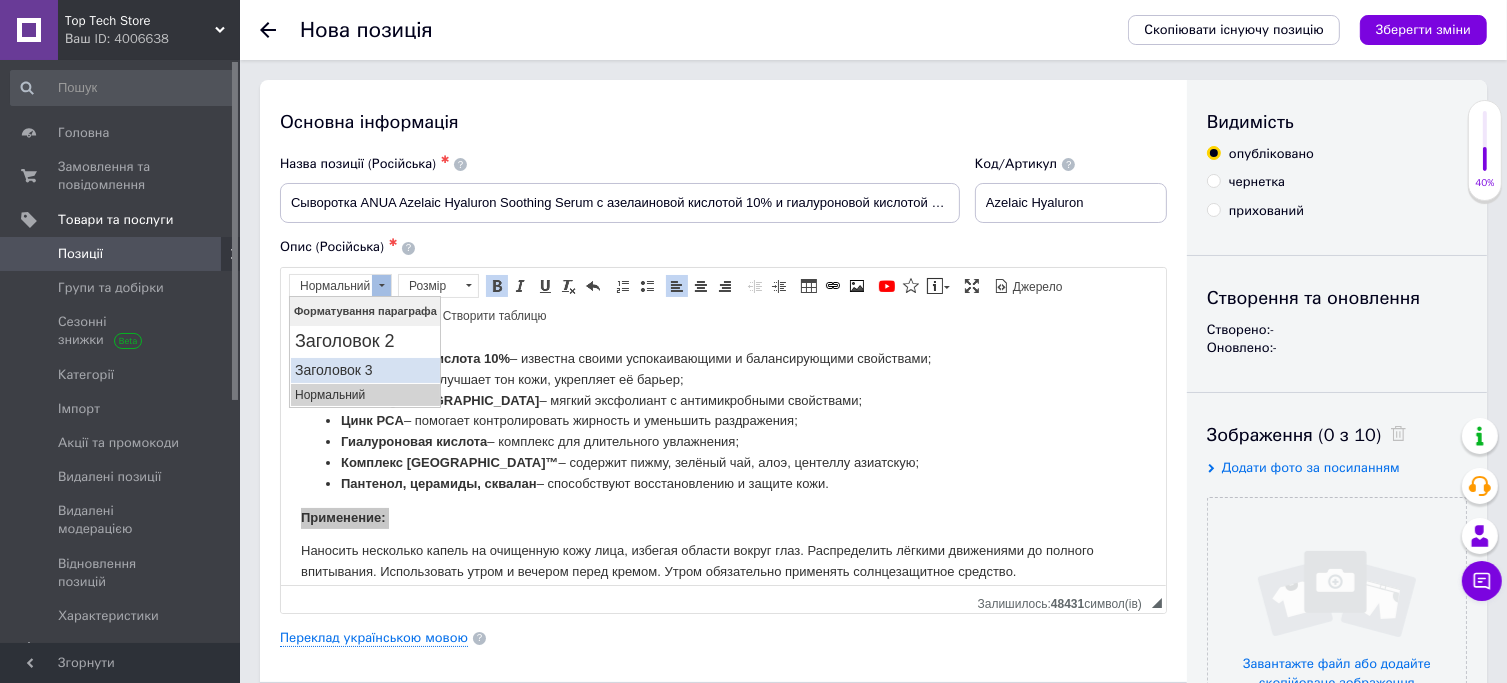 click on "Заголовок 3" at bounding box center [364, 369] 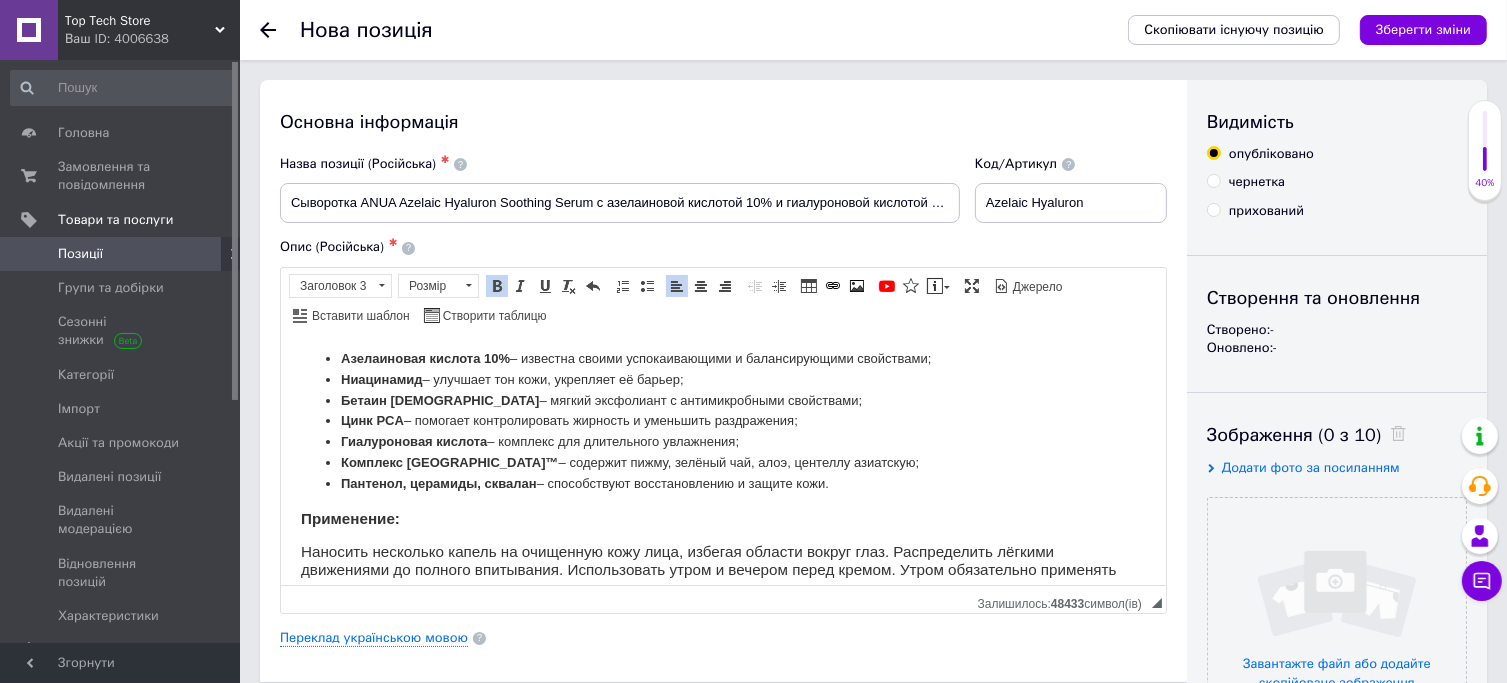 click on "Сыворотка ANUA Azelaic Hyaluron Soothing Serum с азелаиновой кислотой 10% и гиалуроновой кислотой 30 мл Успокаивающая сыворотка  ANUA  с  10% азелаиновой кислотой  предназначена для ухода за чувствительной и склонной к раздражениям кожей. Формула включает компоненты, способствующие улучшению состояния кожи, снижению дискомфорта и поддержанию уровня увлажненности. Лёгкая водянистая текстура быстро впитывается, не оставляя липкости. Подходит для ежедневного применения. Преимущества: Глубоко увлажняет и насыщает кожу; Поддерживает естественные функции защитного барьера;" at bounding box center [722, 264] 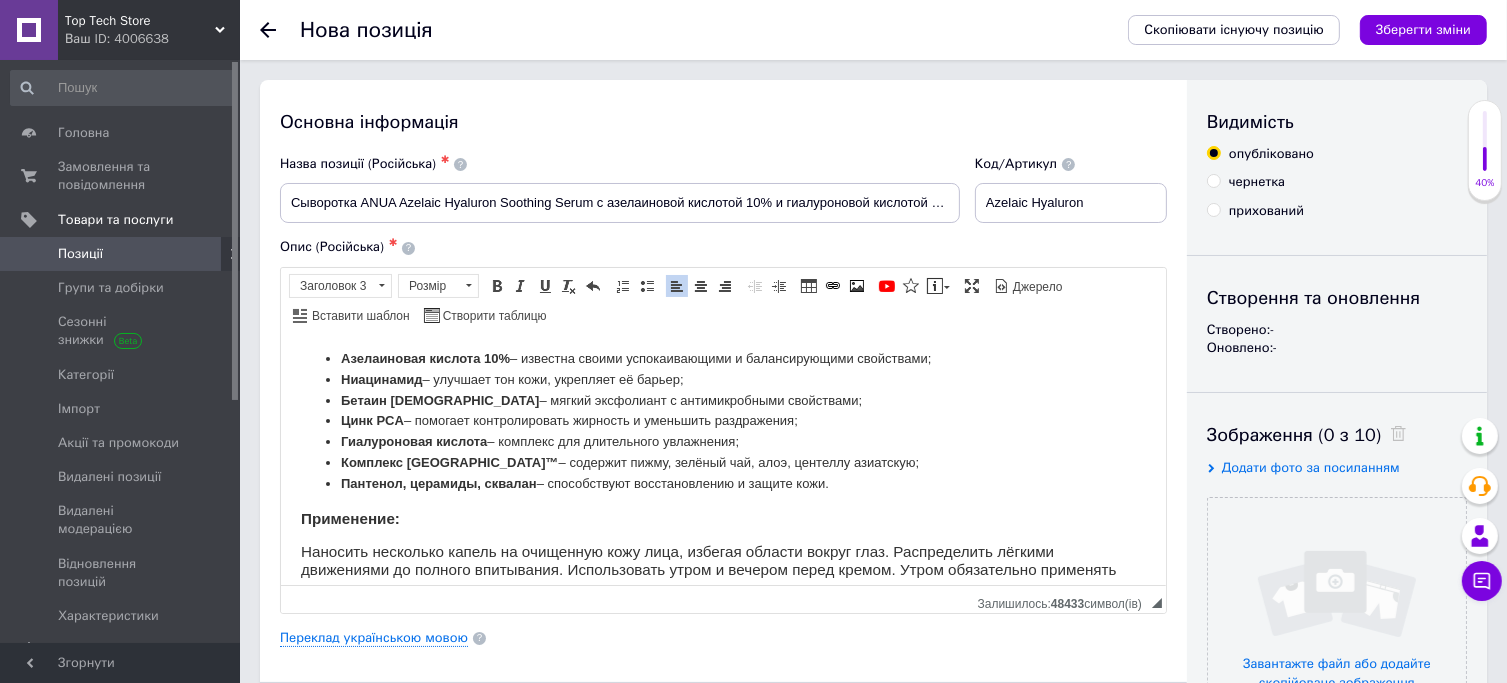 scroll, scrollTop: 476, scrollLeft: 0, axis: vertical 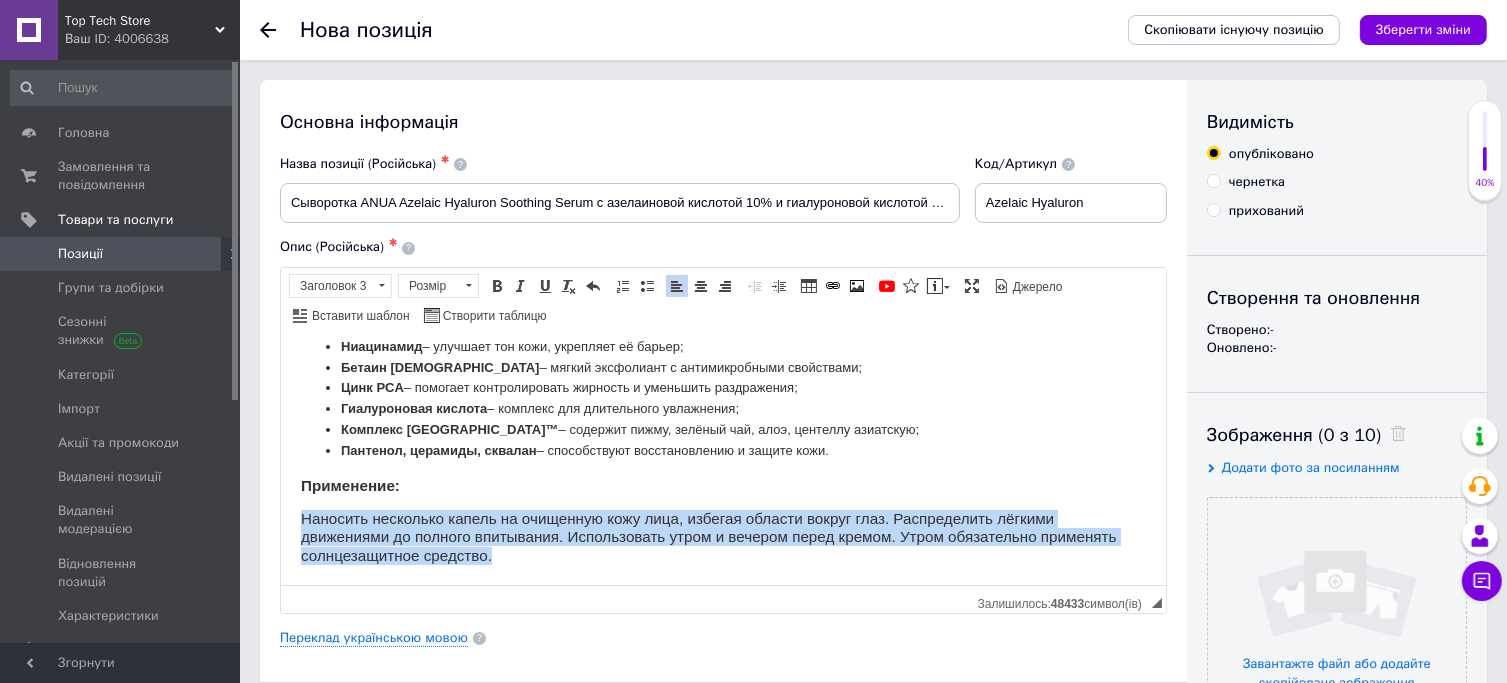 drag, startPoint x: 300, startPoint y: 517, endPoint x: 527, endPoint y: 557, distance: 230.49728 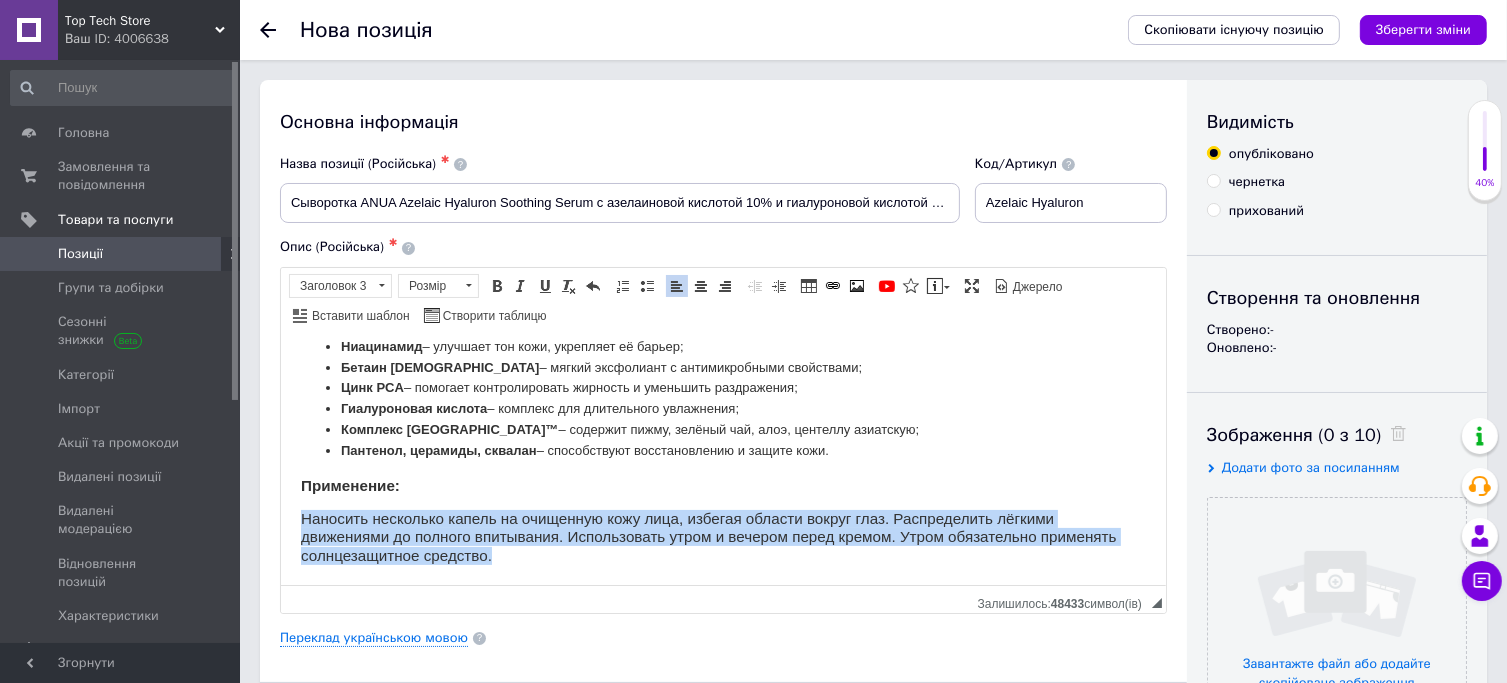 click on "Форматування Заголовок 3" at bounding box center [343, 288] 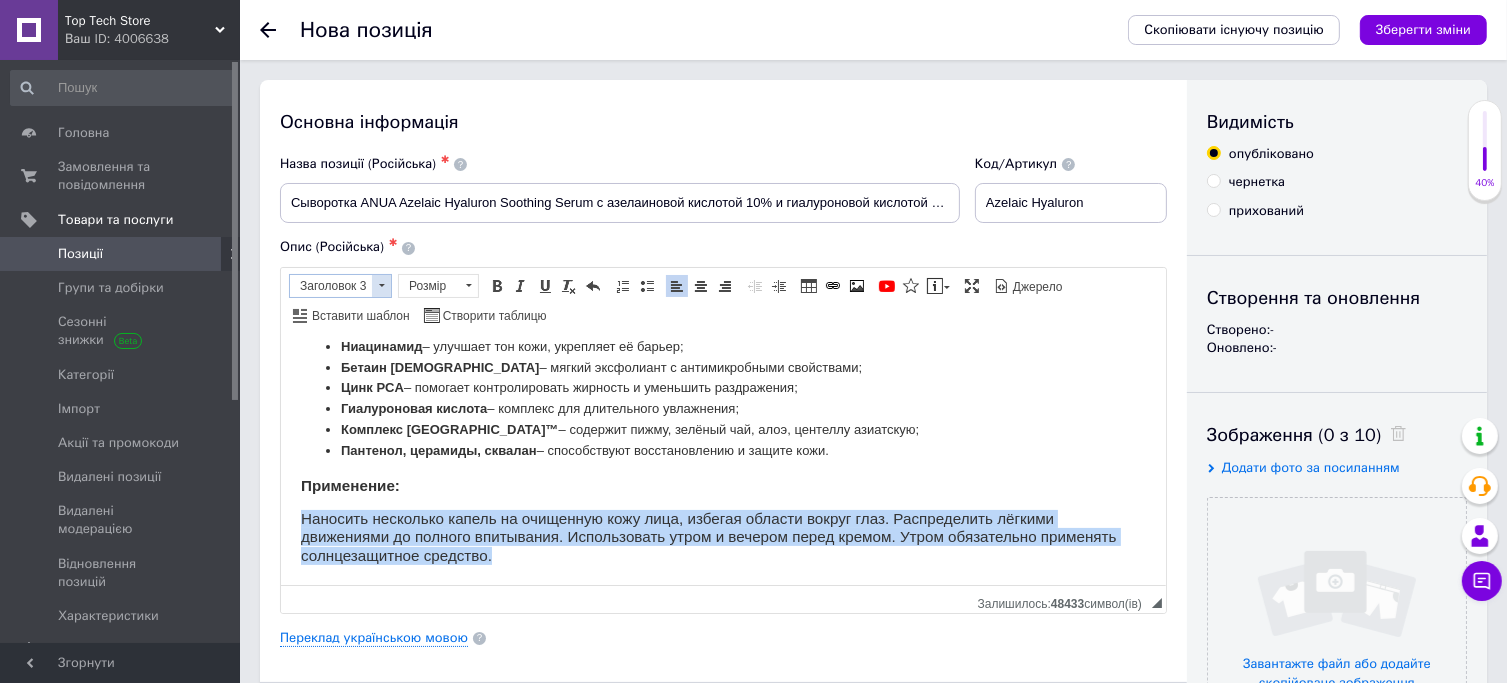 click at bounding box center (381, 286) 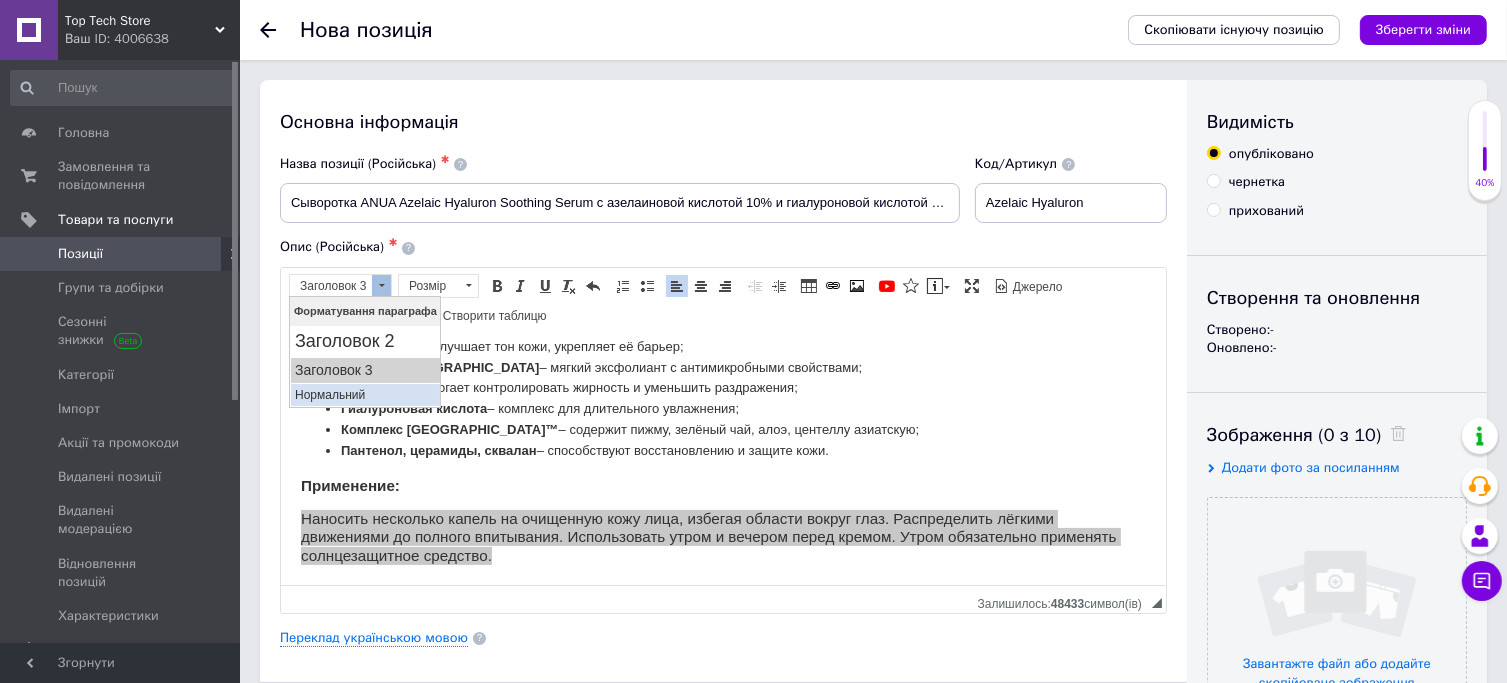 click on "Нормальний" at bounding box center (364, 394) 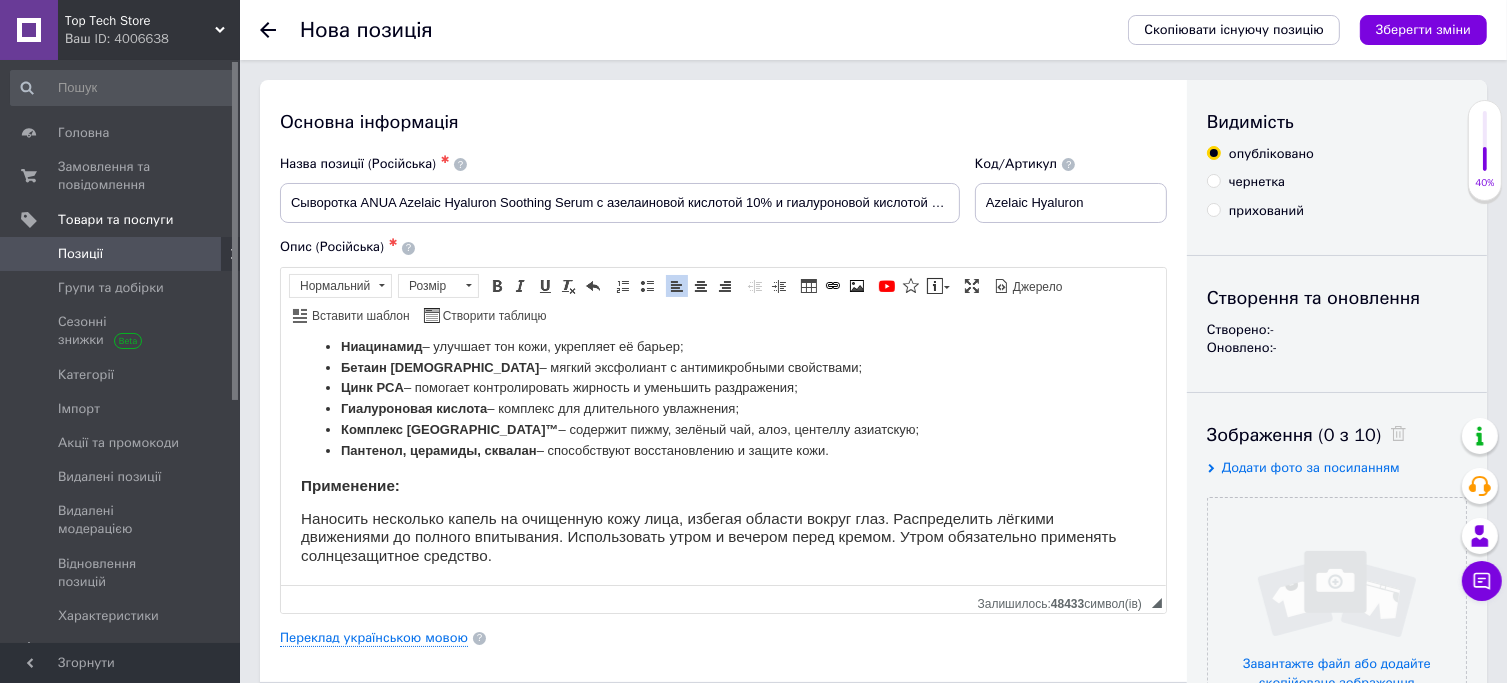 scroll, scrollTop: 463, scrollLeft: 0, axis: vertical 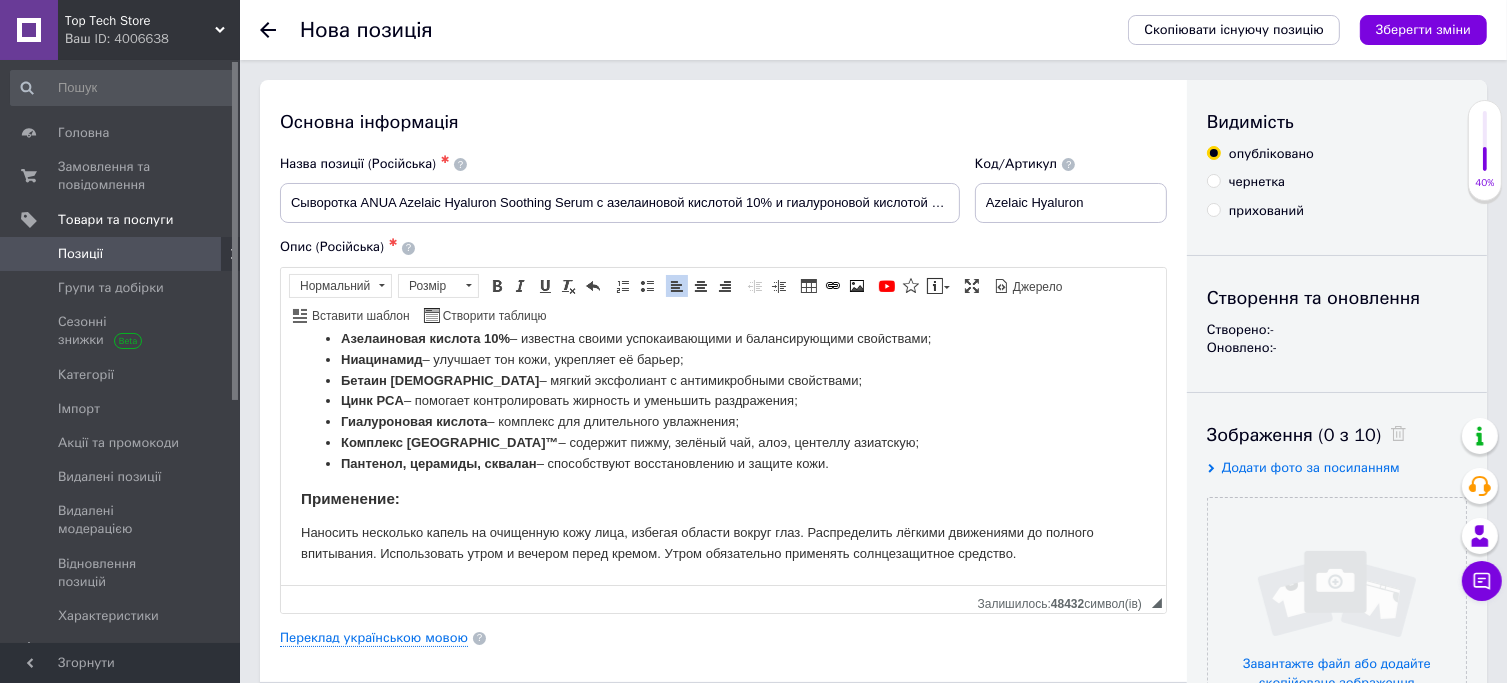 click on "Сыворотка ANUA Azelaic Hyaluron Soothing Serum с азелаиновой кислотой 10% и гиалуроновой кислотой 30 мл Успокаивающая сыворотка  ANUA  с  10% азелаиновой кислотой  предназначена для ухода за чувствительной и склонной к раздражениям кожей. Формула включает компоненты, способствующие улучшению состояния кожи, снижению дискомфорта и поддержанию уровня увлажненности. Лёгкая водянистая текстура быстро впитывается, не оставляя липкости. Подходит для ежедневного применения. Преимущества: Глубоко увлажняет и насыщает кожу; Поддерживает естественные функции защитного барьера;" at bounding box center [722, 237] 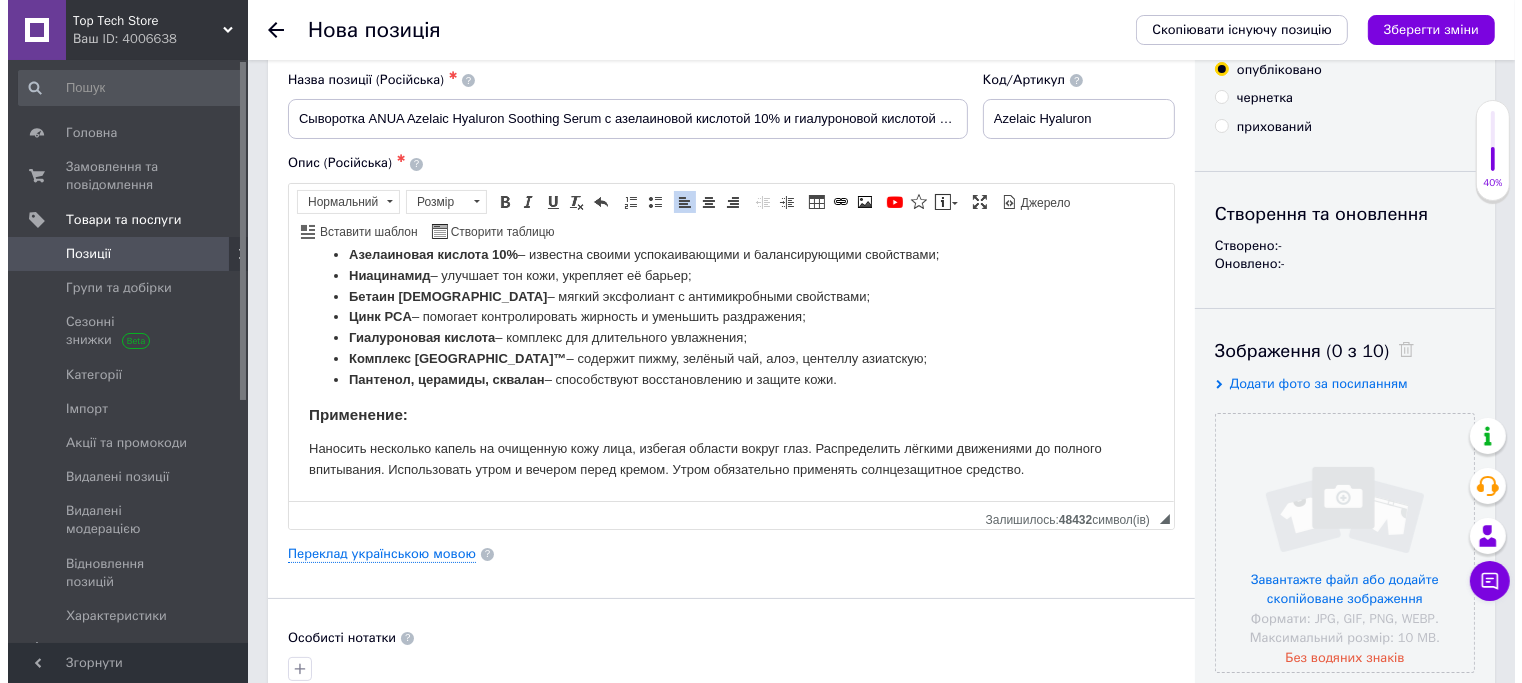 scroll, scrollTop: 96, scrollLeft: 0, axis: vertical 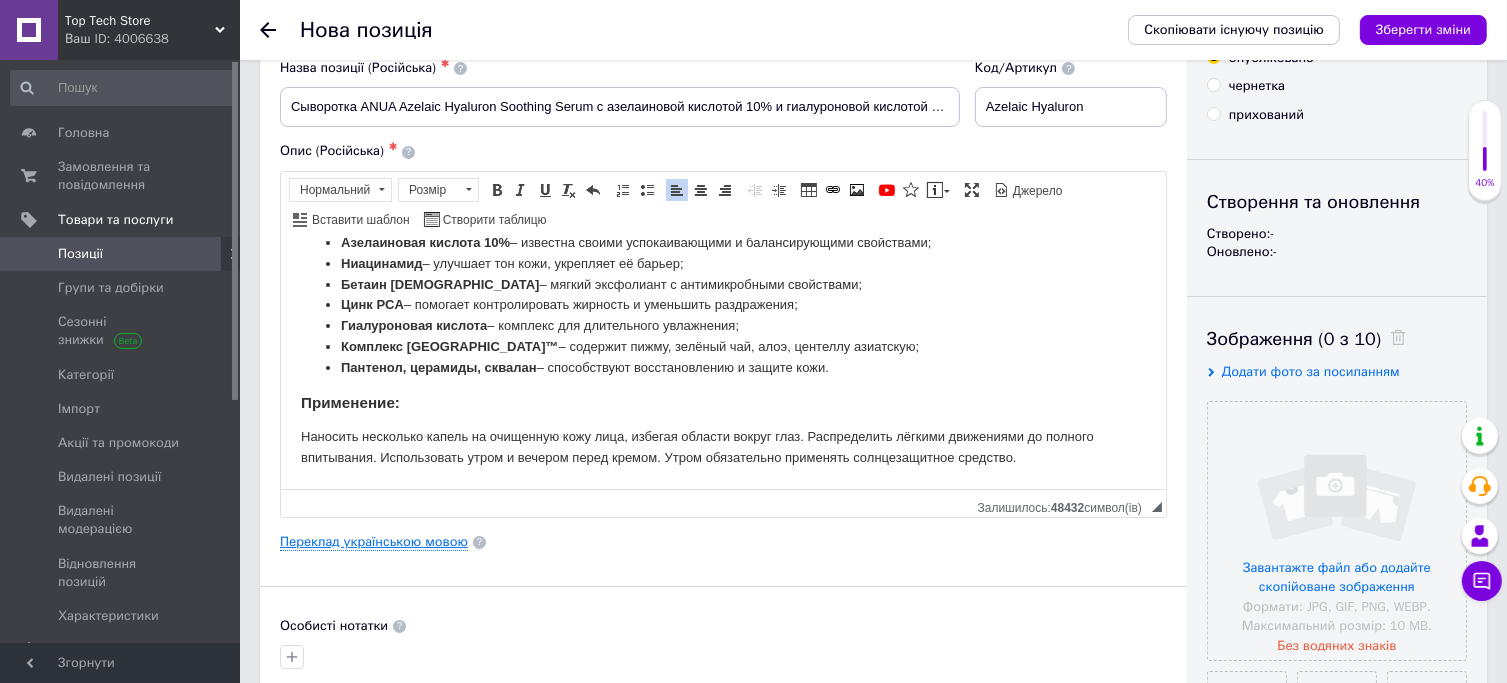 click on "Переклад українською мовою" at bounding box center (374, 542) 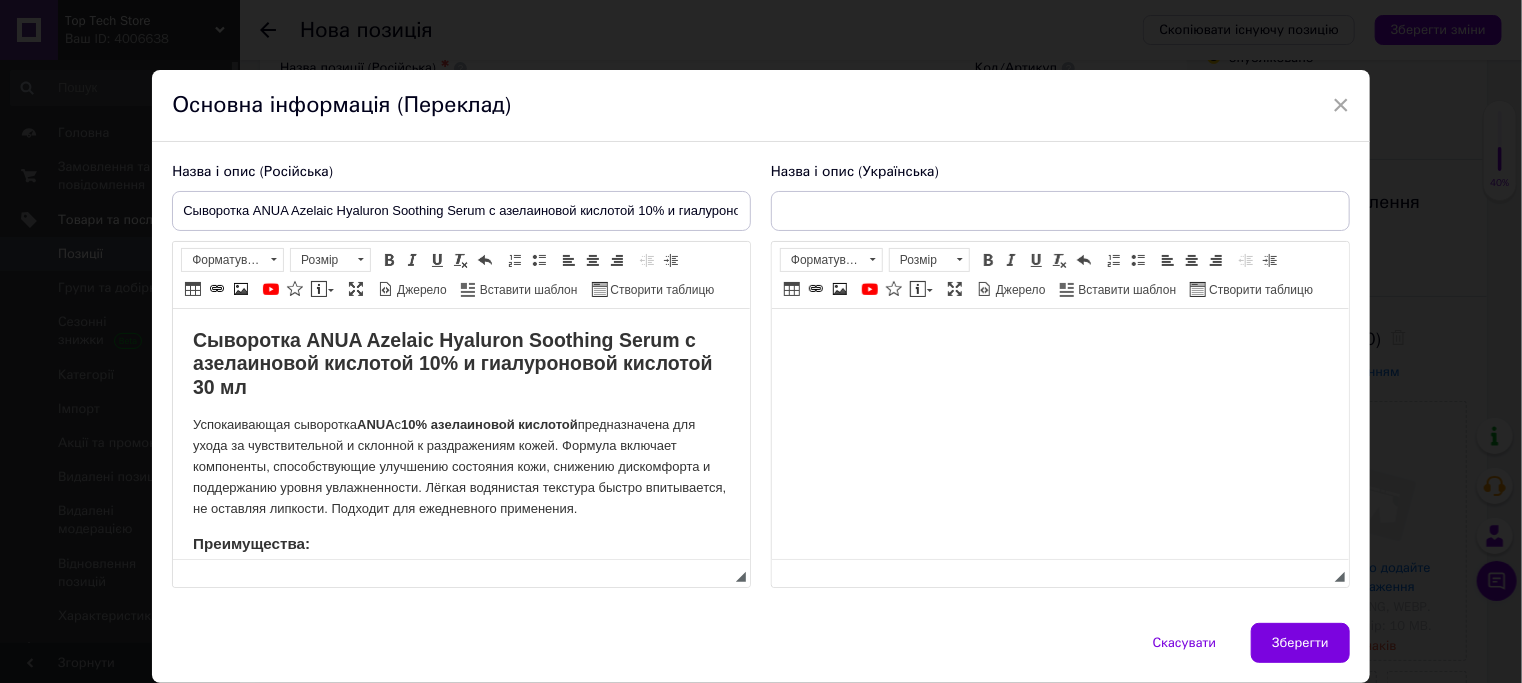 scroll, scrollTop: 0, scrollLeft: 0, axis: both 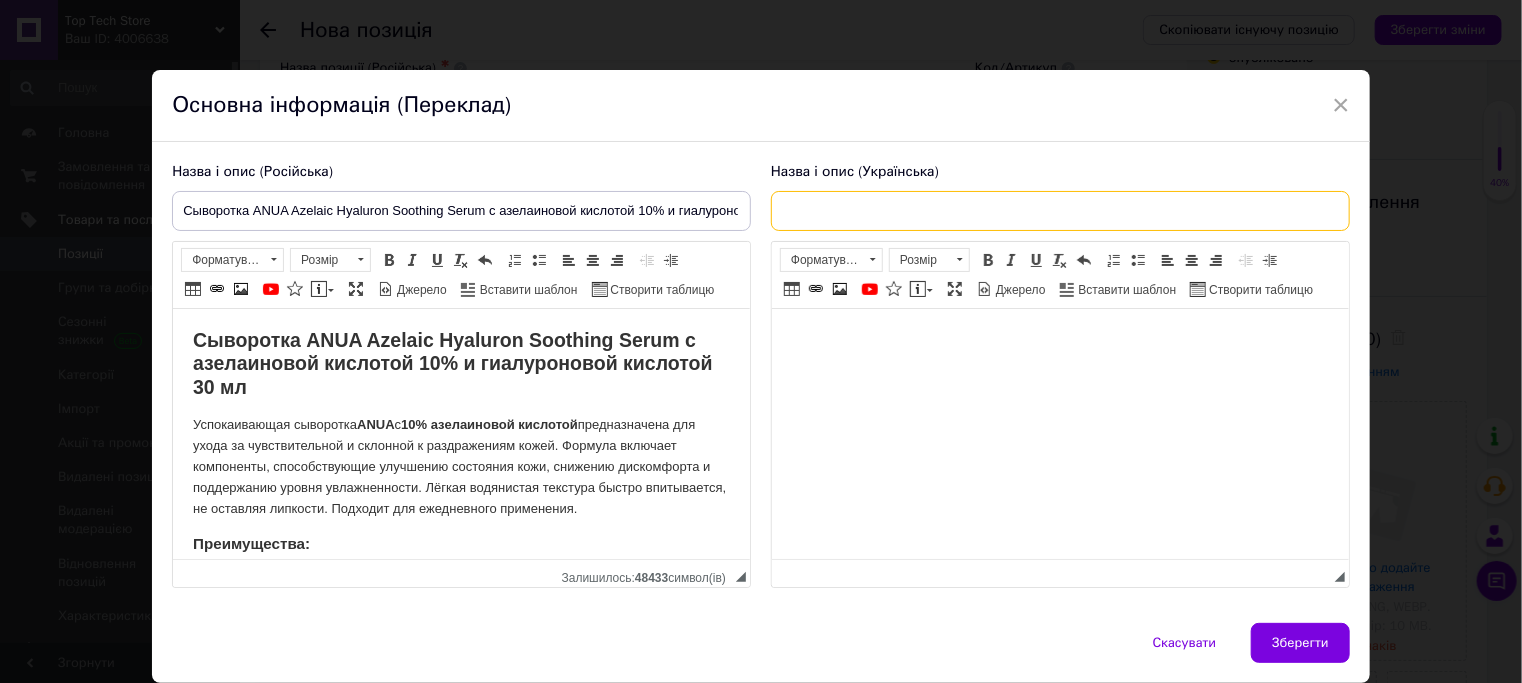 click at bounding box center [1060, 211] 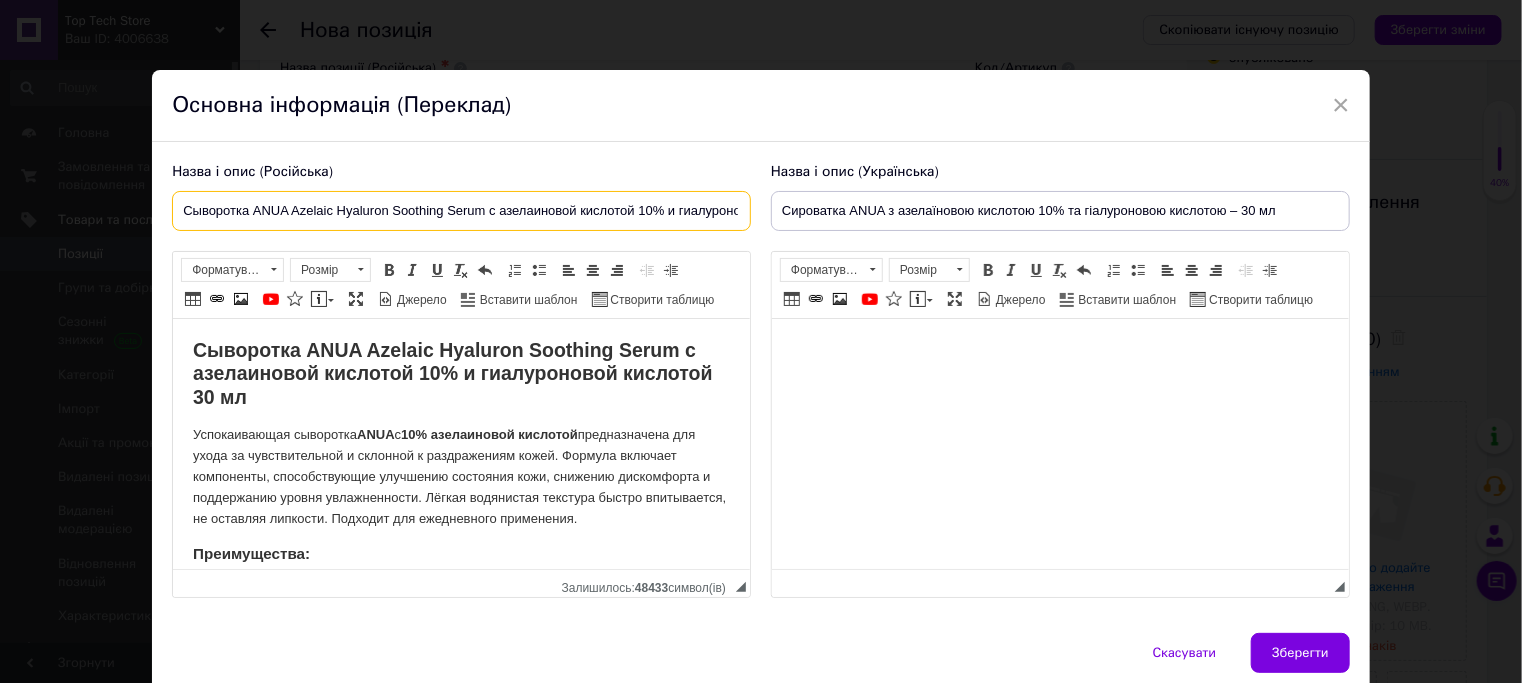 drag, startPoint x: 291, startPoint y: 211, endPoint x: 484, endPoint y: 207, distance: 193.04144 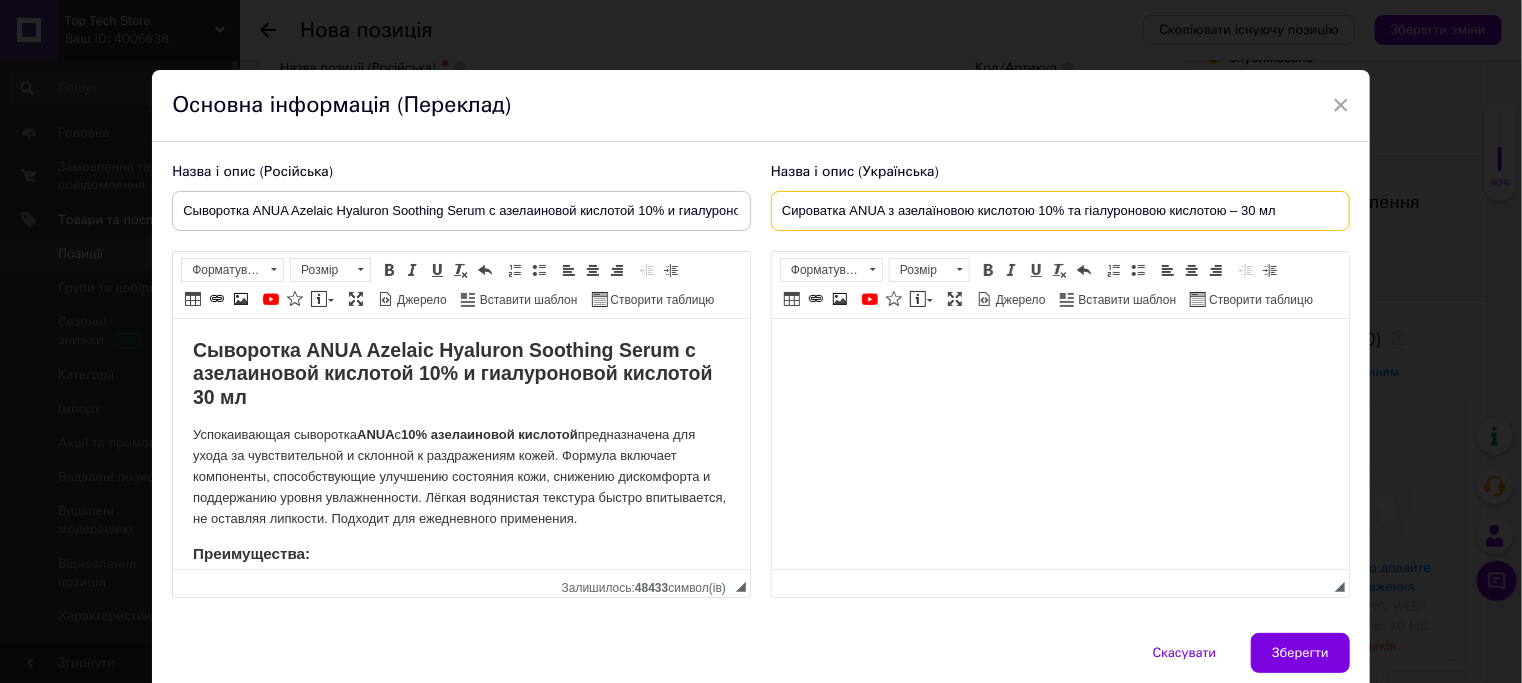 click on "Сироватка ANUA з азелаїновою кислотою 10% та гіалуроновою кислотою – 30 мл" at bounding box center [1060, 211] 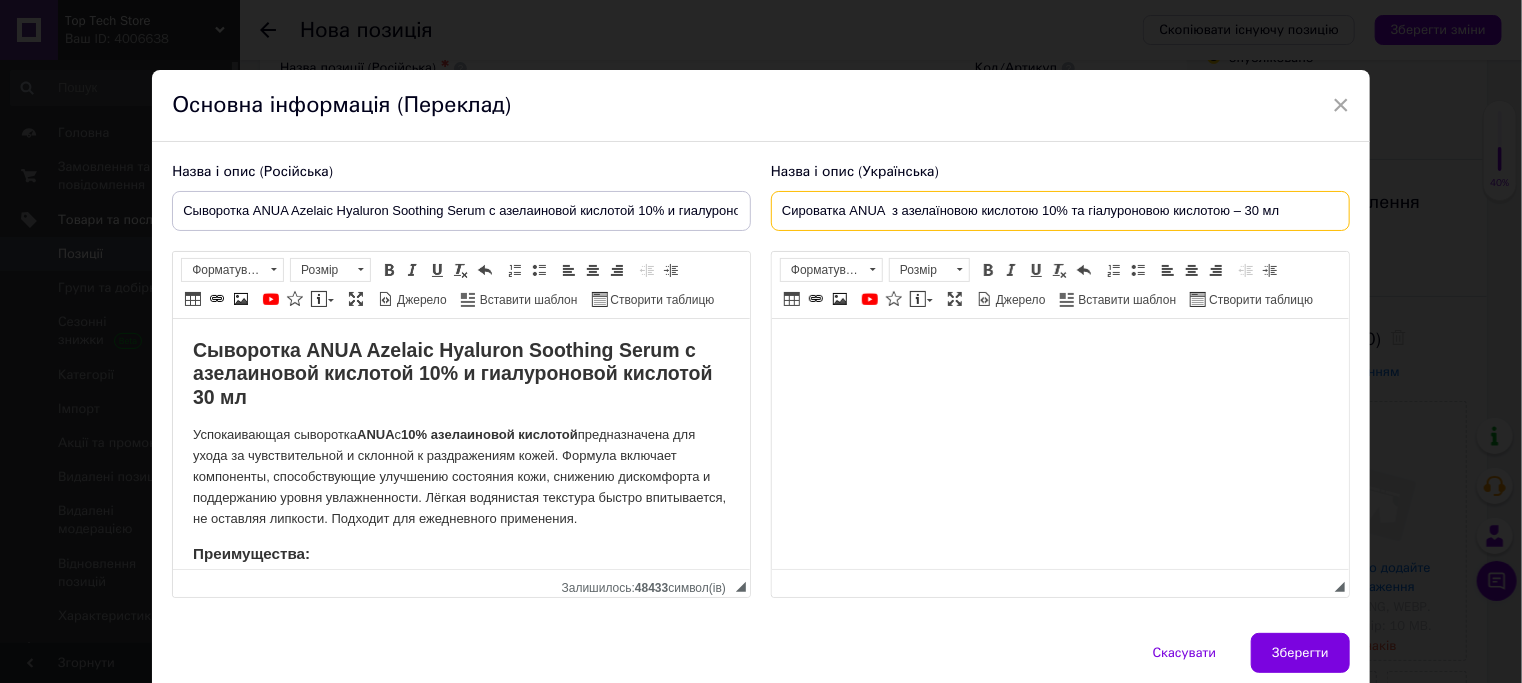paste on "Azelaic Hyaluron Soothing Serum" 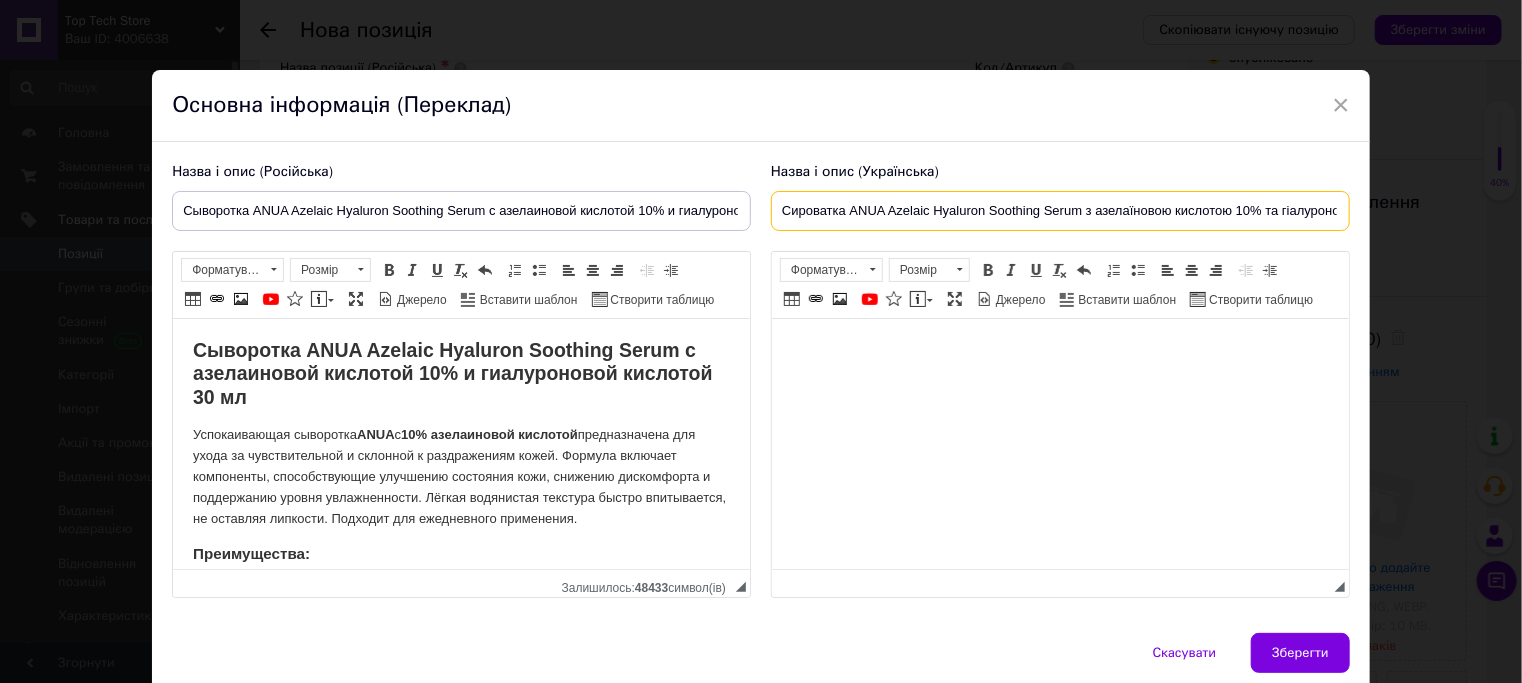 click on "Сироватка ANUA Azelaic Hyaluron Soothing Serum з азелаїновою кислотою 10% та гіалуроновою кислотою – 30 мл" at bounding box center (1060, 211) 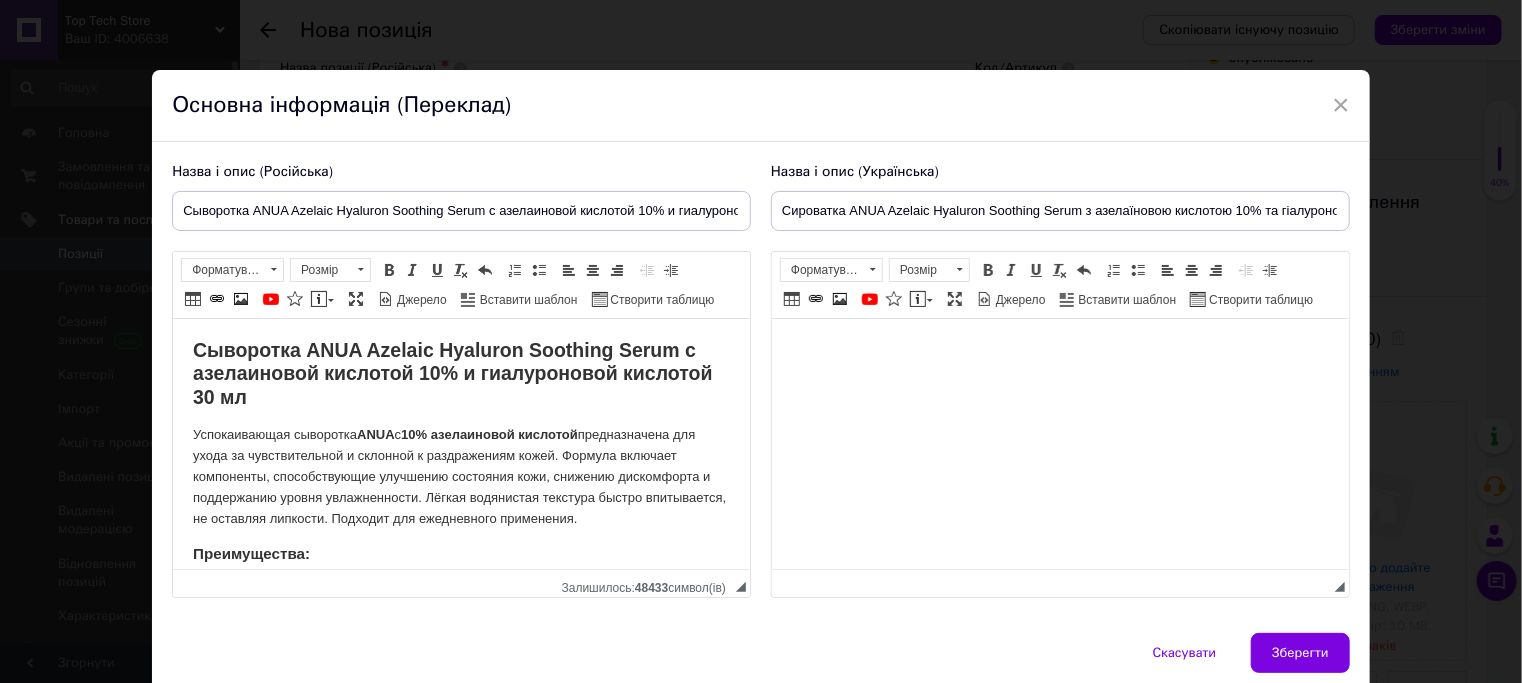 click at bounding box center [1059, 349] 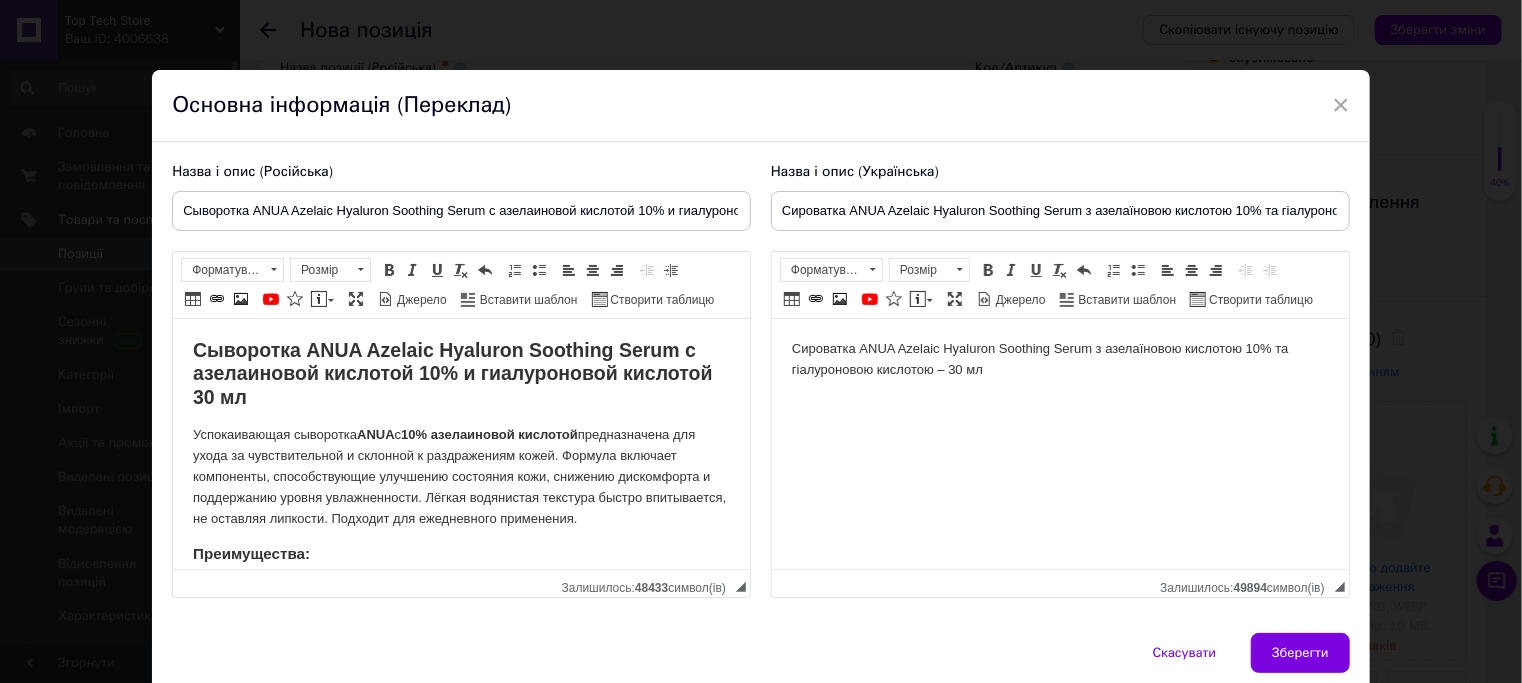 click on "Сироватка ANUA Azelaic Hyaluron Soothing Serum з азелаїновою кислотою 10% та гіалуроновою кислотою – 30 мл" at bounding box center (1059, 360) 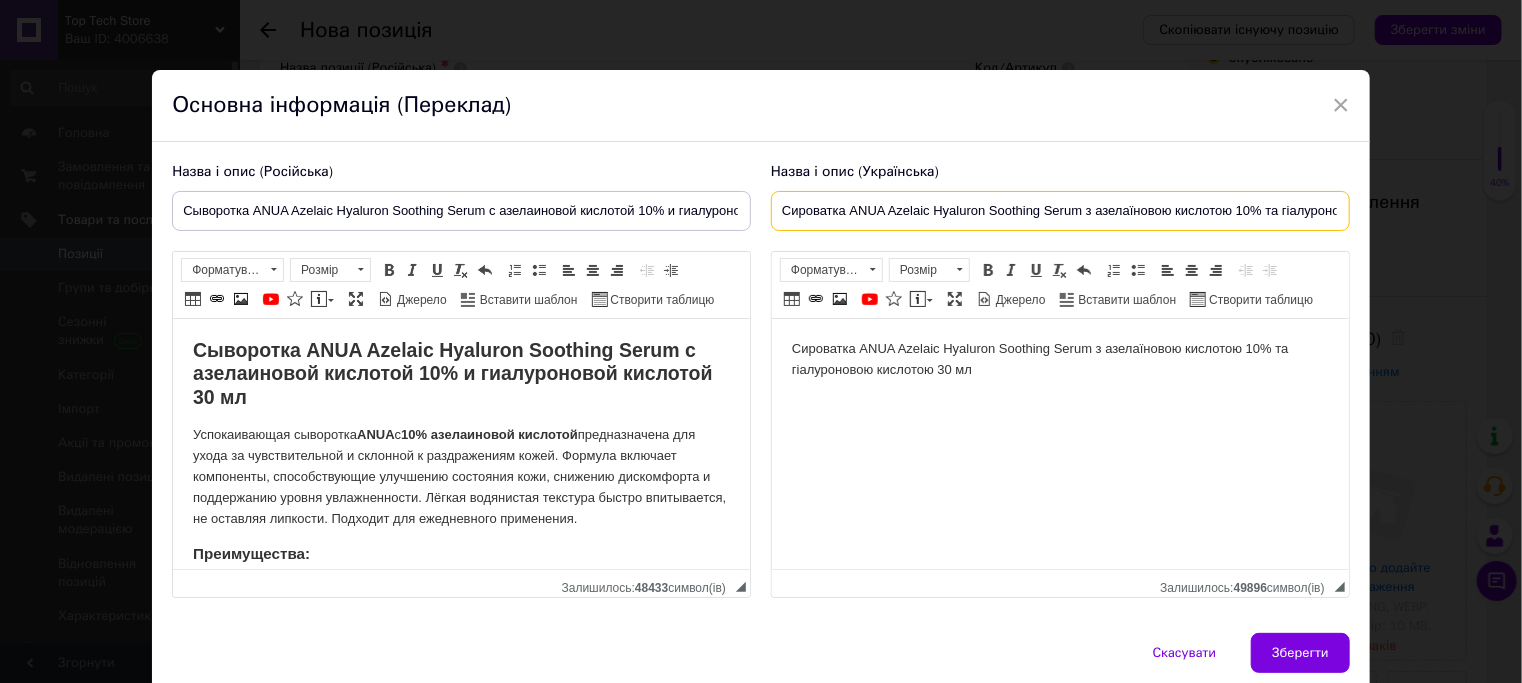 click on "Сироватка ANUA Azelaic Hyaluron Soothing Serum з азелаїновою кислотою 10% та гіалуроновою кислотою – 30 мл" at bounding box center [1060, 211] 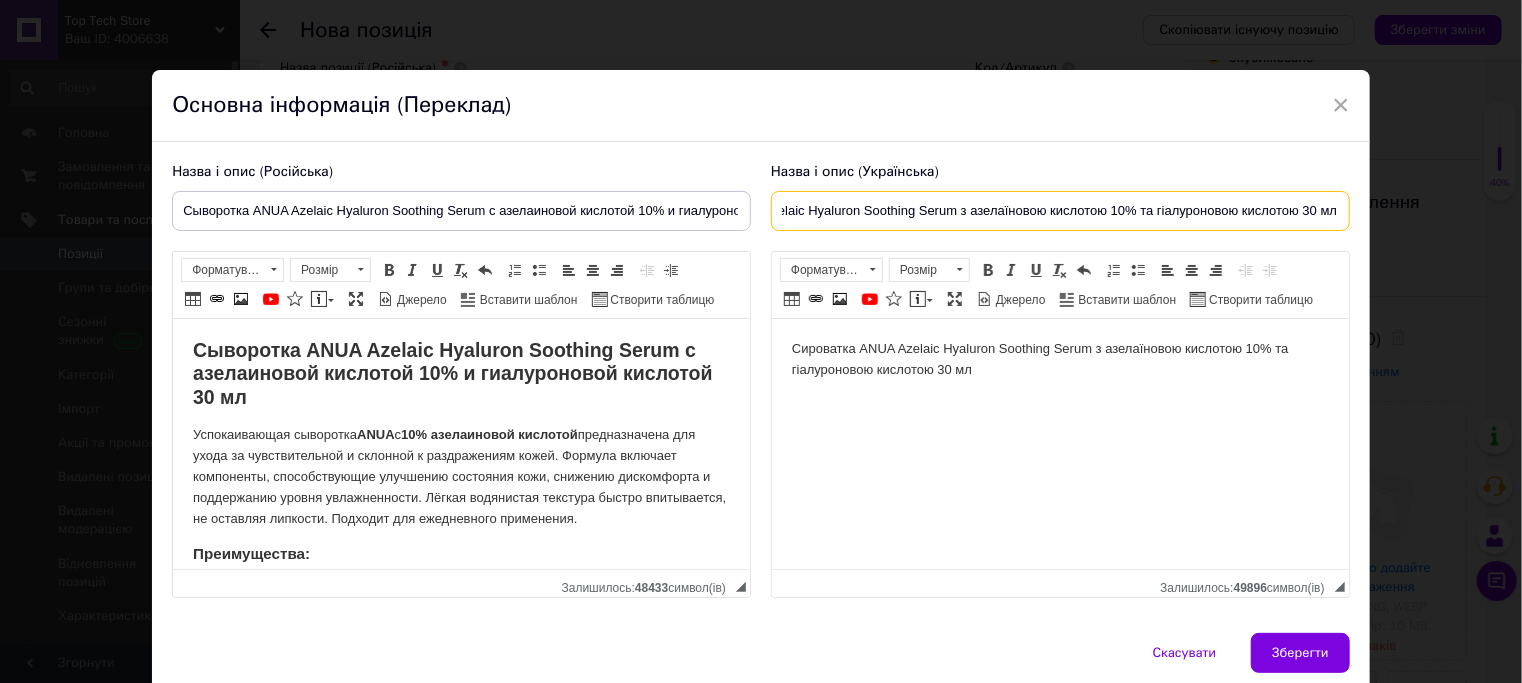 scroll, scrollTop: 0, scrollLeft: 127, axis: horizontal 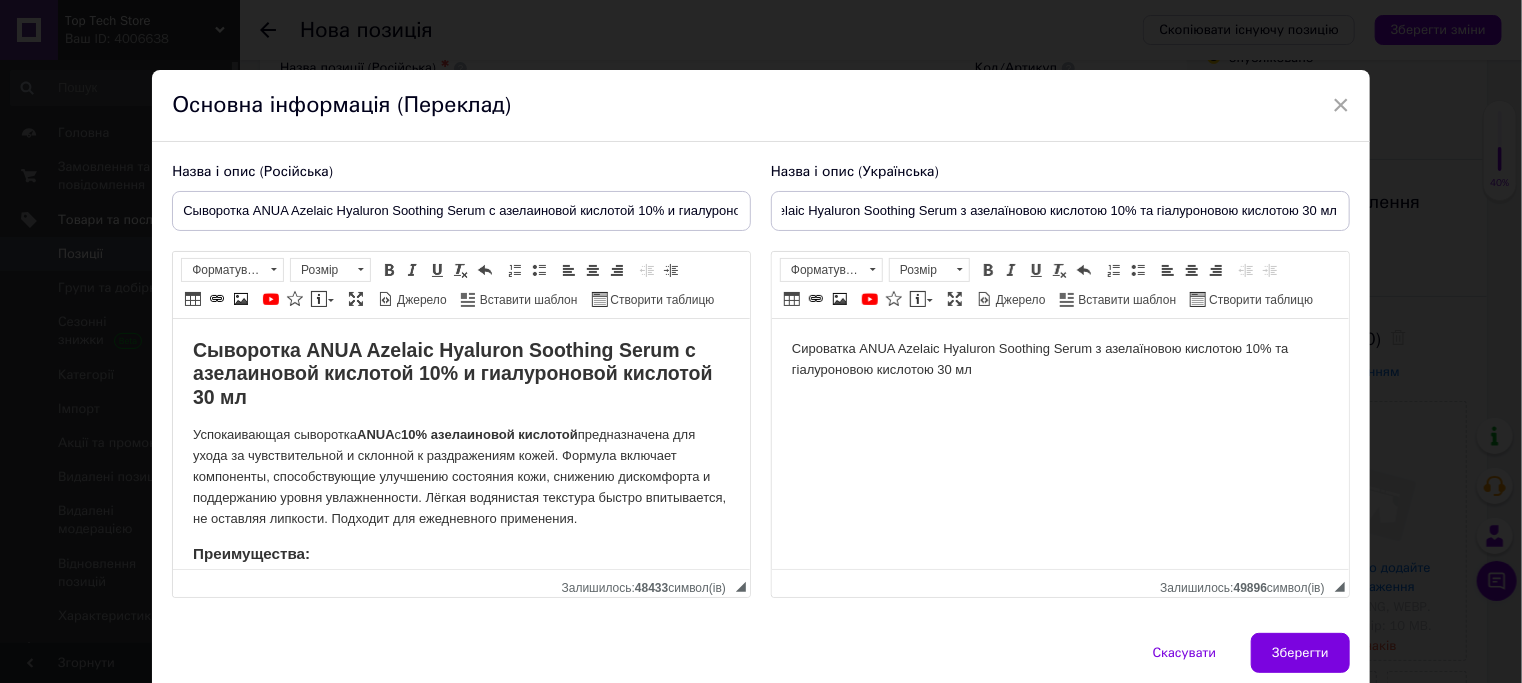 click on "Сироватка ANUA Azelaic Hyaluron Soothing Serum з азелаїновою кислотою 10% та гіалуроновою кислотою 30 мл" at bounding box center [1059, 360] 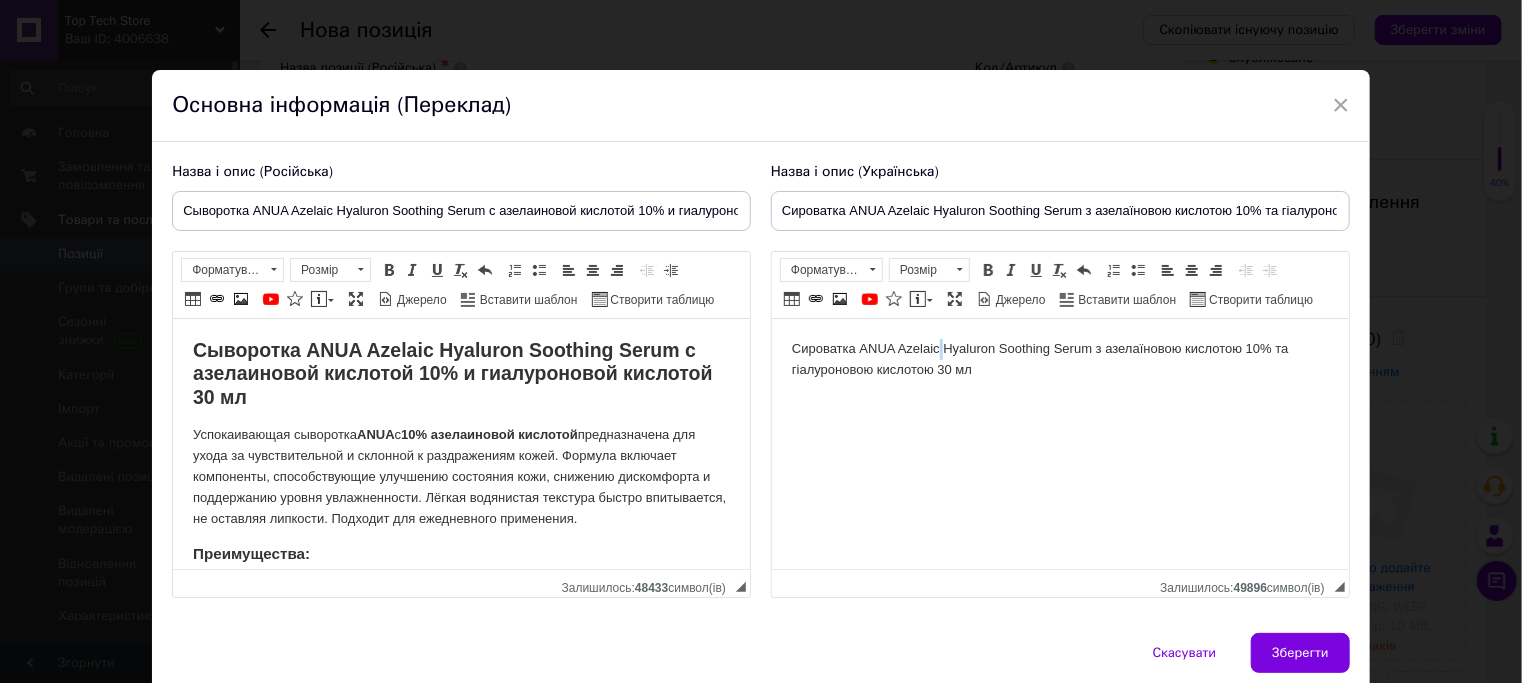click on "Сироватка ANUA Azelaic Hyaluron Soothing Serum з азелаїновою кислотою 10% та гіалуроновою кислотою 30 мл" at bounding box center [1059, 360] 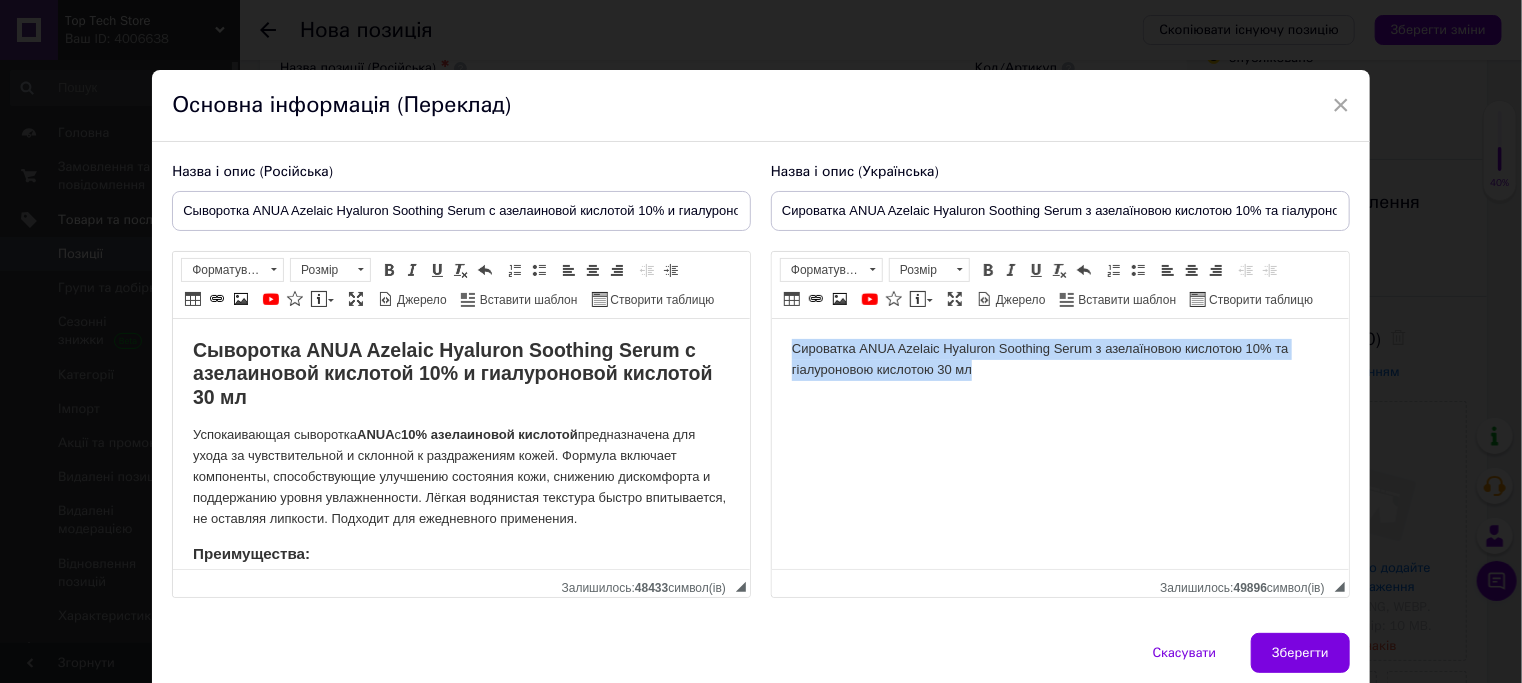 click on "Сироватка ANUA Azelaic Hyaluron Soothing Serum з азелаїновою кислотою 10% та гіалуроновою кислотою 30 мл" at bounding box center (1059, 360) 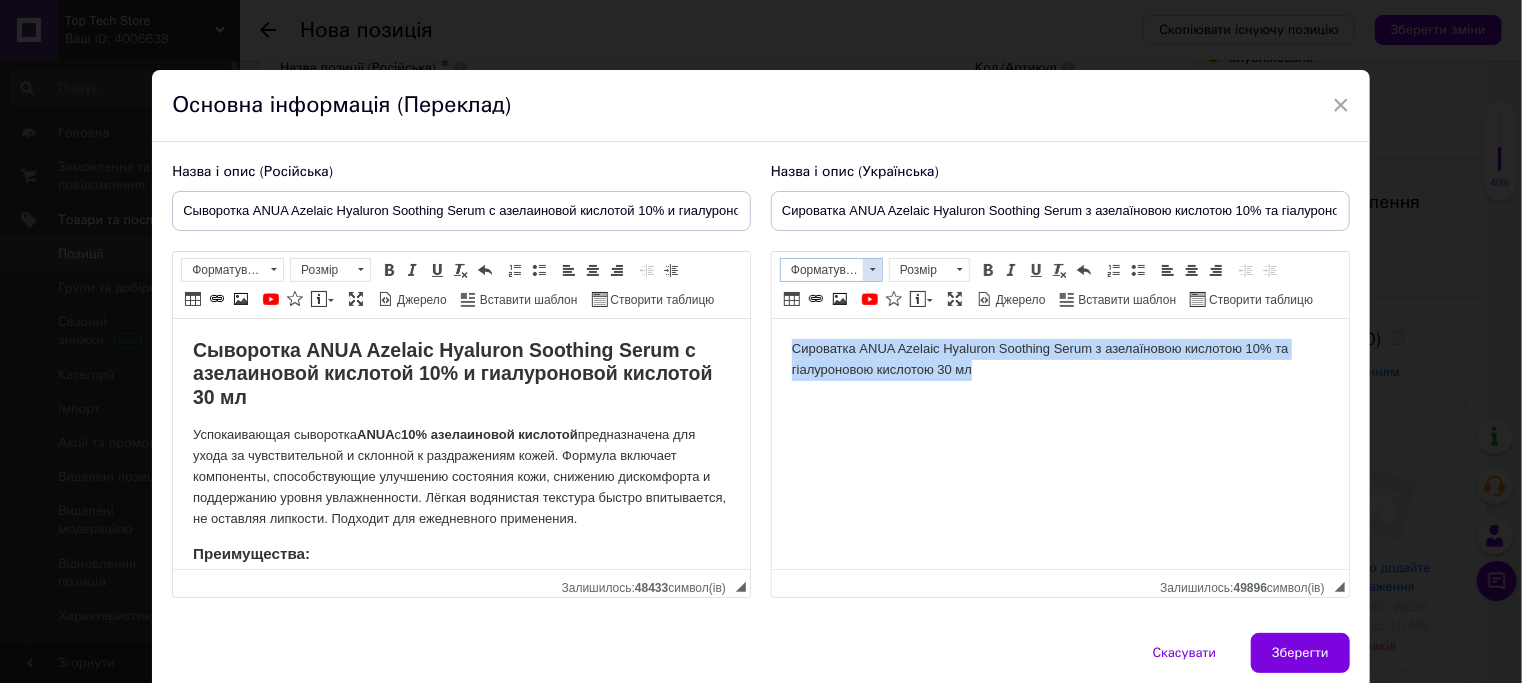 click at bounding box center (872, 270) 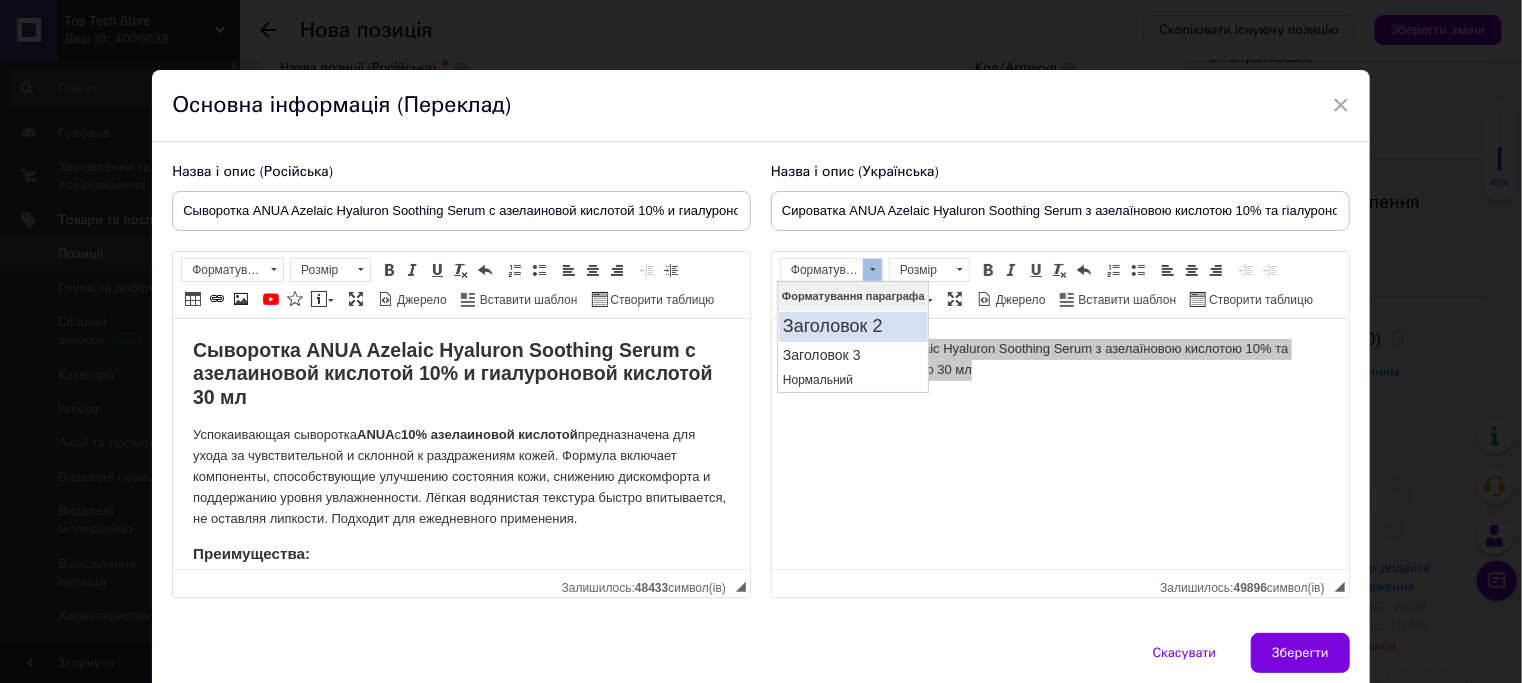 click on "Заголовок 2" at bounding box center [852, 326] 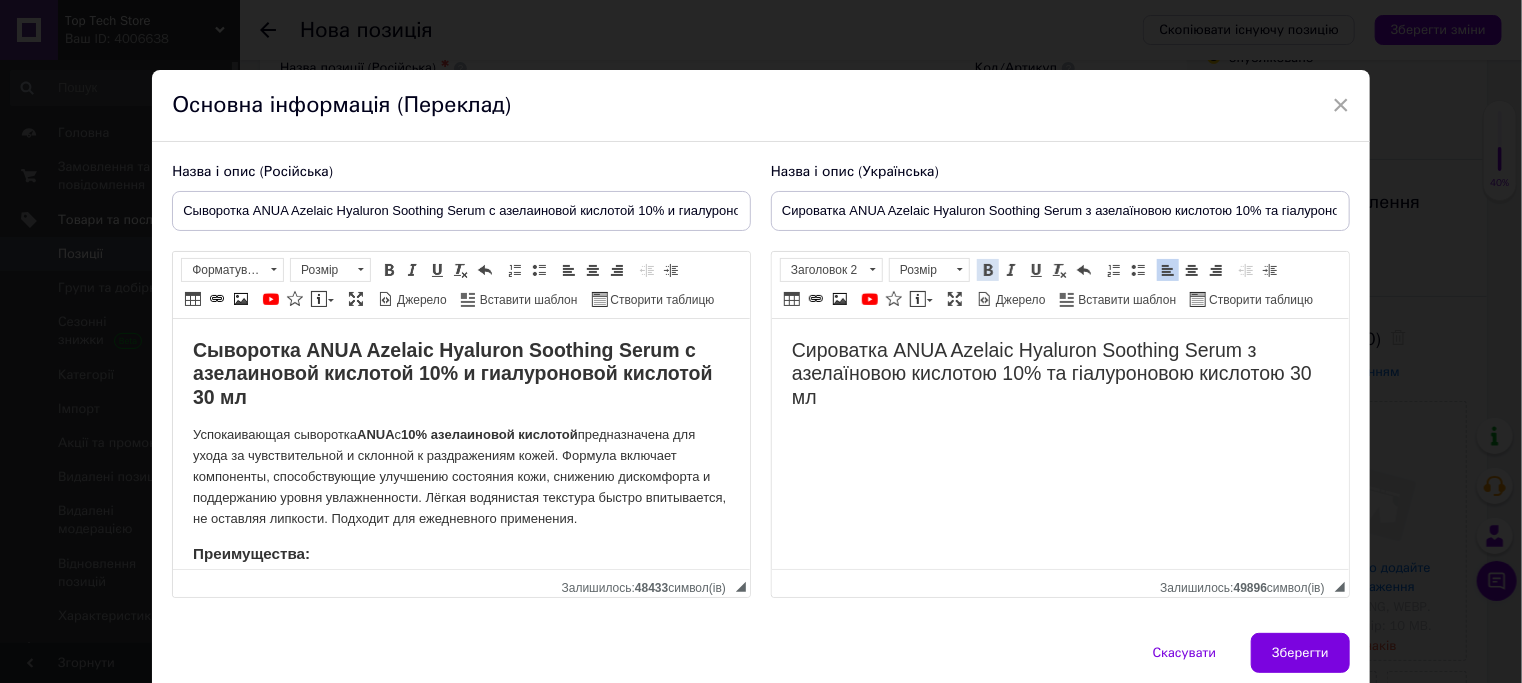 click on "Жирний  Сполучення клавіш Ctrl+B" at bounding box center (988, 270) 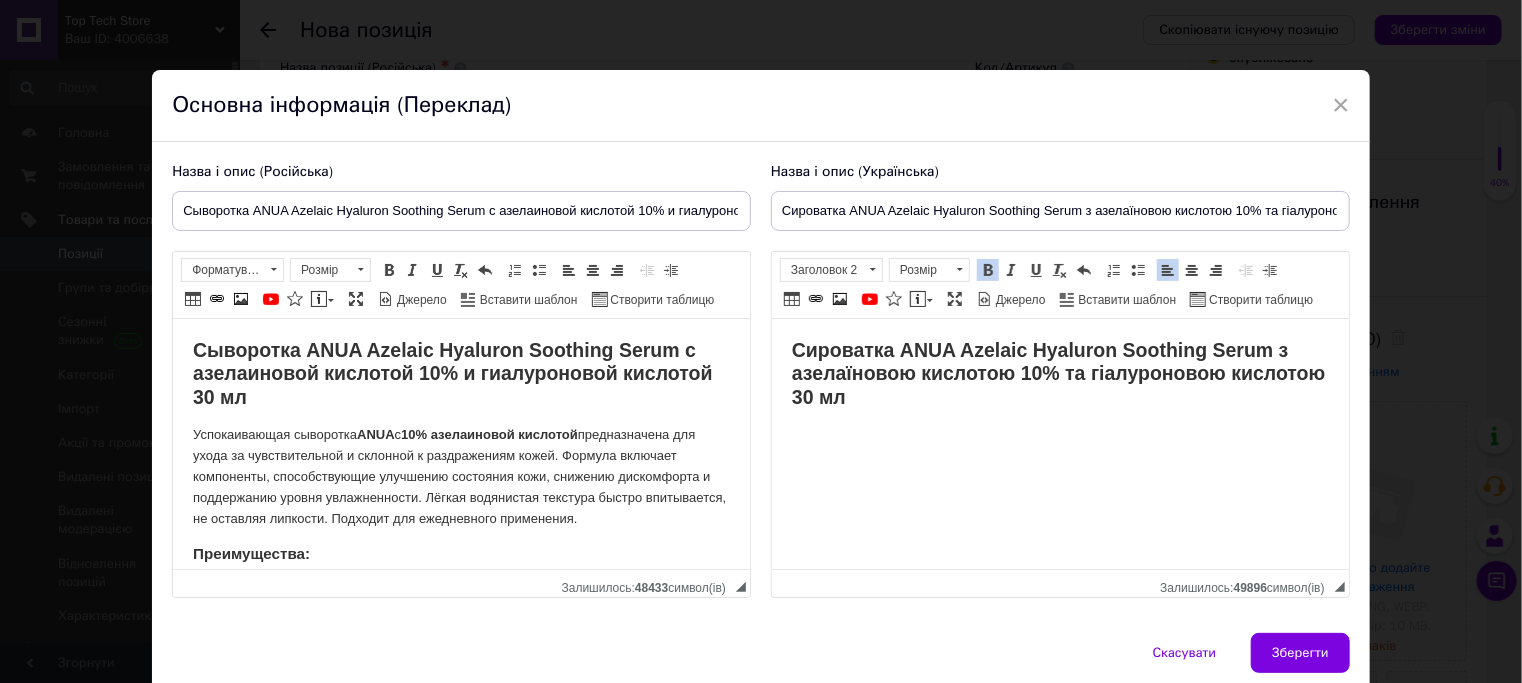 click on "Сироватка ANUA Azelaic Hyaluron Soothing Serum з азелаїновою кислотою 10% та гіалуроновою кислотою 30 мл" at bounding box center [1059, 374] 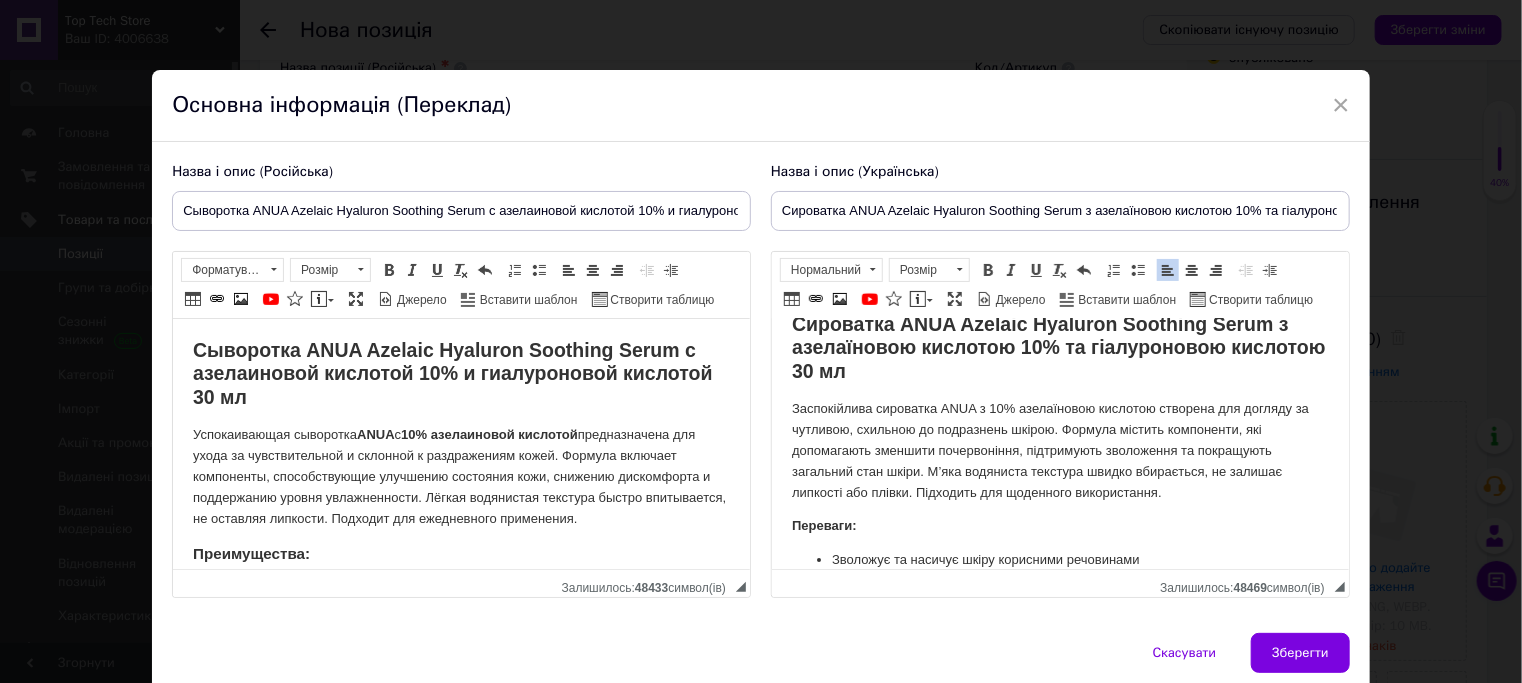 scroll, scrollTop: 0, scrollLeft: 0, axis: both 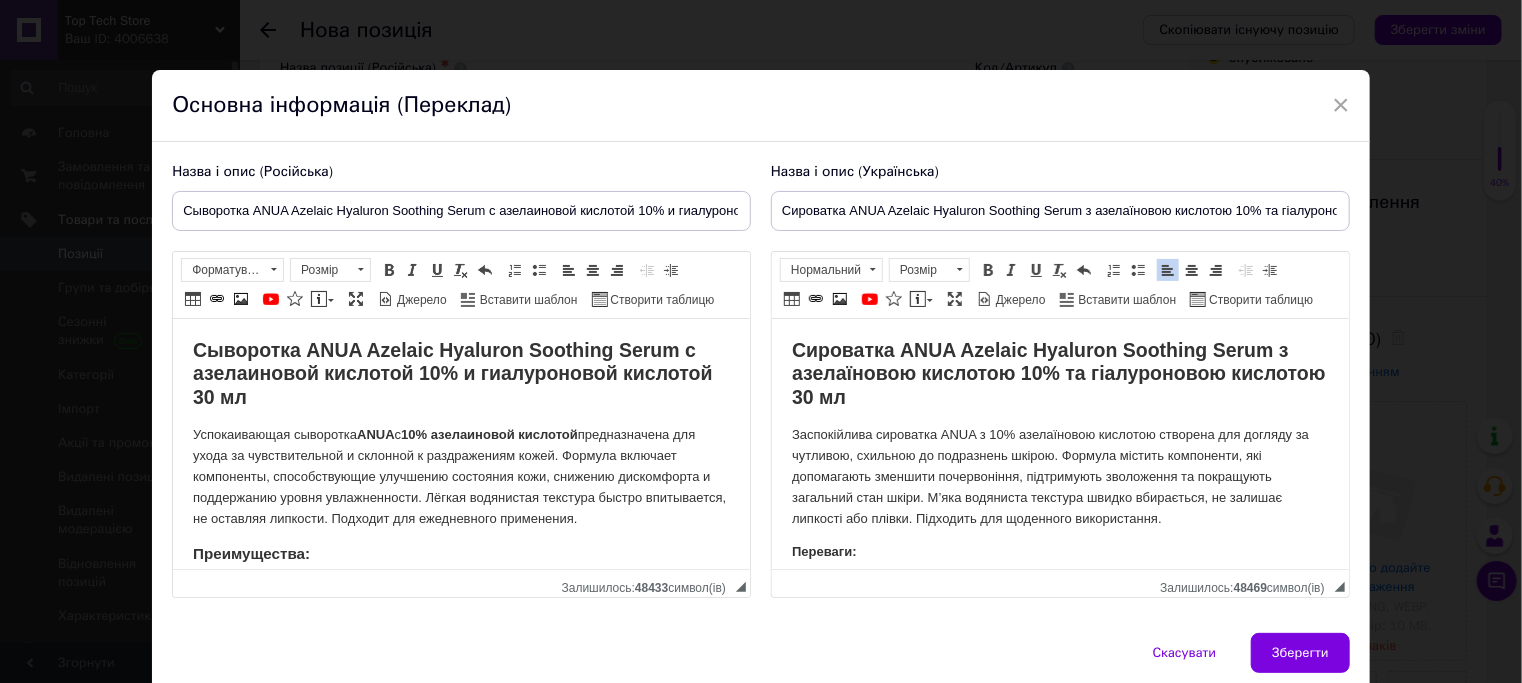 click on "Заспокійлива сироватка ANUA з 10% азелаїновою кислотою створена для догляду за чутливою, схильною до подразнень шкірою. Формула містить компоненти, які допомагають зменшити почервоніння, підтримують зволоження та покращують загальний стан шкіри. М’яка водяниста текстура швидко вбирається, не залишає липкості або плівки. Підходить для щоденного використання." at bounding box center [1059, 477] 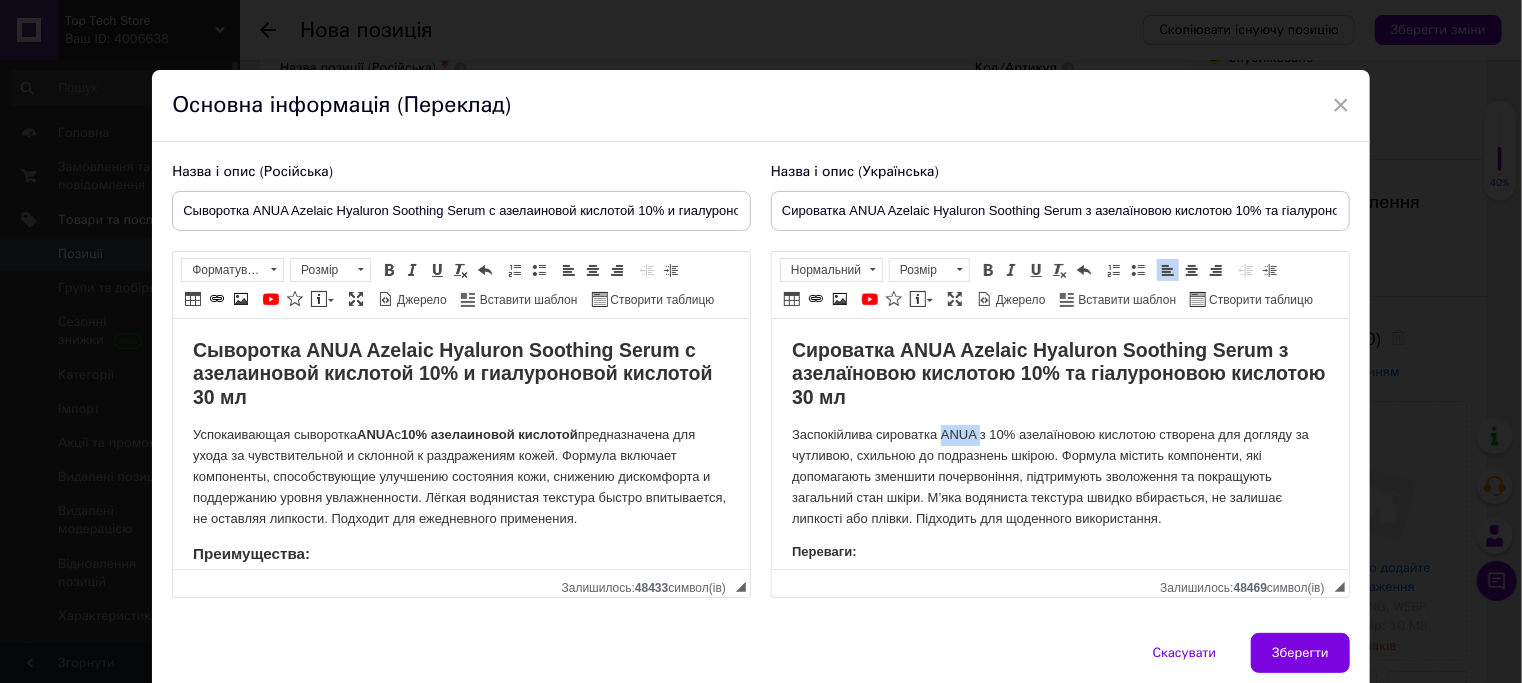 click on "Заспокійлива сироватка ANUA з 10% азелаїновою кислотою створена для догляду за чутливою, схильною до подразнень шкірою. Формула містить компоненти, які допомагають зменшити почервоніння, підтримують зволоження та покращують загальний стан шкіри. М’яка водяниста текстура швидко вбирається, не залишає липкості або плівки. Підходить для щоденного використання." at bounding box center (1059, 477) 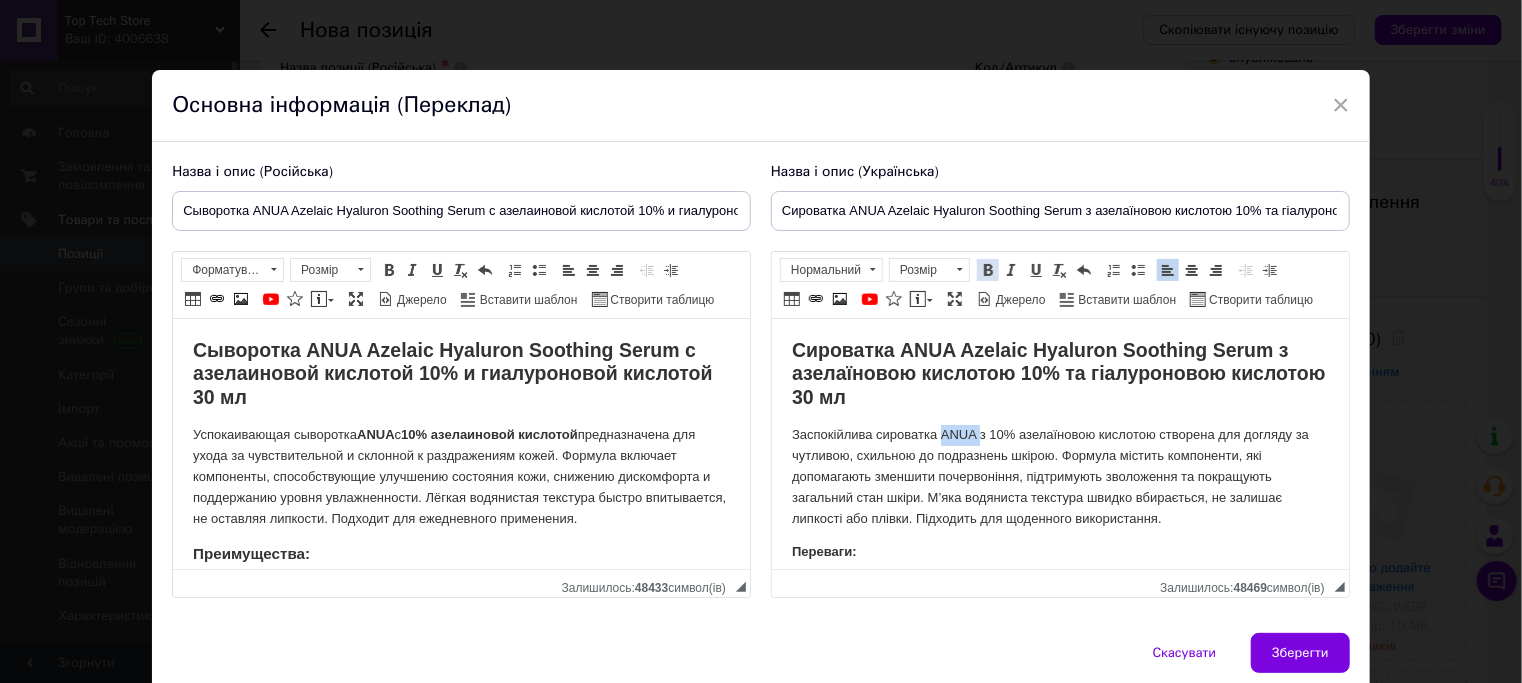 click at bounding box center (988, 270) 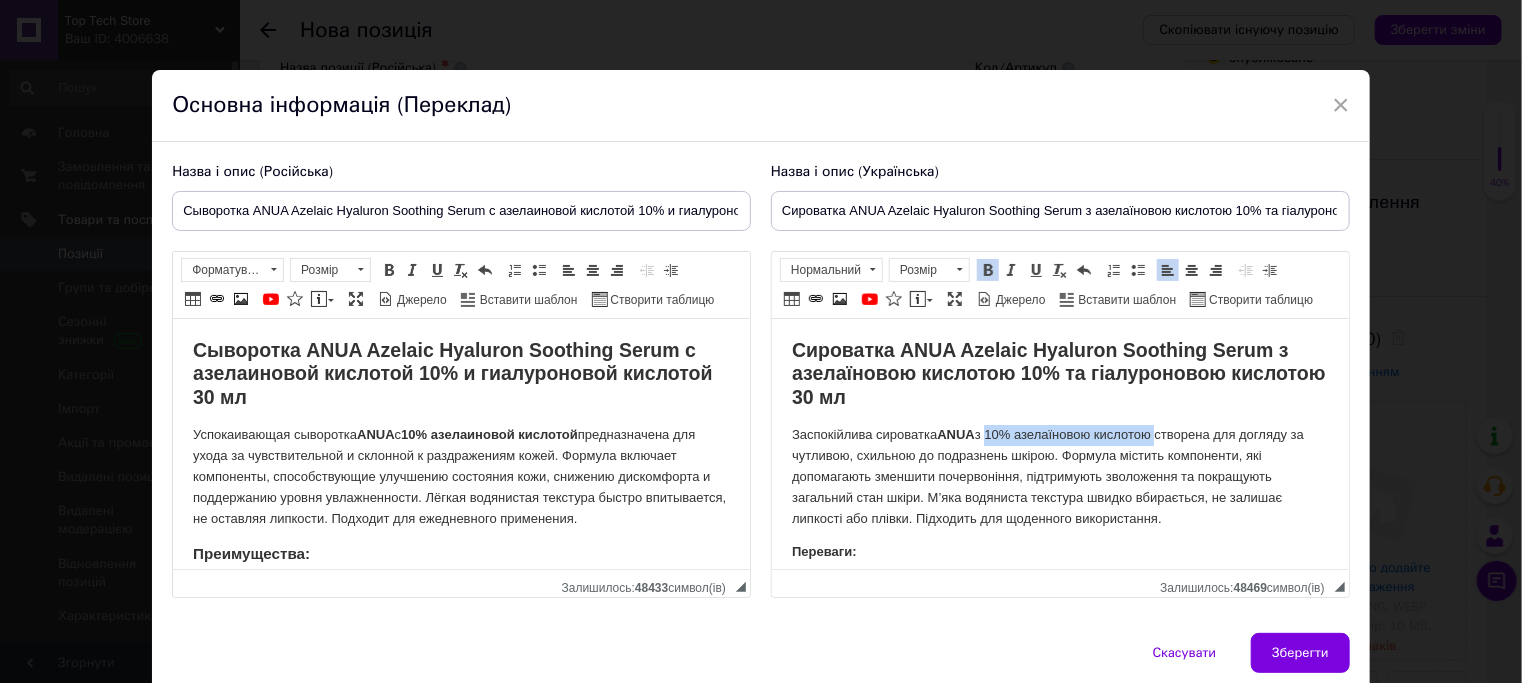 drag, startPoint x: 992, startPoint y: 432, endPoint x: 1159, endPoint y: 435, distance: 167.02695 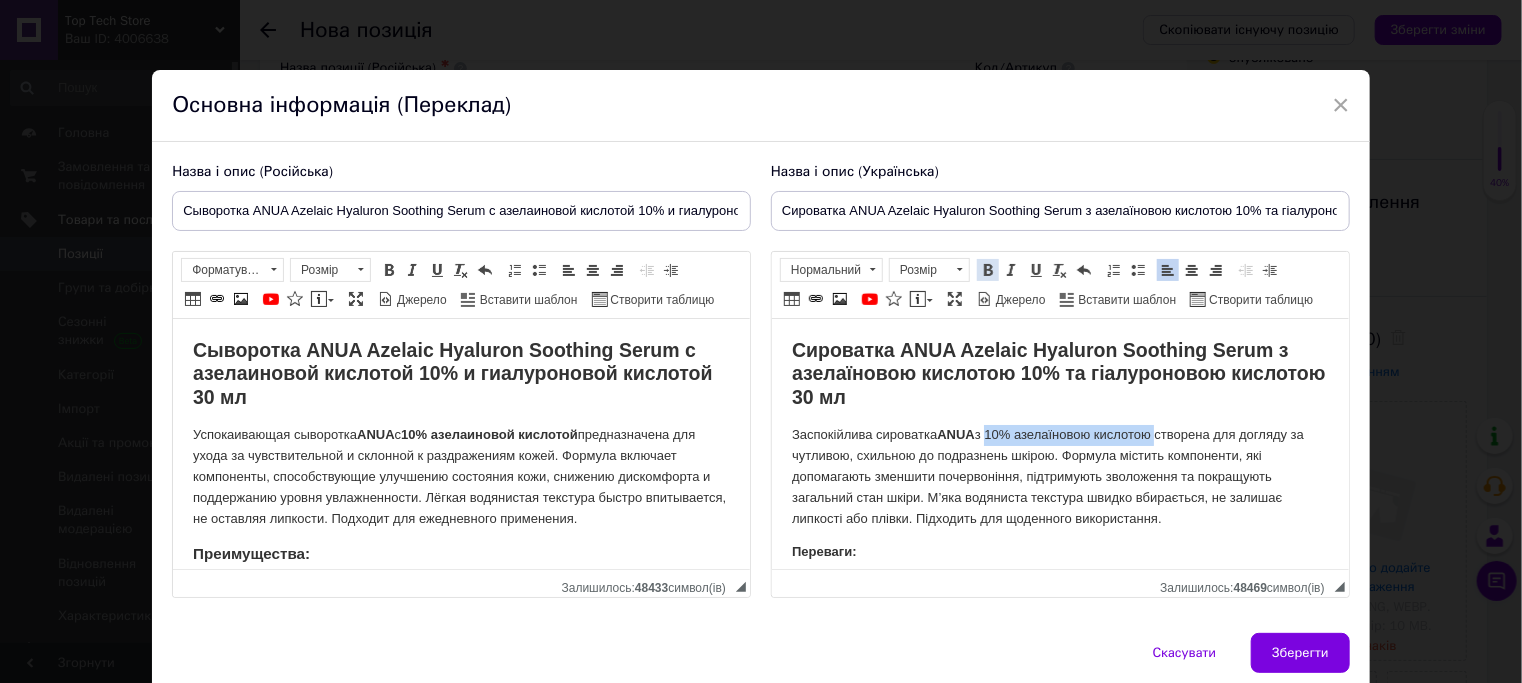 click at bounding box center [988, 270] 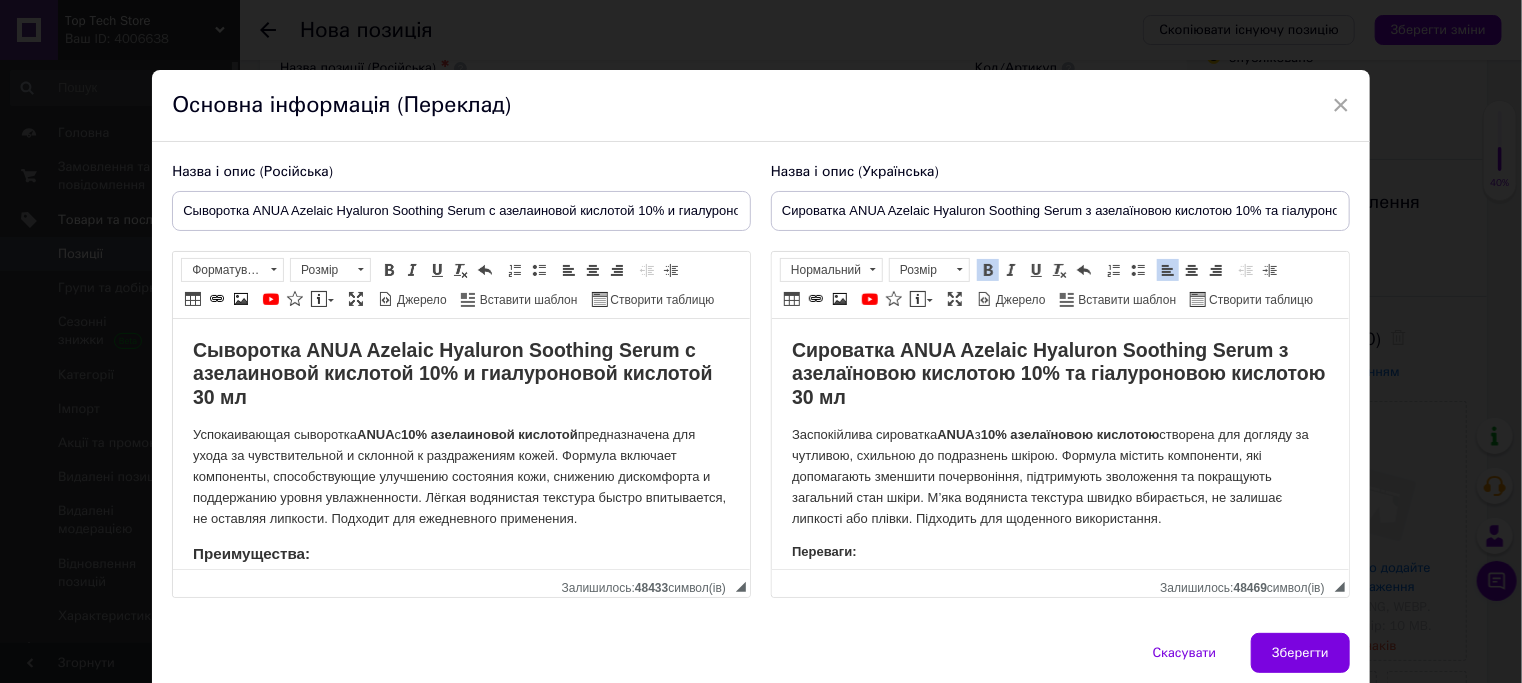 click on "Заспокійлива сироватка  ANUA  з  10% азелаїновою кислотою  створена для догляду за чутливою, схильною до подразнень шкірою. Формула містить компоненти, які допомагають зменшити почервоніння, підтримують зволоження та покращують загальний стан шкіри. М’яка водяниста текстура швидко вбирається, не залишає липкості або плівки. Підходить для щоденного використання." at bounding box center [1059, 477] 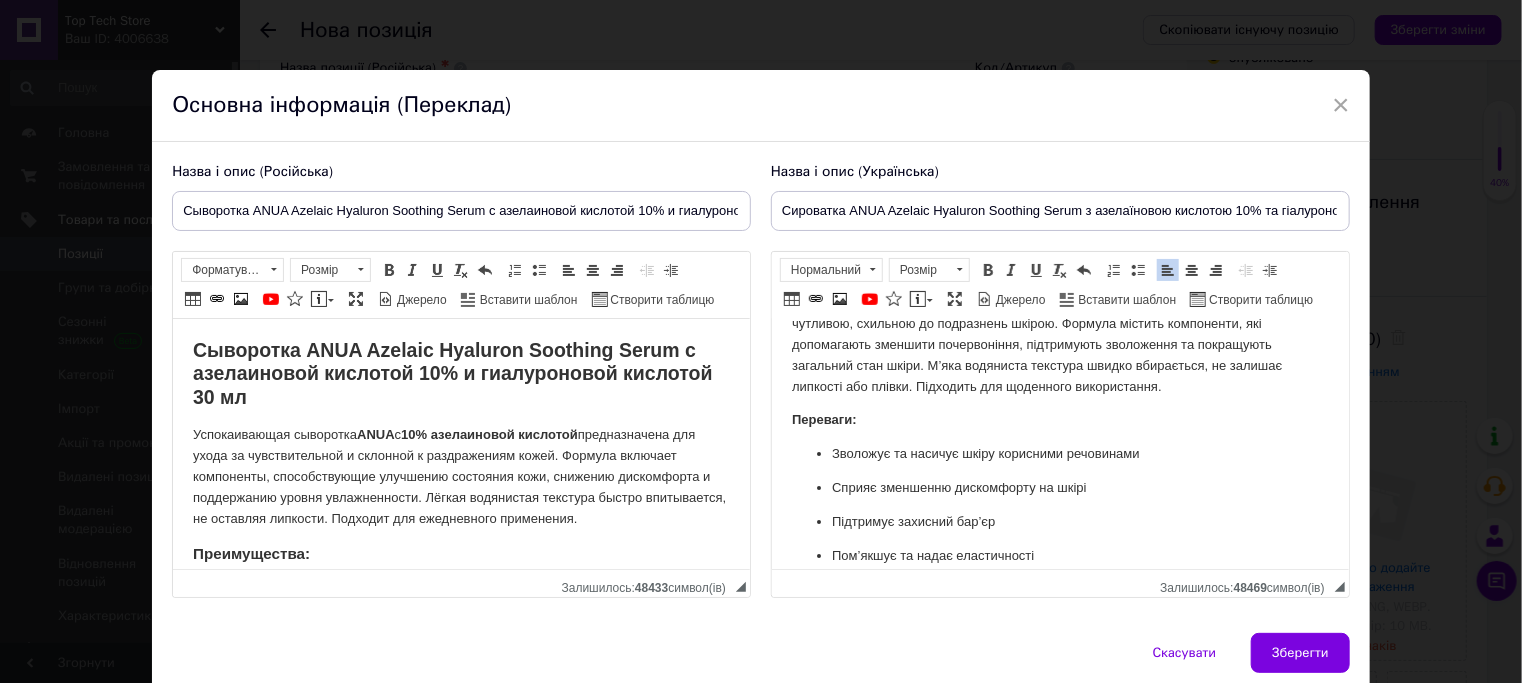 scroll, scrollTop: 140, scrollLeft: 0, axis: vertical 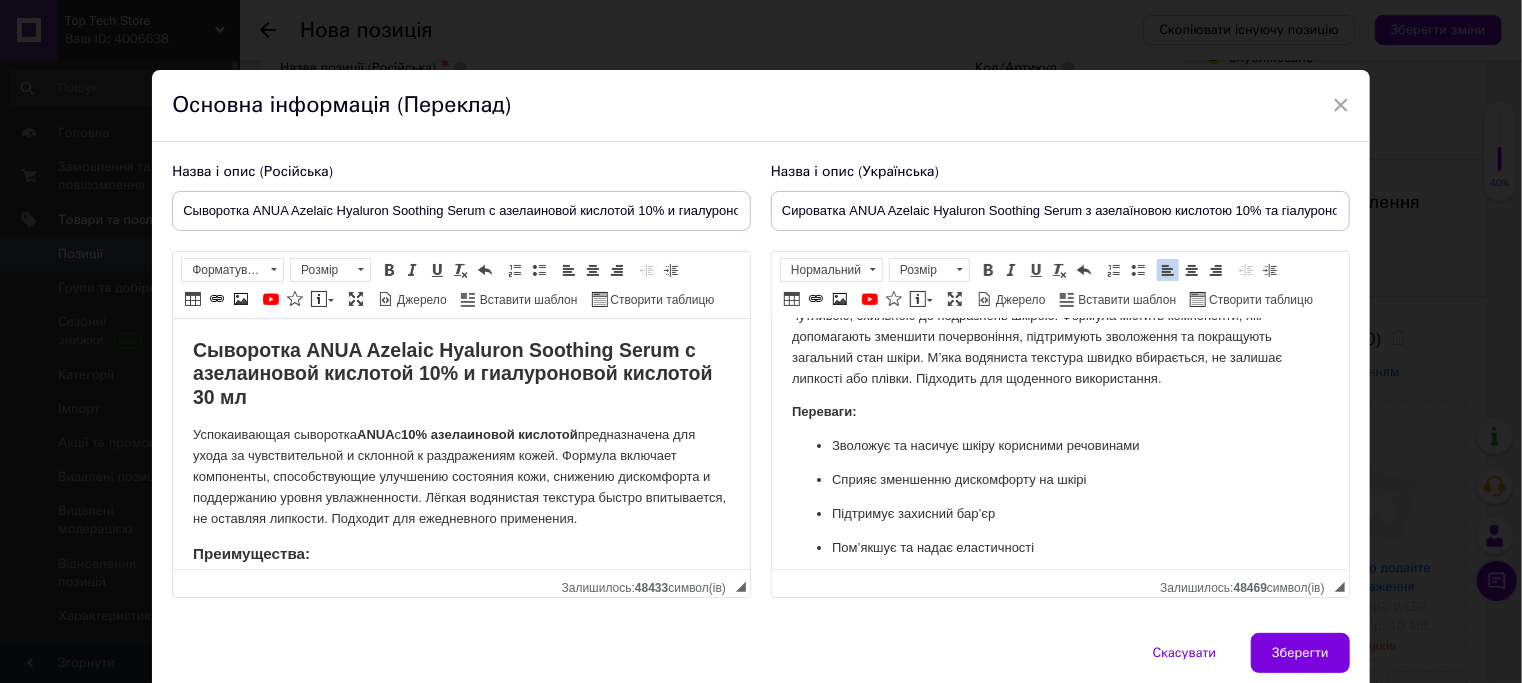 click on "Переваги:" at bounding box center (823, 411) 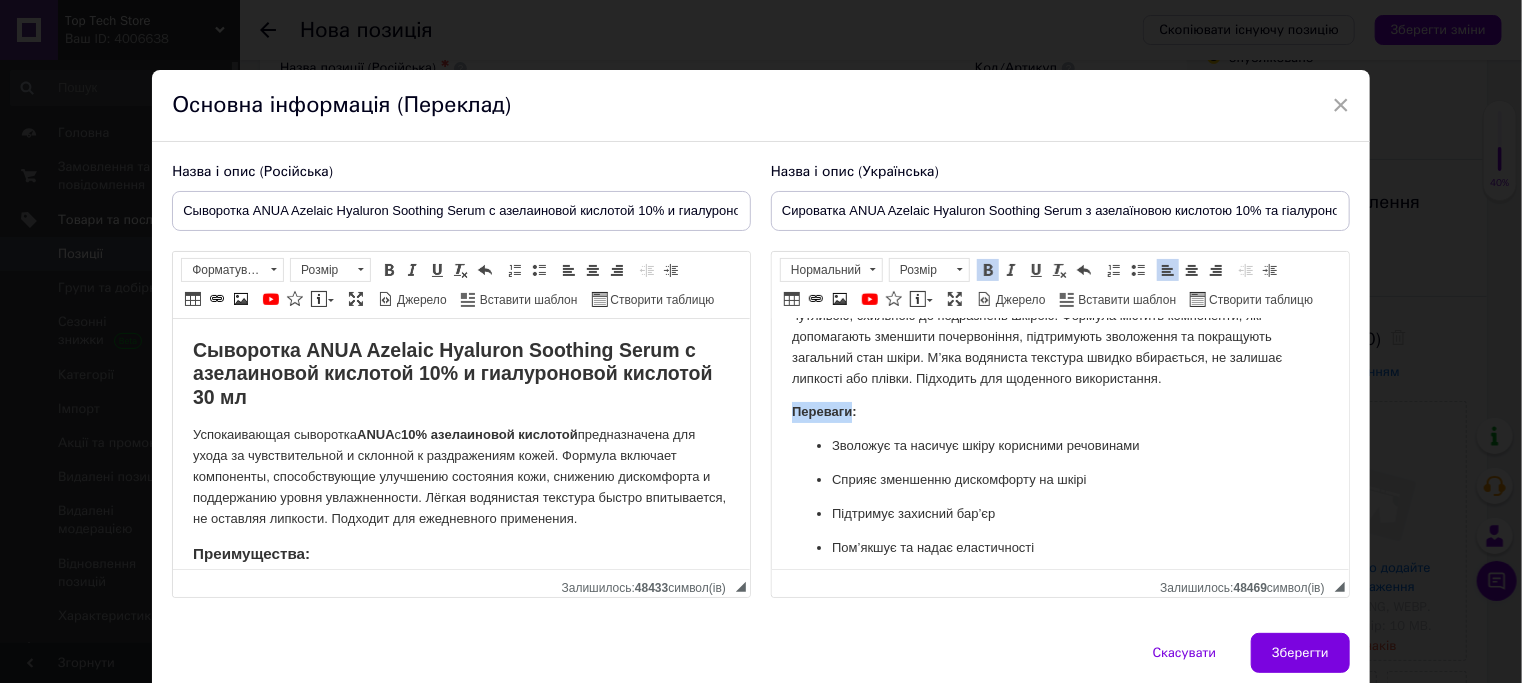 click on "Переваги:" at bounding box center (823, 411) 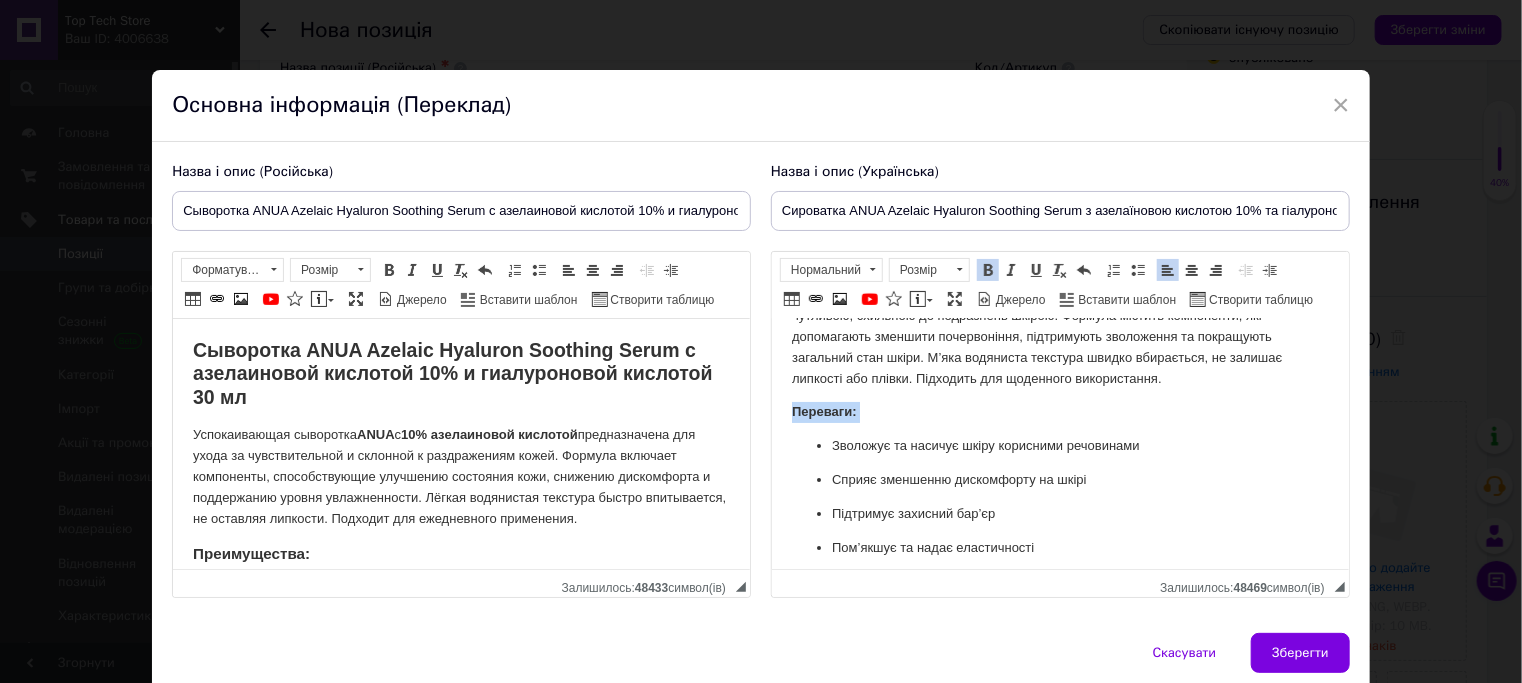 click on "Переваги:" at bounding box center [823, 411] 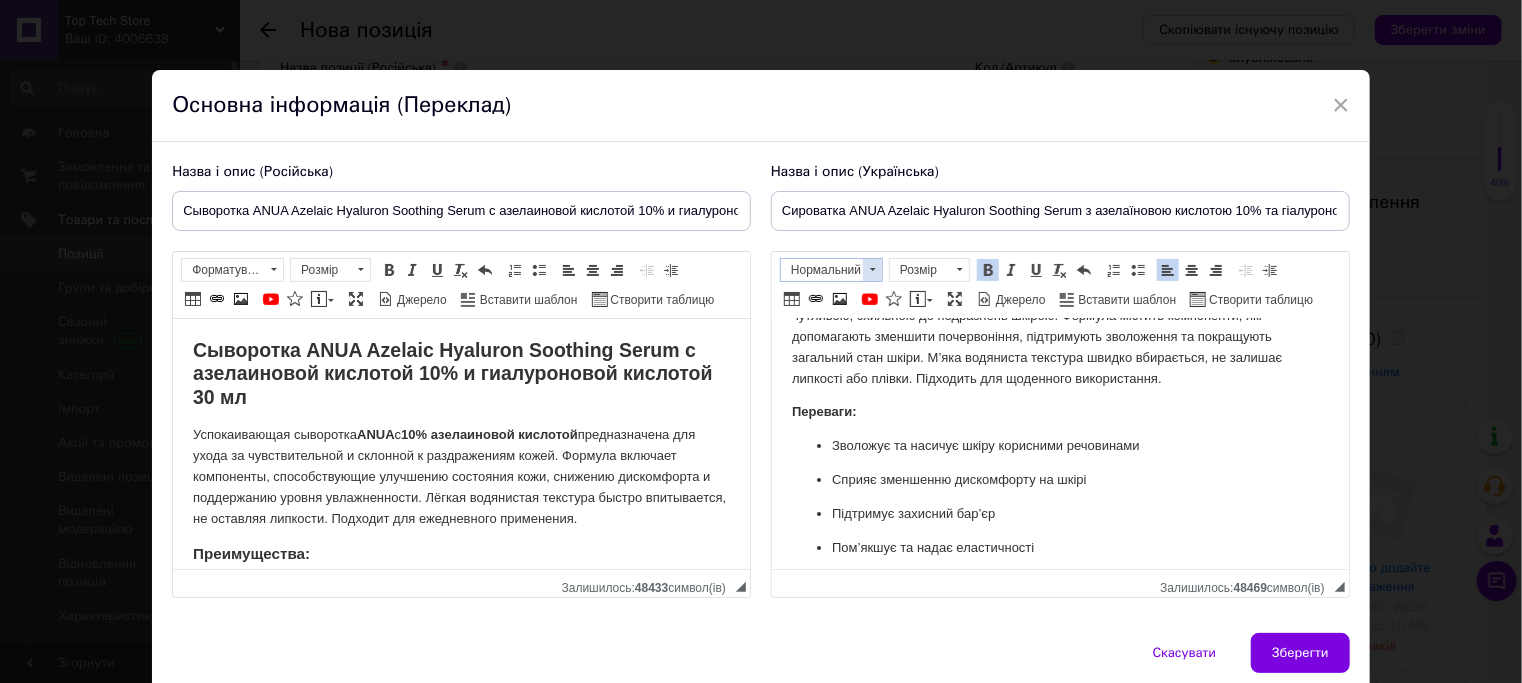 click at bounding box center [872, 270] 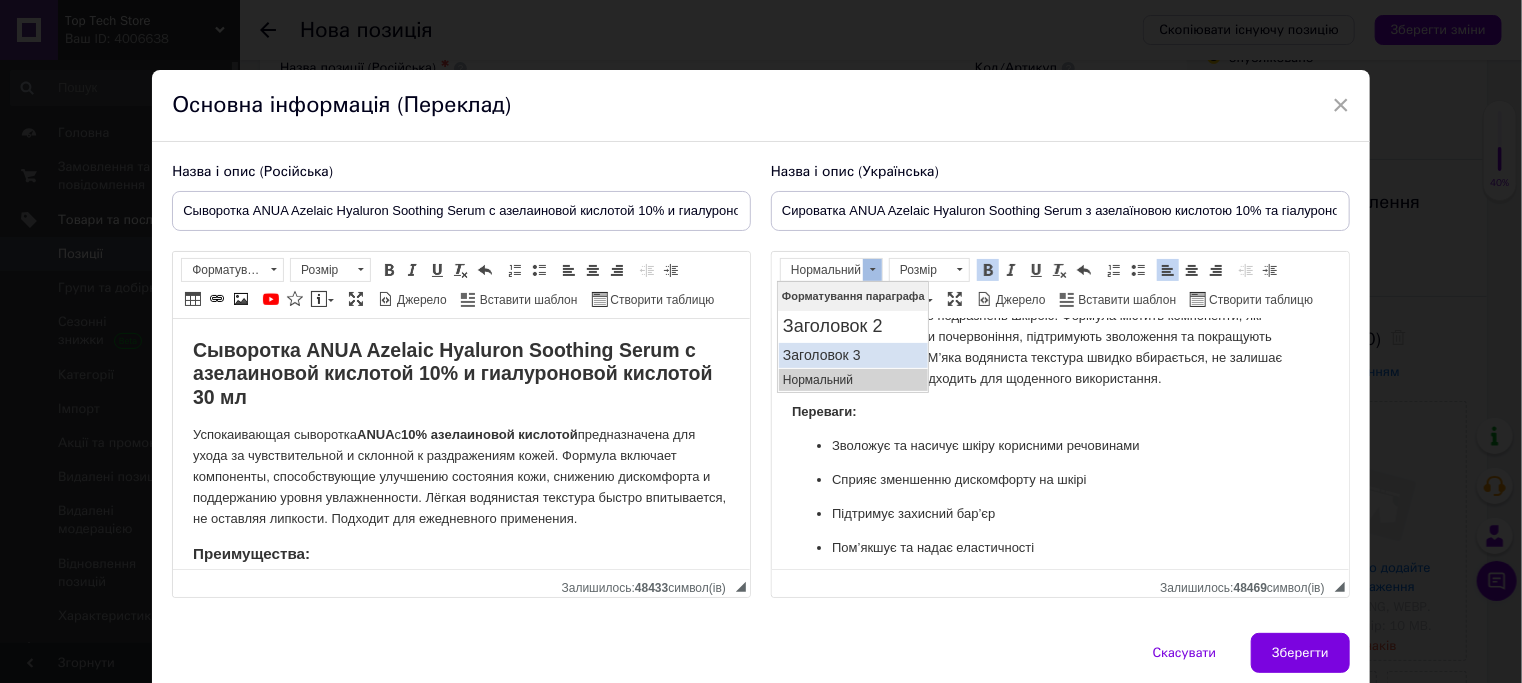 click on "Заголовок 3" at bounding box center [852, 354] 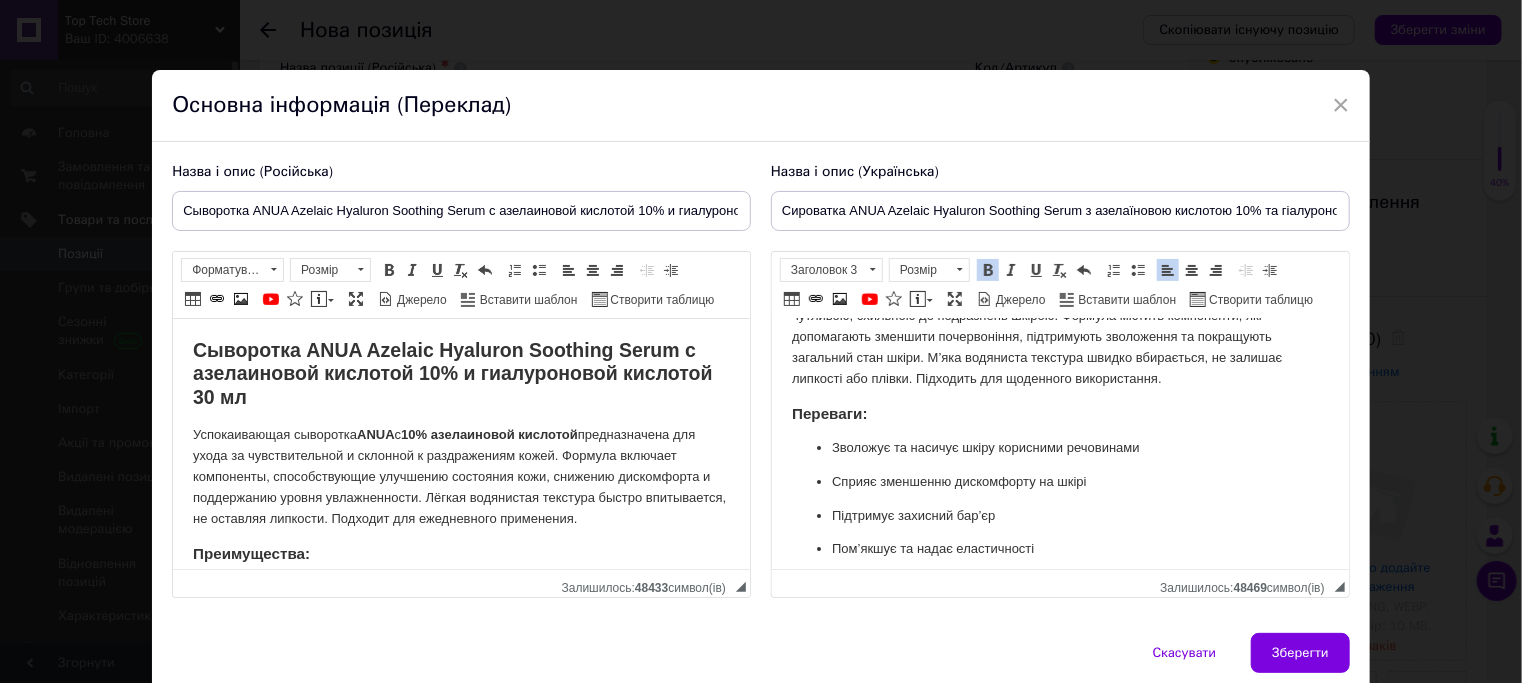 click on "Сприяє зменшенню дискомфорту на шкірі" at bounding box center [1059, 482] 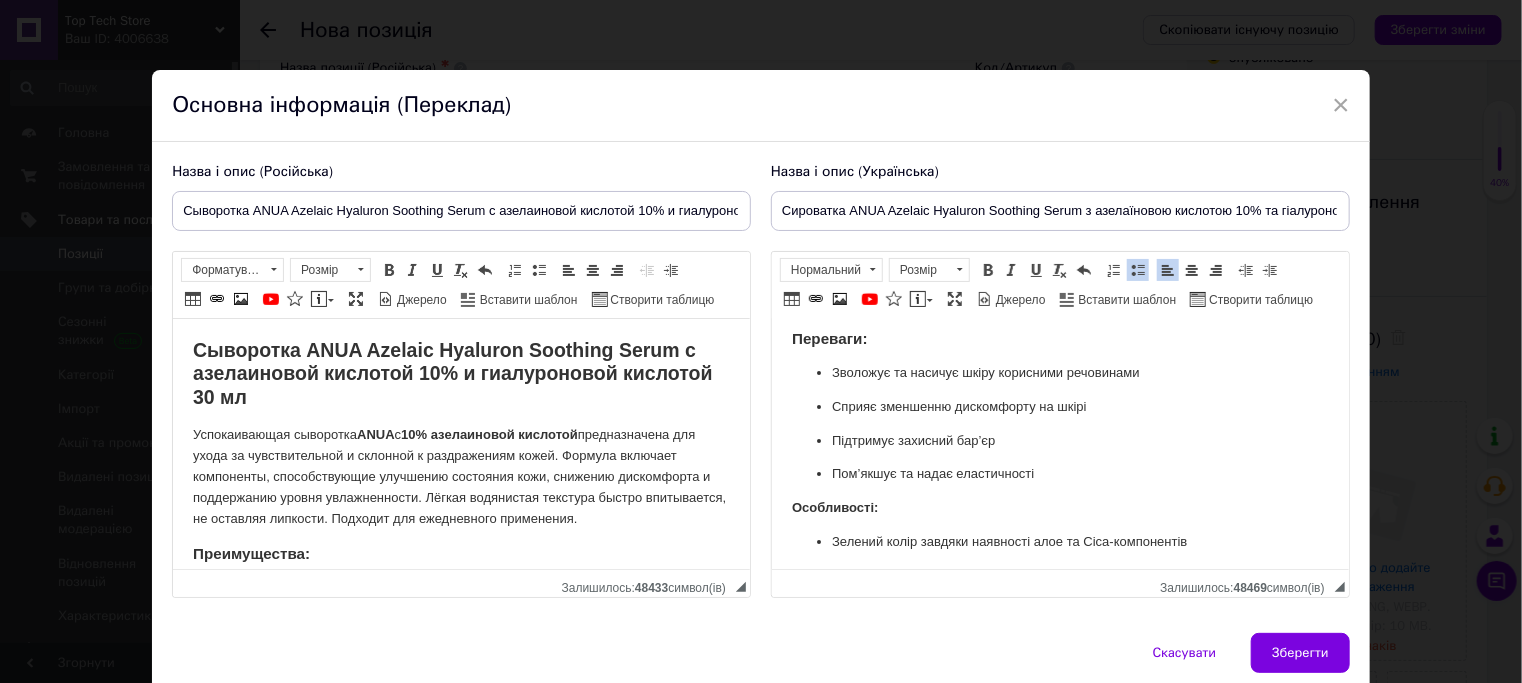 scroll, scrollTop: 206, scrollLeft: 0, axis: vertical 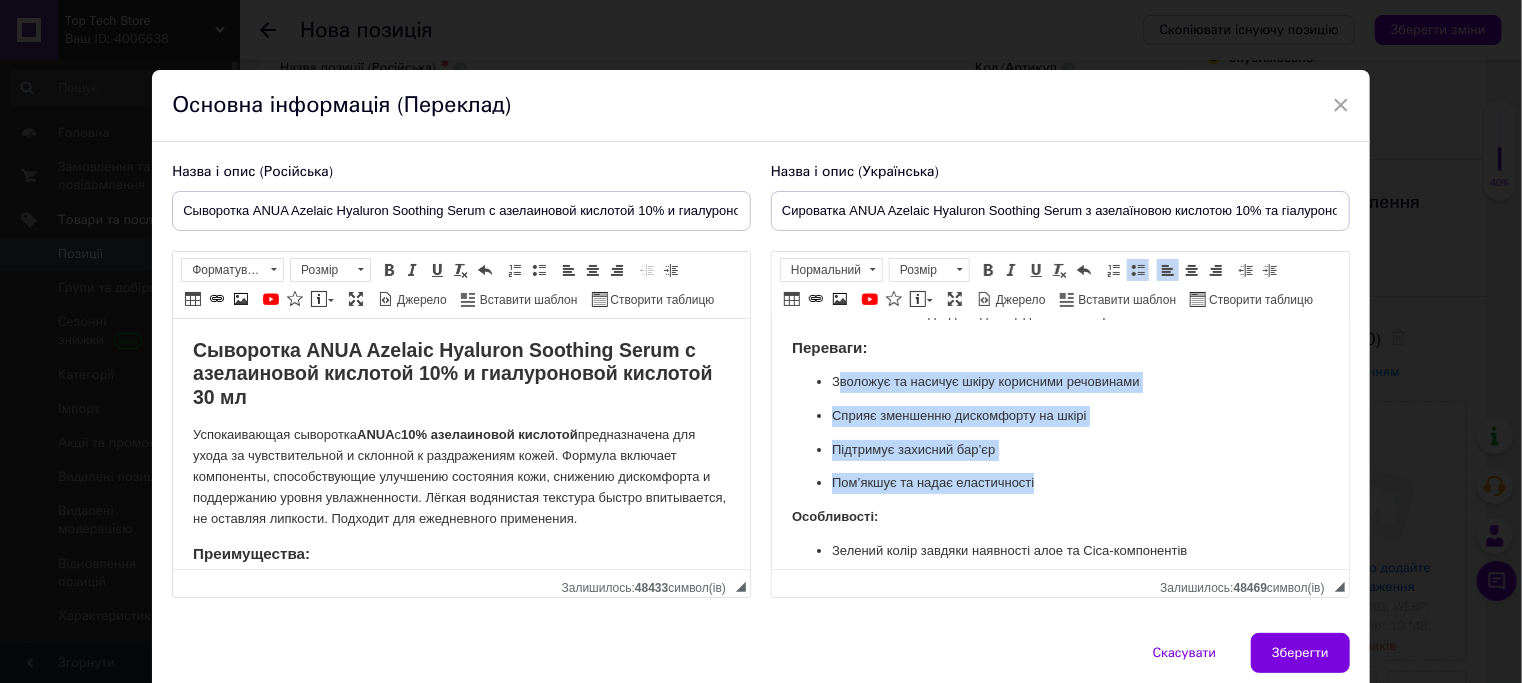 drag, startPoint x: 1053, startPoint y: 491, endPoint x: 835, endPoint y: 383, distance: 243.28584 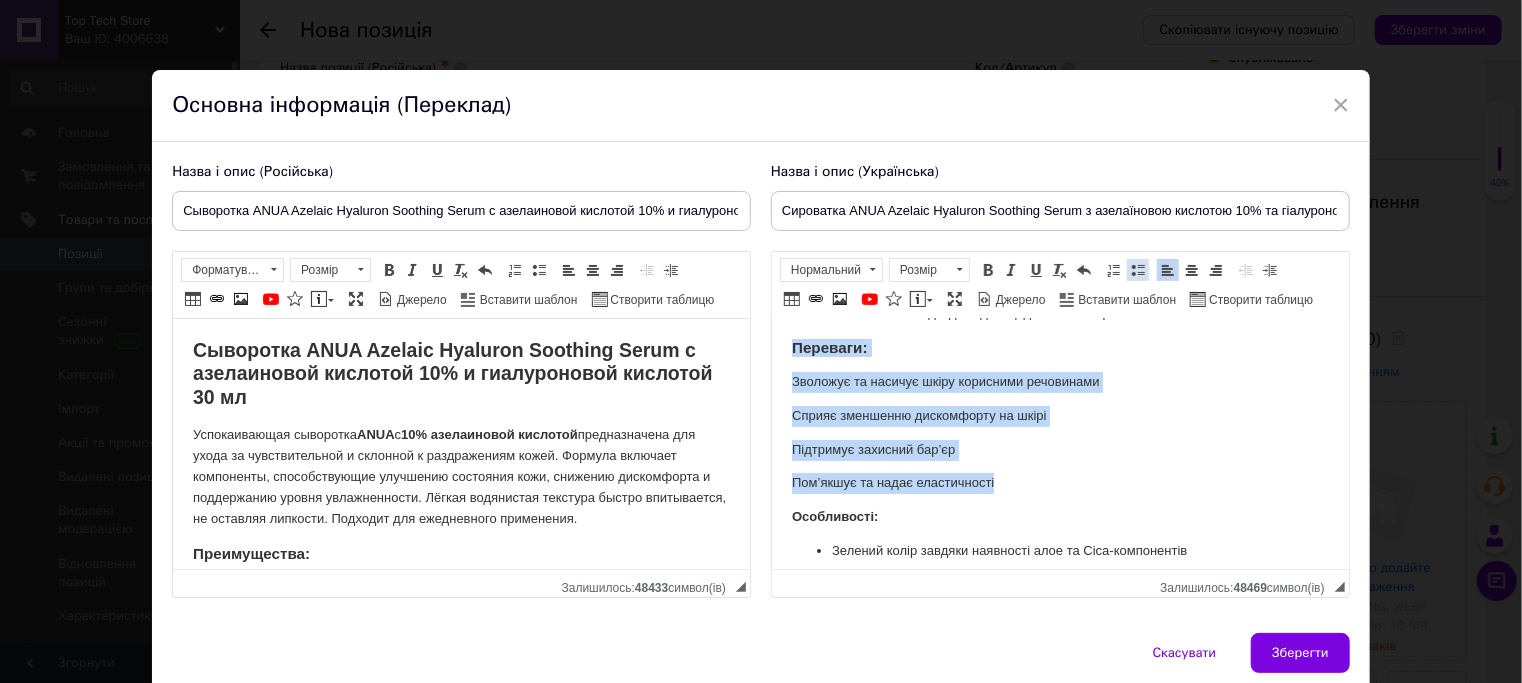 click at bounding box center (1138, 270) 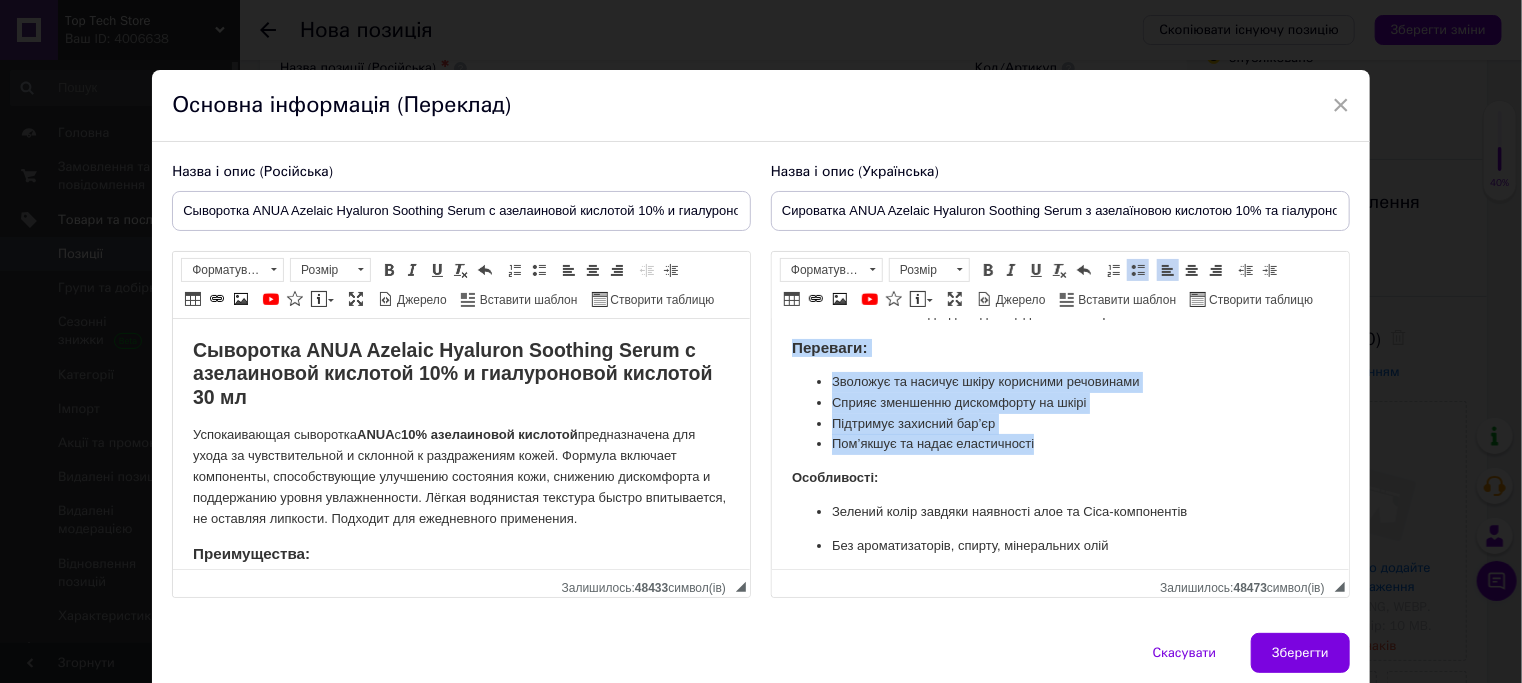 click on "З воложує та насичує шкіру корисними речовинами" at bounding box center [1059, 382] 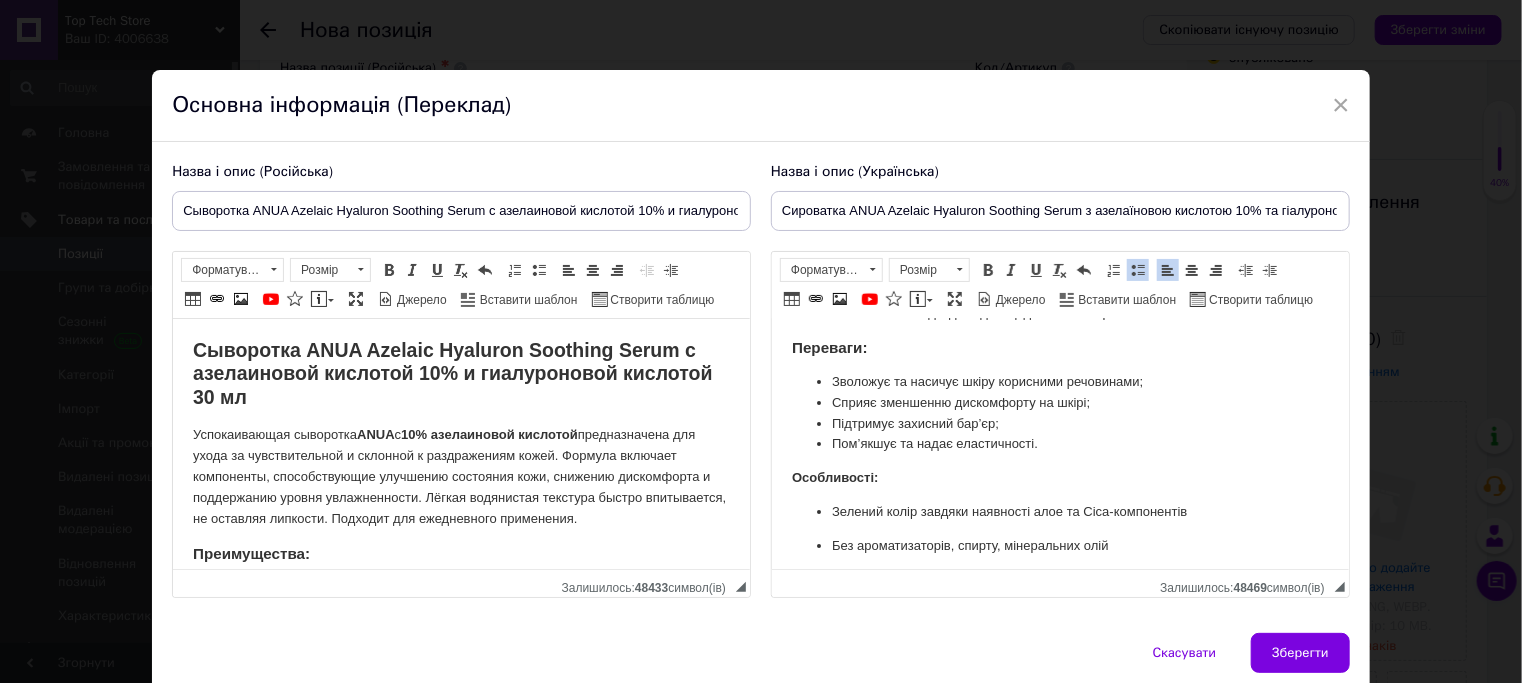 click on "Особливості:" at bounding box center [834, 477] 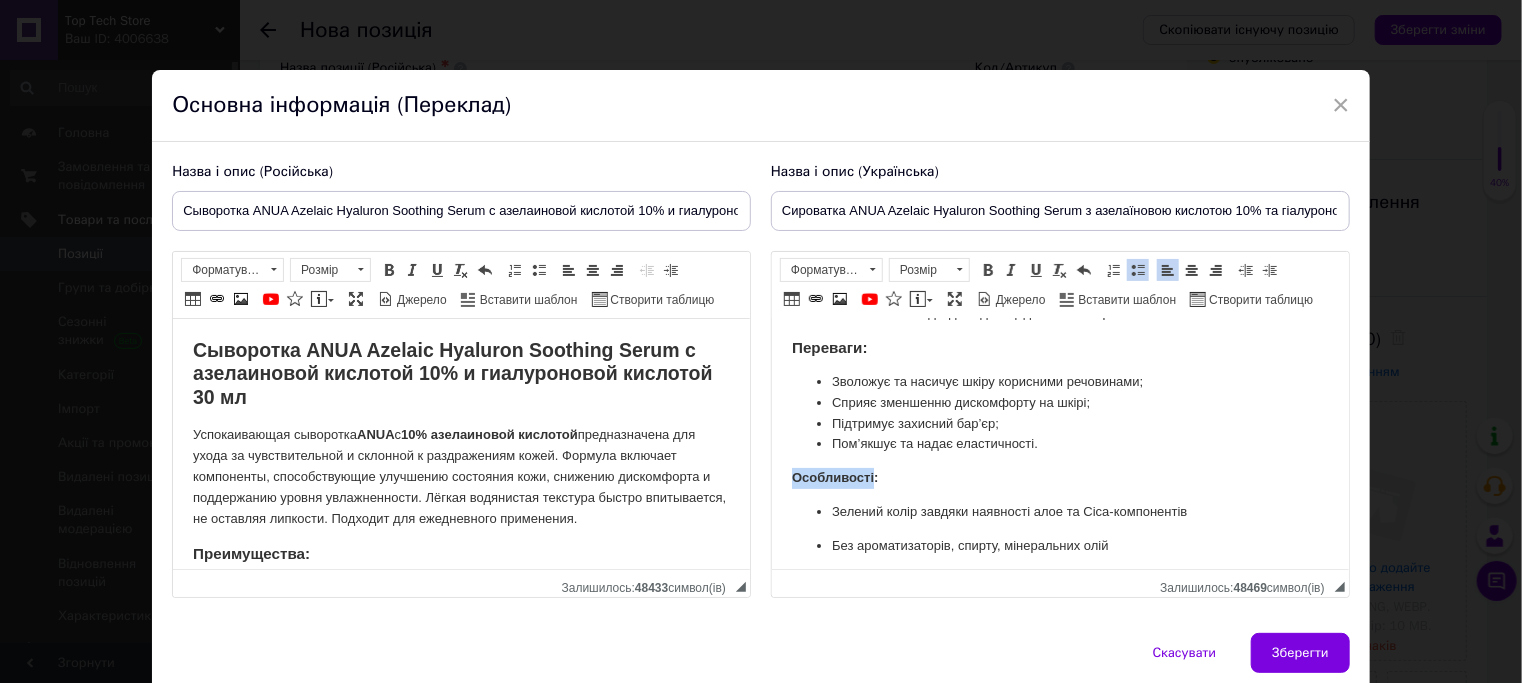 click on "Особливості:" at bounding box center [834, 477] 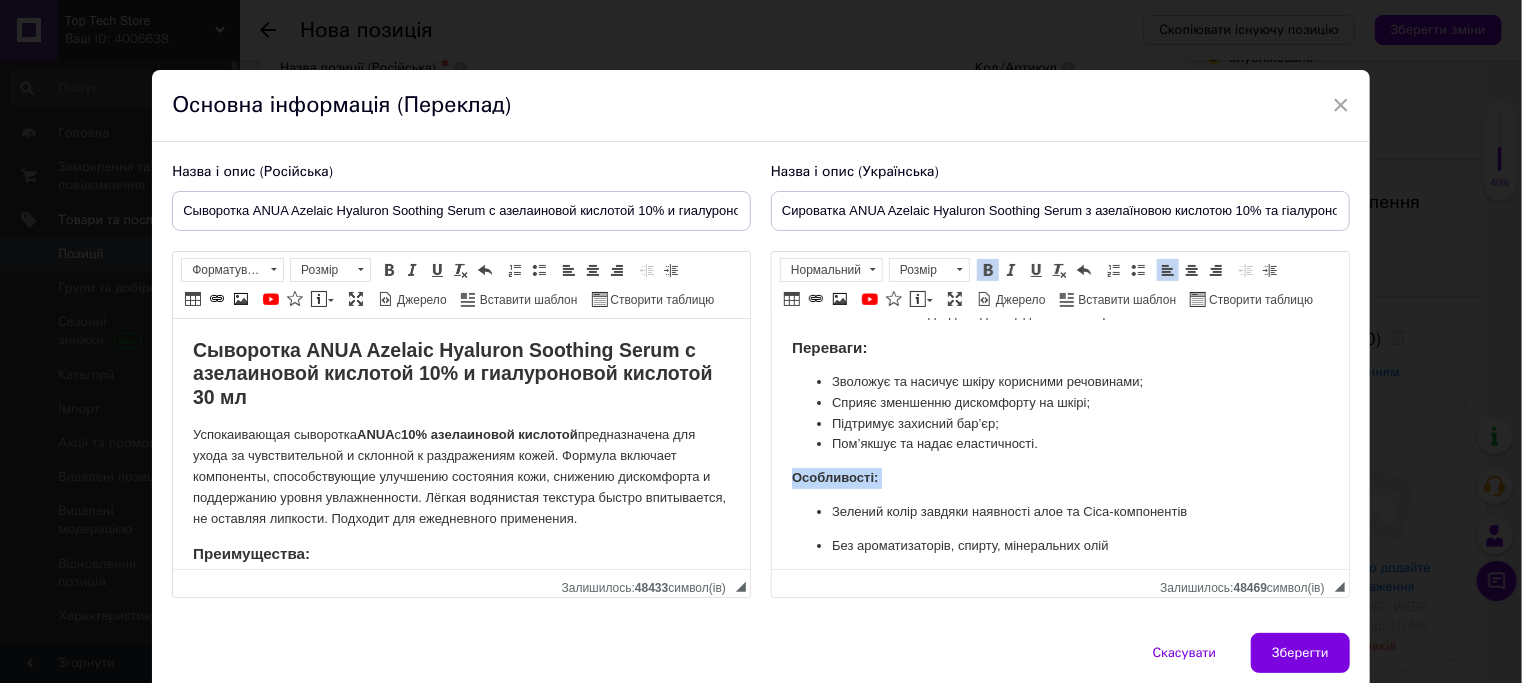 click on "Особливості:" at bounding box center (834, 477) 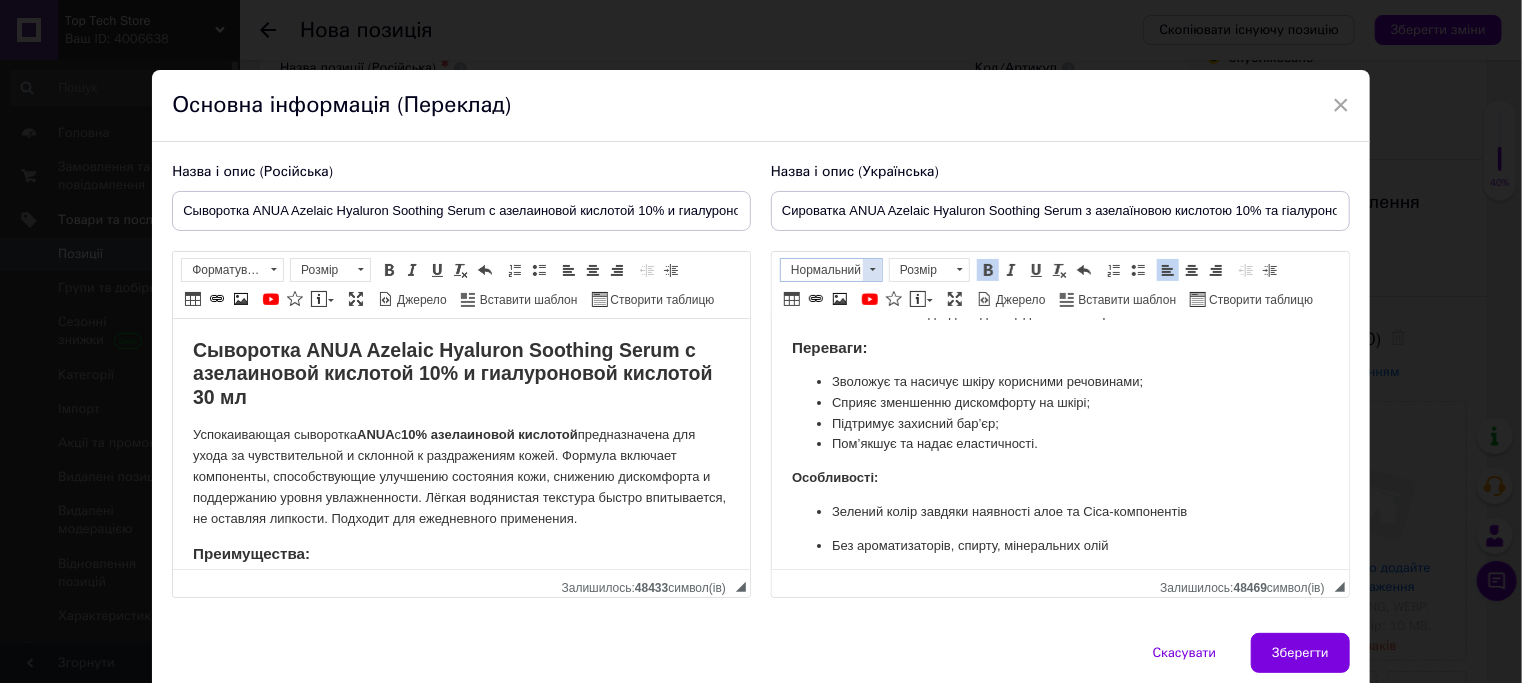 click at bounding box center (872, 270) 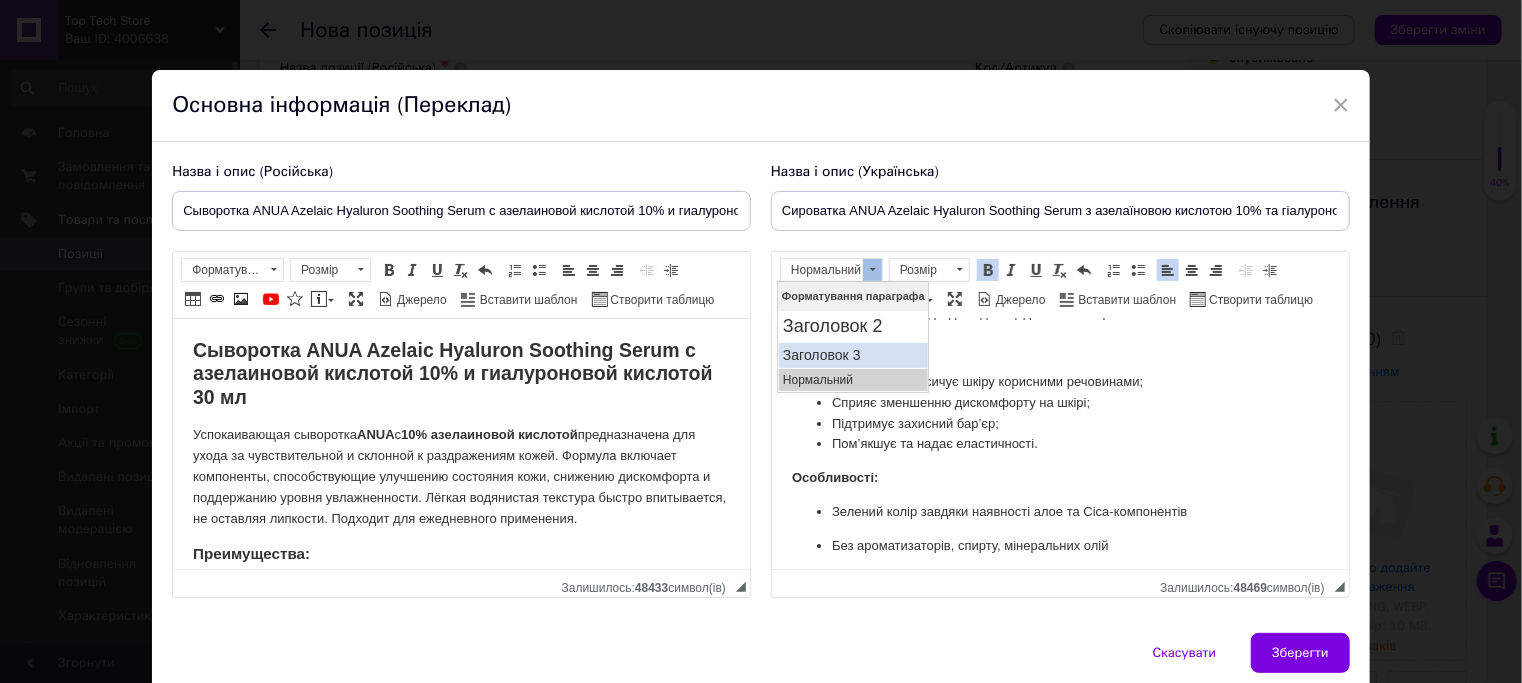 click on "Заголовок 3" at bounding box center (852, 354) 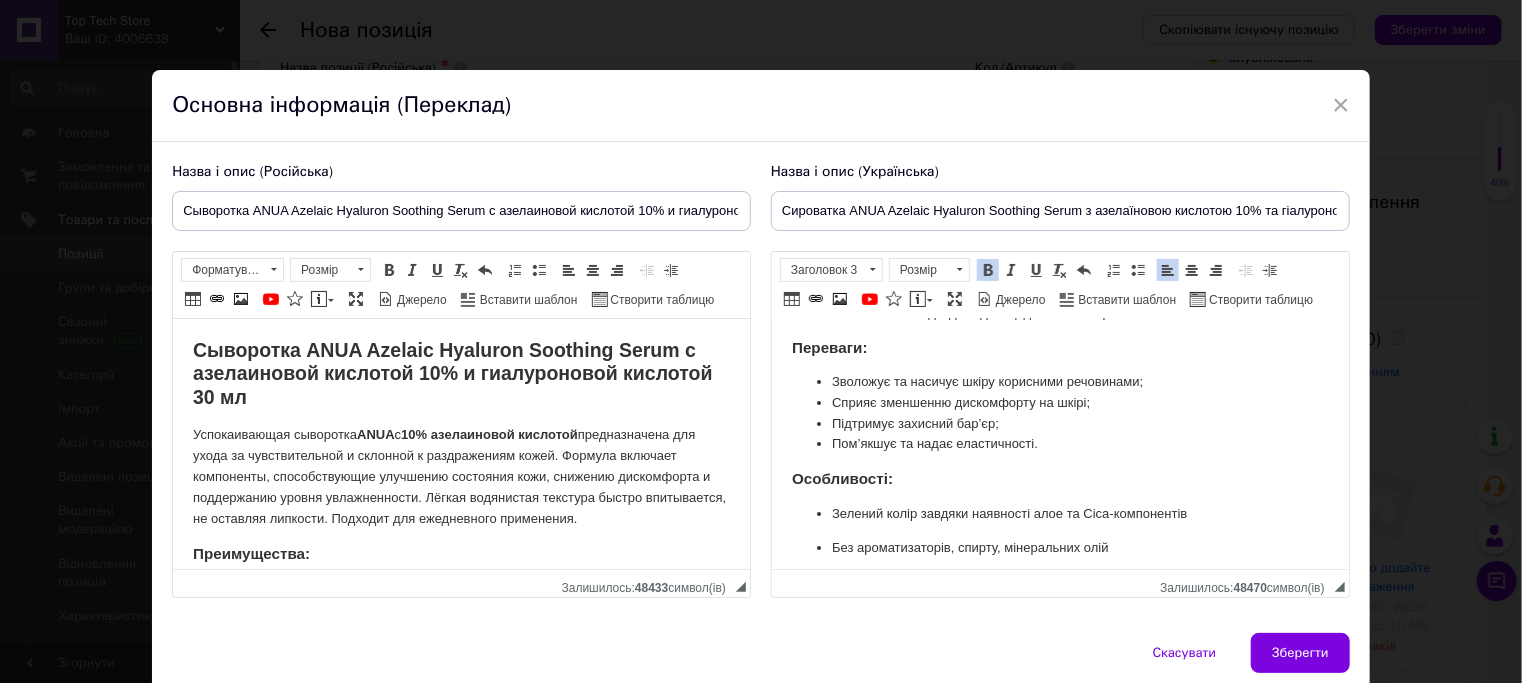 click on "Сироватка ANUA Azelaic Hyaluron Soothing Serum з азелаїновою кислотою 10% та гіалуроновою кислотою 30 мл Заспокійлива сироватка  ANUA  з  10% азелаїновою кислотою  створена для догляду за чутливою, схильною до подразнень шкірою. Формула містить компоненти, які допомагають зменшити почервоніння, підтримують зволоження та покращують загальний стан шкіри. М’яка водяниста текстура швидко вбирається, не залишає липкості або плівки. Підходить для щоденного використання. Переваги: З воложує та насичує шкіру корисними речовинами; Сприяє зменшенню дискомфорту на шкірі; Ніацинамід" at bounding box center [1059, 566] 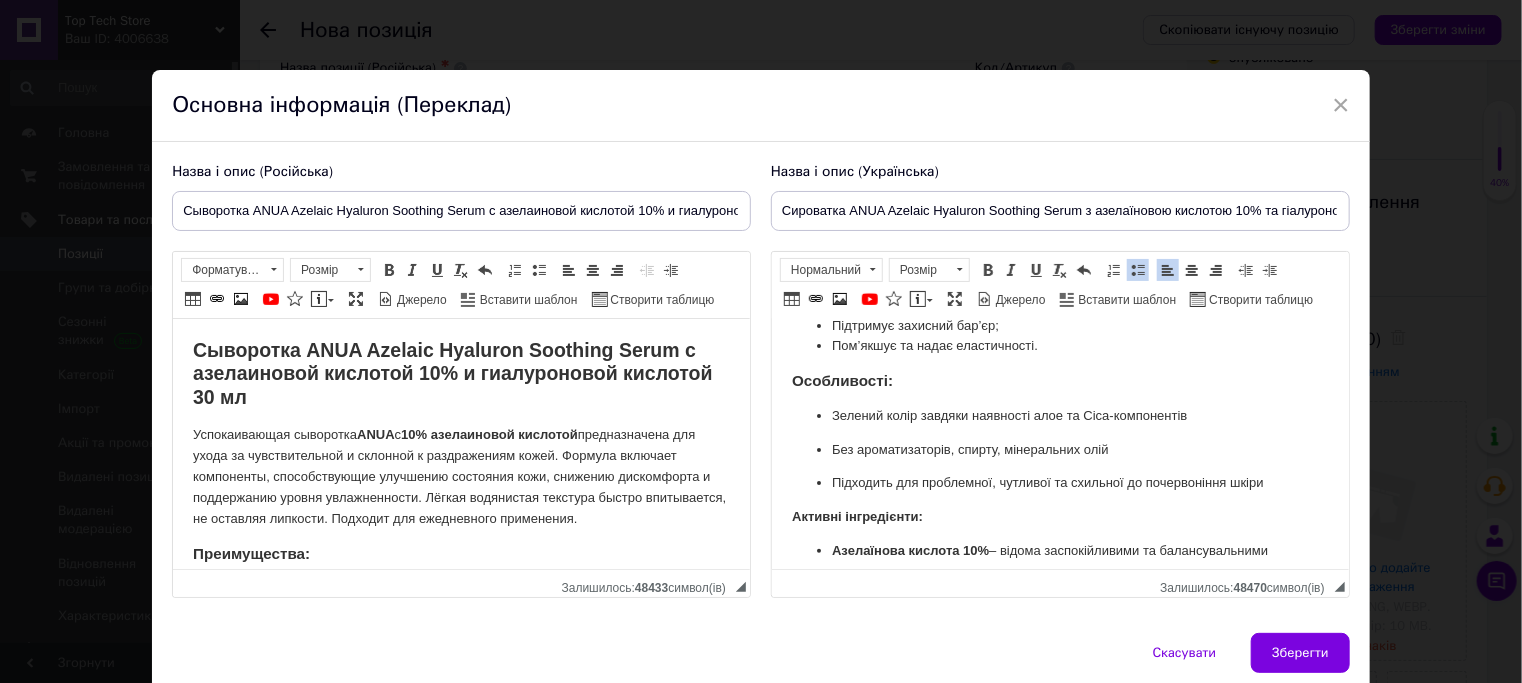 scroll, scrollTop: 300, scrollLeft: 0, axis: vertical 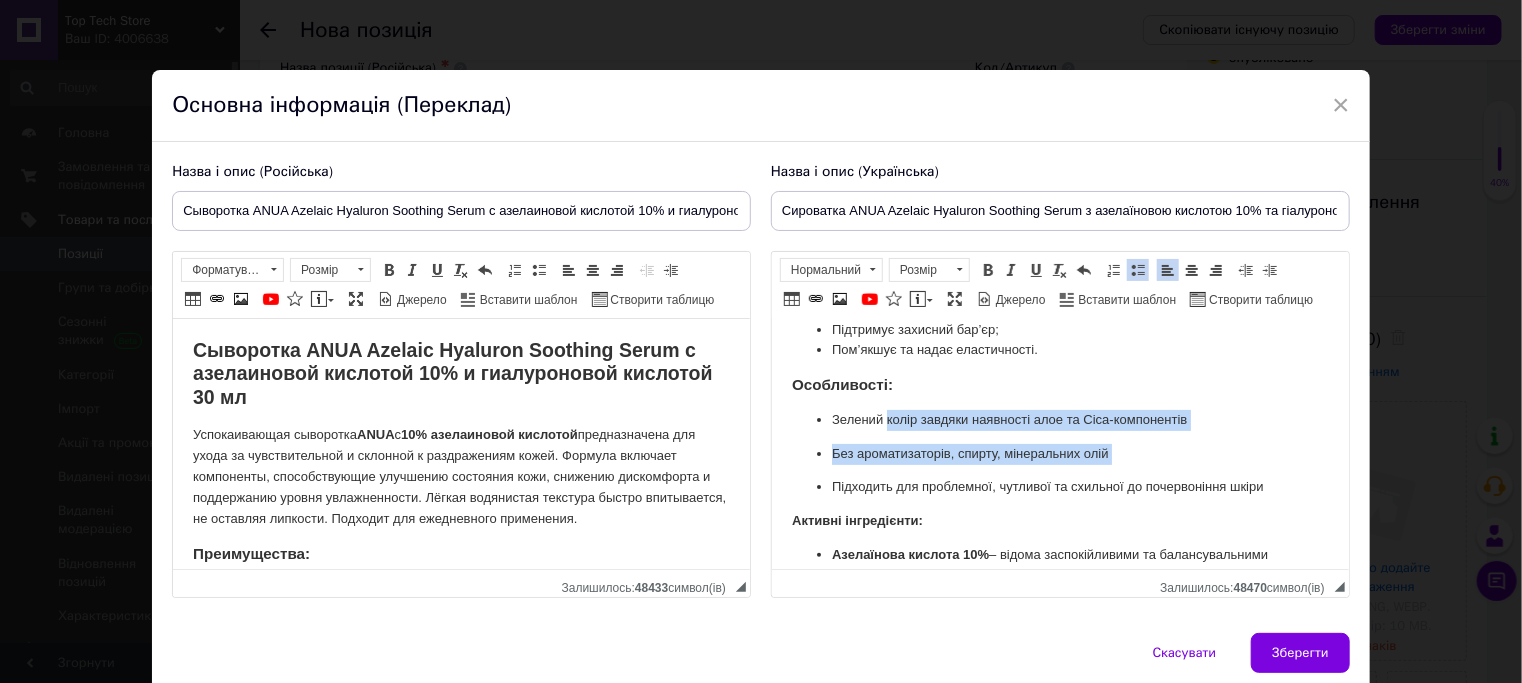 drag, startPoint x: 1277, startPoint y: 485, endPoint x: 886, endPoint y: 424, distance: 395.7297 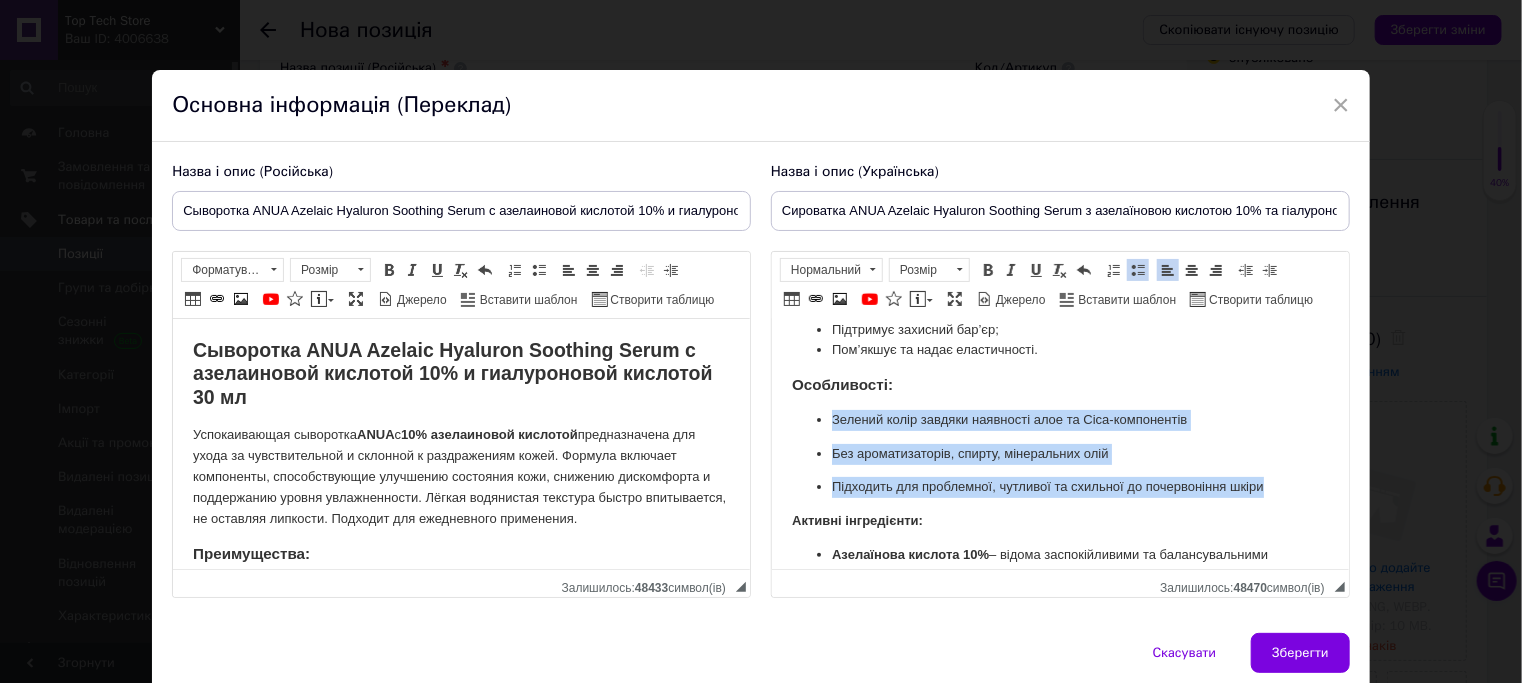 drag, startPoint x: 1264, startPoint y: 494, endPoint x: 823, endPoint y: 426, distance: 446.21182 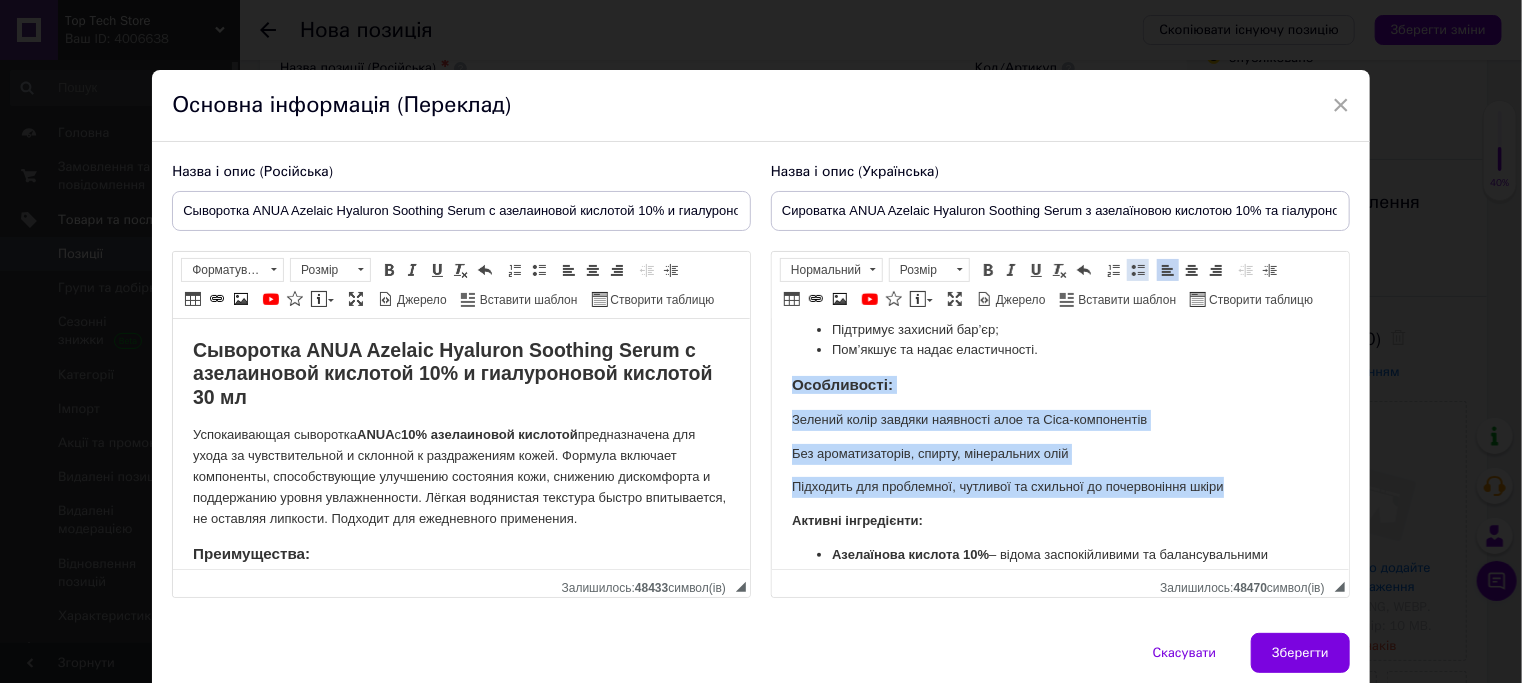 click at bounding box center [1138, 270] 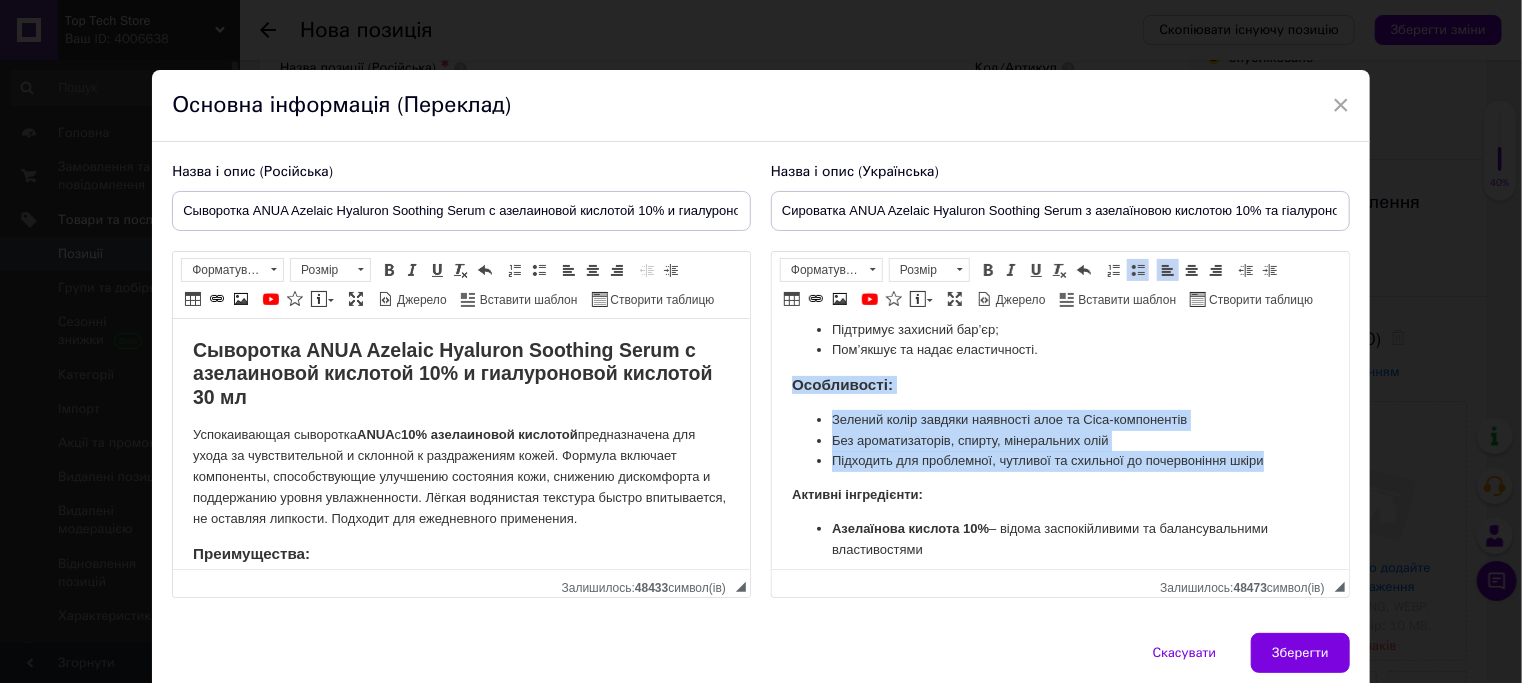 click on "Зелений колір завдяки наявності алое та Cica-компонентів" at bounding box center [1059, 420] 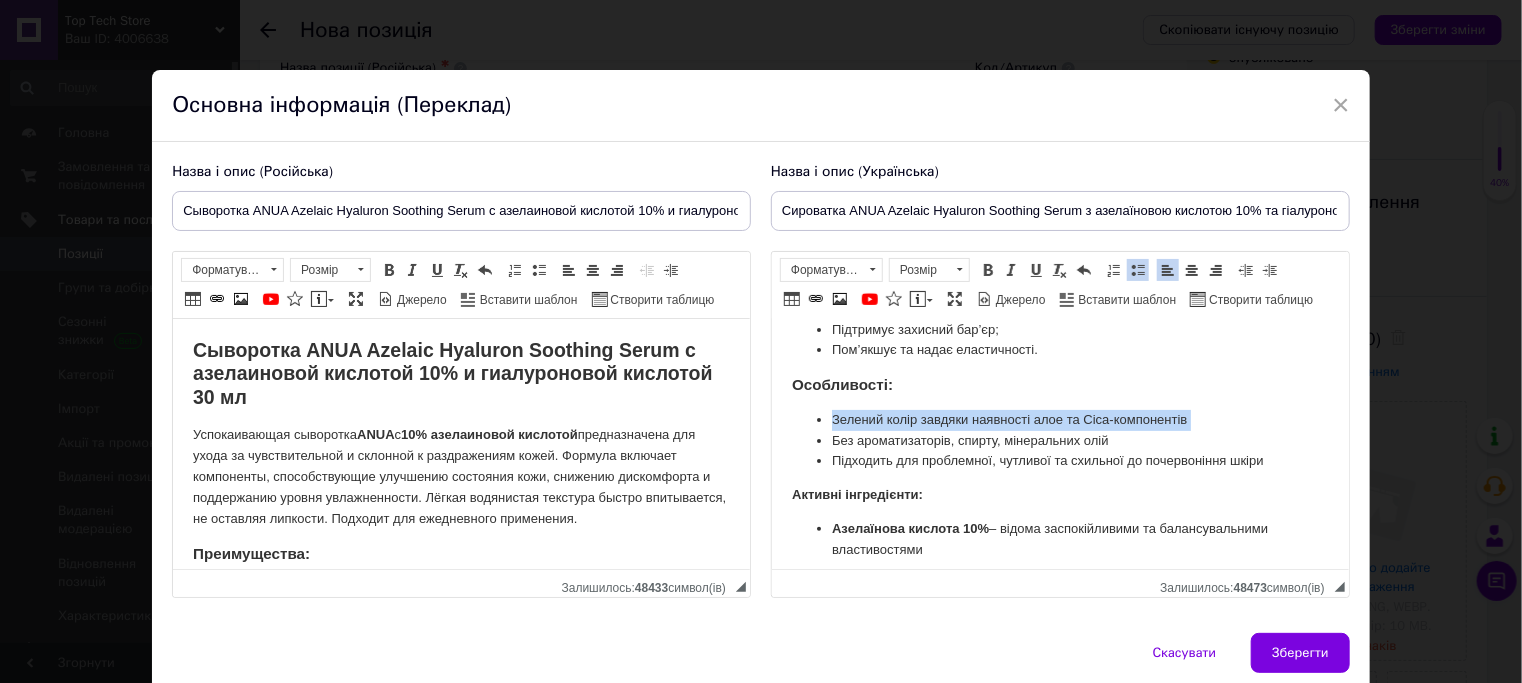 click on "Зелений колір завдяки наявності алое та Cica-компонентів" at bounding box center [1059, 420] 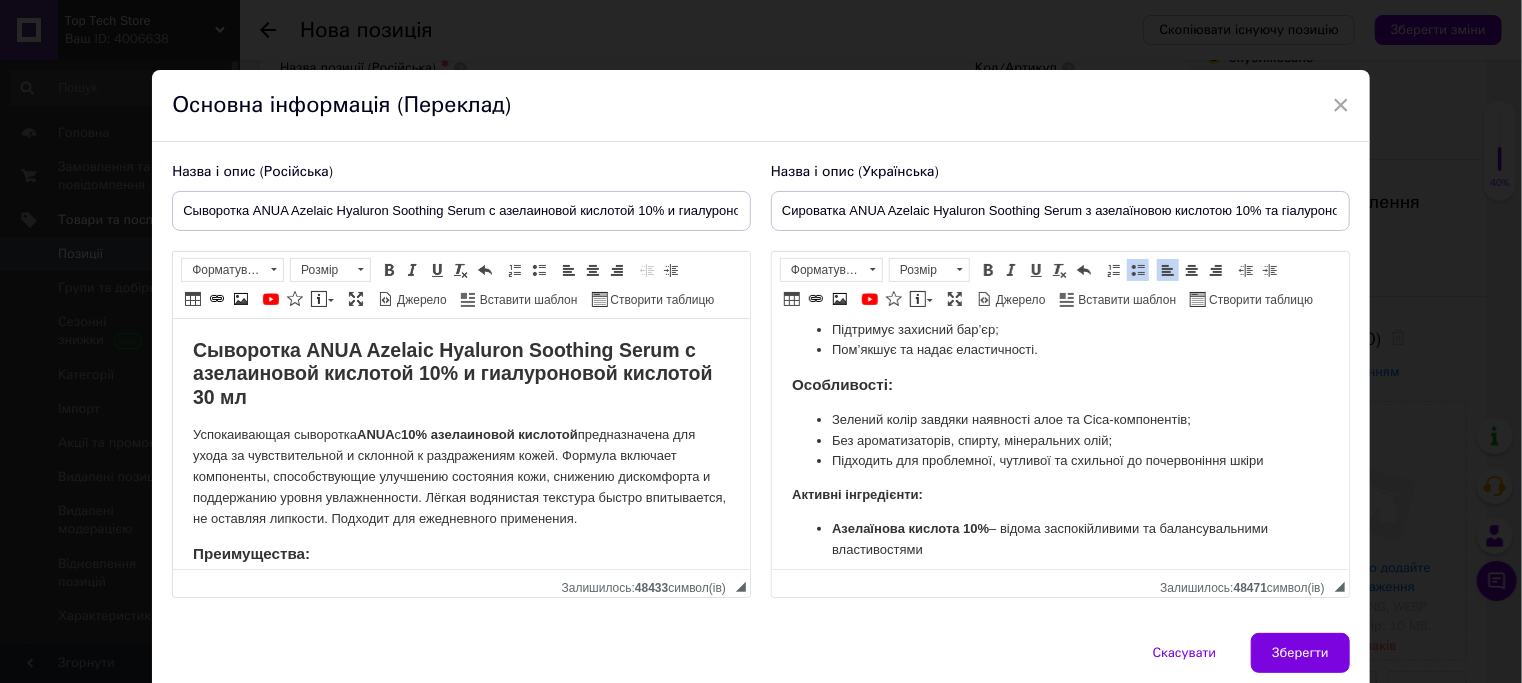 click on "Зелений колір завдяки наявності алое та Cica-компонентів; Без ароматизаторів, спирту, мінеральних олій; Підходить для проблемної, чутливої та схильної до почервоніння шкіри" at bounding box center [1059, 441] 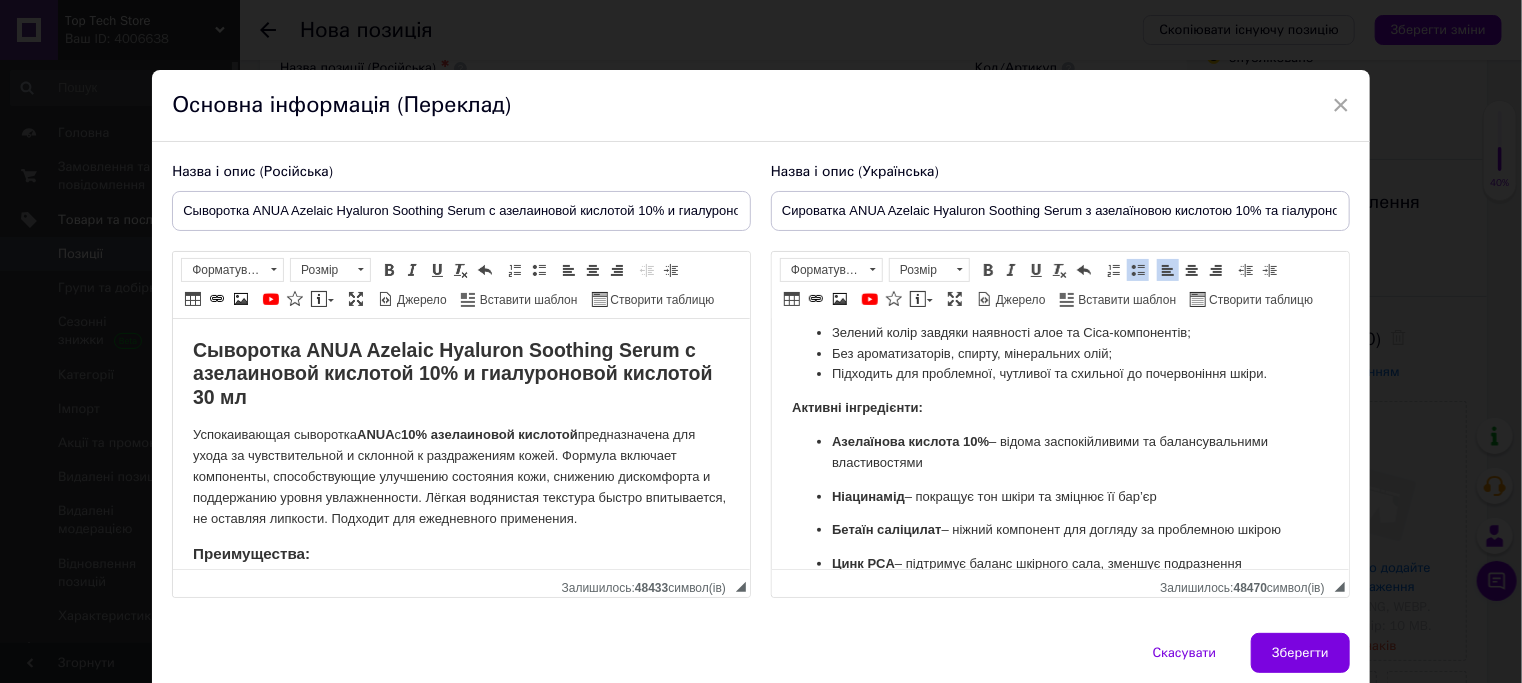scroll, scrollTop: 388, scrollLeft: 0, axis: vertical 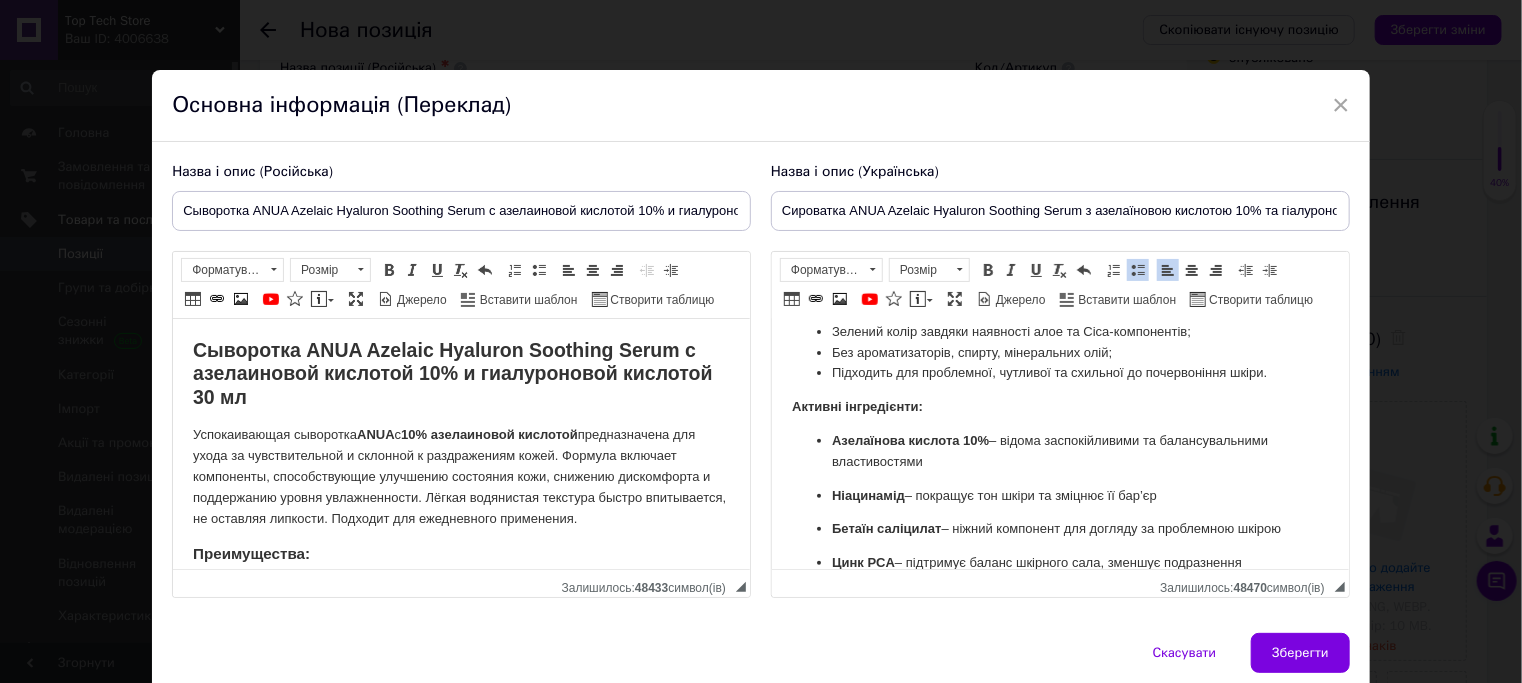 click on "Активні інгредієнти:" at bounding box center [856, 406] 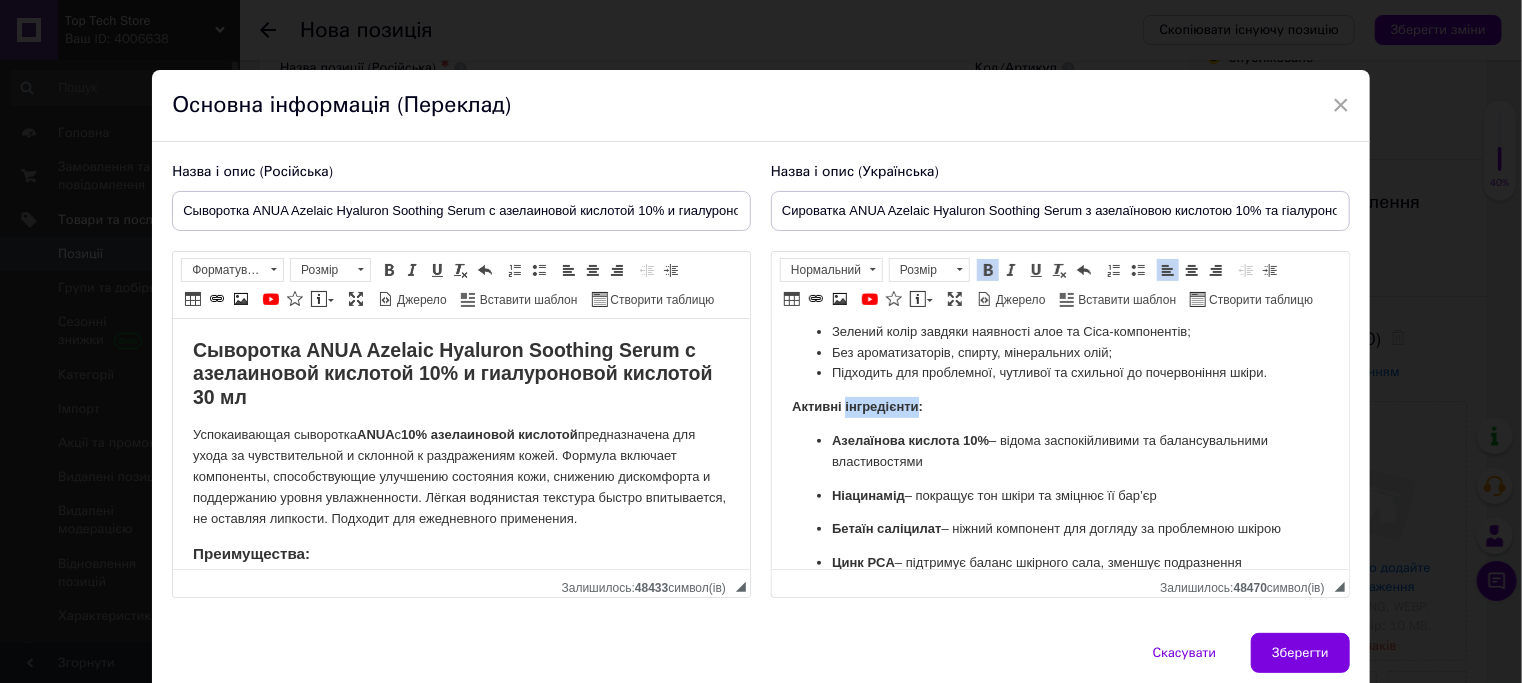 click on "Активні інгредієнти:" at bounding box center [856, 406] 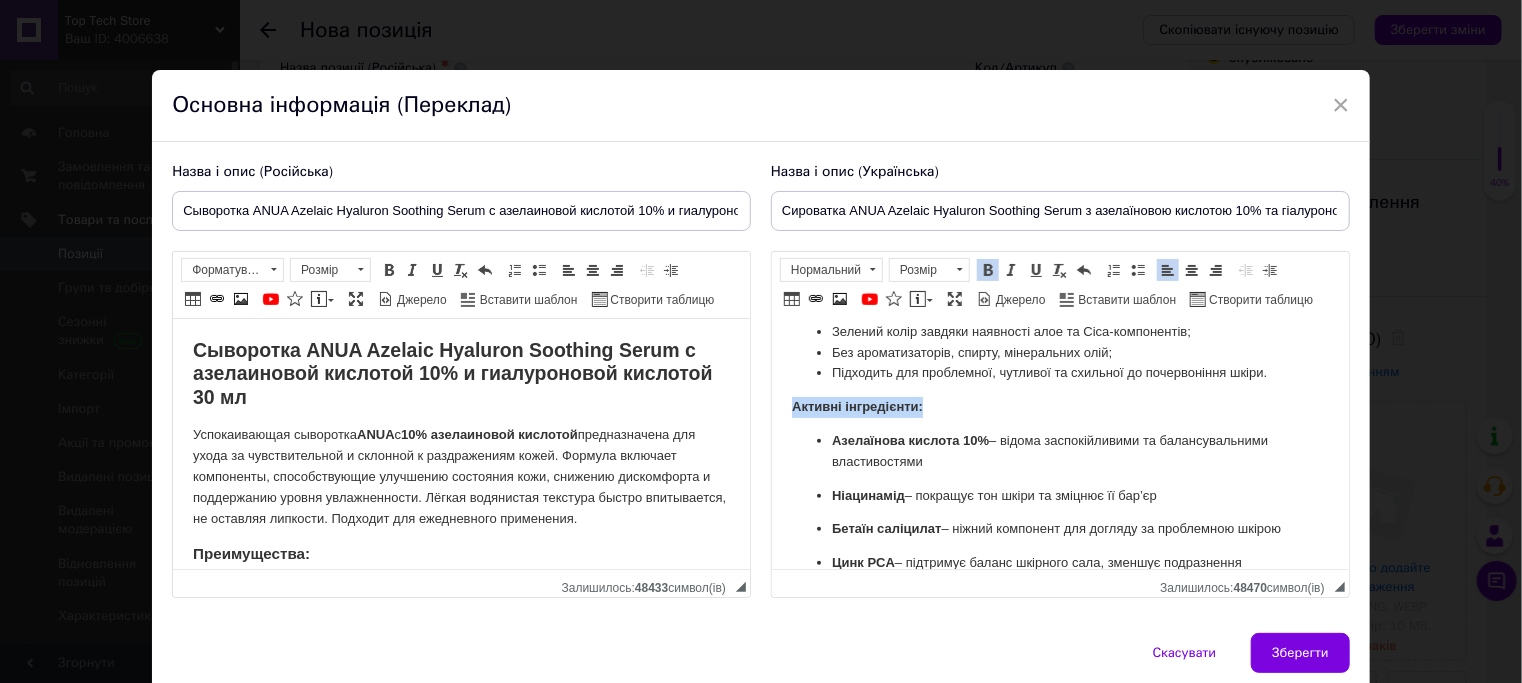 click on "Активні інгредієнти:" at bounding box center [856, 406] 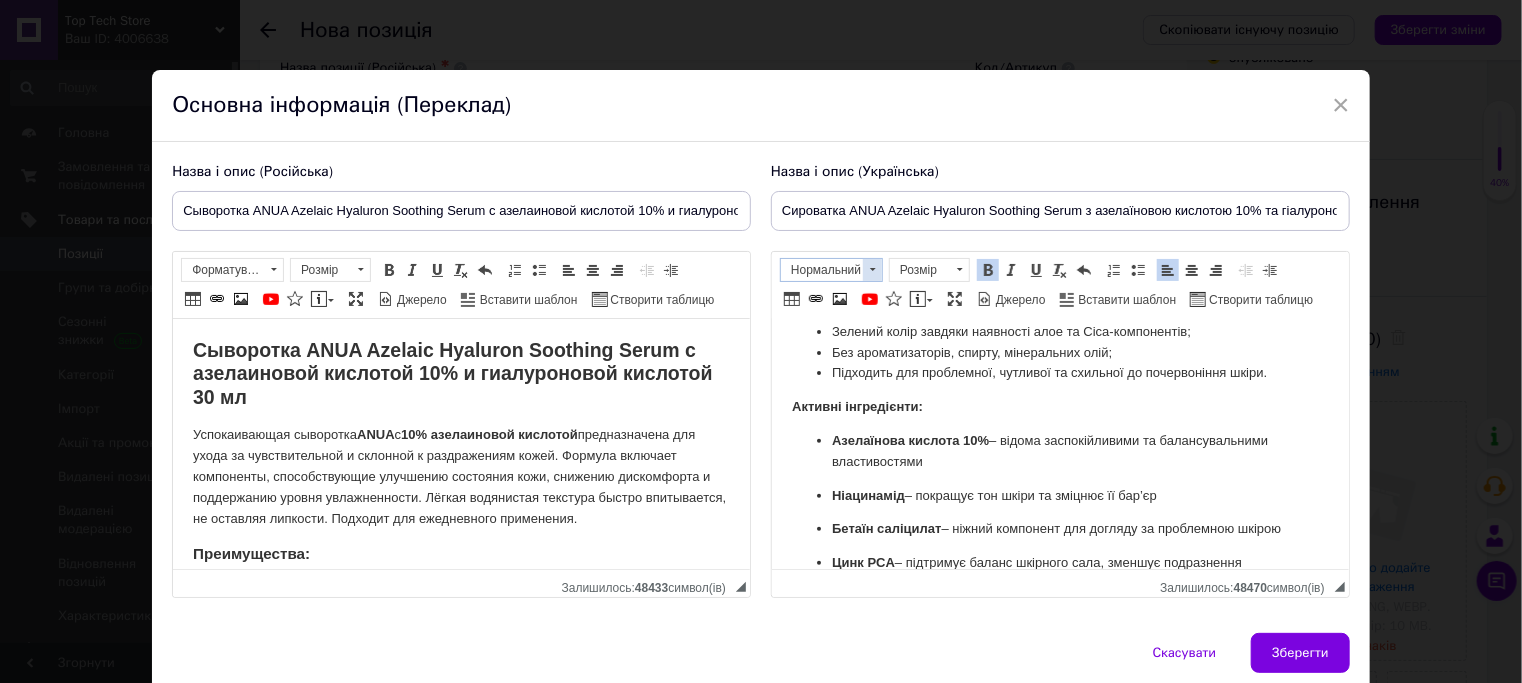 click at bounding box center (872, 270) 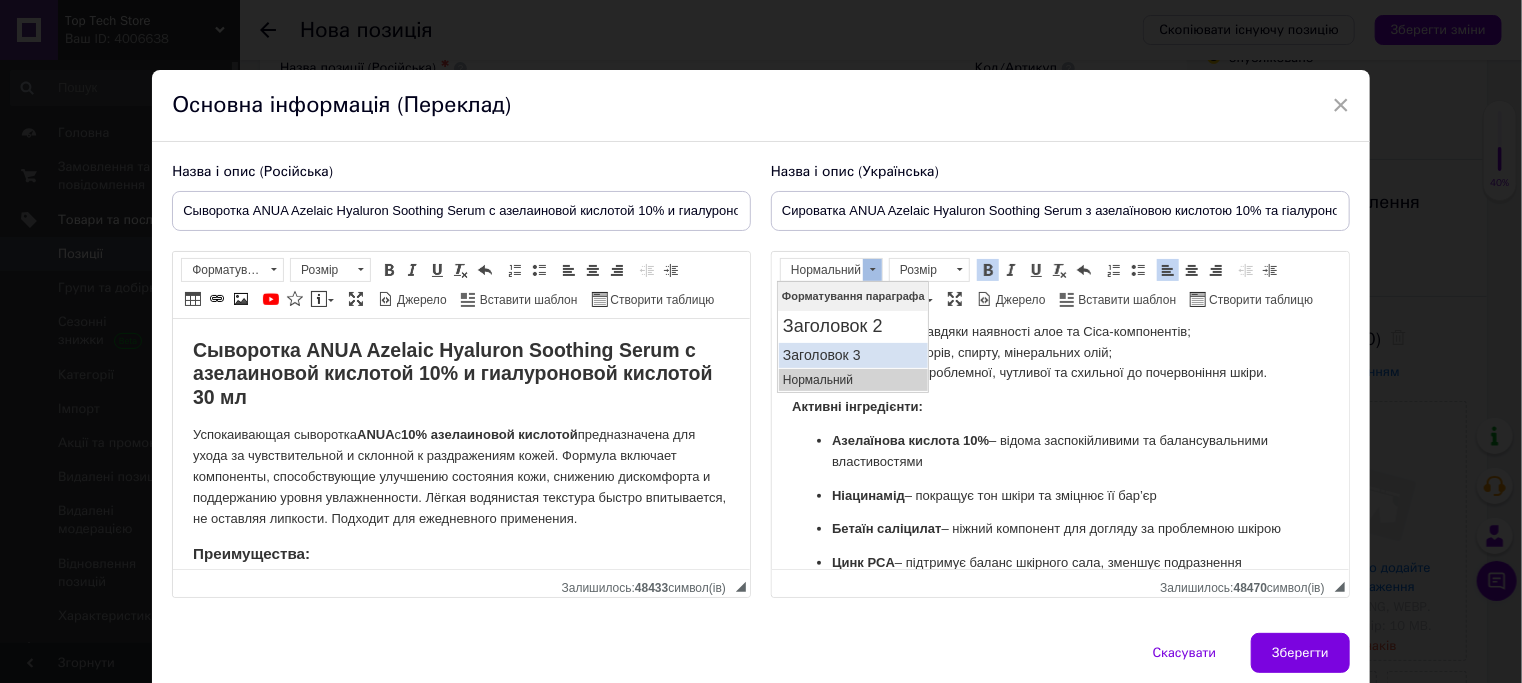click on "Заголовок 3" at bounding box center [852, 354] 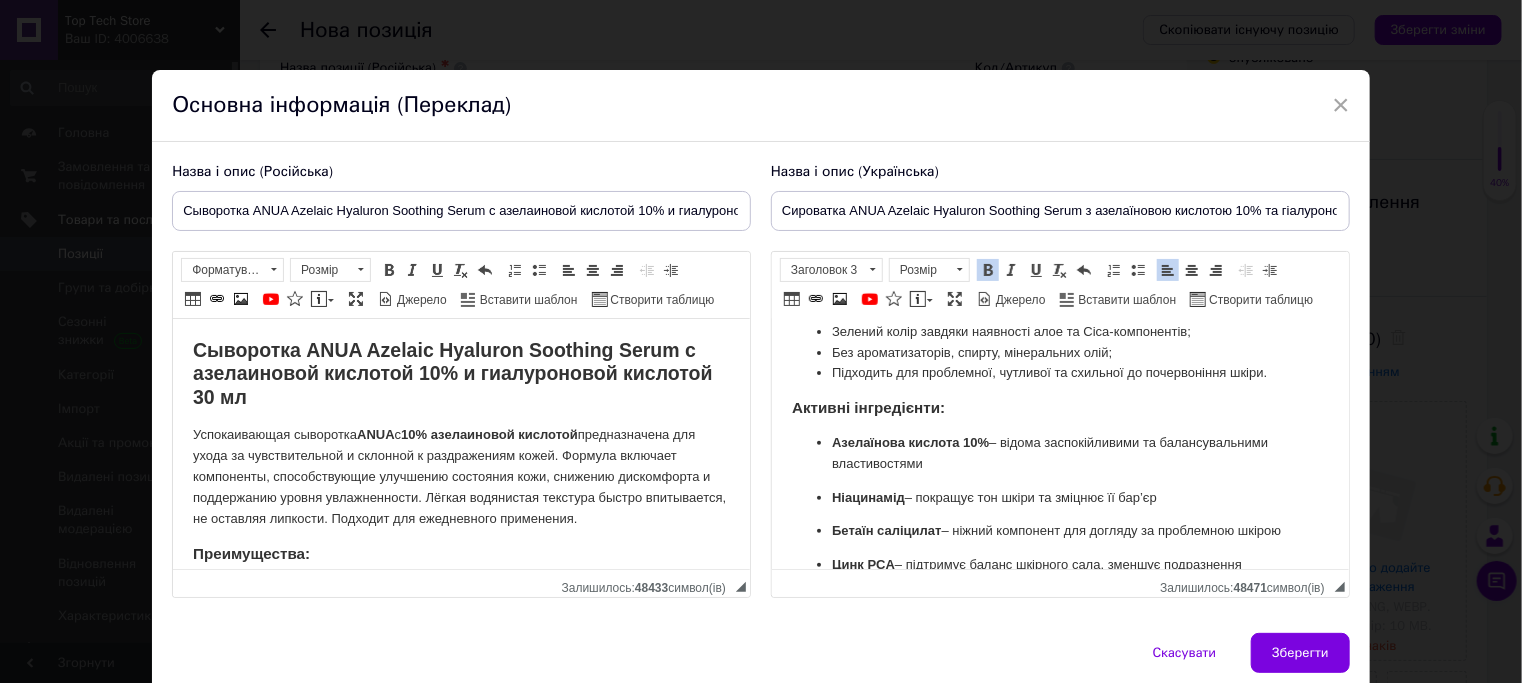 click on "Азелаїнова кислота 10%  – відома заспокійливими та балансувальними властивостями" at bounding box center (1059, 454) 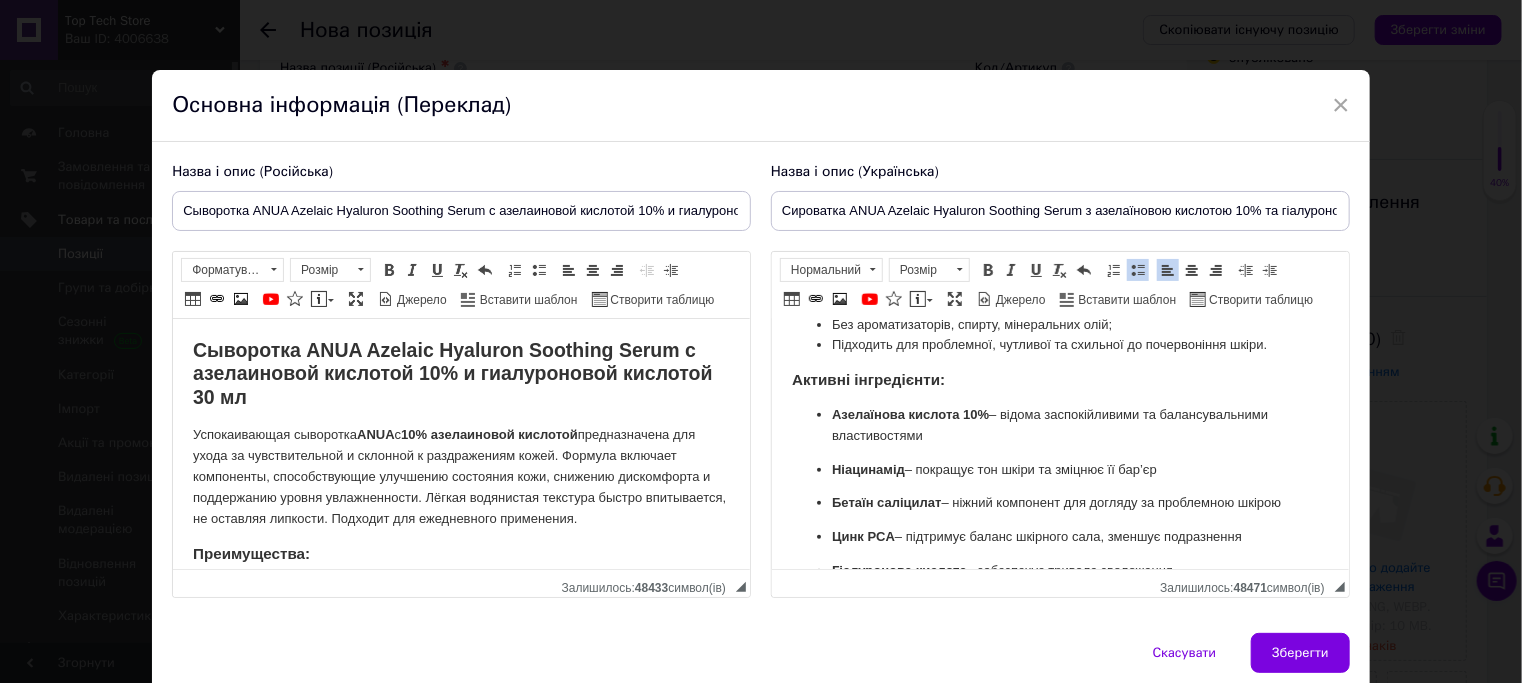 scroll, scrollTop: 415, scrollLeft: 0, axis: vertical 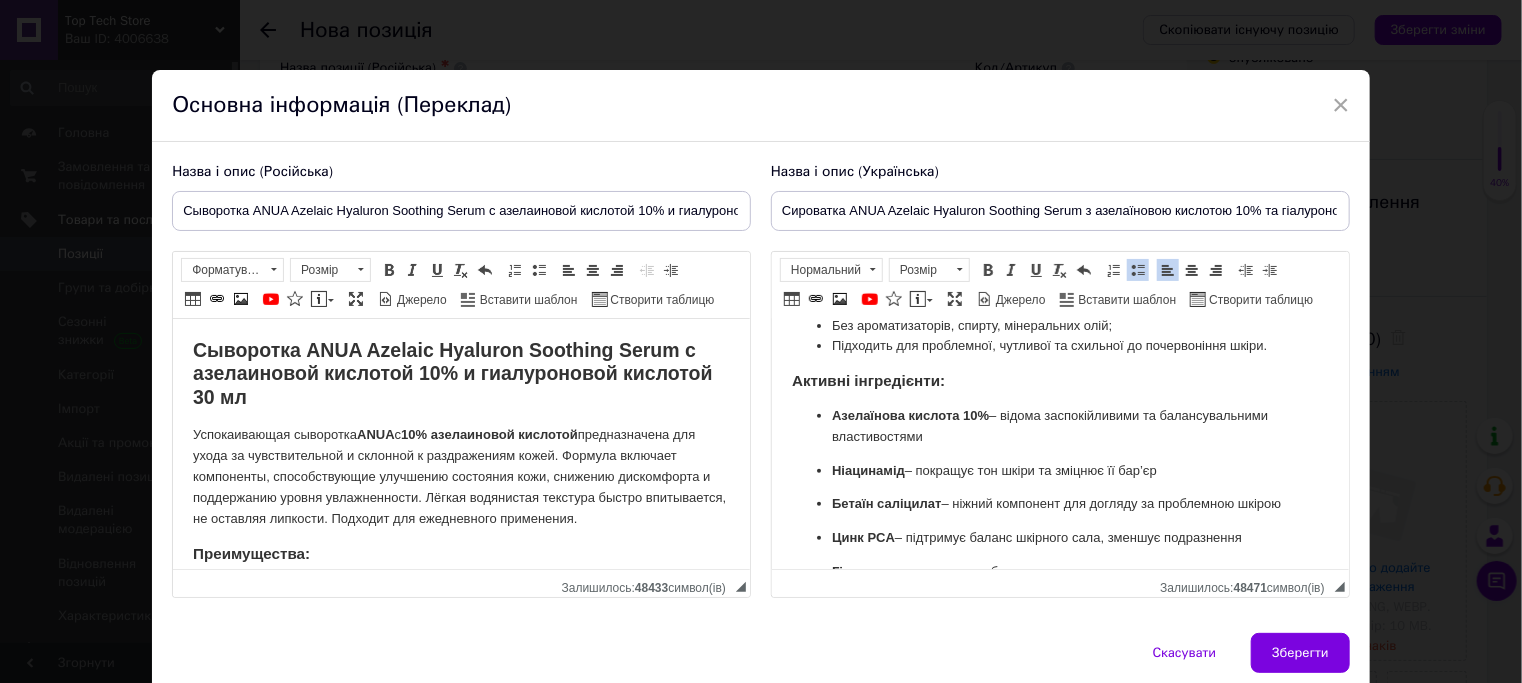drag, startPoint x: 1213, startPoint y: 464, endPoint x: 829, endPoint y: 421, distance: 386.40005 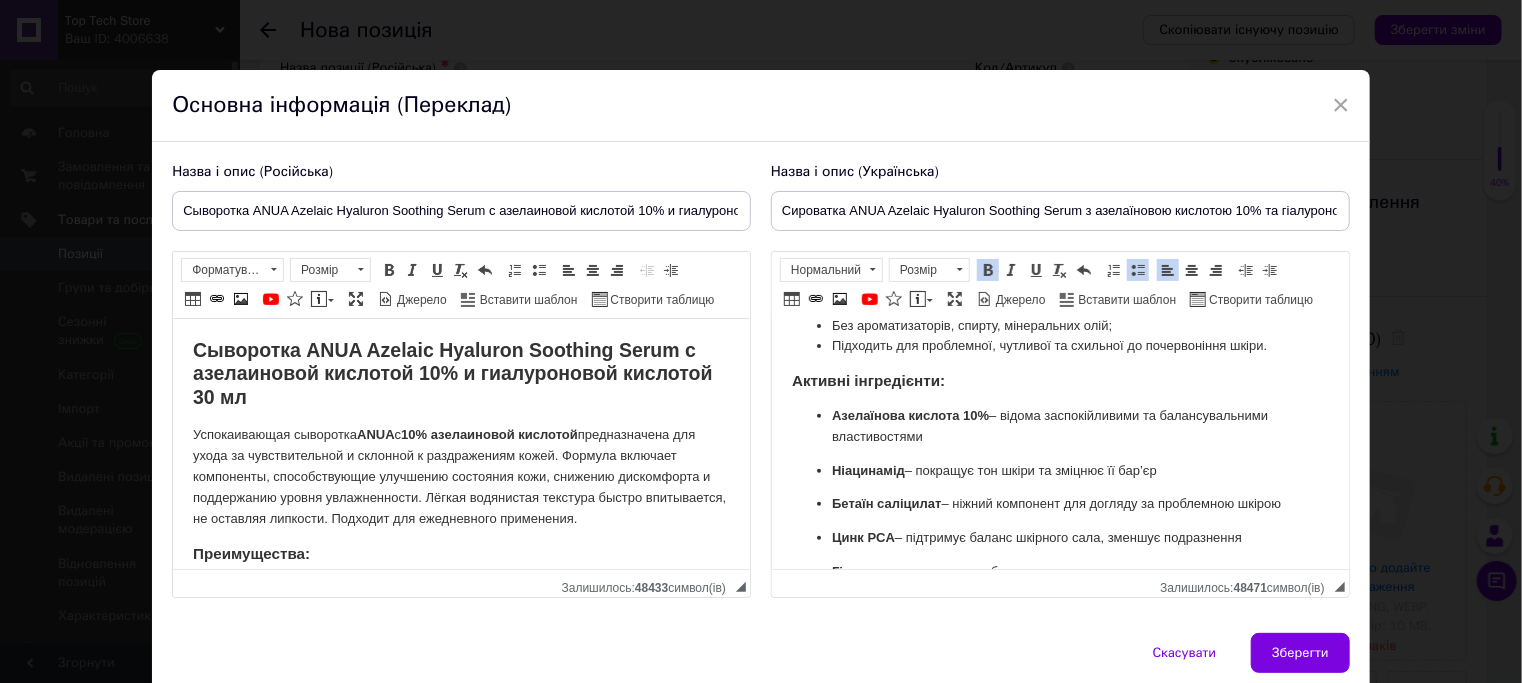 click at bounding box center [1138, 270] 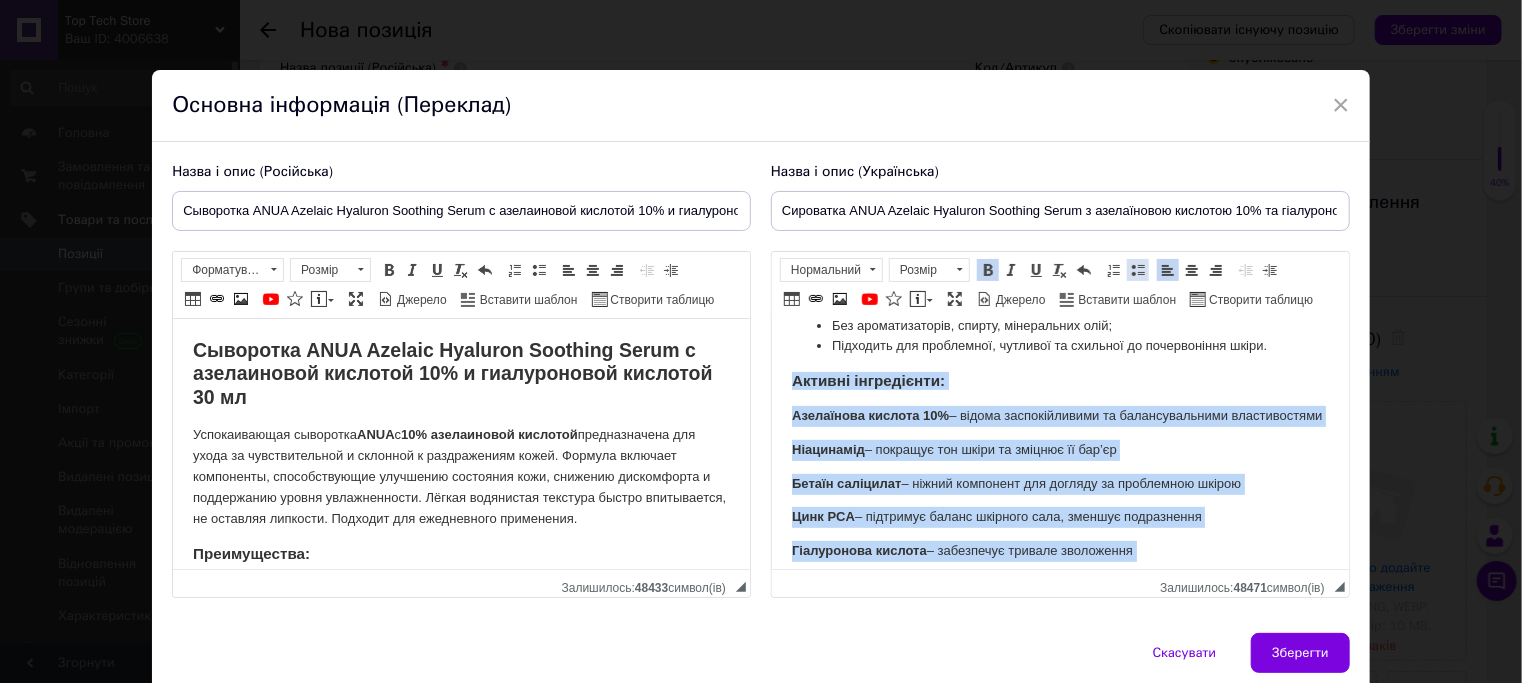 click at bounding box center (1138, 270) 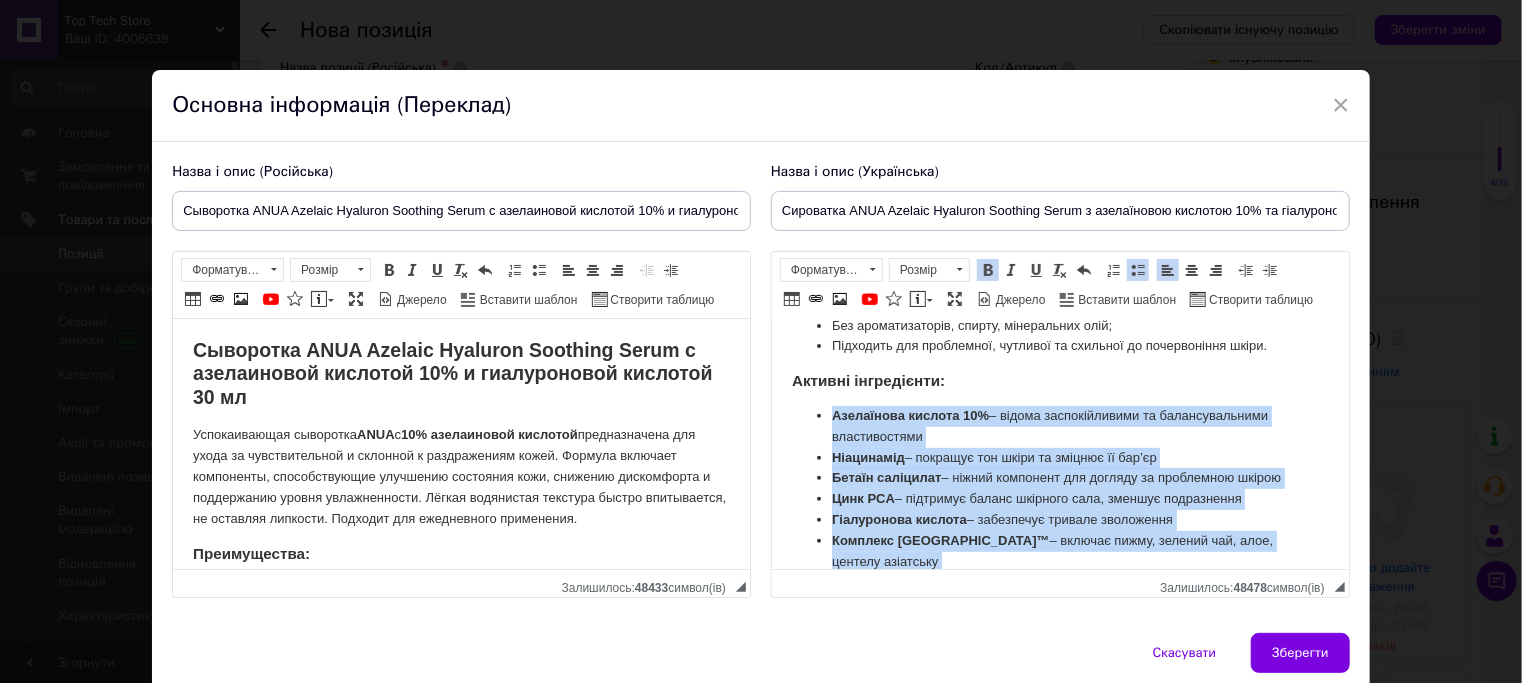 click on "Азелаїнова кислота 10%  – відома заспокійливими та балансувальними властивостями" at bounding box center (1059, 427) 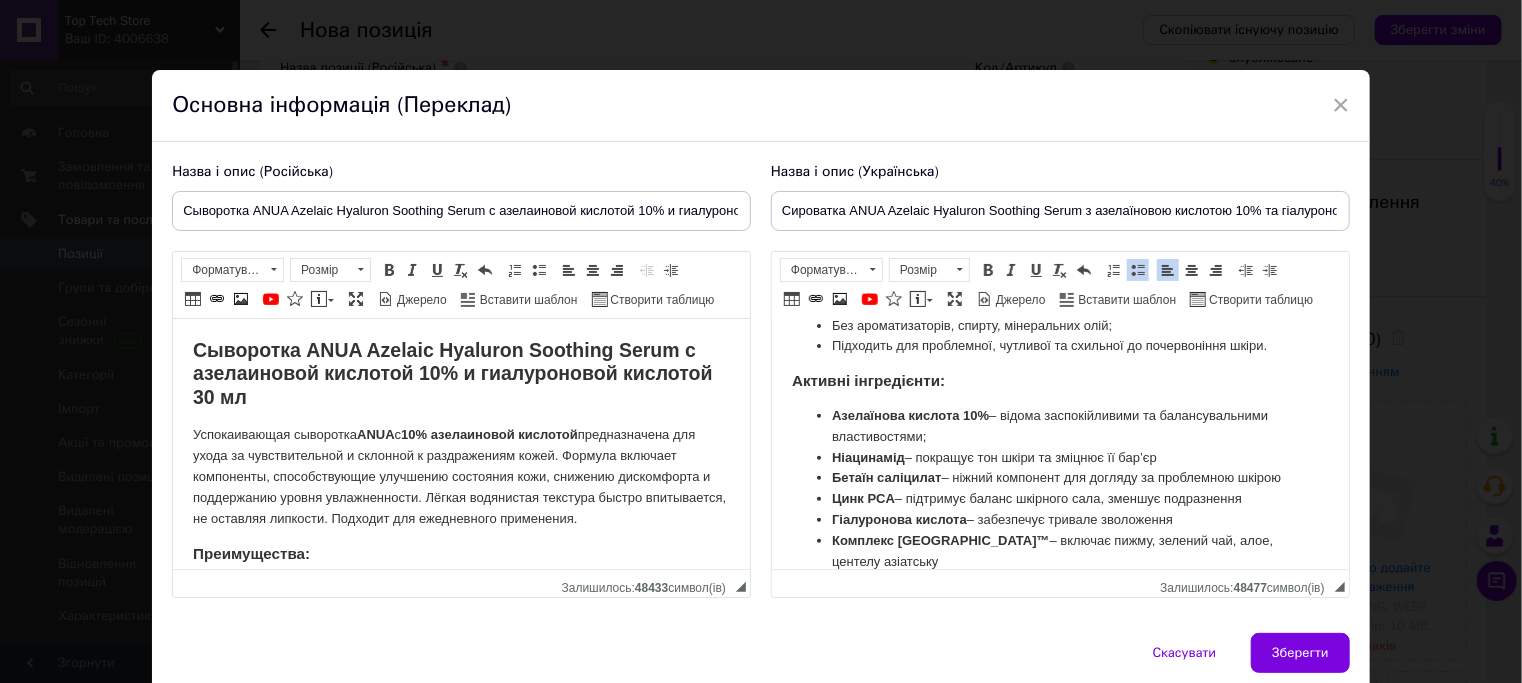 click on "Ніацинамід  – покращує тон шкіри та зміцнює її бар’єр" at bounding box center (1059, 458) 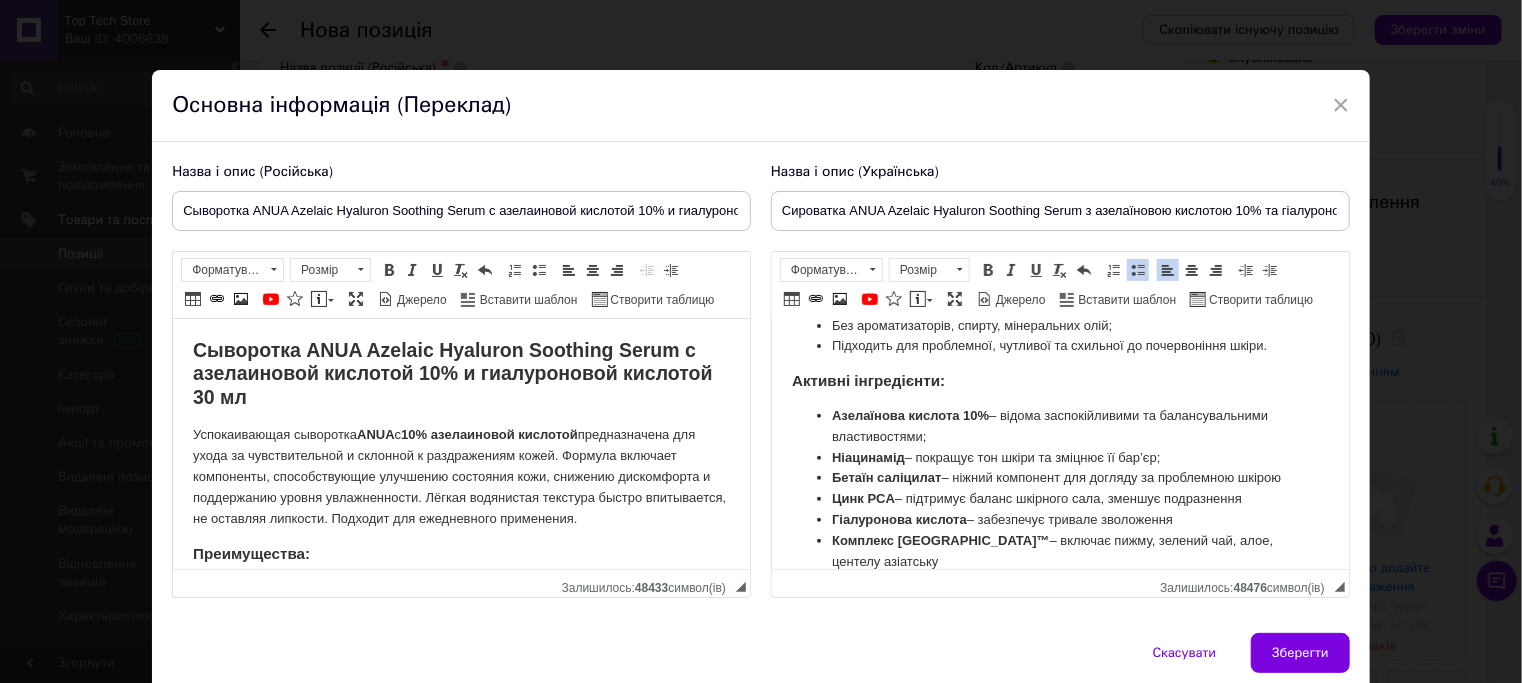 click on "Бетаїн саліцилат  – ніжний компонент для догляду за проблемною шкірою" at bounding box center (1059, 478) 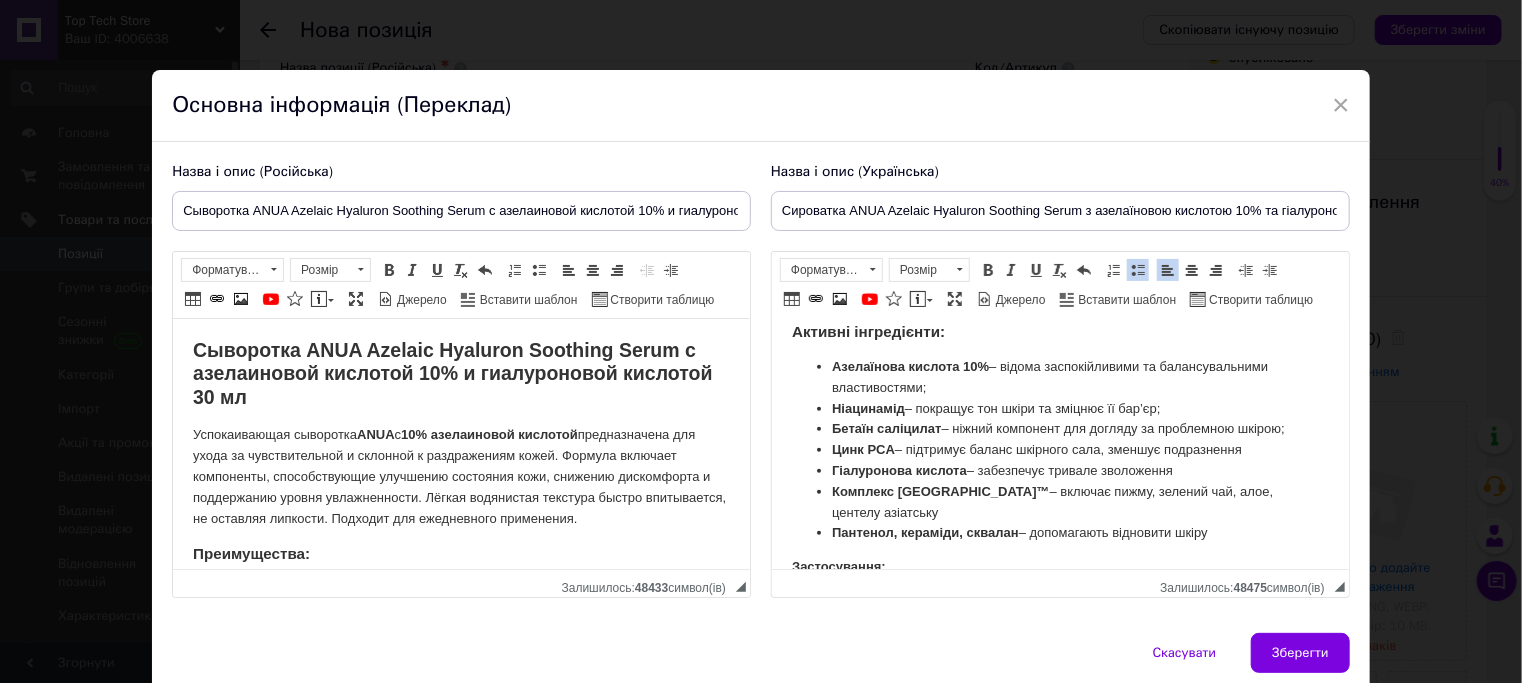 scroll, scrollTop: 467, scrollLeft: 0, axis: vertical 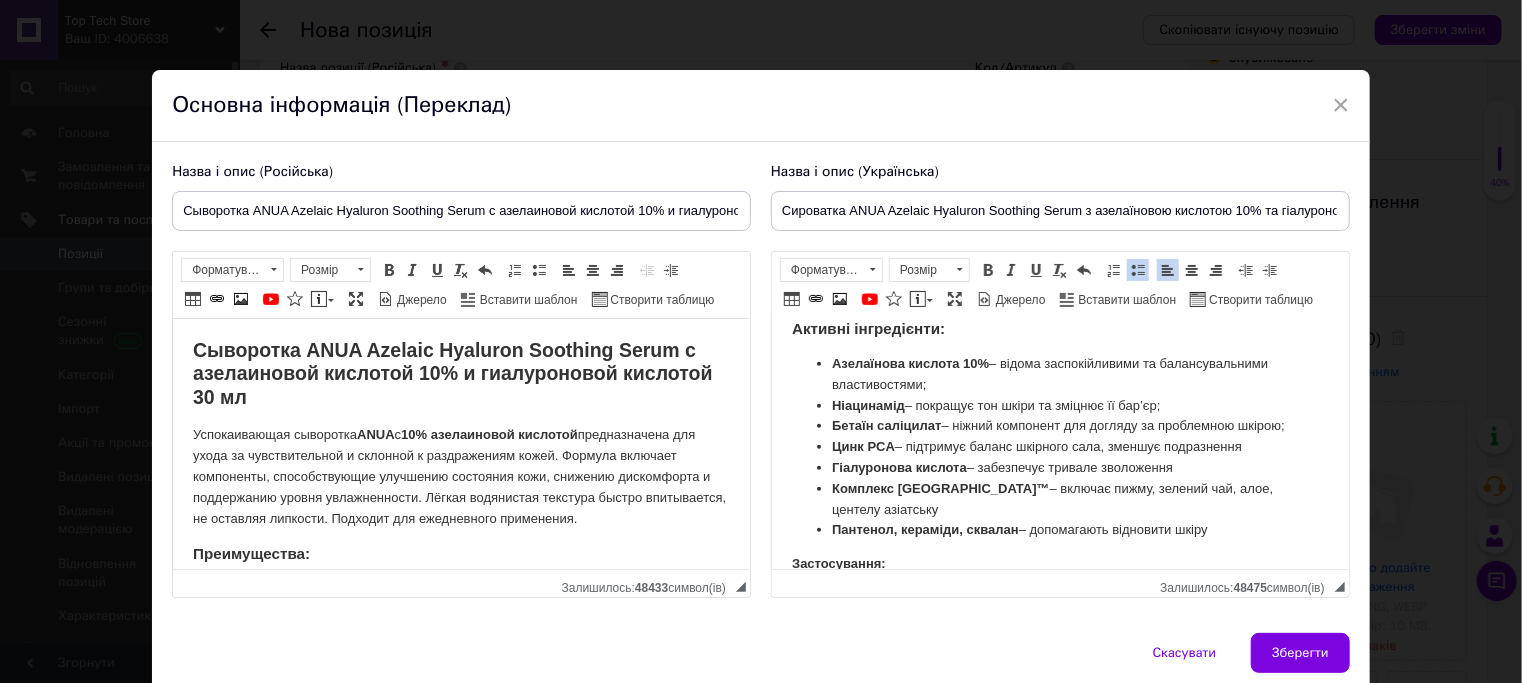 click on "Азелаїнова кислота 10%  – відома заспокійливими та балансувальними властивостями; Ніацинамід  – покращує тон шкіри та зміцнює її бар’єр; Бетаїн саліцилат  – ніжний компонент для догляду за проблемною шкірою; Цинк PCA  – підтримує баланс шкірного сала, зменшує подразнення Гіалуронова кислота  – забезпечує тривале зволоження Комплекс Gentle Calming Complex™  – включає пижму, зелений чай, алое, центелу азіатську Пантенол, кераміди, сквалан  – допомагають відновити шкіру" at bounding box center [1059, 447] 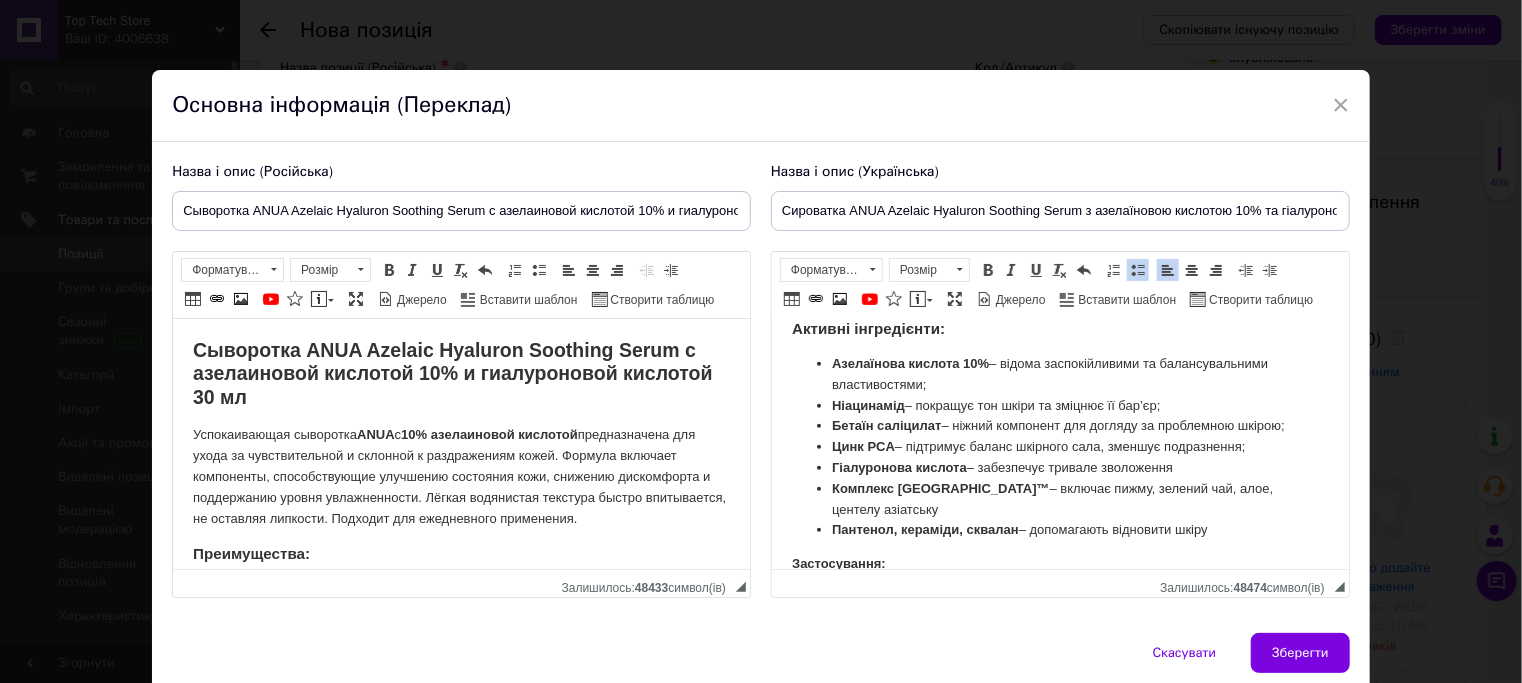 click on "Гіалуронова кислота  – забезпечує тривале зволоження" at bounding box center [1059, 468] 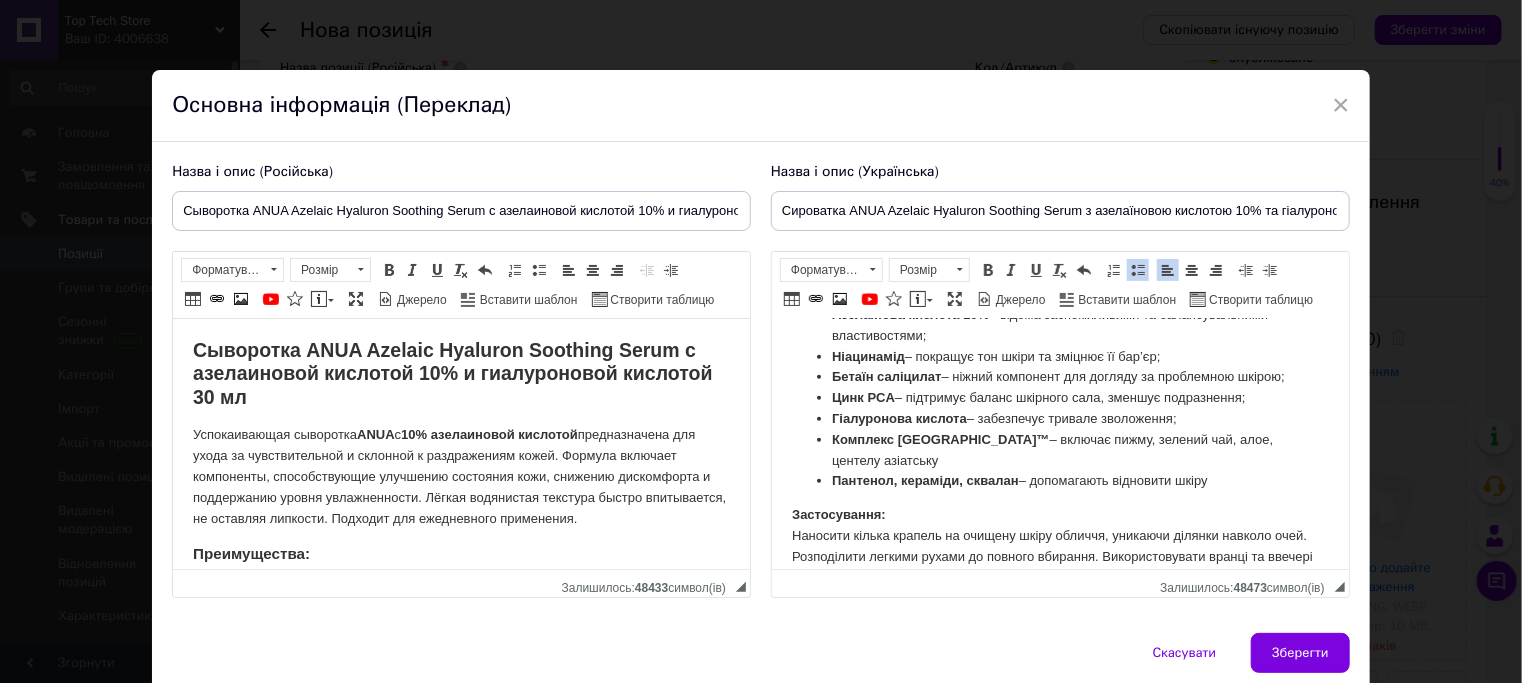 scroll, scrollTop: 520, scrollLeft: 0, axis: vertical 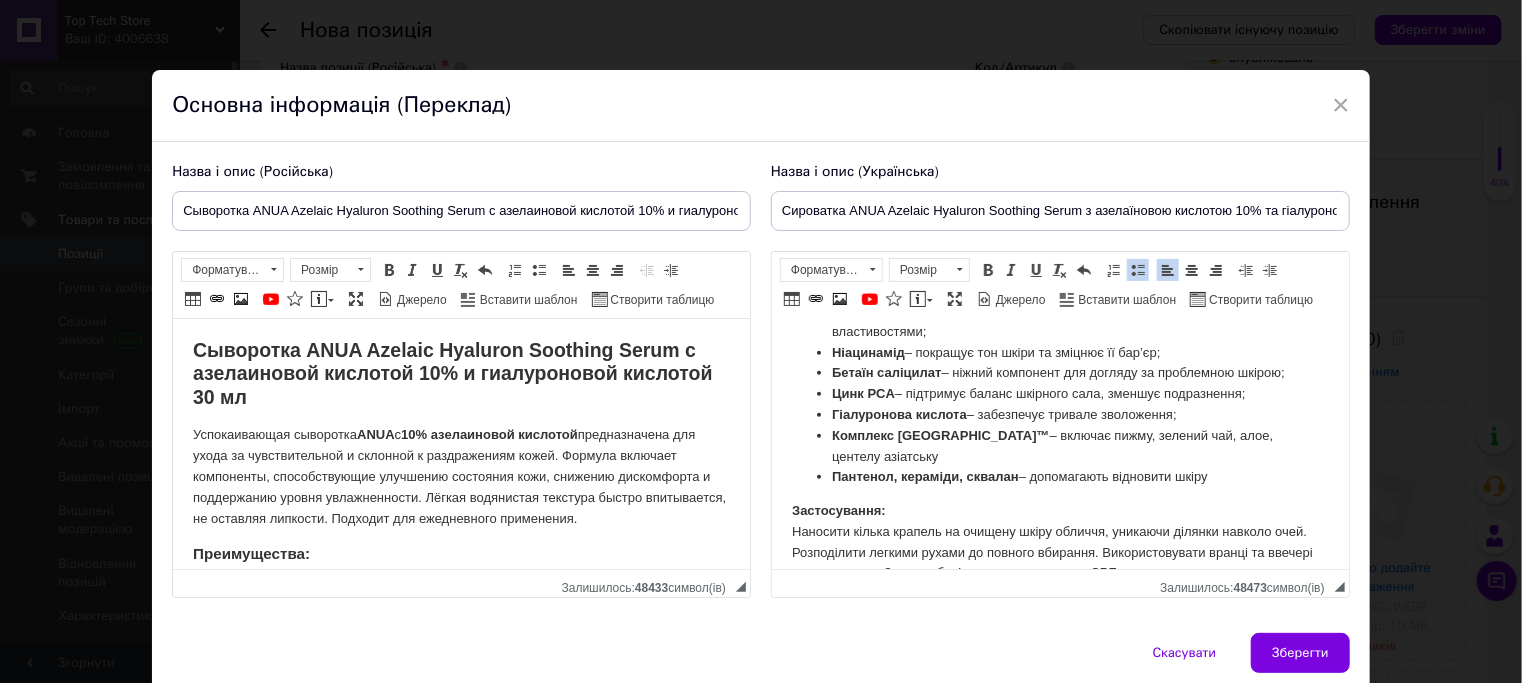 click on "Комплекс Gentle Calming Complex™  – включає пижму, зелений чай, алое, центелу азіатську" at bounding box center [1059, 447] 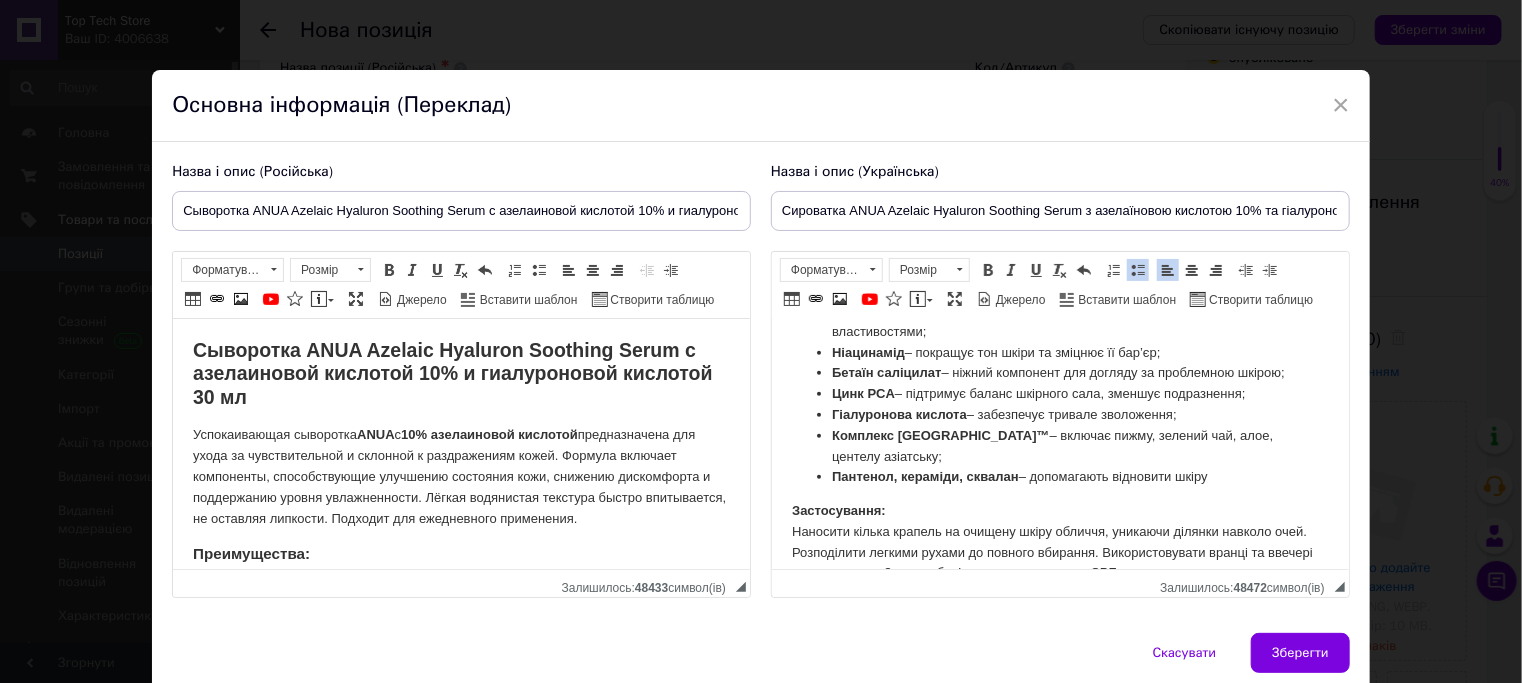 click on "Пантенол, кераміди, сквалан  – допомагають відновити шкіру" at bounding box center (1059, 477) 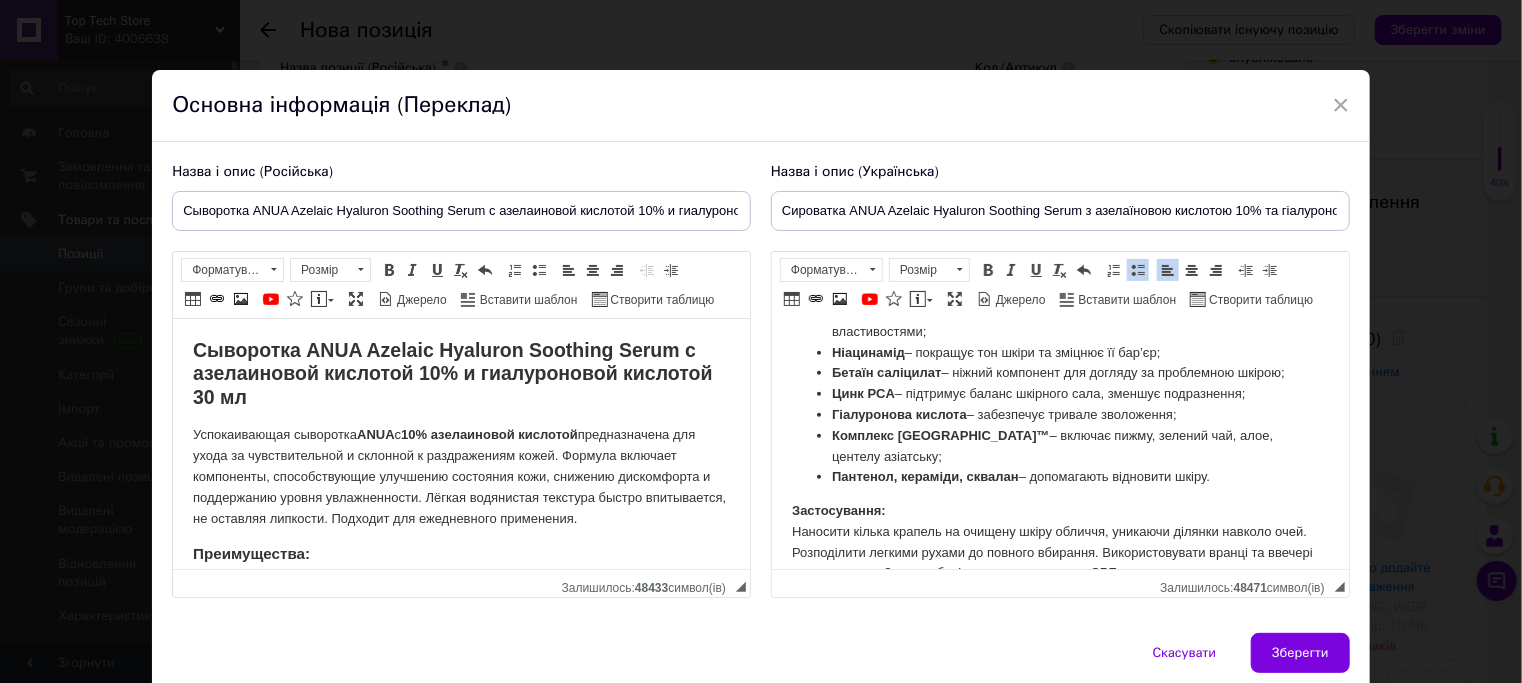 click on "Застосування: Наносити кілька крапель на очищену шкіру обличчя, уникаючи ділянки навколо очей. Розподілити легкими рухами до повного вбирання. Використовувати вранці та ввечері перед кремом. Зранку обов’язкове використання SPF." at bounding box center (1059, 542) 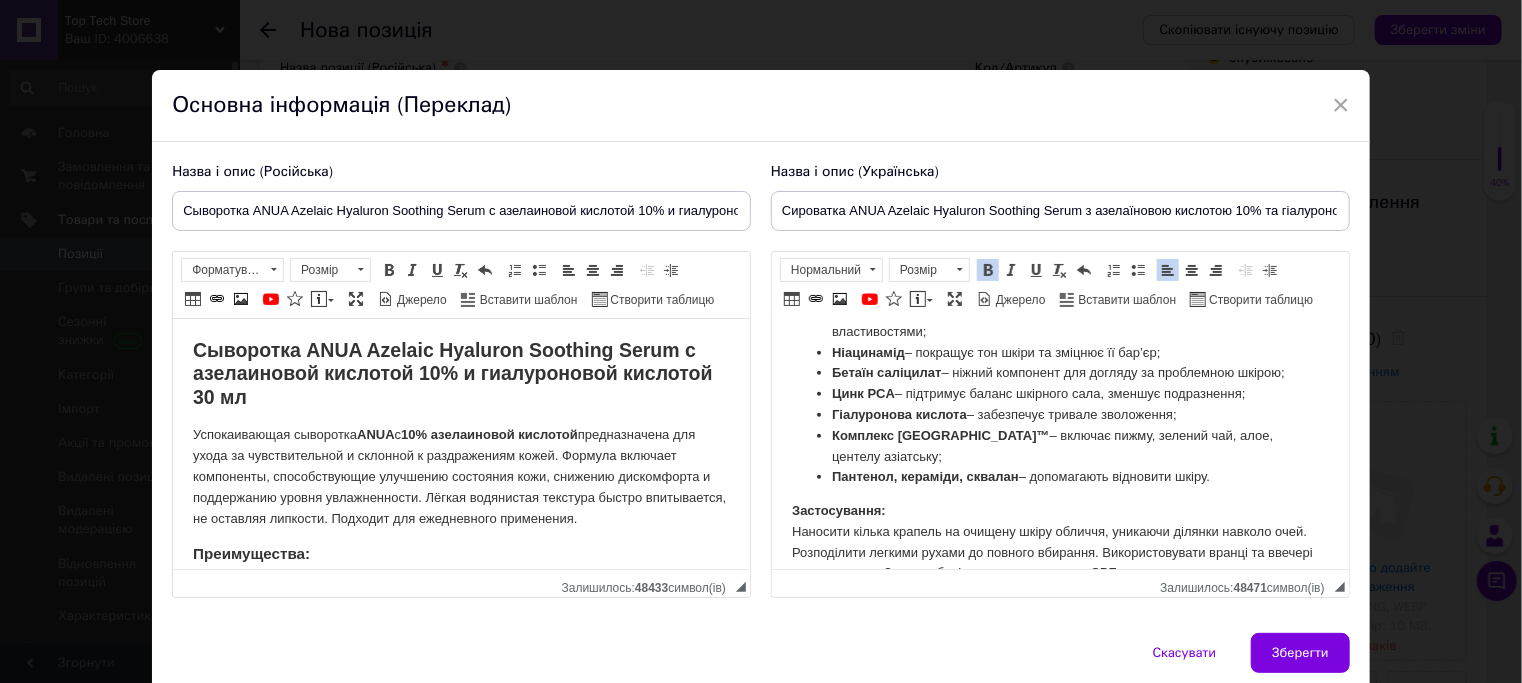 scroll, scrollTop: 524, scrollLeft: 0, axis: vertical 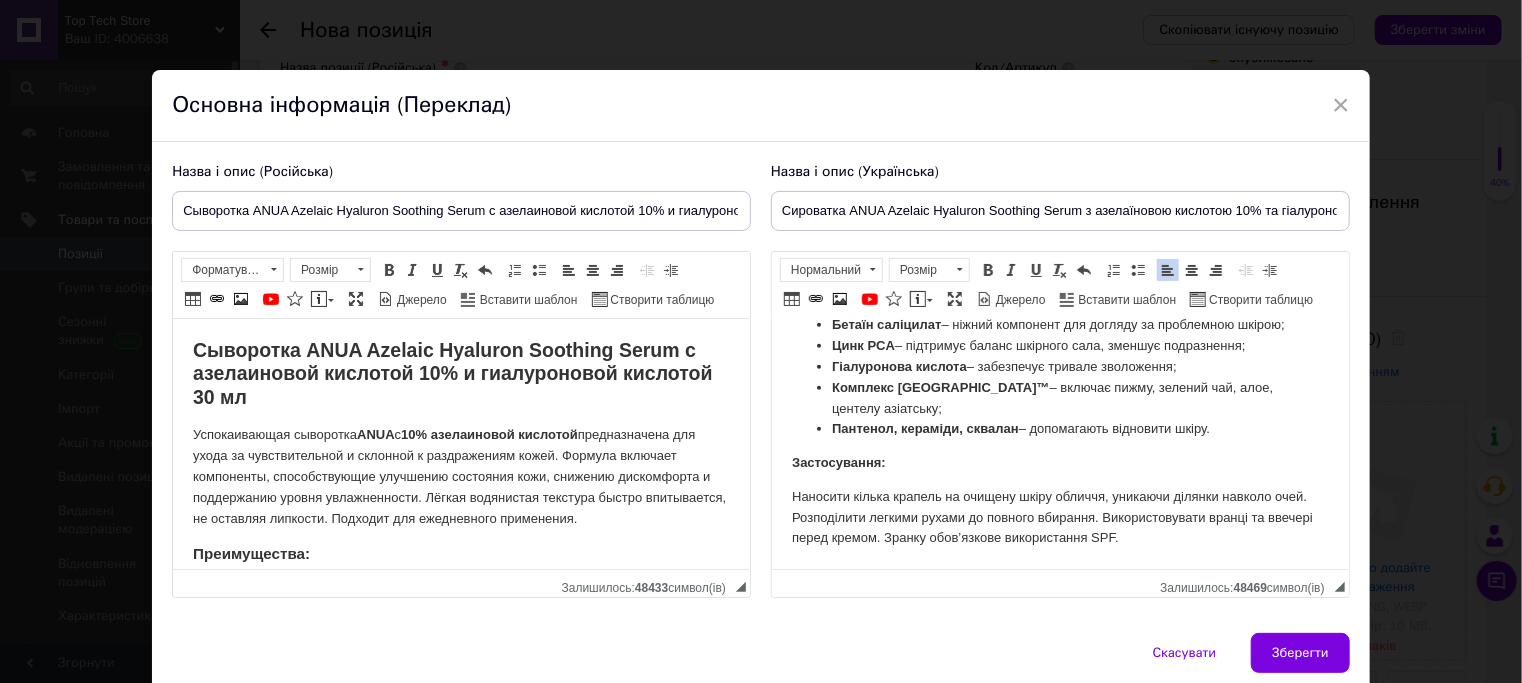 click on "Застосування:" at bounding box center [838, 462] 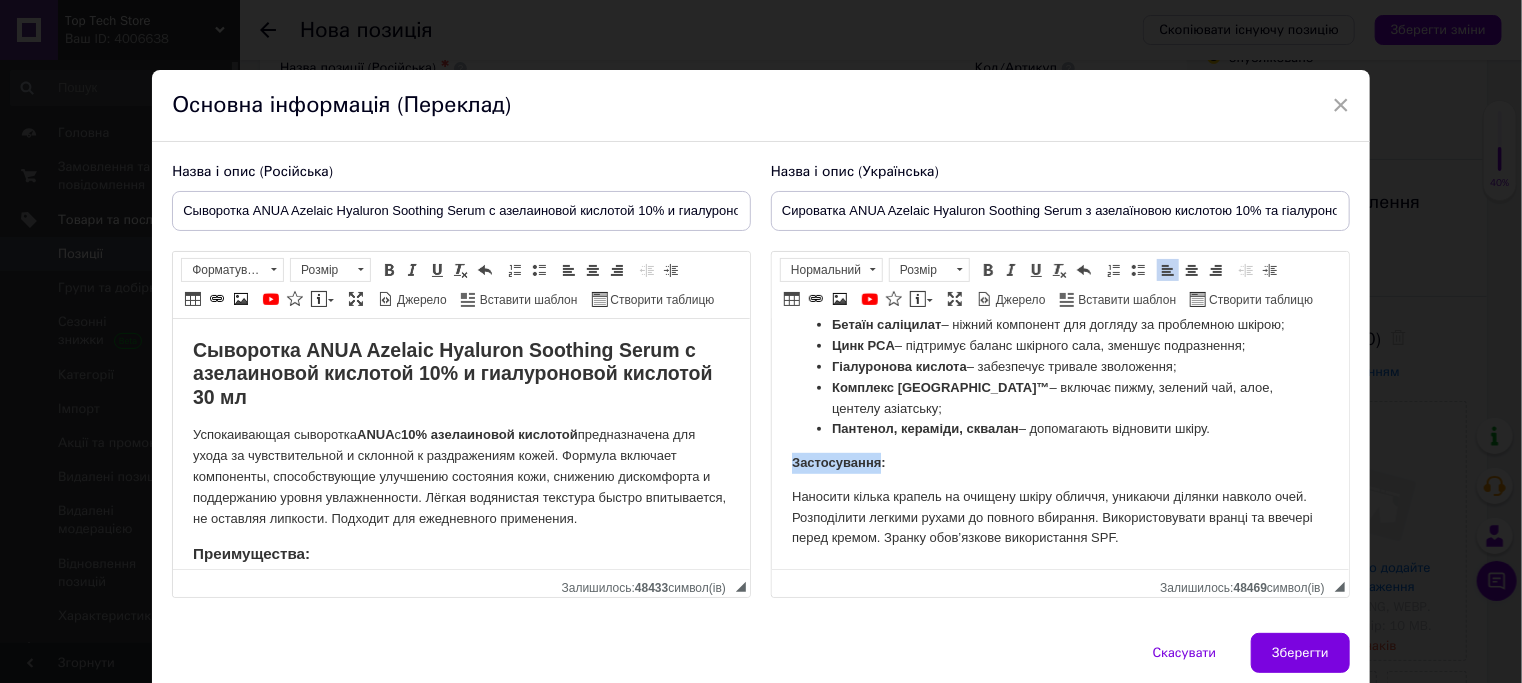 click on "Застосування:" at bounding box center (838, 462) 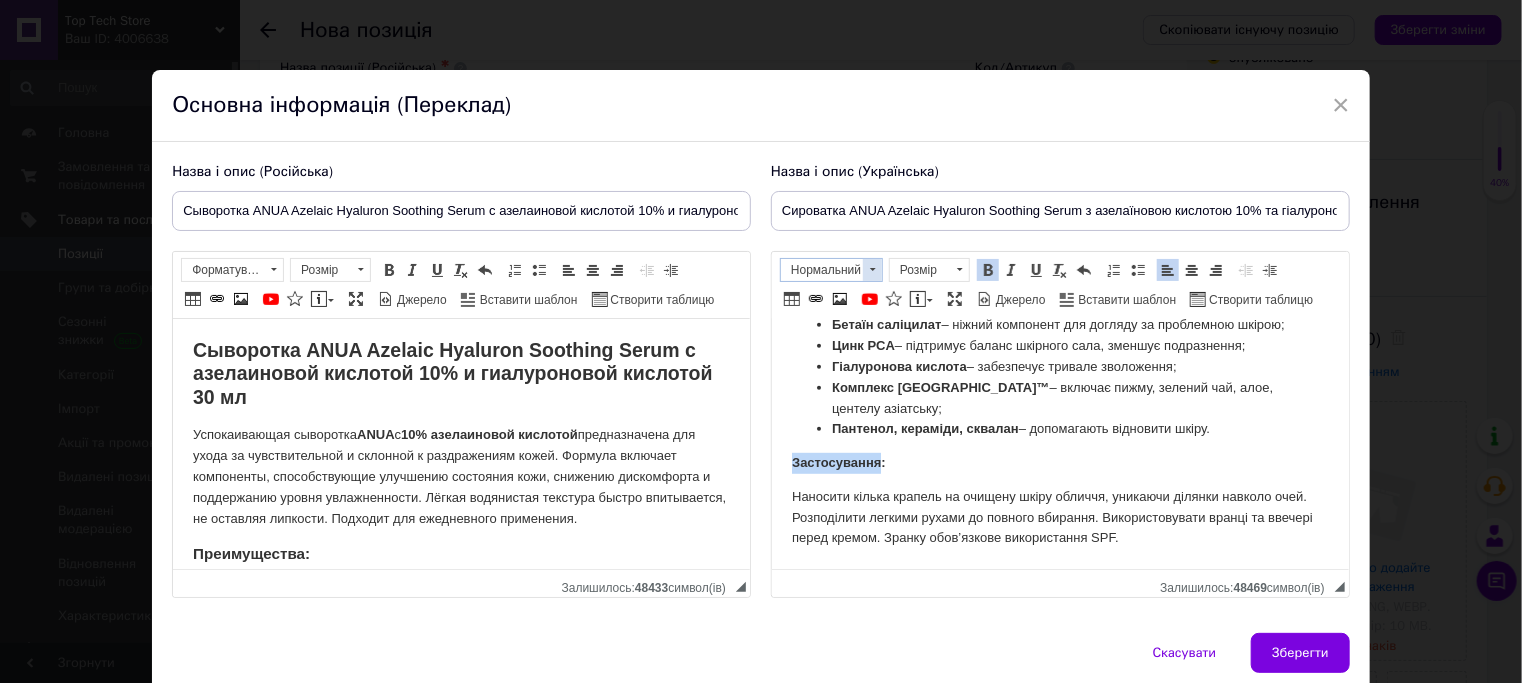 click at bounding box center [872, 270] 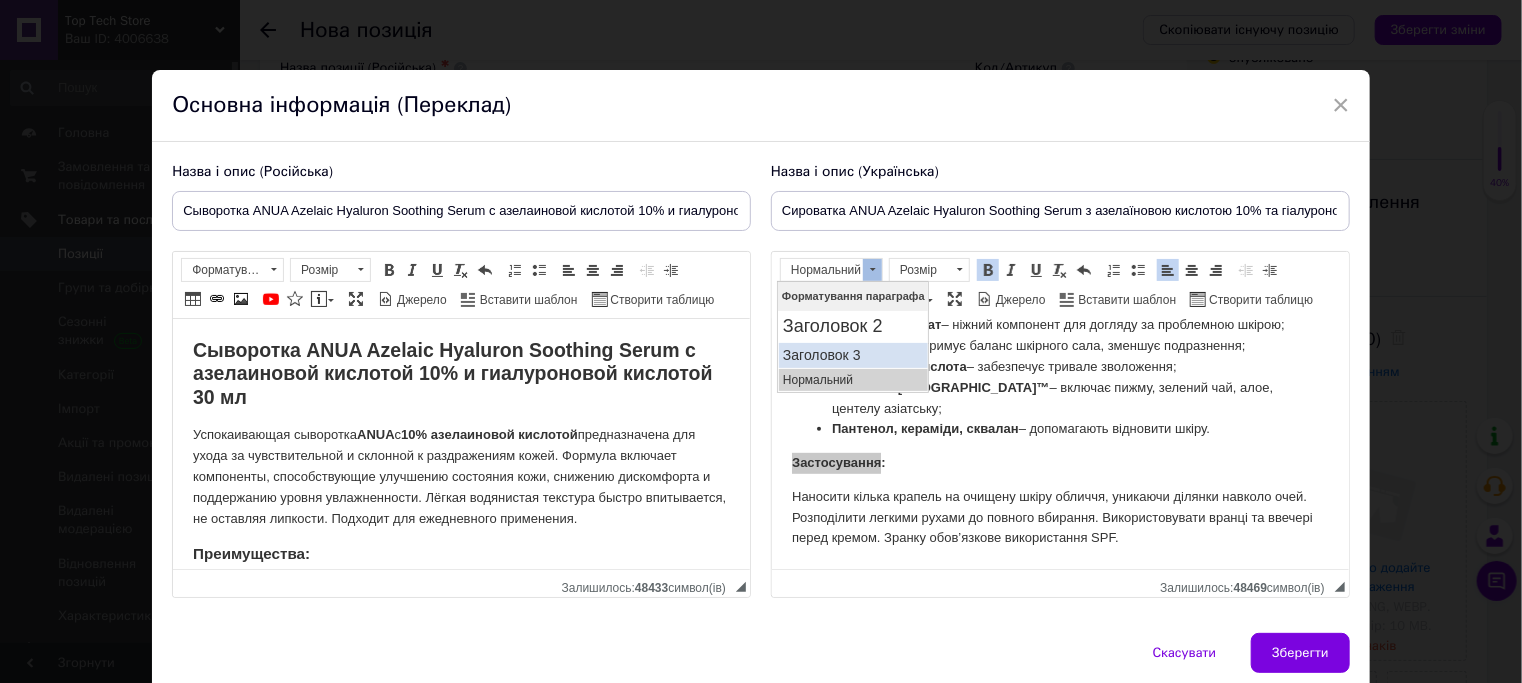 click on "Заголовок 3" at bounding box center (852, 354) 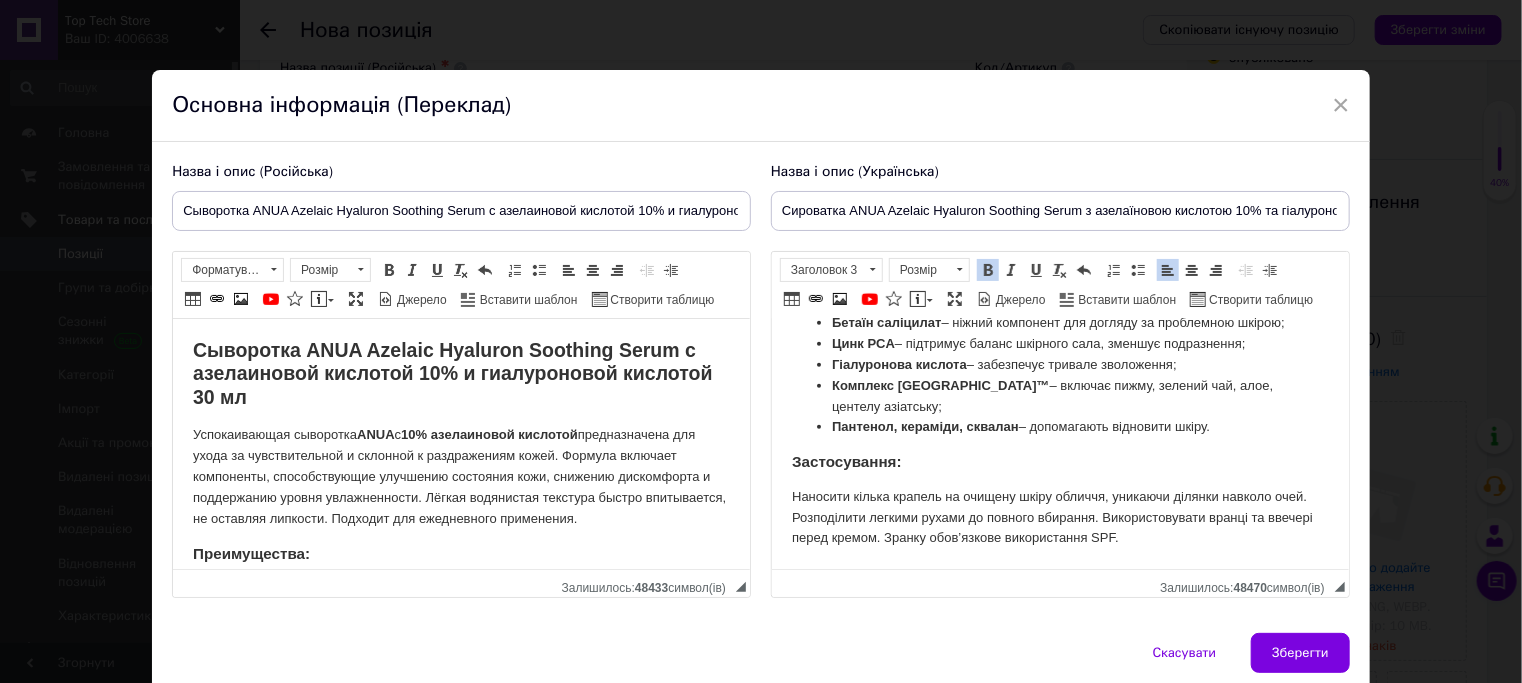 click on "Застосування :" at bounding box center [846, 461] 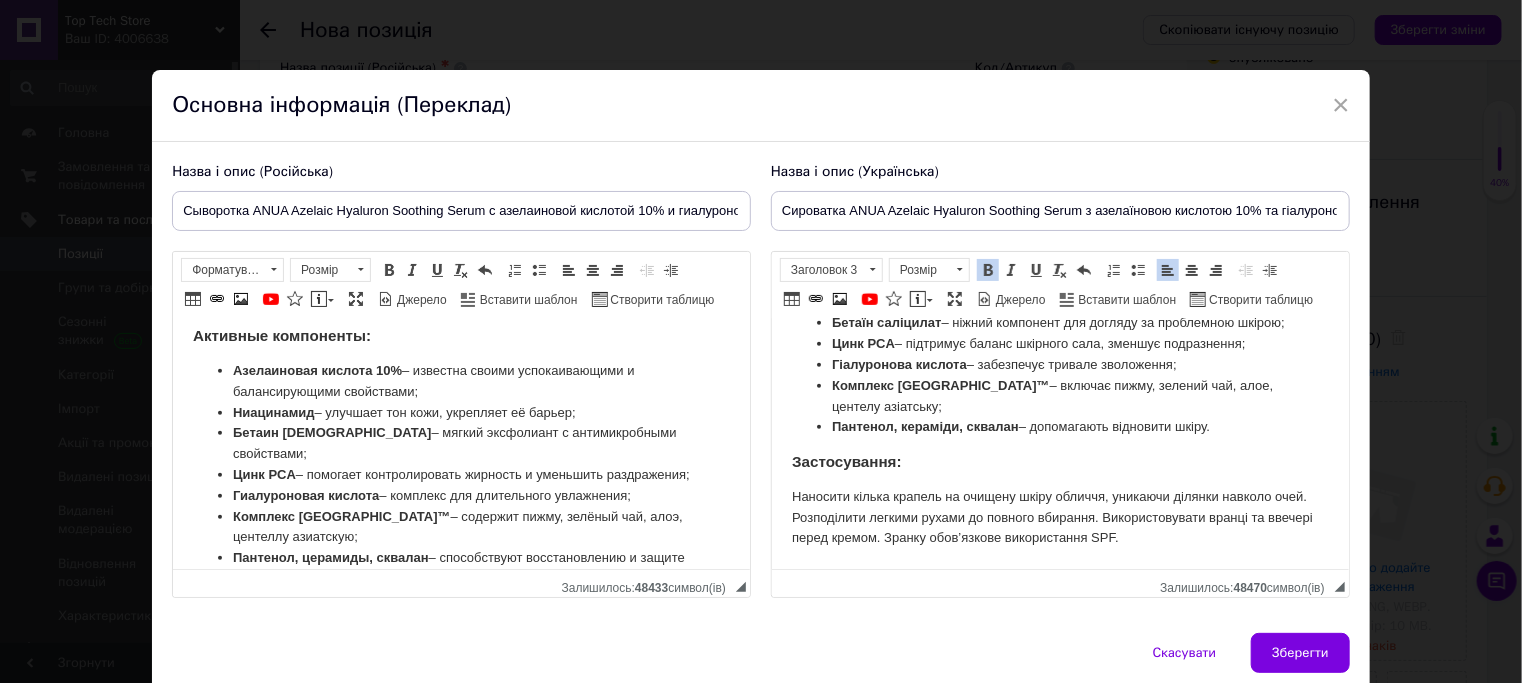 scroll, scrollTop: 632, scrollLeft: 0, axis: vertical 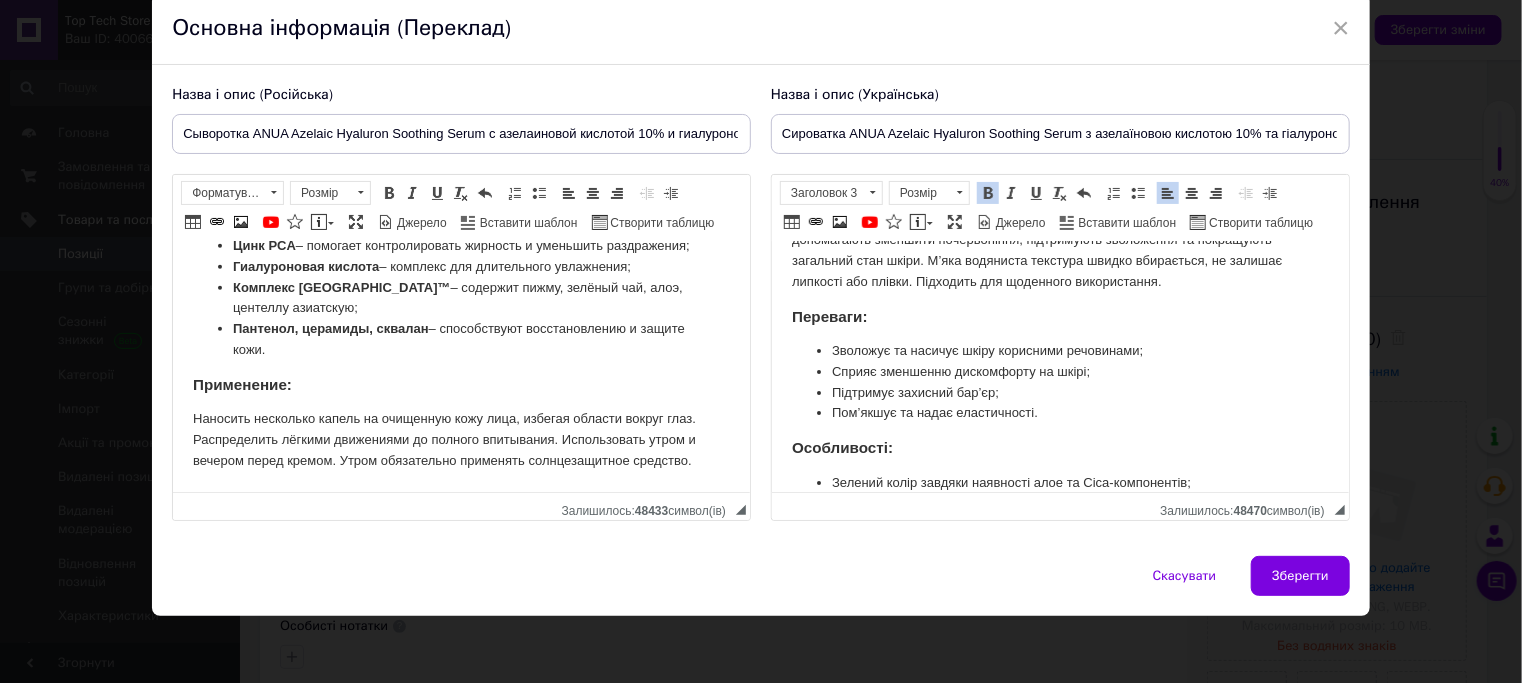 click on "Сироватка ANUA Azelaic Hyaluron Soothing Serum з азелаїновою кислотою 10% та гіалуроновою кислотою 30 мл Заспокійлива сироватка  ANUA  з  10% азелаїновою кислотою  створена для догляду за чутливою, схильною до подразнень шкірою. Формула містить компоненти, які допомагають зменшити почервоніння, підтримують зволоження та покращують загальний стан шкіри. М’яка водяниста текстура швидко вбирається, не залишає липкості або плівки. Підходить для щоденного використання. Переваги: З воложує та насичує шкіру корисними речовинами; Сприяє зменшенню дискомфорту на шкірі; Ніацинамід" at bounding box center [1059, 492] 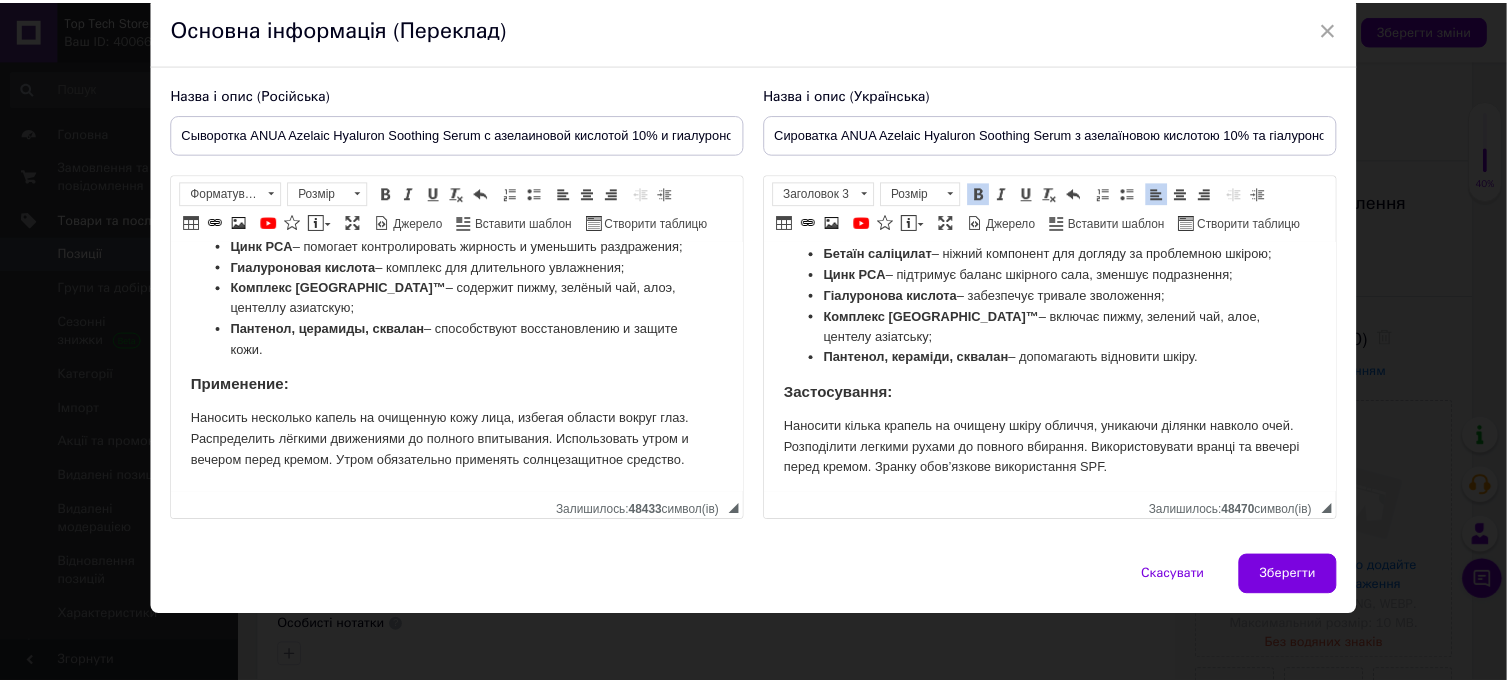 scroll, scrollTop: 590, scrollLeft: 0, axis: vertical 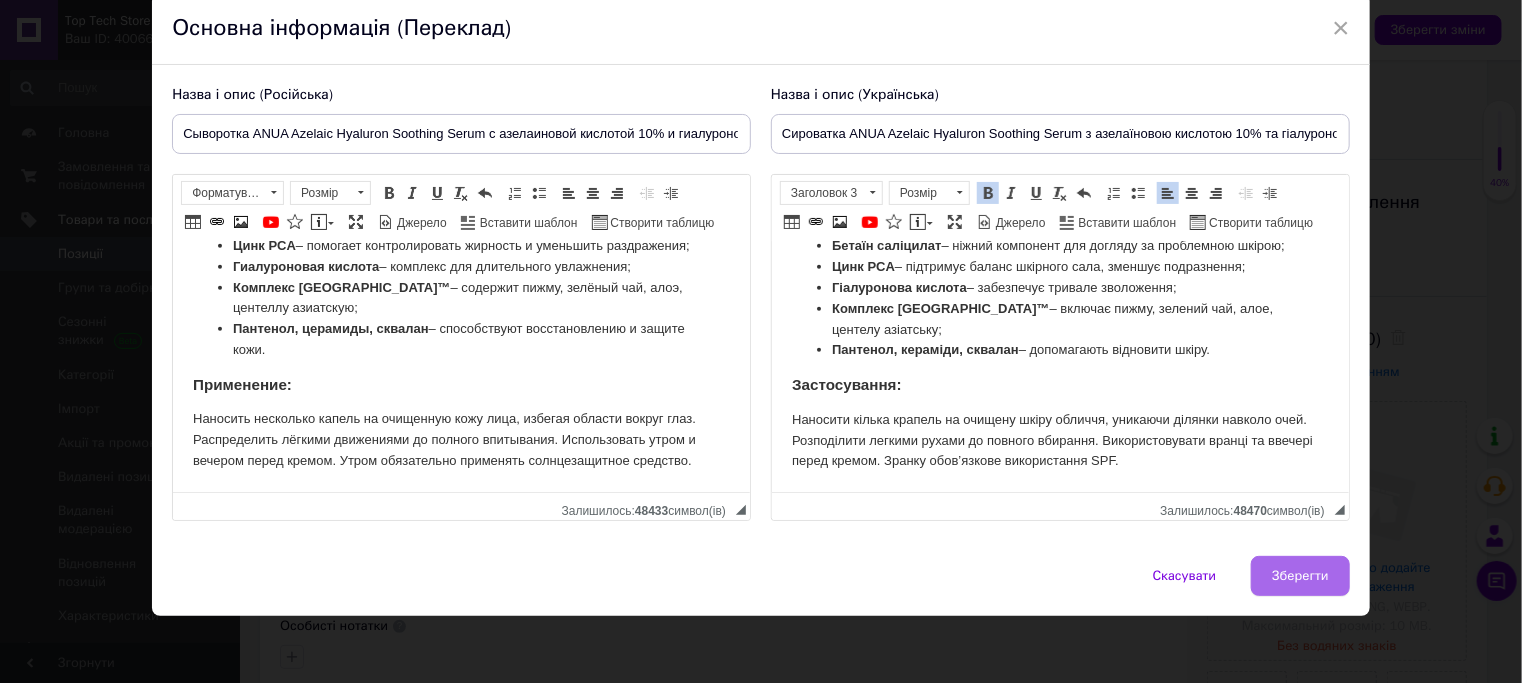 click on "Зберегти" at bounding box center [1300, 576] 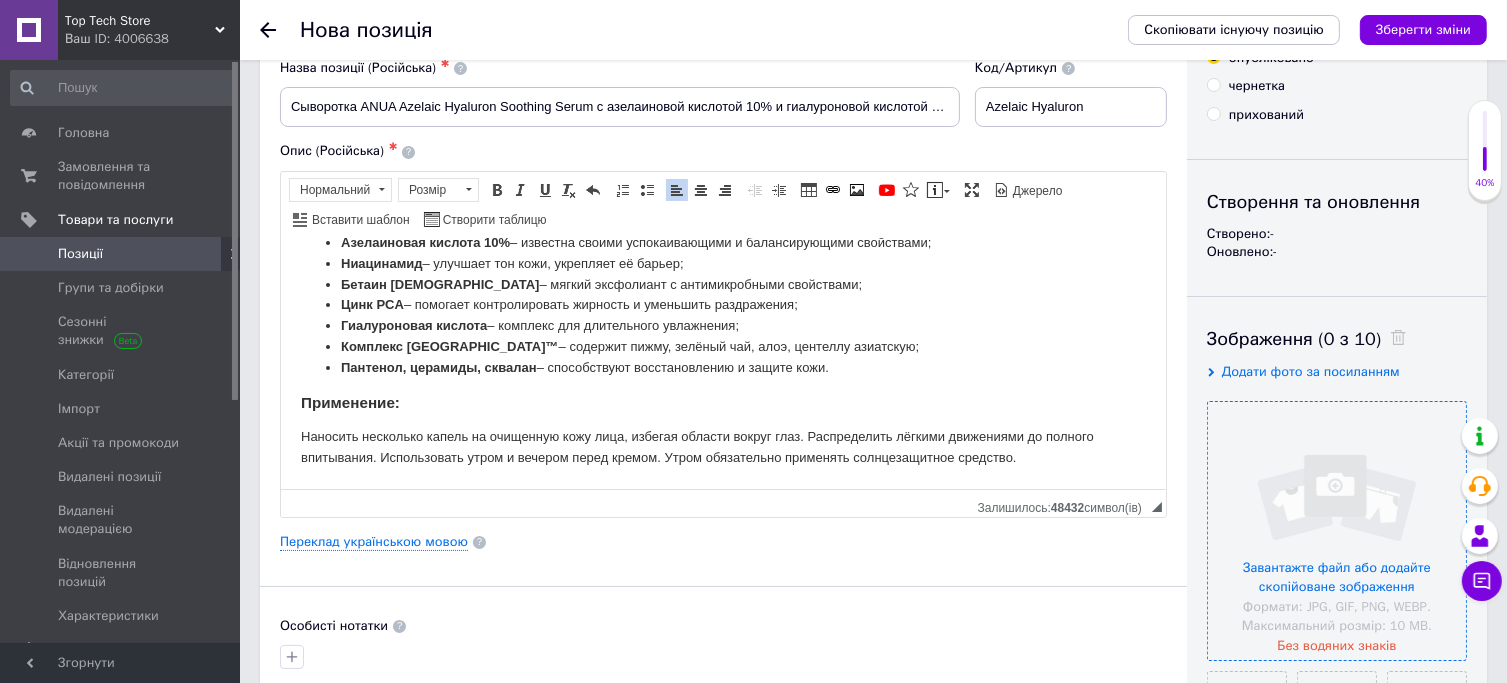 click at bounding box center (1337, 531) 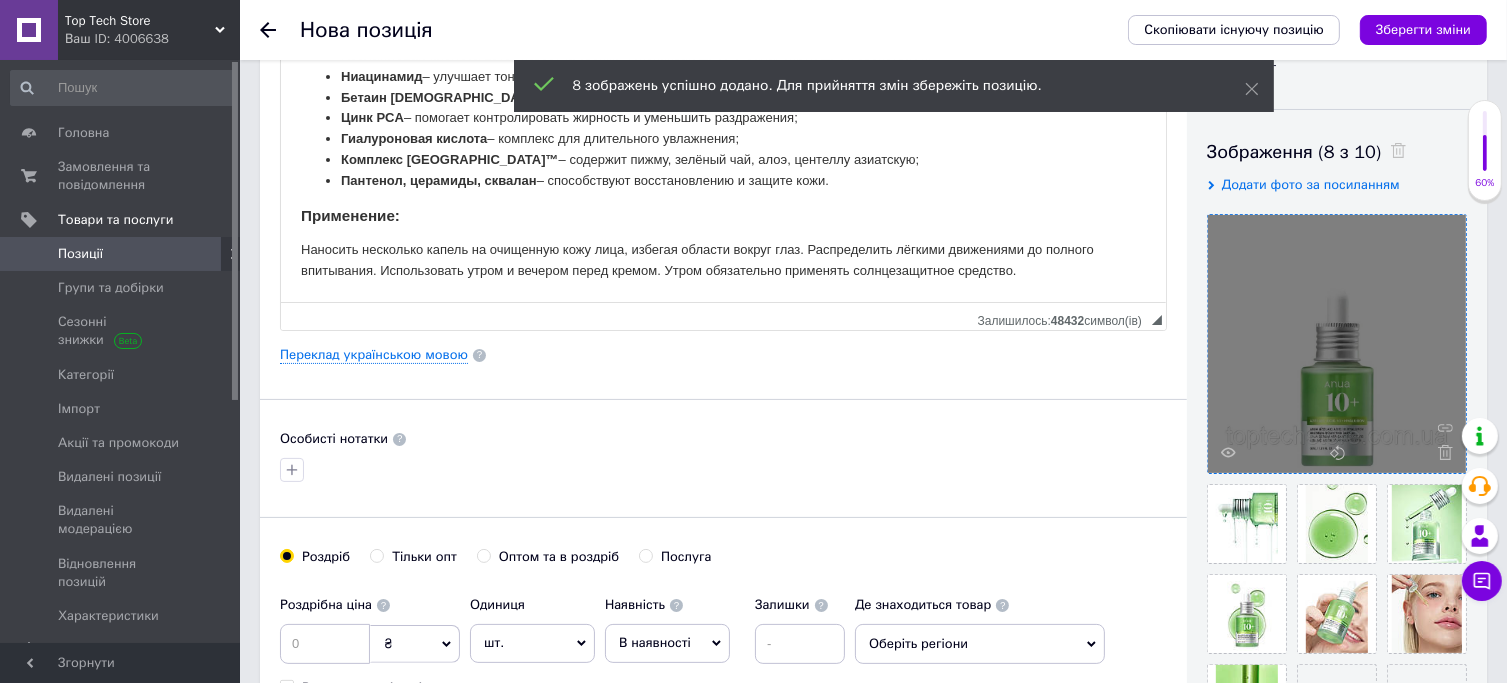 scroll, scrollTop: 303, scrollLeft: 0, axis: vertical 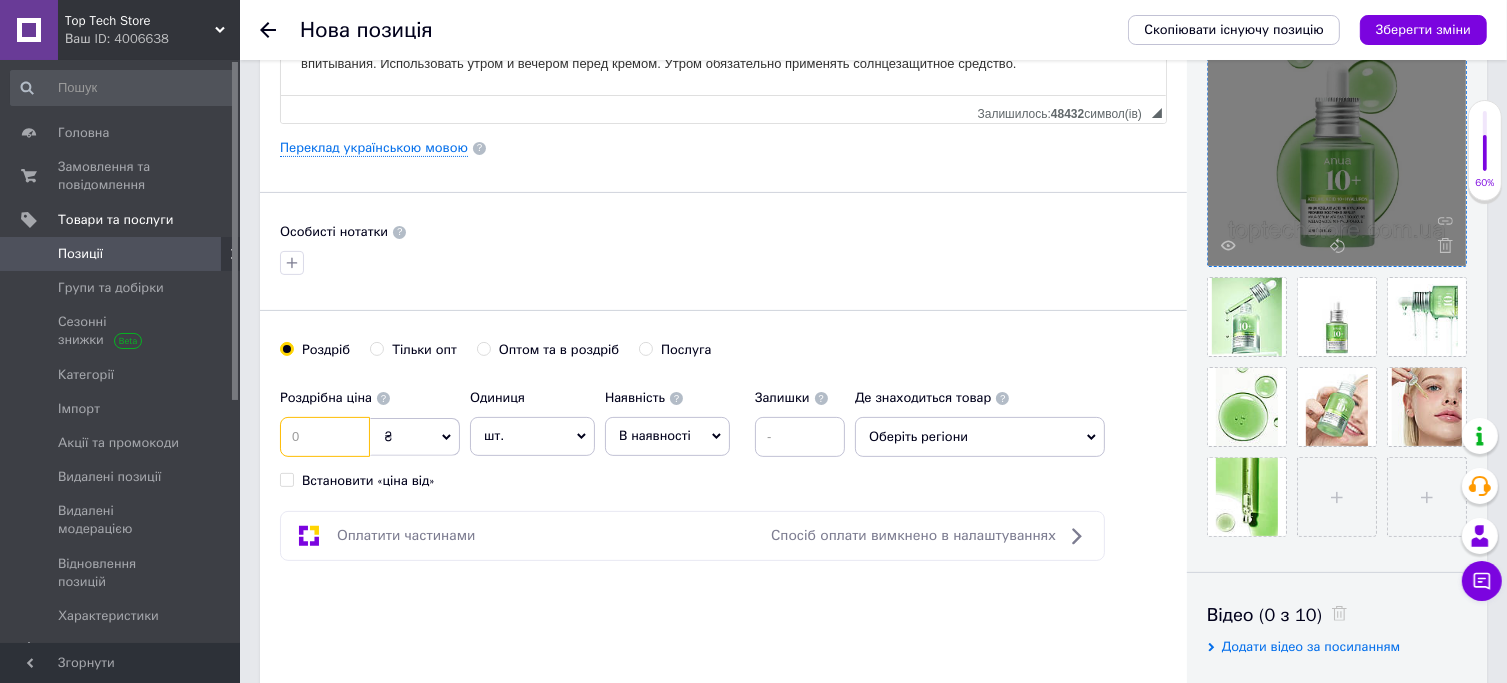 click at bounding box center [325, 437] 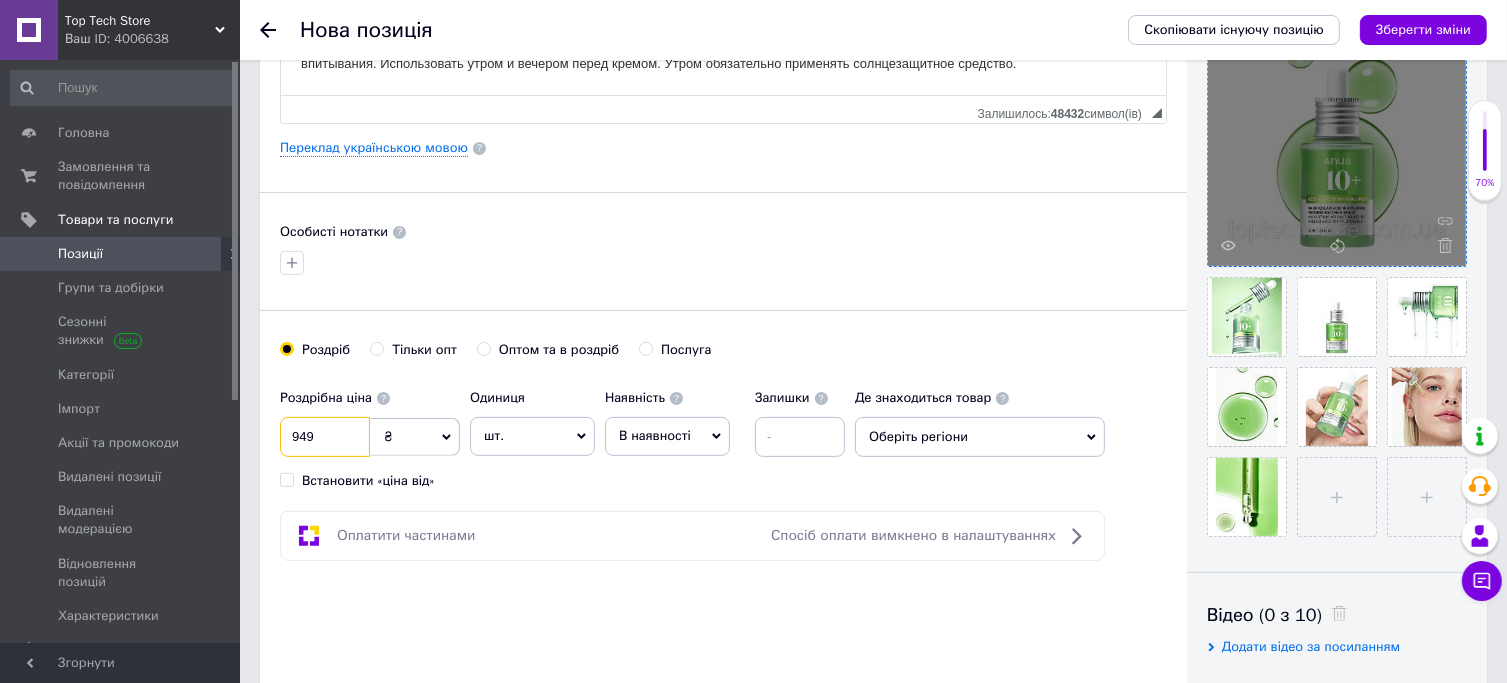 type on "949" 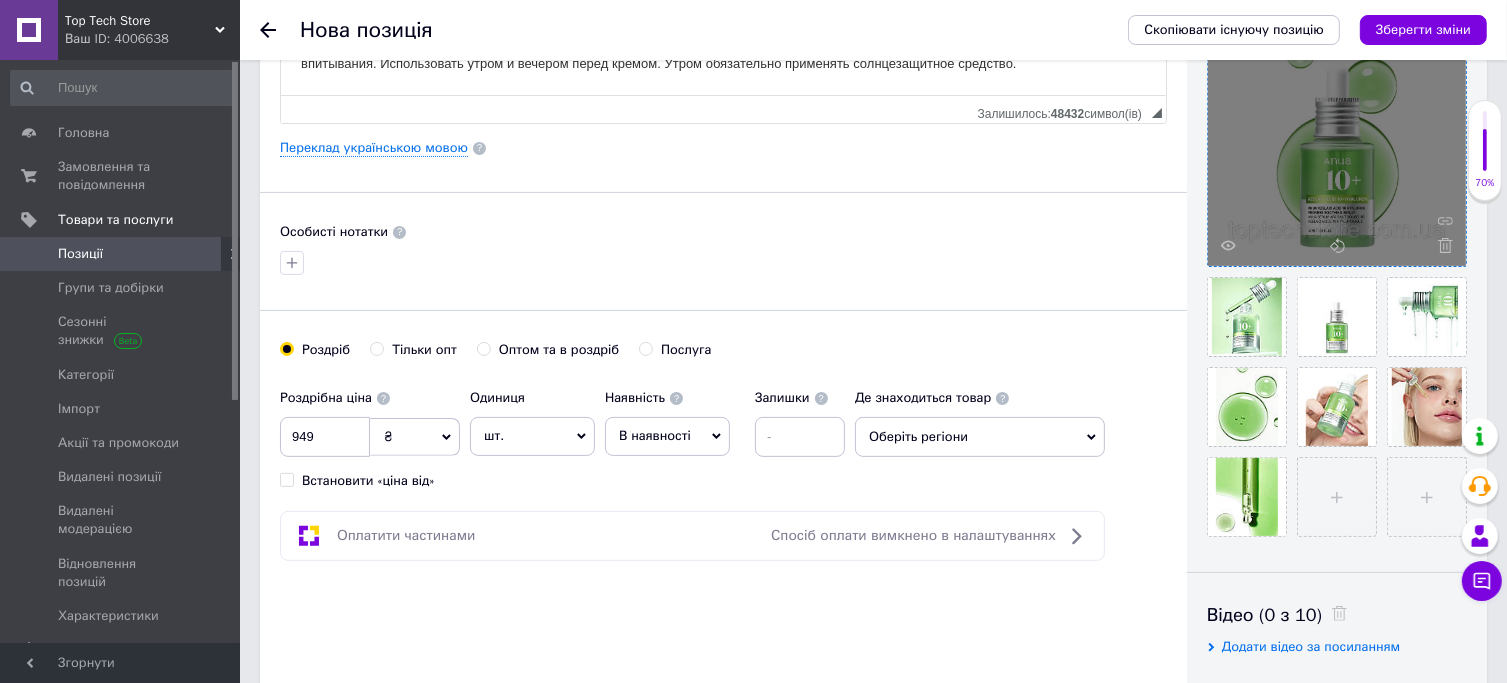 click on "В наявності" at bounding box center (667, 436) 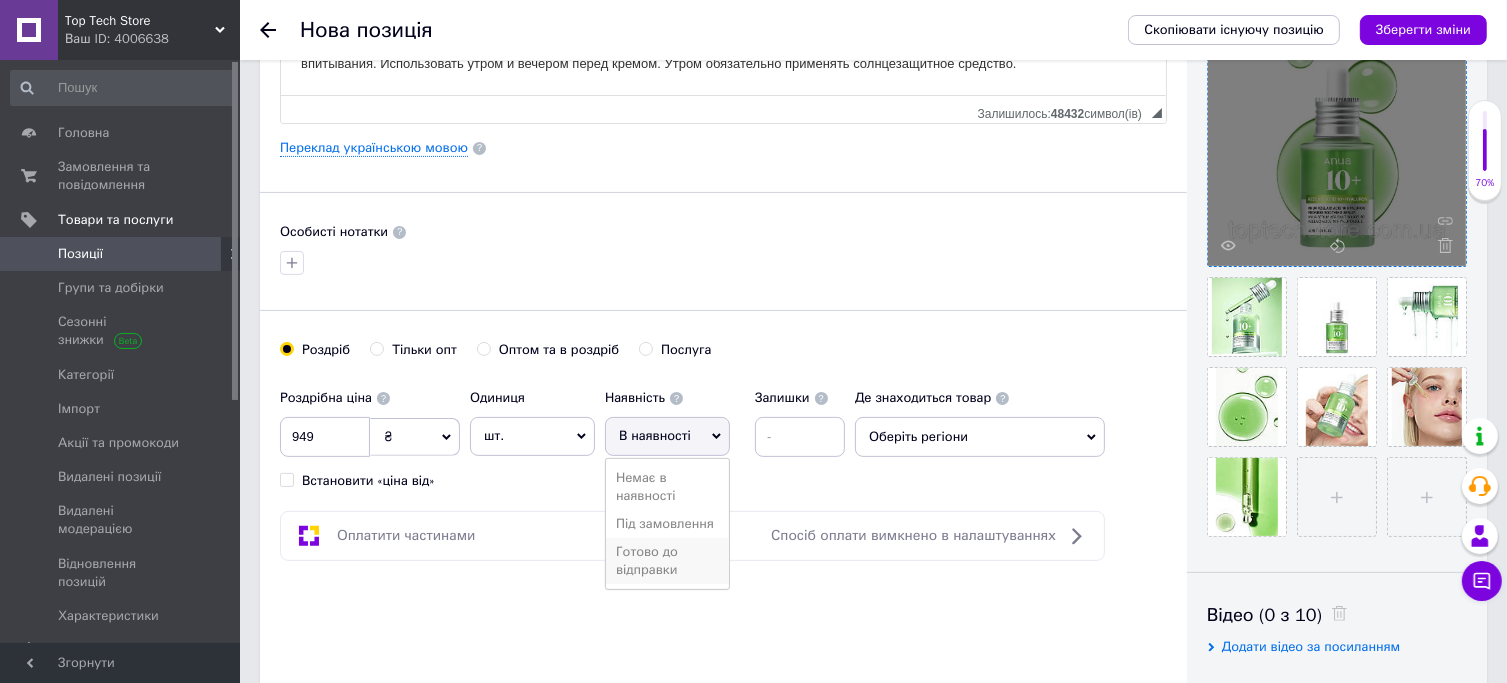 click on "Готово до відправки" at bounding box center [667, 561] 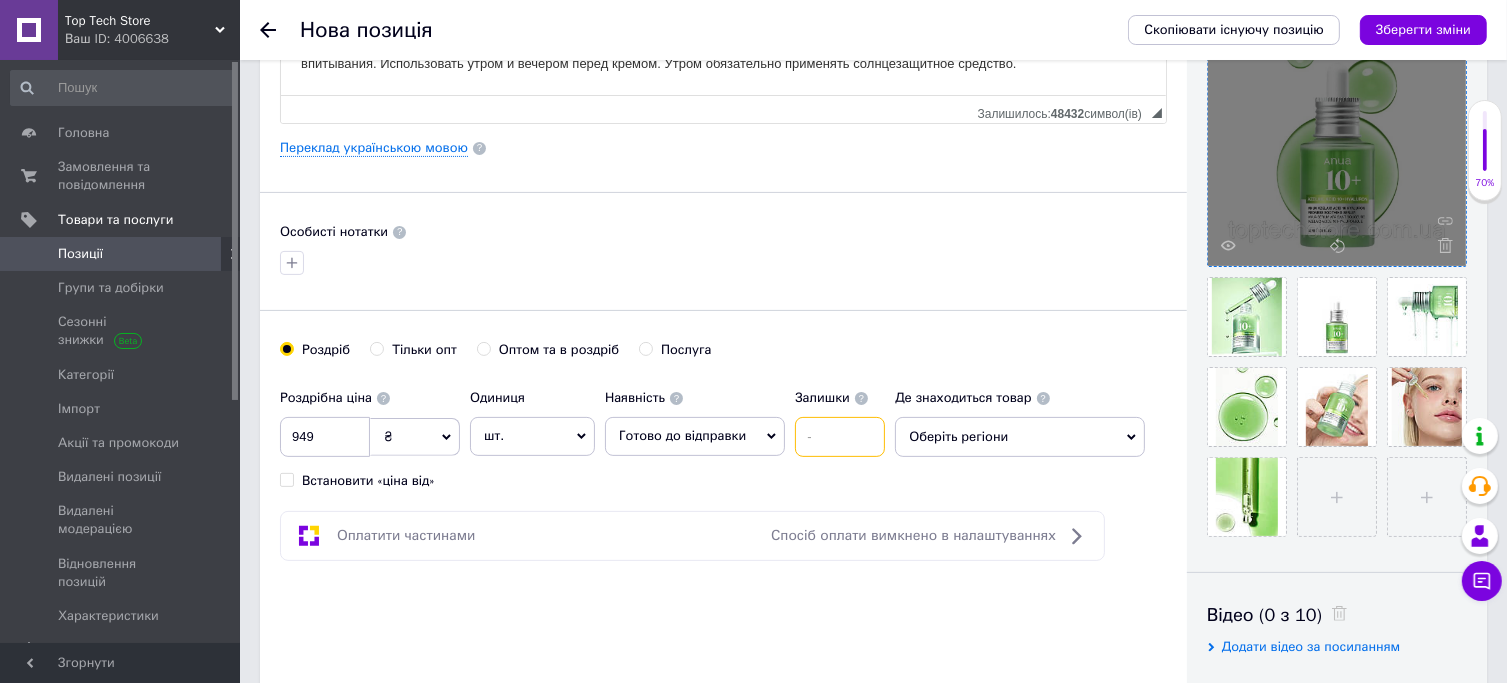click at bounding box center [840, 437] 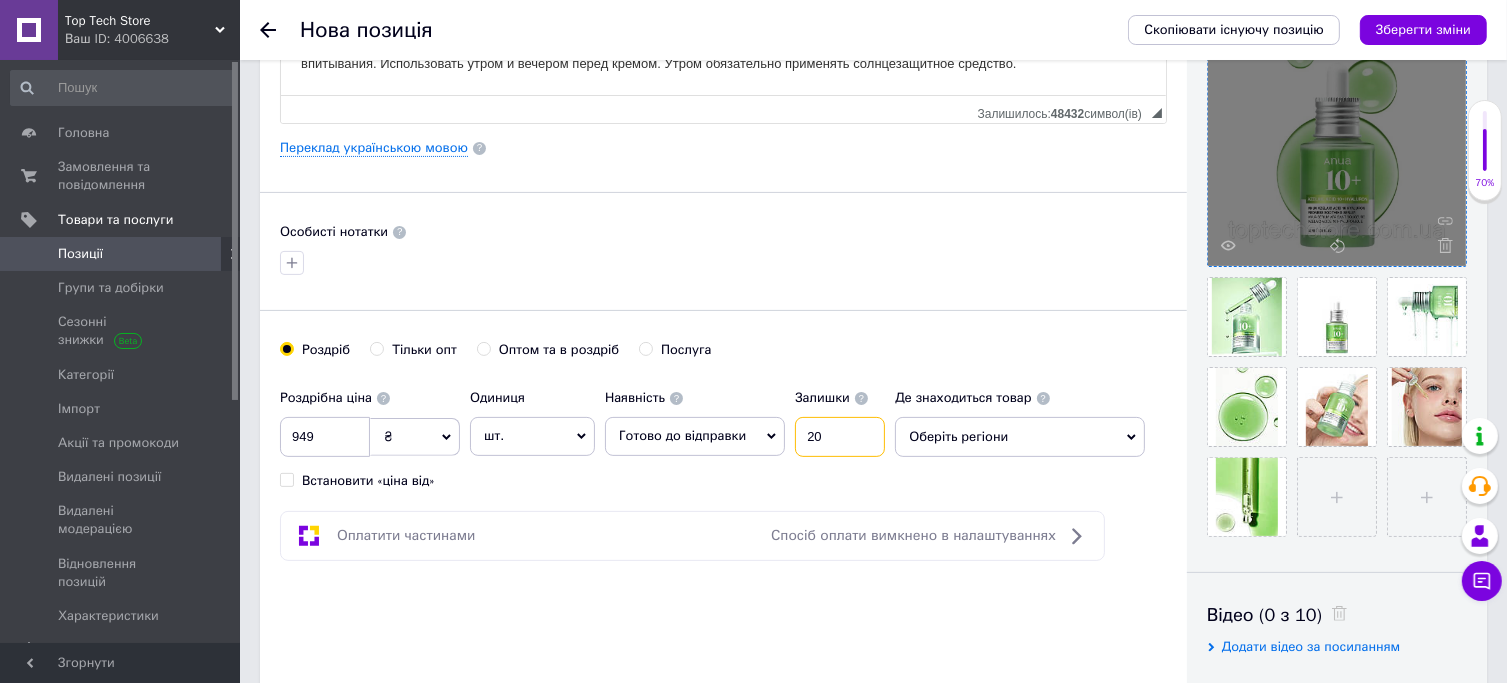 type on "20" 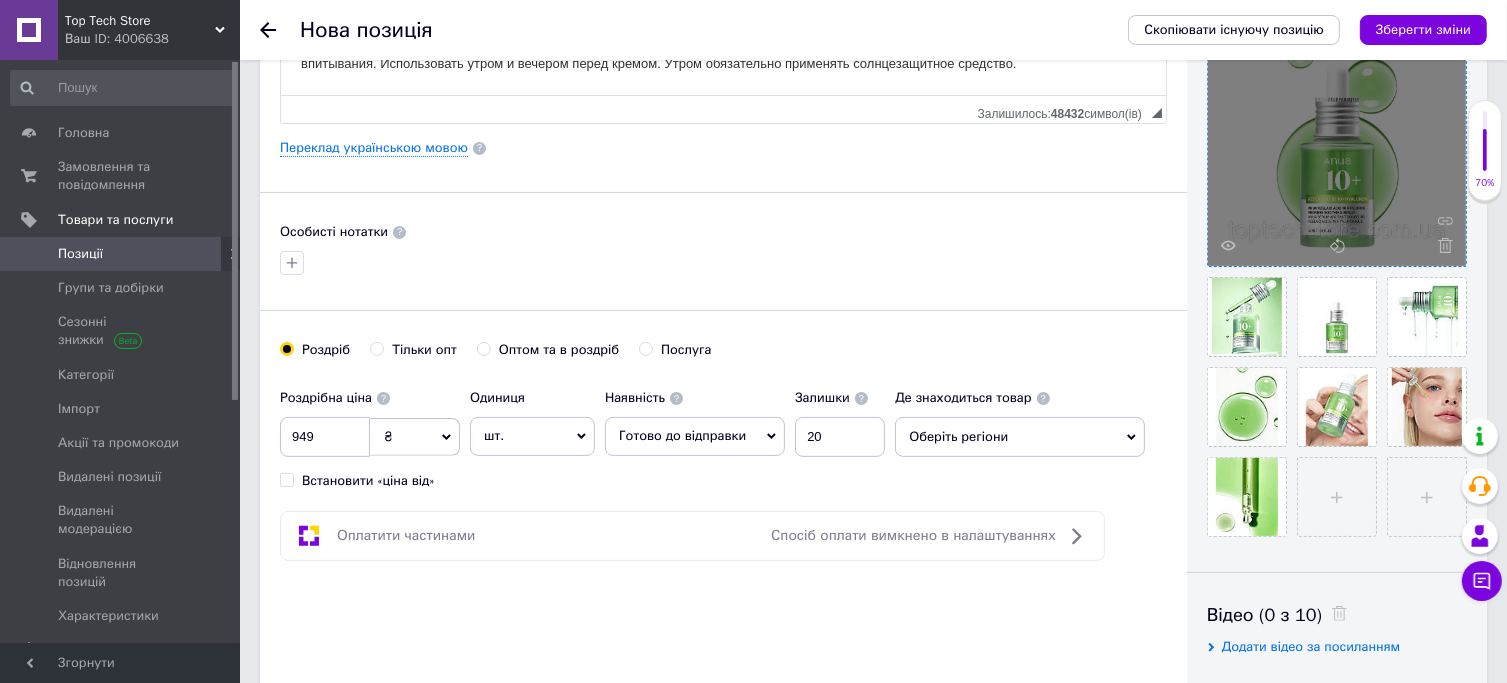 click on "Оберіть регіони" at bounding box center (1020, 437) 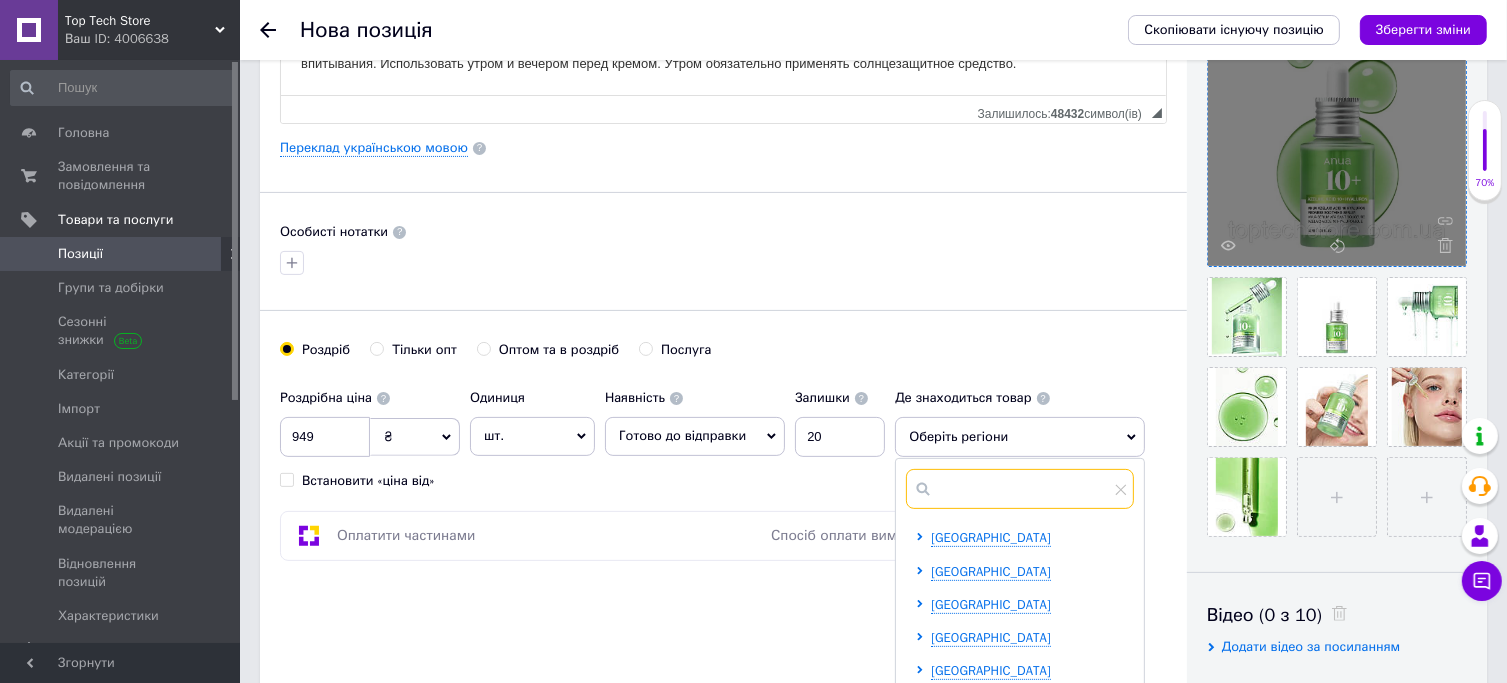 click at bounding box center (1020, 489) 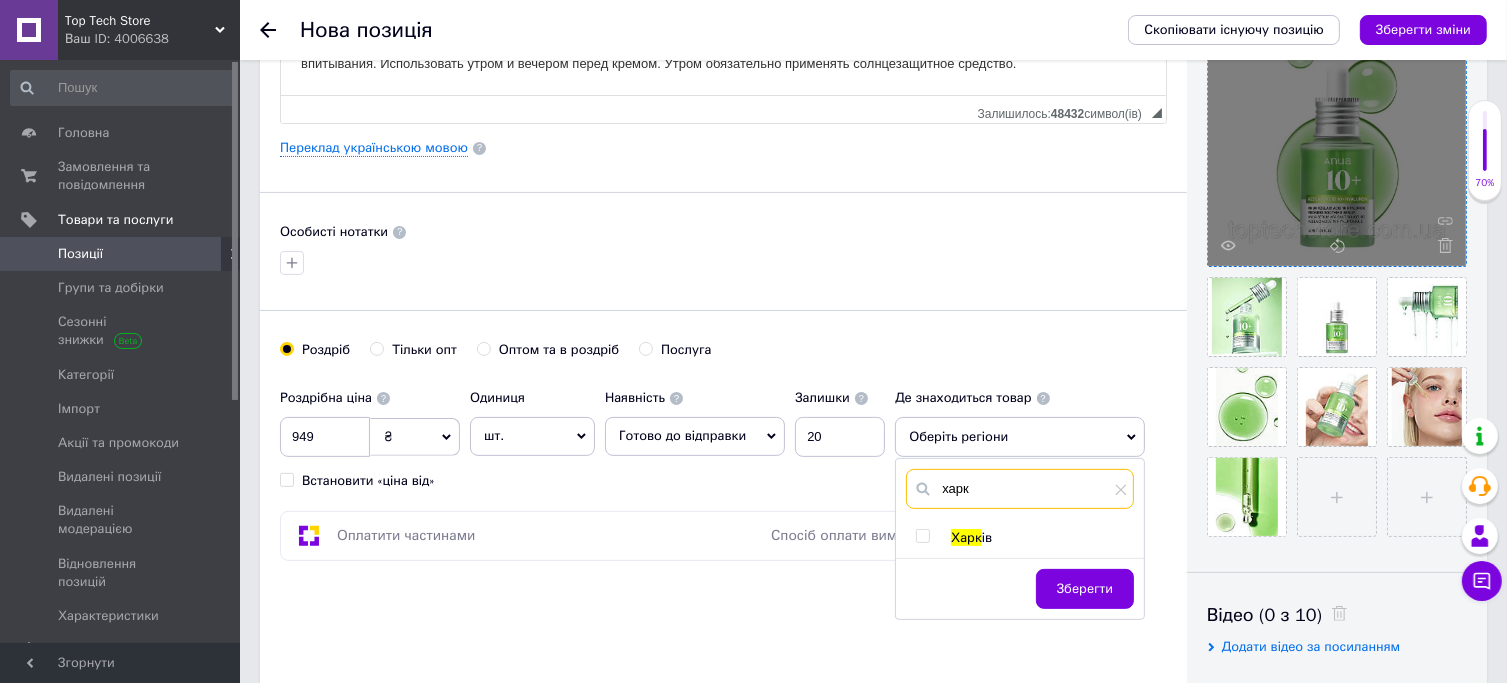 type on "харк" 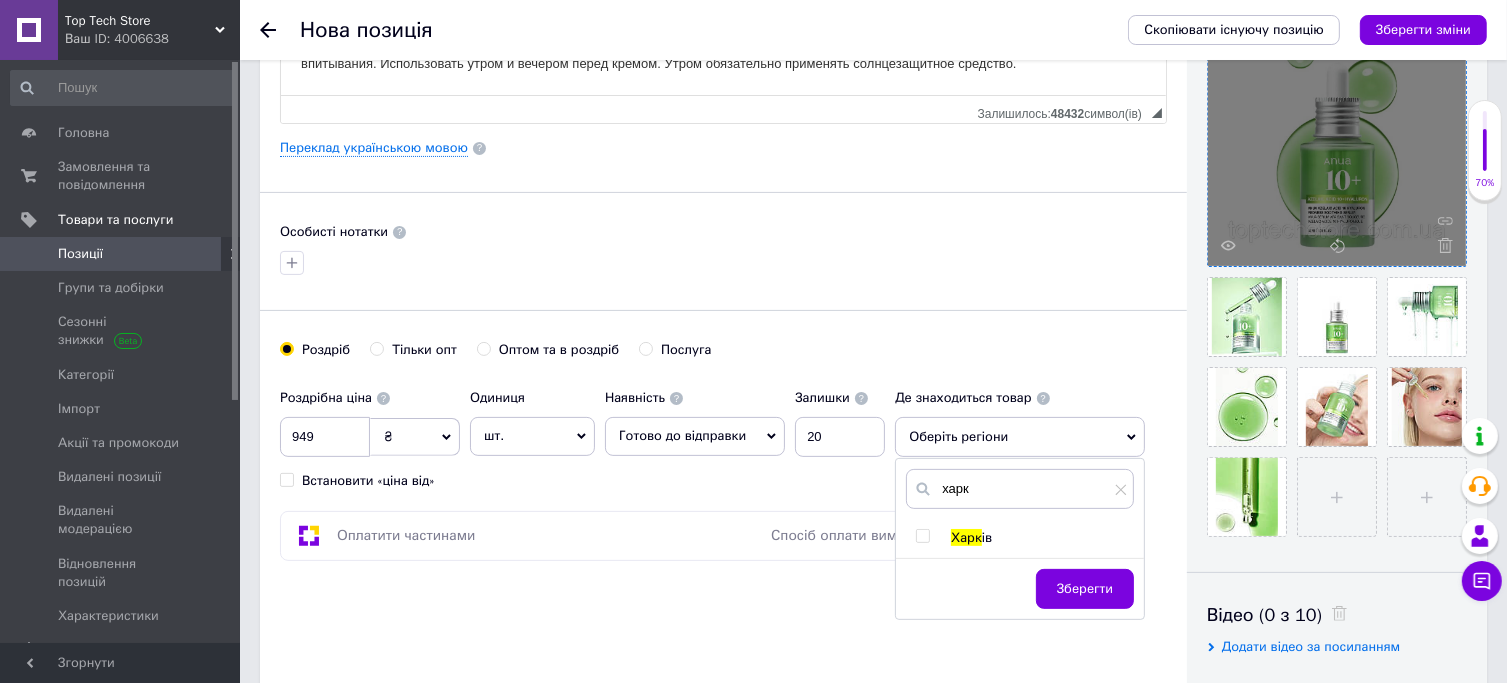 click on "ів" at bounding box center (987, 537) 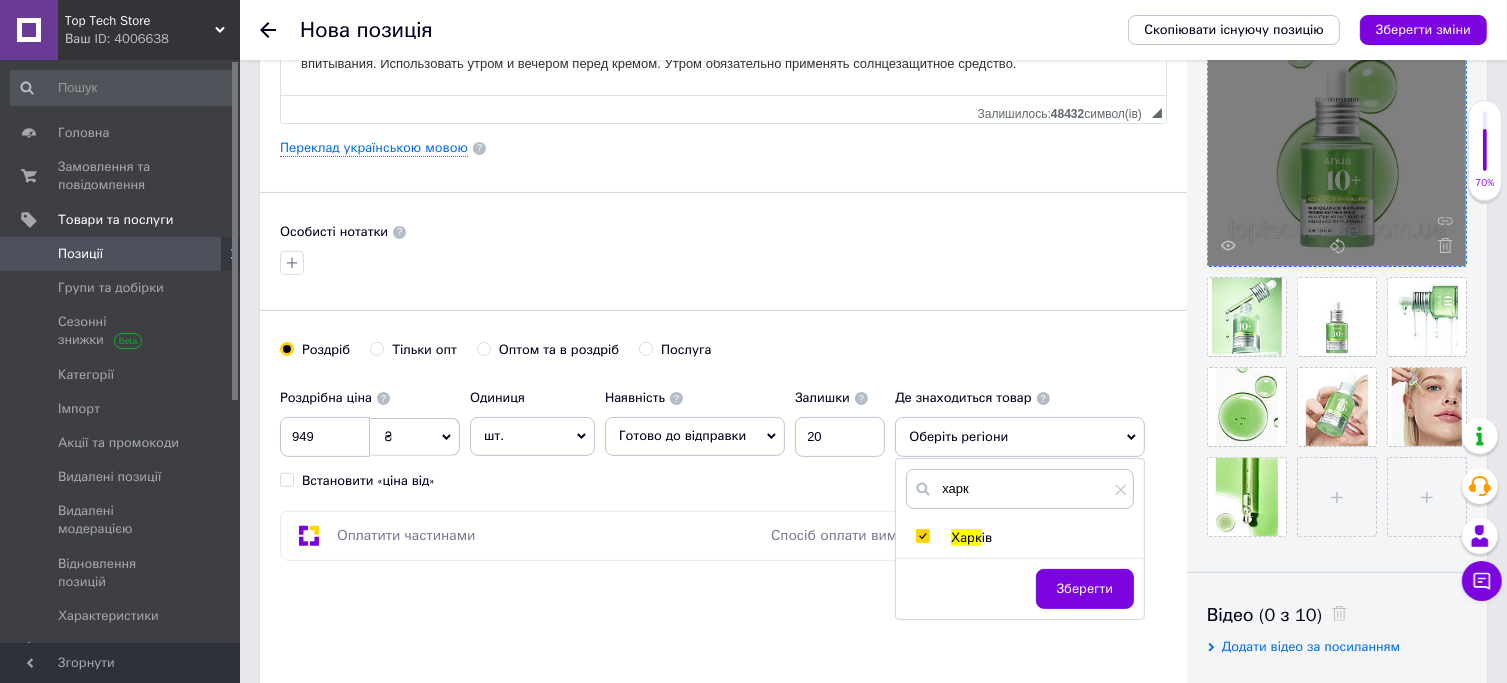checkbox on "true" 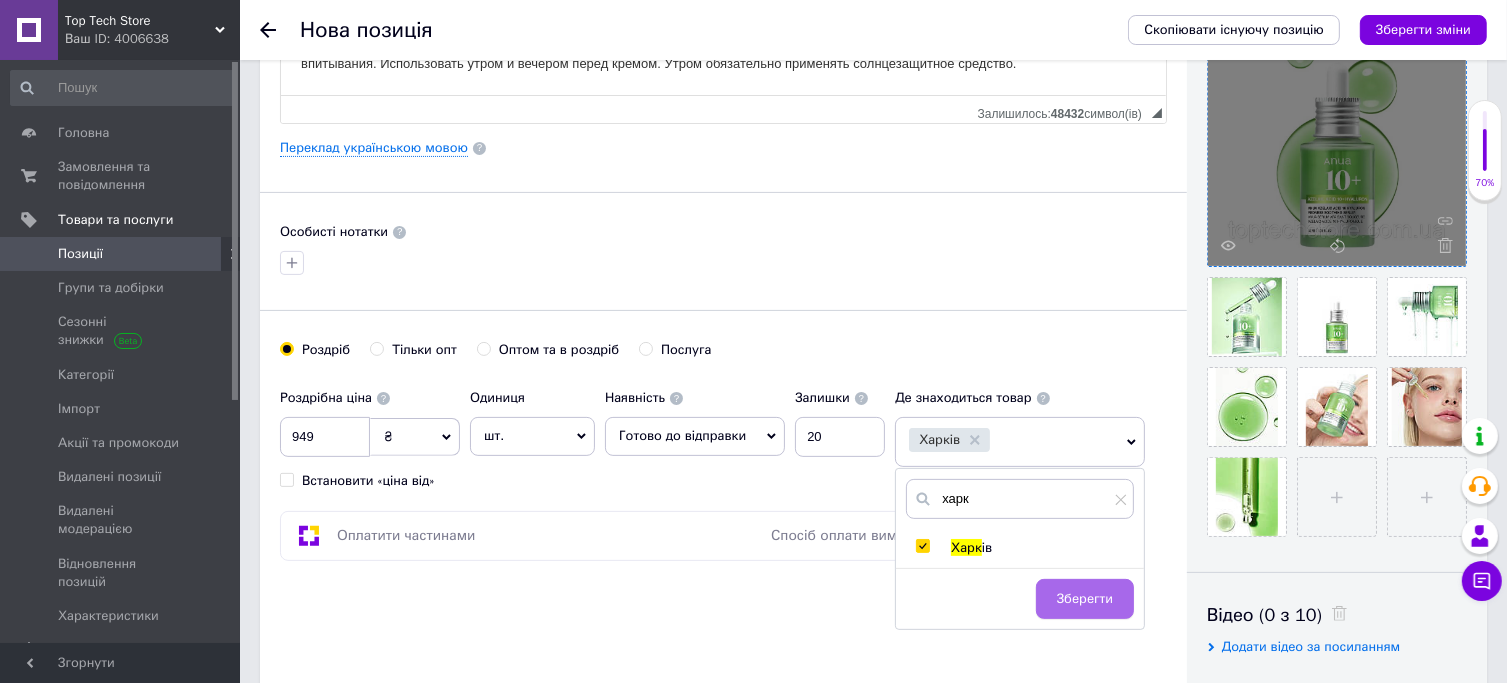 click on "Зберегти" at bounding box center (1085, 599) 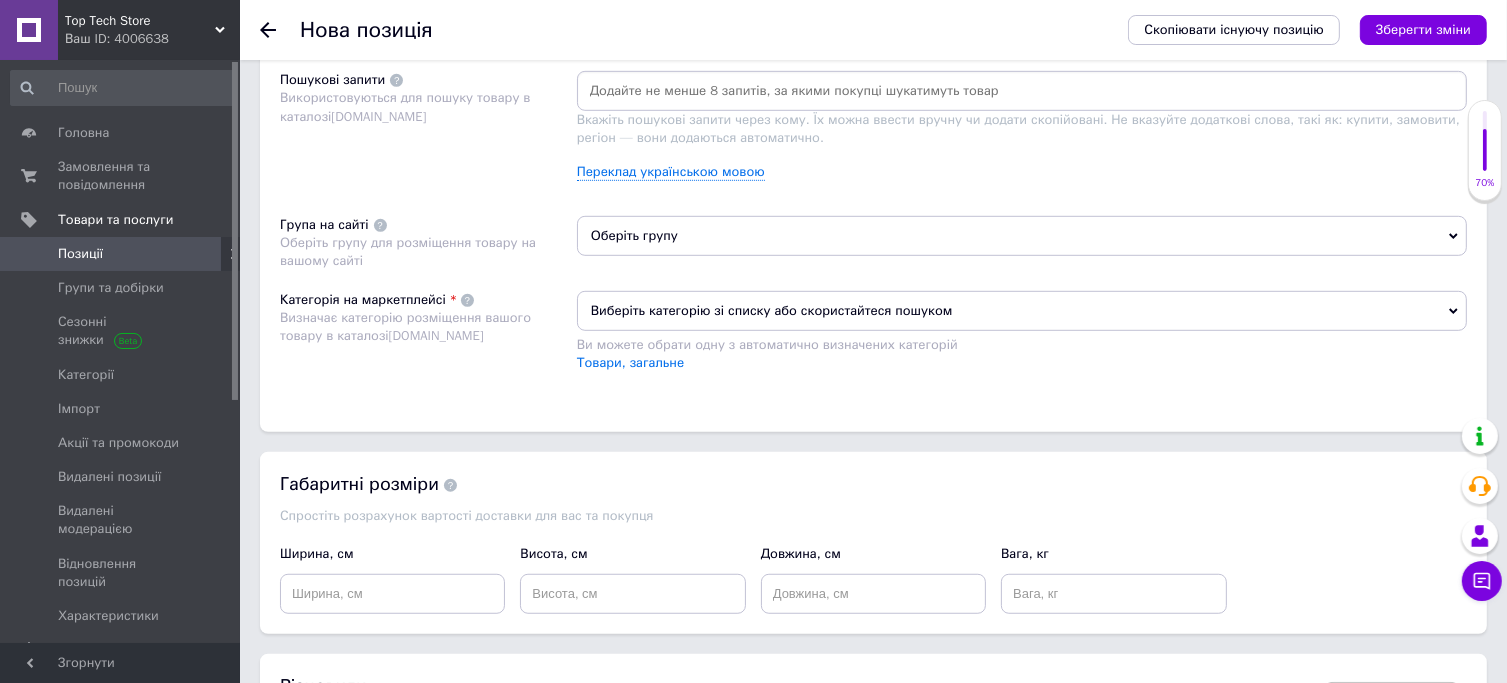 scroll, scrollTop: 1204, scrollLeft: 0, axis: vertical 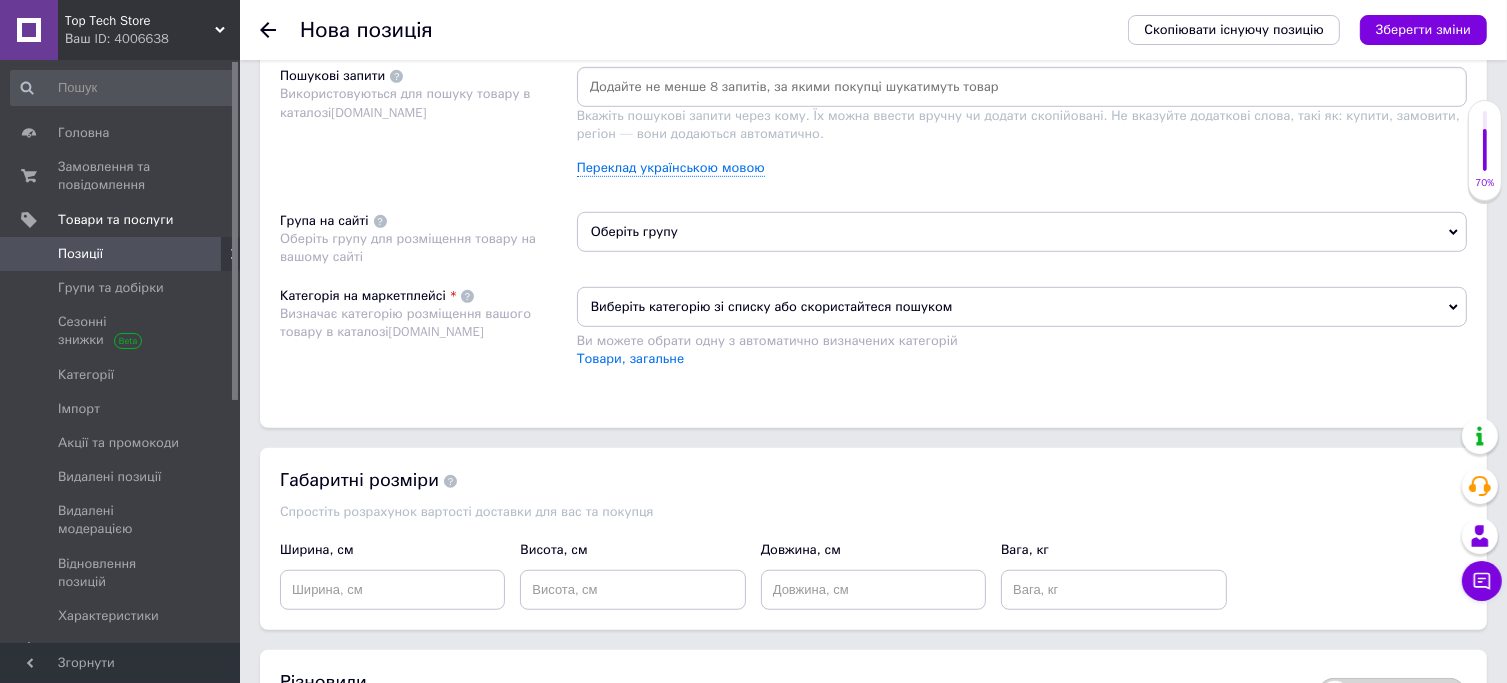 click on "Оберіть групу" at bounding box center (1022, 232) 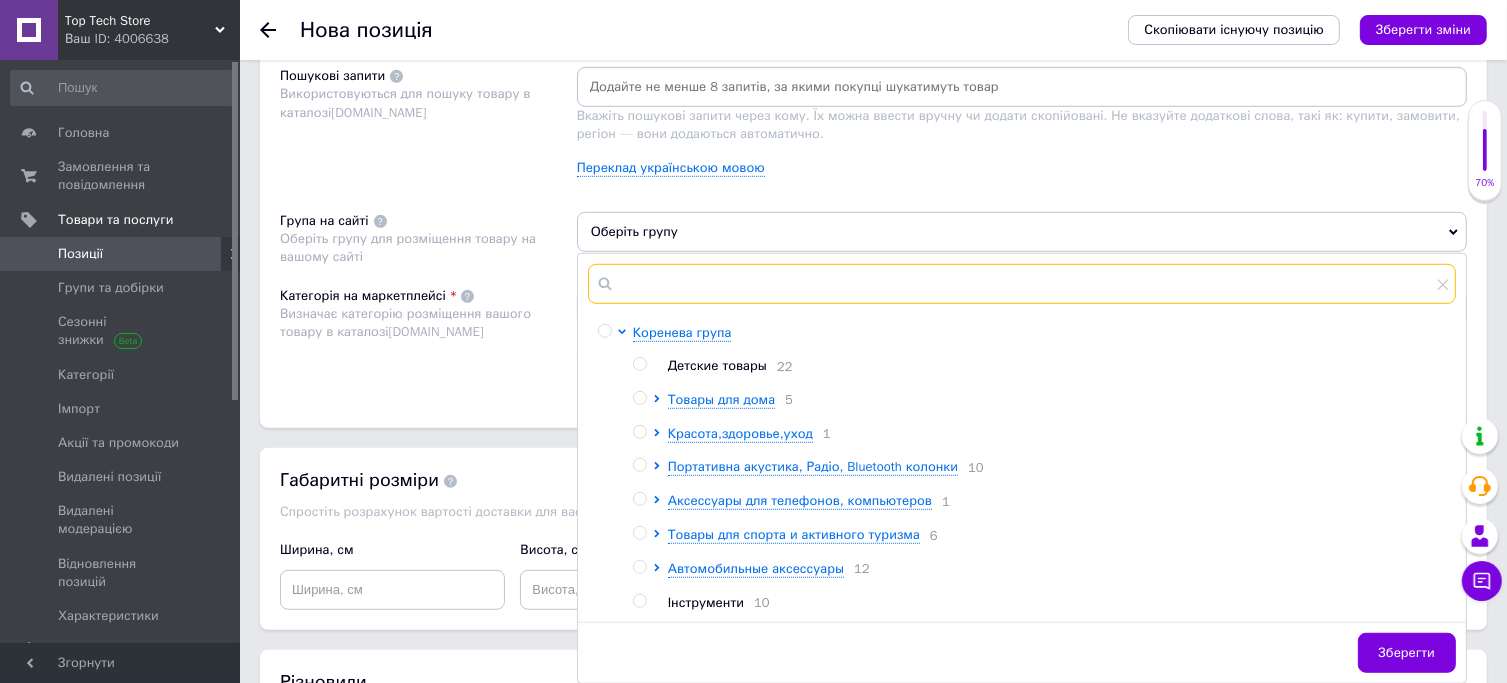 click at bounding box center (1022, 284) 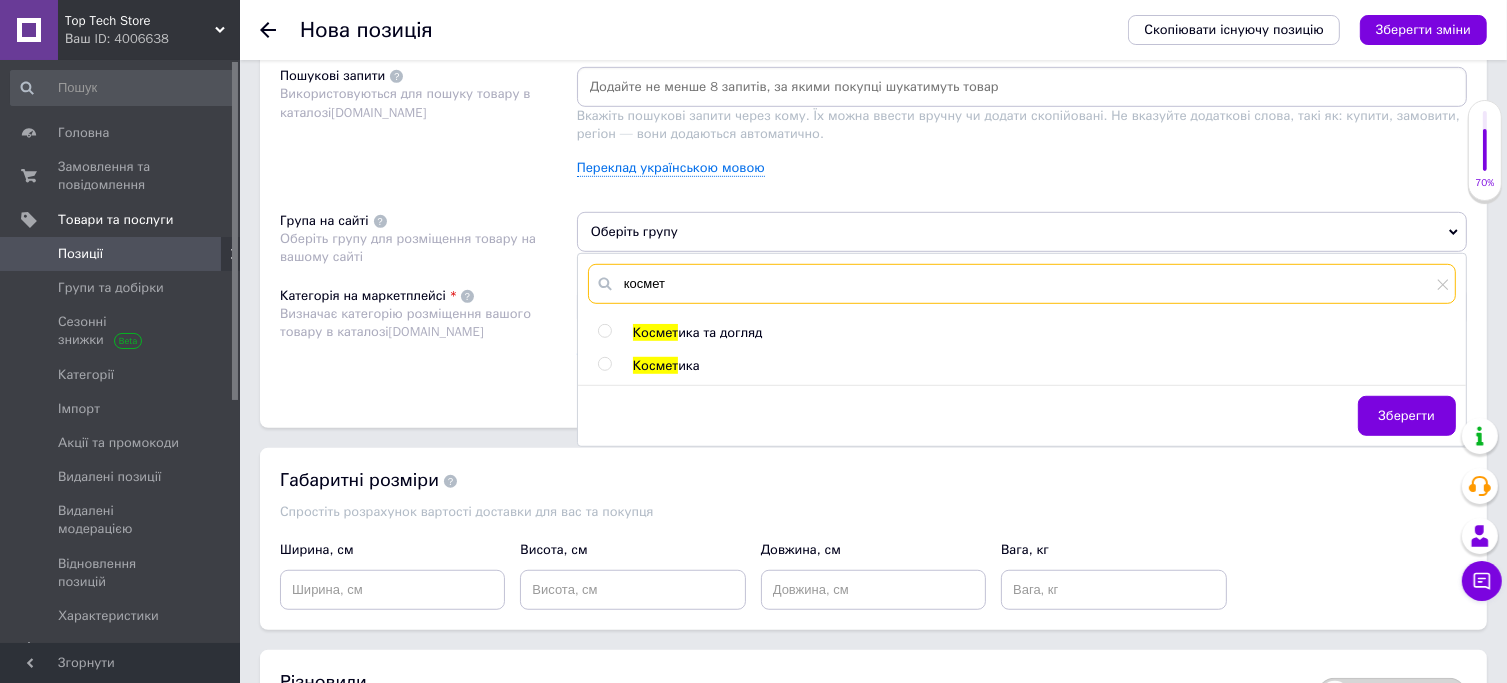 type on "космет" 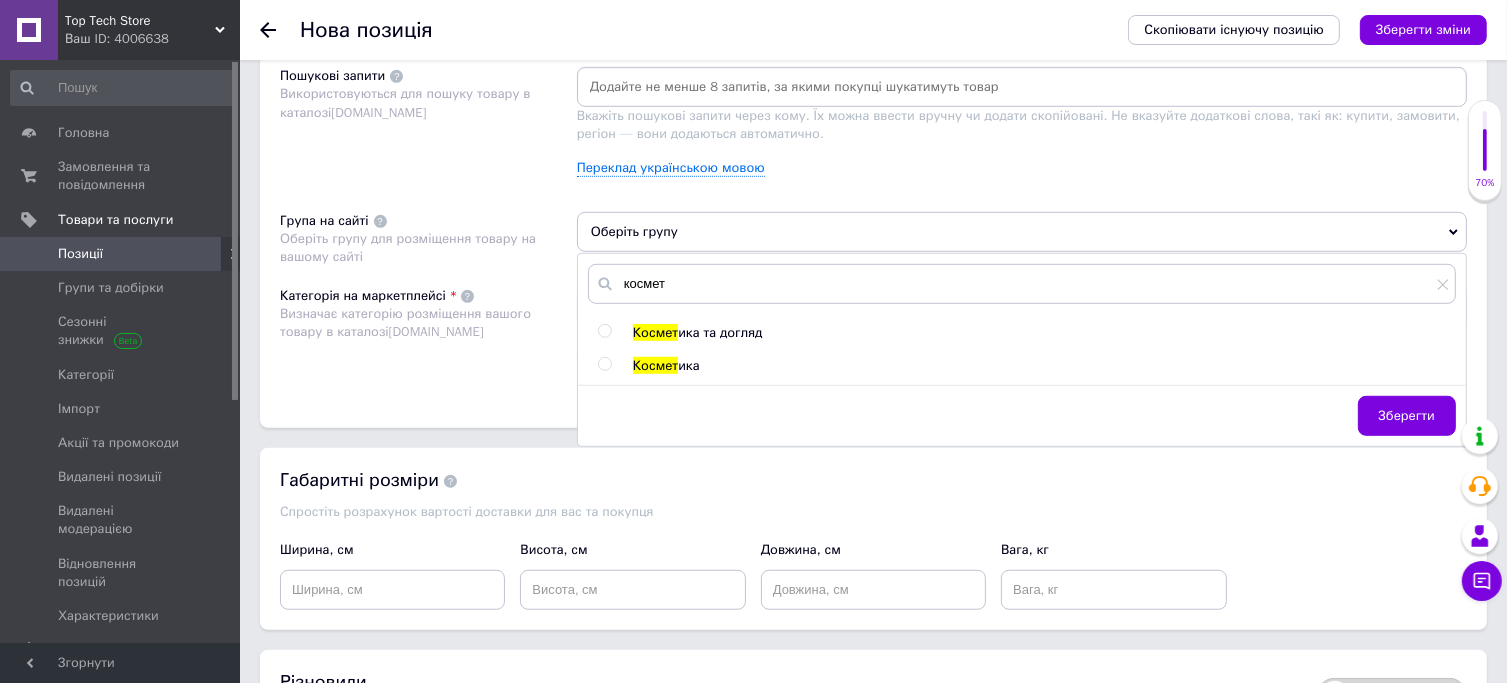 click on "ика" at bounding box center (689, 365) 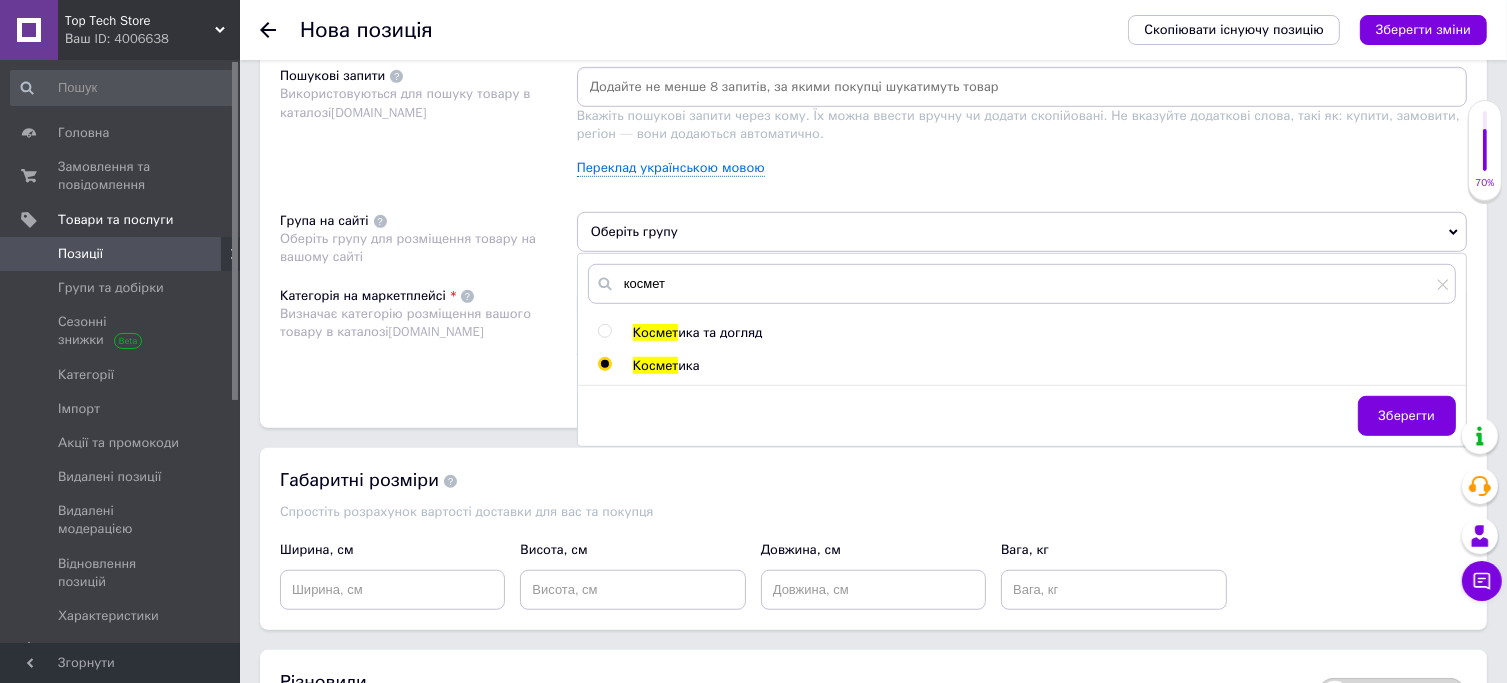 radio on "true" 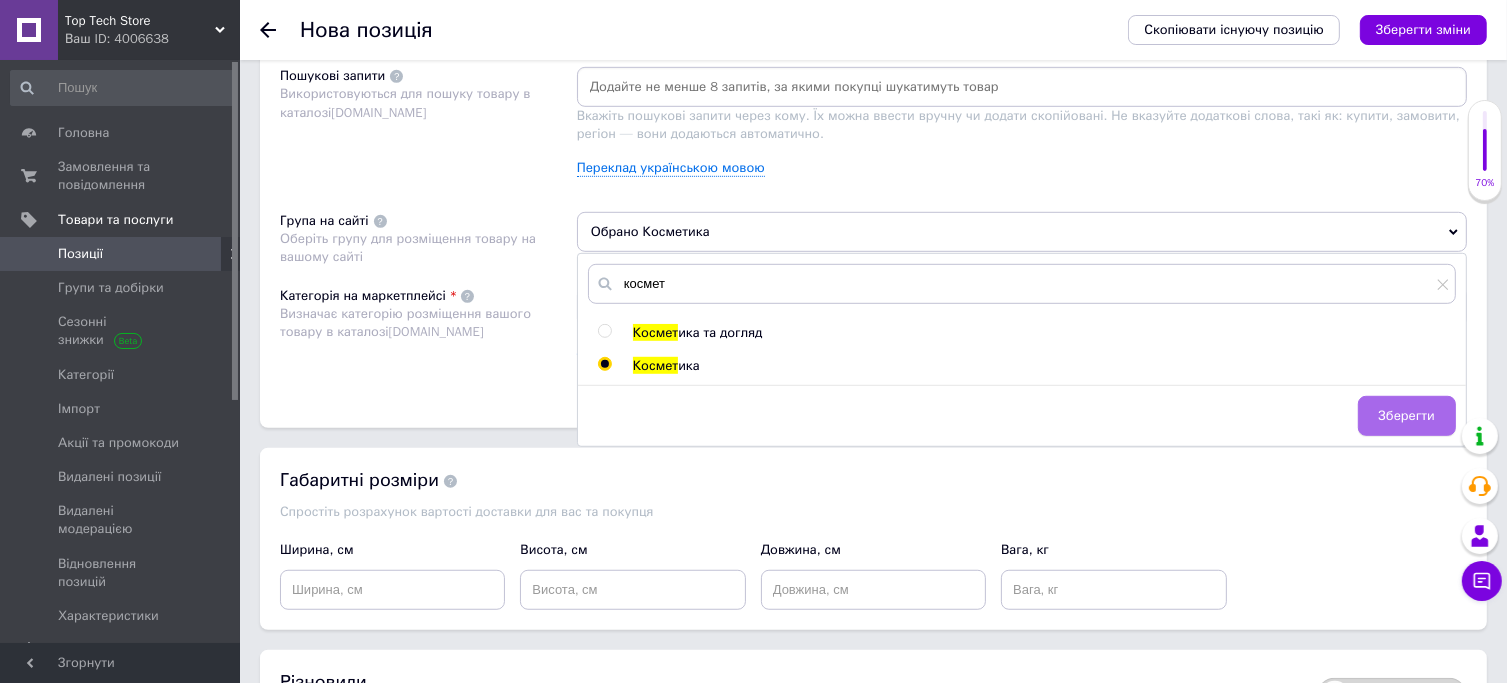 click on "Зберегти" at bounding box center (1407, 416) 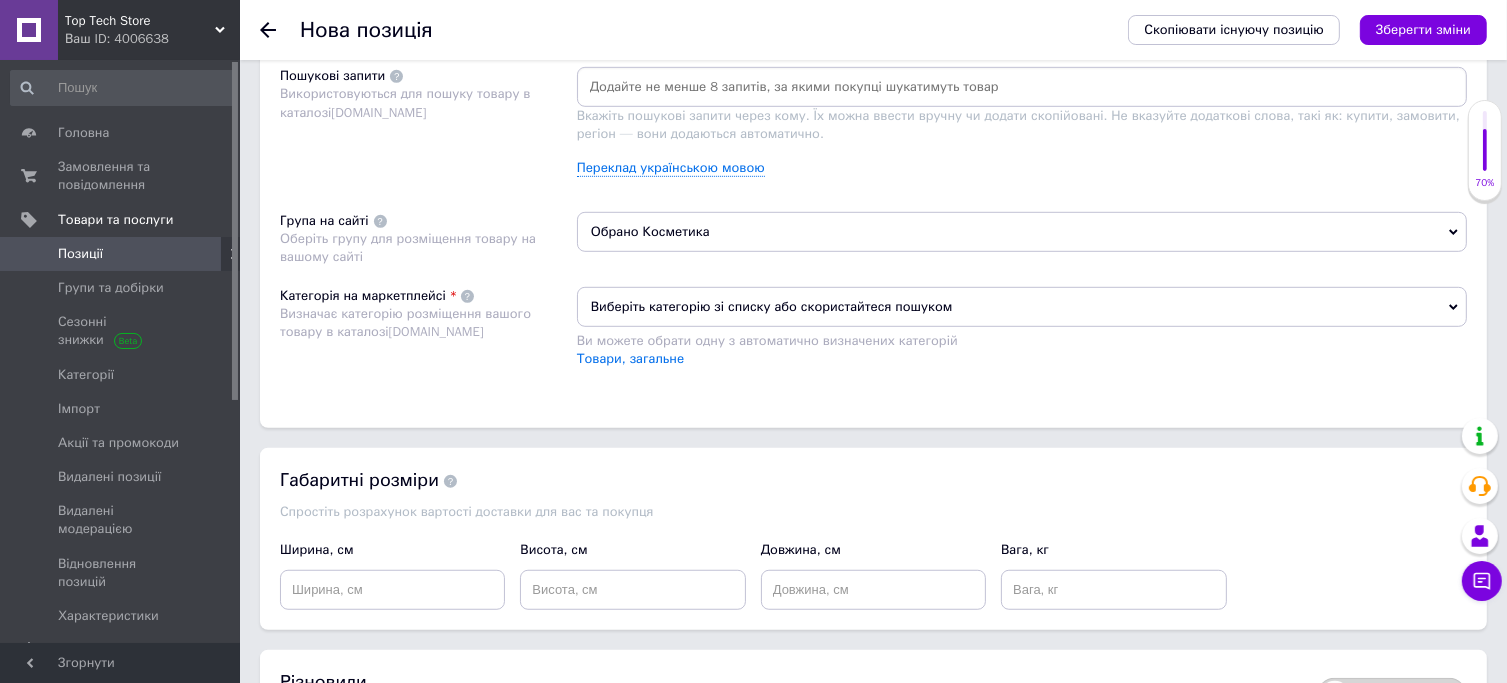 click on "Виберіть категорію зі списку або скористайтеся пошуком" at bounding box center (1022, 307) 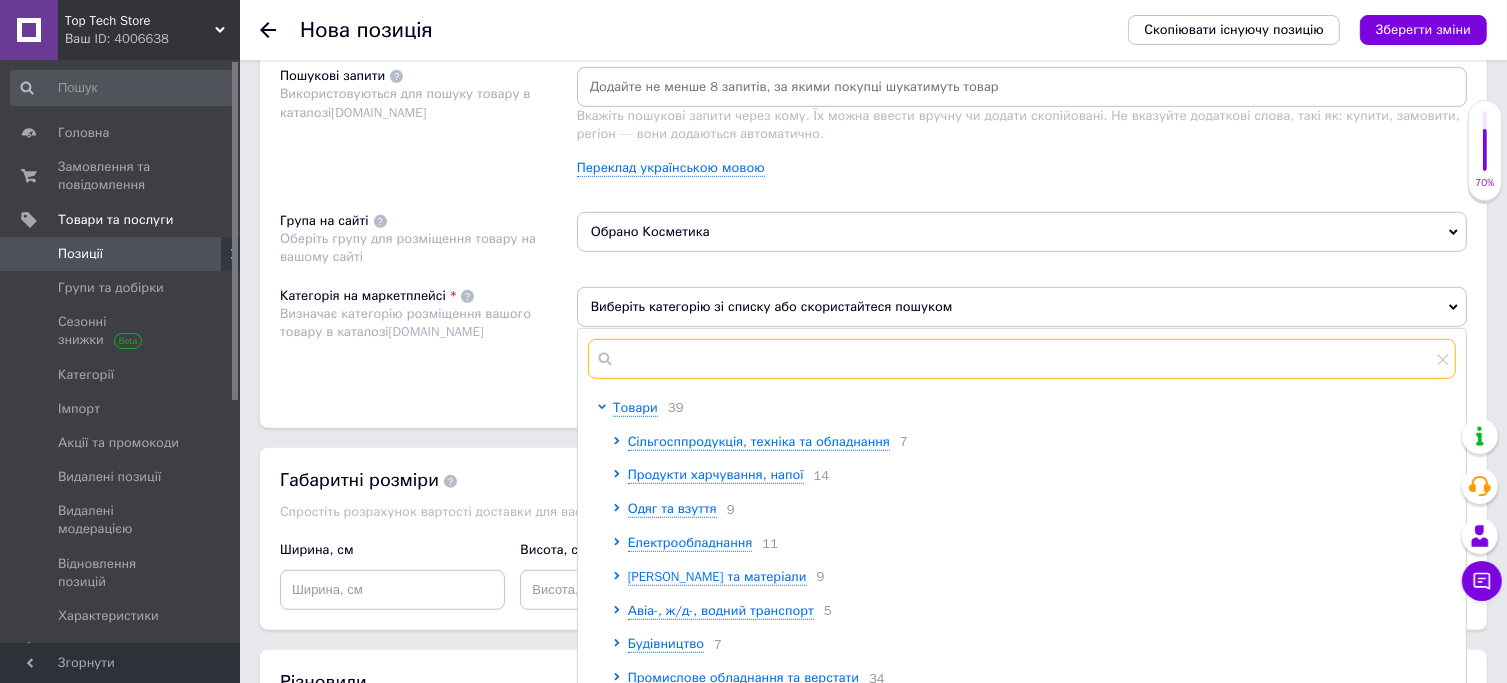 click at bounding box center (1022, 359) 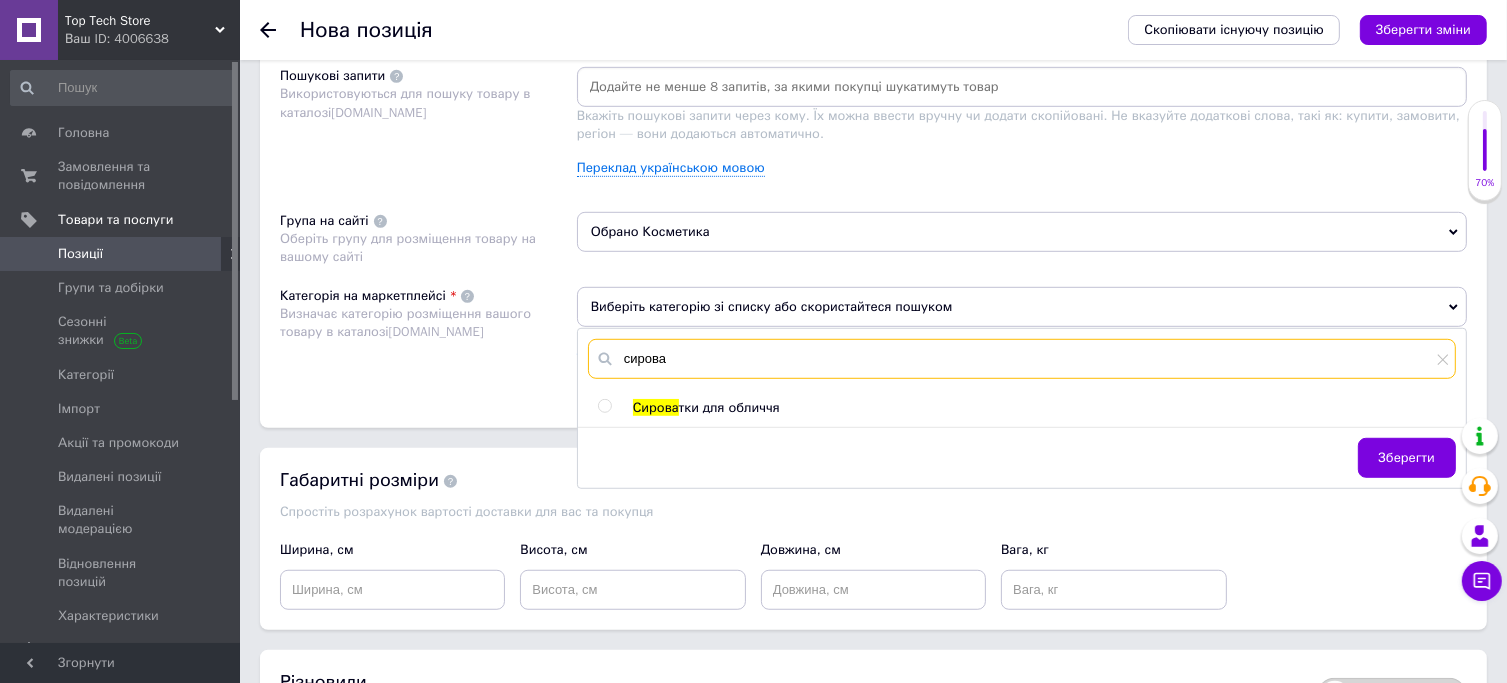 type on "сирова" 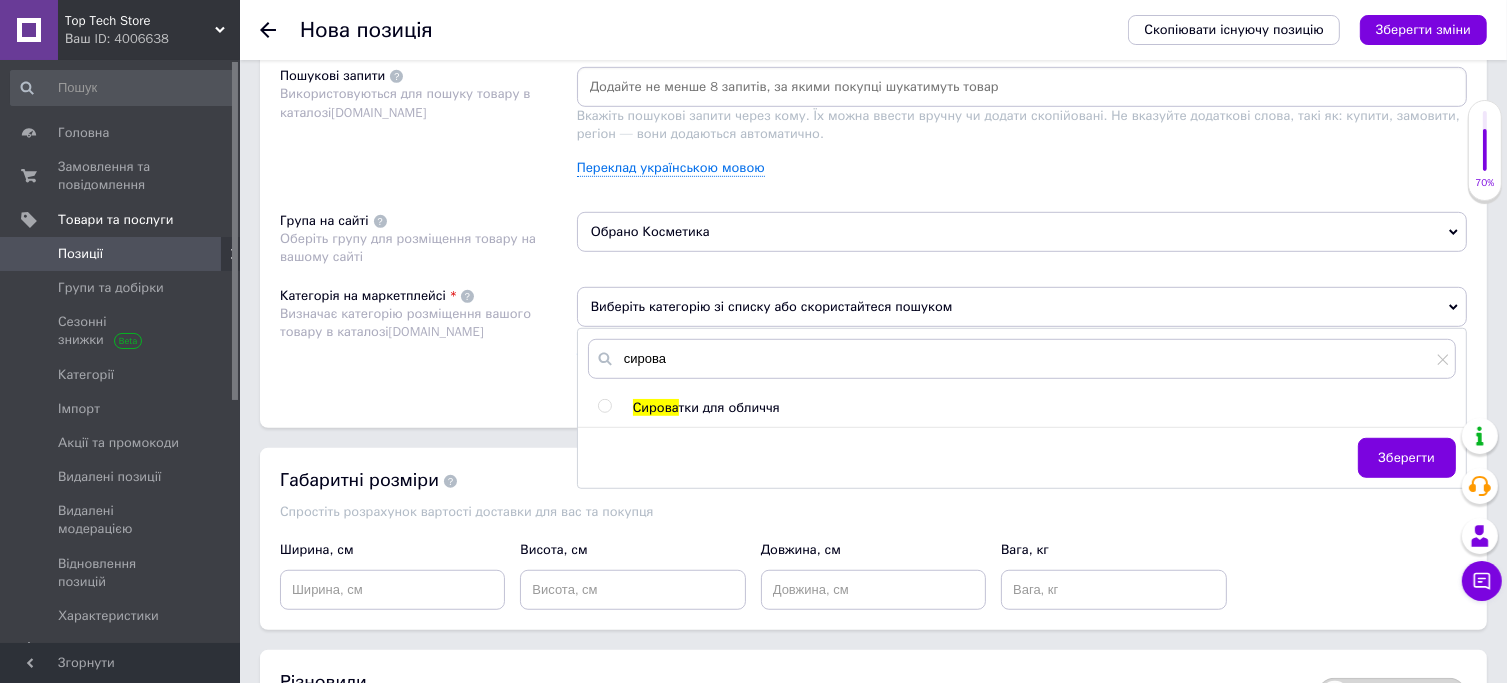 click on "тки для обличчя" at bounding box center [729, 407] 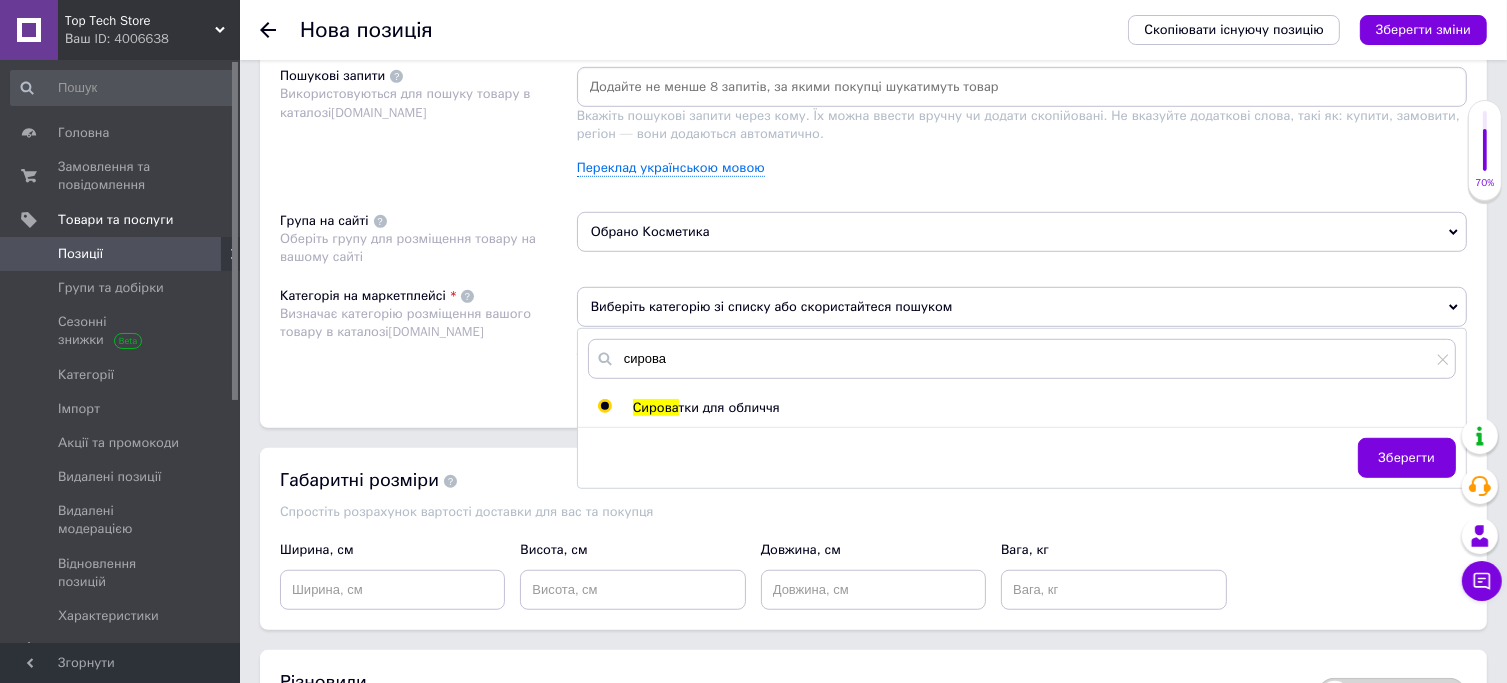radio on "true" 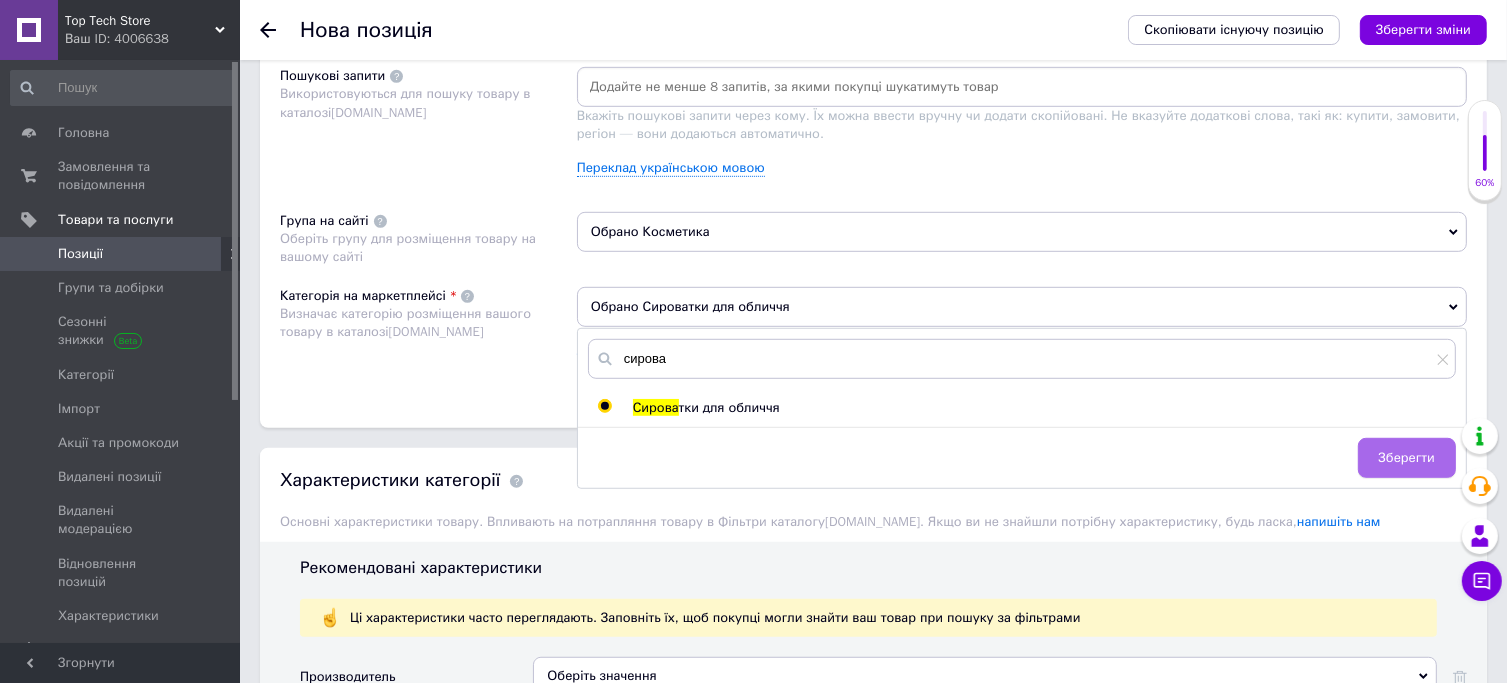 click on "Зберегти" at bounding box center (1407, 458) 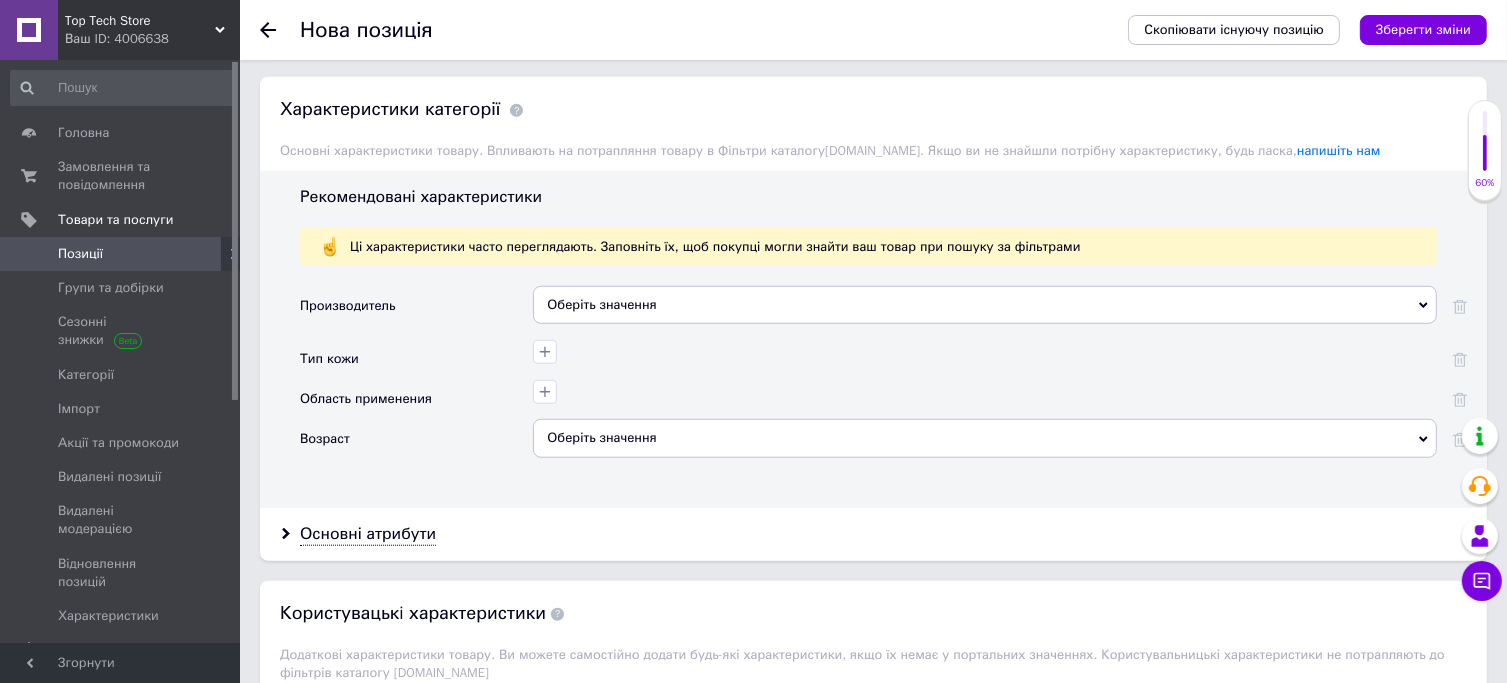 scroll, scrollTop: 1579, scrollLeft: 0, axis: vertical 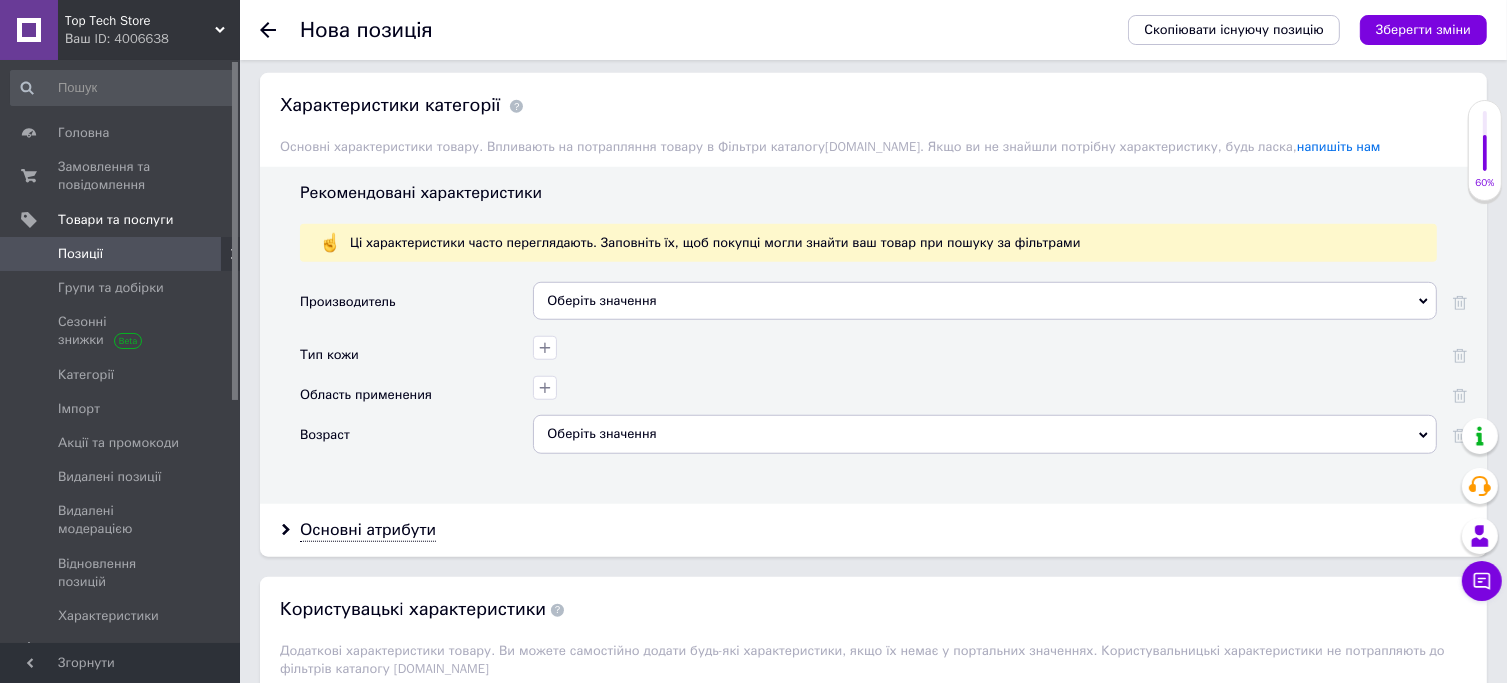 click on "Оберіть значення" at bounding box center [985, 301] 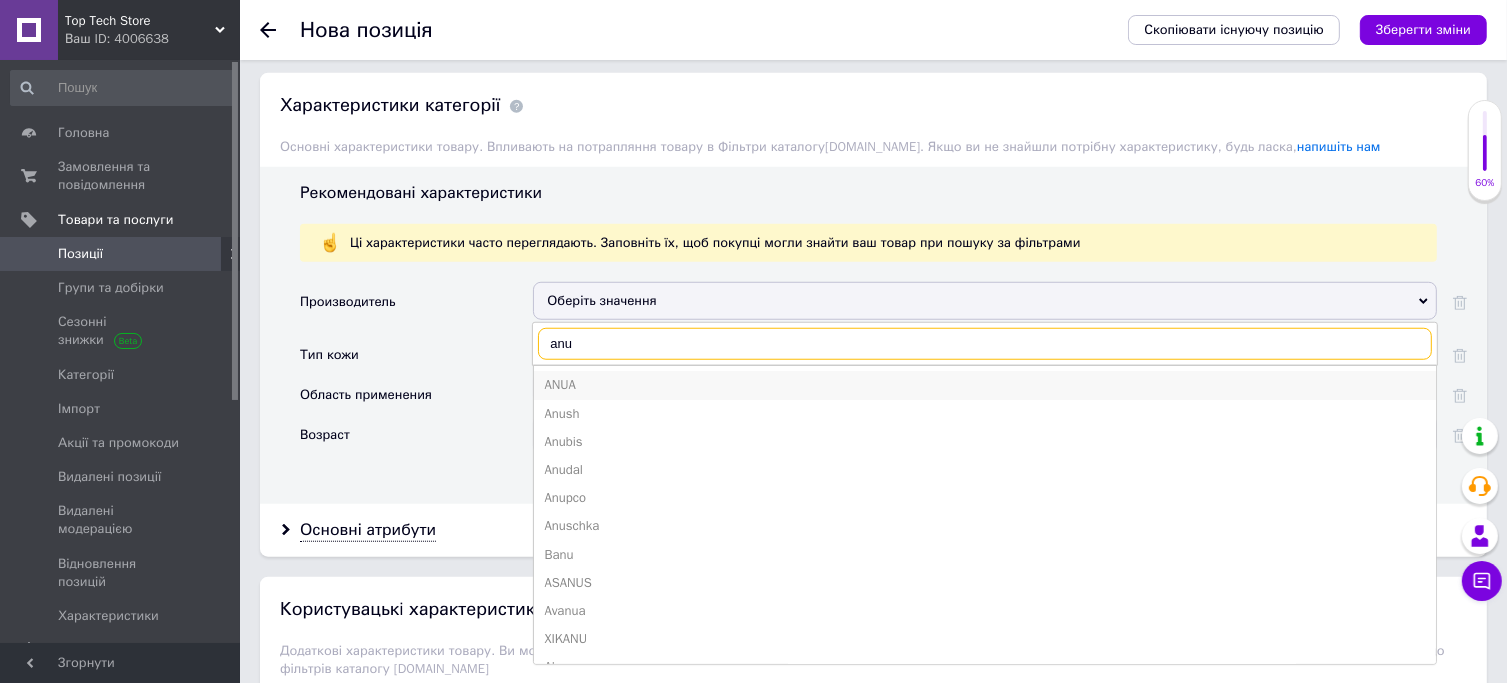 type on "anu" 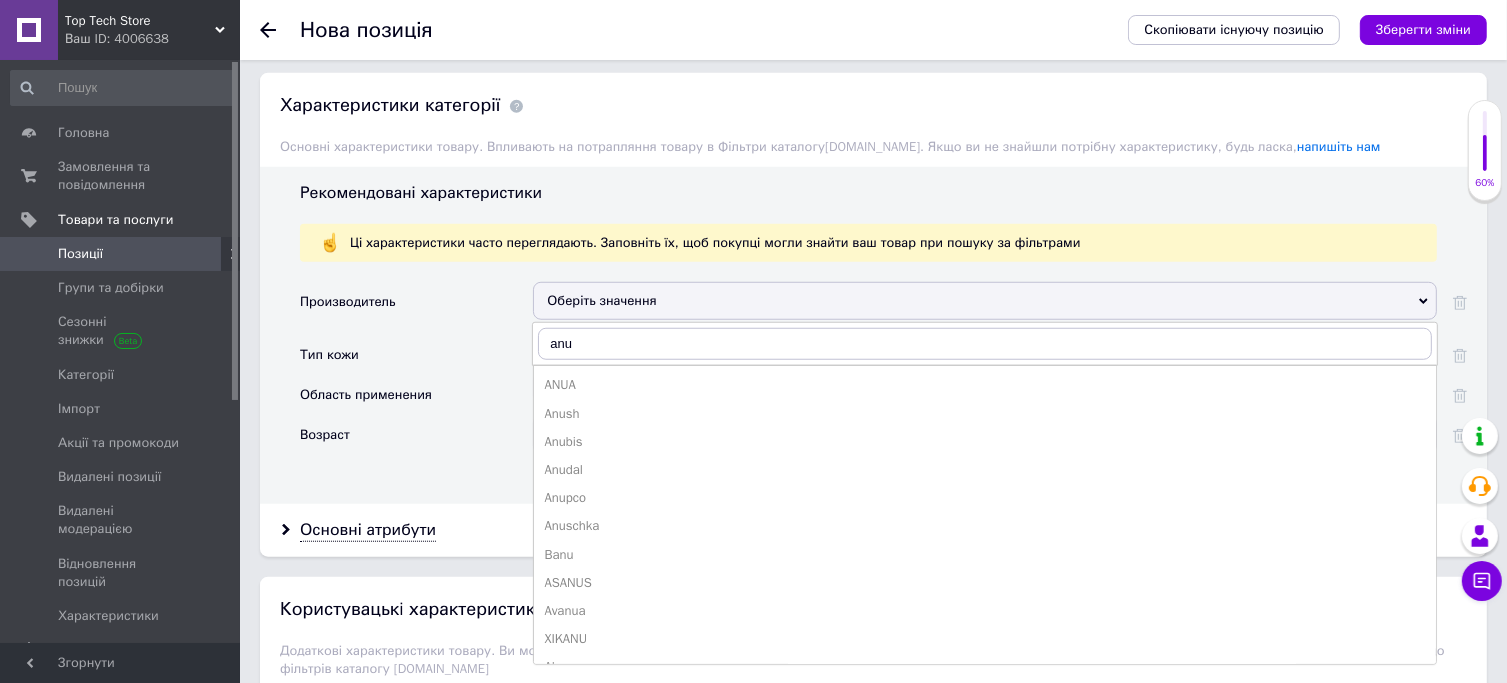 click on "ANUA" at bounding box center (985, 385) 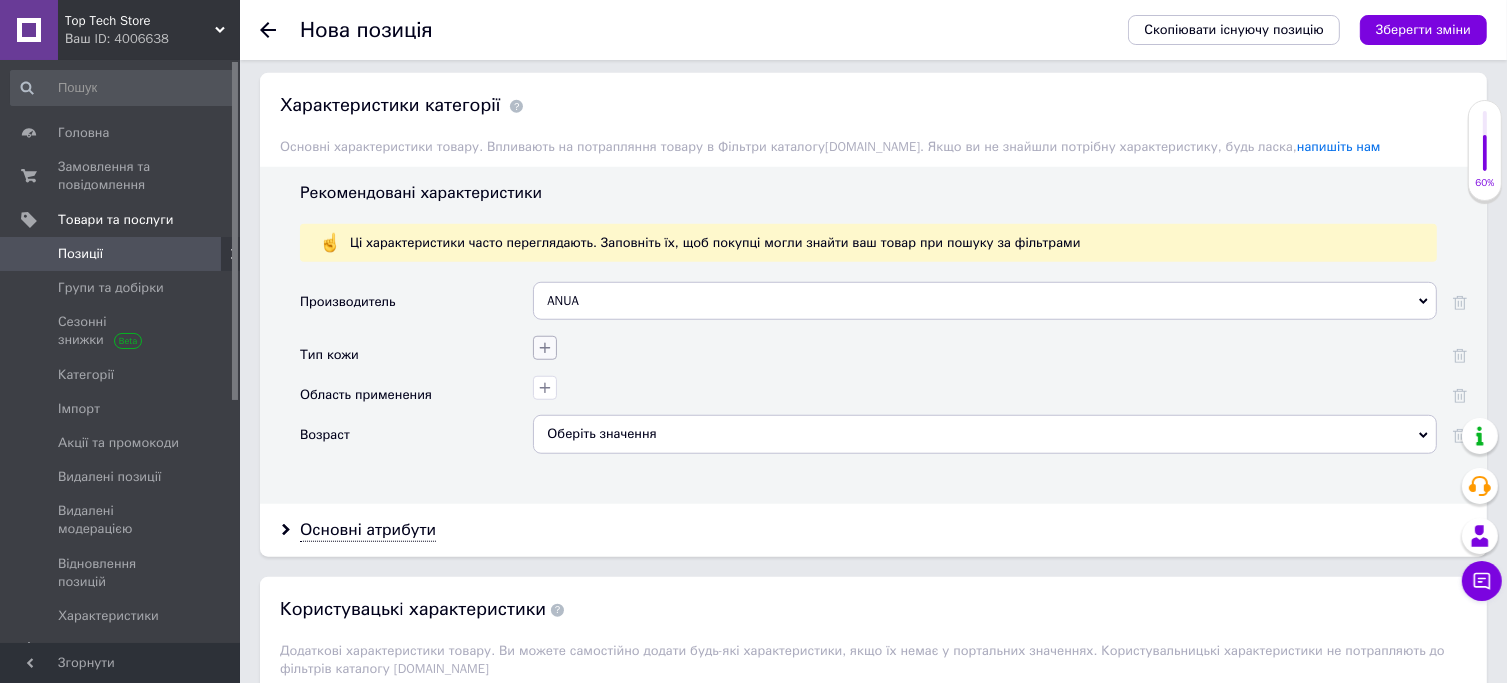 click 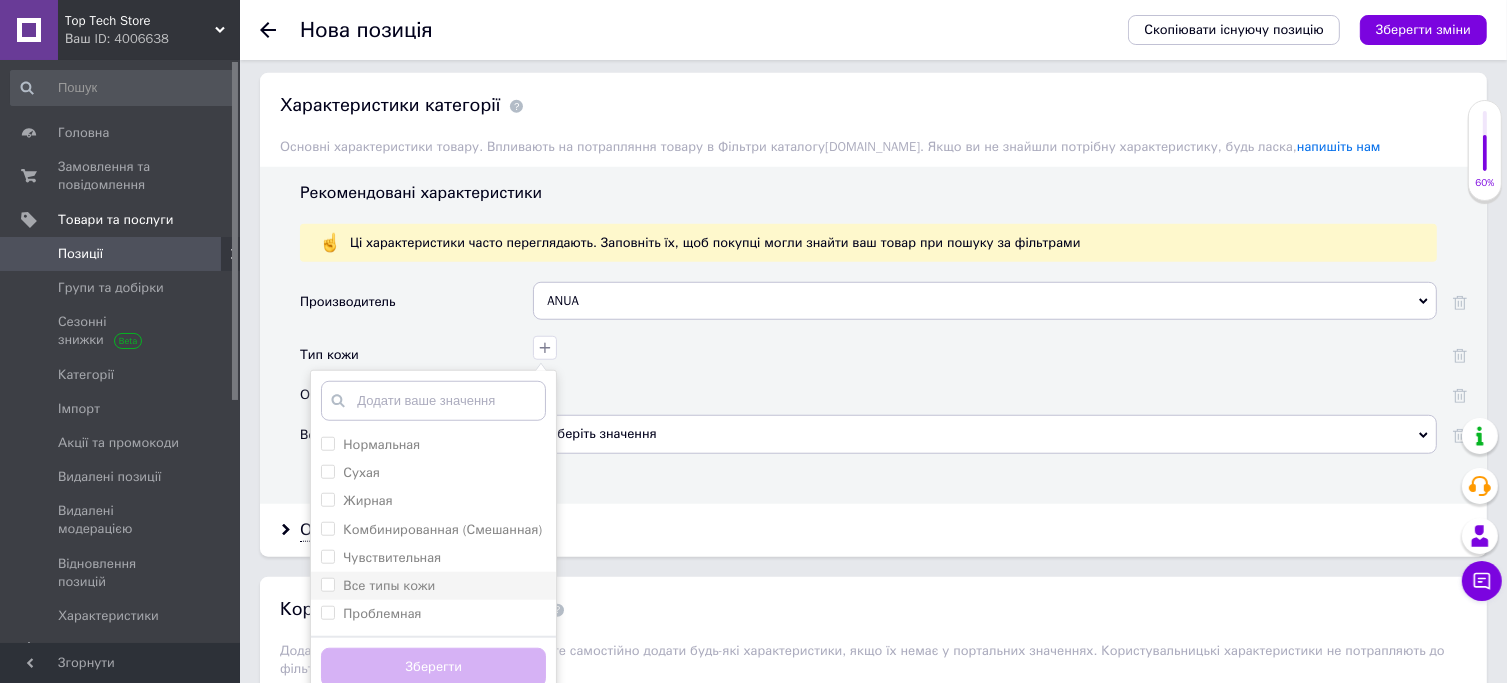 click on "Все типы кожи" at bounding box center [389, 585] 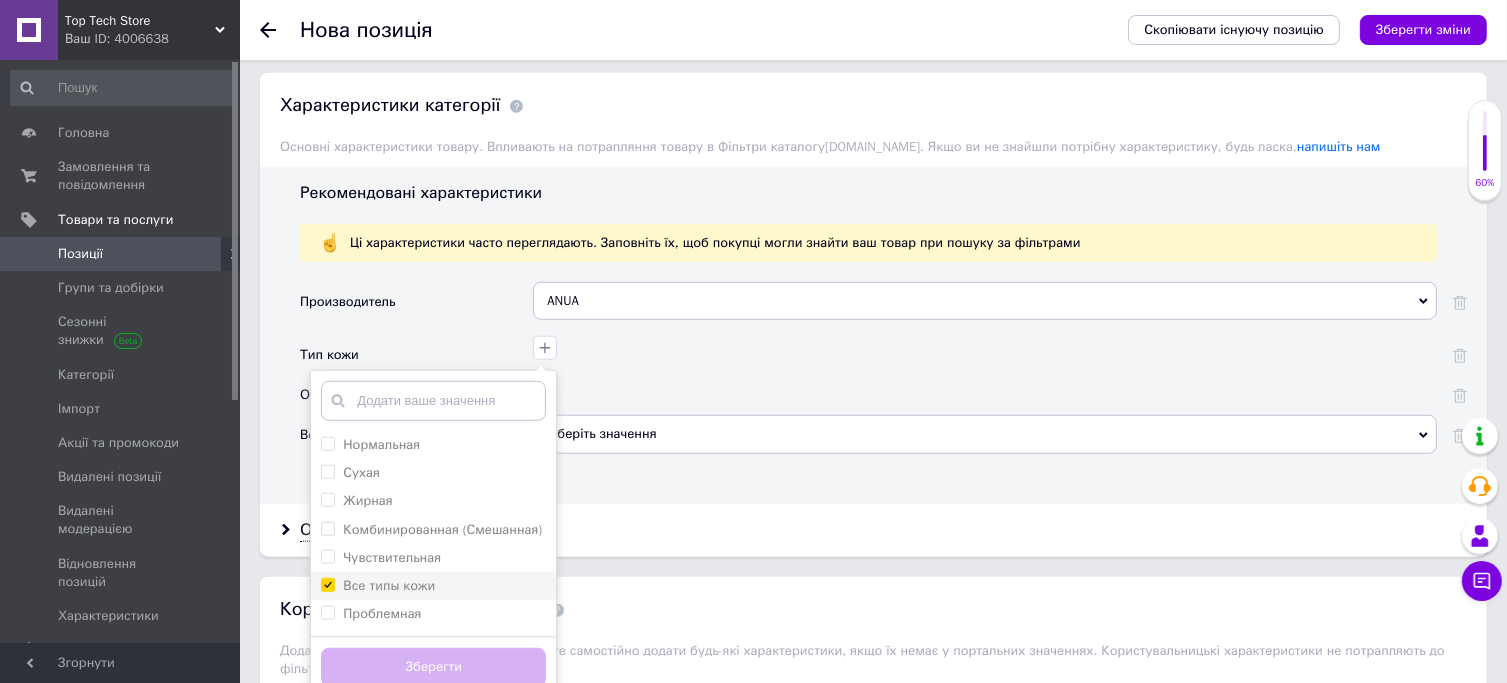 checkbox on "true" 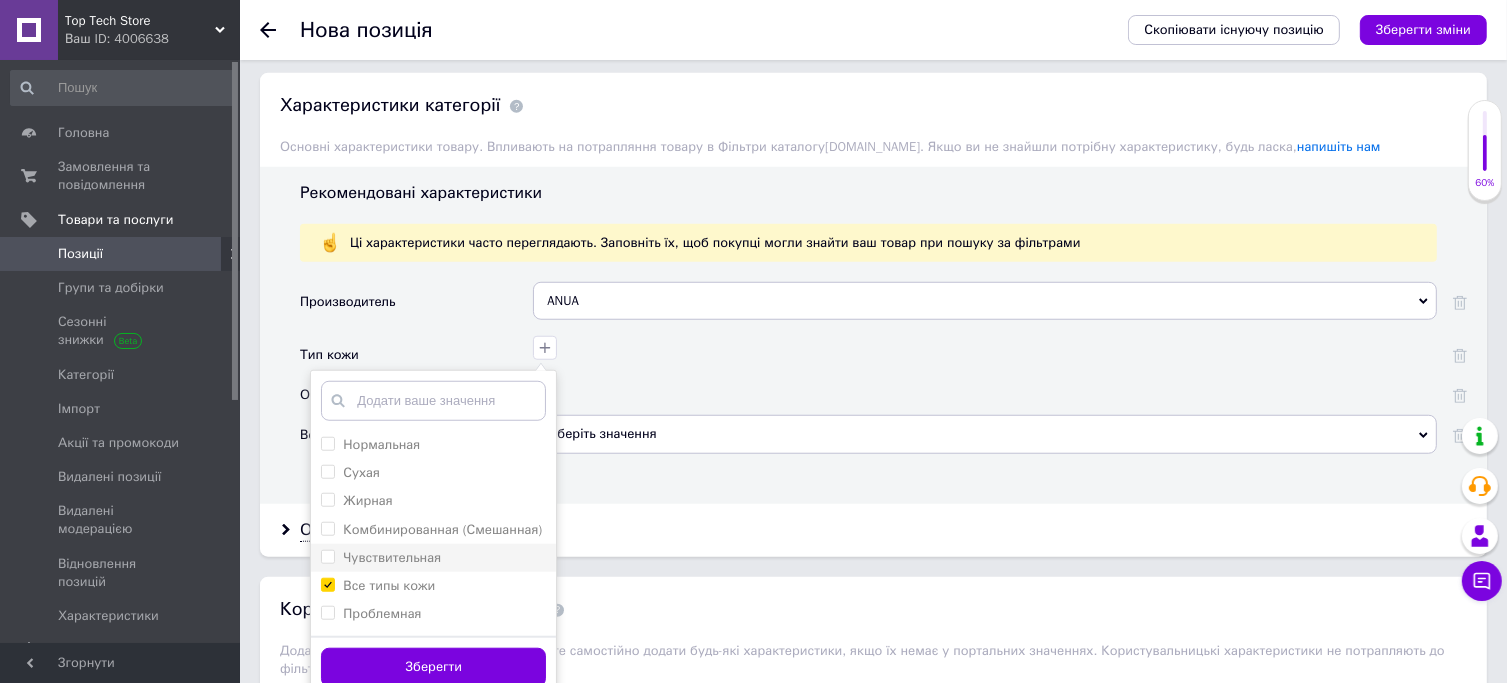 click on "Чувствительная" at bounding box center (433, 558) 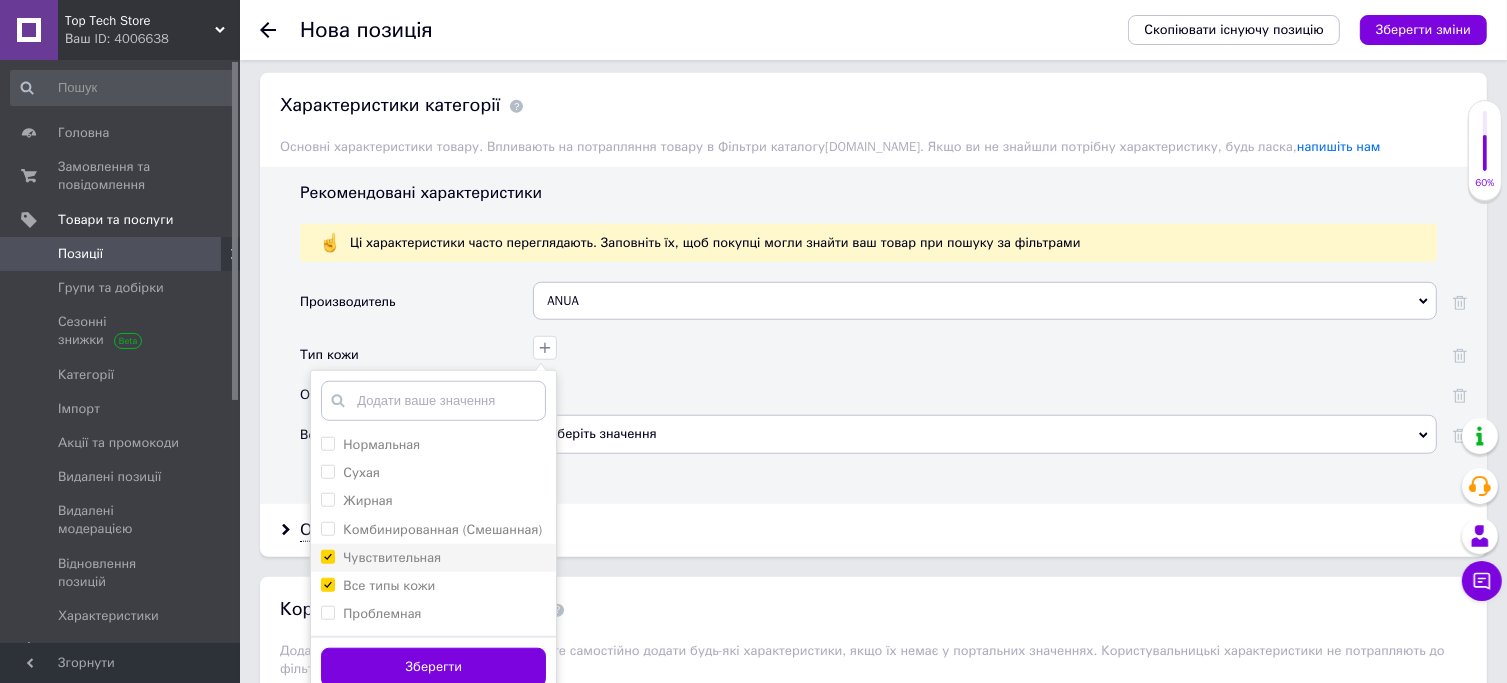 checkbox on "true" 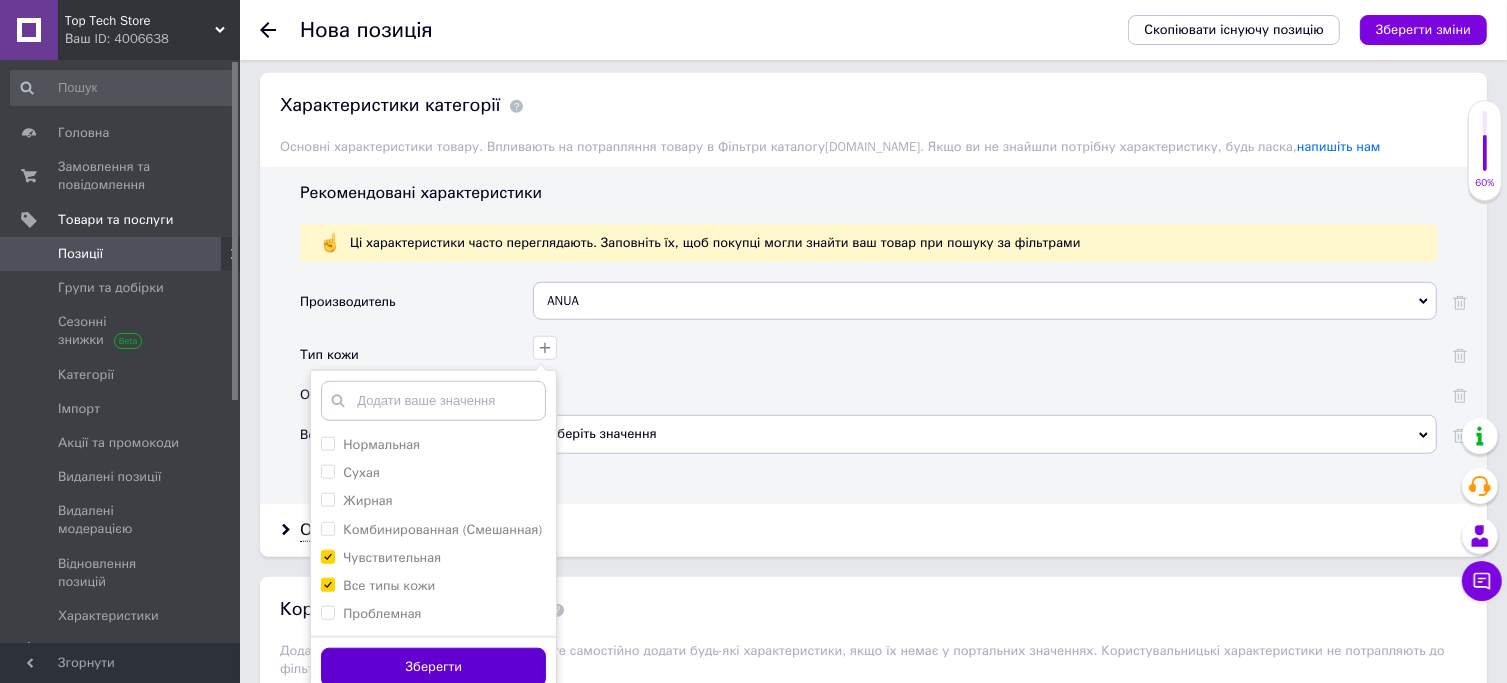 click on "Зберегти" at bounding box center (433, 667) 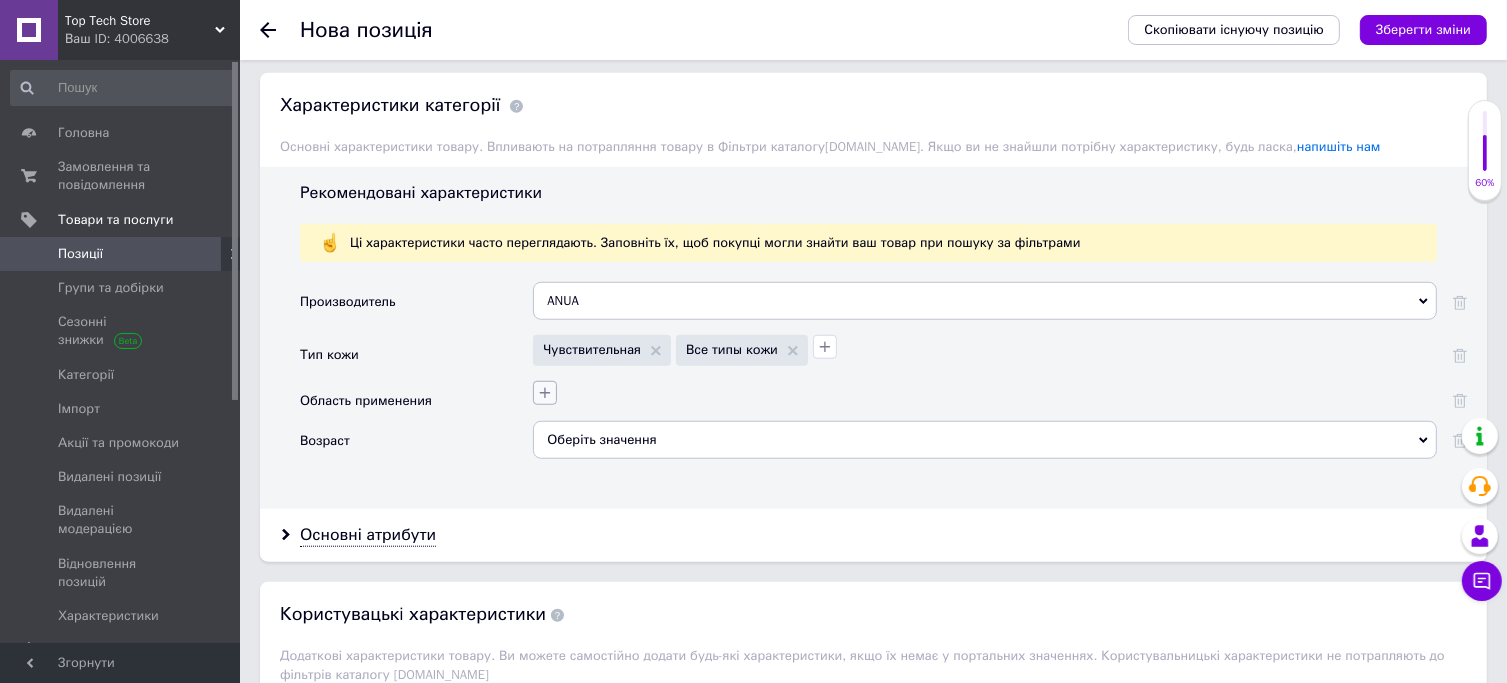click at bounding box center (545, 393) 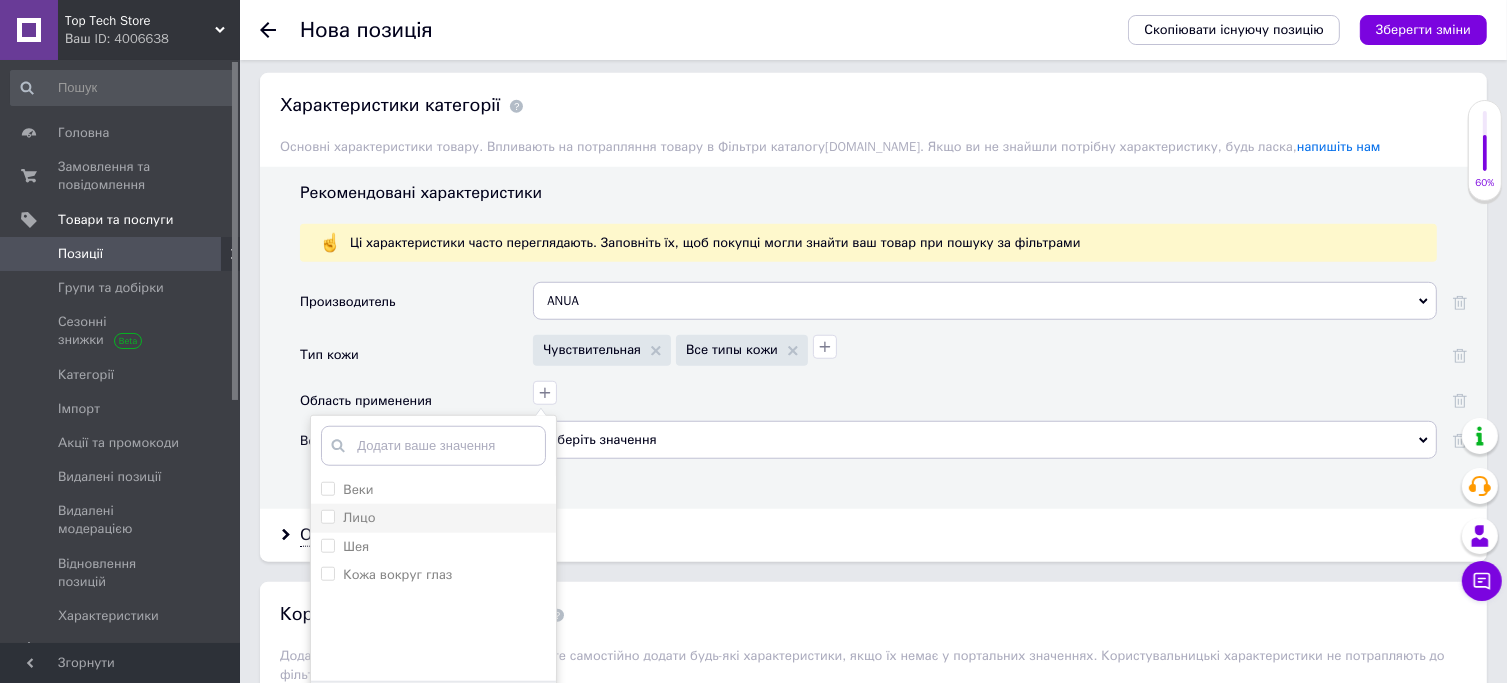 click on "Лицо" at bounding box center [433, 518] 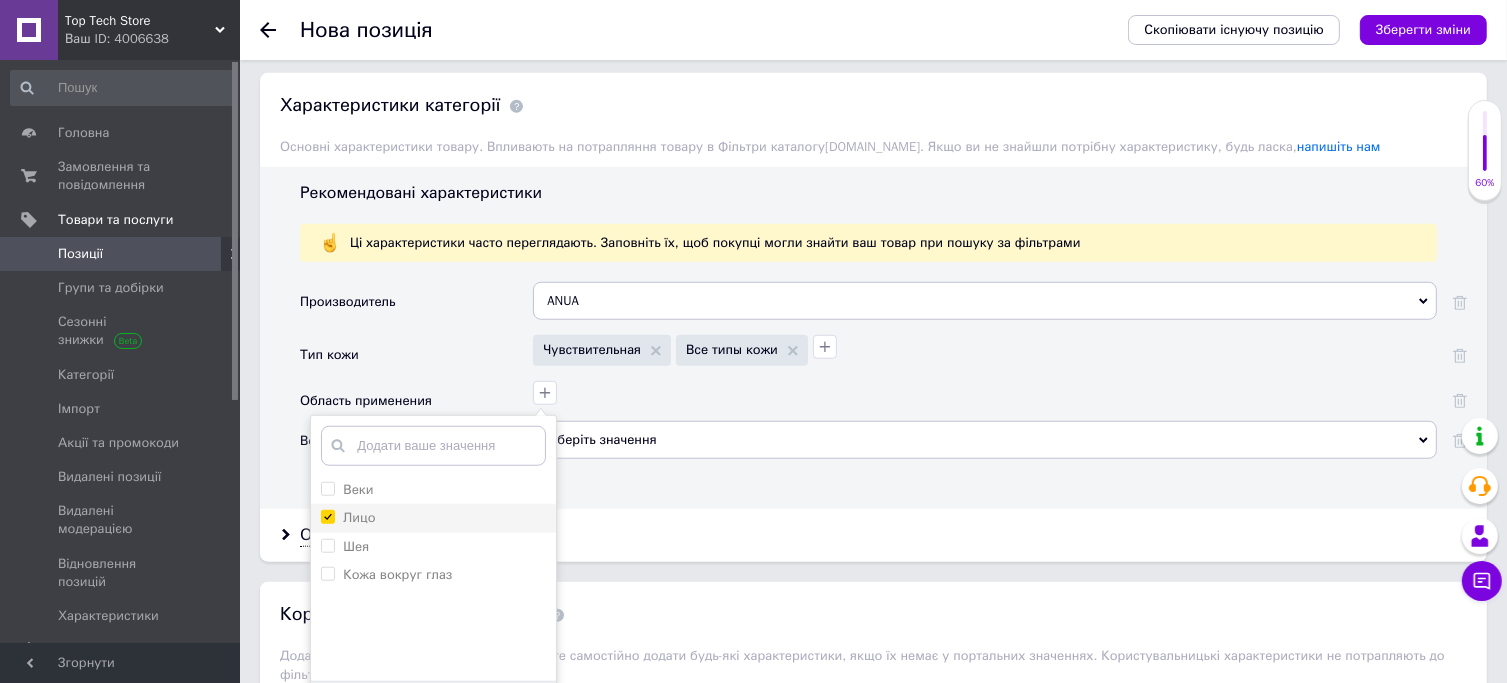 checkbox on "true" 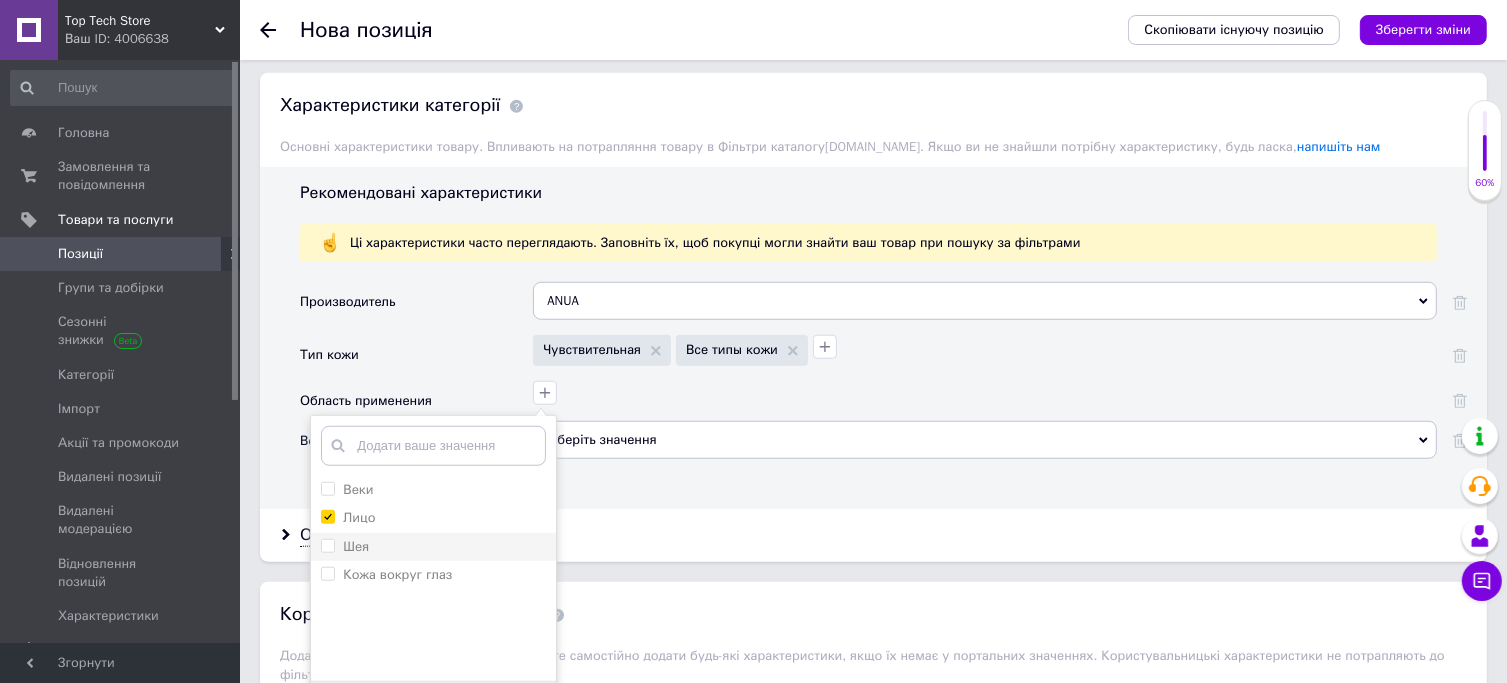 click on "Шея" at bounding box center (433, 547) 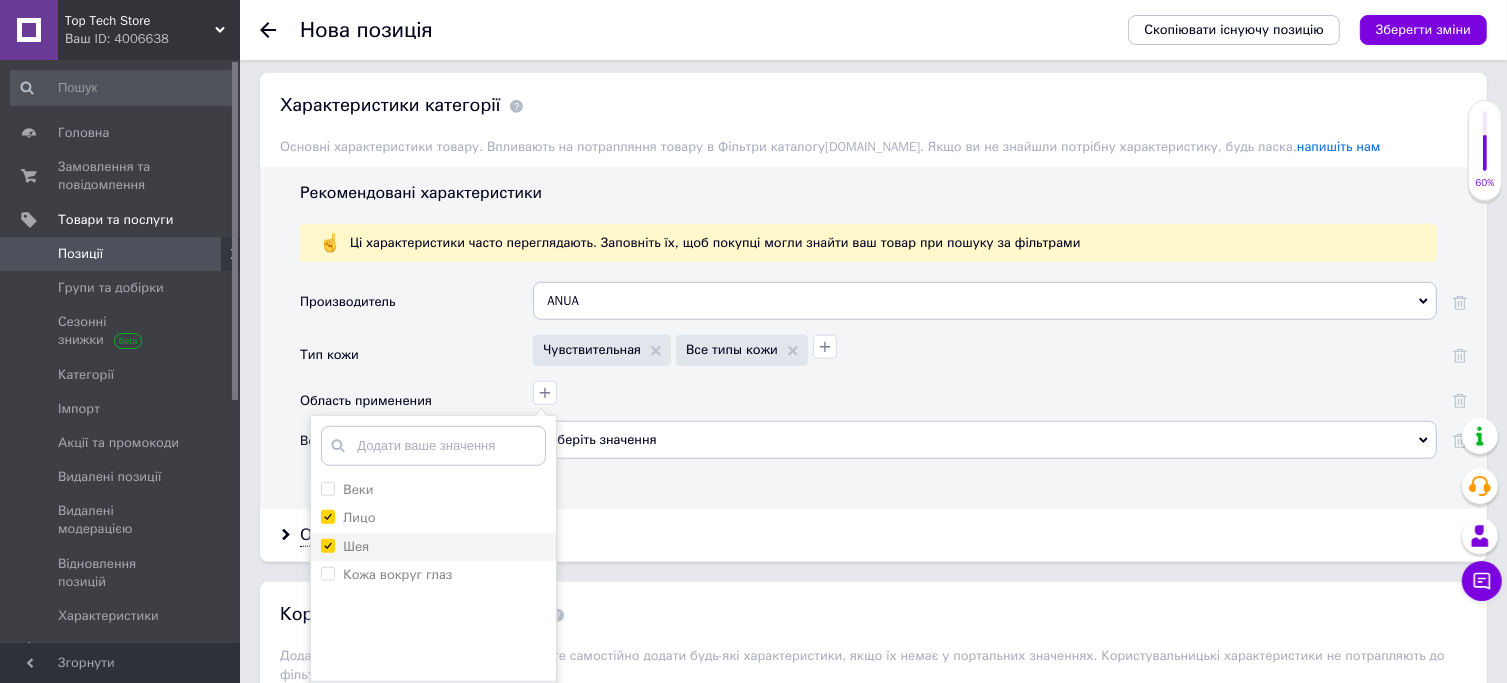 checkbox on "true" 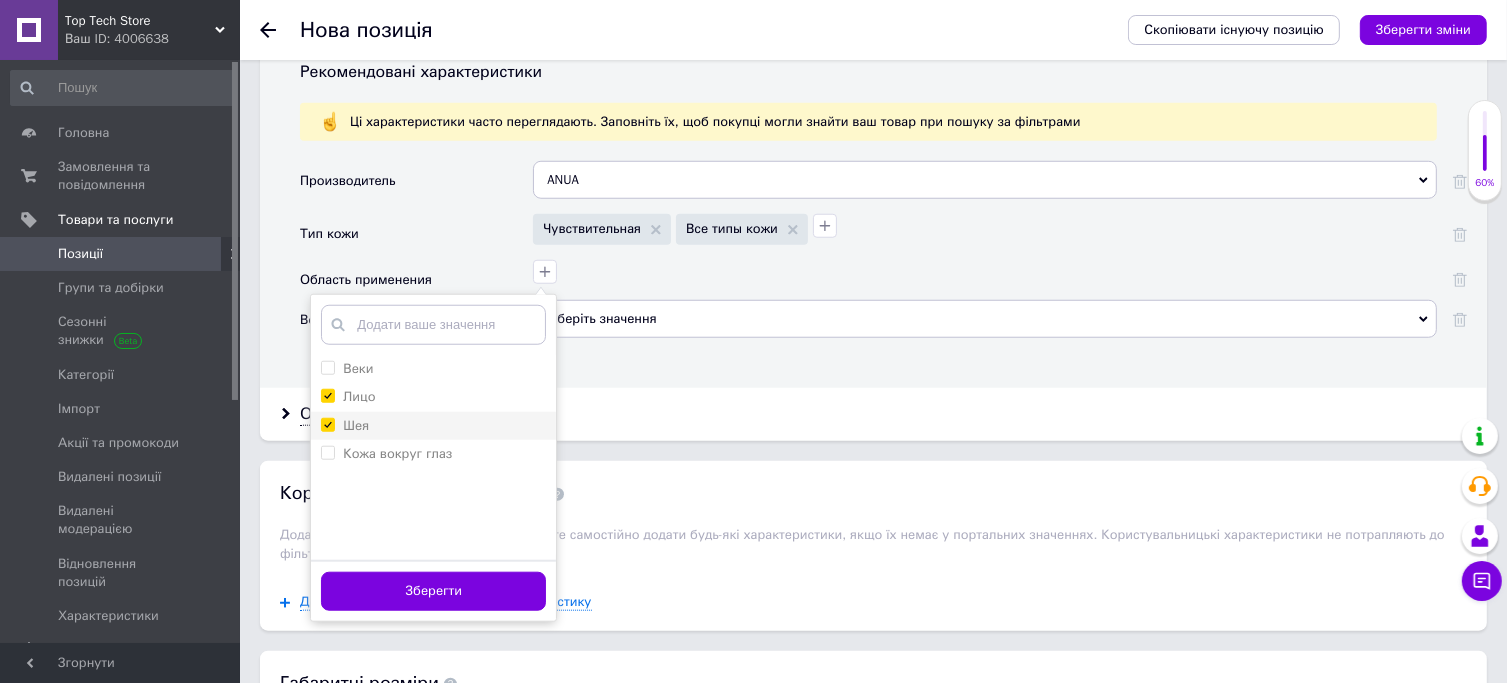 scroll, scrollTop: 1703, scrollLeft: 0, axis: vertical 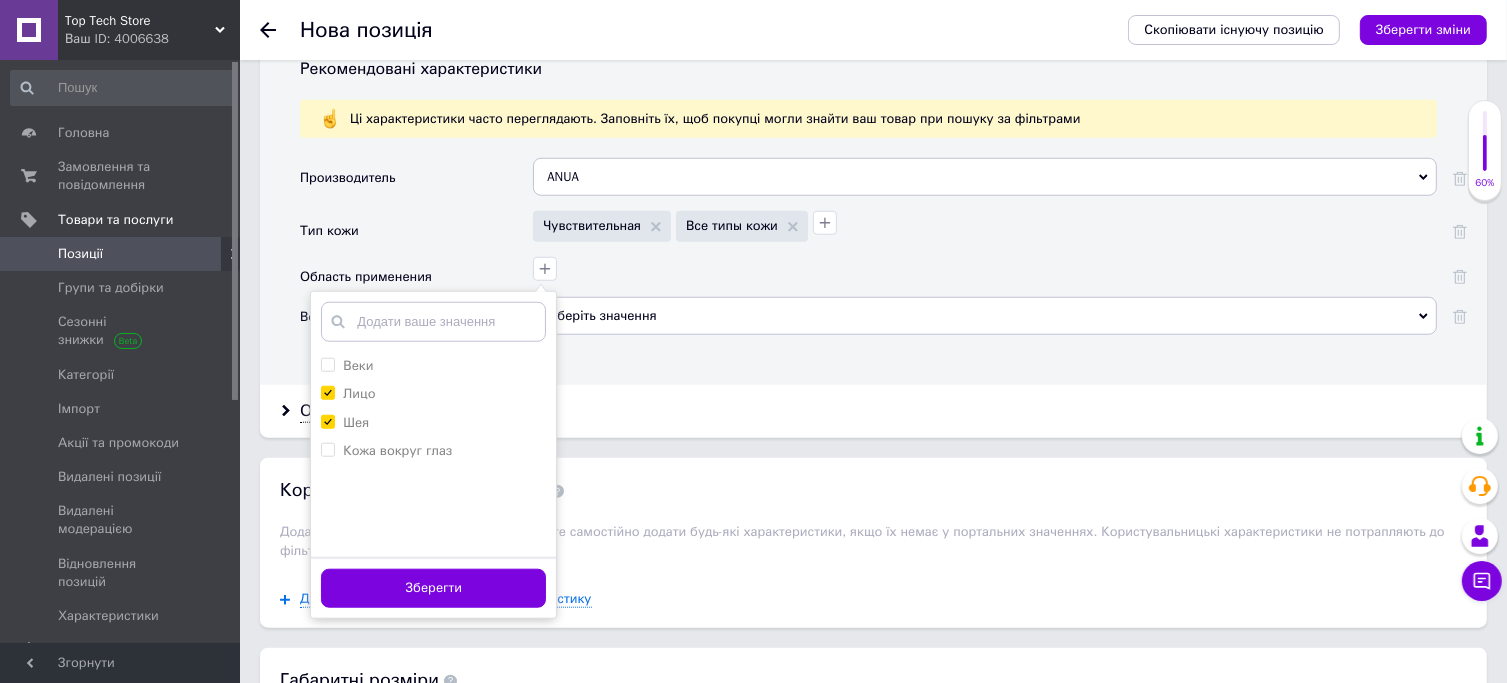 click on "Зберегти" at bounding box center (433, 588) 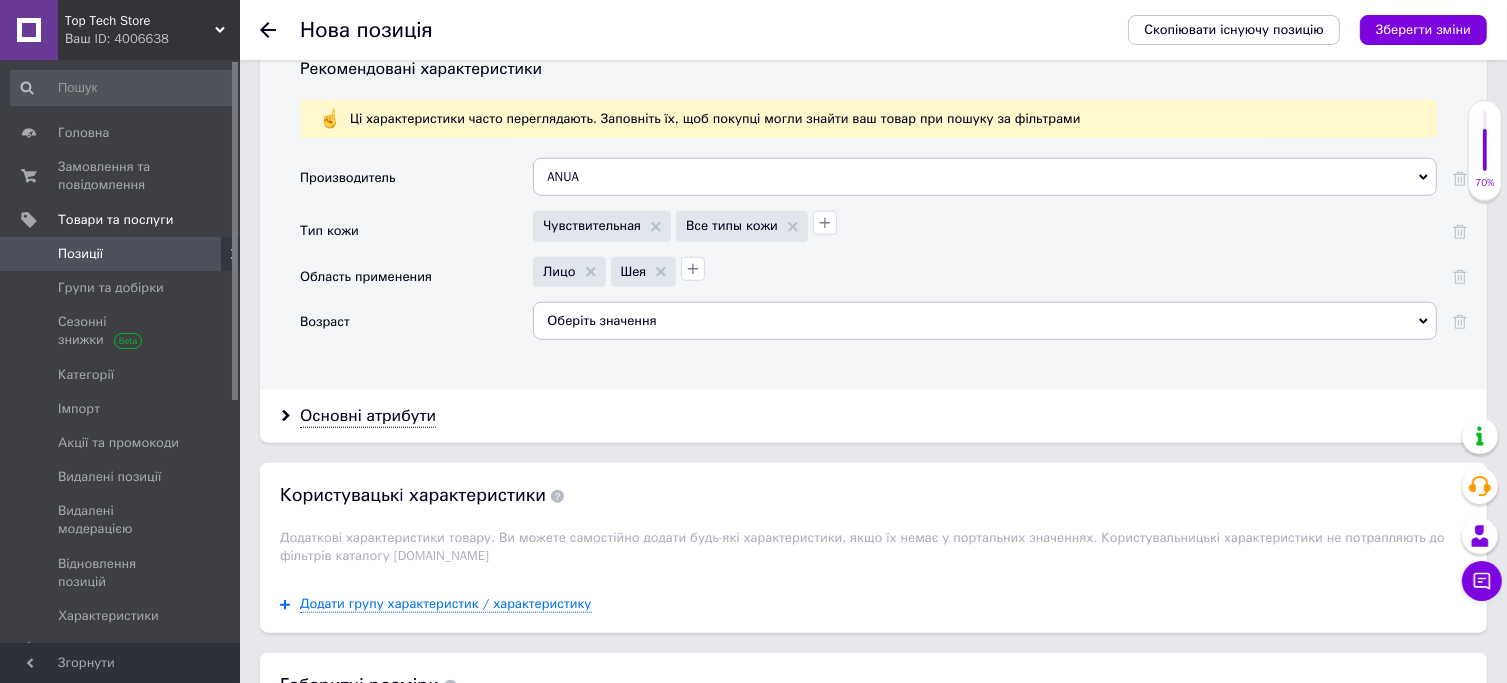click on "Оберіть значення" at bounding box center (985, 321) 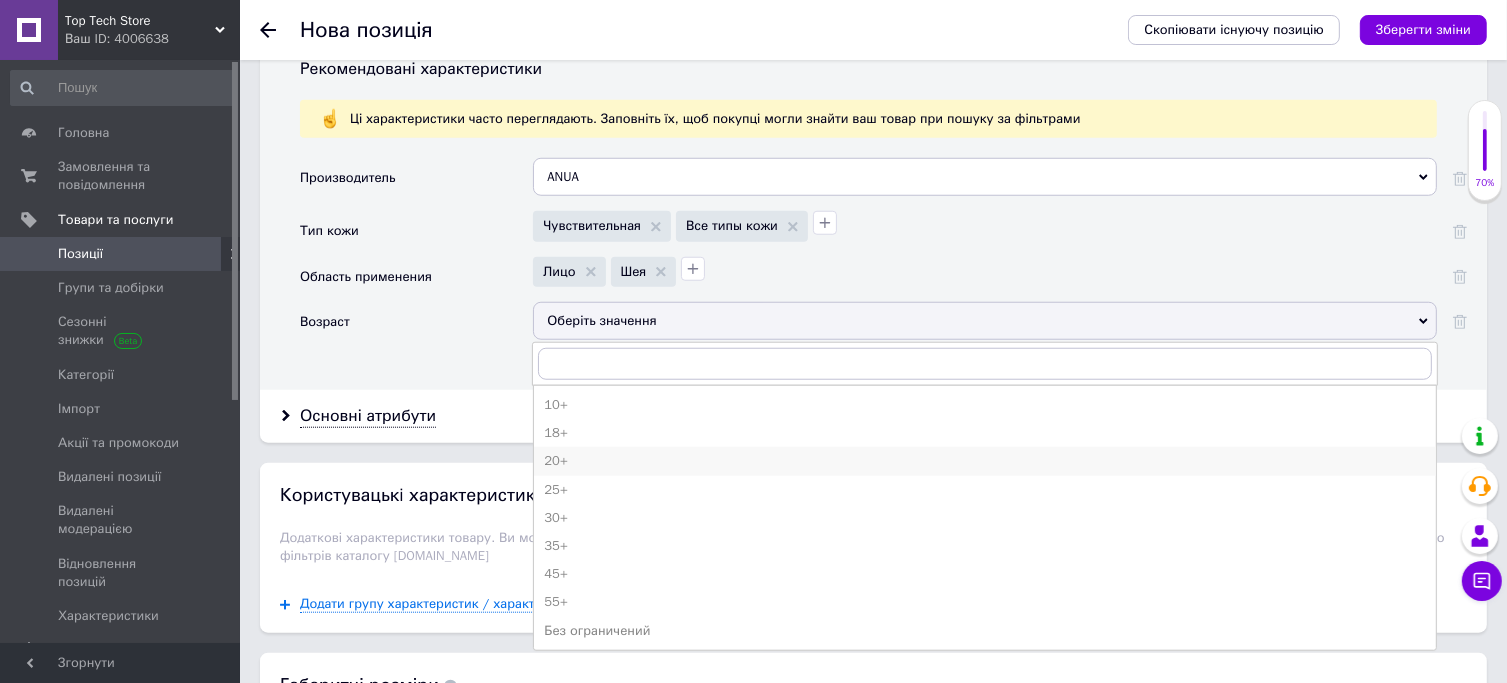 click on "20+" at bounding box center [985, 461] 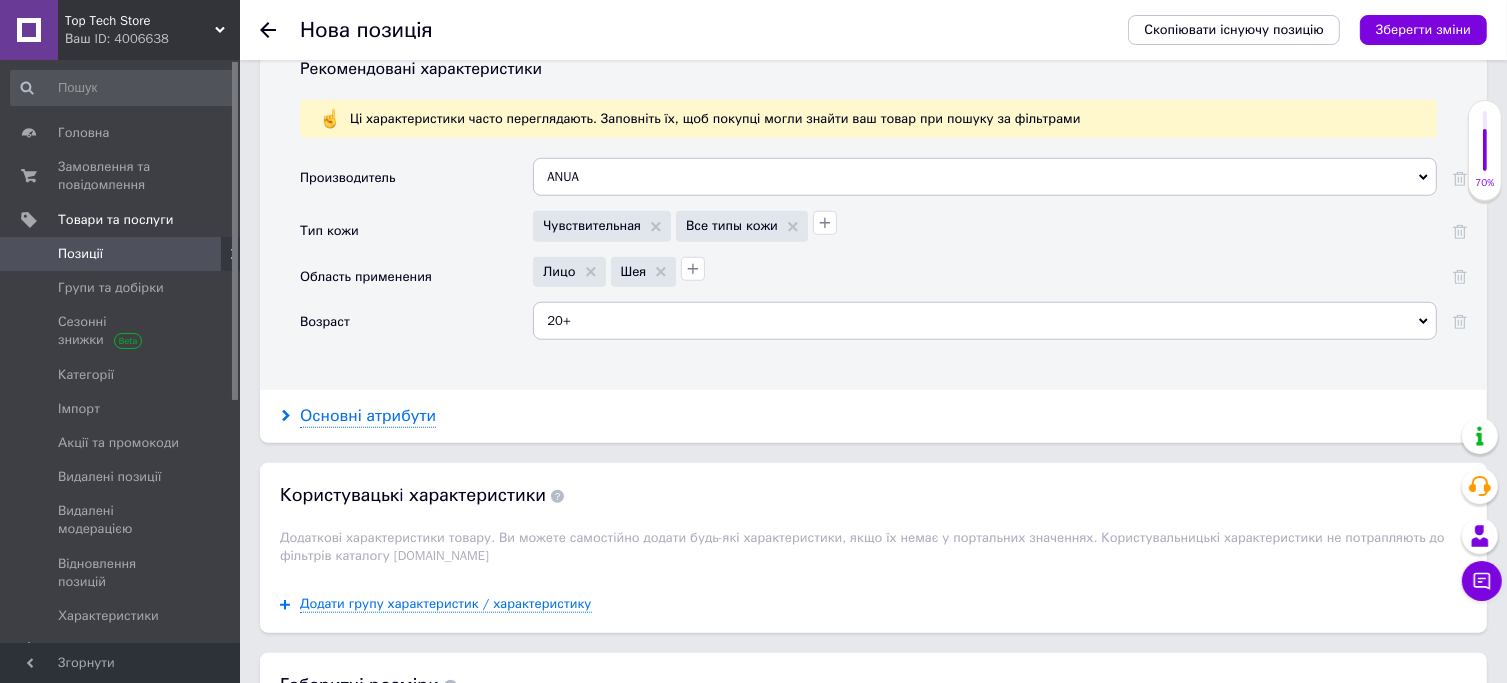 click on "Основні атрибути" at bounding box center (368, 416) 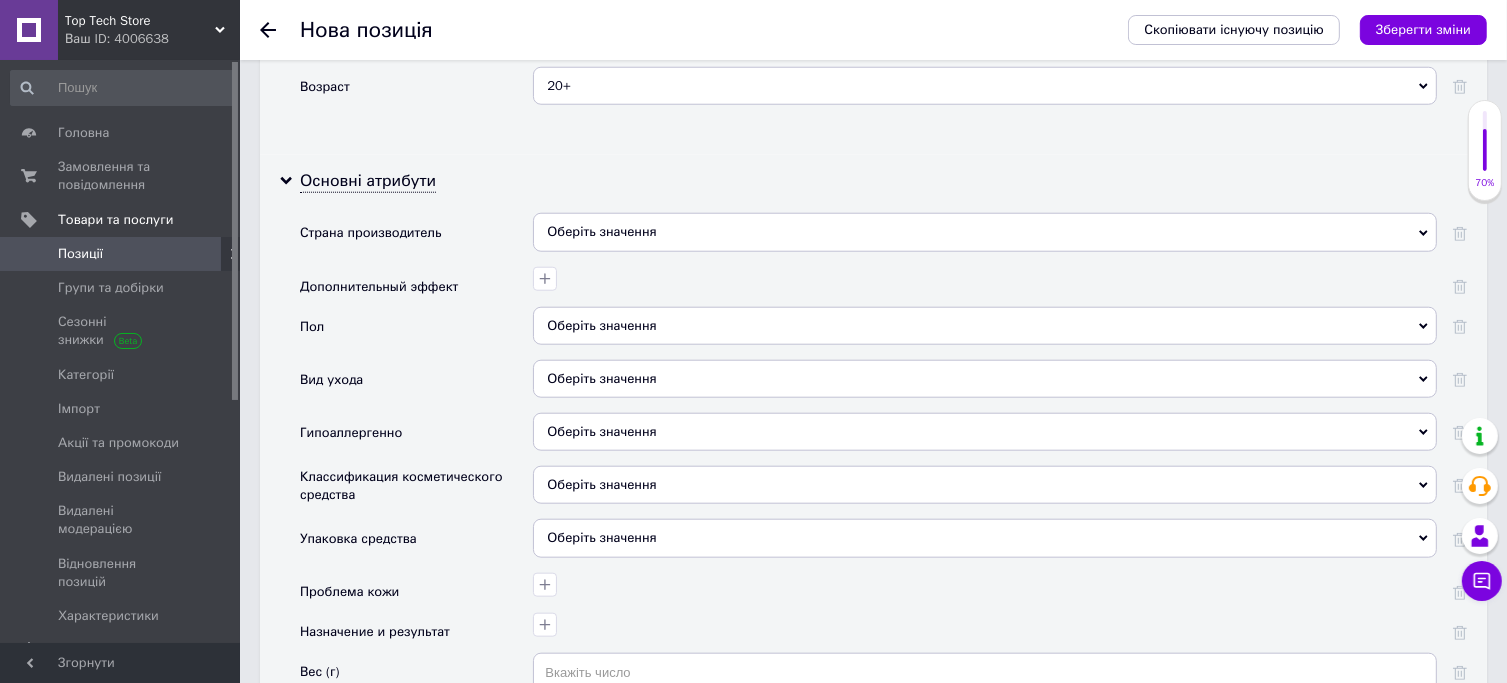 scroll, scrollTop: 1939, scrollLeft: 0, axis: vertical 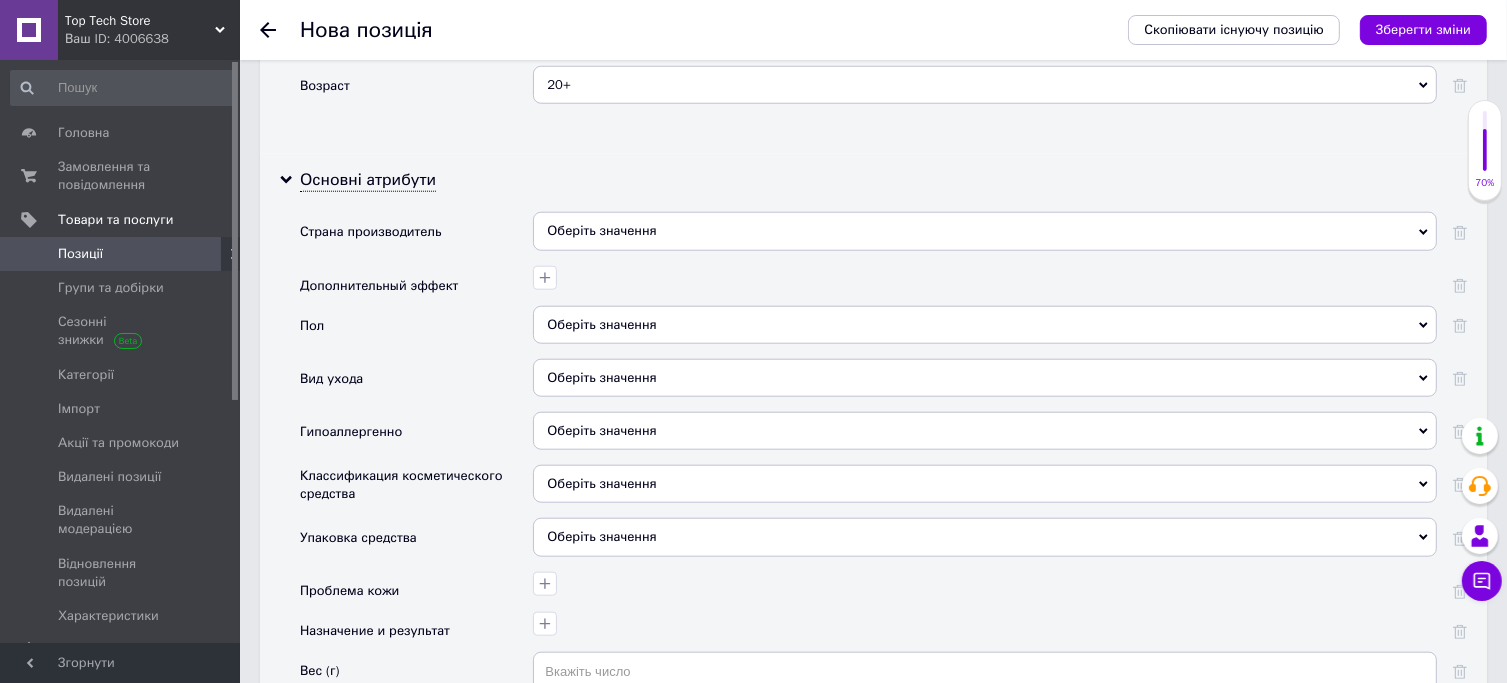 click on "Оберіть значення" at bounding box center [985, 378] 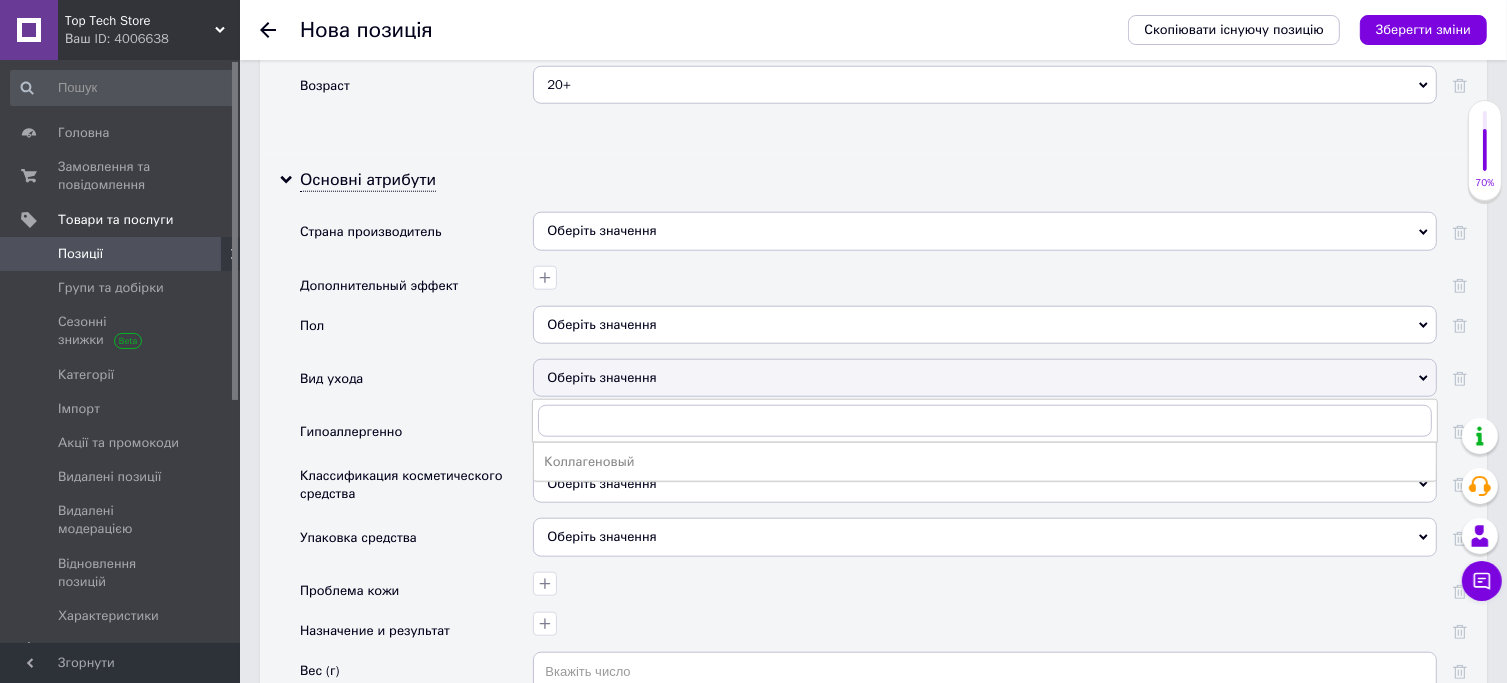 click on "Оберіть значення" at bounding box center [985, 378] 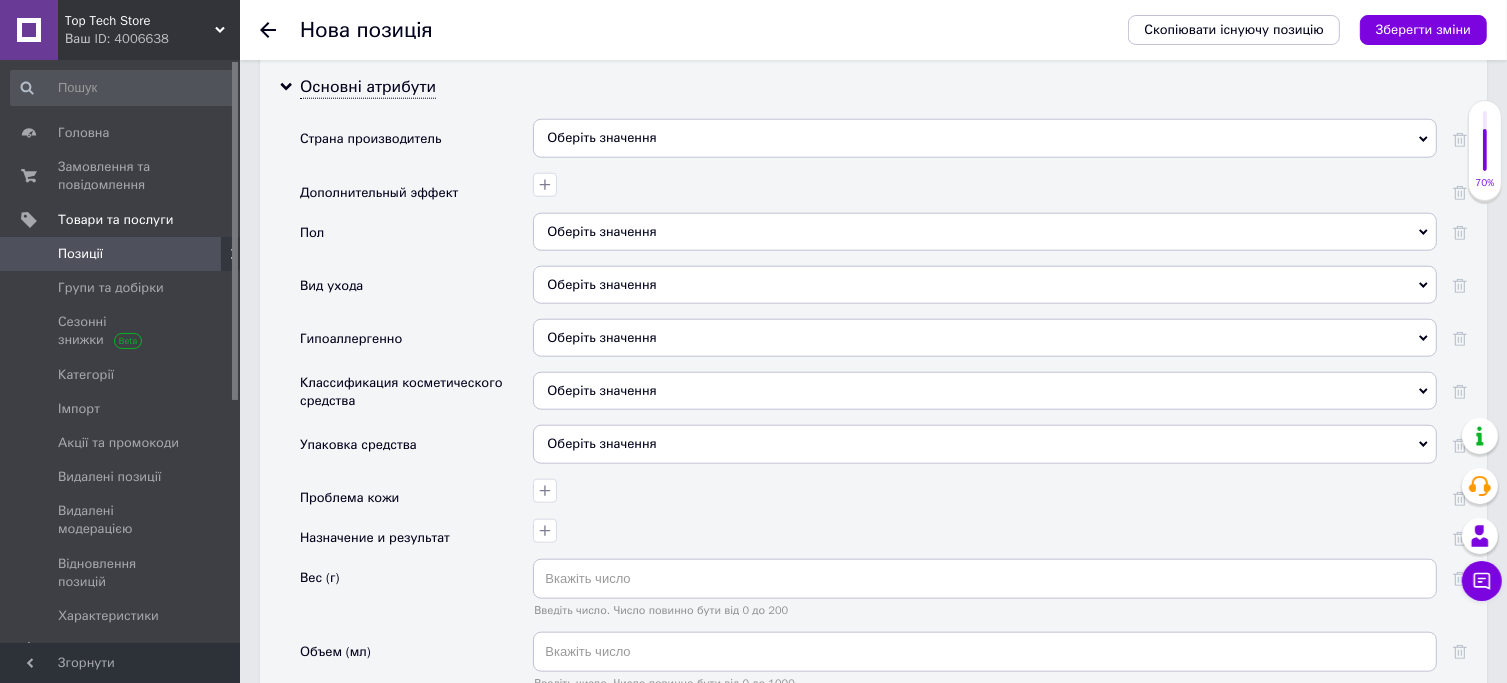 scroll, scrollTop: 2100, scrollLeft: 0, axis: vertical 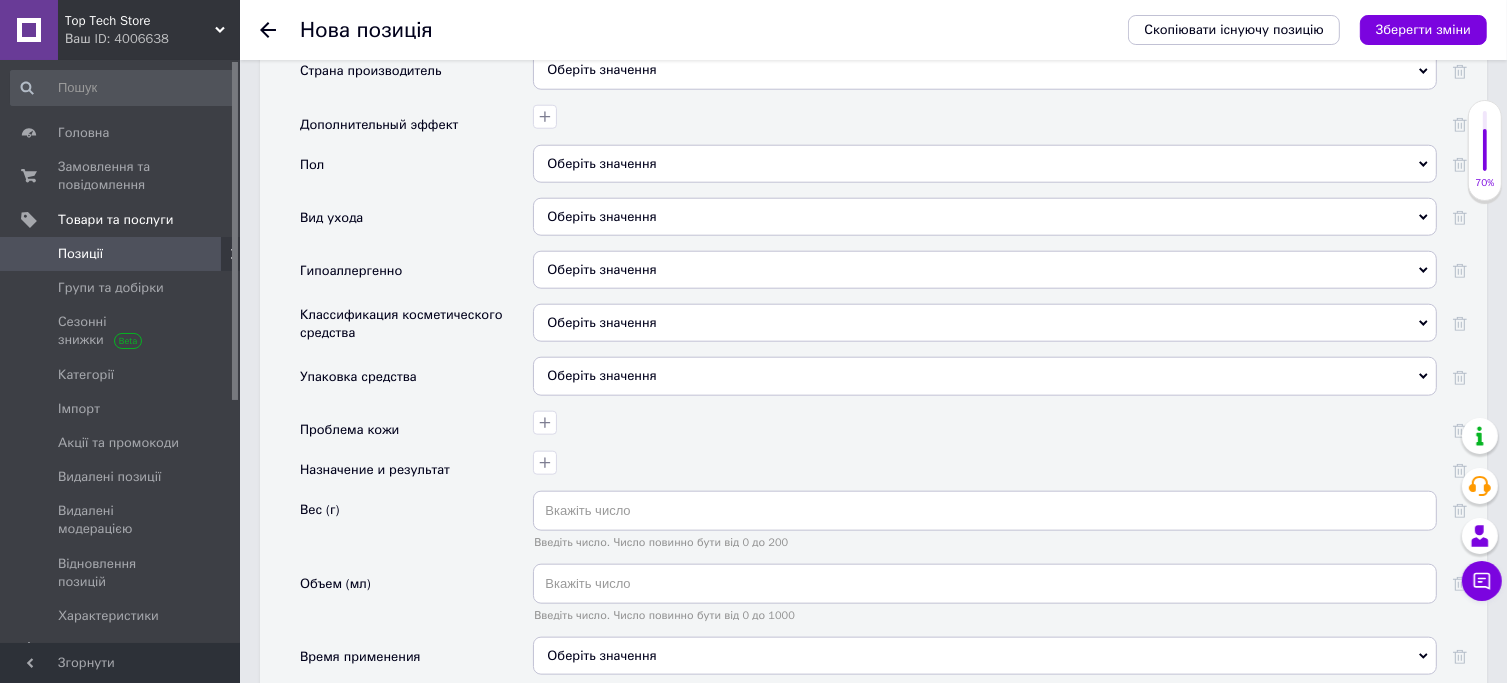 click on "Оберіть значення" at bounding box center (985, 376) 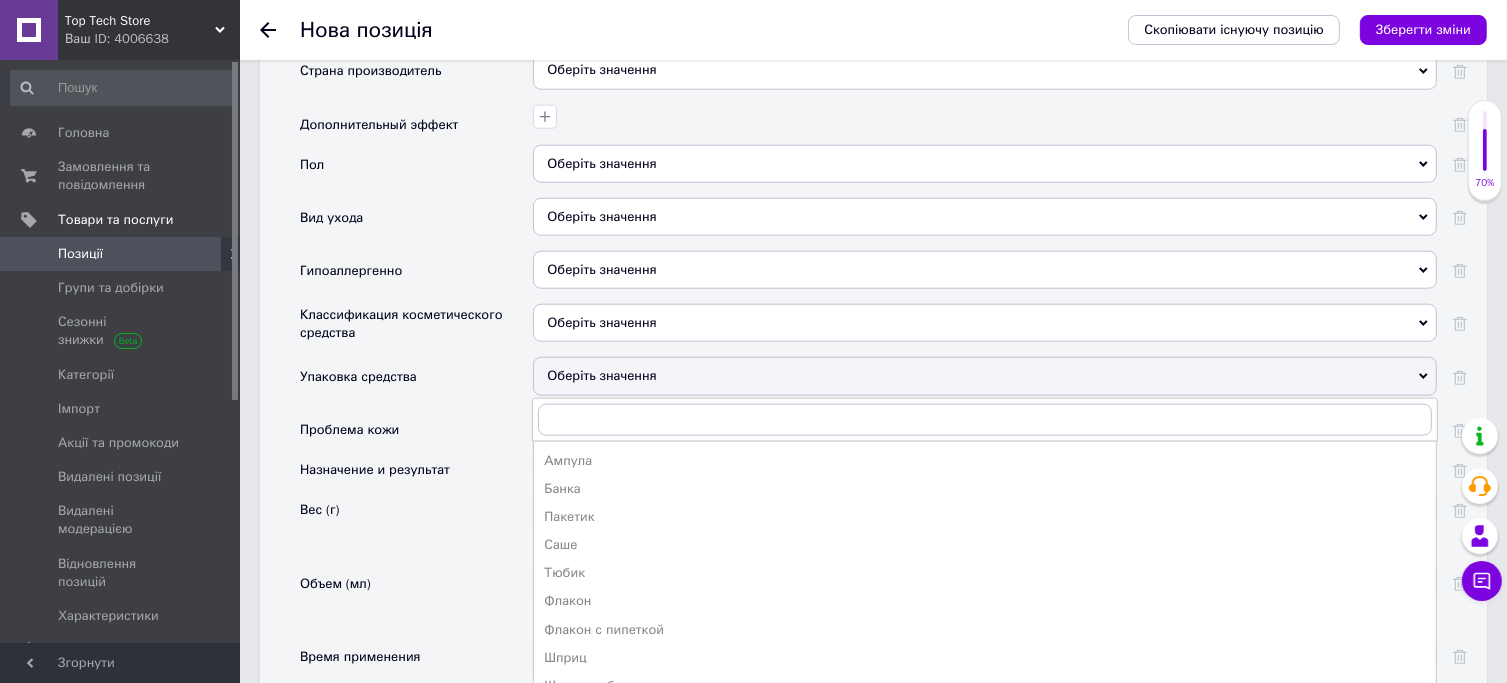 click on "Флакон с пипеткой" at bounding box center (985, 630) 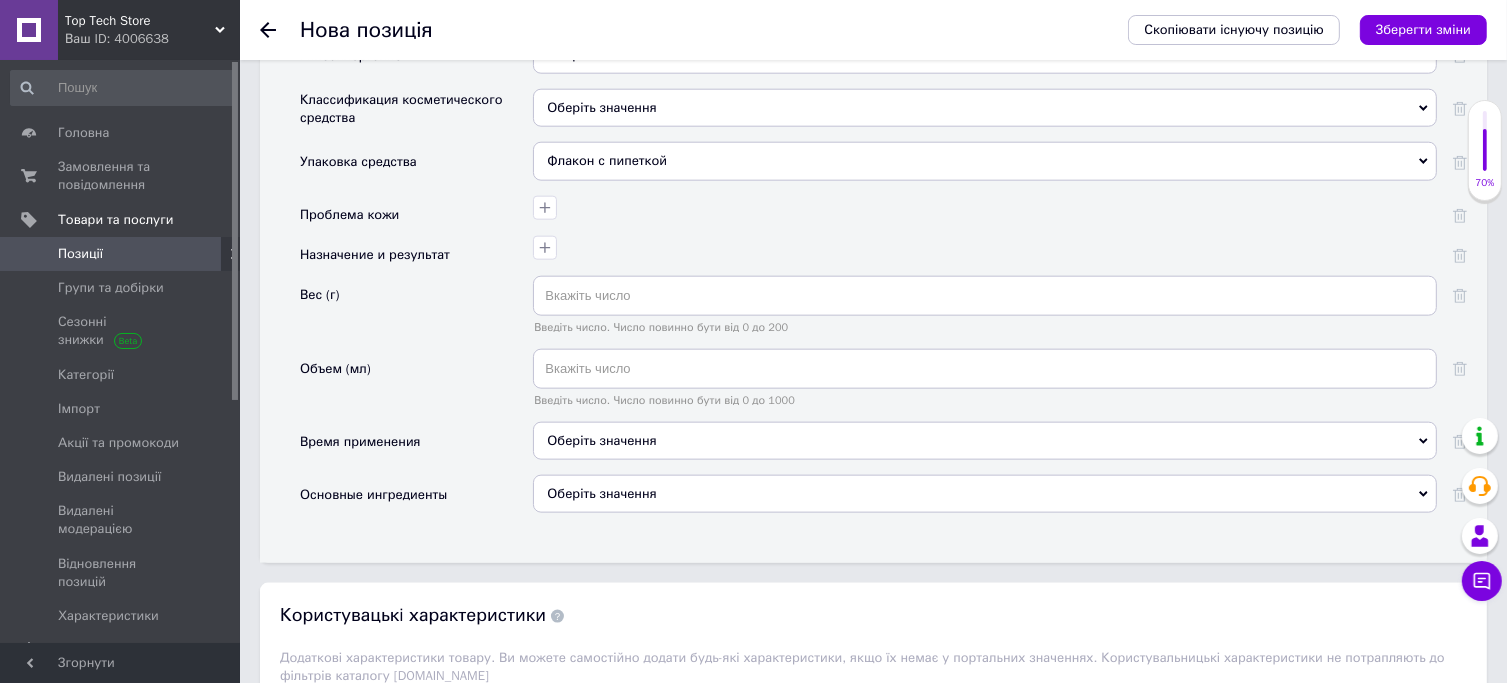 scroll, scrollTop: 2316, scrollLeft: 0, axis: vertical 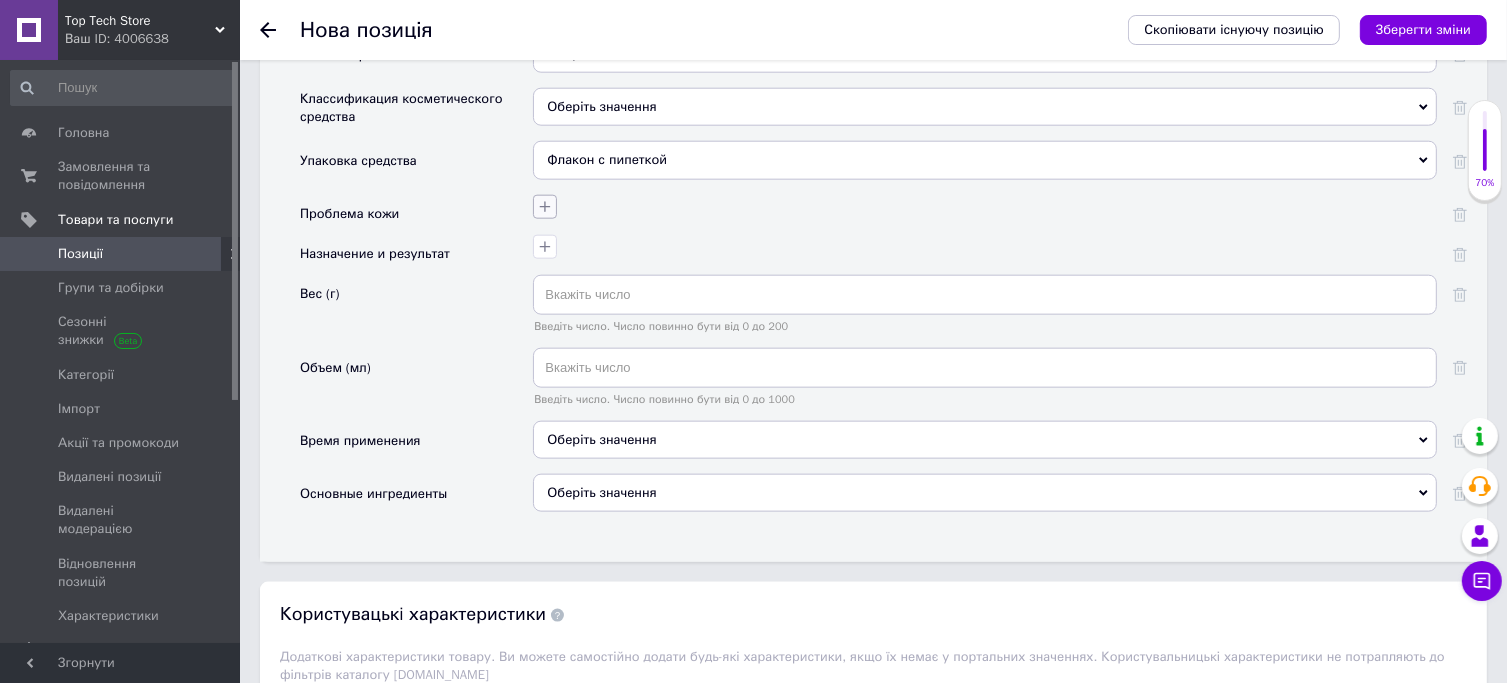 click 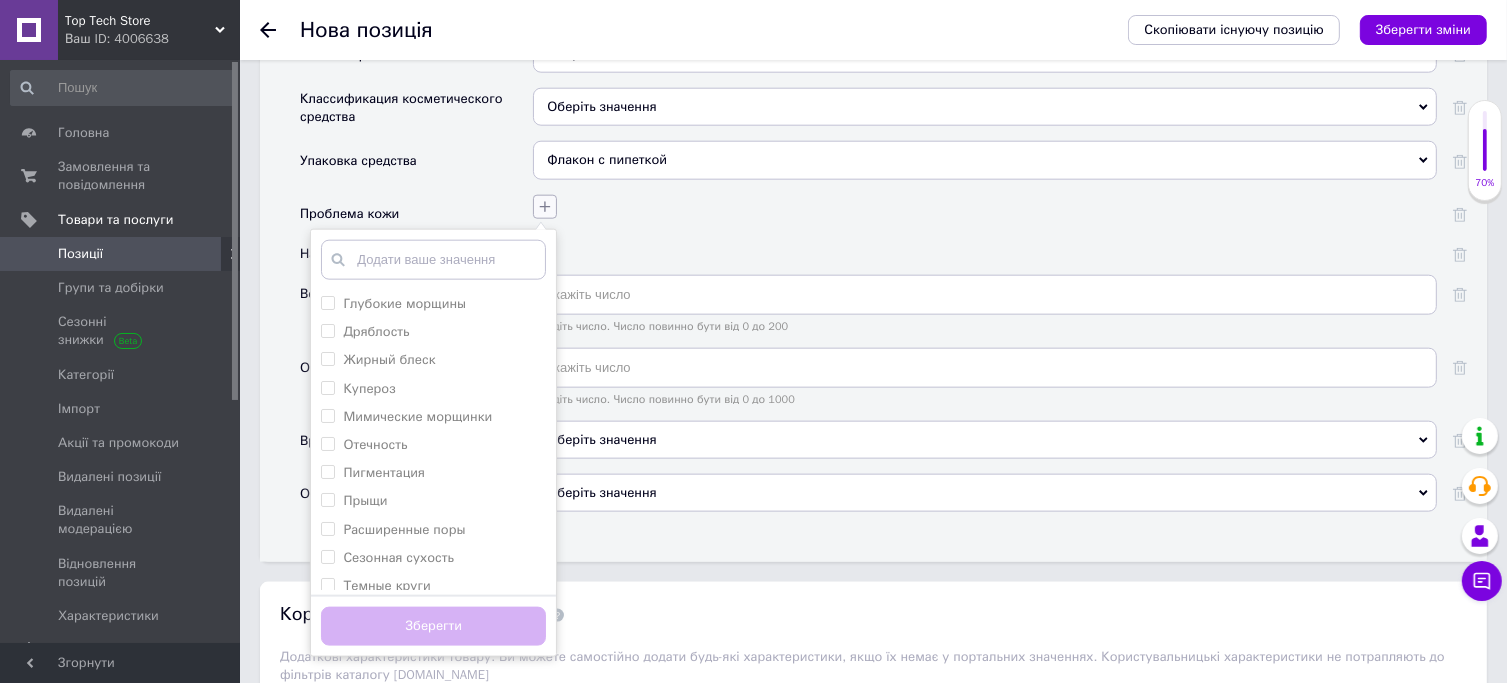 click 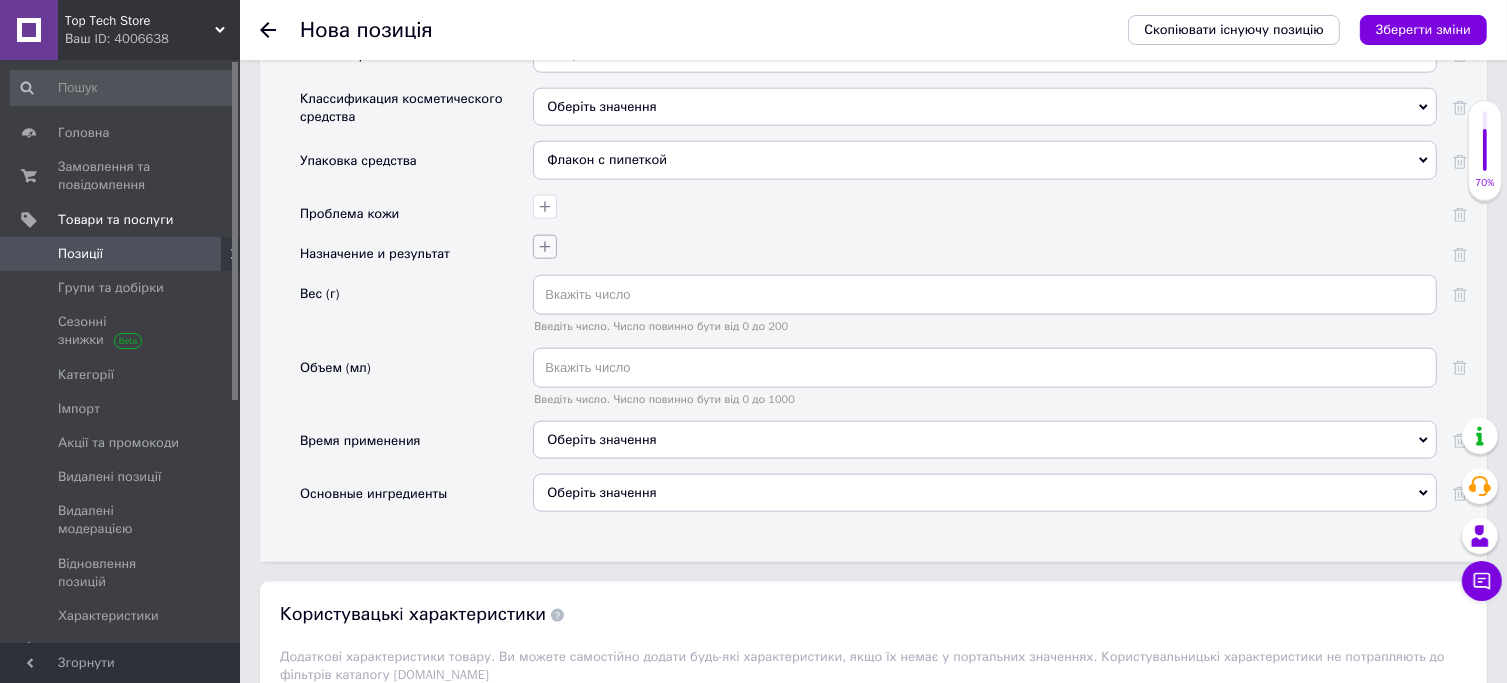 click 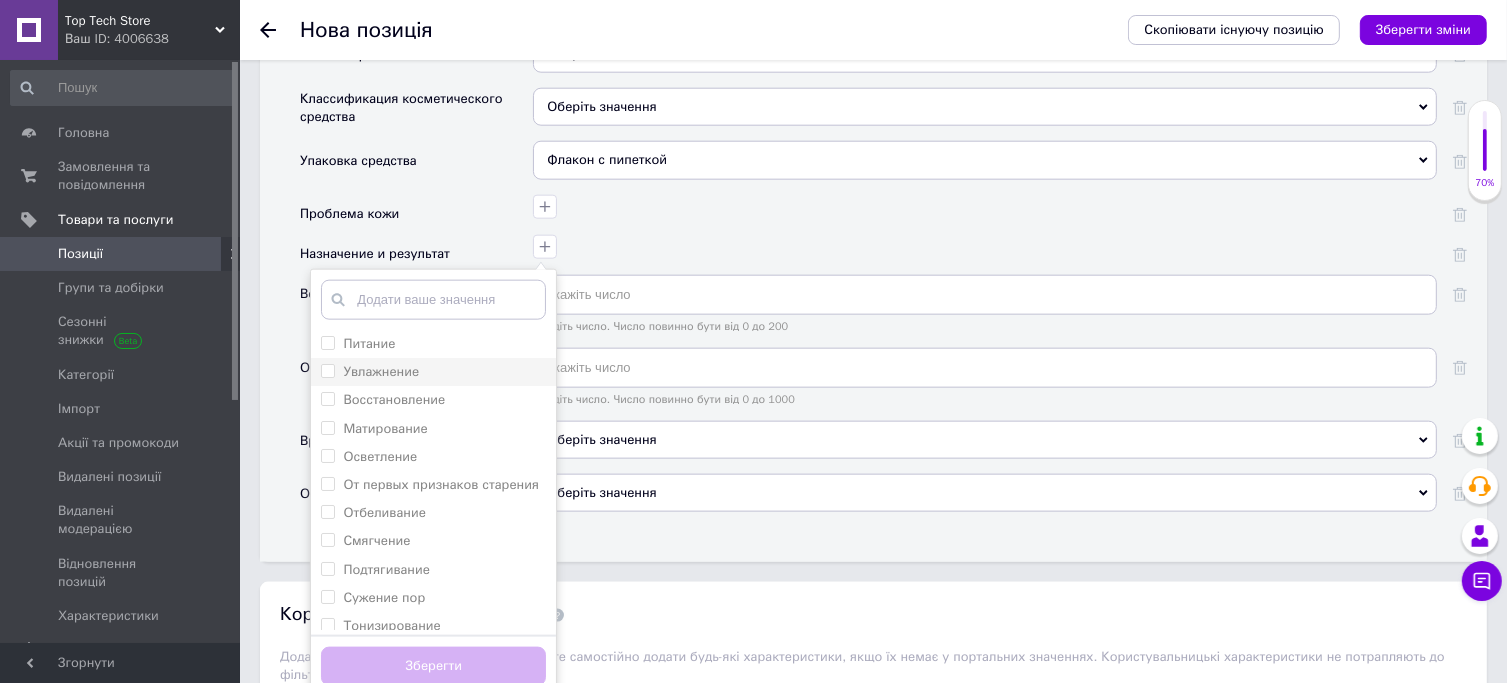 click on "Увлажнение" at bounding box center (433, 372) 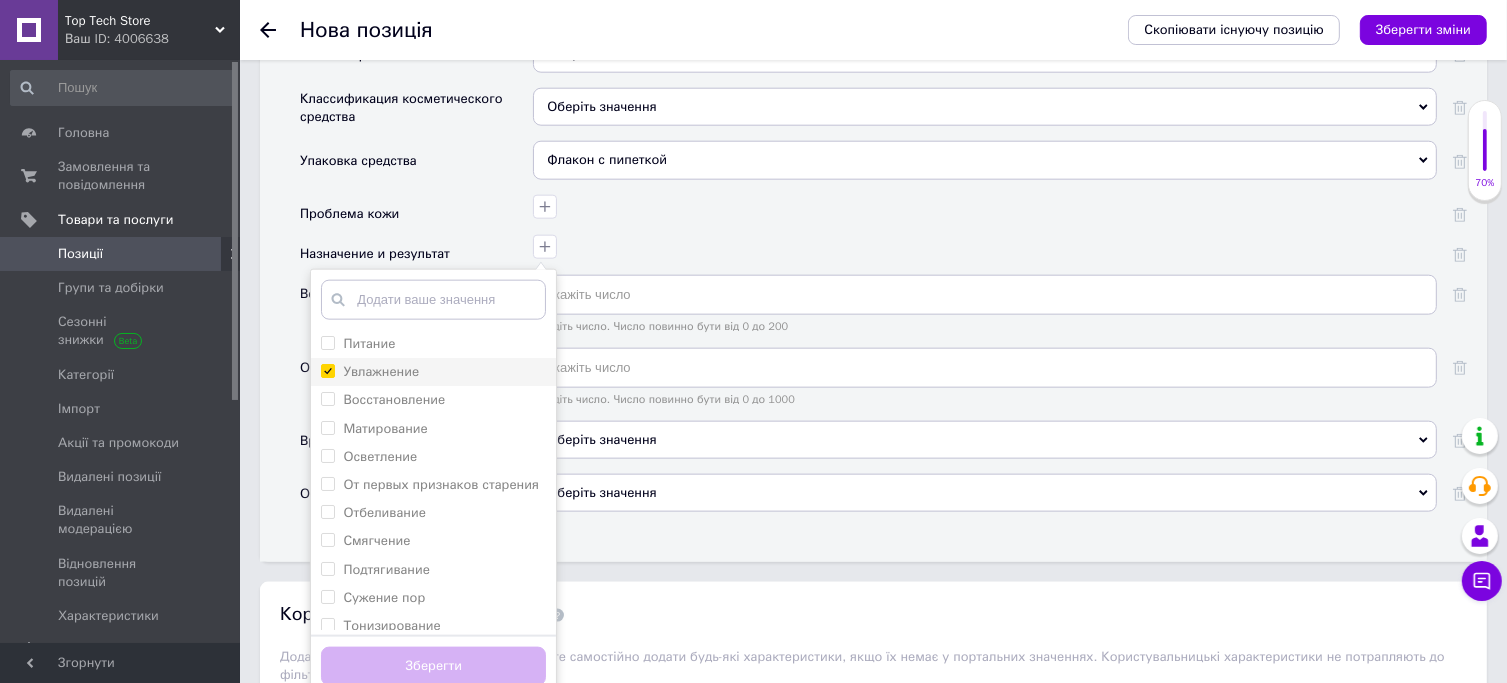 checkbox on "true" 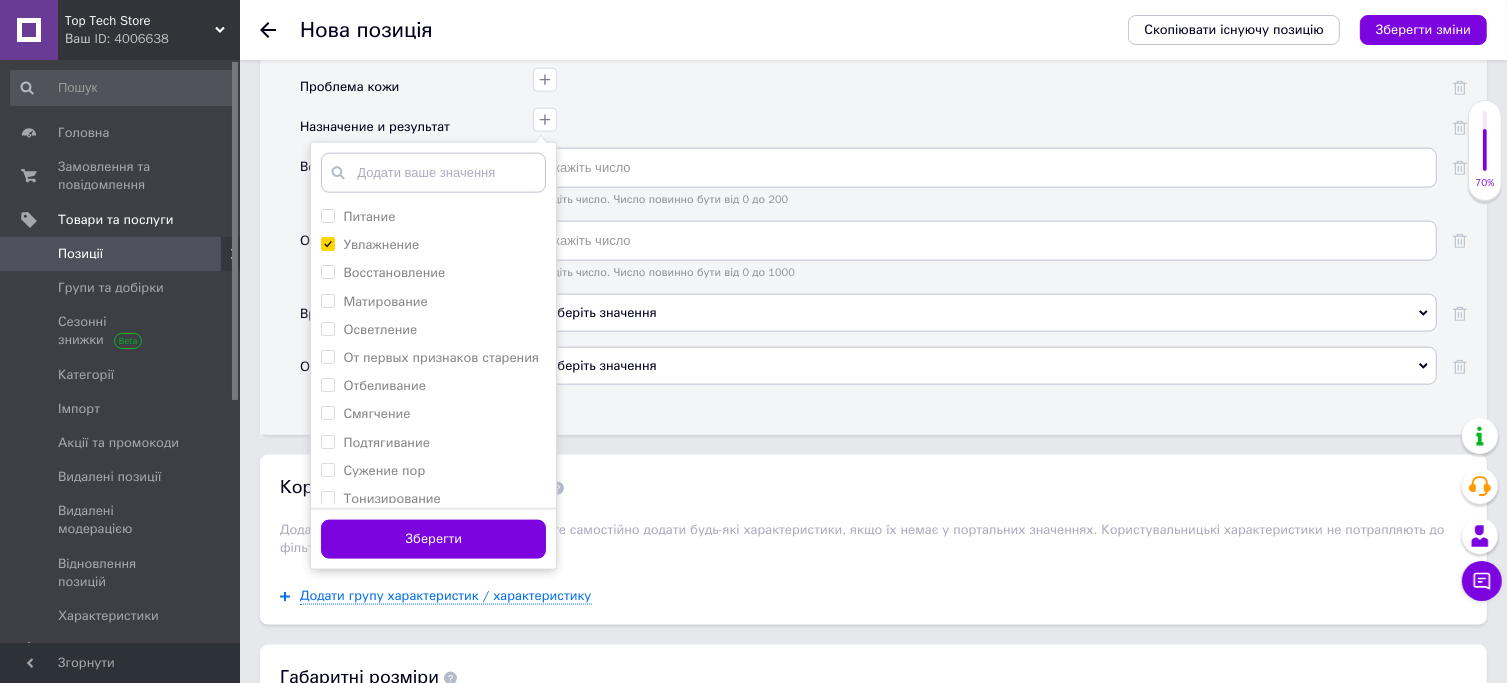 scroll, scrollTop: 2440, scrollLeft: 0, axis: vertical 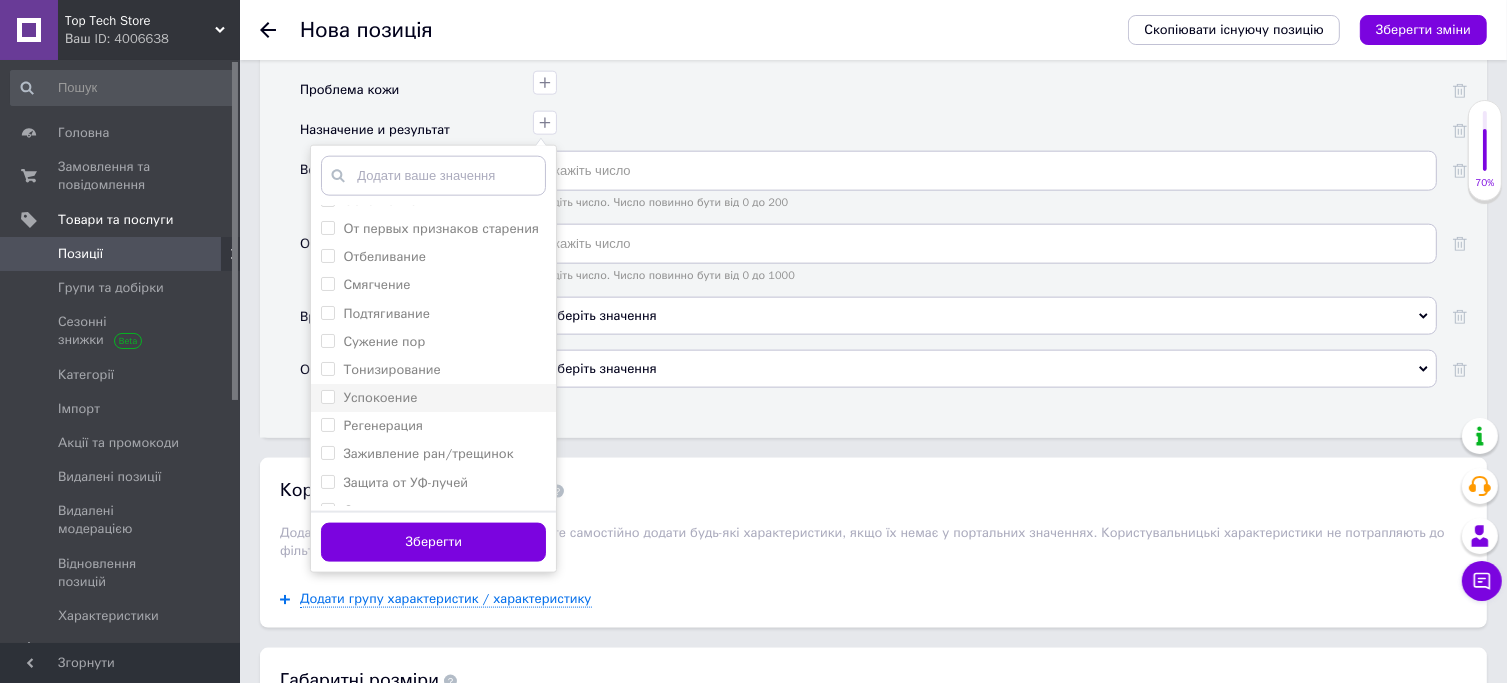 click on "Успокоение" at bounding box center [433, 398] 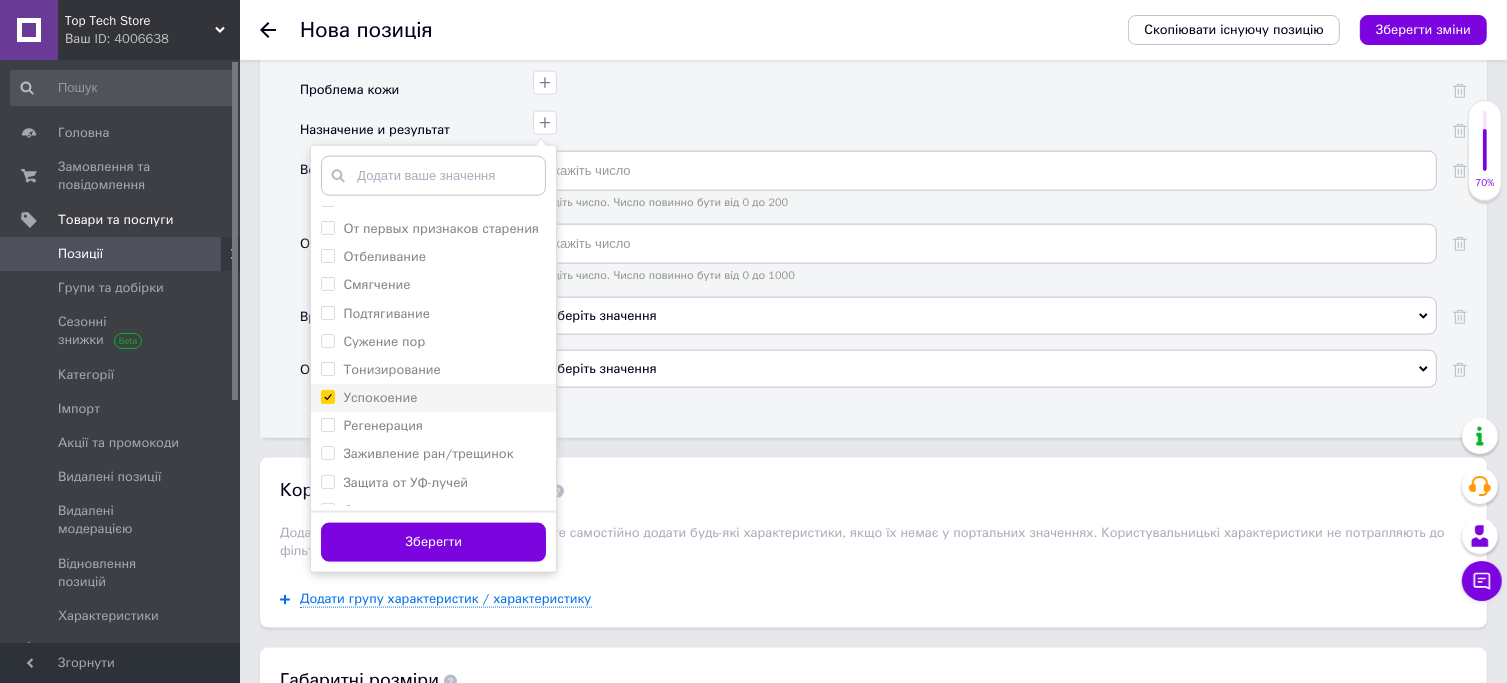 checkbox on "true" 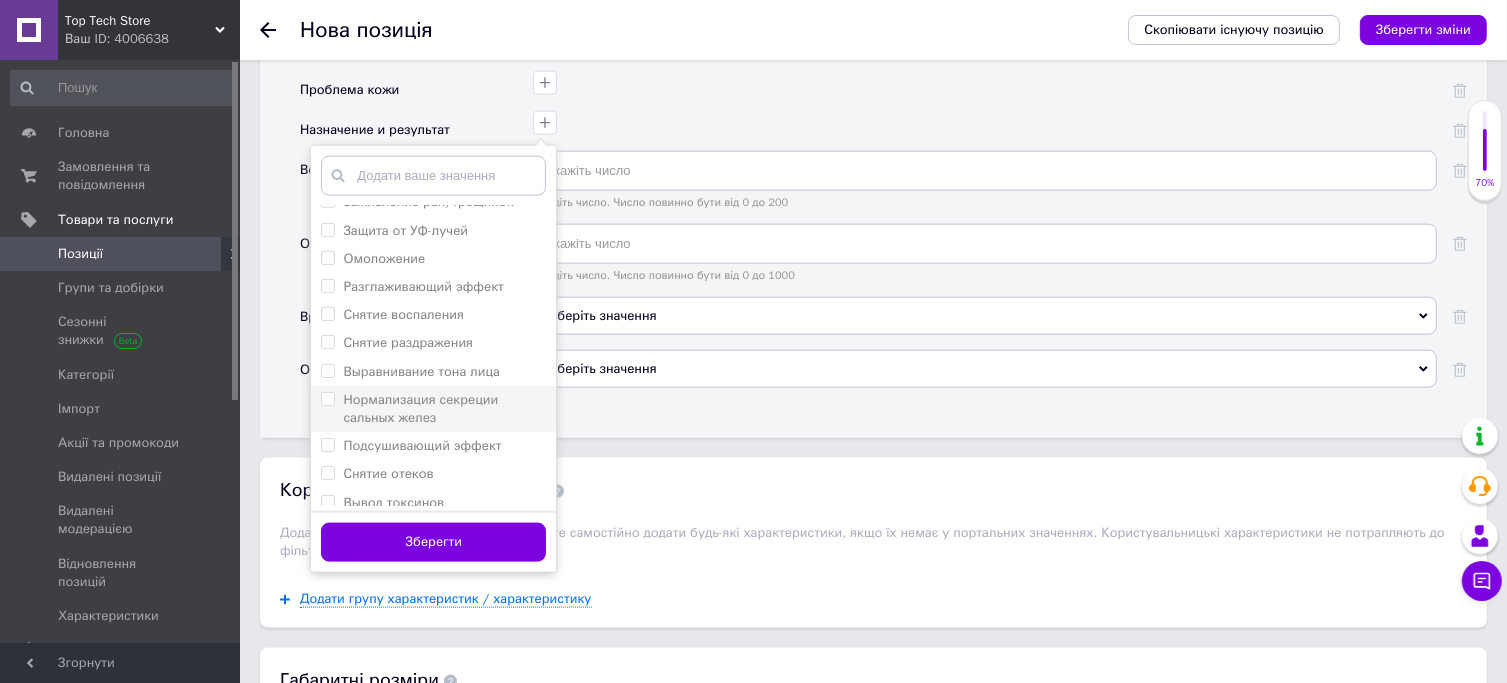 scroll, scrollTop: 386, scrollLeft: 0, axis: vertical 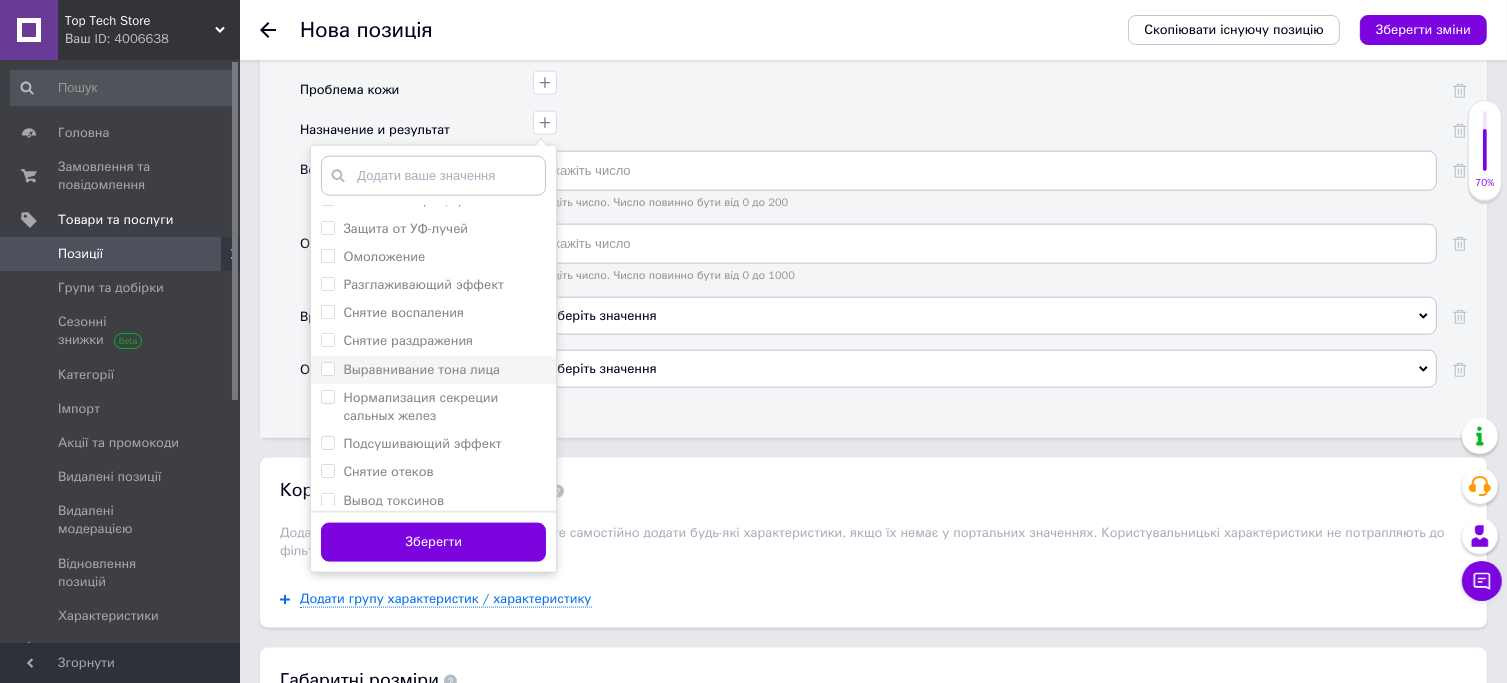 click on "Выравнивание тона лица" at bounding box center [421, 369] 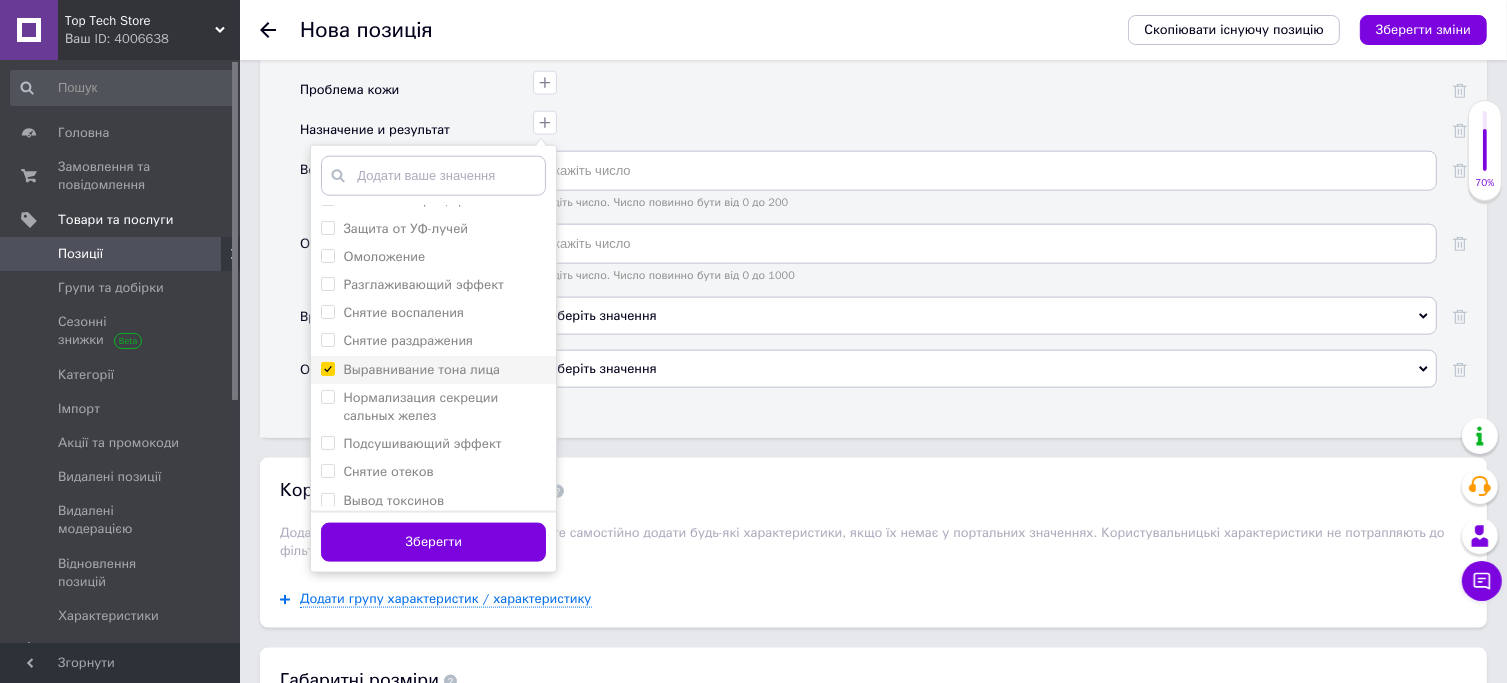 checkbox on "true" 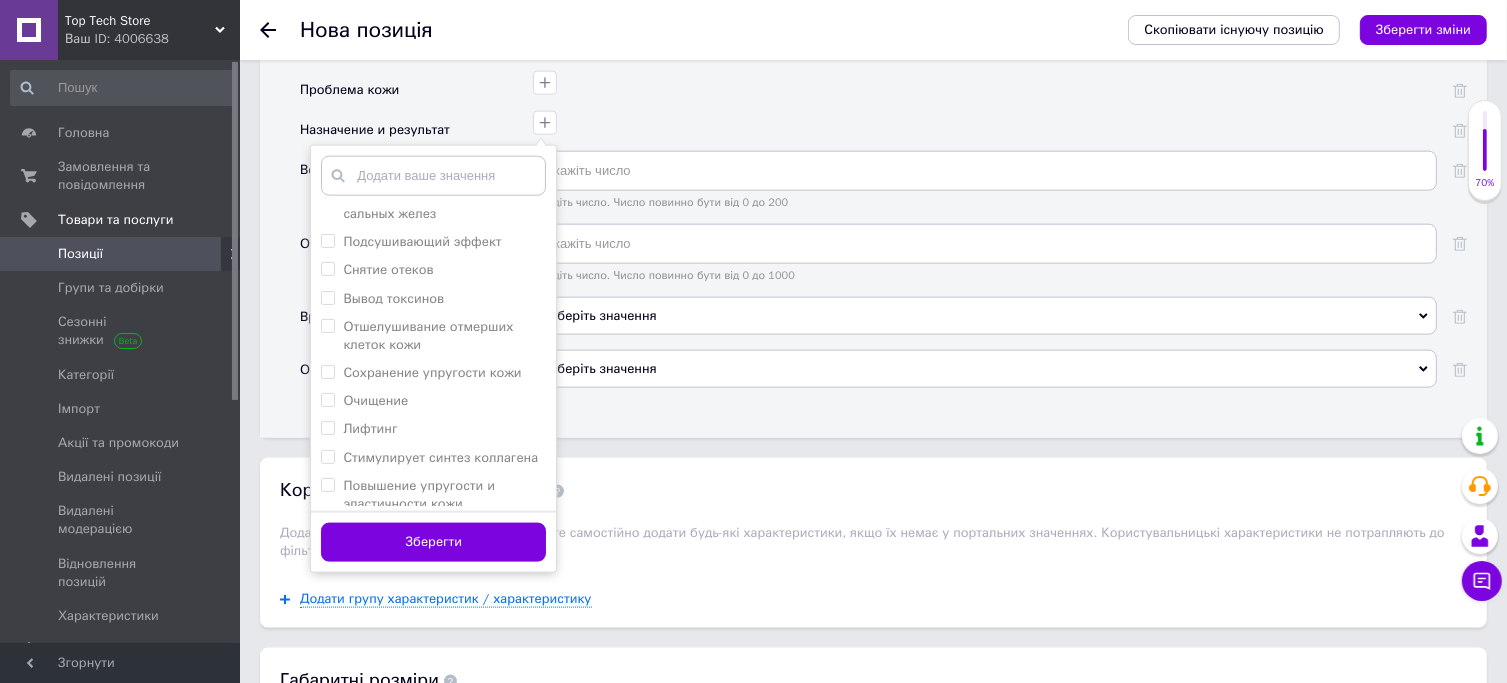 scroll, scrollTop: 590, scrollLeft: 0, axis: vertical 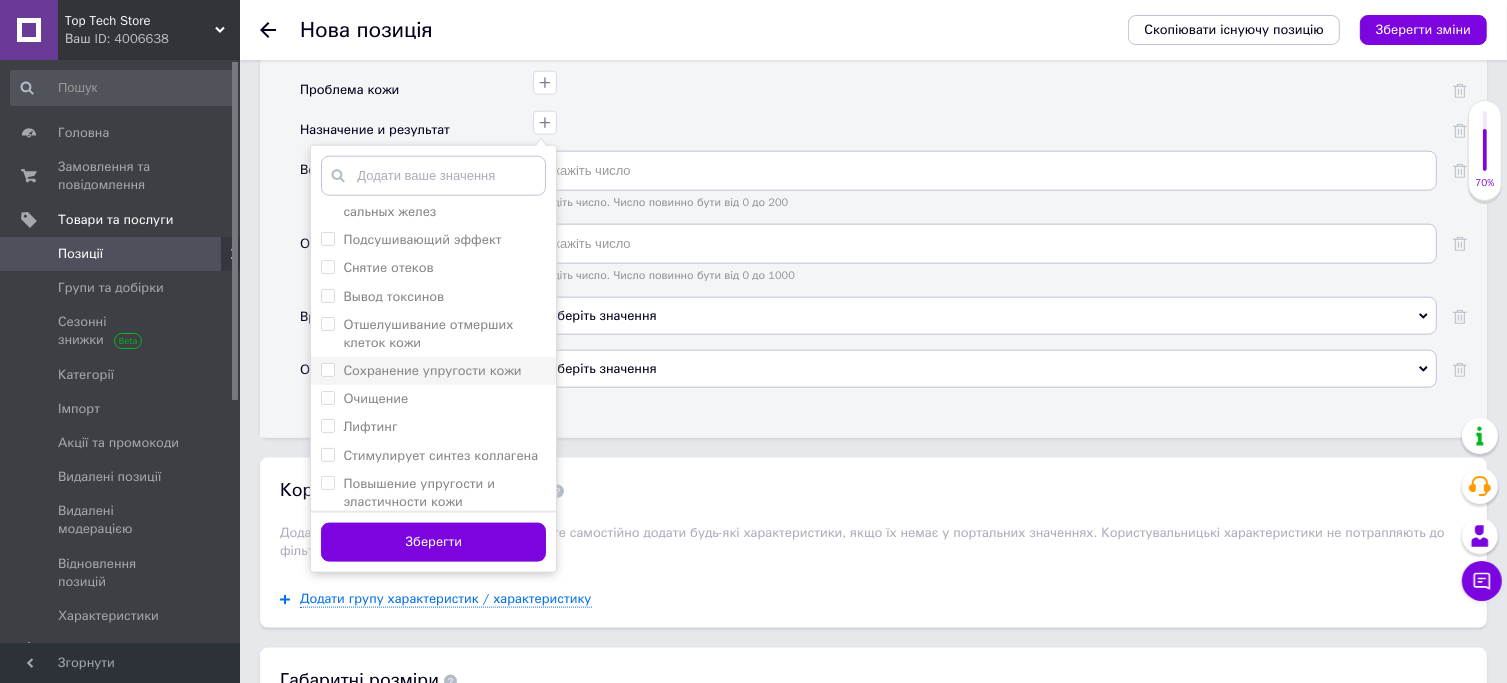 click on "Сохранение упругости кожи" at bounding box center (432, 370) 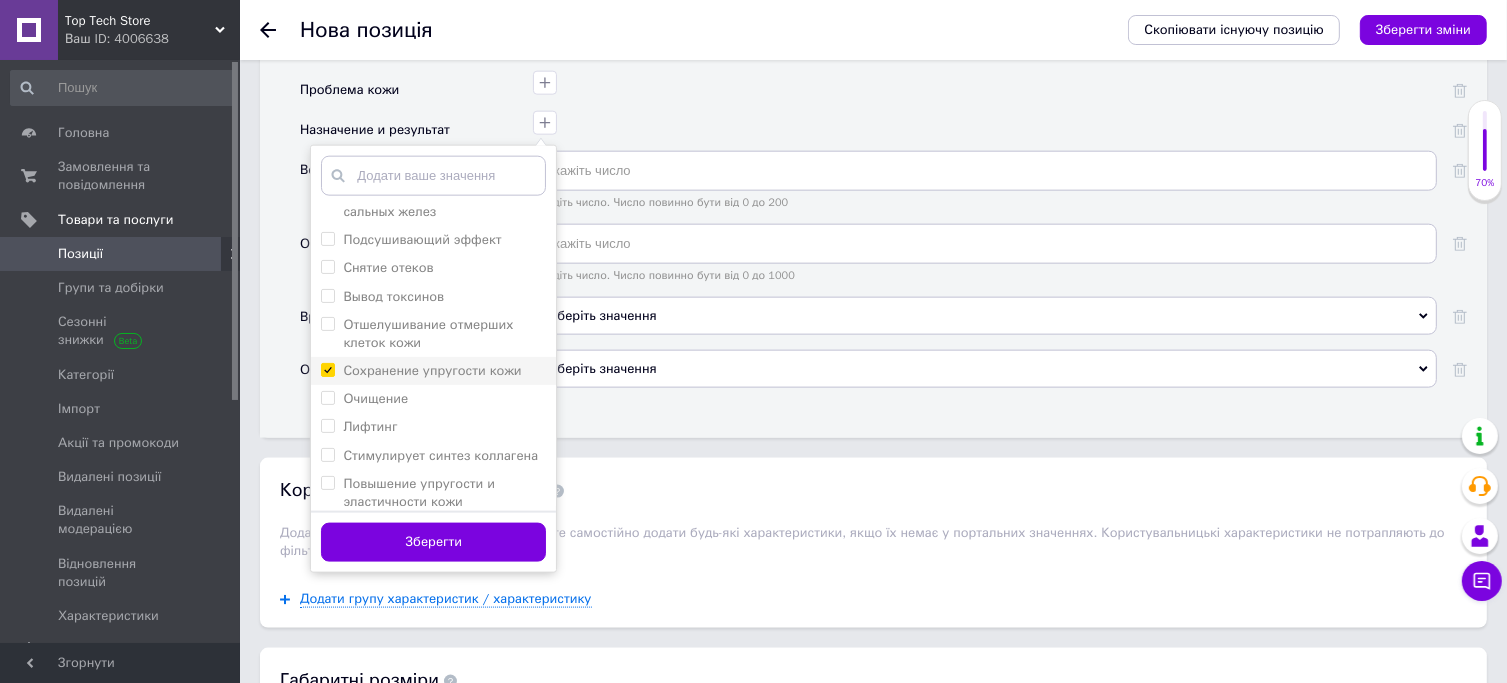 checkbox on "true" 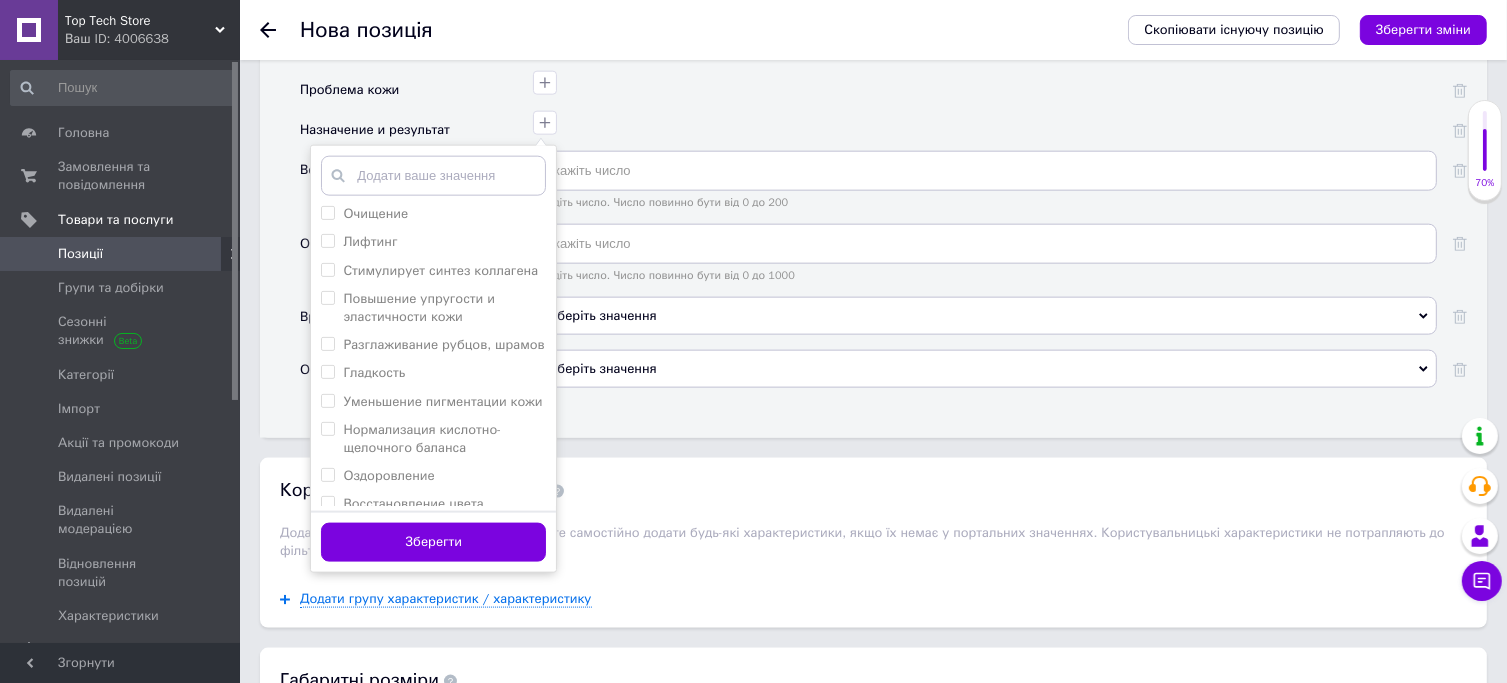scroll, scrollTop: 816, scrollLeft: 0, axis: vertical 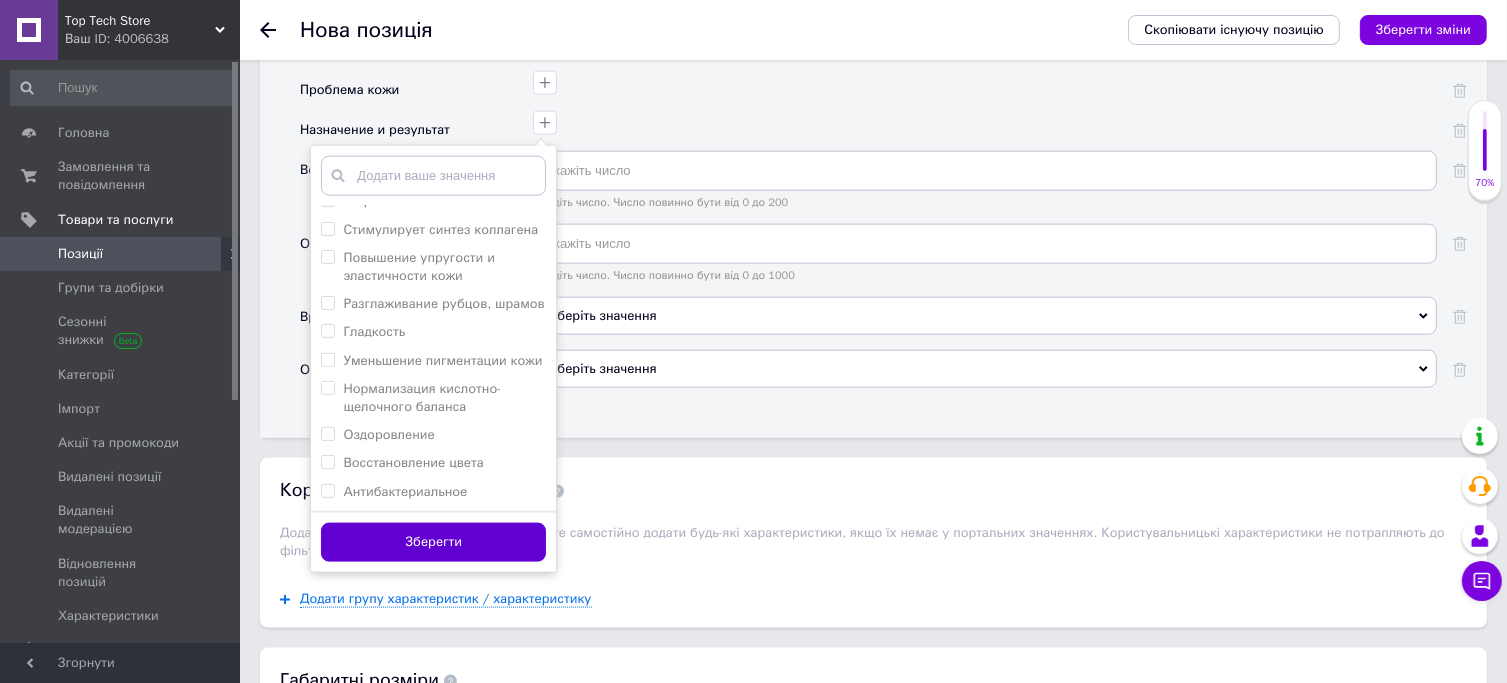 click on "Зберегти" at bounding box center [433, 542] 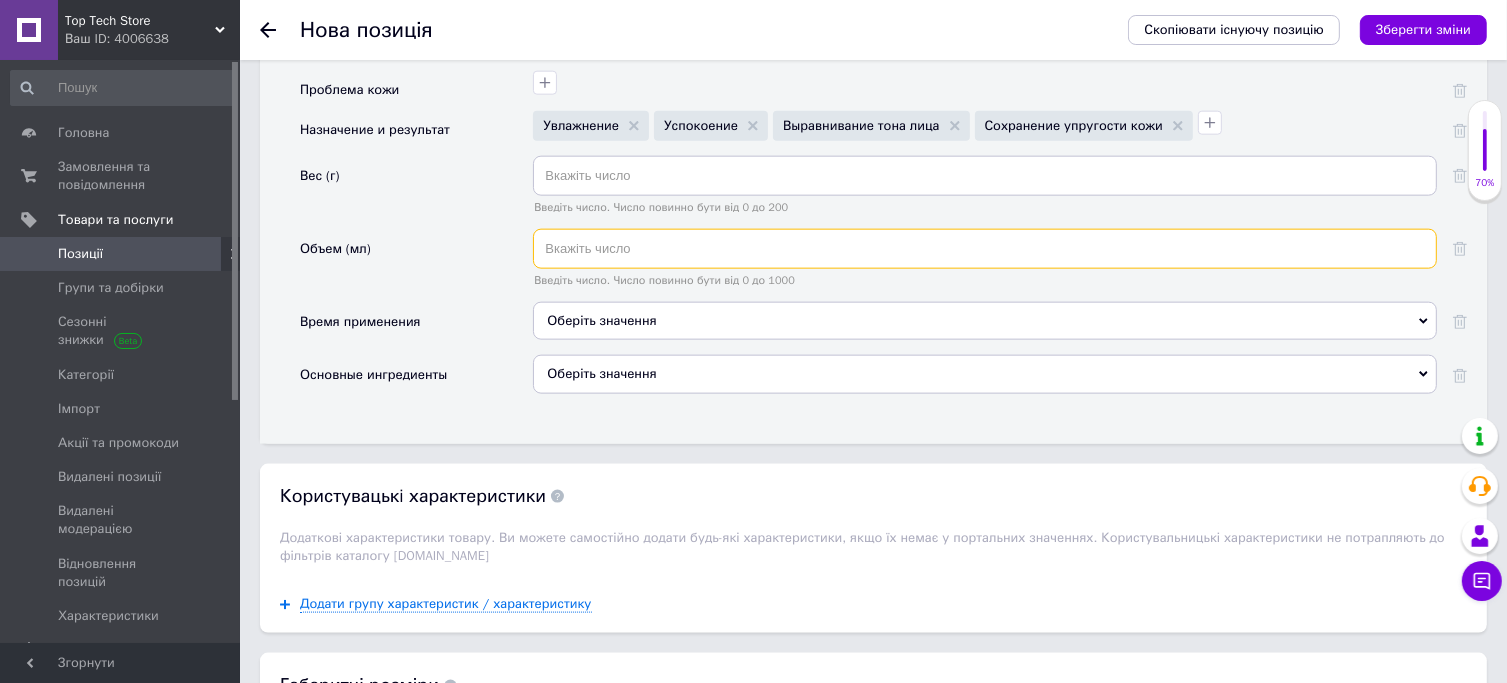 click at bounding box center (985, 249) 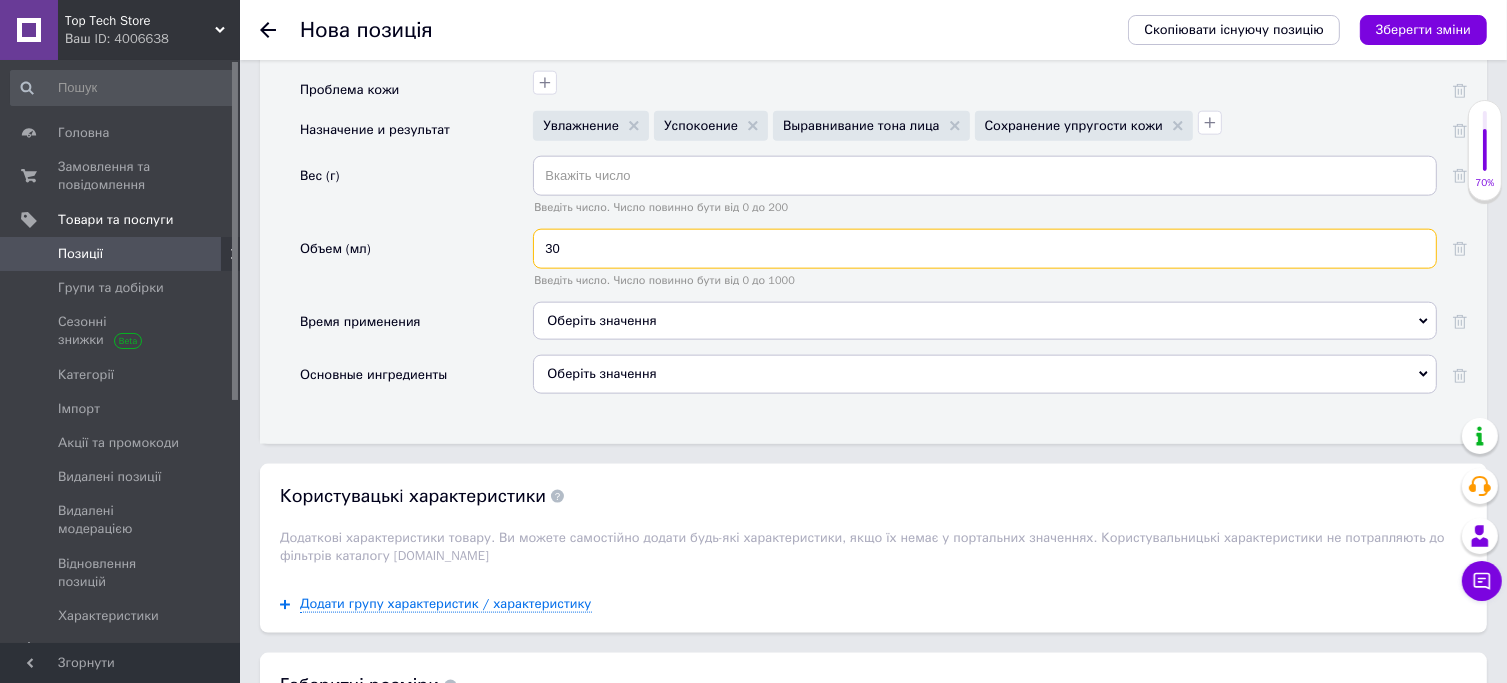 type on "30" 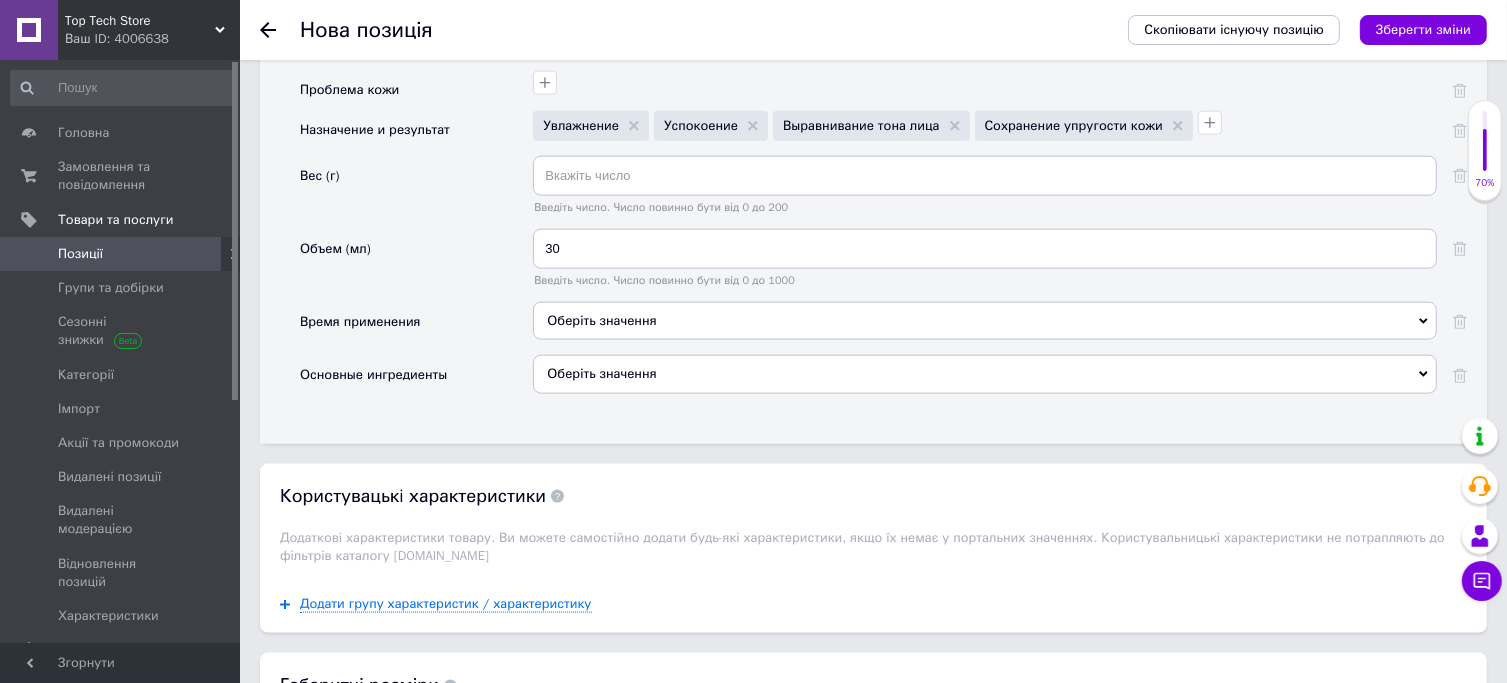 click on "Оберіть значення" at bounding box center [985, 321] 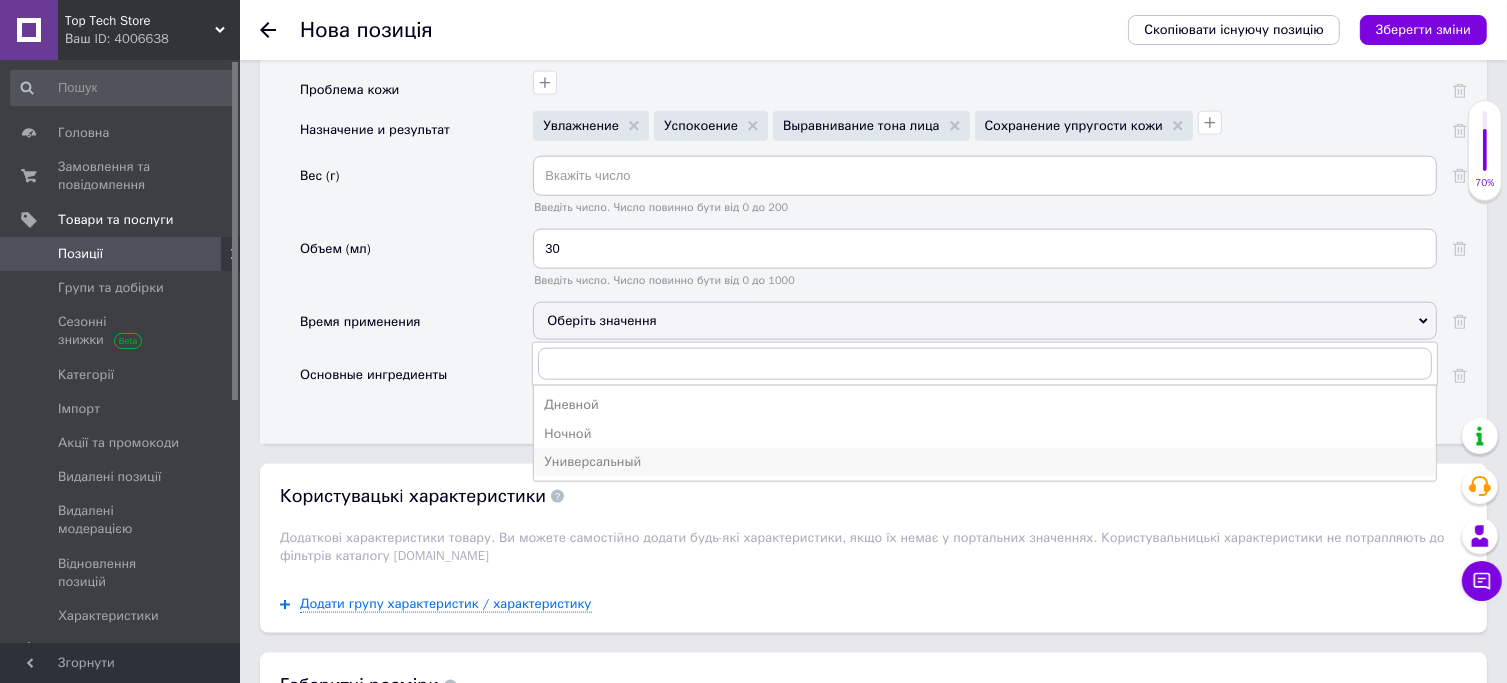 click on "Универсальный" at bounding box center [985, 462] 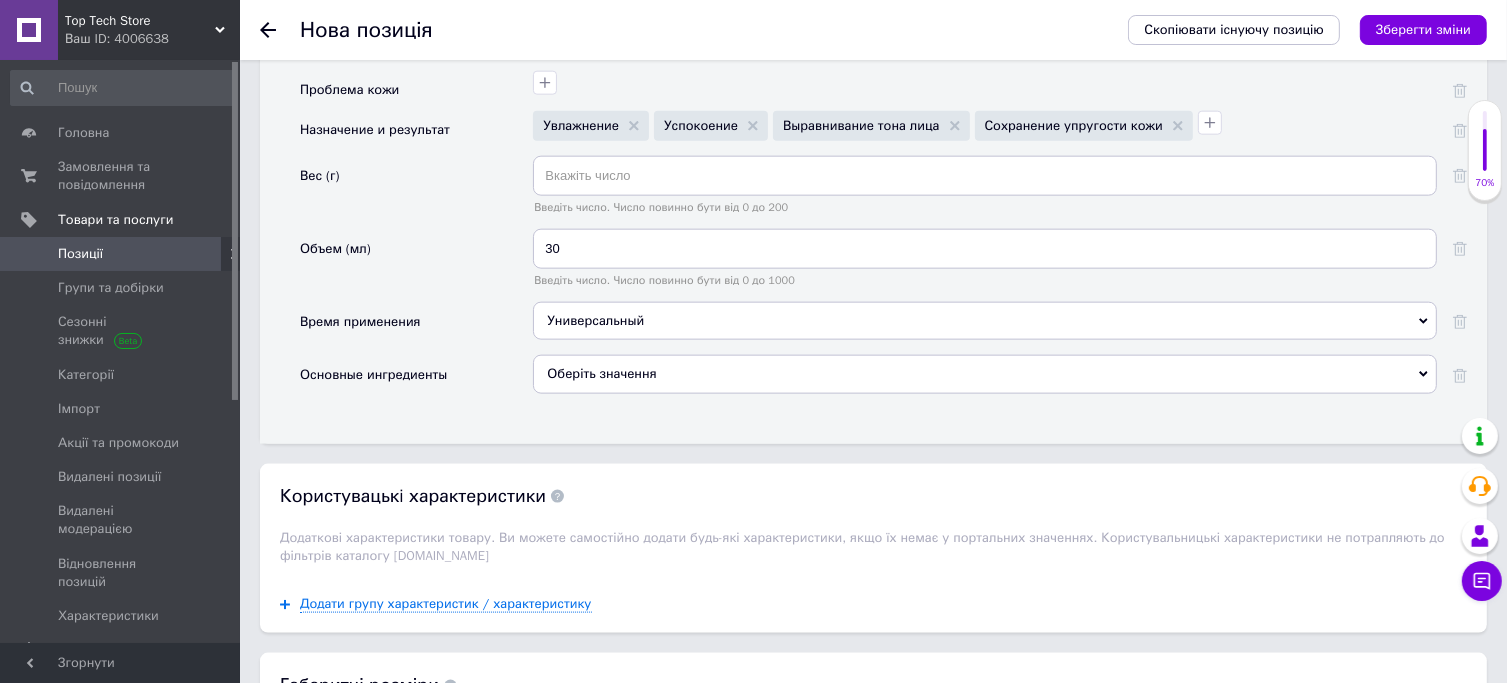 click on "Оберіть значення" at bounding box center (985, 374) 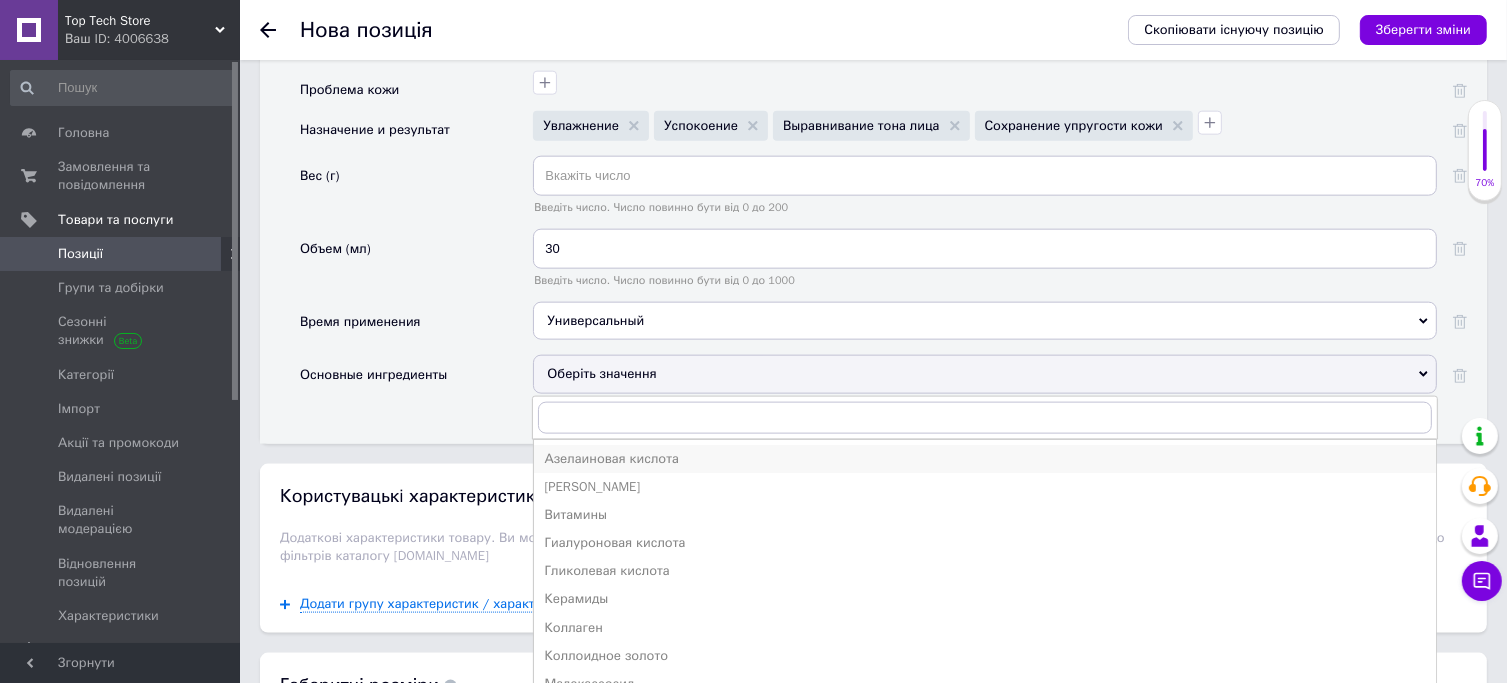click on "Азелаиновая кислота" at bounding box center [985, 459] 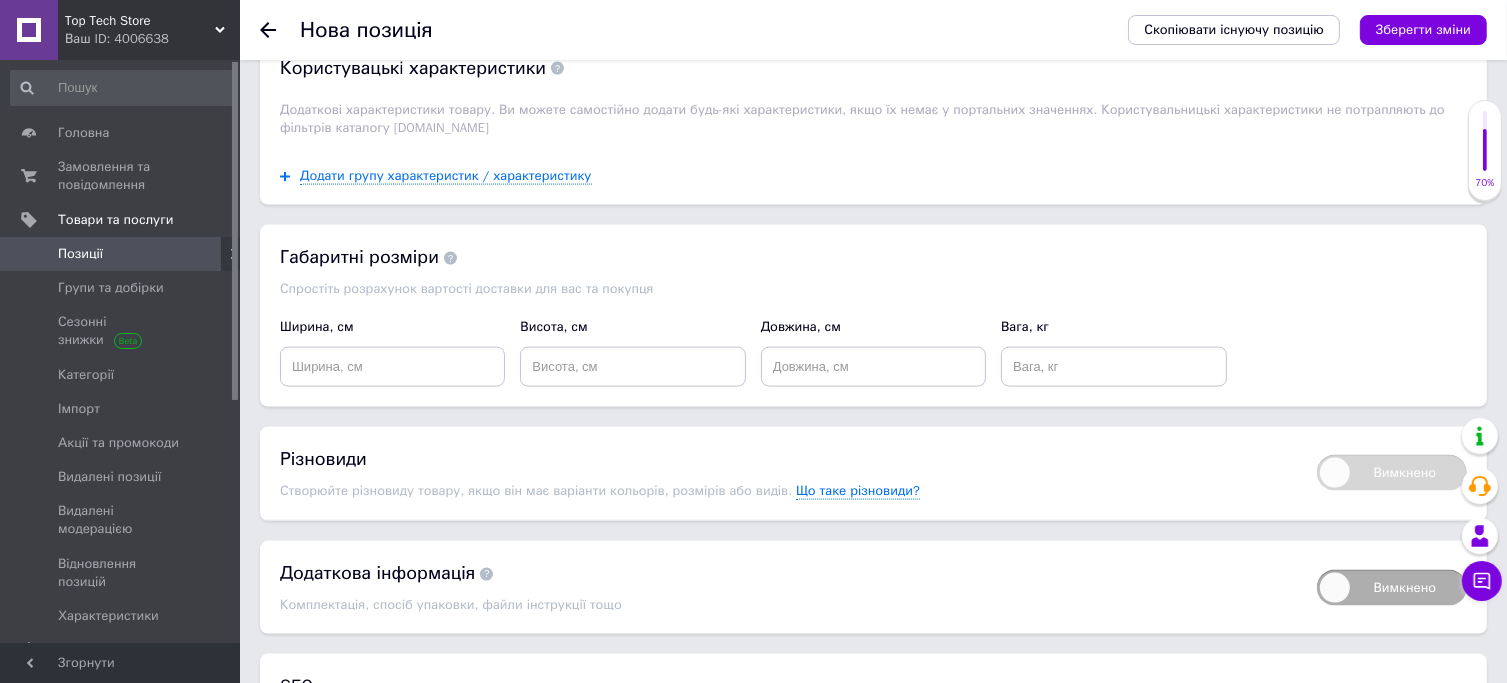 scroll, scrollTop: 2868, scrollLeft: 0, axis: vertical 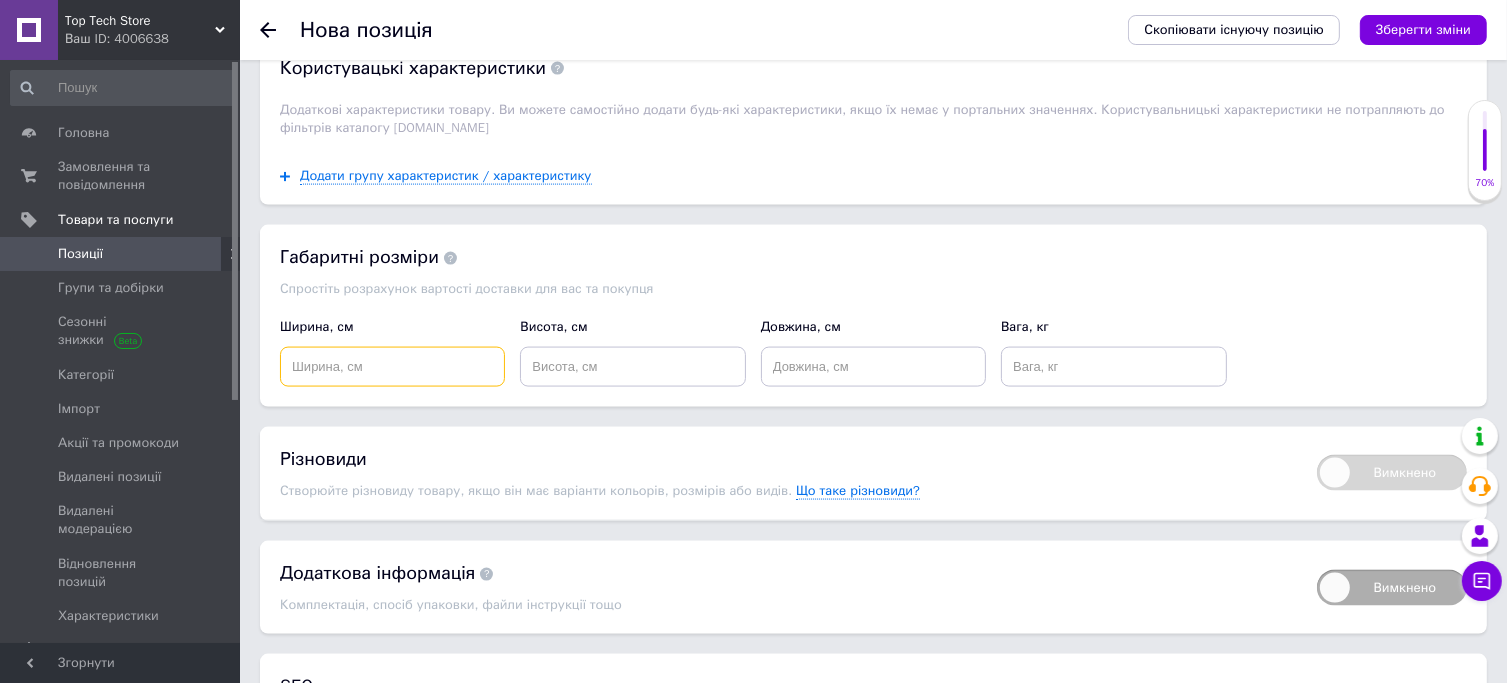 click at bounding box center [392, 367] 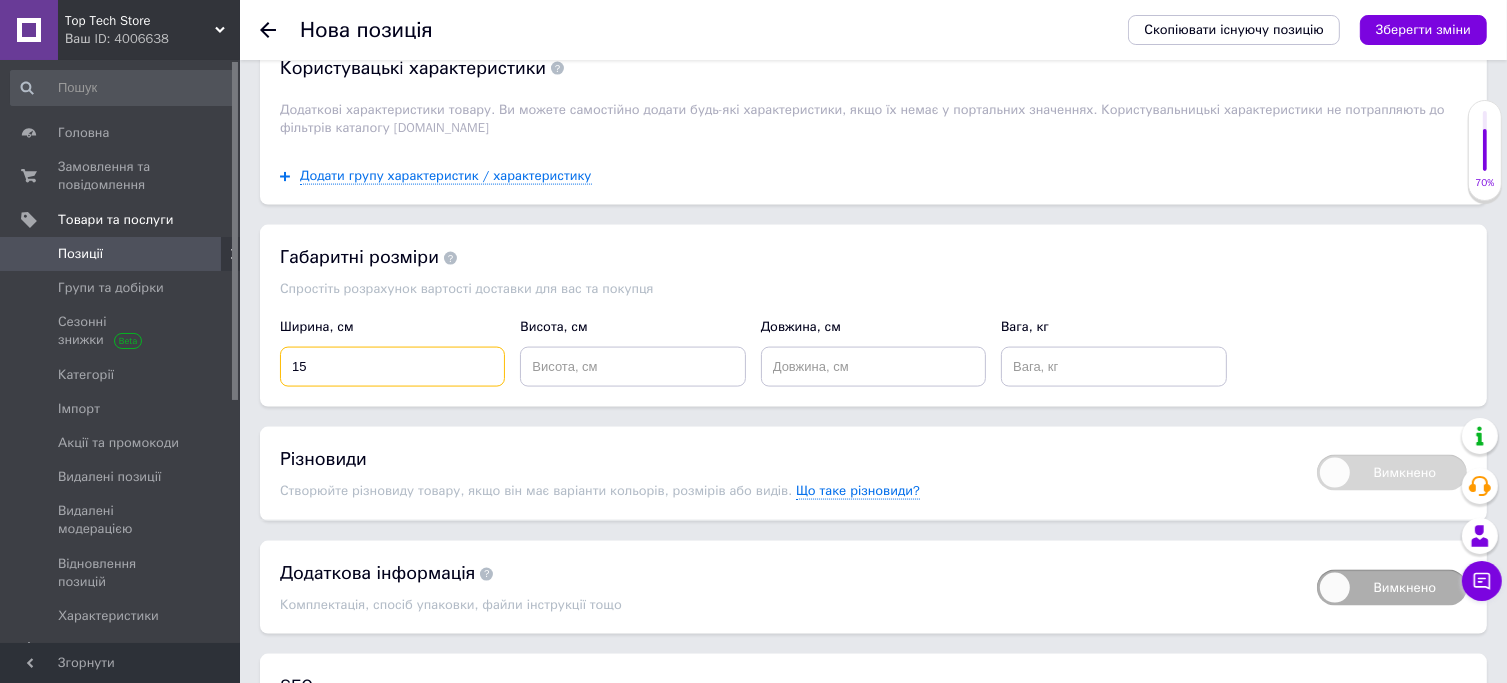 type on "15" 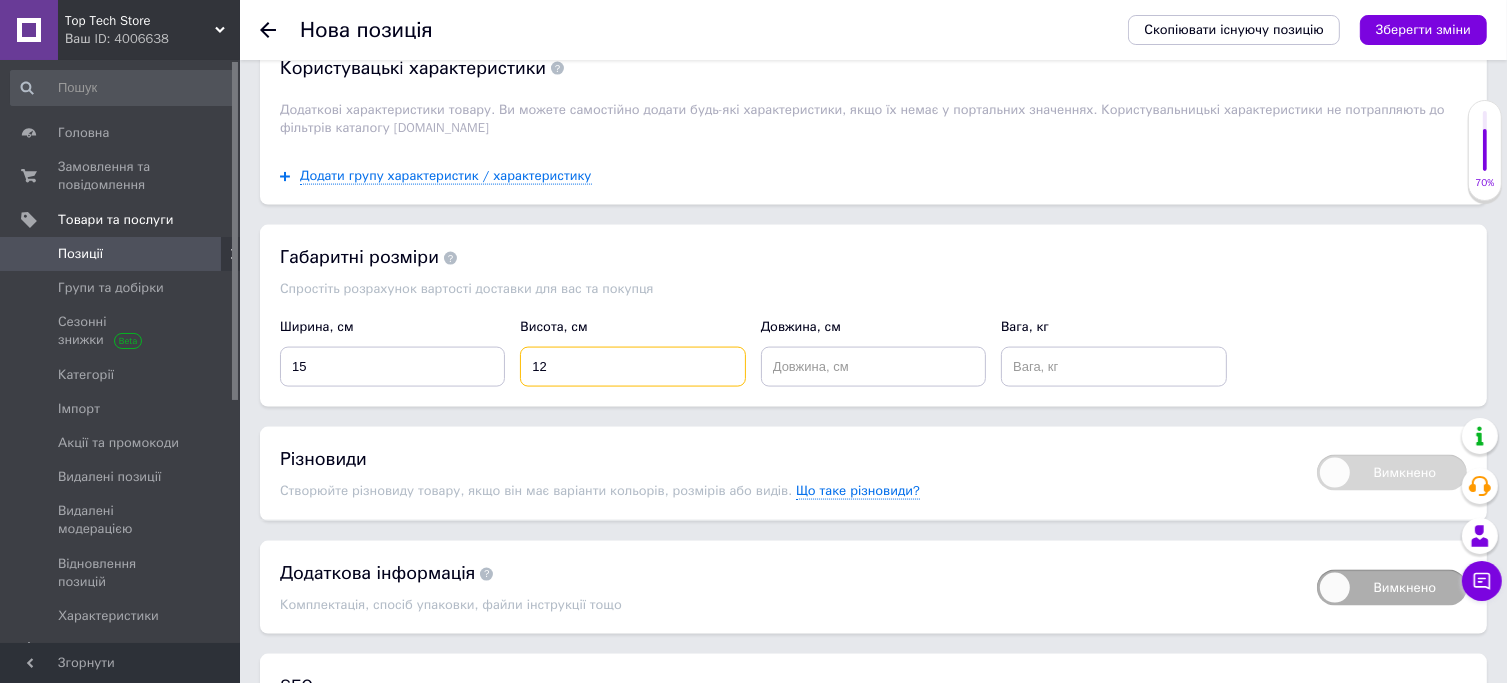 type on "12" 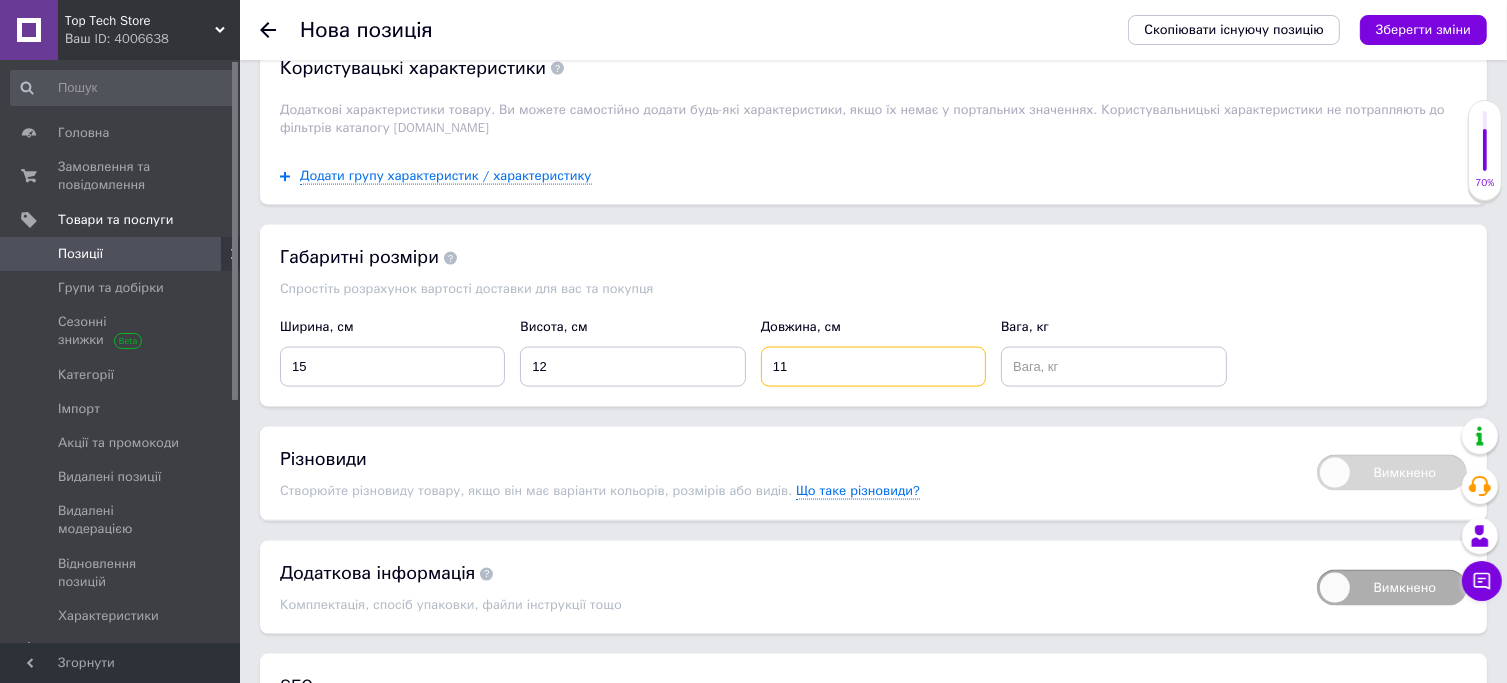 type on "11" 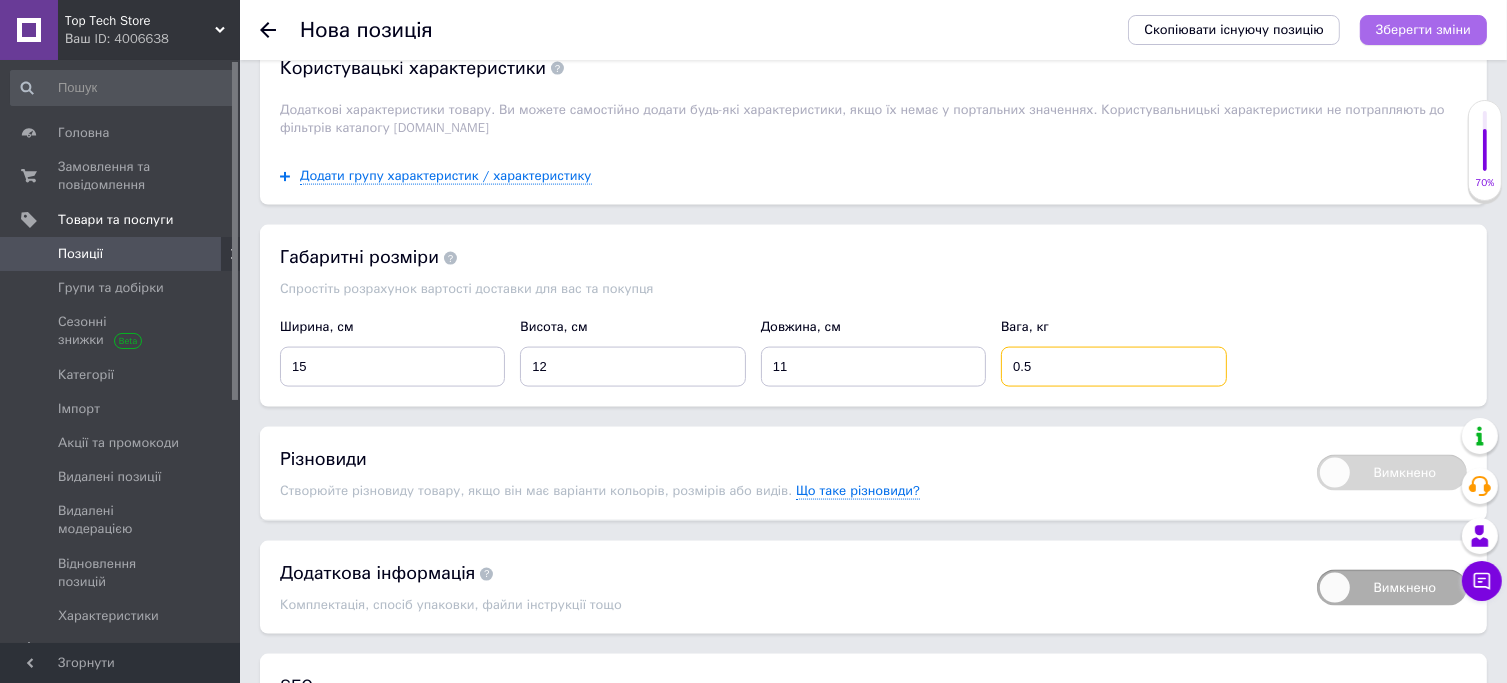 type on "0.5" 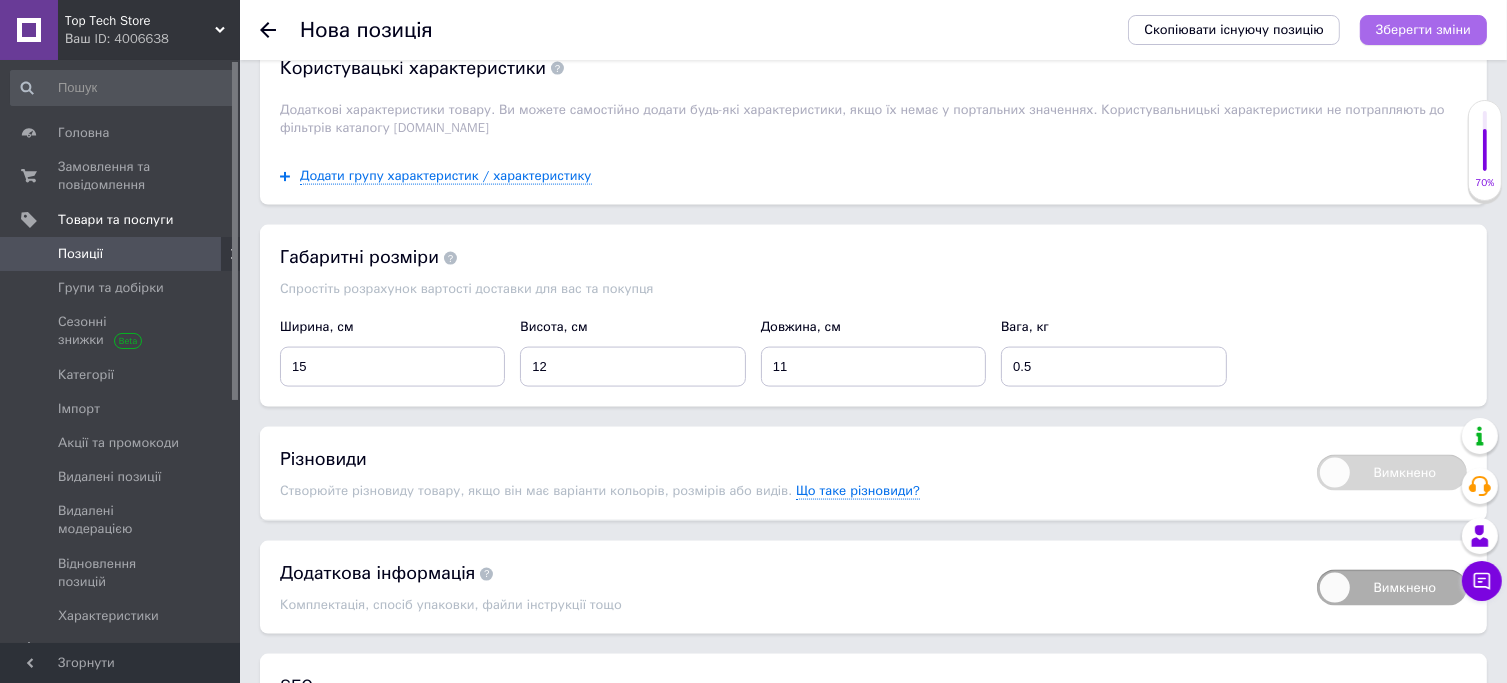 click on "Зберегти зміни" at bounding box center (1423, 29) 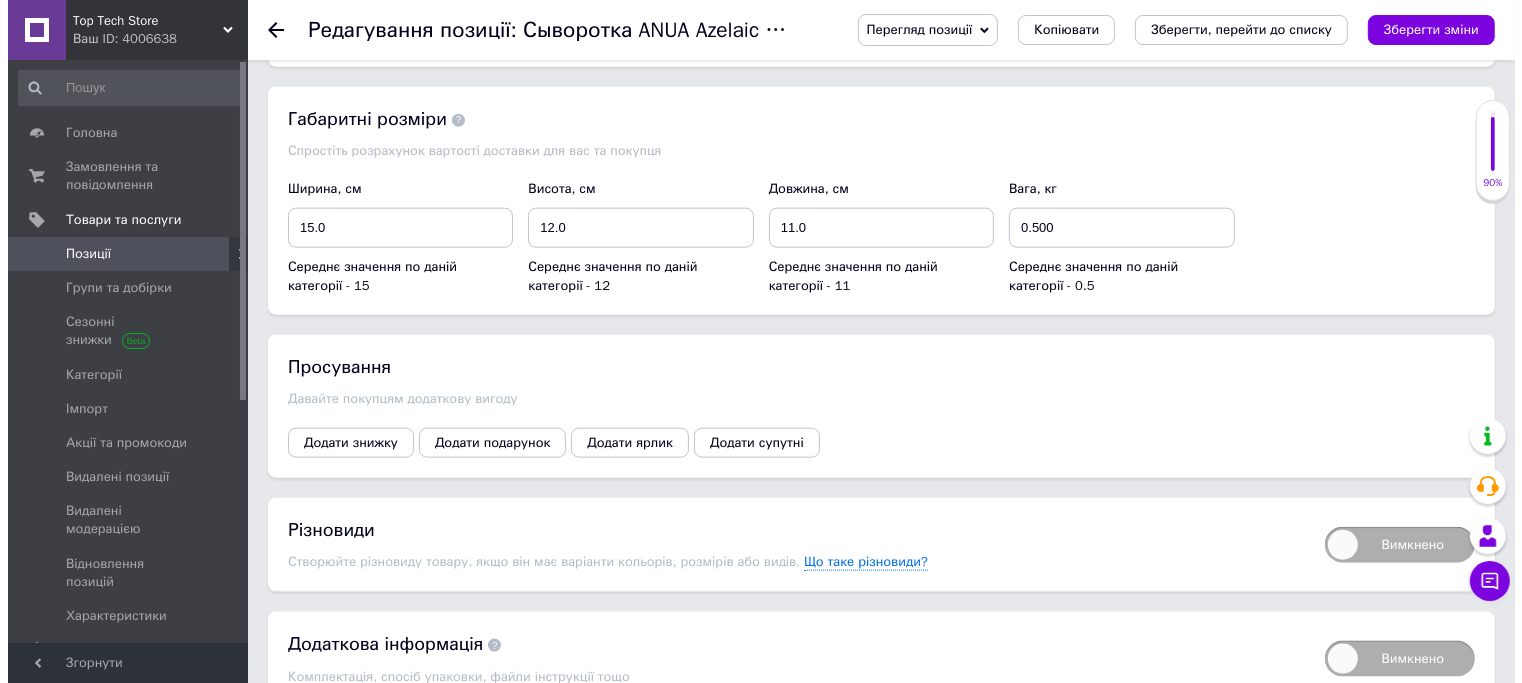scroll, scrollTop: 2268, scrollLeft: 0, axis: vertical 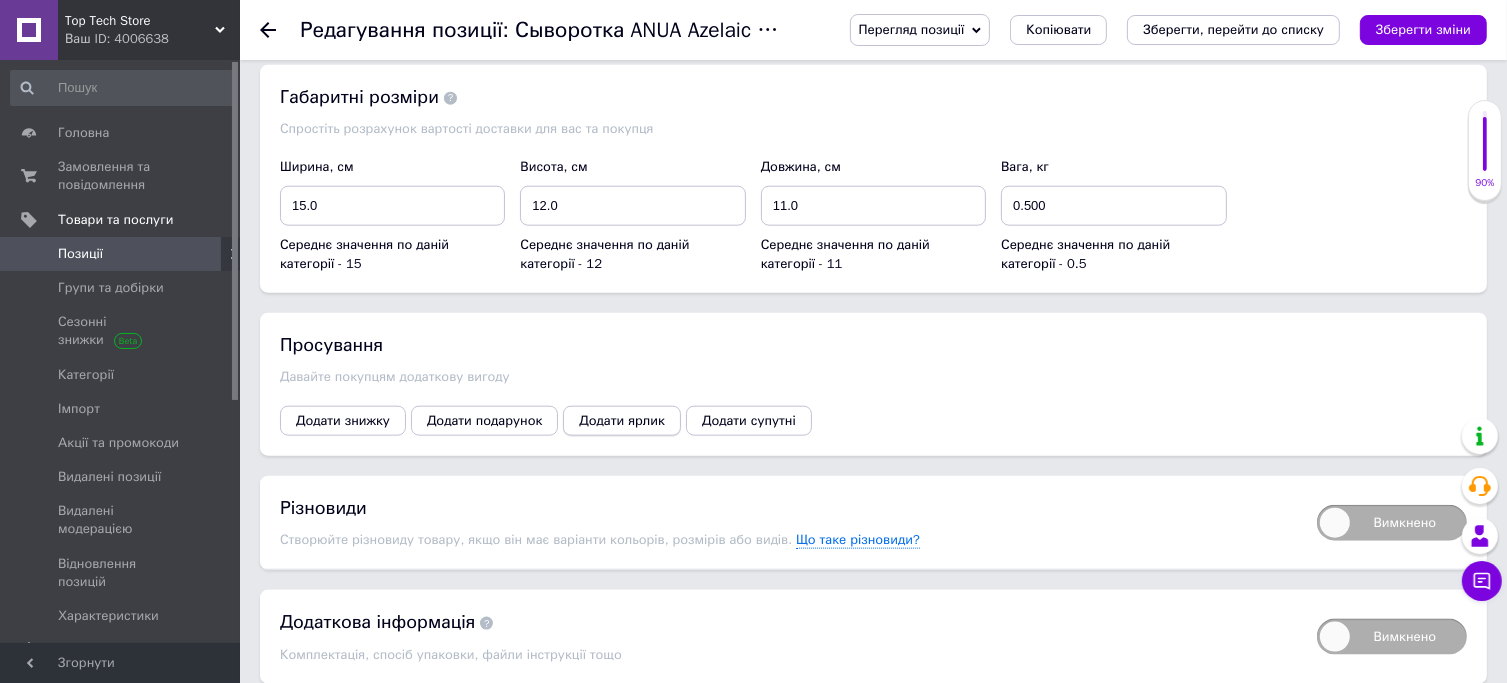 click on "Додати ярлик" at bounding box center (622, 421) 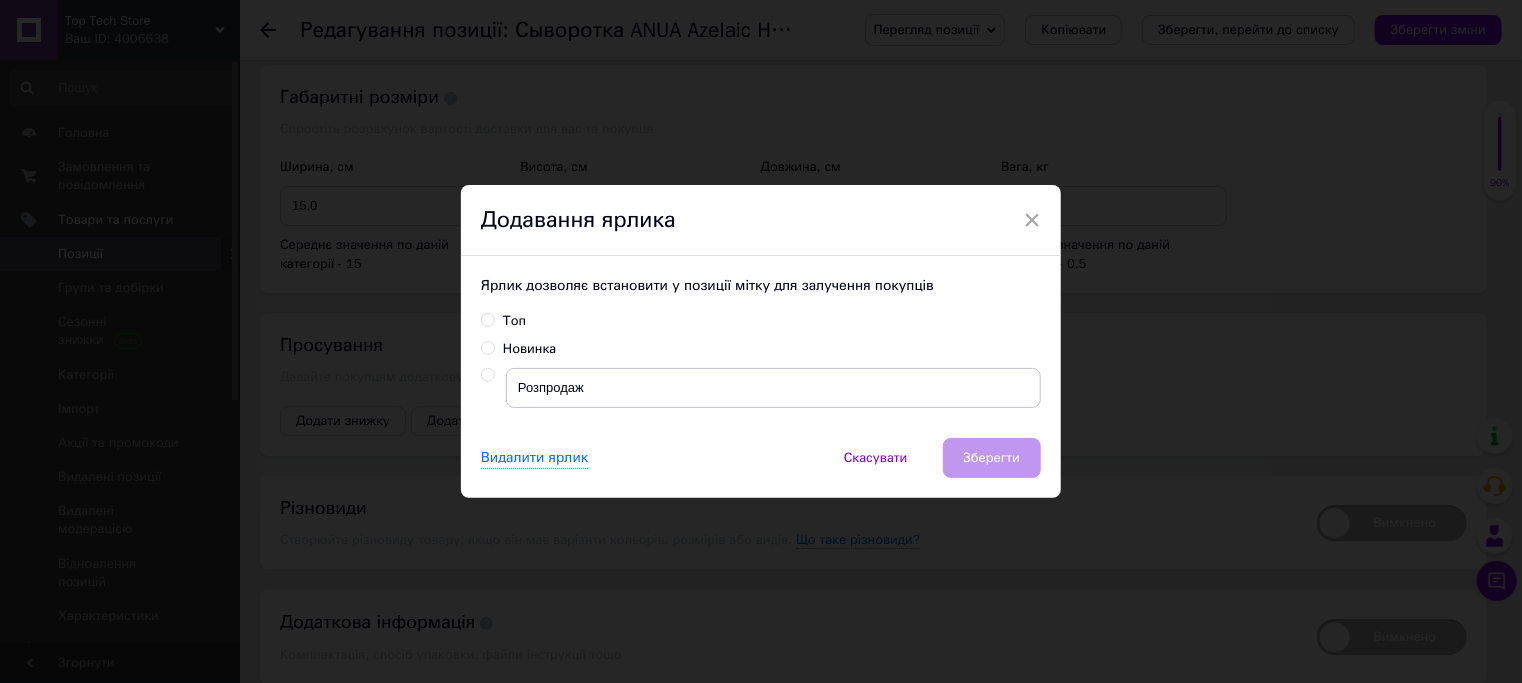 click on "Топ" at bounding box center [514, 321] 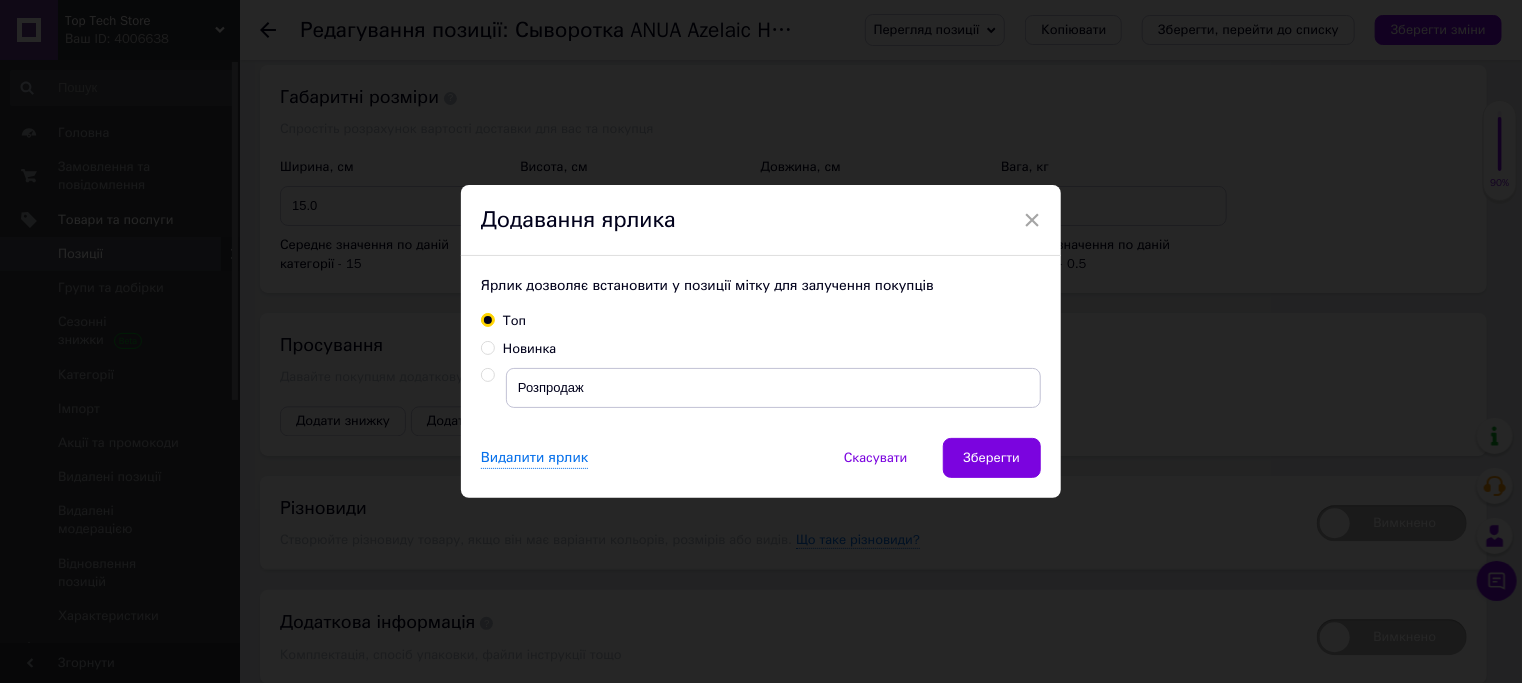 click on "Зберегти" at bounding box center (992, 458) 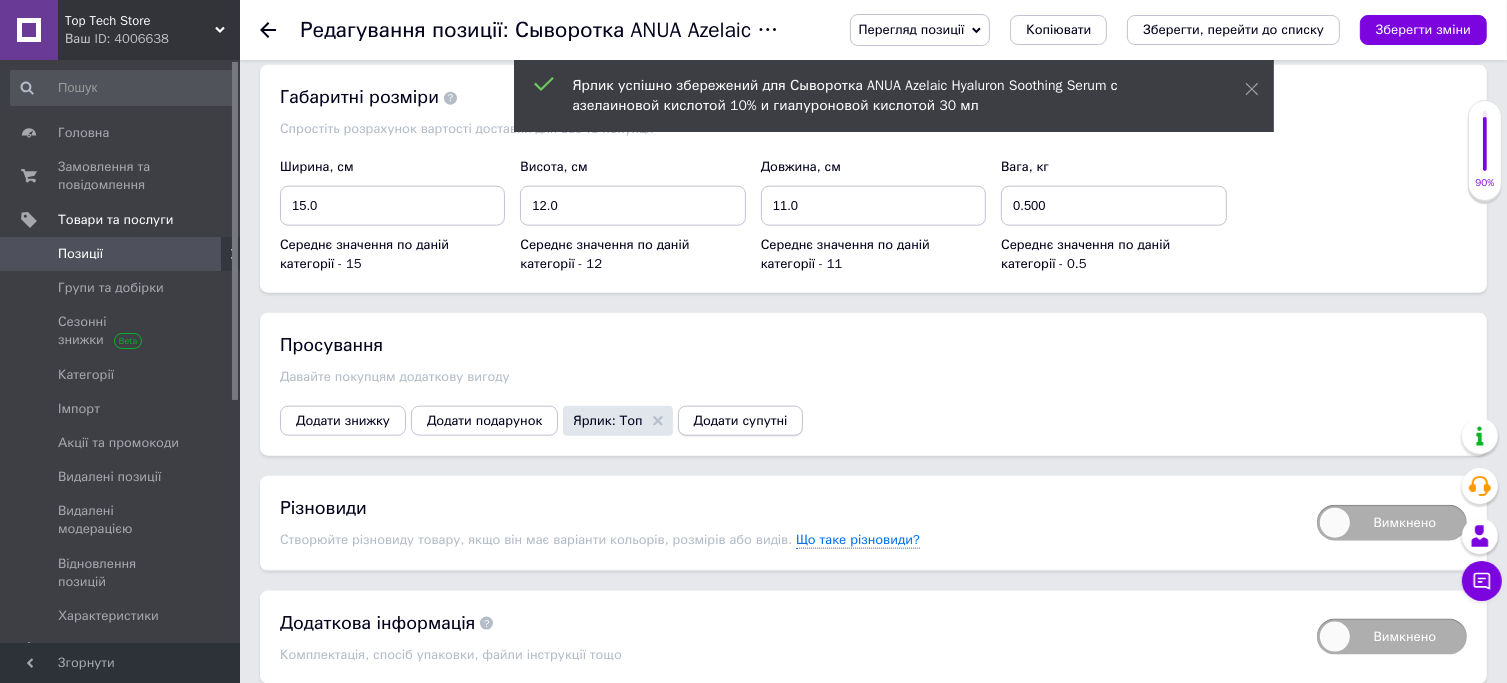 click on "Додати супутні" at bounding box center (741, 421) 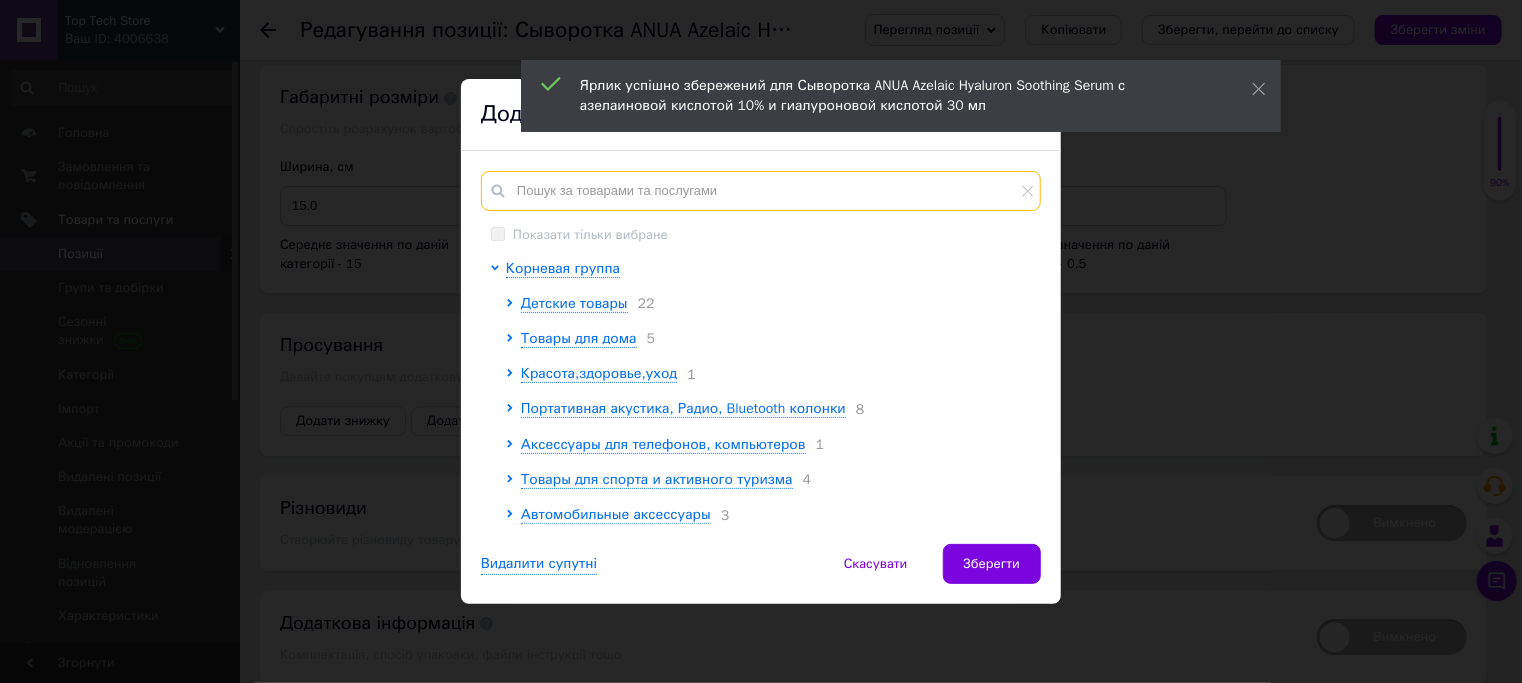 click at bounding box center [761, 191] 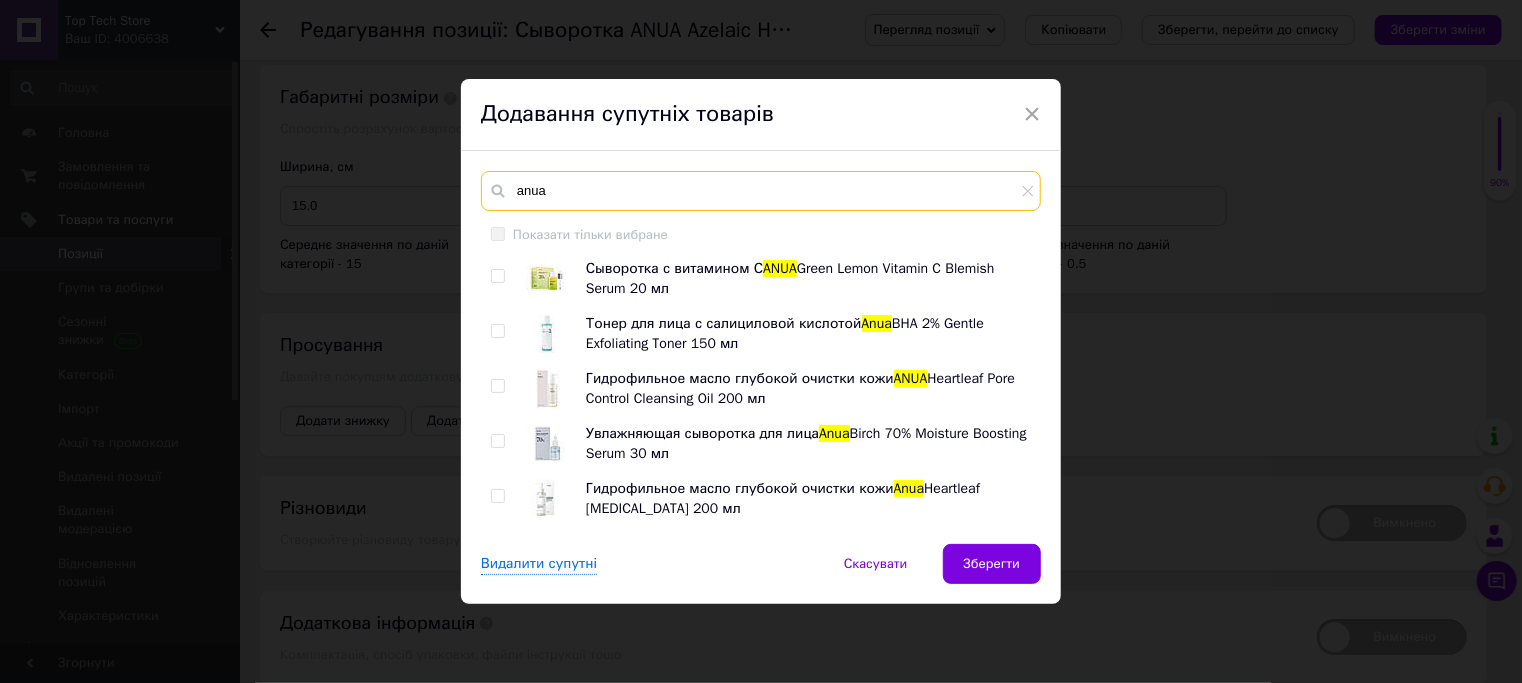 type on "anua" 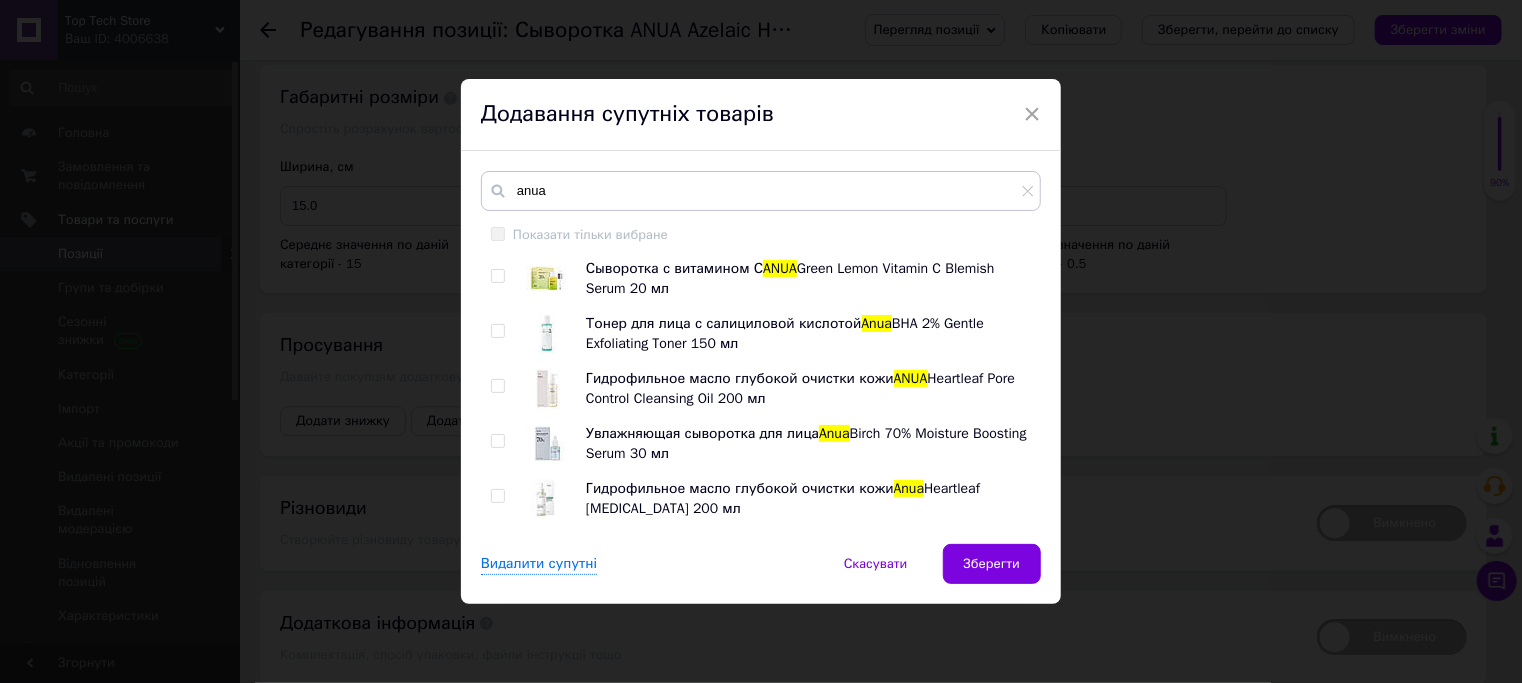 click at bounding box center (497, 331) 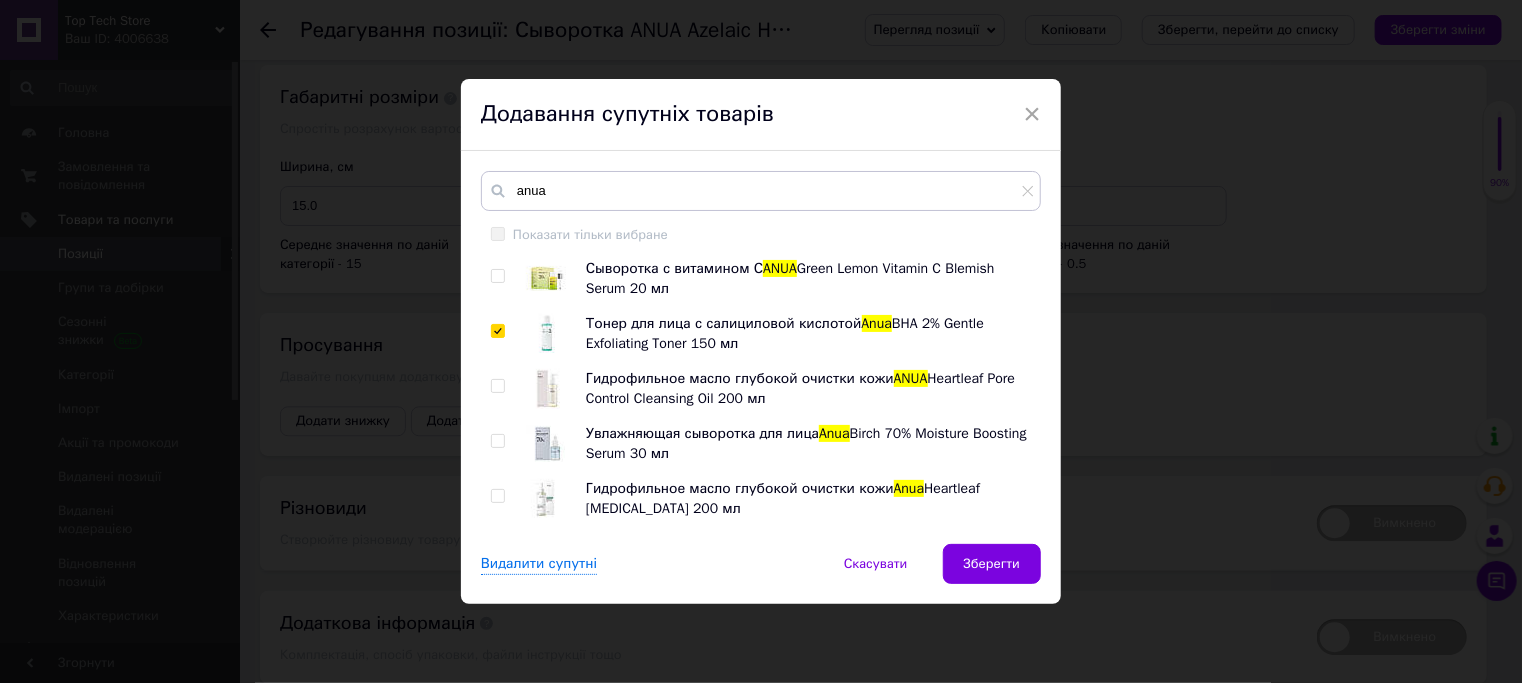checkbox on "true" 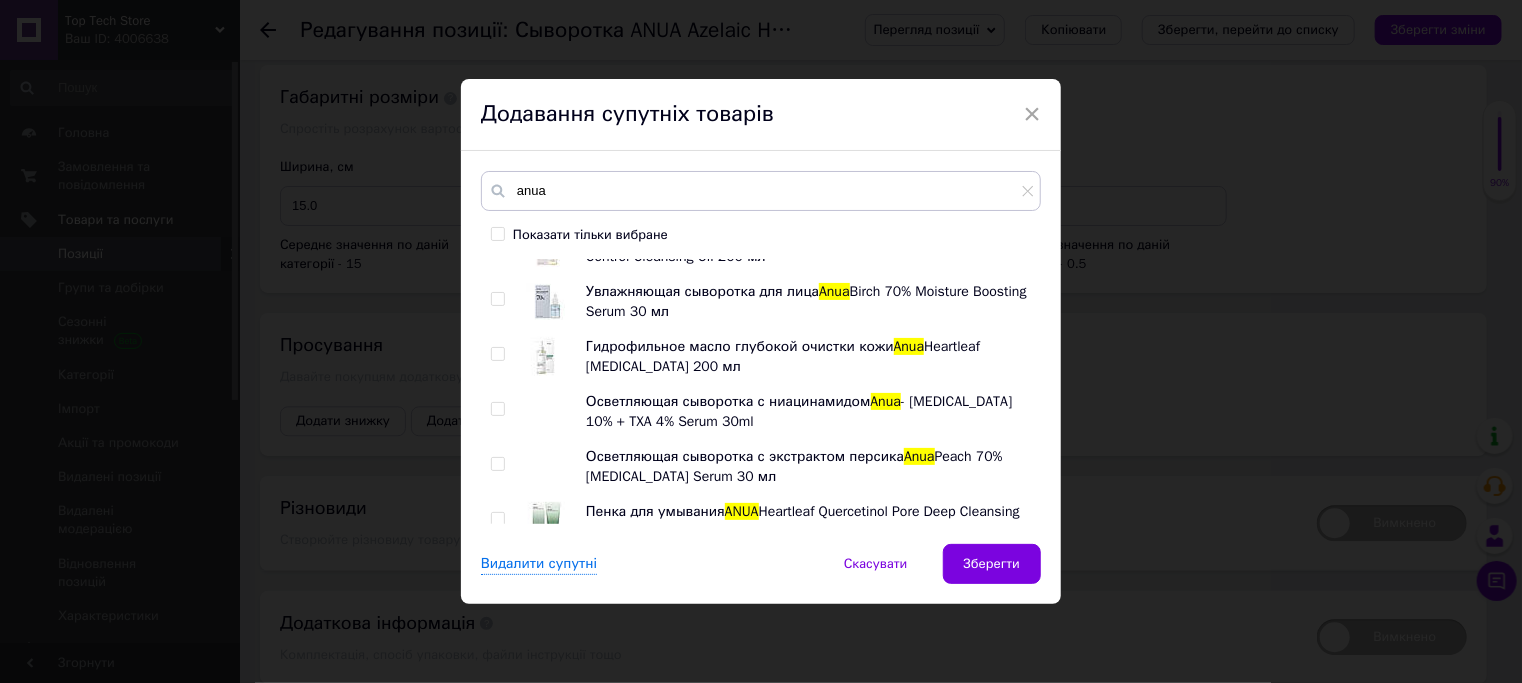 scroll, scrollTop: 190, scrollLeft: 0, axis: vertical 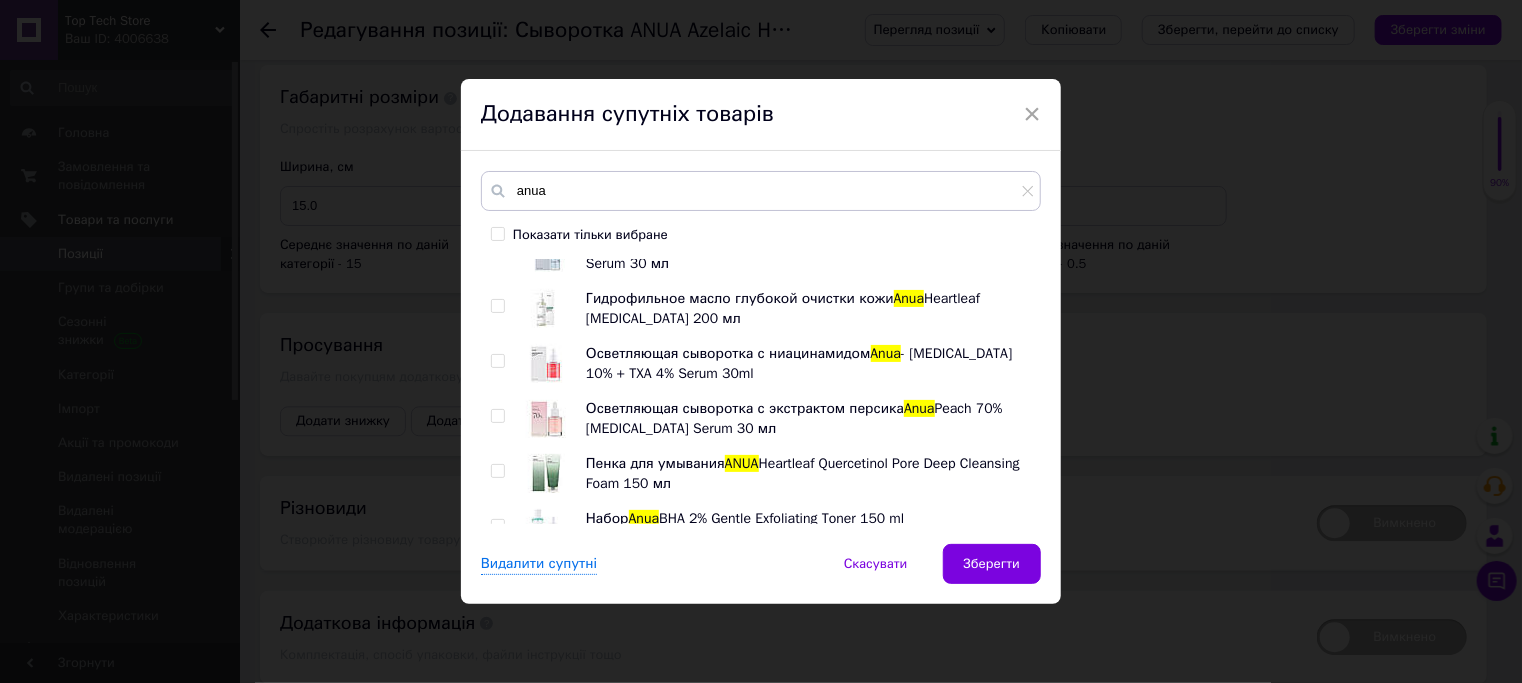 click at bounding box center [497, 416] 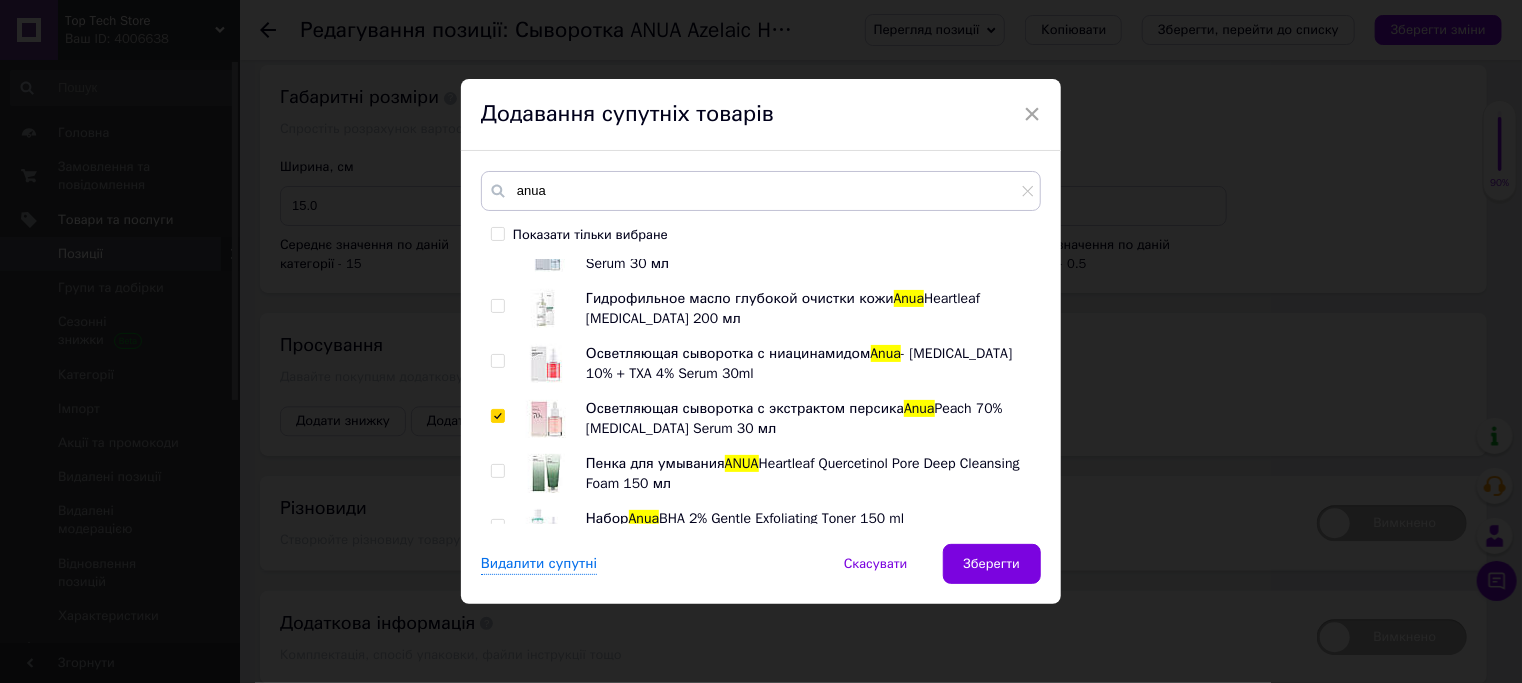 checkbox on "true" 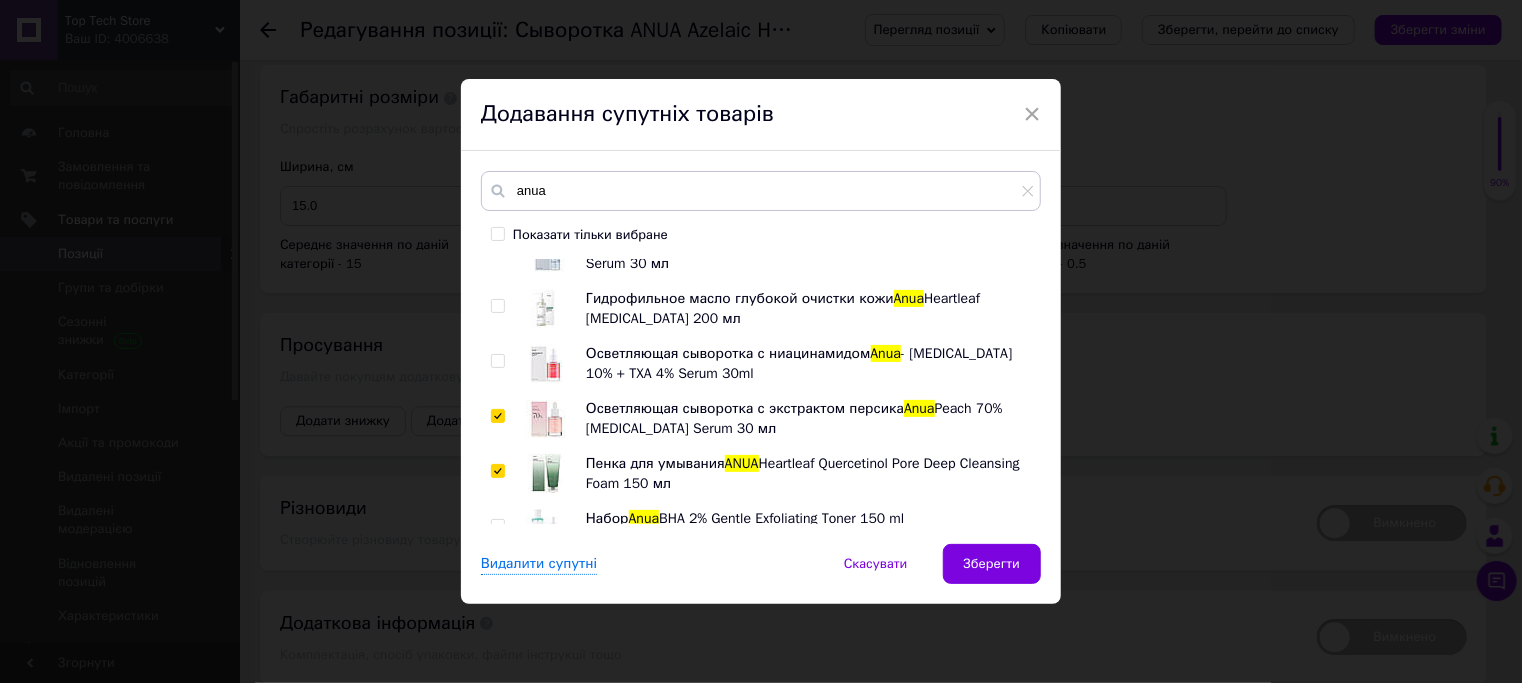 checkbox on "true" 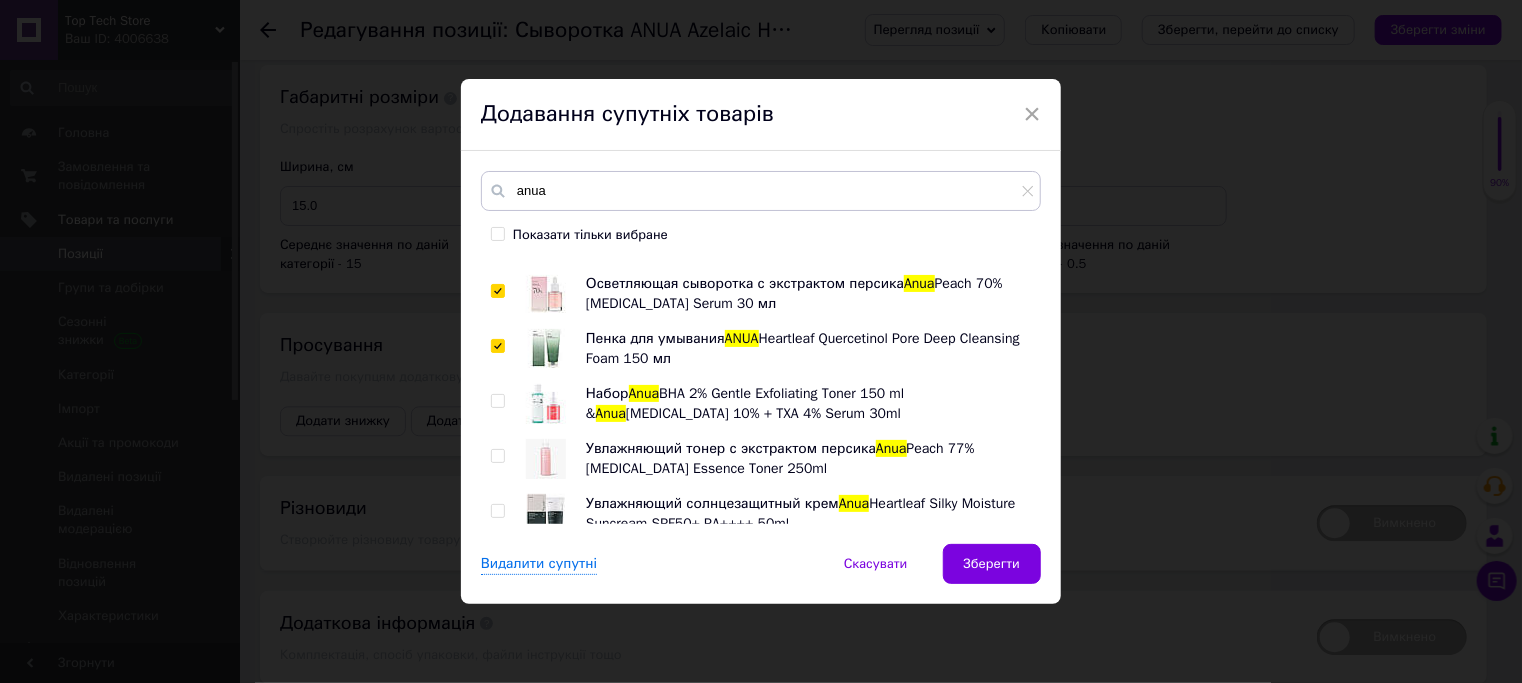 scroll, scrollTop: 346, scrollLeft: 0, axis: vertical 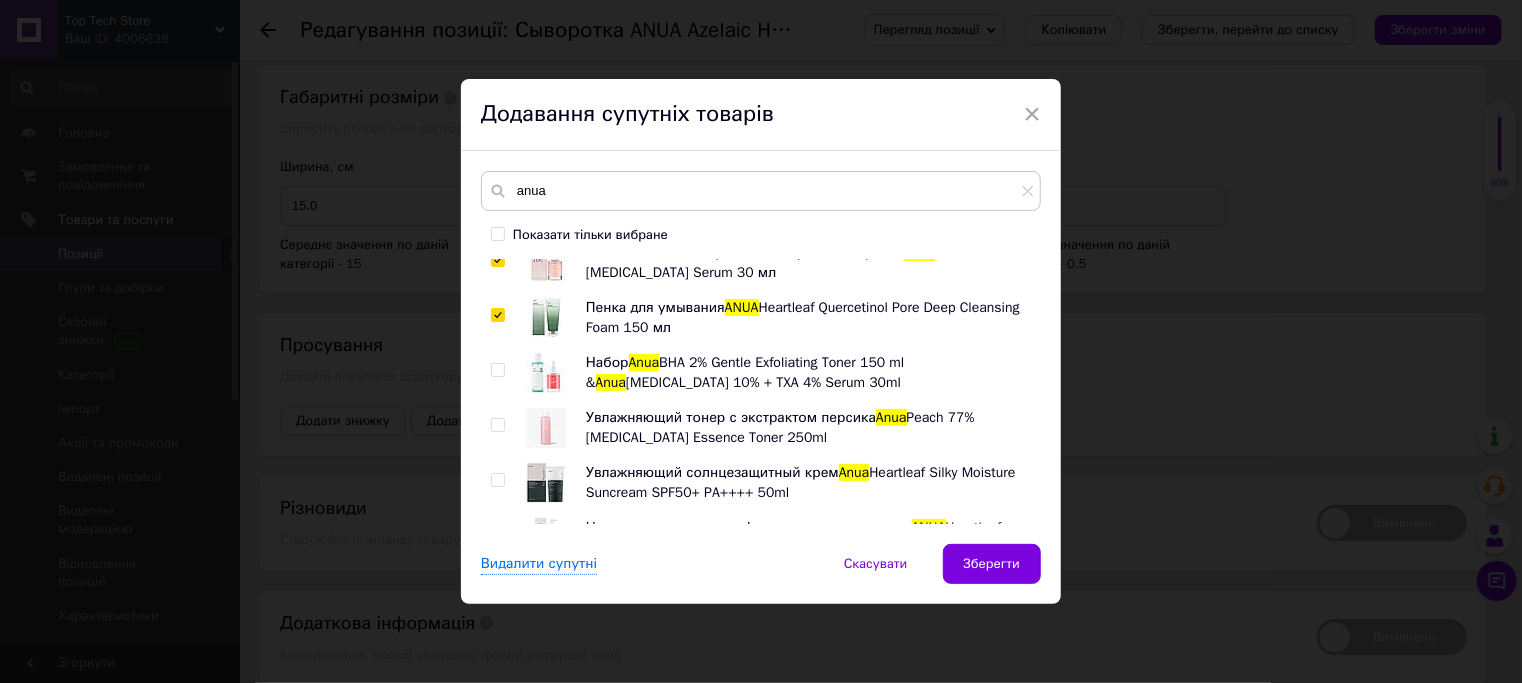 click at bounding box center [501, 428] 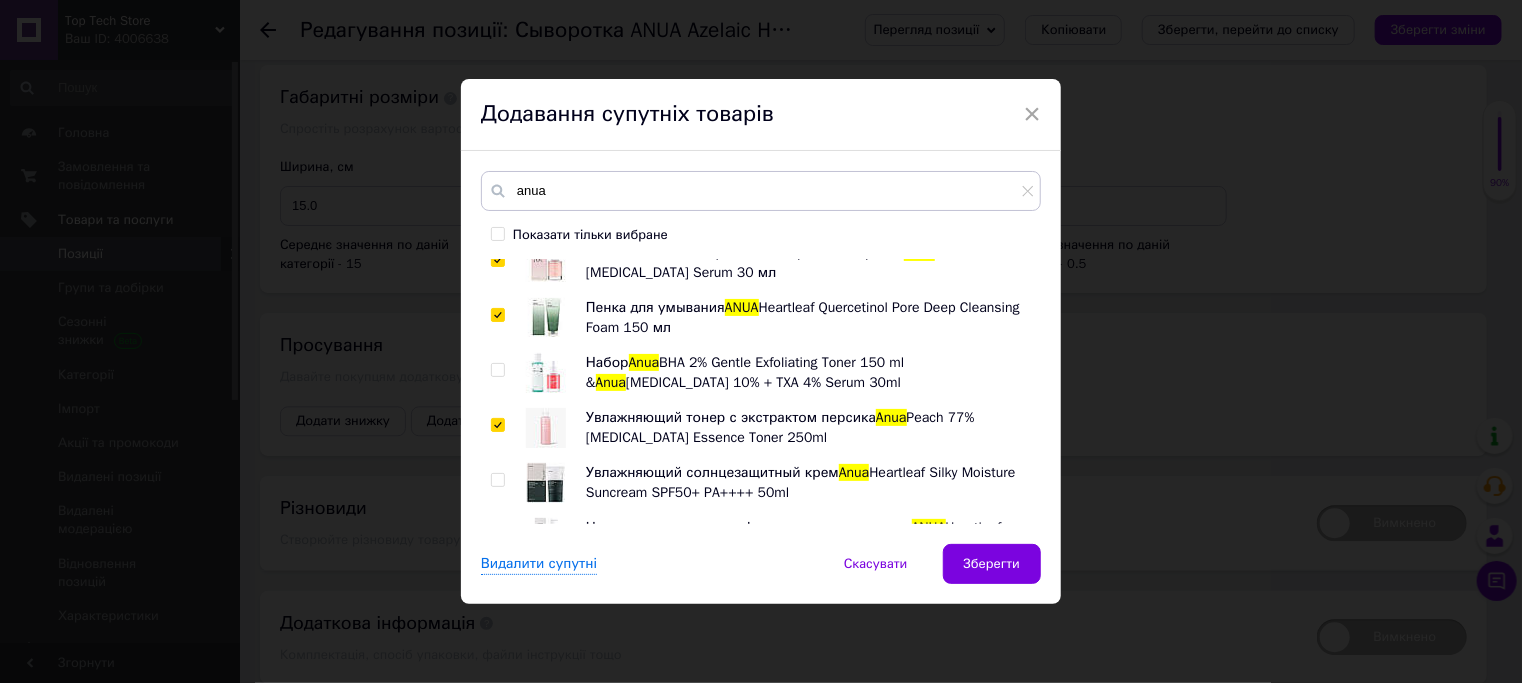 checkbox on "true" 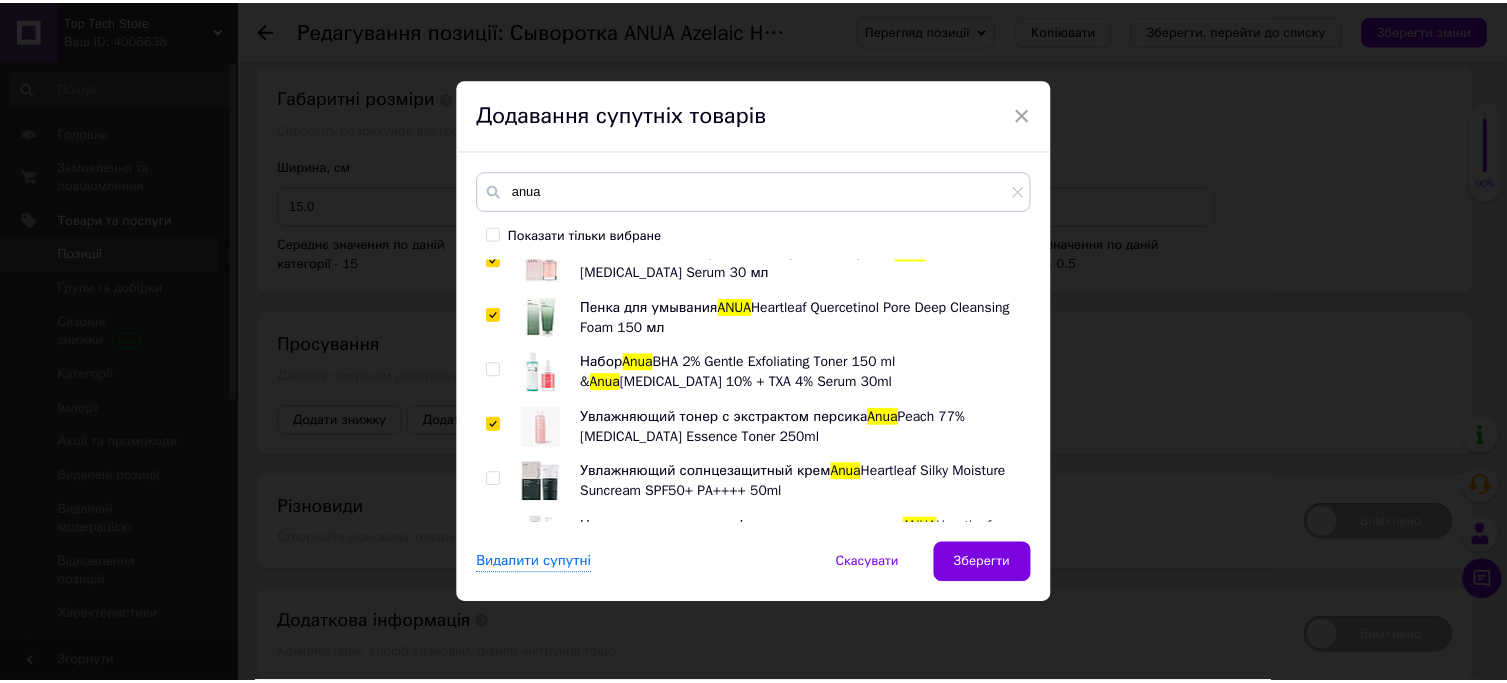 scroll, scrollTop: 489, scrollLeft: 0, axis: vertical 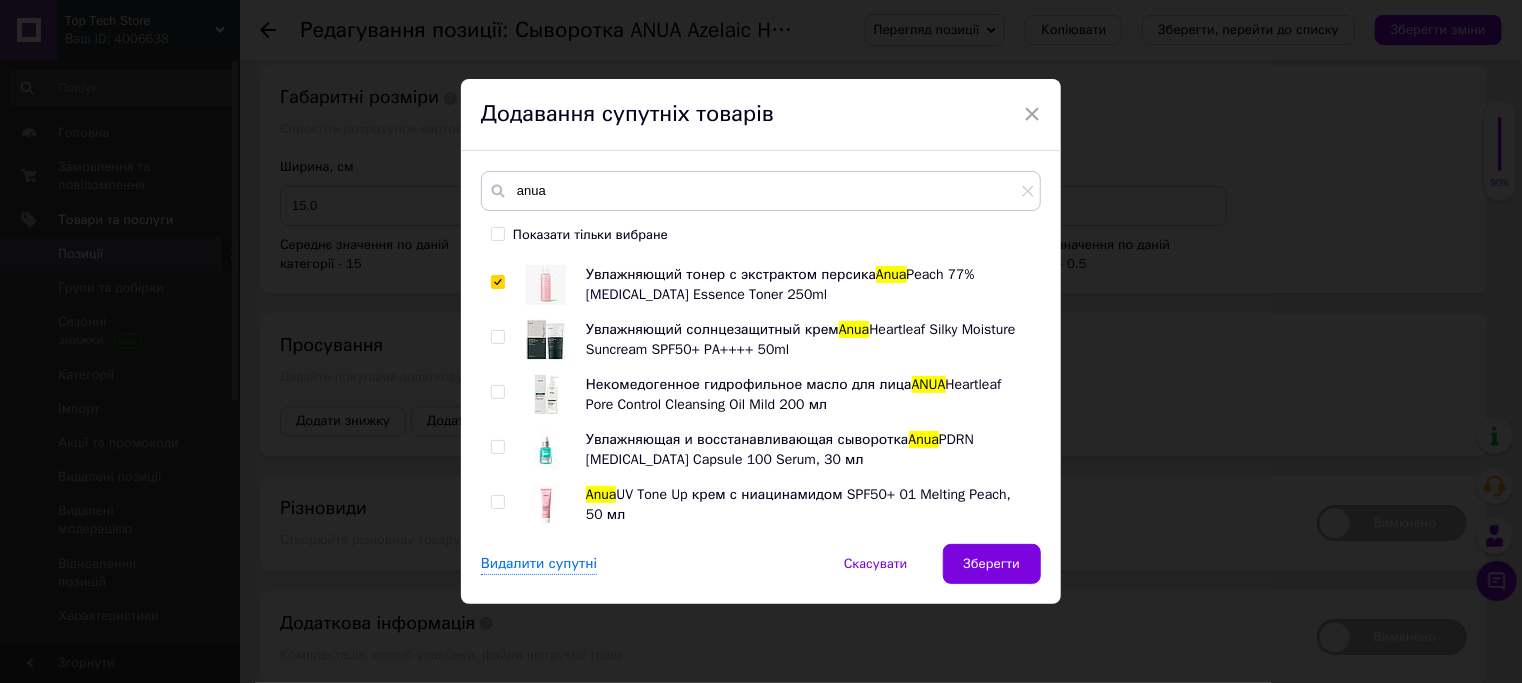 click at bounding box center (497, 337) 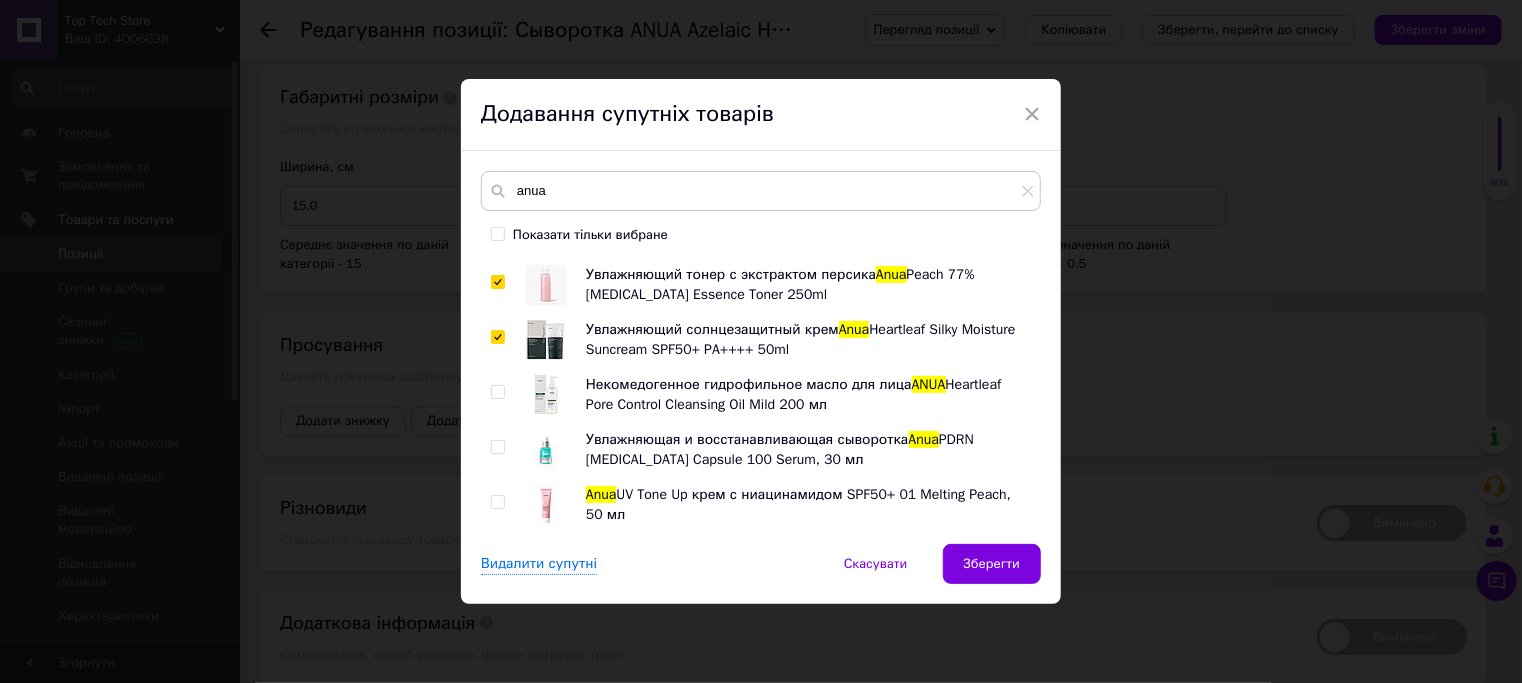 checkbox on "true" 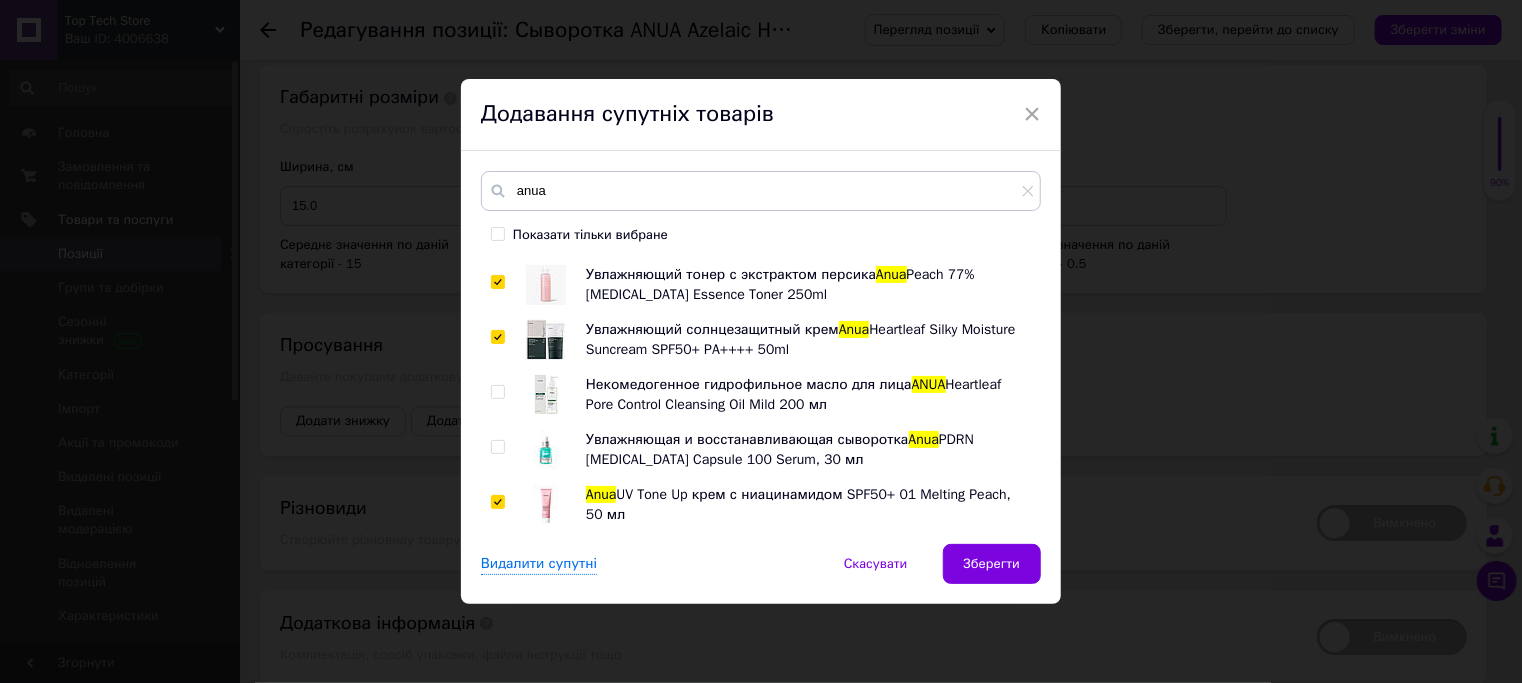 checkbox on "true" 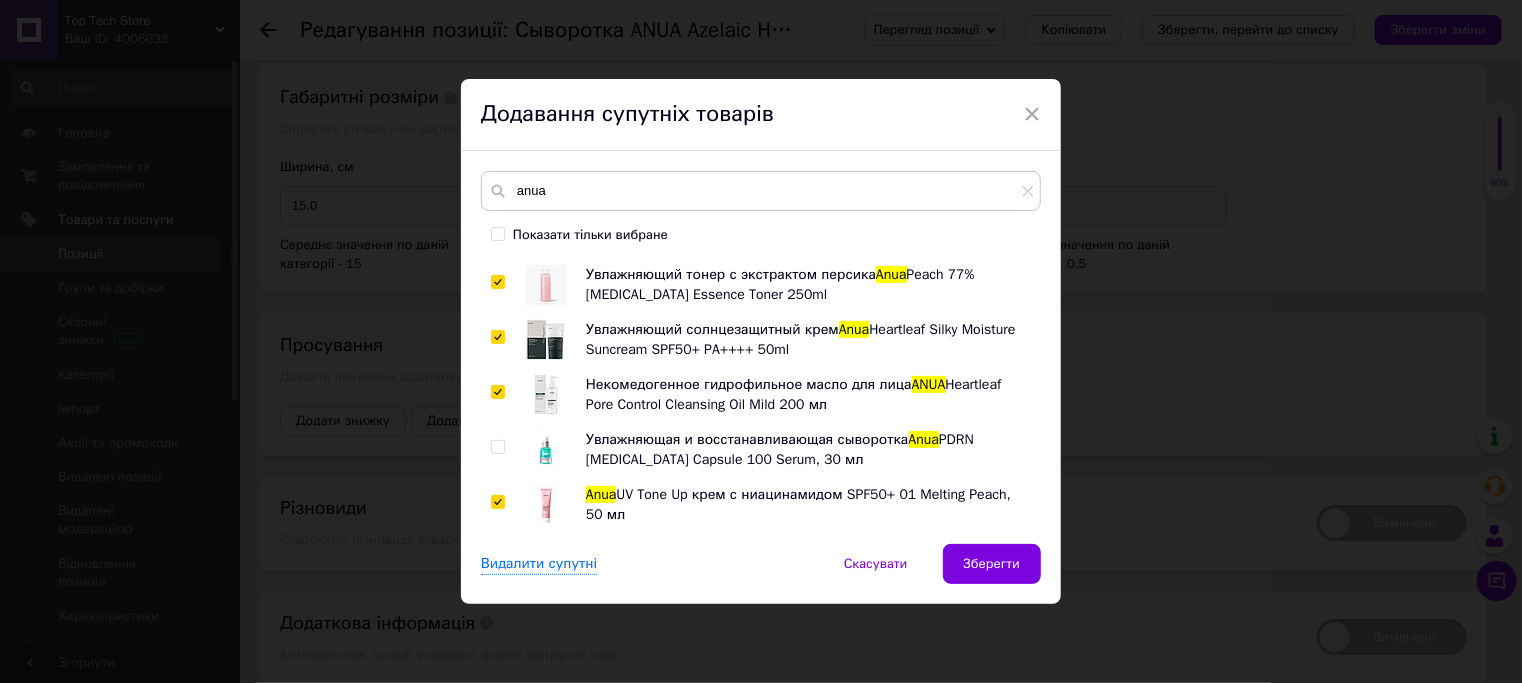 checkbox on "true" 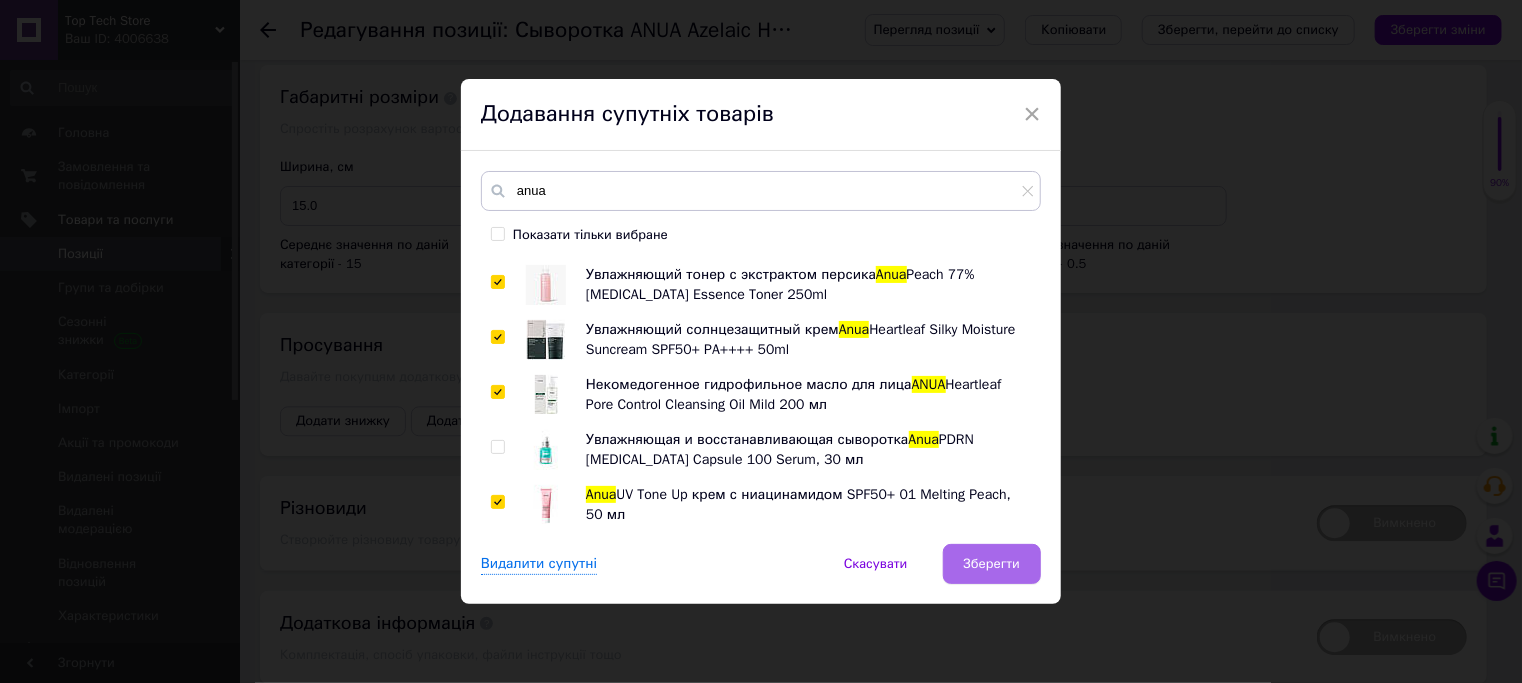 click on "Зберегти" at bounding box center [992, 564] 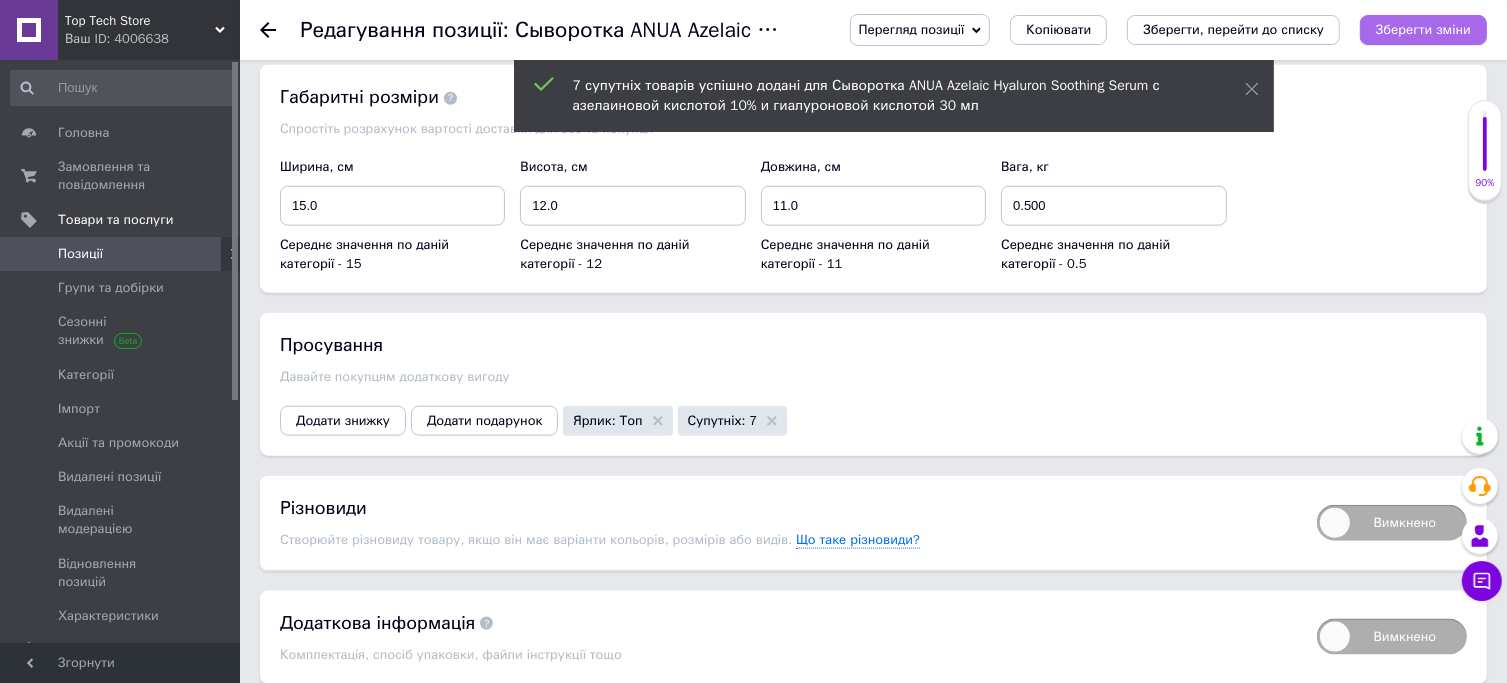 click on "Зберегти зміни" at bounding box center (1423, 29) 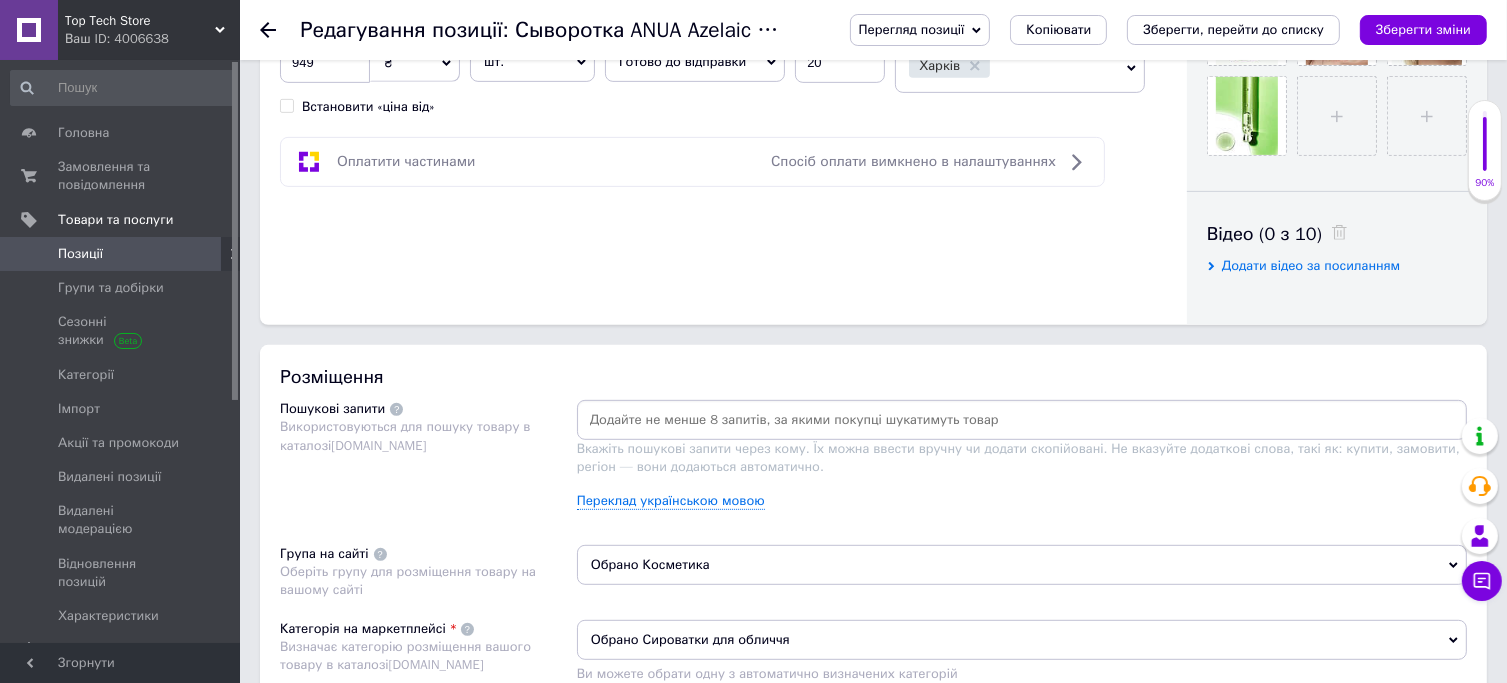 scroll, scrollTop: 860, scrollLeft: 0, axis: vertical 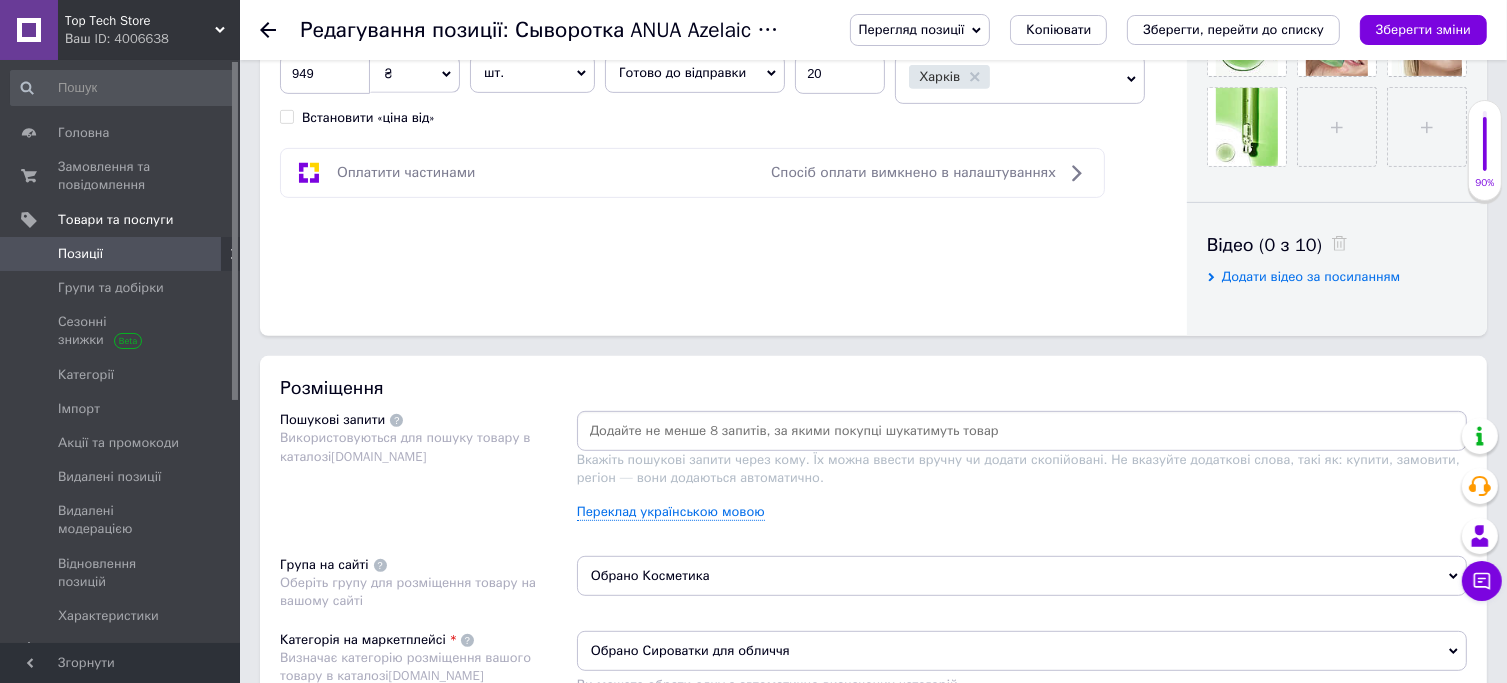 click at bounding box center (1022, 431) 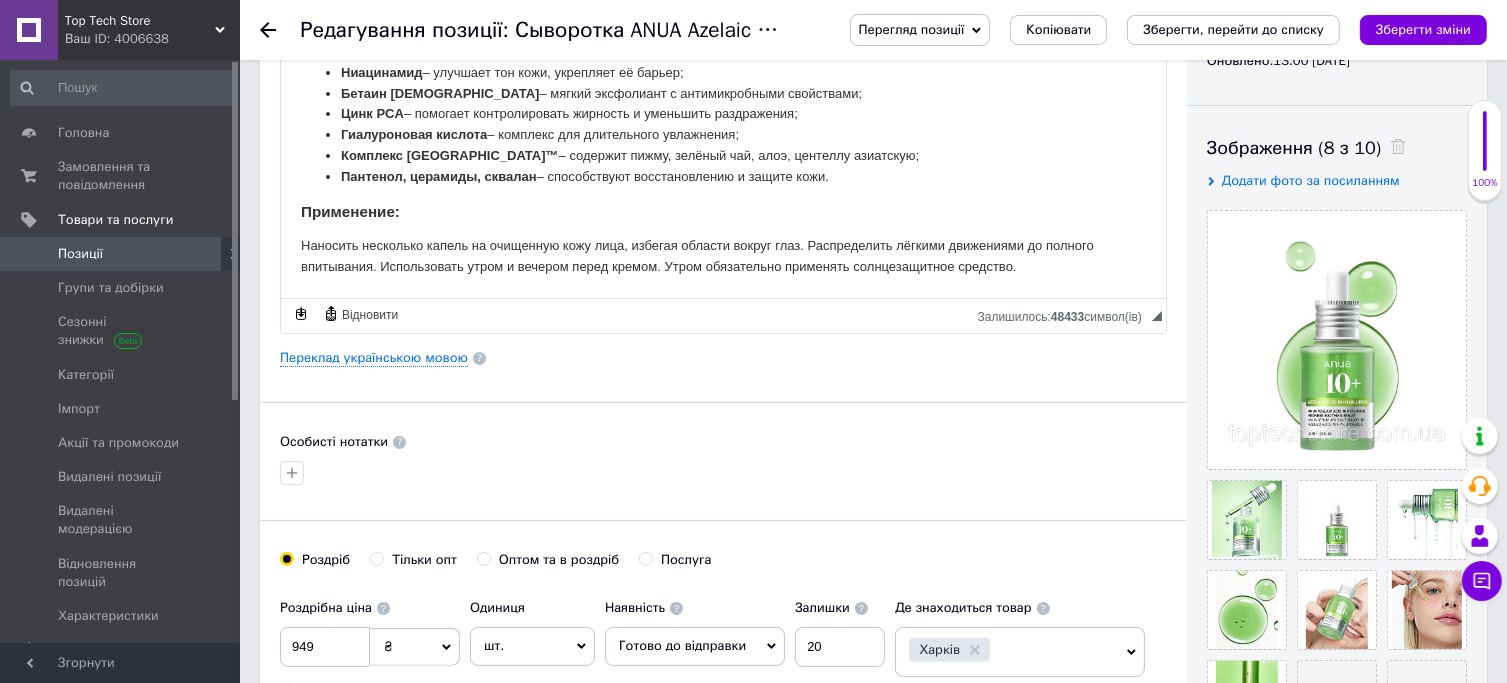 scroll, scrollTop: 0, scrollLeft: 0, axis: both 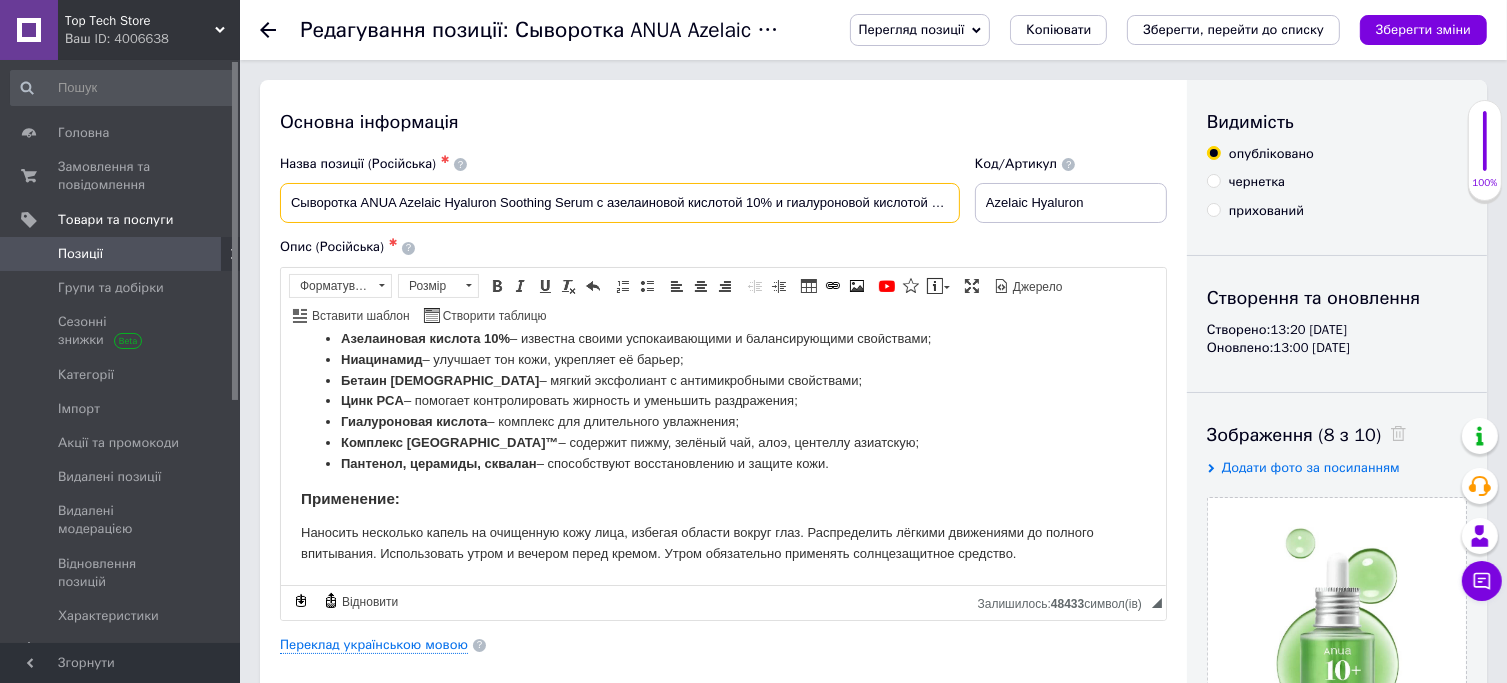 drag, startPoint x: 285, startPoint y: 205, endPoint x: 596, endPoint y: 203, distance: 311.00644 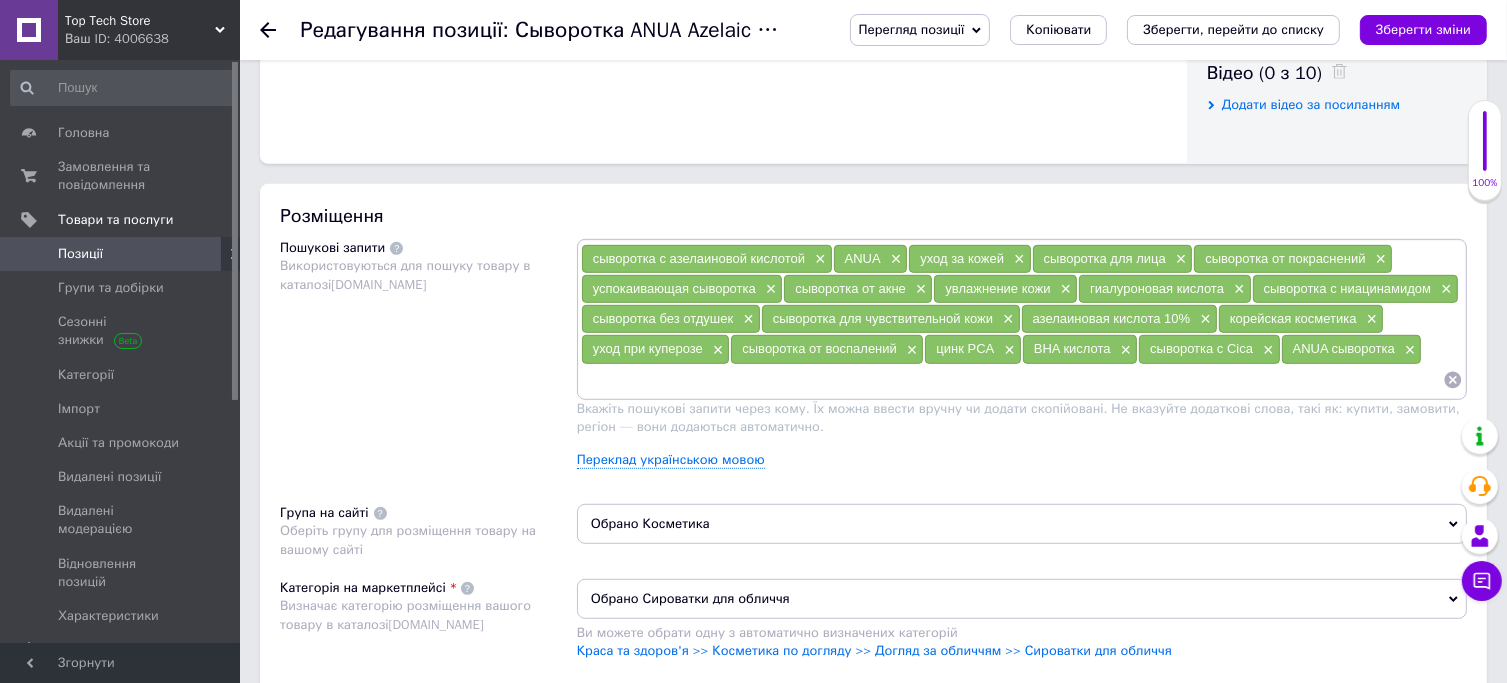 click at bounding box center (1012, 380) 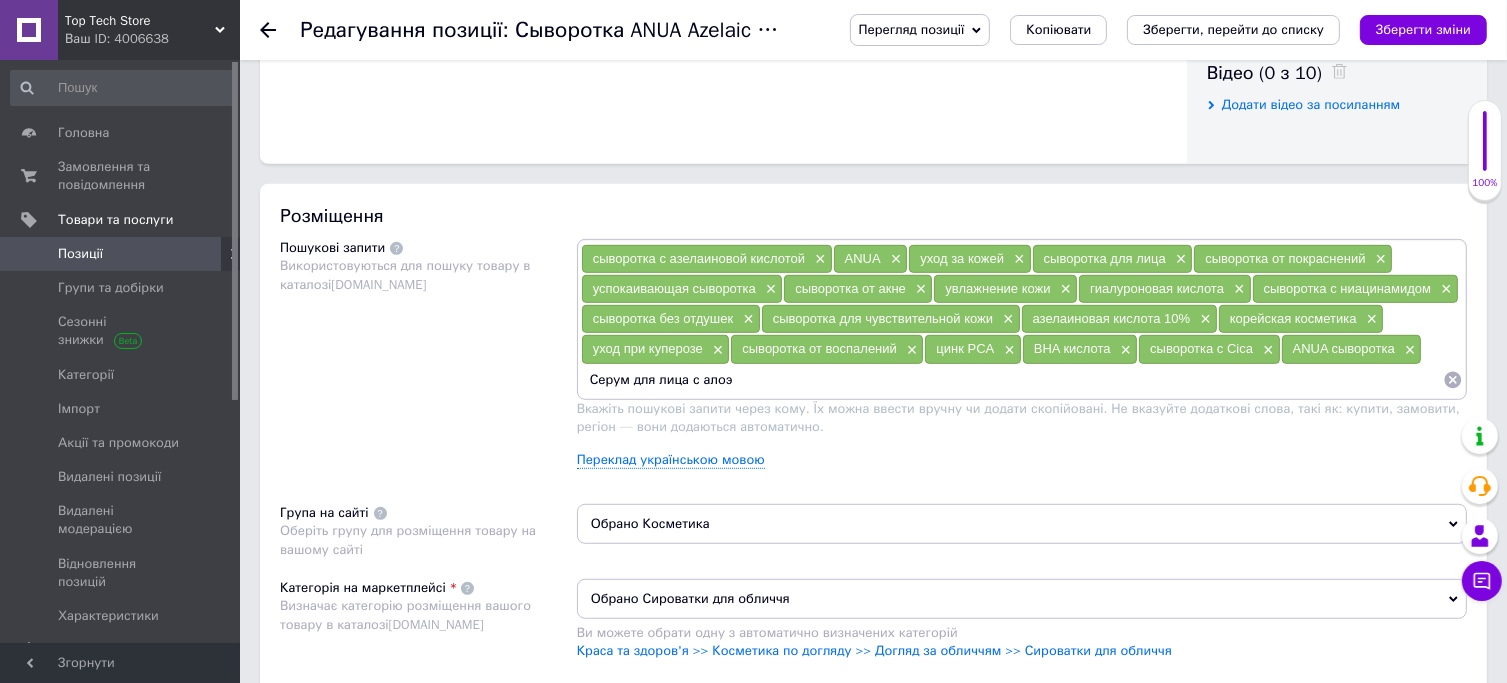 type on "Серум для лица с алоэ" 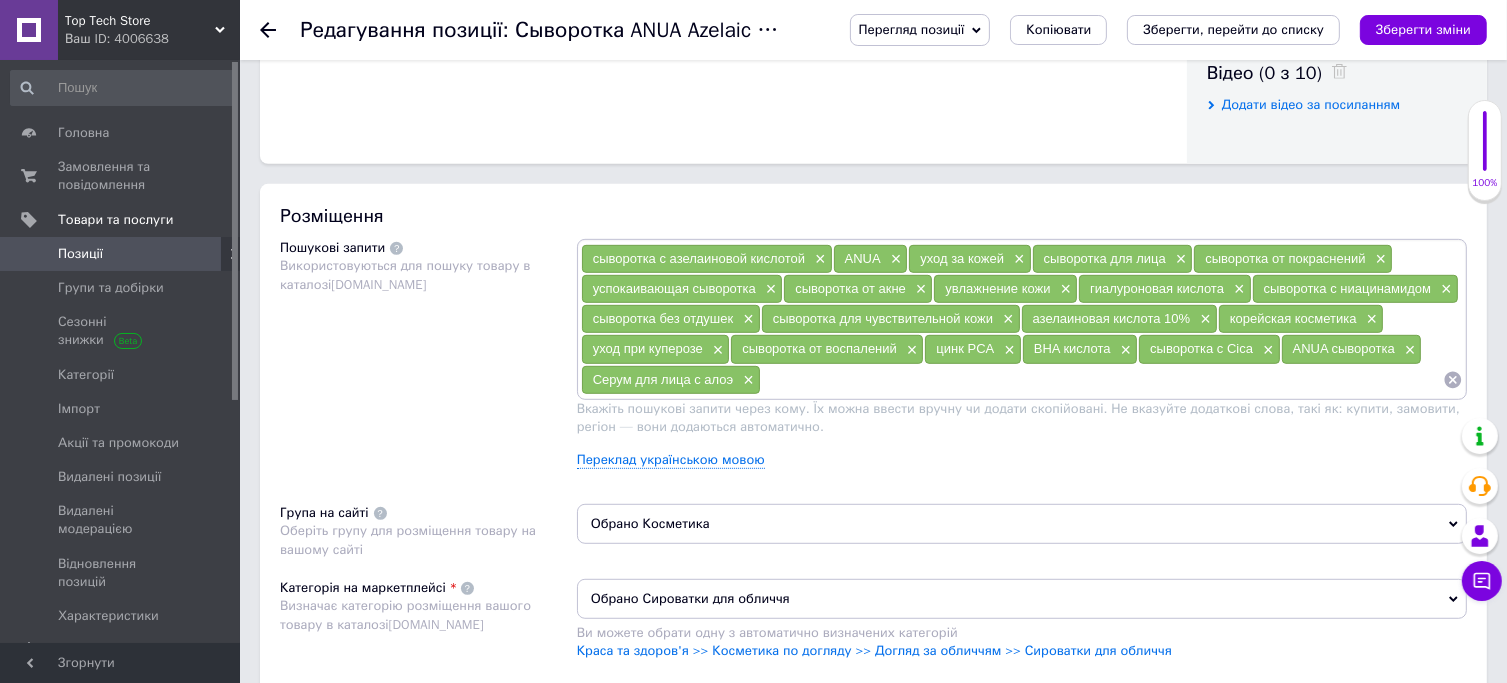 paste on "Корейская сыворотка anua" 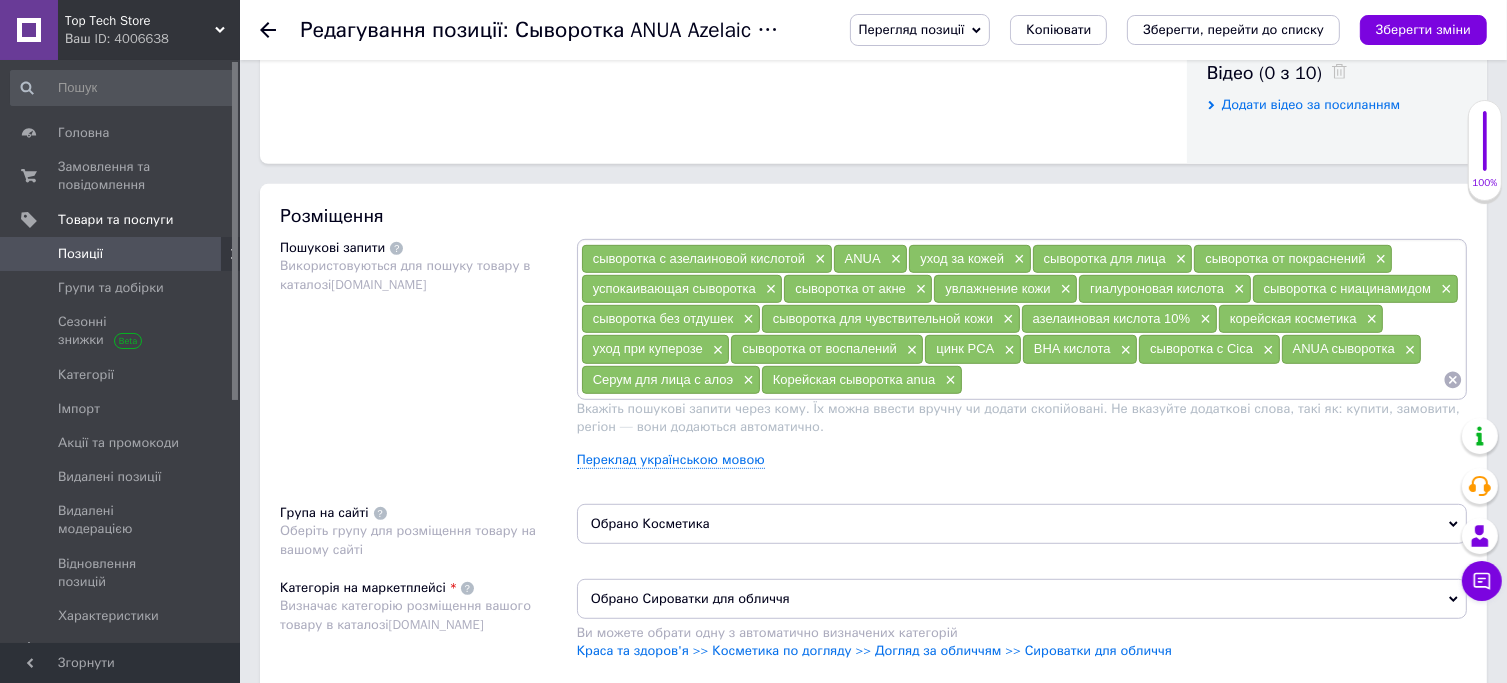 paste on "[PERSON_NAME] для чувствительной кожи лица" 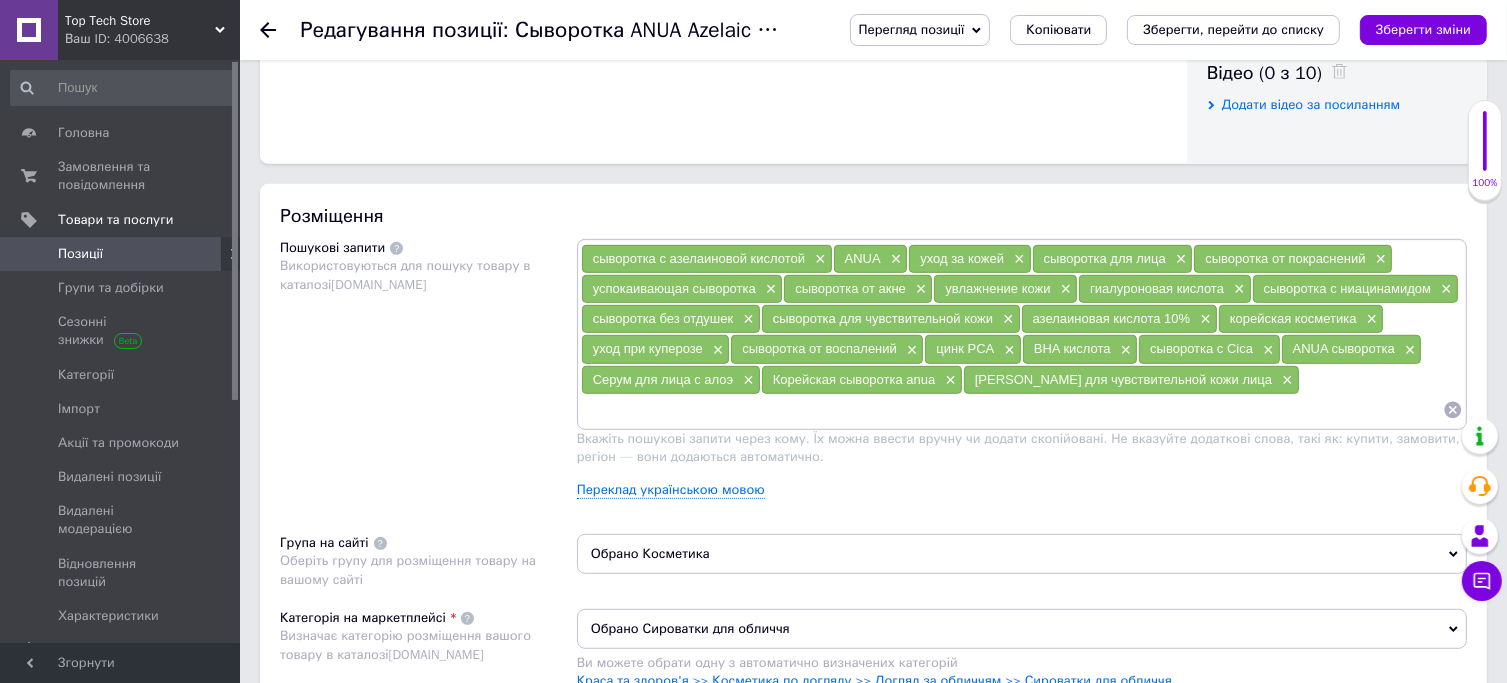 paste on "Сыворотка для гидратации кожи лица" 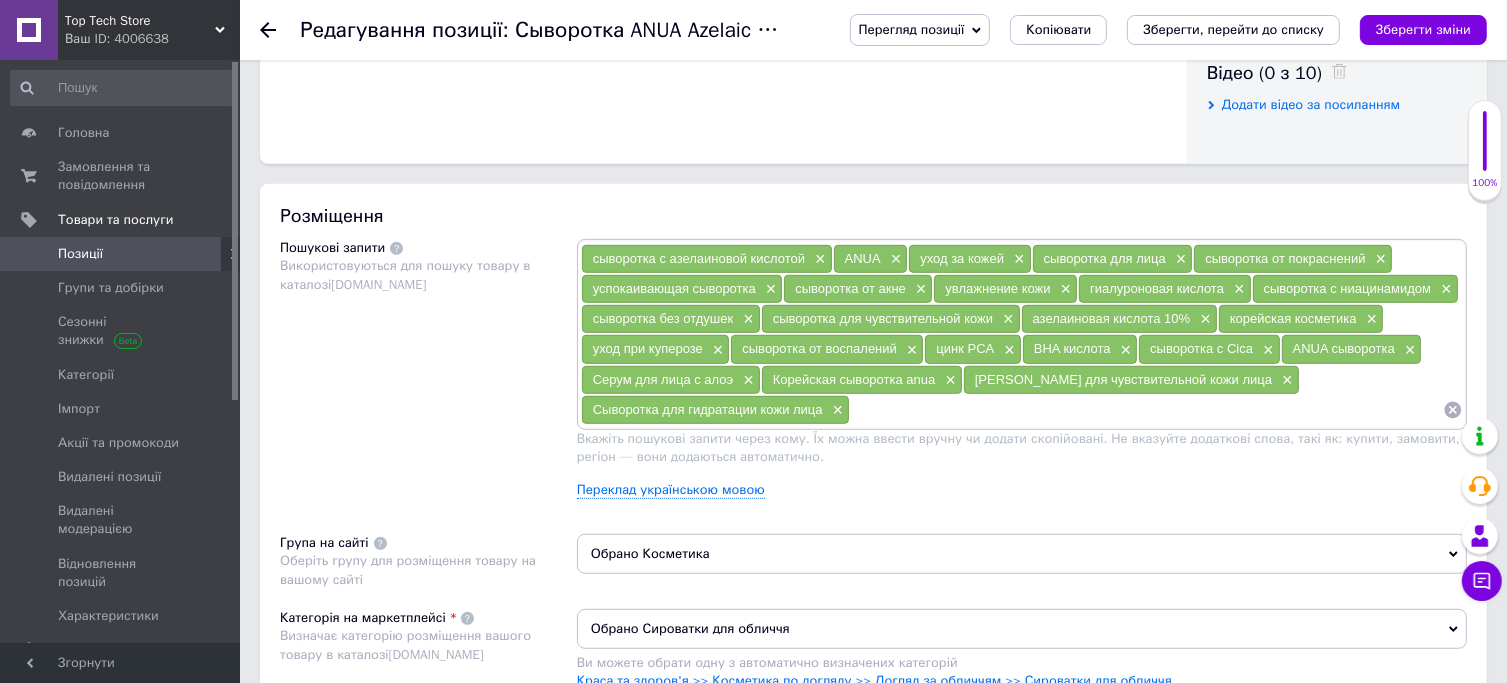 paste on "Сыворотка для обезвоженной кожи лица Сыворотка корея" 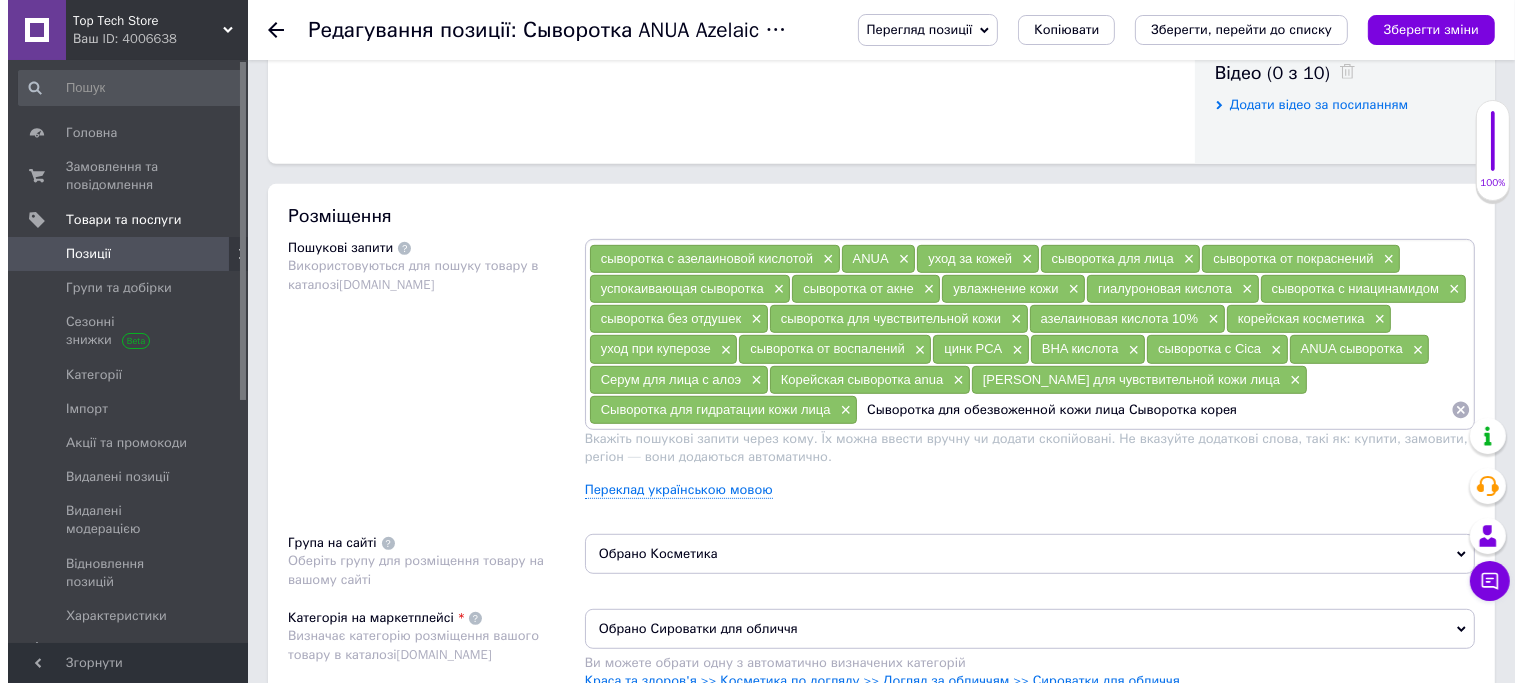 scroll, scrollTop: 0, scrollLeft: 0, axis: both 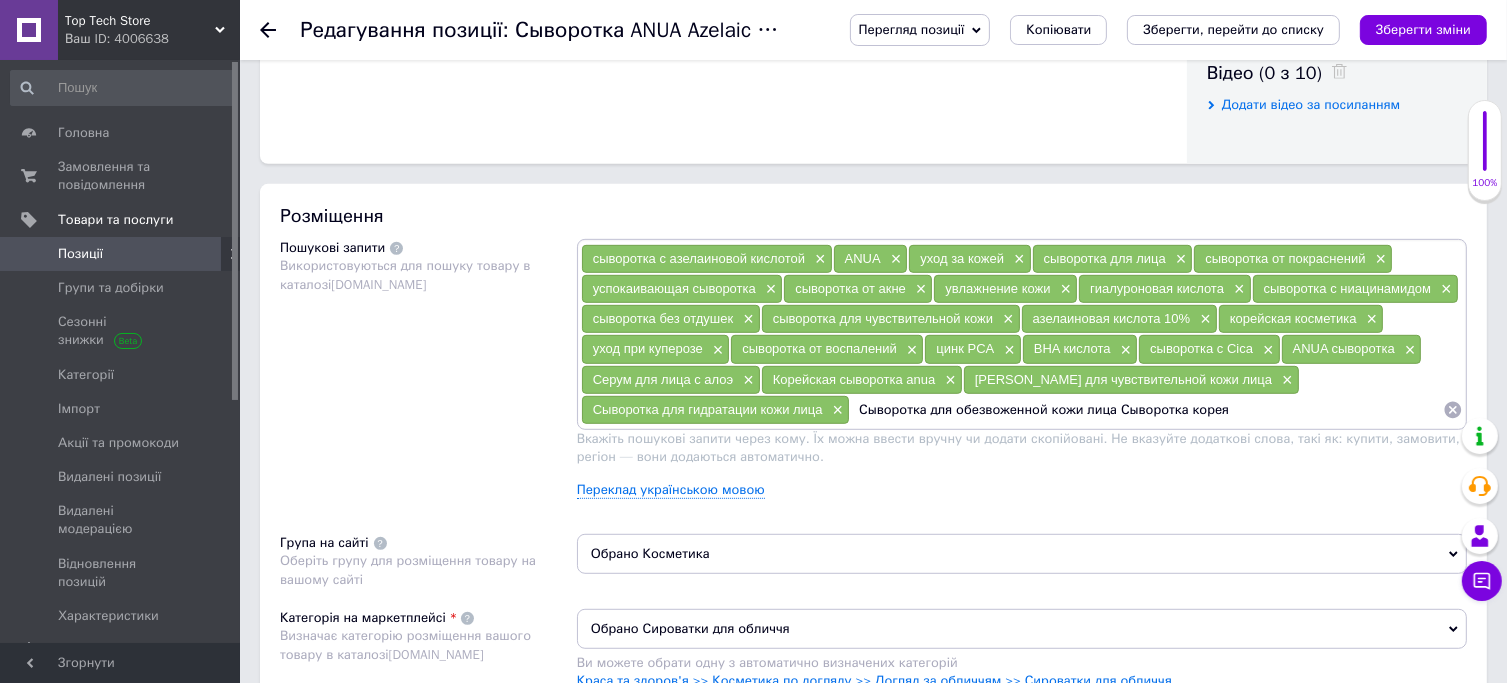drag, startPoint x: 1110, startPoint y: 407, endPoint x: 1232, endPoint y: 407, distance: 122 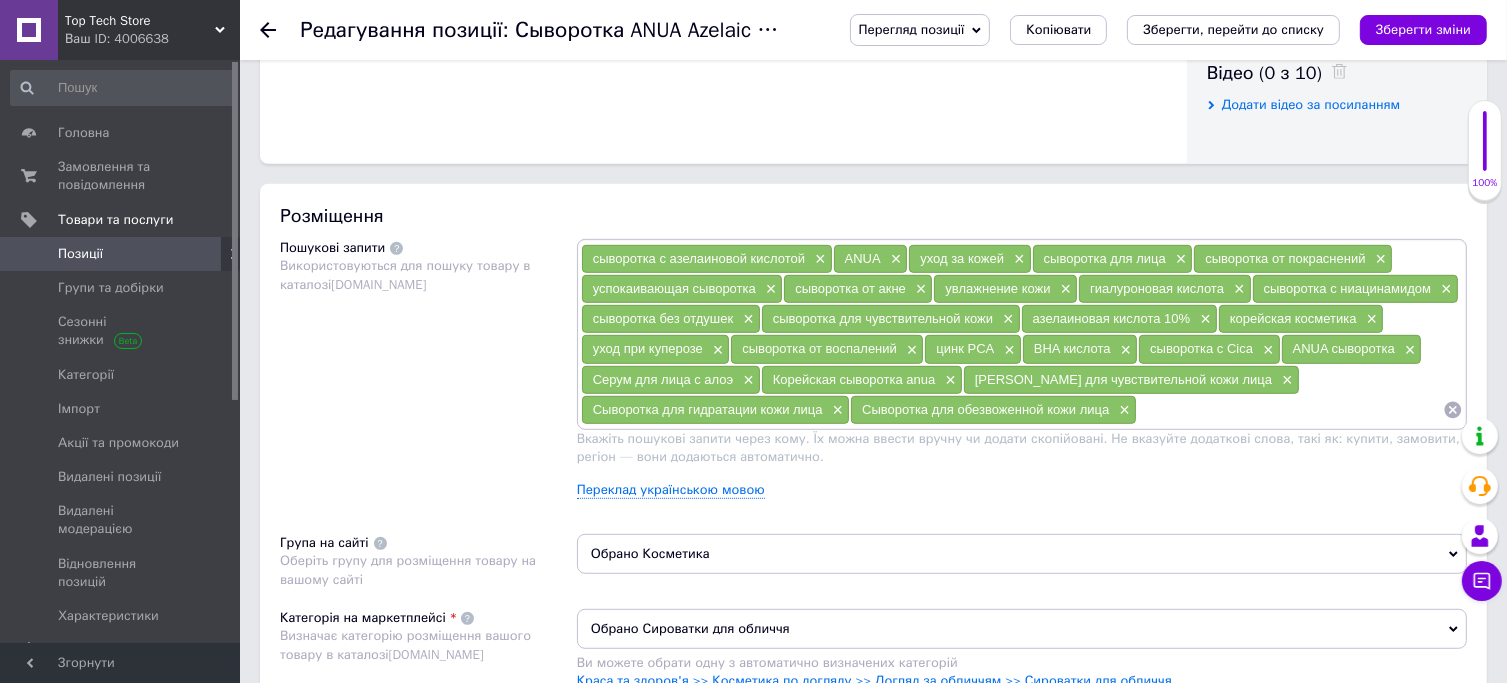 paste on "Сыворотка корея" 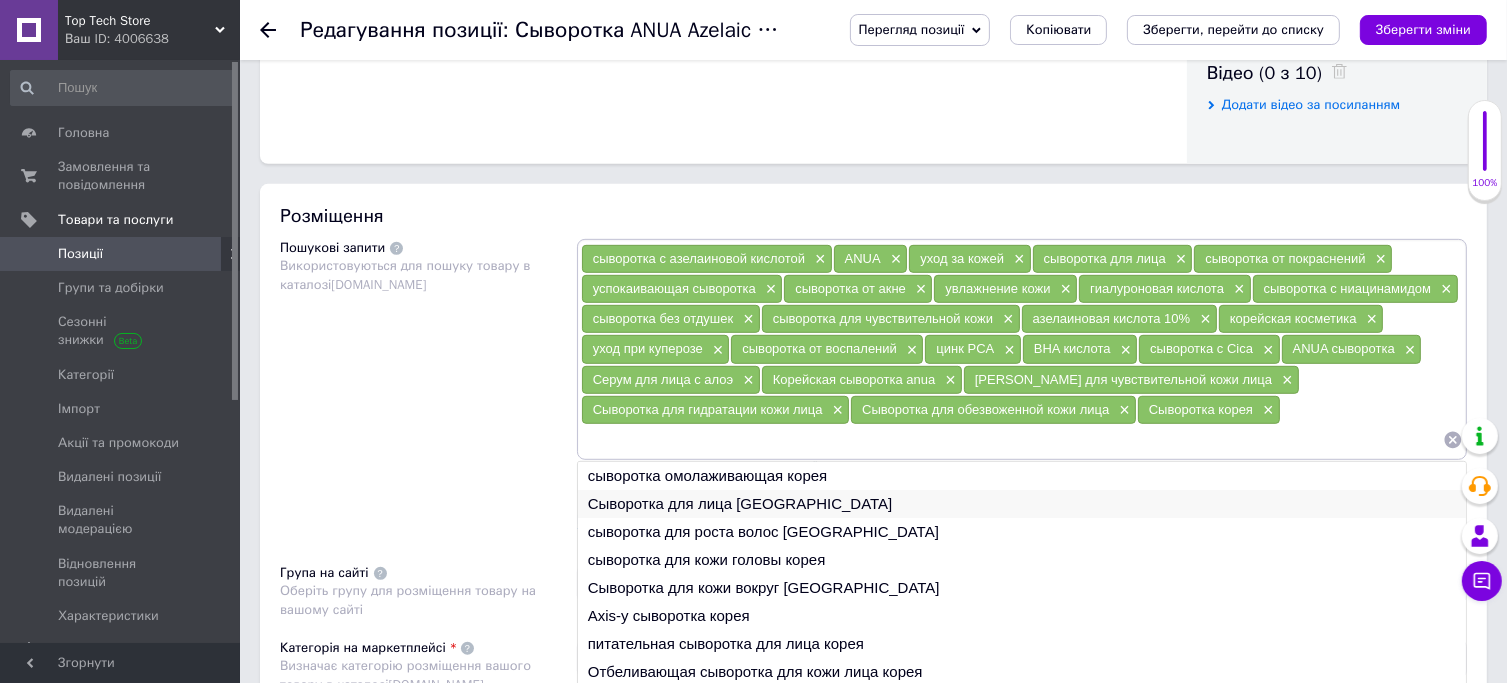 click on "Сыворотка для лица [GEOGRAPHIC_DATA]" at bounding box center (1022, 504) 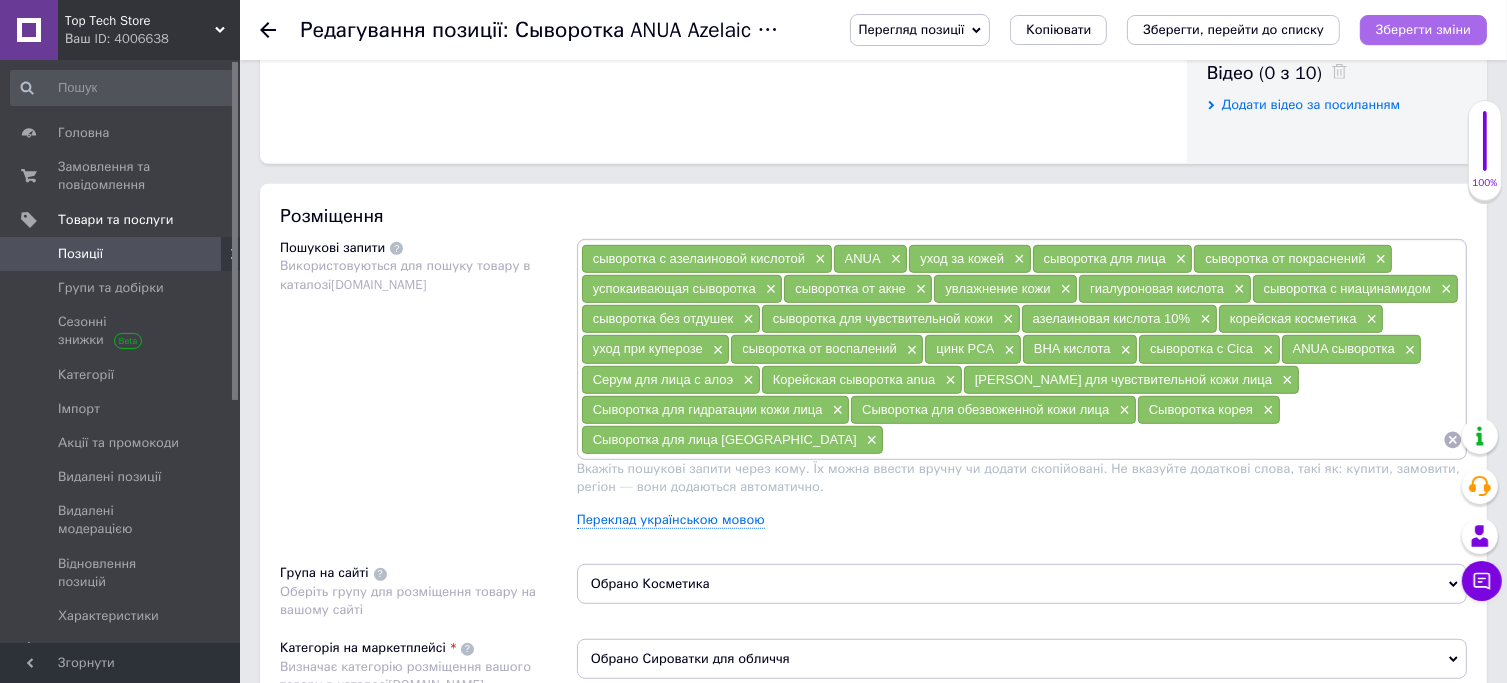 click on "Зберегти зміни" at bounding box center (1423, 30) 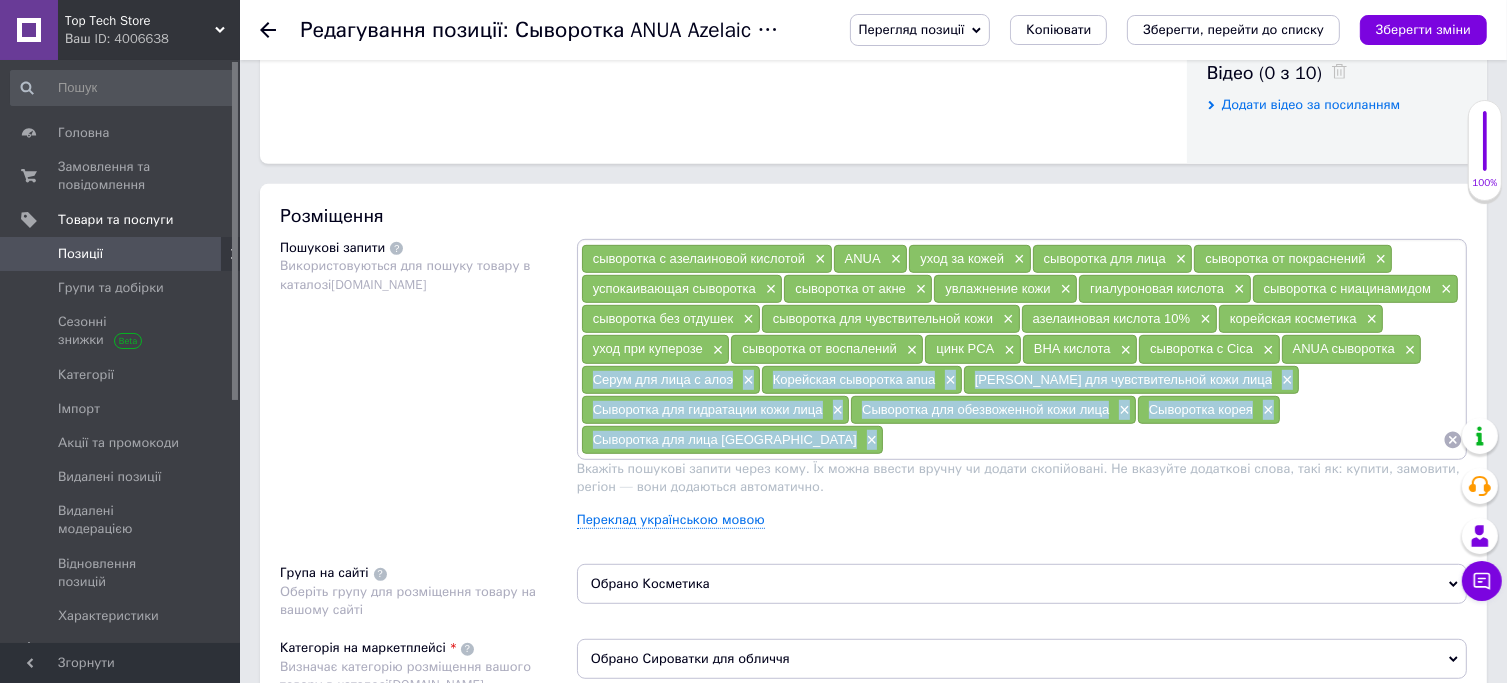 drag, startPoint x: 584, startPoint y: 376, endPoint x: 824, endPoint y: 430, distance: 246 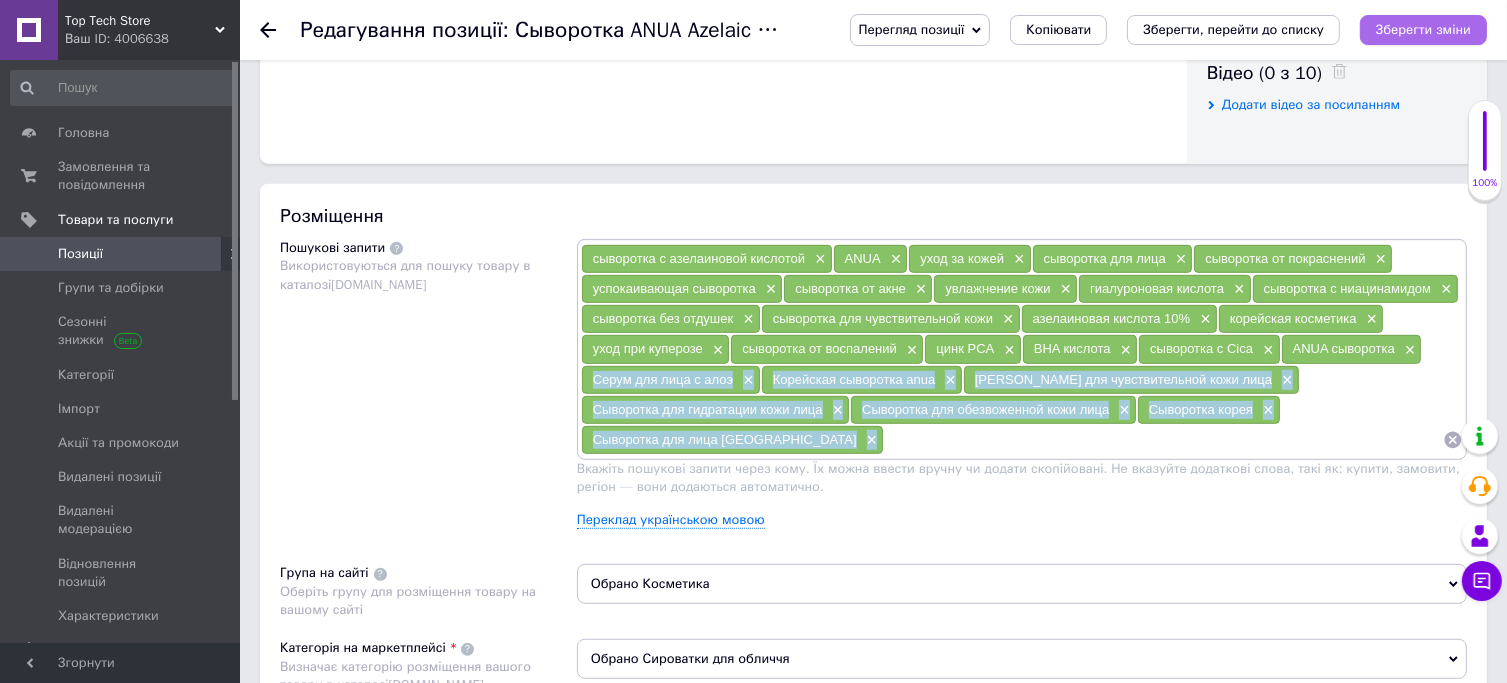 click on "Зберегти зміни" at bounding box center (1423, 29) 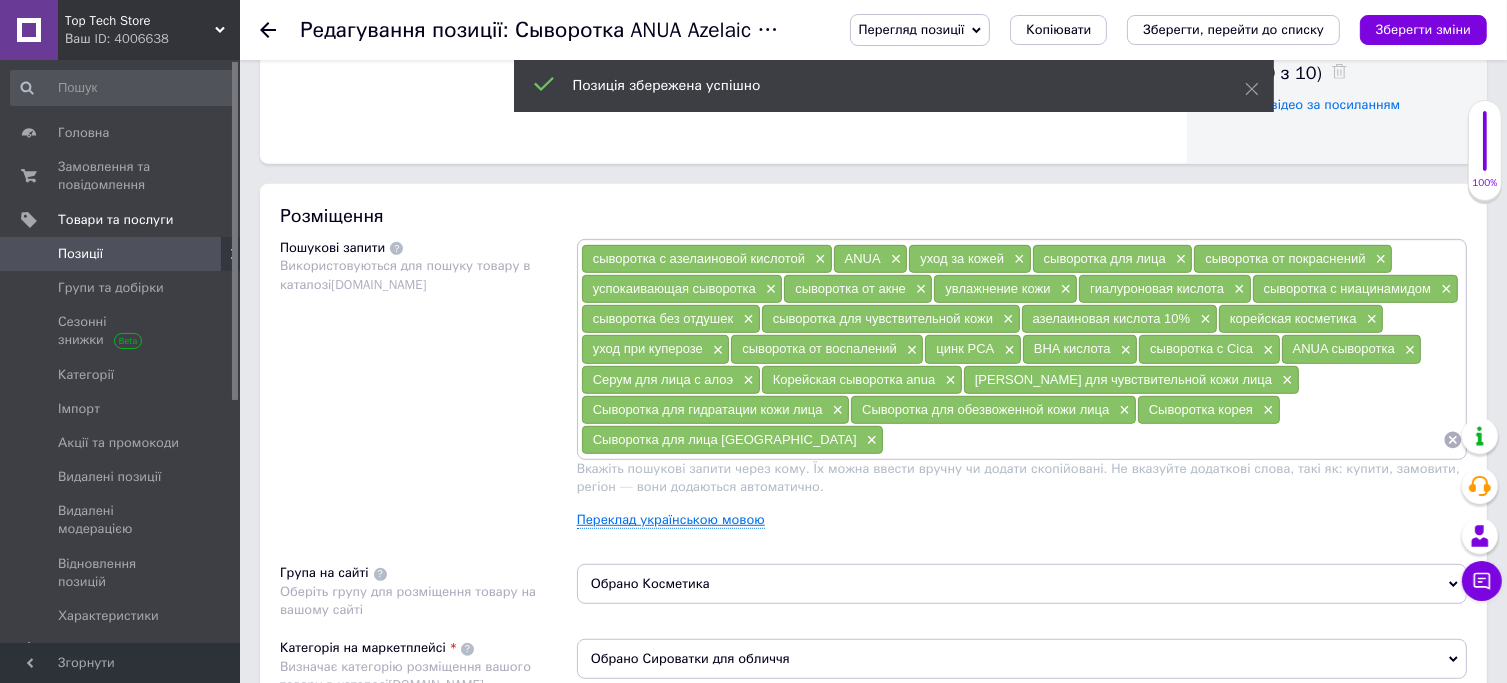click on "Переклад українською мовою" at bounding box center (671, 520) 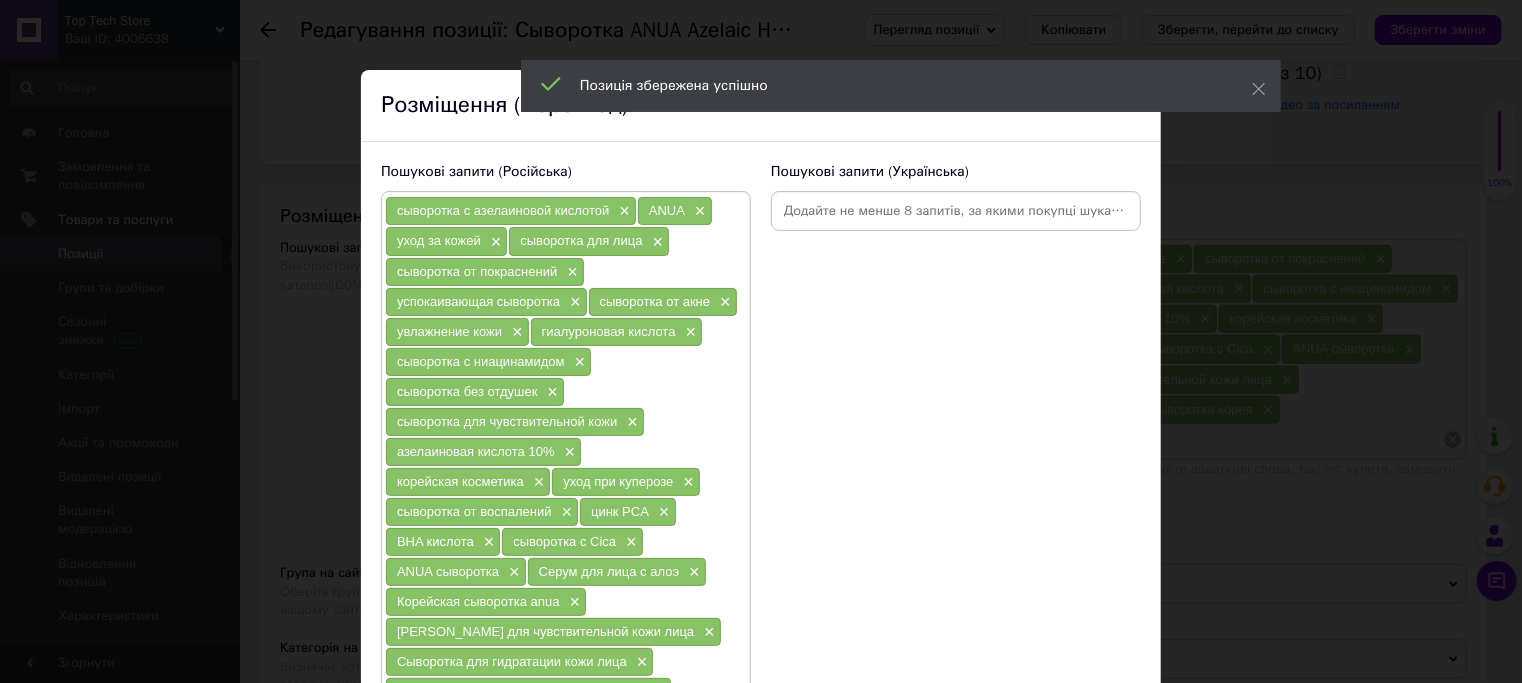 click at bounding box center (956, 211) 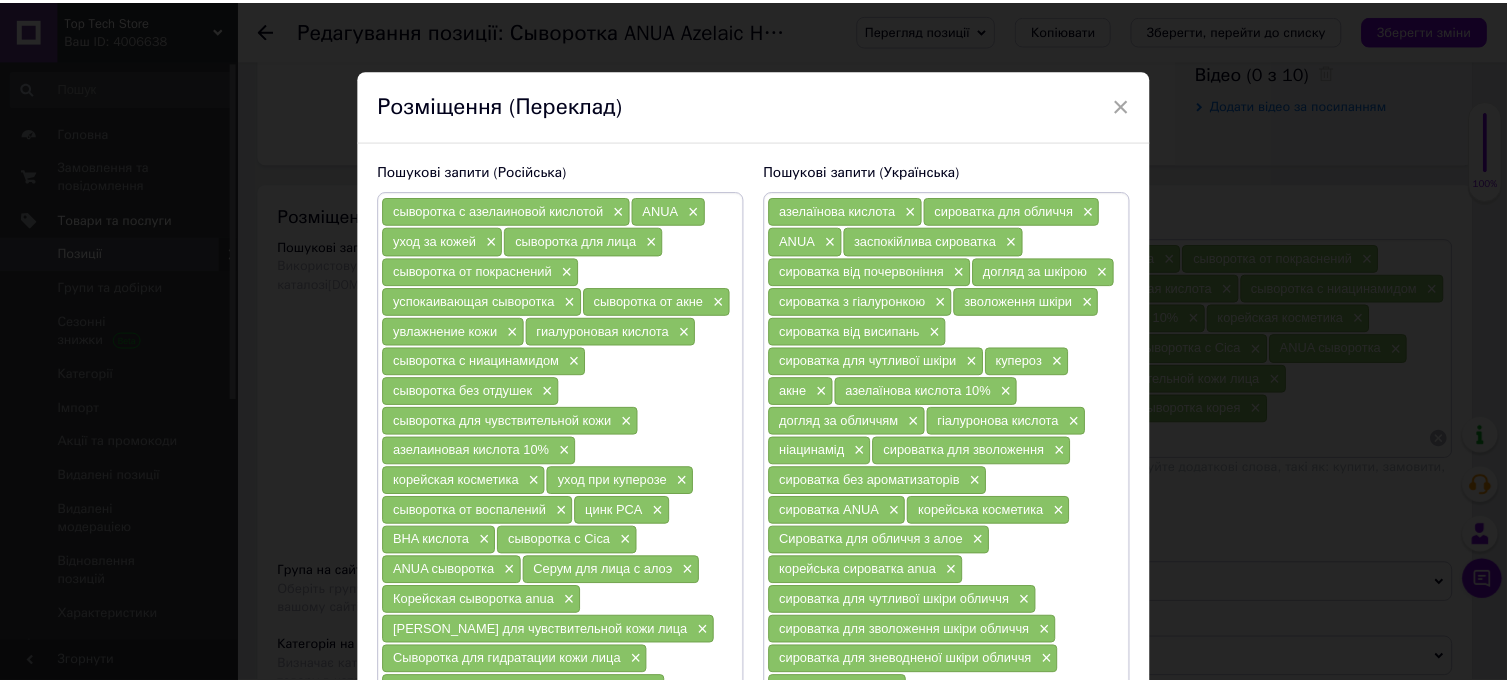 scroll, scrollTop: 273, scrollLeft: 0, axis: vertical 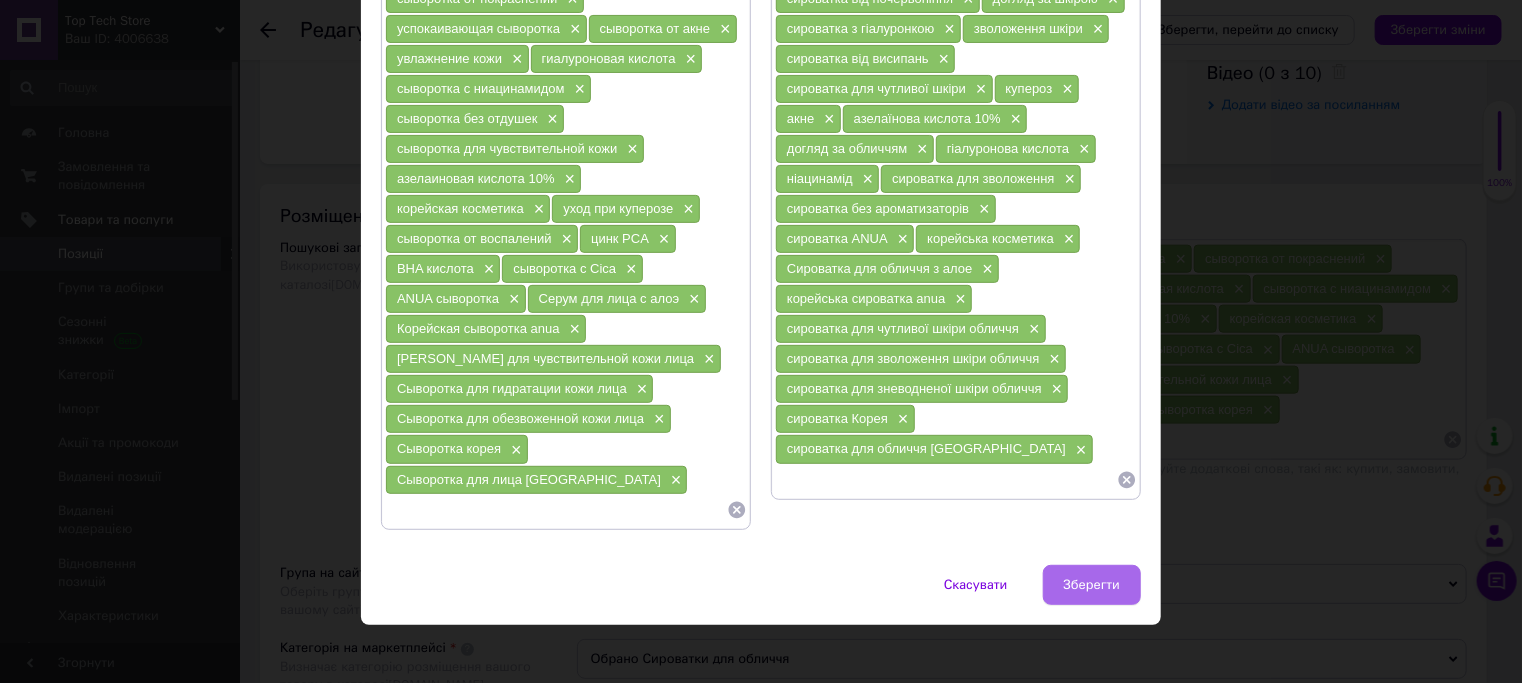 click on "Зберегти" at bounding box center [1092, 585] 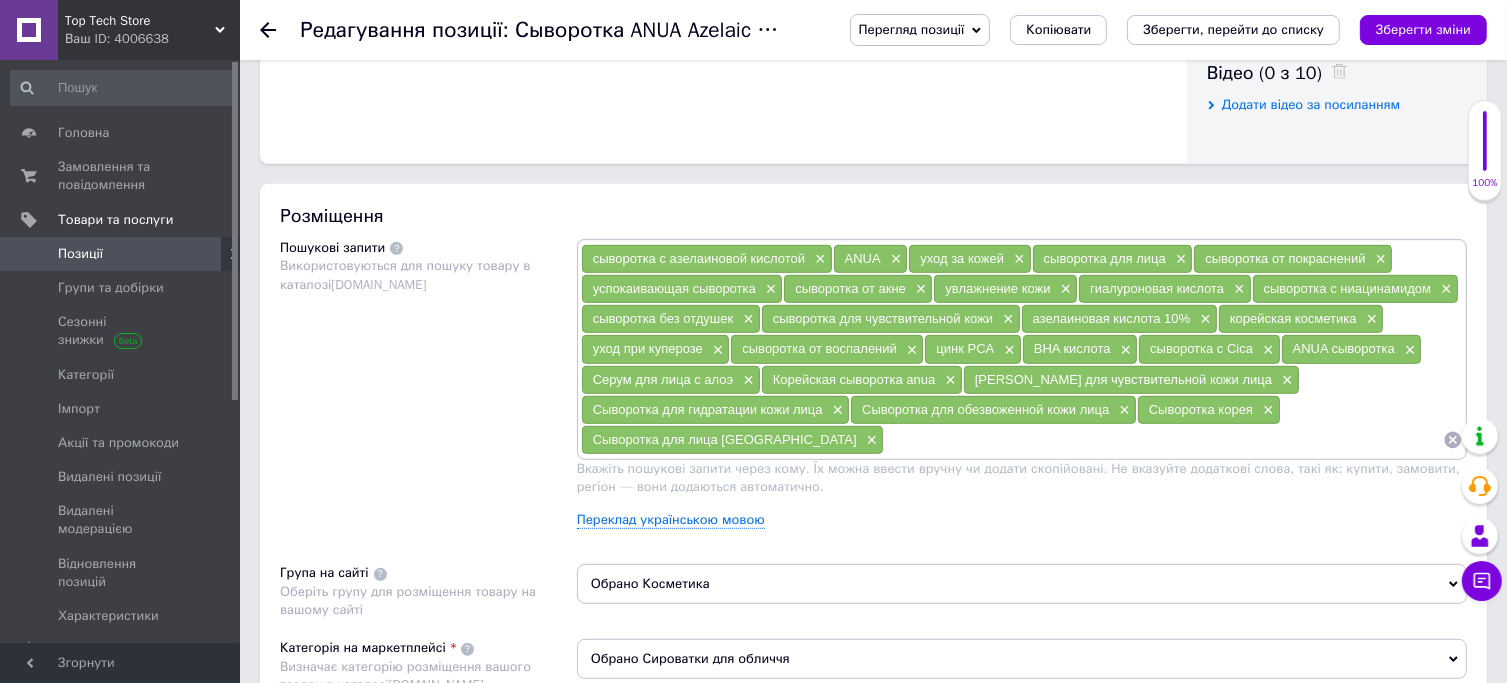 click on "Зберегти зміни" at bounding box center [1423, 29] 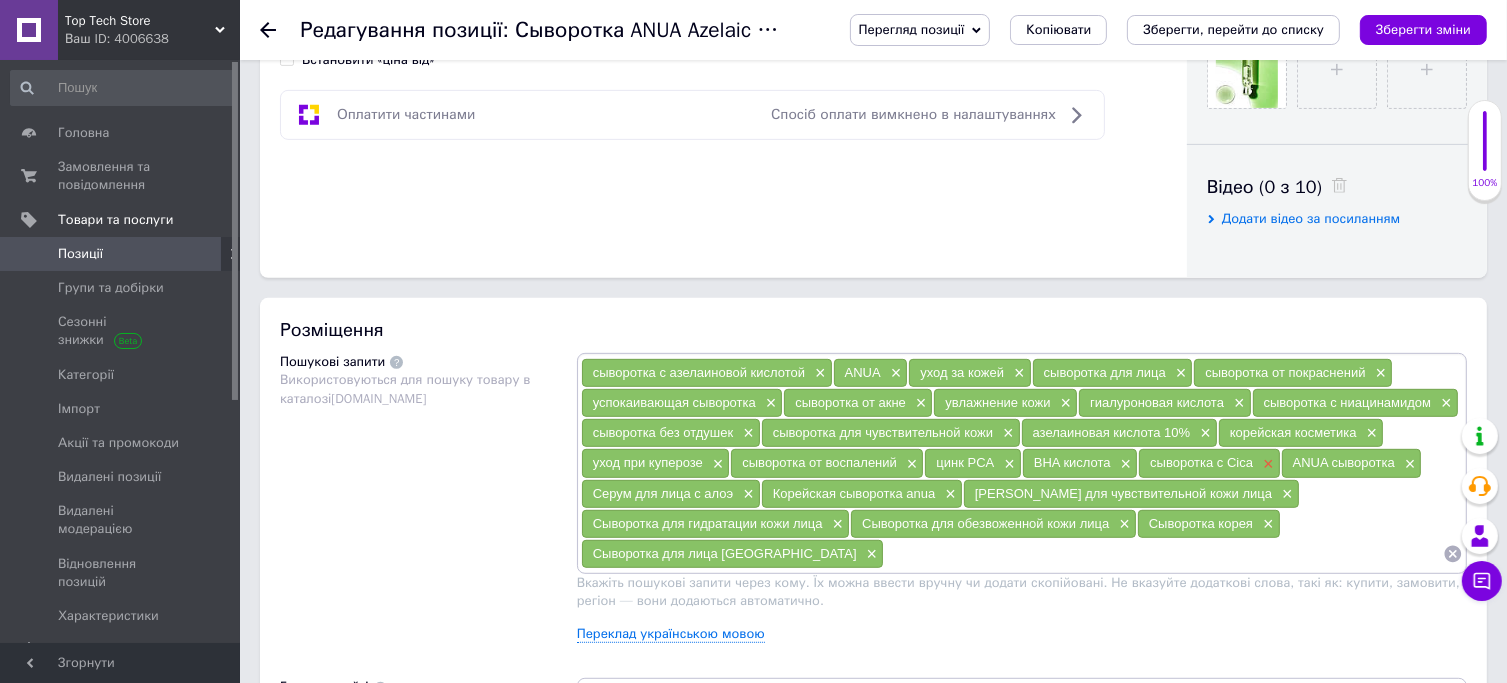 scroll, scrollTop: 920, scrollLeft: 0, axis: vertical 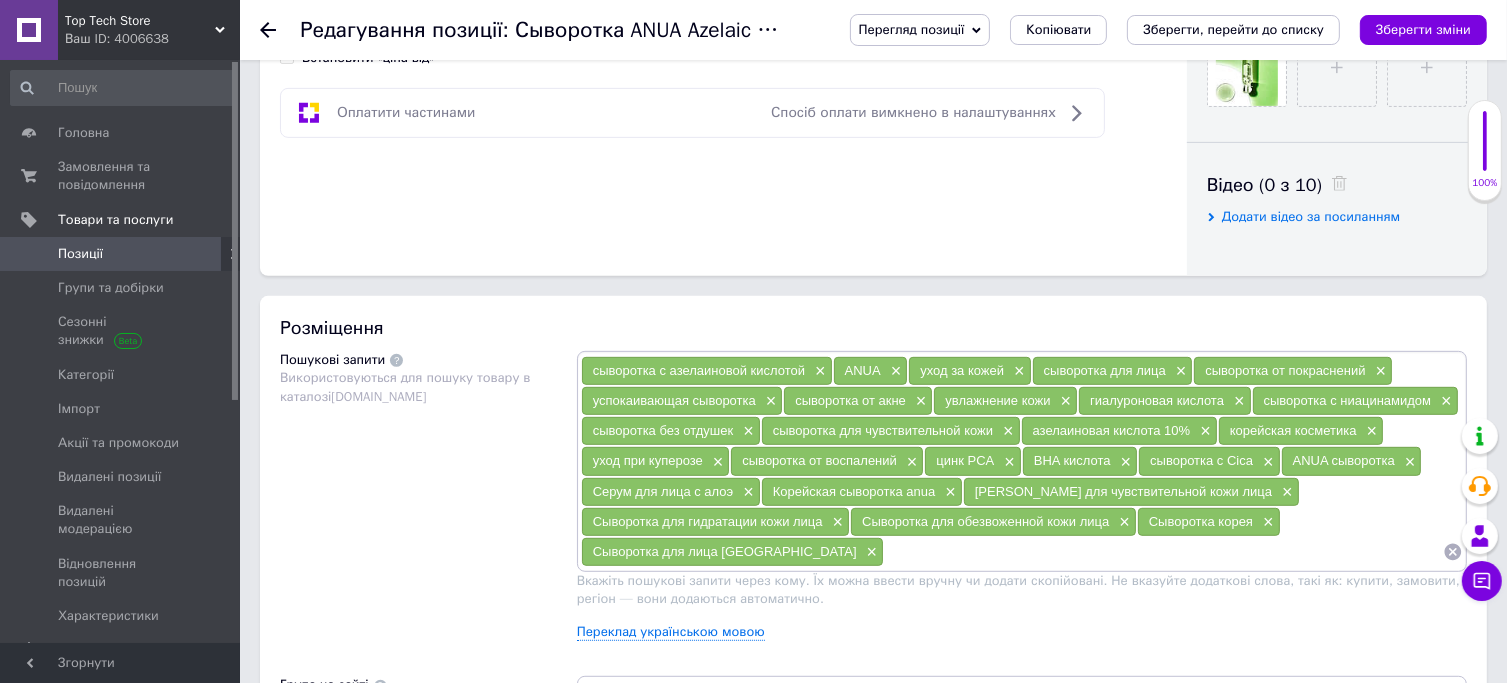 click on "Додати відео за посиланням" at bounding box center [1311, 216] 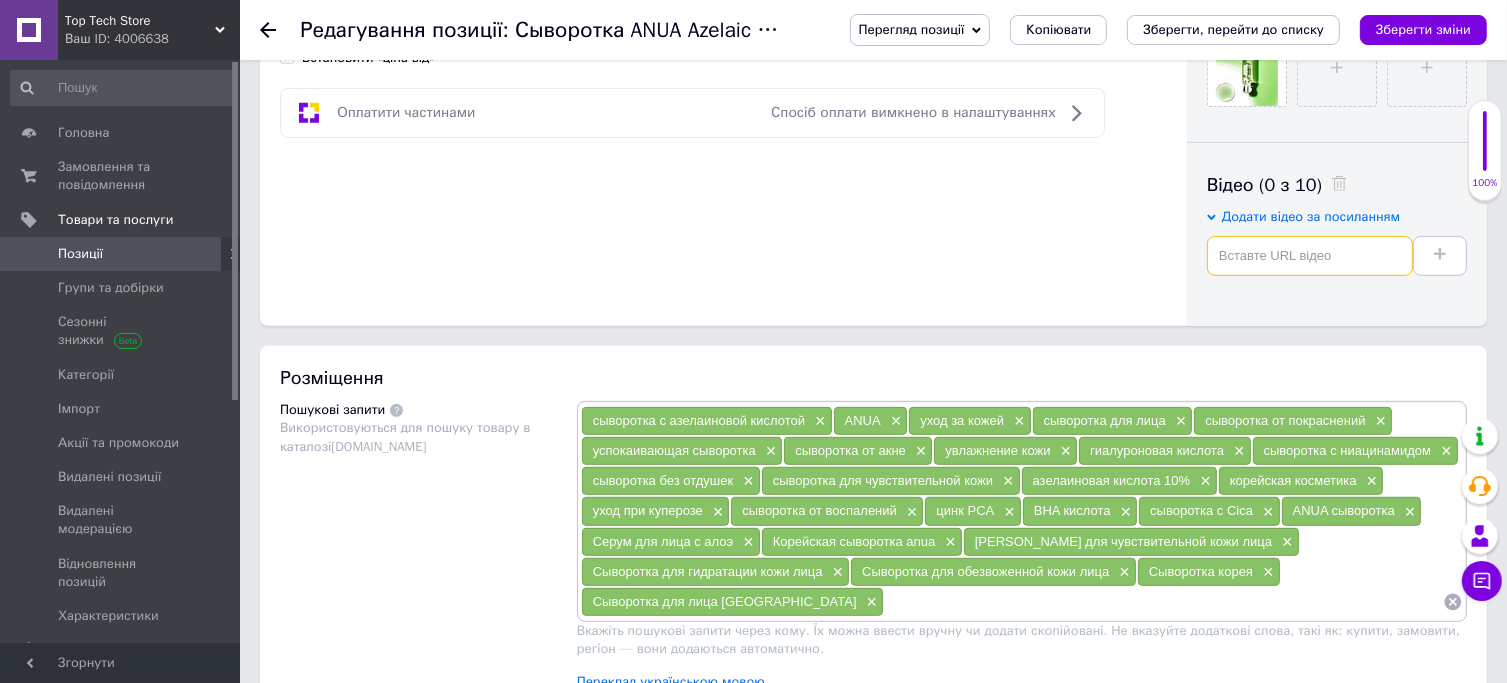 click at bounding box center [1310, 256] 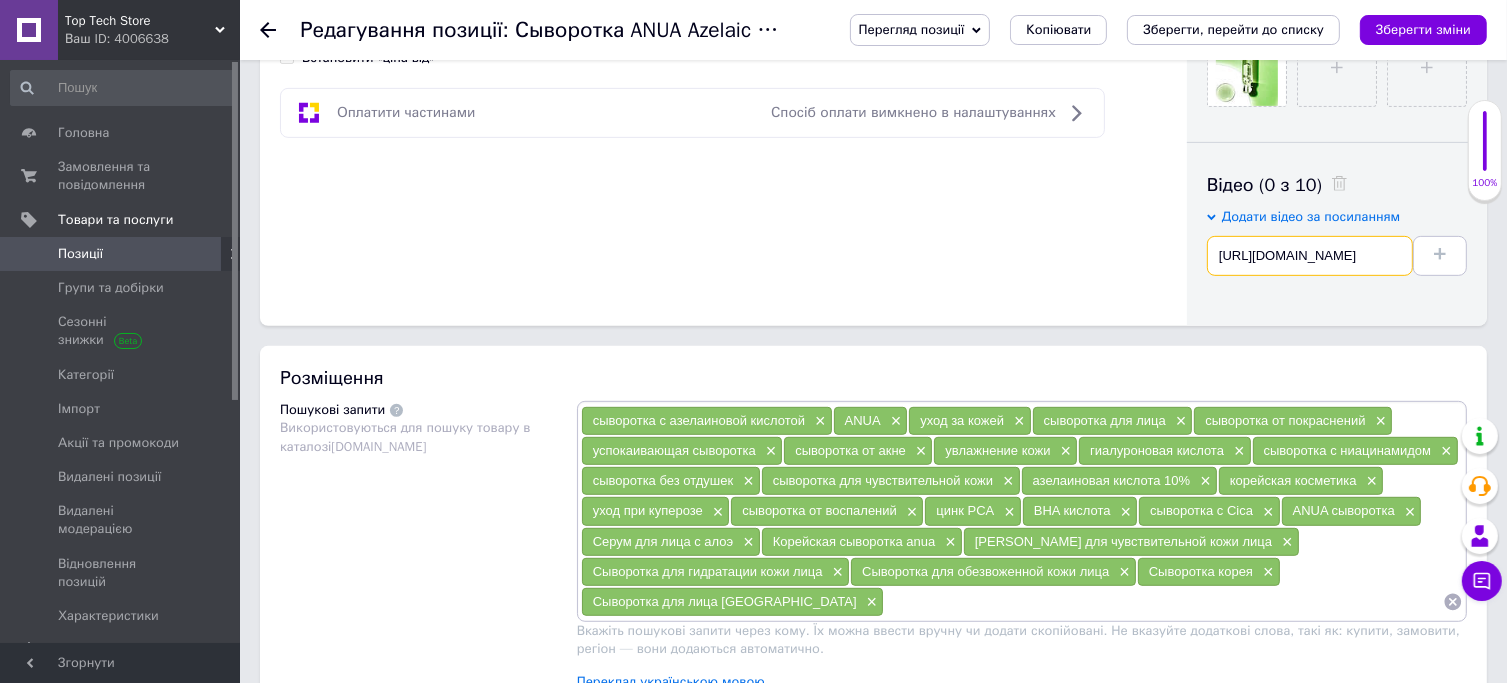 scroll, scrollTop: 0, scrollLeft: 179, axis: horizontal 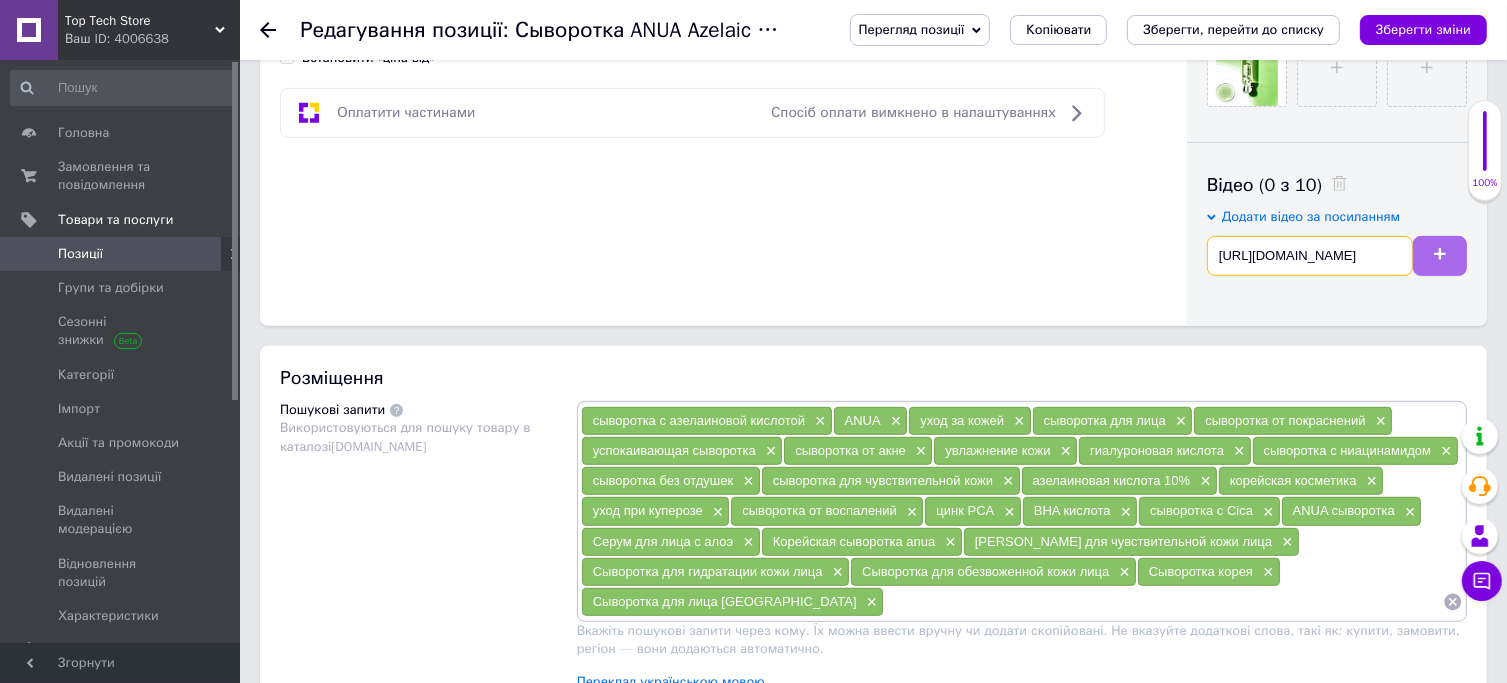 type on "[URL][DOMAIN_NAME]" 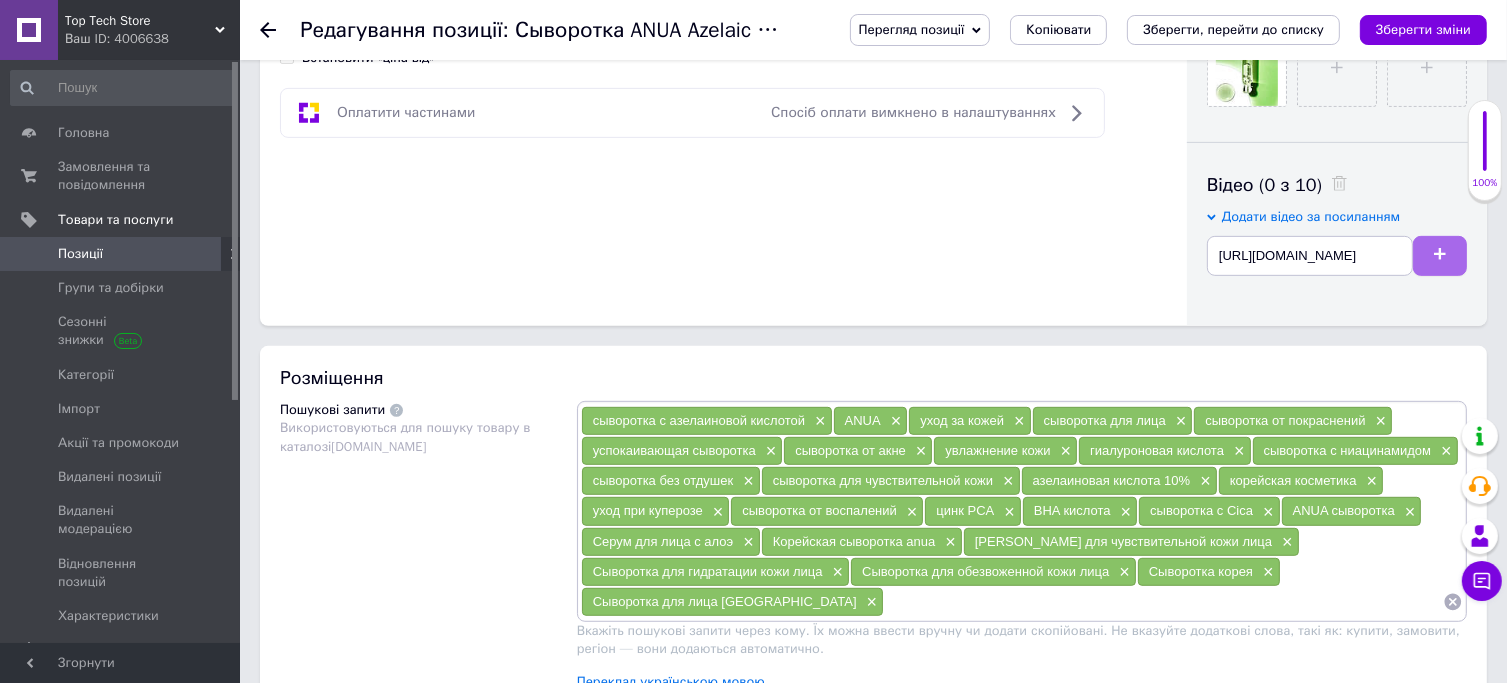 click at bounding box center [1440, 256] 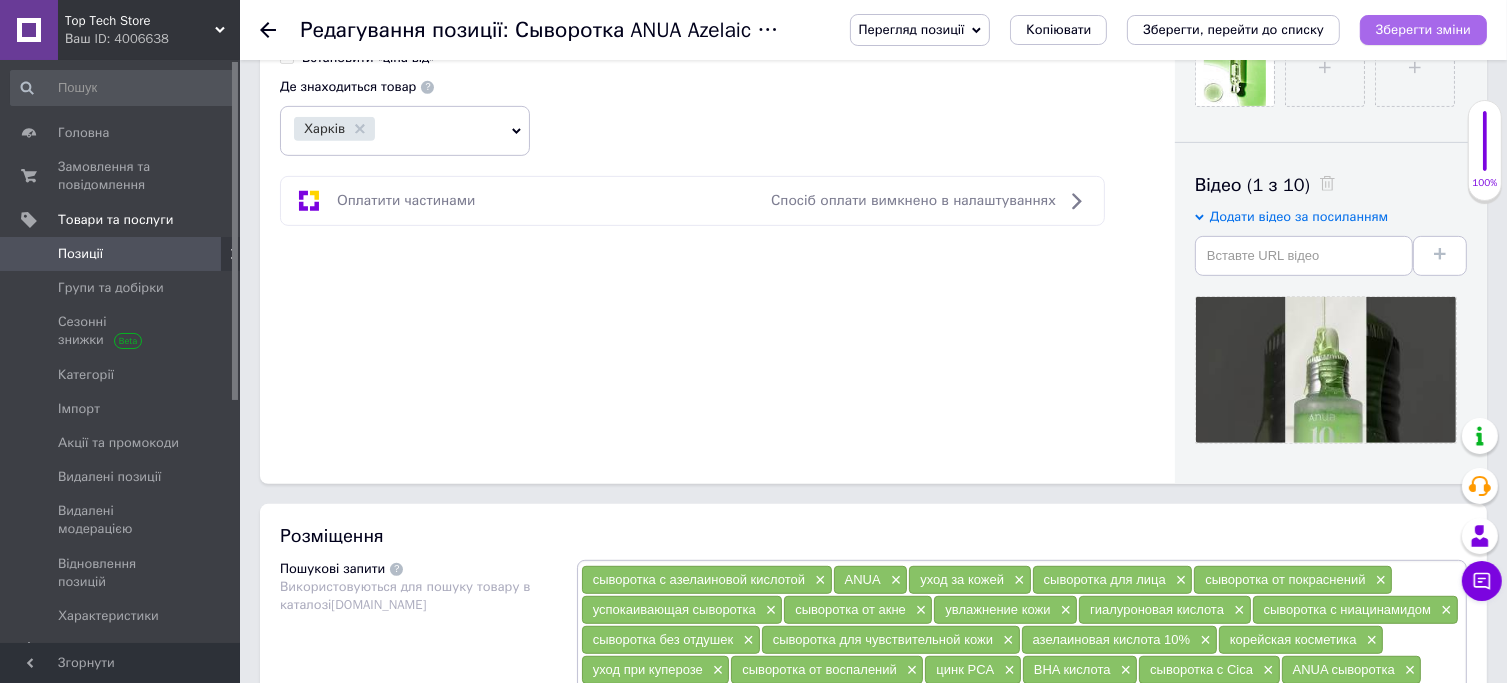 click on "Зберегти зміни" at bounding box center [1423, 29] 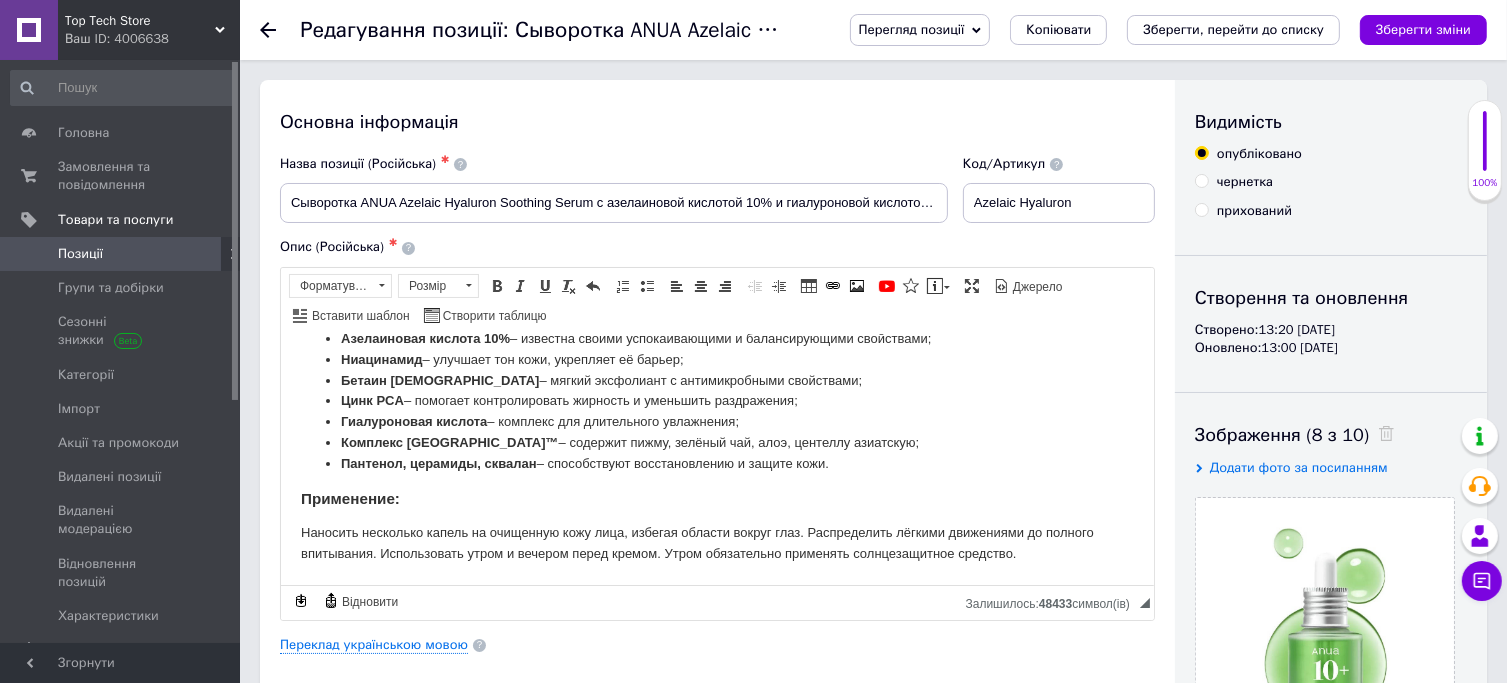 scroll, scrollTop: 0, scrollLeft: 0, axis: both 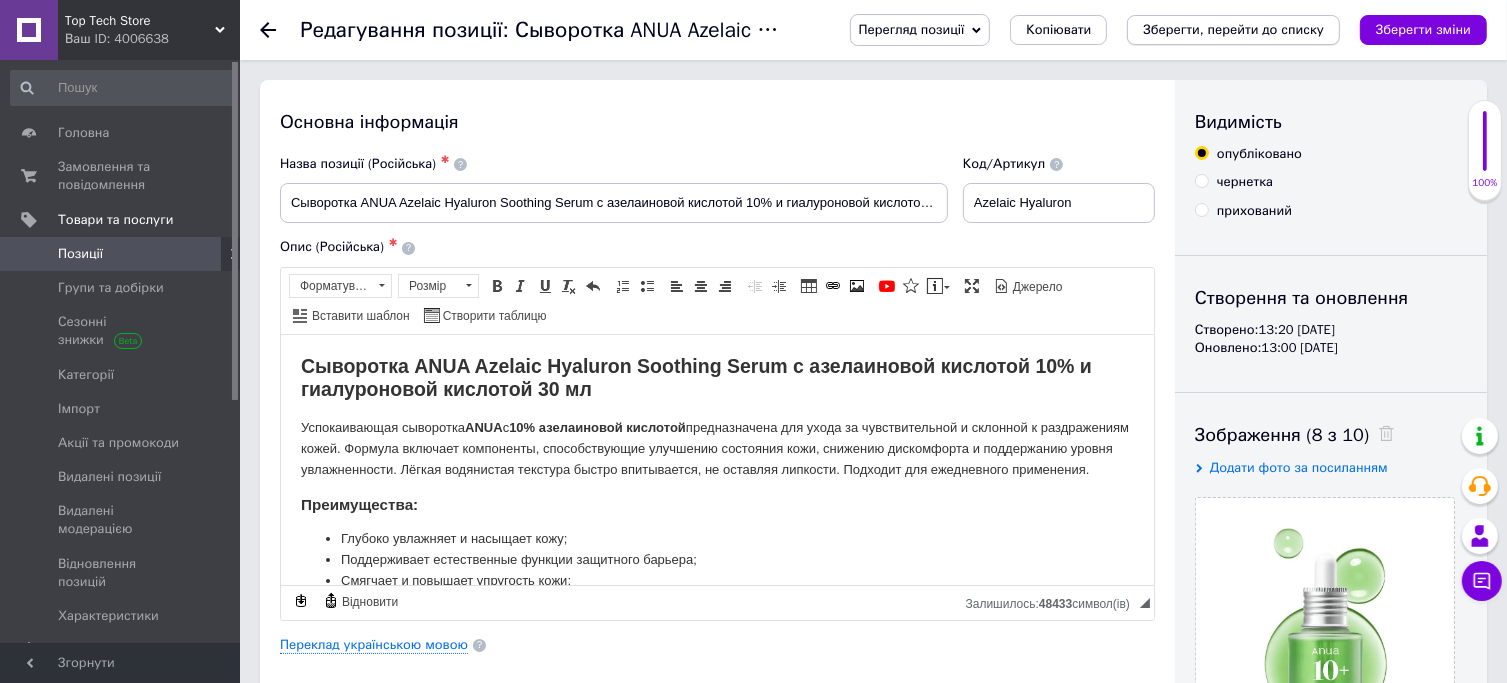 click on "Зберегти, перейти до списку" at bounding box center [1233, 29] 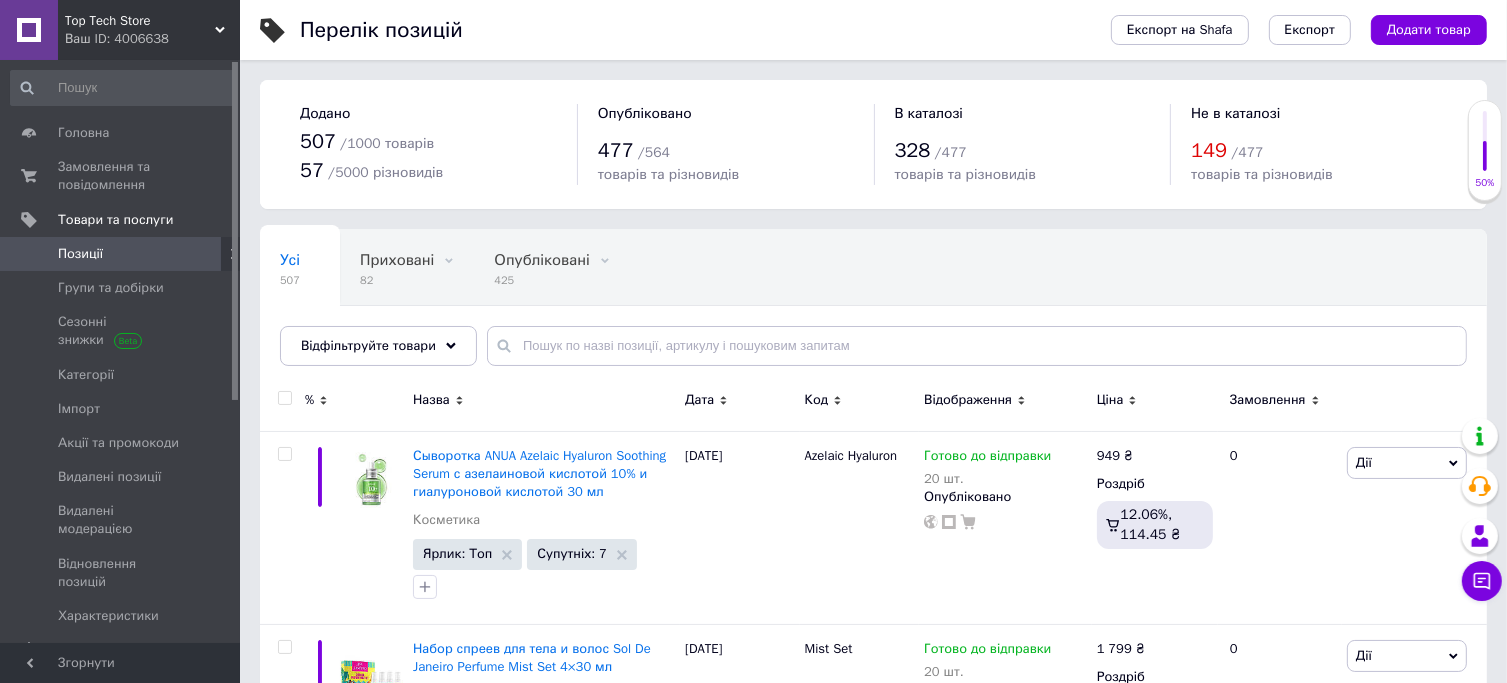 click on "Додати товар" at bounding box center (1429, 30) 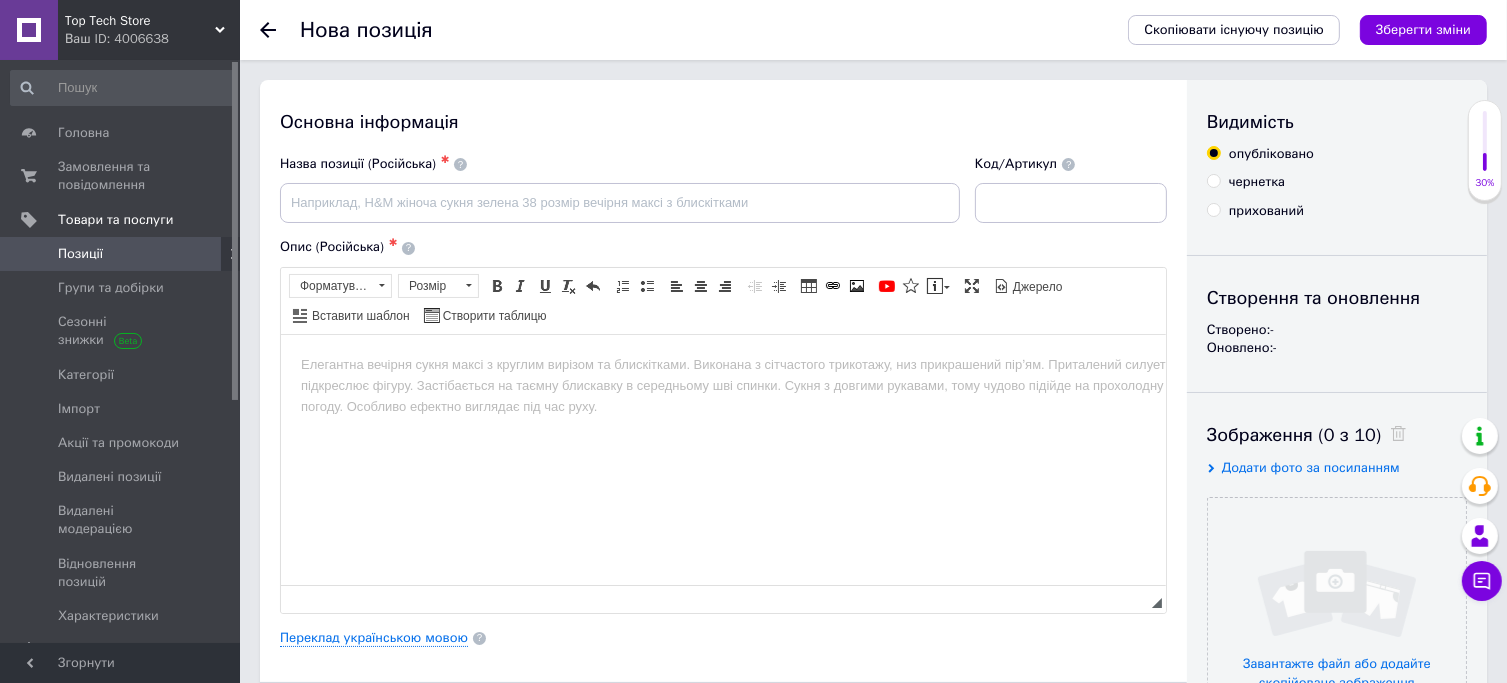 scroll, scrollTop: 0, scrollLeft: 0, axis: both 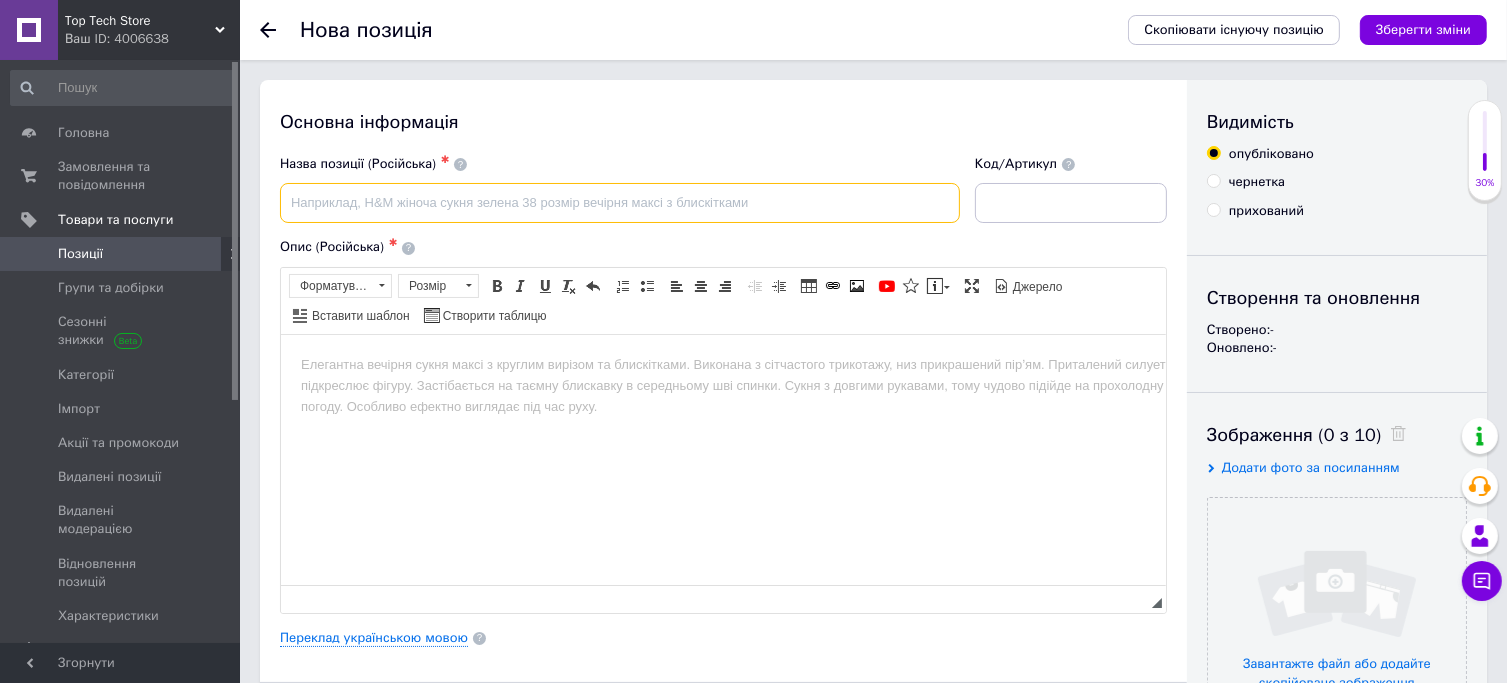 click at bounding box center (620, 203) 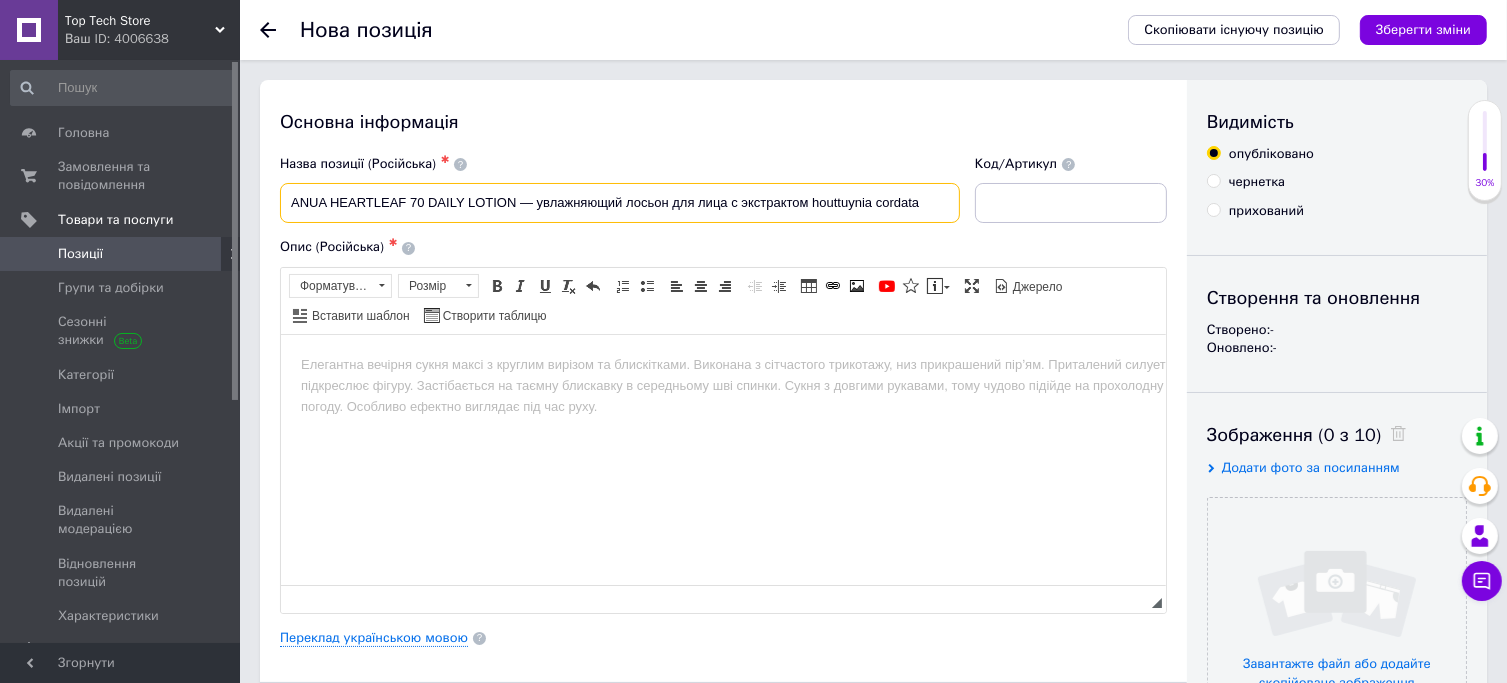 drag, startPoint x: 513, startPoint y: 202, endPoint x: 279, endPoint y: 191, distance: 234.2584 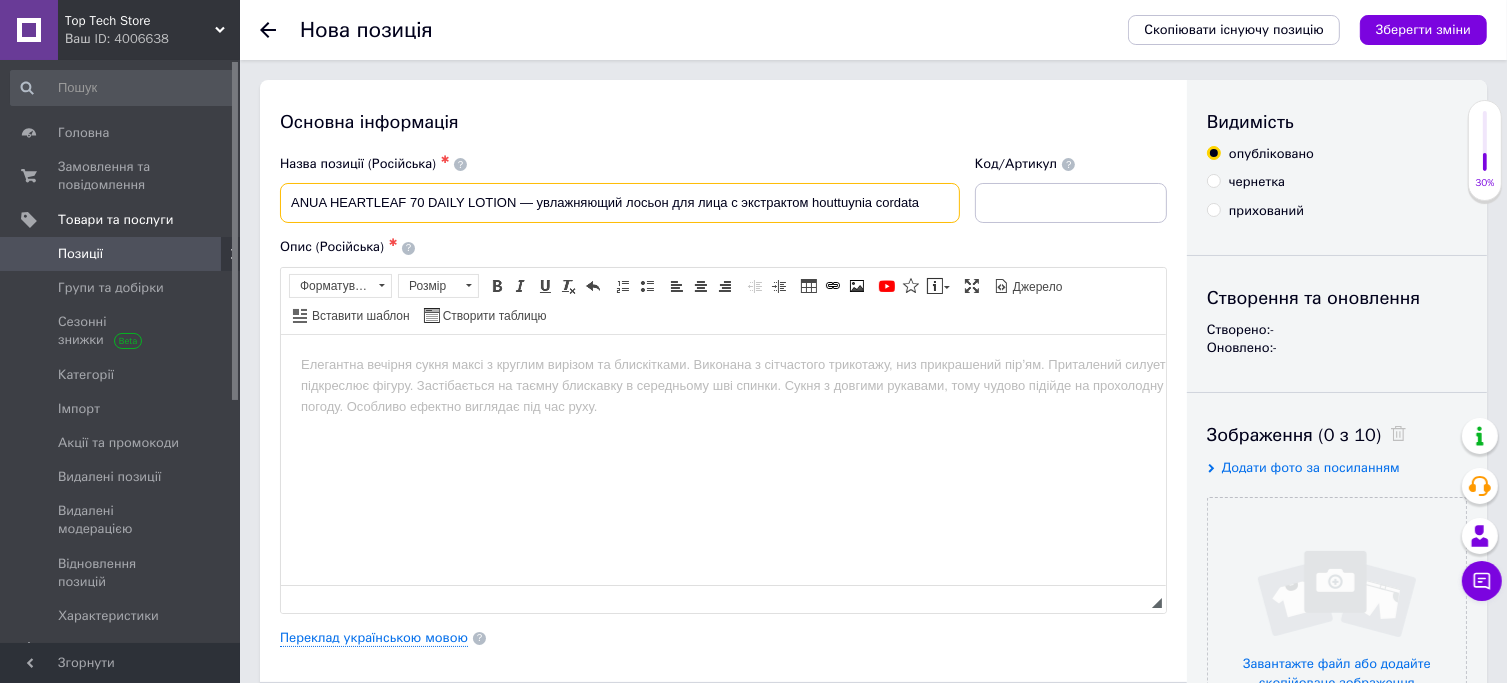 click on "Назва позиції (Російська) ✱ ANUA HEARTLEAF 70 DAILY LOTION — увлажняющий лосьон для лица с экстрактом houttuynia cordata" at bounding box center [620, 189] 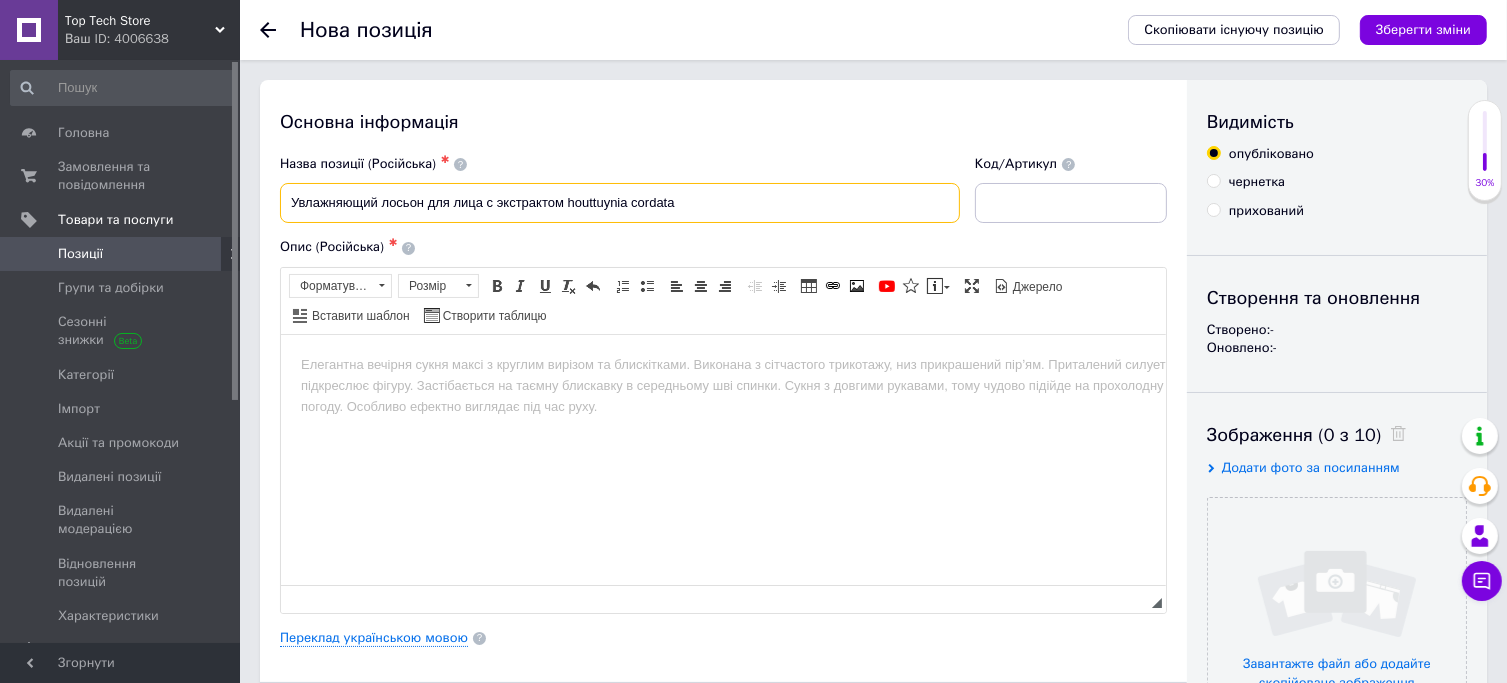 drag, startPoint x: 484, startPoint y: 203, endPoint x: 733, endPoint y: 182, distance: 249.88397 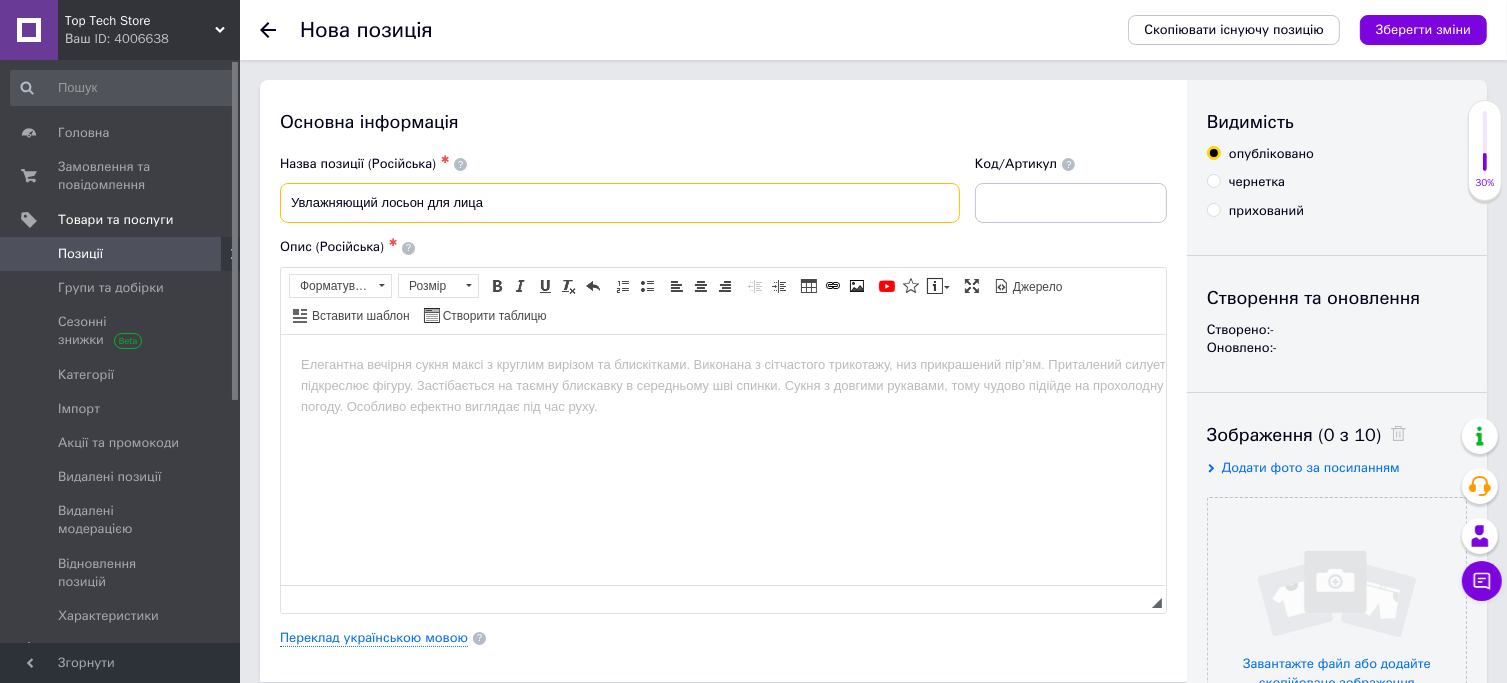 paste on "ANUA HEARTLEAF 70 DAILY LOTION" 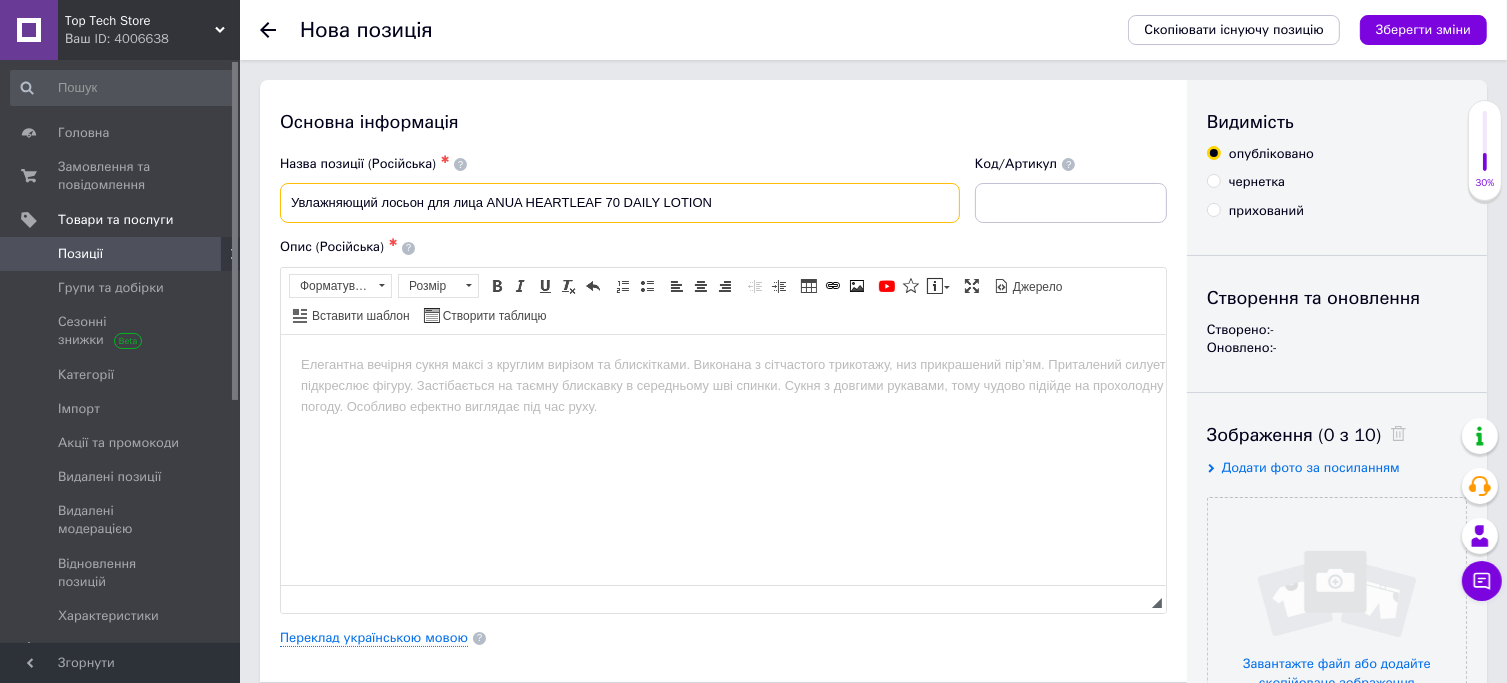 type on "Увлажняющий лосьон для лица ANUA HEARTLEAF 70 DAILY LOTION" 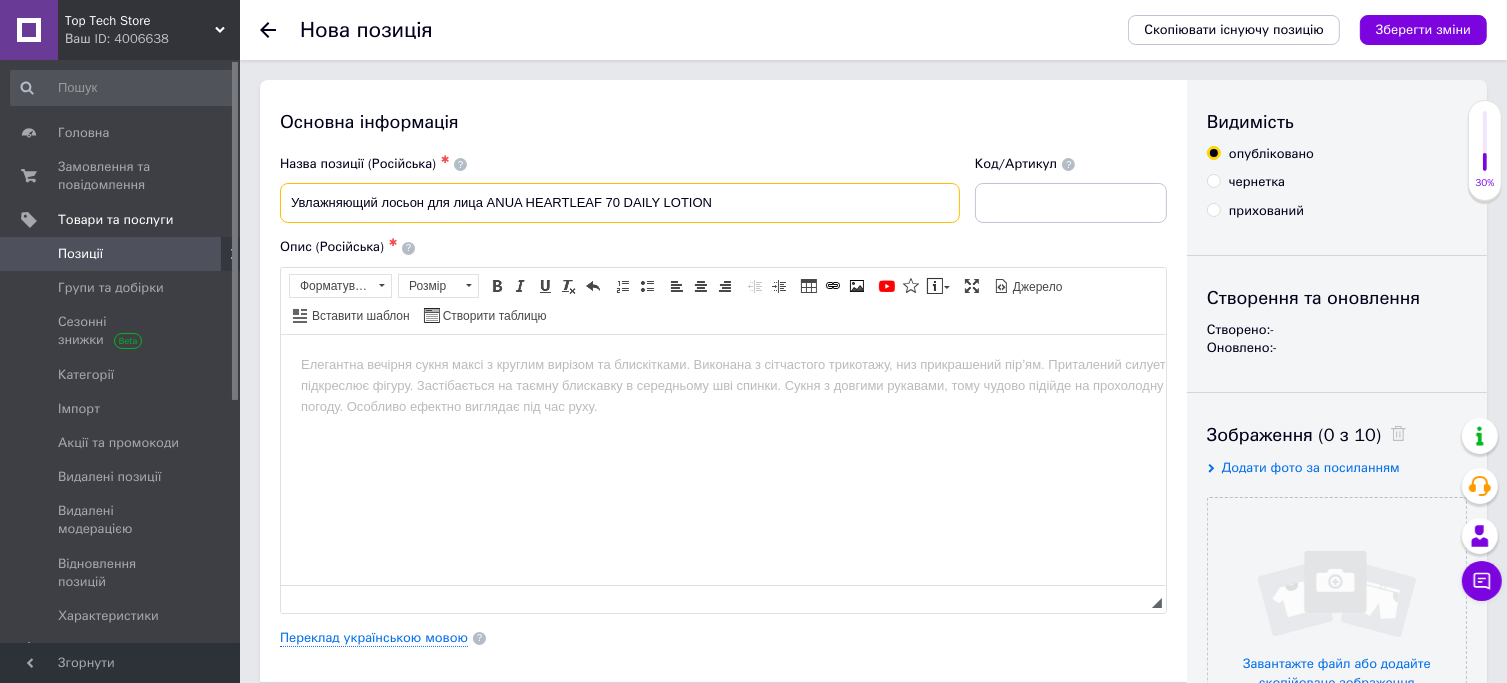 drag, startPoint x: 608, startPoint y: 202, endPoint x: 663, endPoint y: 199, distance: 55.081757 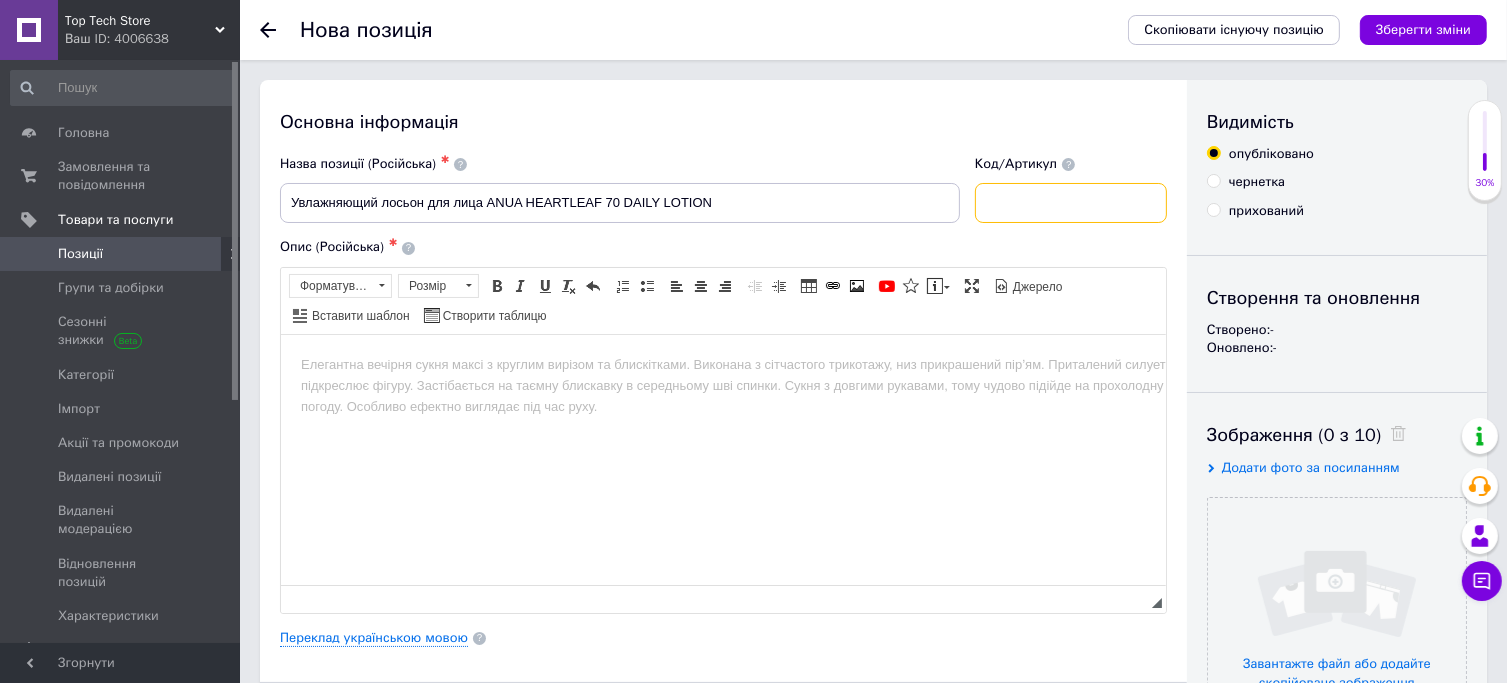 click at bounding box center [1071, 203] 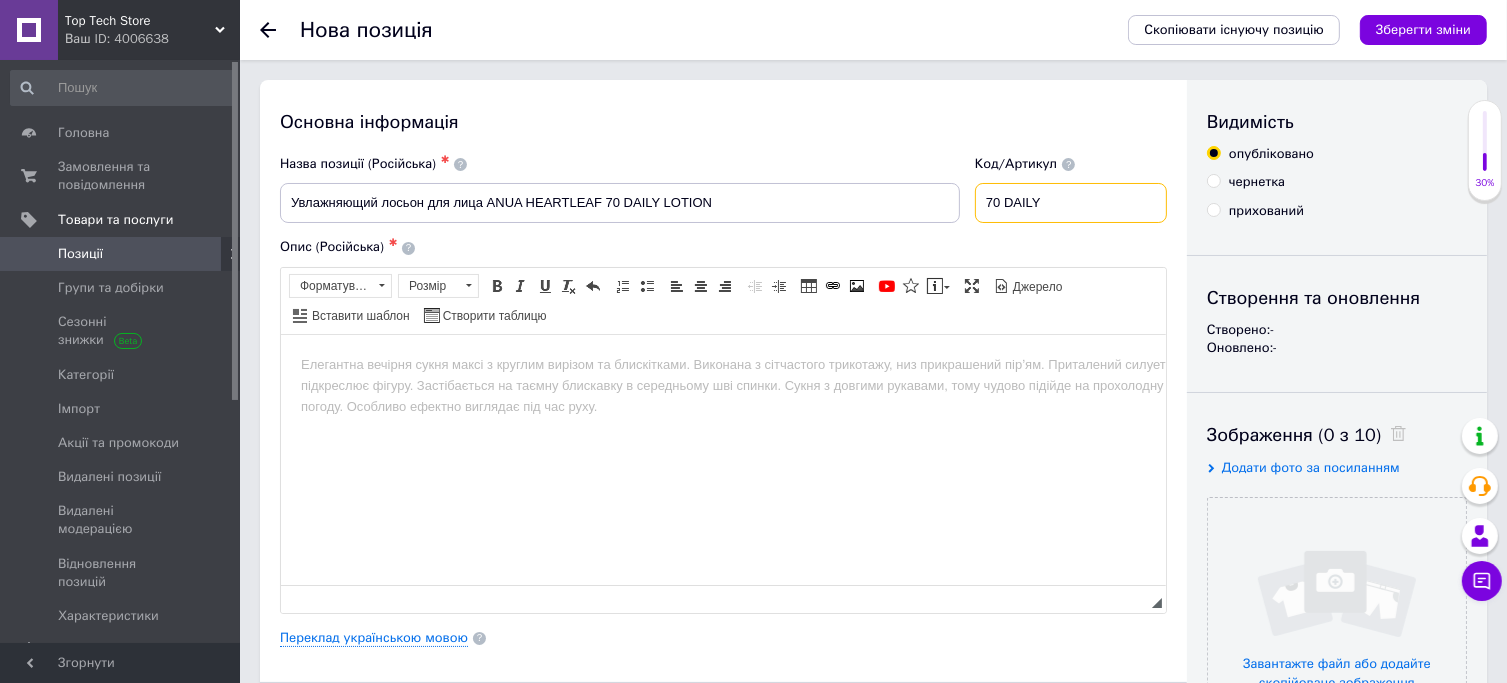 type on "70 DAILY" 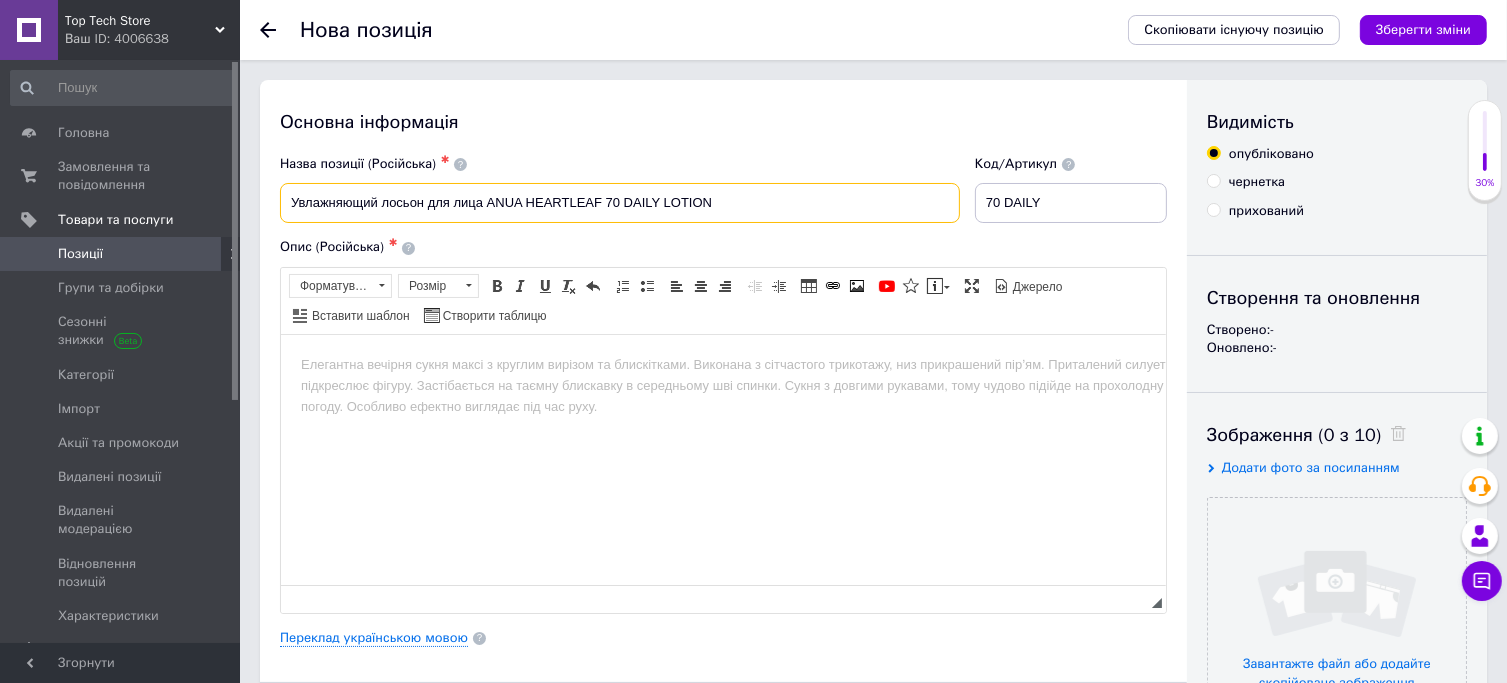 click on "Увлажняющий лосьон для лица ANUA HEARTLEAF 70 DAILY LOTION" at bounding box center [620, 203] 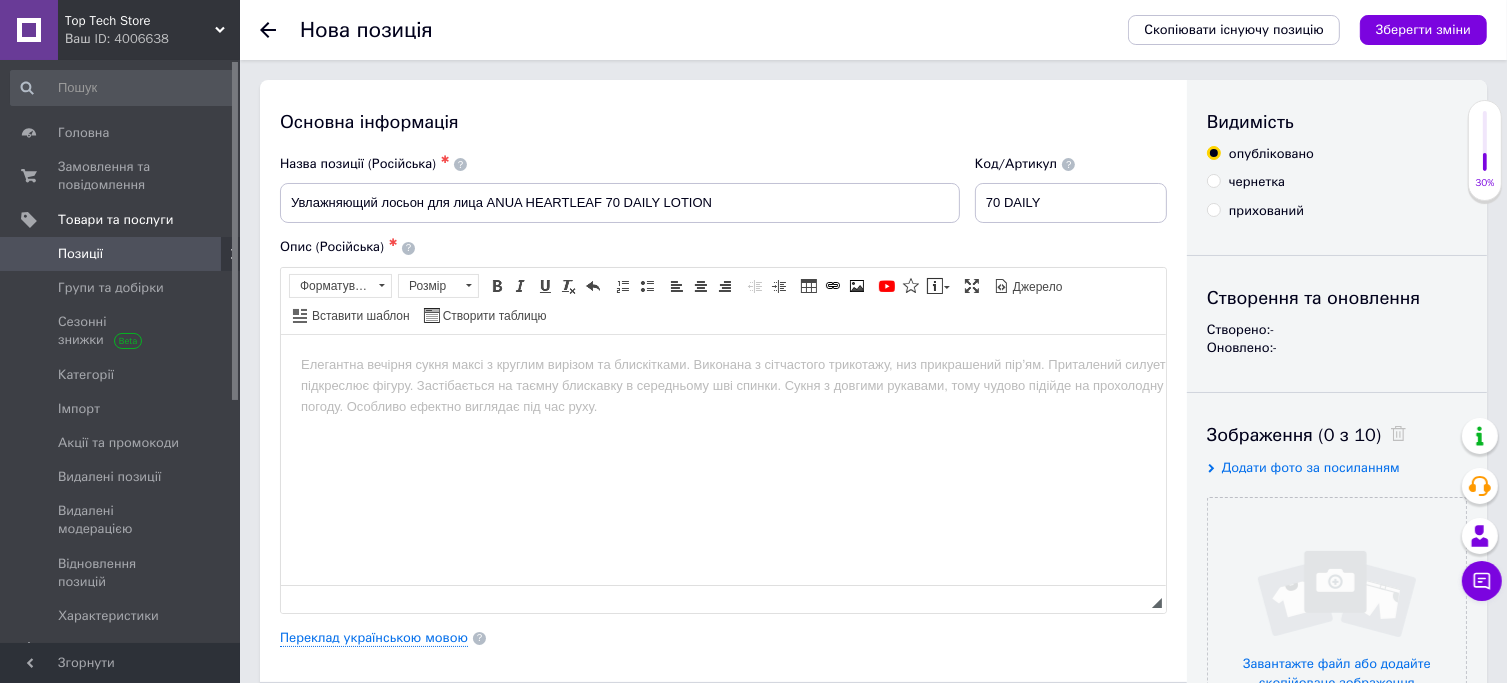 click at bounding box center (722, 364) 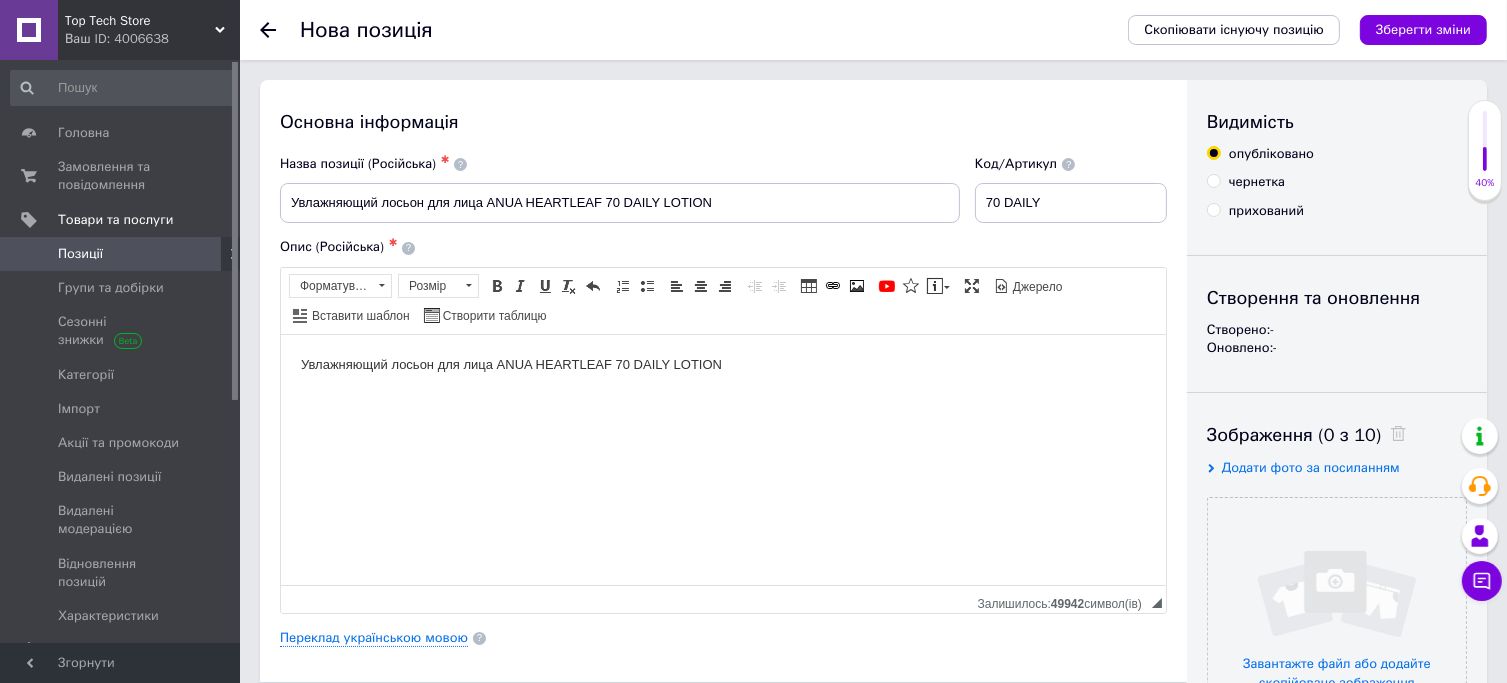 click on "Увлажняющий лосьон для лица ANUA HEARTLEAF 70 DAILY LOTION" at bounding box center [722, 364] 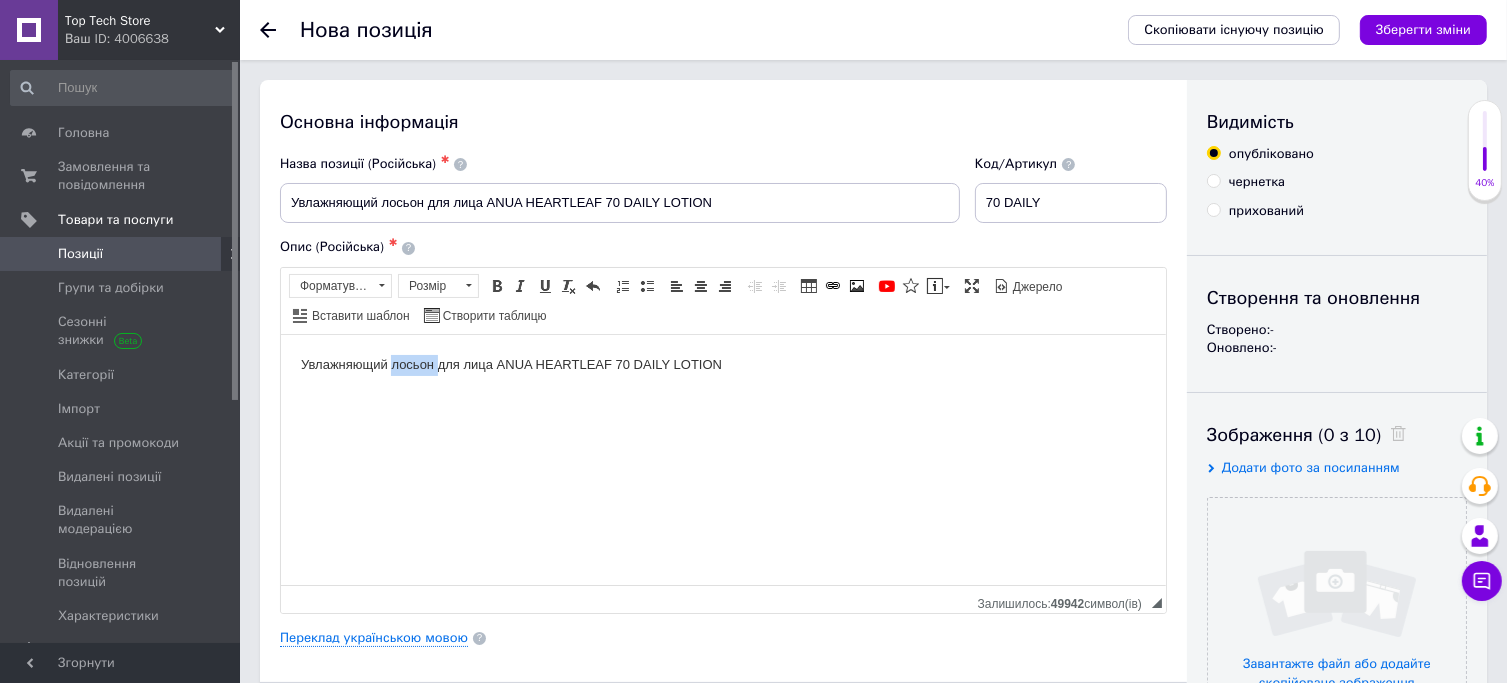 click on "Увлажняющий лосьон для лица ANUA HEARTLEAF 70 DAILY LOTION" at bounding box center (722, 364) 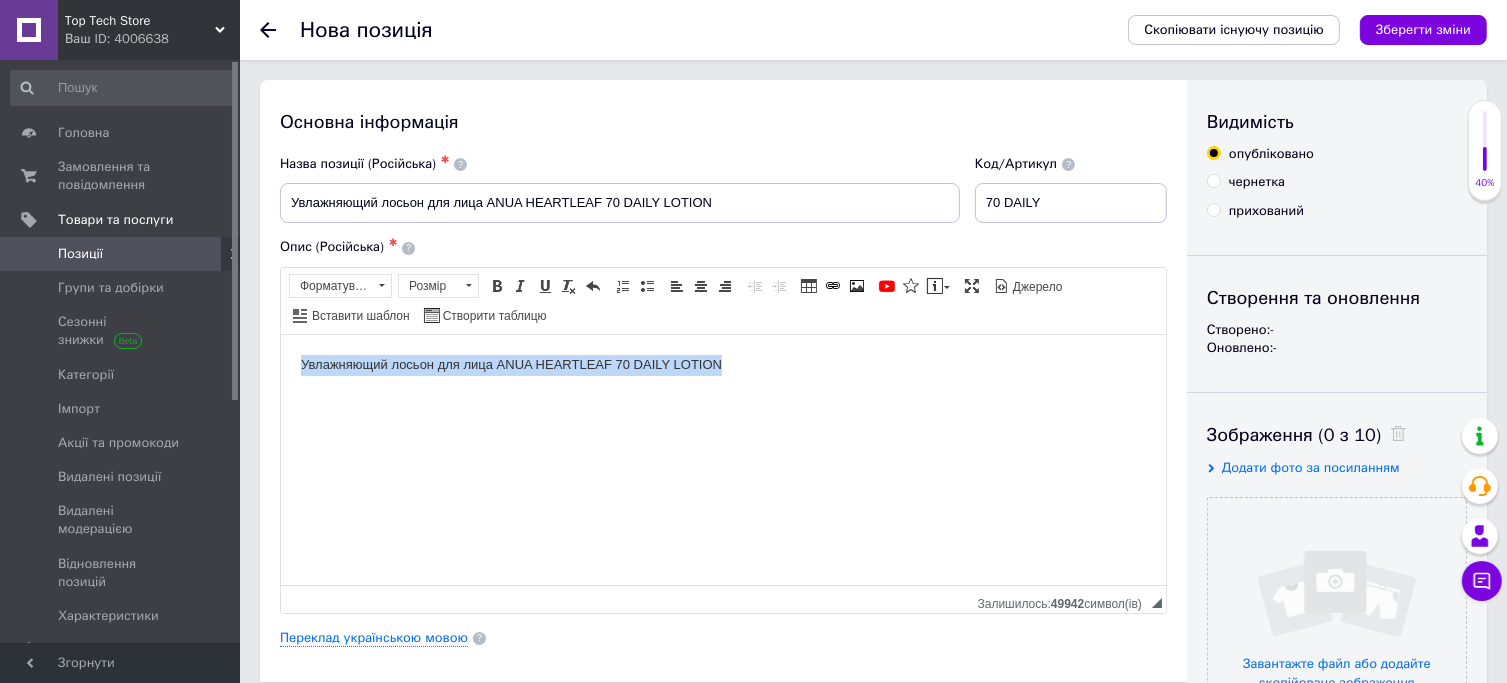 click on "Увлажняющий лосьон для лица ANUA HEARTLEAF 70 DAILY LOTION" at bounding box center [722, 364] 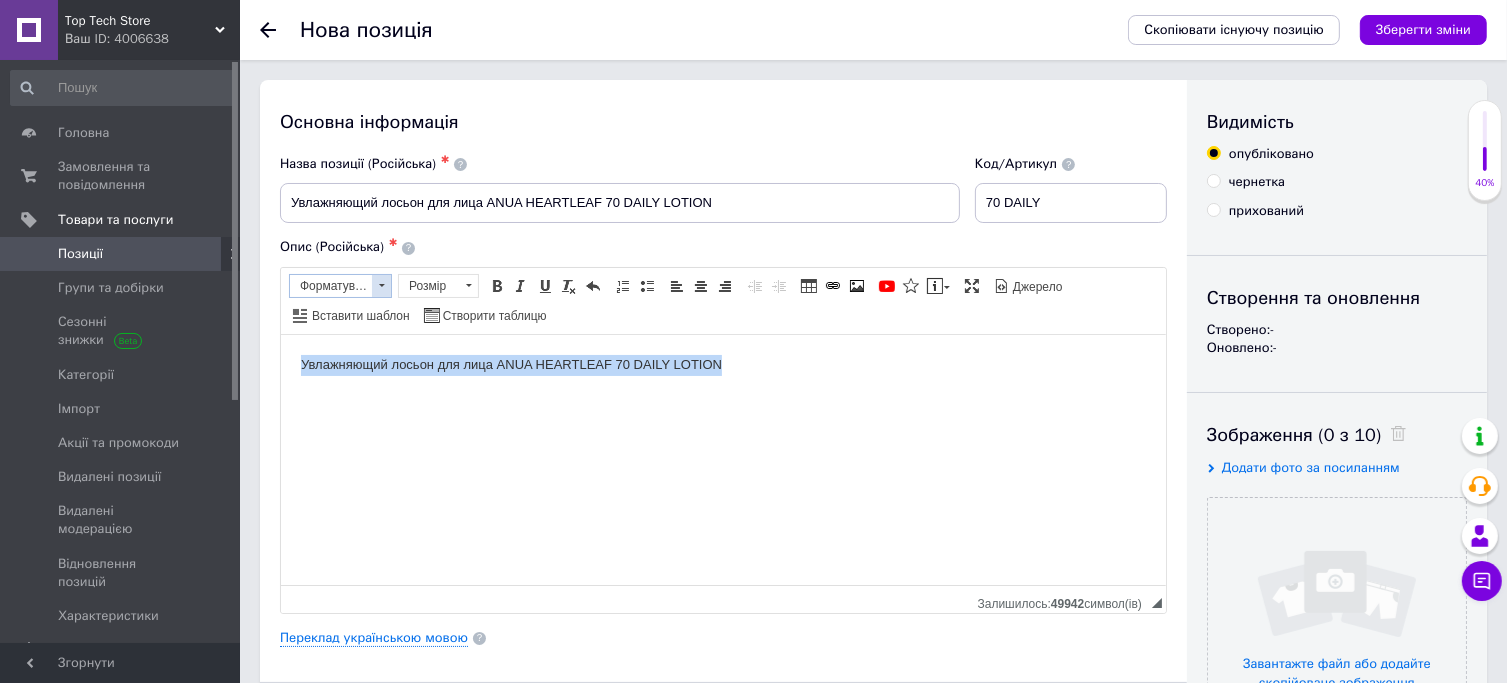 click at bounding box center [381, 286] 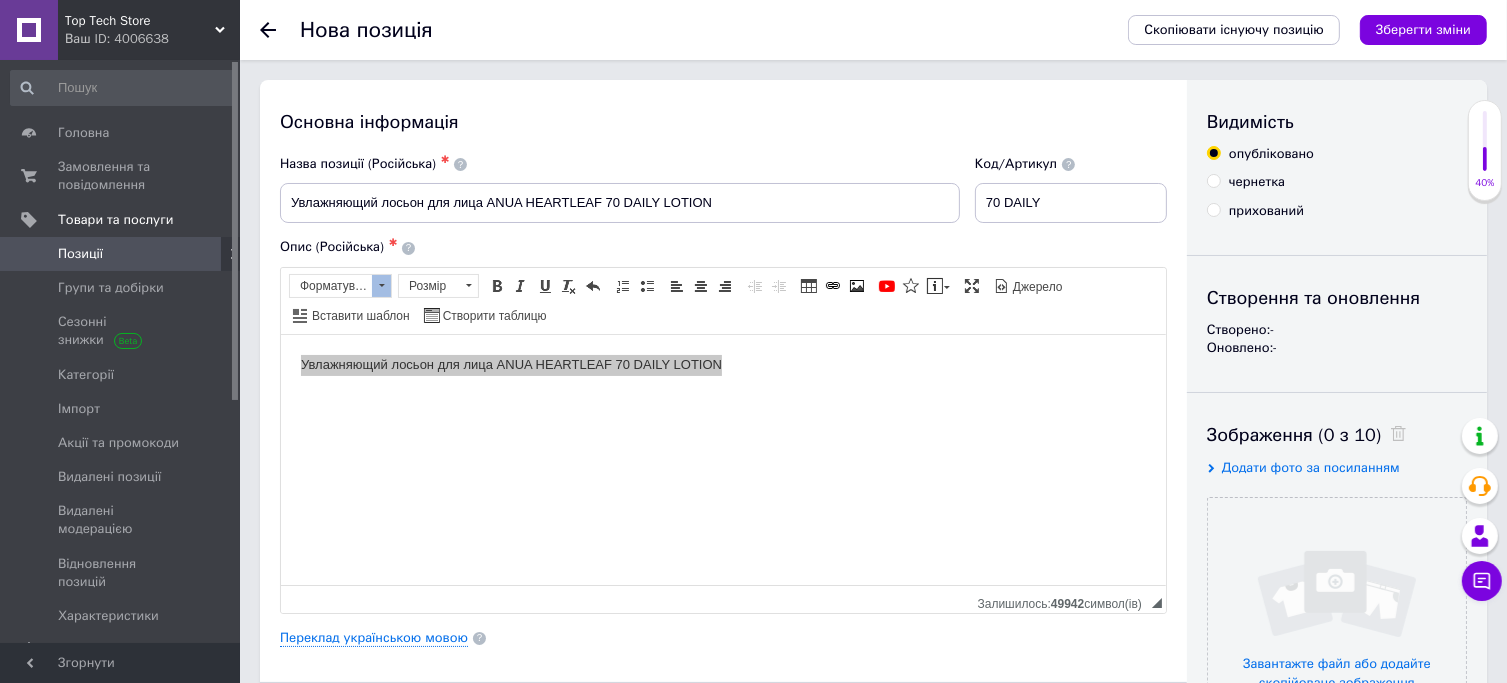scroll, scrollTop: 0, scrollLeft: 0, axis: both 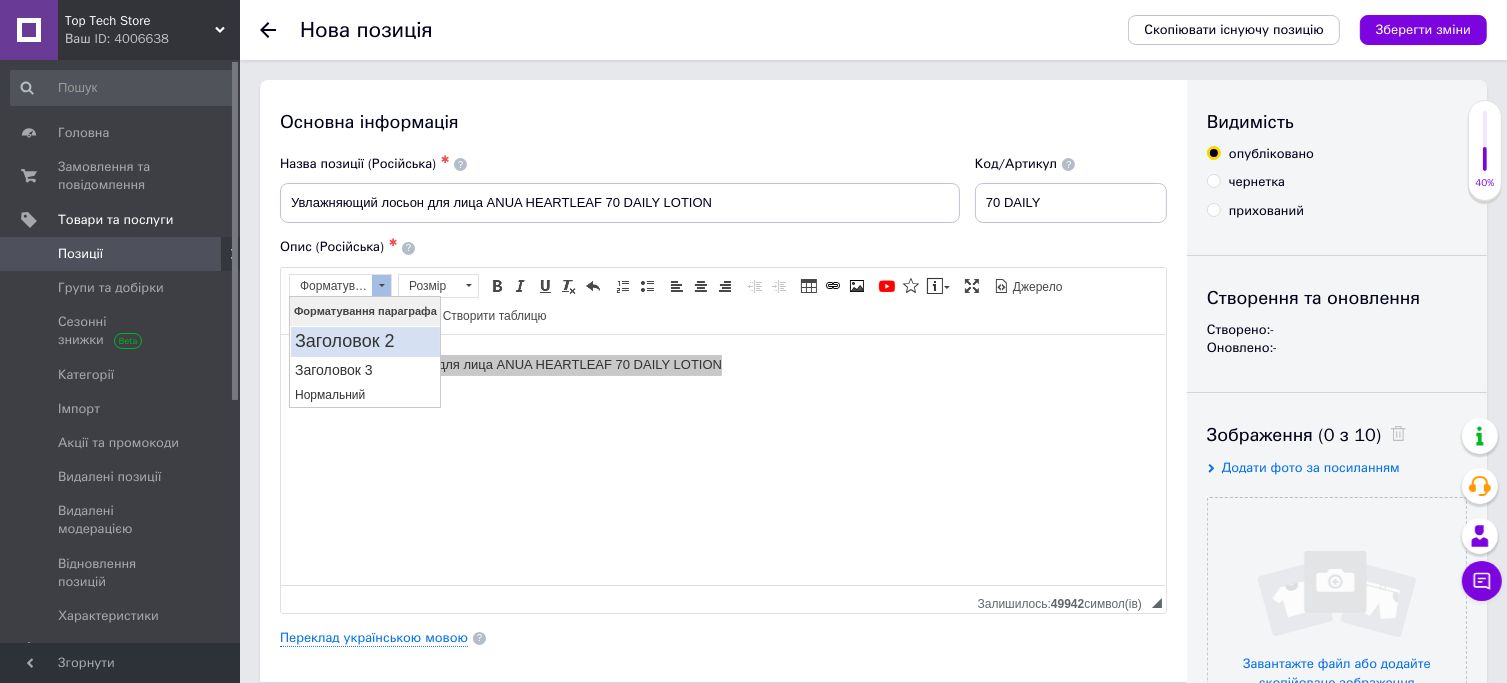 click on "Заголовок 2" at bounding box center [364, 341] 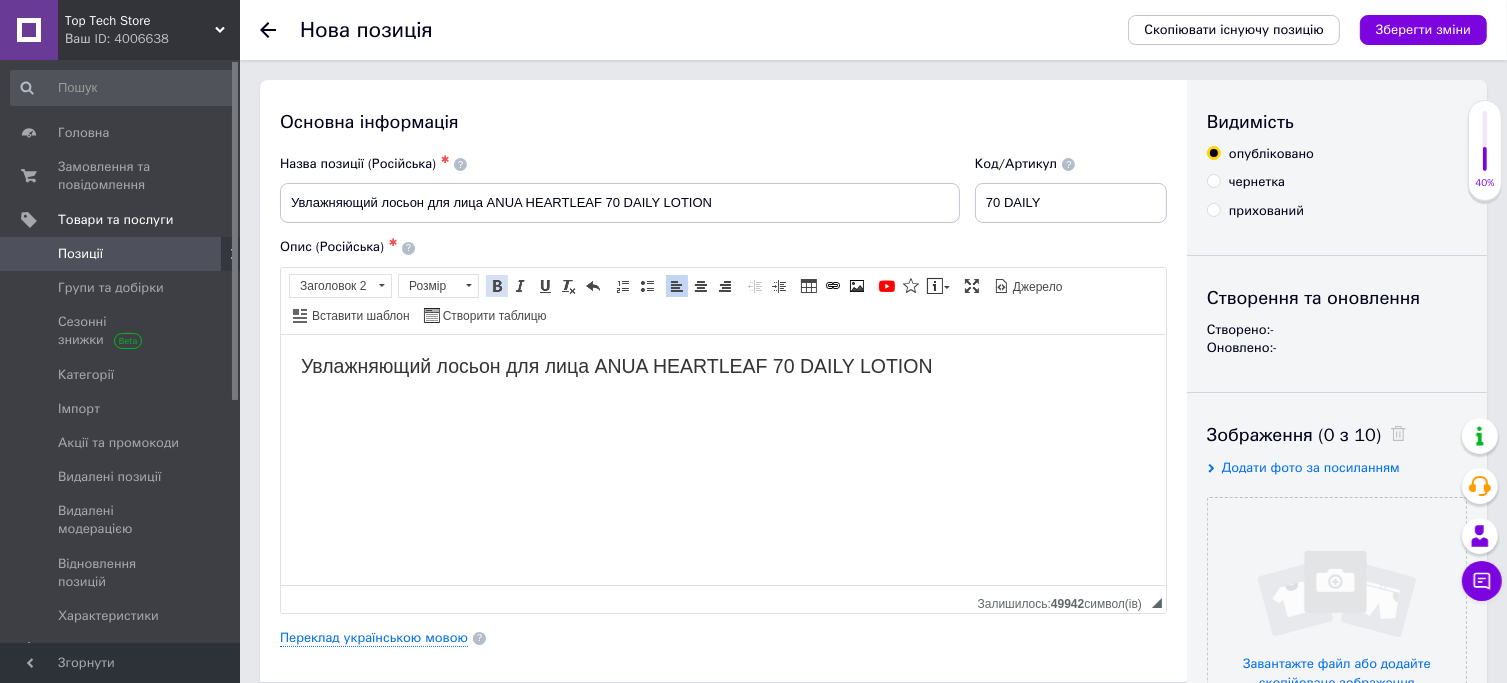 click at bounding box center [497, 286] 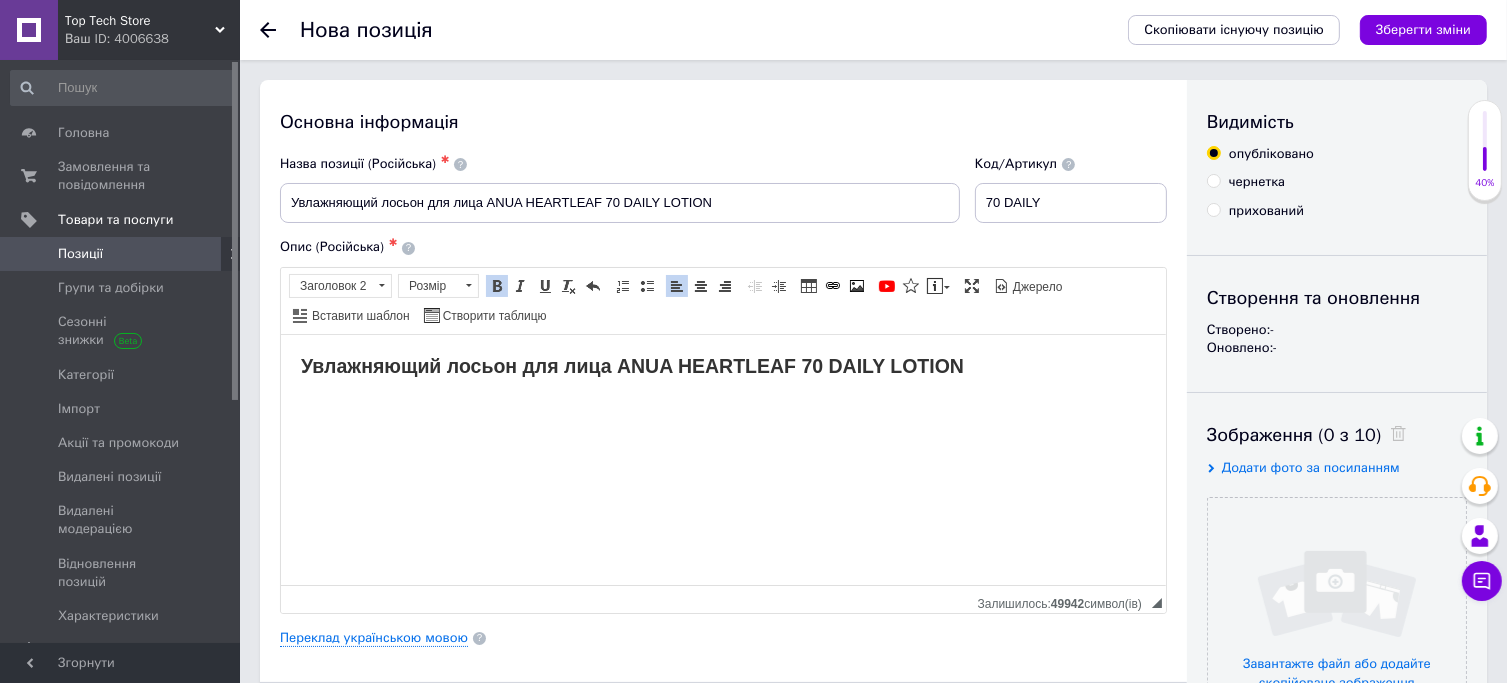 click on "Увлажняющий лосьон для лица ANUA HEARTLEAF 70 DAILY LOTION" at bounding box center (722, 365) 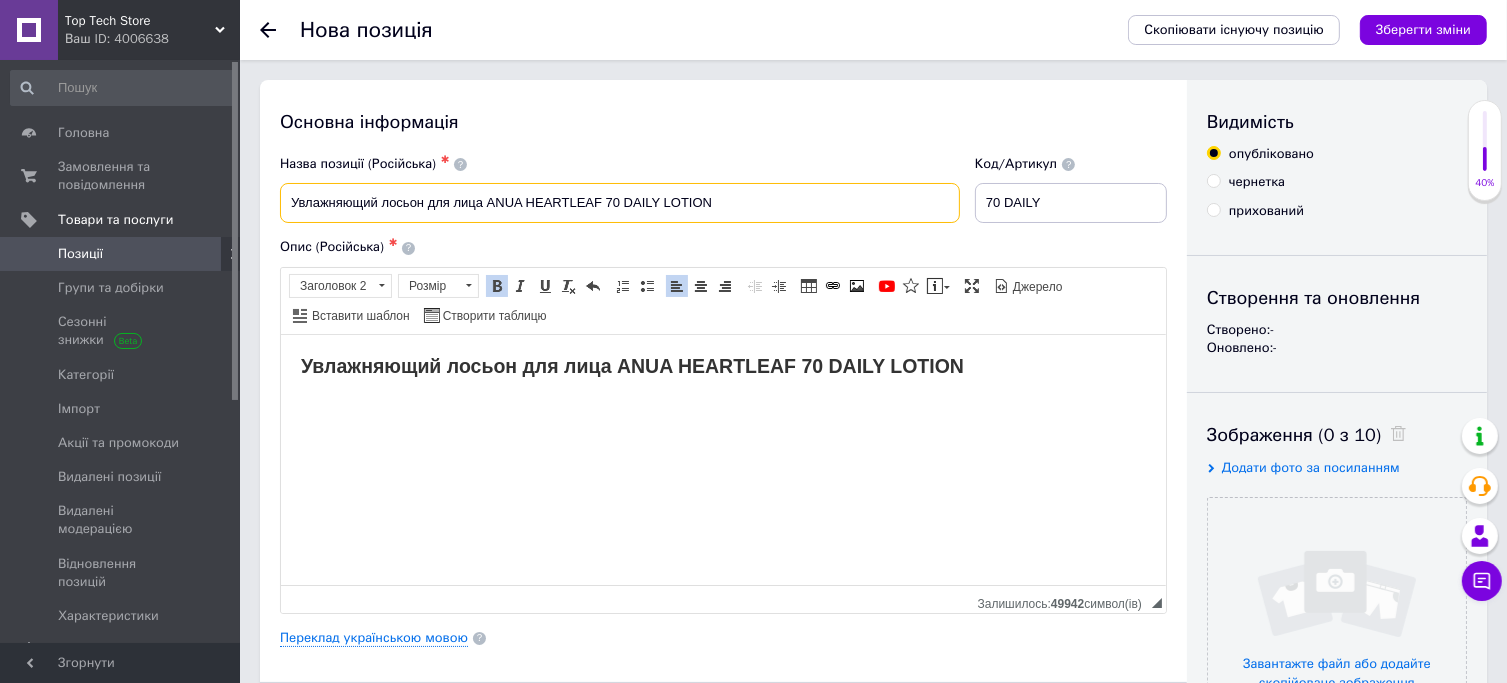 click on "Увлажняющий лосьон для лица ANUA HEARTLEAF 70 DAILY LOTION" at bounding box center [620, 203] 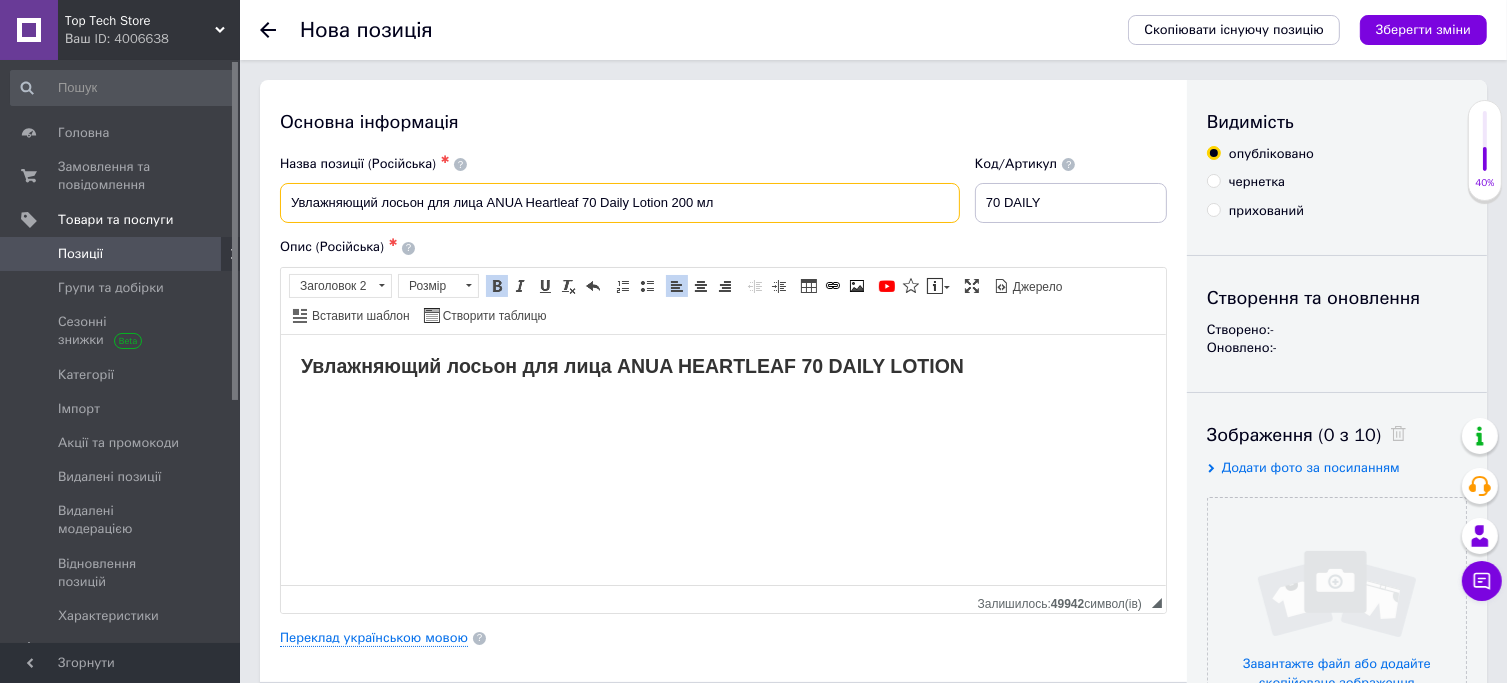 type on "Увлажняющий лосьон для лица ANUA Heartleaf 70 Daily Lotion 200 мл" 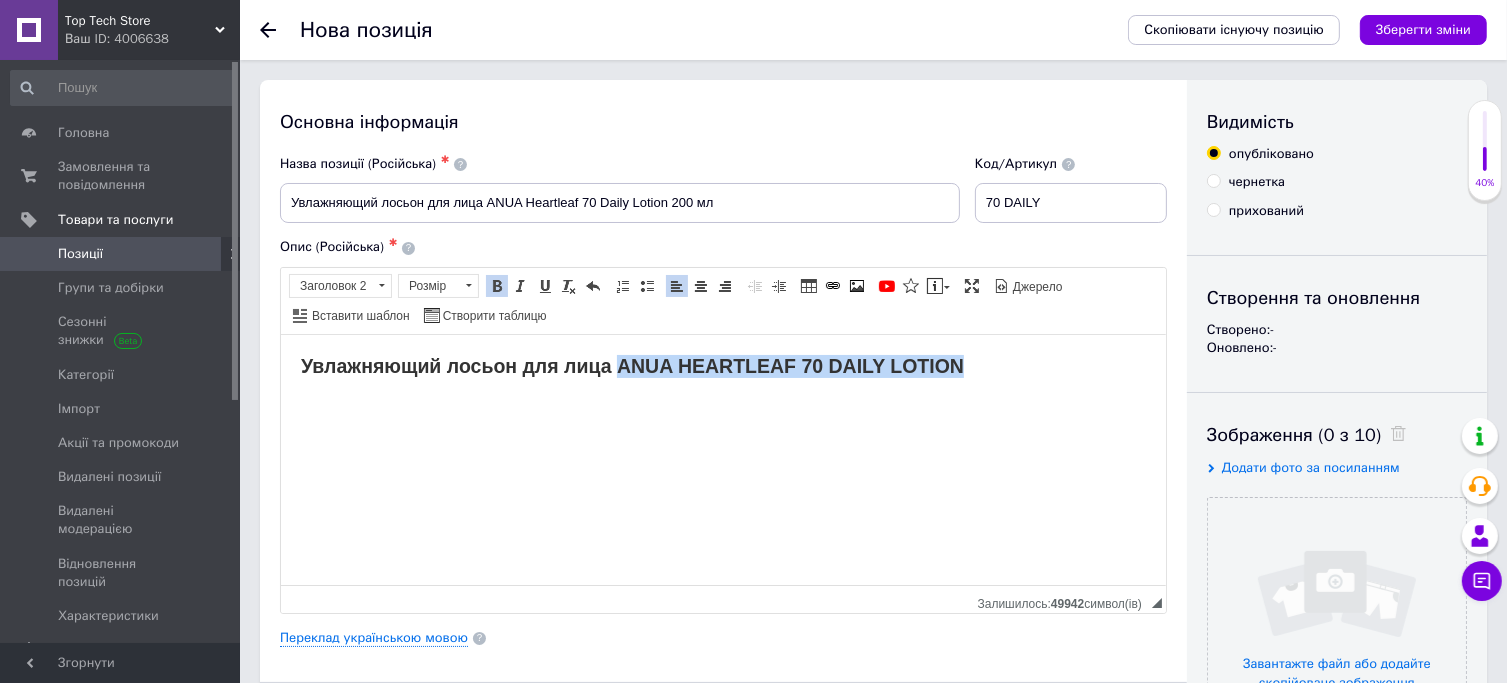drag, startPoint x: 620, startPoint y: 370, endPoint x: 996, endPoint y: 364, distance: 376.04788 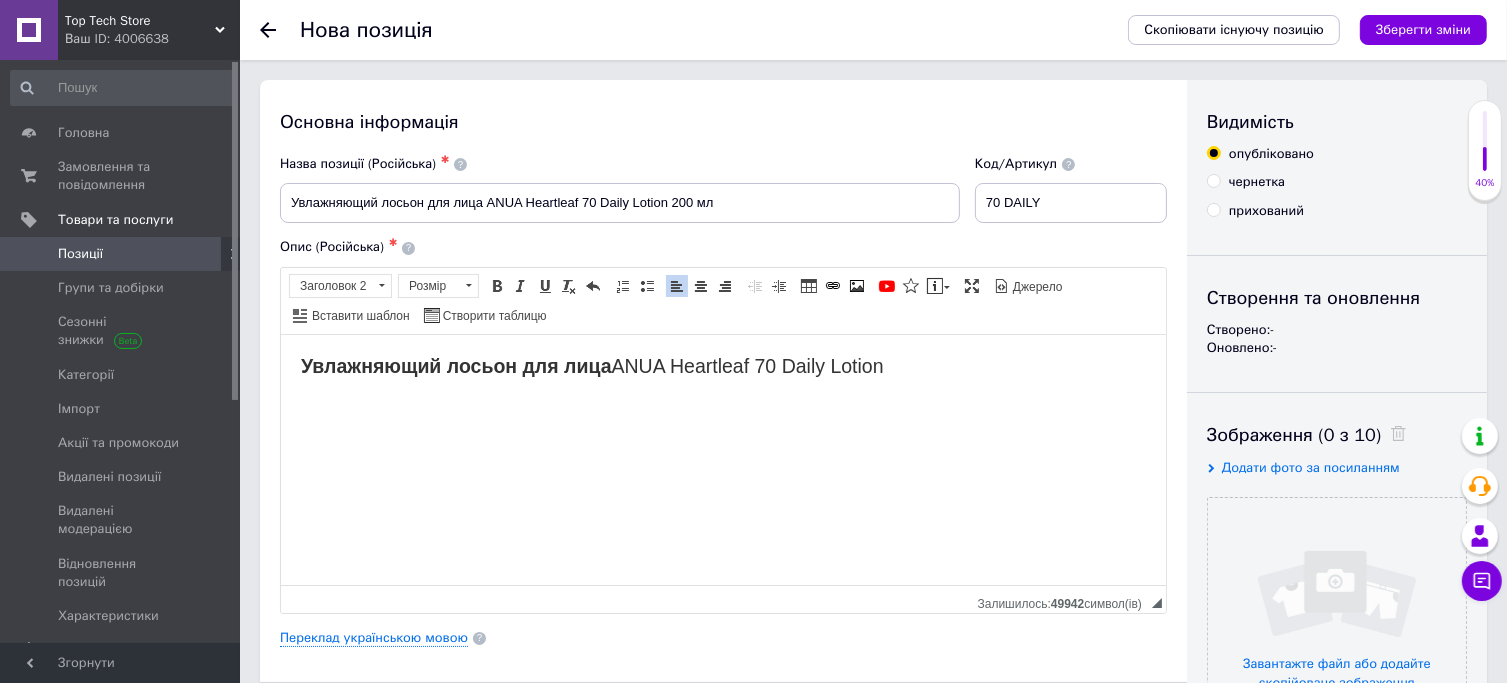 type 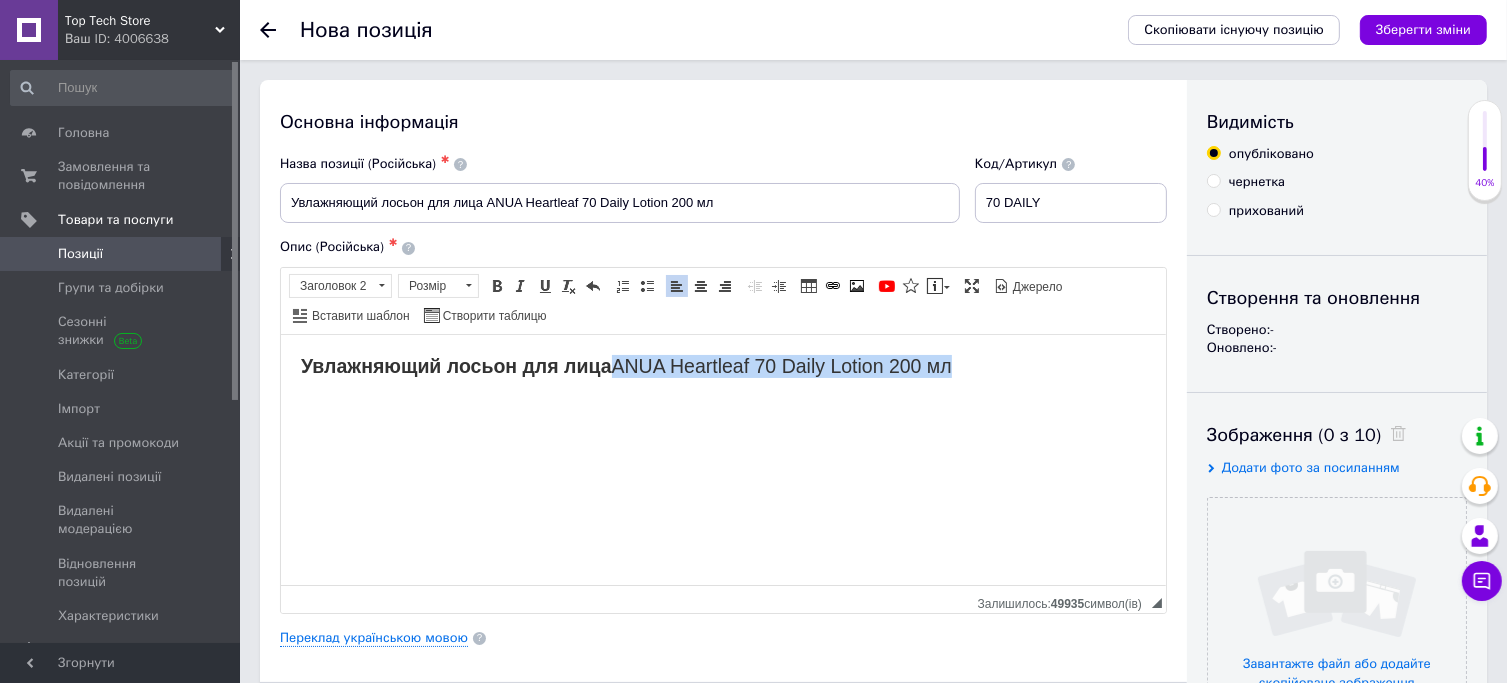 drag, startPoint x: 989, startPoint y: 369, endPoint x: 616, endPoint y: 352, distance: 373.3872 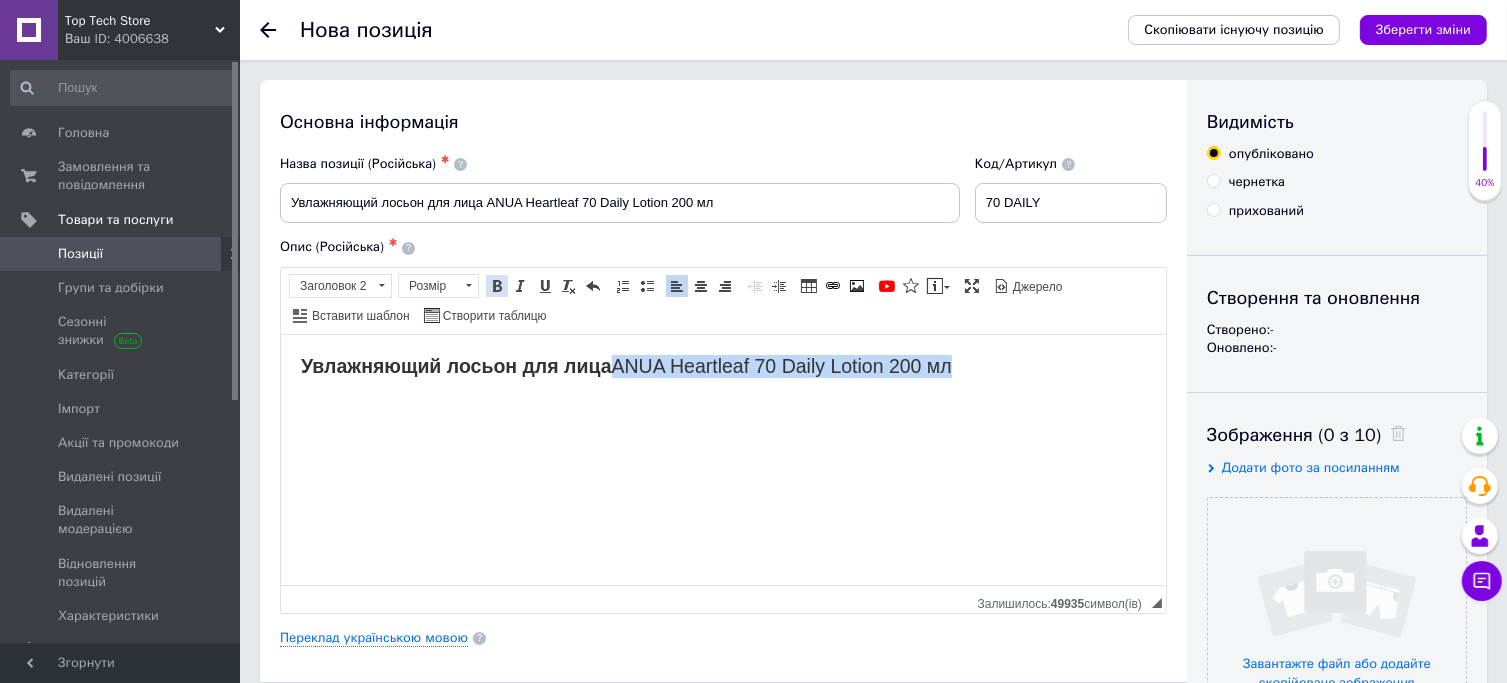 click at bounding box center [497, 286] 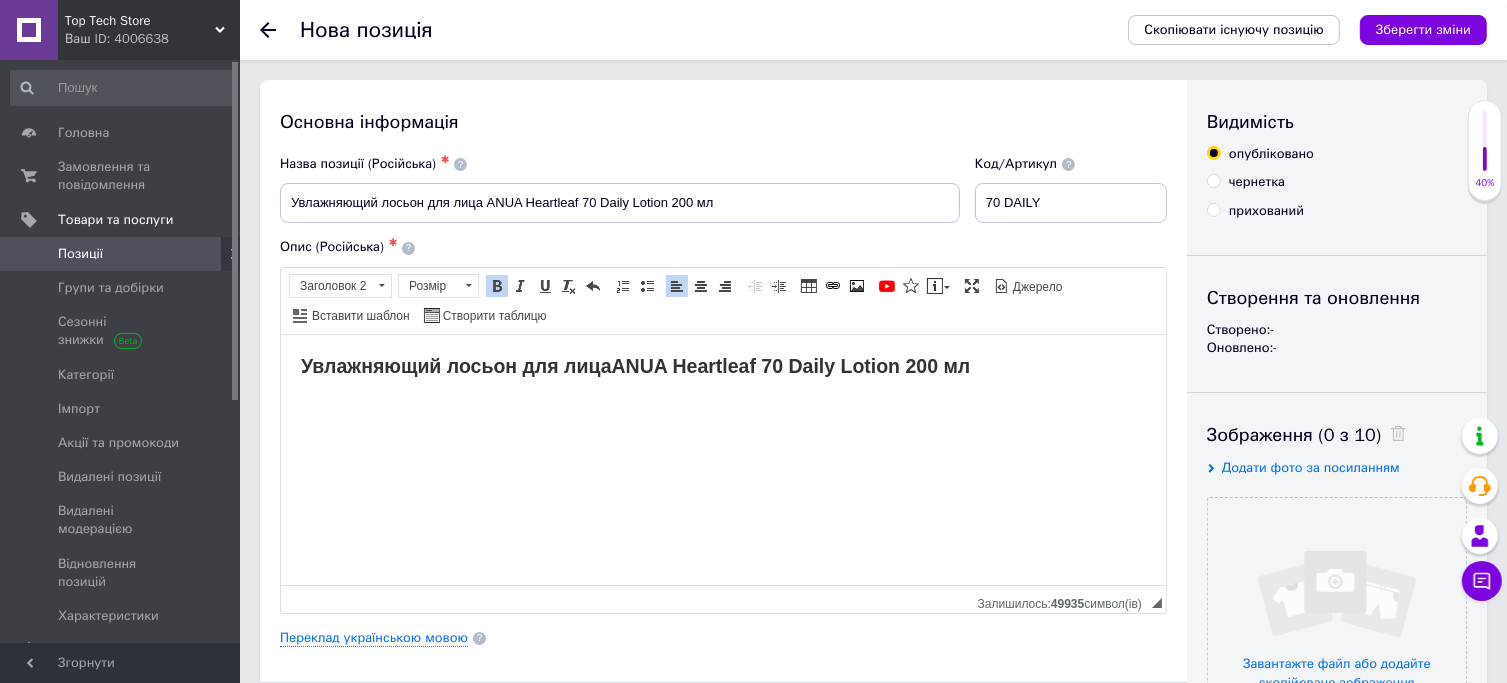 click on "Увлажняющий лосьон для лица  ANUA Heartleaf 70 Daily Lotion 200 мл" at bounding box center [722, 365] 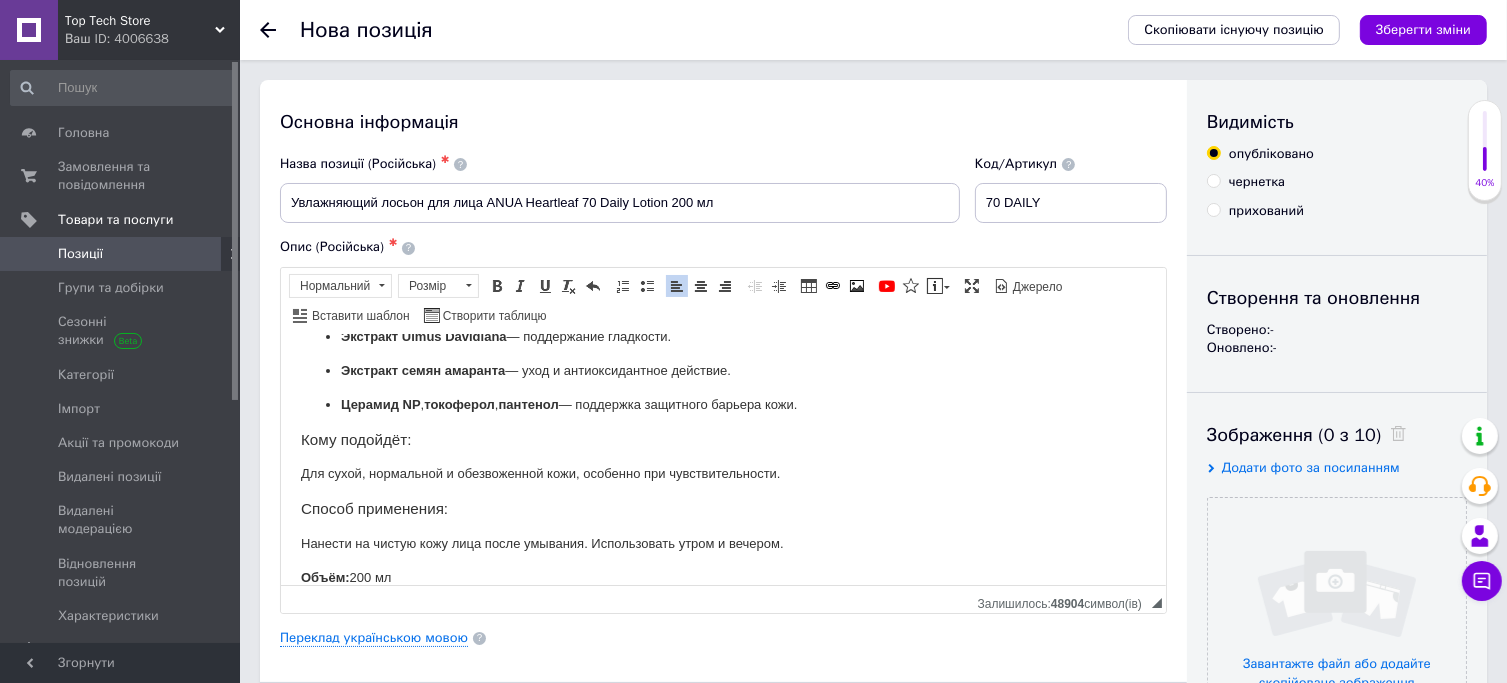 scroll, scrollTop: 0, scrollLeft: 0, axis: both 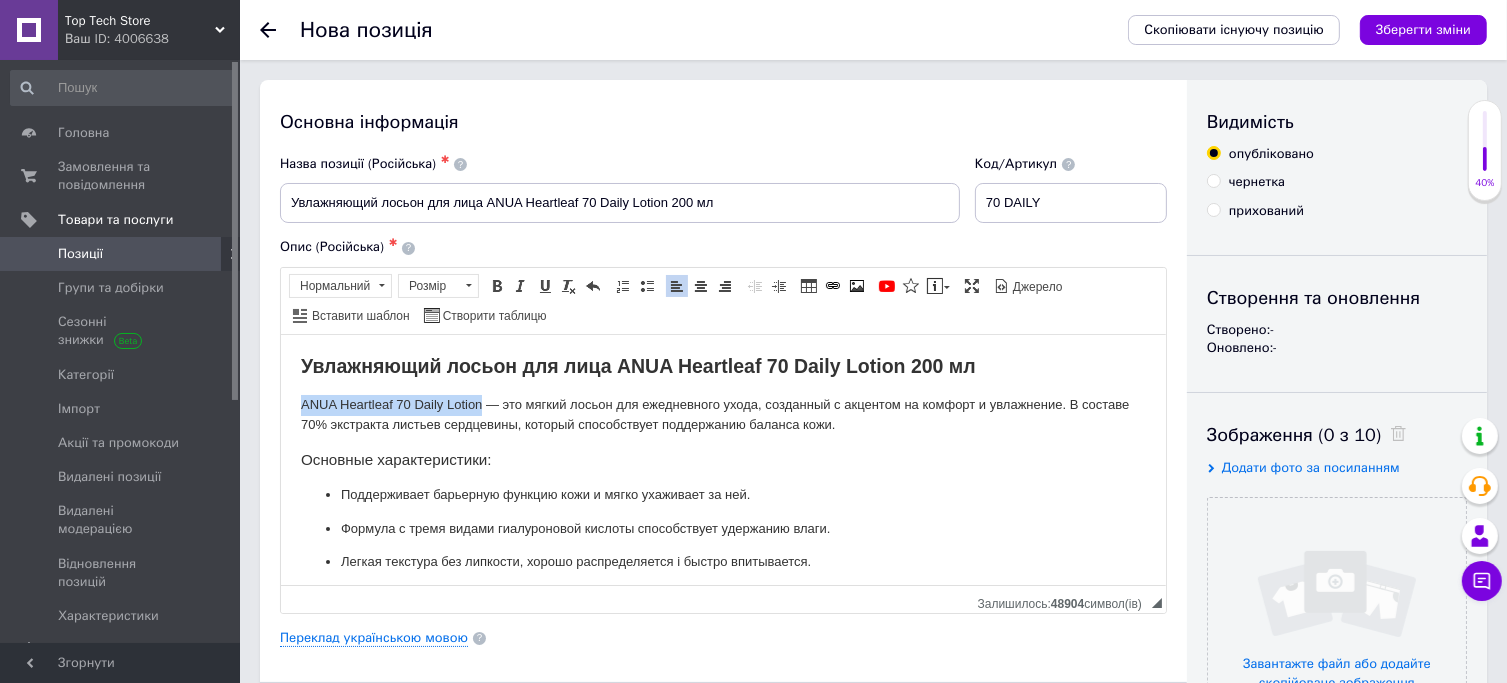 drag, startPoint x: 300, startPoint y: 404, endPoint x: 482, endPoint y: 408, distance: 182.04395 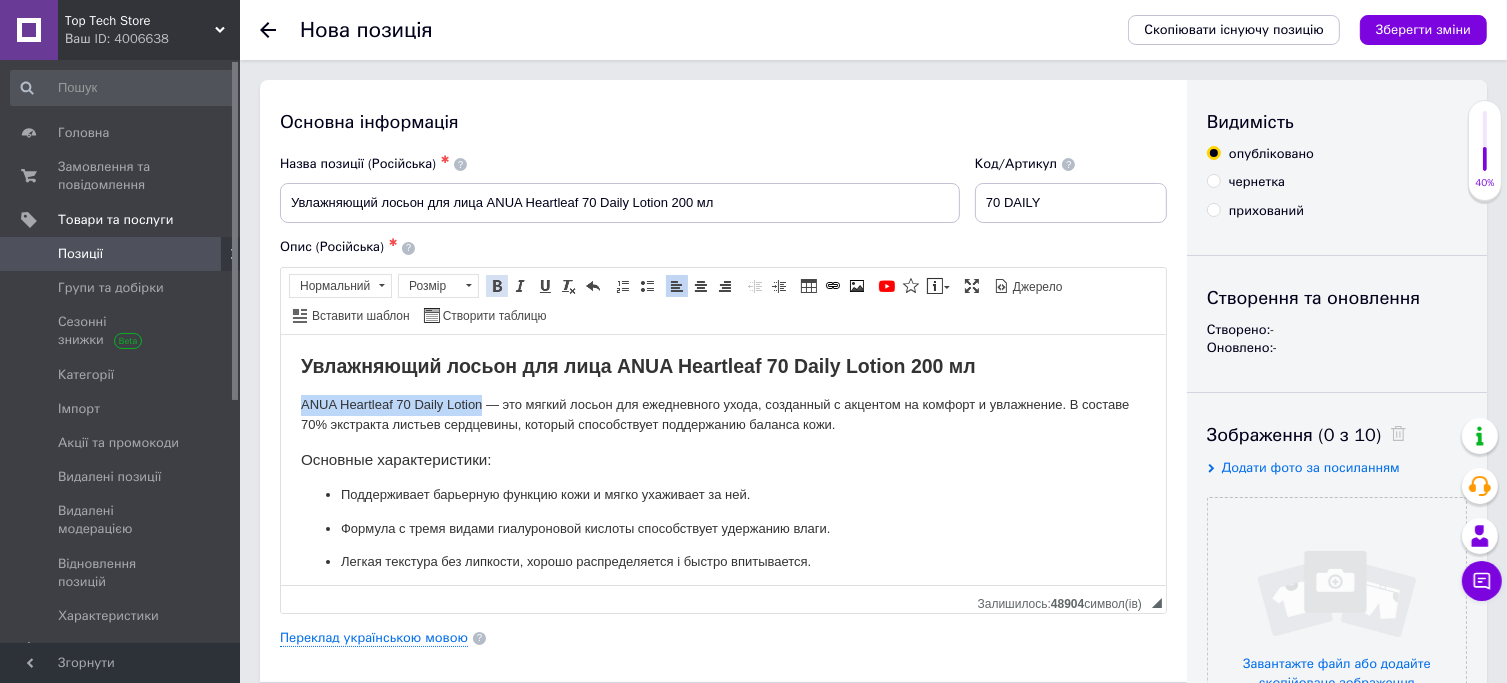 click at bounding box center (497, 286) 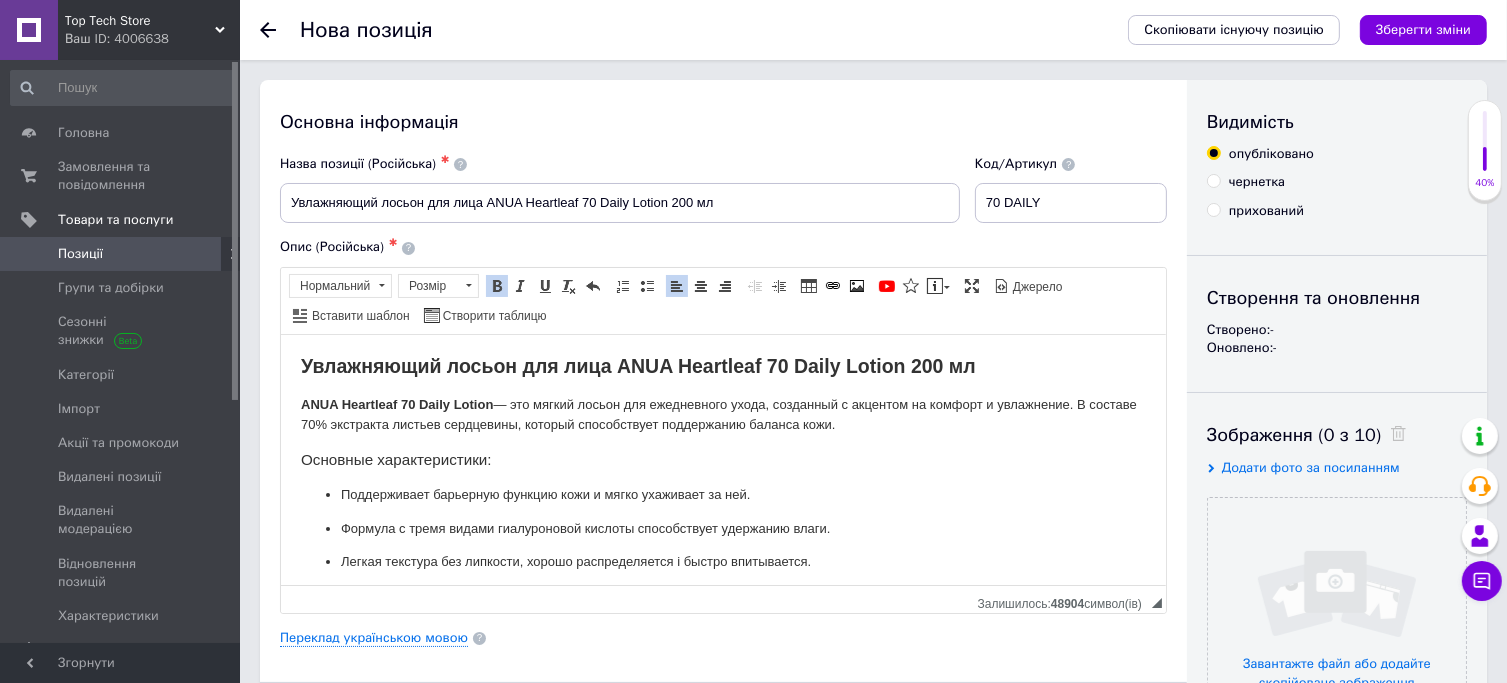 click on "Увлажняющий лосьон для лица ANUA Heartleaf 70 Daily Lotion 200 мл ANUA Heartleaf 70 Daily Lotion  — это мягкий лосьон для ежедневного ухода, созданный с акцентом на комфорт и увлажнение. В составе 70% экстракта листьев сердцевины, который способствует поддержанию баланса кожи. Основные характеристики: Поддерживает барьерную функцию кожи и мягко ухаживает за ней. Формула с тремя видами гиалуроновой кислоты способствует удержанию влаги. Легкая текстура без липкости, хорошо распределяется і быстро впитывается. Подходит для регулярного ухода за сухой и чувствительной кожей. Церамид NP" at bounding box center [722, 668] 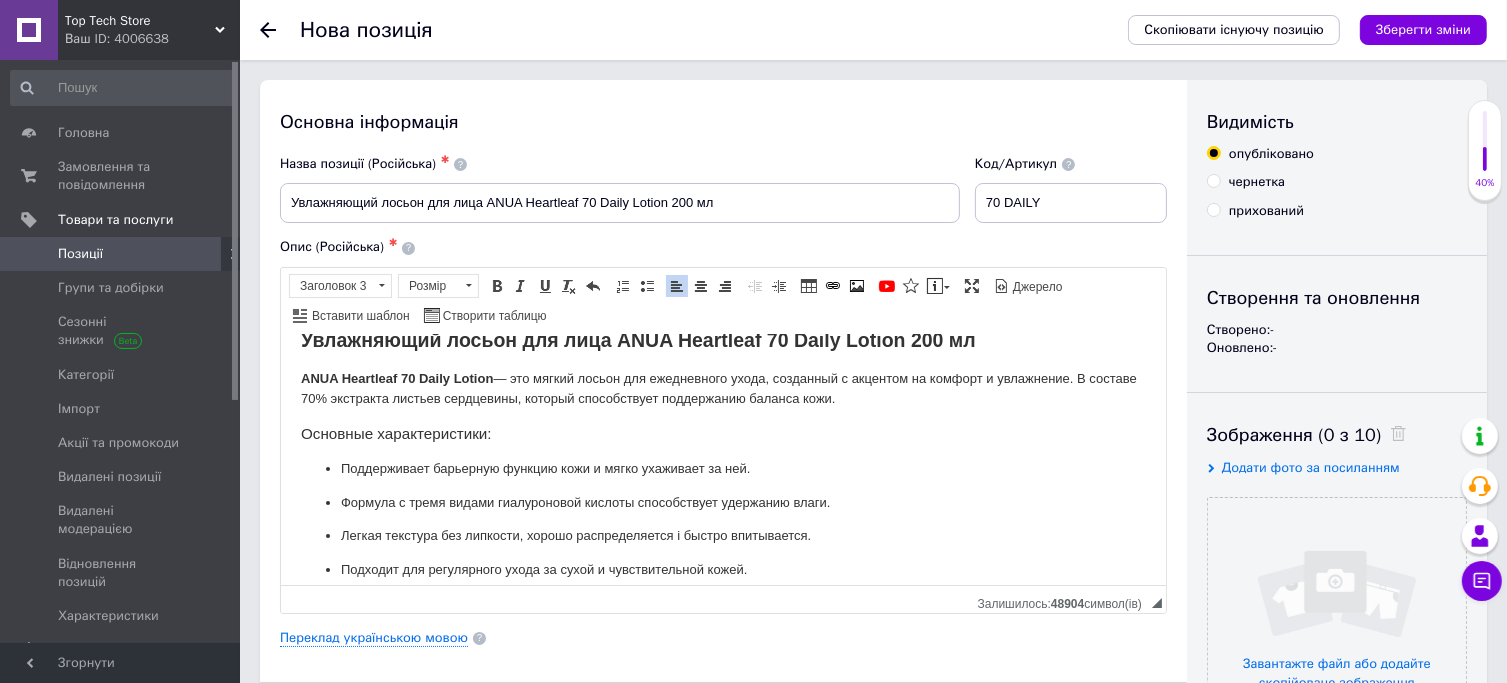 scroll, scrollTop: 28, scrollLeft: 0, axis: vertical 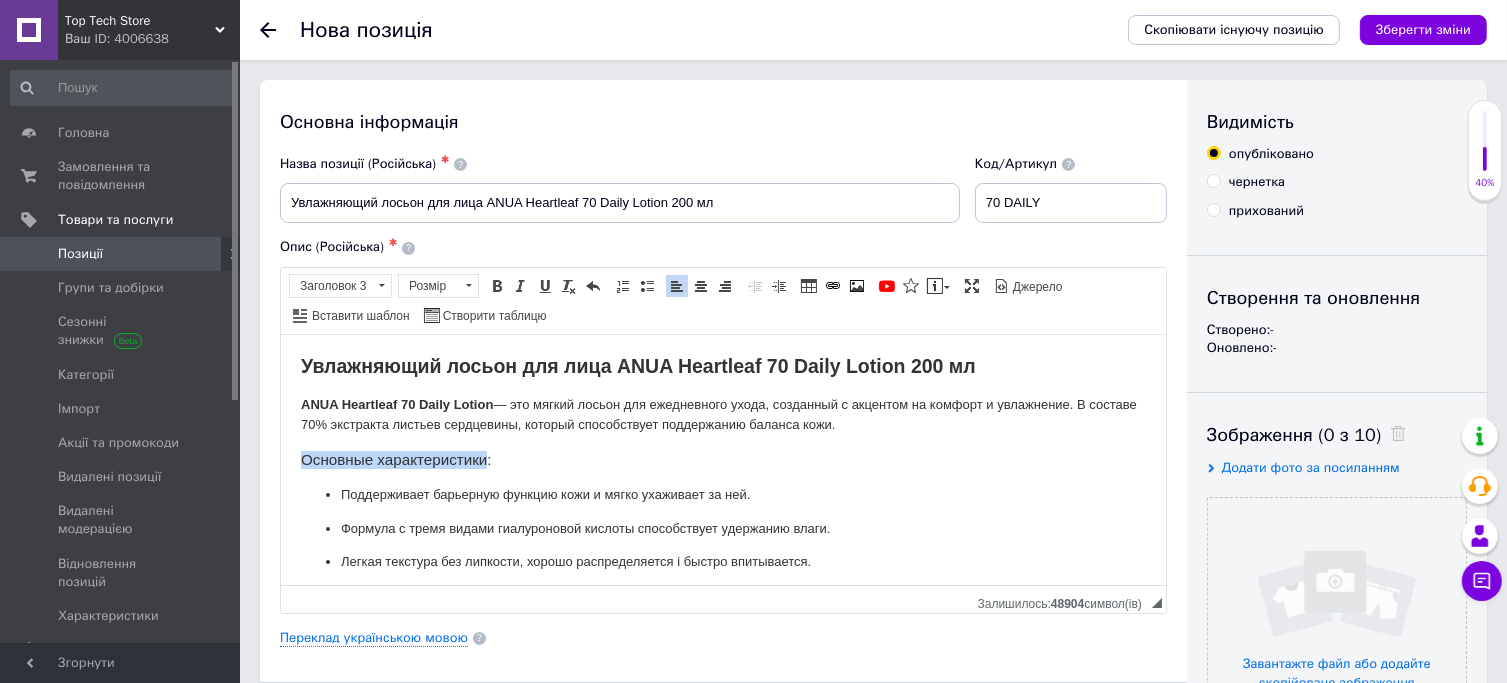 drag, startPoint x: 487, startPoint y: 464, endPoint x: 296, endPoint y: 452, distance: 191.37659 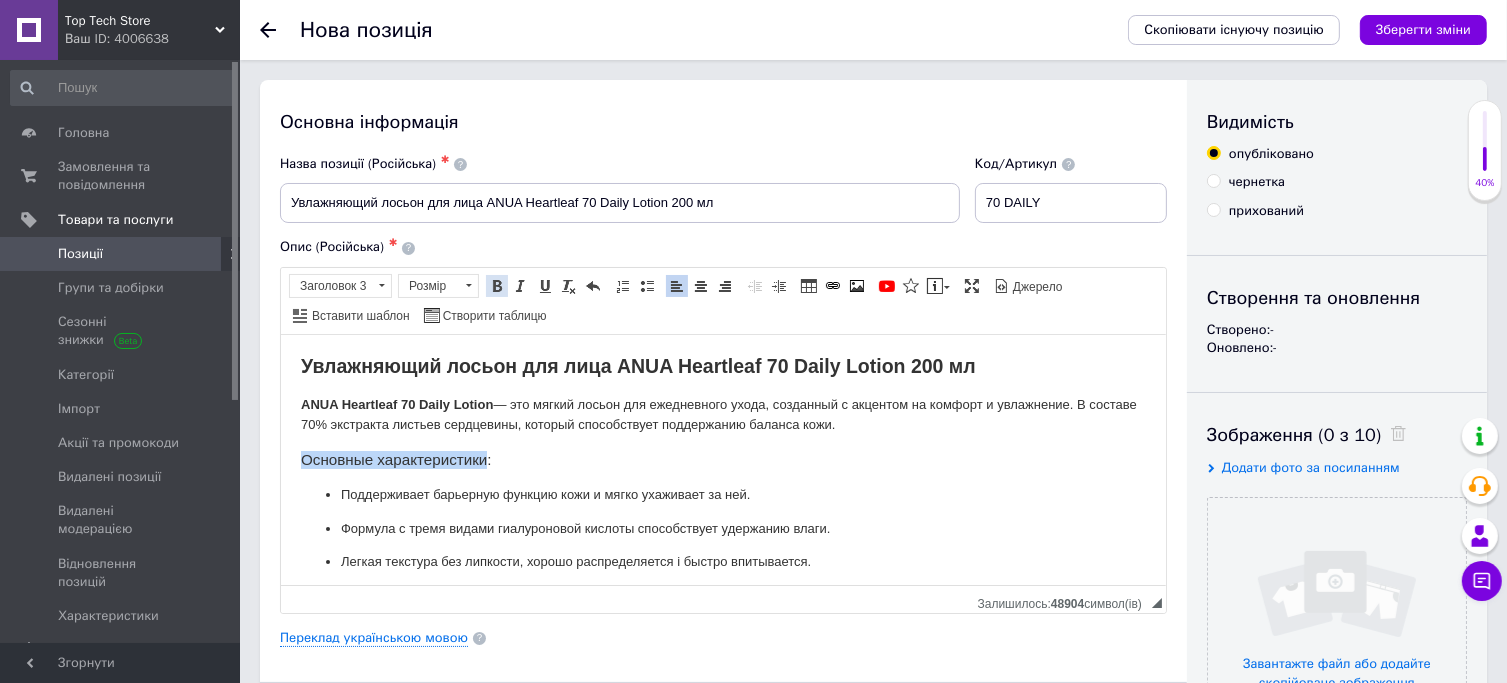 click at bounding box center (497, 286) 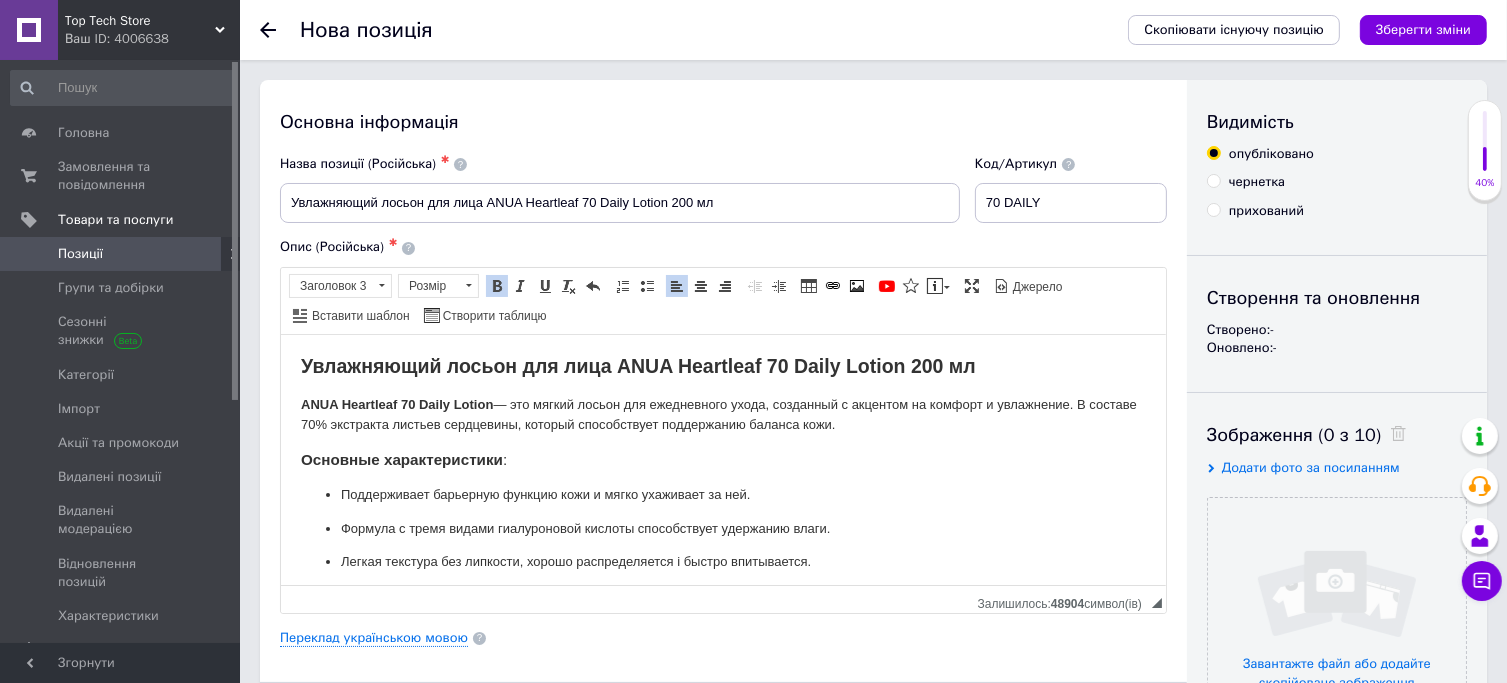 click on "Поддерживает барьерную функцию кожи и мягко ухаживает за ней." at bounding box center [722, 494] 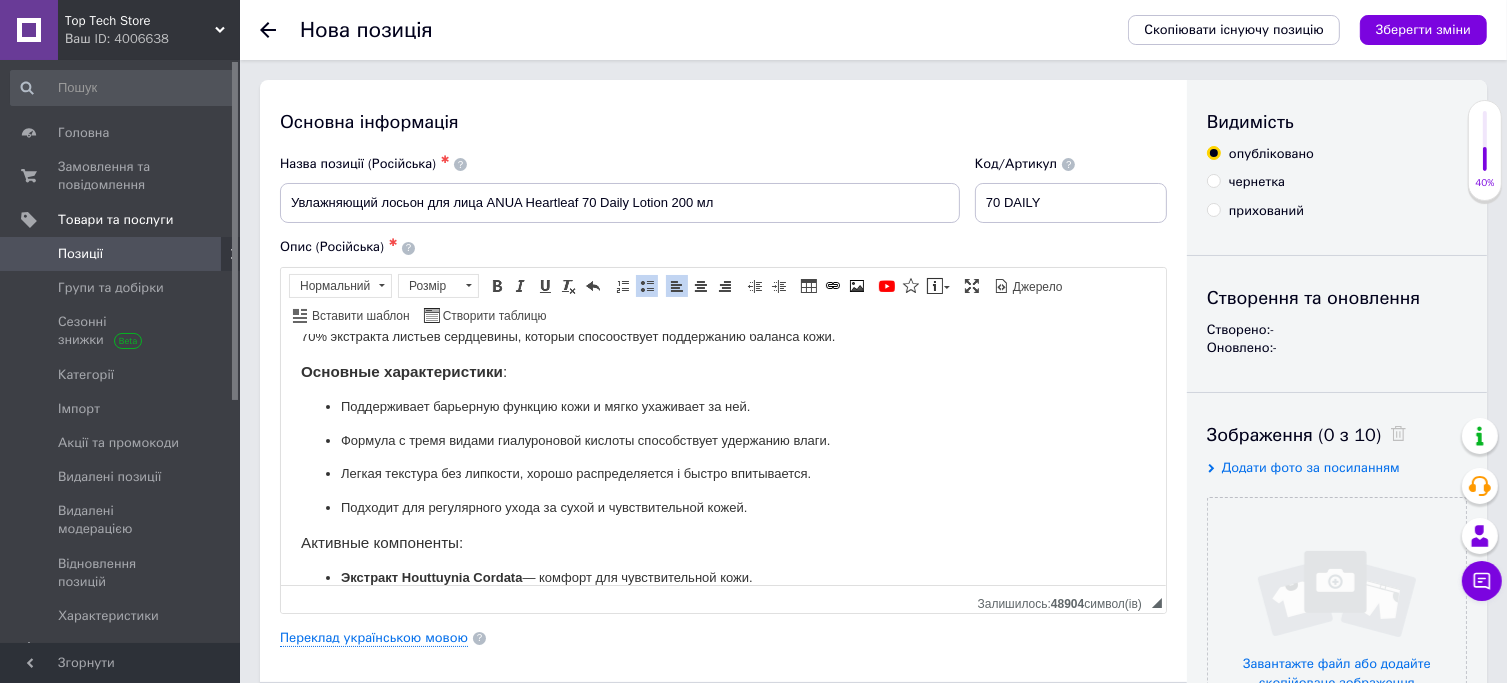 scroll, scrollTop: 90, scrollLeft: 0, axis: vertical 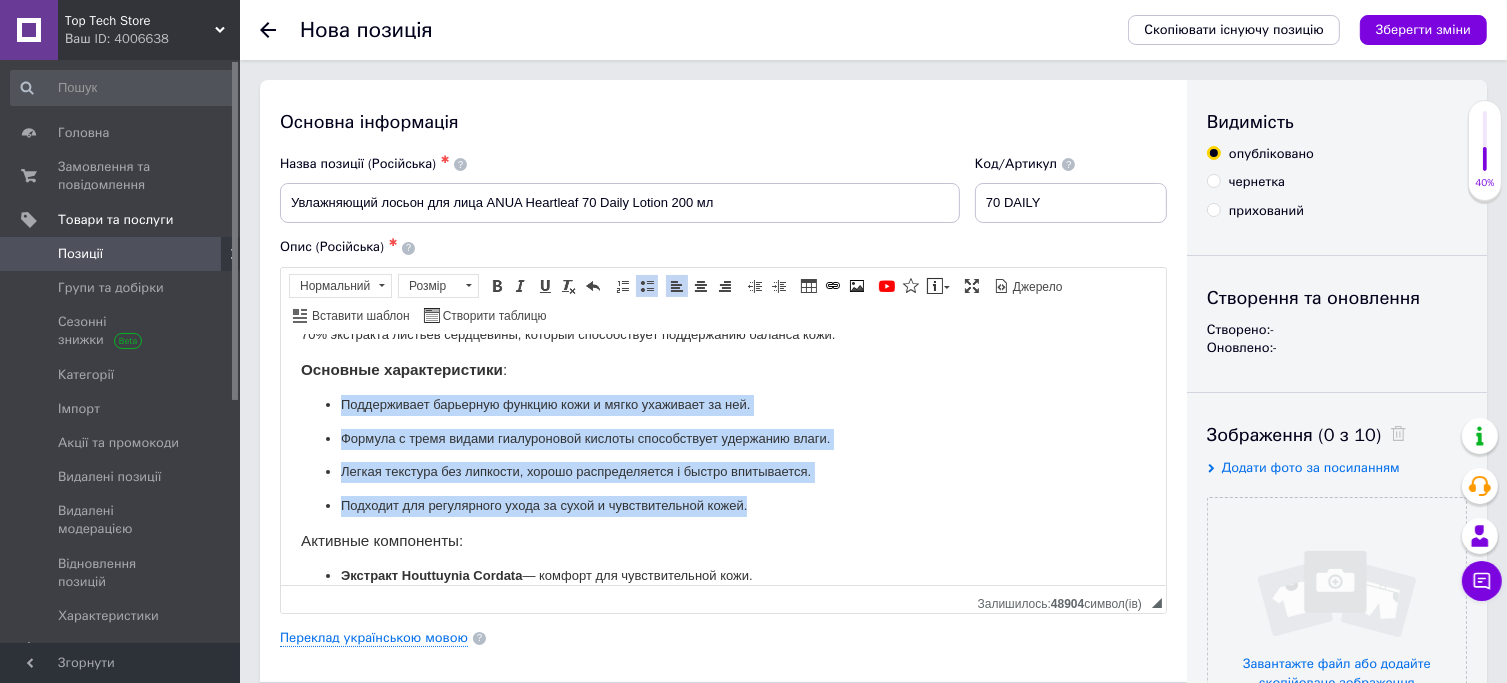 drag, startPoint x: 761, startPoint y: 510, endPoint x: 322, endPoint y: 392, distance: 454.5822 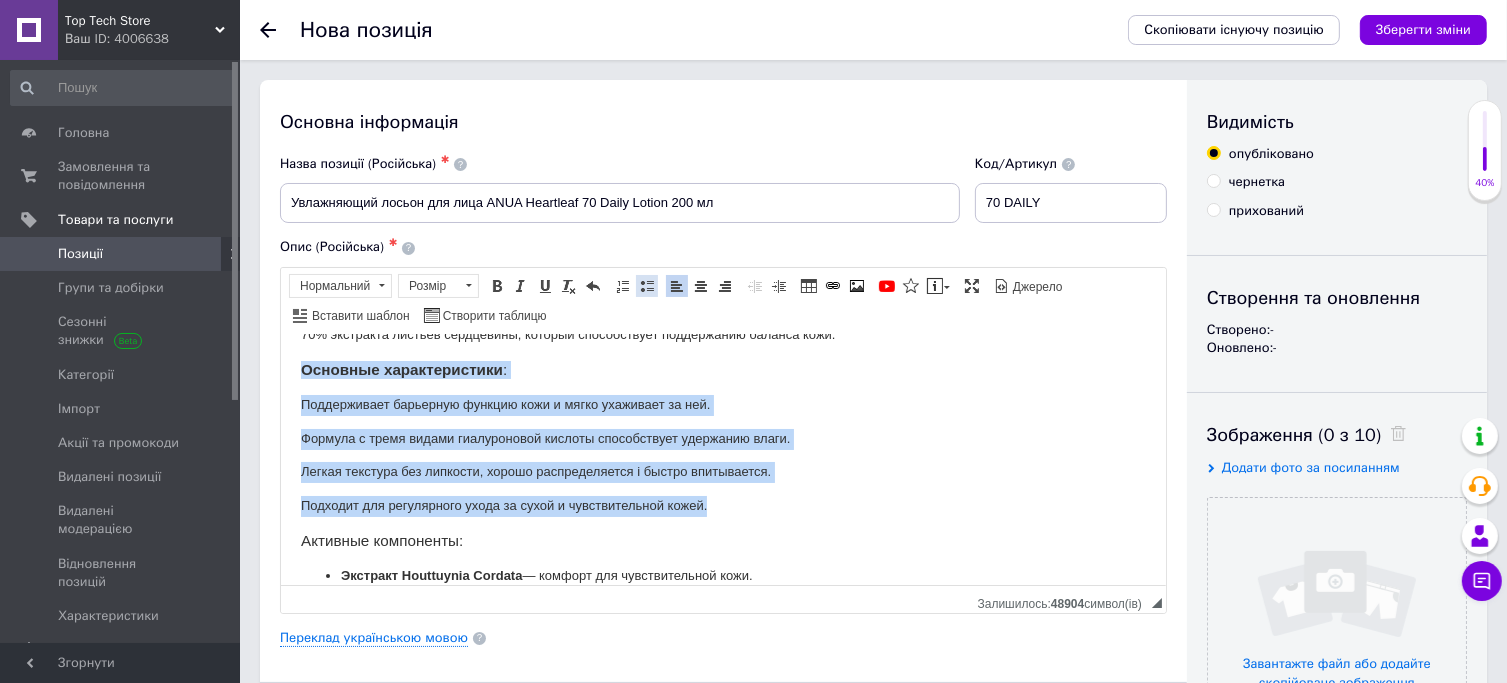click at bounding box center (647, 286) 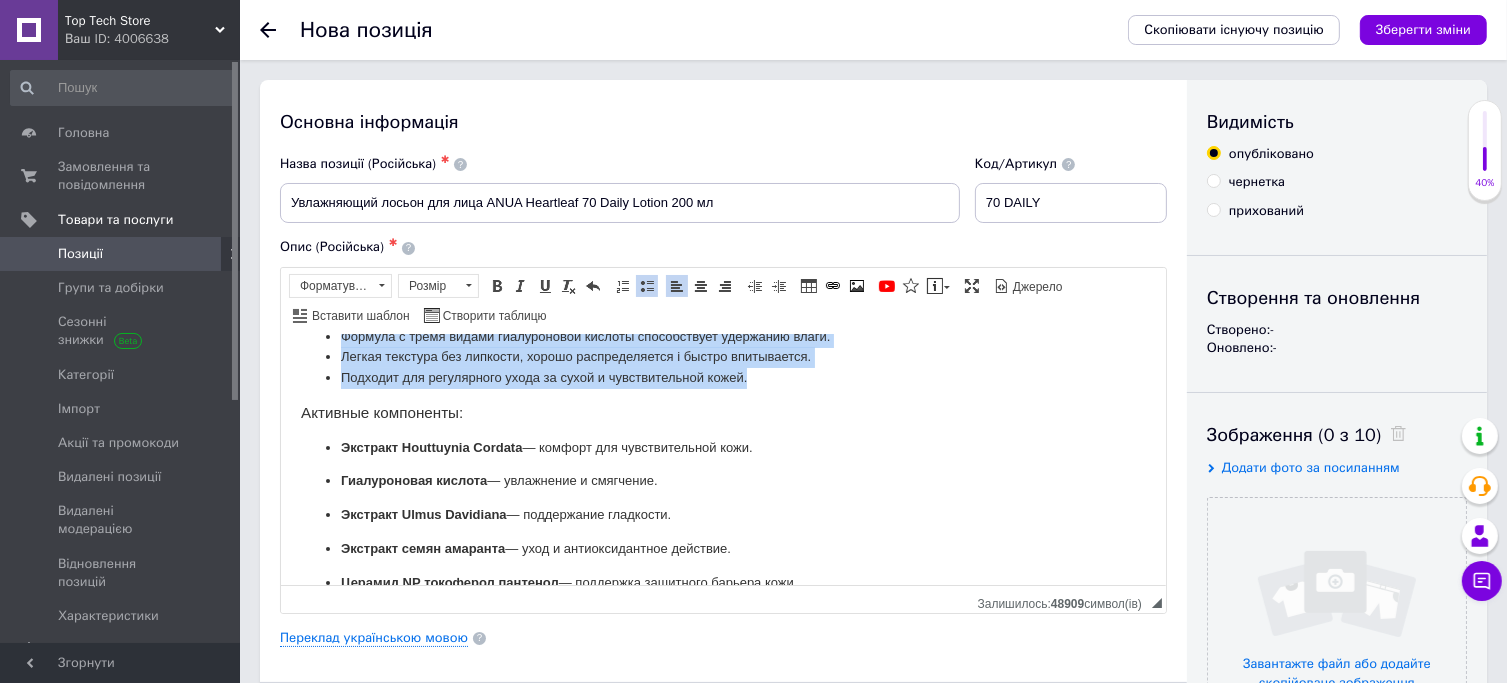 scroll, scrollTop: 180, scrollLeft: 0, axis: vertical 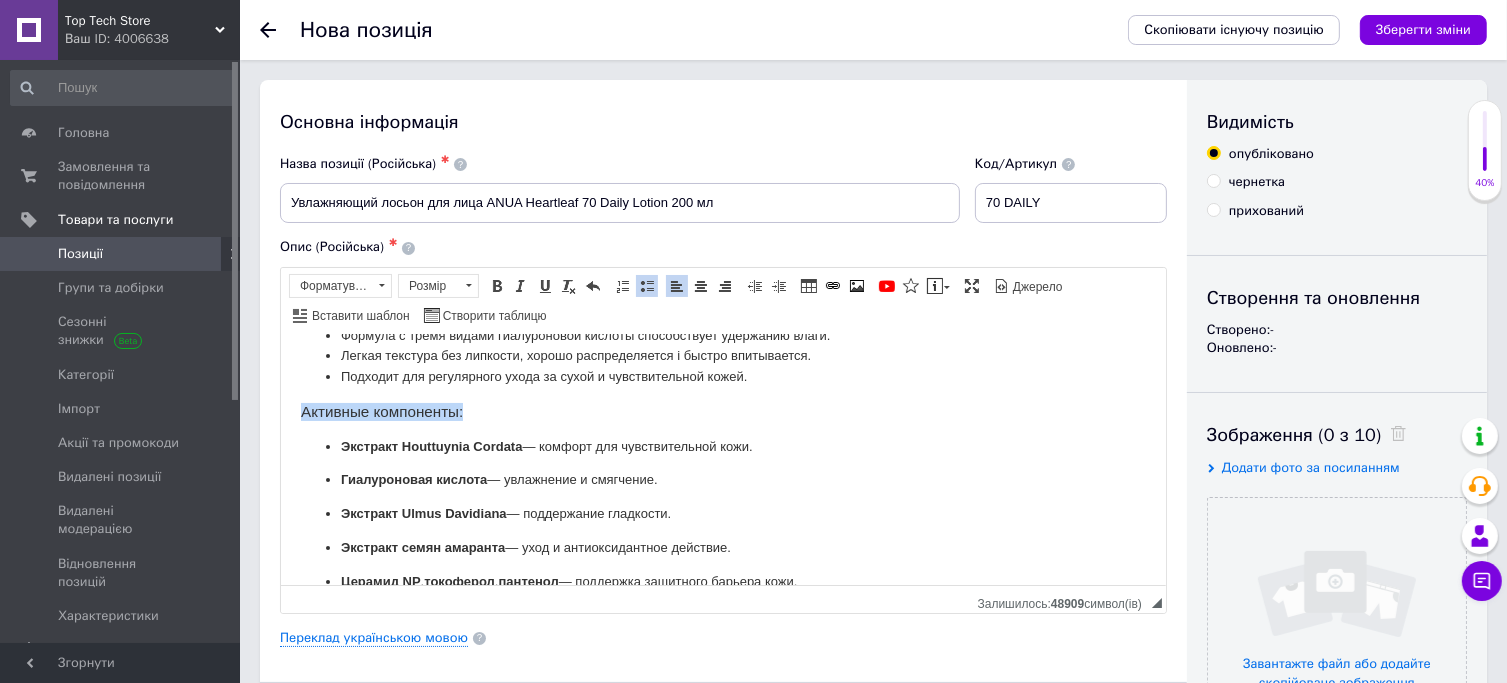 drag, startPoint x: 473, startPoint y: 412, endPoint x: 287, endPoint y: 377, distance: 189.26436 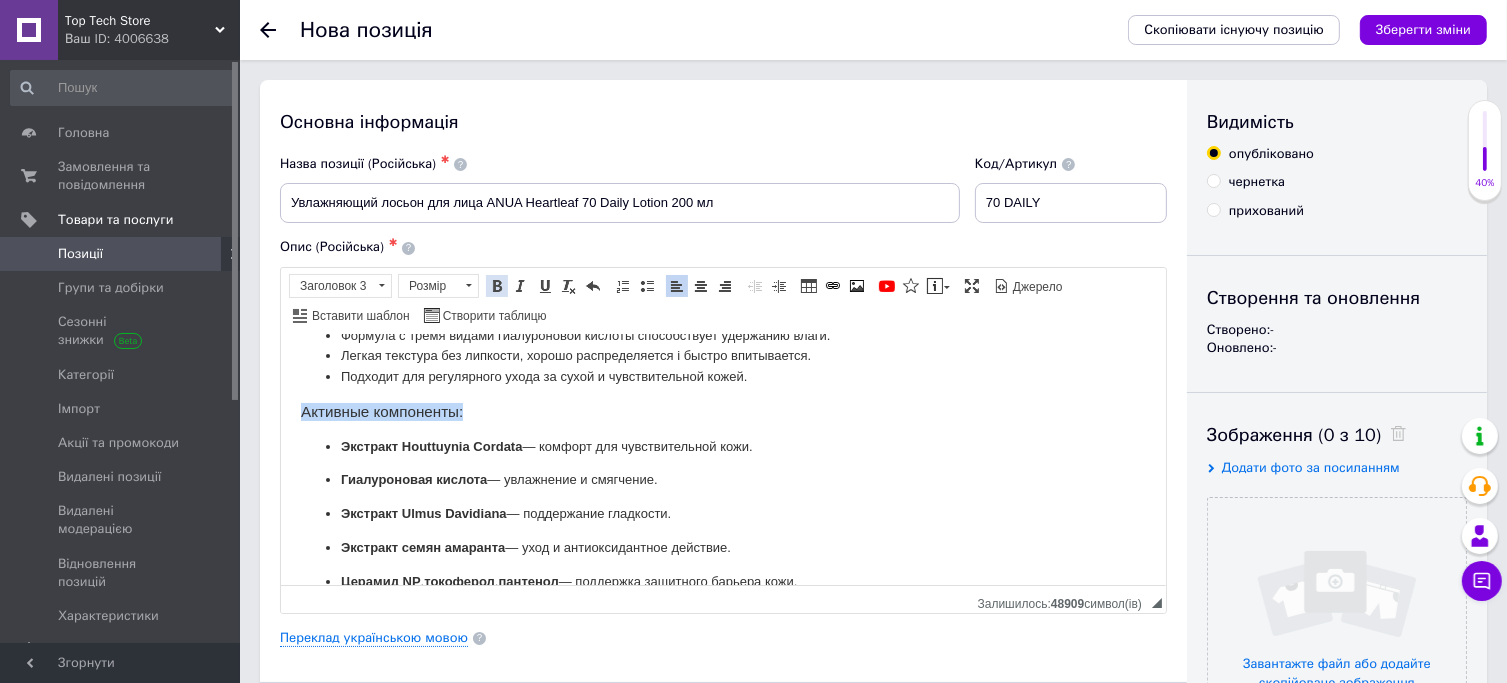 click at bounding box center [497, 286] 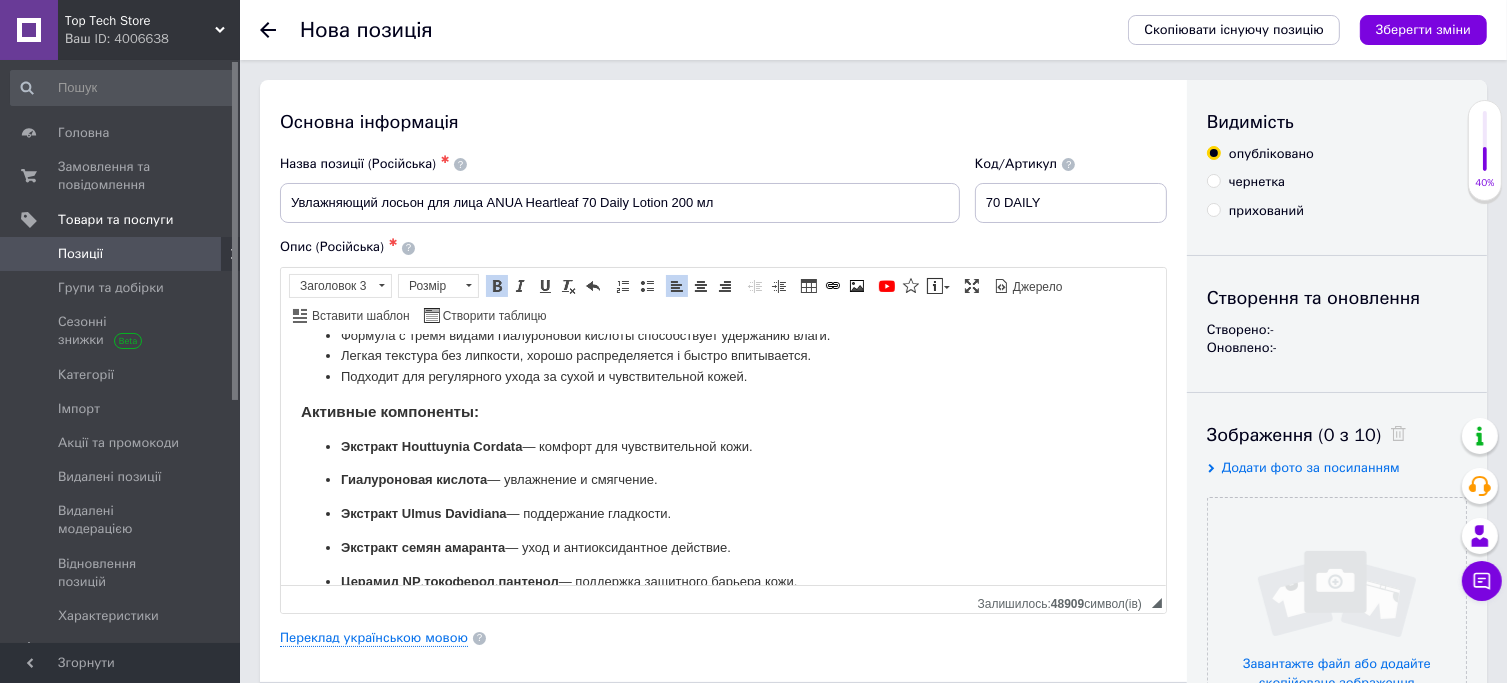 click on "[PERSON_NAME] кислота  — увлажнение и смягчение." at bounding box center [722, 479] 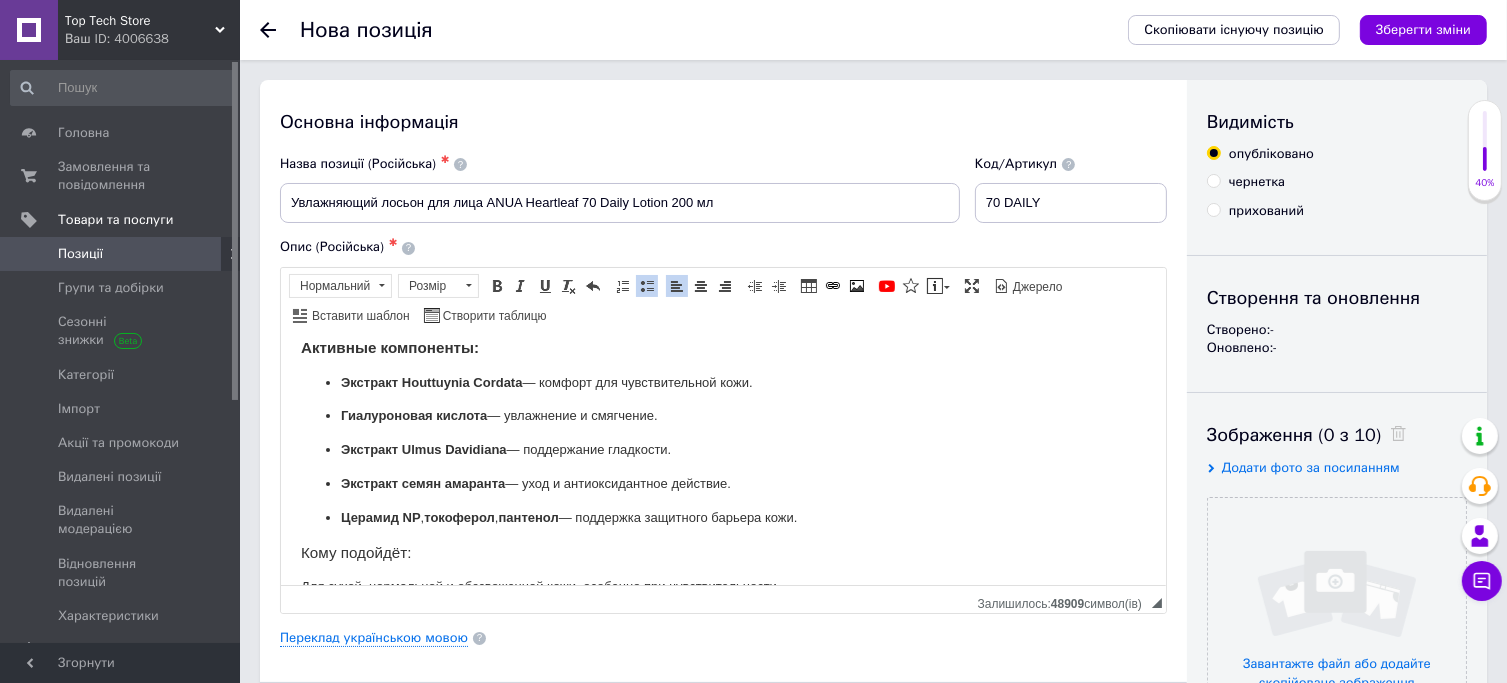 scroll, scrollTop: 242, scrollLeft: 0, axis: vertical 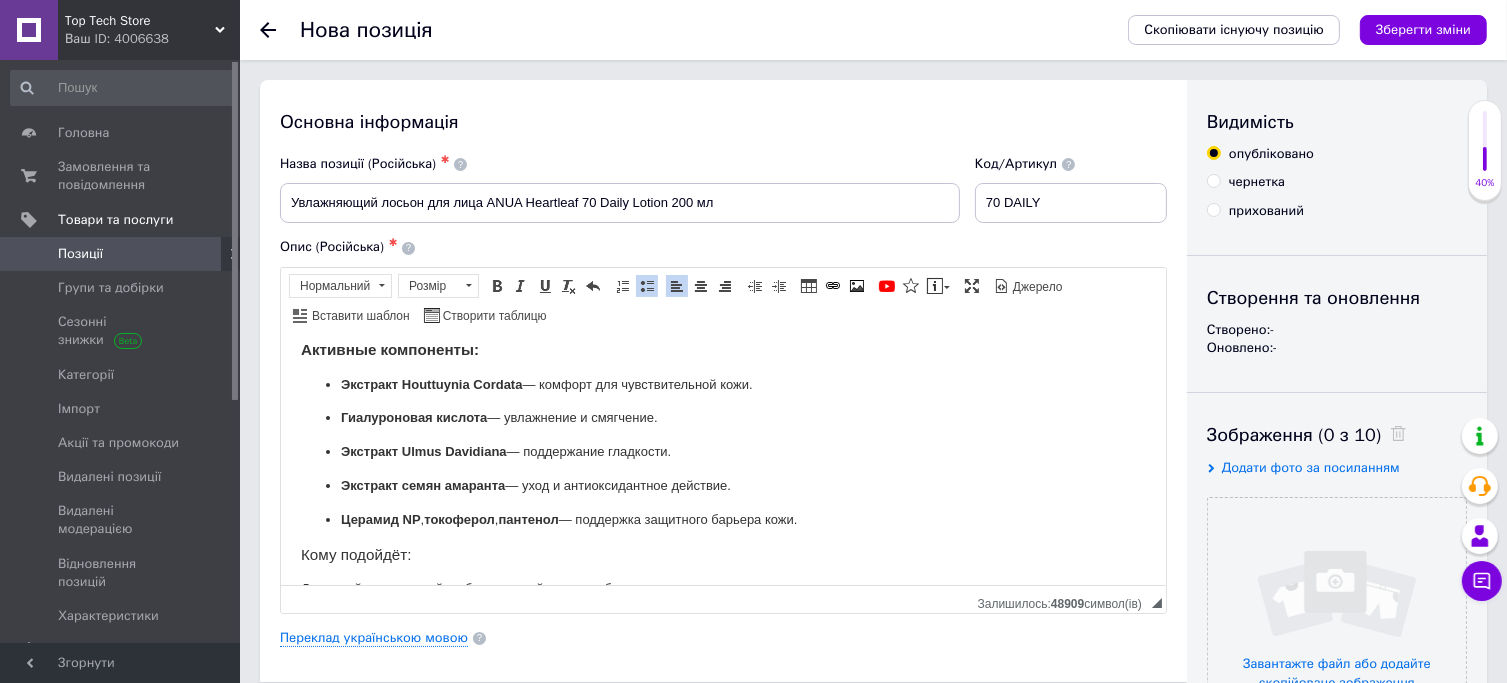 drag, startPoint x: 811, startPoint y: 521, endPoint x: 324, endPoint y: 391, distance: 504.05258 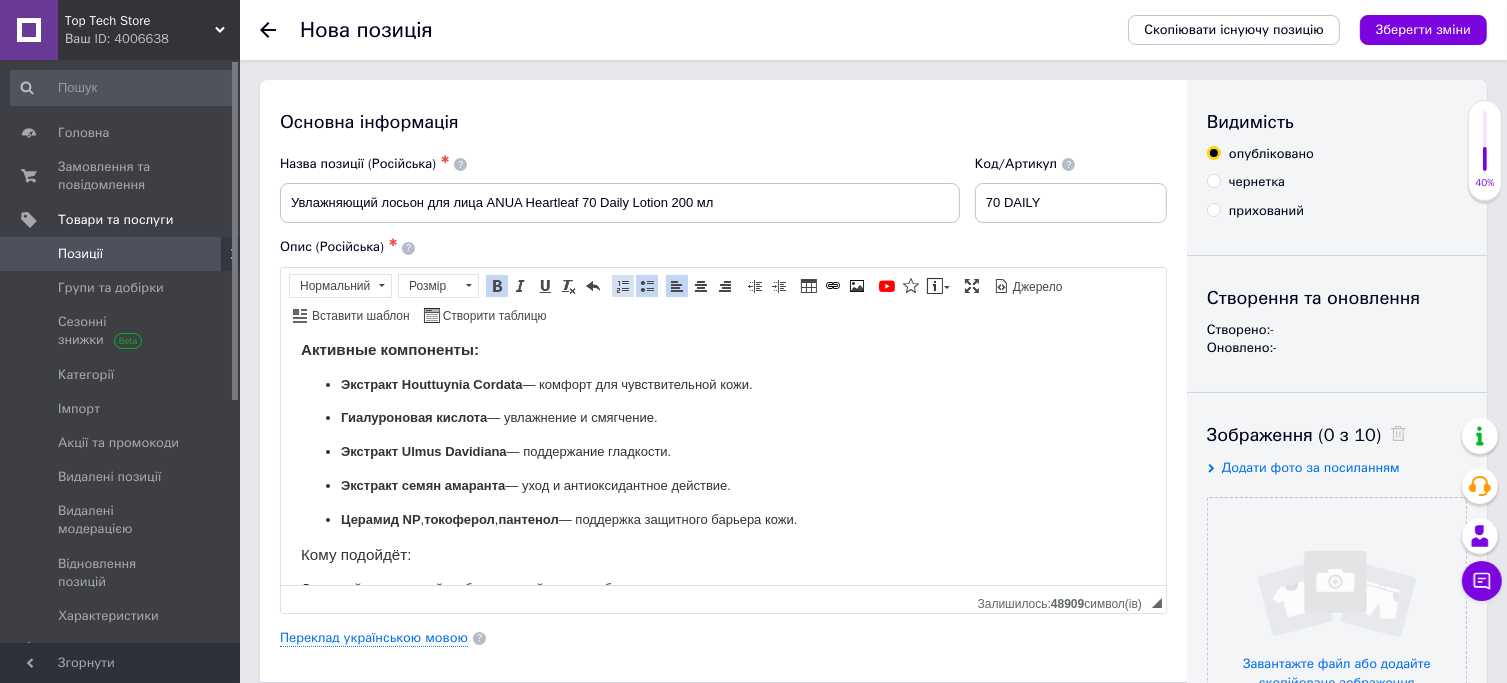 click at bounding box center [623, 286] 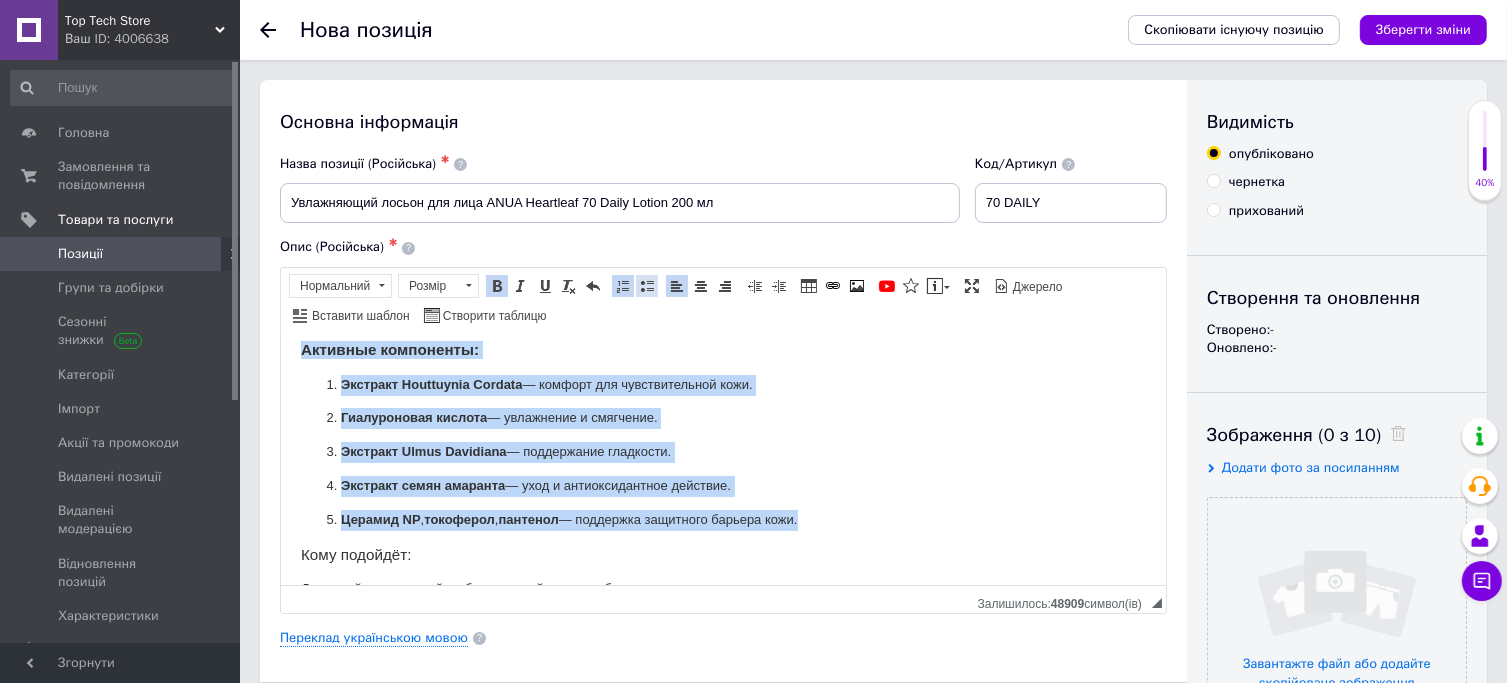 click at bounding box center [647, 286] 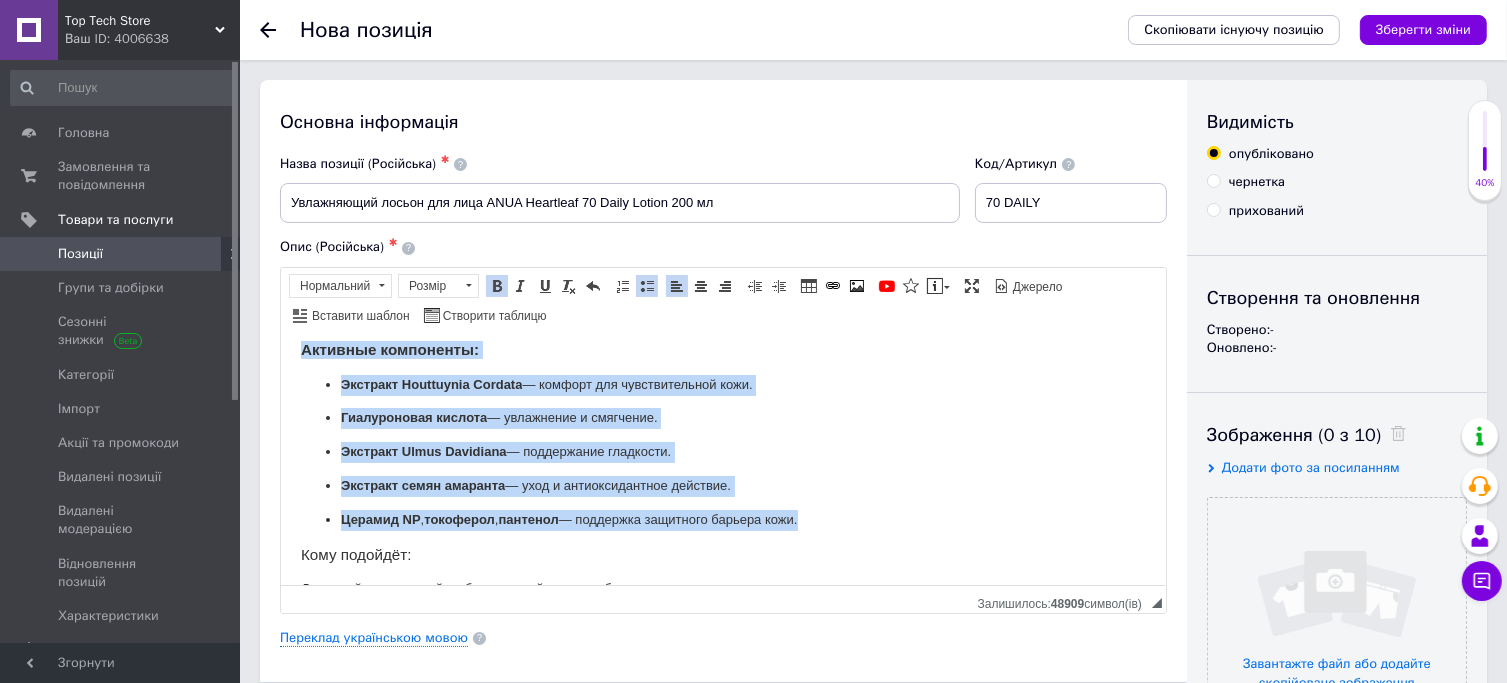 click at bounding box center [647, 286] 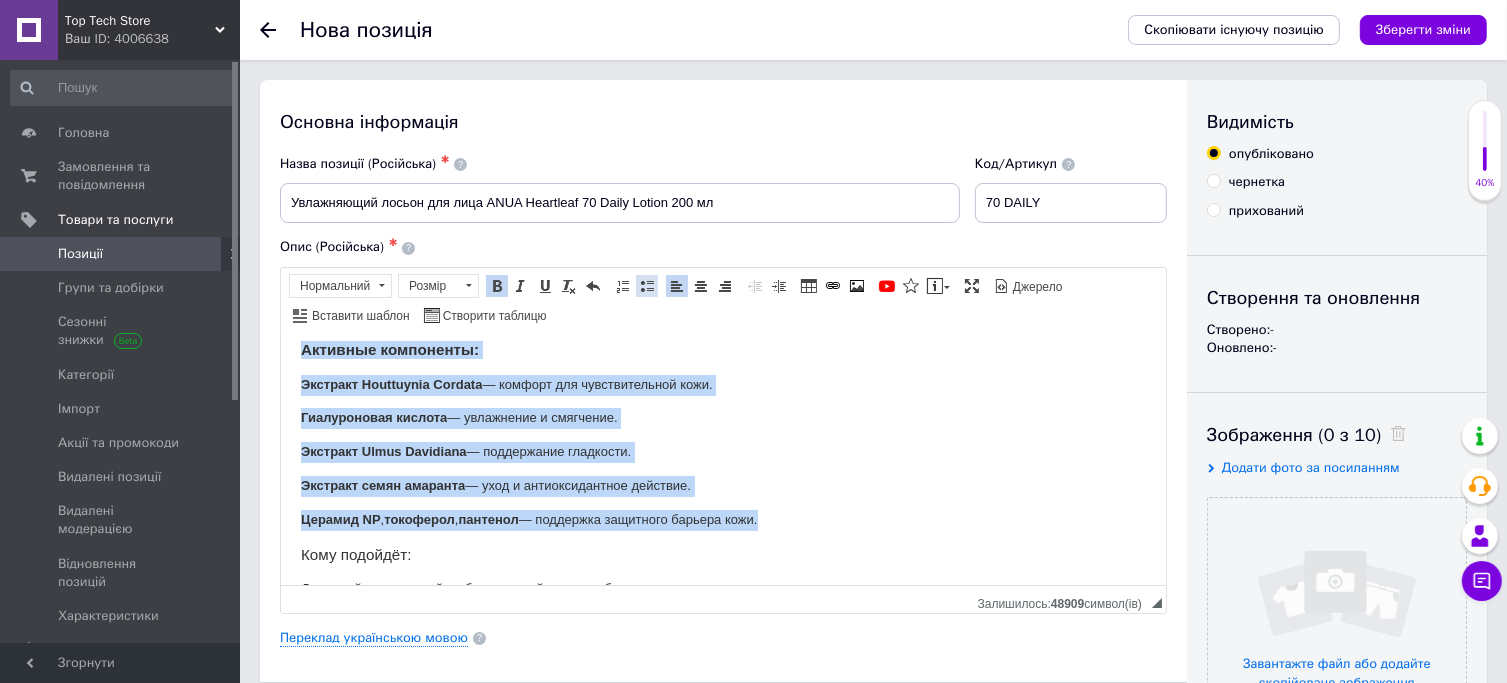 click at bounding box center (647, 286) 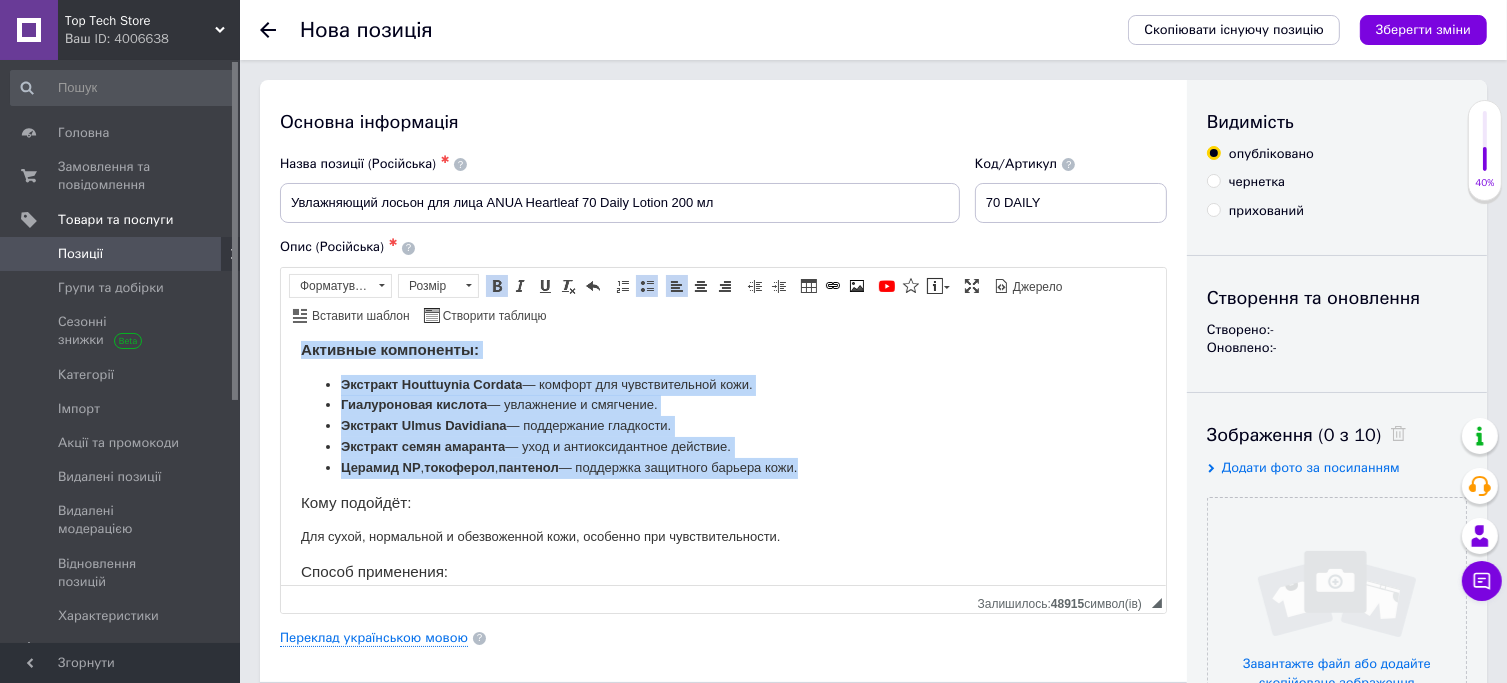 click on "Экстракт Houttuynia Cordata  — комфорт для чувствительной кожи." at bounding box center [722, 384] 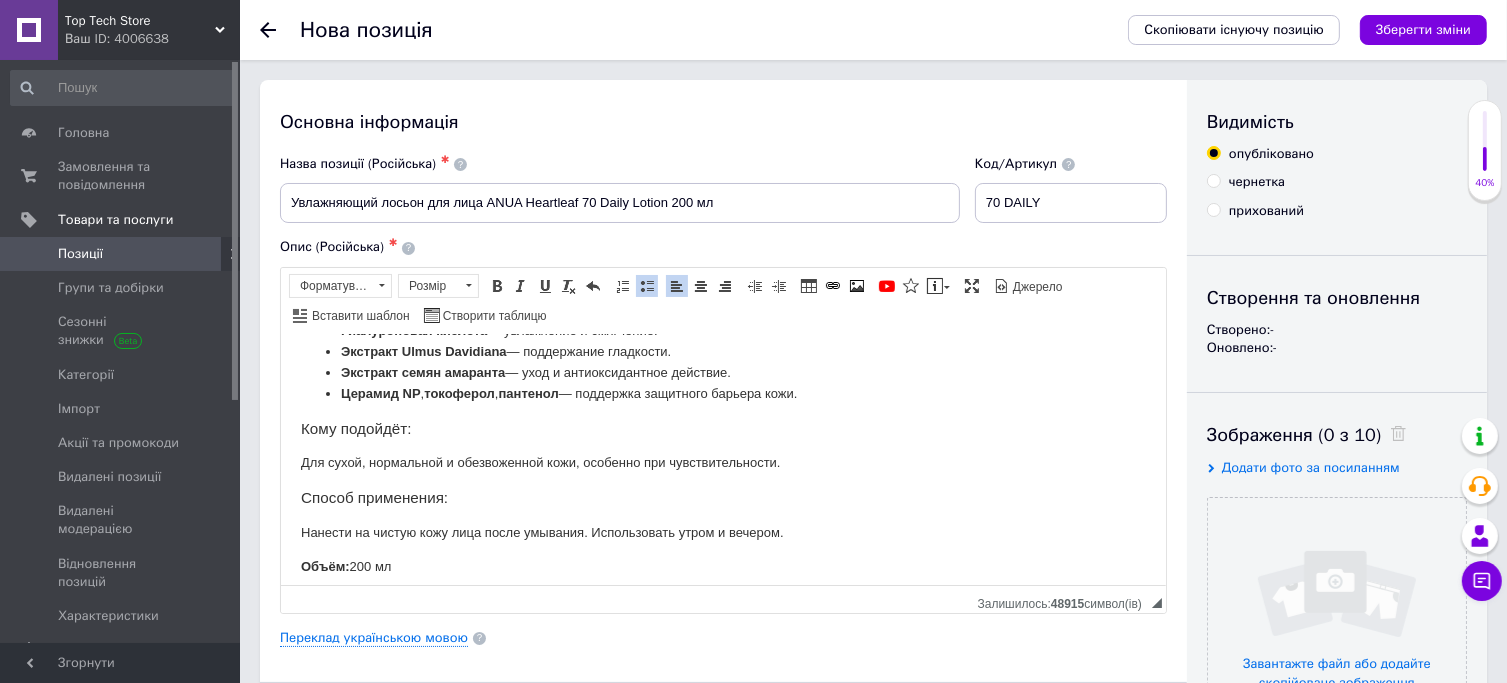 scroll, scrollTop: 328, scrollLeft: 0, axis: vertical 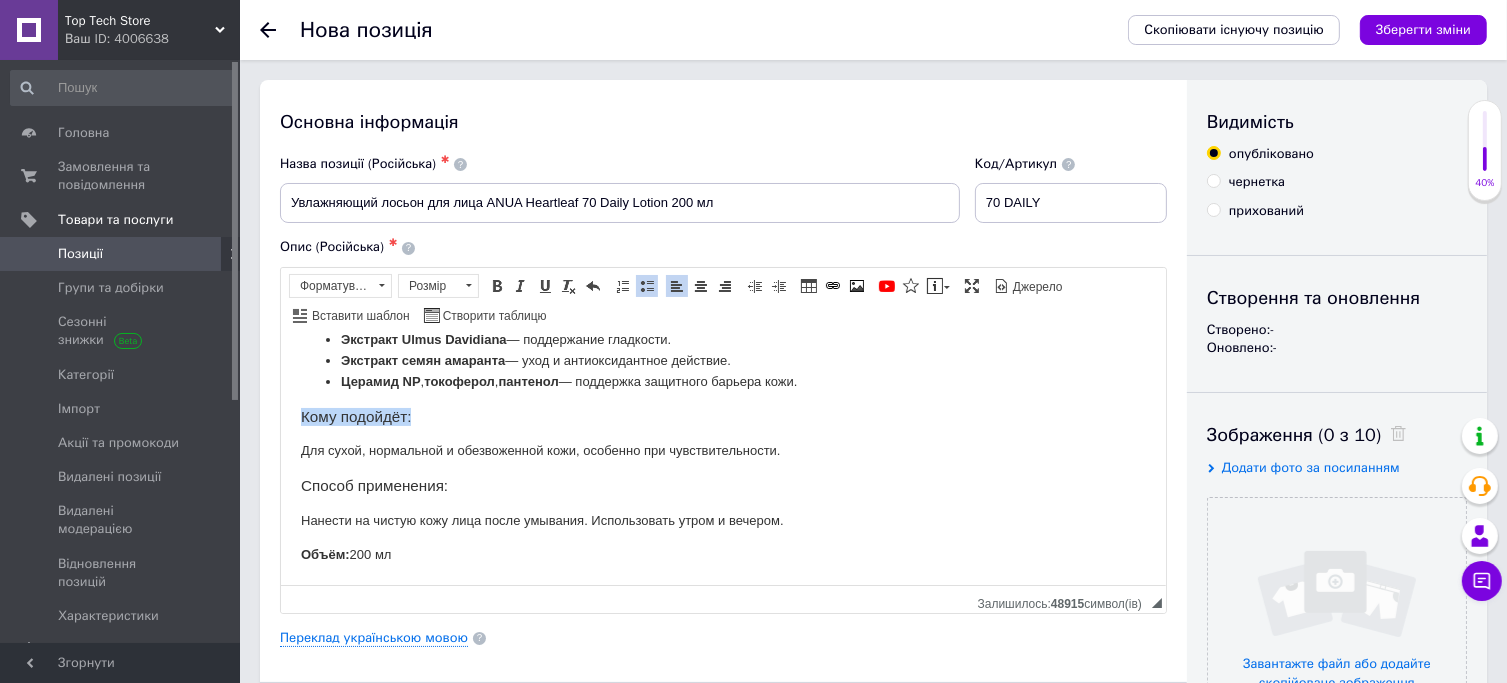 drag, startPoint x: 412, startPoint y: 416, endPoint x: 296, endPoint y: 414, distance: 116.01724 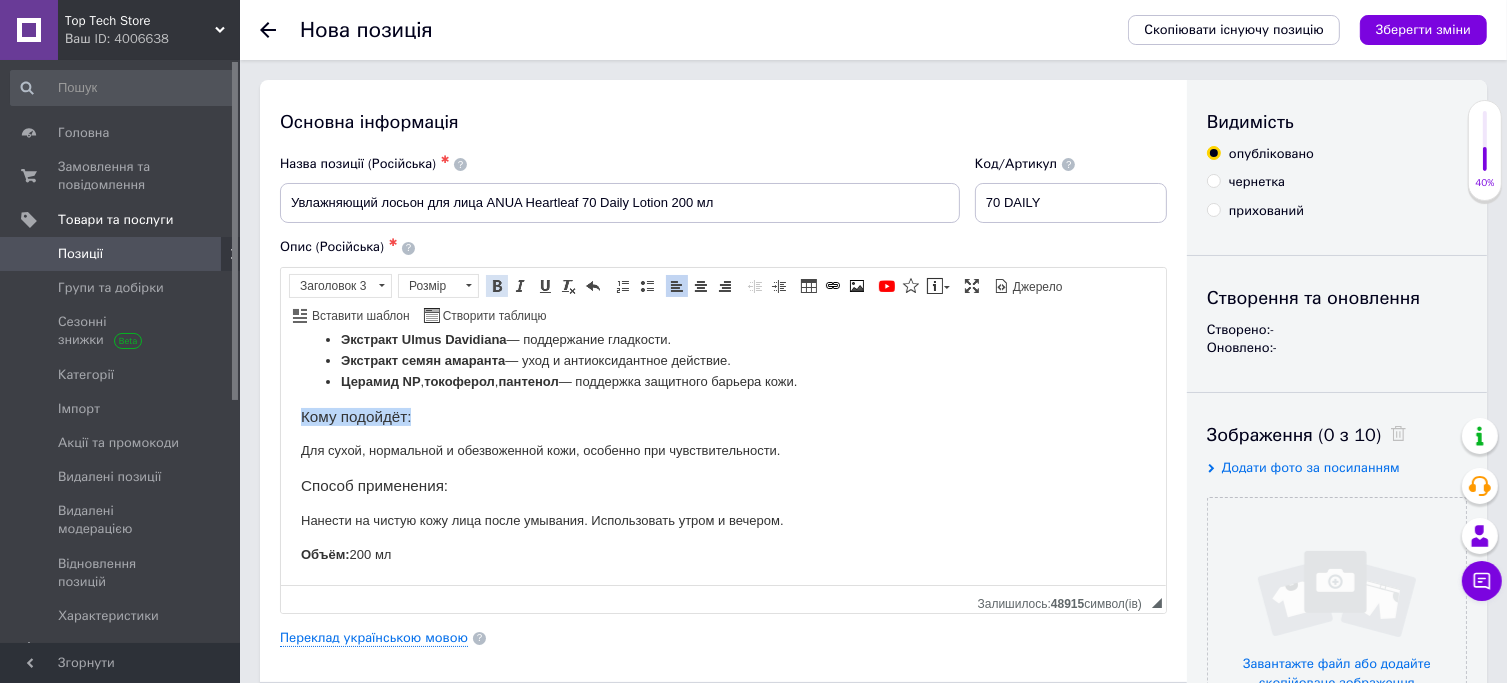 click at bounding box center (497, 286) 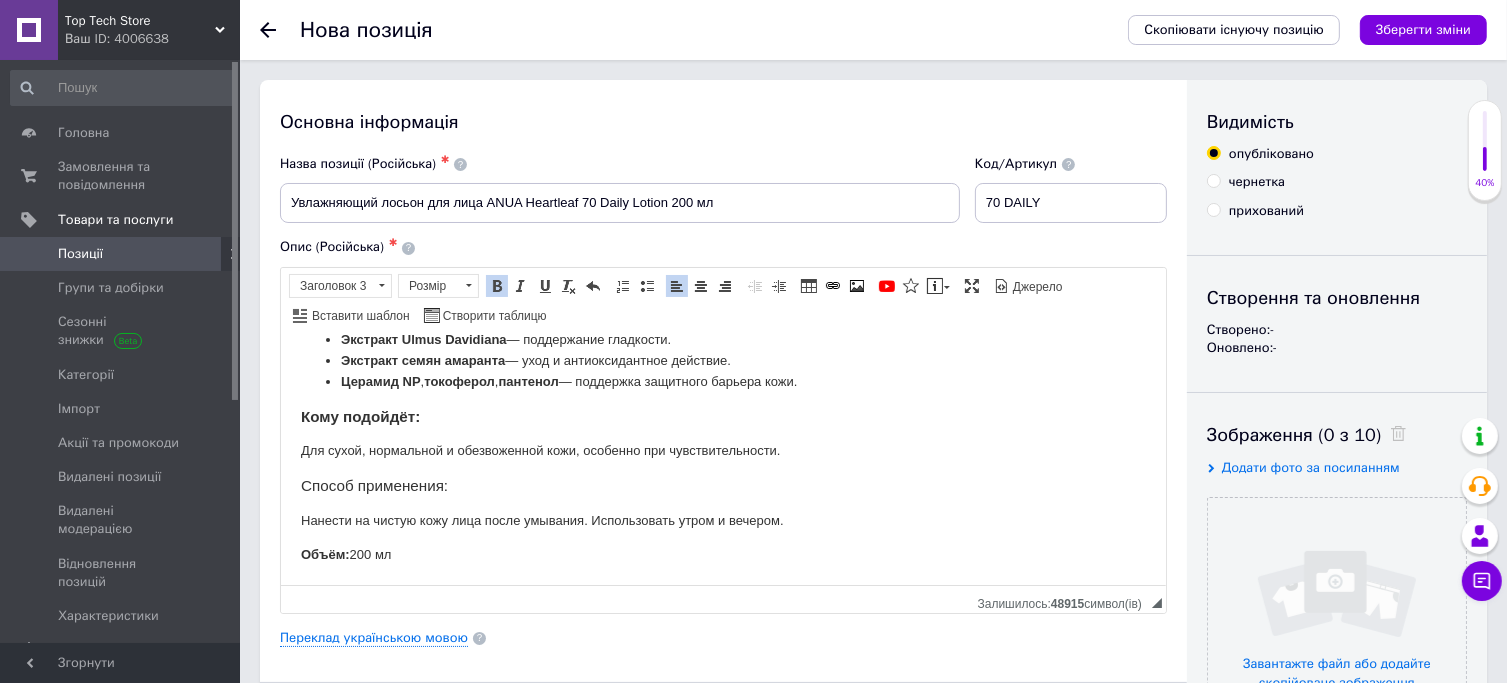 click on "Способ применения:" at bounding box center (722, 485) 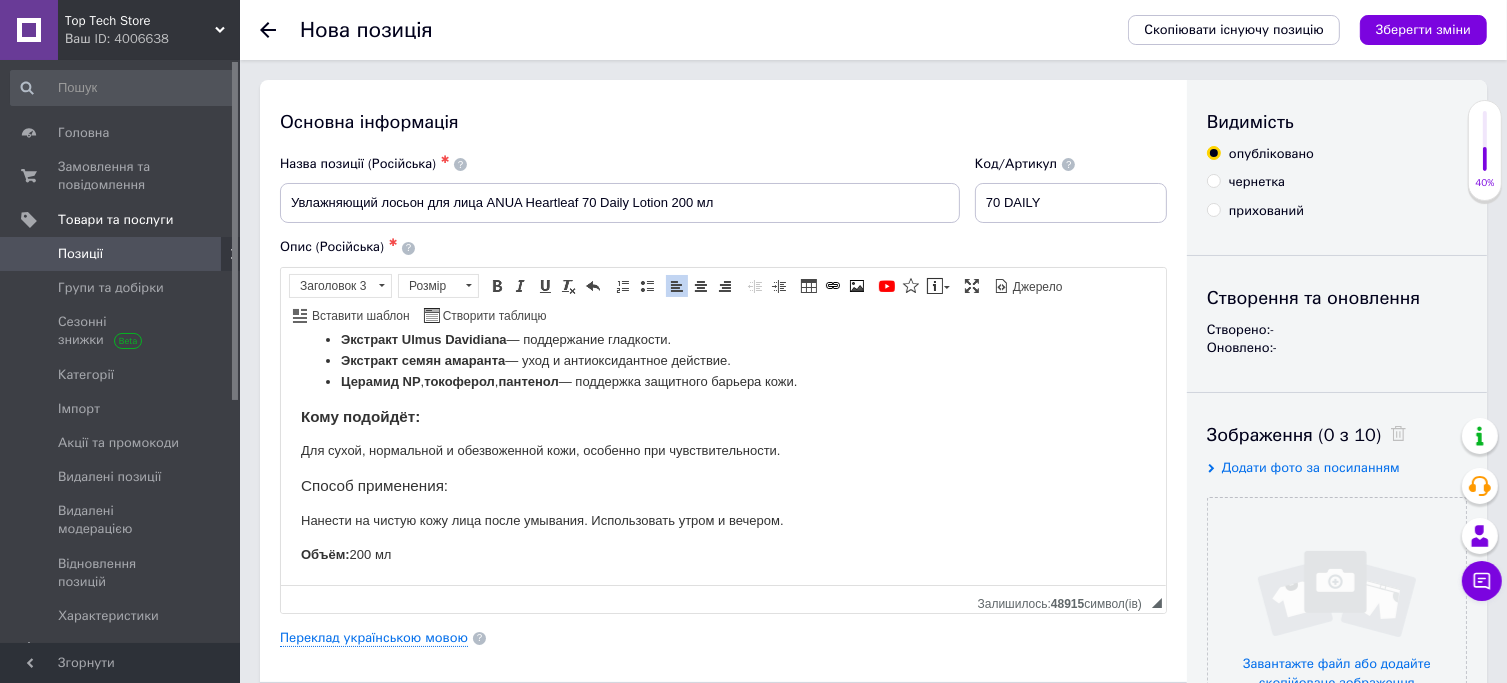 click on "Способ применения:" at bounding box center [722, 485] 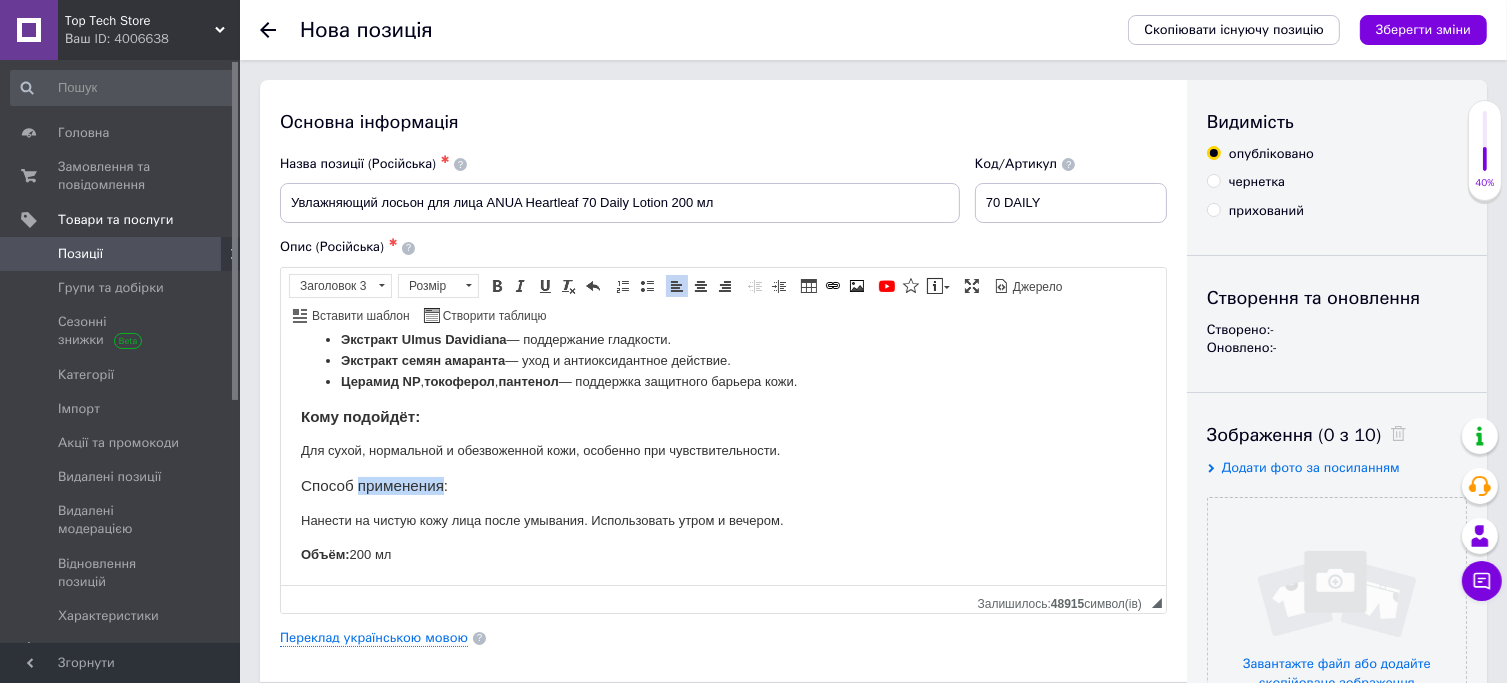 click on "Способ применения:" at bounding box center (722, 485) 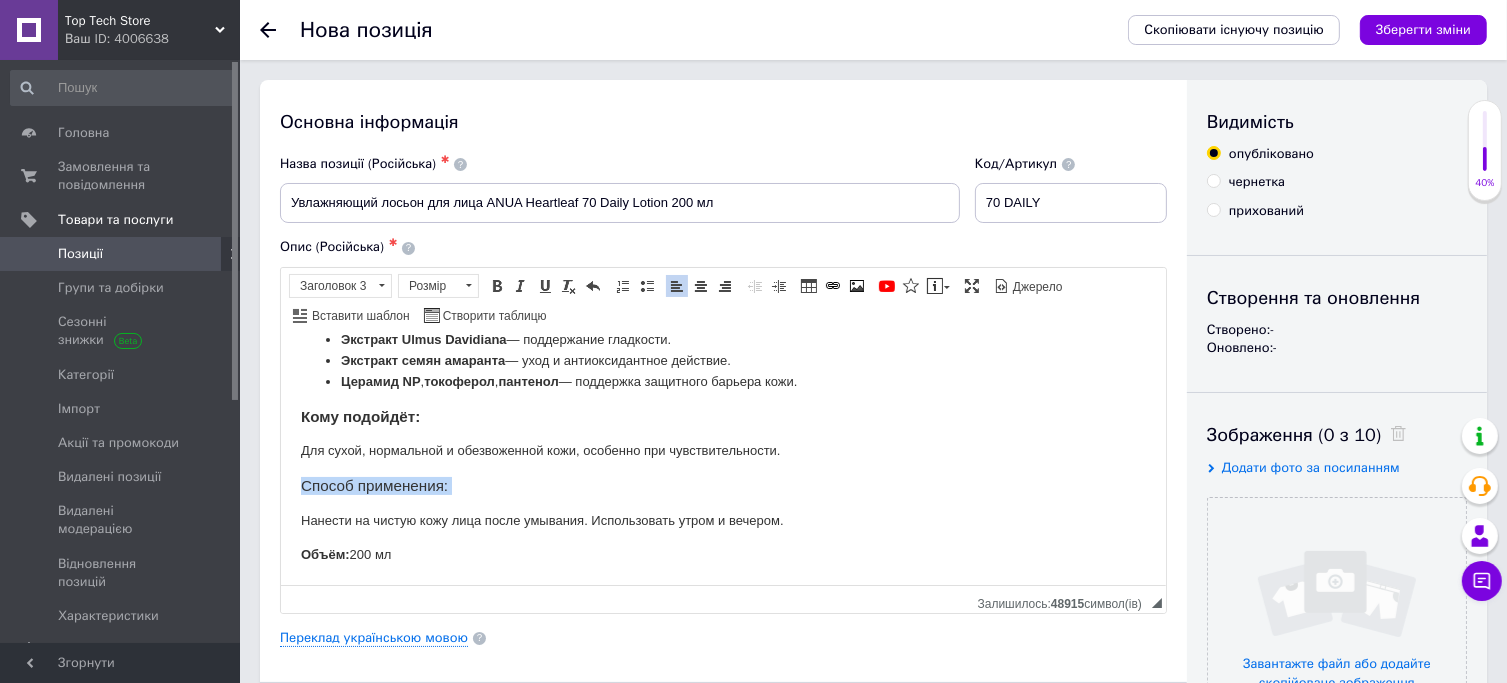 click on "Способ применения:" at bounding box center [722, 485] 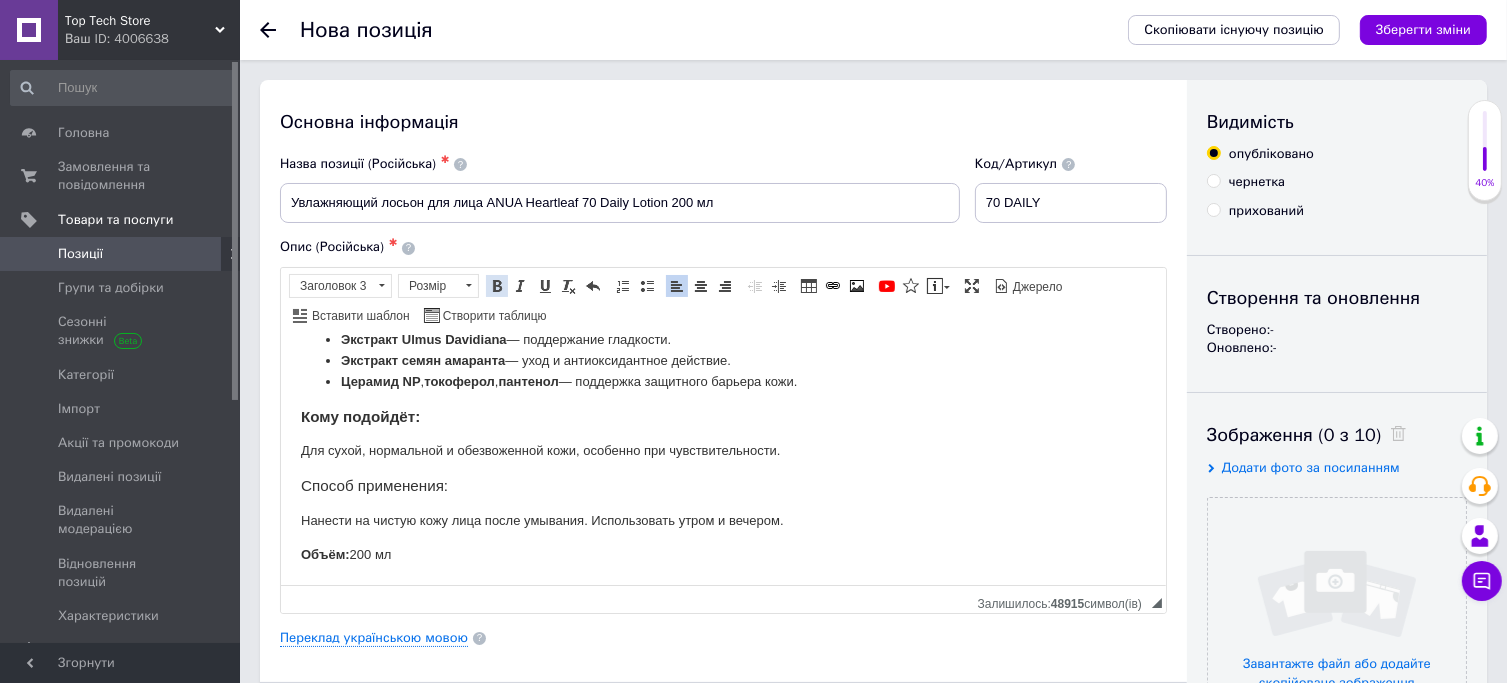 click at bounding box center [497, 286] 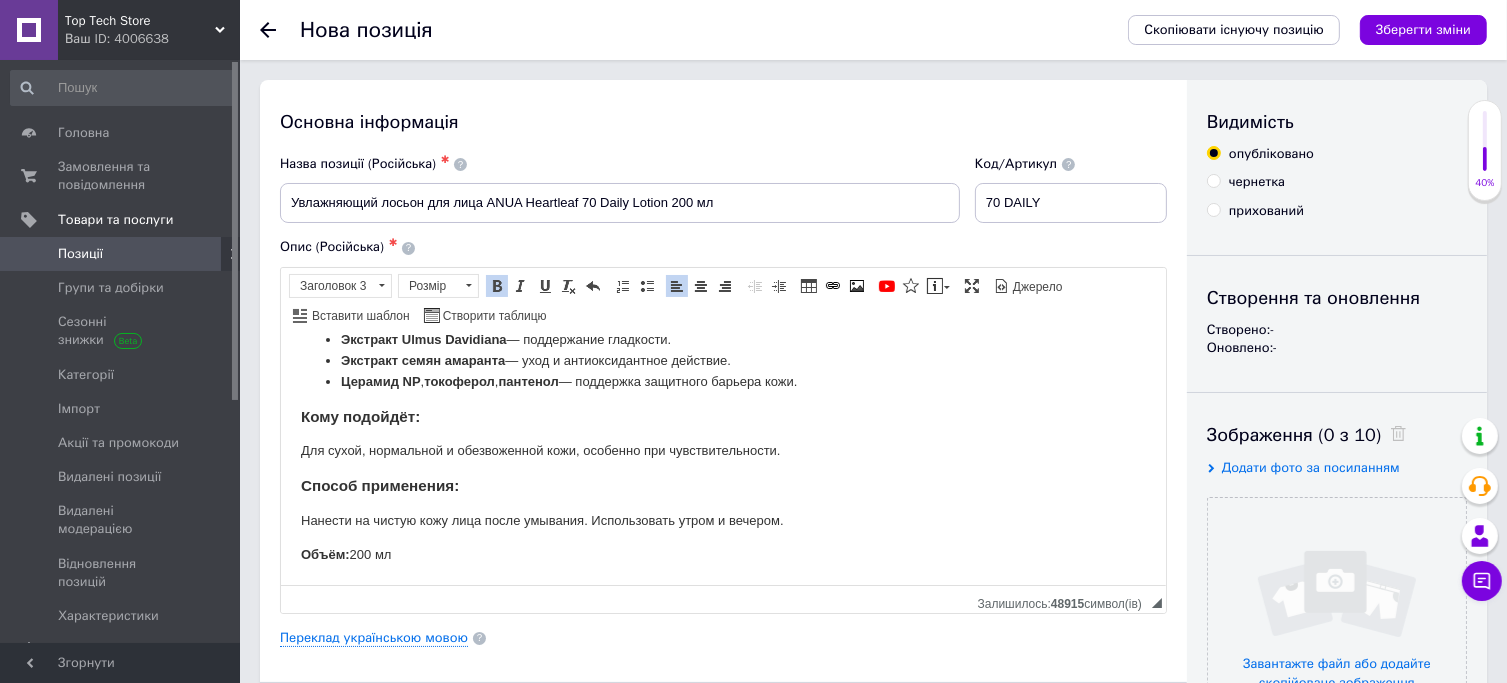 click on "Увлажняющий лосьон для лица ANUA Heartleaf 70 Daily Lotion 200 мл ANUA Heartleaf 70 Daily Lotion  — это мягкий лосьон для ежедневного ухода, созданный с акцентом на комфорт и увлажнение. В составе 70% экстракта листьев сердцевины, который способствует поддержанию баланса кожи. Основные характеристики : Поддерживает барьерную функцию кожи и мягко ухаживает за ней. Формула с тремя видами гиалуроновой кислоты способствует удержанию влаги. Легкая текстура без липкости, хорошо распределяется і быстро впитывается. Подходит для регулярного ухода за сухой и чувствительной кожей. ,  ,   200 мл" at bounding box center [722, 295] 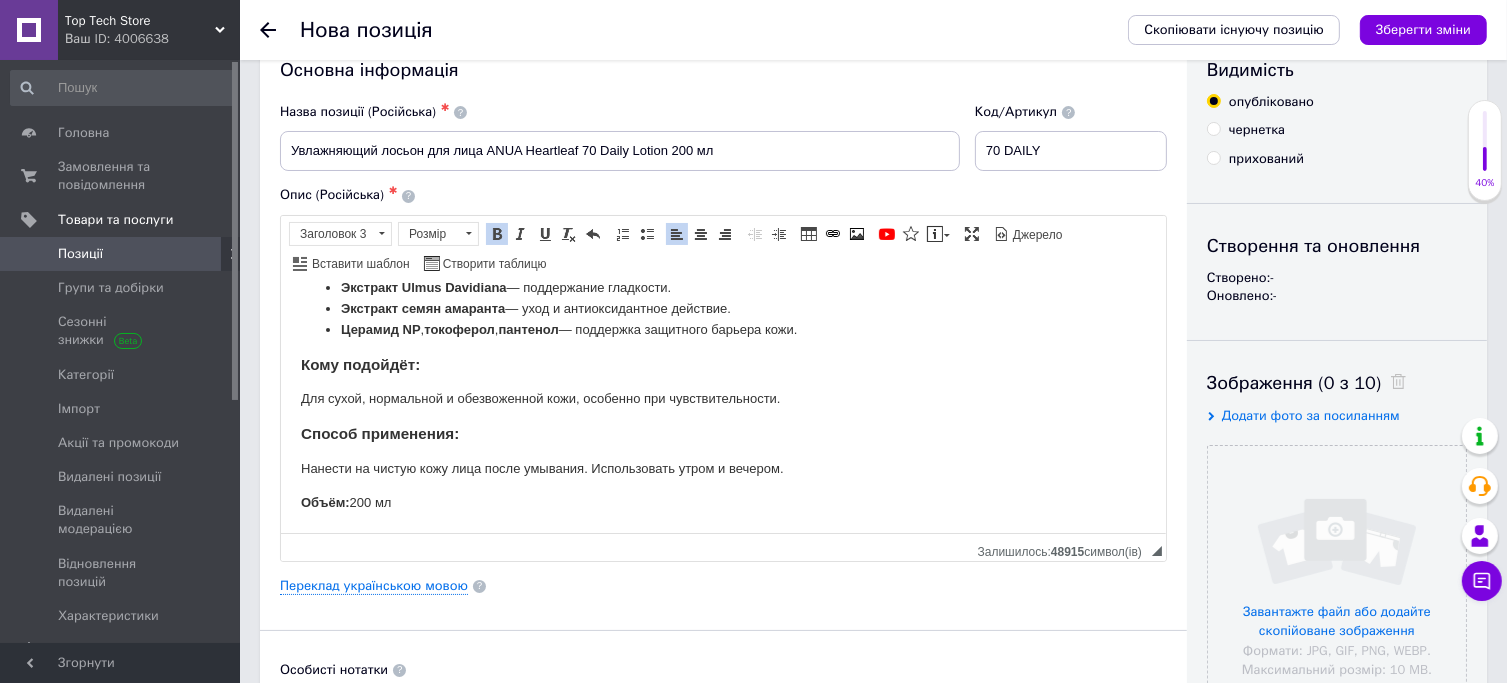 scroll, scrollTop: 55, scrollLeft: 0, axis: vertical 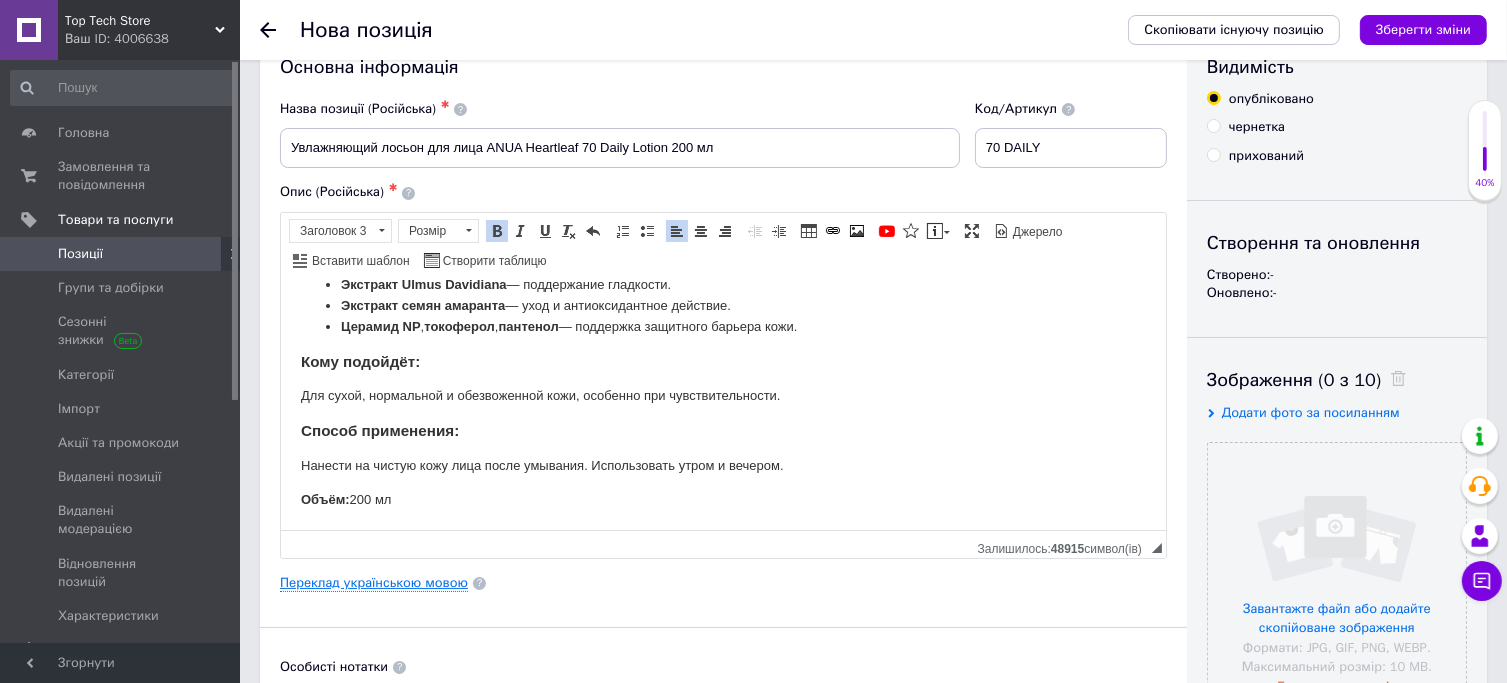 click on "Переклад українською мовою" at bounding box center (374, 583) 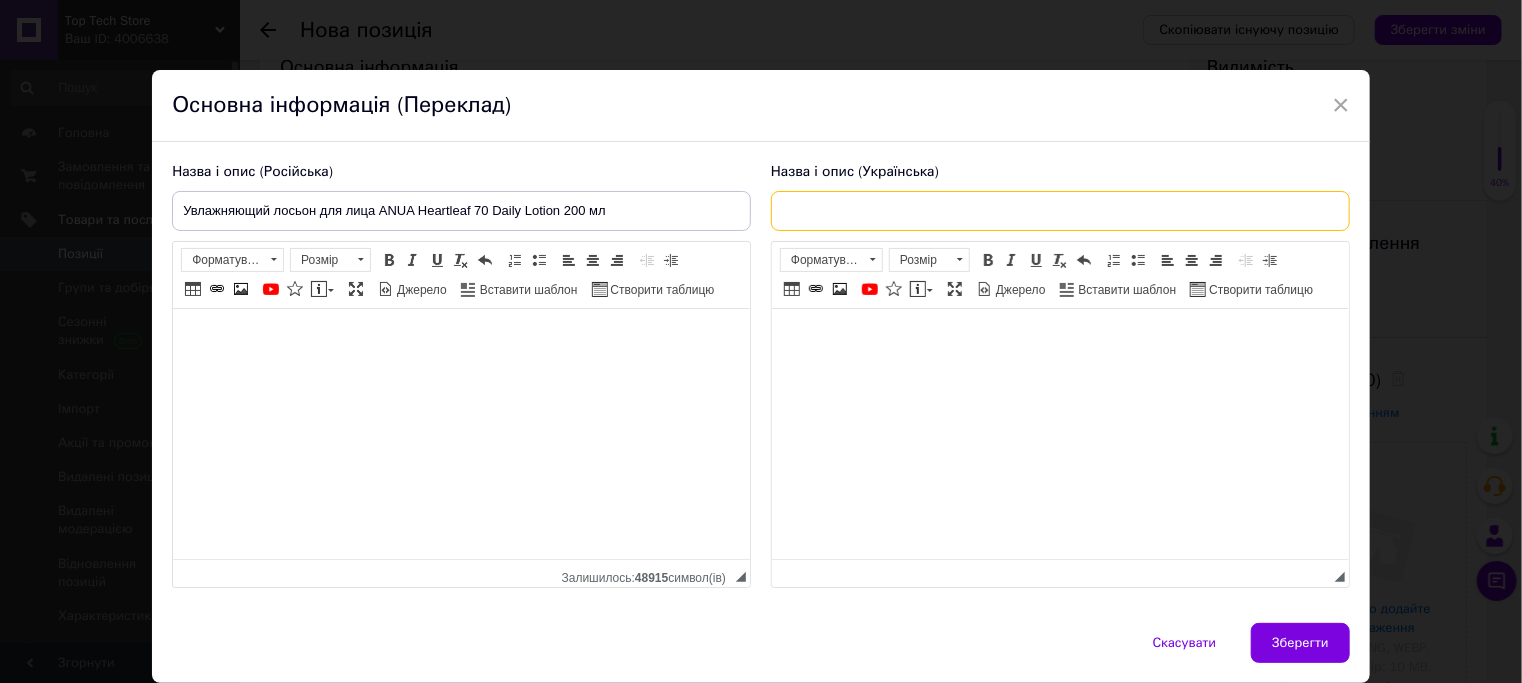 click at bounding box center [1060, 211] 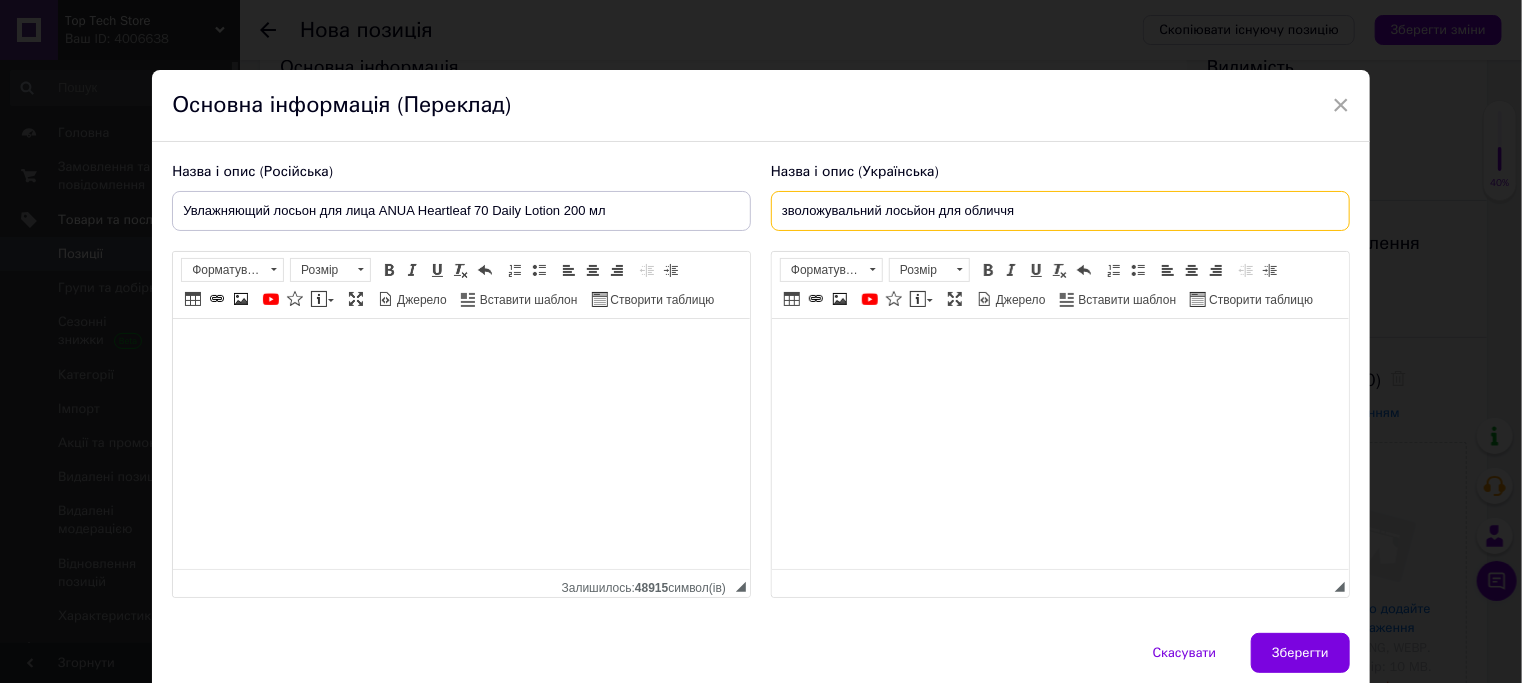 click on "зволожувальний лосьйон для обличчя" at bounding box center [1060, 211] 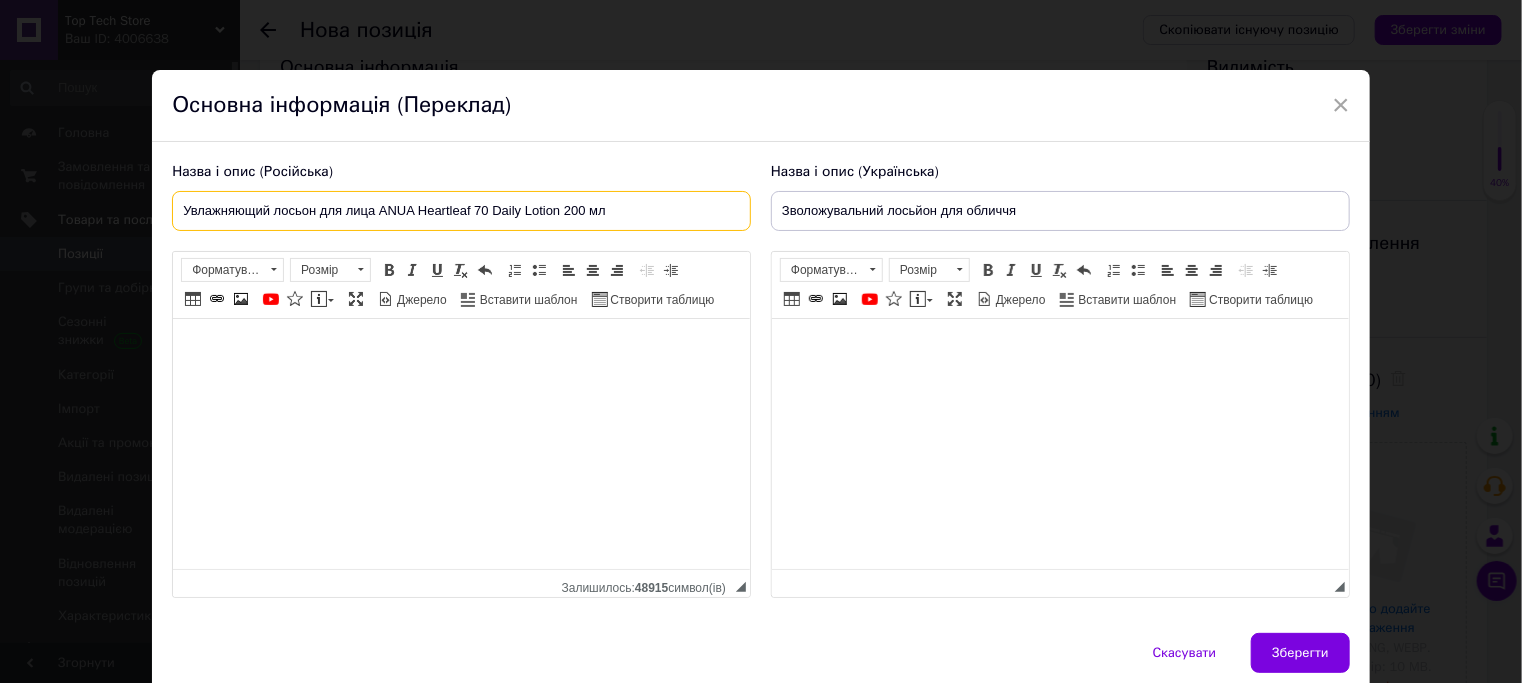 drag, startPoint x: 378, startPoint y: 211, endPoint x: 606, endPoint y: 201, distance: 228.2192 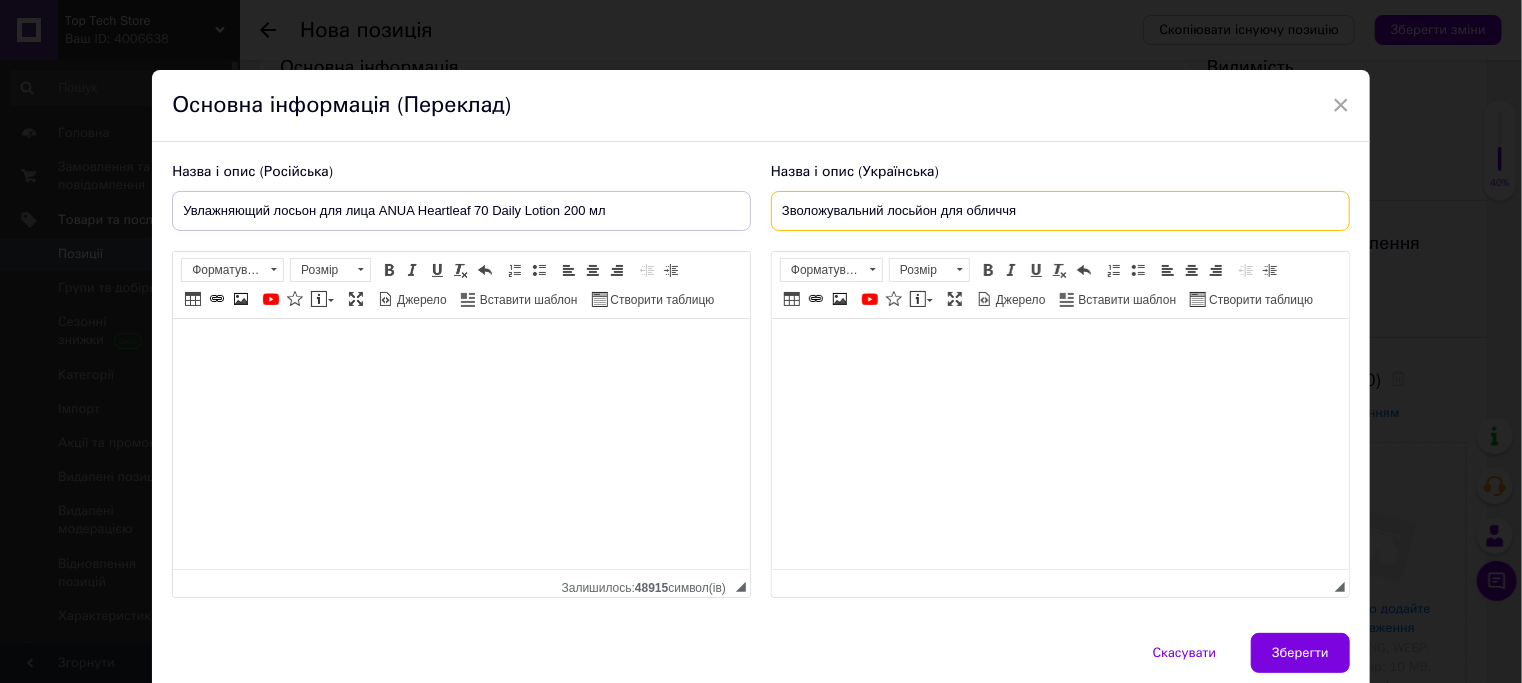 click on "Зволожувальний лосьйон для обличчя" at bounding box center [1060, 211] 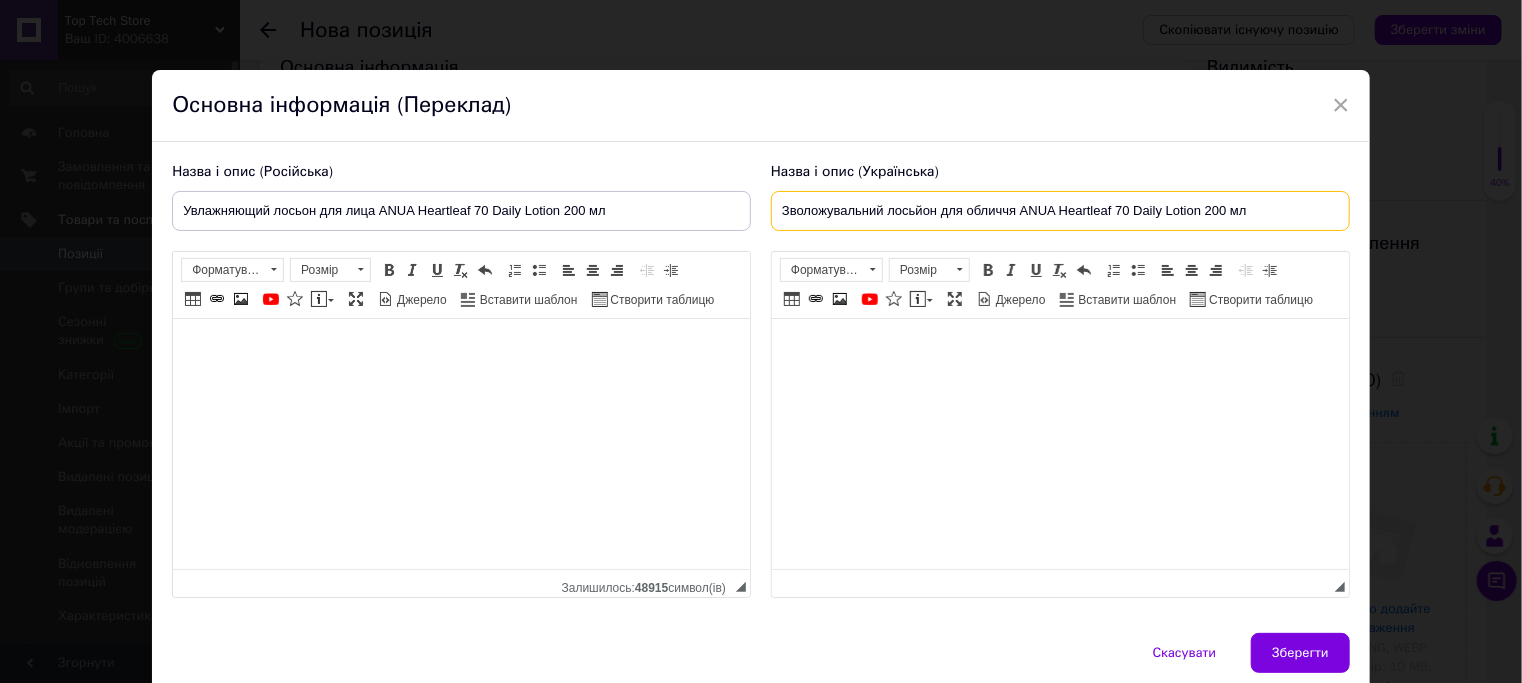 click on "Зволожувальний лосьйон для обличчя ANUA Heartleaf 70 Daily Lotion 200 мл" at bounding box center (1060, 211) 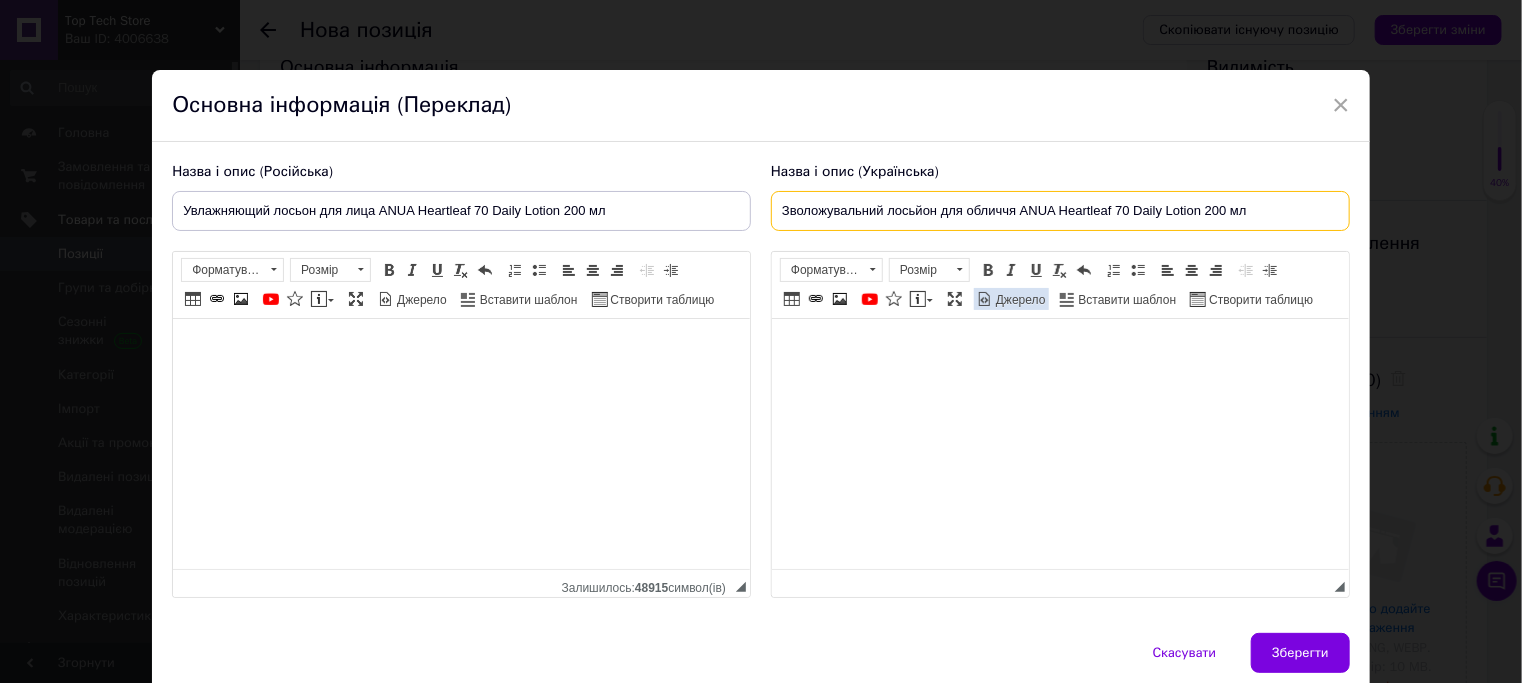 type on "Зволожувальний лосьйон для обличчя ANUA Heartleaf 70 Daily Lotion 200 мл" 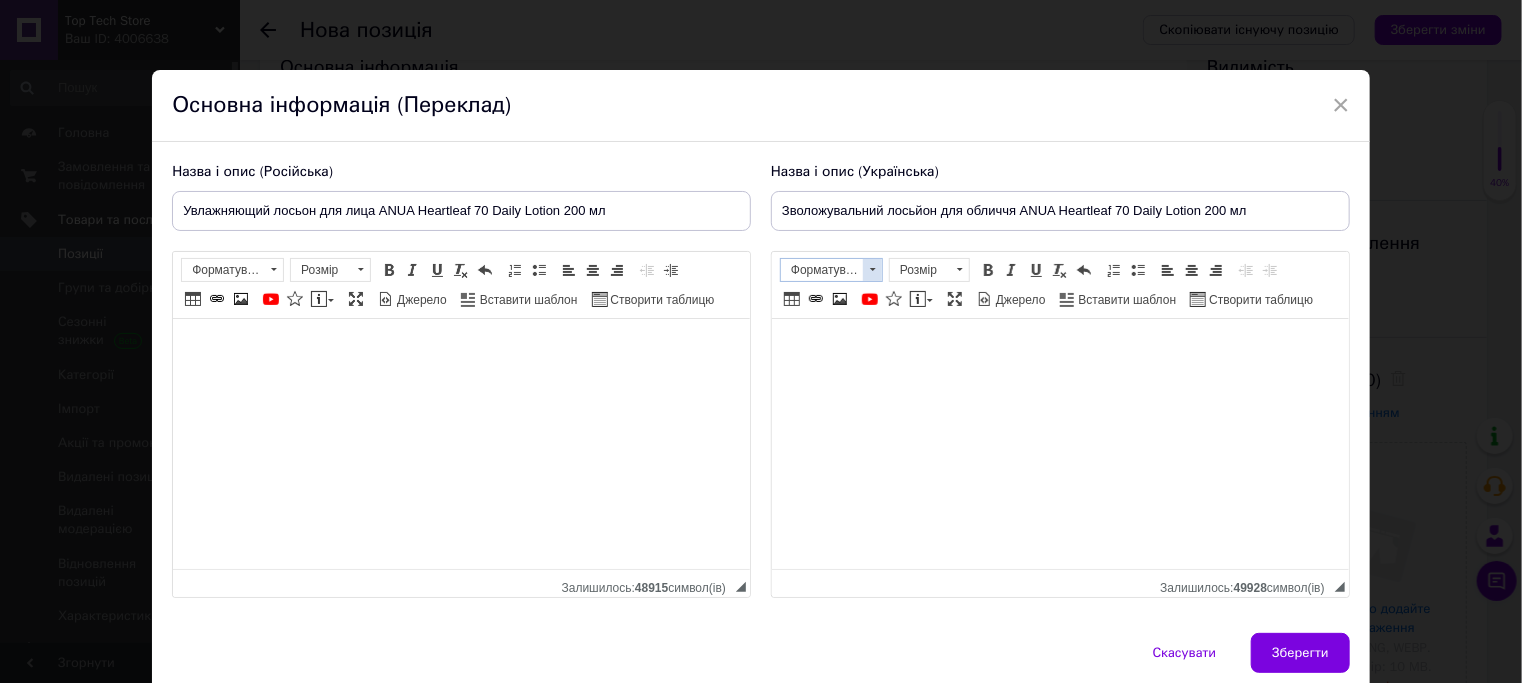click at bounding box center (872, 270) 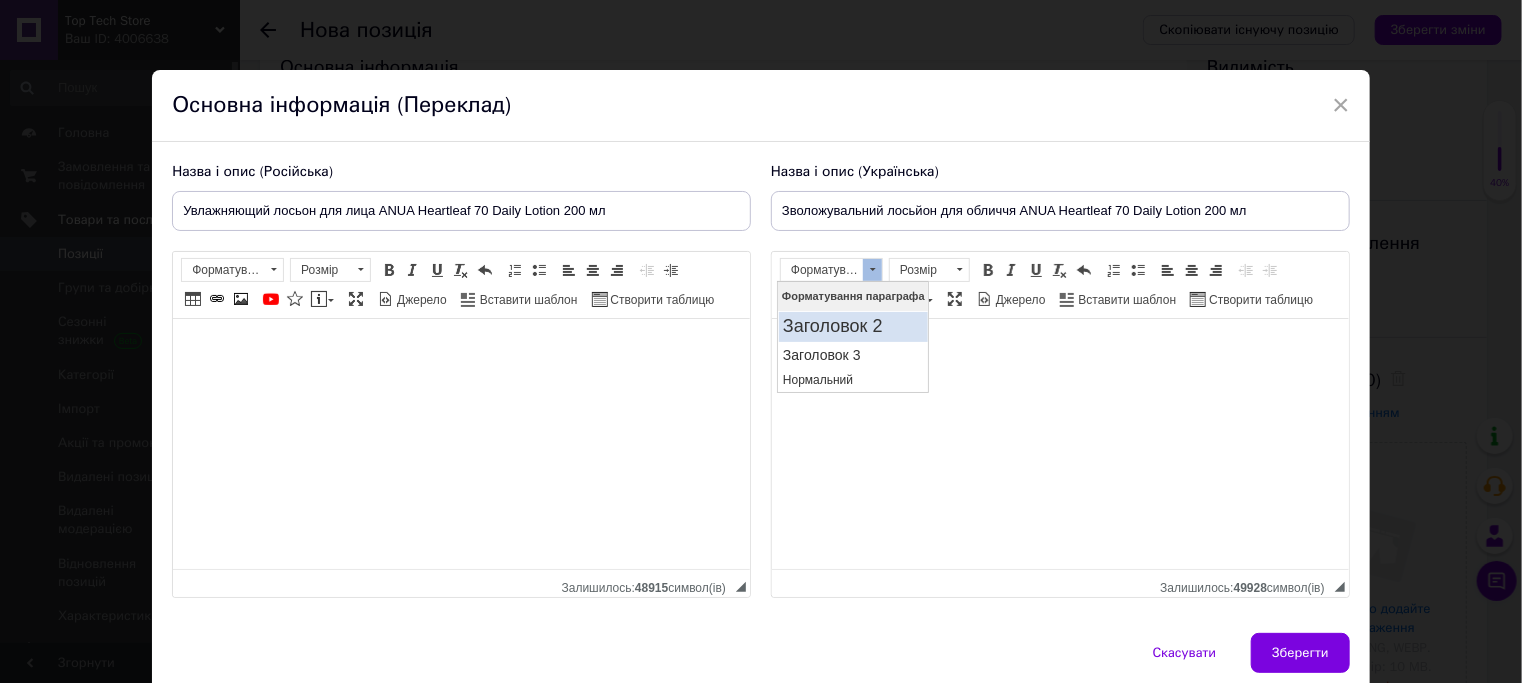 click on "Заголовок 2" at bounding box center [852, 326] 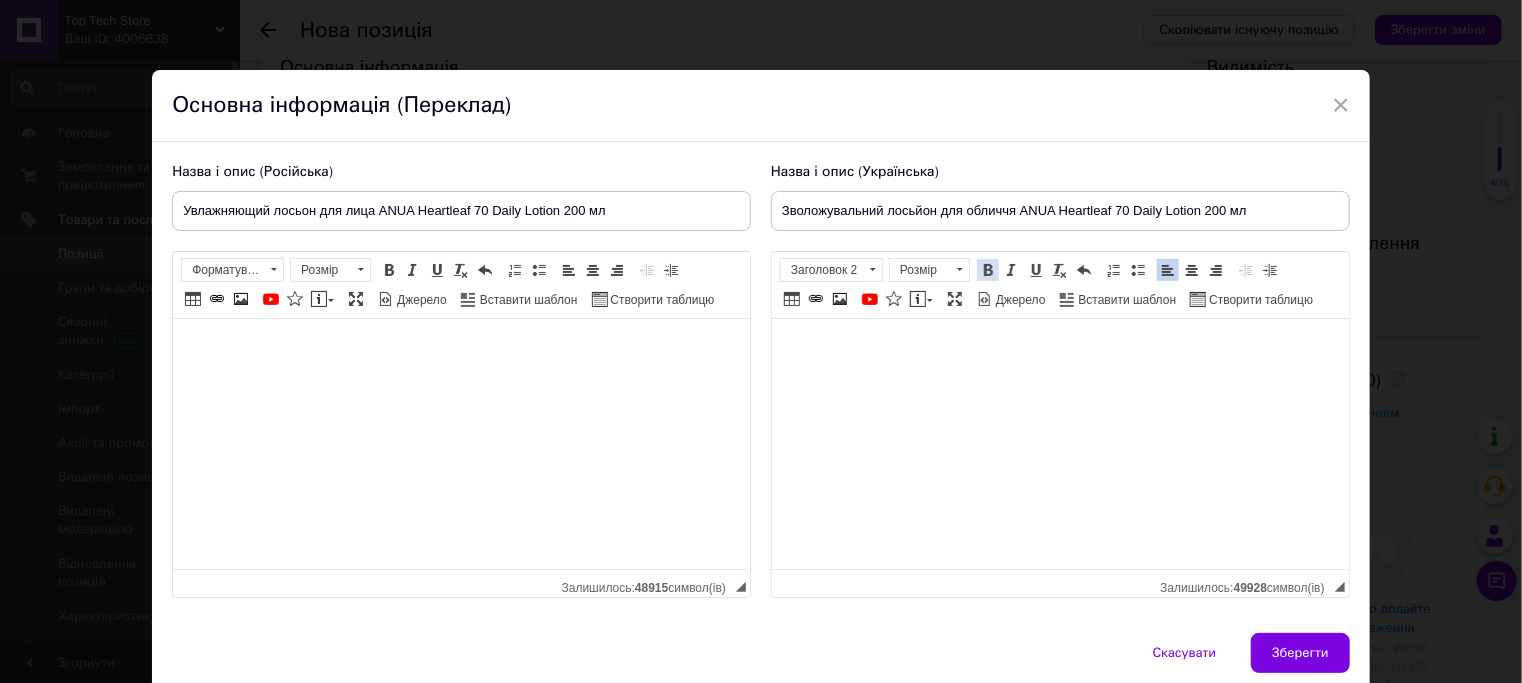 click at bounding box center (988, 270) 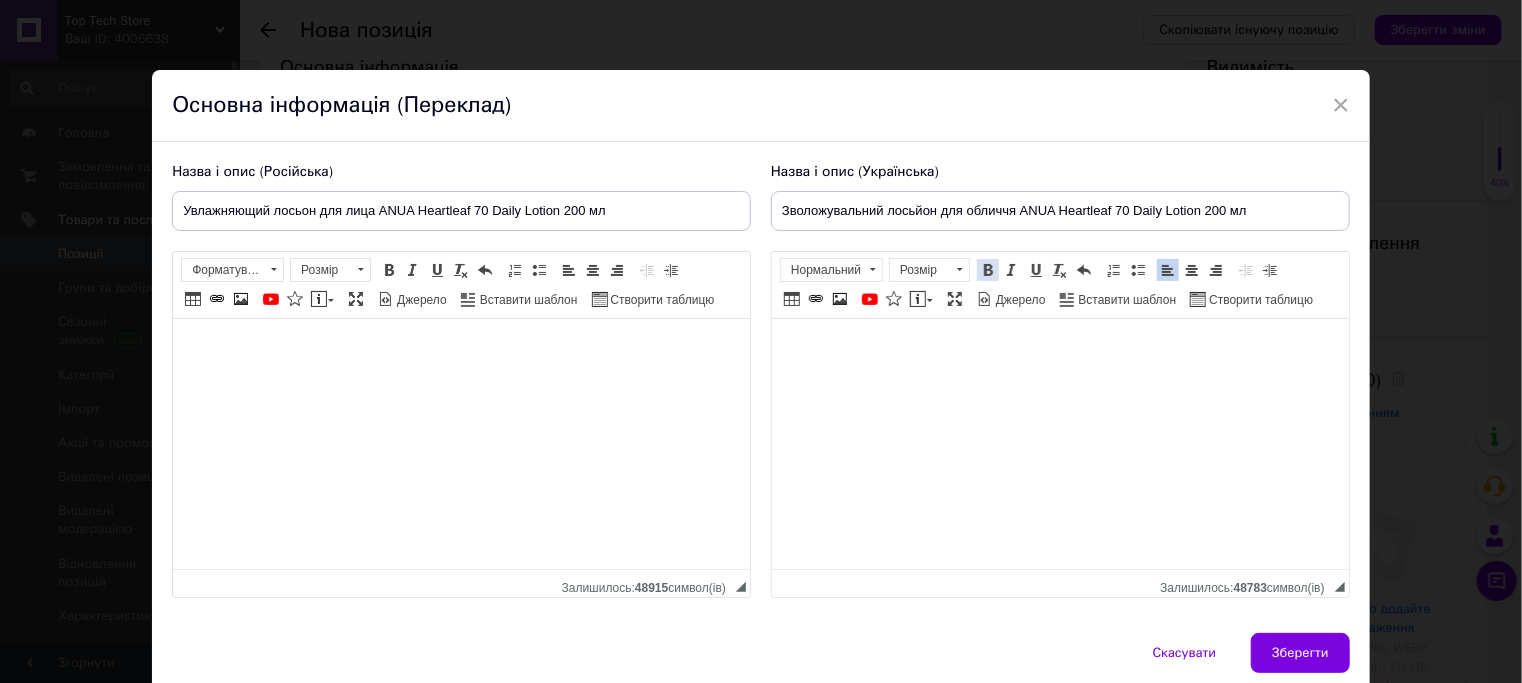 click at bounding box center (988, 270) 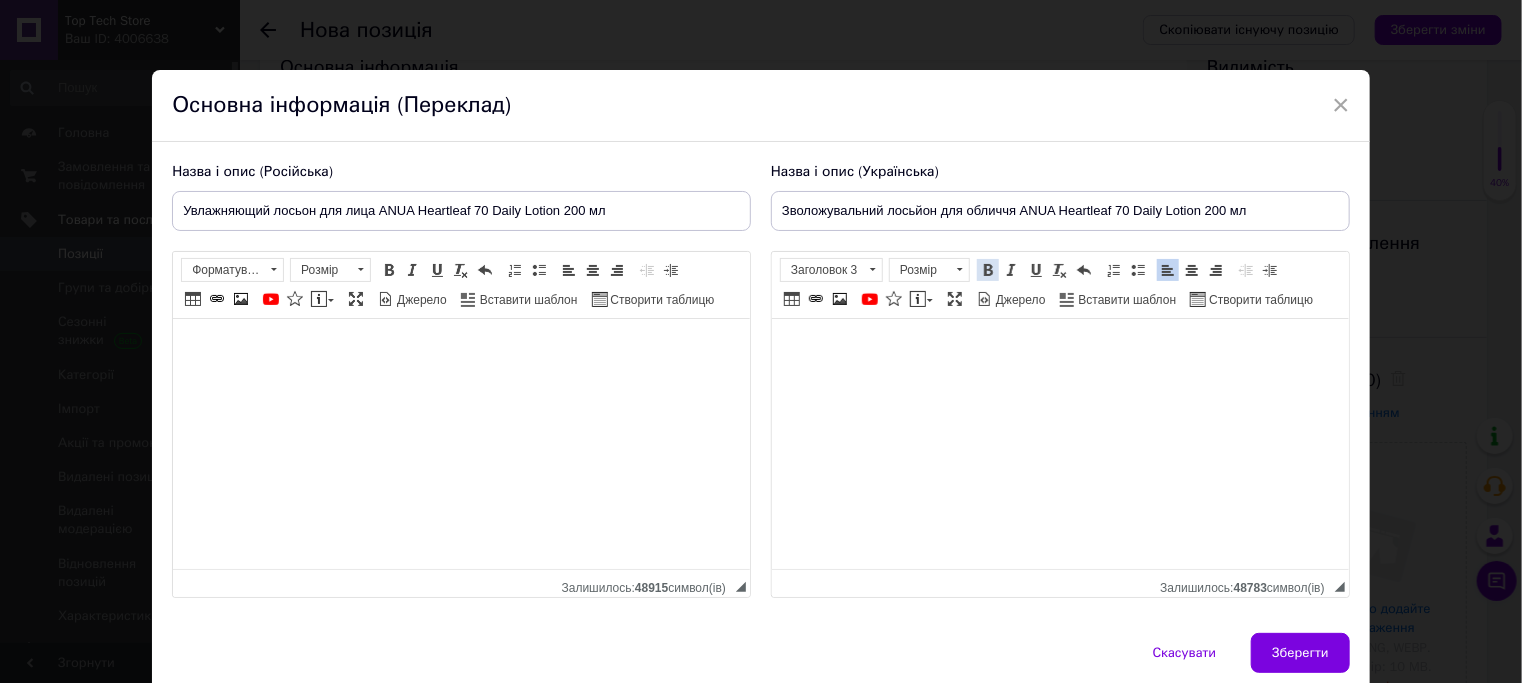 click at bounding box center [988, 270] 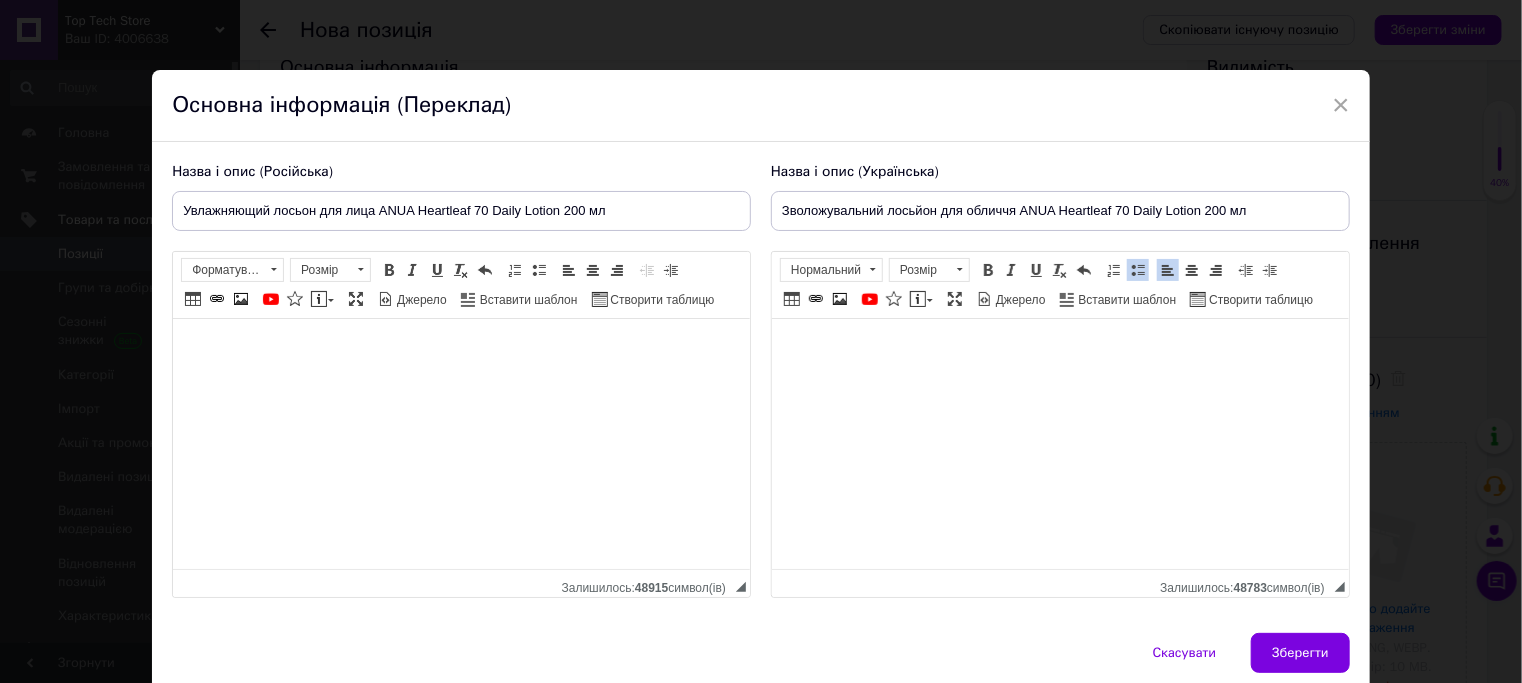 click at bounding box center (1138, 270) 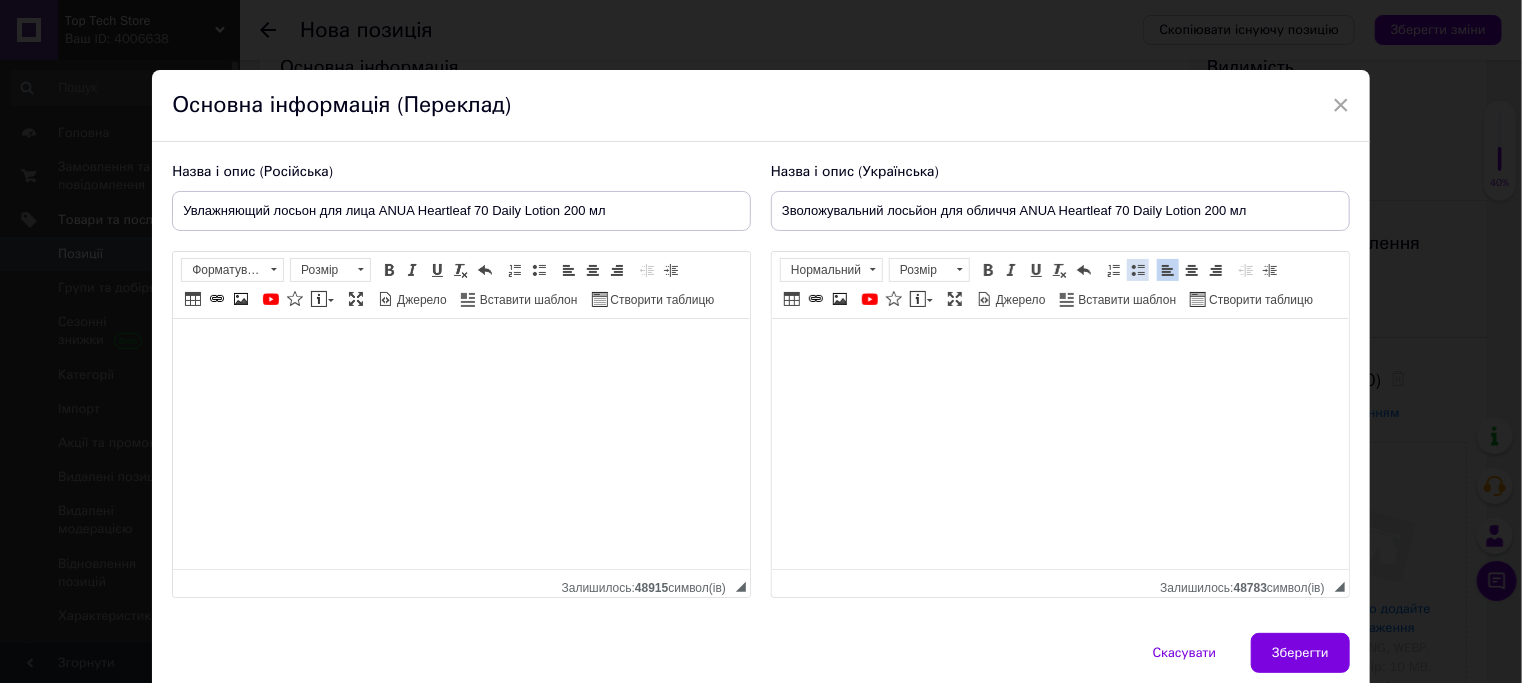 click at bounding box center (1138, 270) 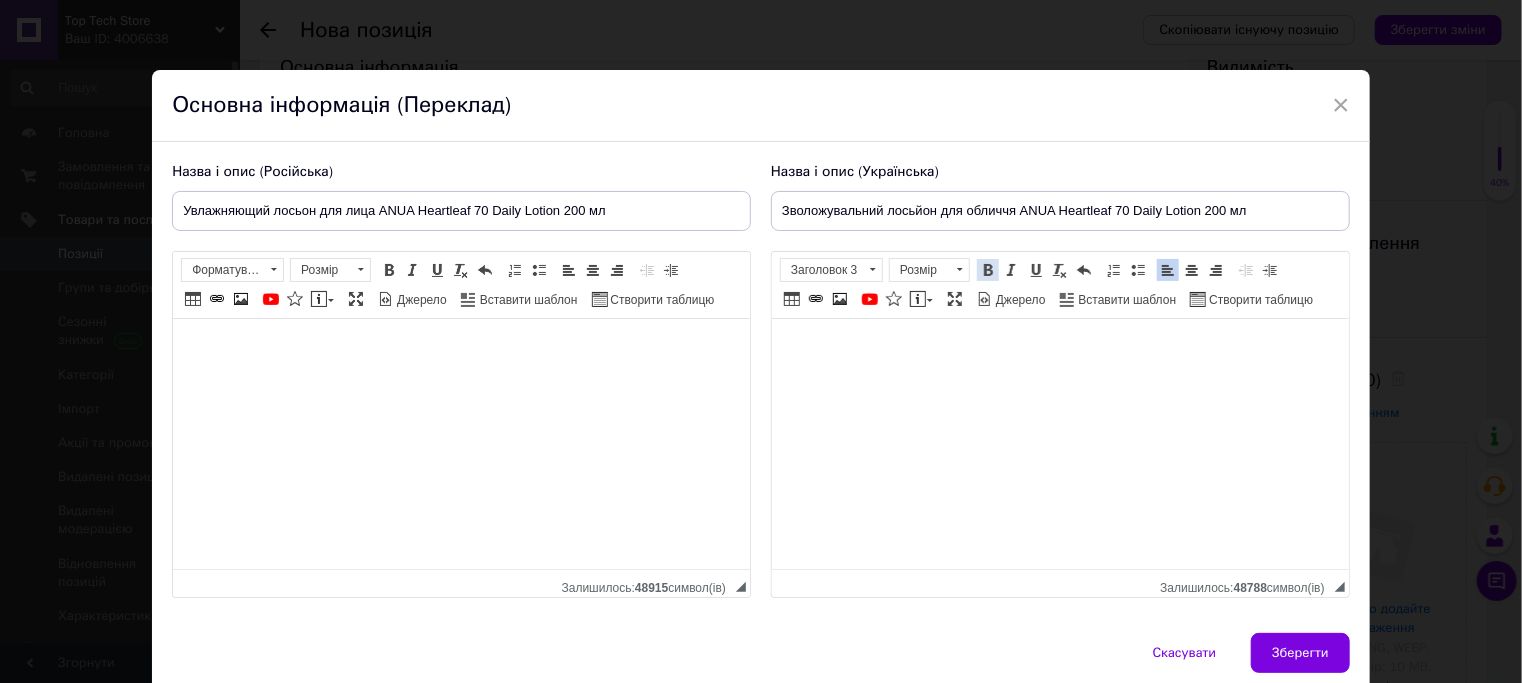 click at bounding box center [988, 270] 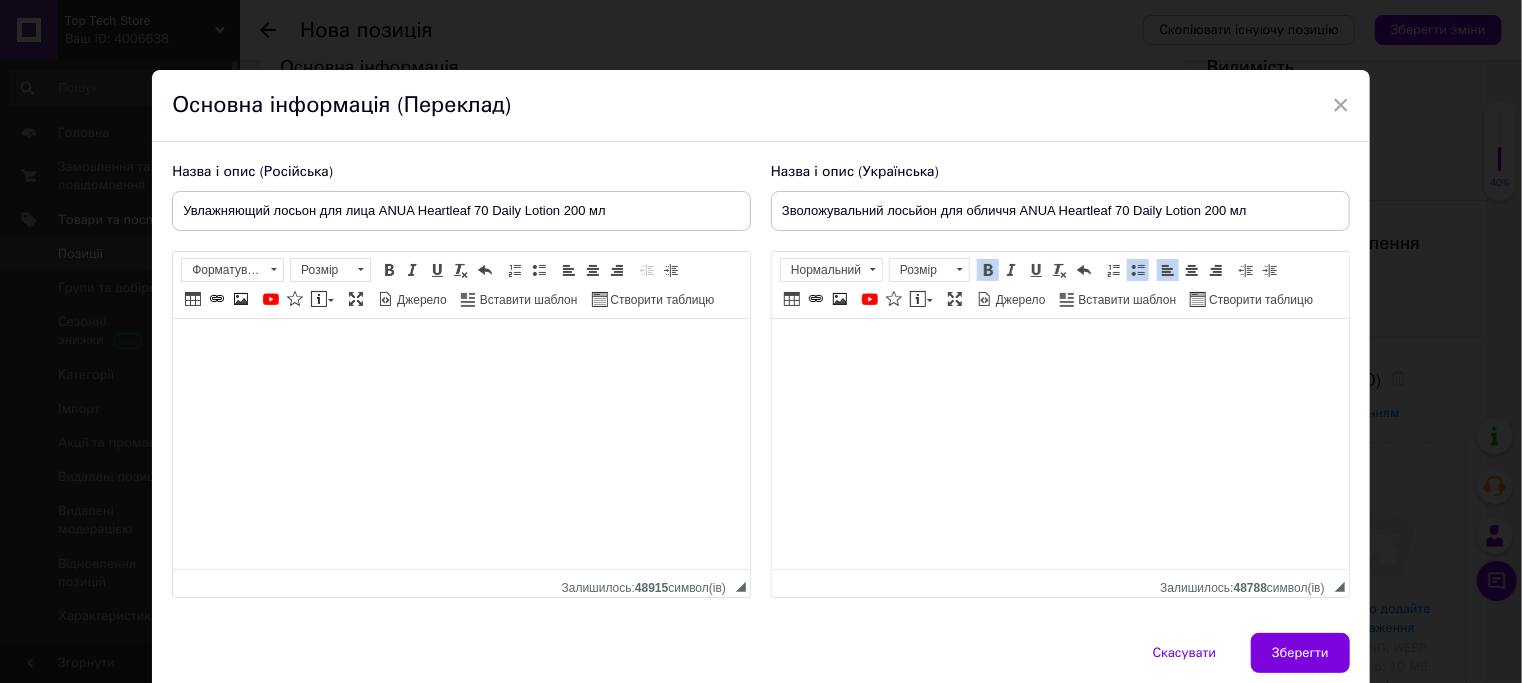 click at bounding box center [1138, 270] 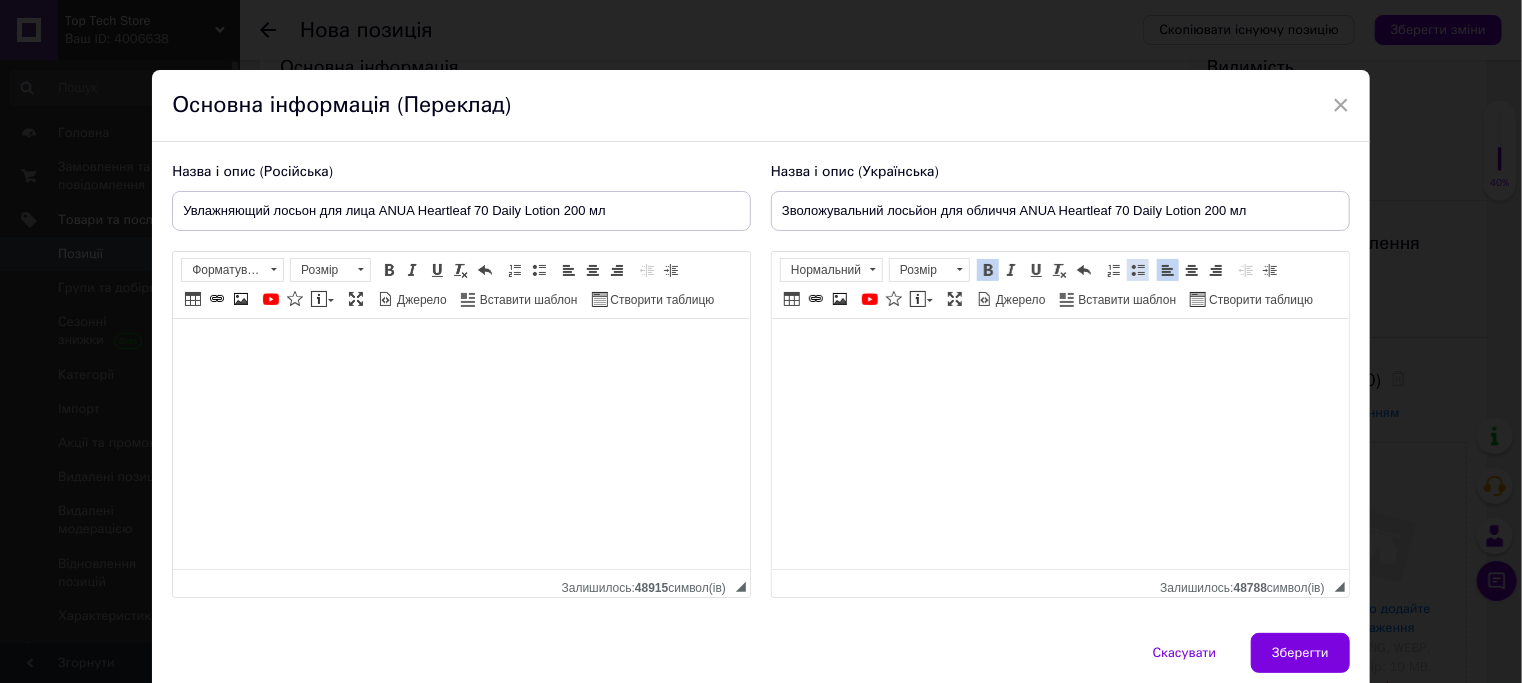 click at bounding box center (1138, 270) 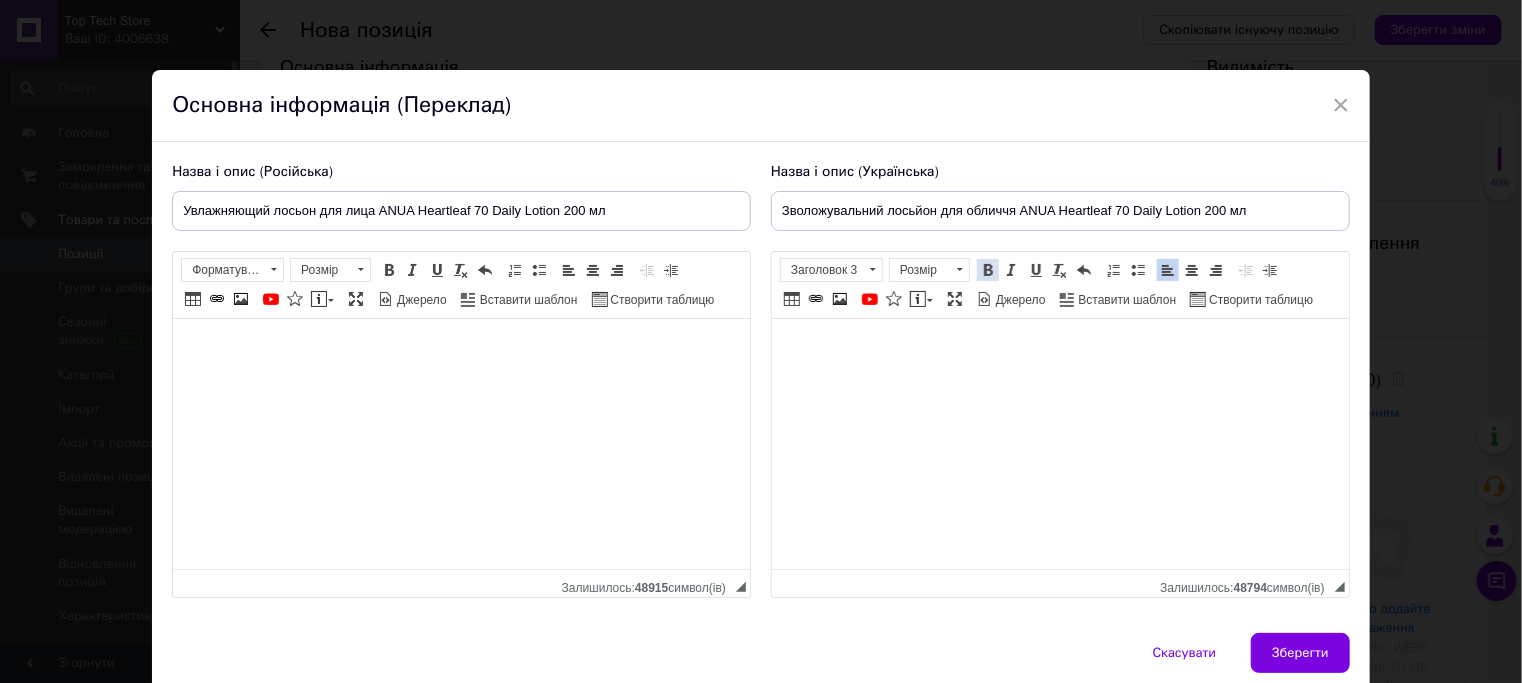 click at bounding box center (988, 270) 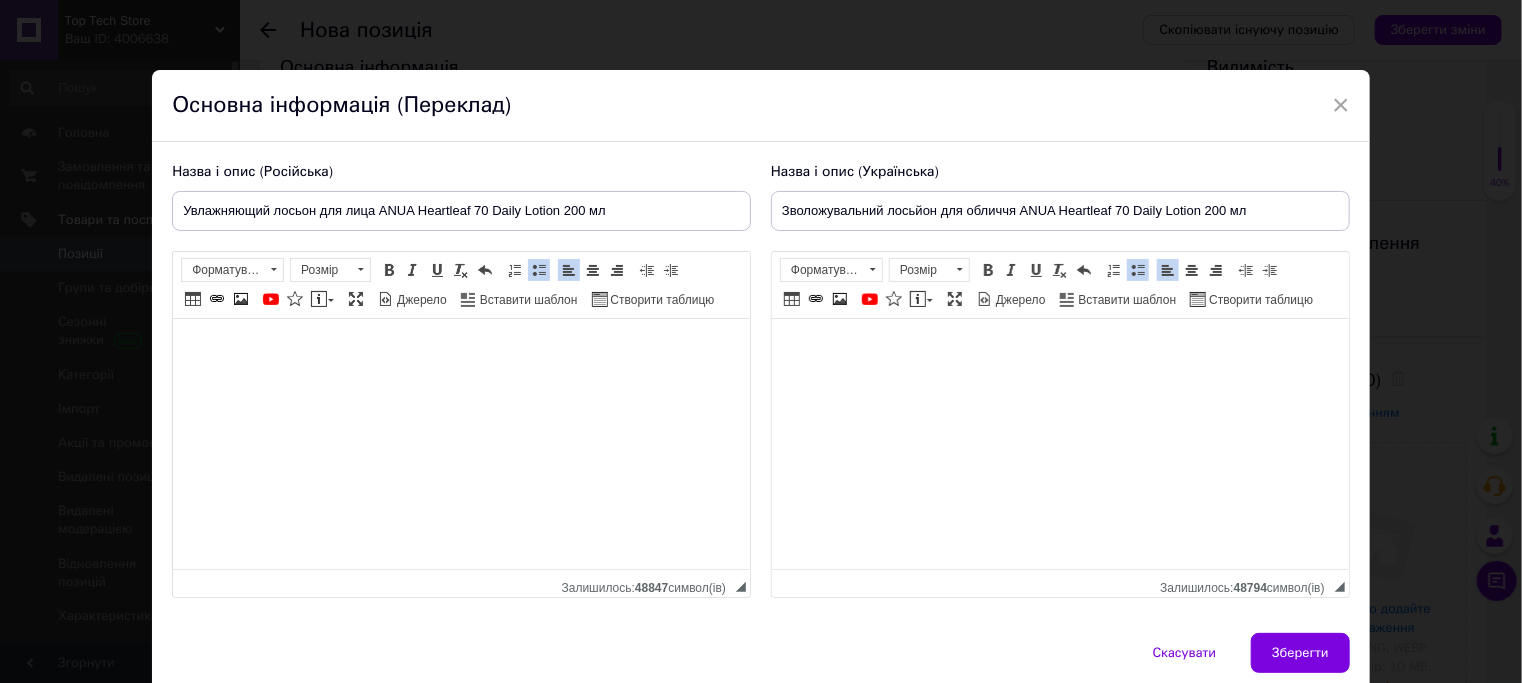 click at bounding box center [539, 270] 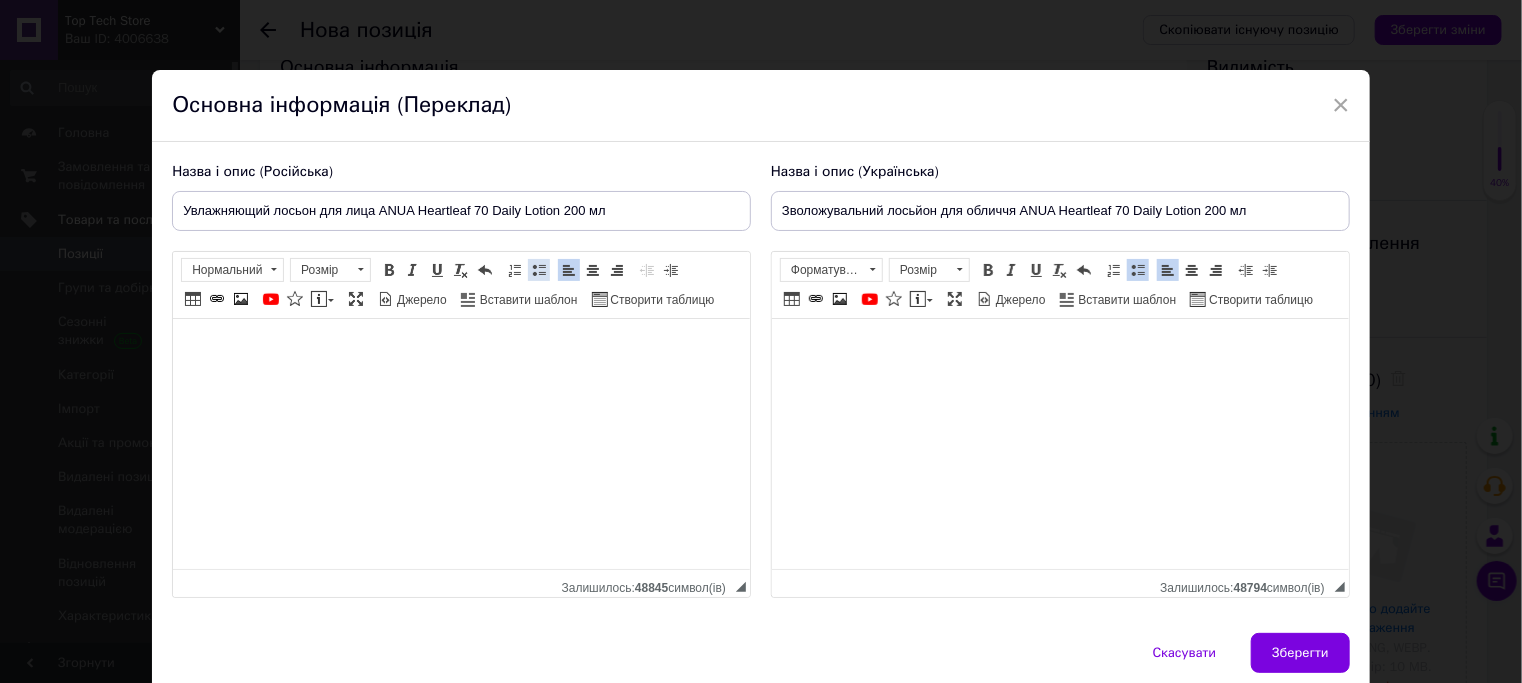click at bounding box center (539, 270) 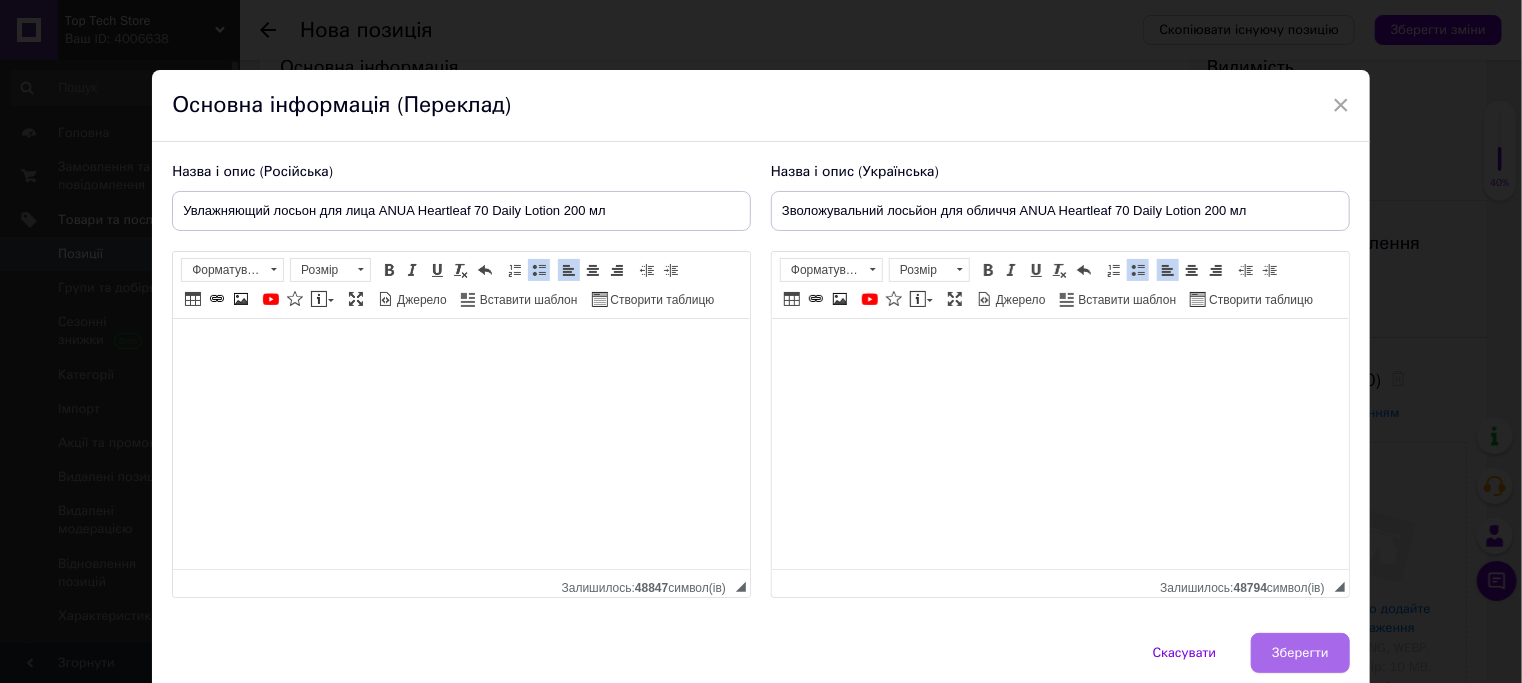 click on "Зберегти" at bounding box center [1300, 653] 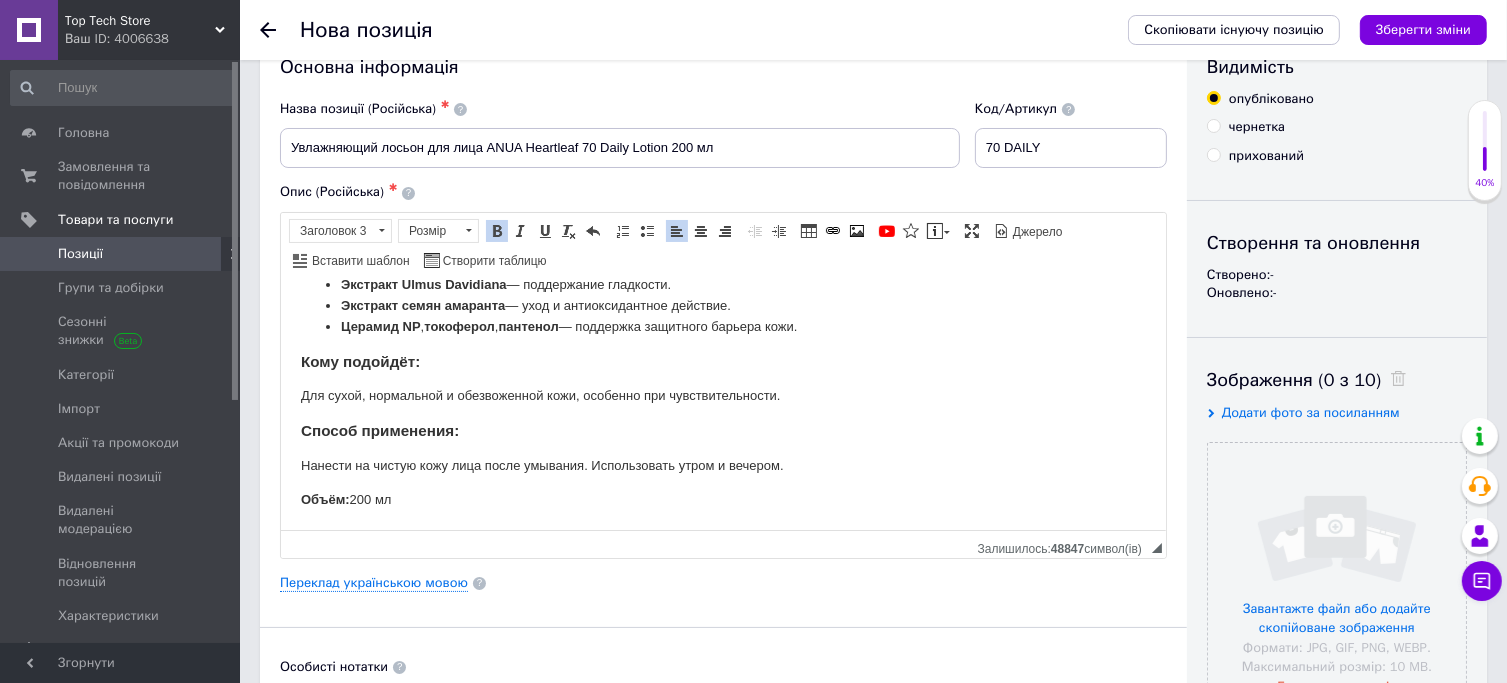 scroll, scrollTop: 208, scrollLeft: 0, axis: vertical 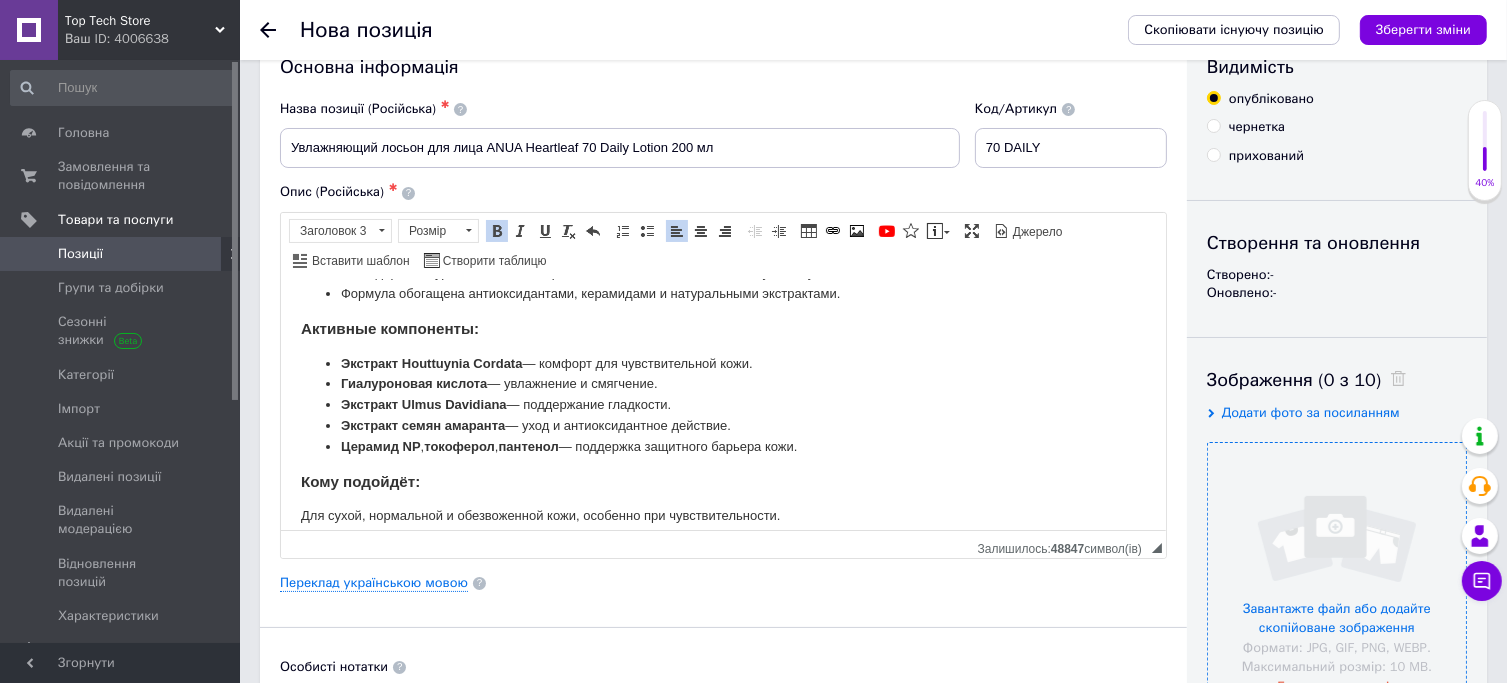 click at bounding box center [1337, 572] 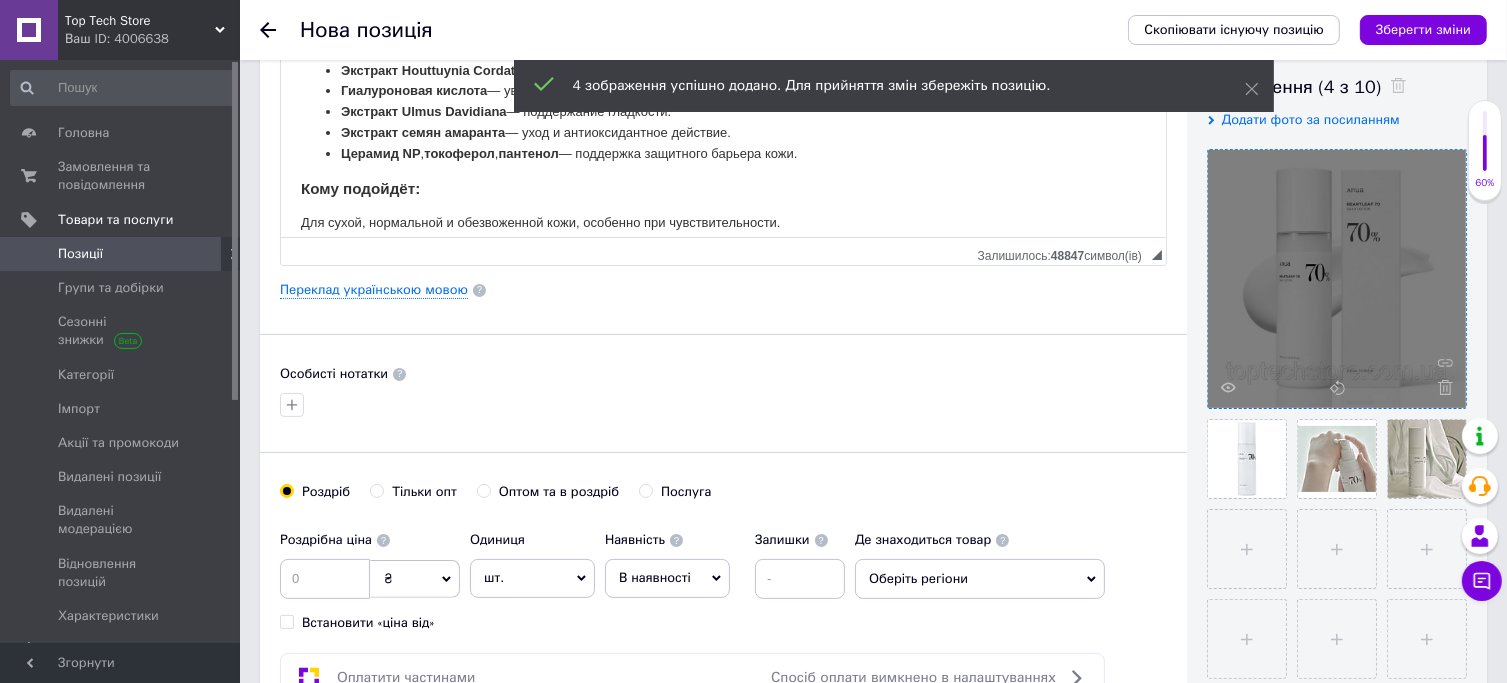 scroll, scrollTop: 351, scrollLeft: 0, axis: vertical 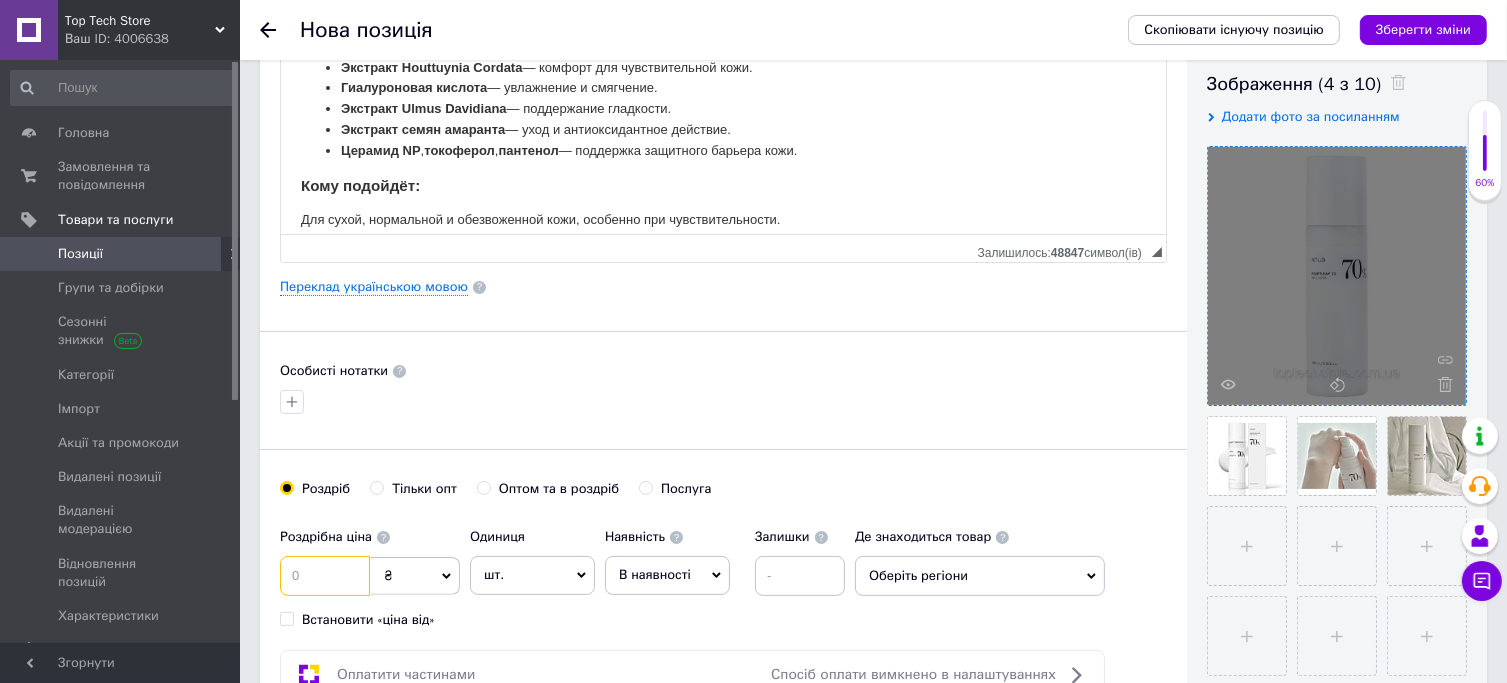 click at bounding box center [325, 576] 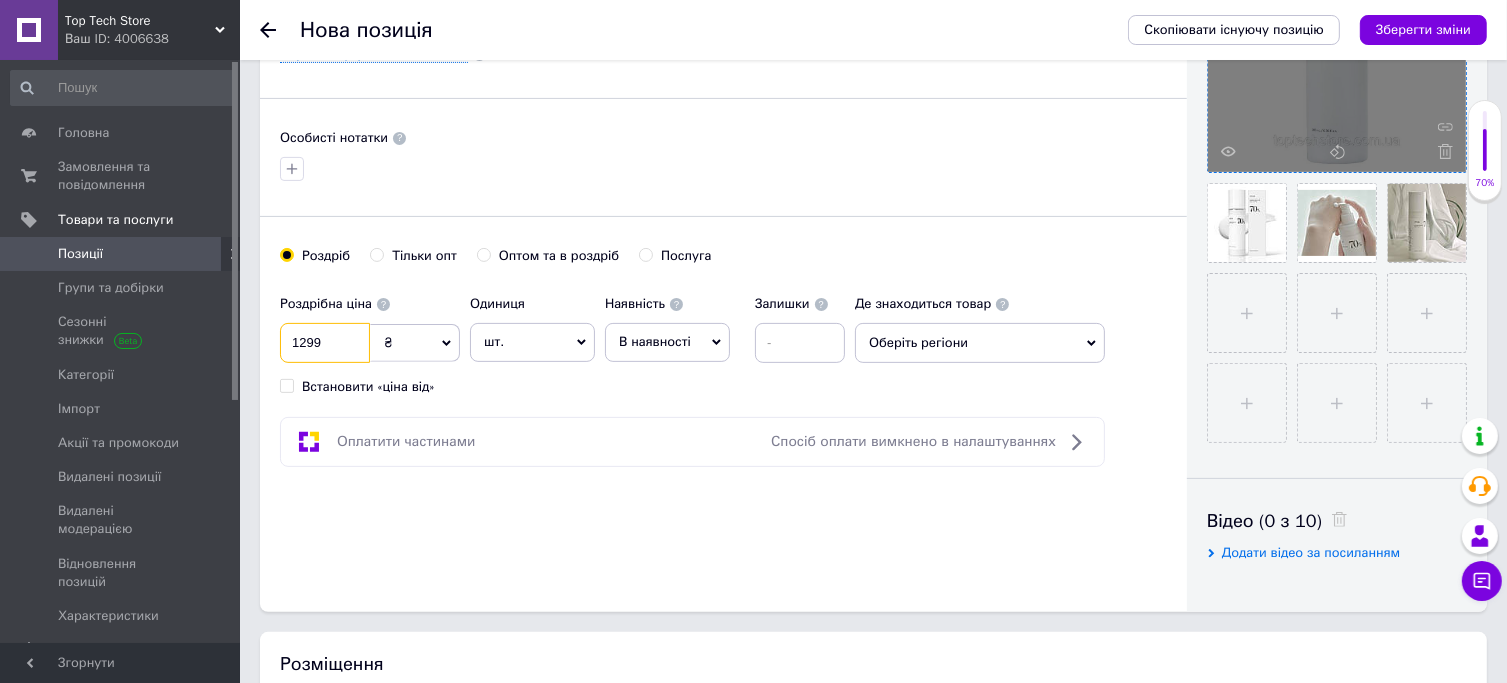 scroll, scrollTop: 587, scrollLeft: 0, axis: vertical 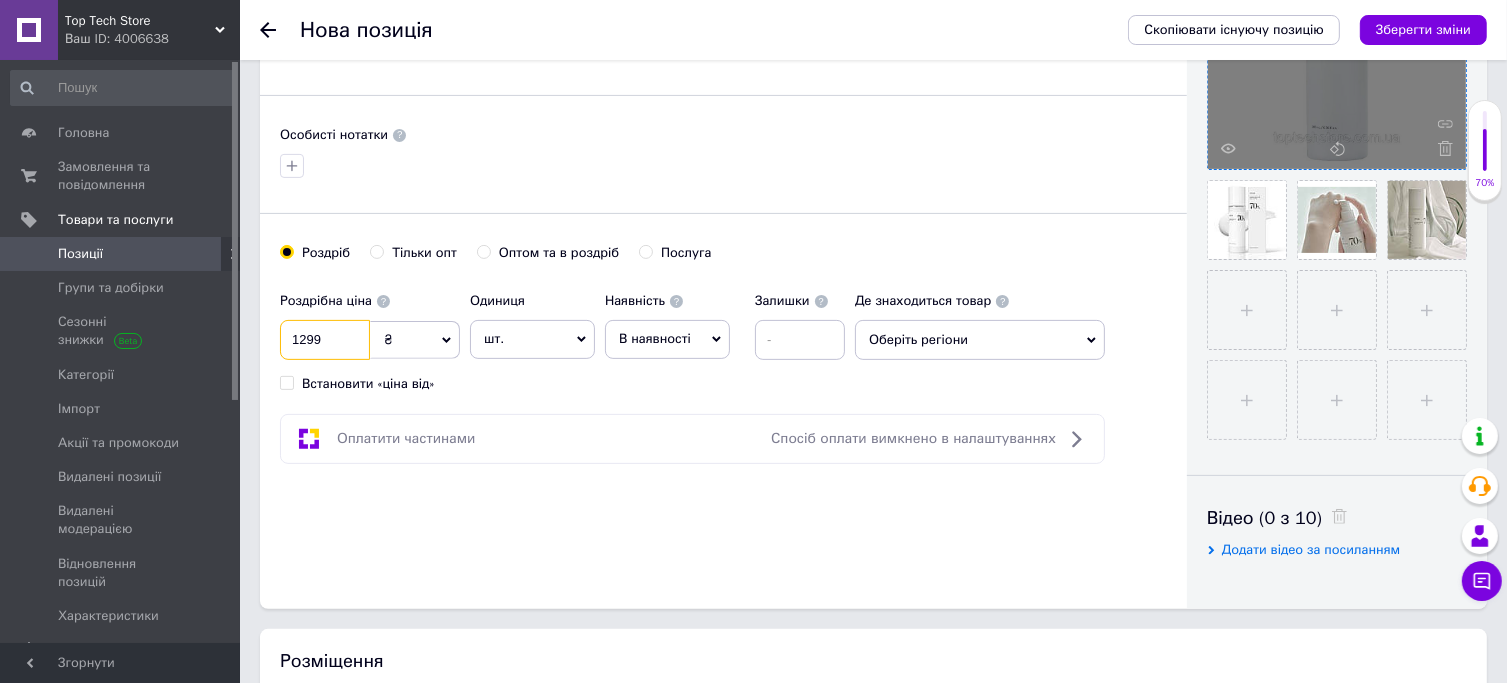 type on "1299" 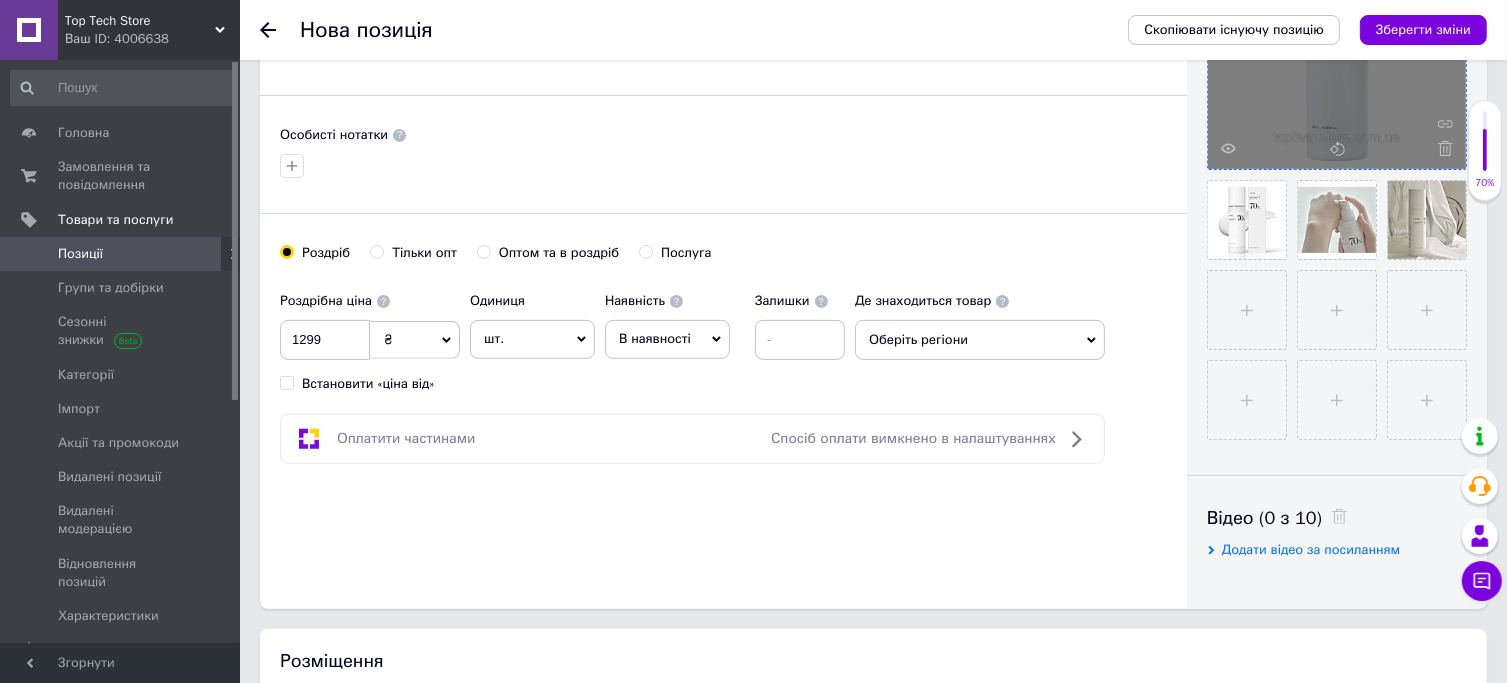 click on "В наявності" at bounding box center (667, 339) 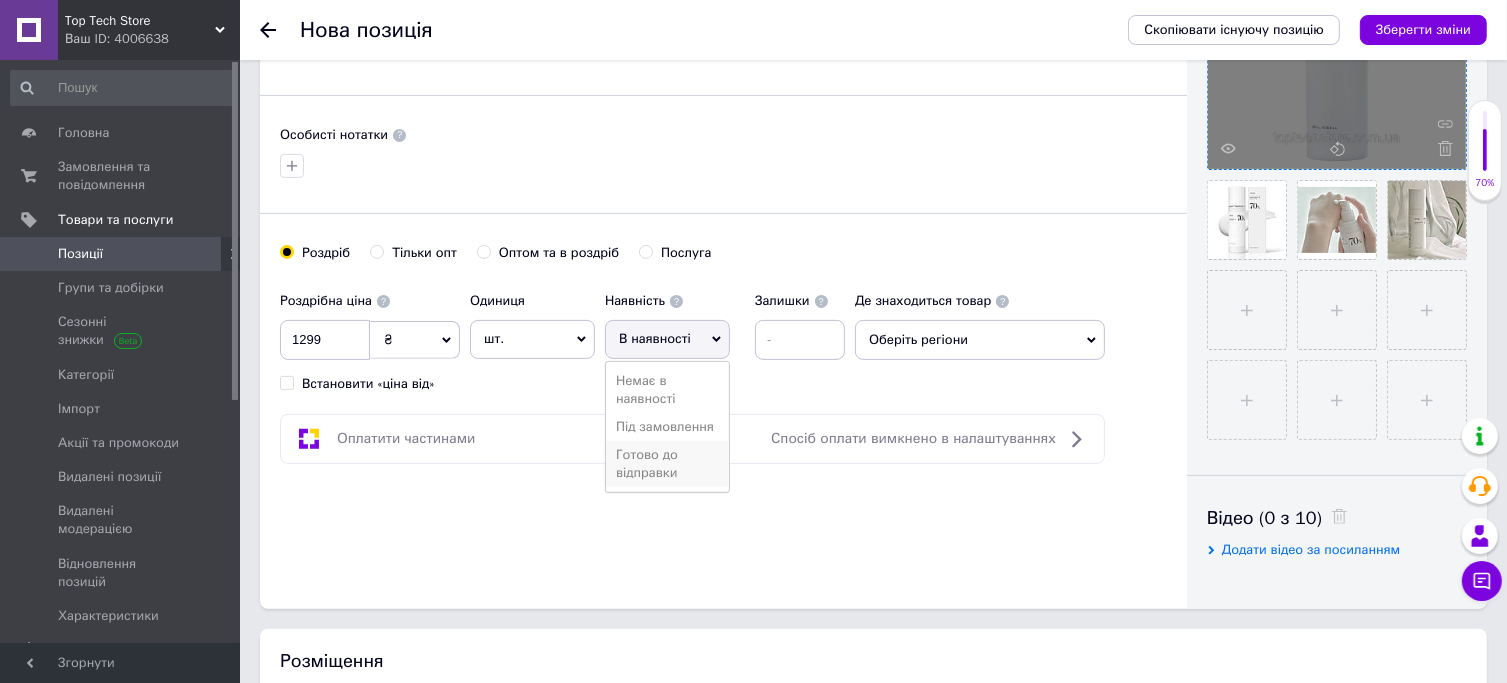 click on "Готово до відправки" at bounding box center (667, 464) 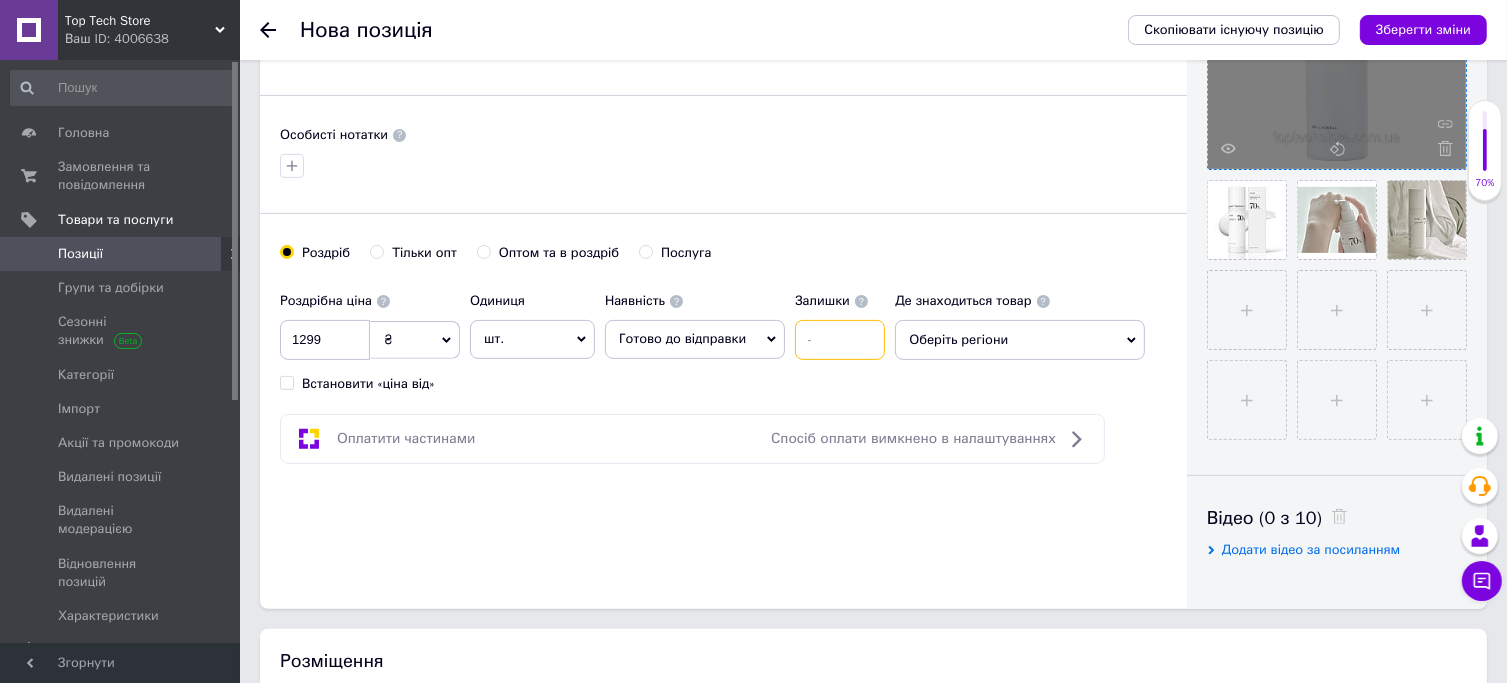 click at bounding box center [840, 340] 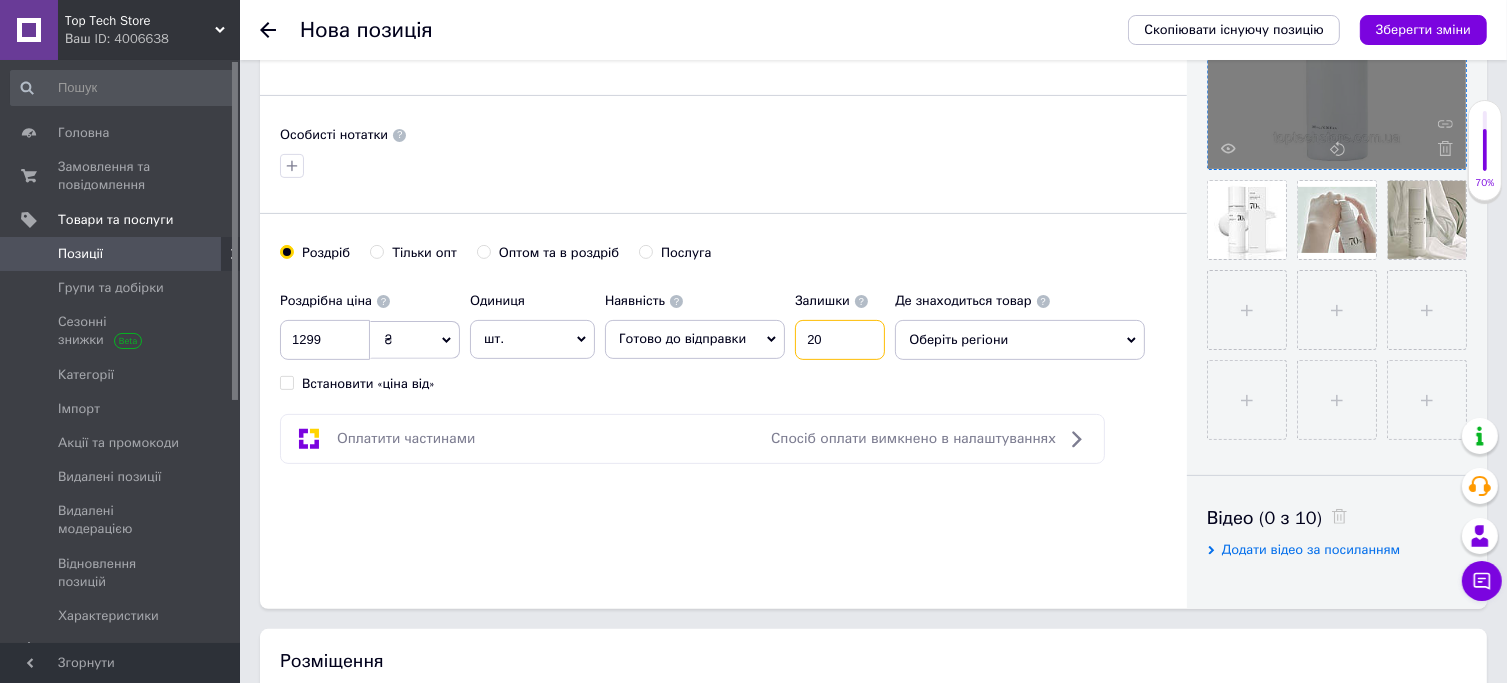 type on "20" 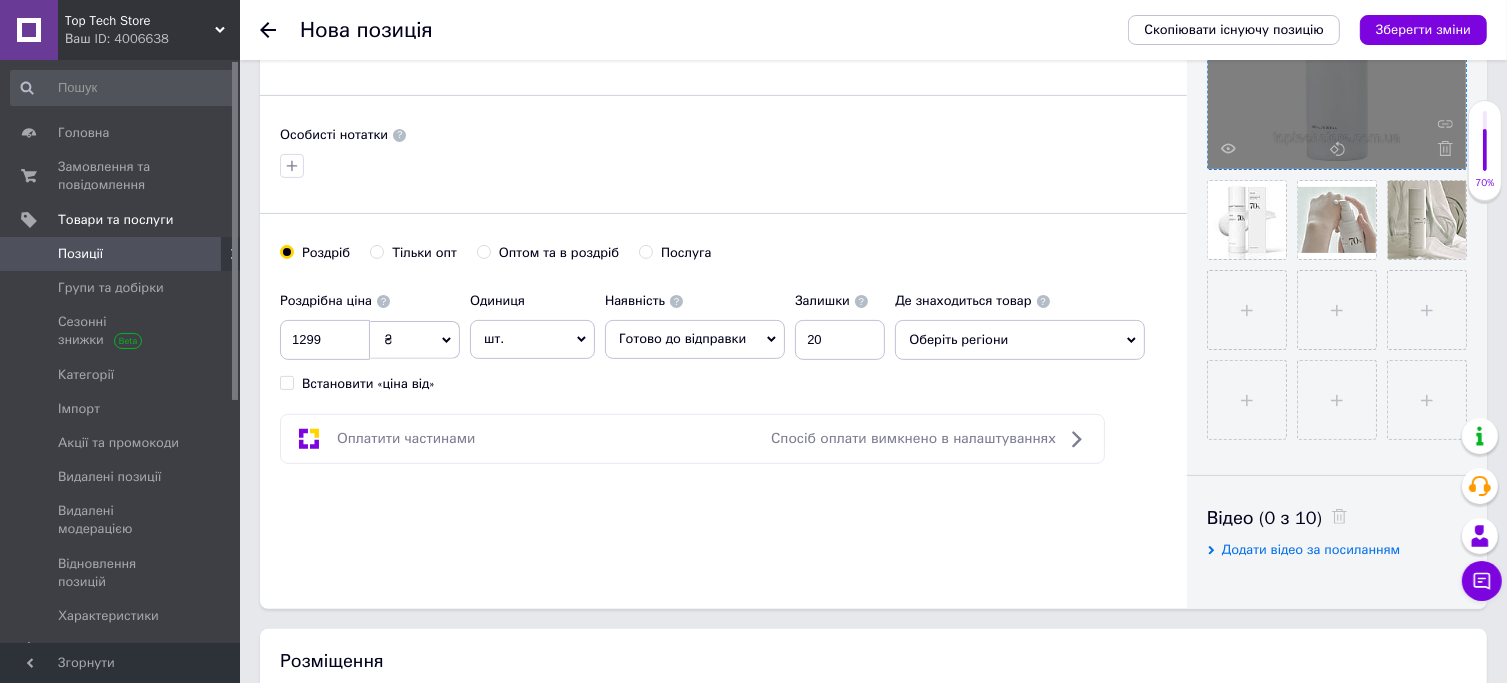 click on "Оберіть регіони" at bounding box center [1020, 340] 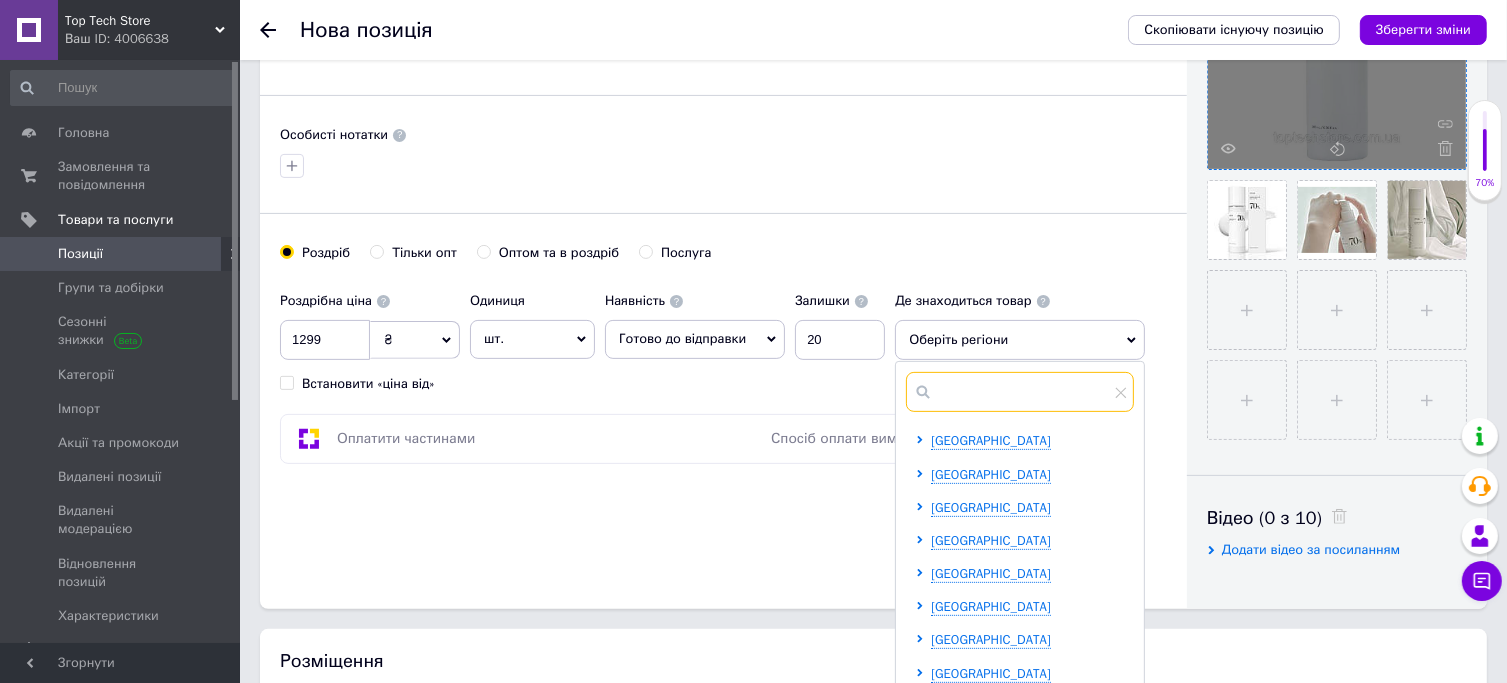 click at bounding box center (1020, 392) 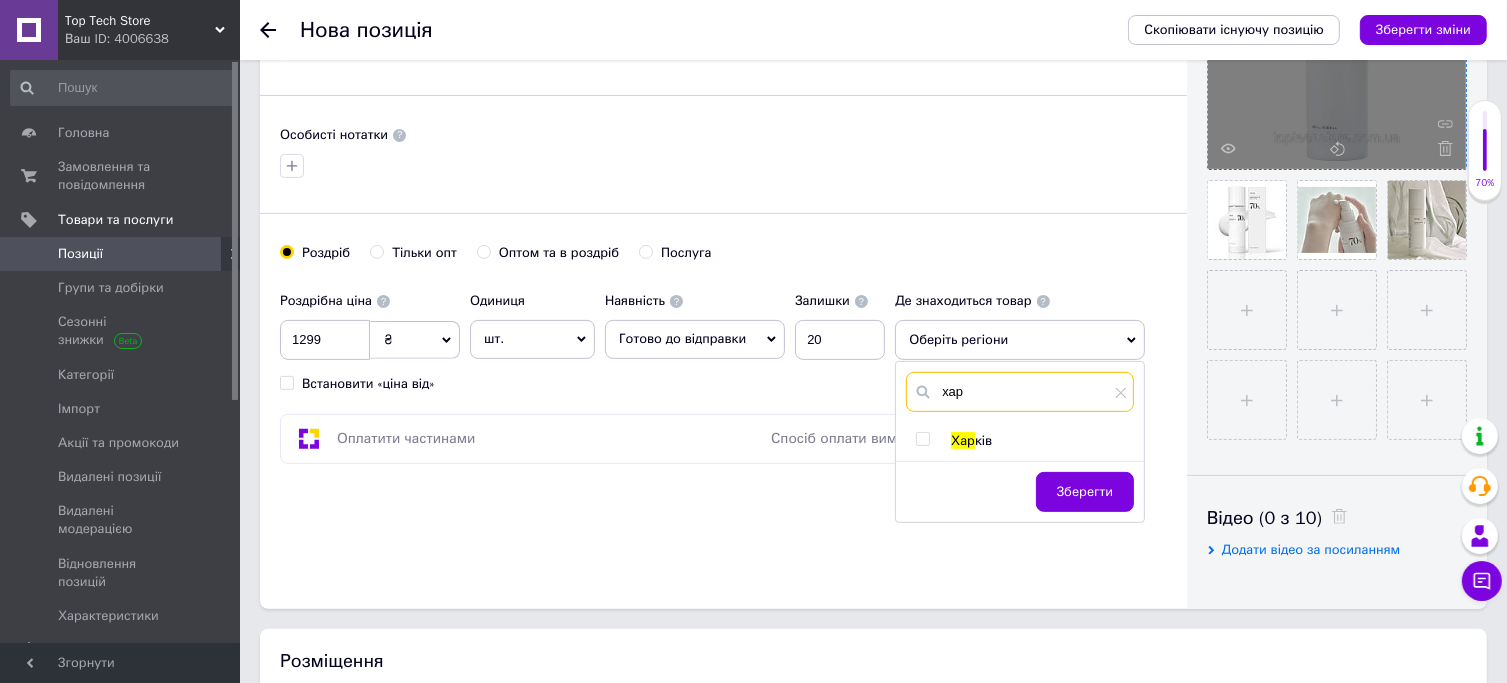 type on "хар" 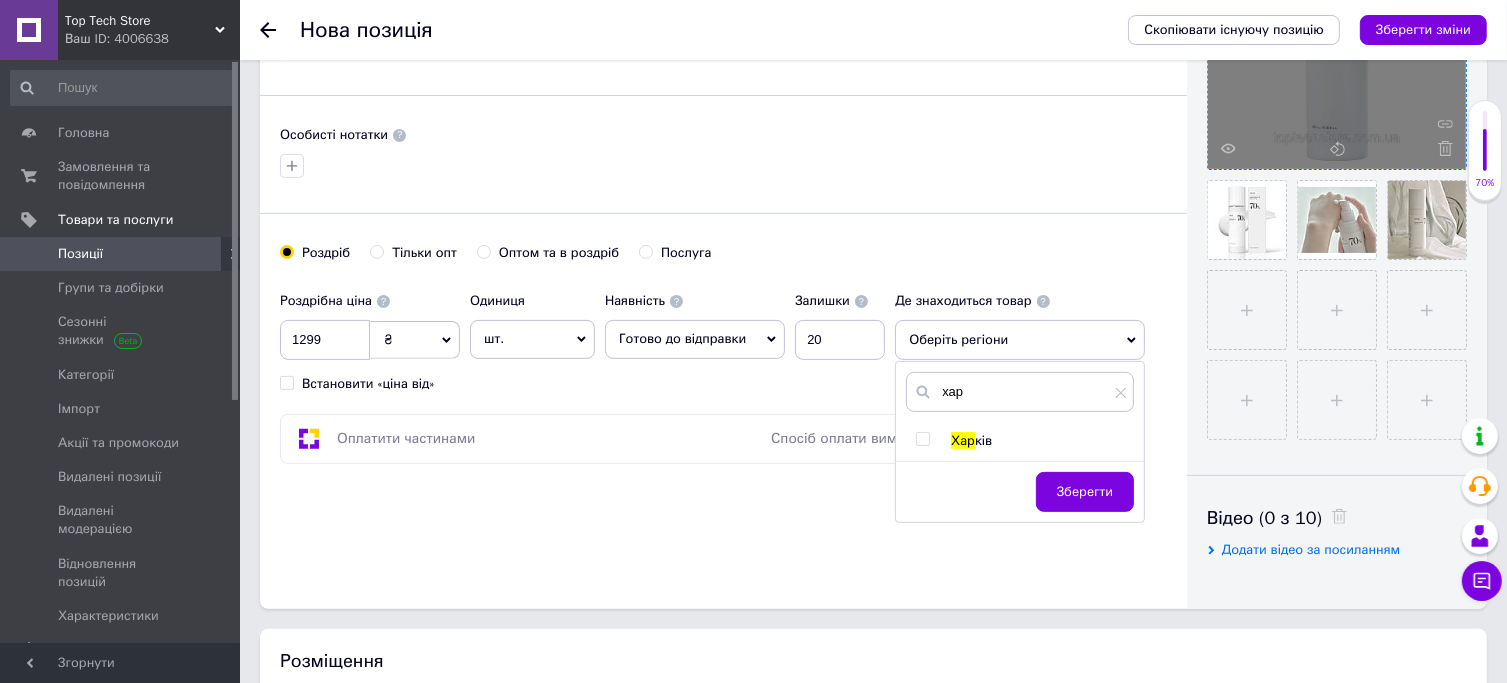 click on "Хар" at bounding box center [963, 440] 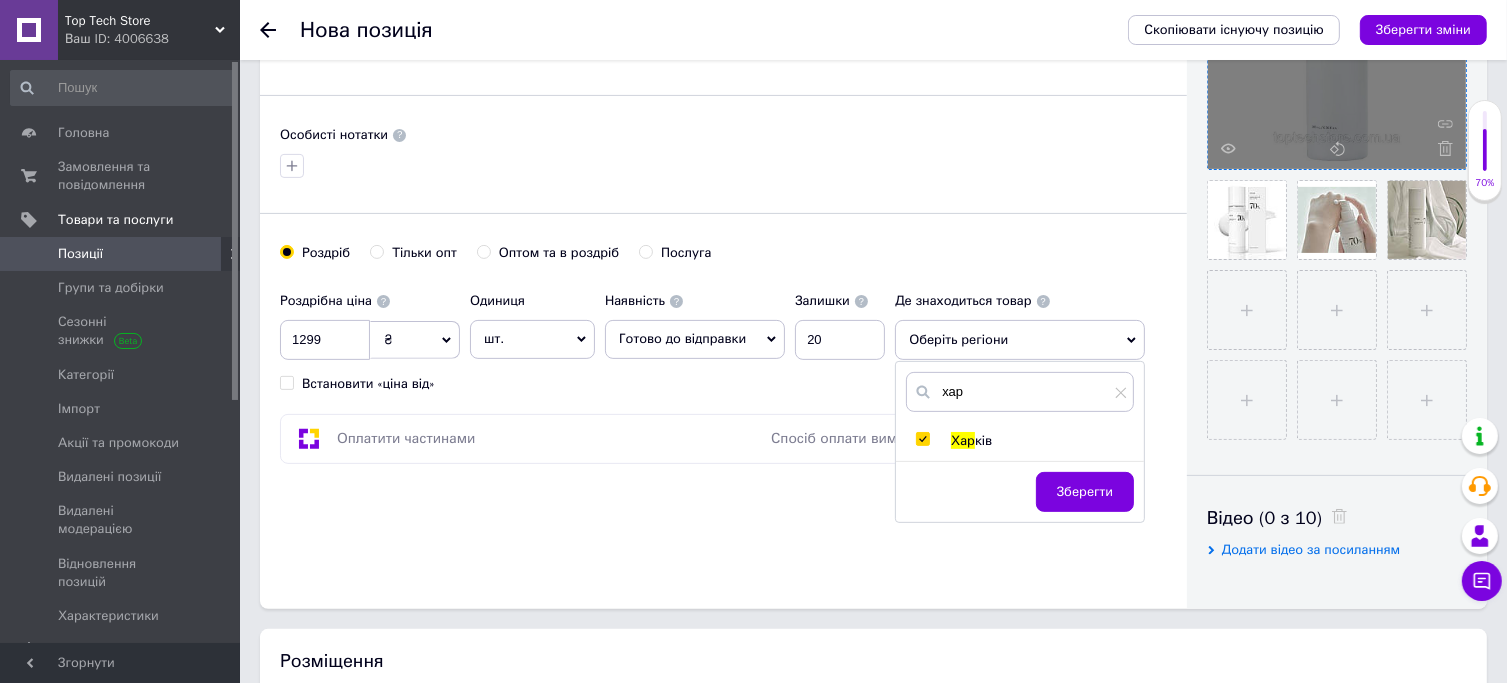 checkbox on "true" 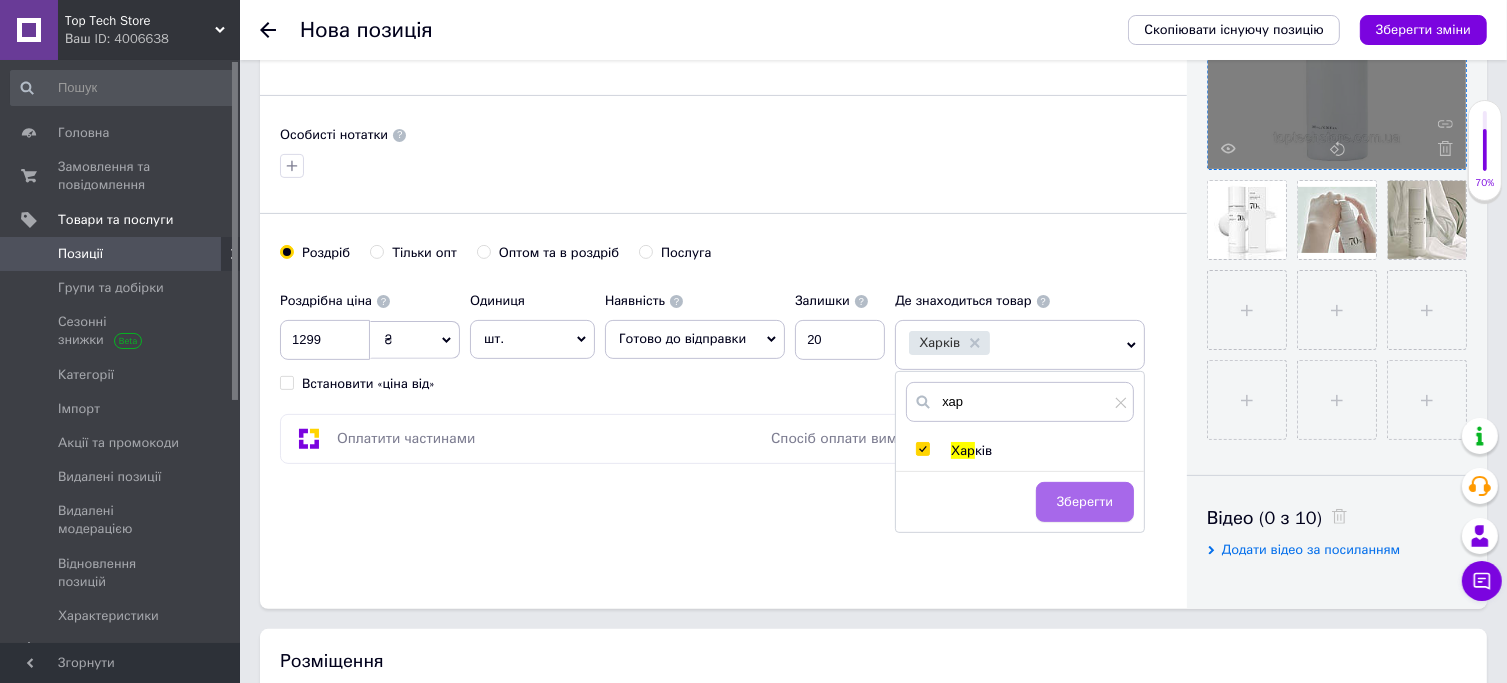 click on "Зберегти" at bounding box center (1085, 502) 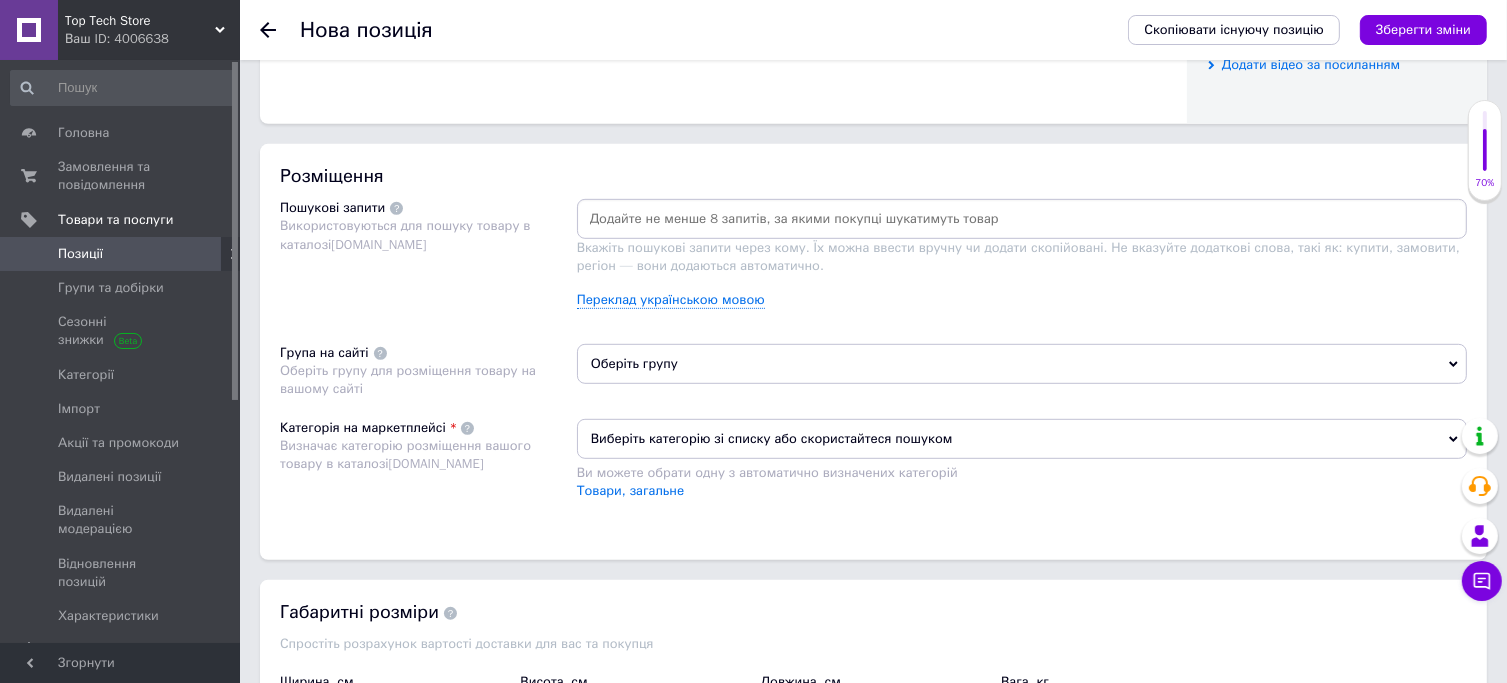 scroll, scrollTop: 1076, scrollLeft: 0, axis: vertical 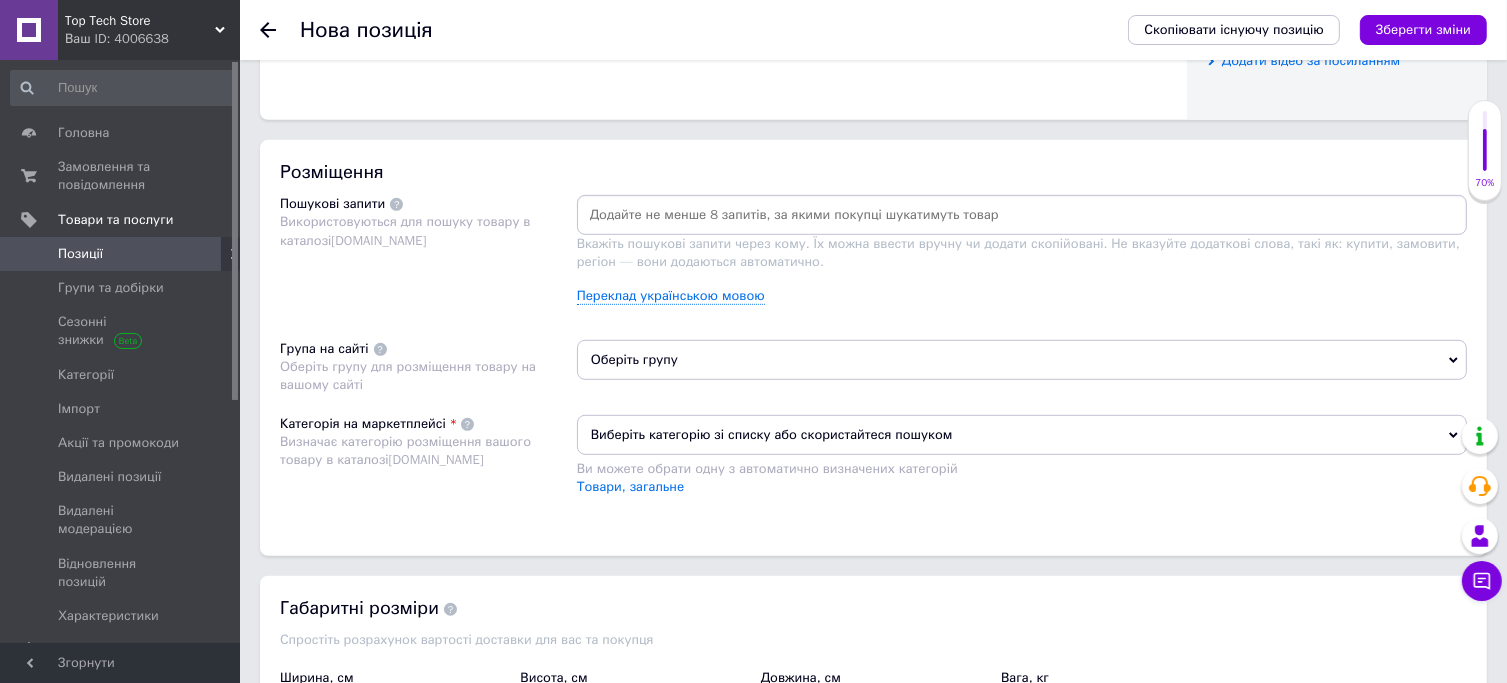 click on "Оберіть групу" at bounding box center (1022, 360) 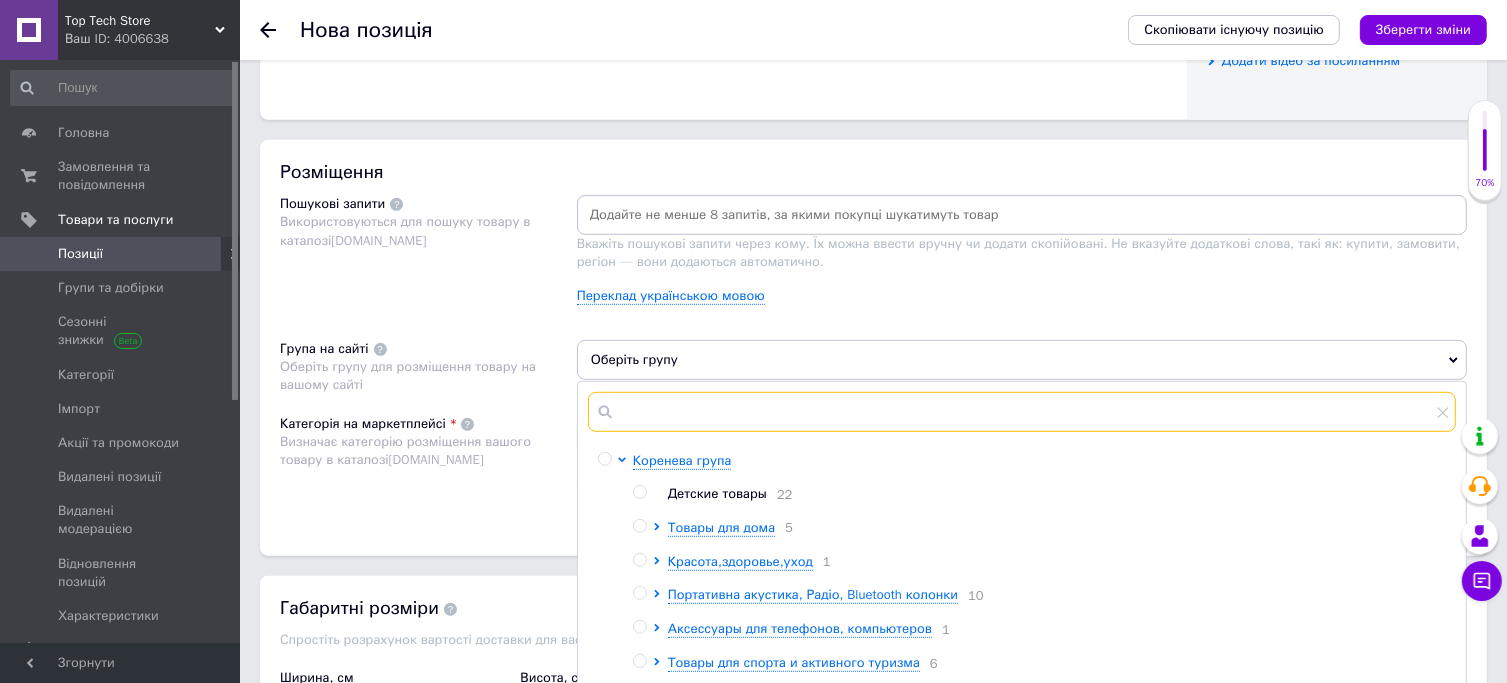 click at bounding box center (1022, 412) 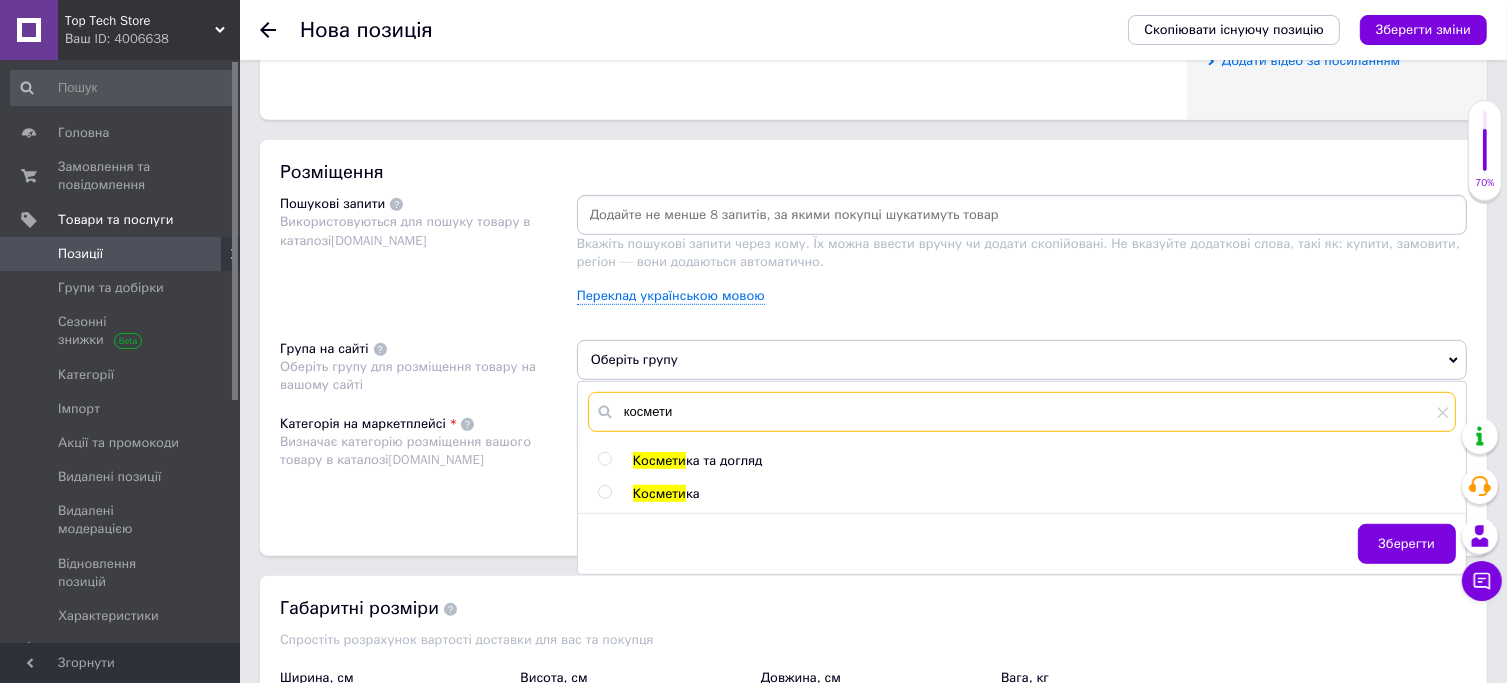 type on "космети" 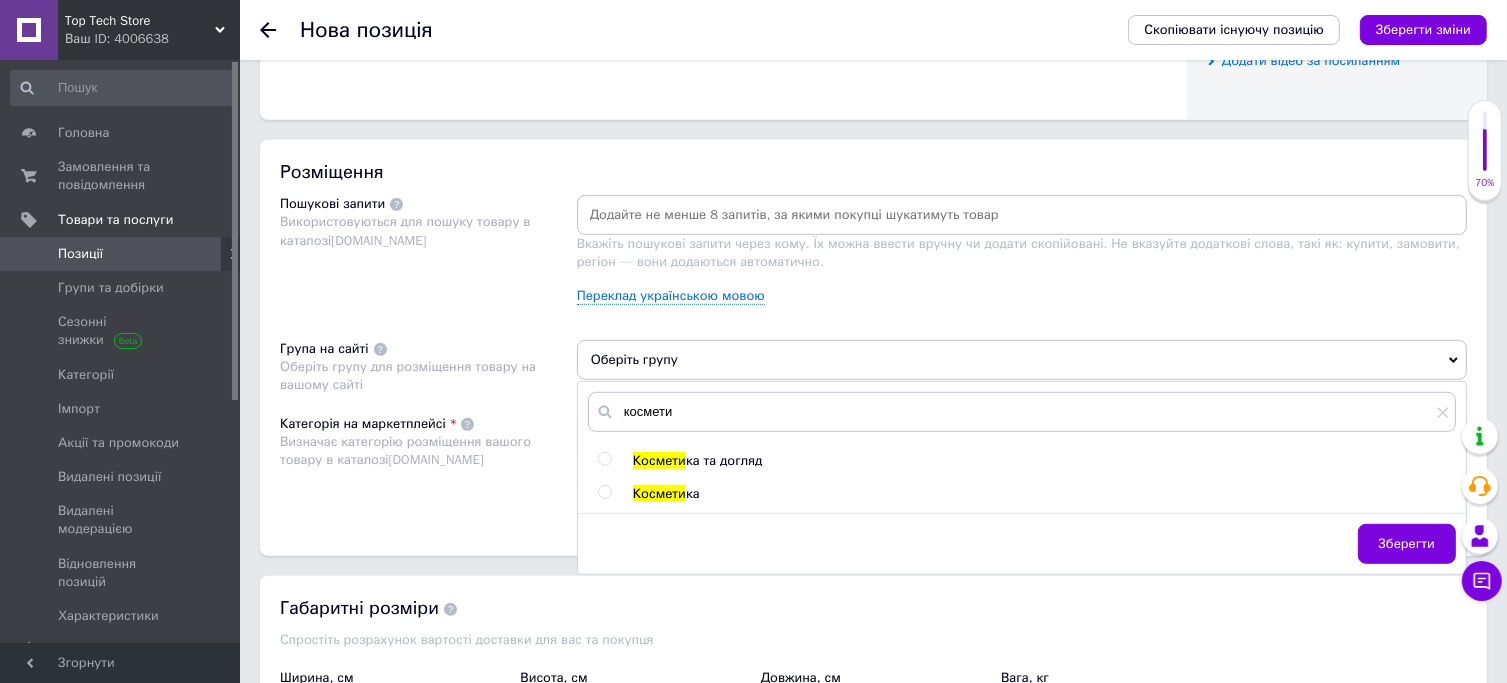 click on "Космети" at bounding box center [659, 493] 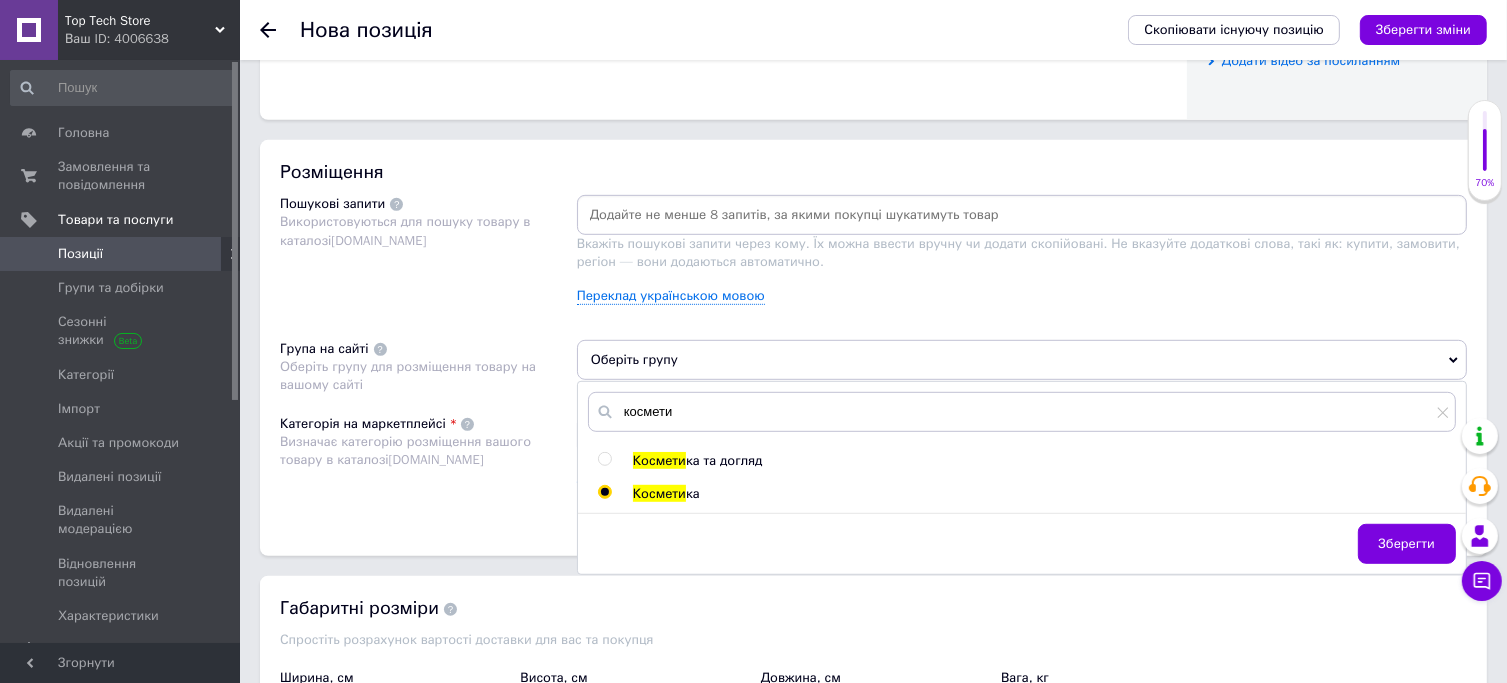 radio on "true" 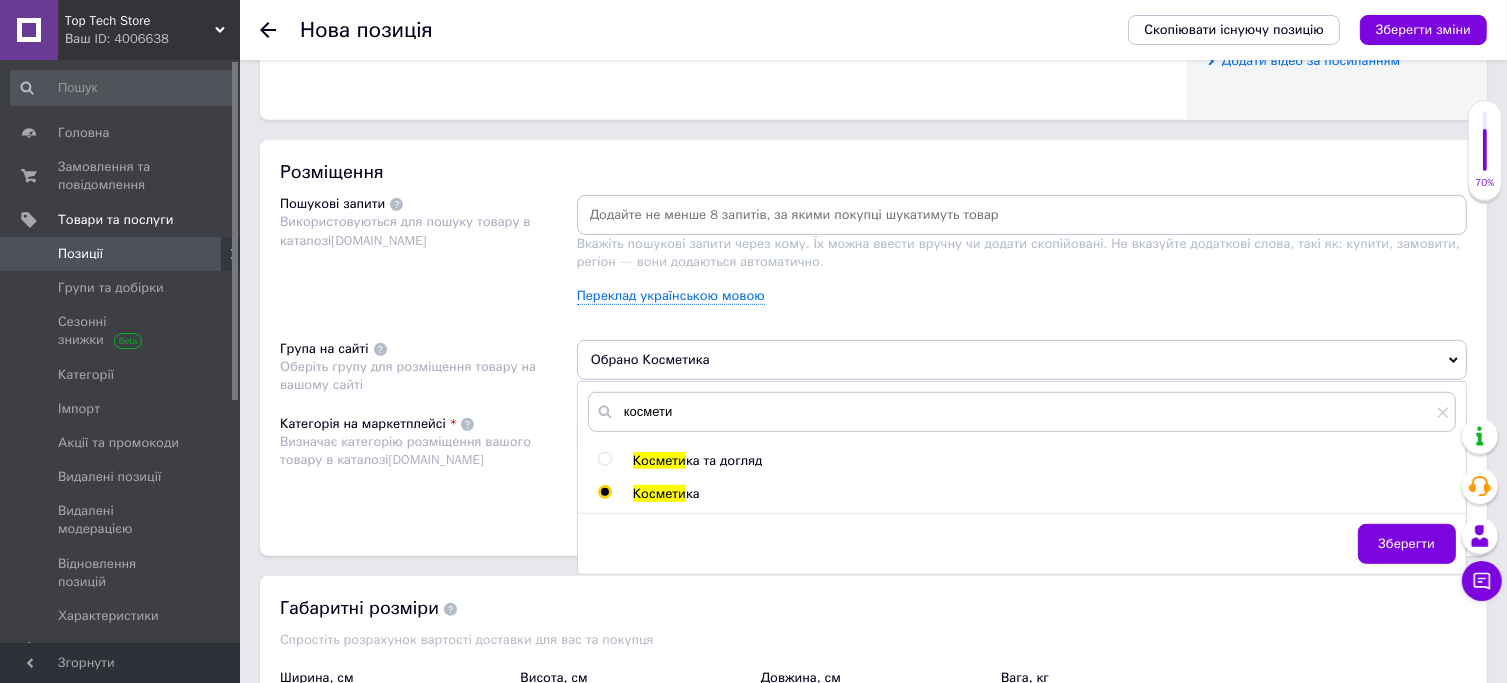 click on "Зберегти" at bounding box center [1407, 544] 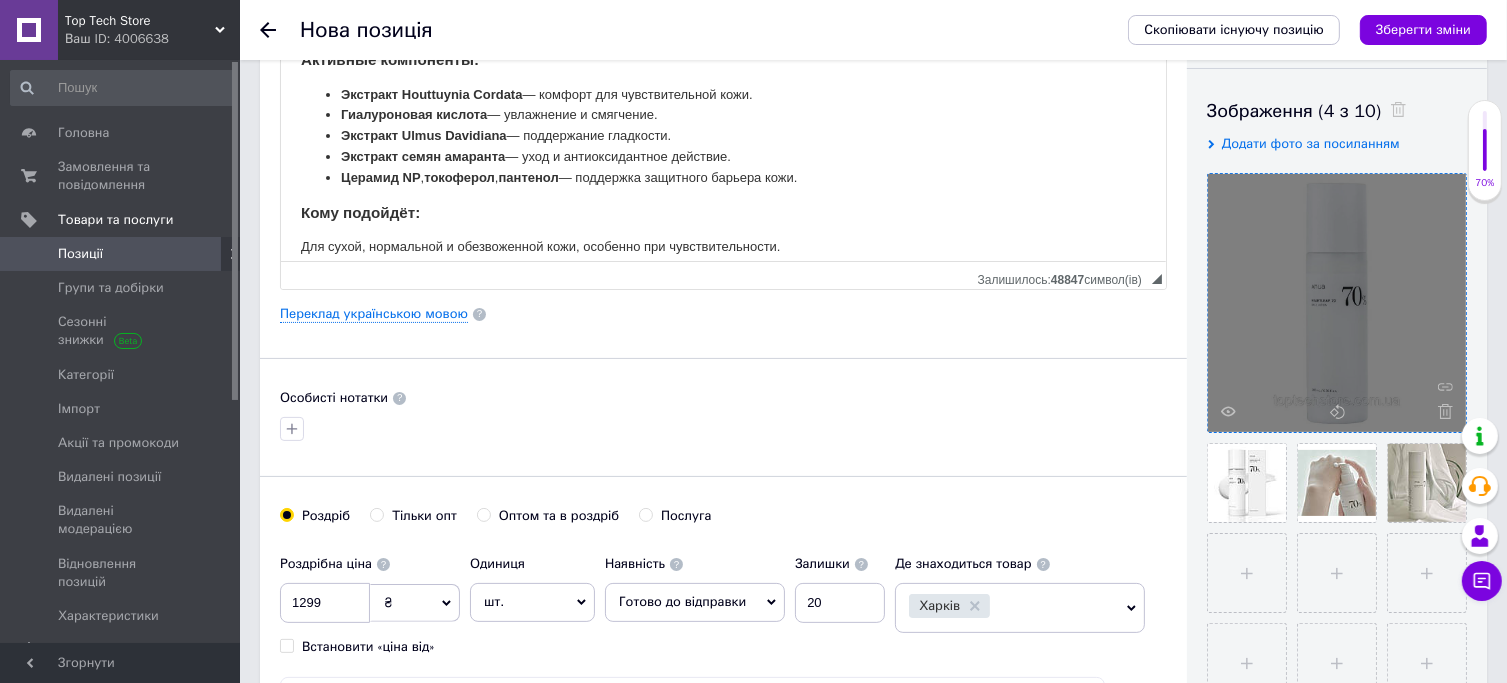 scroll, scrollTop: 72, scrollLeft: 0, axis: vertical 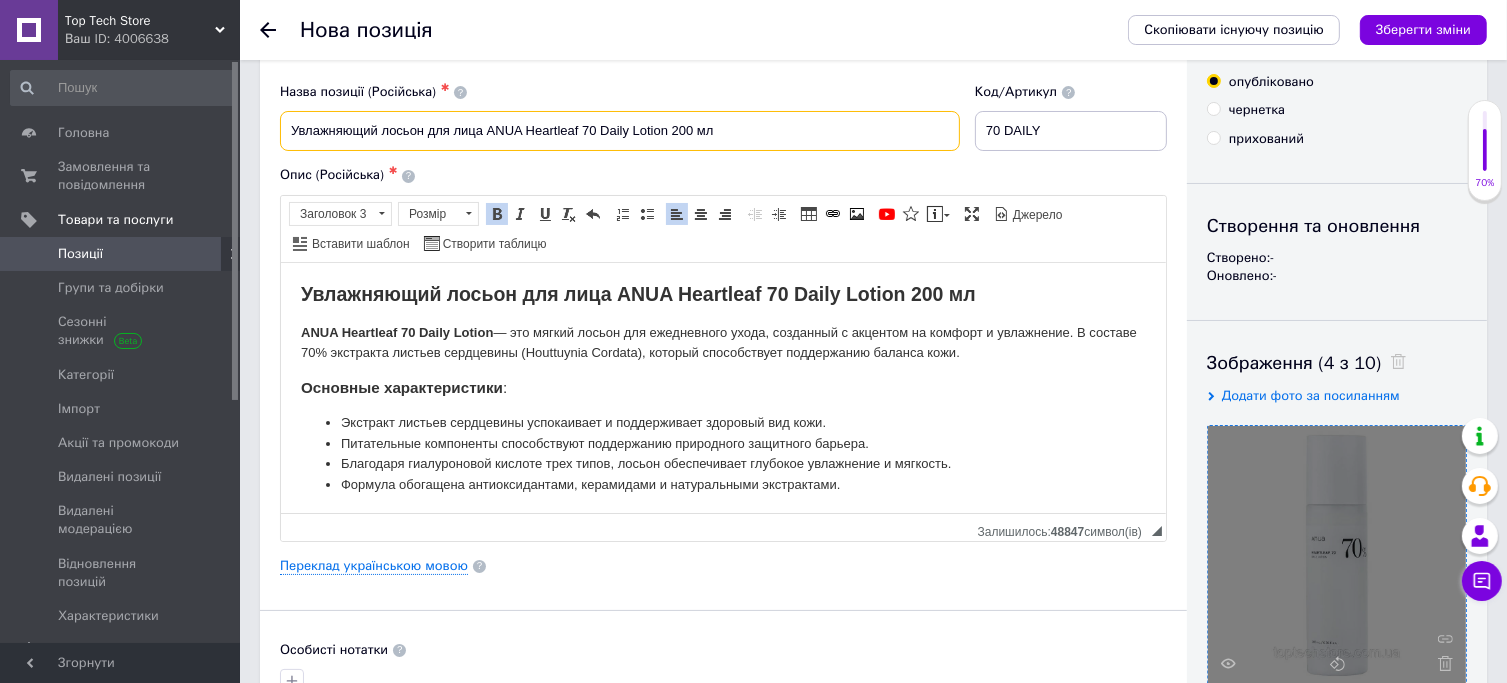 drag, startPoint x: 486, startPoint y: 130, endPoint x: 668, endPoint y: 145, distance: 182.61708 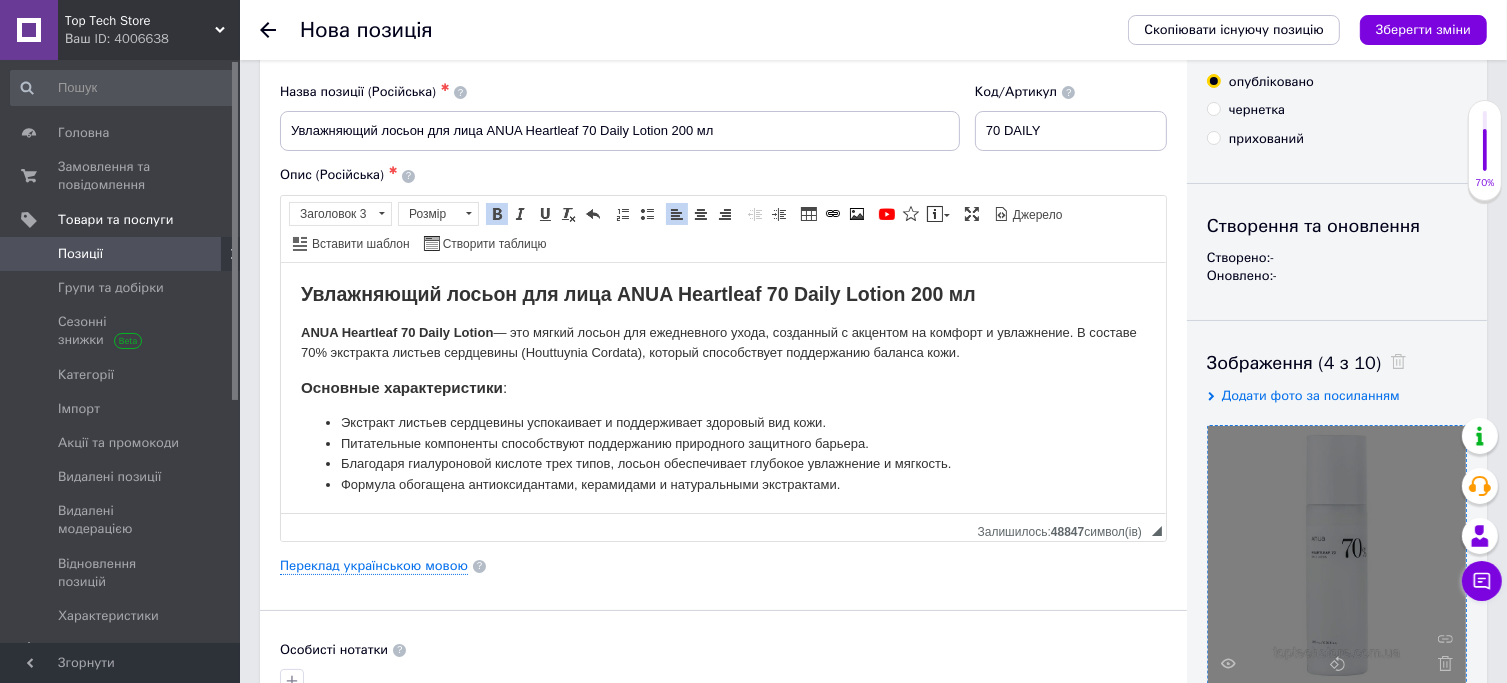 click on "Переклад українською мовою" at bounding box center [723, 566] 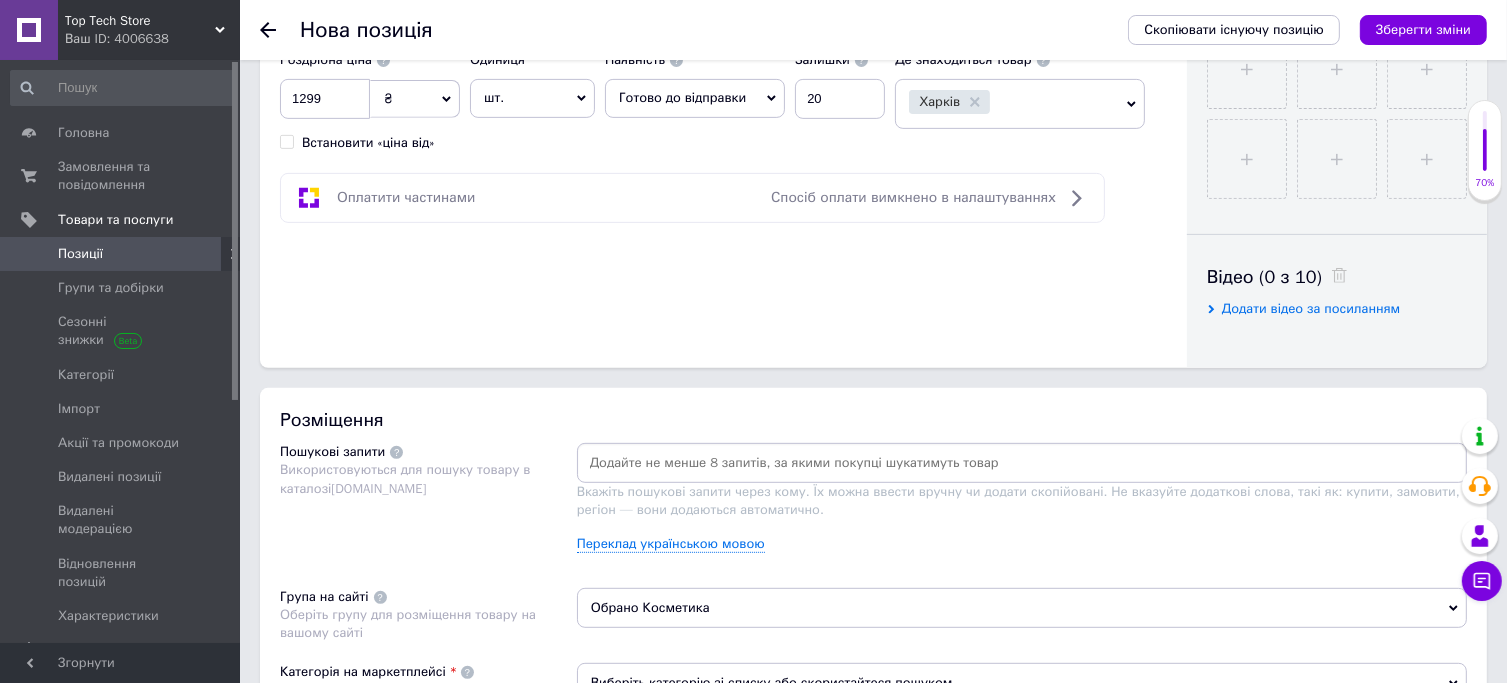 scroll, scrollTop: 1091, scrollLeft: 0, axis: vertical 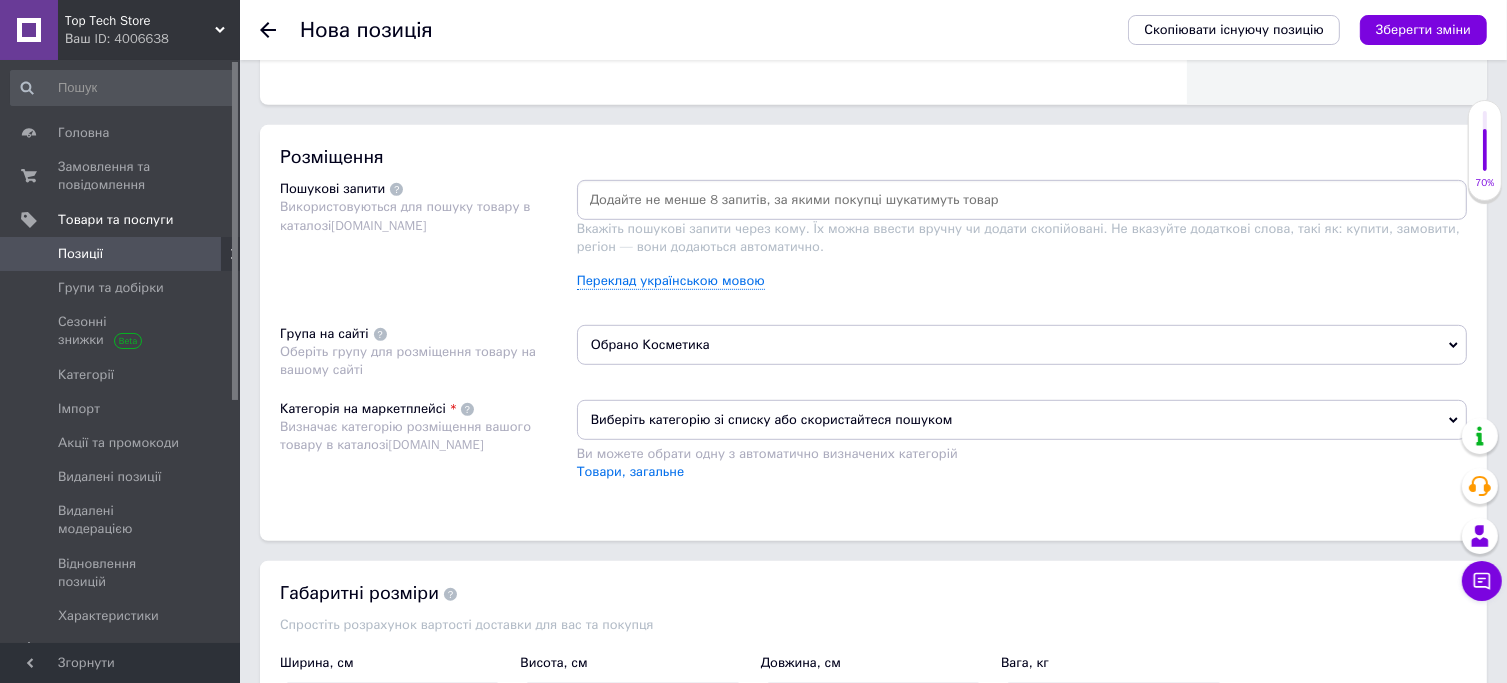 click on "Виберіть категорію зі списку або скористайтеся пошуком" at bounding box center [1022, 420] 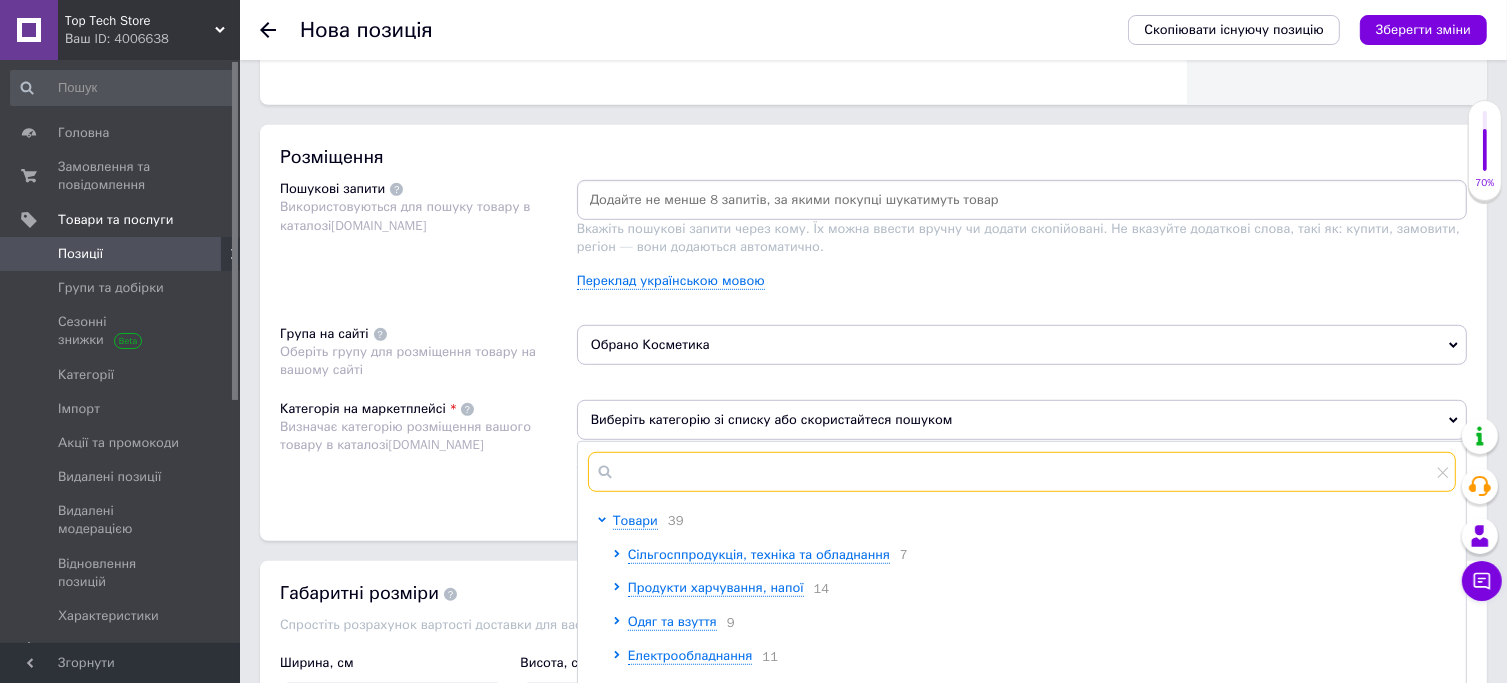 click at bounding box center [1022, 472] 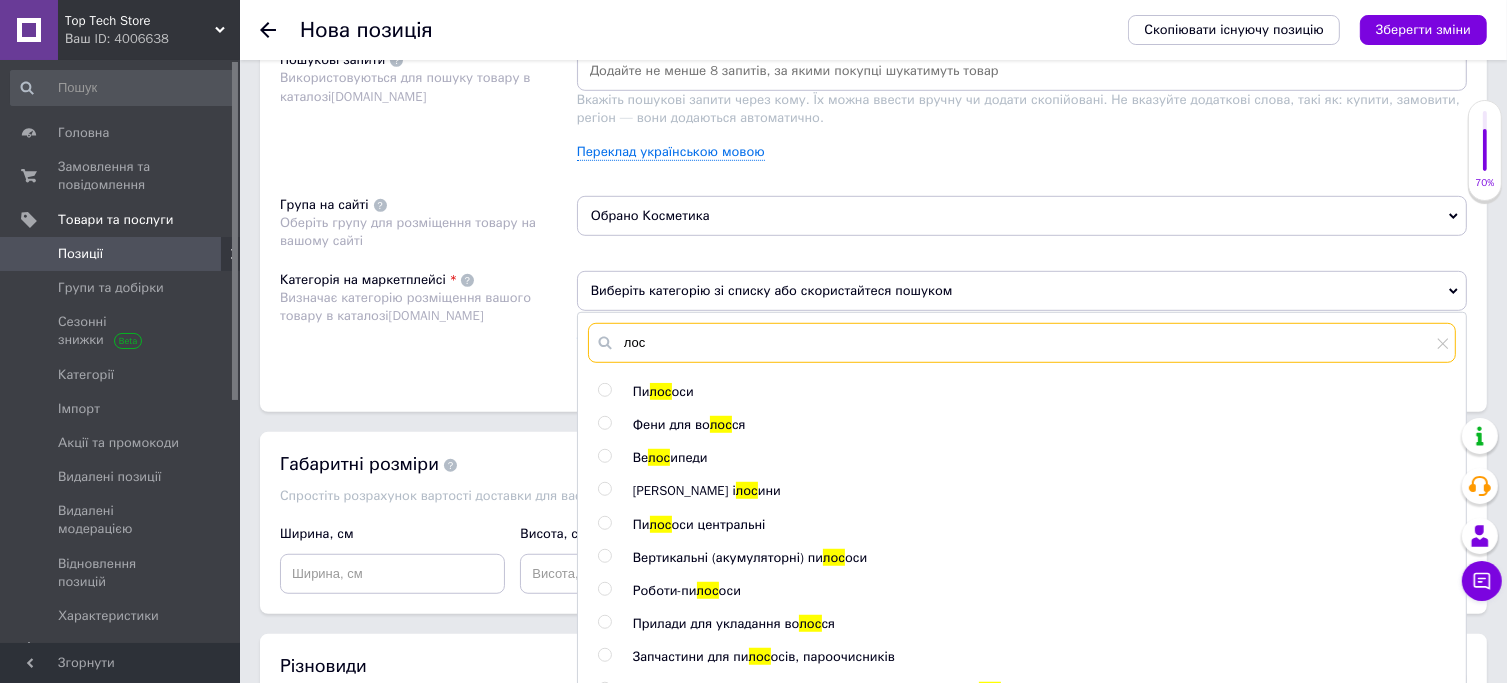 scroll, scrollTop: 1236, scrollLeft: 0, axis: vertical 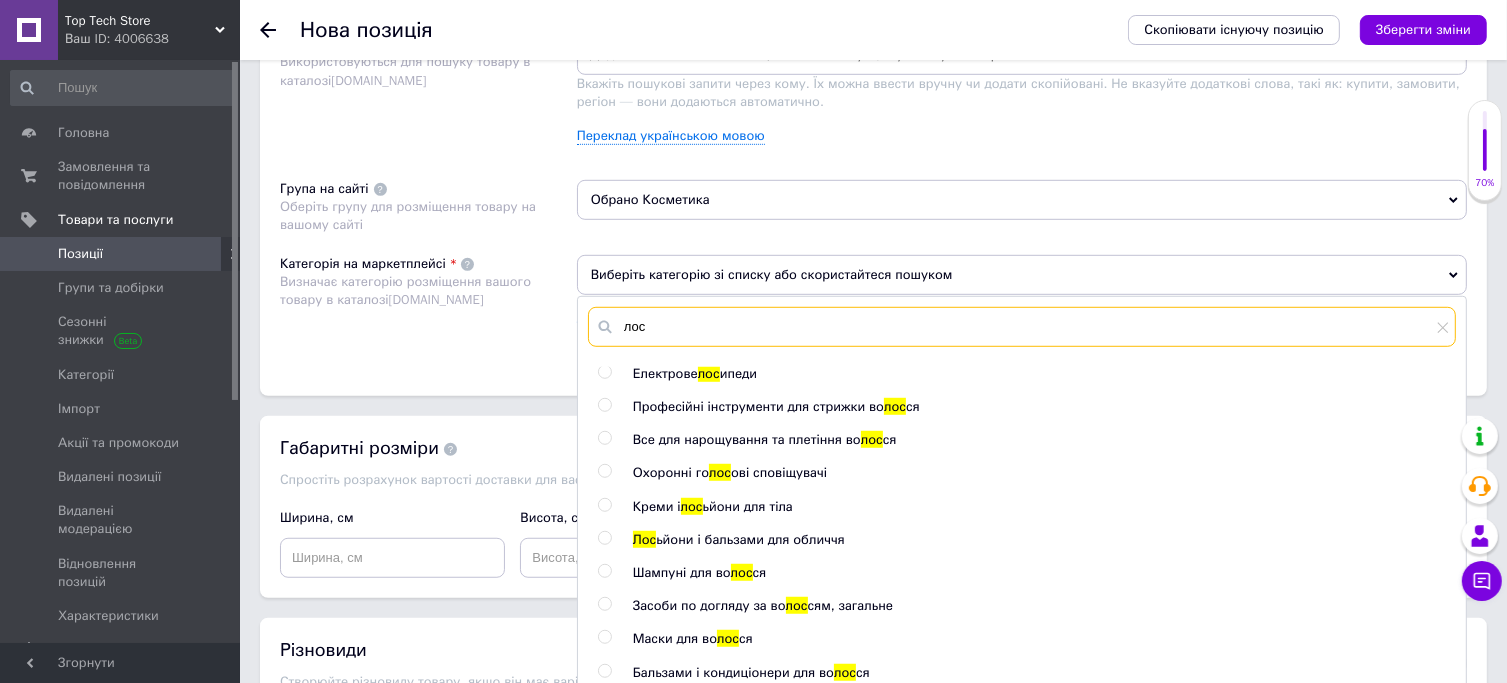 type on "лос" 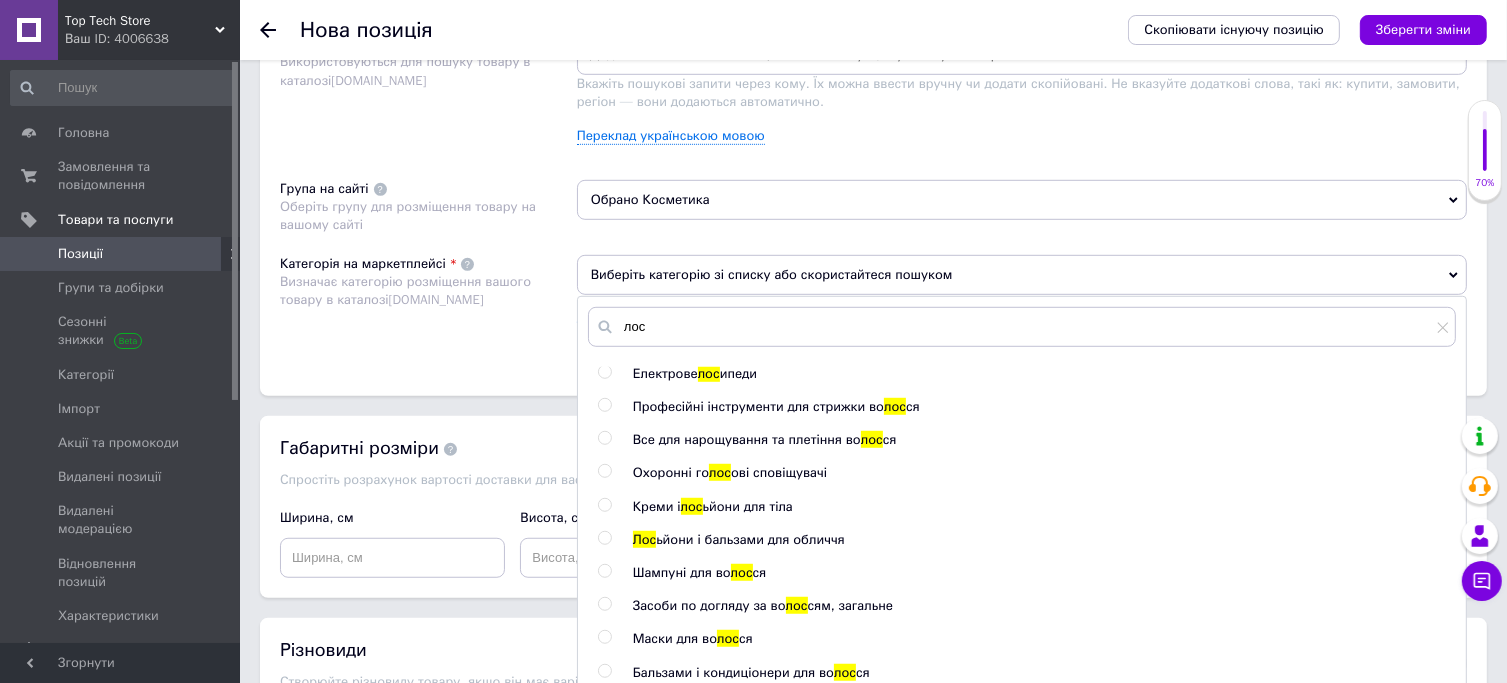 click on "ьйони і бальзами для обличчя" at bounding box center [750, 539] 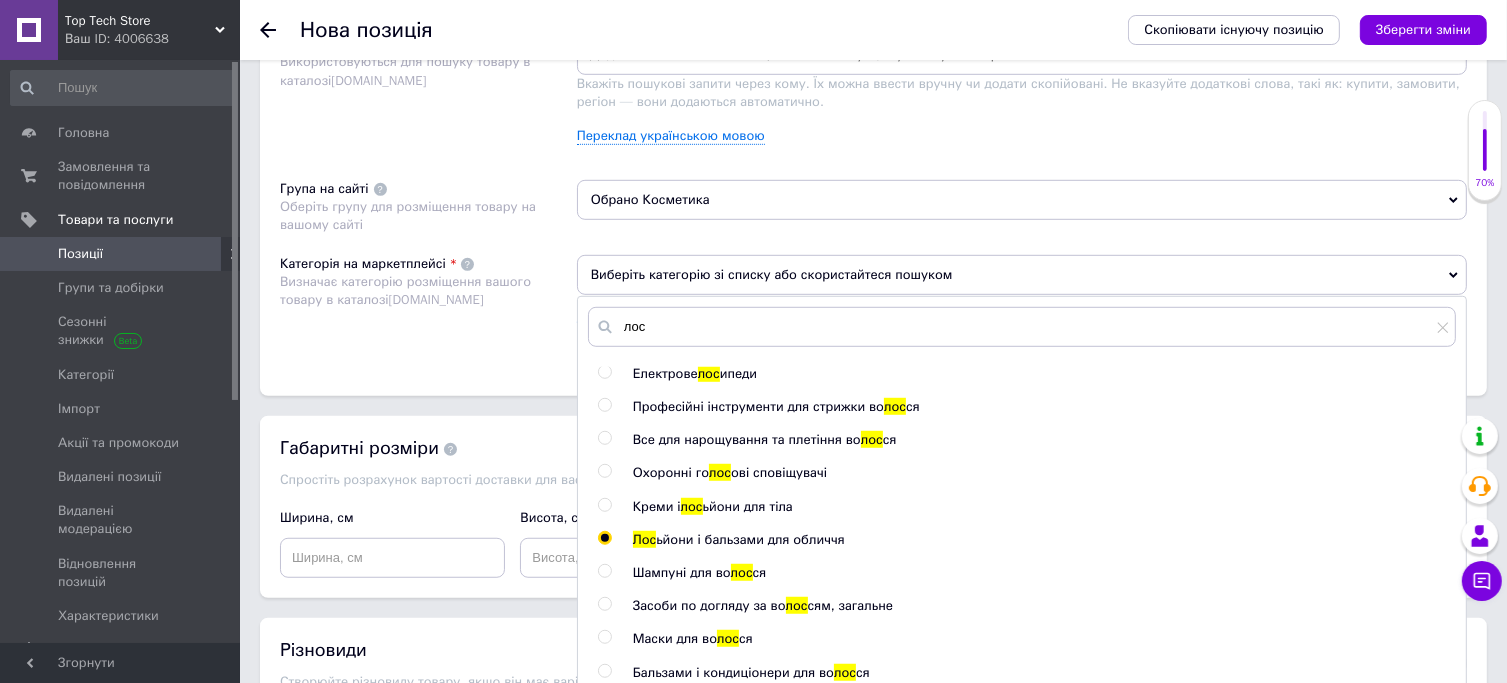 radio on "true" 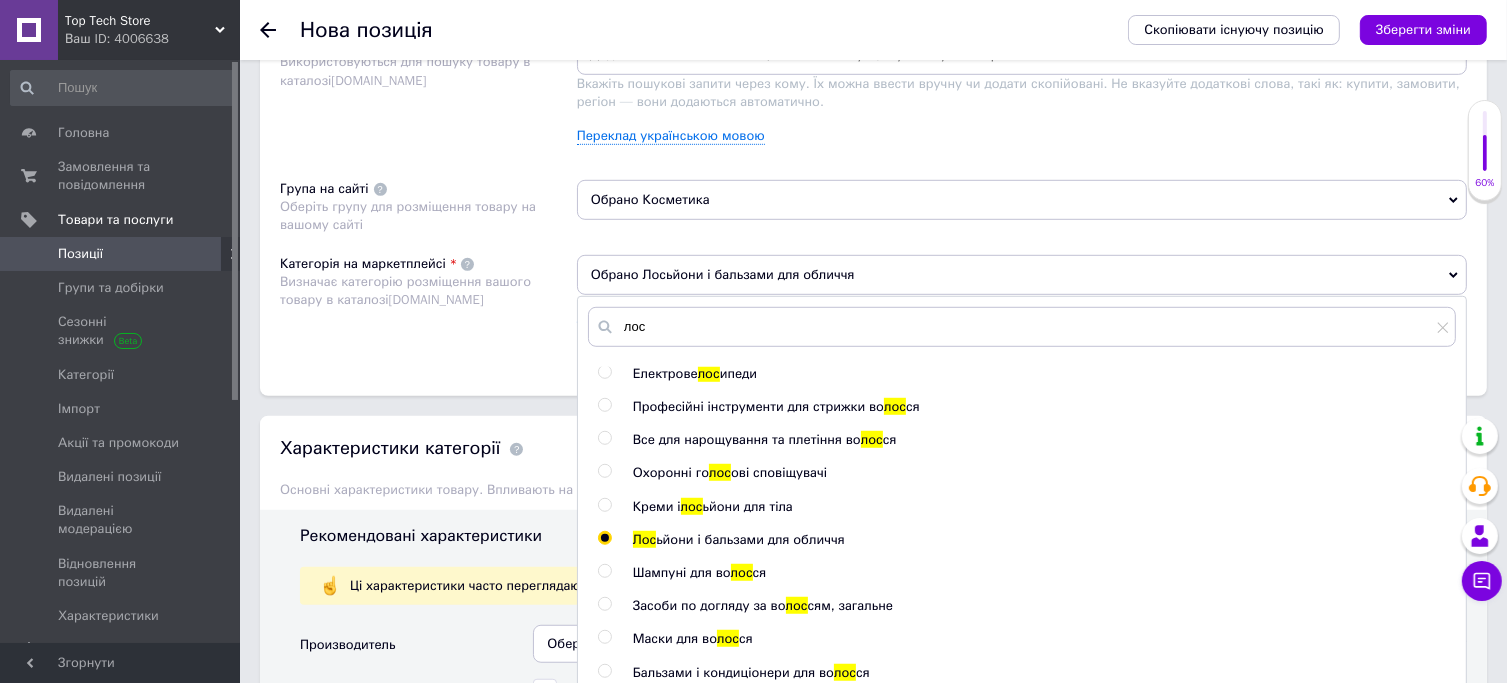 click on "Категорія на маркетплейсі Визначає категорію розміщення вашого товару в каталозі  [DOMAIN_NAME]" at bounding box center (428, 305) 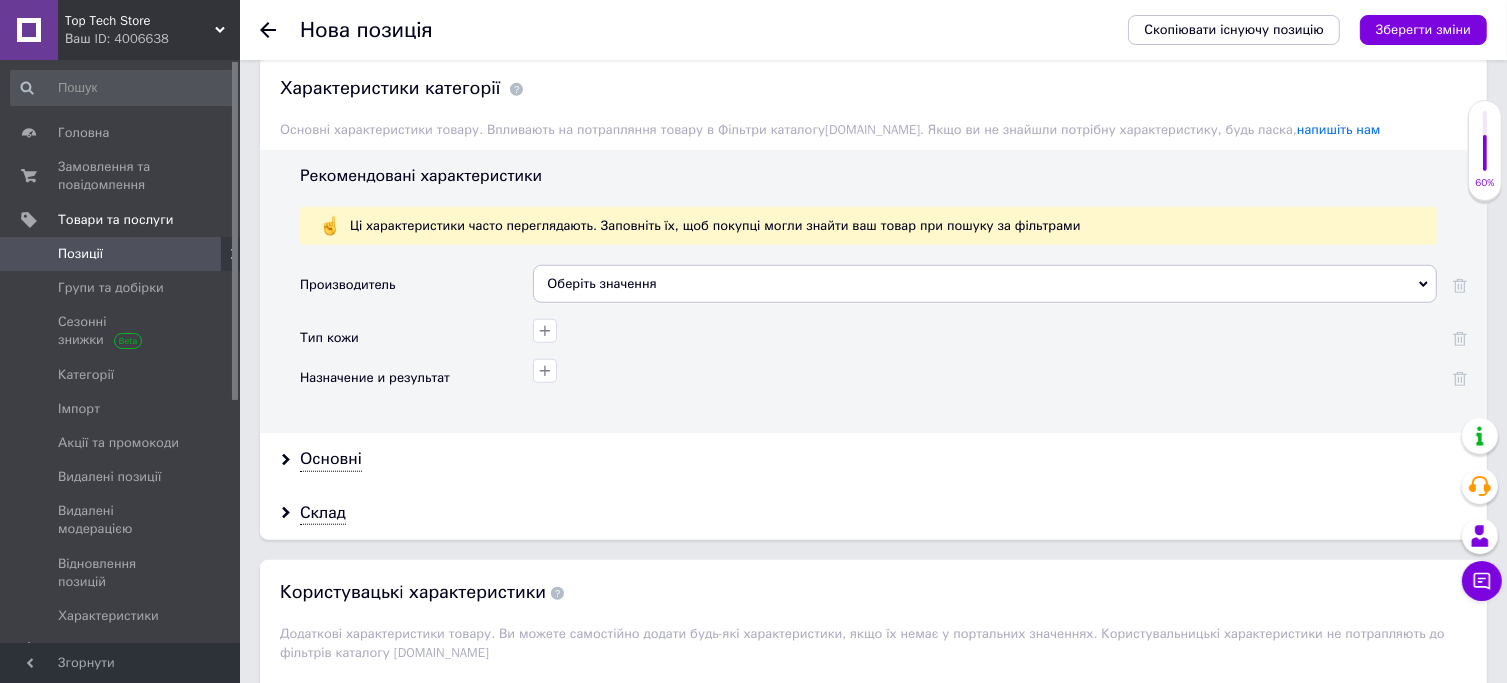 scroll, scrollTop: 1596, scrollLeft: 0, axis: vertical 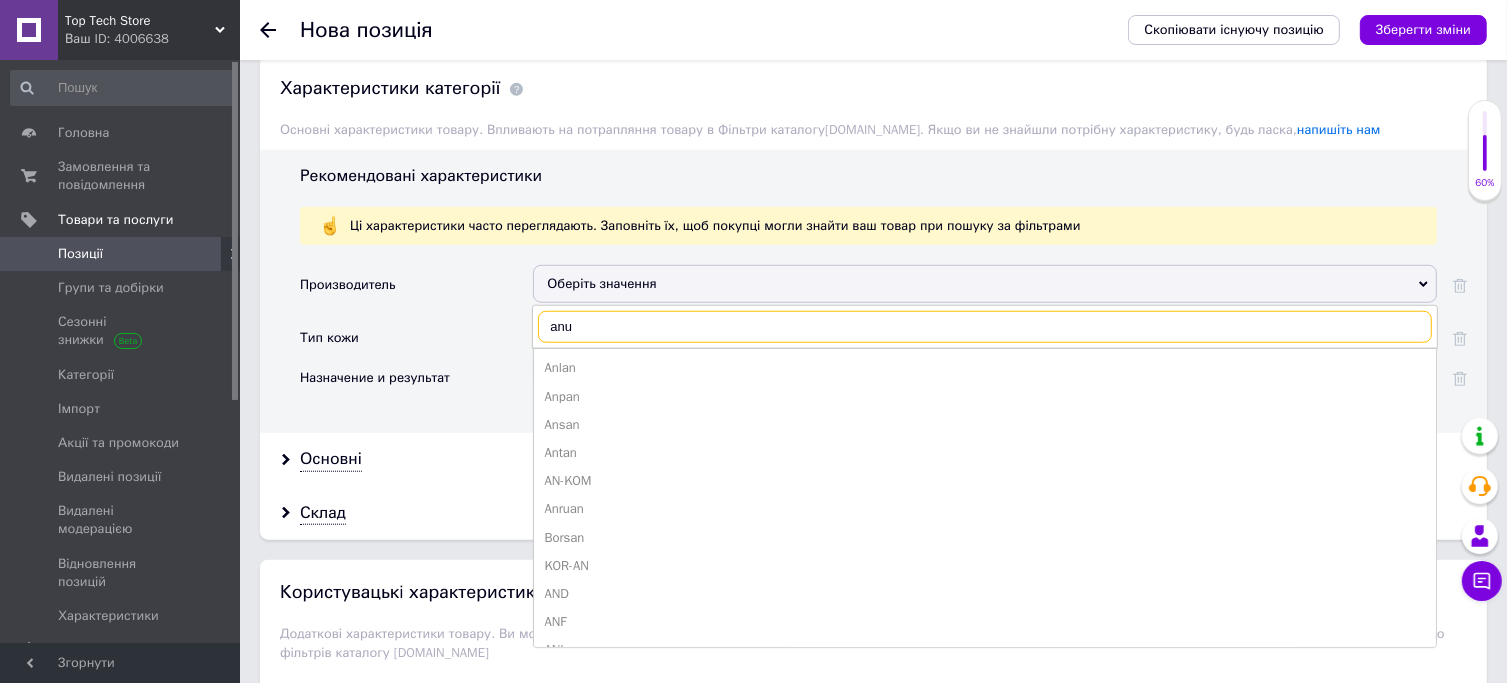 type on "anu" 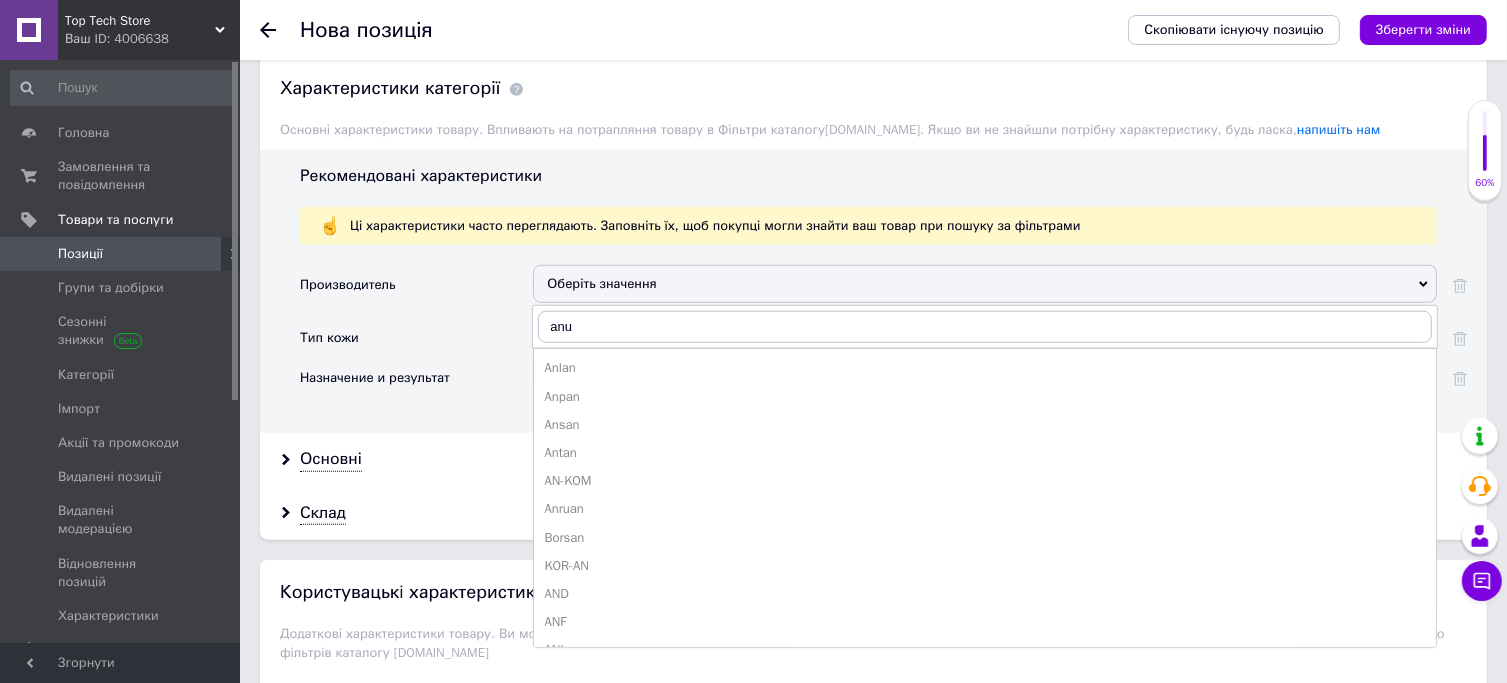 click on "Anlan" at bounding box center [985, 368] 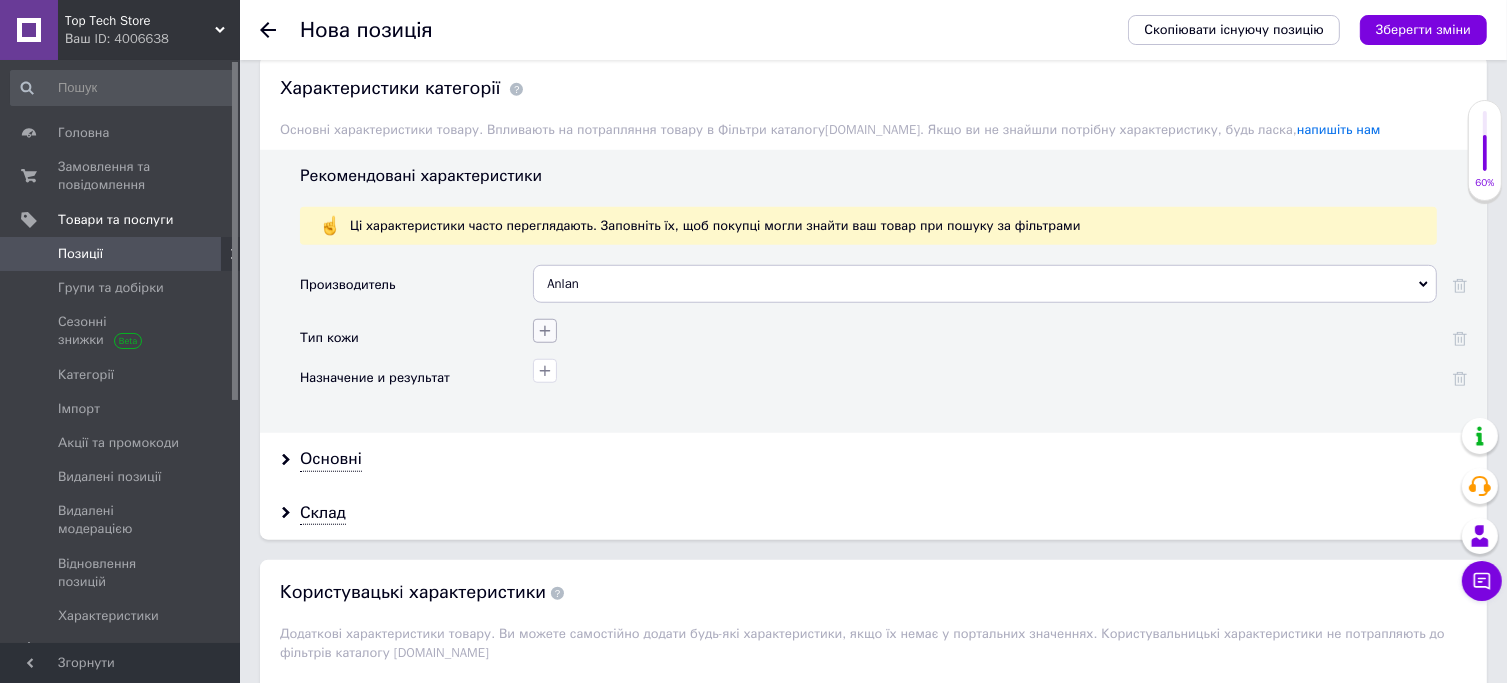 click 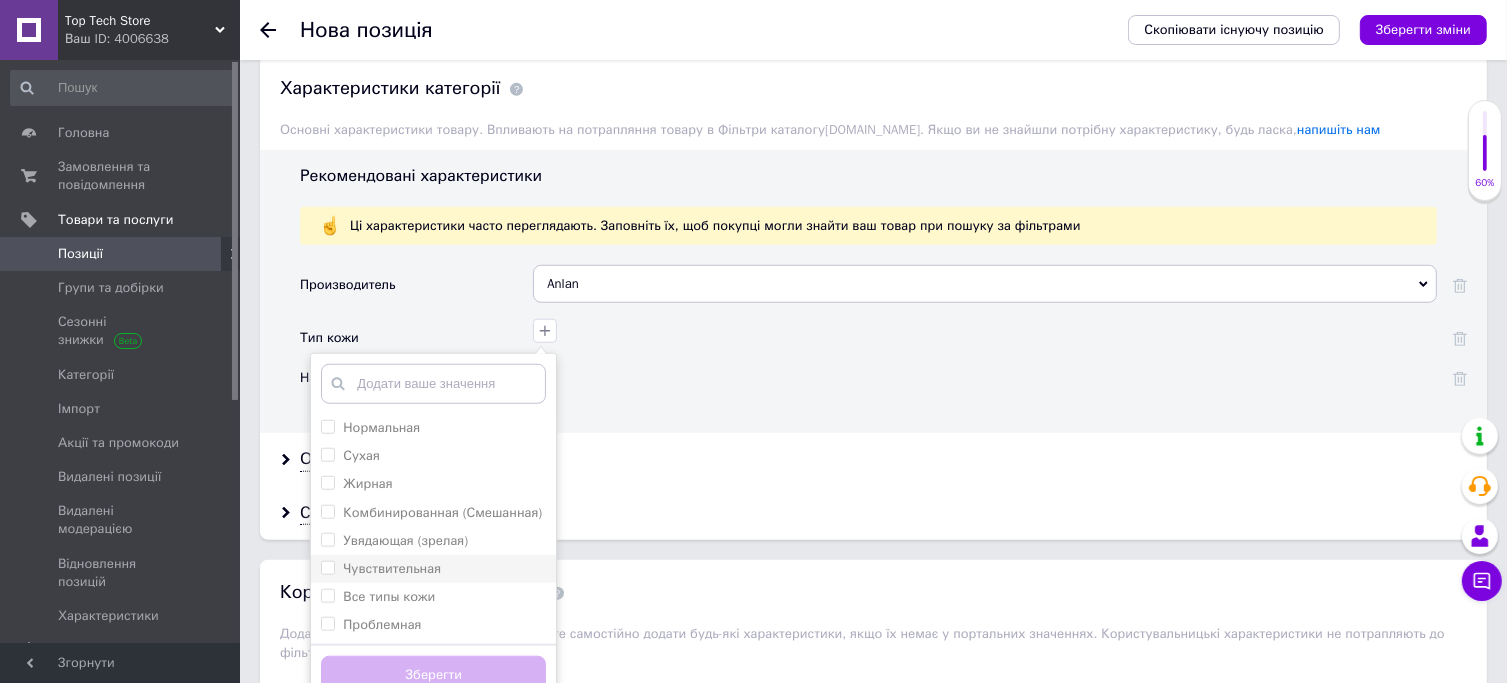 click on "Чувствительная" at bounding box center [392, 569] 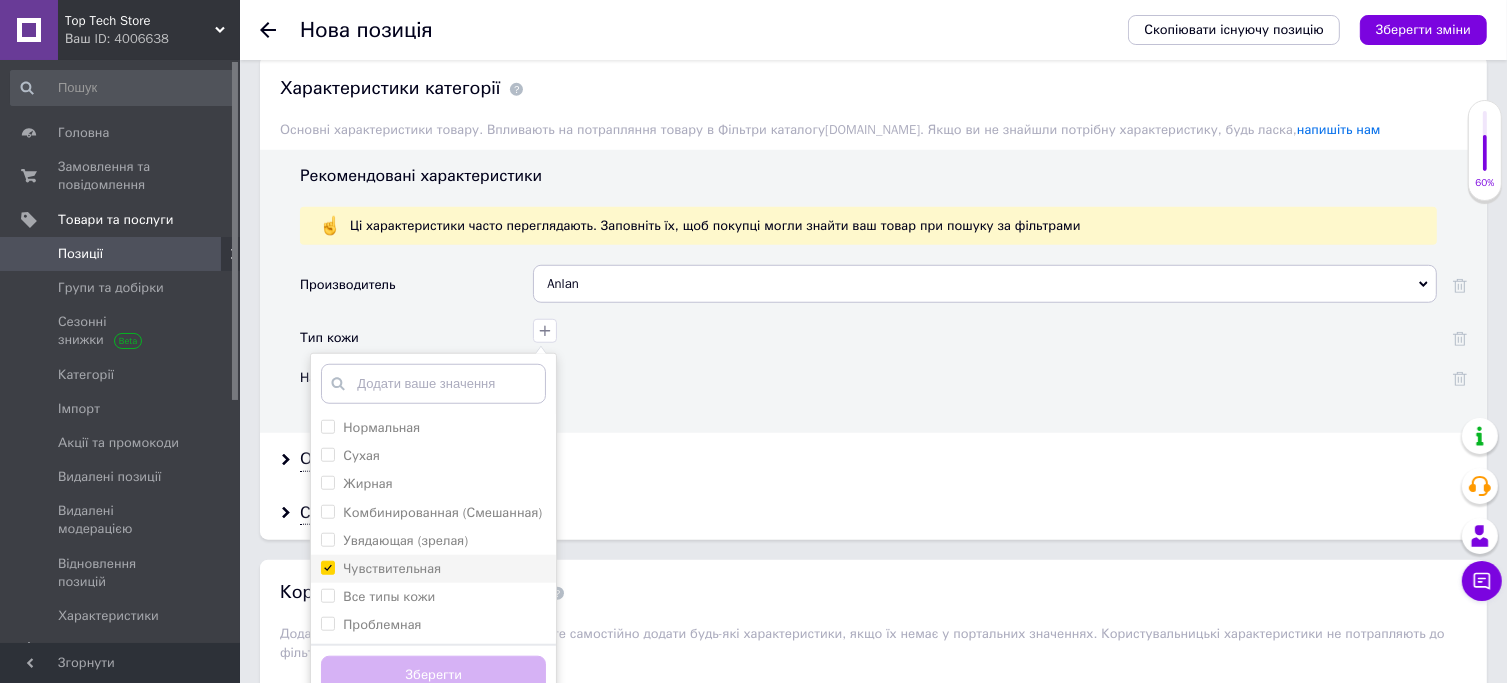 click on "Чувствительная" at bounding box center [327, 567] 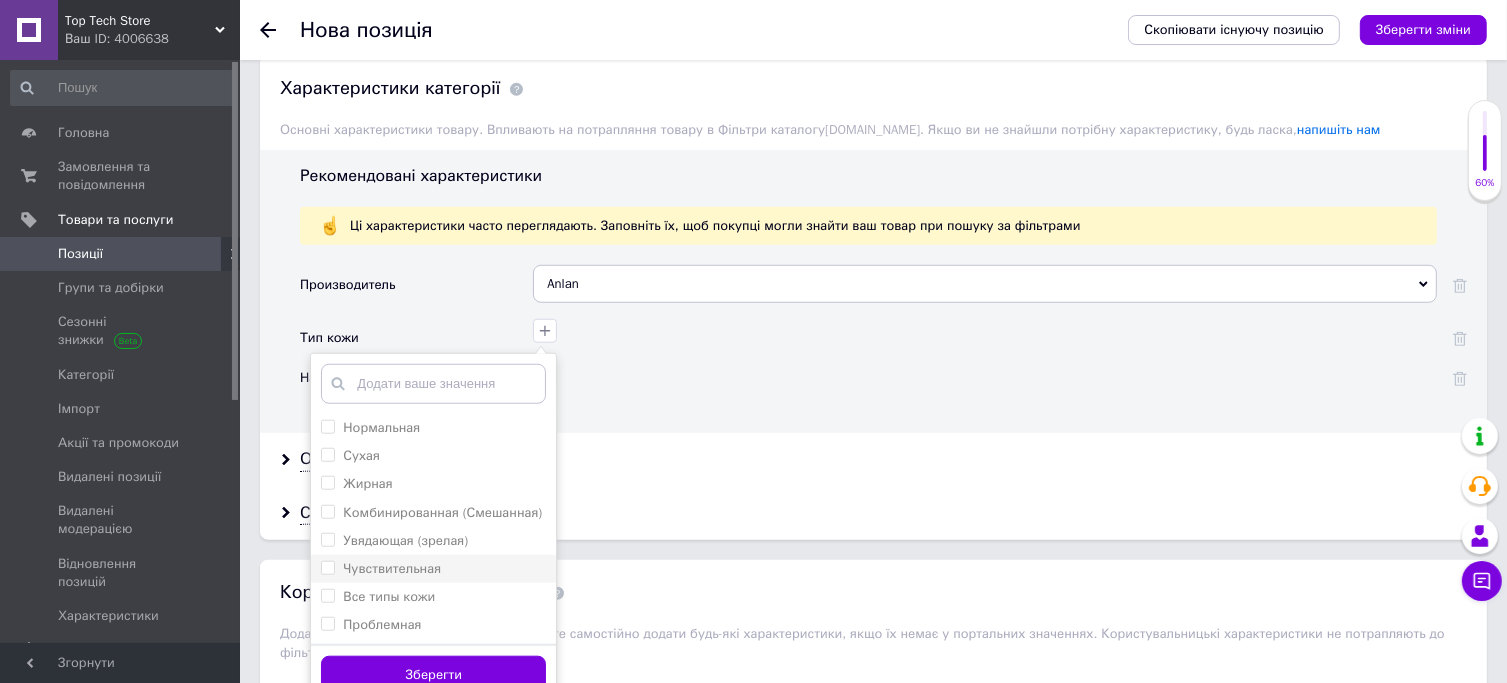 click on "Чувствительная" at bounding box center (392, 568) 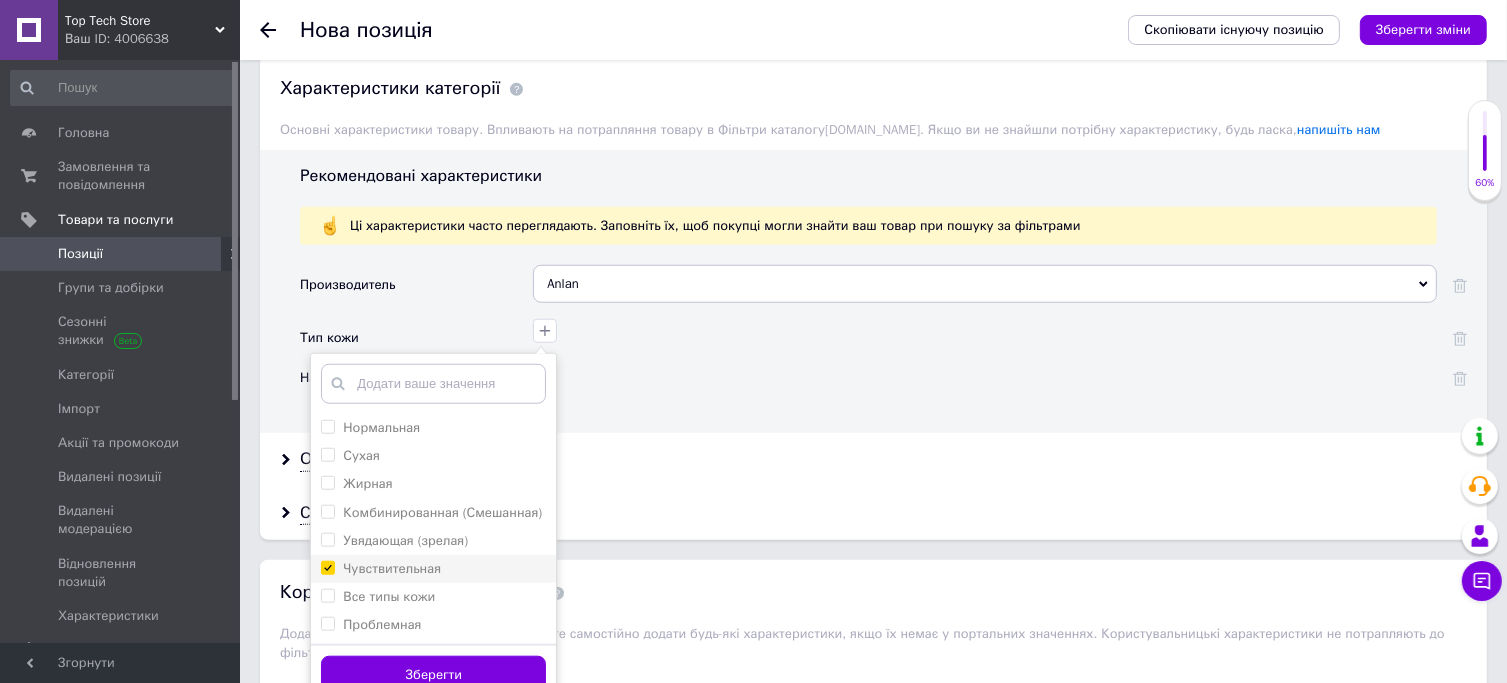 checkbox on "true" 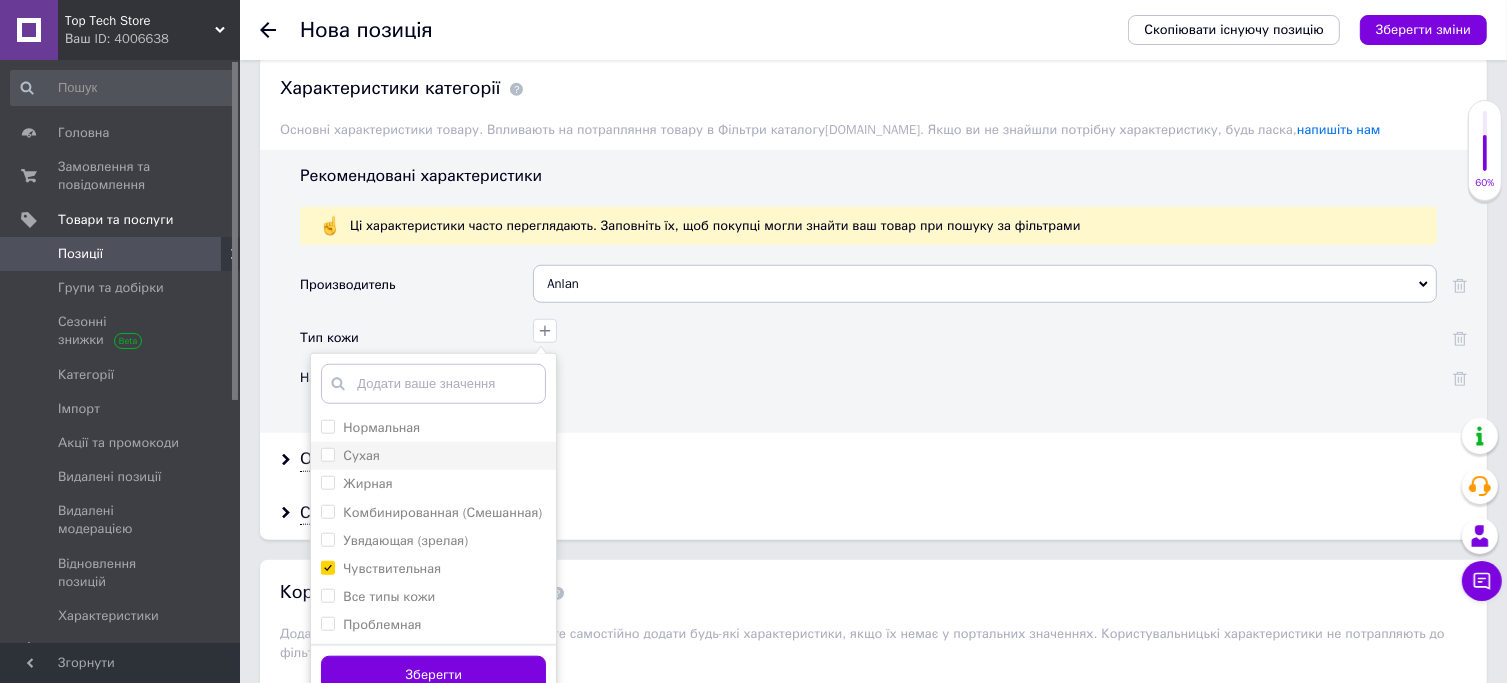 click on "Сухая" at bounding box center [433, 456] 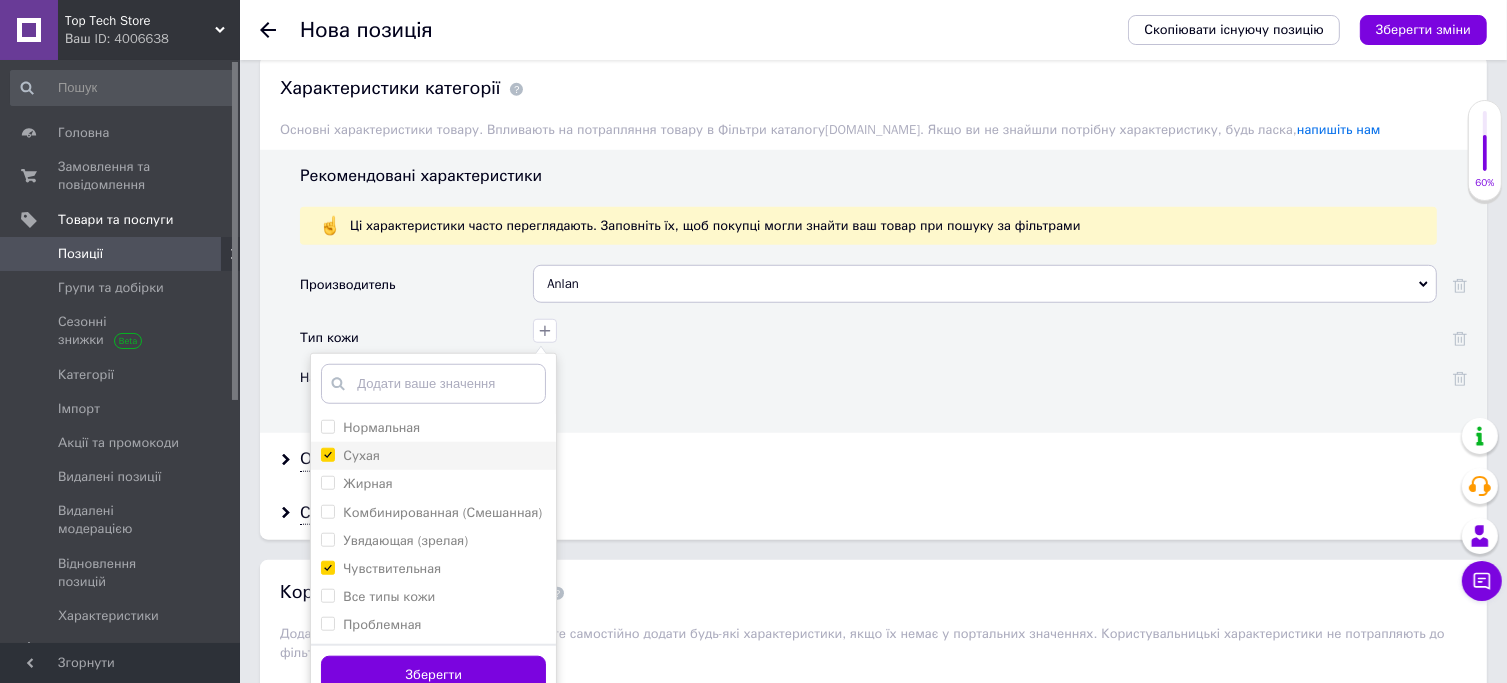 checkbox on "true" 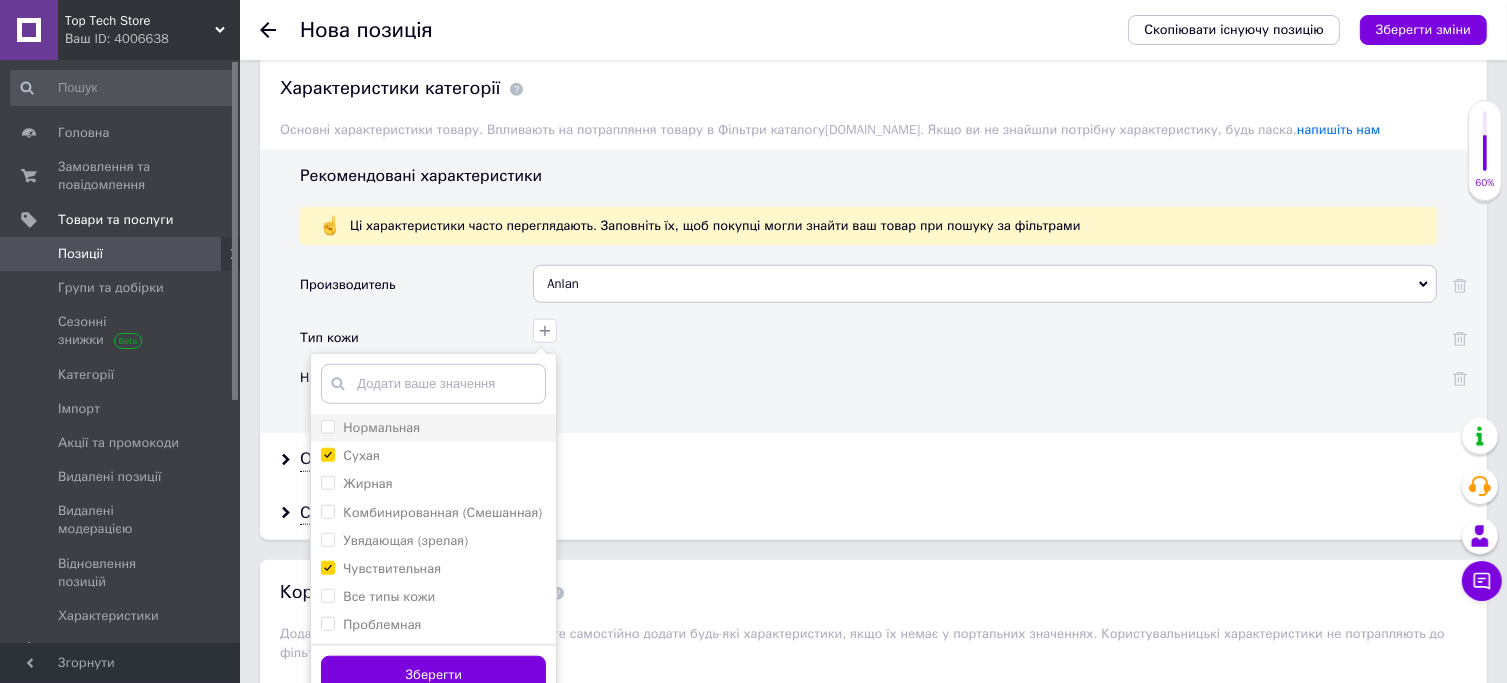 click on "Нормальная" at bounding box center [381, 427] 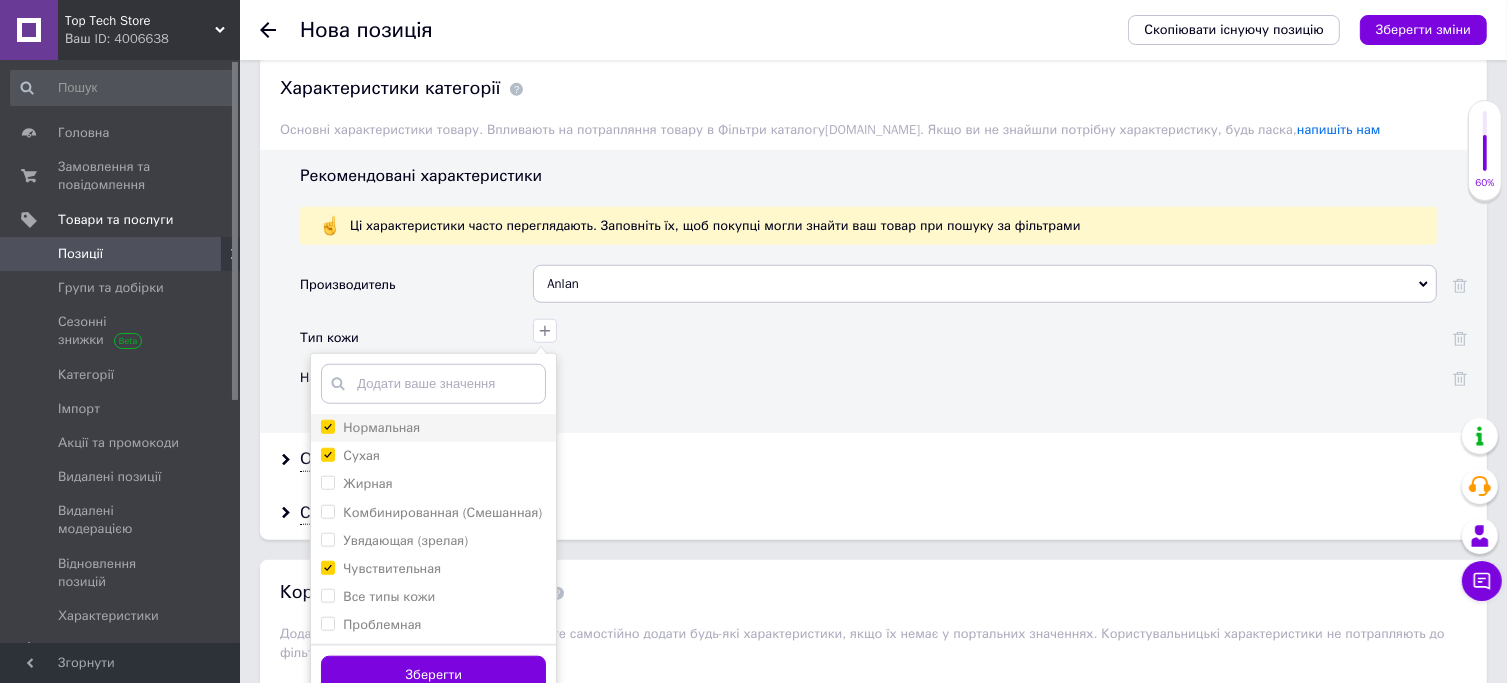 checkbox on "true" 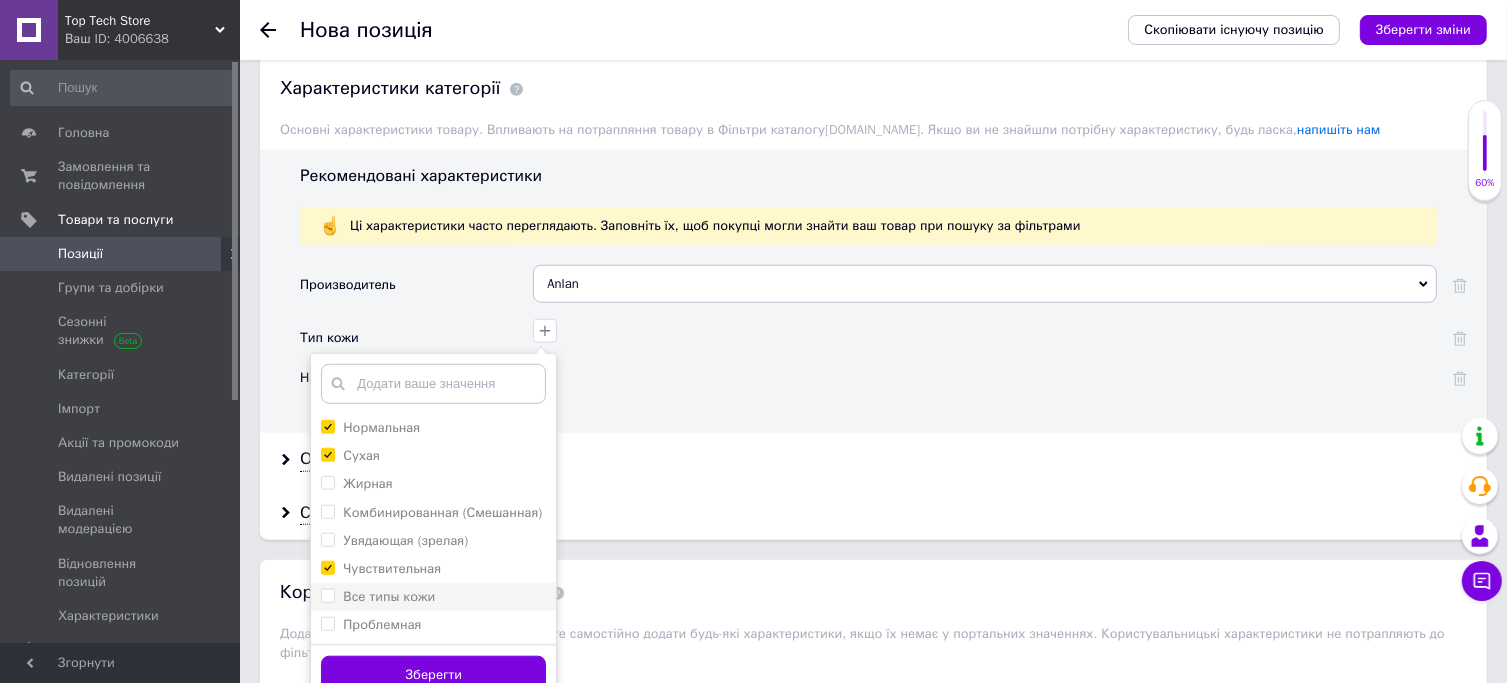 click on "Все типы кожи" at bounding box center [389, 596] 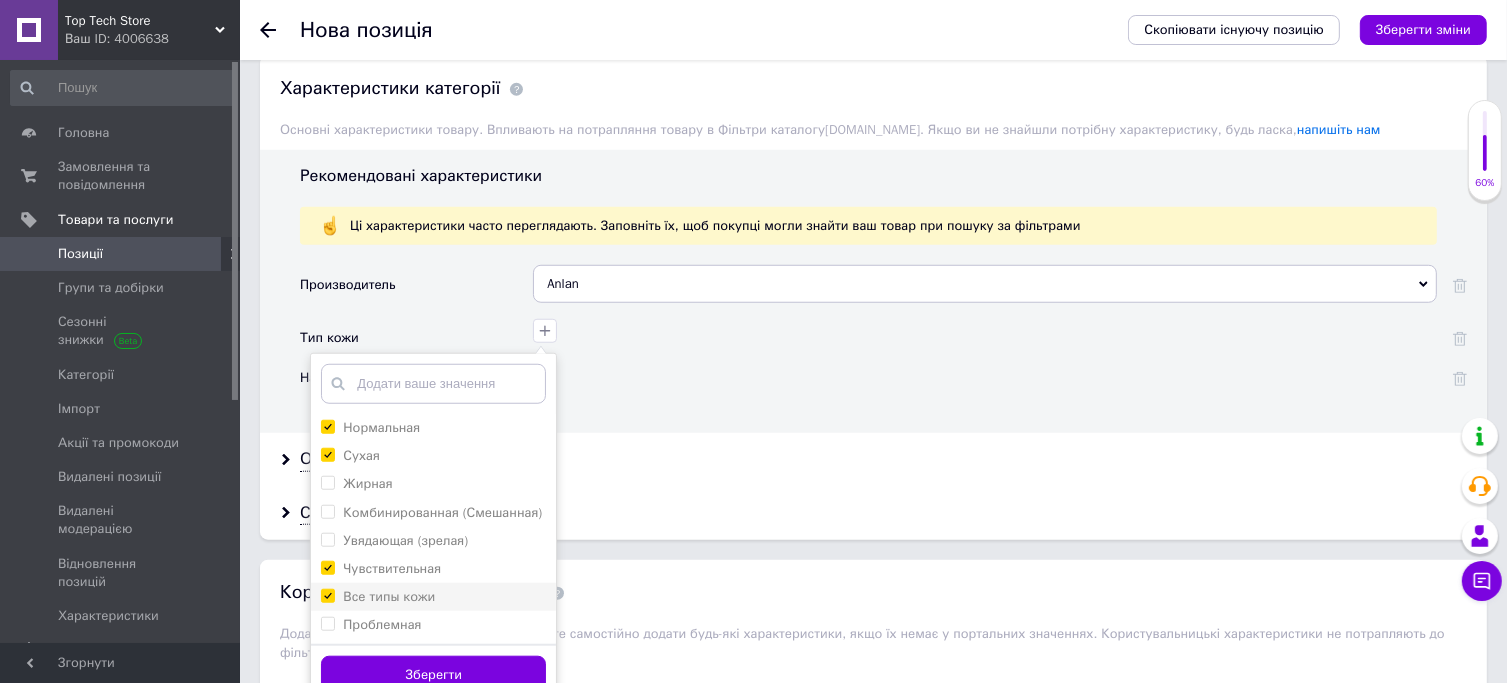 checkbox on "true" 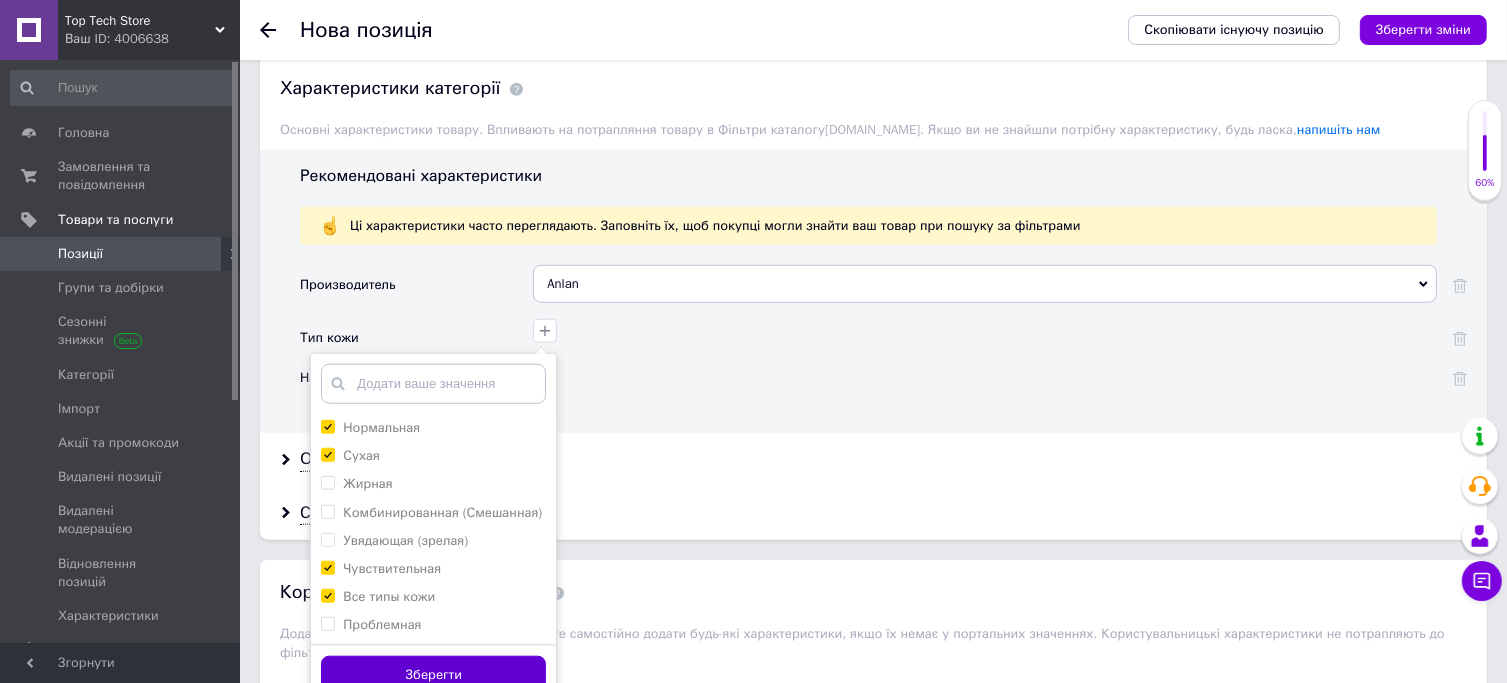 click on "Зберегти" at bounding box center [433, 675] 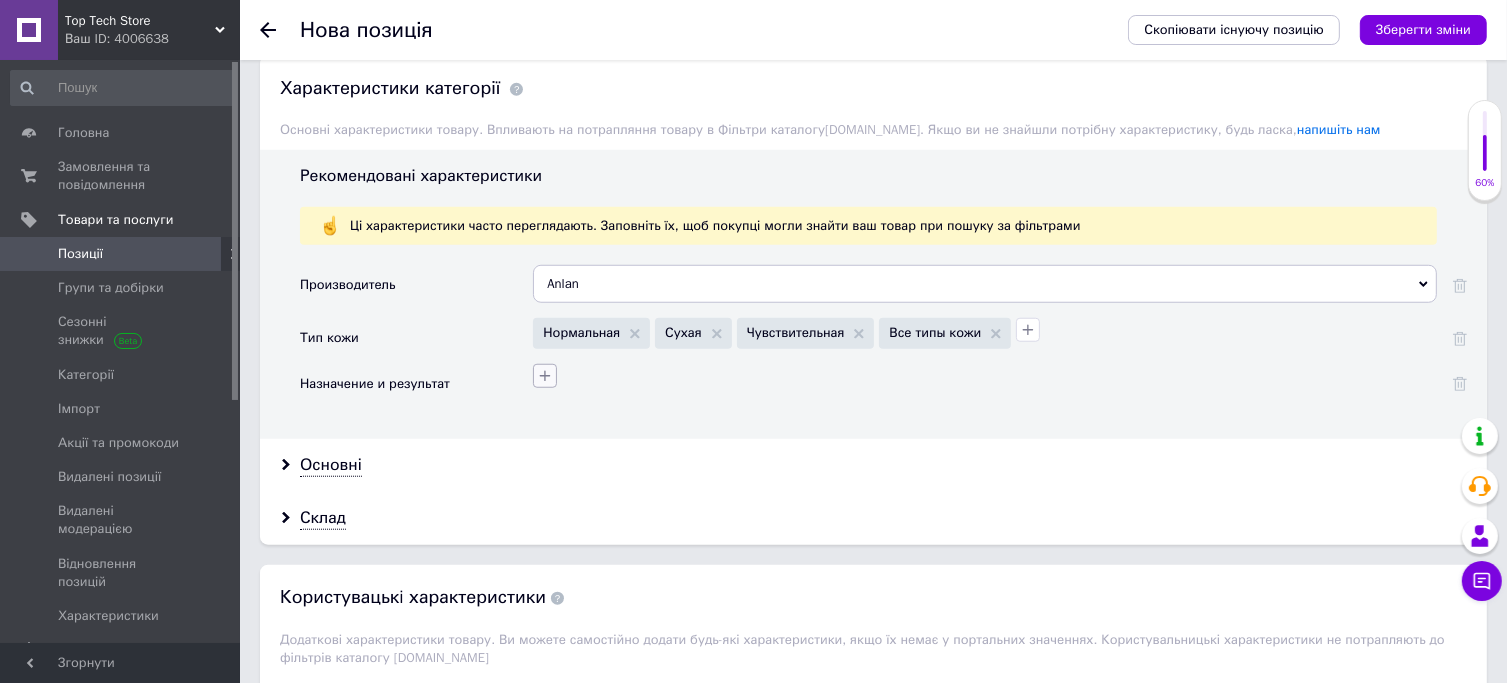 click 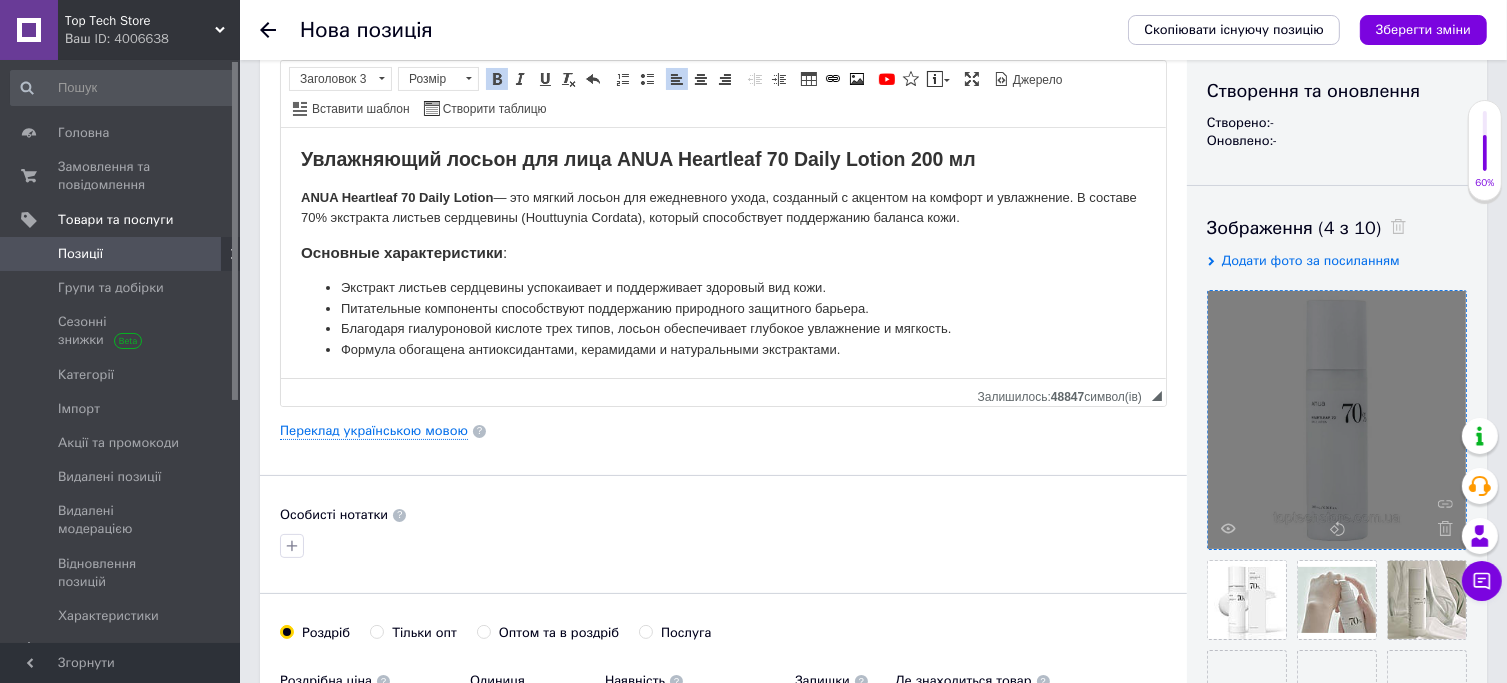 scroll, scrollTop: 206, scrollLeft: 0, axis: vertical 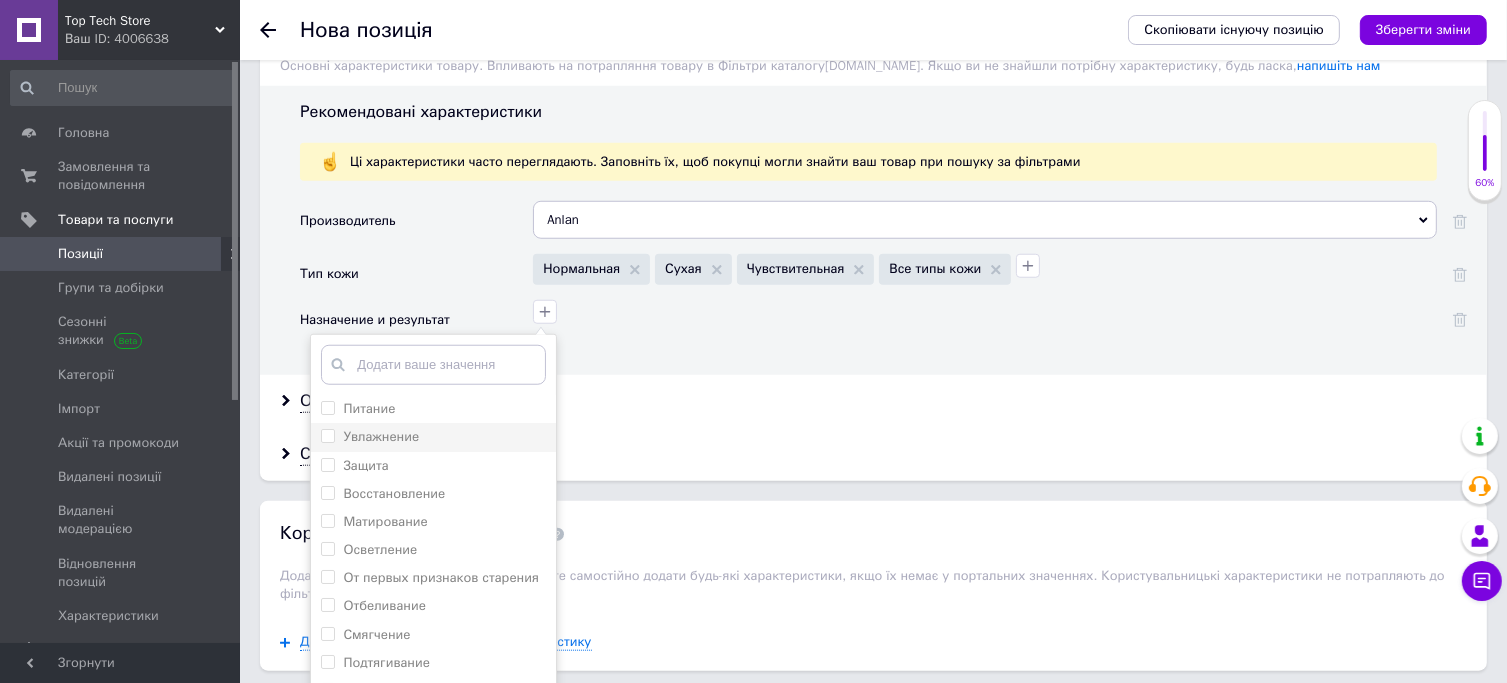 click on "Увлажнение" at bounding box center [433, 437] 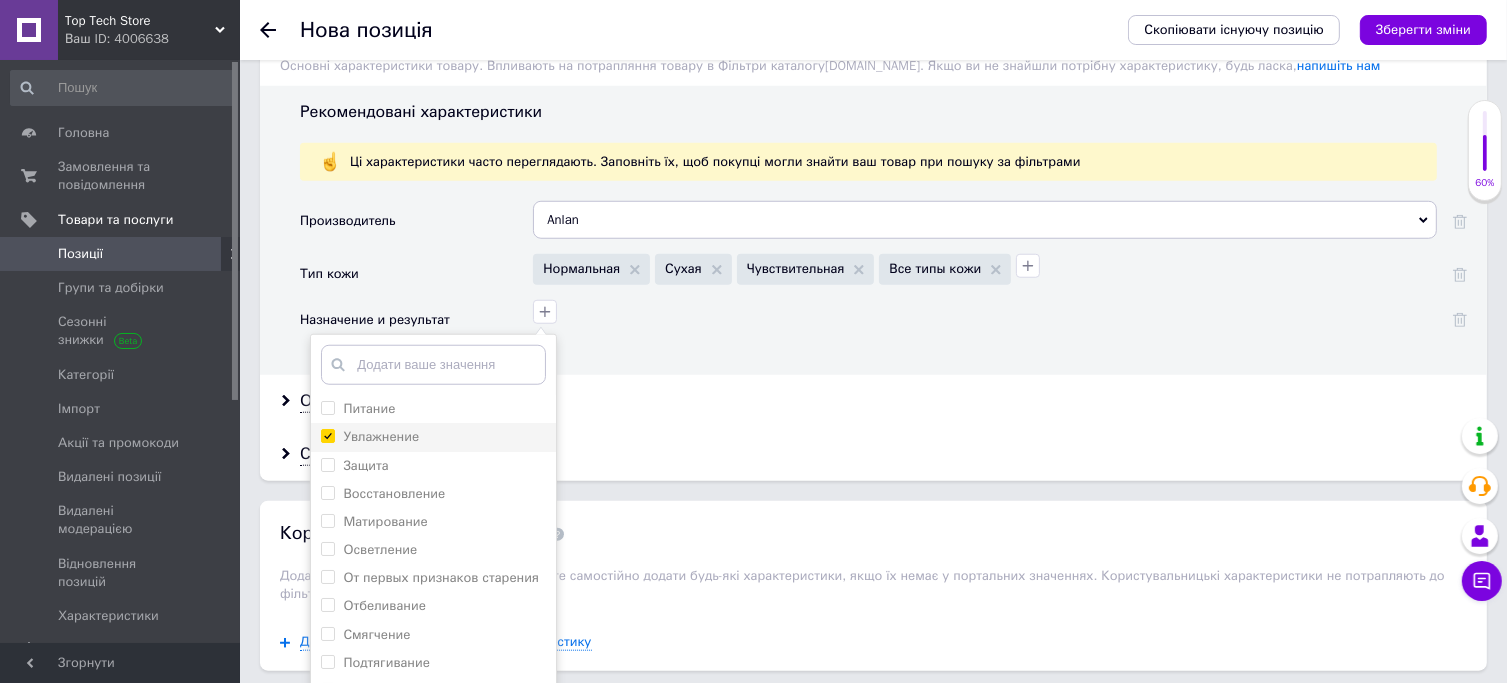 checkbox on "true" 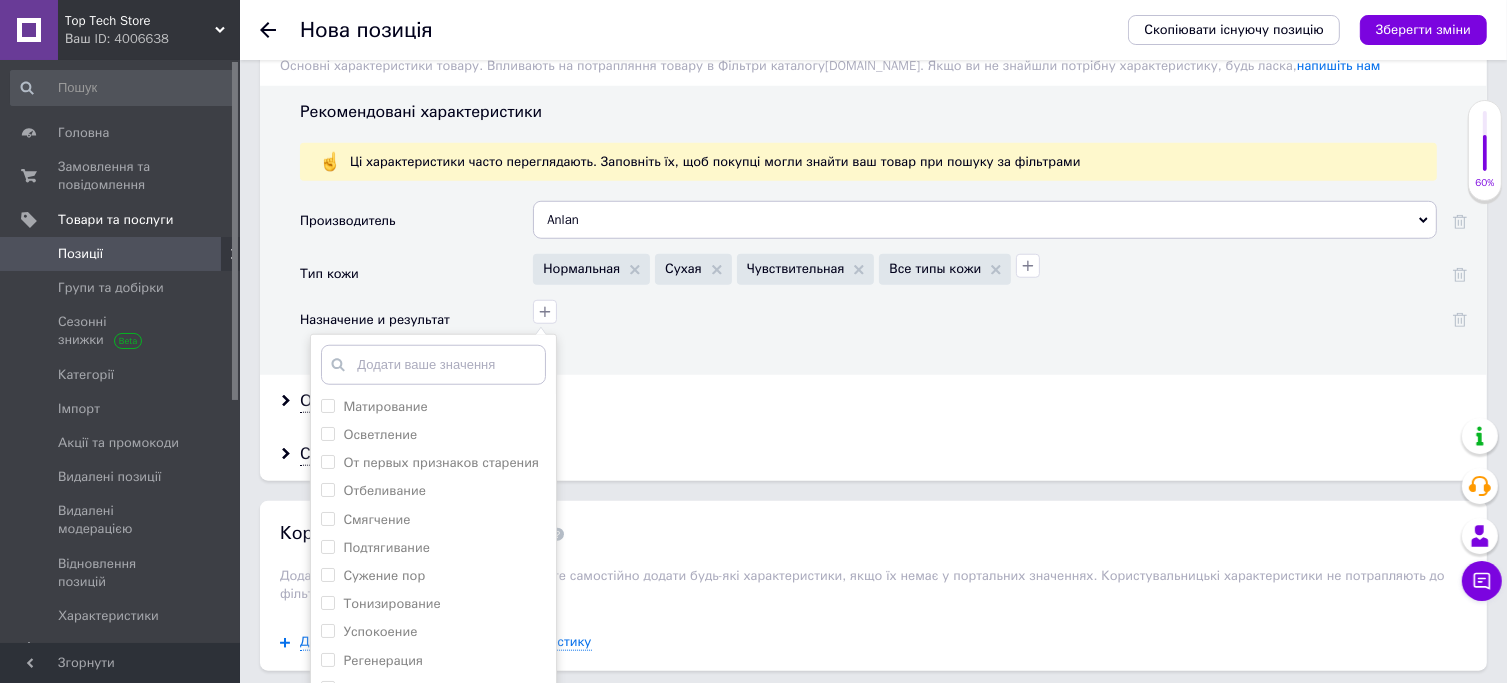 scroll, scrollTop: 136, scrollLeft: 0, axis: vertical 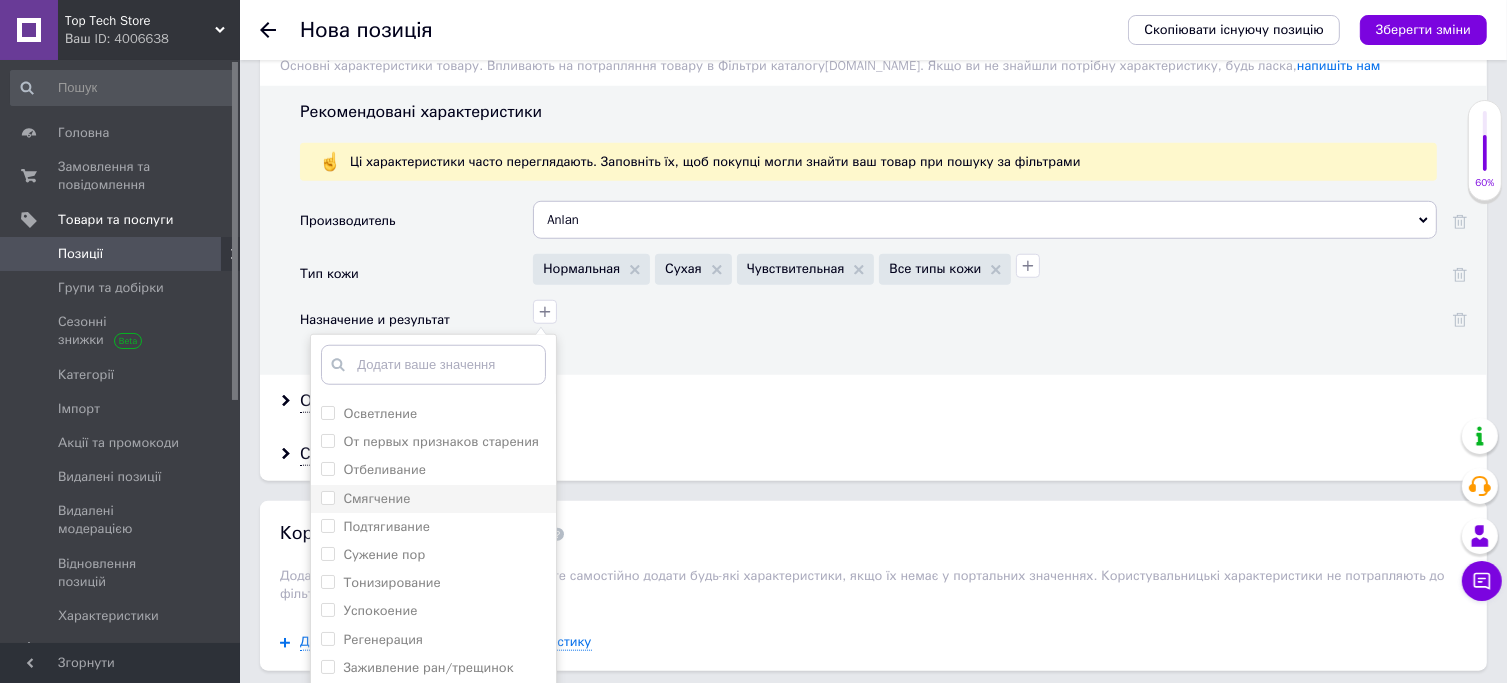 click on "Смягчение" at bounding box center [433, 499] 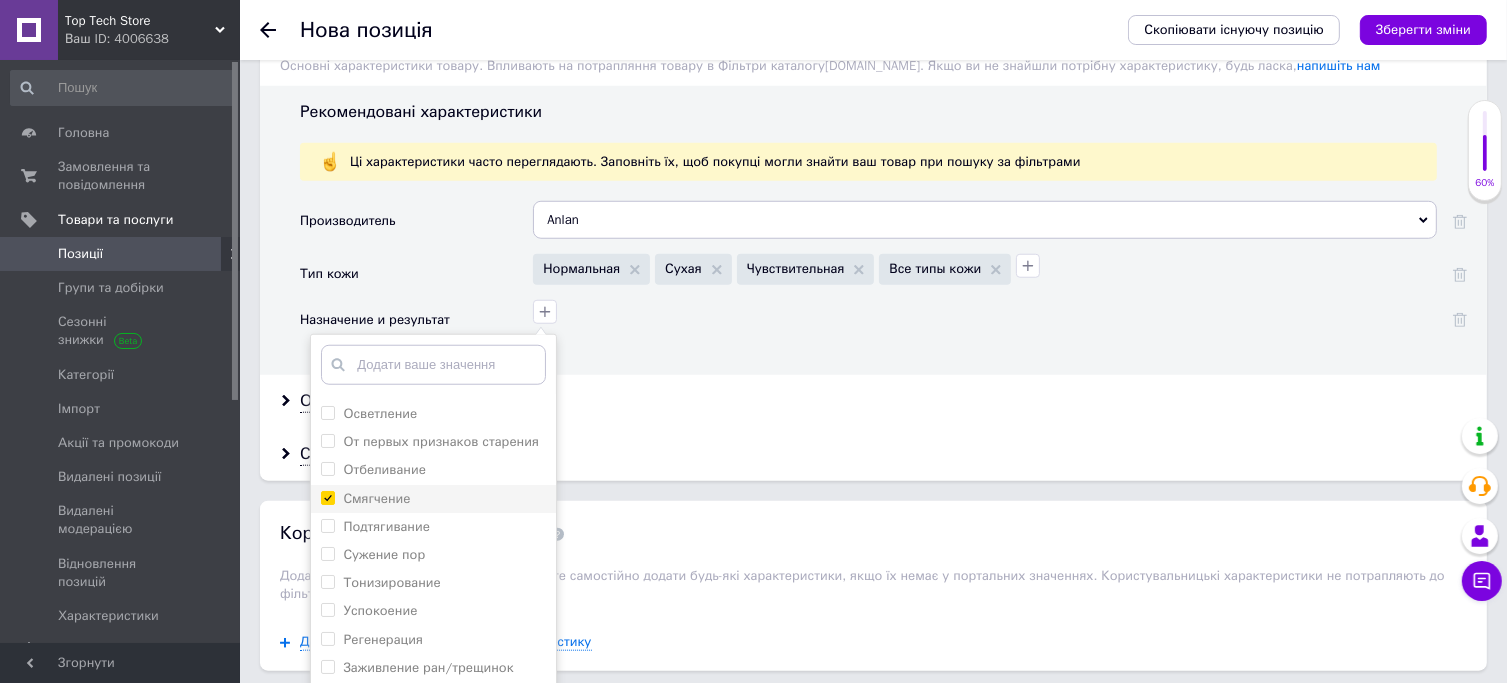 checkbox on "true" 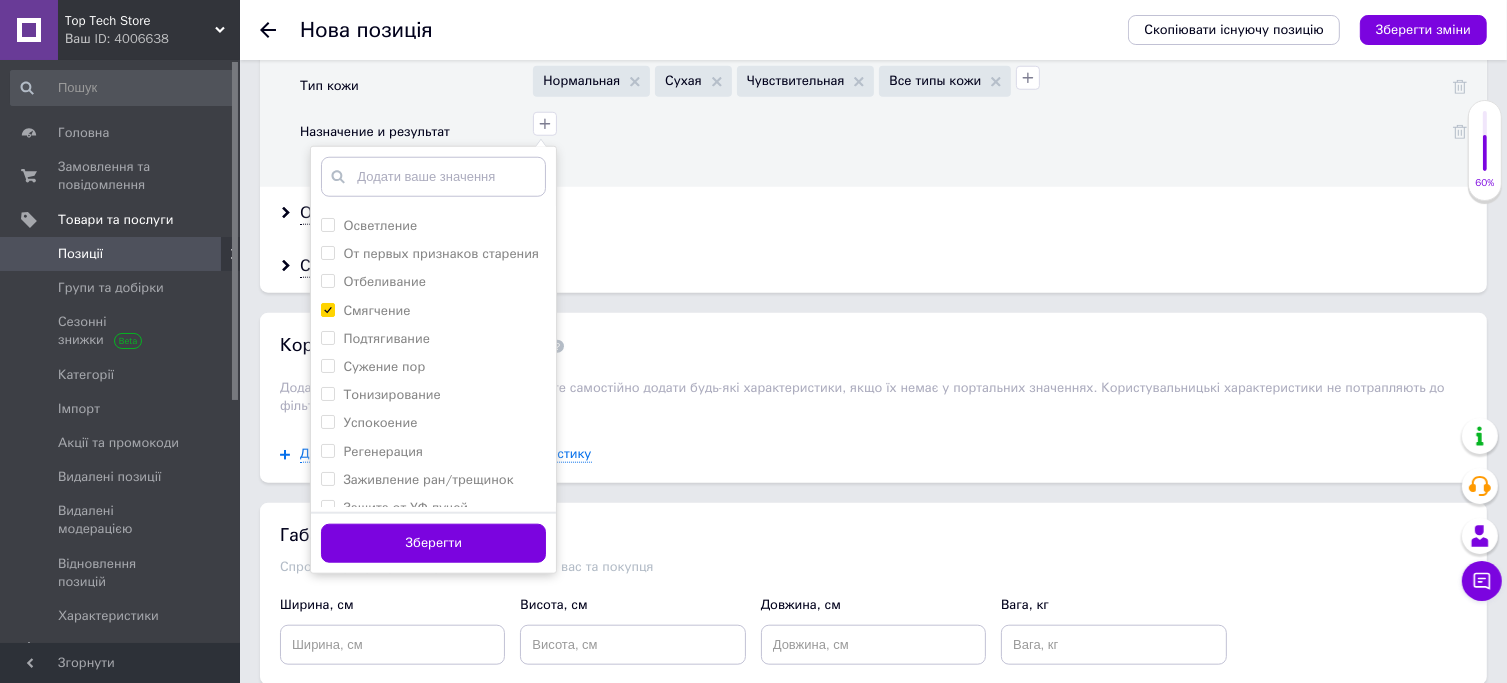 scroll, scrollTop: 1840, scrollLeft: 0, axis: vertical 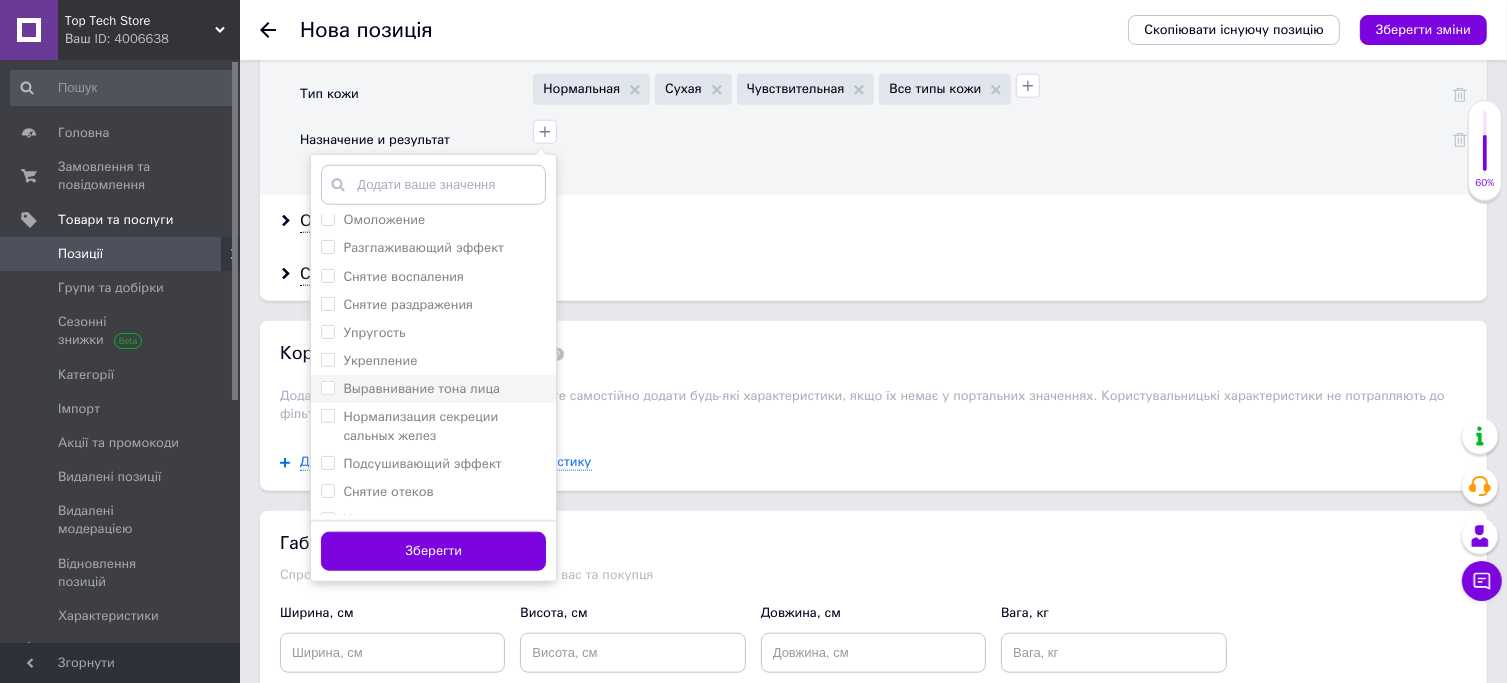 click on "Выравнивание тона лица" at bounding box center (421, 388) 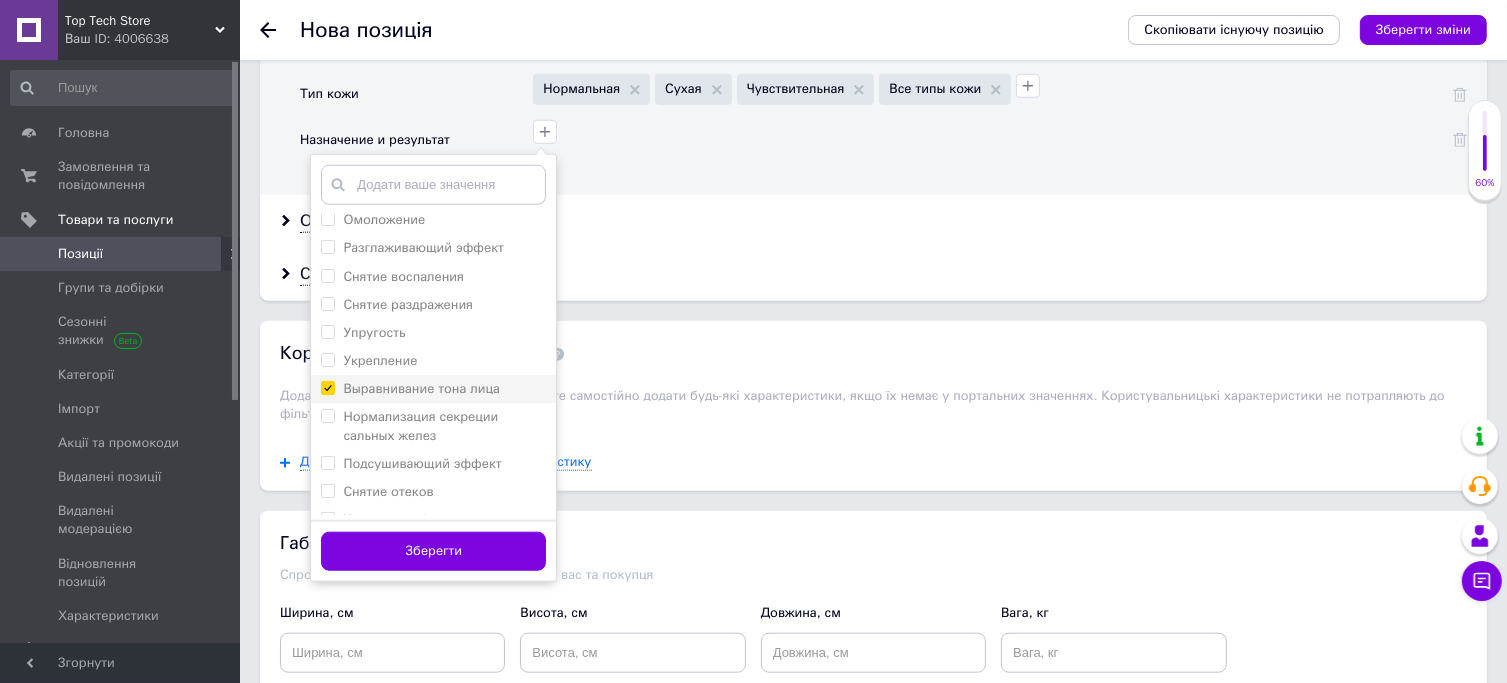 checkbox on "true" 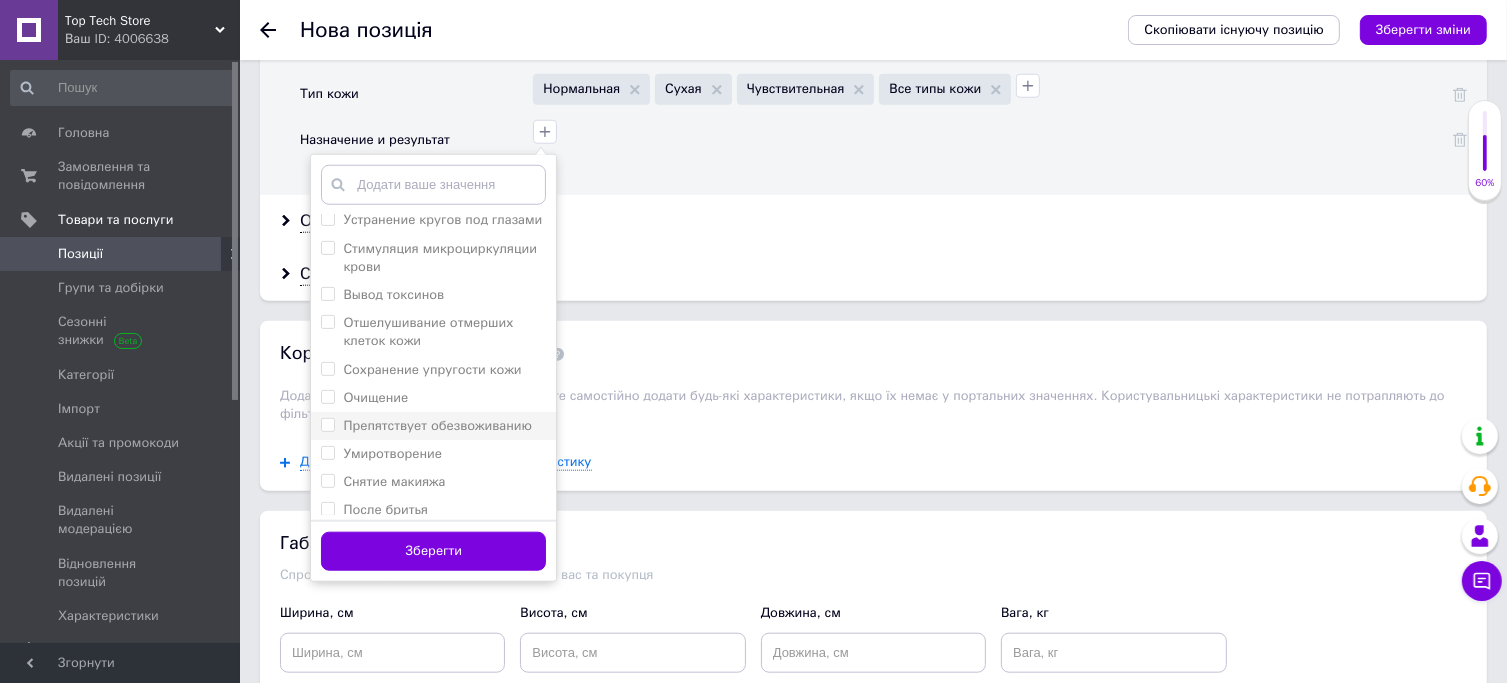 scroll, scrollTop: 798, scrollLeft: 0, axis: vertical 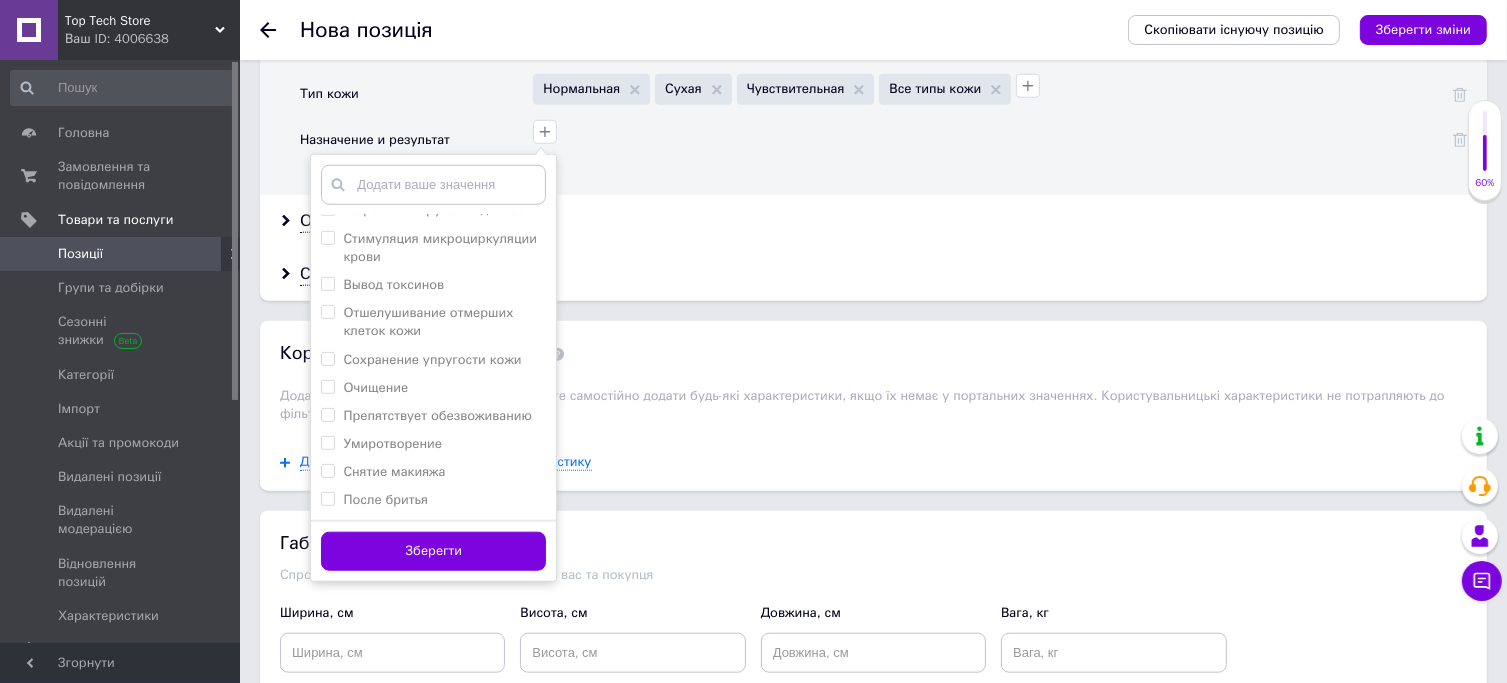 click on "Зберегти" at bounding box center (433, 551) 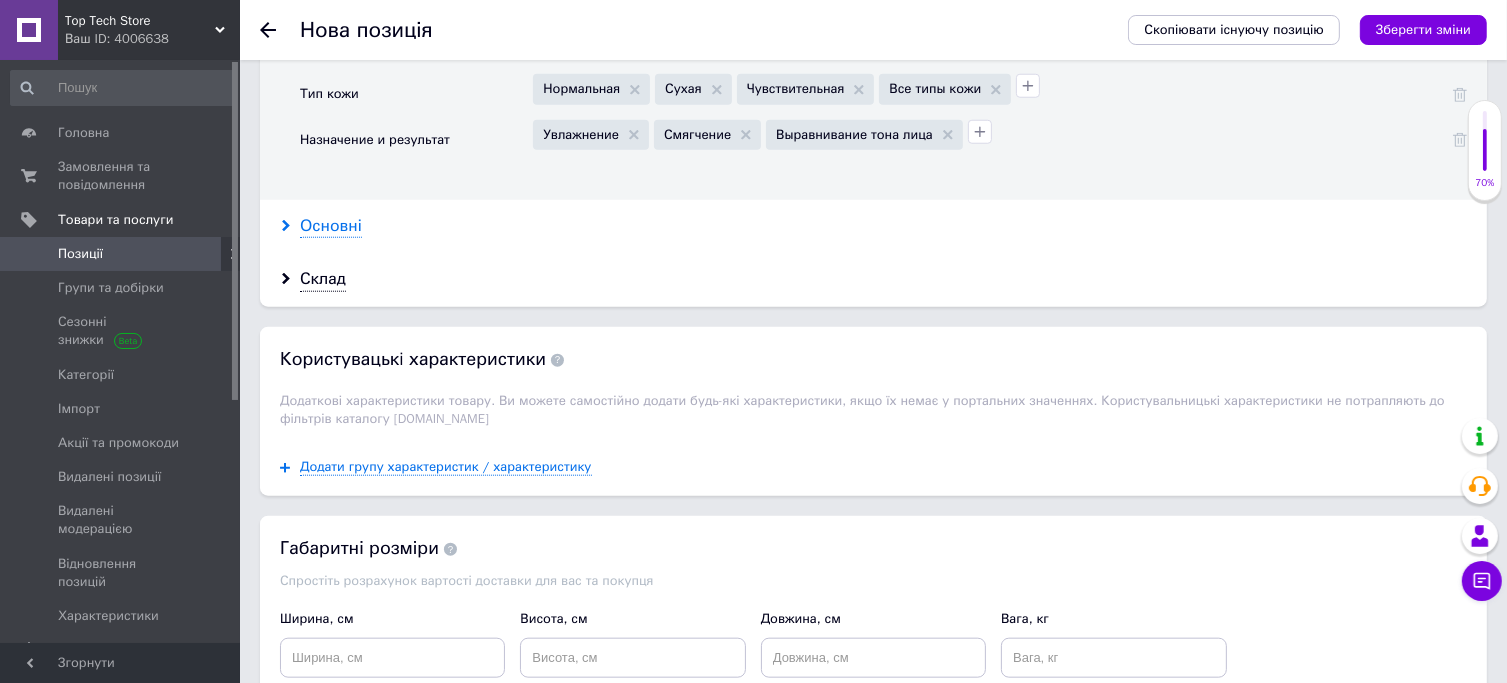 click on "Основні" at bounding box center [331, 226] 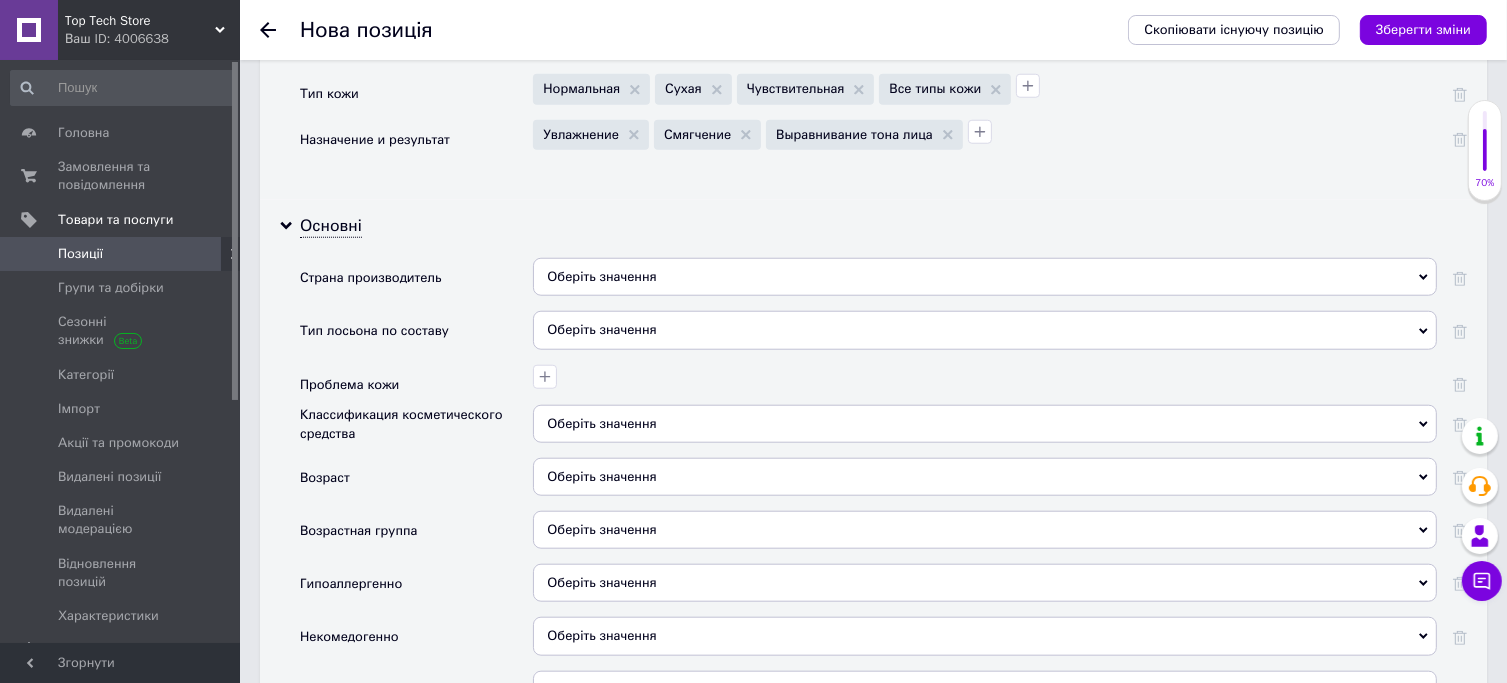 scroll, scrollTop: 1964, scrollLeft: 0, axis: vertical 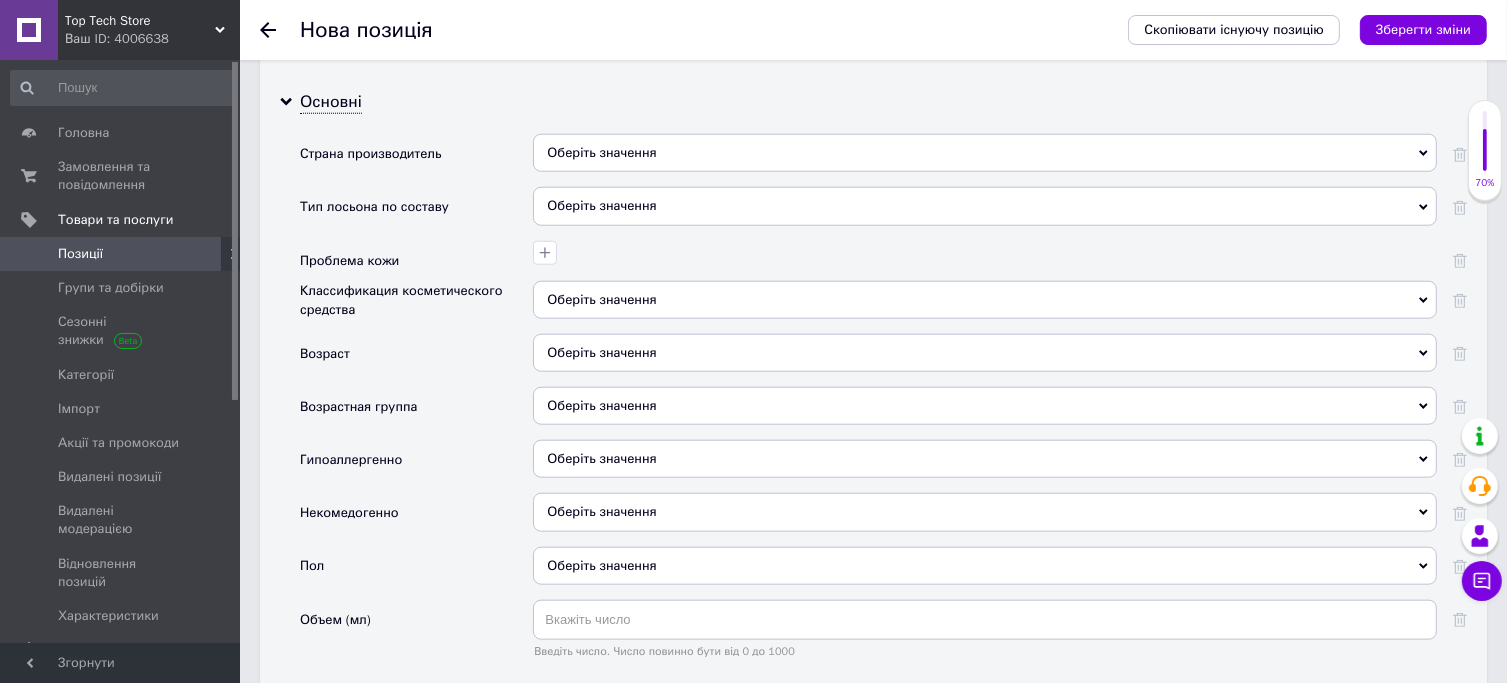 click on "Оберіть значення" at bounding box center [985, 206] 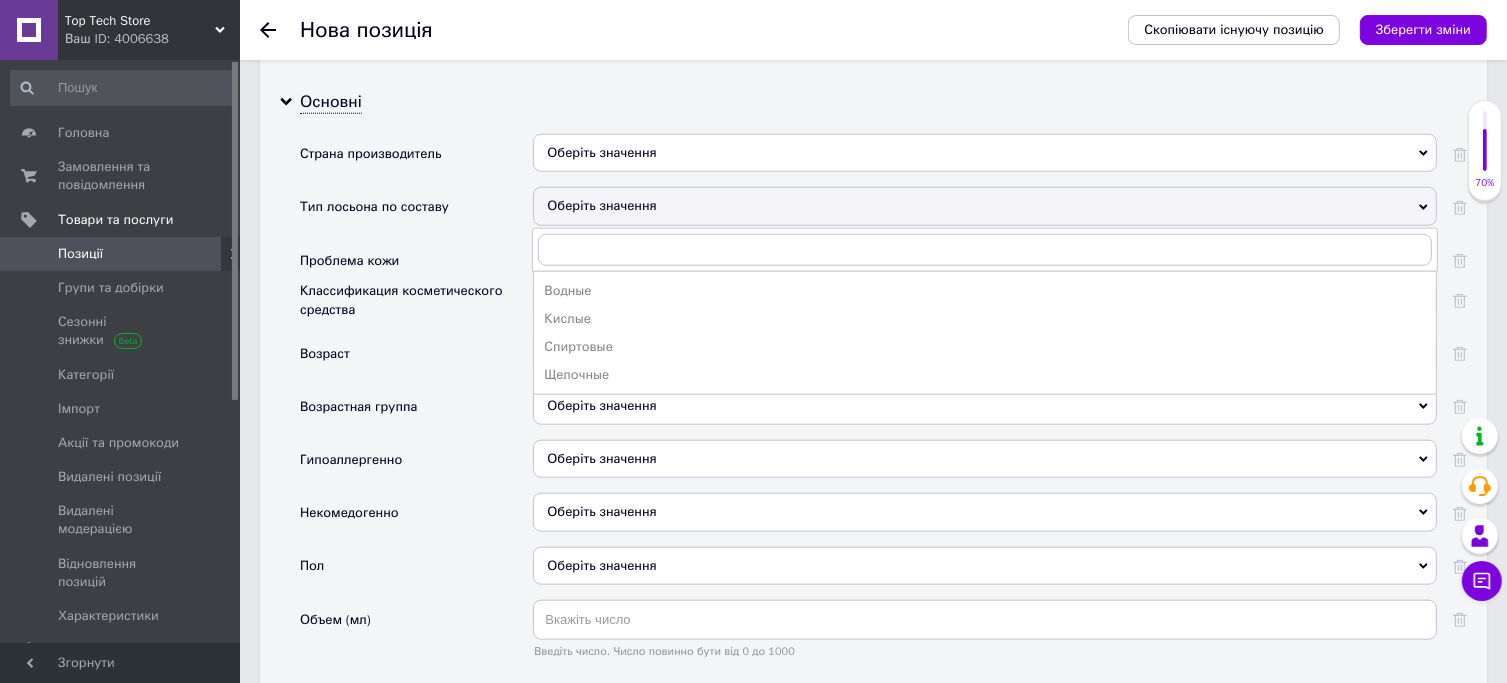 click on "Проблема кожи" at bounding box center [416, 261] 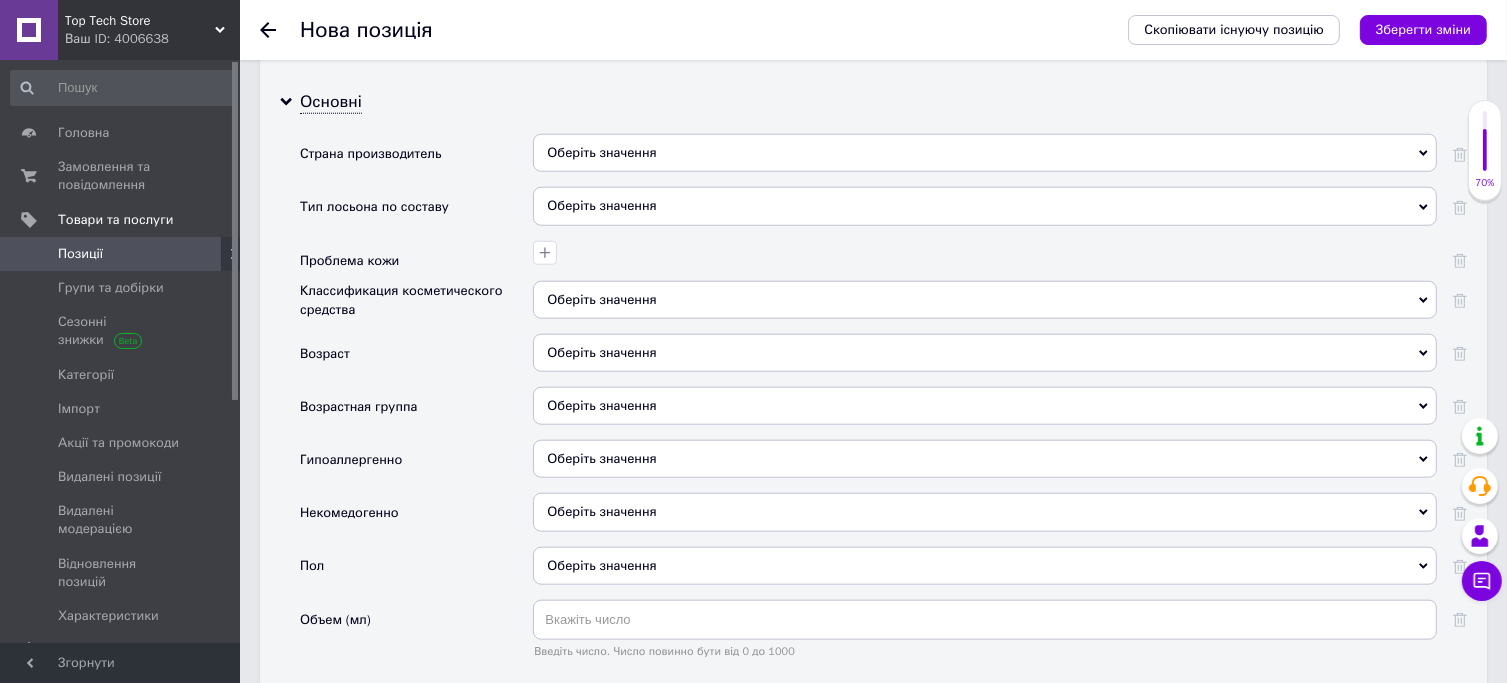 click on "Оберіть значення" at bounding box center [985, 353] 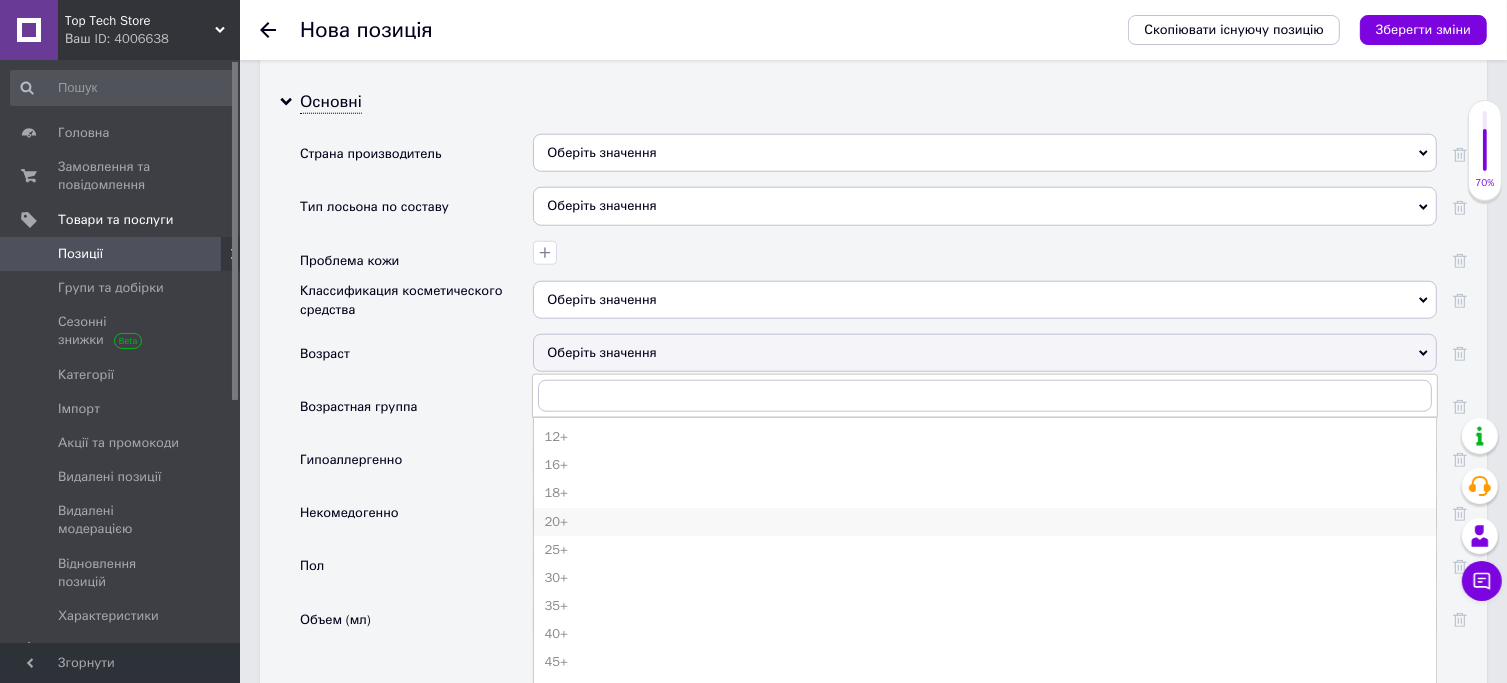 click on "20+" at bounding box center (985, 522) 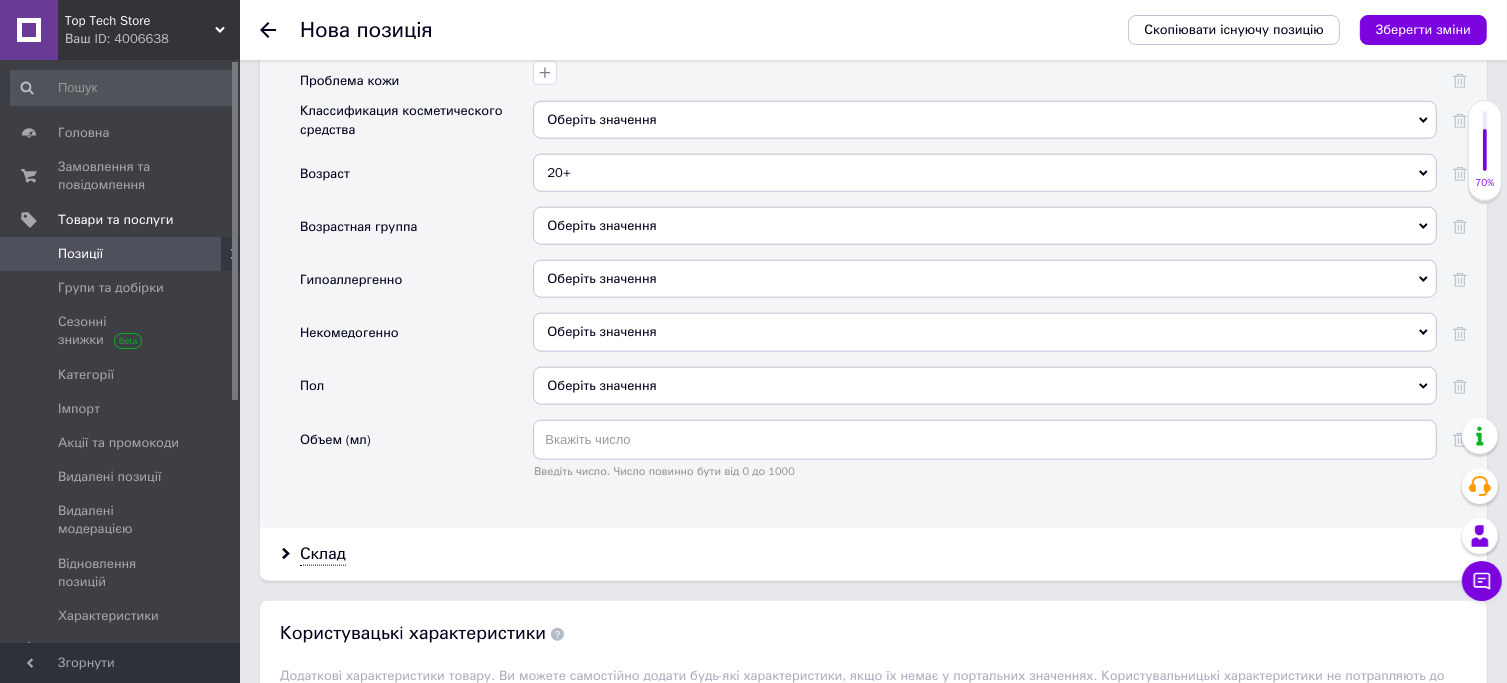 scroll, scrollTop: 2144, scrollLeft: 0, axis: vertical 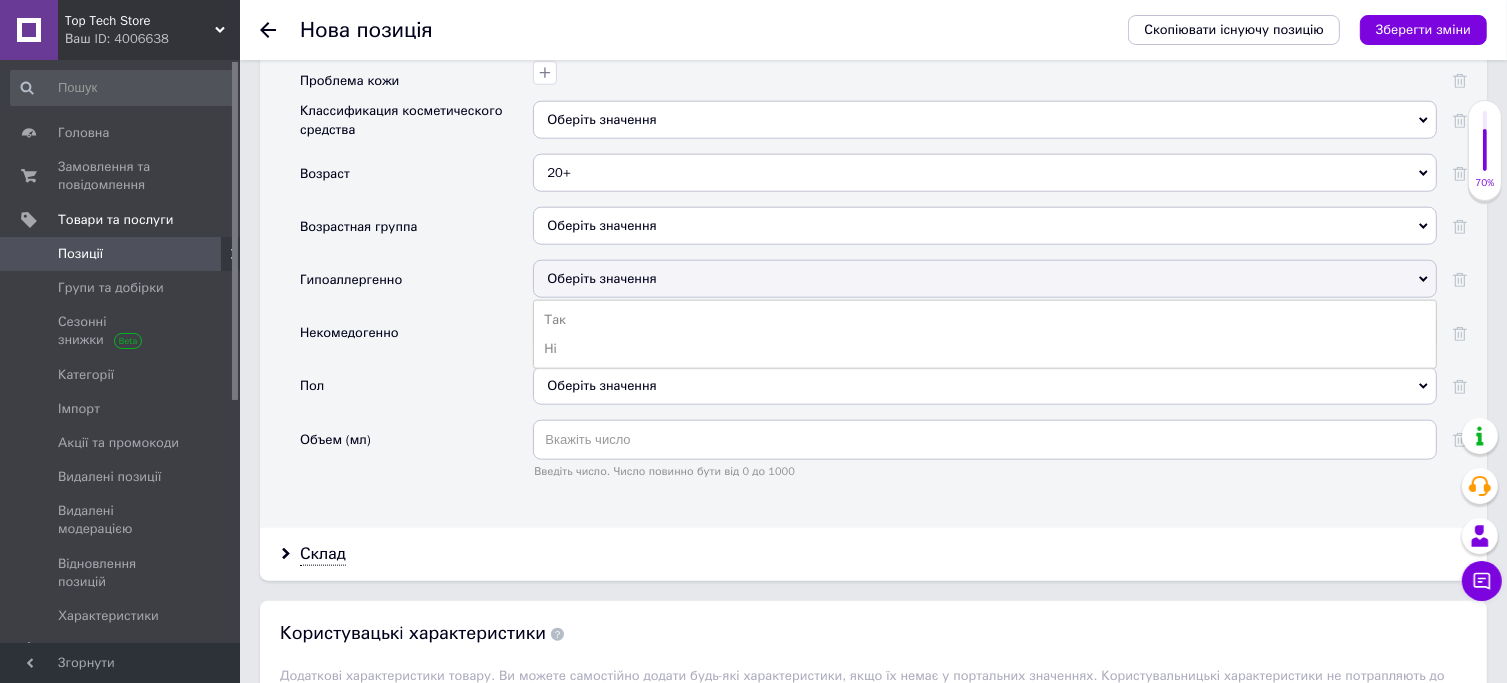 click on "Оберіть значення" at bounding box center [601, 278] 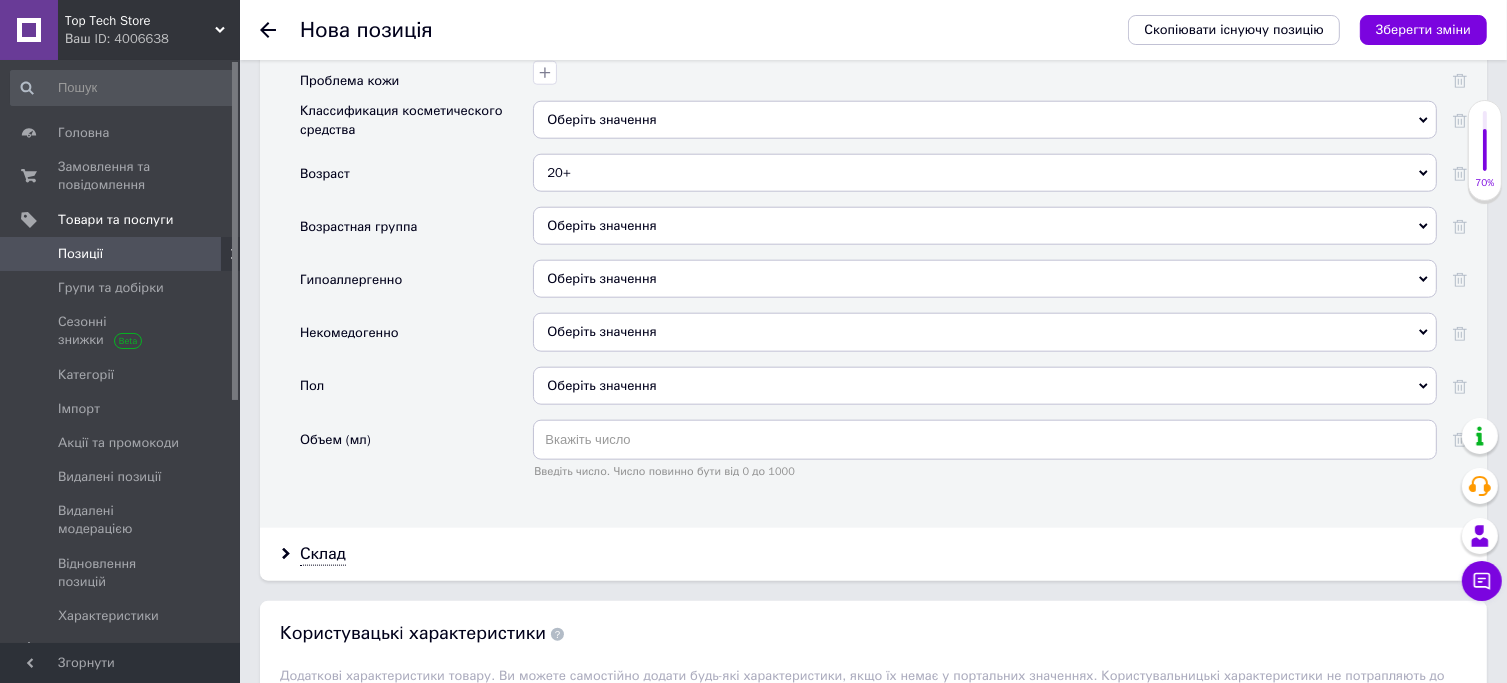 click on "Оберіть значення" at bounding box center (985, 386) 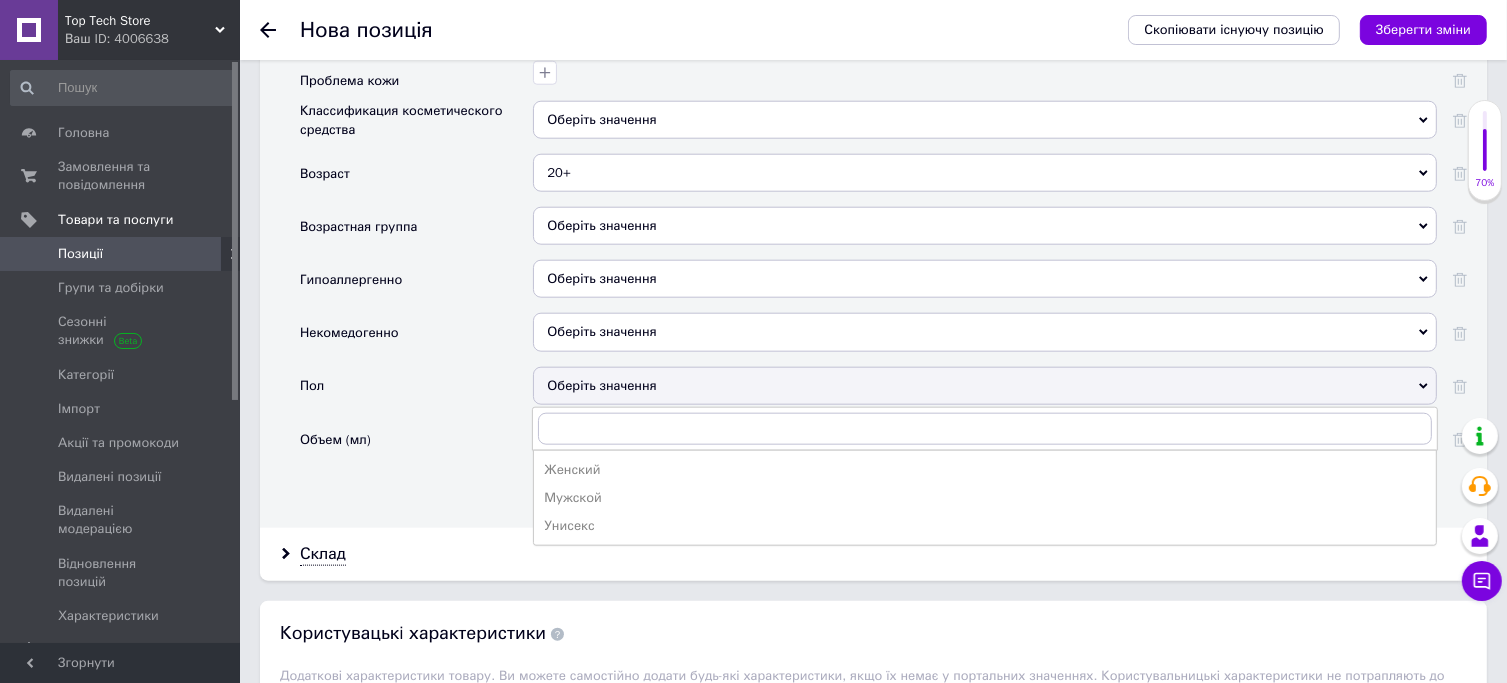 click on "Унисекс" at bounding box center (985, 526) 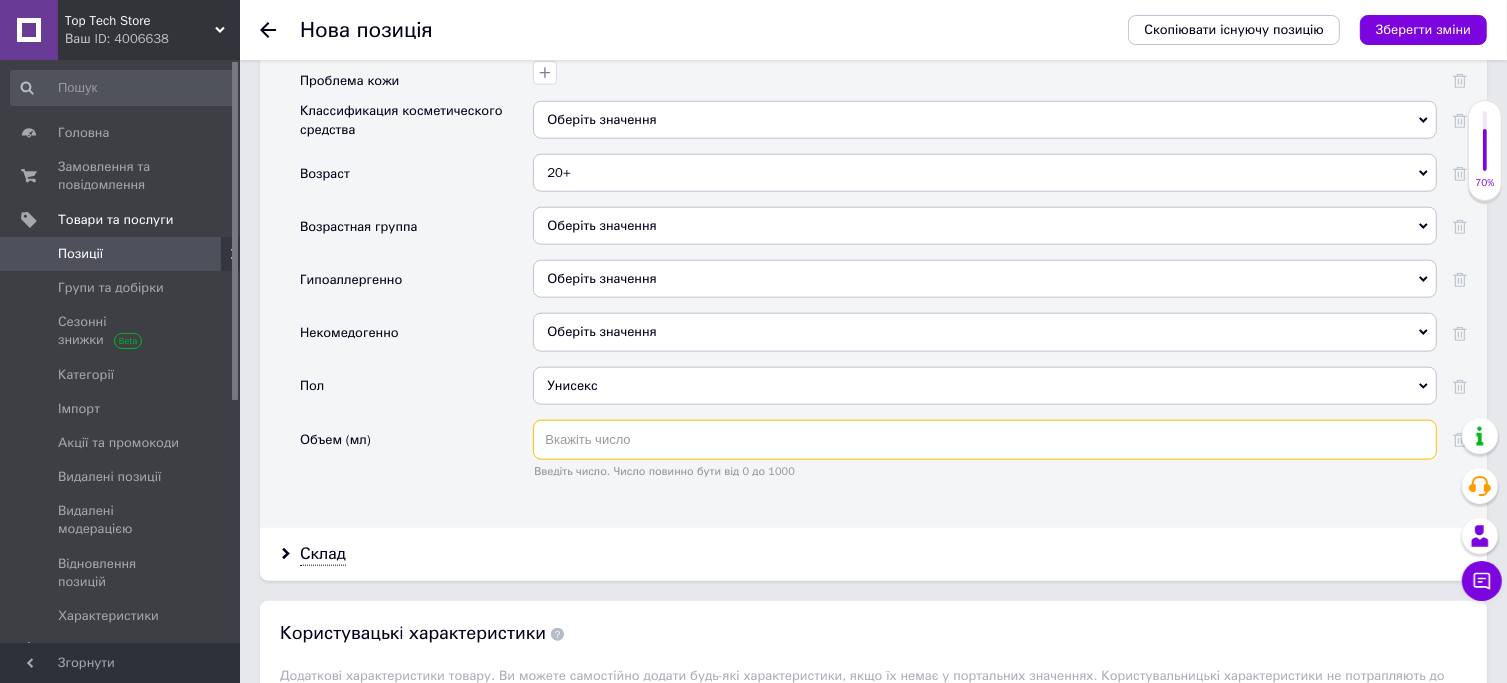 click at bounding box center [985, 440] 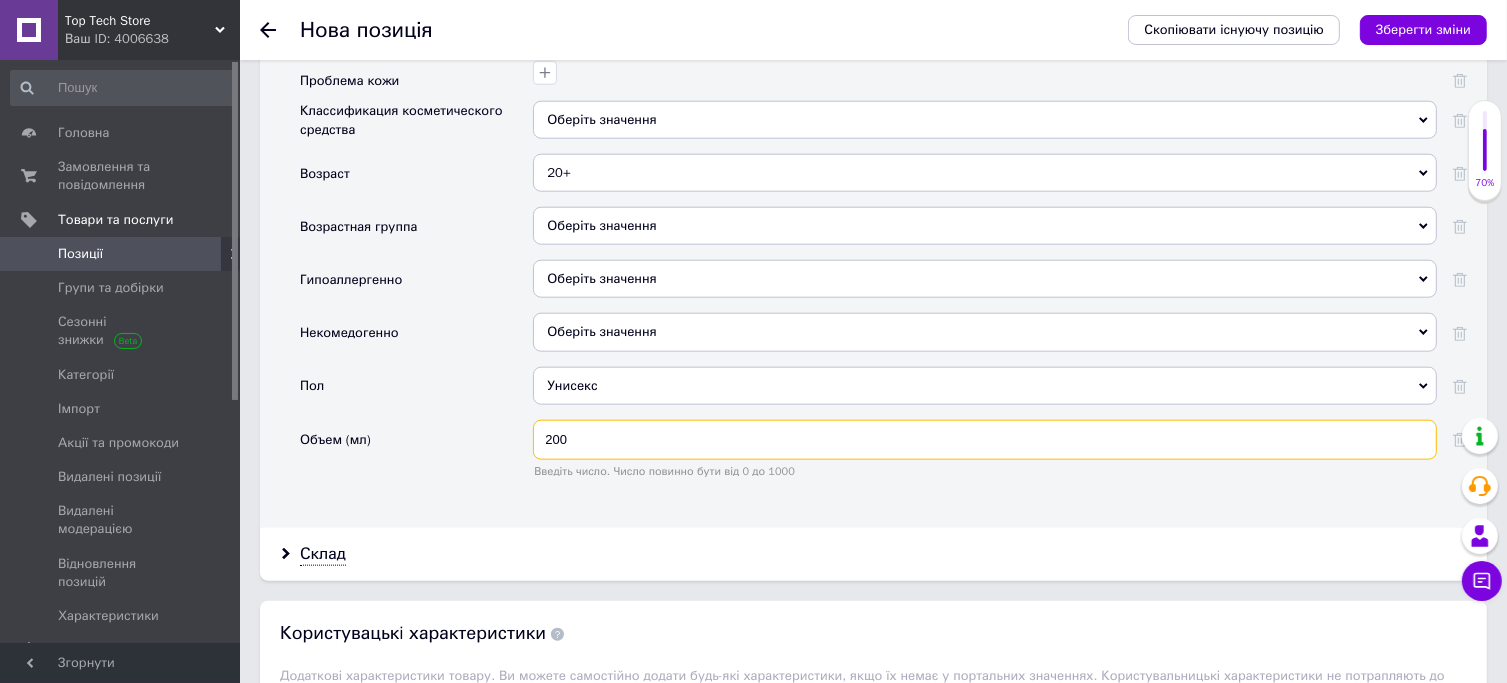 type on "200" 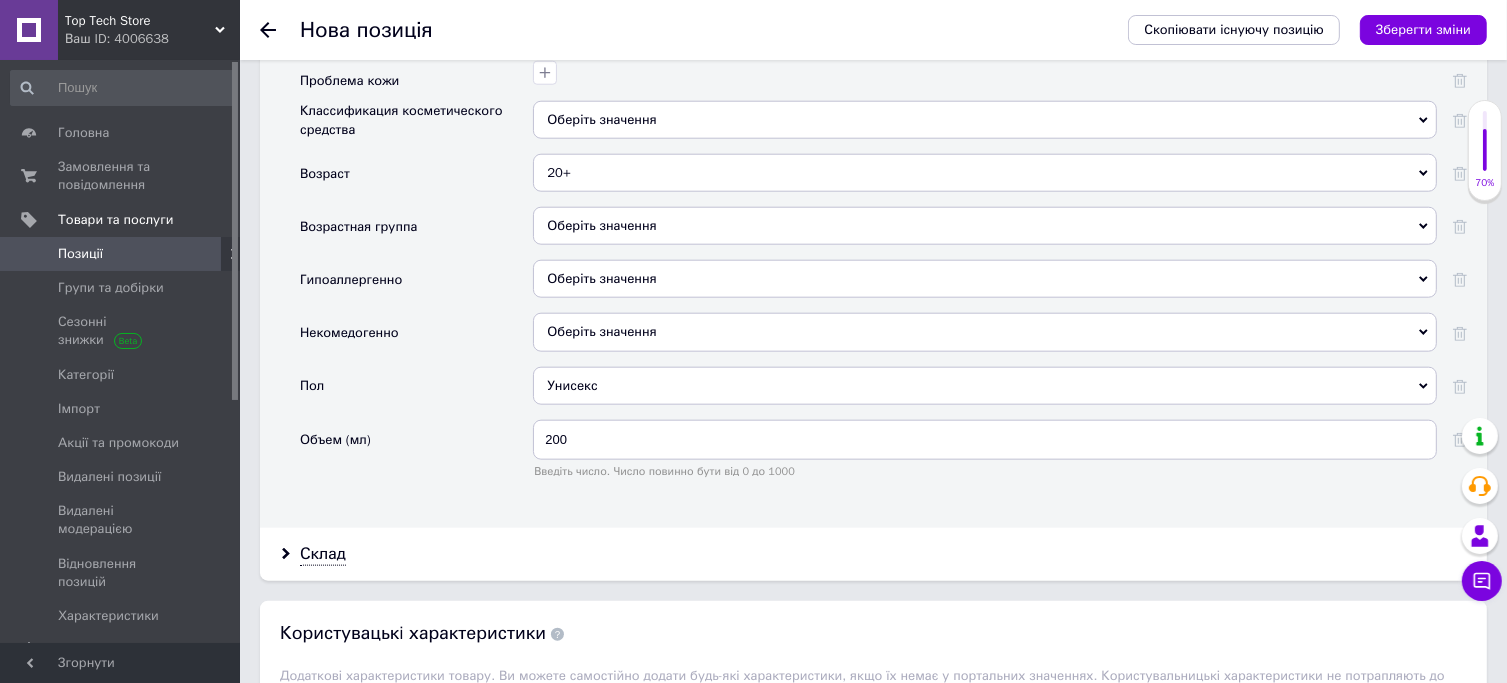 click on "Объем (мл)" at bounding box center (416, 456) 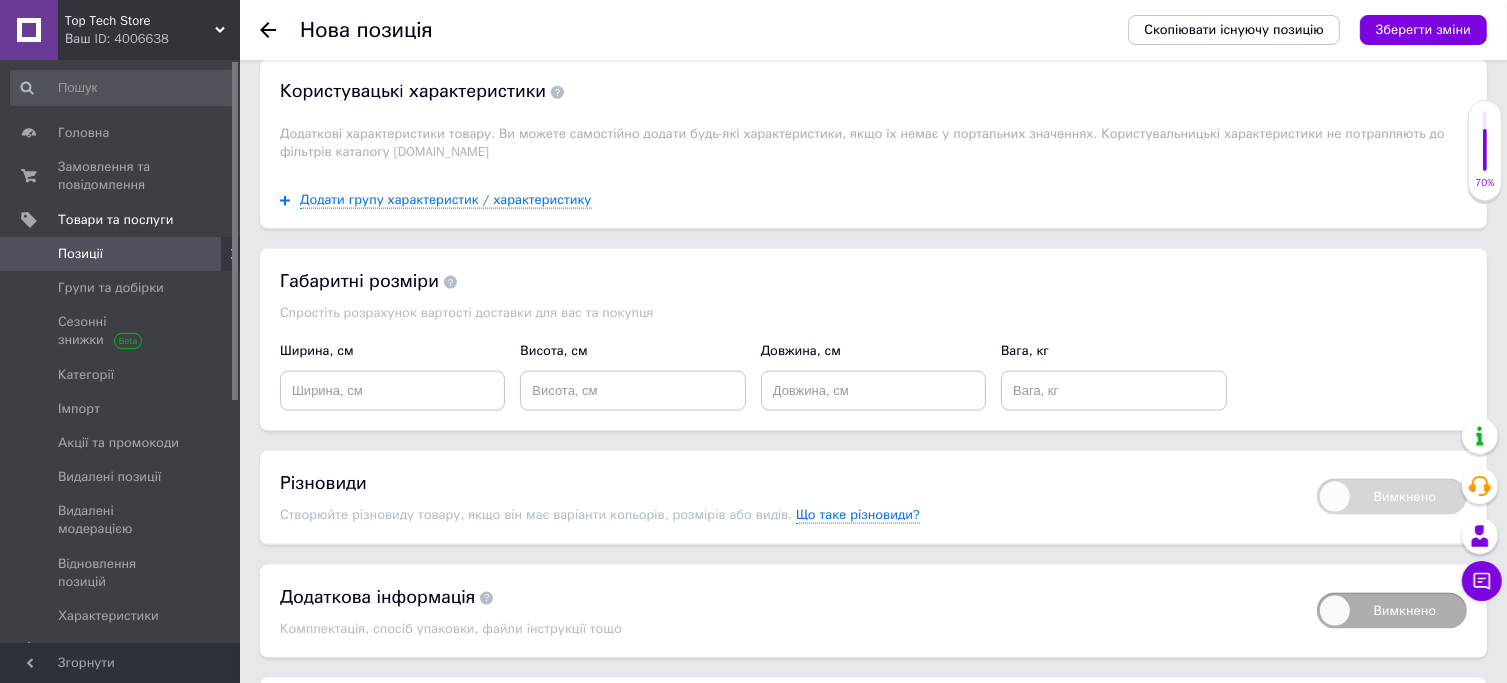 scroll, scrollTop: 2698, scrollLeft: 0, axis: vertical 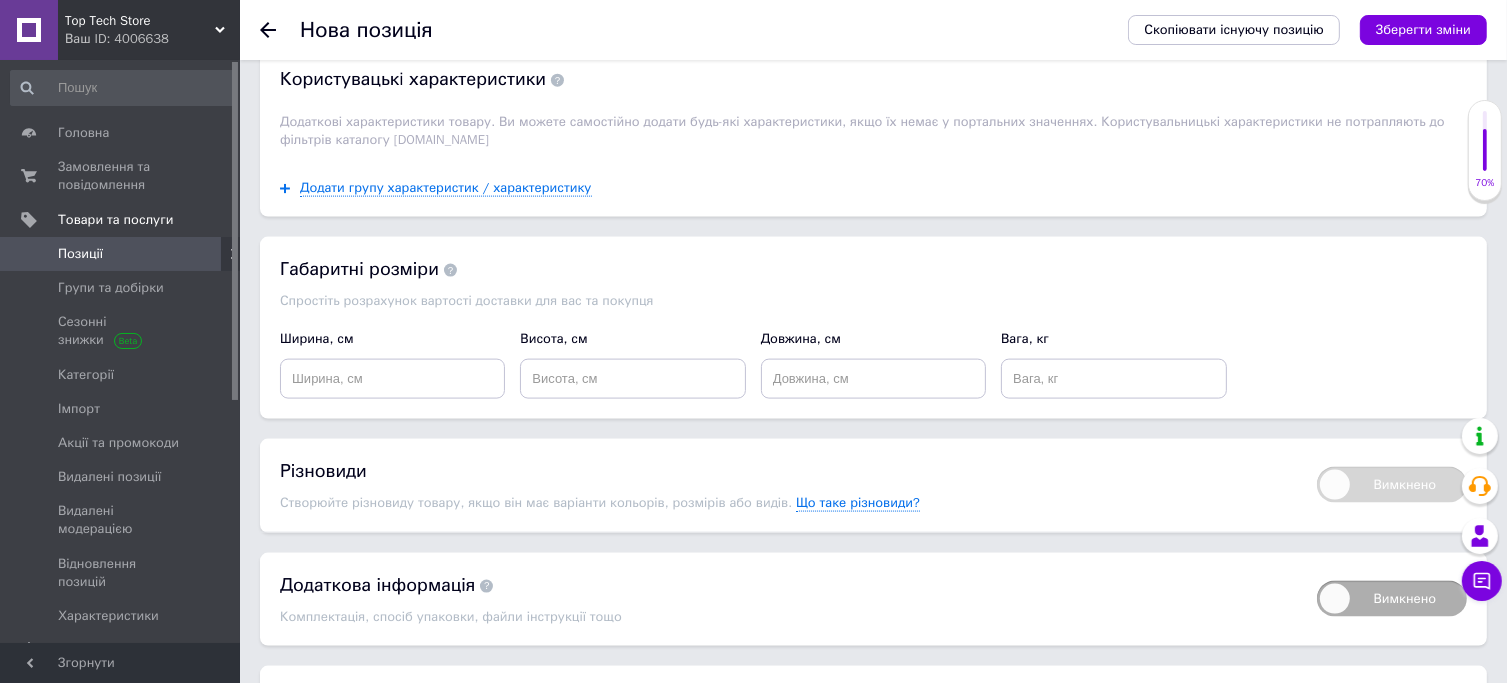 click on "Ширина, см" at bounding box center (393, 364) 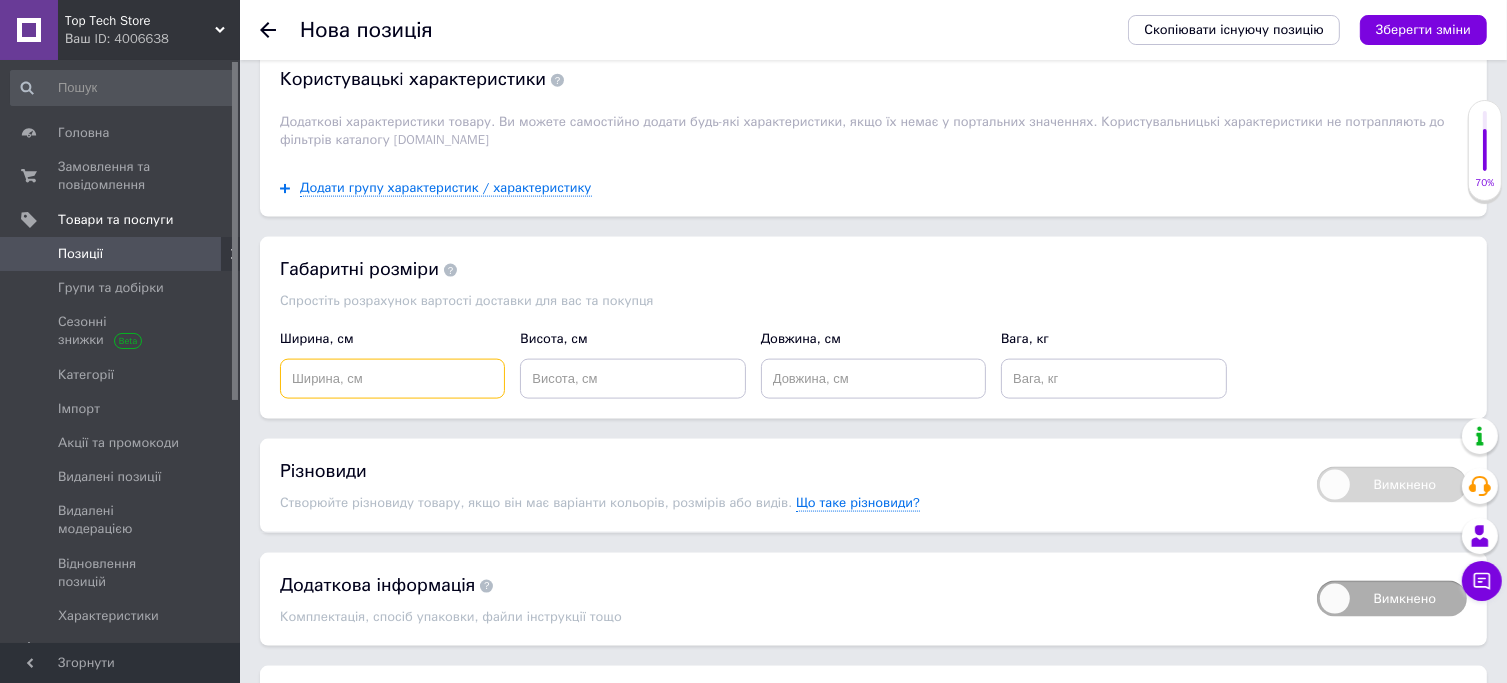 click at bounding box center (392, 379) 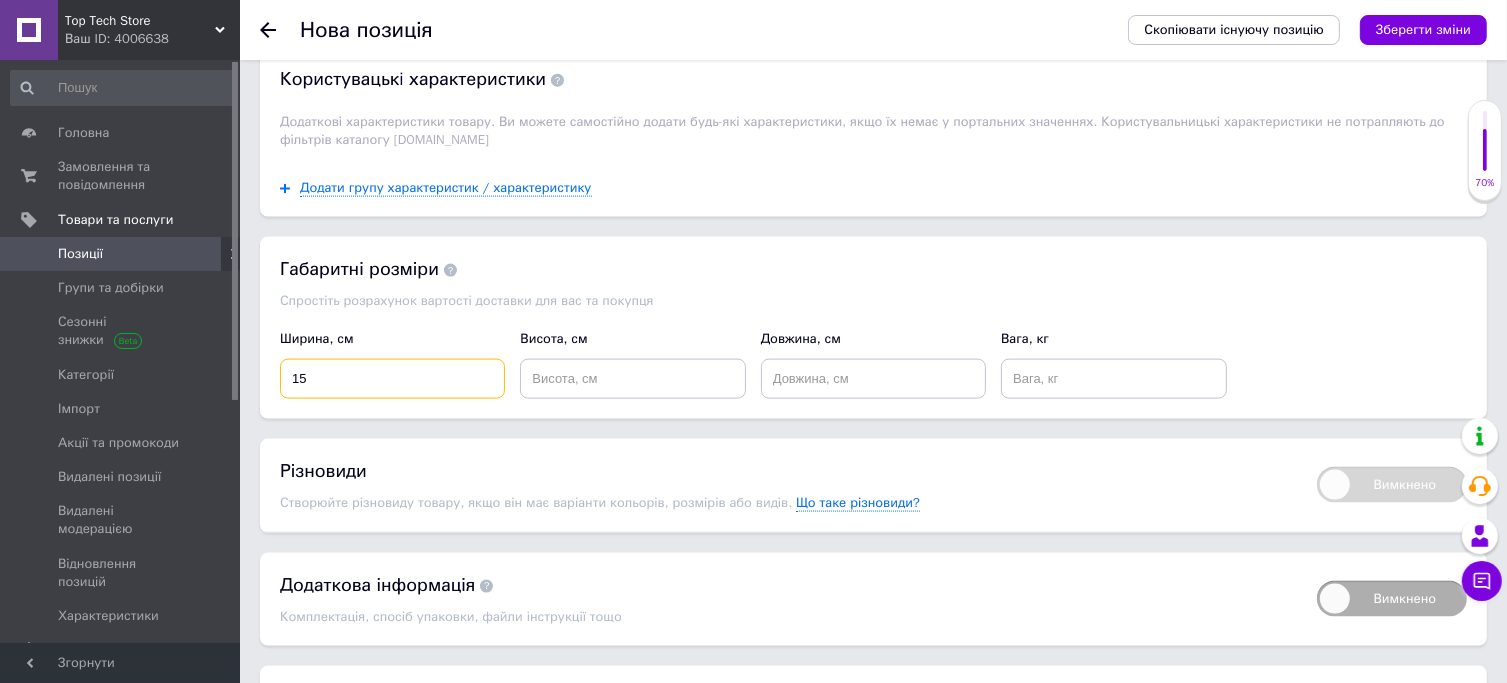 type on "15" 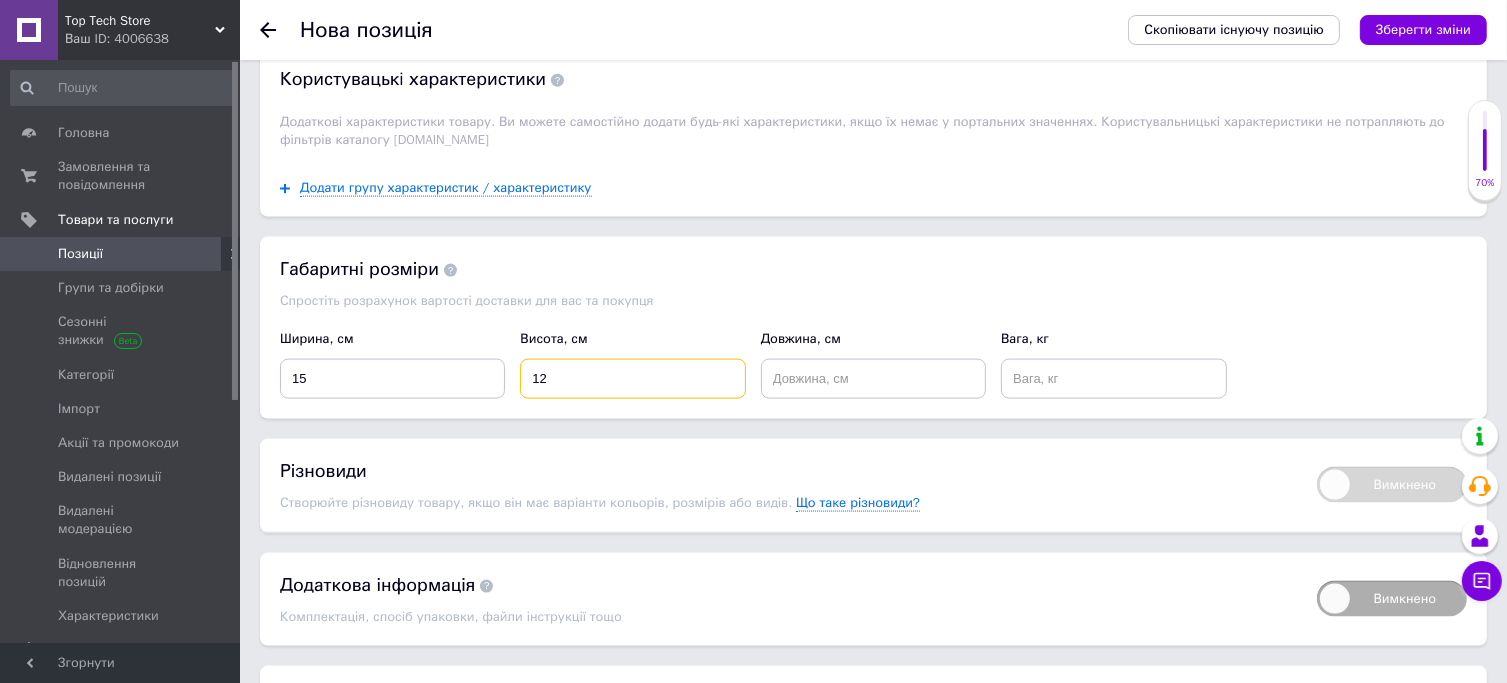 type on "12" 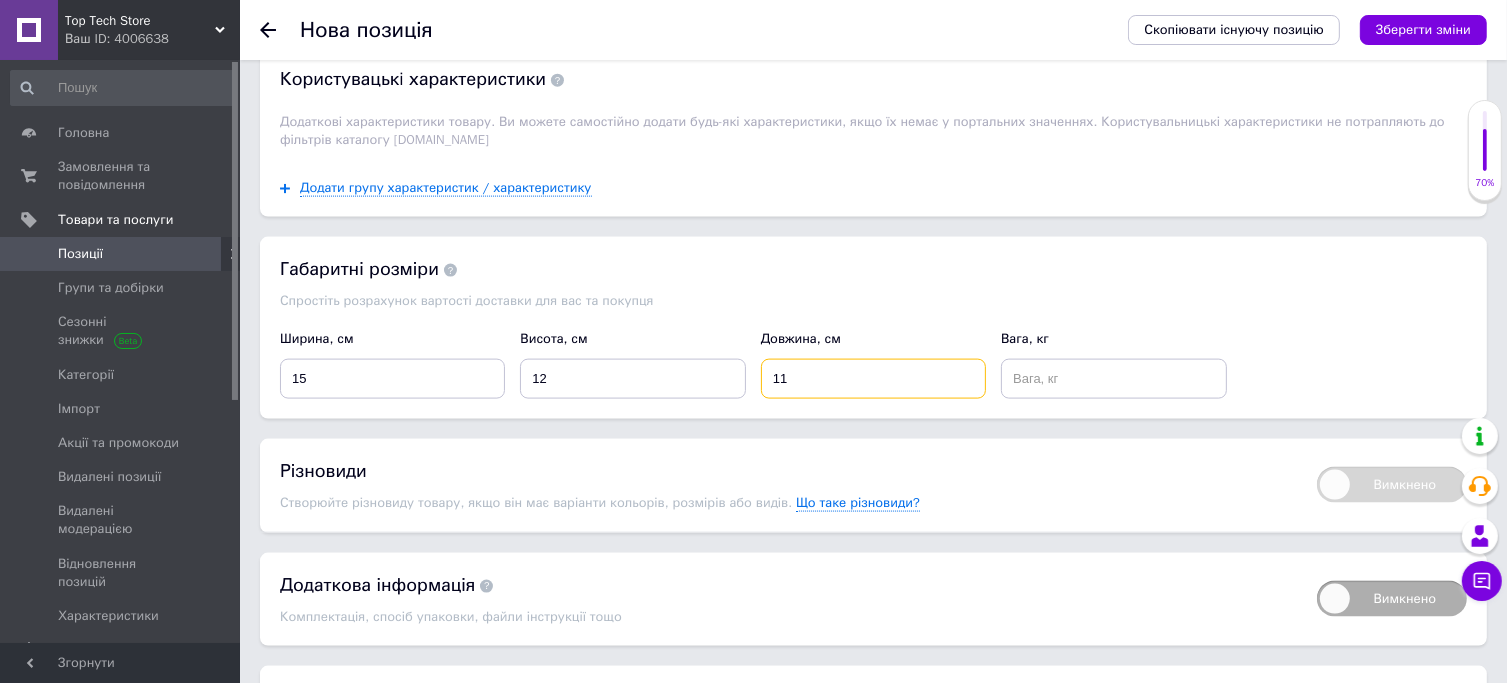 type on "11" 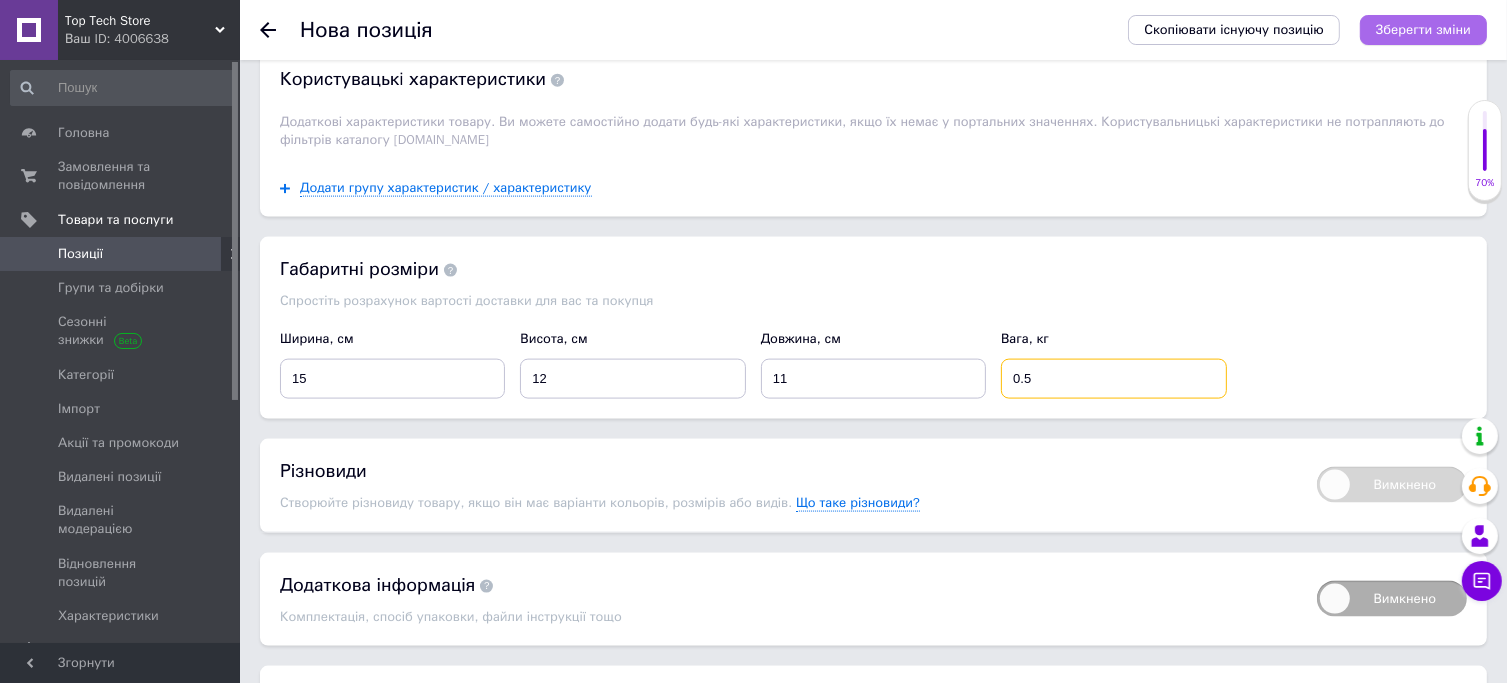 type on "0.5" 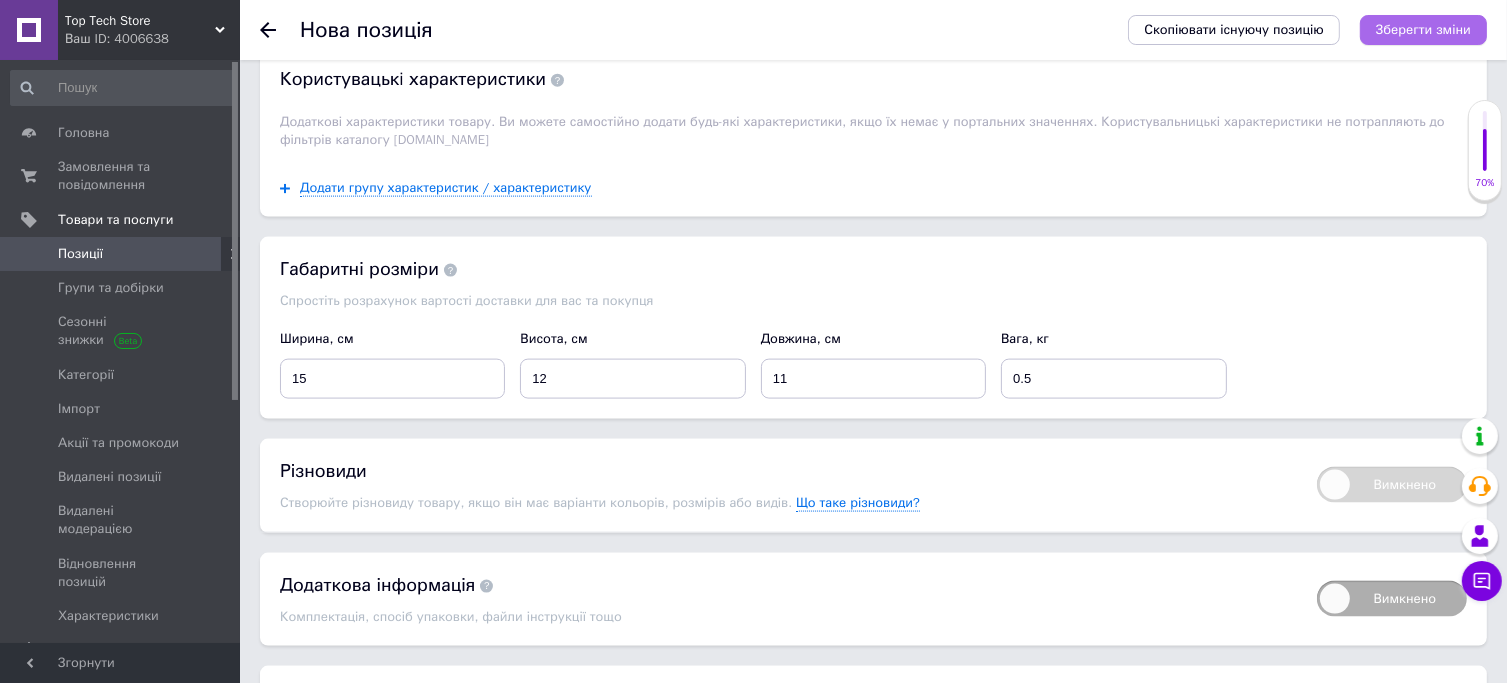 click on "Зберегти зміни" at bounding box center (1423, 29) 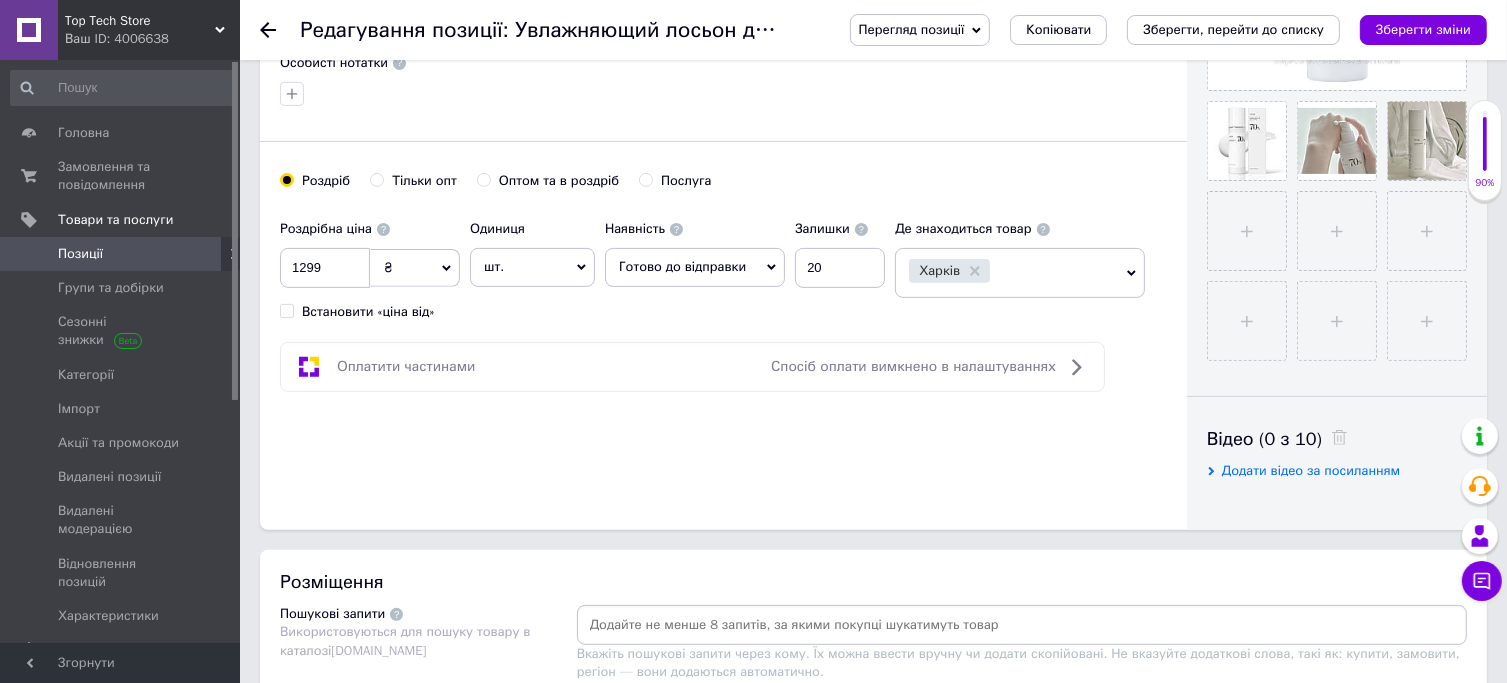 scroll, scrollTop: 671, scrollLeft: 0, axis: vertical 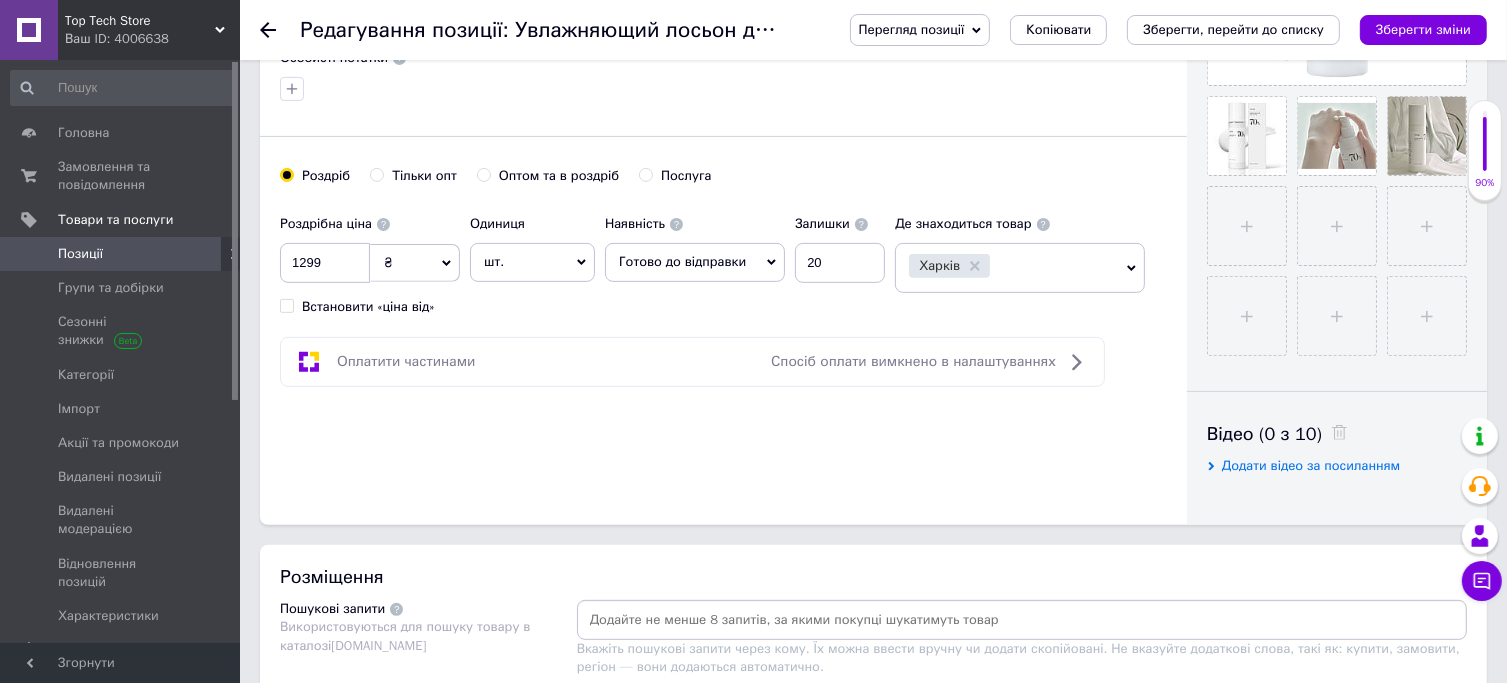 click on "Додати відео за посиланням" at bounding box center [1311, 465] 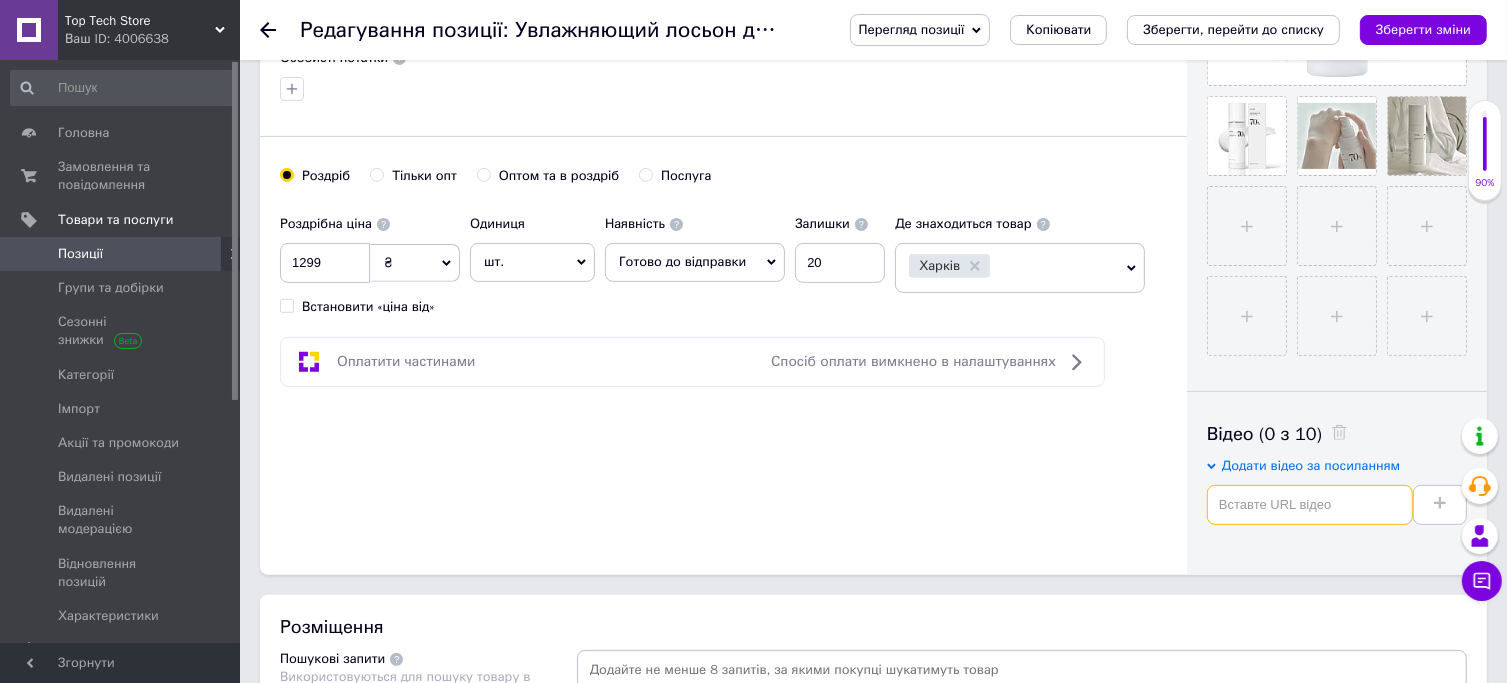 click at bounding box center (1310, 505) 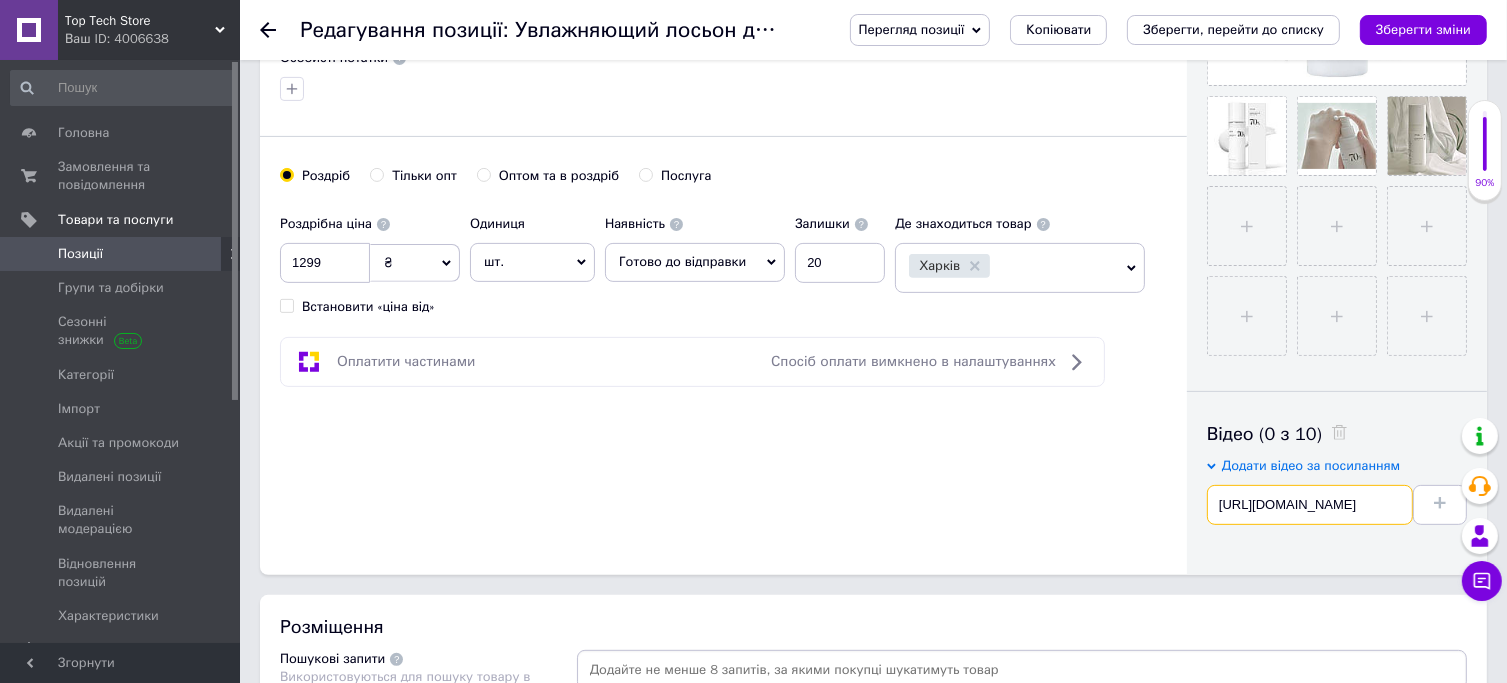 scroll, scrollTop: 0, scrollLeft: 173, axis: horizontal 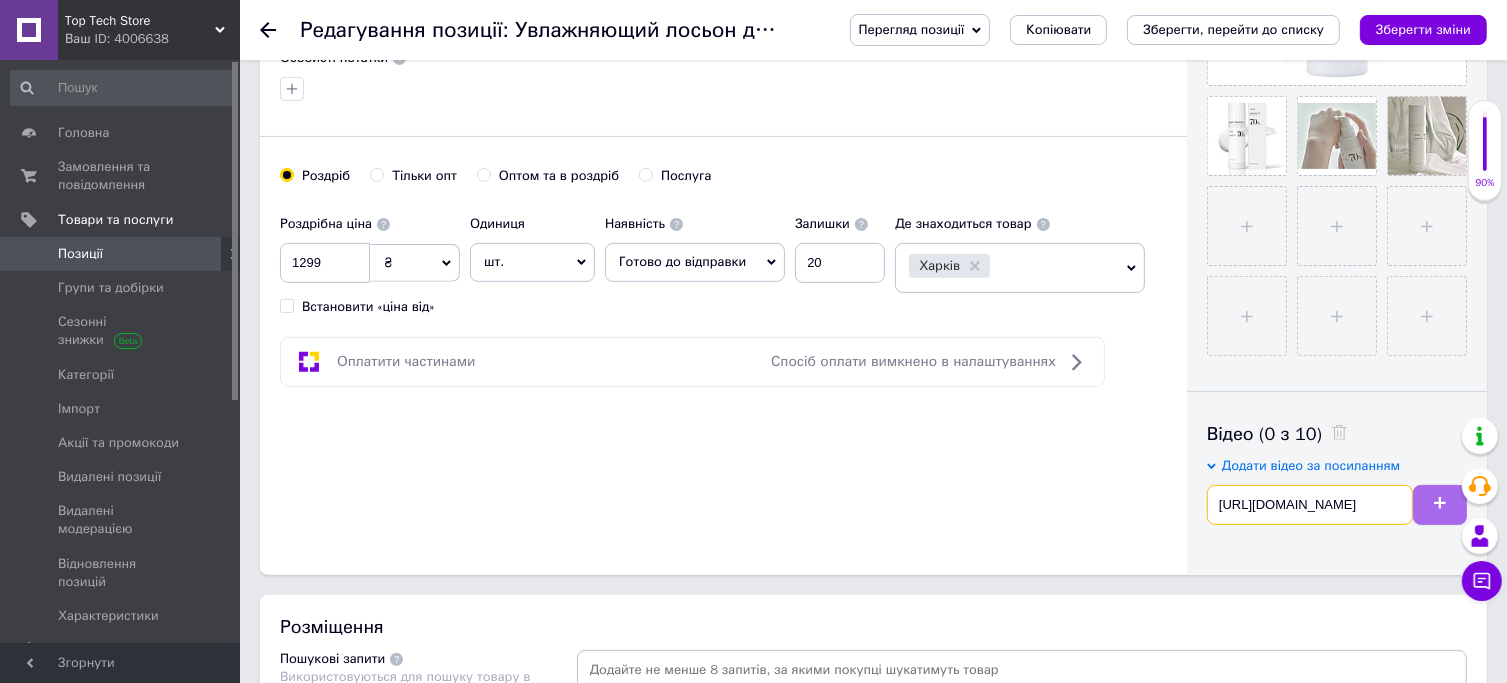 type on "[URL][DOMAIN_NAME]" 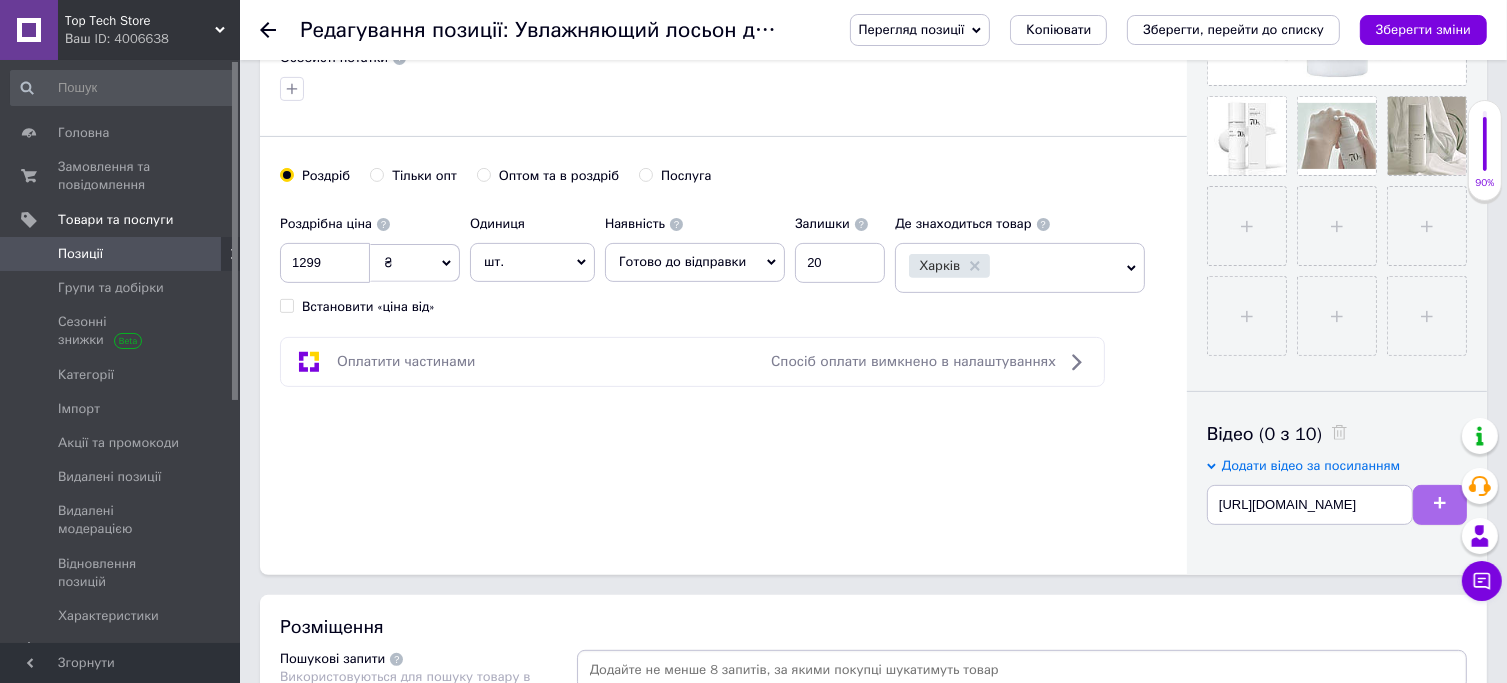 click at bounding box center (1440, 505) 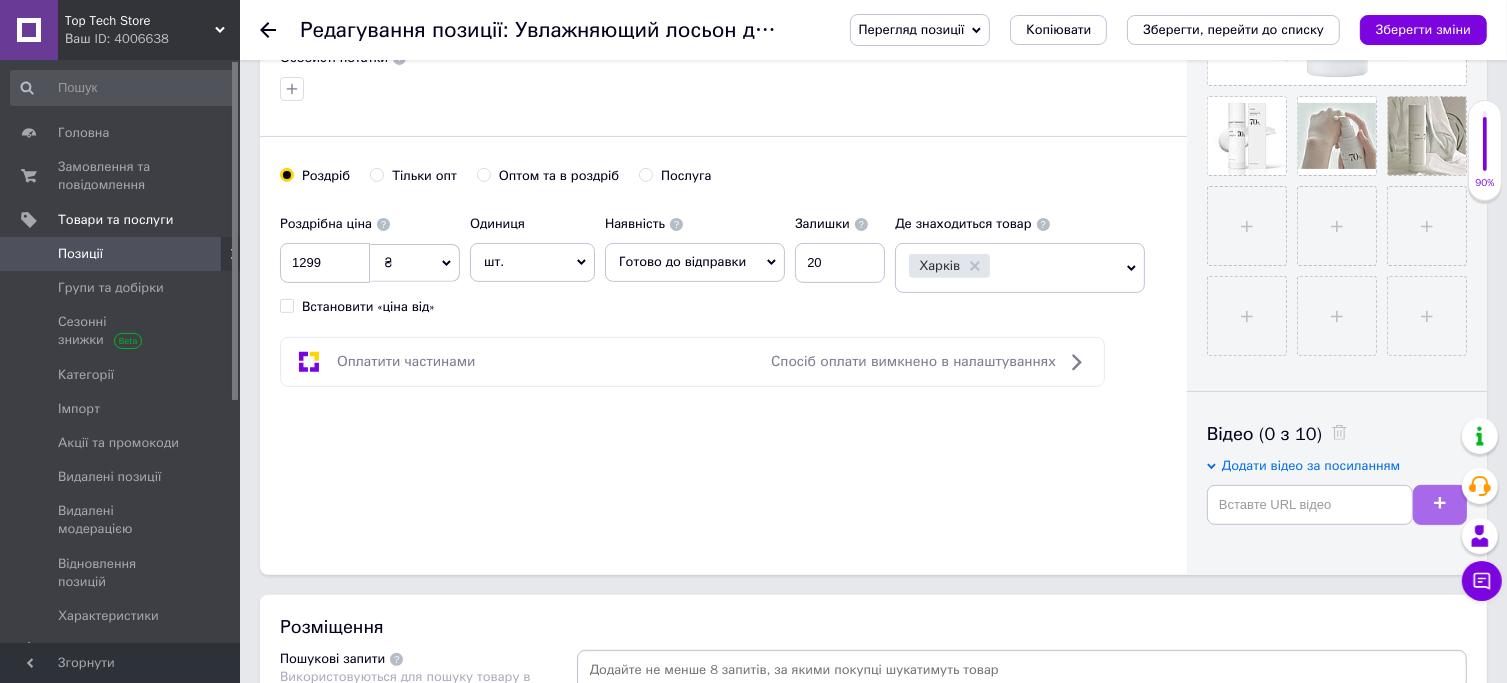 scroll, scrollTop: 0, scrollLeft: 0, axis: both 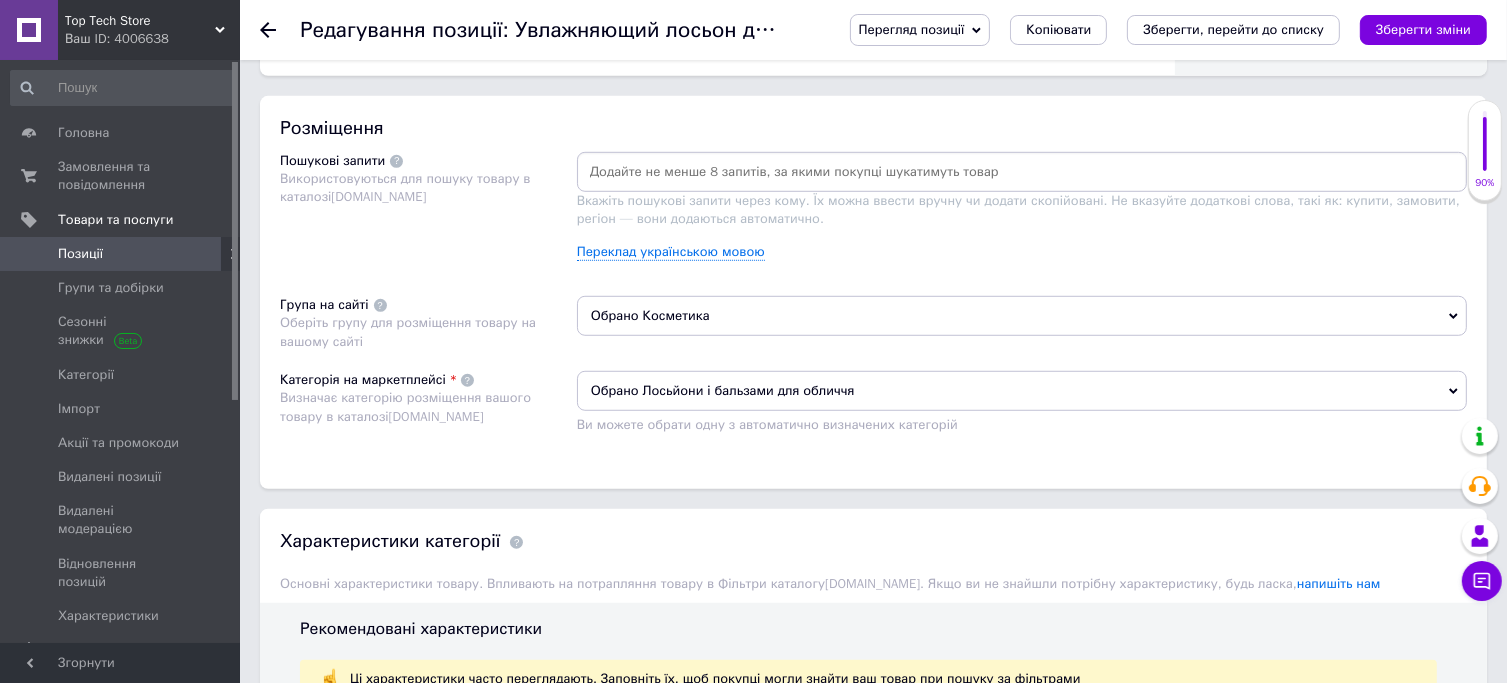 click at bounding box center (1022, 172) 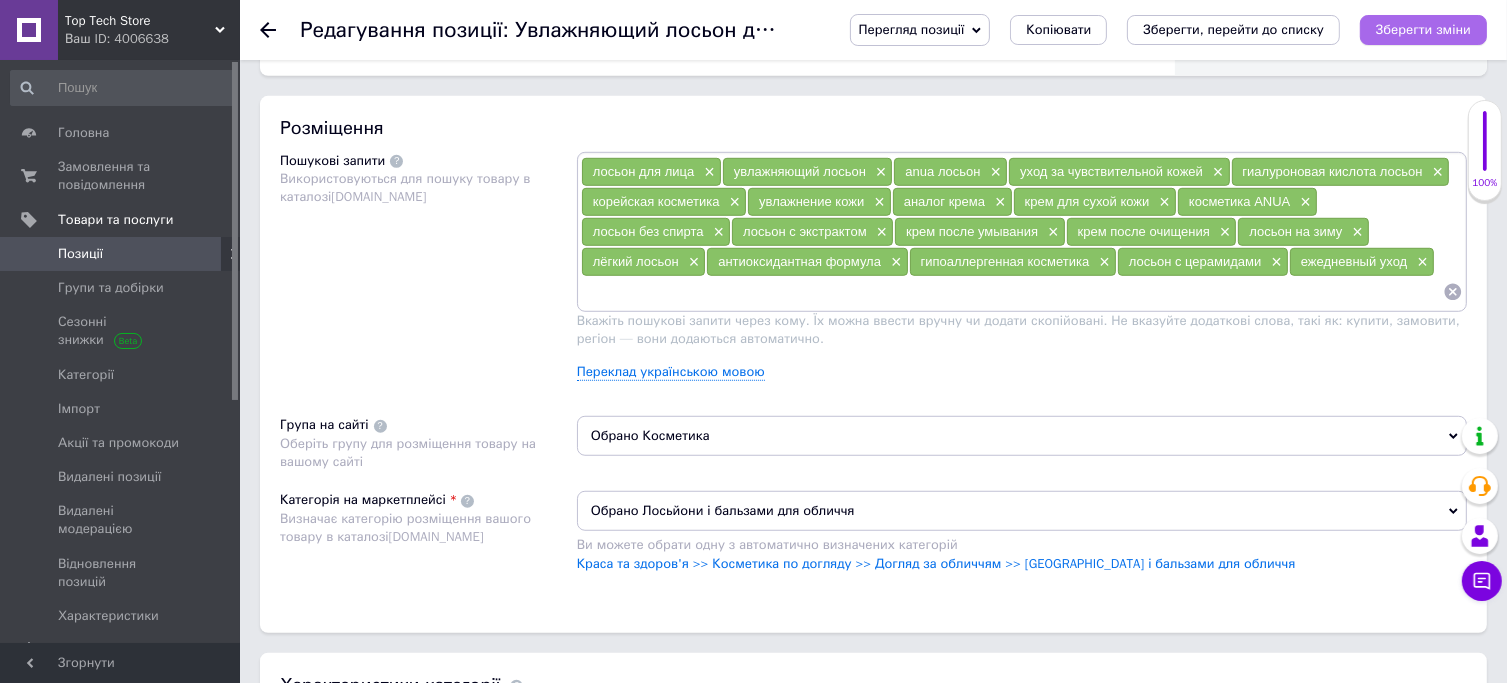 click on "Зберегти зміни" at bounding box center (1423, 29) 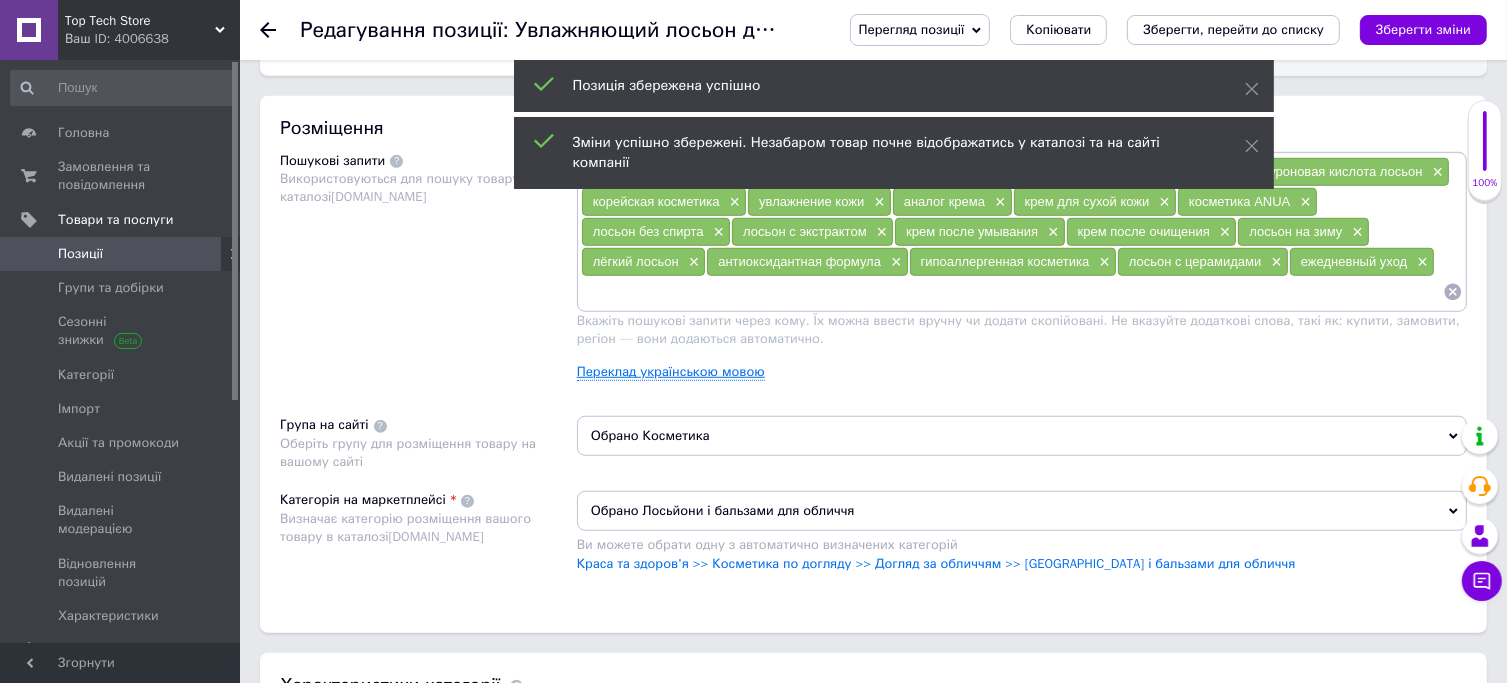 click on "Переклад українською мовою" at bounding box center (671, 372) 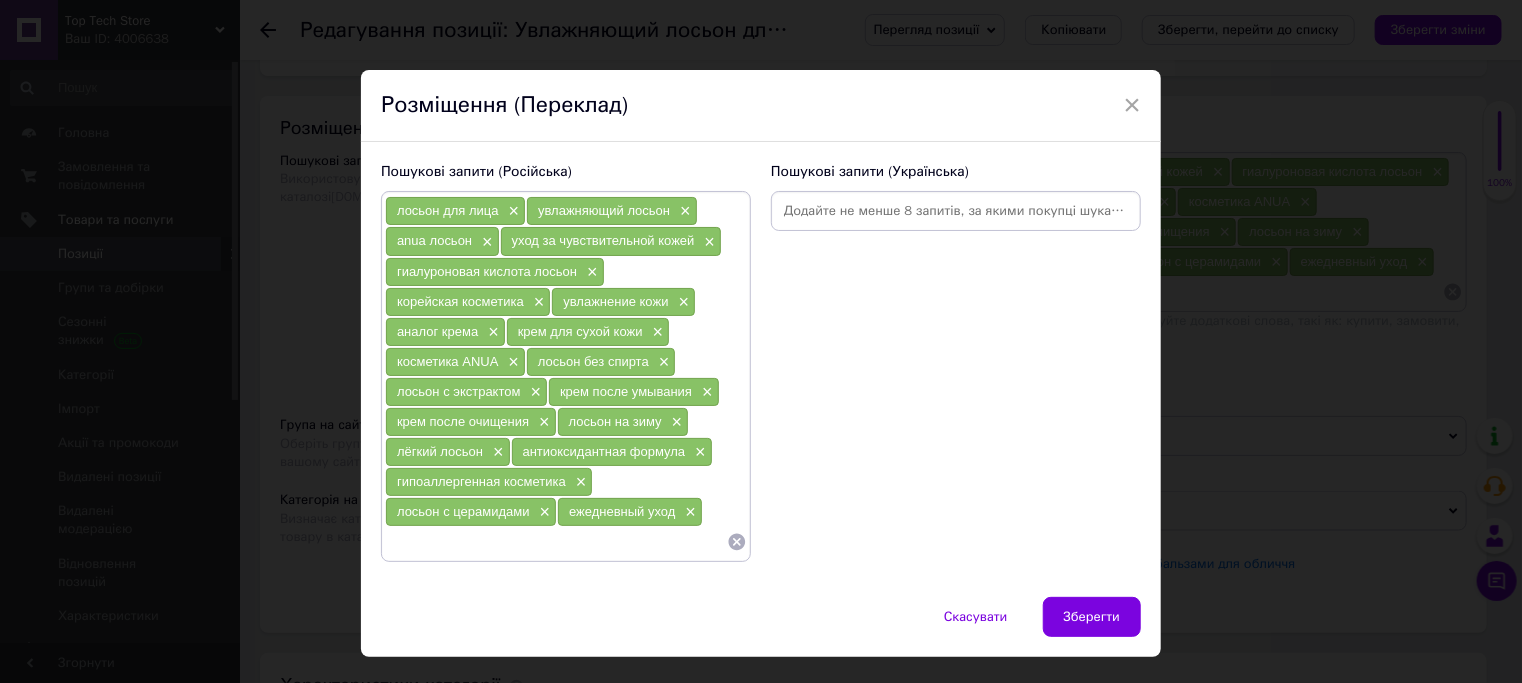 click at bounding box center [956, 211] 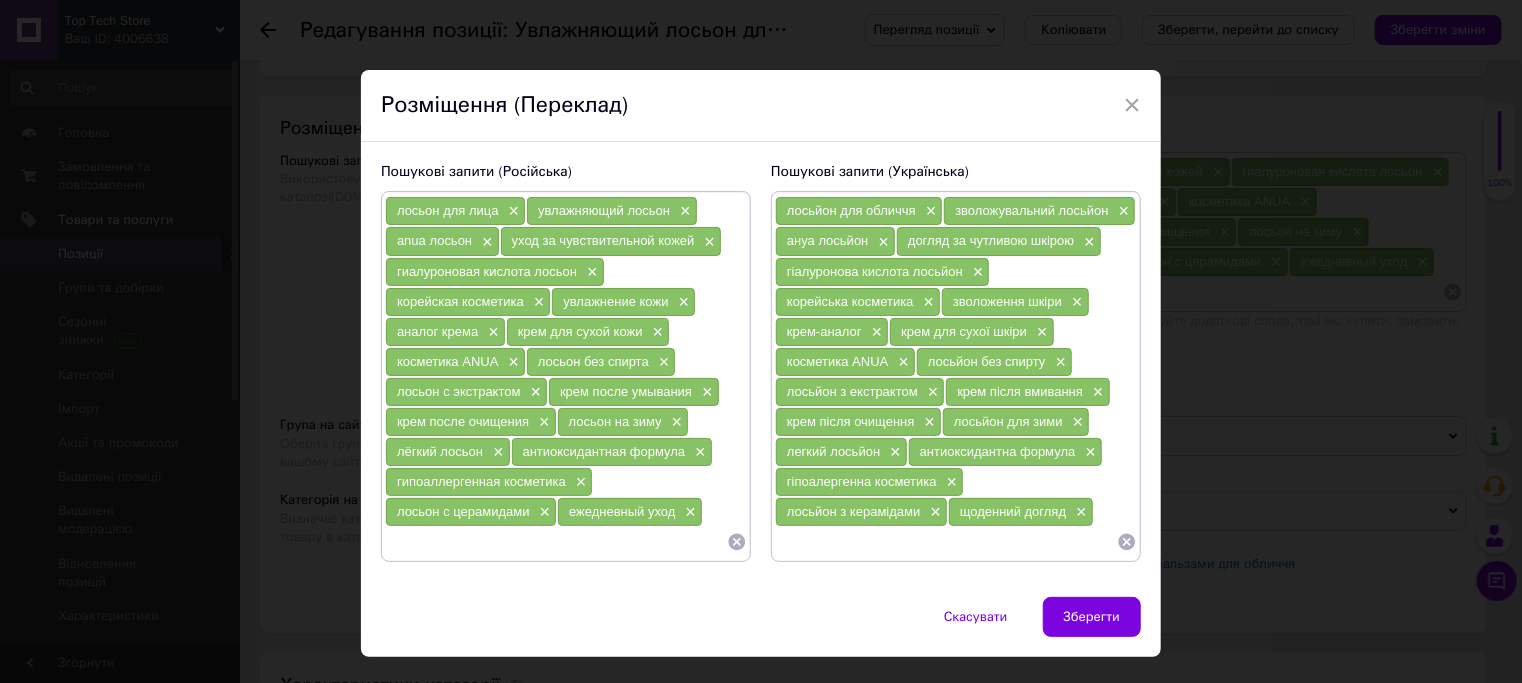 click on "Зберегти" at bounding box center (1092, 617) 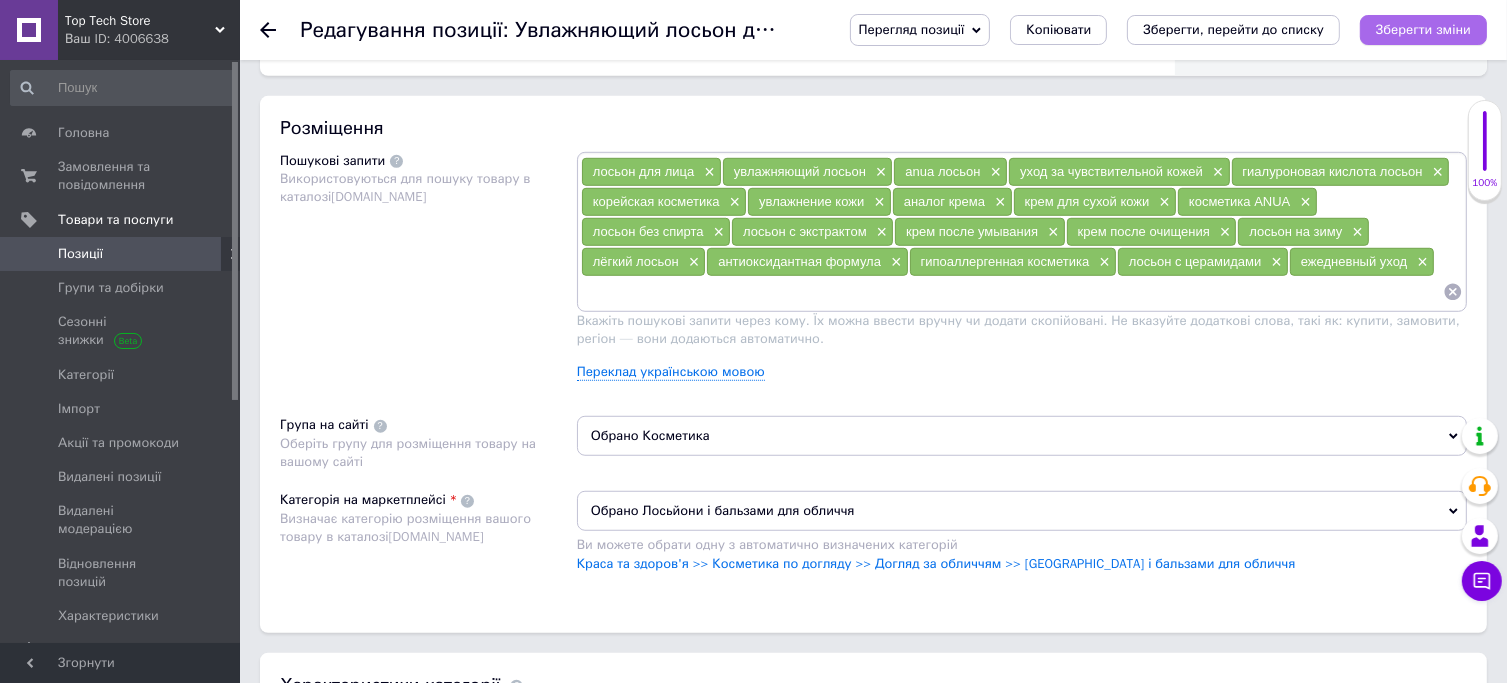 click on "Зберегти зміни" at bounding box center (1423, 29) 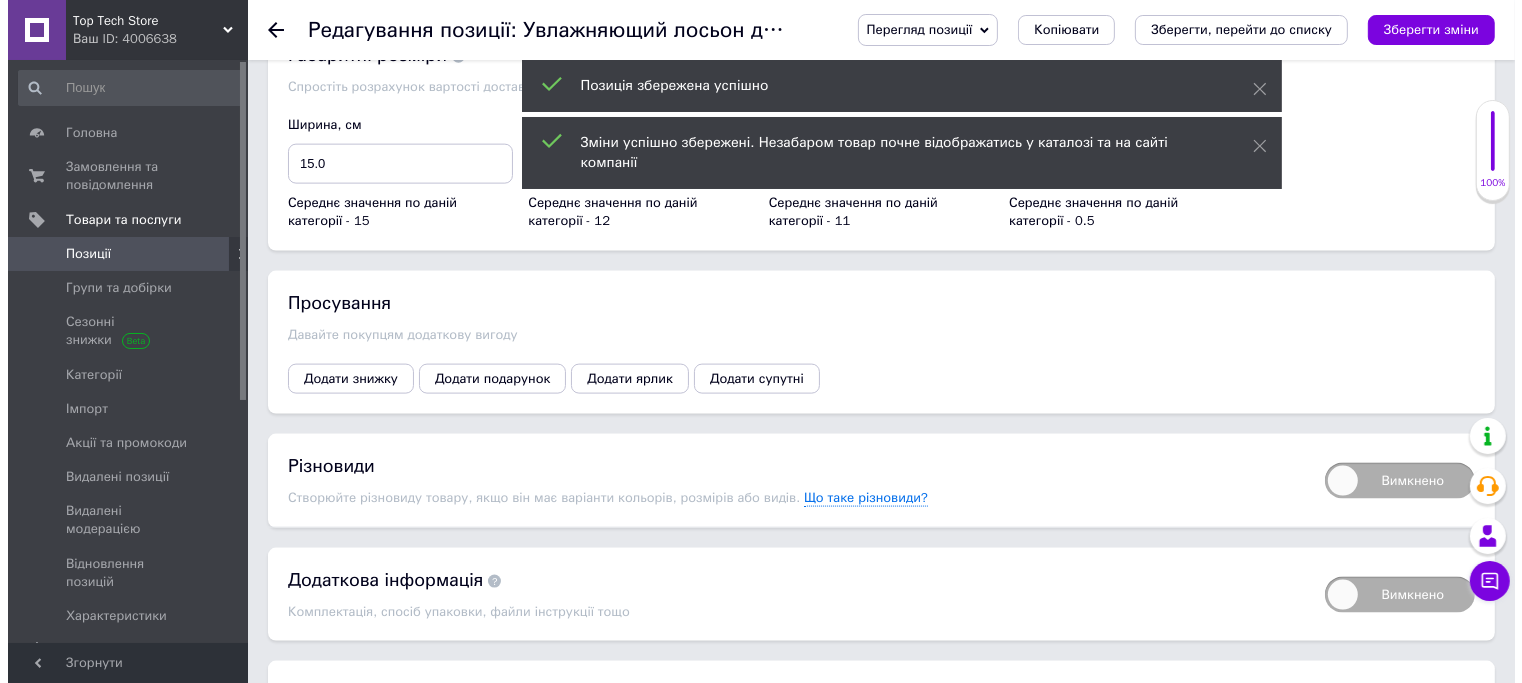 scroll, scrollTop: 2664, scrollLeft: 0, axis: vertical 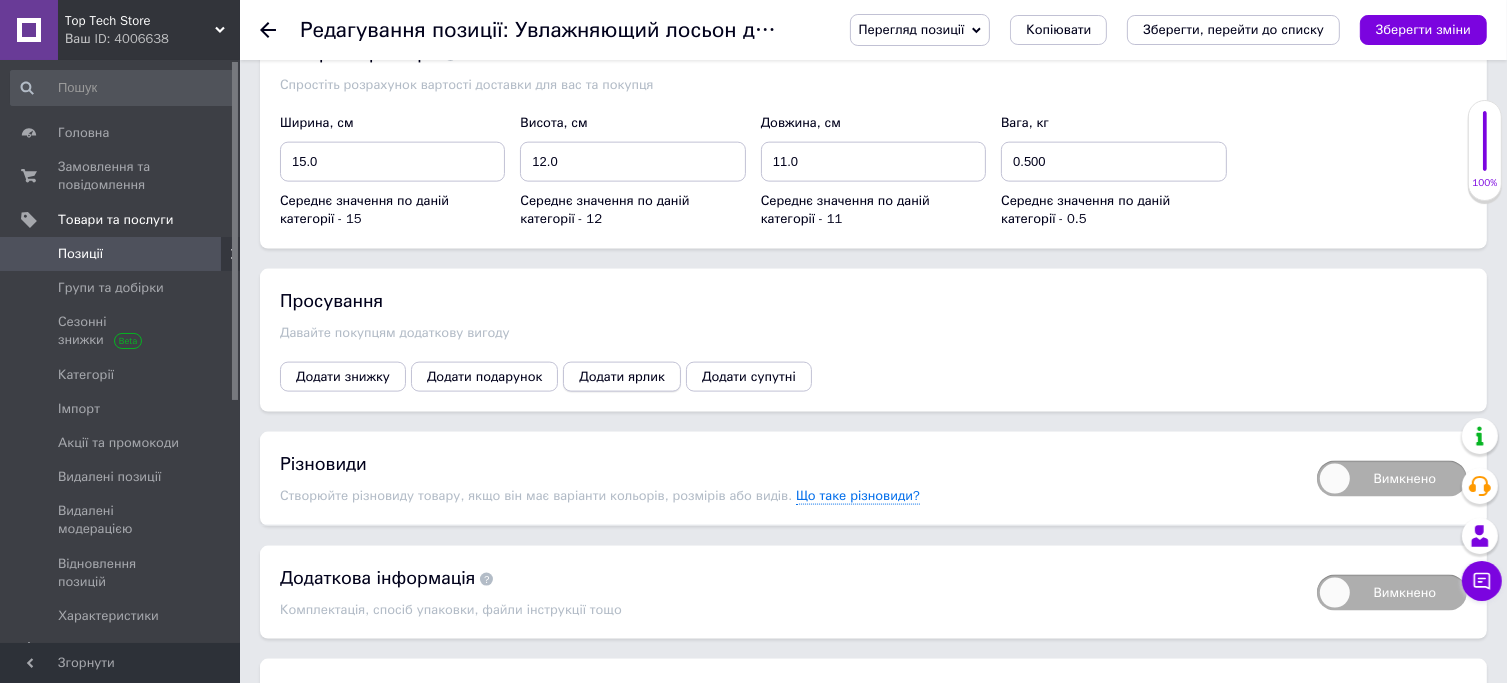 click on "Додати ярлик" at bounding box center [622, 377] 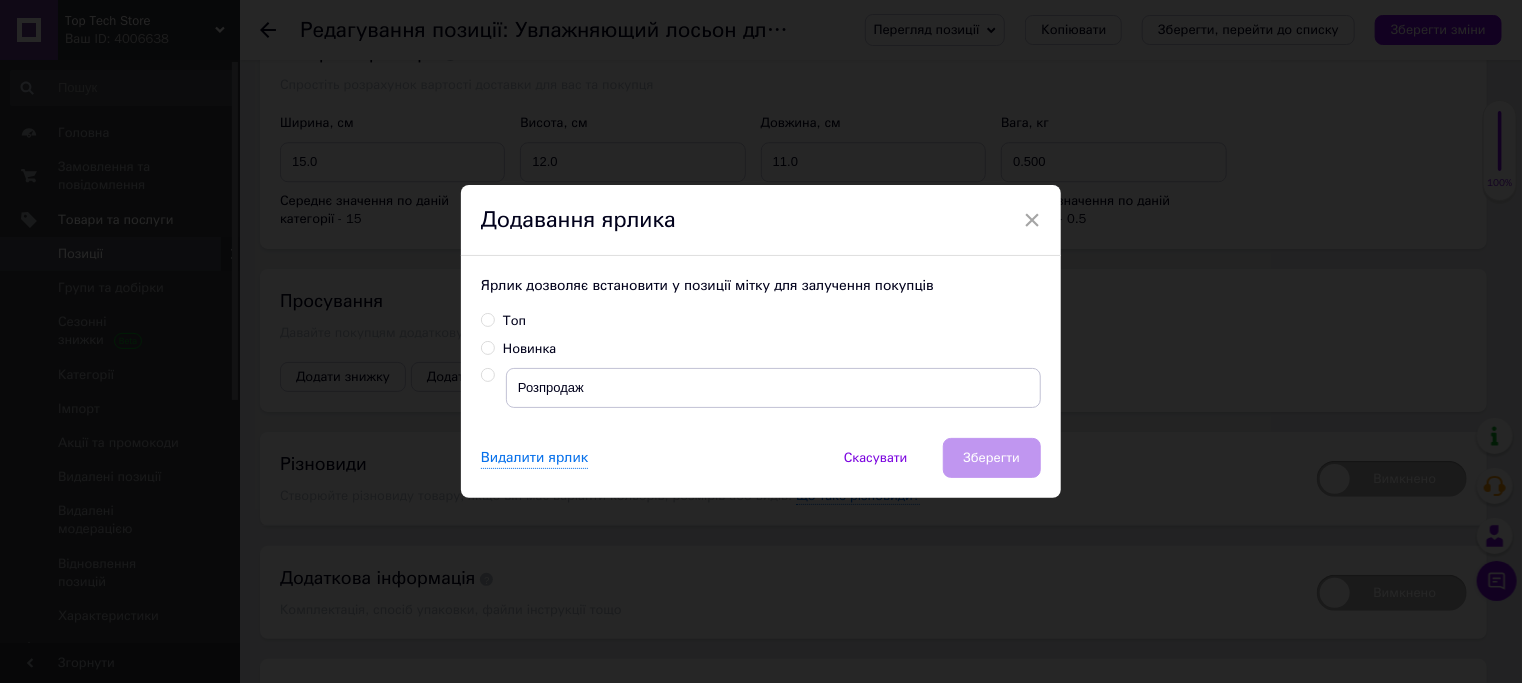 click on "Новинка" at bounding box center [529, 349] 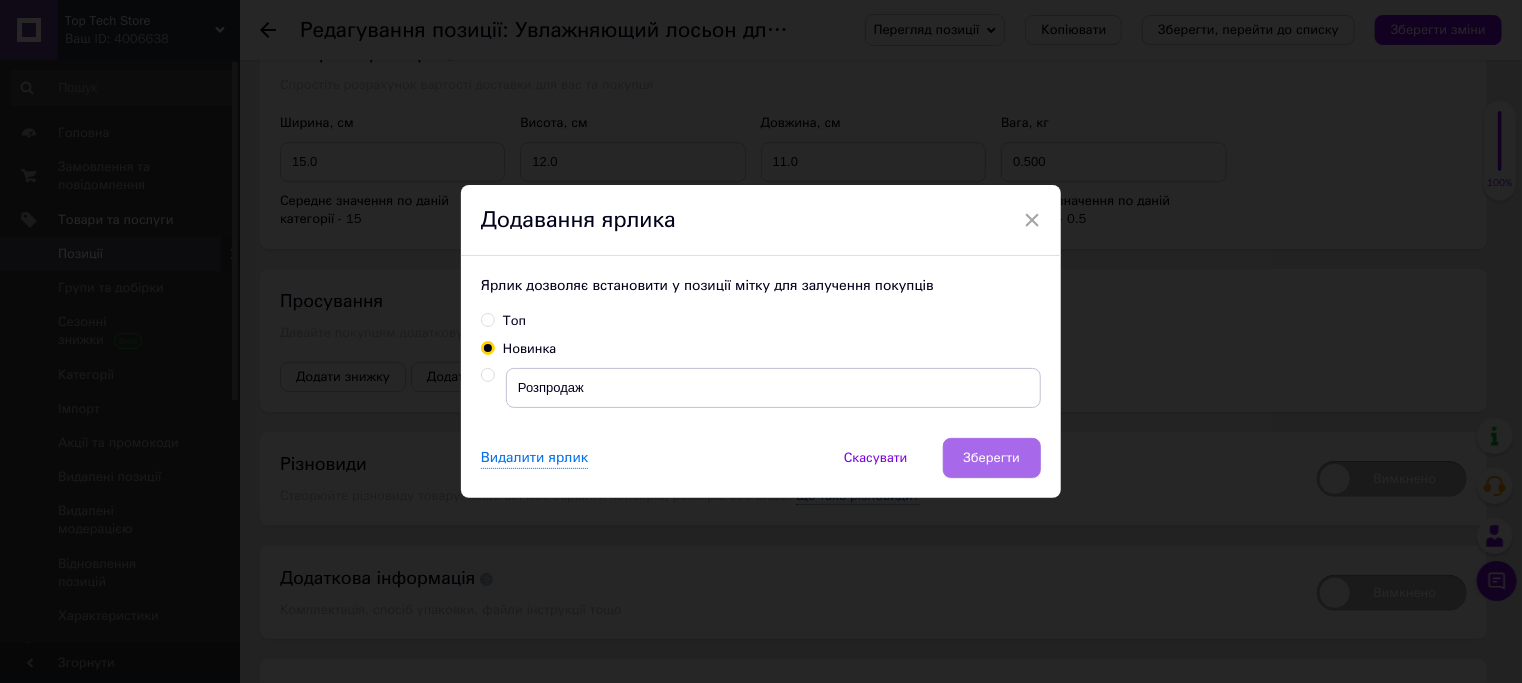 click on "Зберегти" at bounding box center (992, 458) 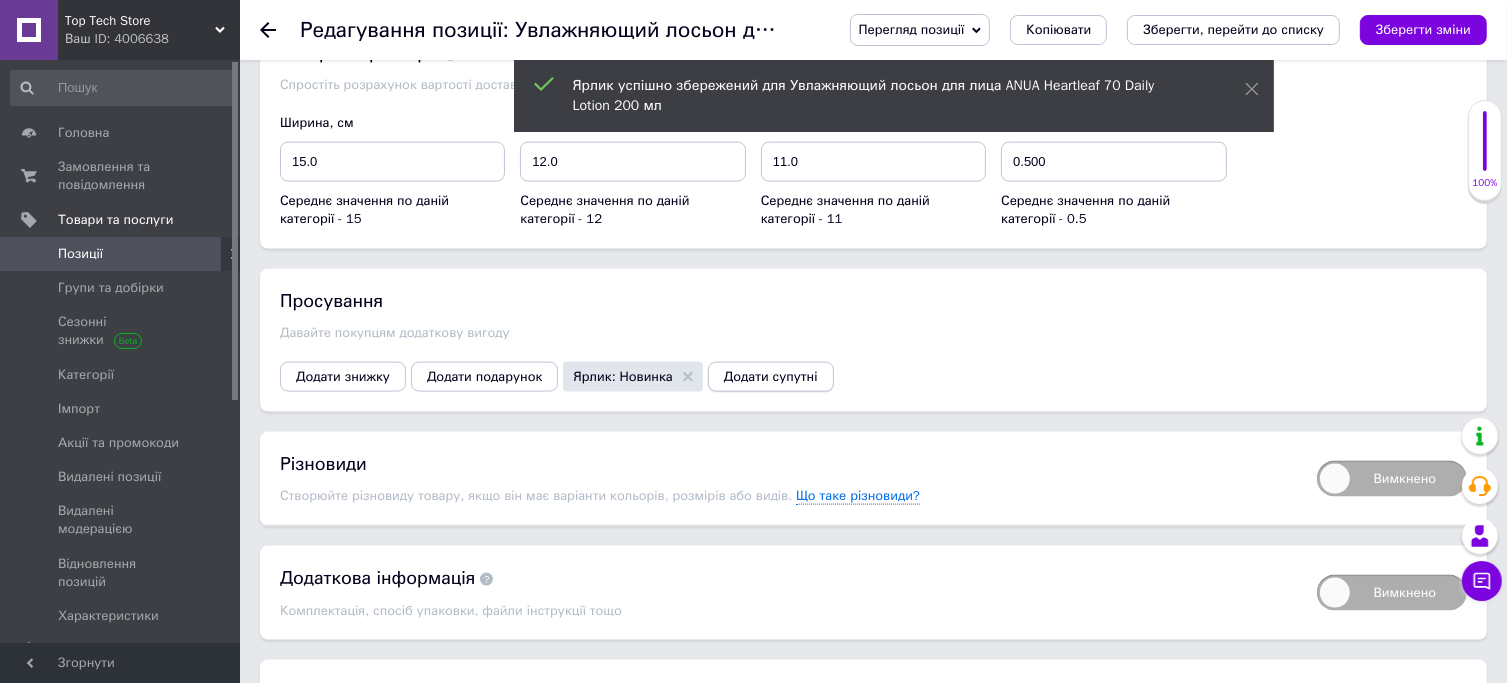 click on "Додати супутні" at bounding box center [771, 377] 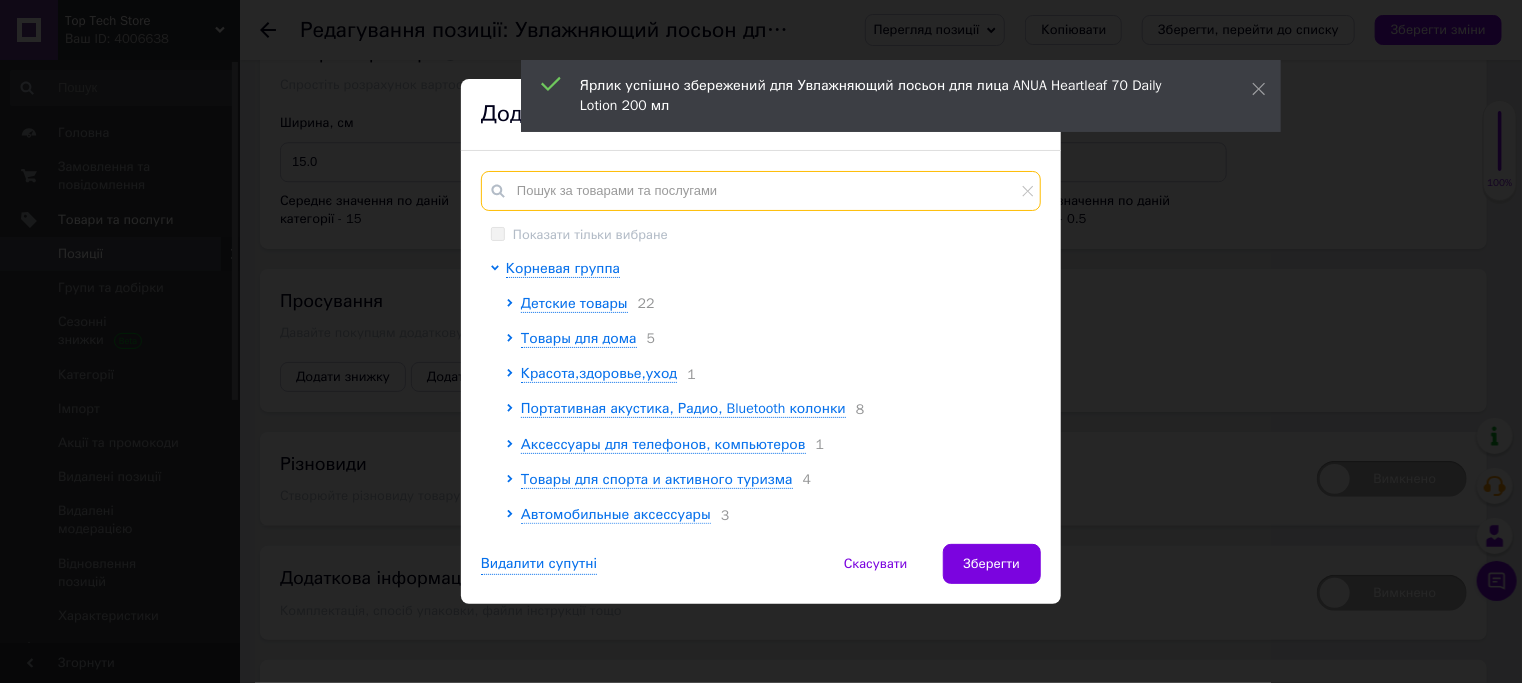 click on "Показати тільки вибране Корневая группа Детские товары 22 Товары для дома 5 Красота,здоровье,уход 1 Портативная акустика, Радио, Bluetooth колонки 8 Аксессуары для телефонов, компьютеров 1 Товары для спорта и активного туризма 4 Автомобильные аксессуары 3 Инструменты 10" at bounding box center [761, 347] 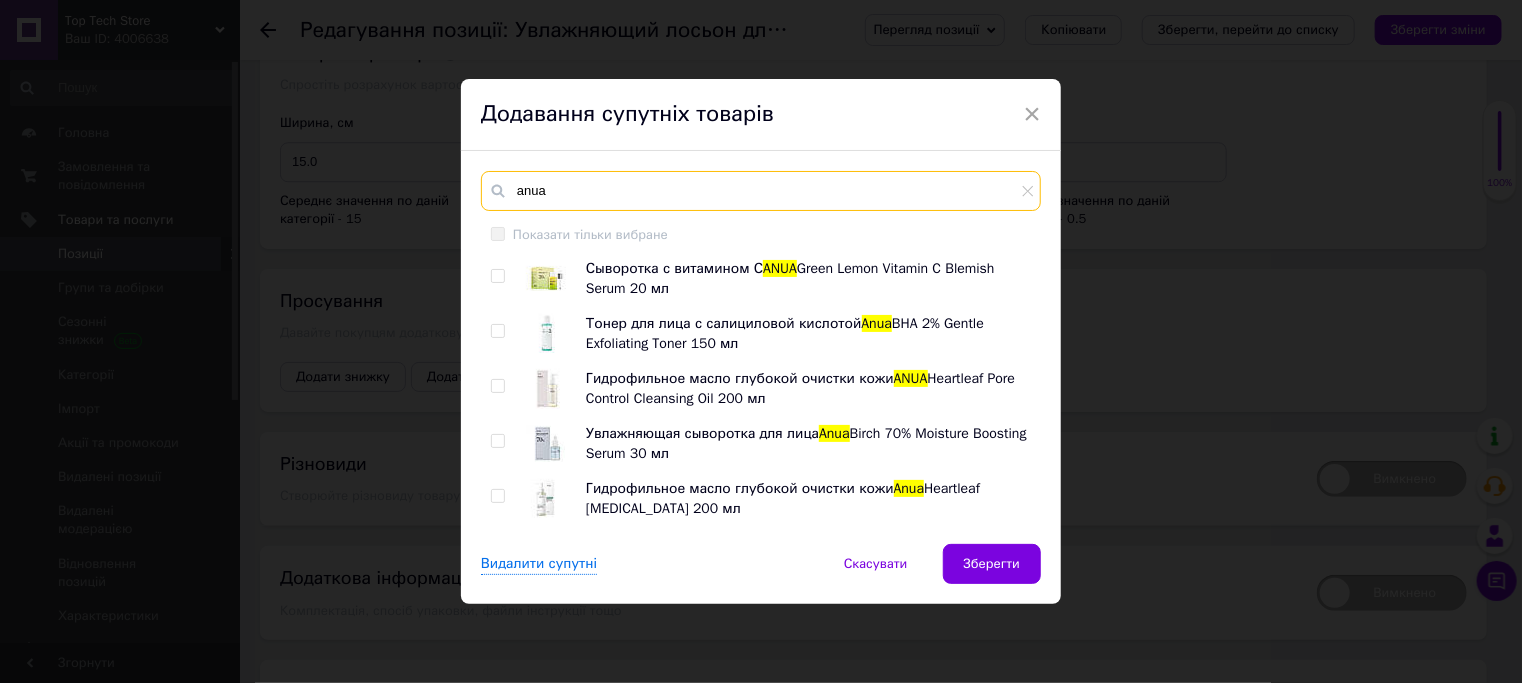 type on "anua" 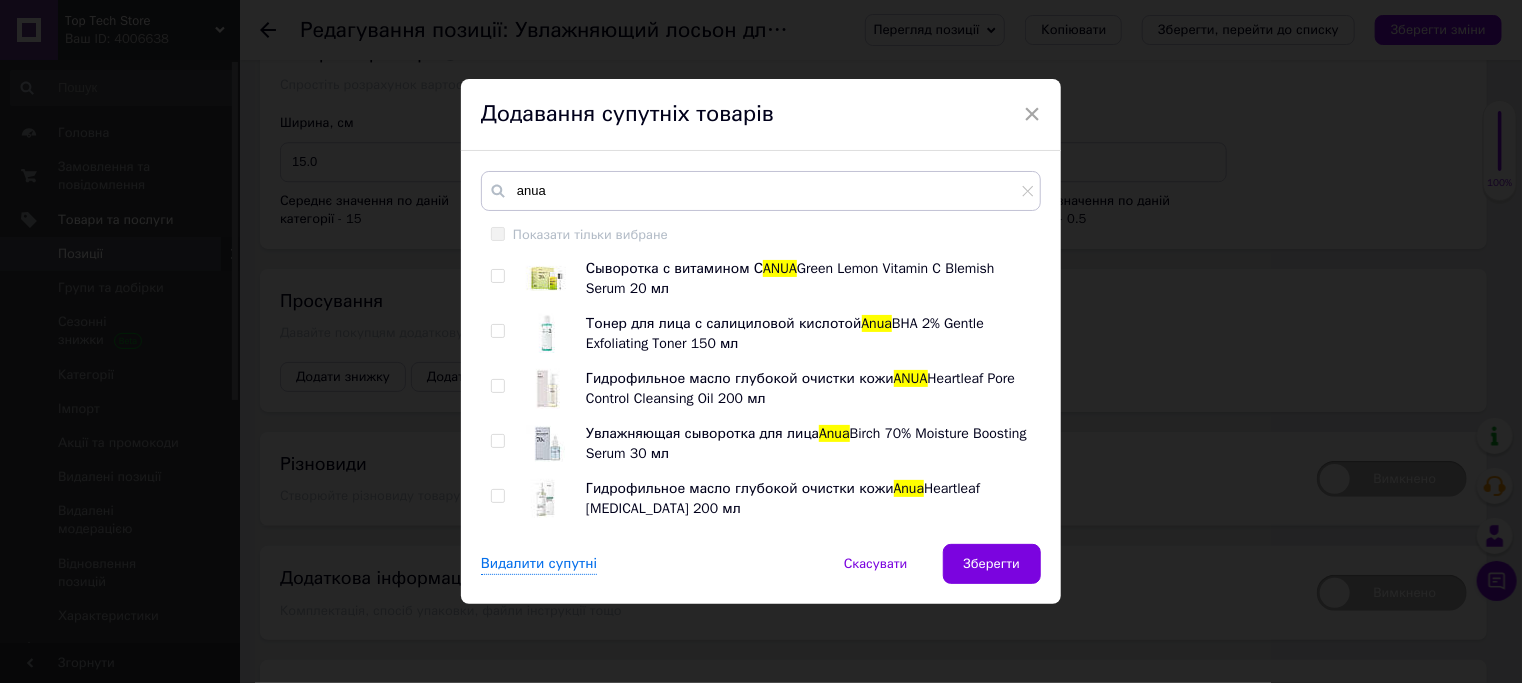 click at bounding box center [497, 386] 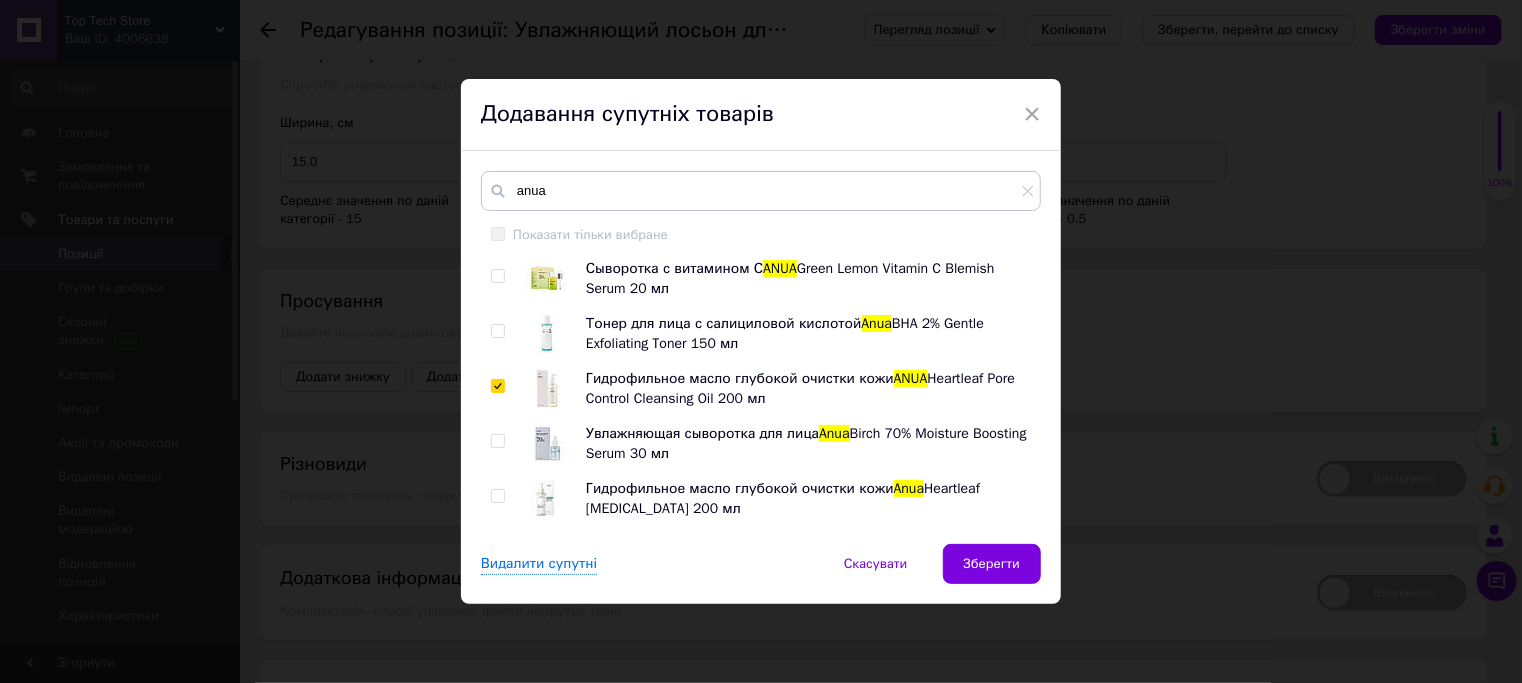 checkbox on "true" 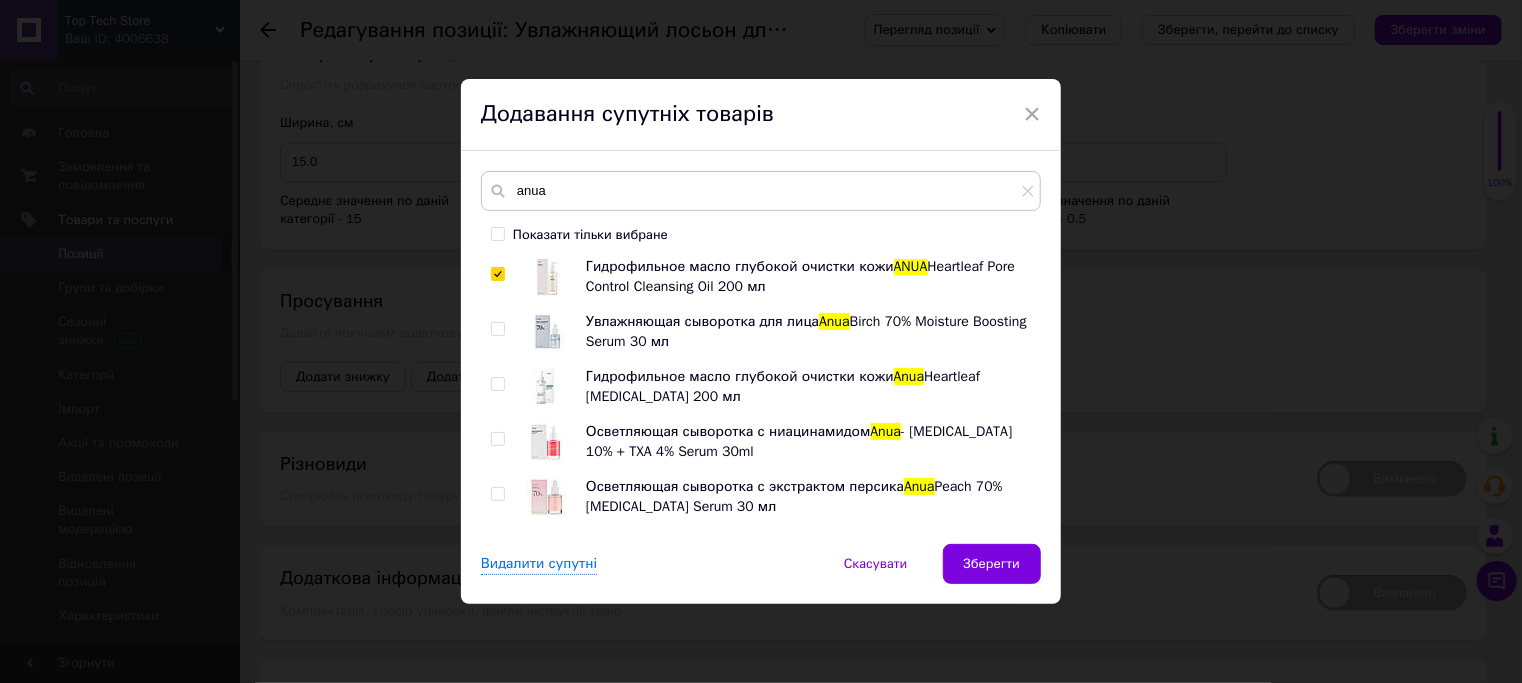 scroll, scrollTop: 124, scrollLeft: 0, axis: vertical 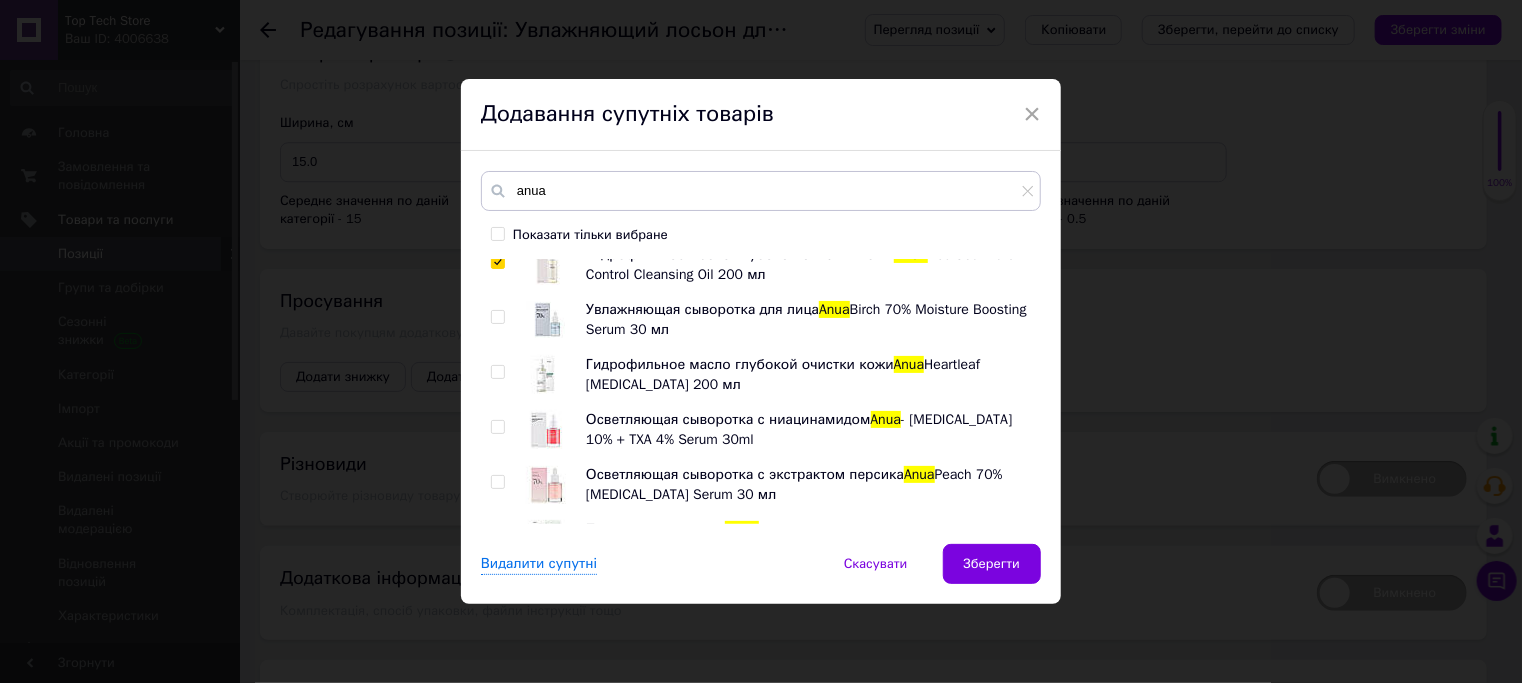 click at bounding box center [497, 317] 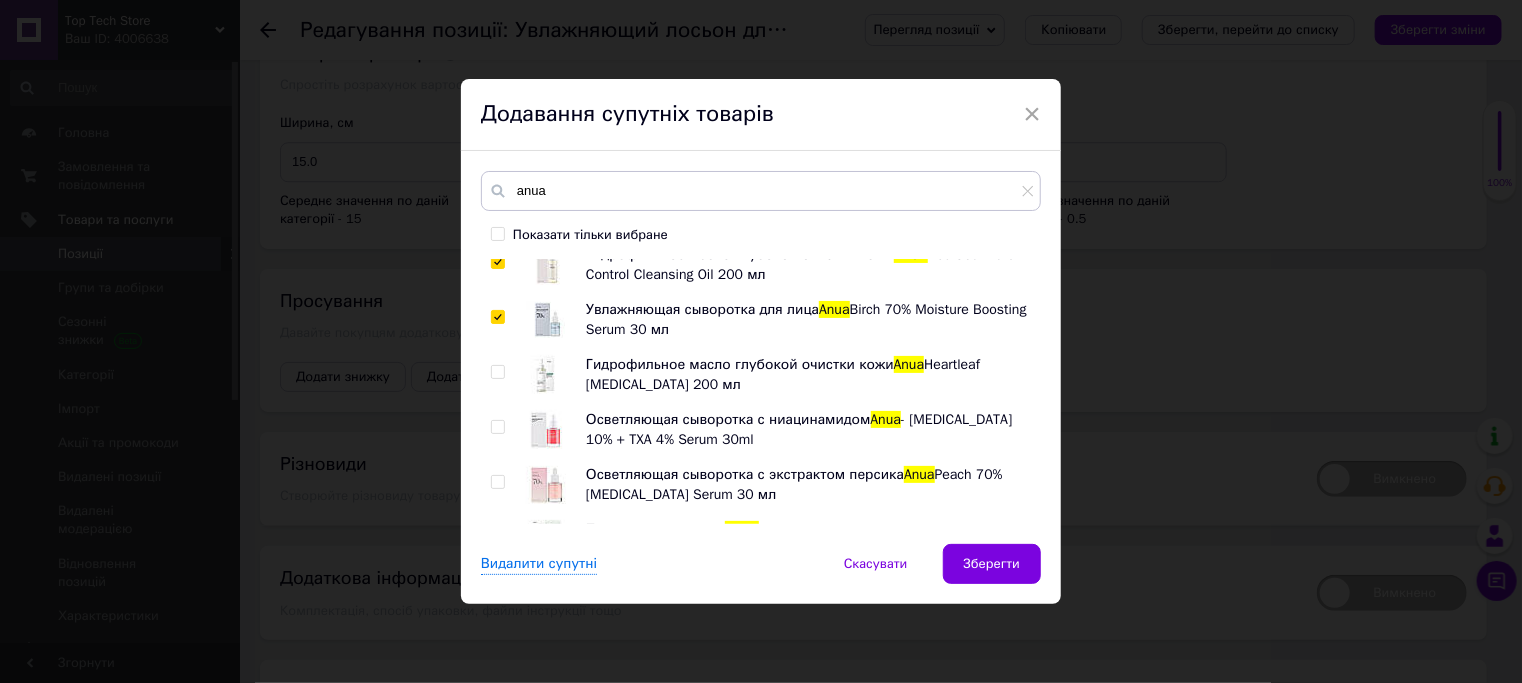 checkbox on "true" 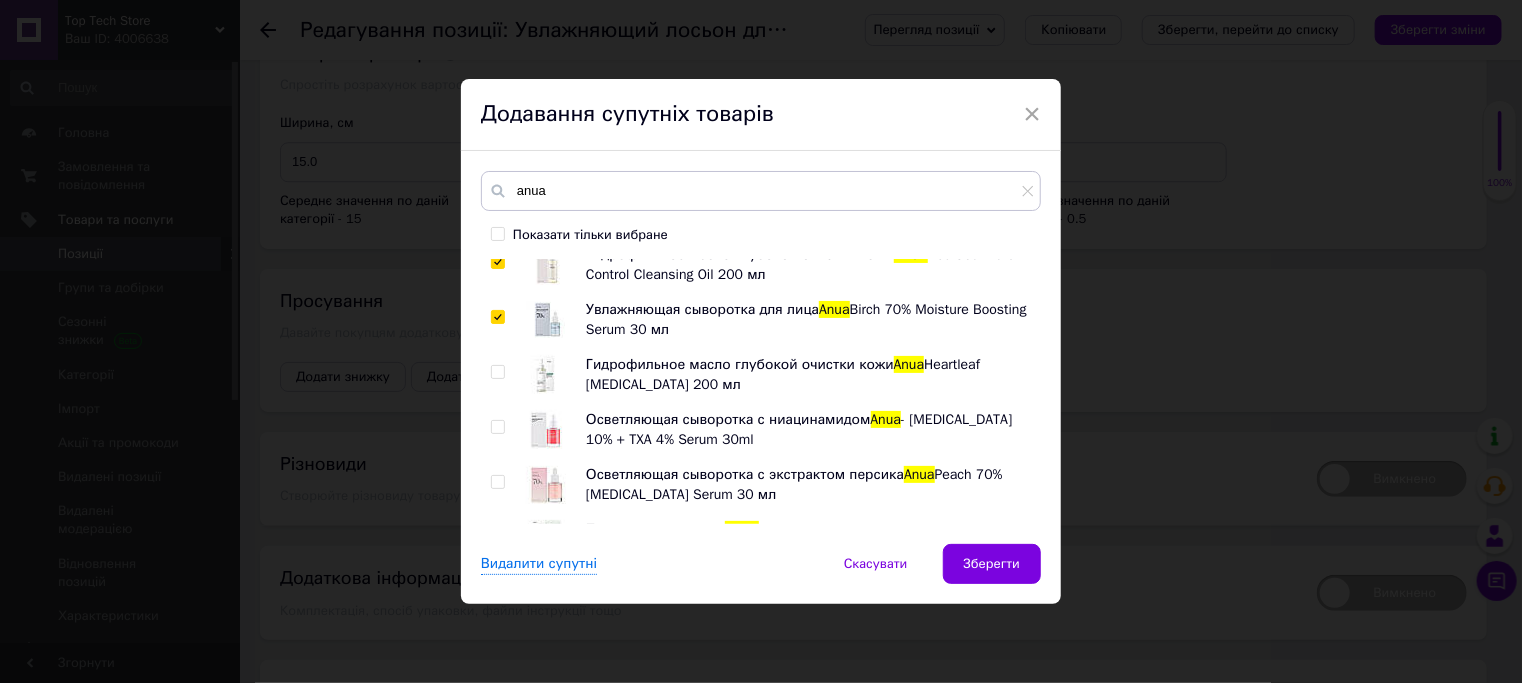click at bounding box center [497, 482] 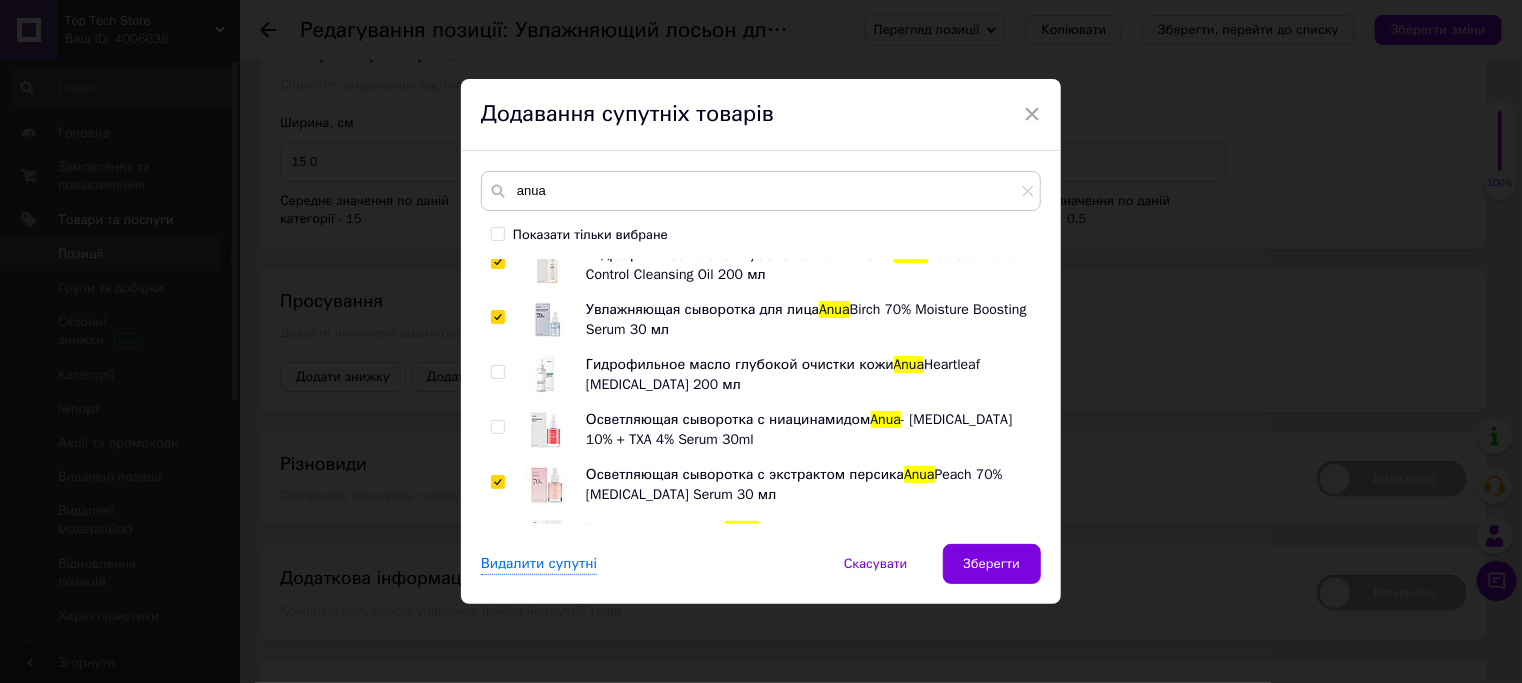 checkbox on "true" 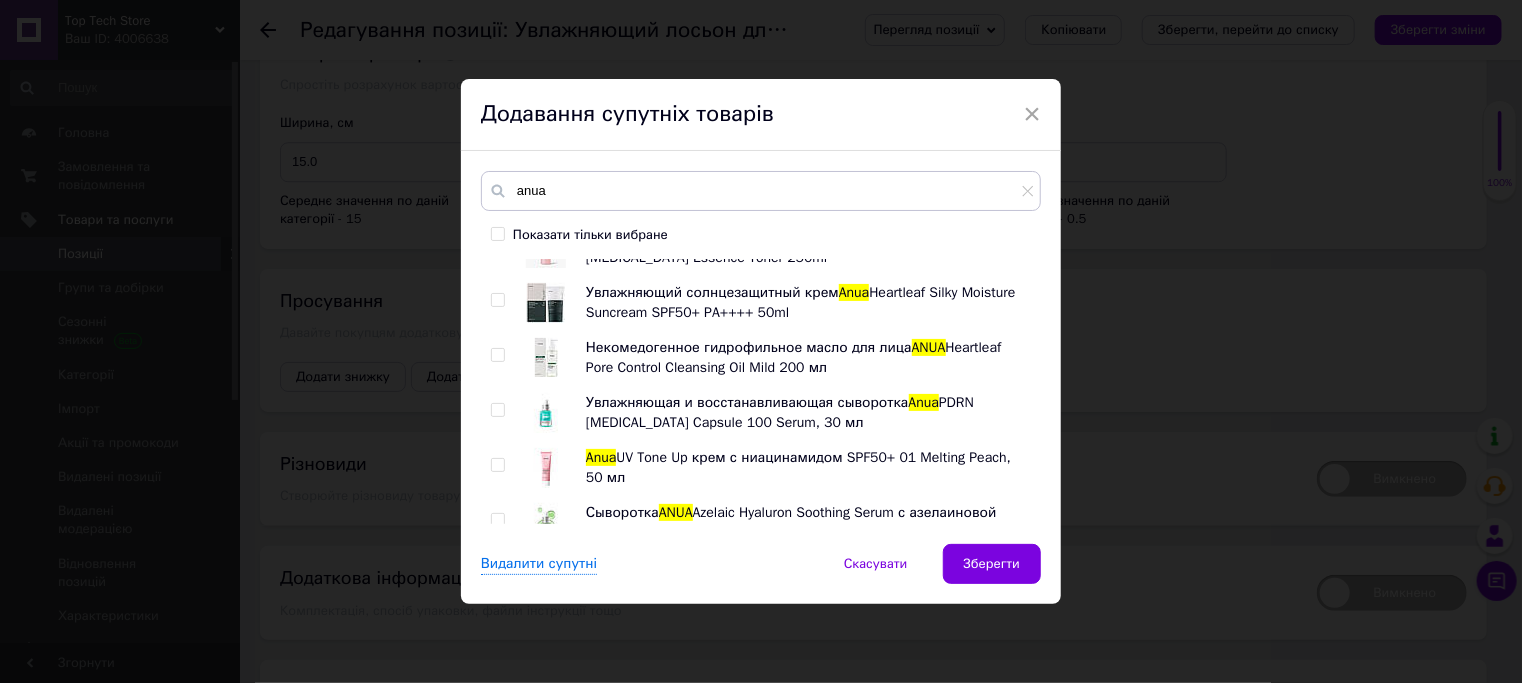 scroll, scrollTop: 536, scrollLeft: 0, axis: vertical 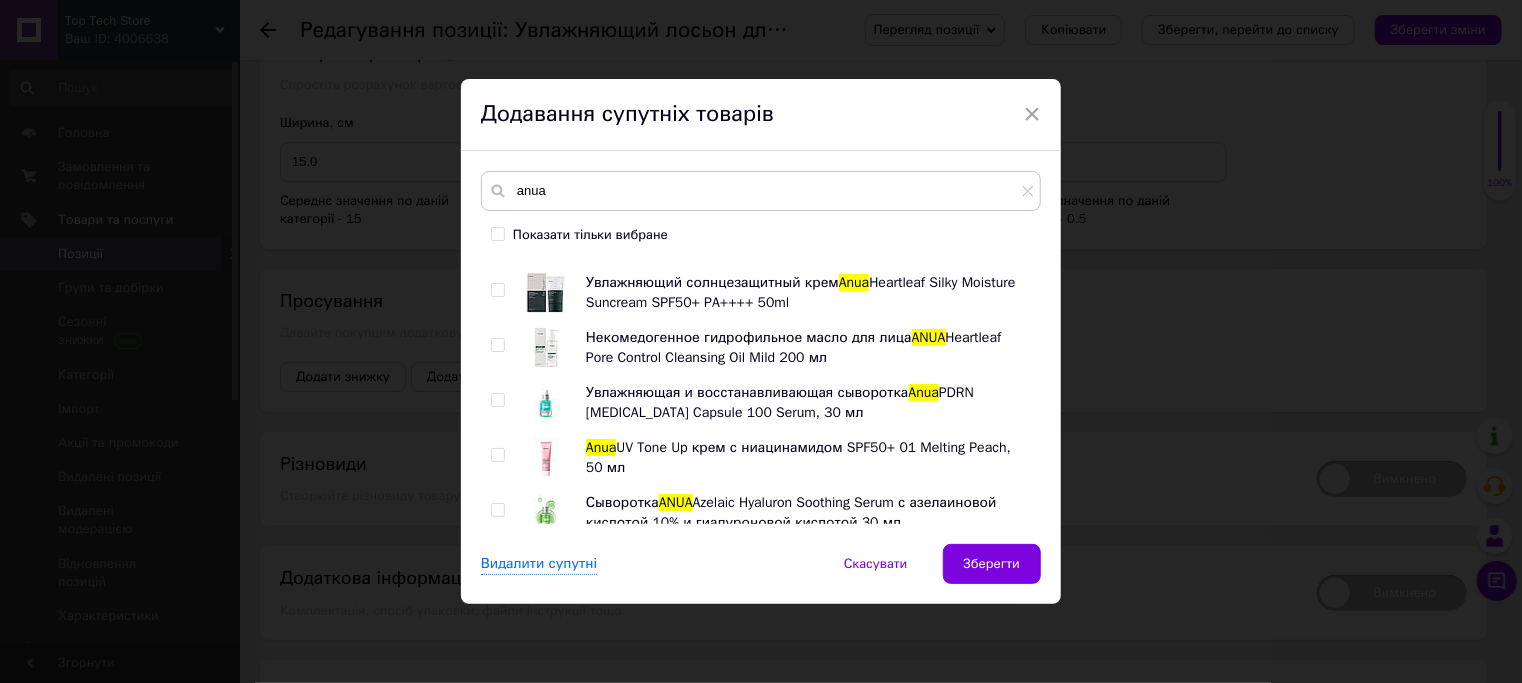 click at bounding box center [497, 290] 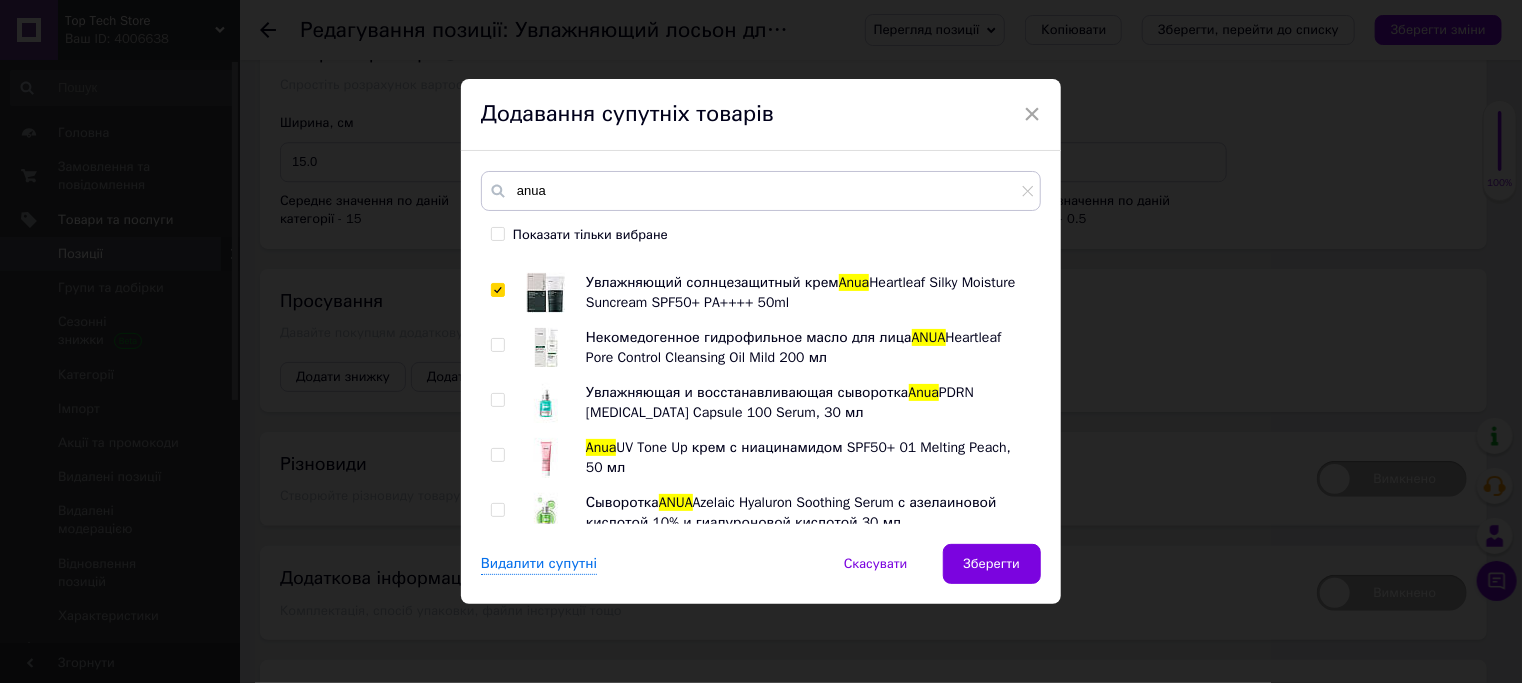 checkbox on "true" 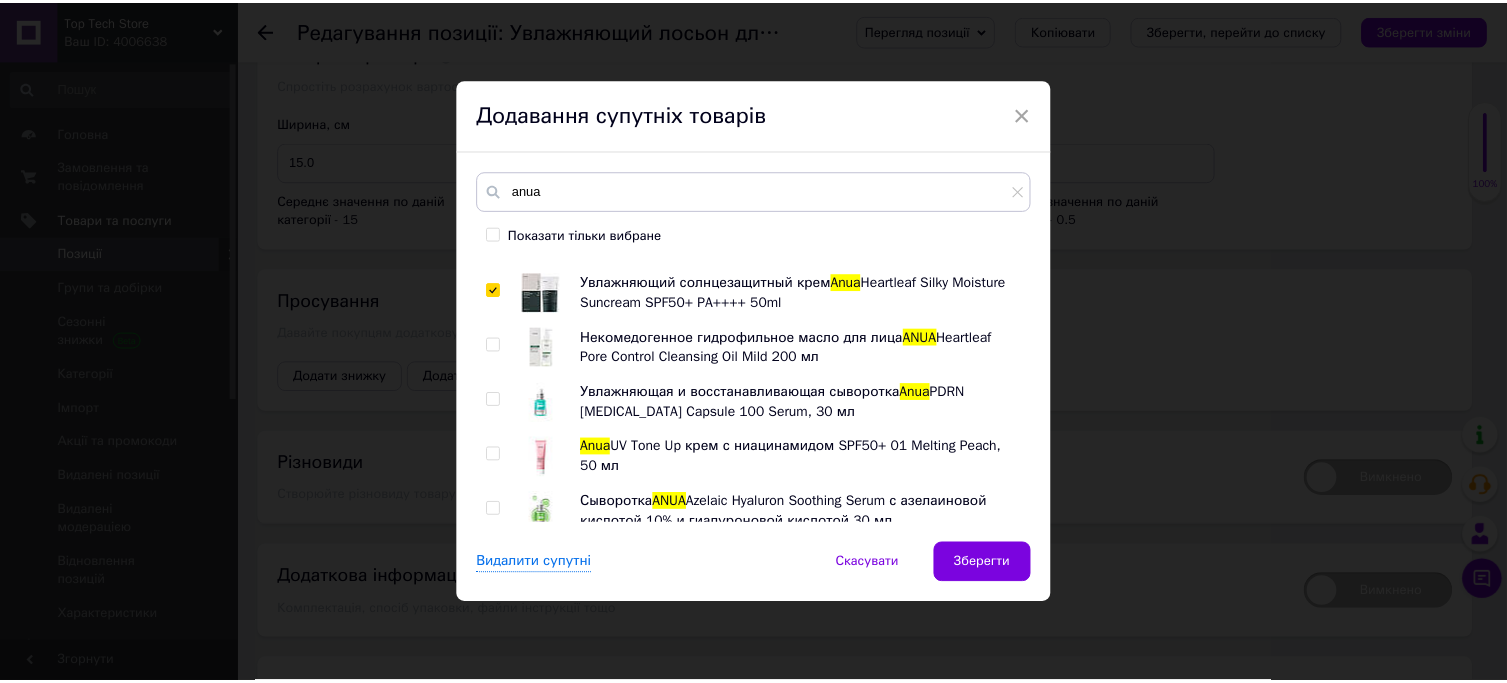 scroll, scrollTop: 544, scrollLeft: 0, axis: vertical 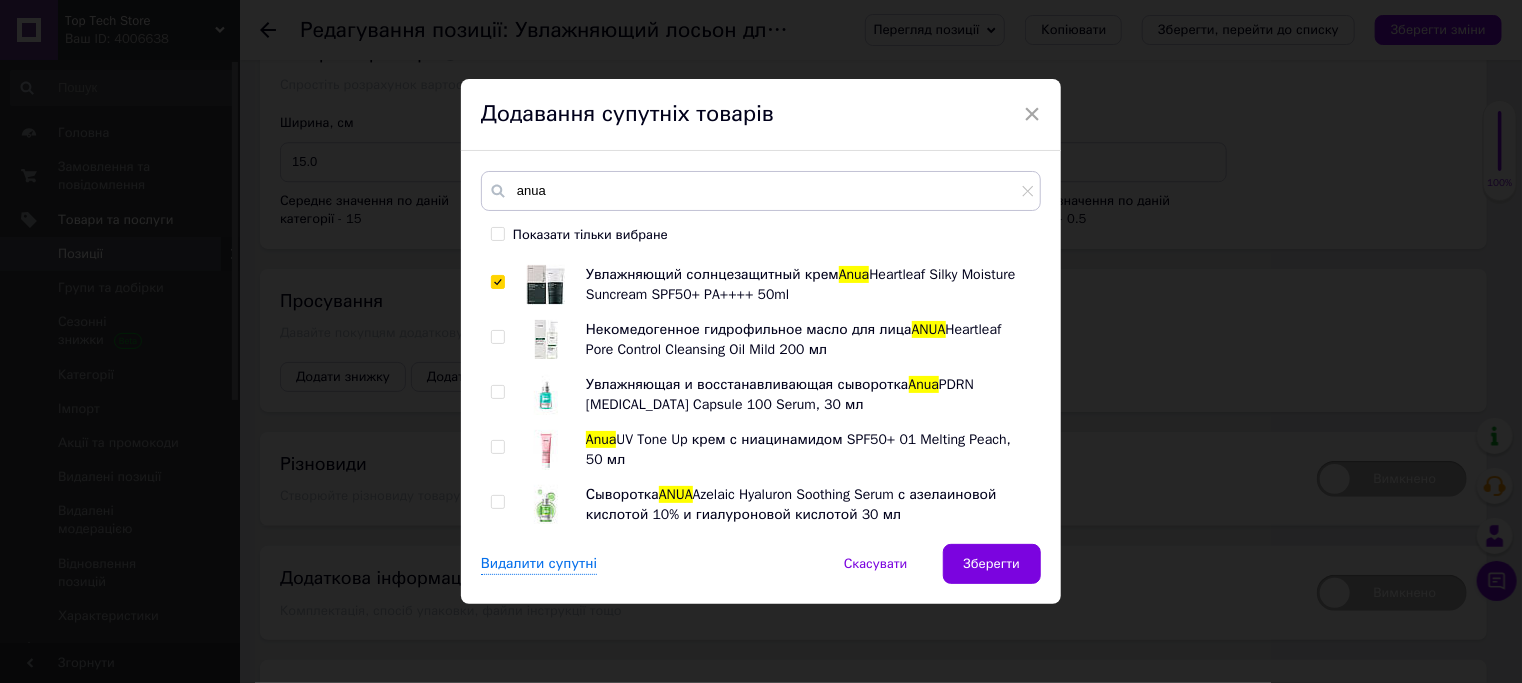 click at bounding box center [497, 502] 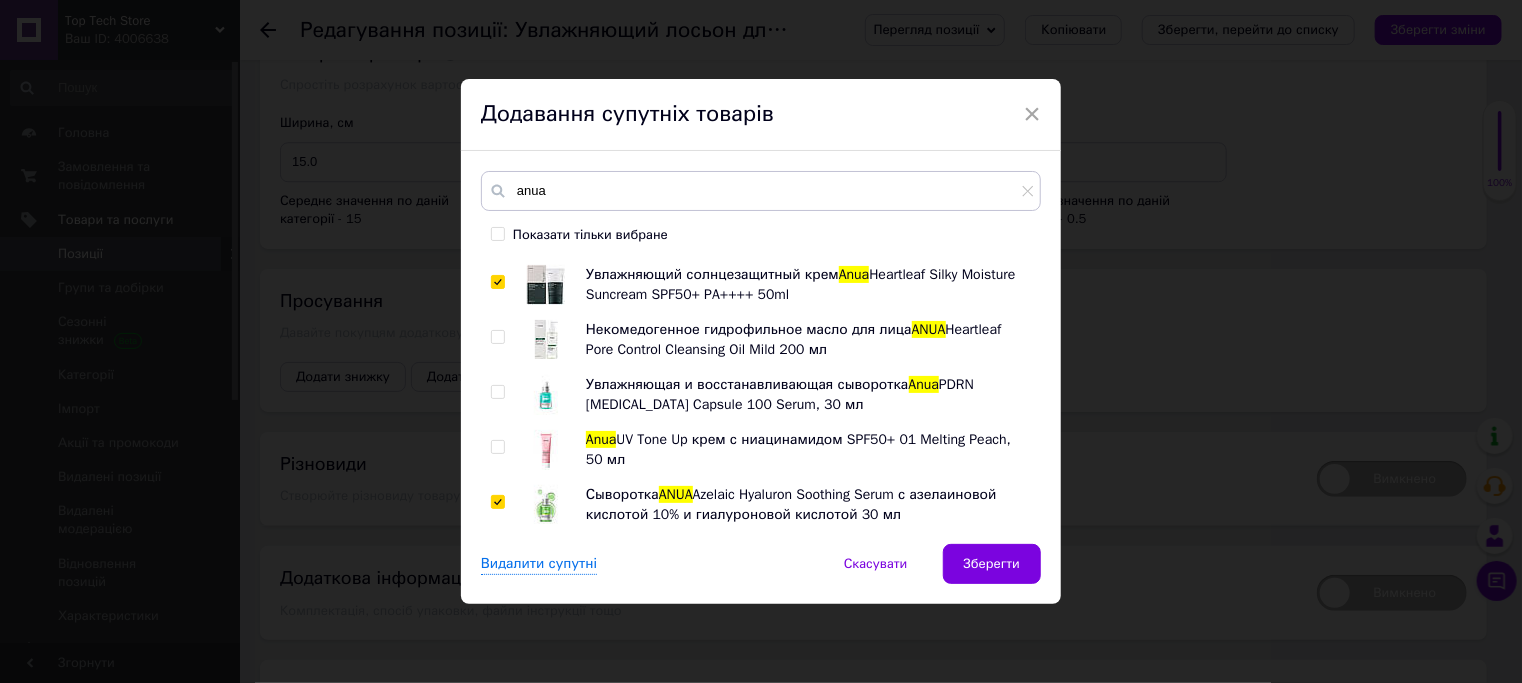 checkbox on "true" 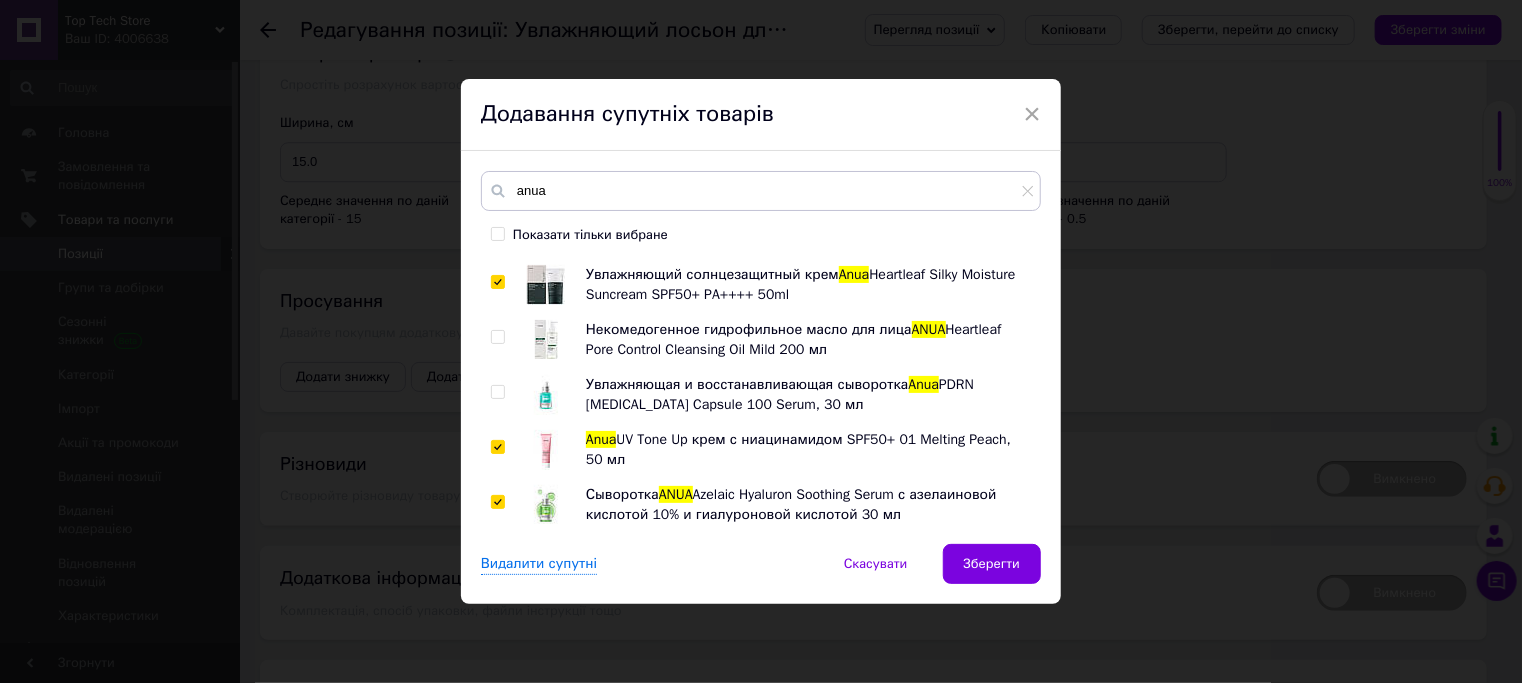 checkbox on "true" 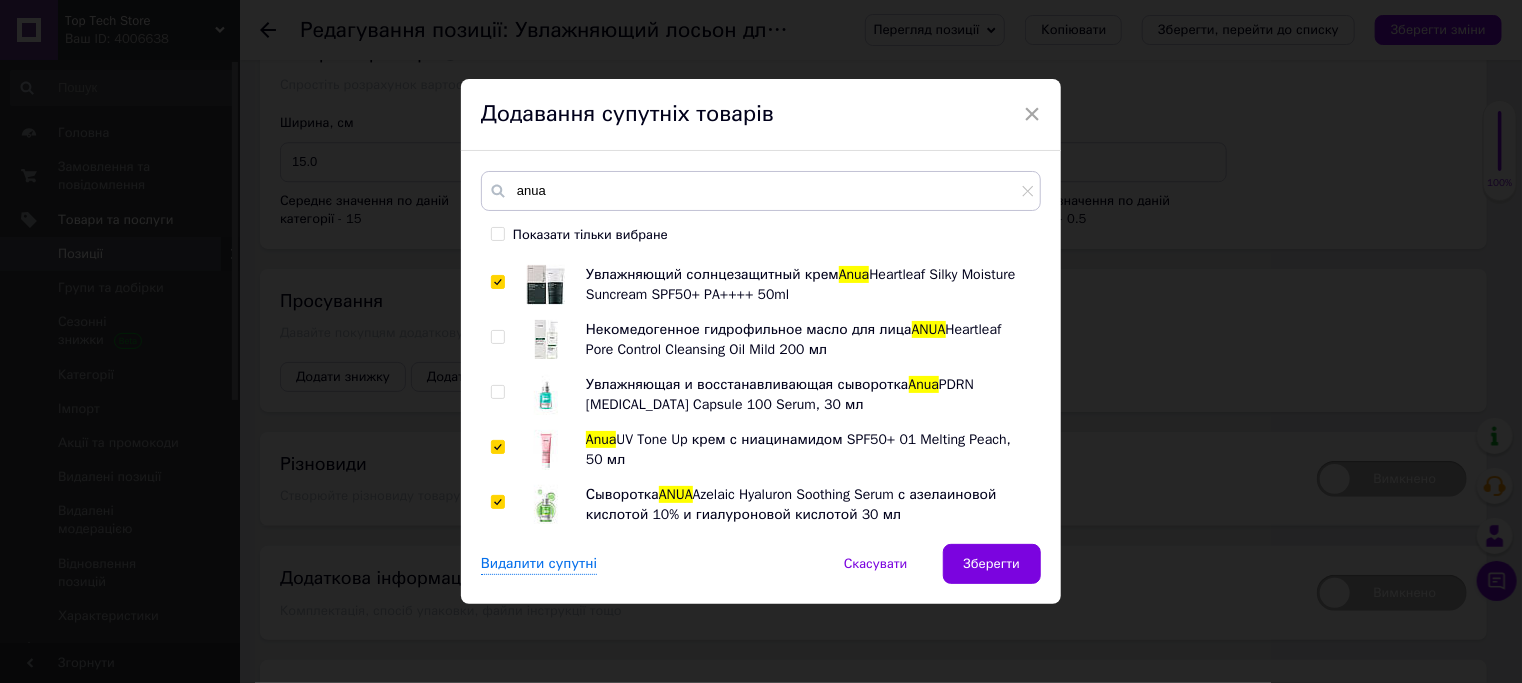 click at bounding box center (497, 337) 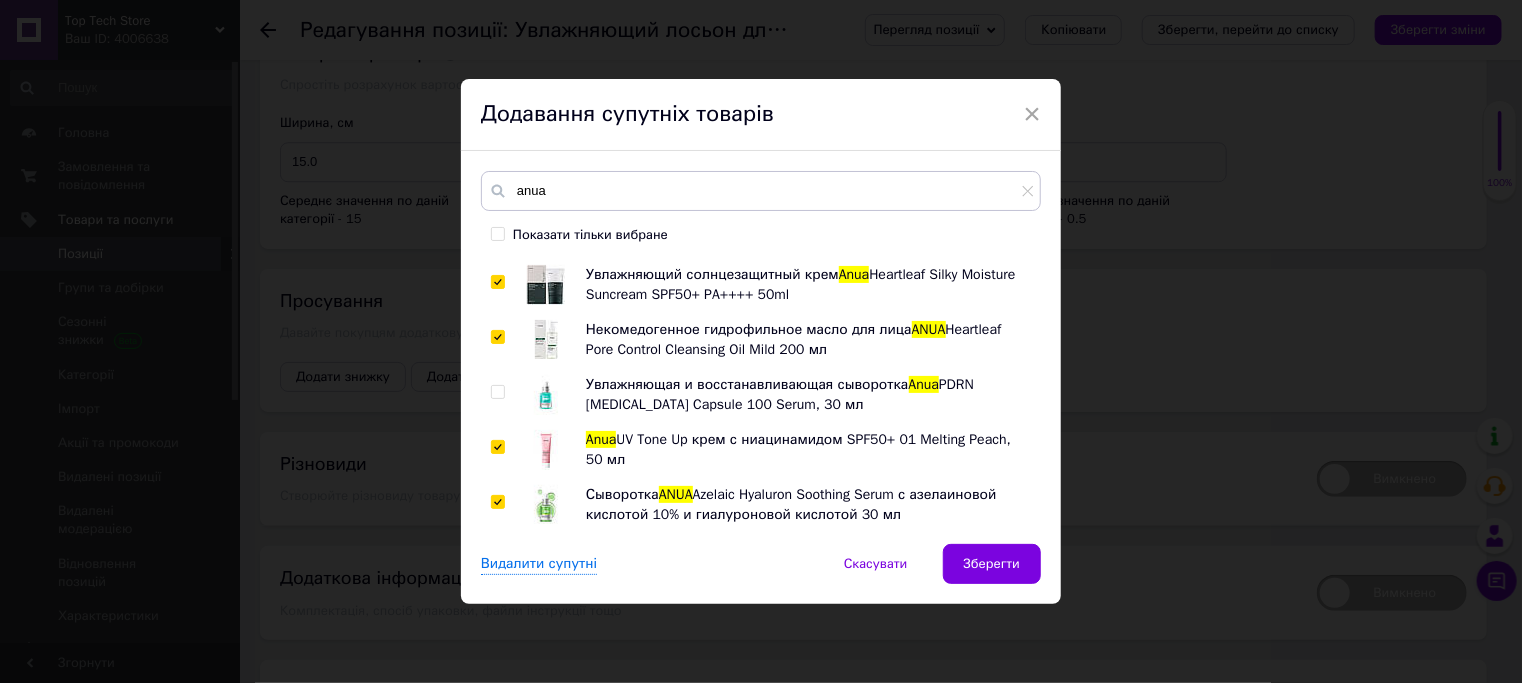 checkbox on "true" 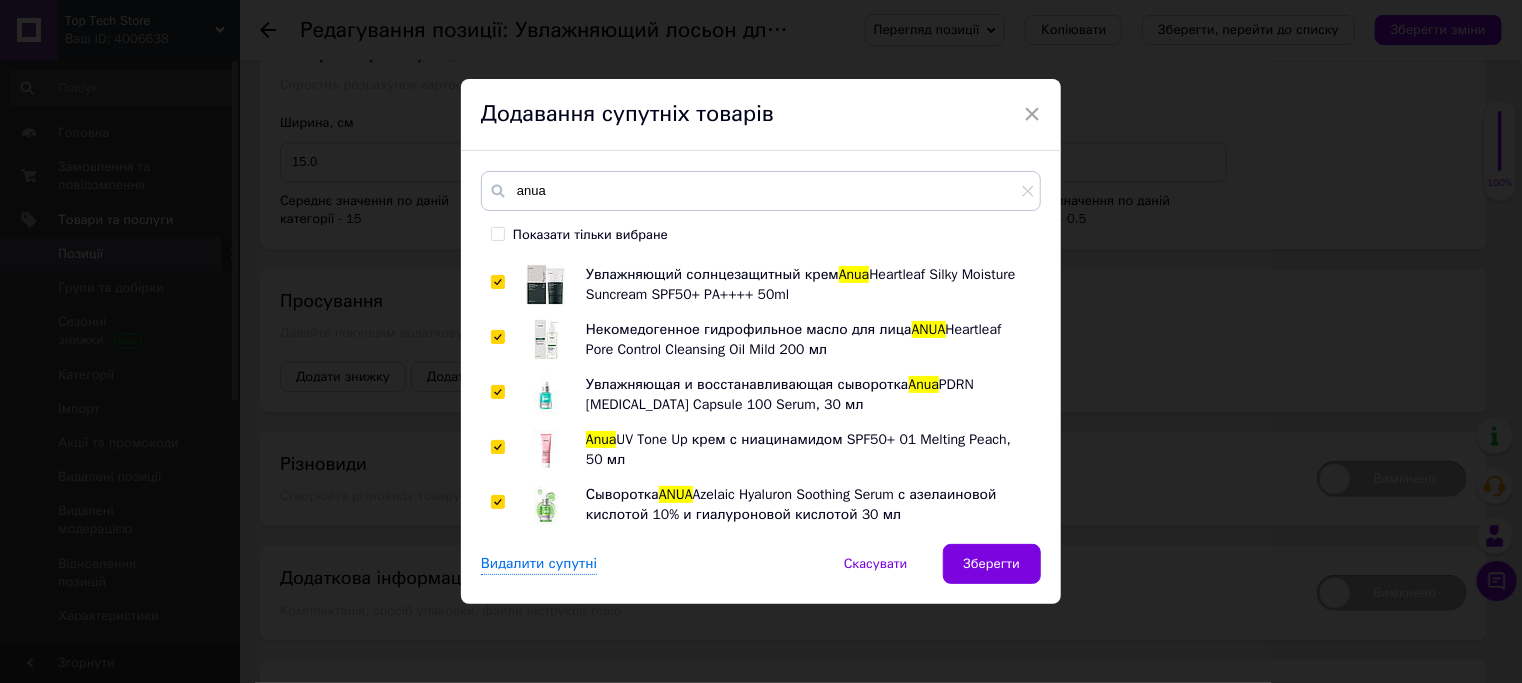 checkbox on "true" 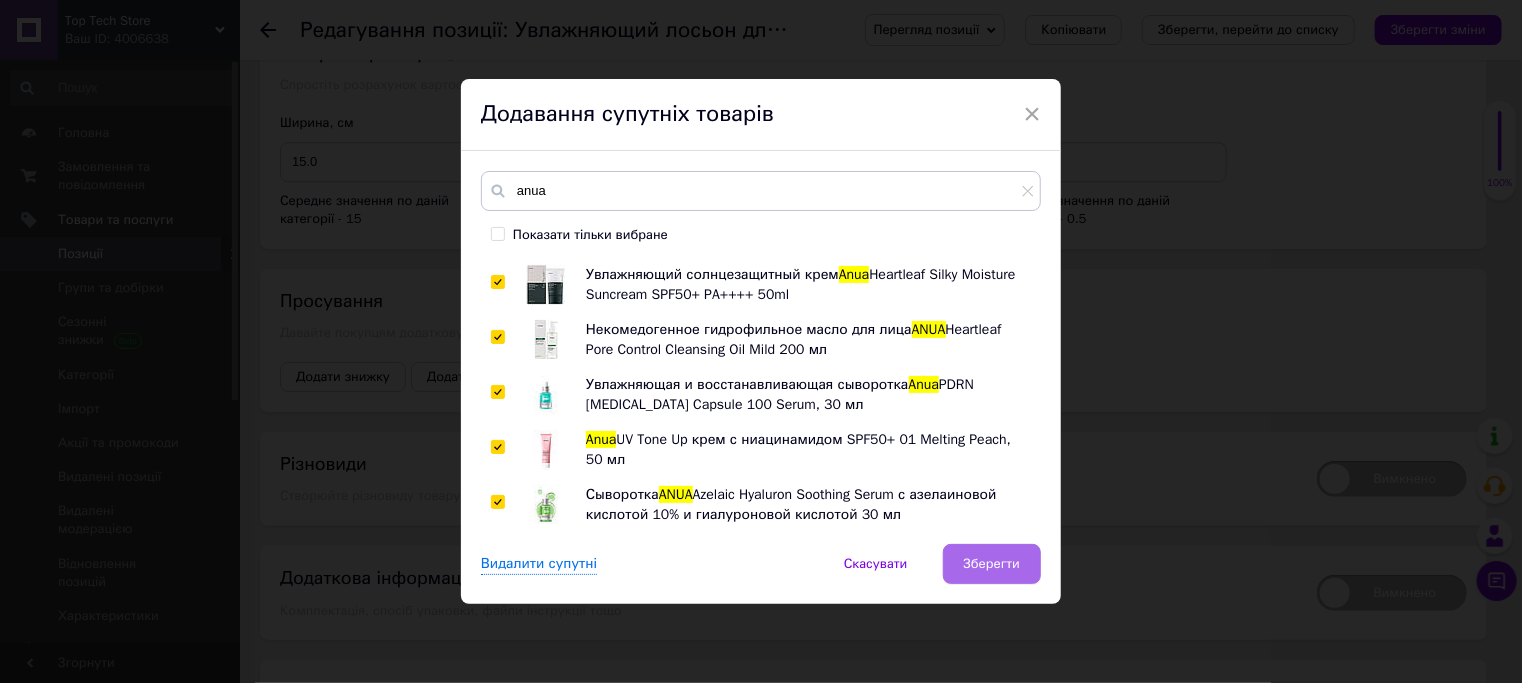 click on "Зберегти" at bounding box center (992, 564) 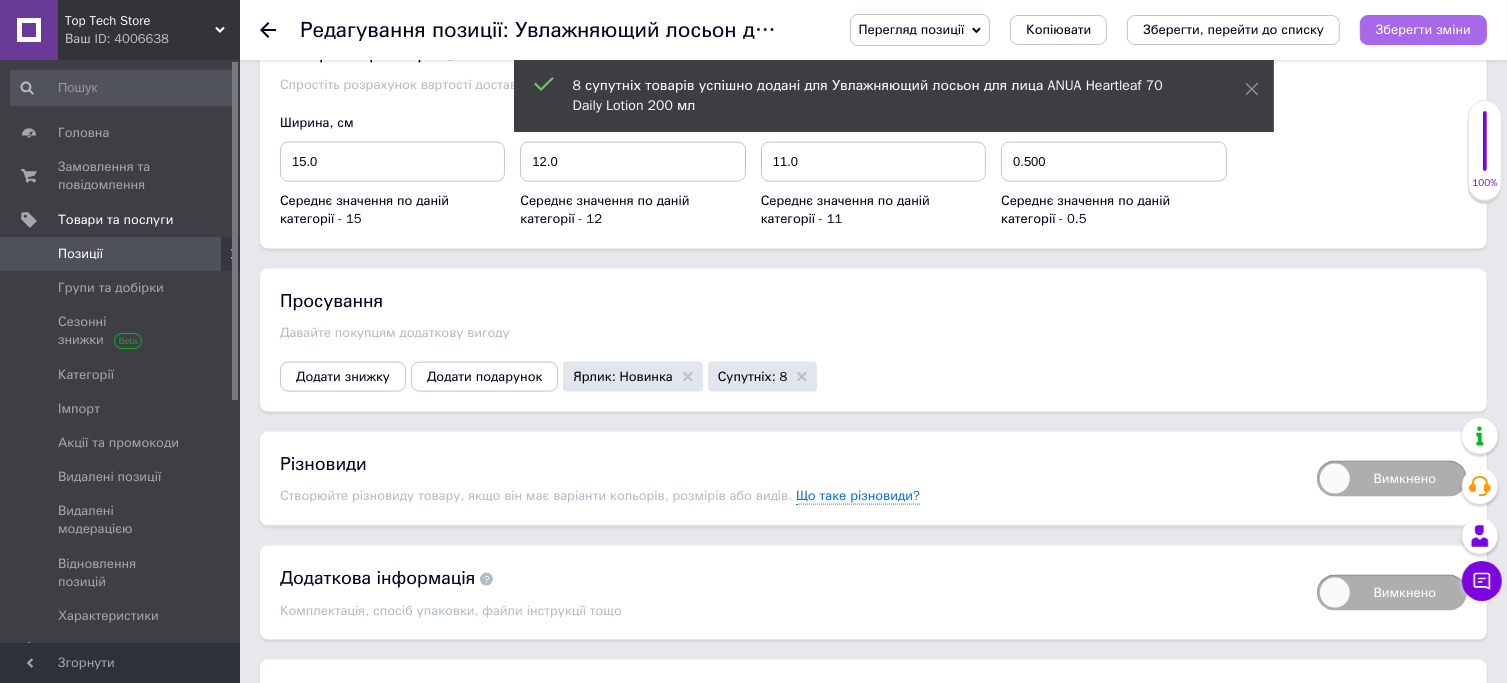 click on "Зберегти зміни" at bounding box center [1423, 29] 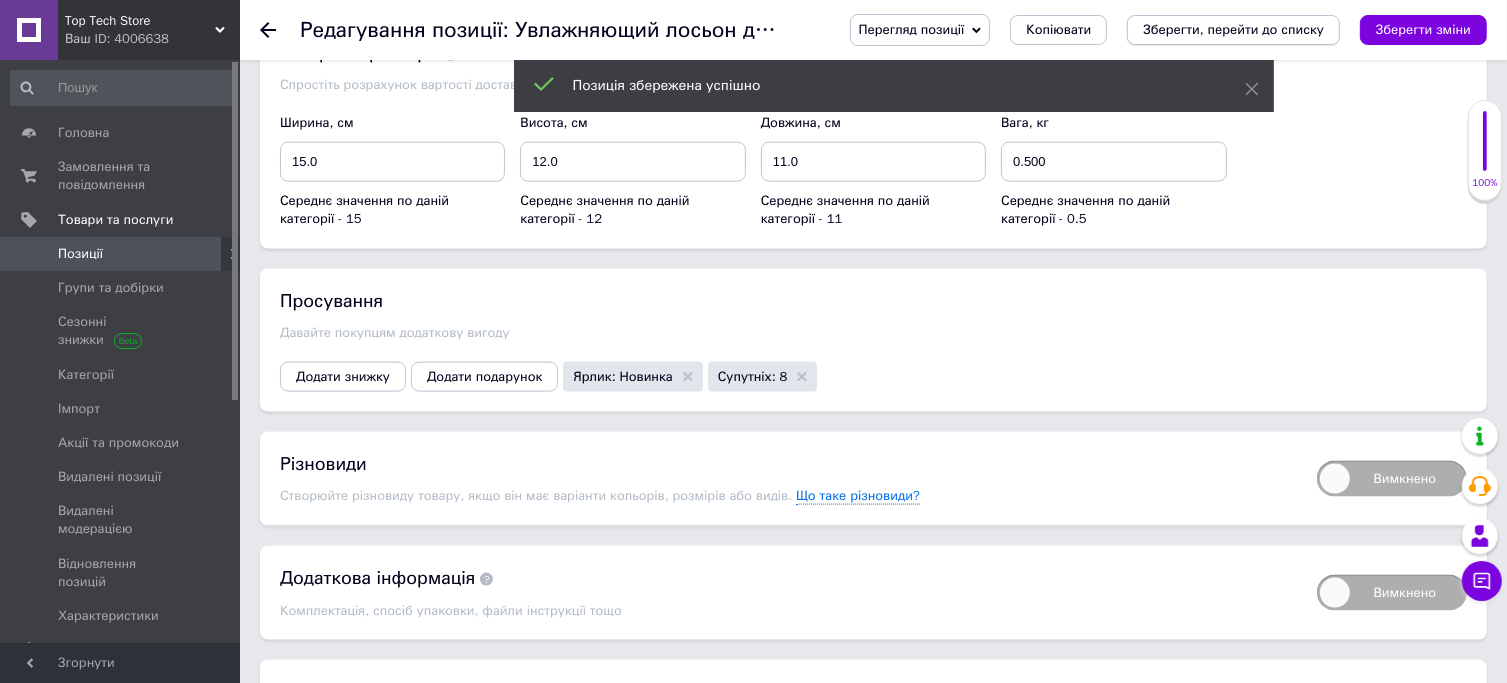 click on "Зберегти, перейти до списку" at bounding box center [1233, 29] 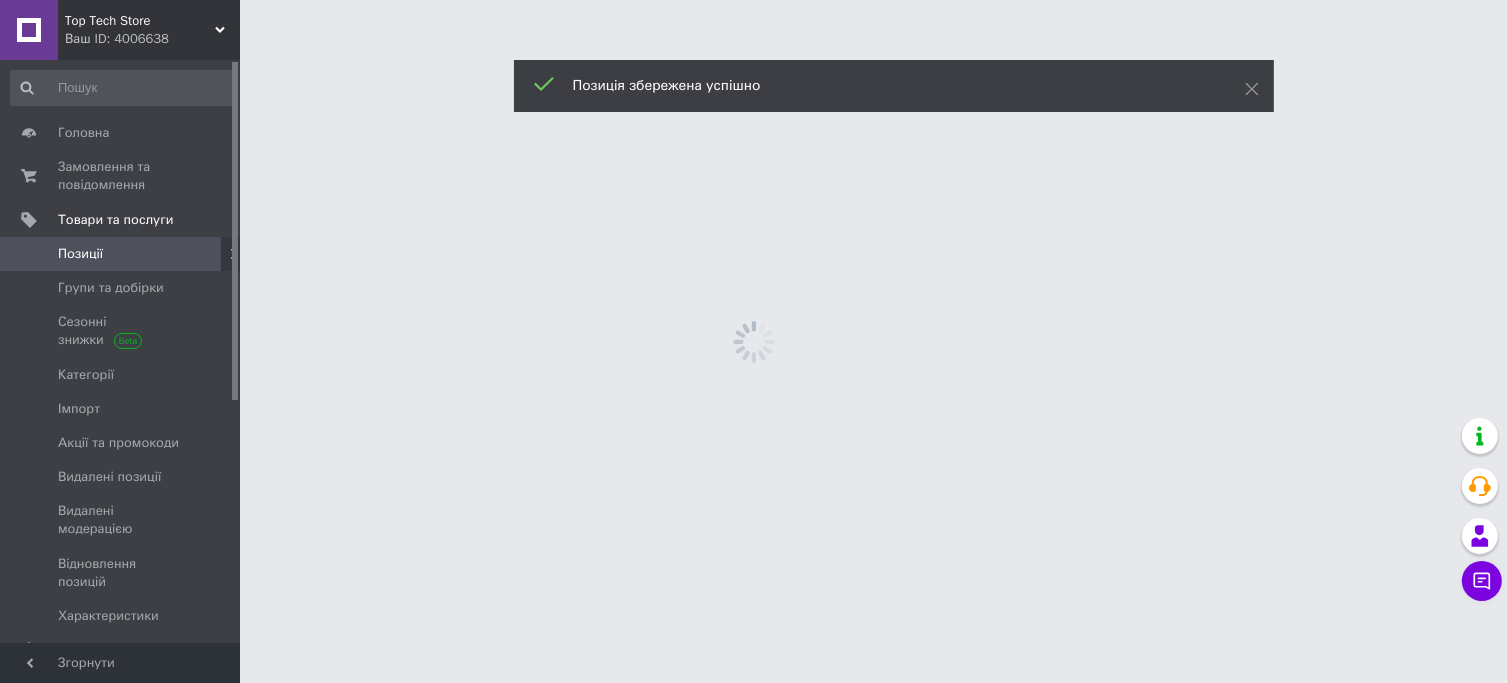 scroll, scrollTop: 0, scrollLeft: 0, axis: both 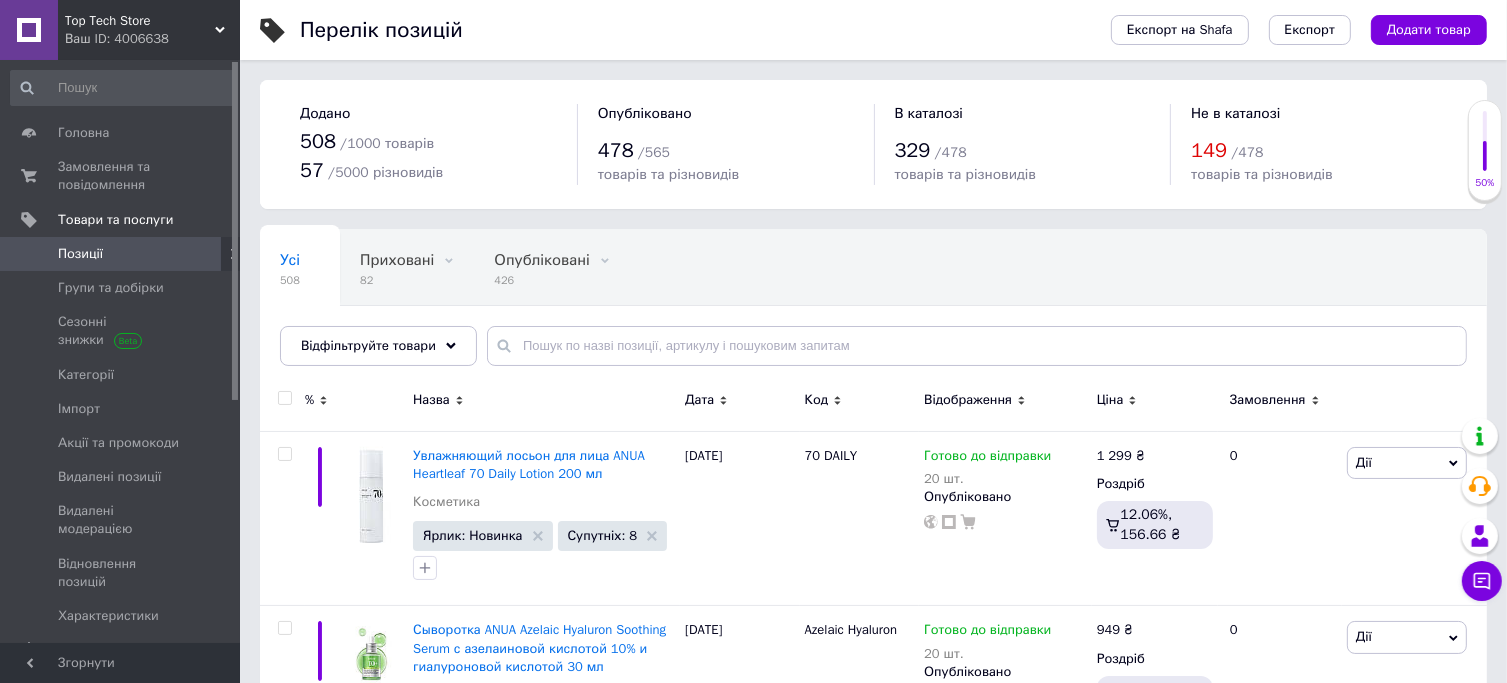 click on "Усі 508 Приховані 82 Видалити Редагувати Опубліковані 426 Видалити Редагувати Ok Відфільтровано...  Зберегти" at bounding box center [873, 307] 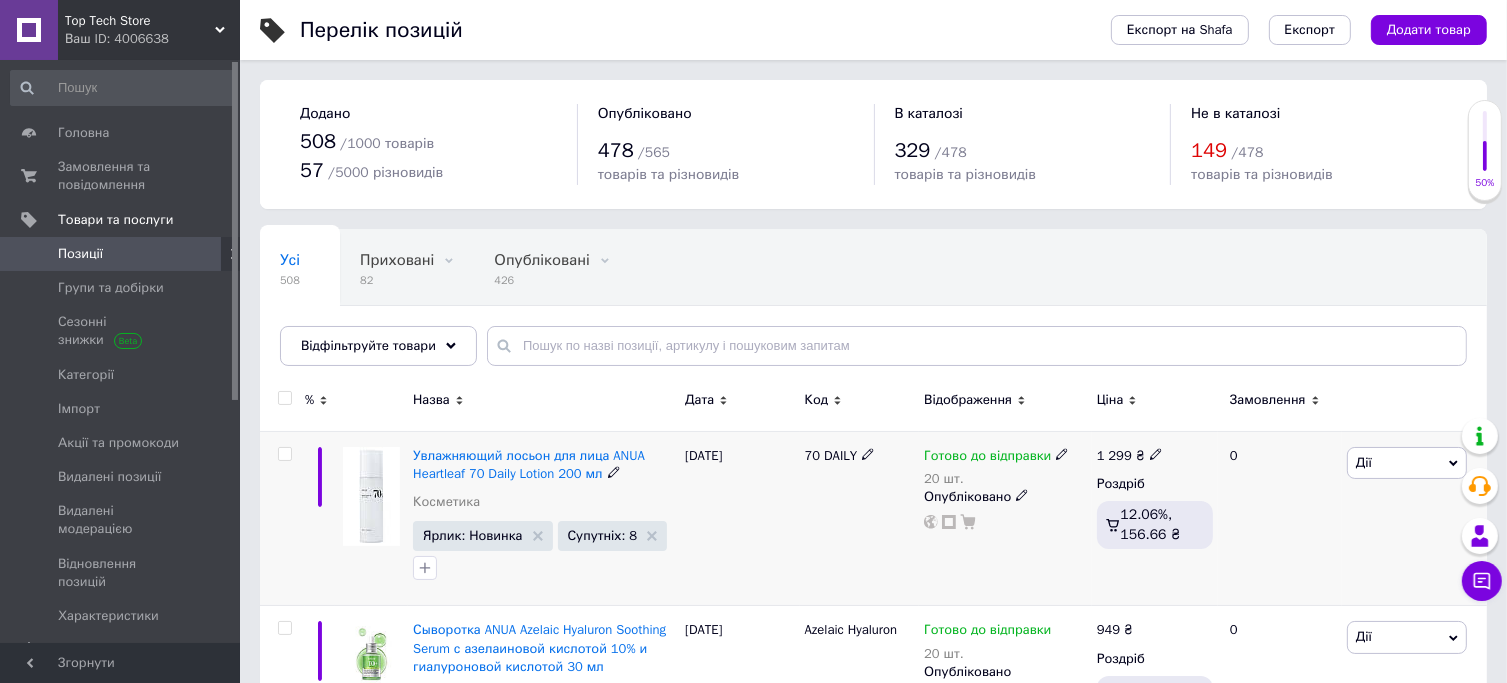 click at bounding box center (284, 454) 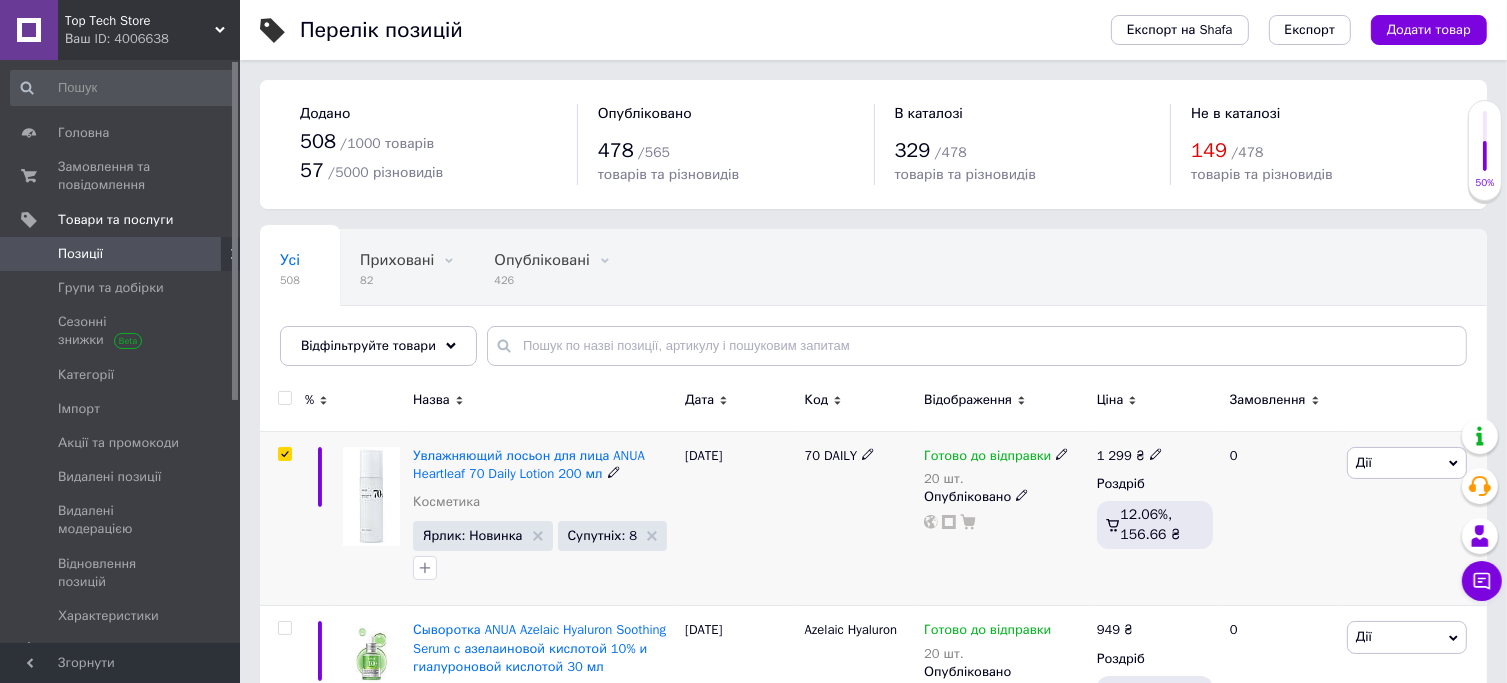 checkbox on "true" 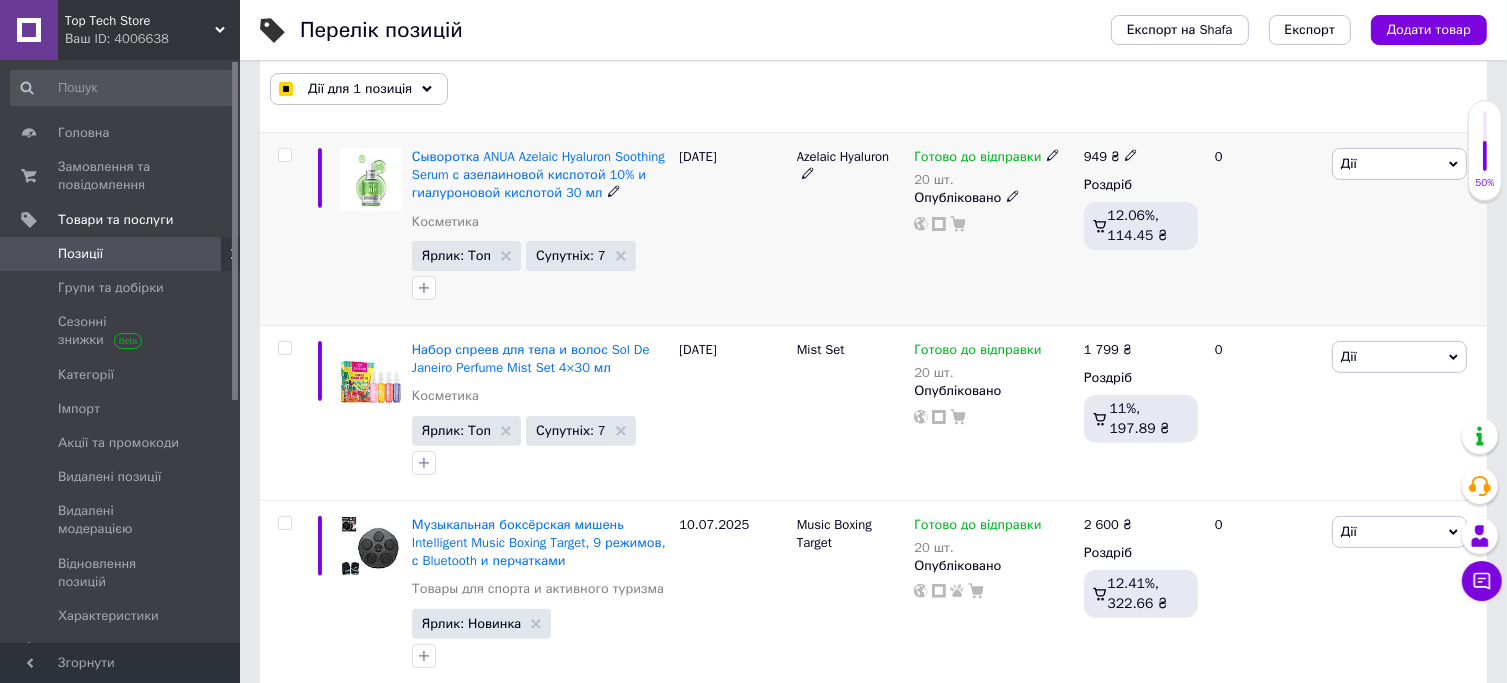 scroll, scrollTop: 510, scrollLeft: 0, axis: vertical 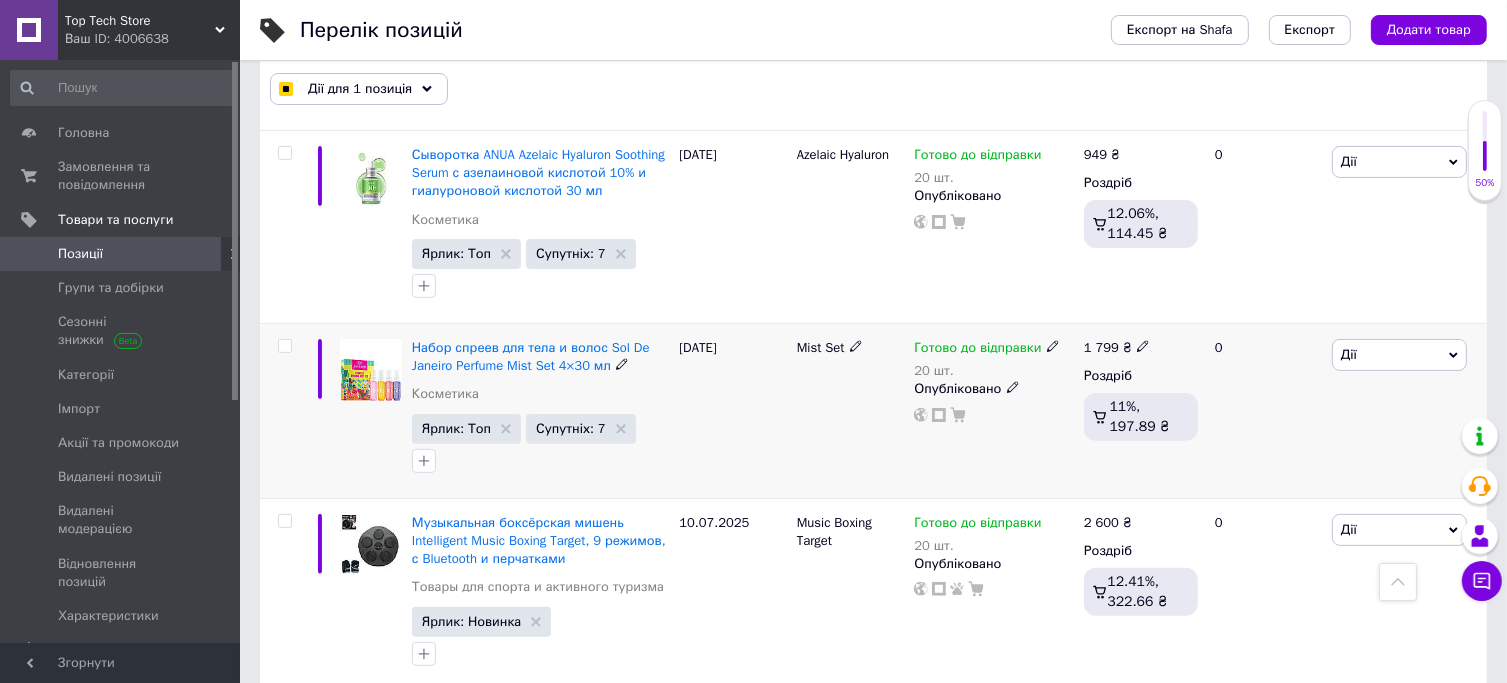 click at bounding box center (284, 346) 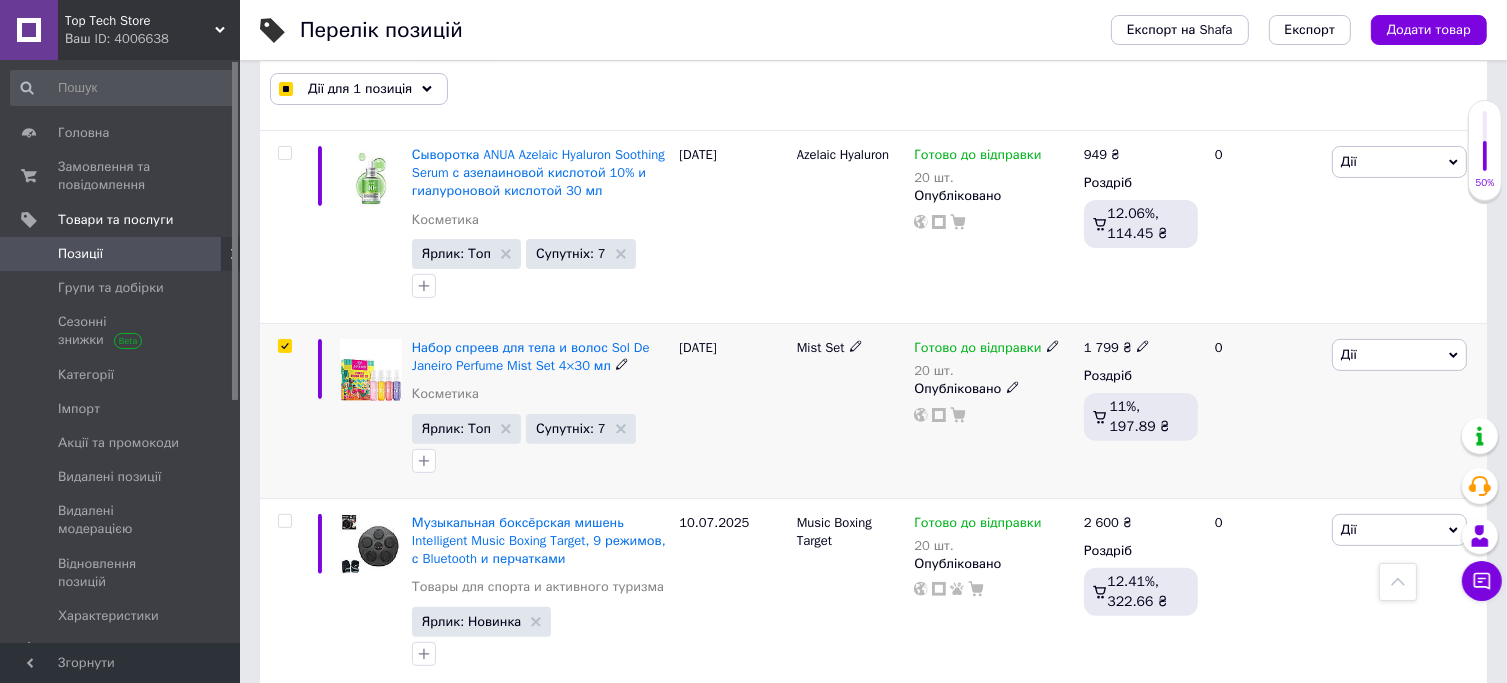 checkbox on "true" 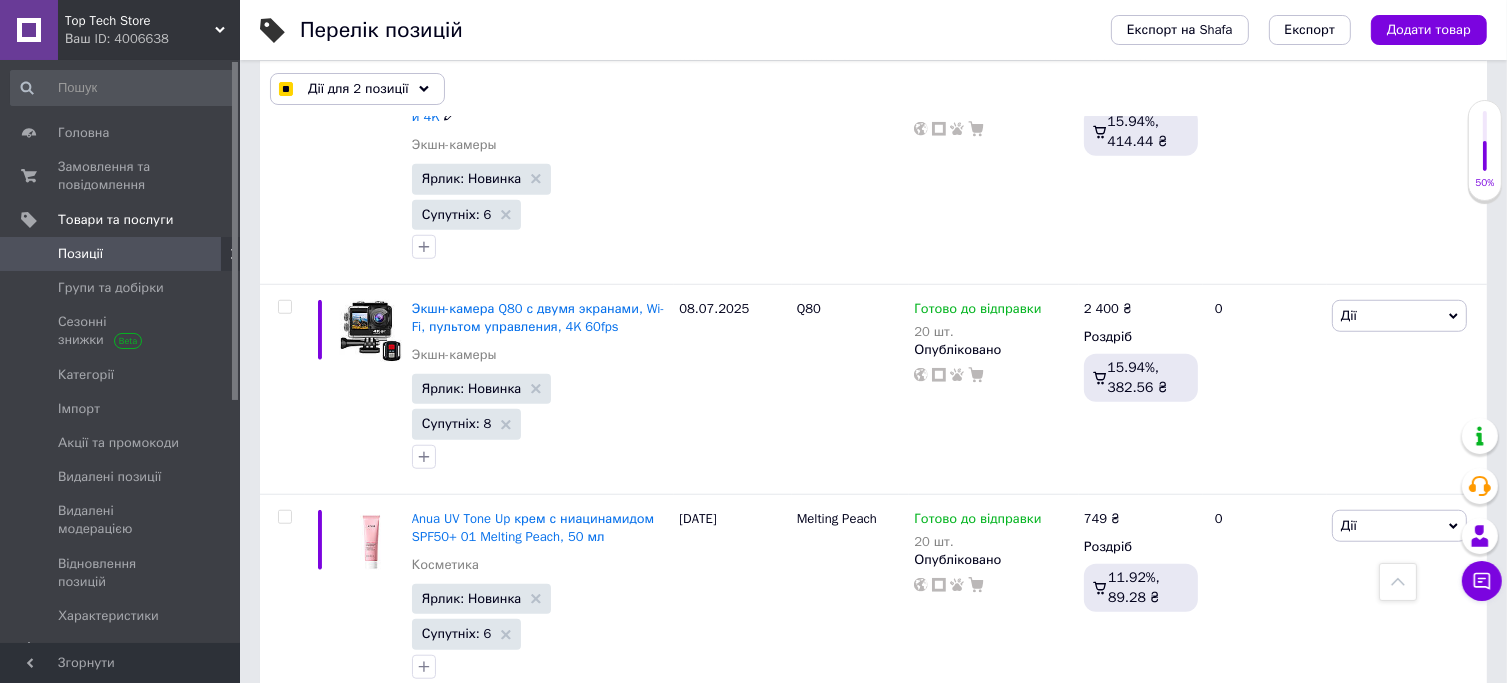 scroll, scrollTop: 1591, scrollLeft: 0, axis: vertical 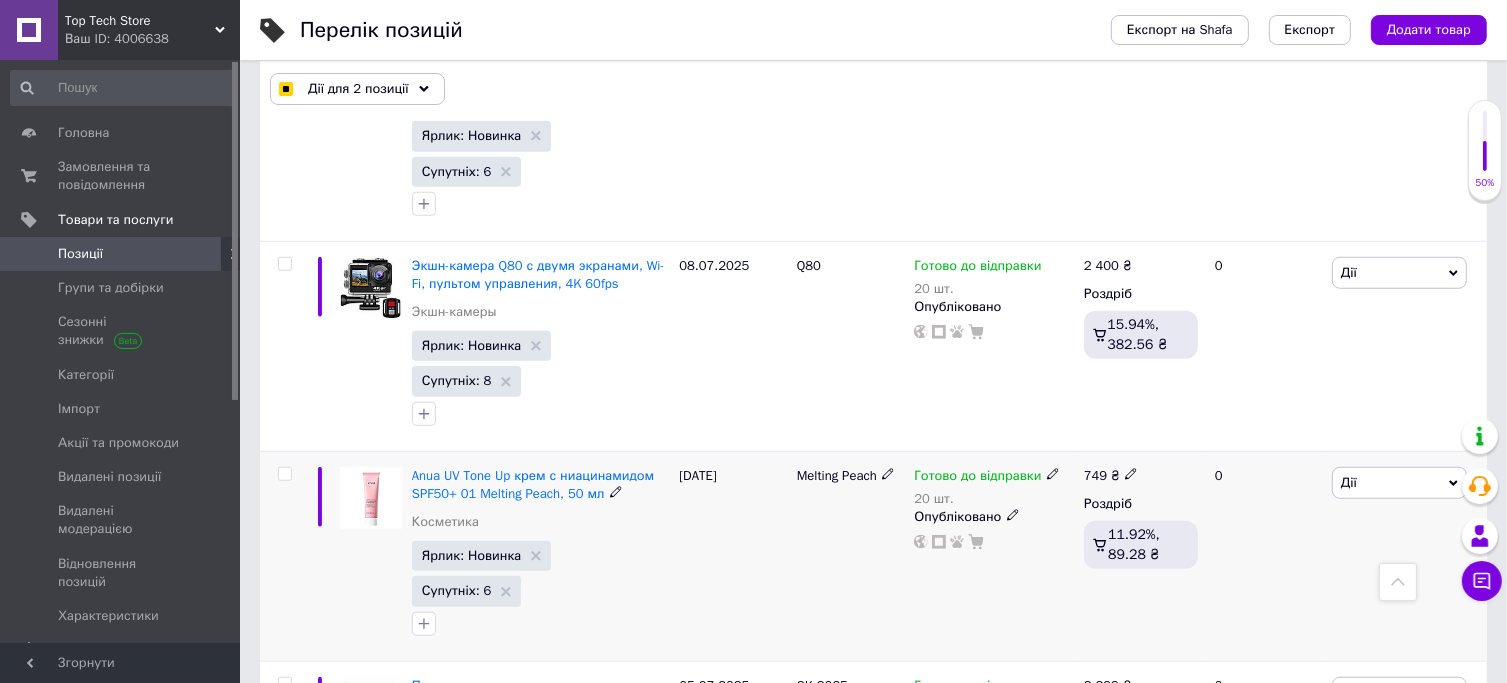 click at bounding box center (284, 474) 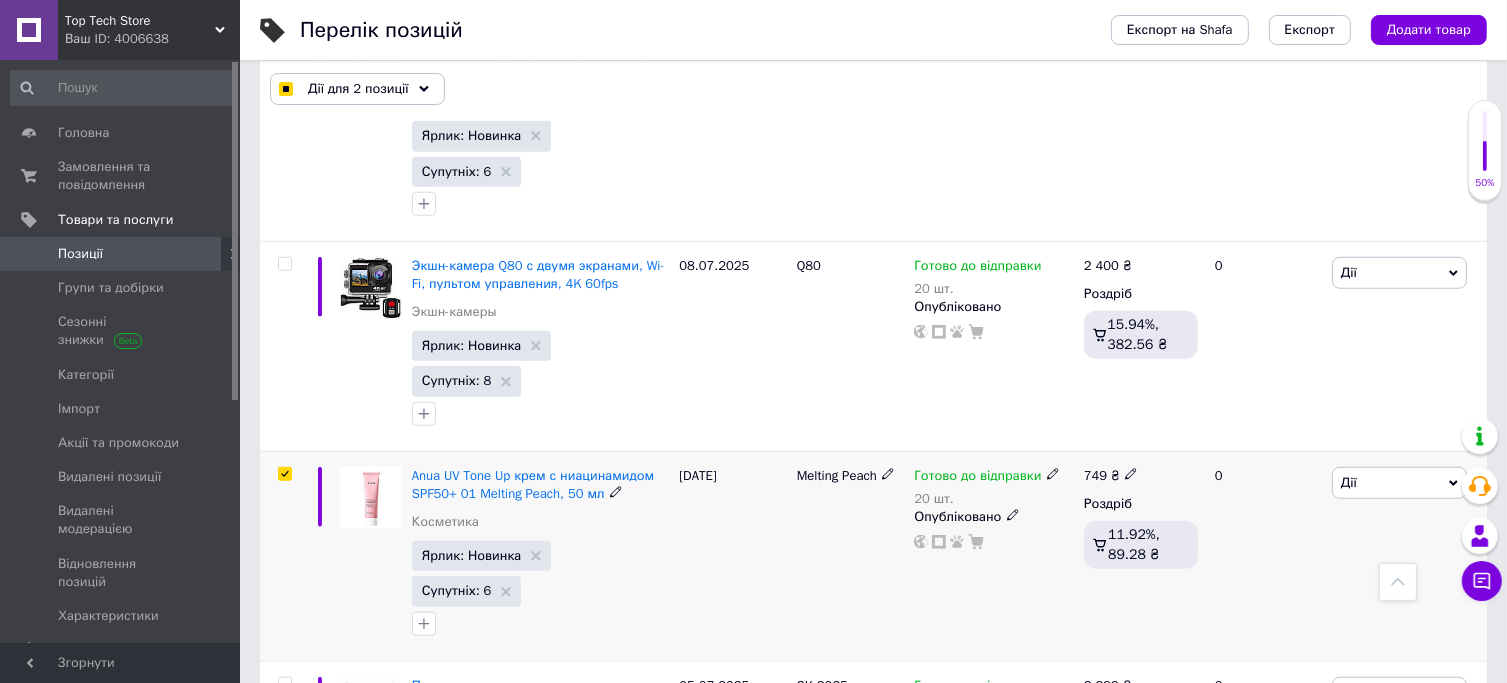 checkbox on "true" 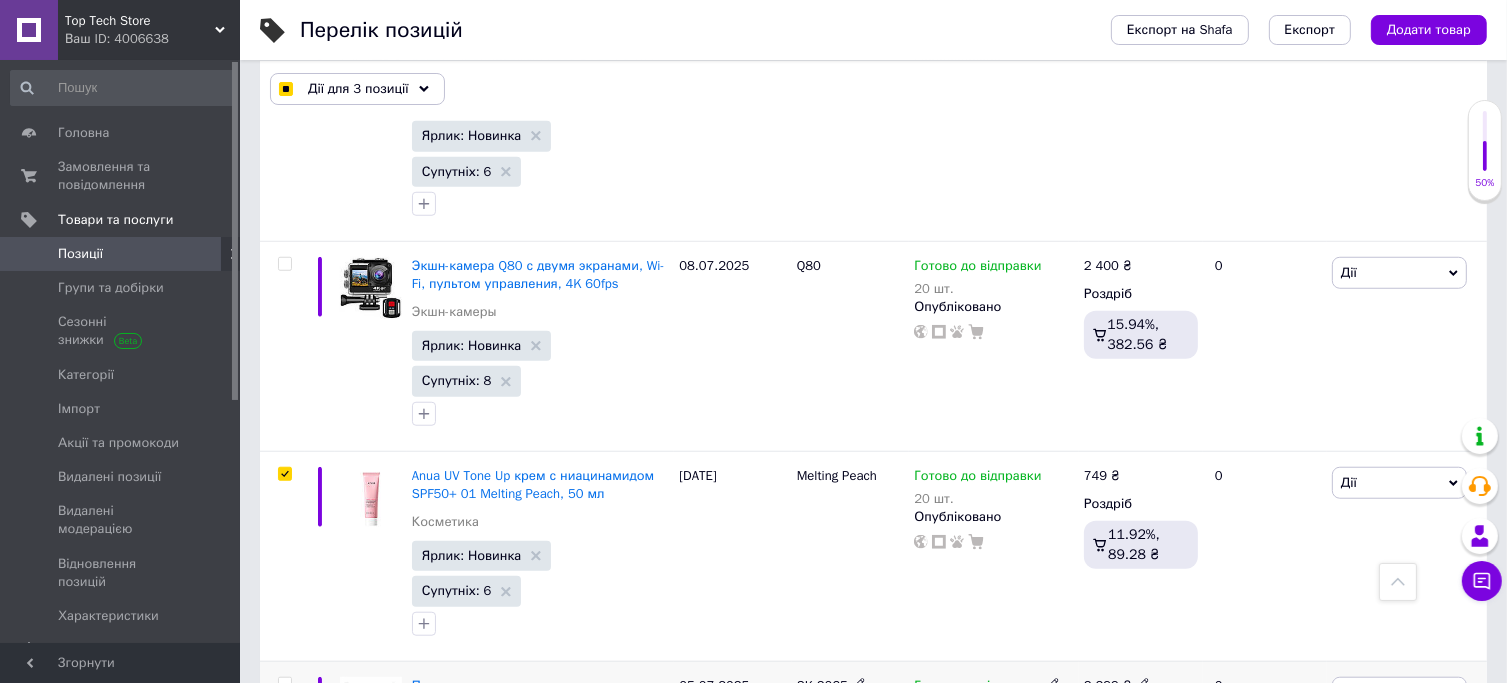 click on "05.07.2025" at bounding box center [733, 784] 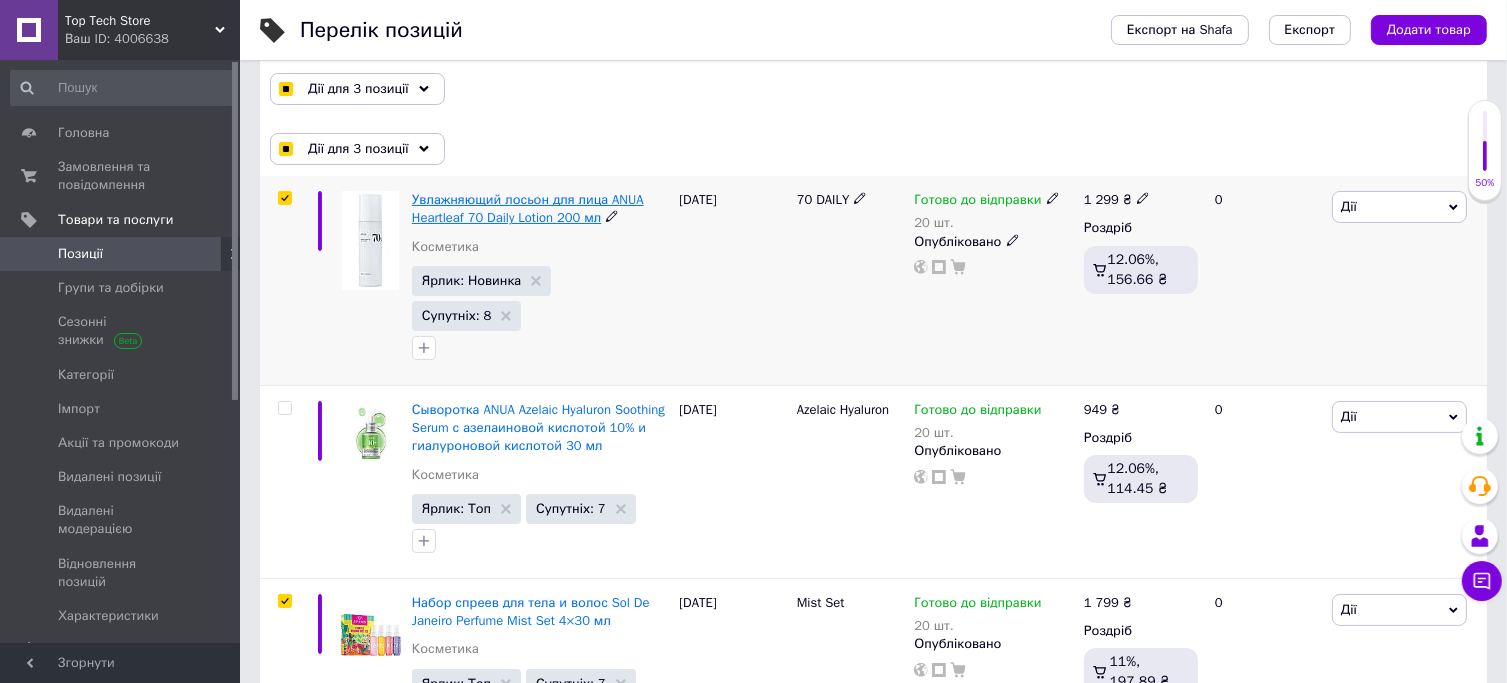scroll, scrollTop: 0, scrollLeft: 0, axis: both 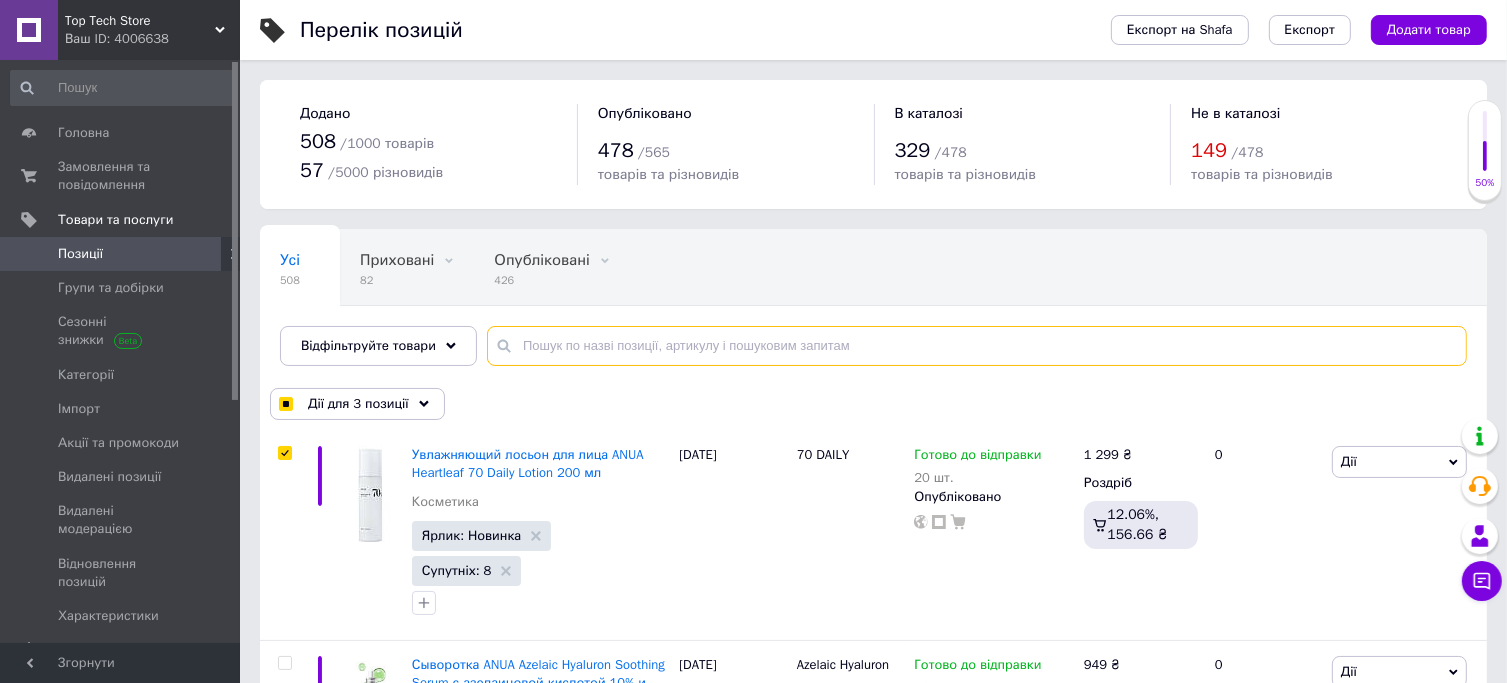 click at bounding box center [977, 346] 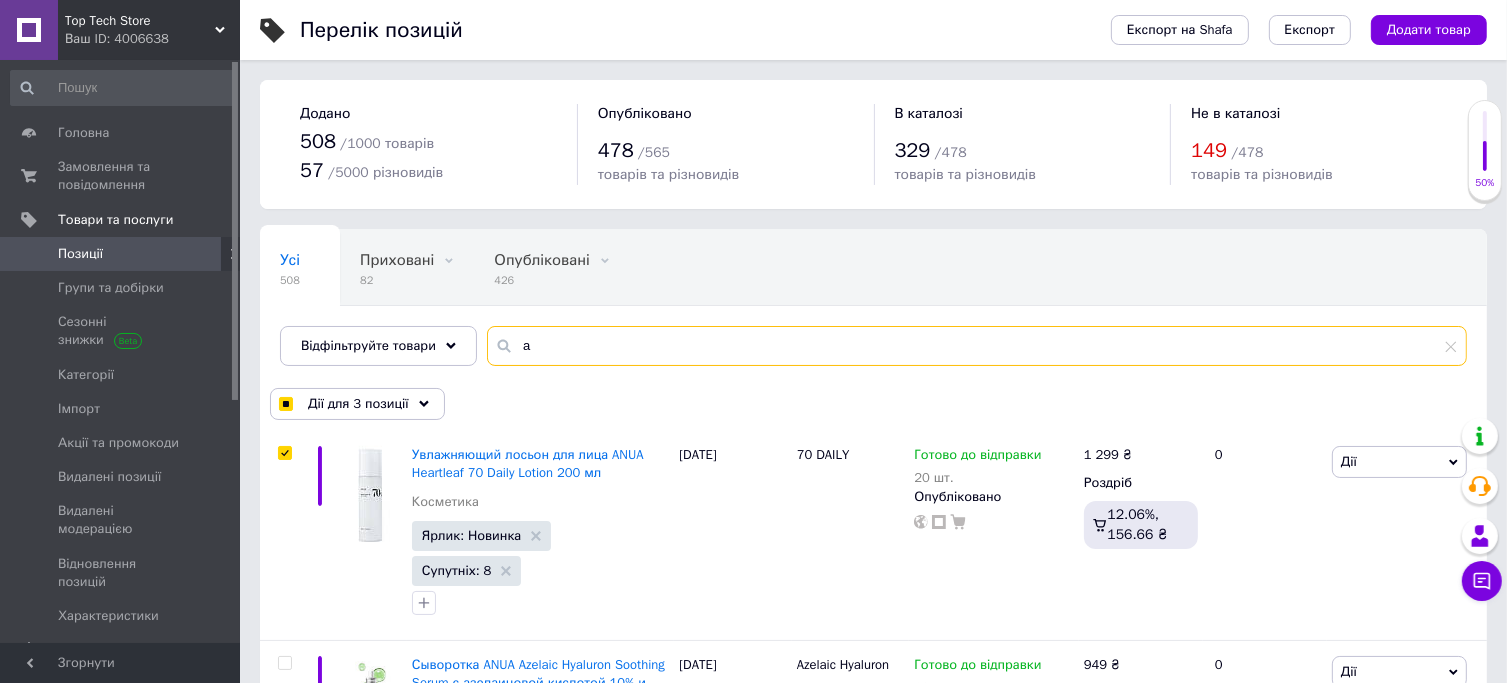 type on "ac" 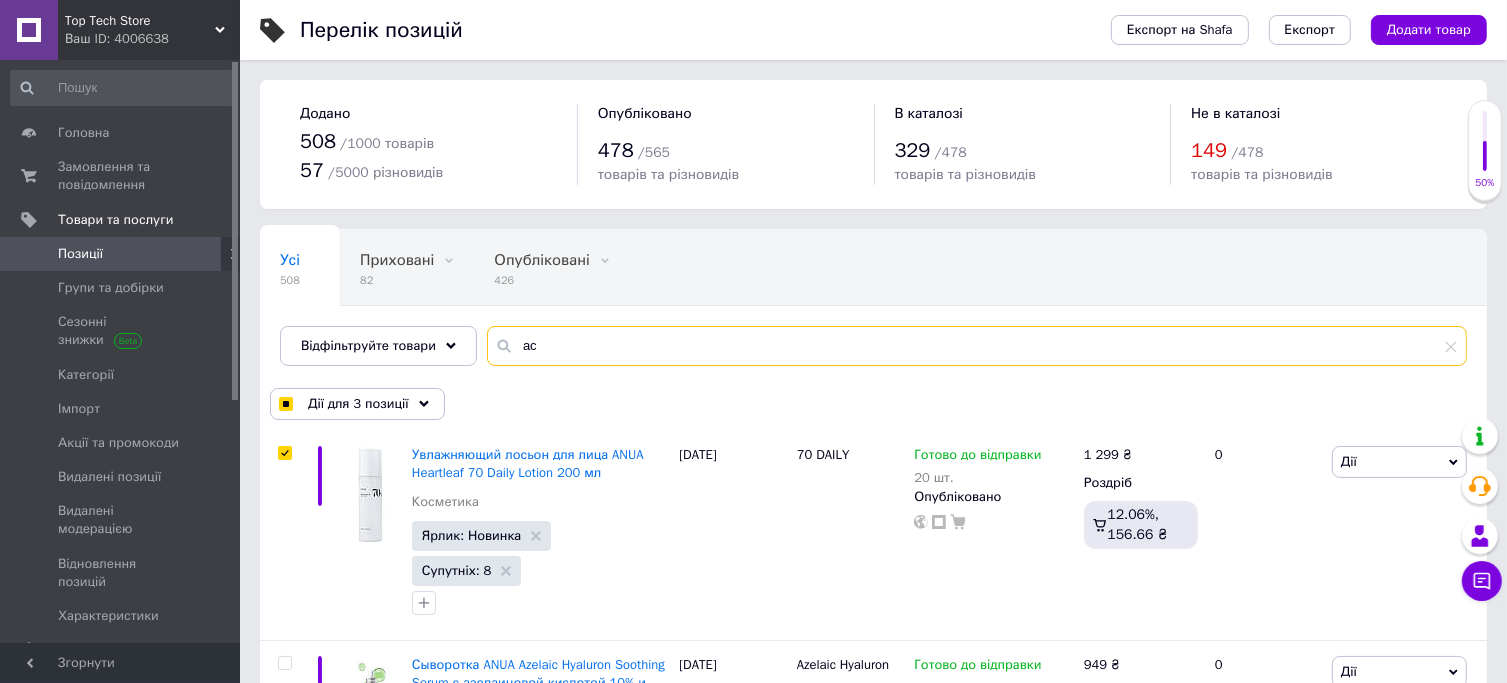 type on "aci" 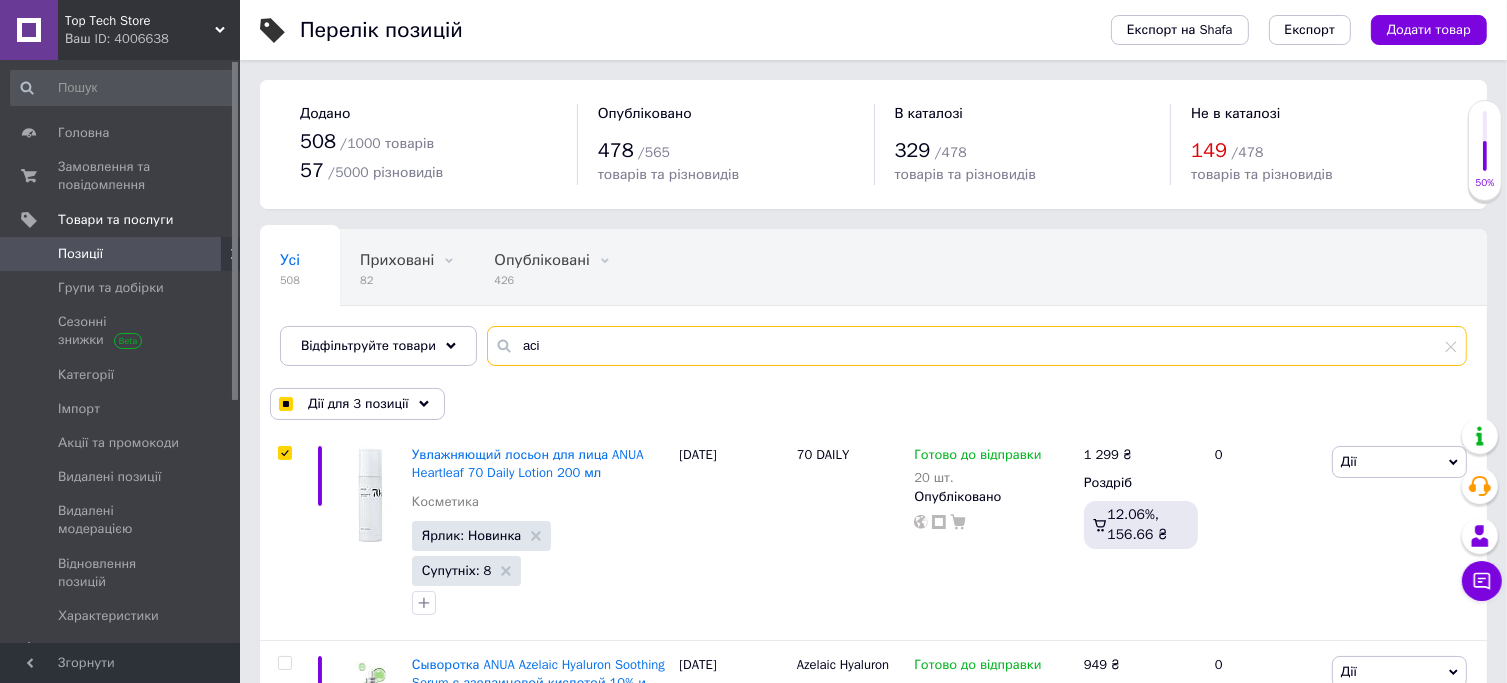 type on "acid" 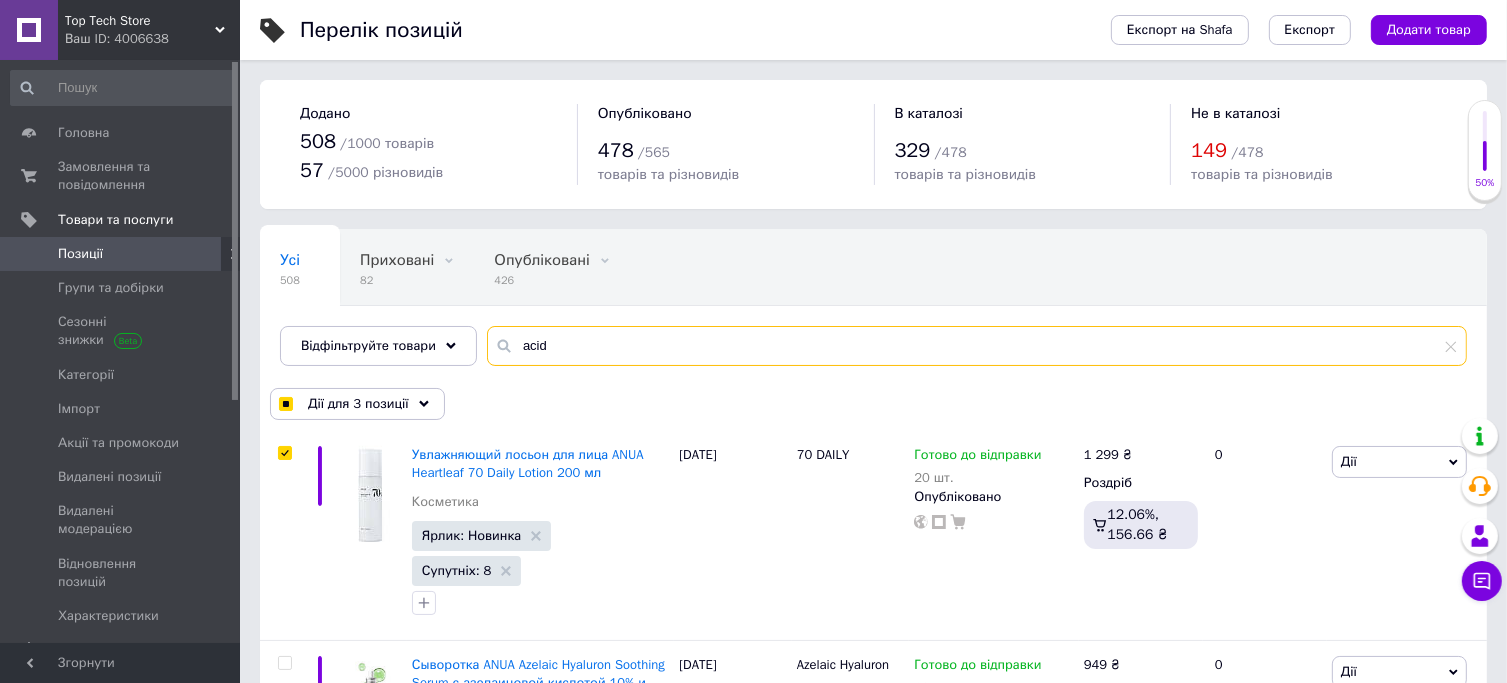 checkbox on "true" 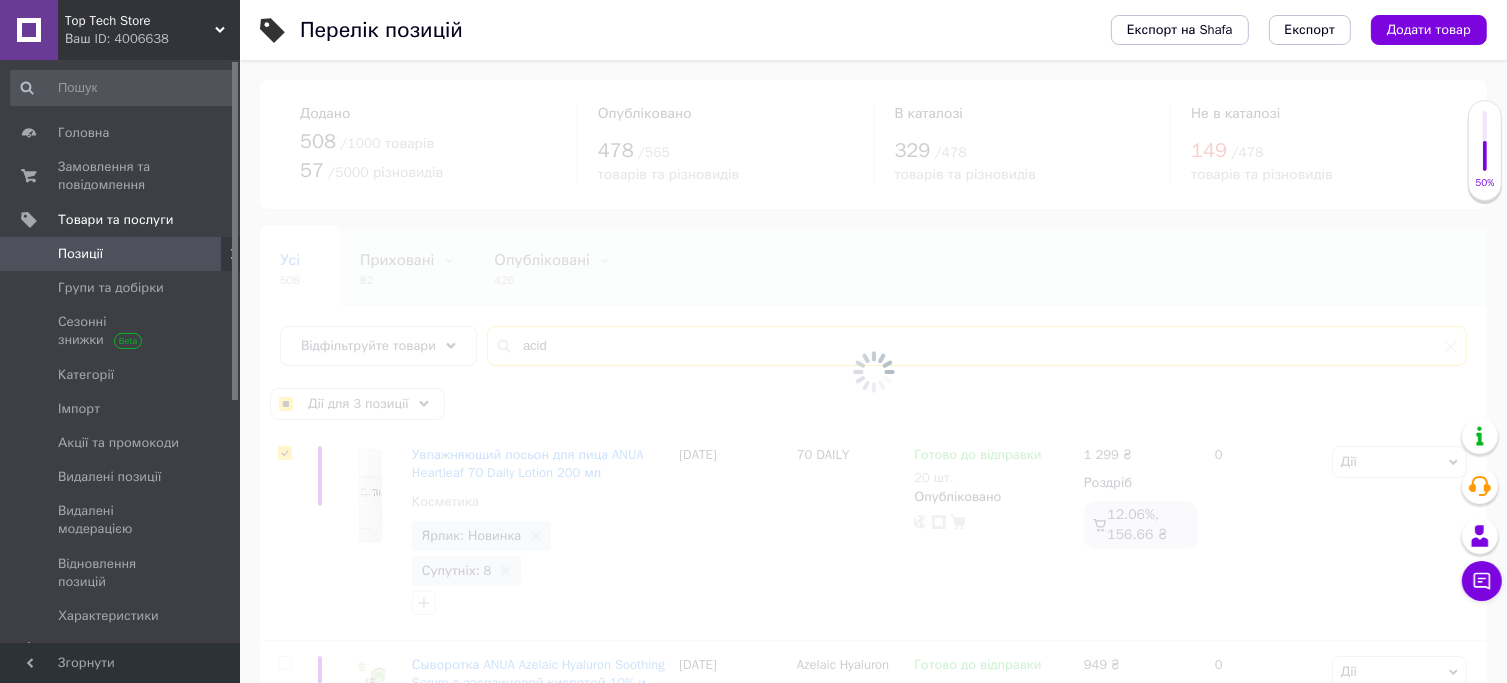 type on "acid c" 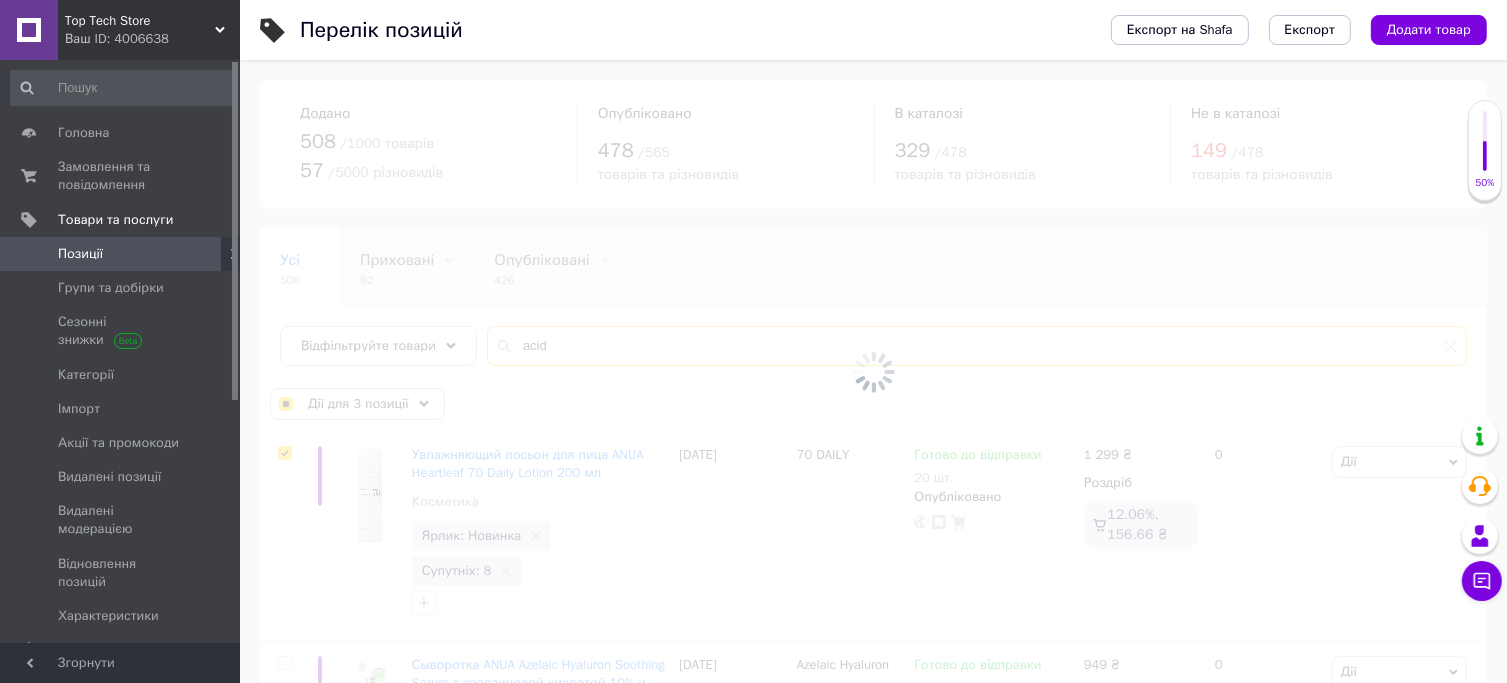 checkbox on "true" 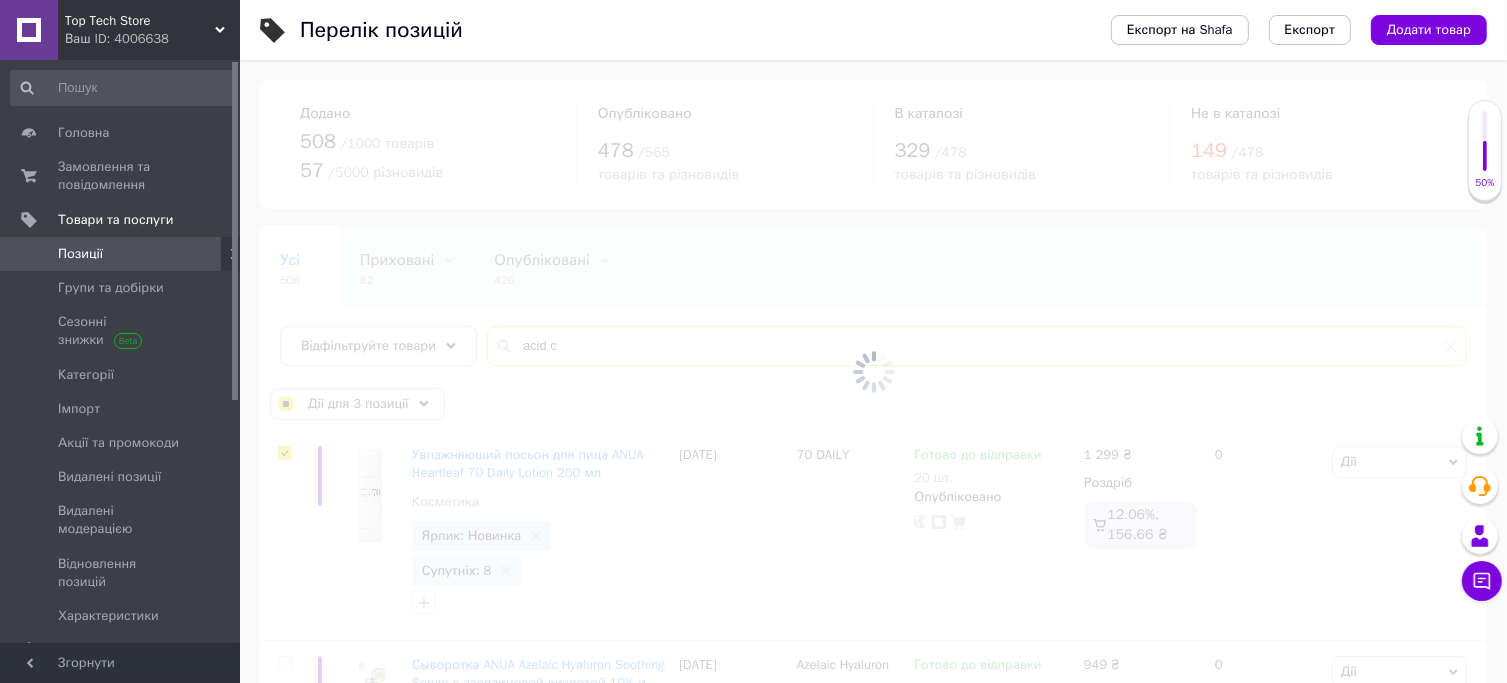 type on "acid ca" 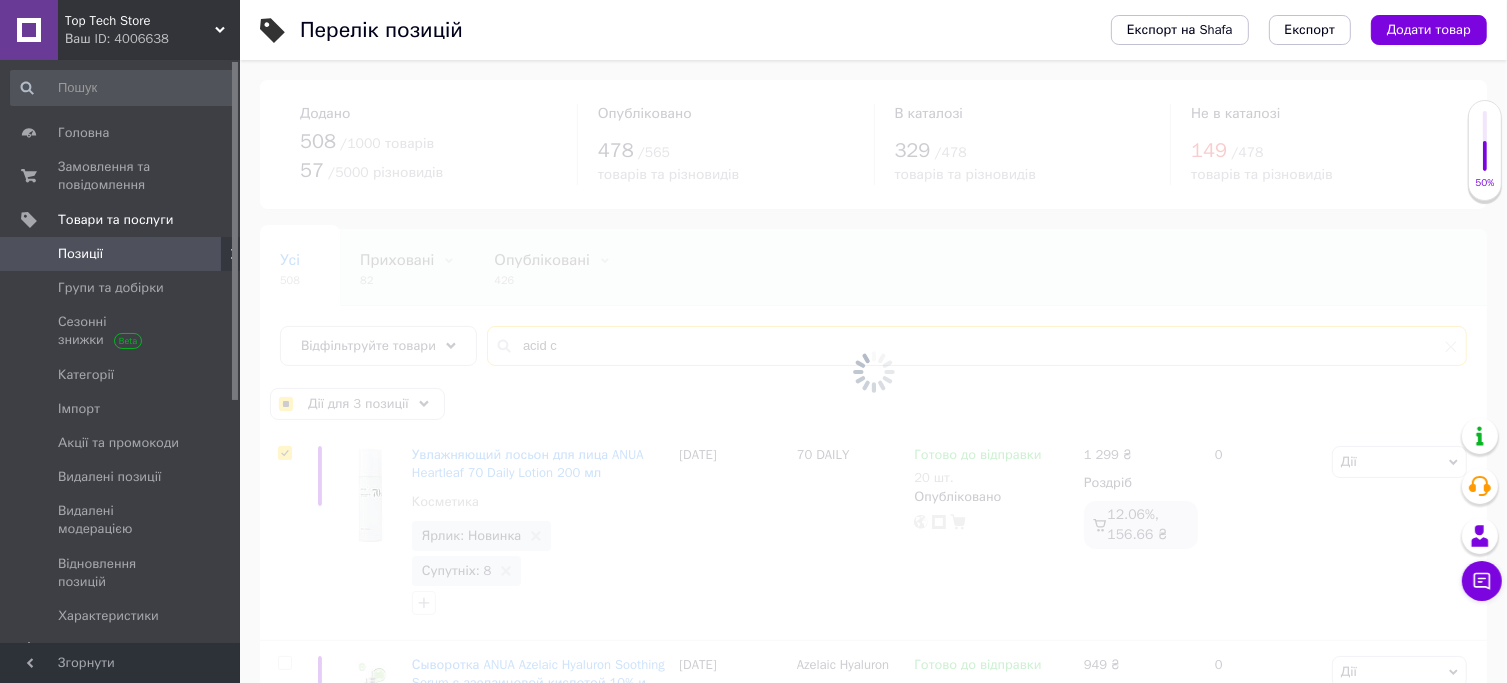 checkbox on "true" 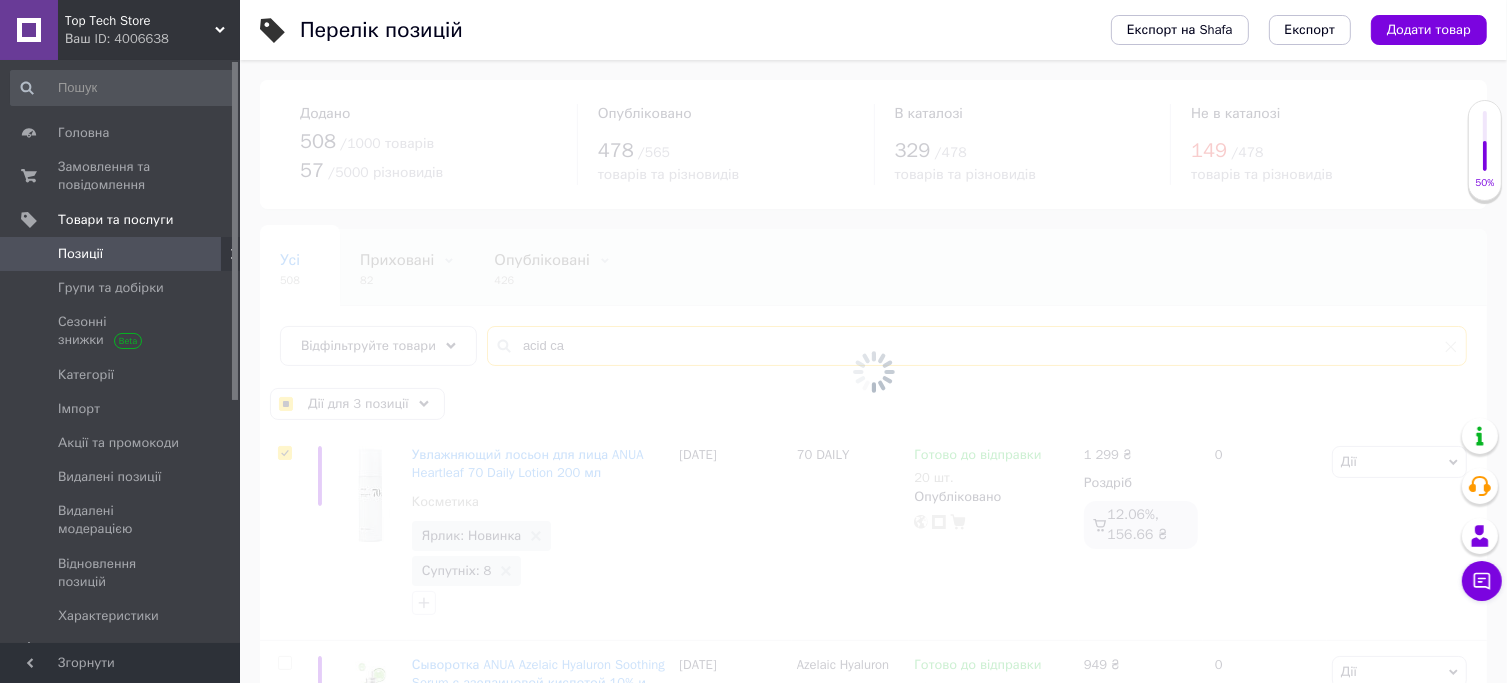 type on "acid cap" 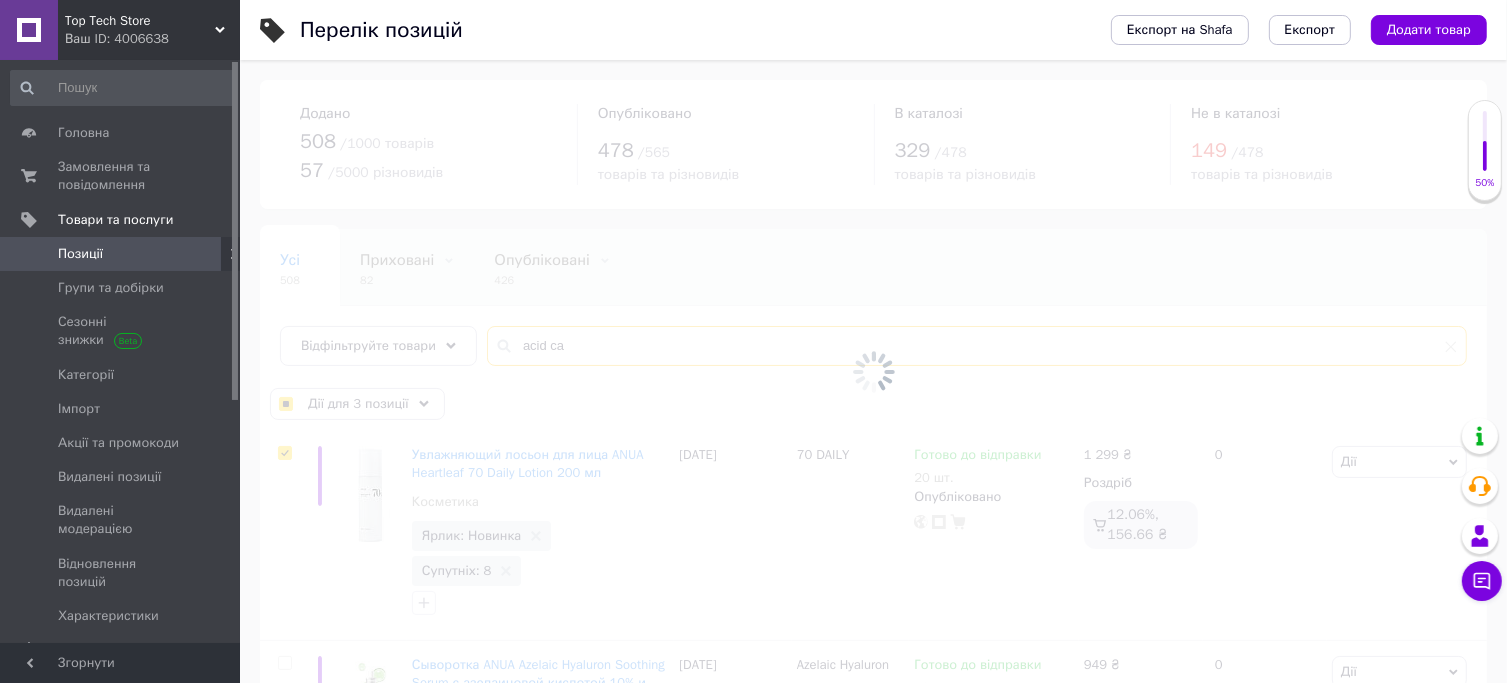 checkbox on "true" 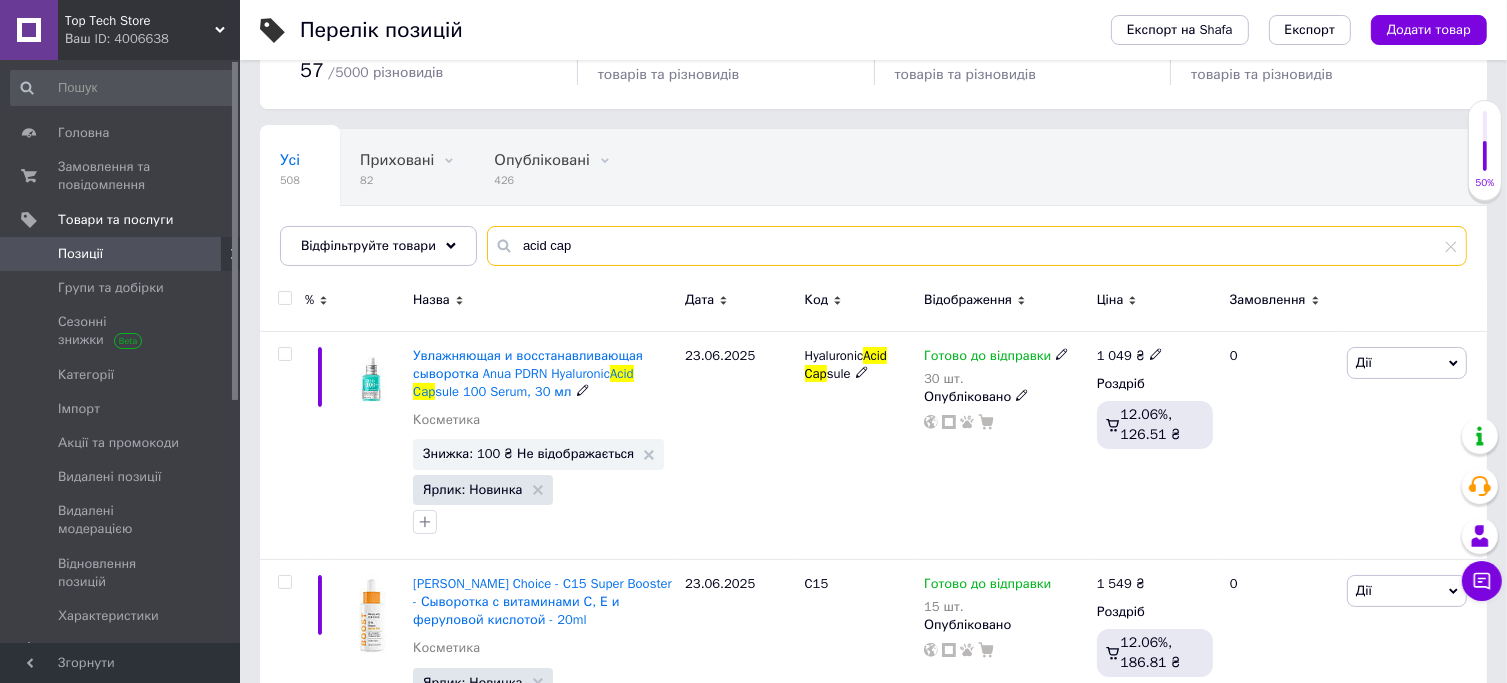scroll, scrollTop: 100, scrollLeft: 0, axis: vertical 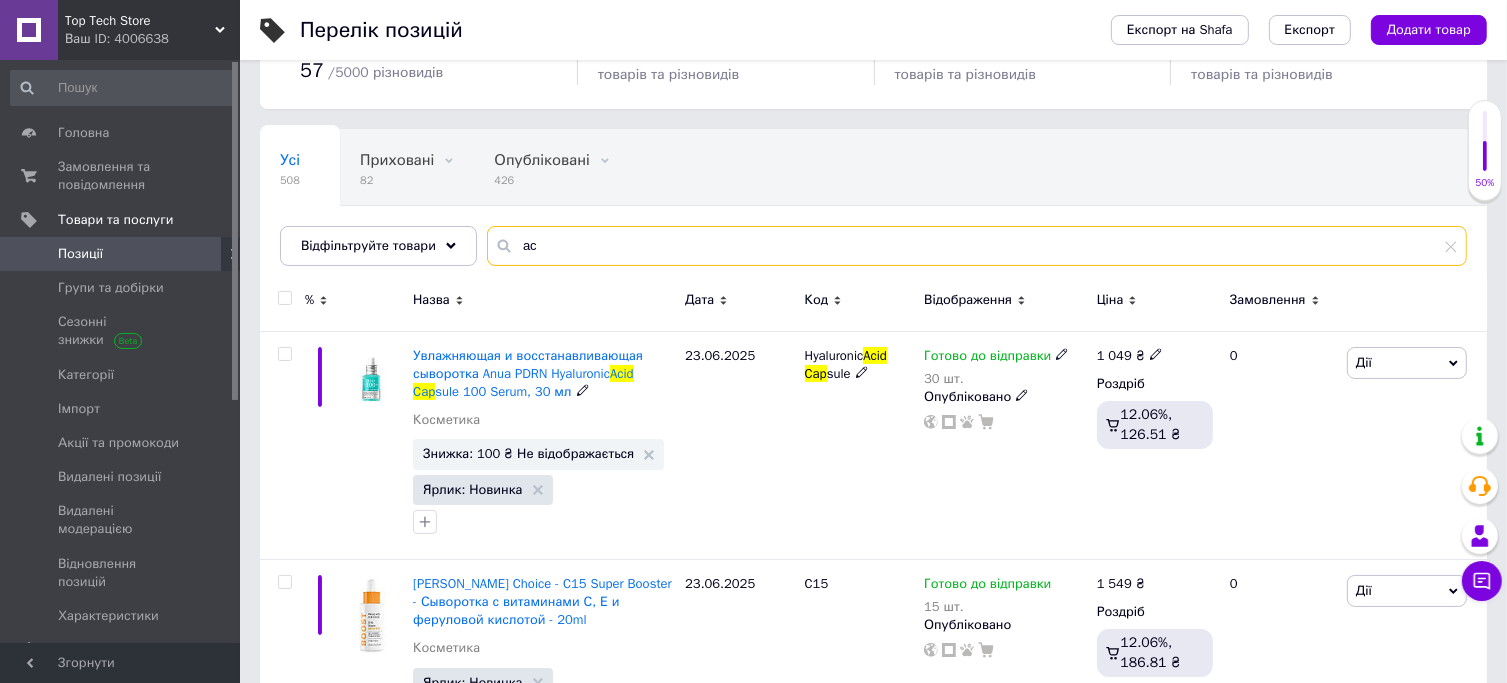 type on "a" 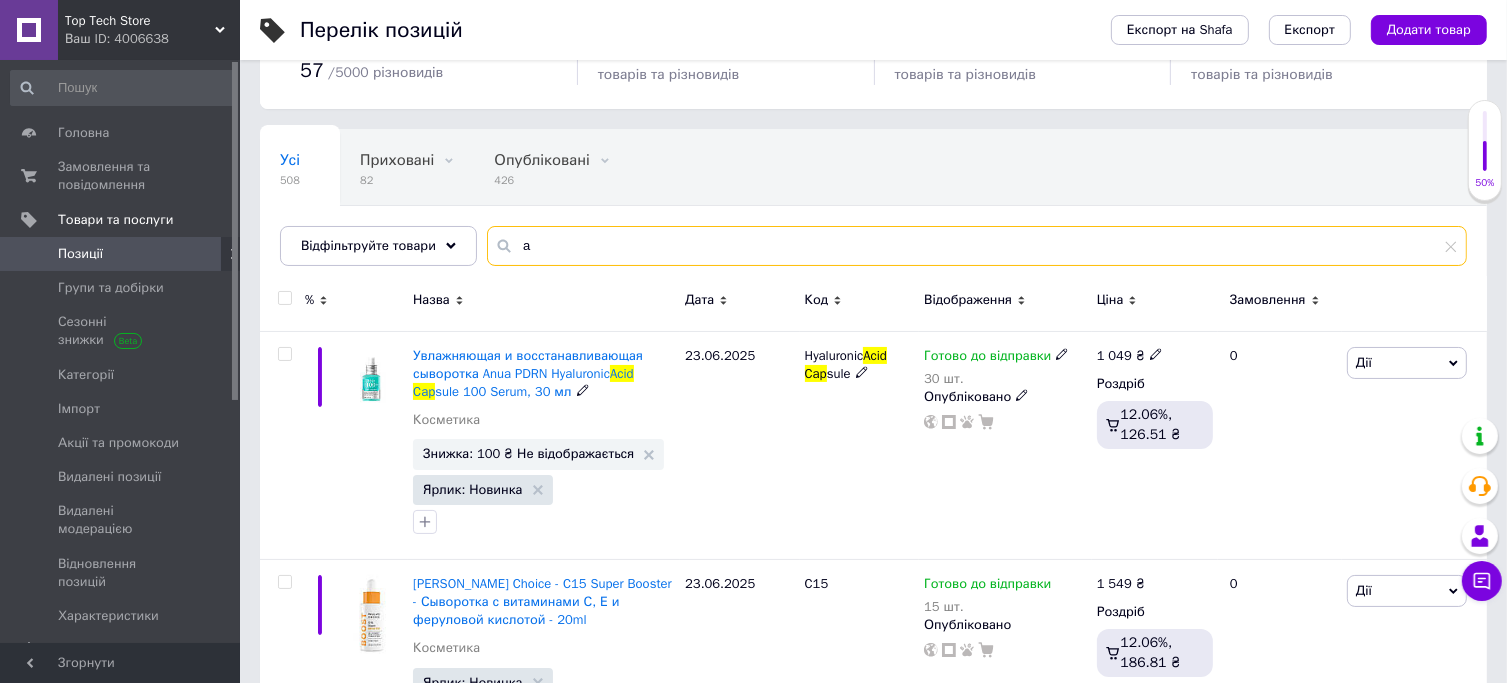 type 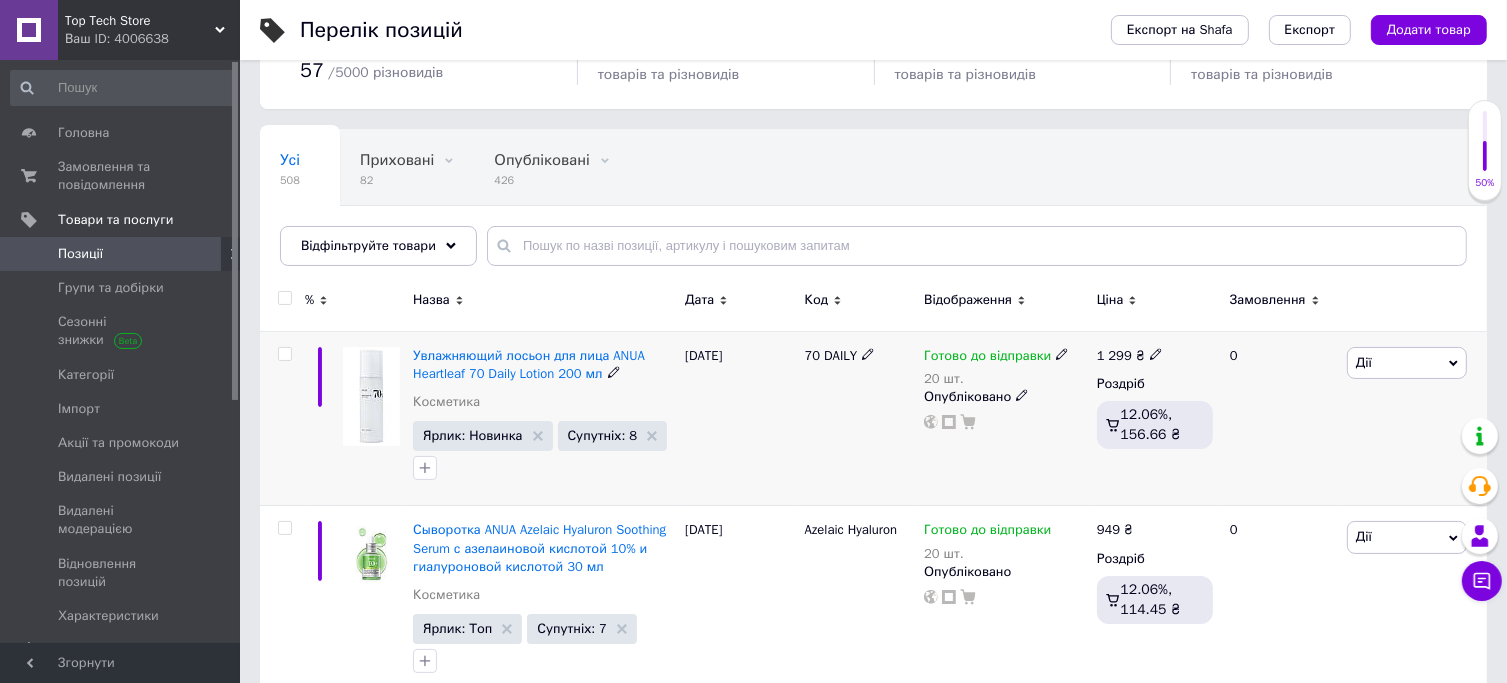 click at bounding box center (284, 354) 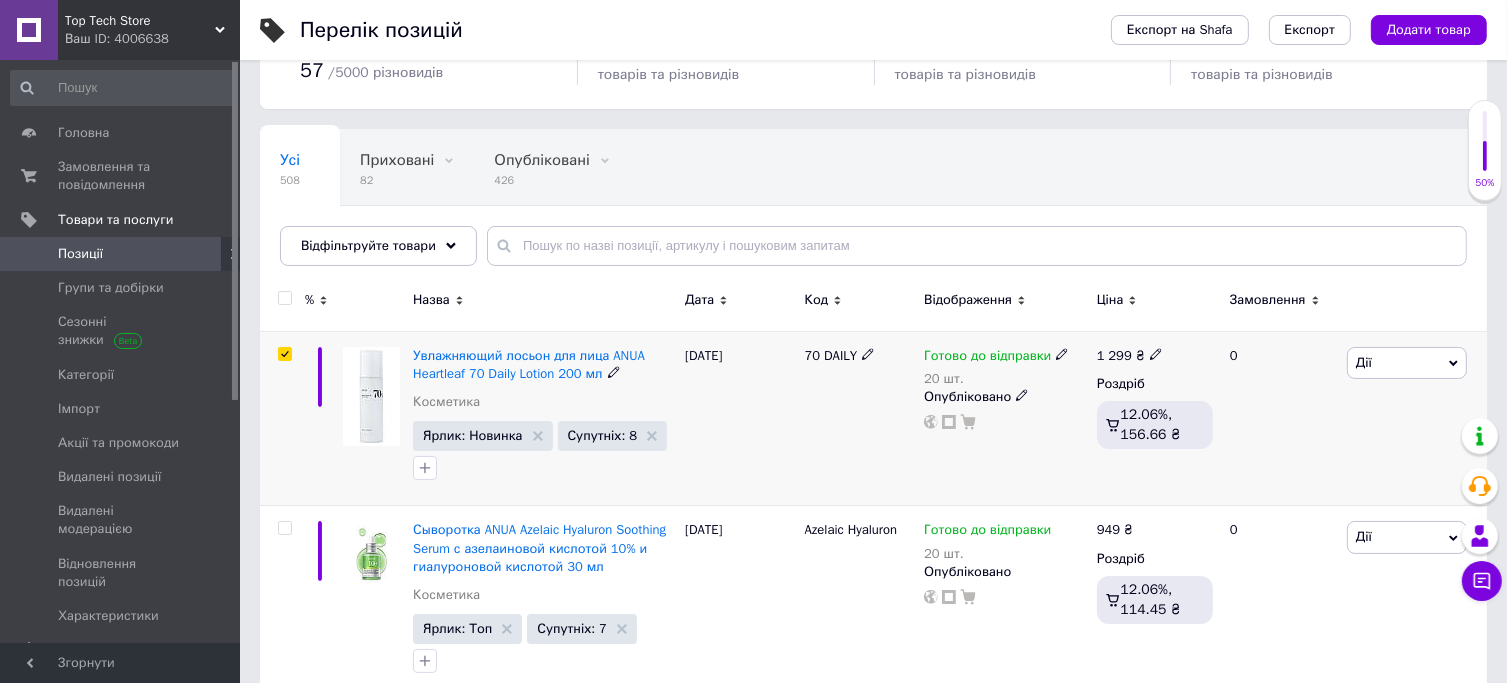 checkbox on "true" 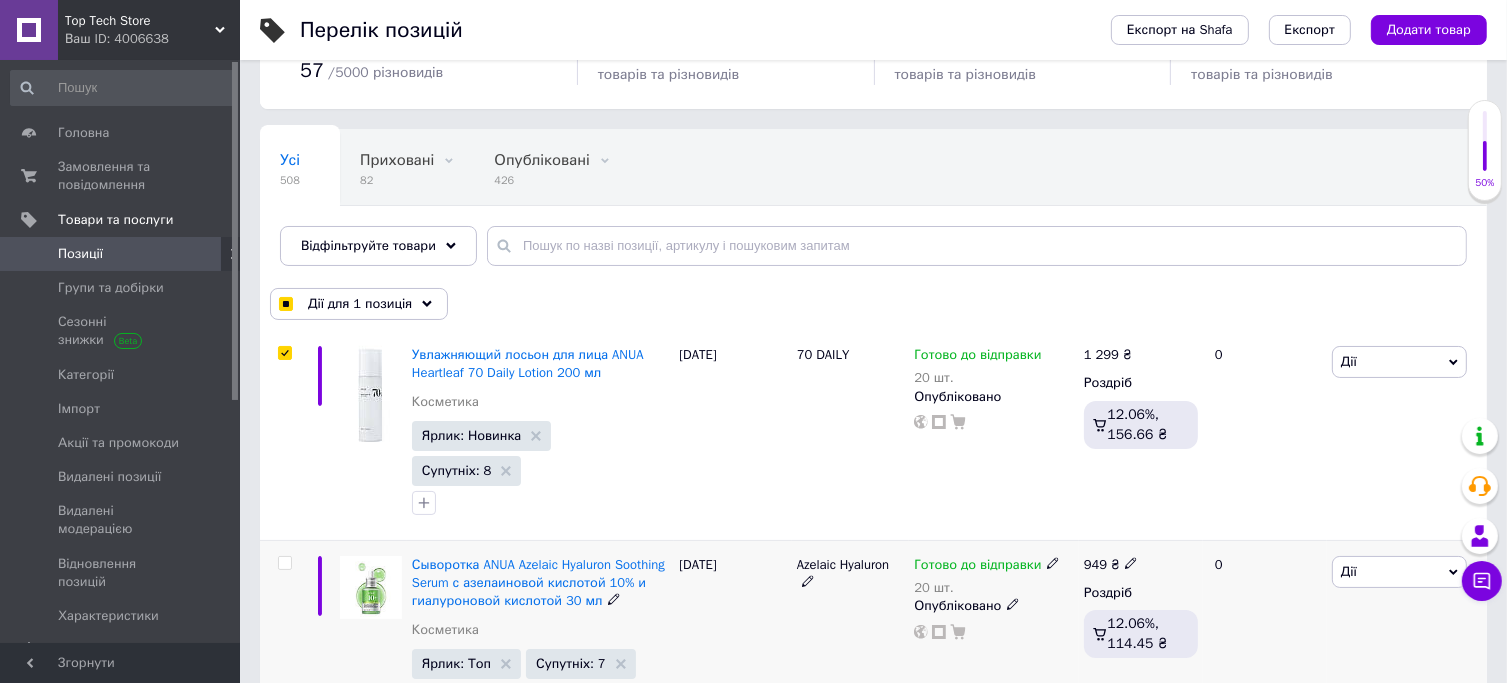 click at bounding box center [284, 563] 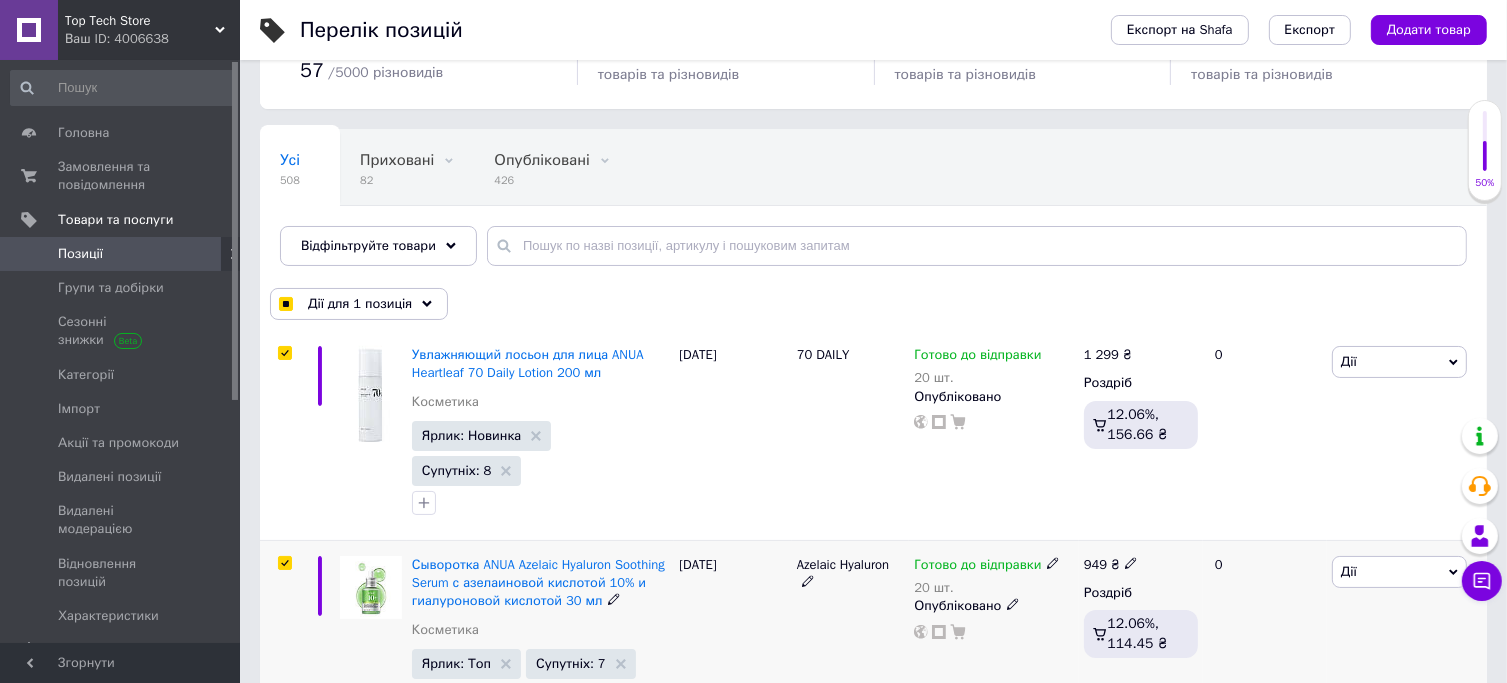 checkbox on "true" 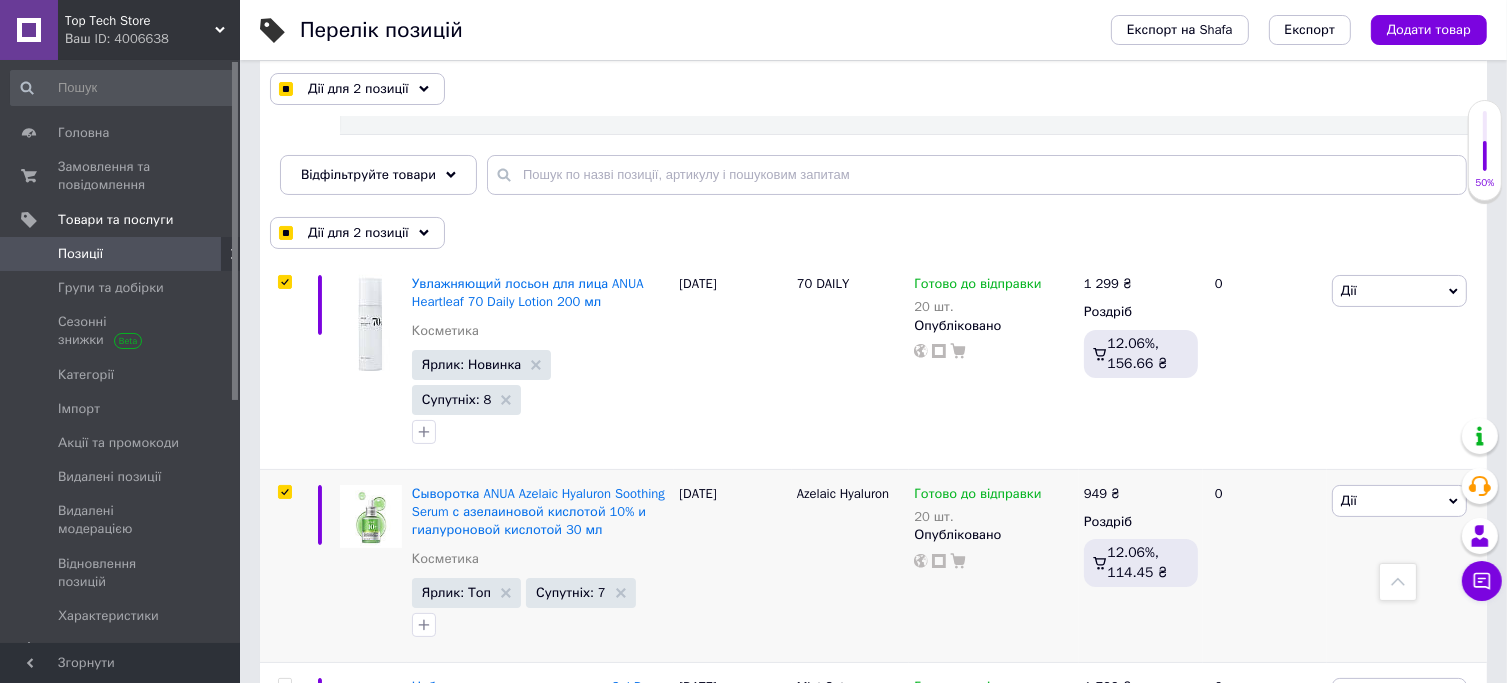 scroll, scrollTop: 122, scrollLeft: 0, axis: vertical 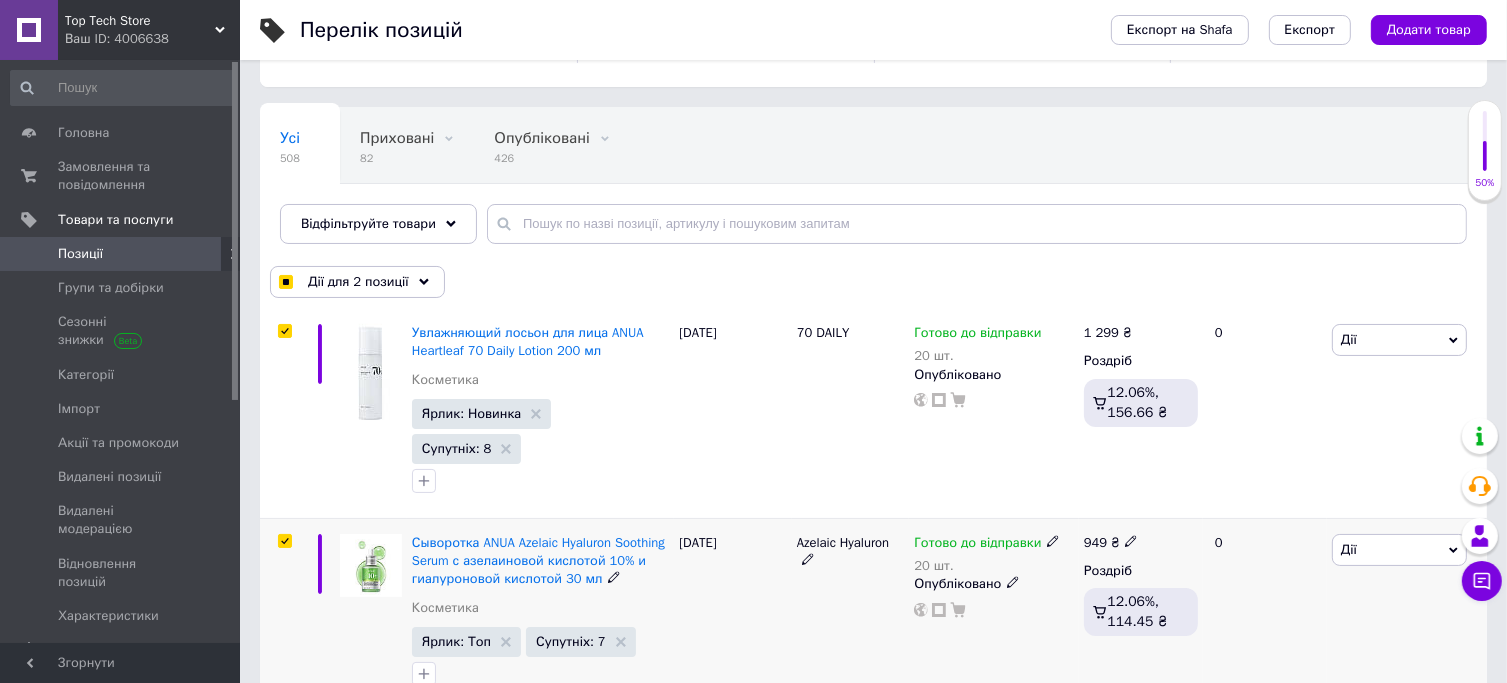 click at bounding box center (284, 541) 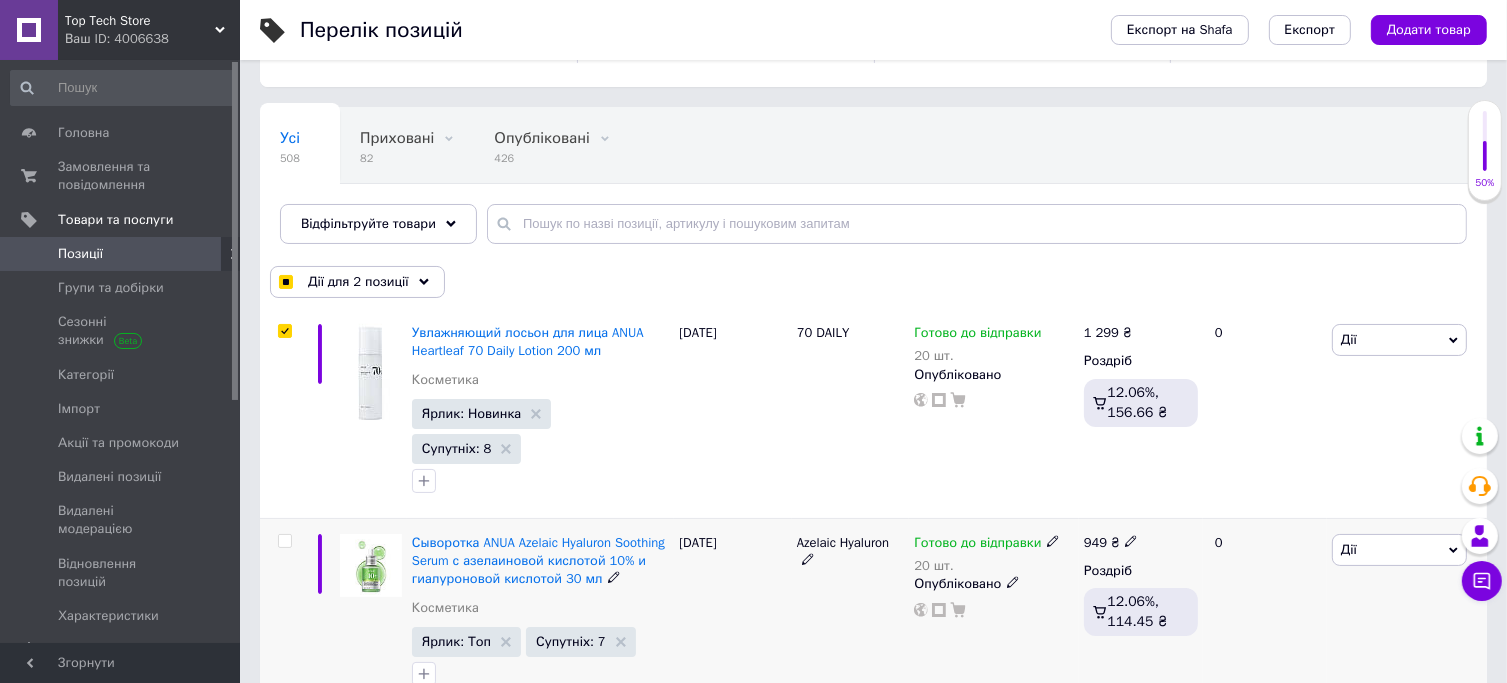 checkbox on "false" 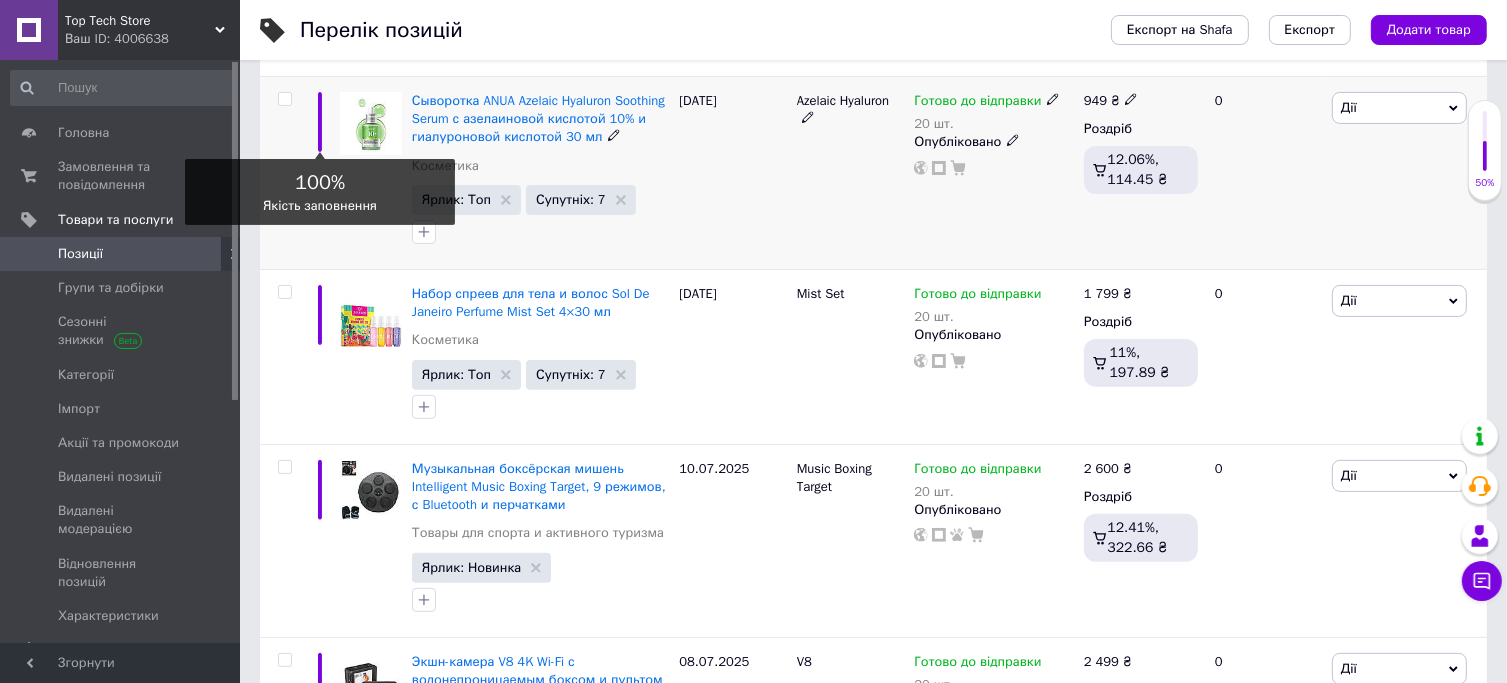 scroll, scrollTop: 567, scrollLeft: 0, axis: vertical 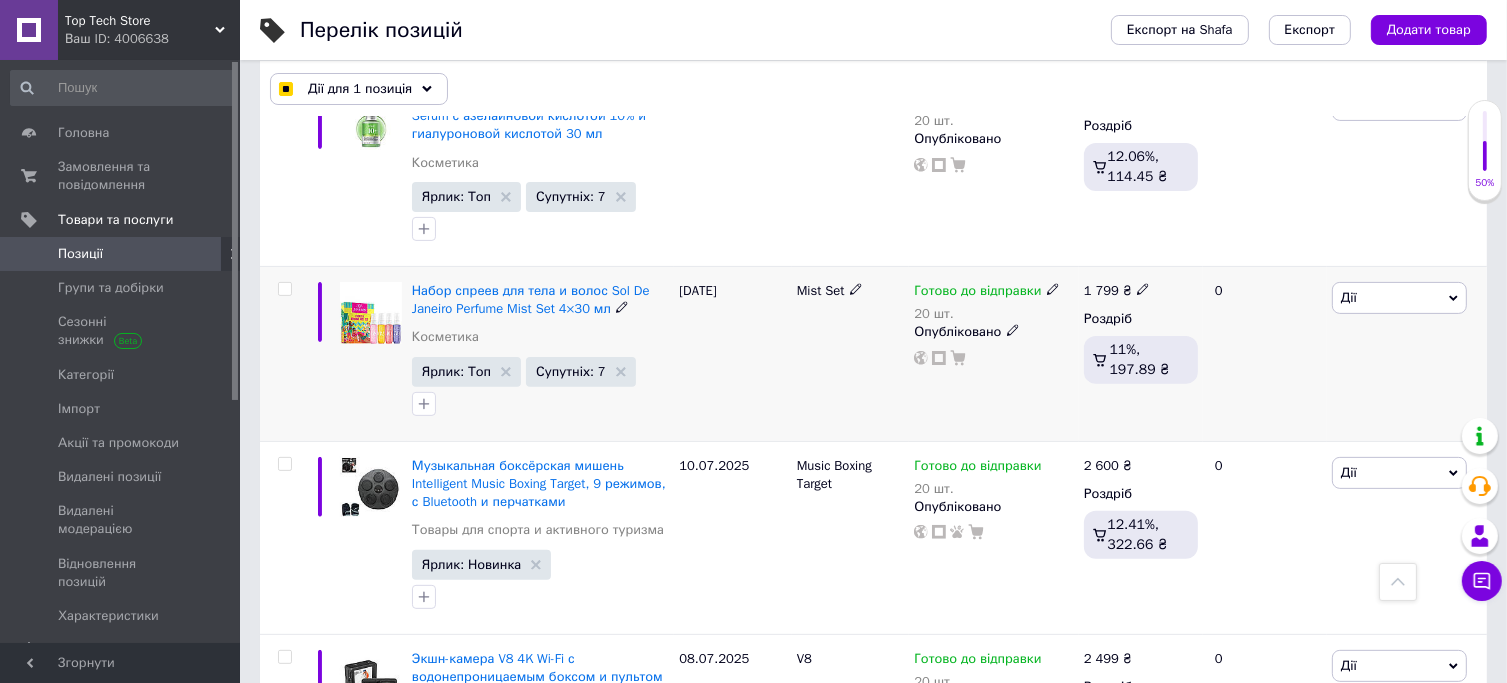 click at bounding box center [282, 354] 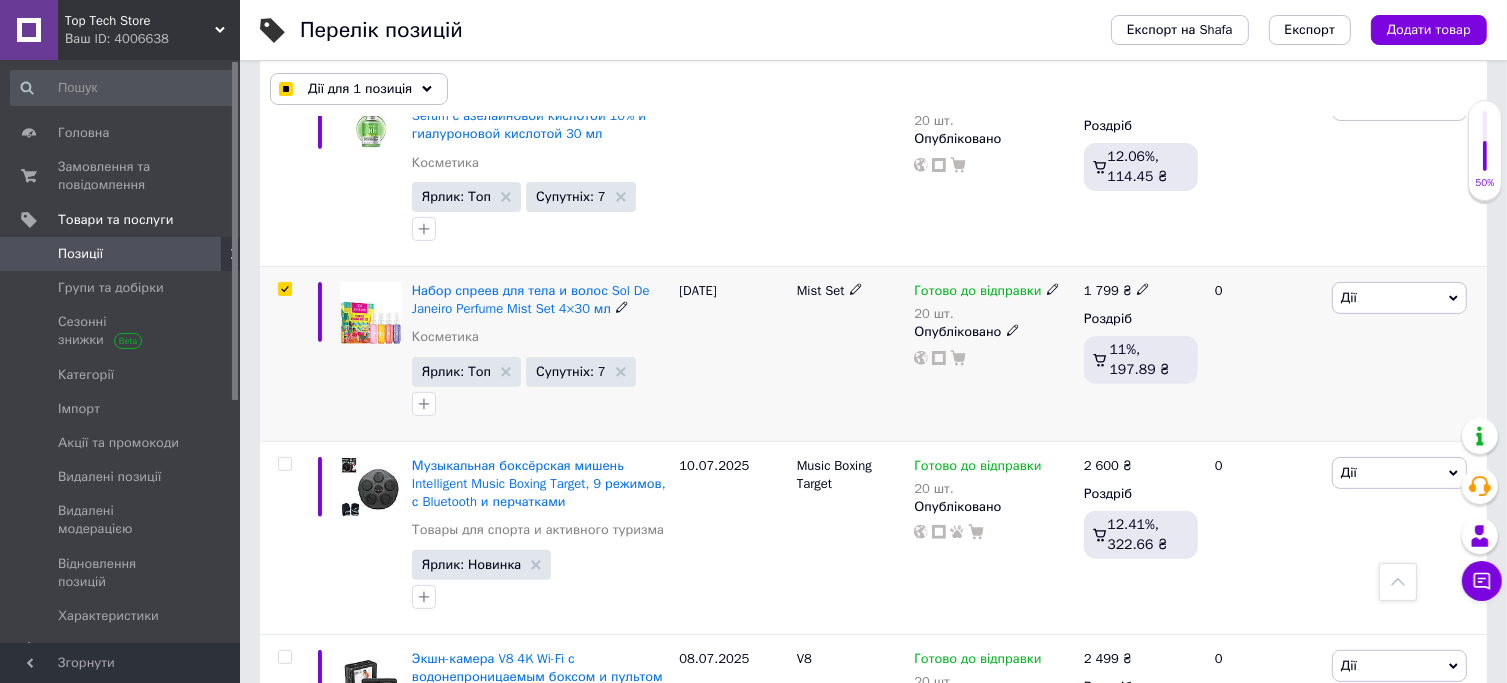 checkbox on "true" 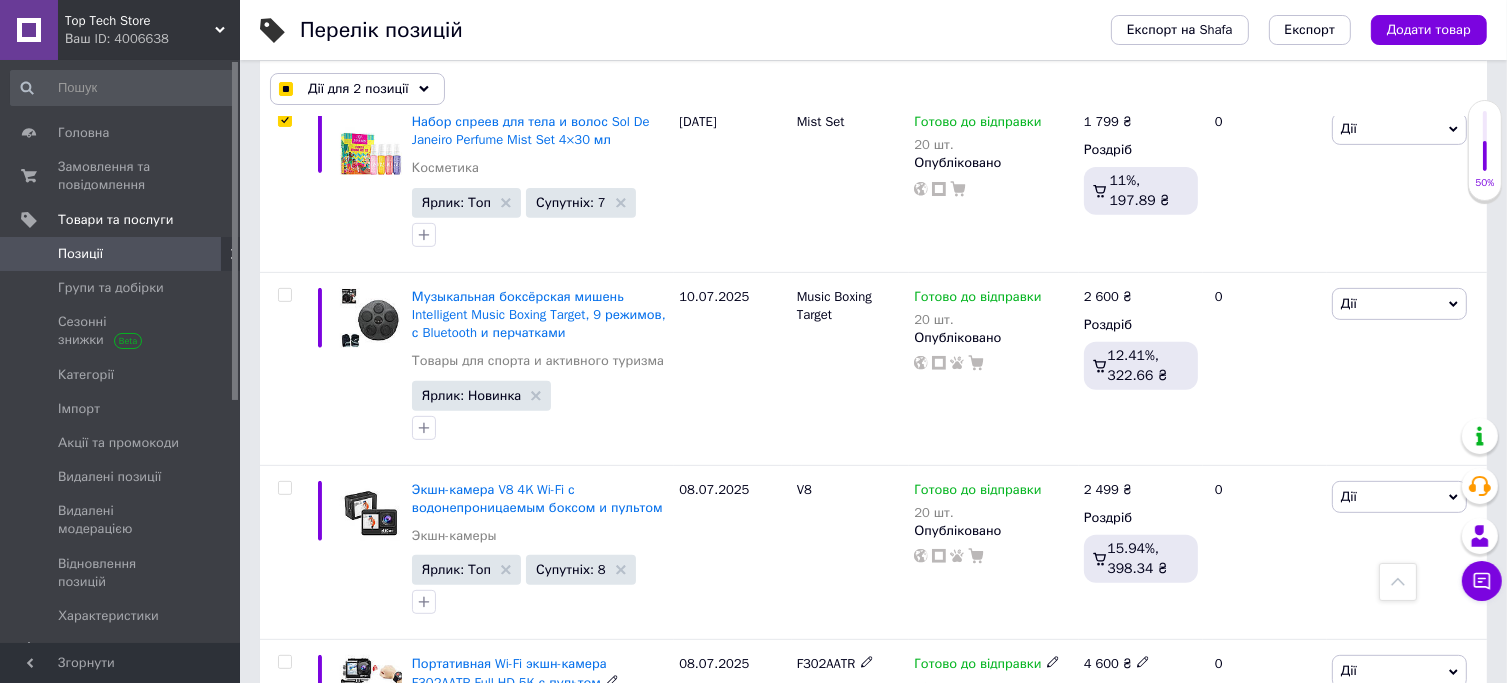 scroll, scrollTop: 707, scrollLeft: 0, axis: vertical 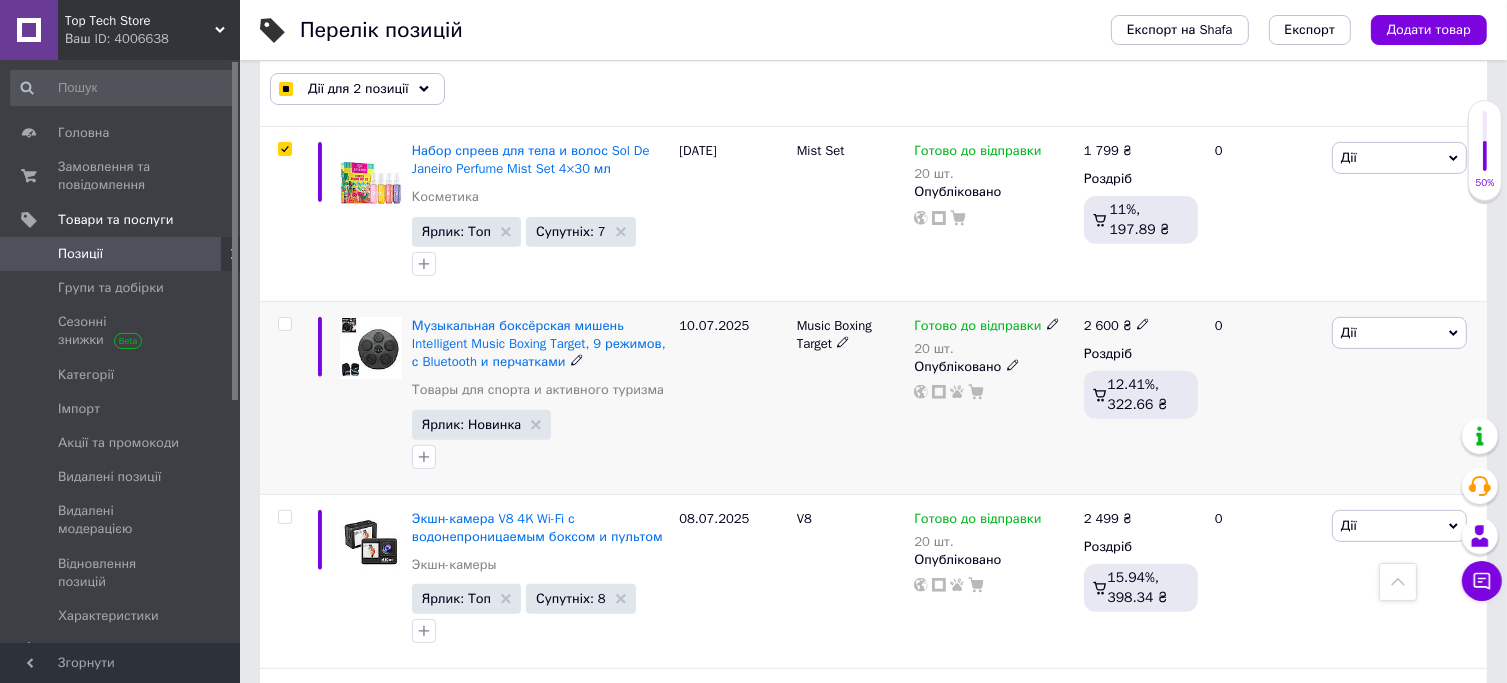 click at bounding box center (284, 324) 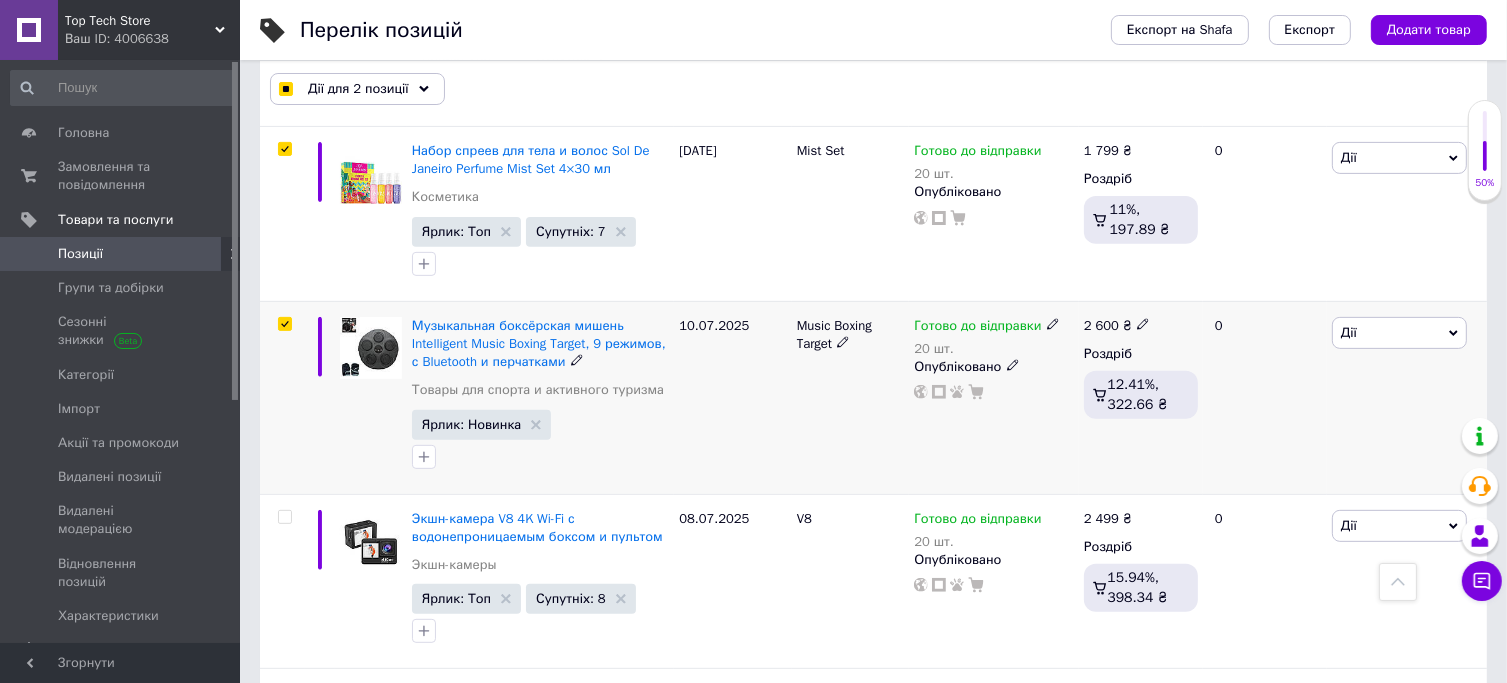 checkbox on "true" 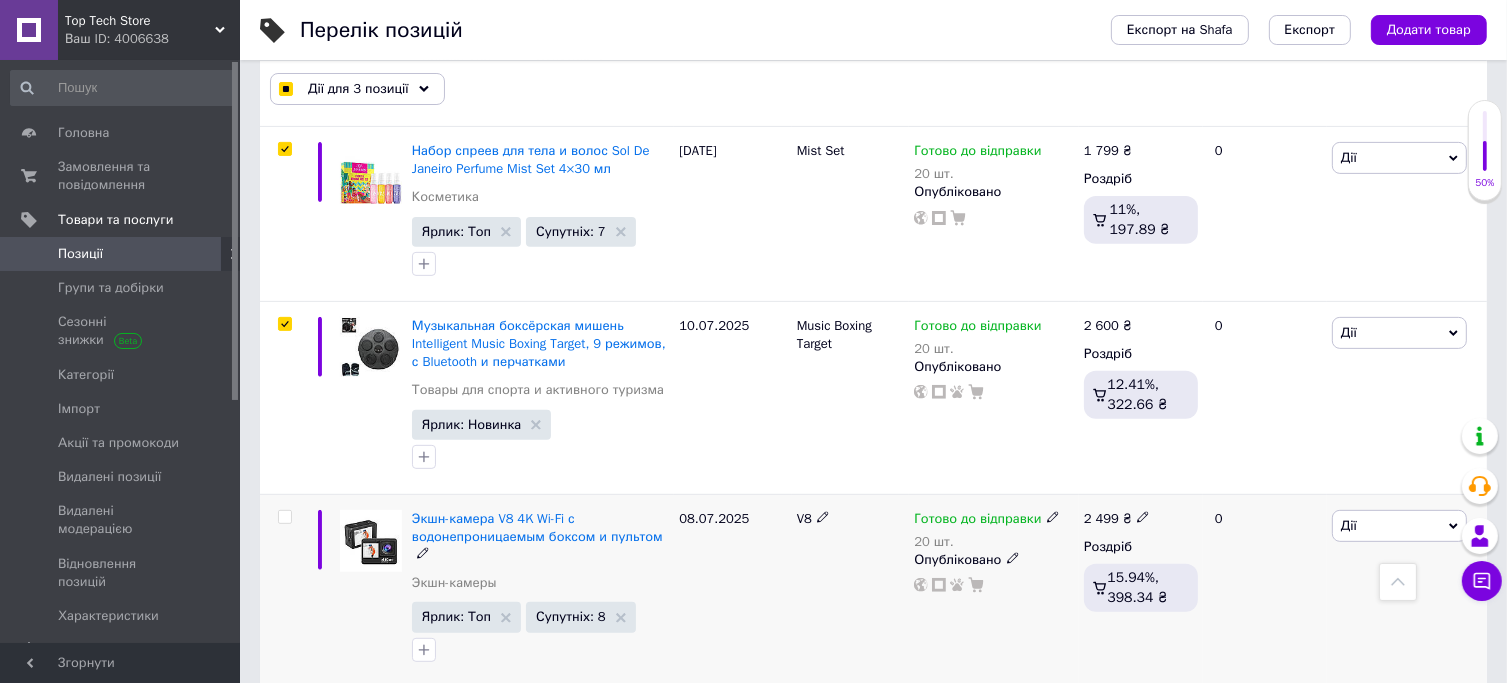 click at bounding box center [285, 517] 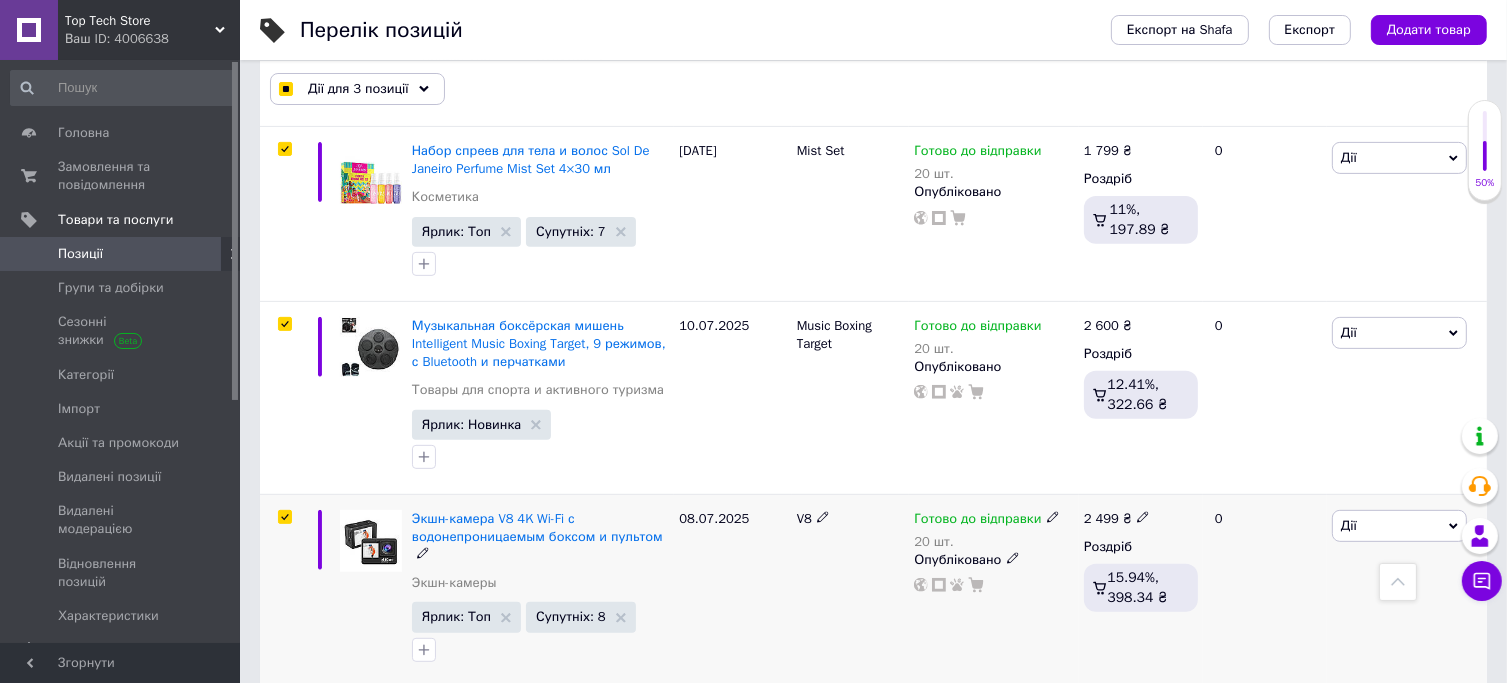 checkbox on "true" 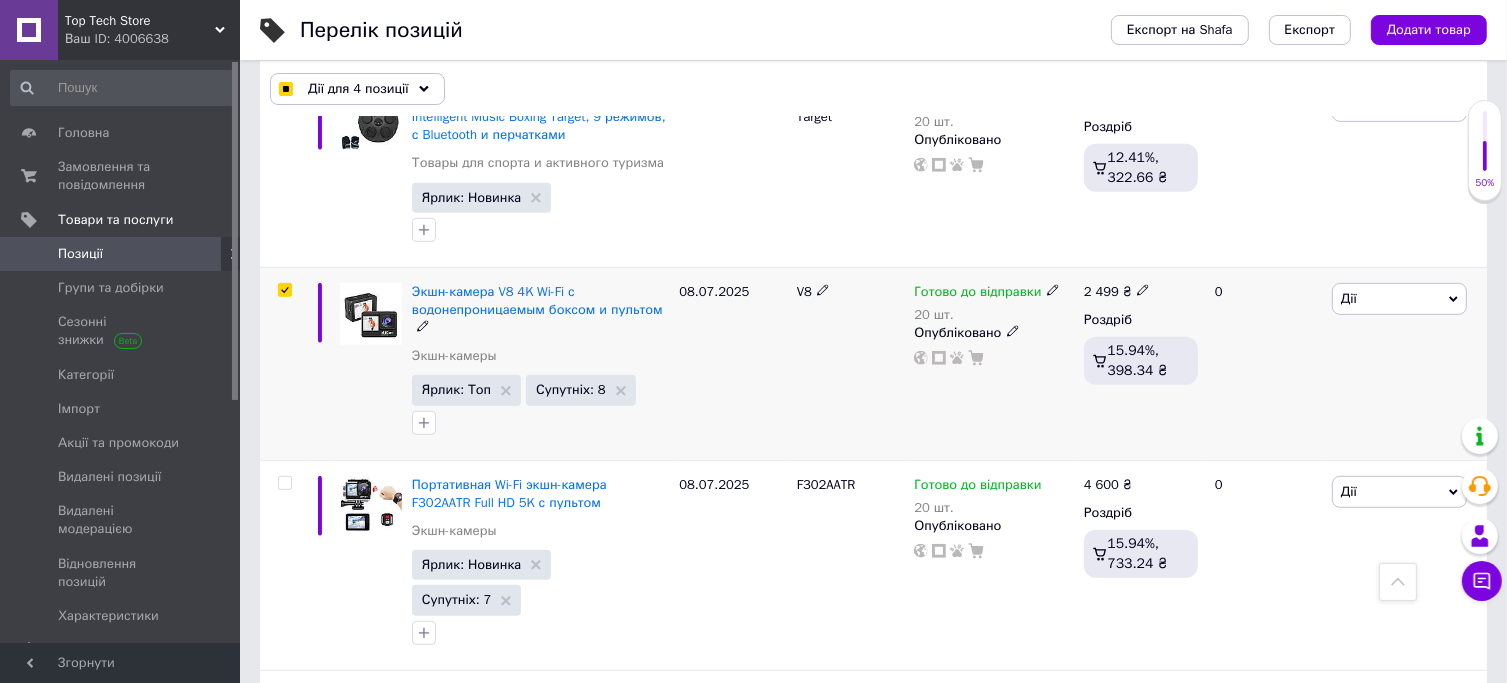scroll, scrollTop: 939, scrollLeft: 0, axis: vertical 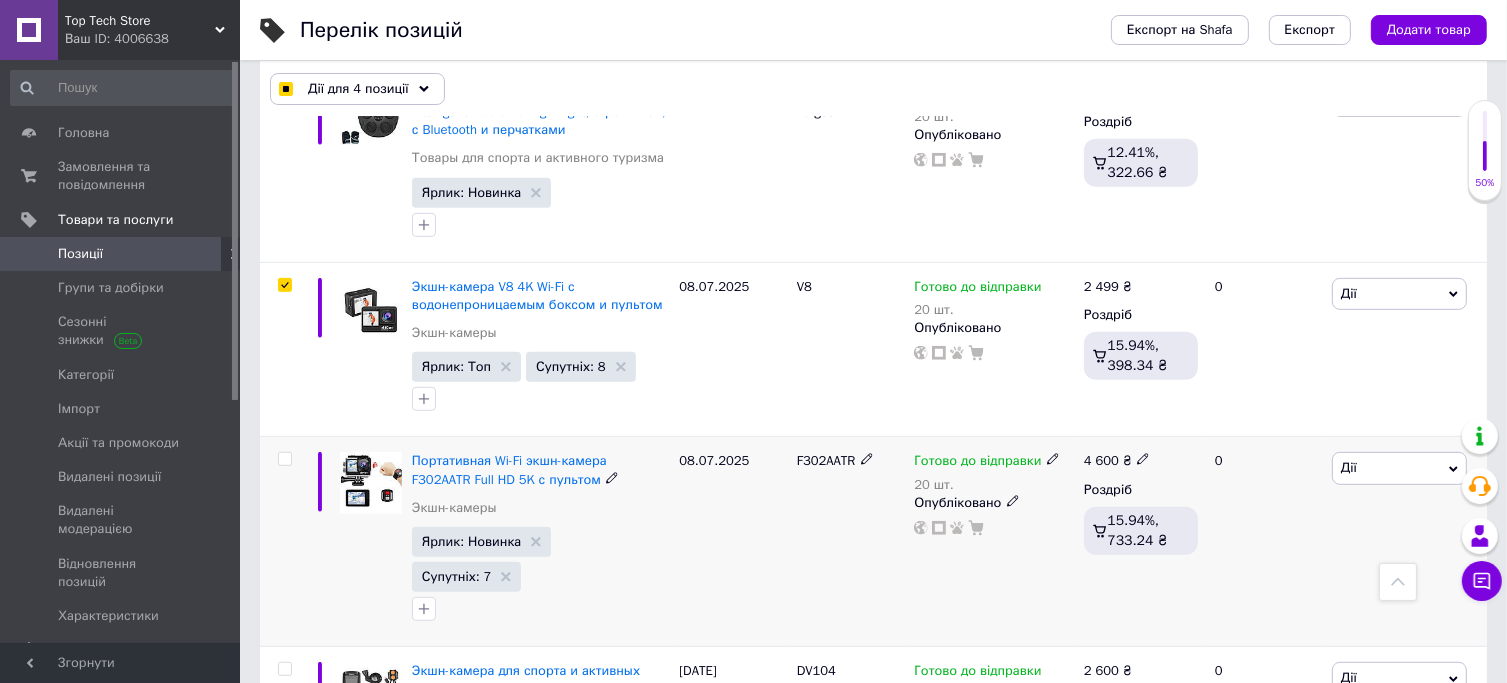 click at bounding box center [284, 459] 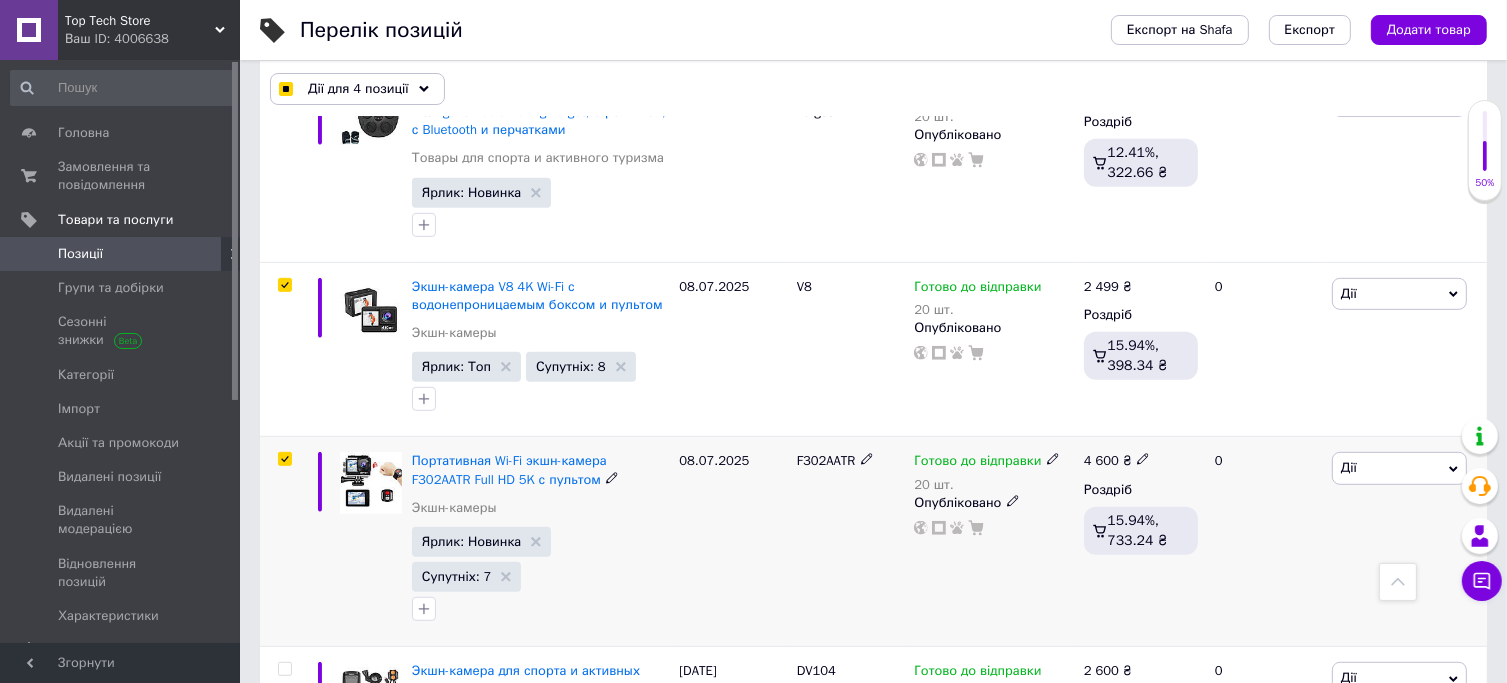 checkbox on "true" 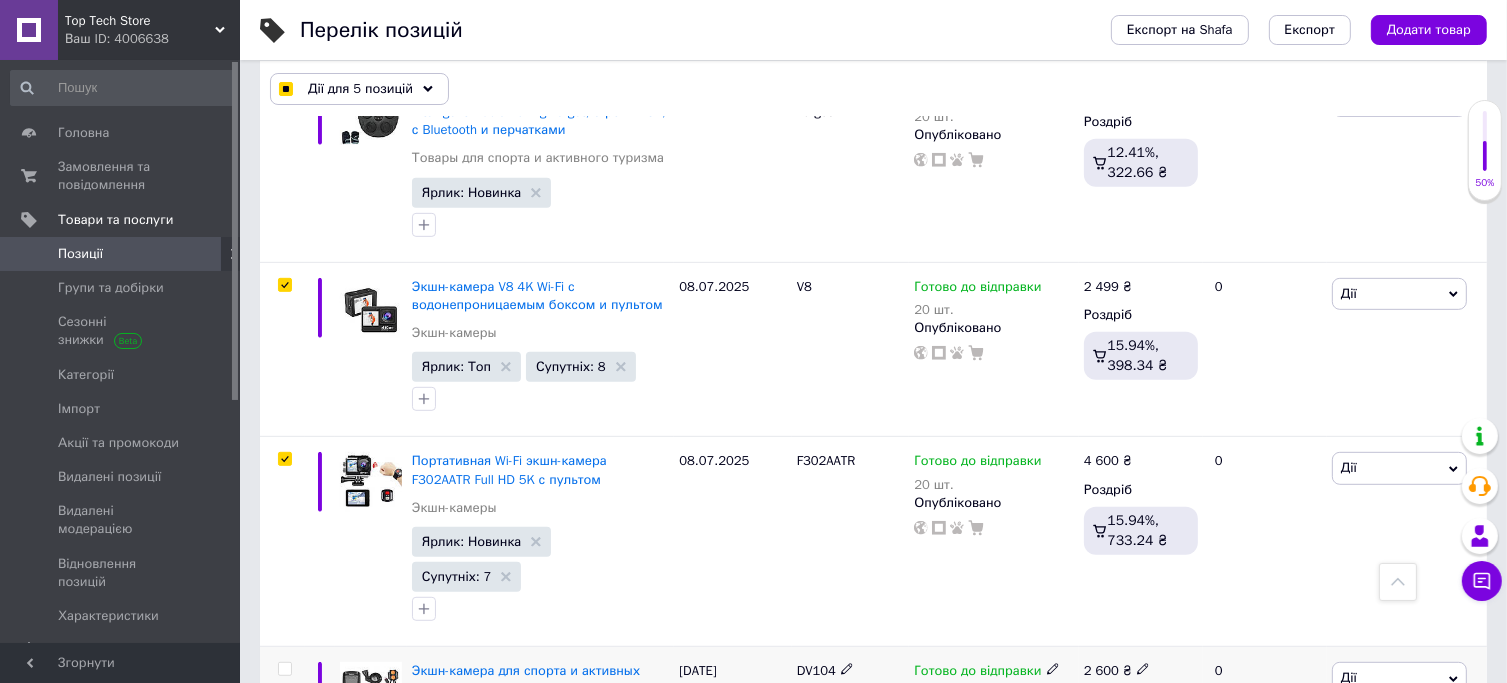 click at bounding box center [284, 669] 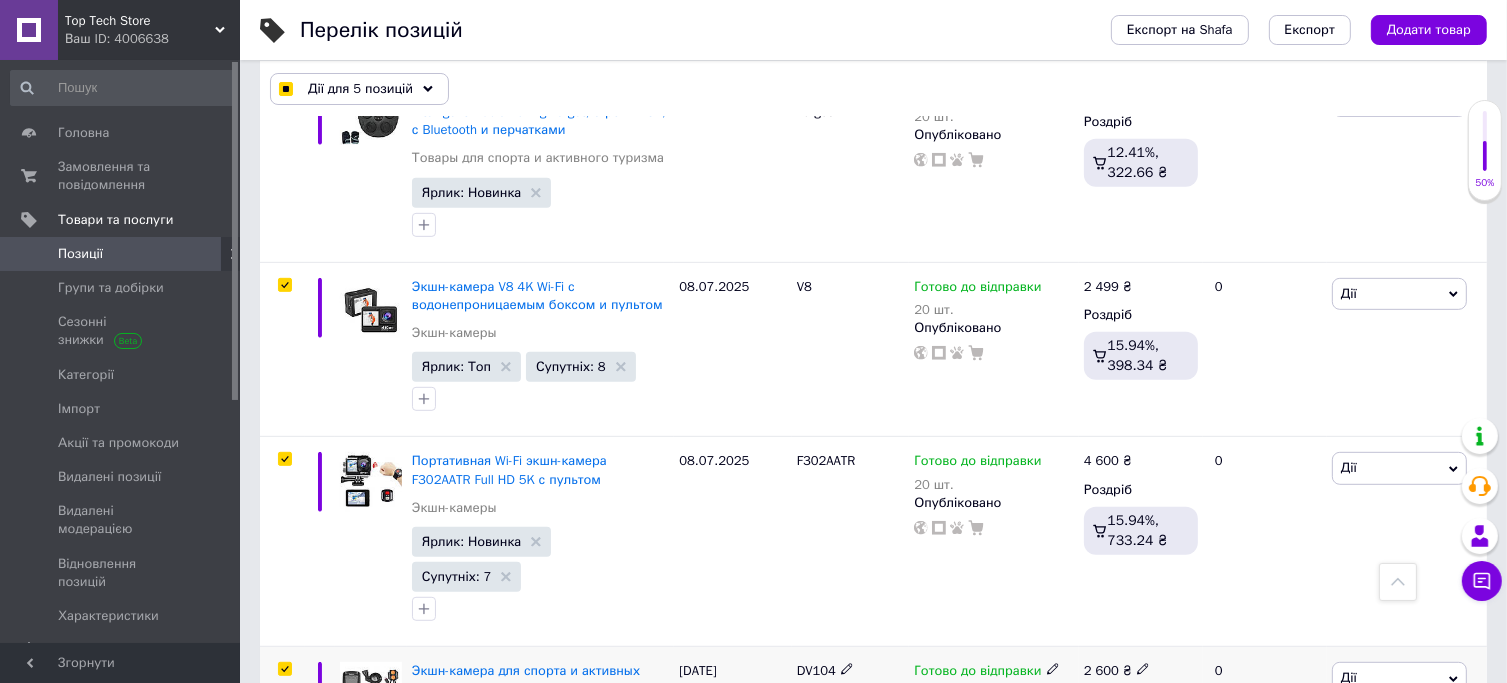 checkbox on "true" 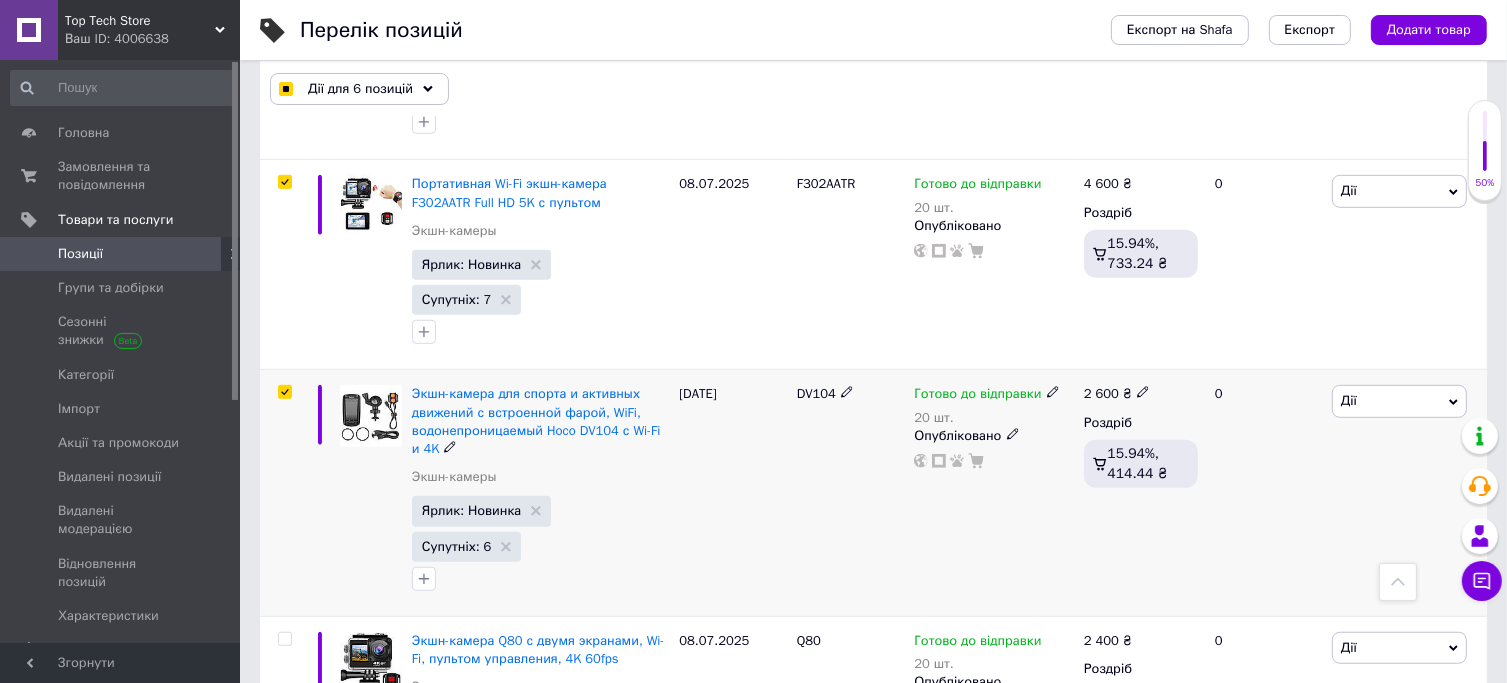 scroll, scrollTop: 1227, scrollLeft: 0, axis: vertical 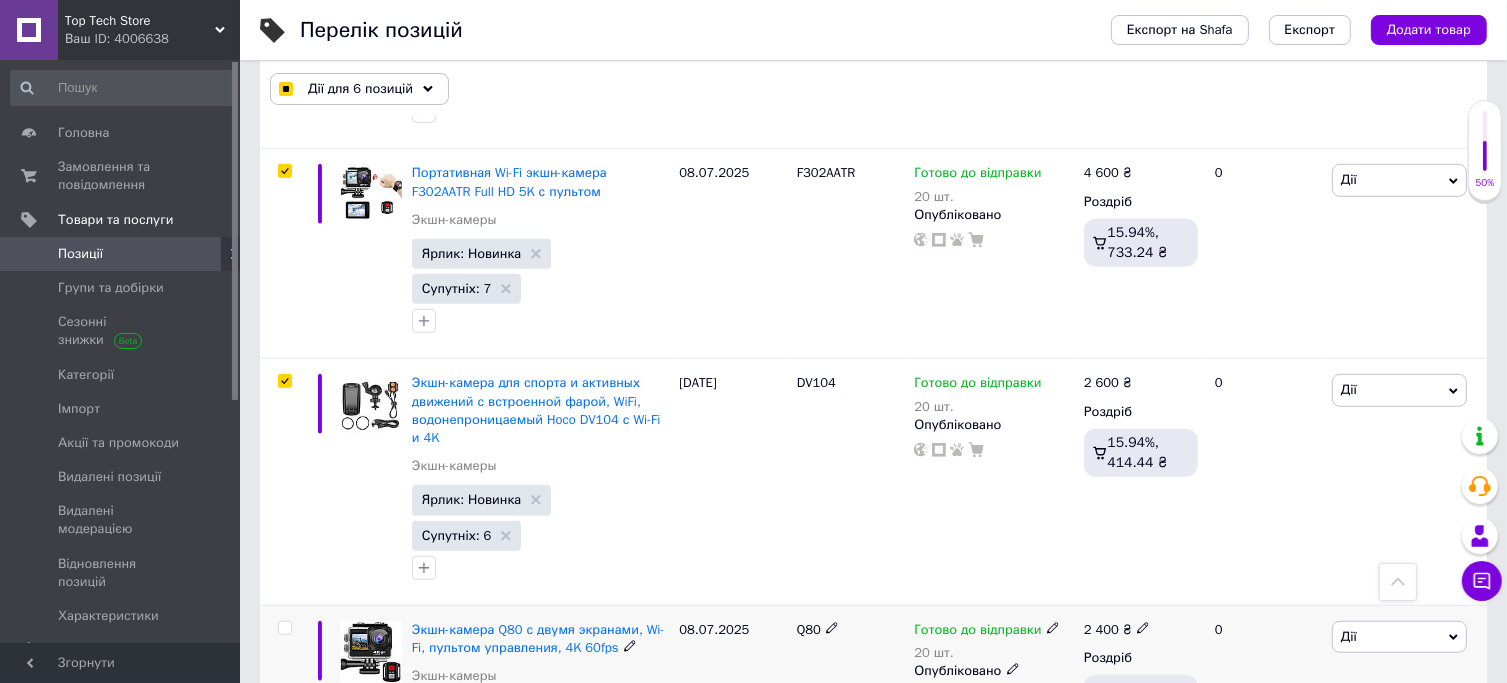 click at bounding box center [284, 628] 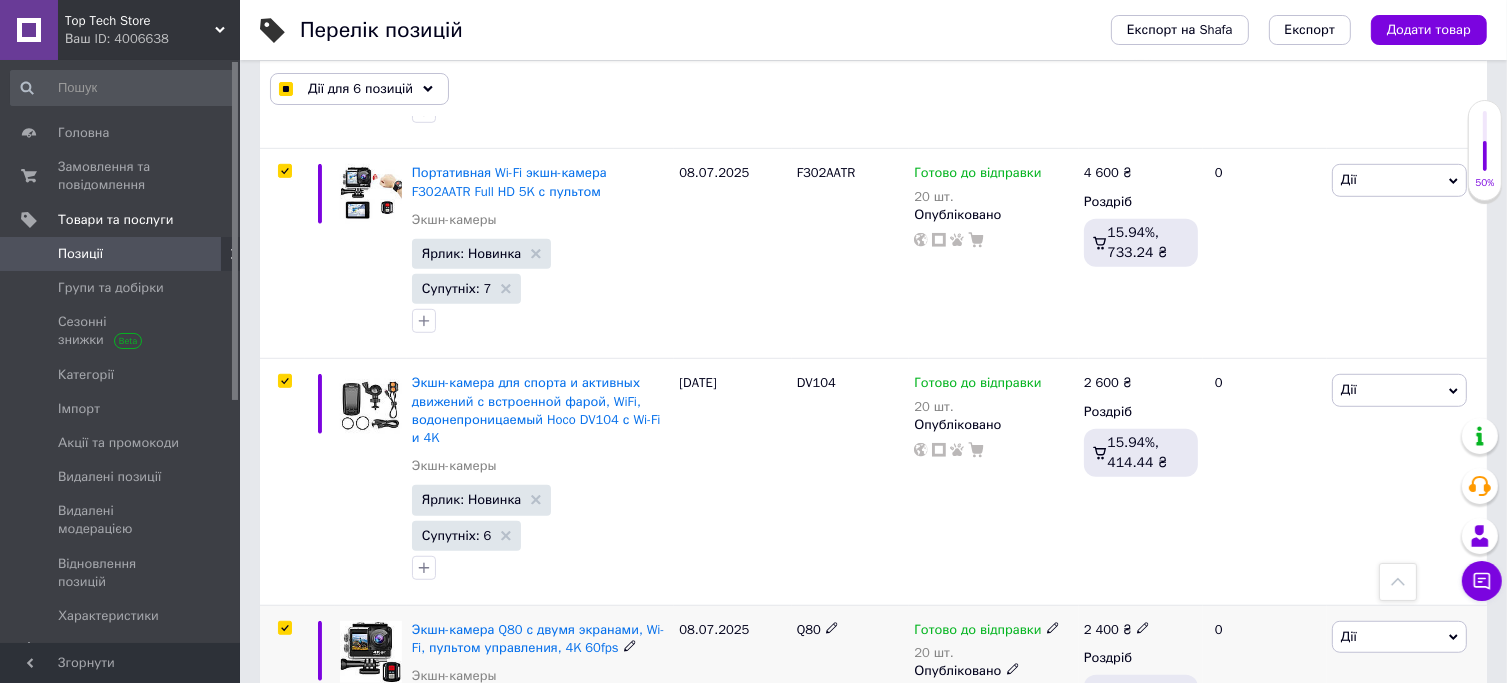 checkbox on "true" 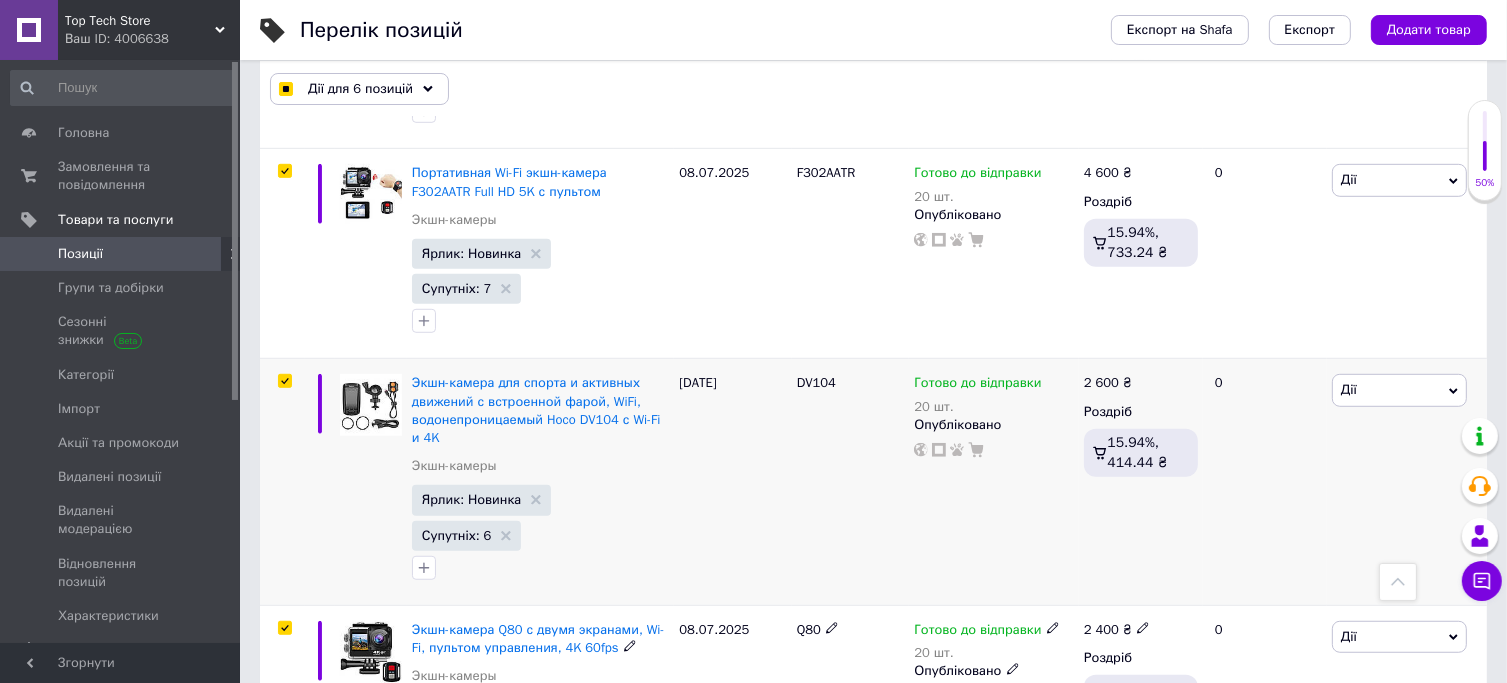 checkbox on "true" 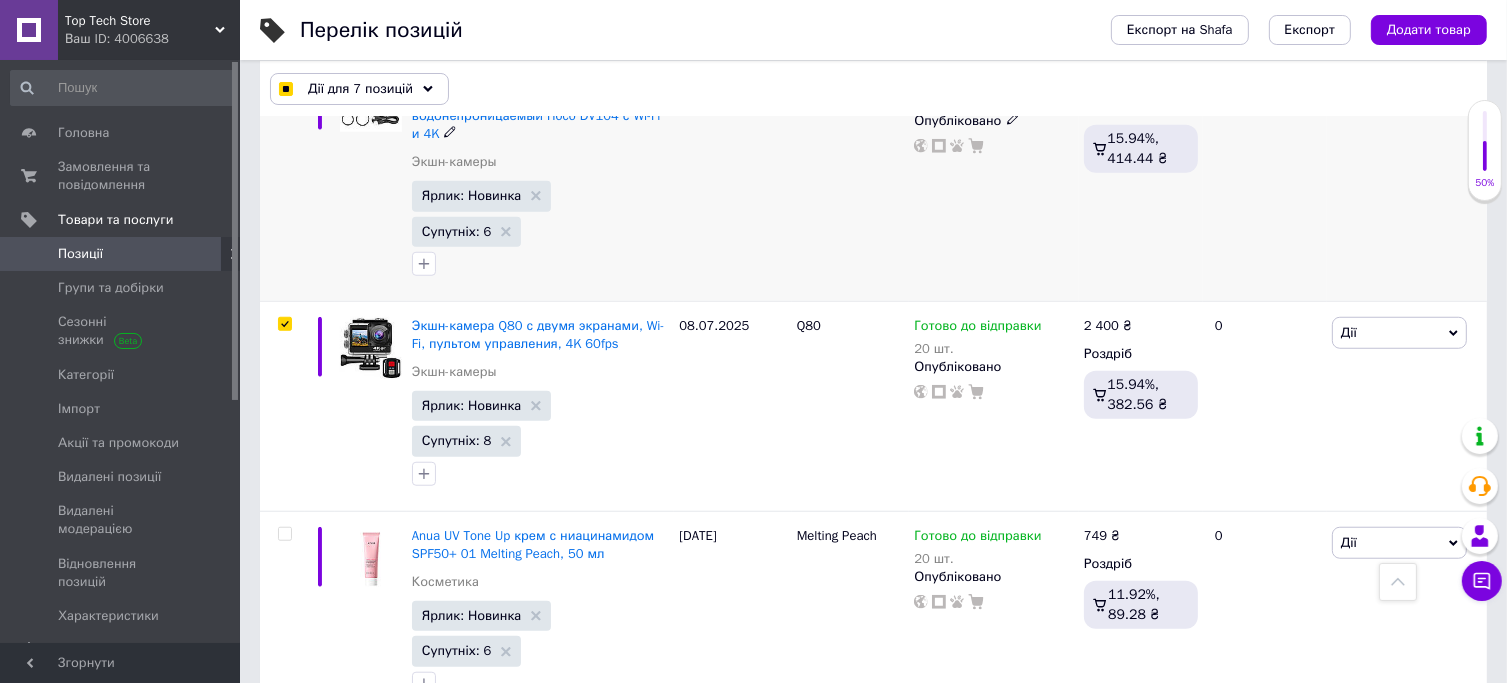 scroll, scrollTop: 1532, scrollLeft: 0, axis: vertical 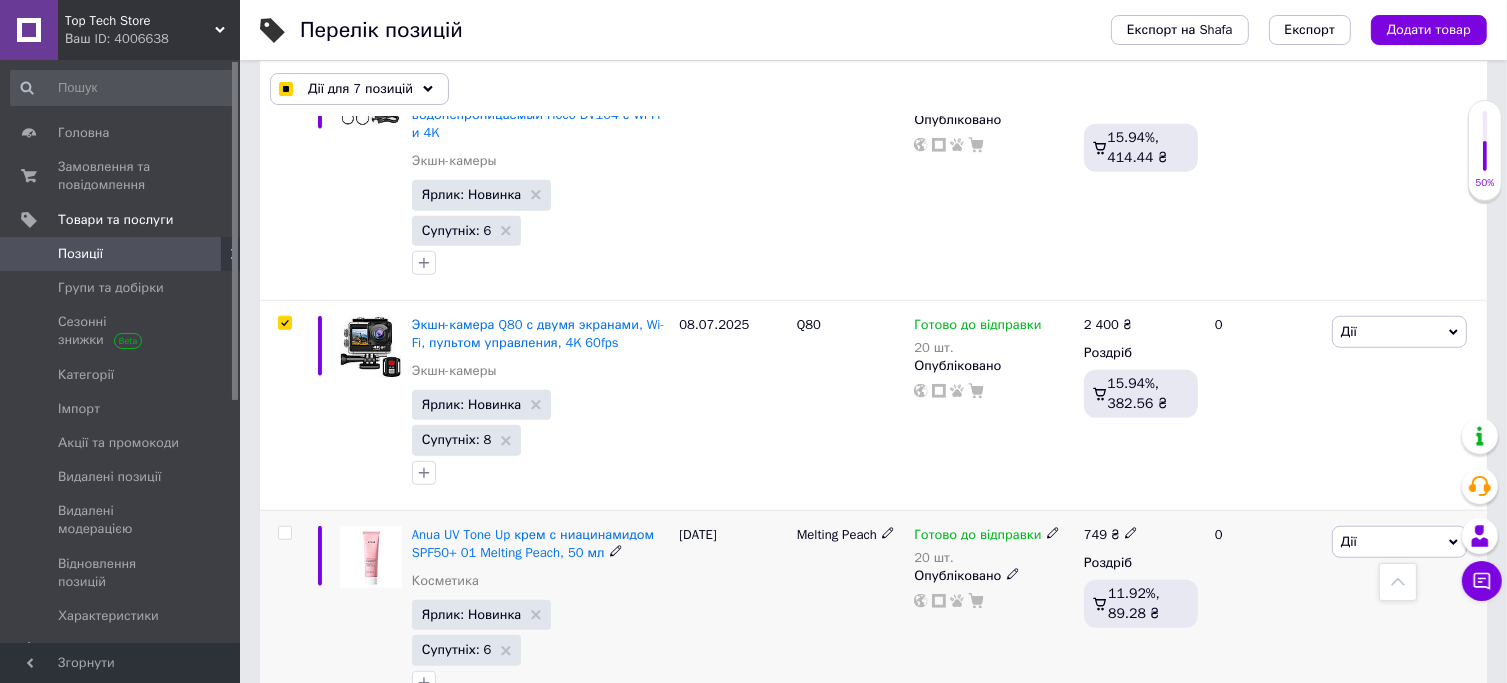 click at bounding box center (284, 533) 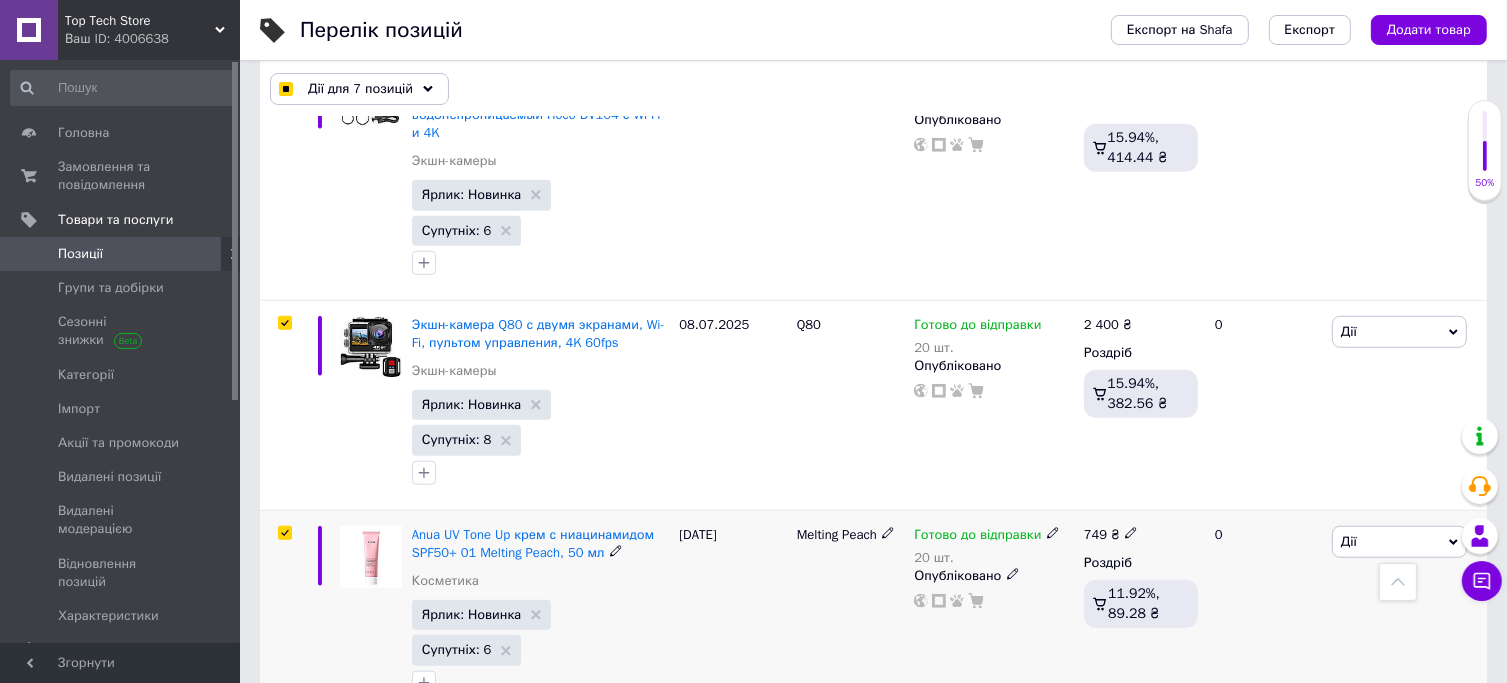 checkbox on "true" 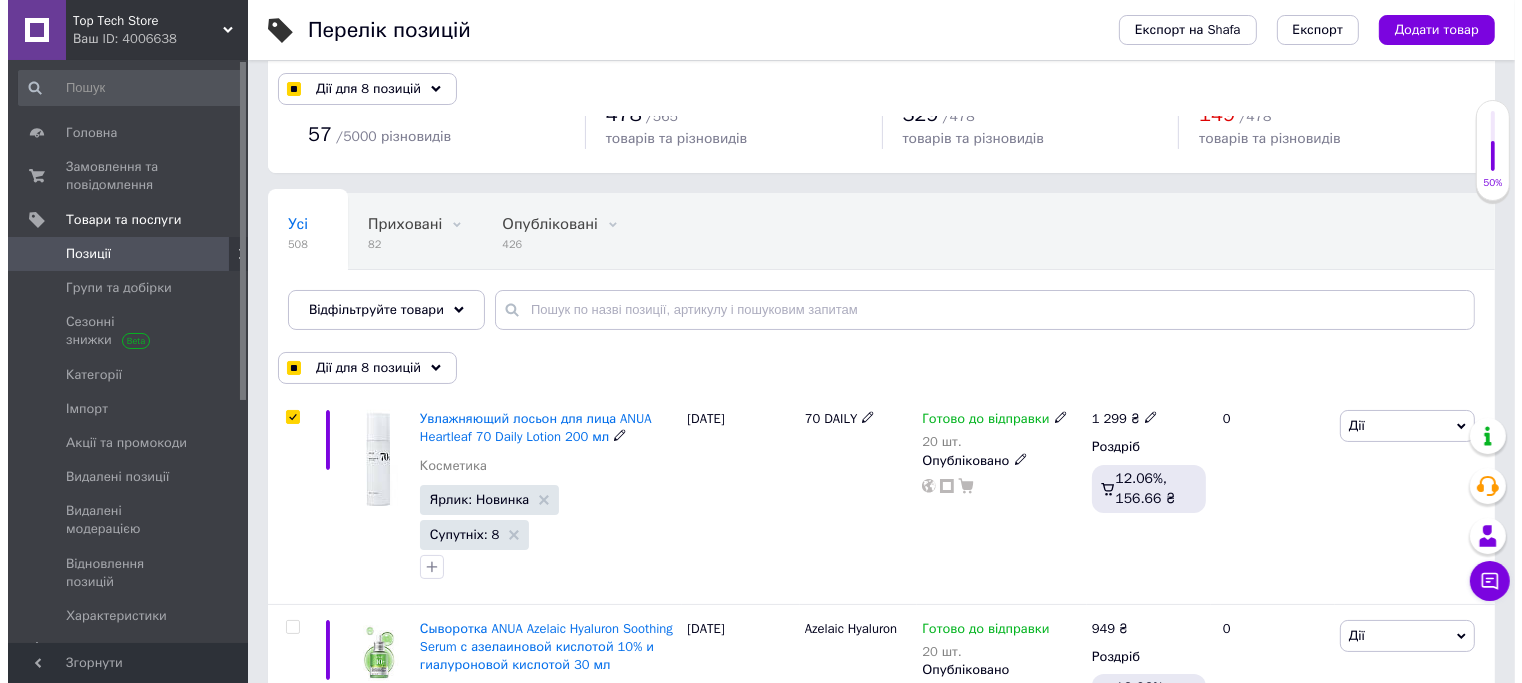 scroll, scrollTop: 30, scrollLeft: 0, axis: vertical 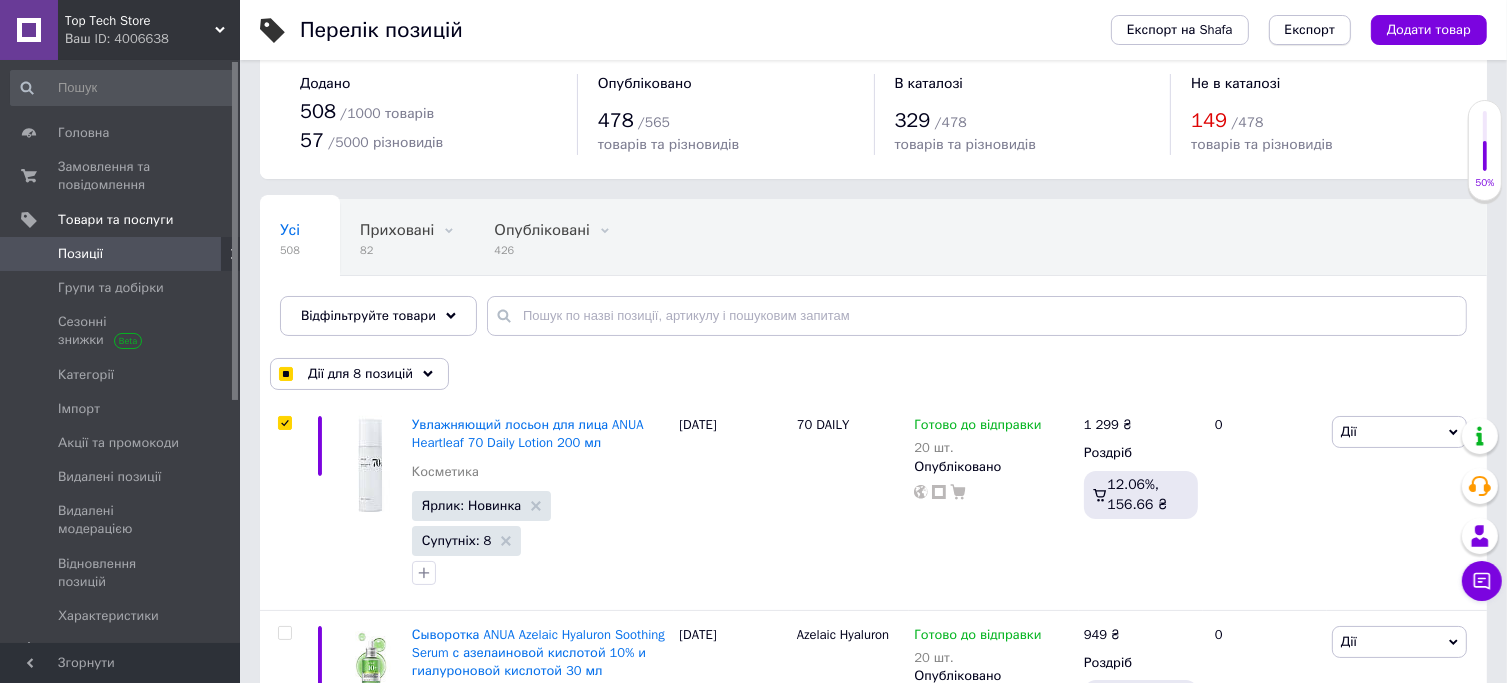 click on "Експорт" at bounding box center [1310, 30] 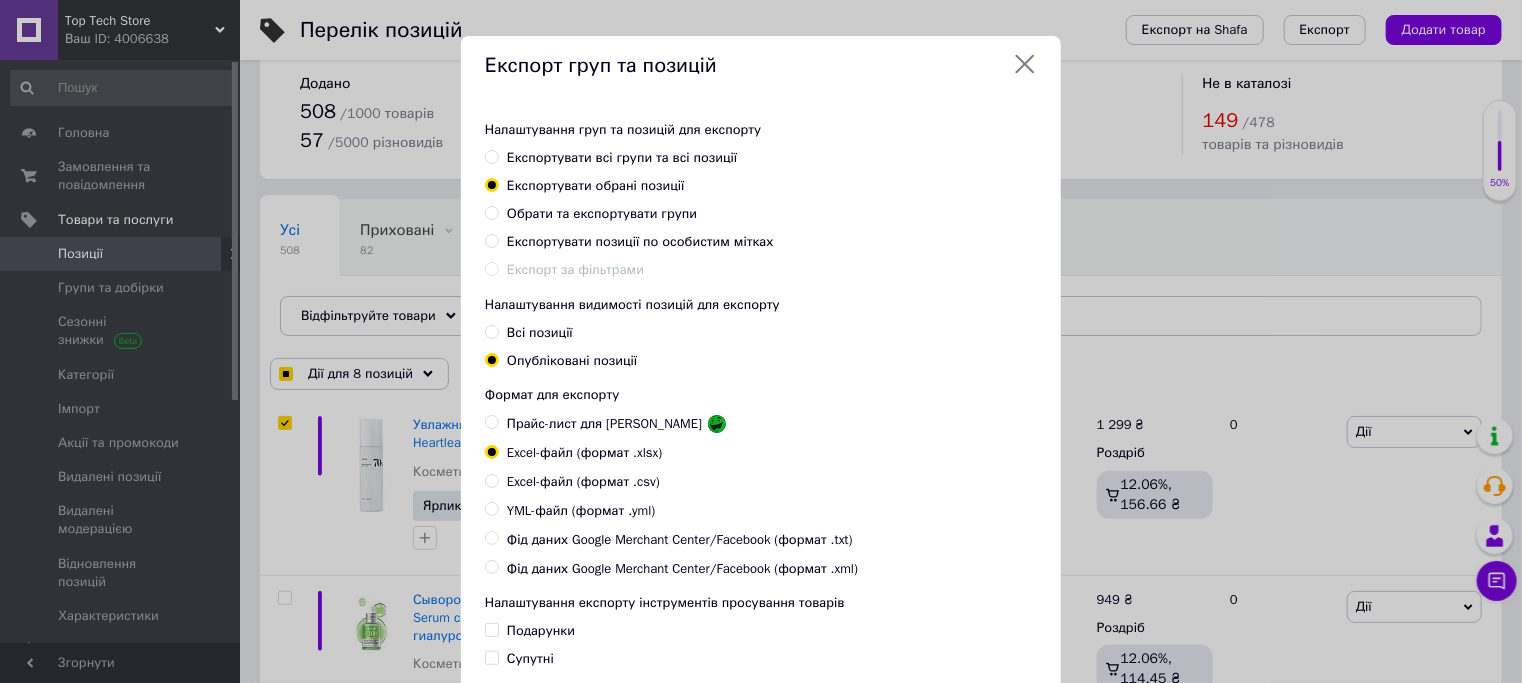 click on "Прайс-лист для [PERSON_NAME]" at bounding box center [604, 424] 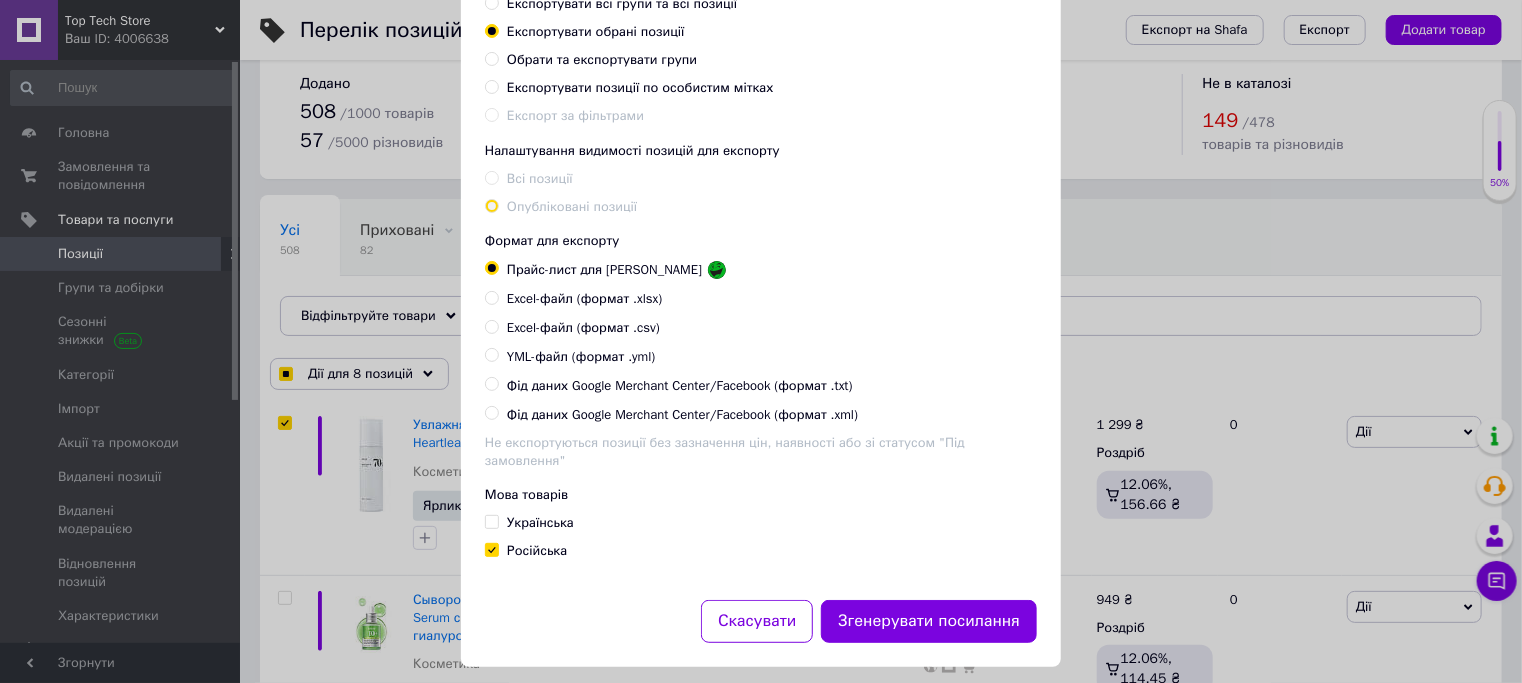 scroll, scrollTop: 162, scrollLeft: 0, axis: vertical 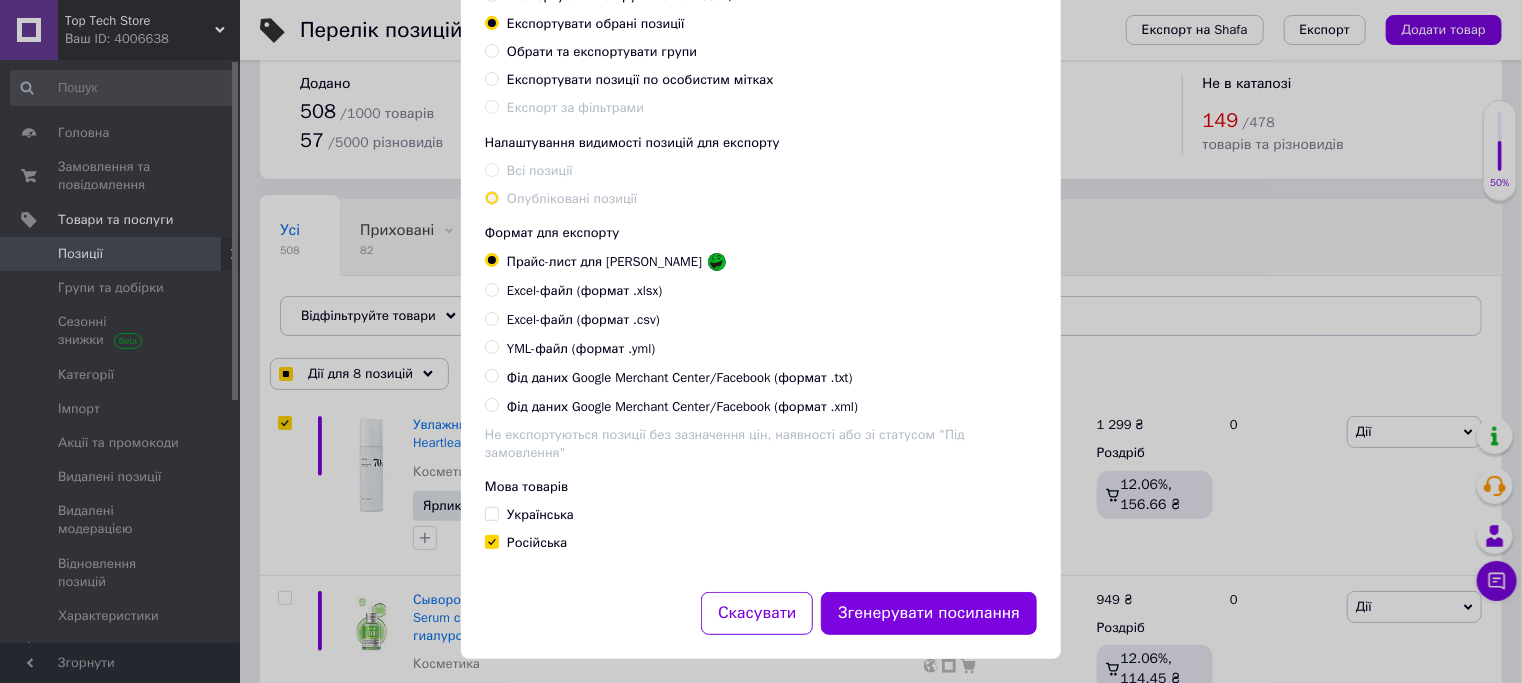 click on "Українська" at bounding box center (540, 514) 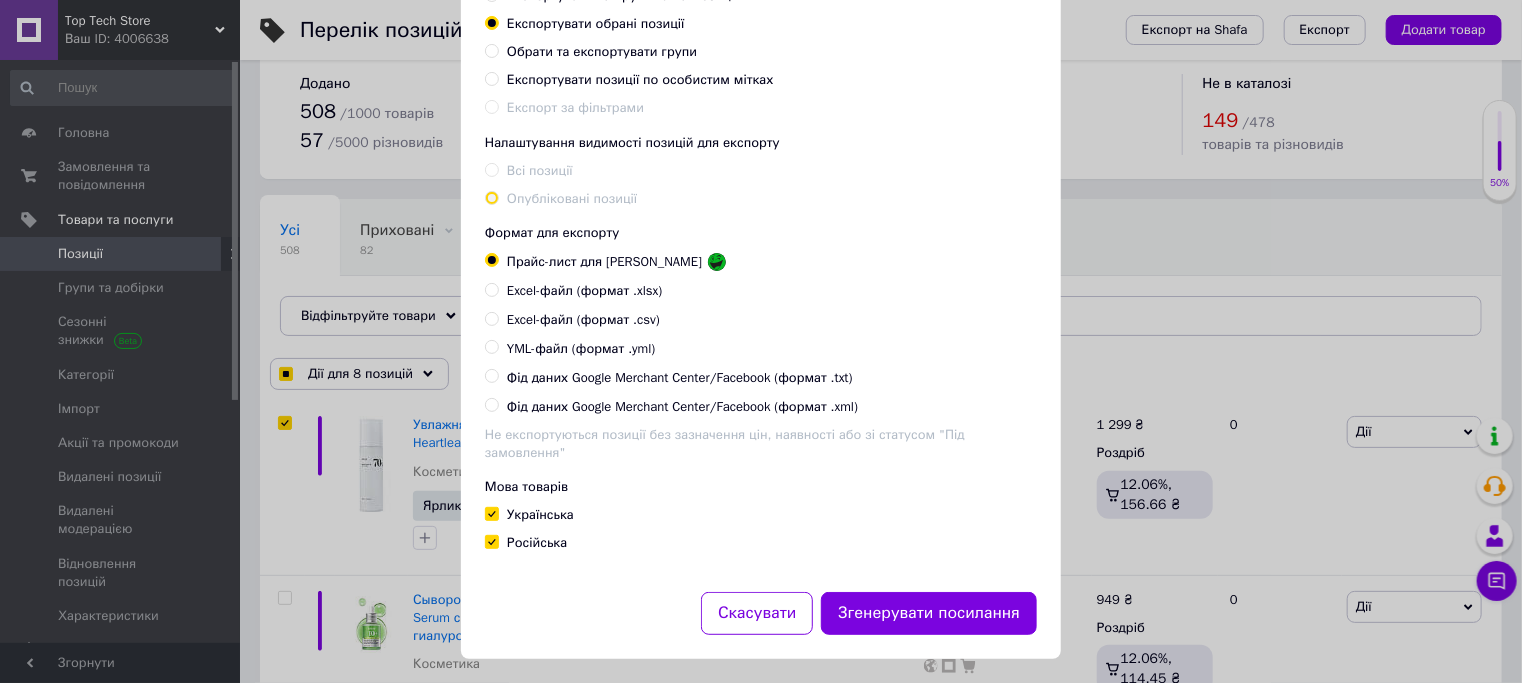 click on "Згенерувати посилання" at bounding box center [929, 613] 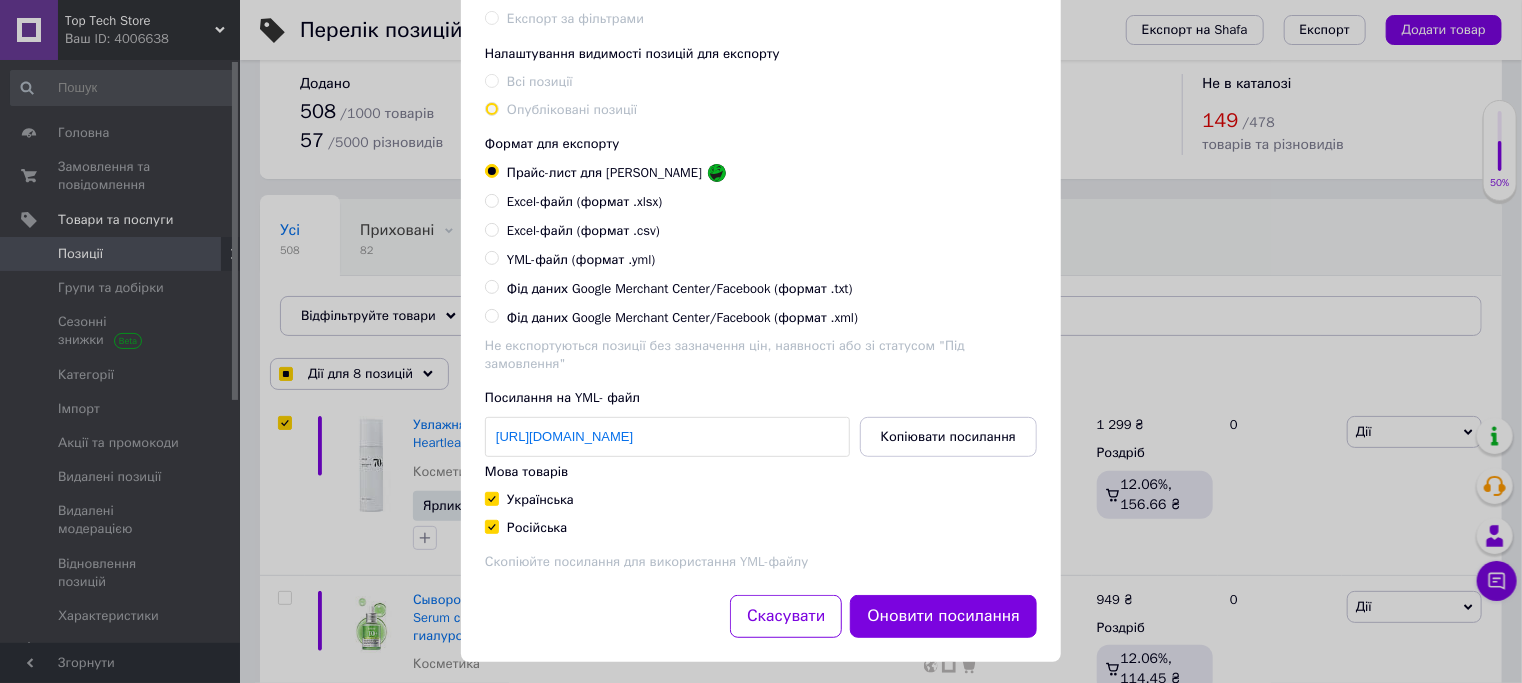 scroll, scrollTop: 249, scrollLeft: 0, axis: vertical 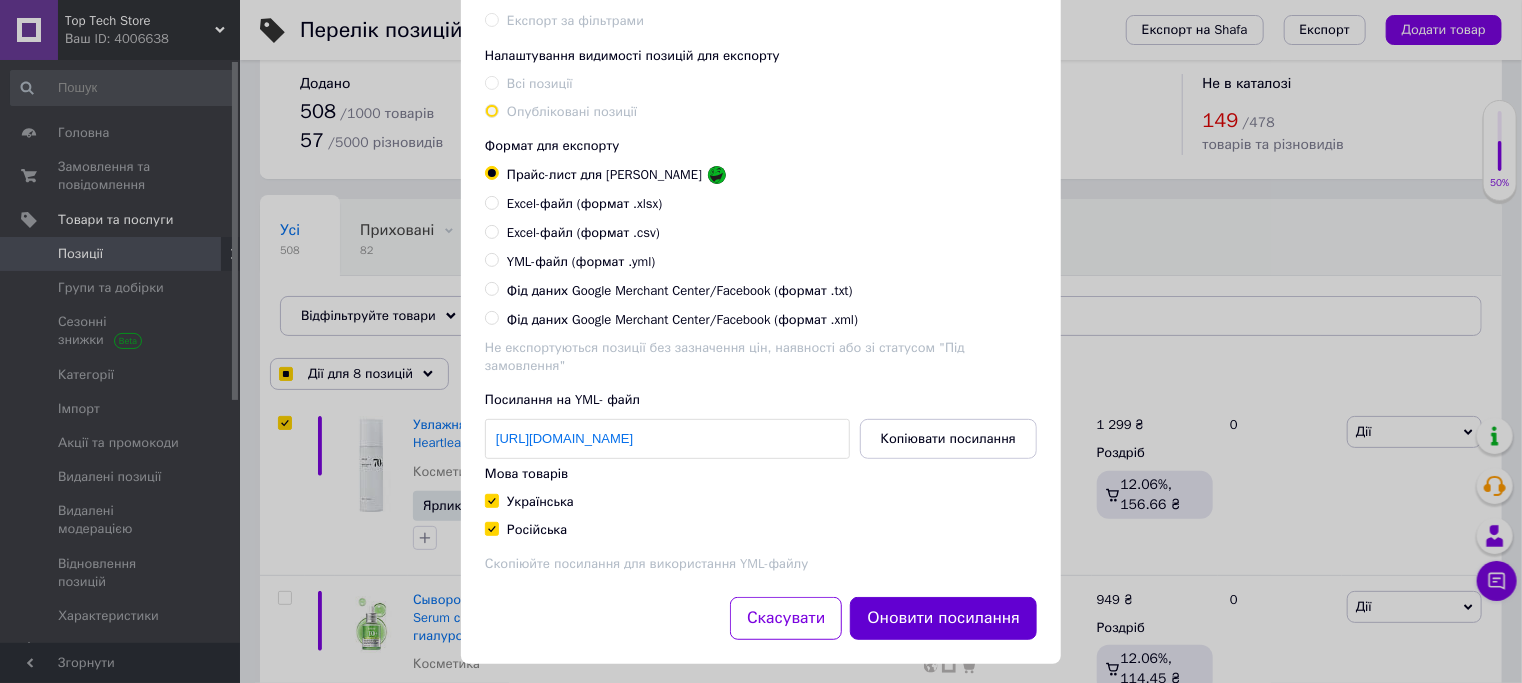 click on "Оновити посилання" at bounding box center (943, 618) 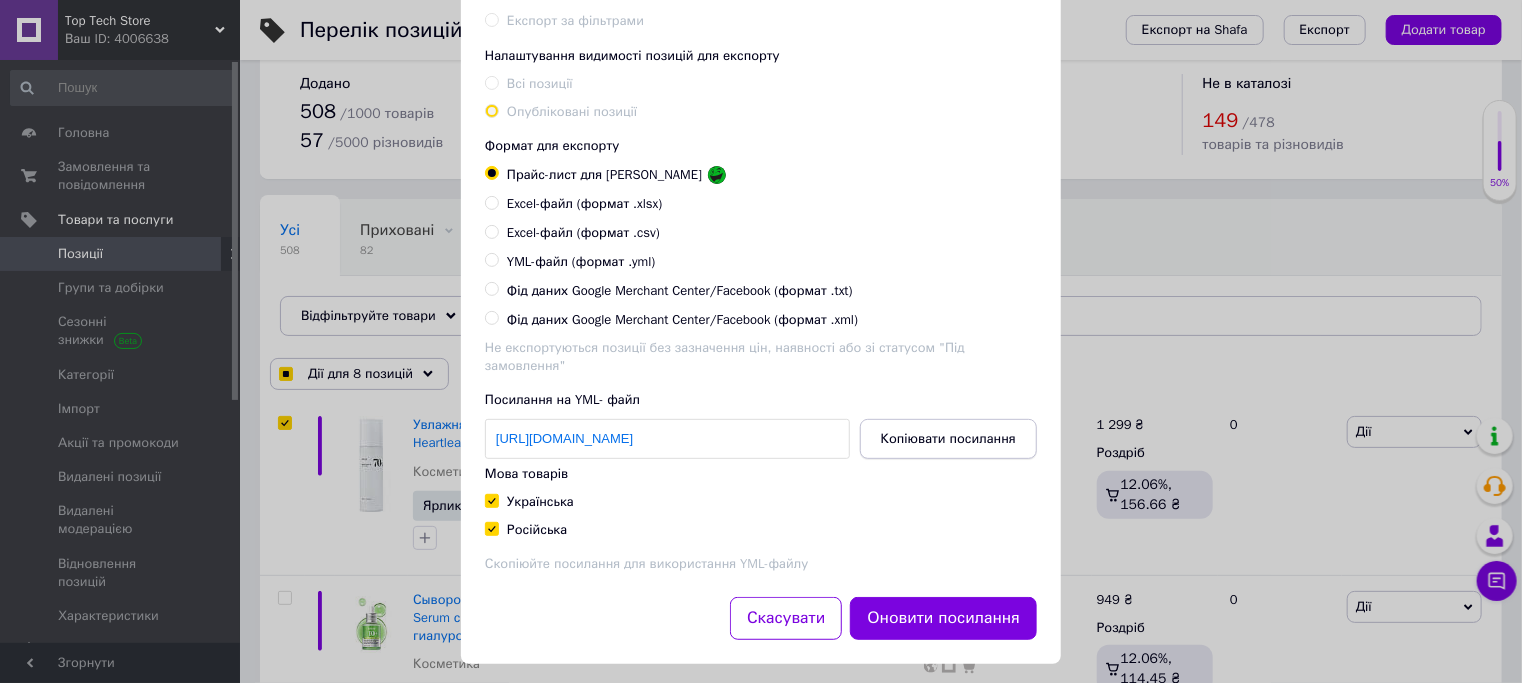 click on "Копіювати посилання" at bounding box center [948, 439] 